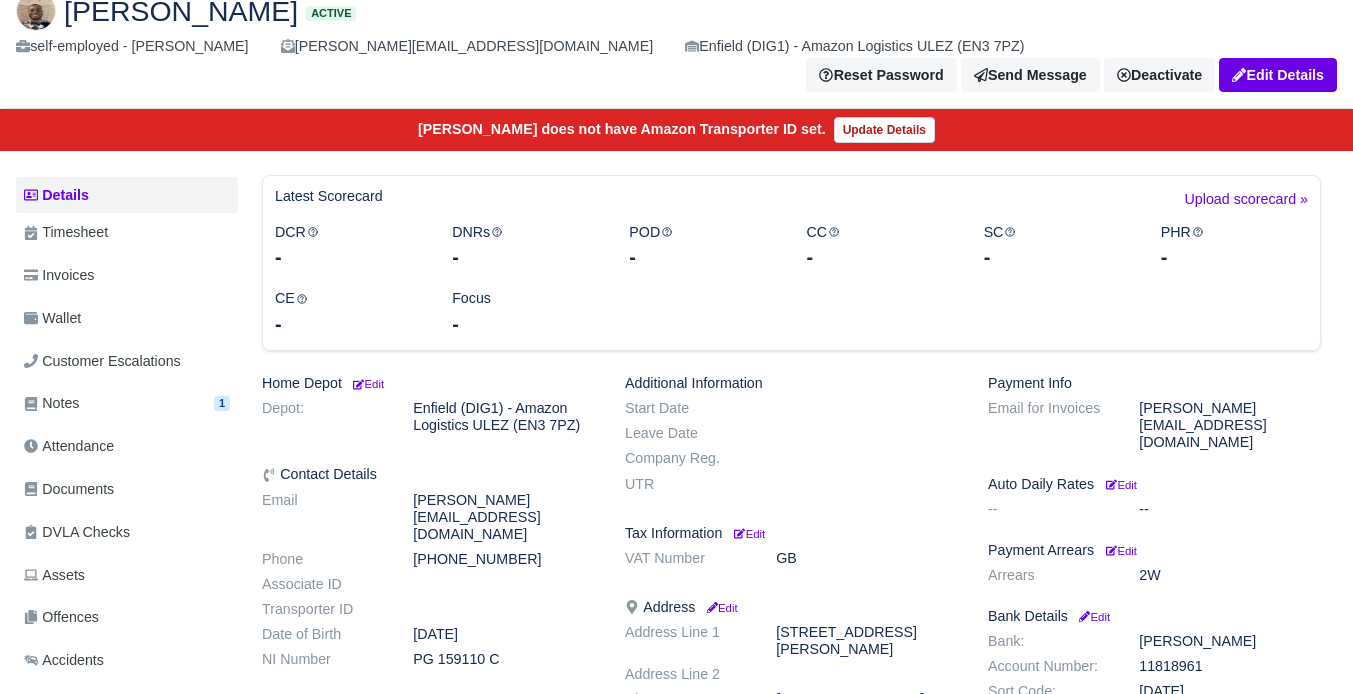 scroll, scrollTop: 0, scrollLeft: 0, axis: both 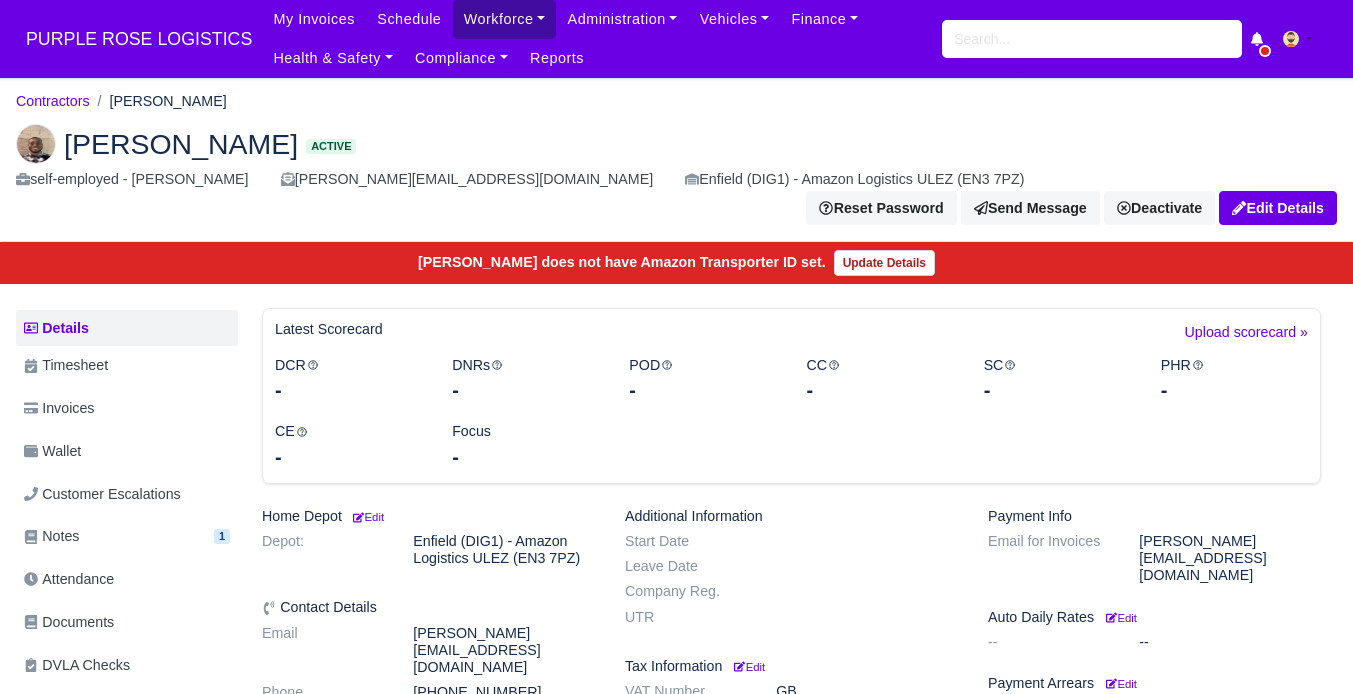 click on "Workforce" at bounding box center (505, 19) 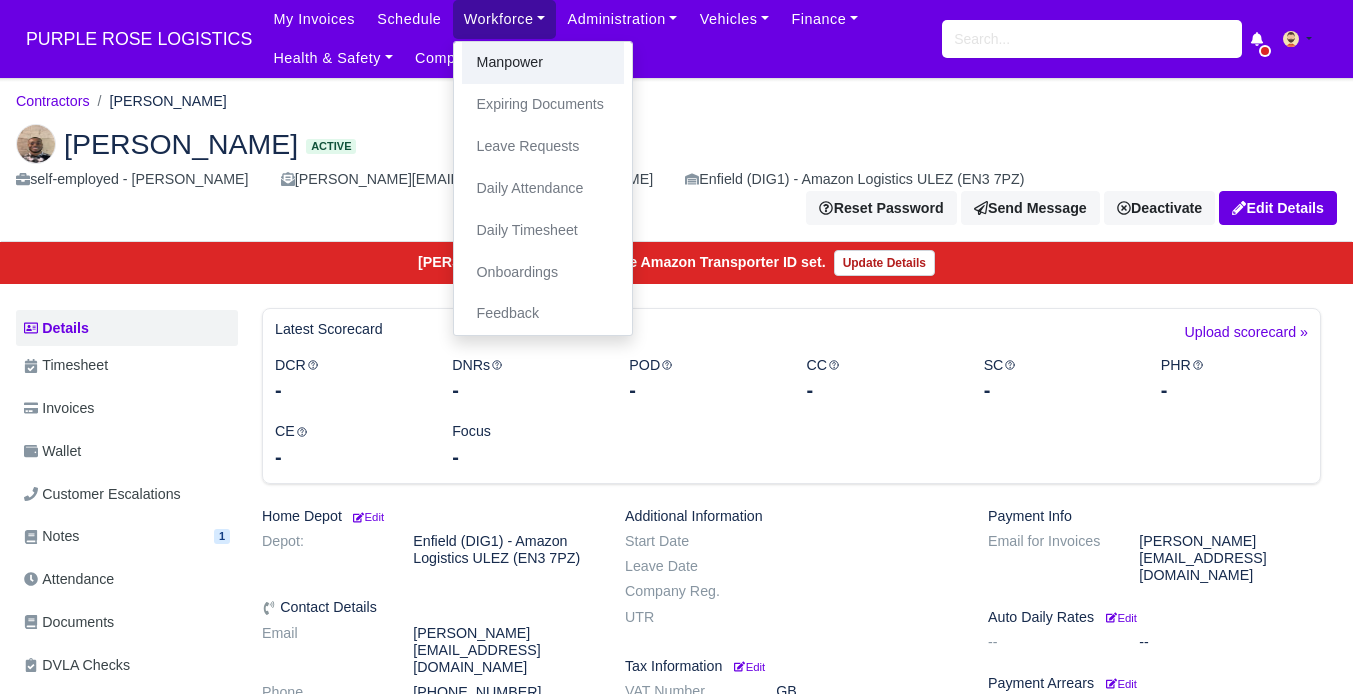 click on "Manpower" at bounding box center (543, 63) 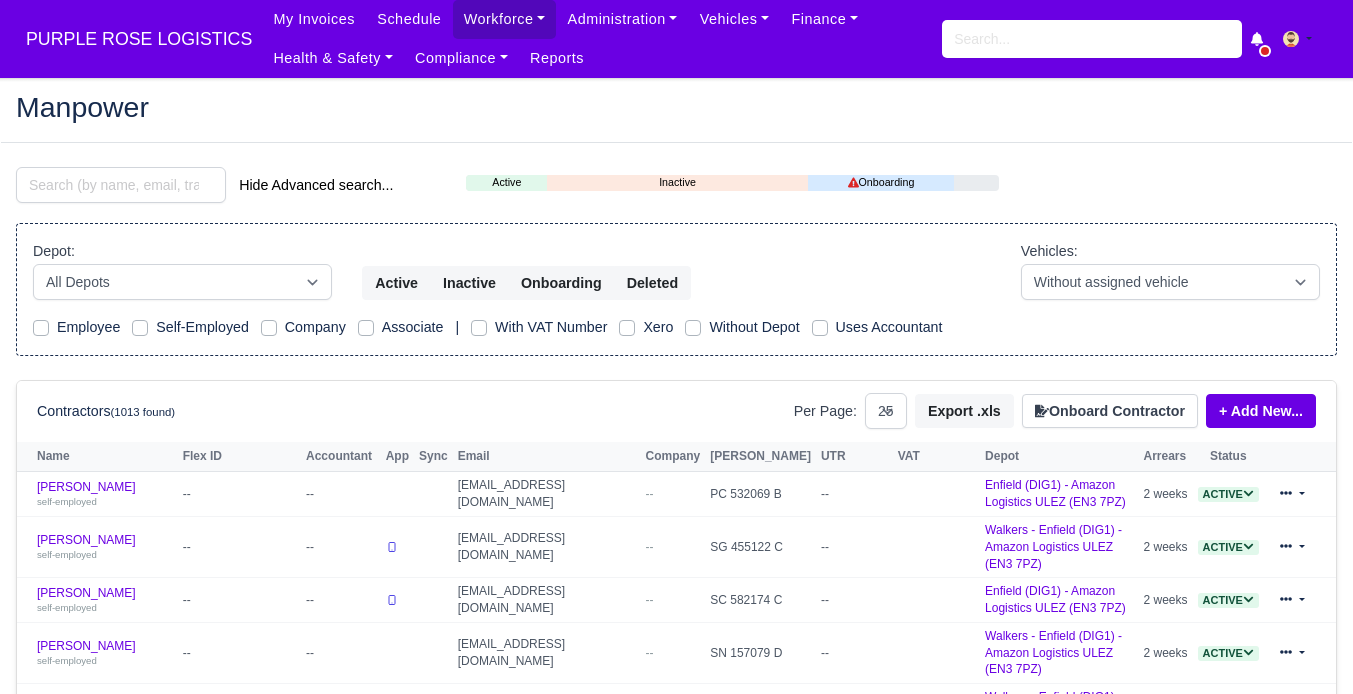select on "25" 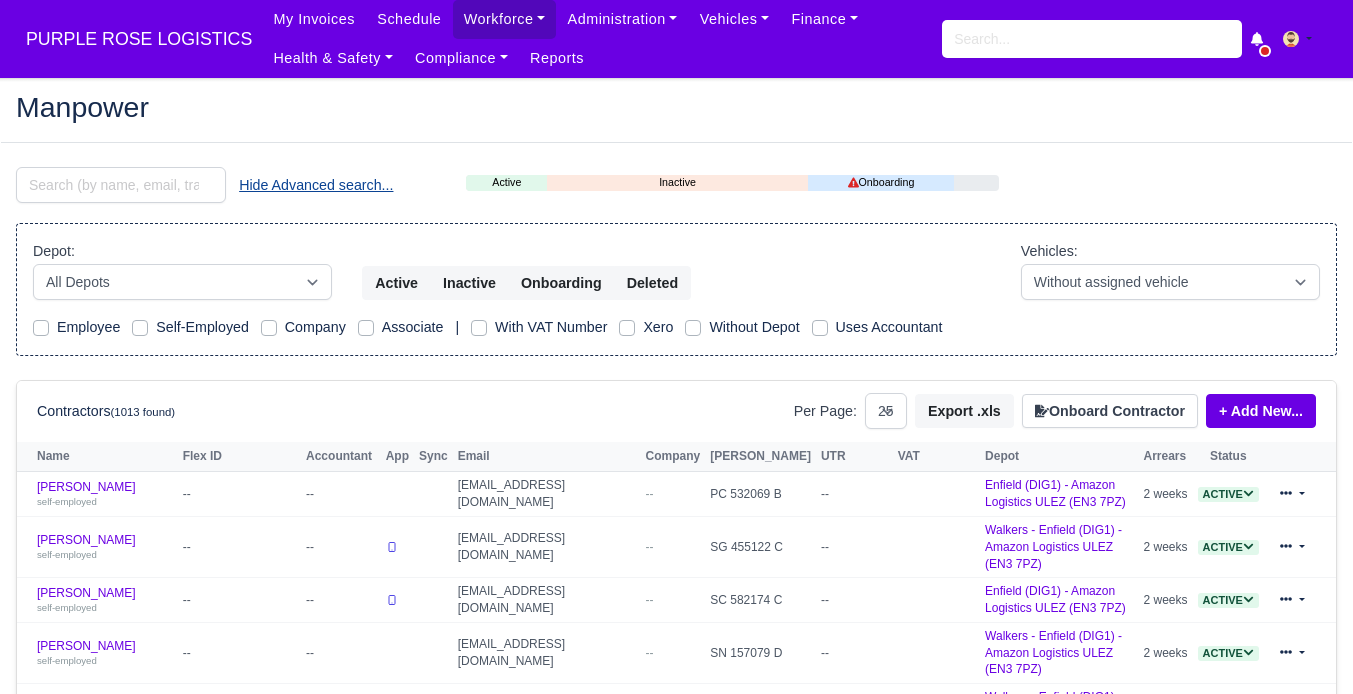 scroll, scrollTop: 0, scrollLeft: 0, axis: both 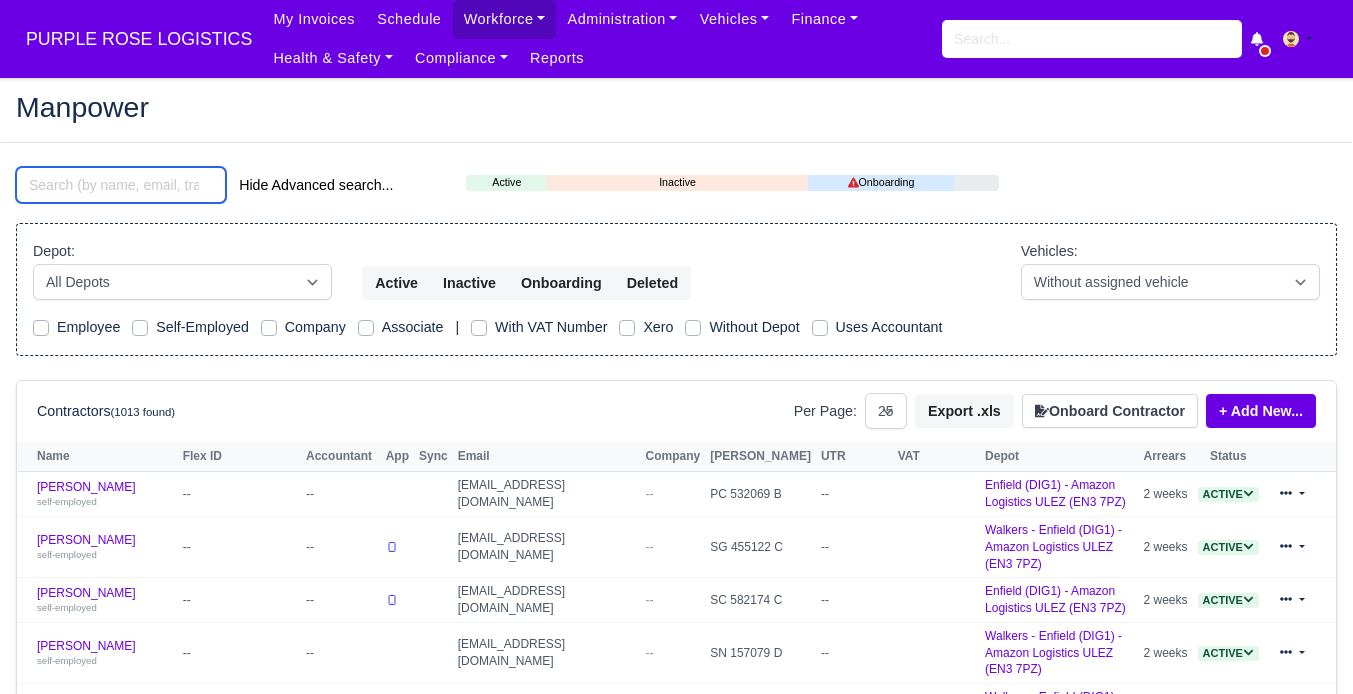 click at bounding box center [121, 185] 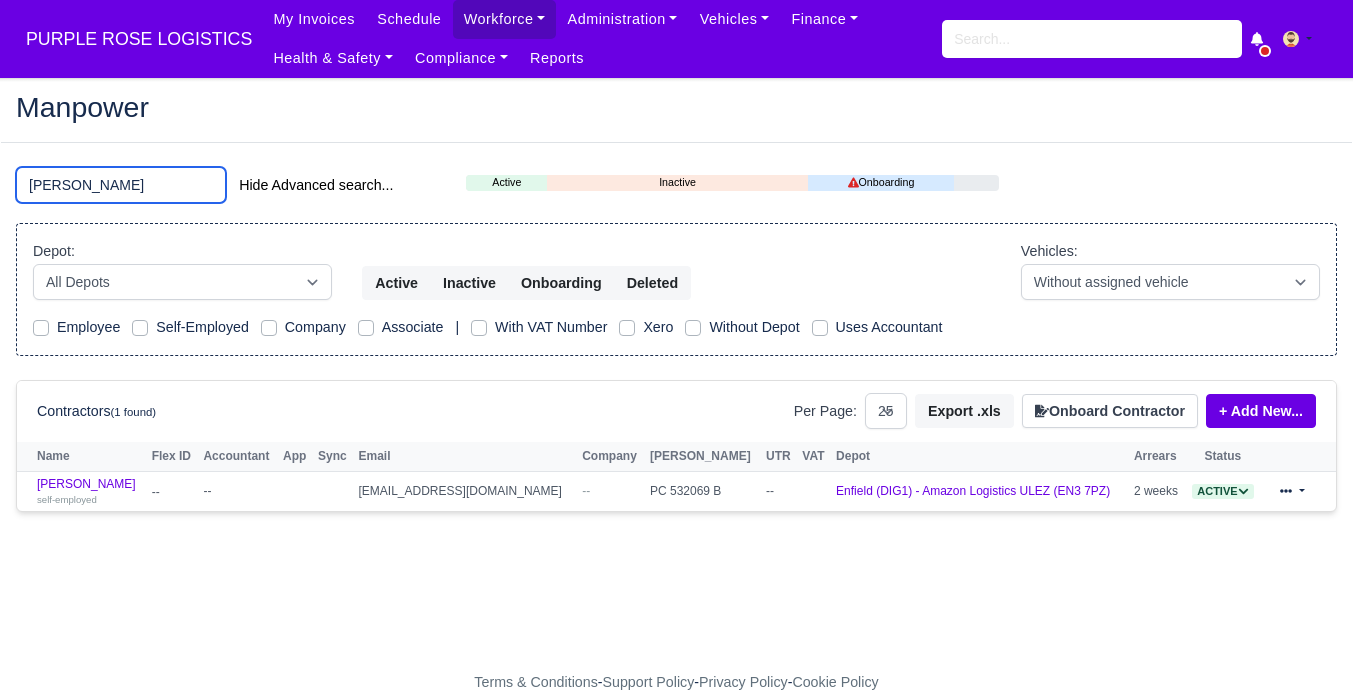 type on "[PERSON_NAME]" 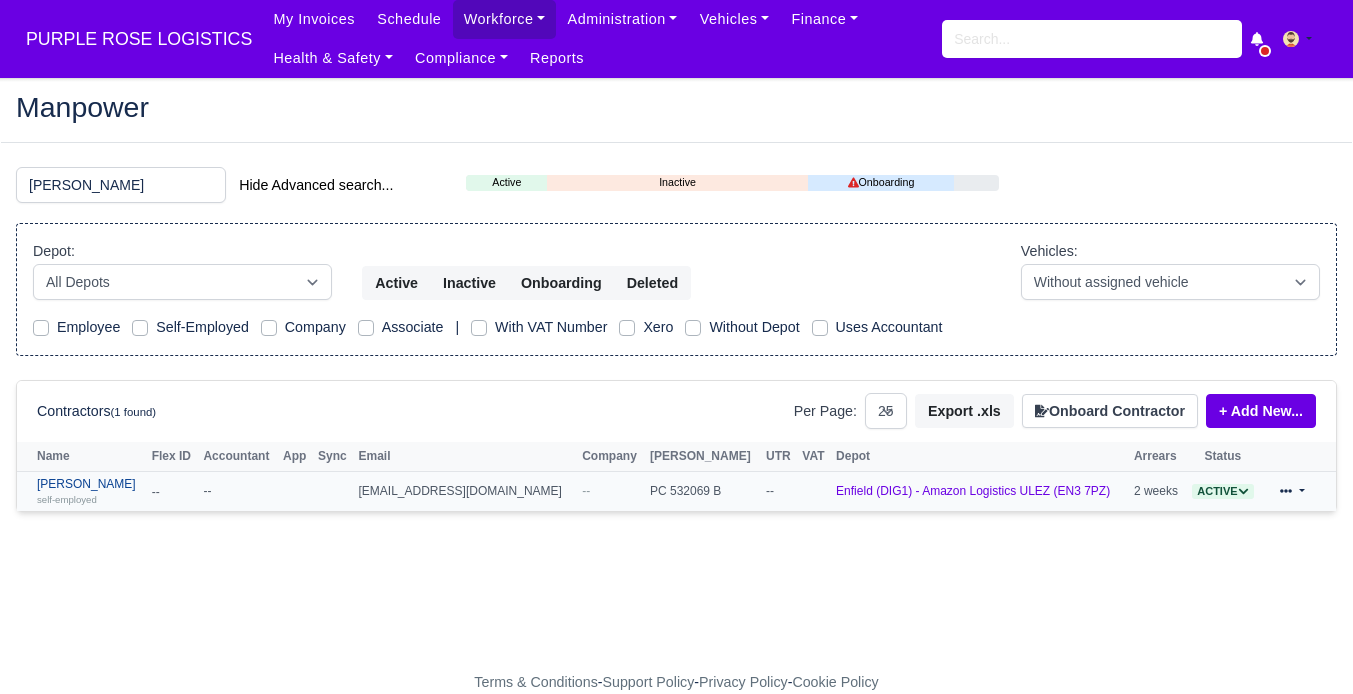 click on "Aaron Symister
self-employed" at bounding box center [89, 491] 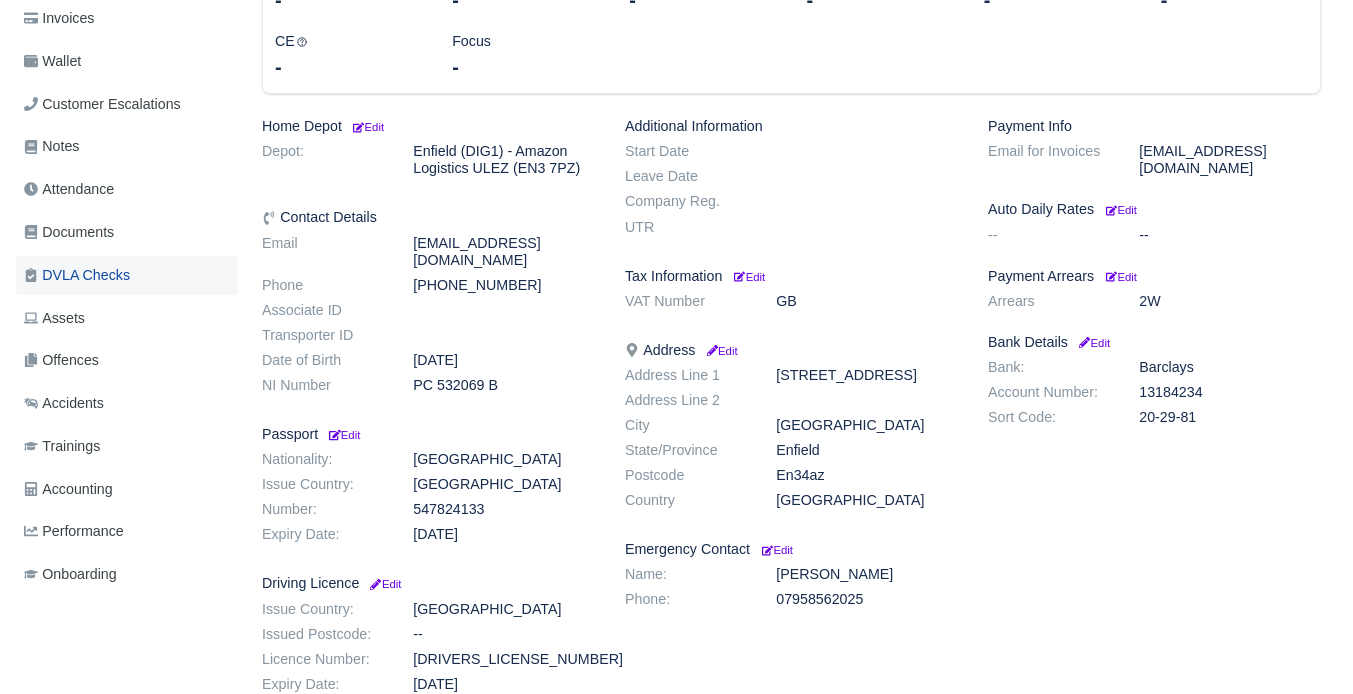 scroll, scrollTop: 361, scrollLeft: 0, axis: vertical 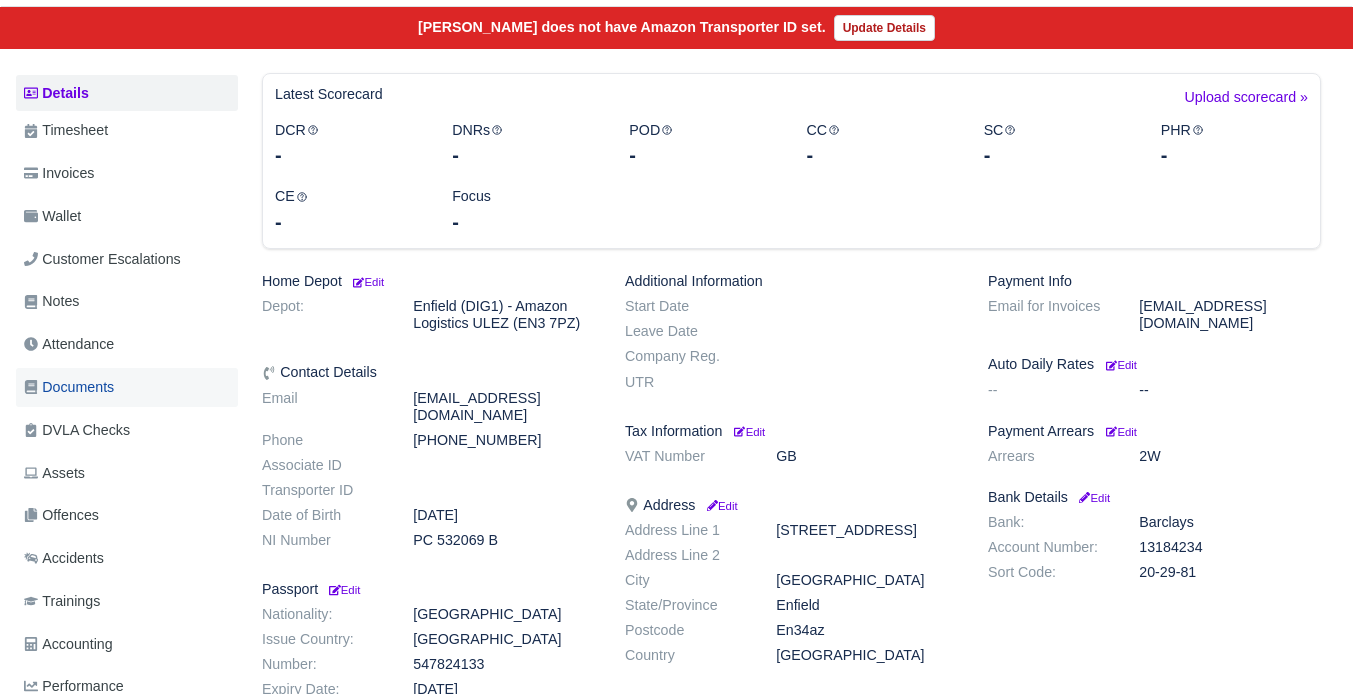 click on "Documents" at bounding box center (69, 387) 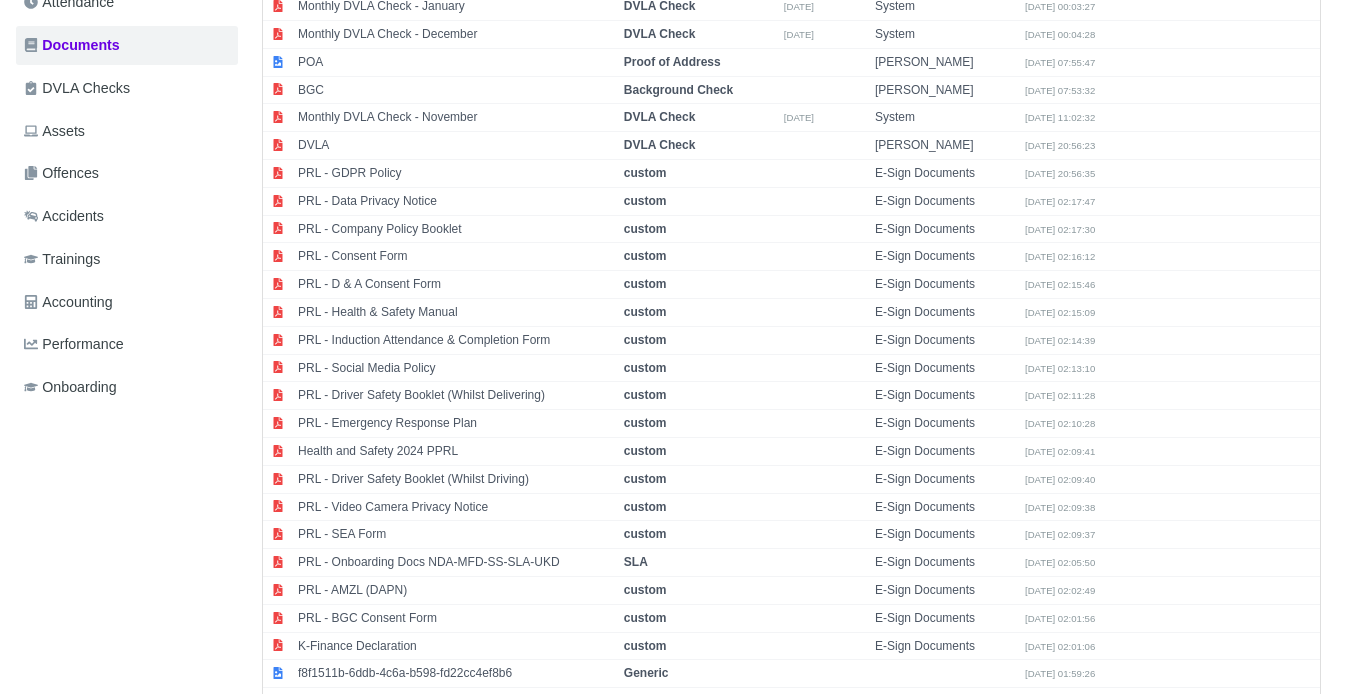scroll, scrollTop: 672, scrollLeft: 0, axis: vertical 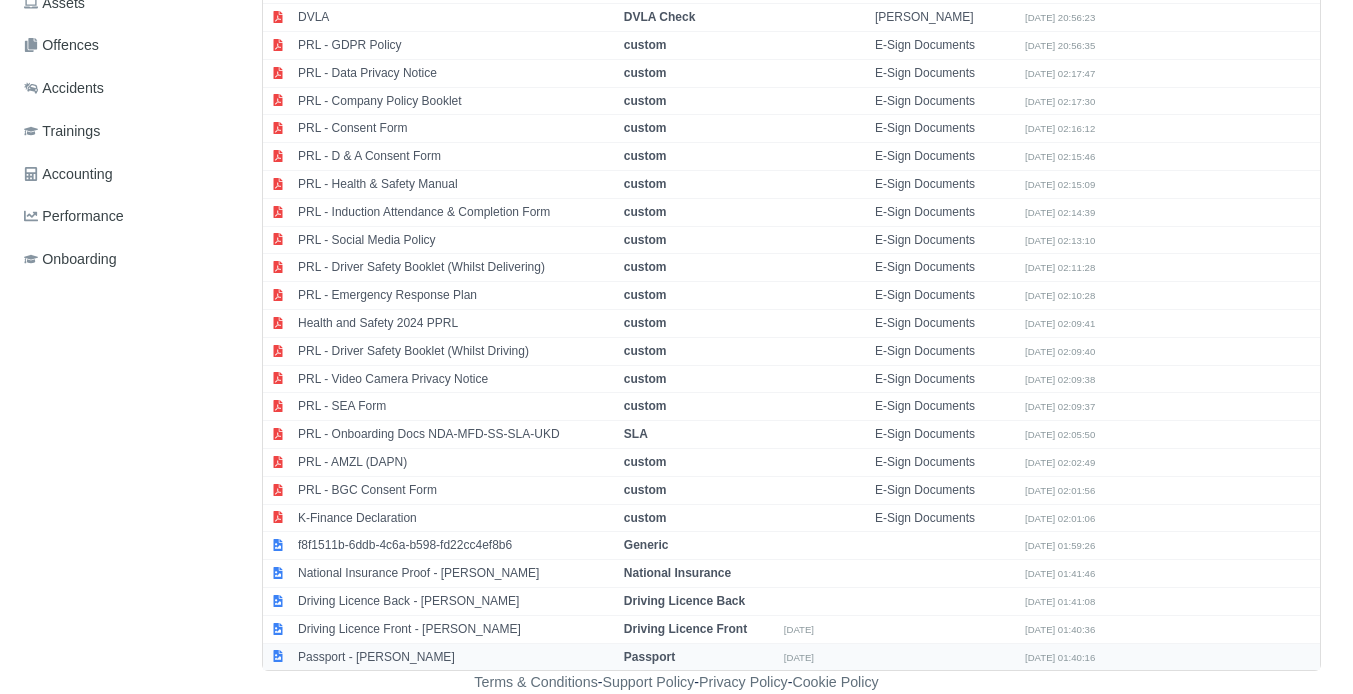 click on "Passport - [PERSON_NAME]" at bounding box center [456, 656] 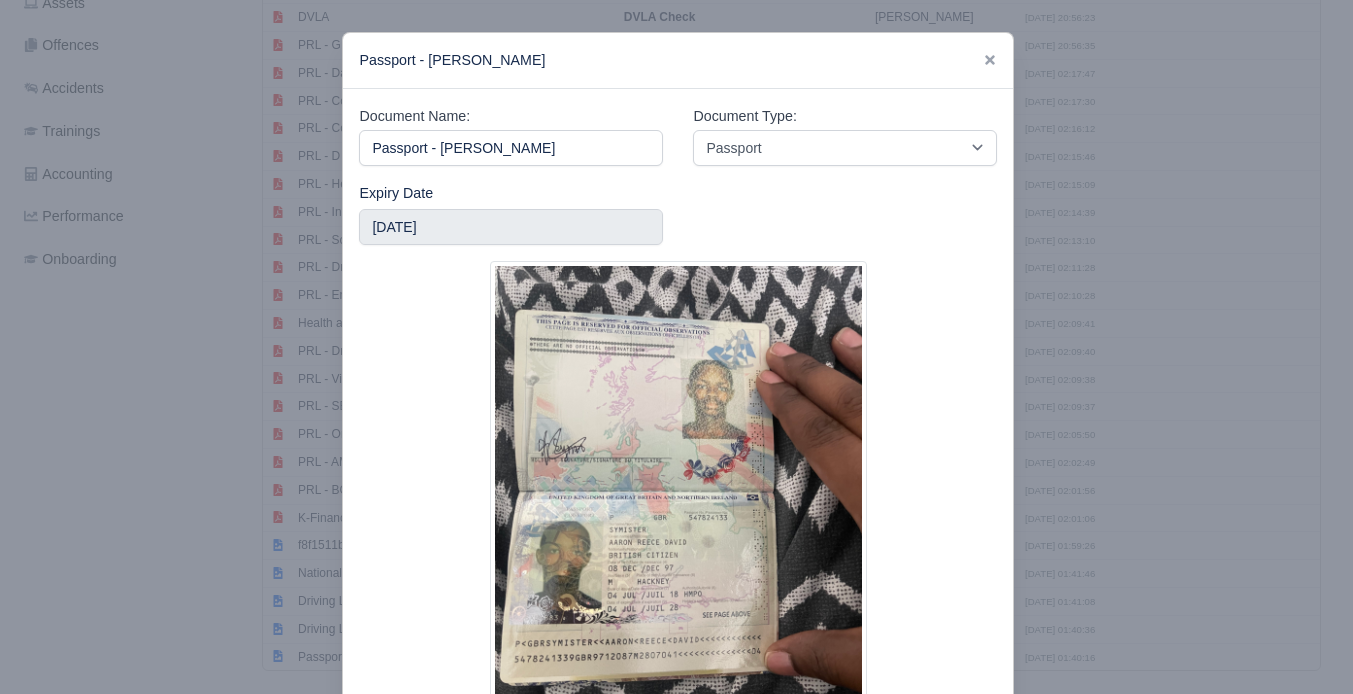 click at bounding box center (676, 347) 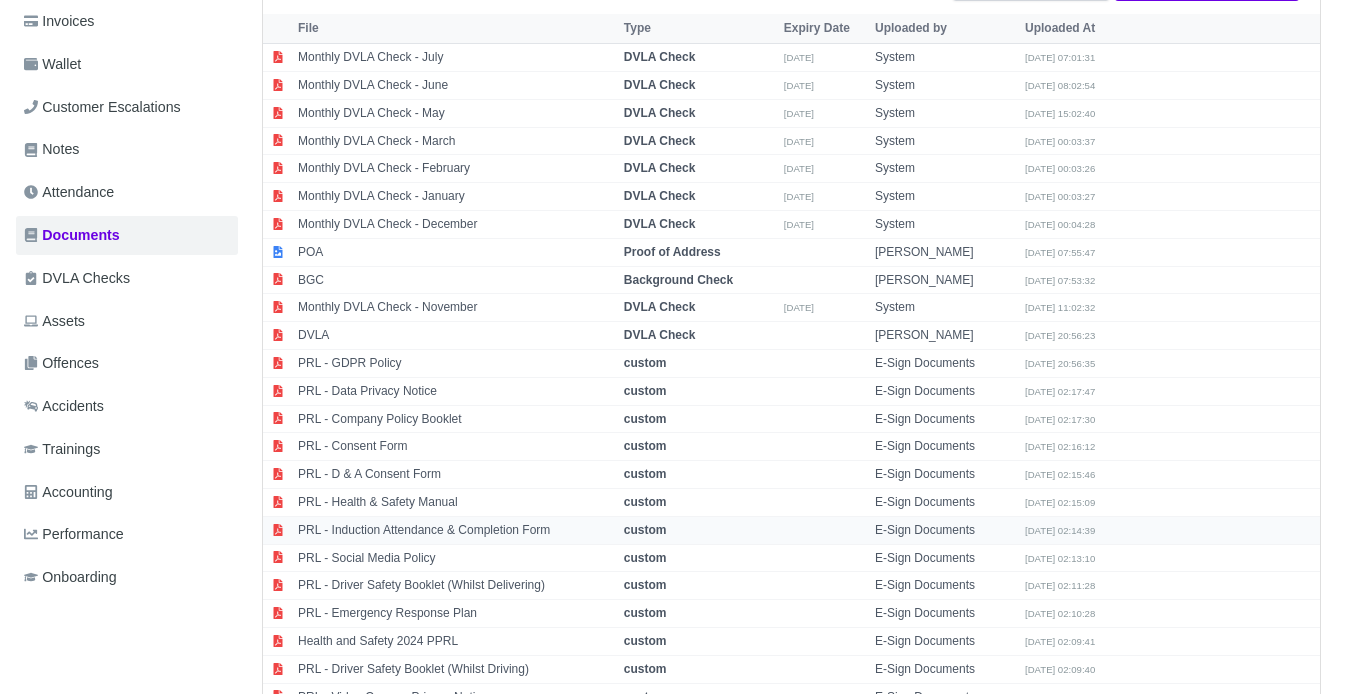 scroll, scrollTop: 0, scrollLeft: 0, axis: both 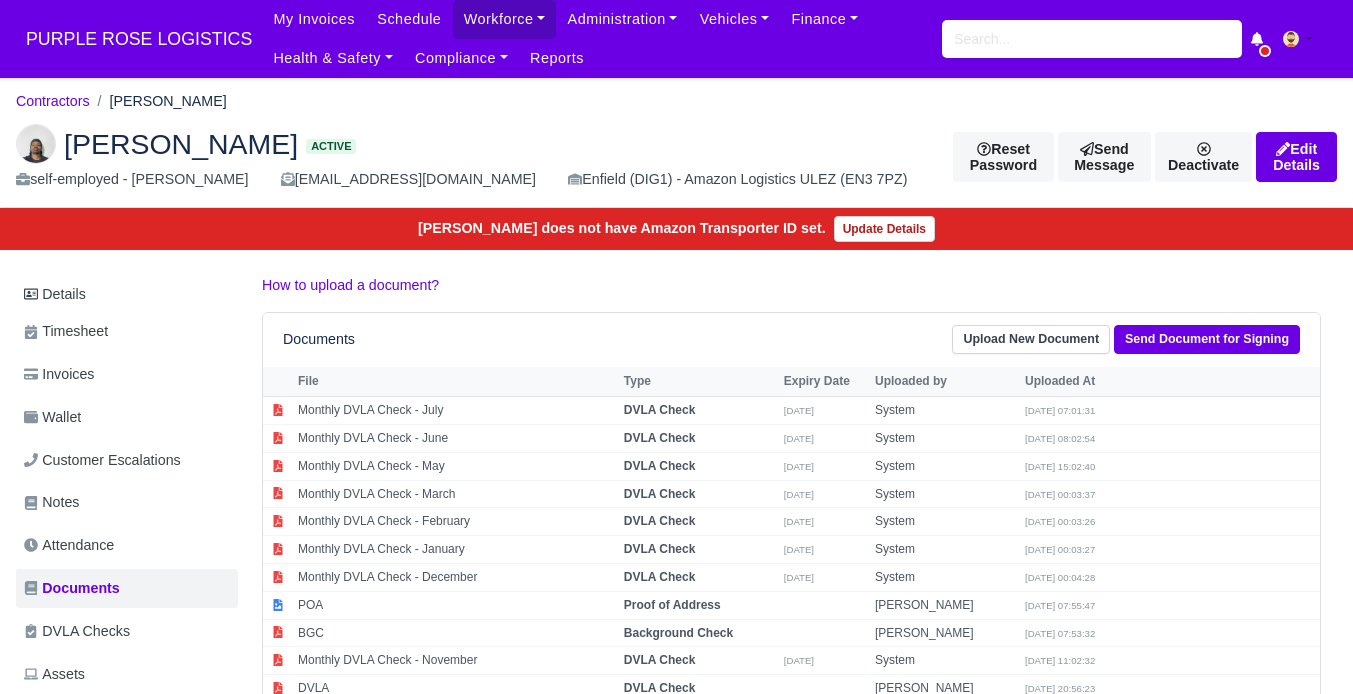 drag, startPoint x: 66, startPoint y: 145, endPoint x: 256, endPoint y: 147, distance: 190.01053 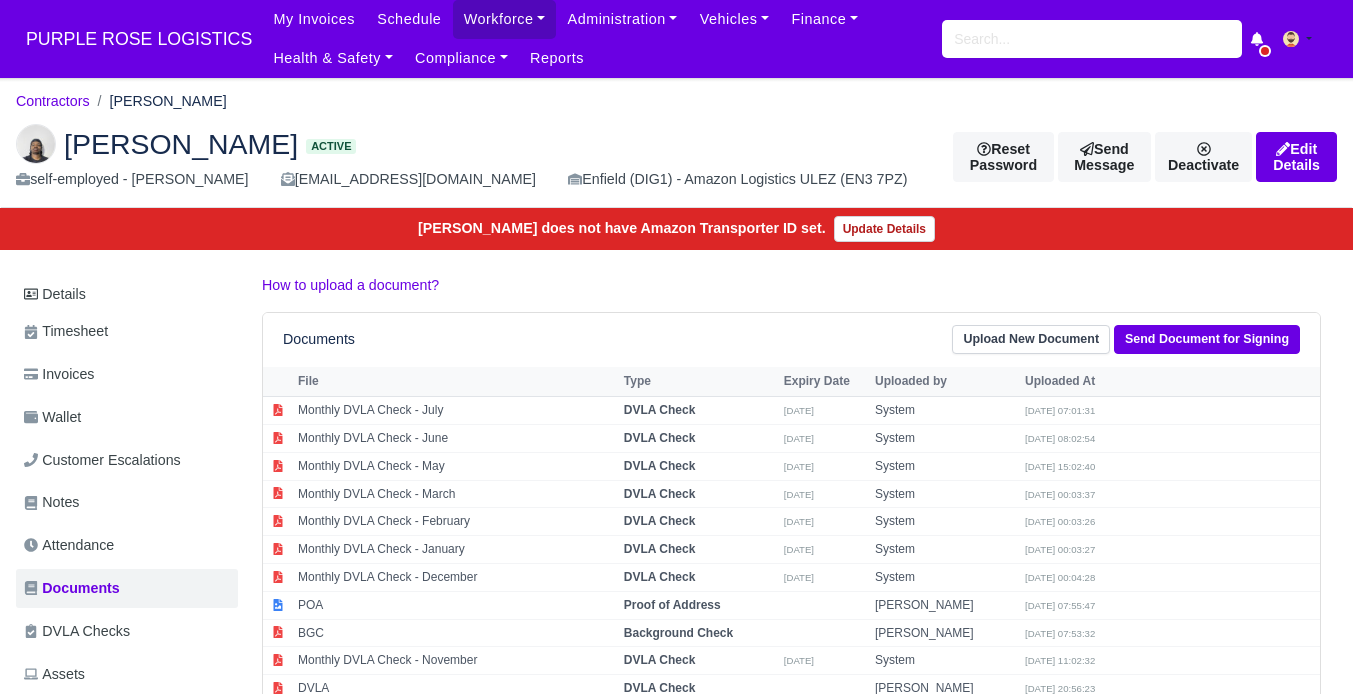 click on "Aaron Symister
Active" at bounding box center [469, 144] 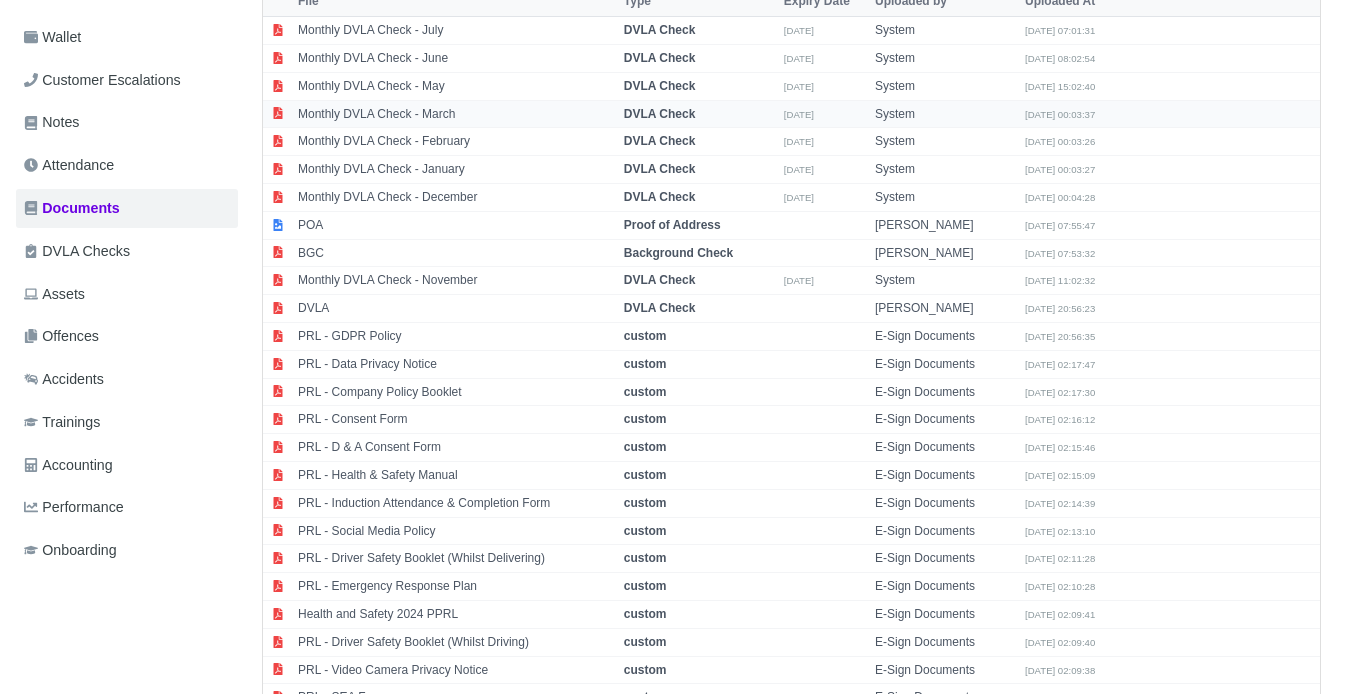 scroll, scrollTop: 672, scrollLeft: 0, axis: vertical 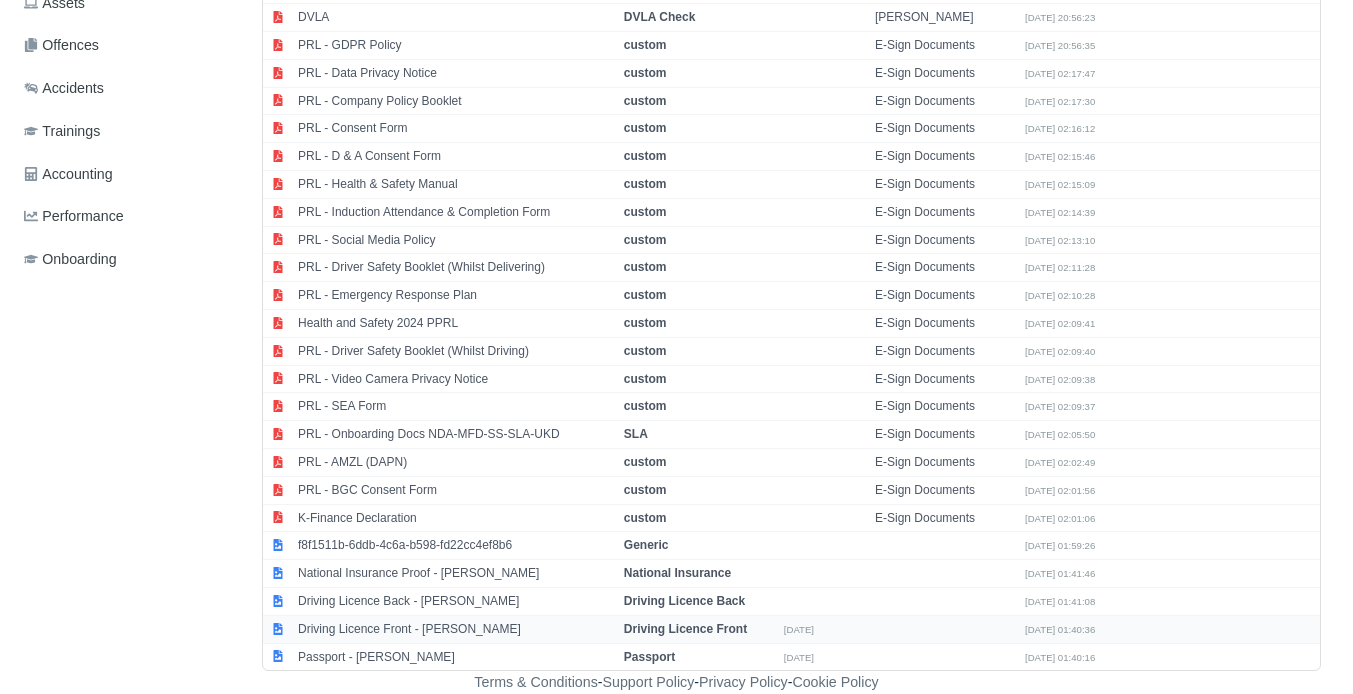 click on "Driving Licence Front - Aaron Symister" at bounding box center (456, 629) 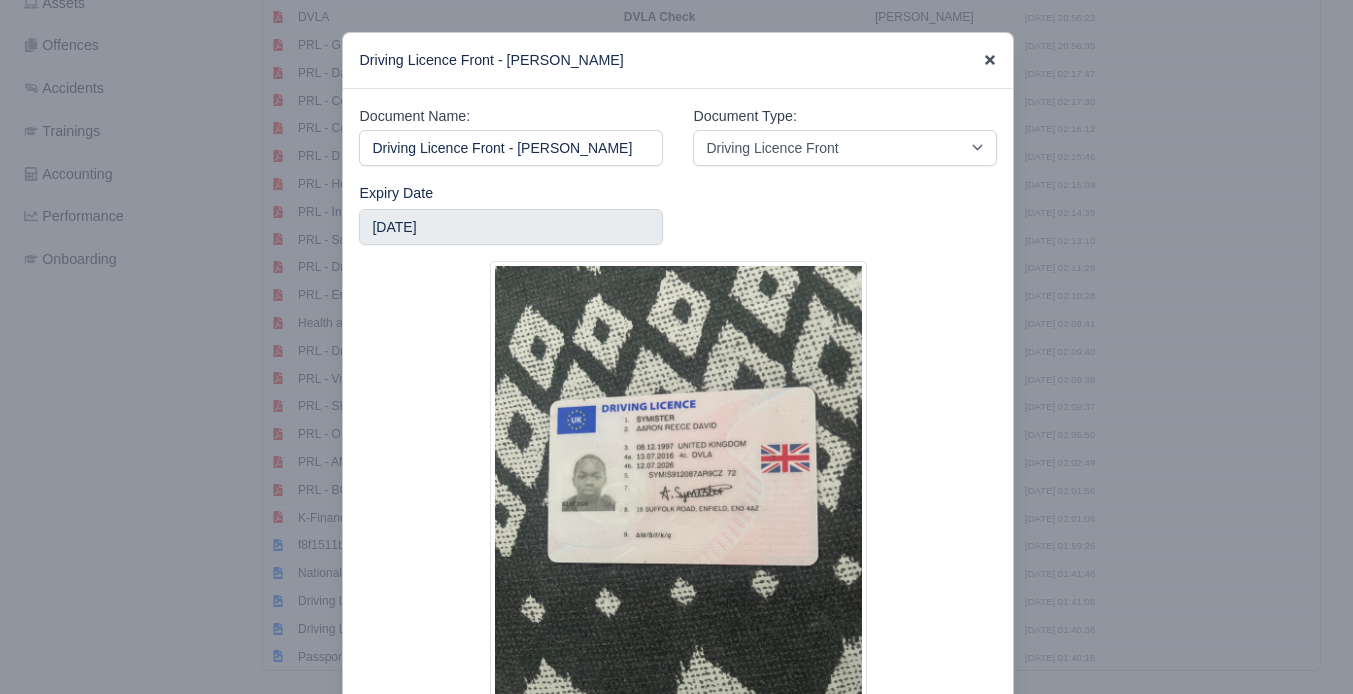 click 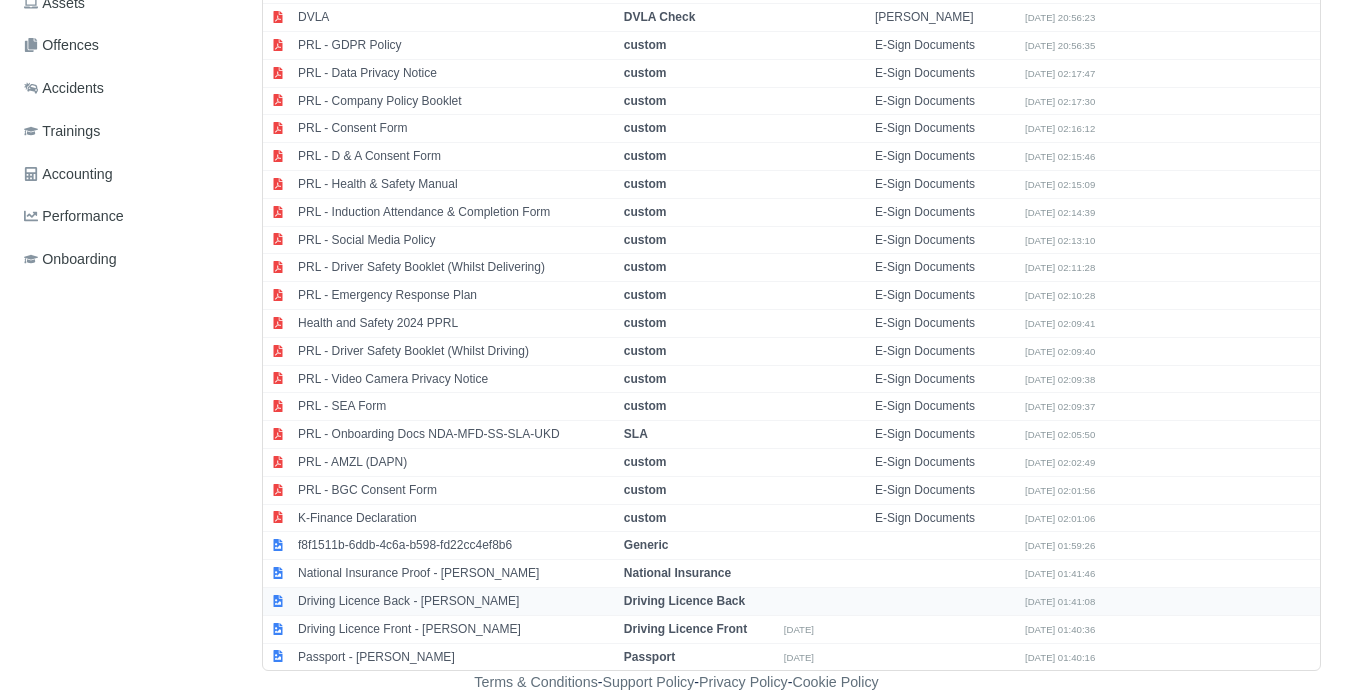 click on "Driving Licence Back - Aaron Symister" at bounding box center [456, 601] 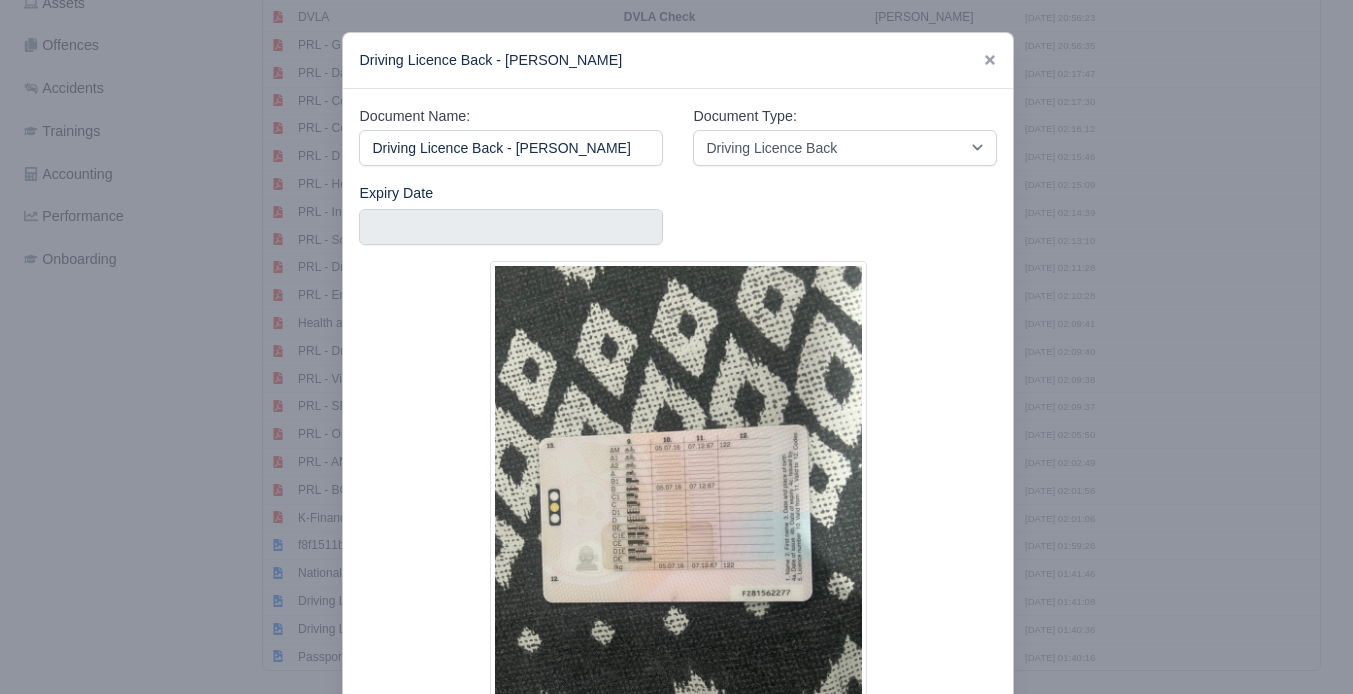 click at bounding box center [676, 347] 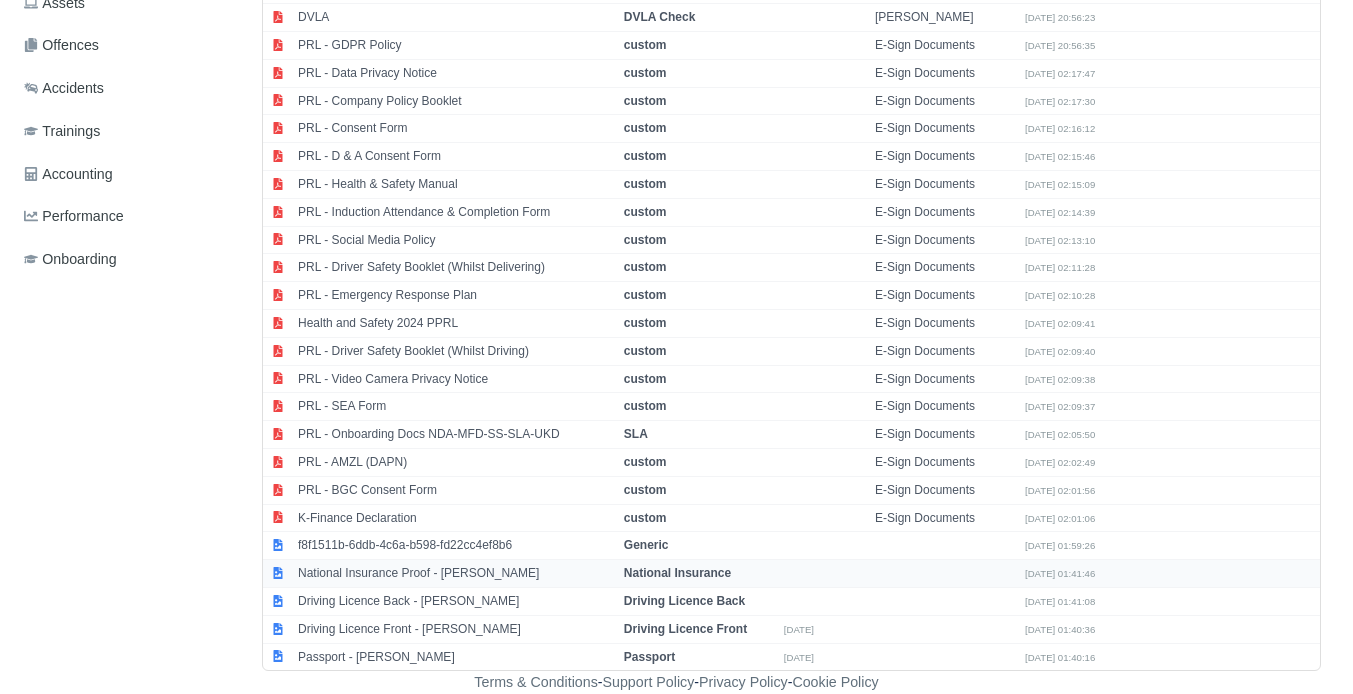 click on "National Insurance Proof - Aaron Symister" at bounding box center (456, 574) 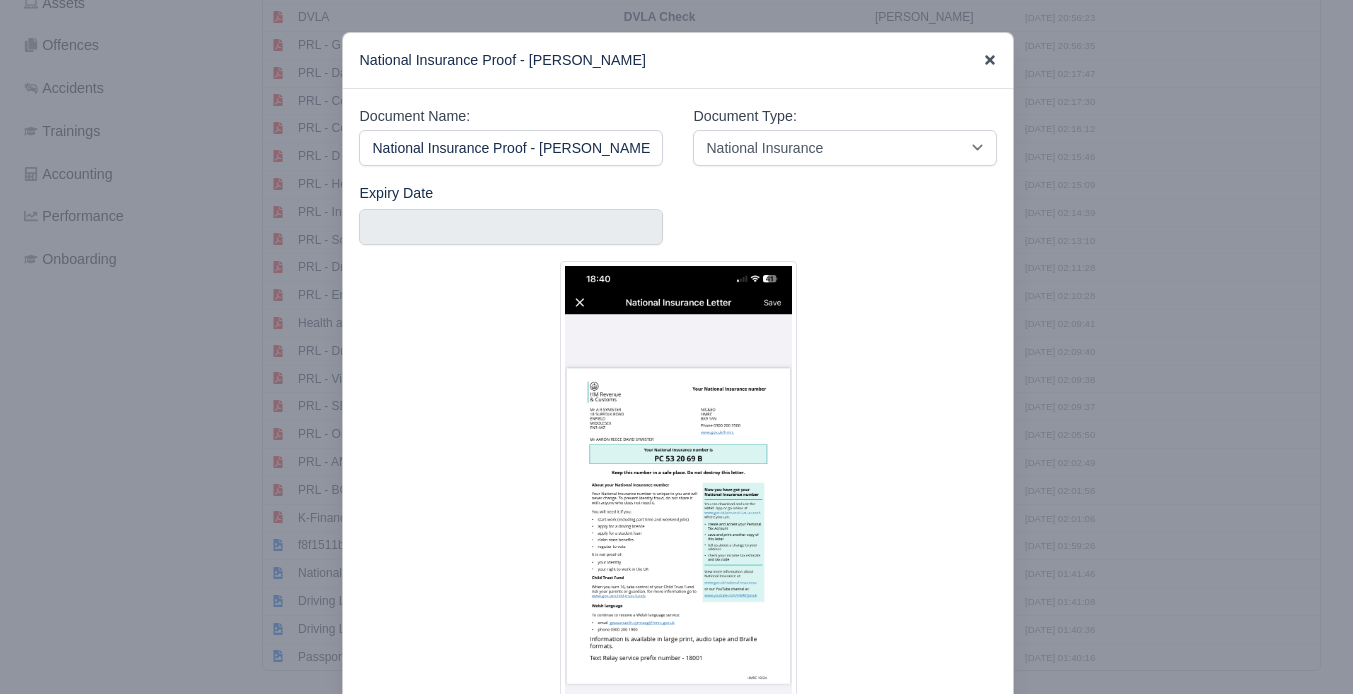 click 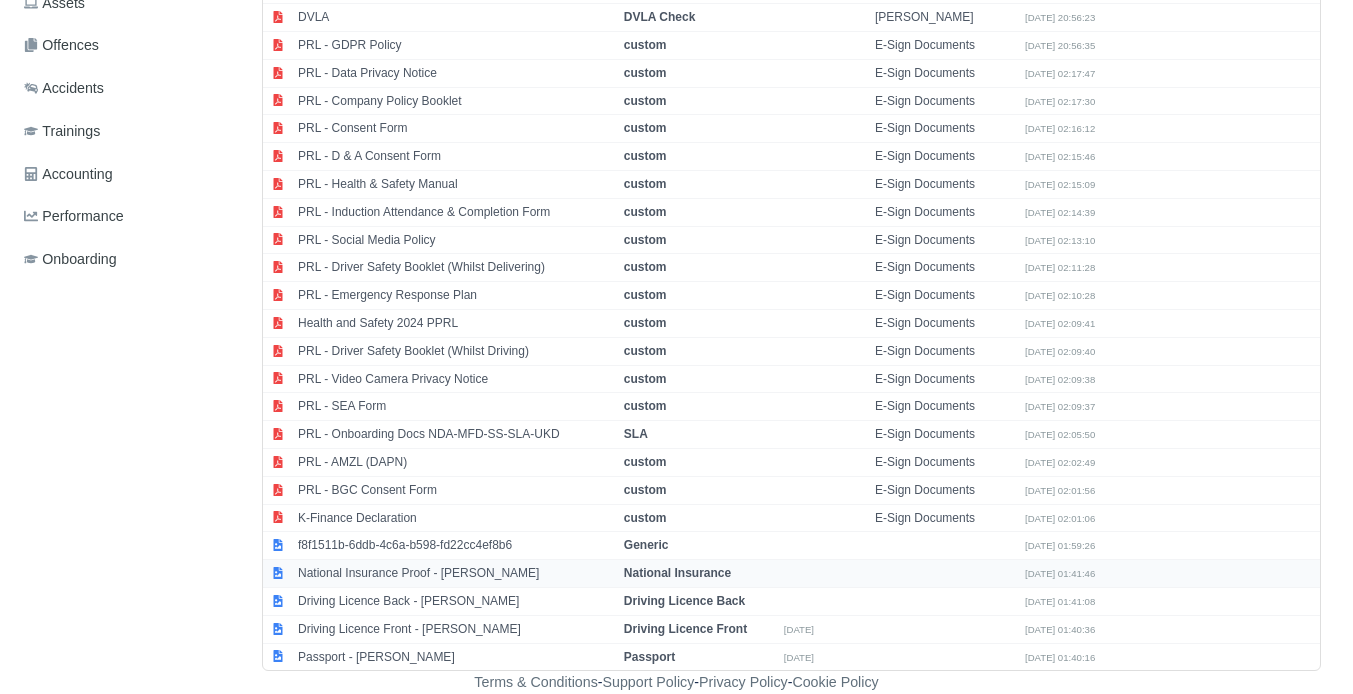 click on "National Insurance Proof - Aaron Symister" at bounding box center (456, 574) 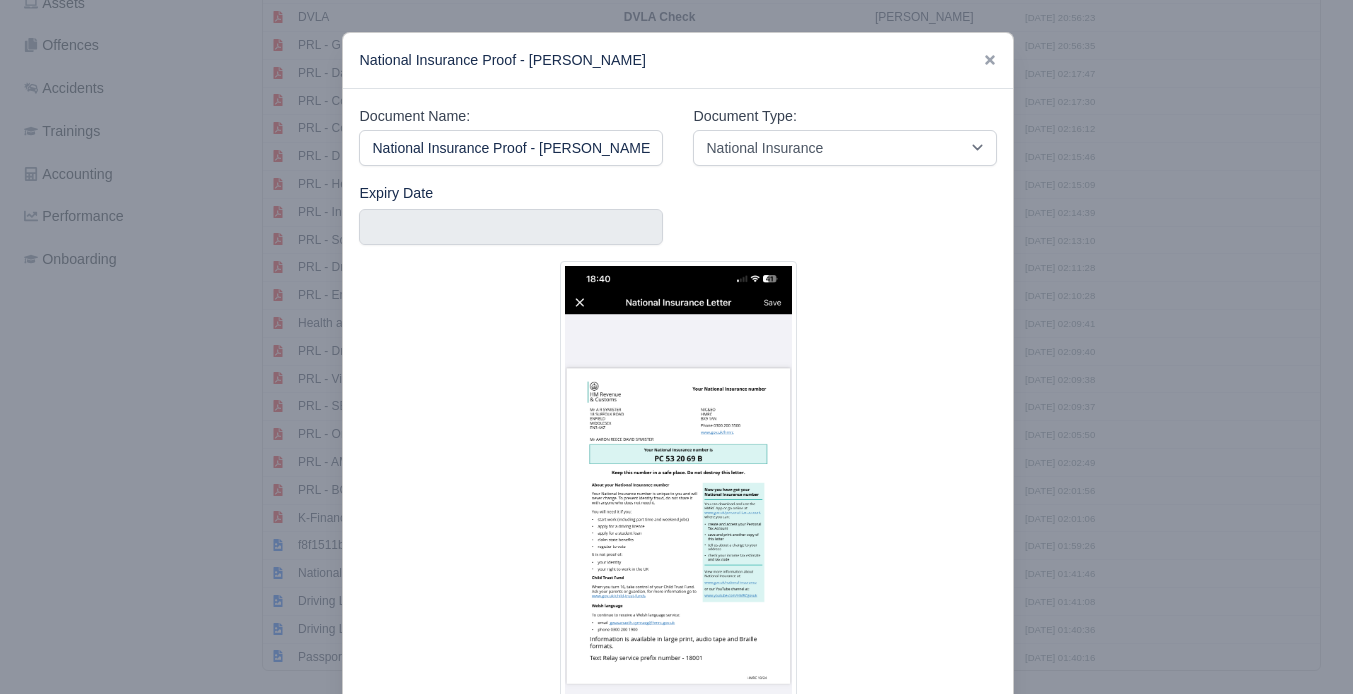 click at bounding box center [678, 511] 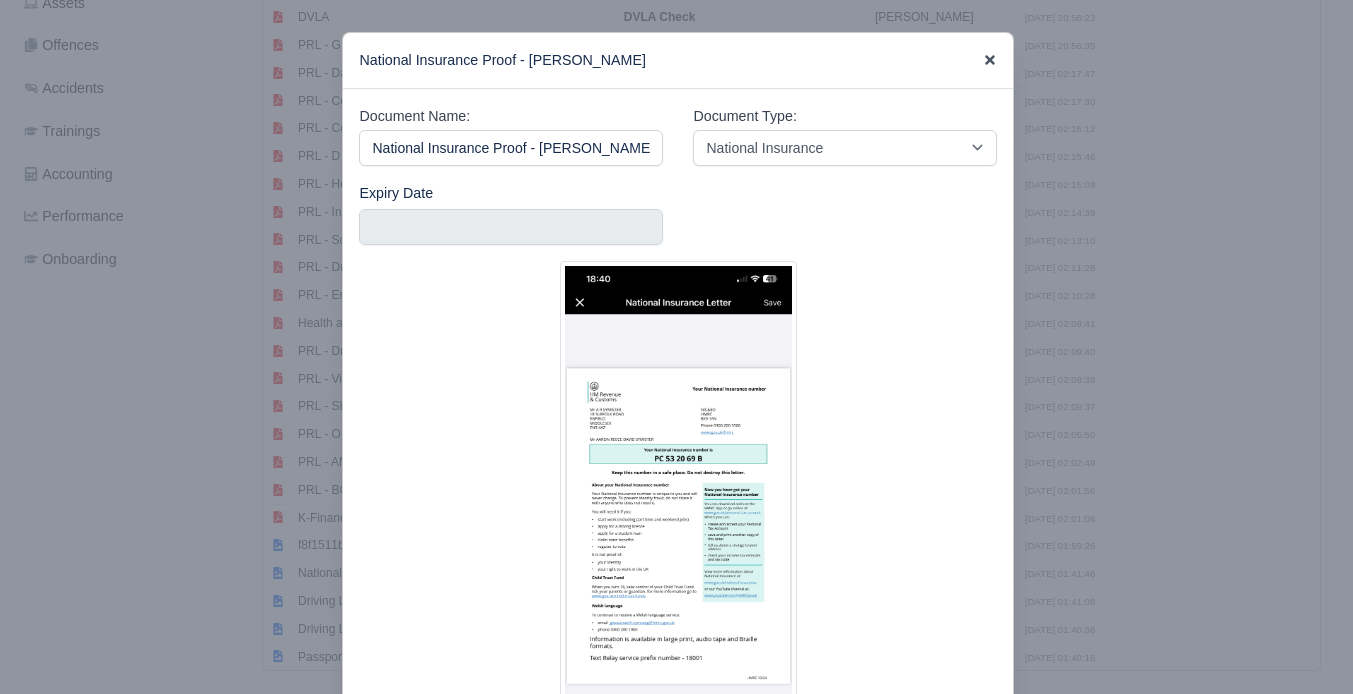 click 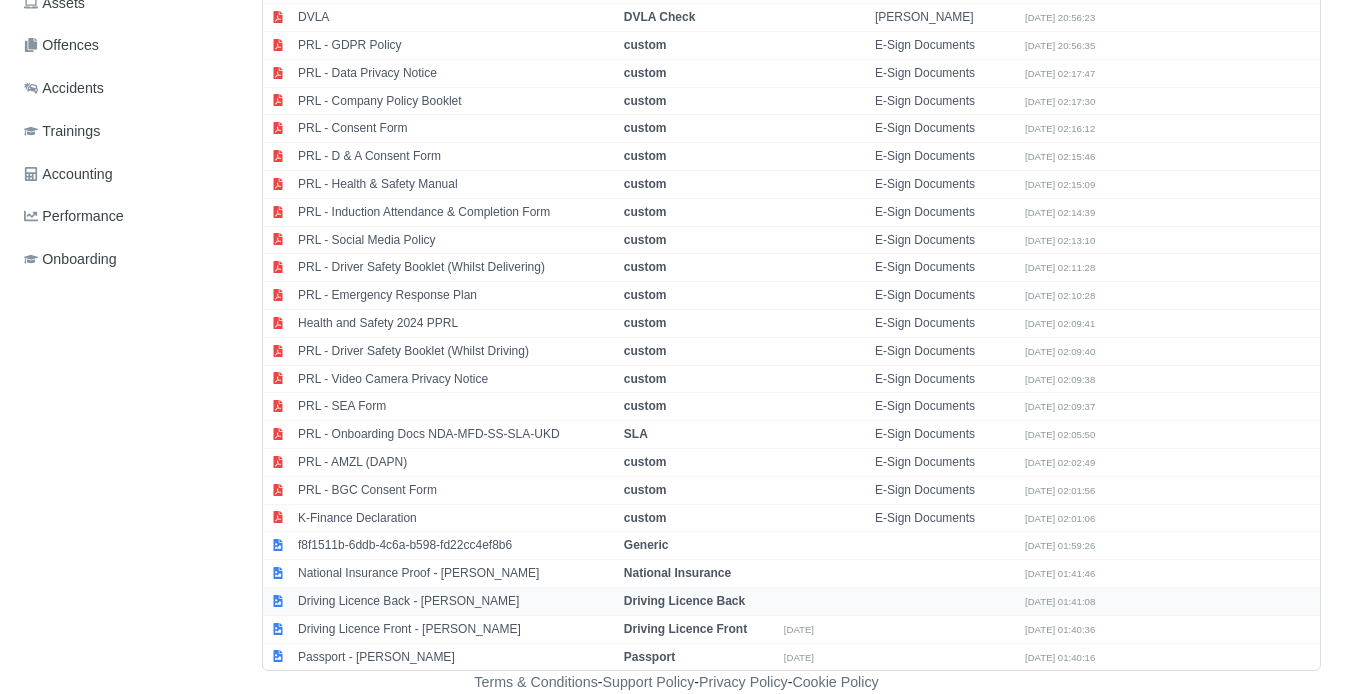 click on "Driving Licence Back - Aaron Symister" at bounding box center [456, 601] 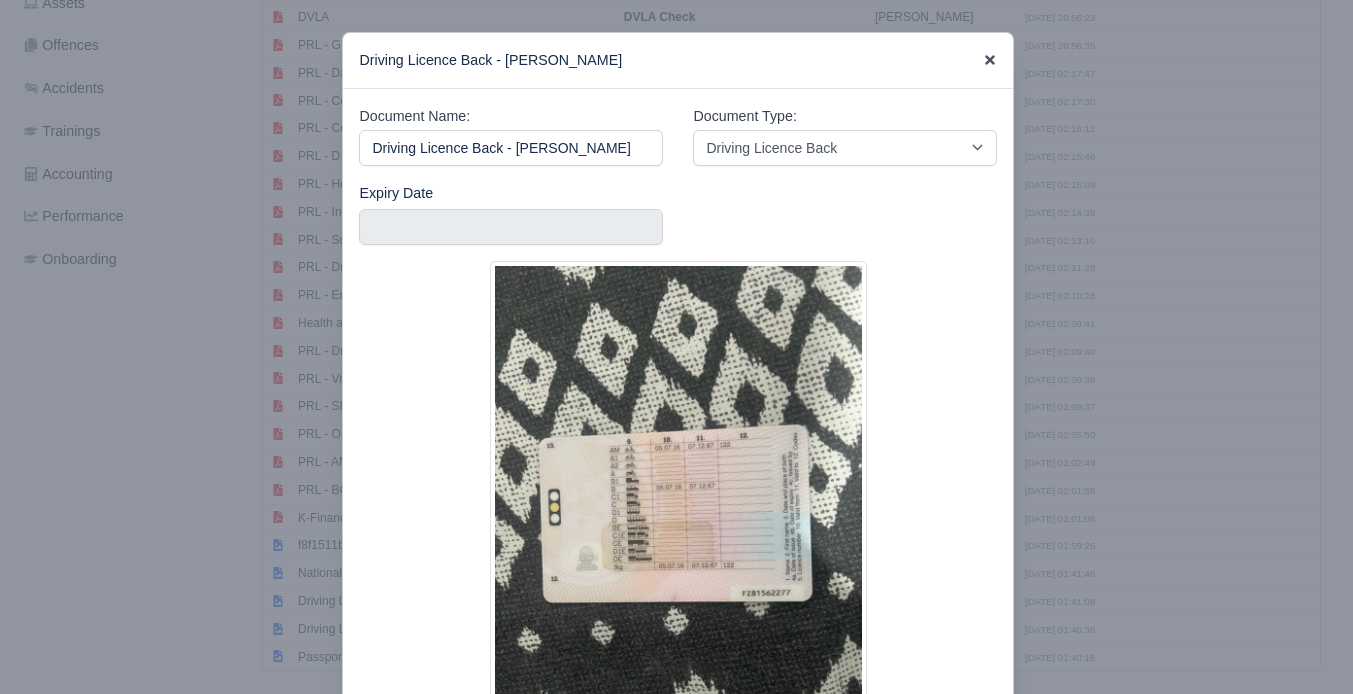 click 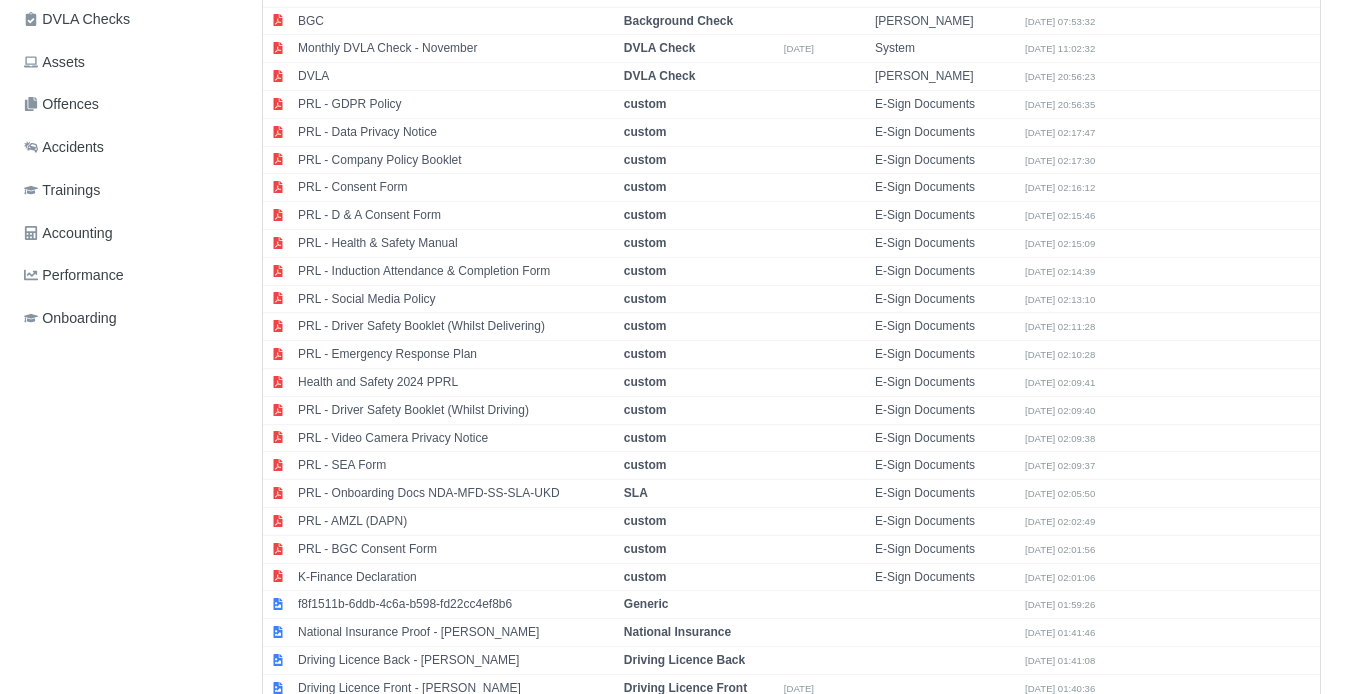 scroll, scrollTop: 672, scrollLeft: 0, axis: vertical 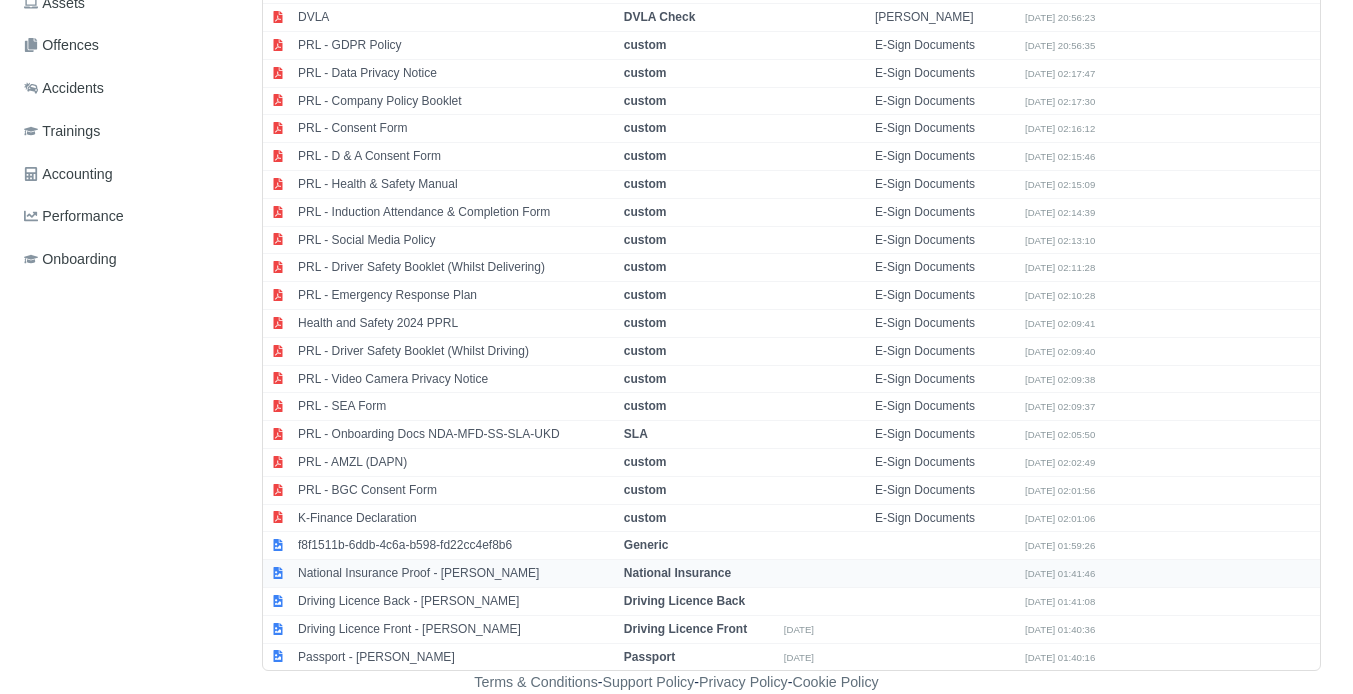click on "National Insurance Proof - [PERSON_NAME]" at bounding box center (456, 574) 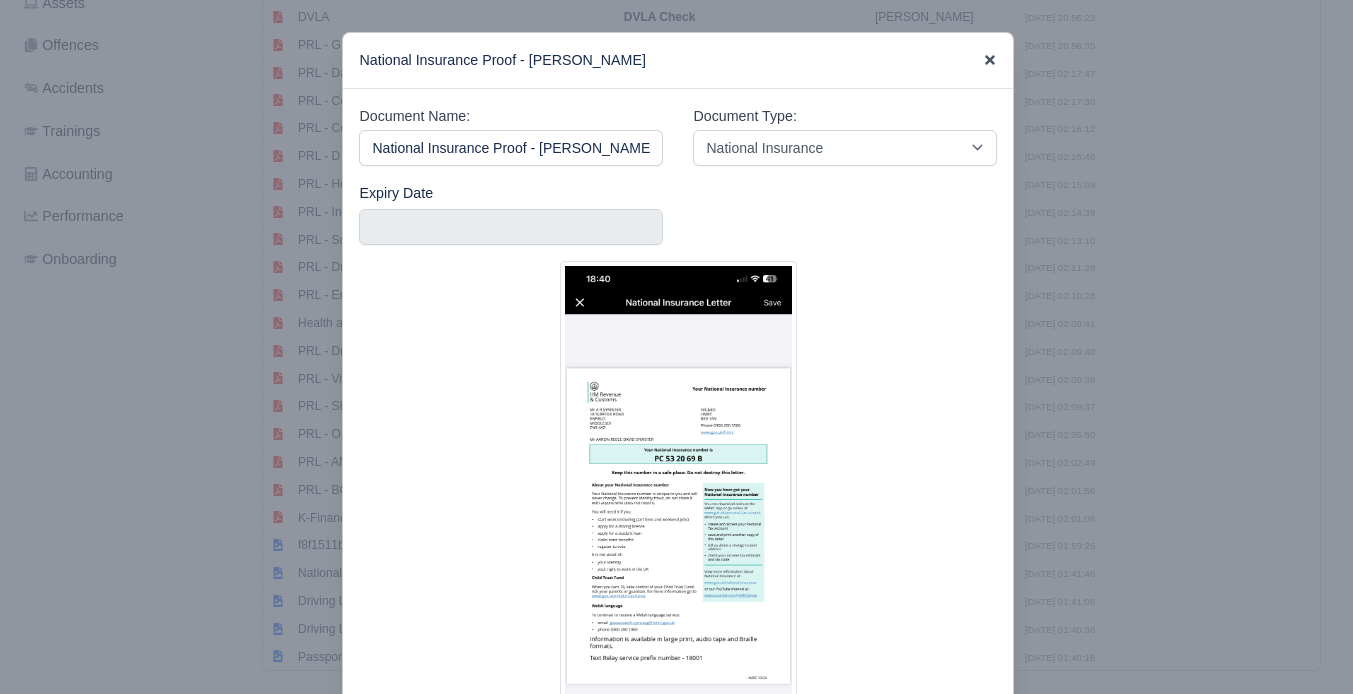 click 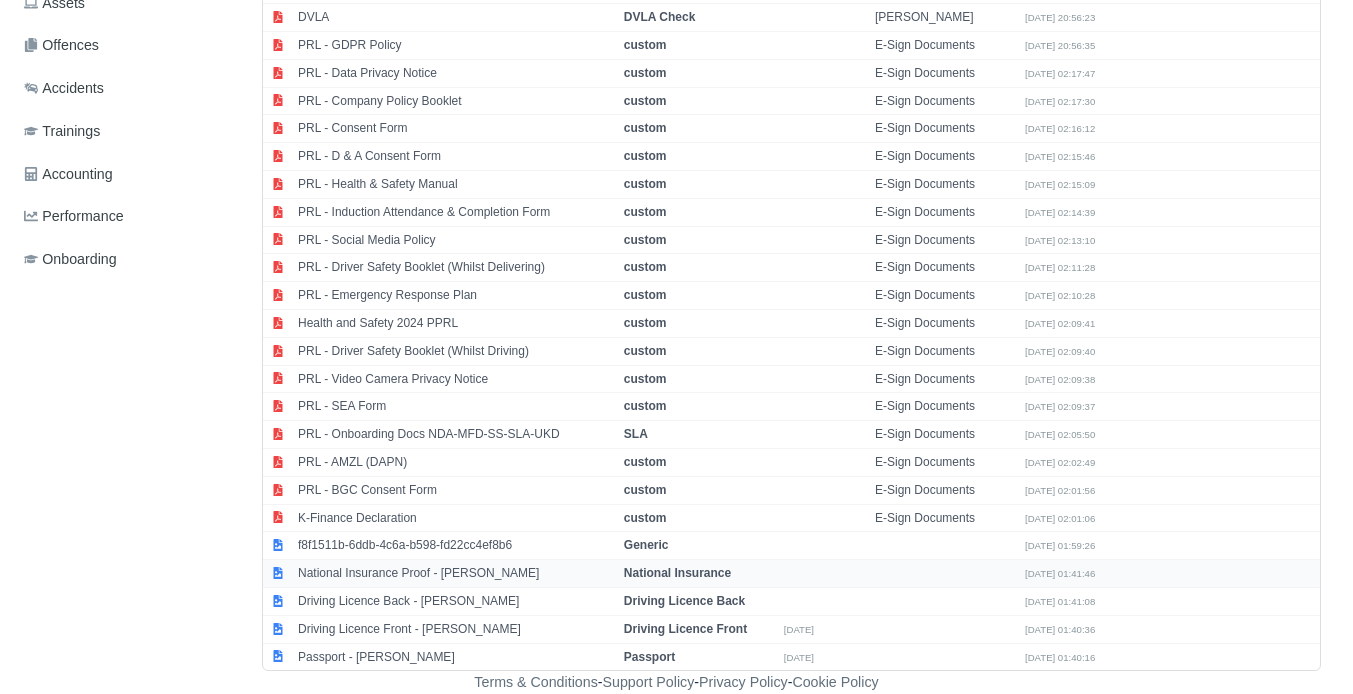 click on "National Insurance Proof - Aaron Symister" at bounding box center (456, 574) 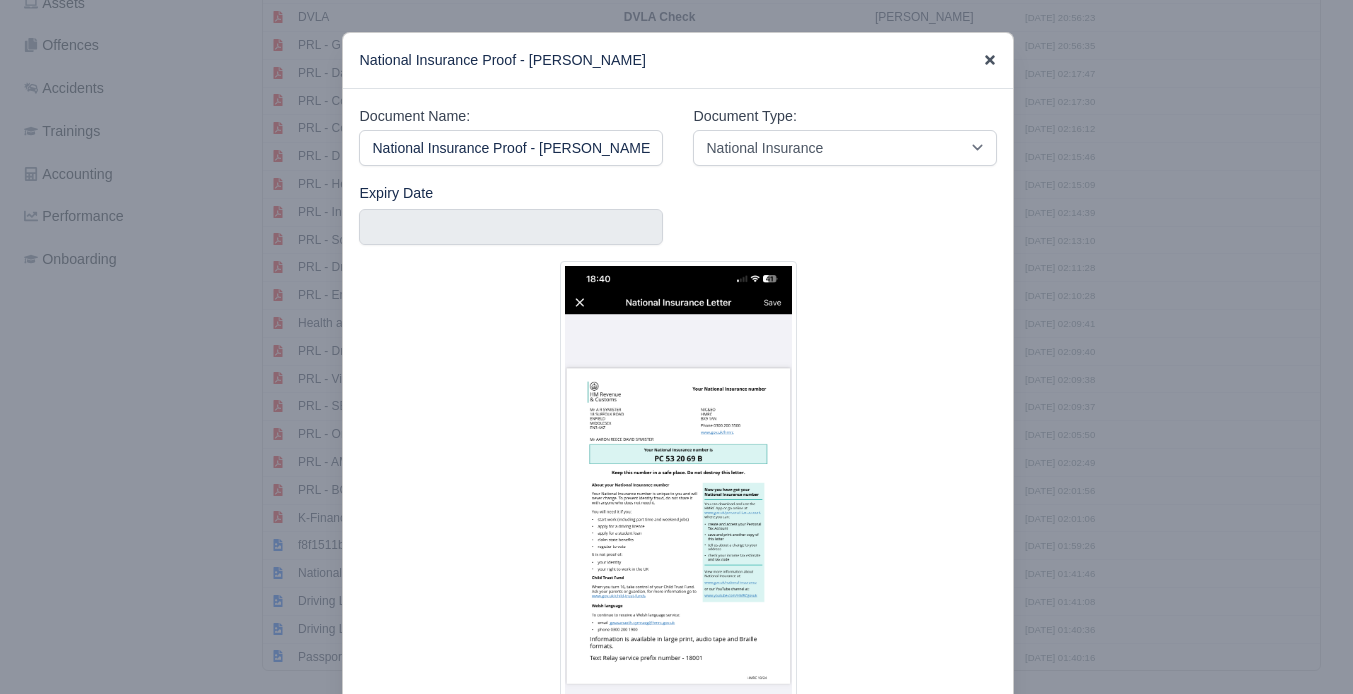 click 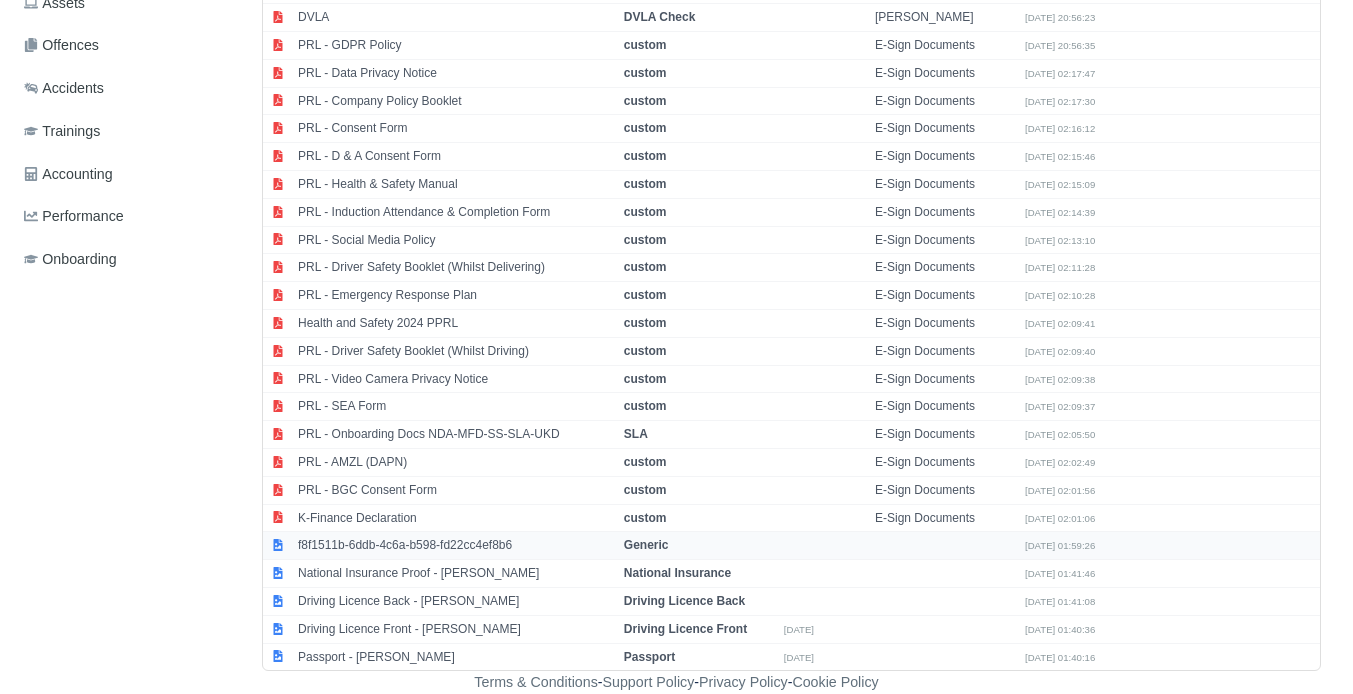 click on "f8f1511b-6ddb-4c6a-b598-fd22cc4ef8b6" at bounding box center (456, 546) 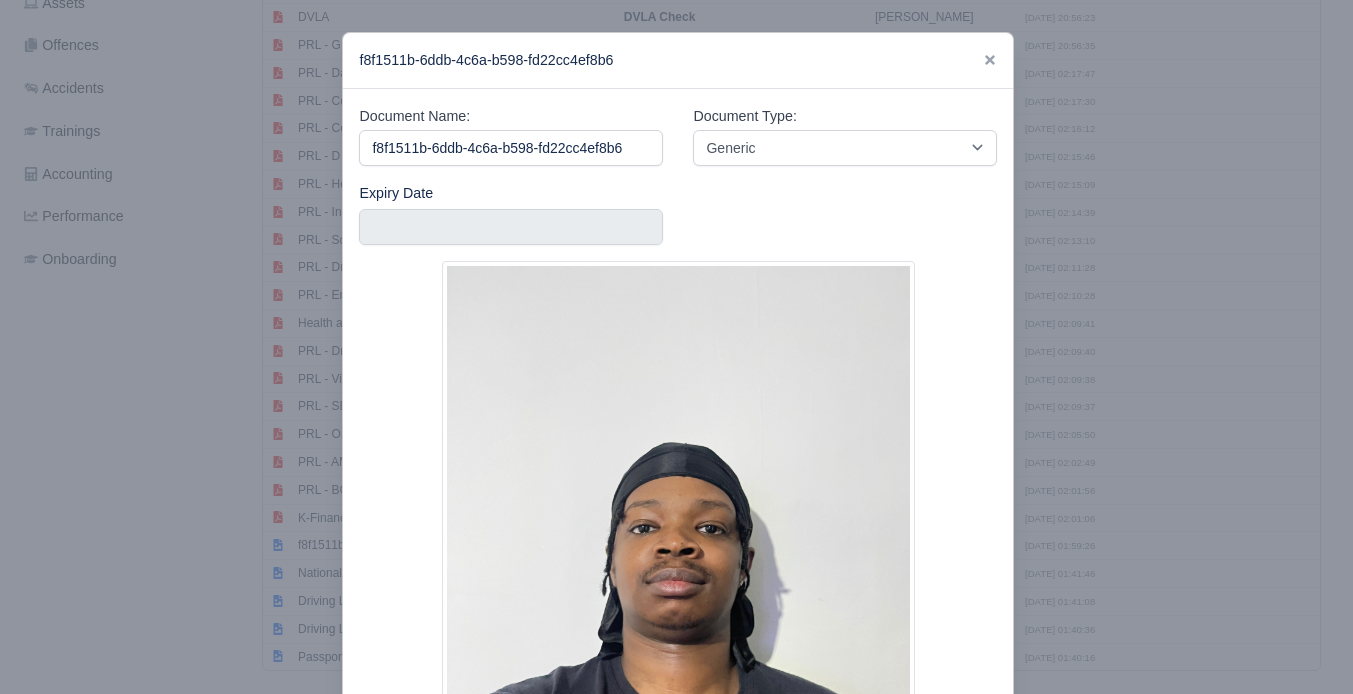 click at bounding box center (676, 347) 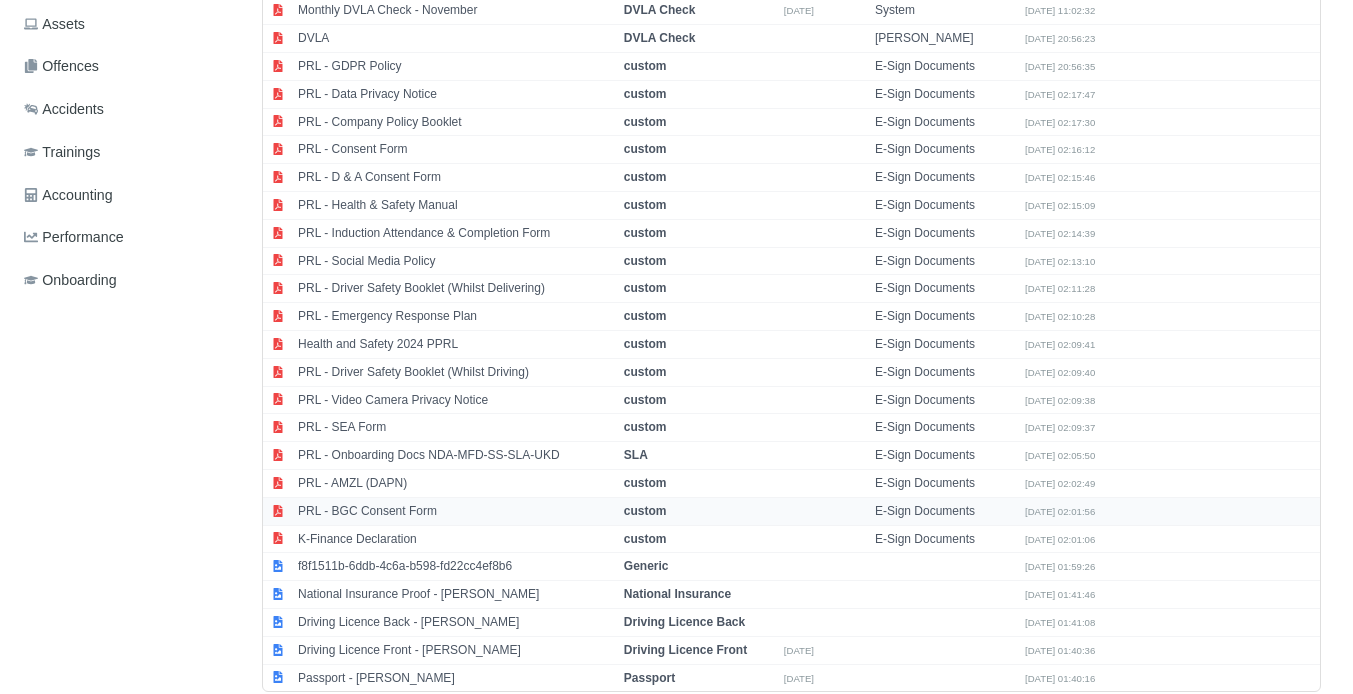 scroll, scrollTop: 672, scrollLeft: 0, axis: vertical 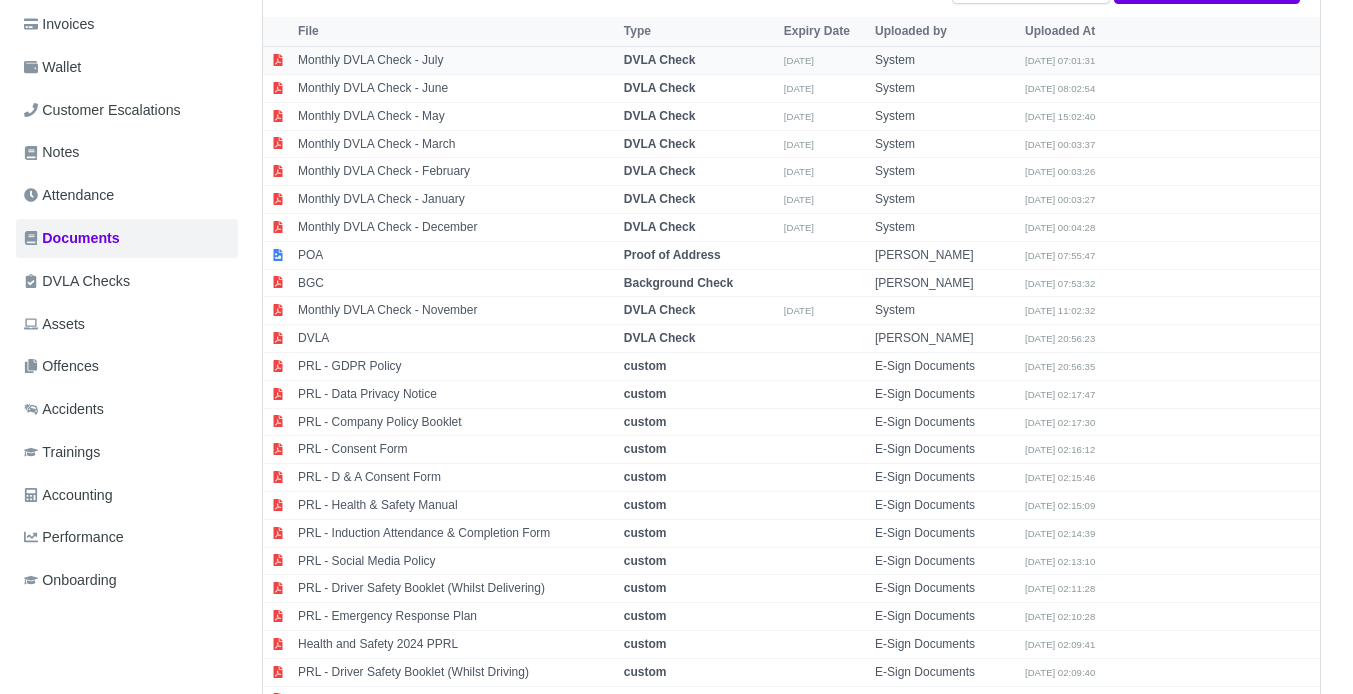 click on "Monthly DVLA Check - July" at bounding box center [456, 61] 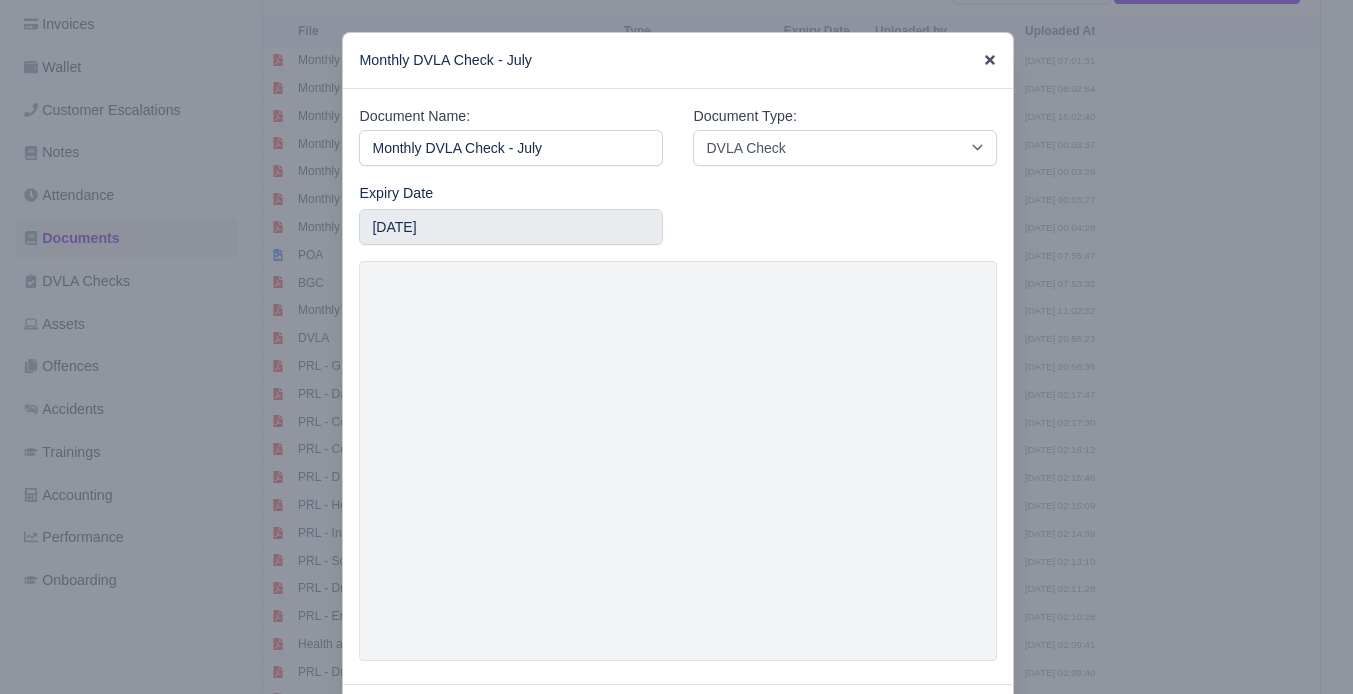 click 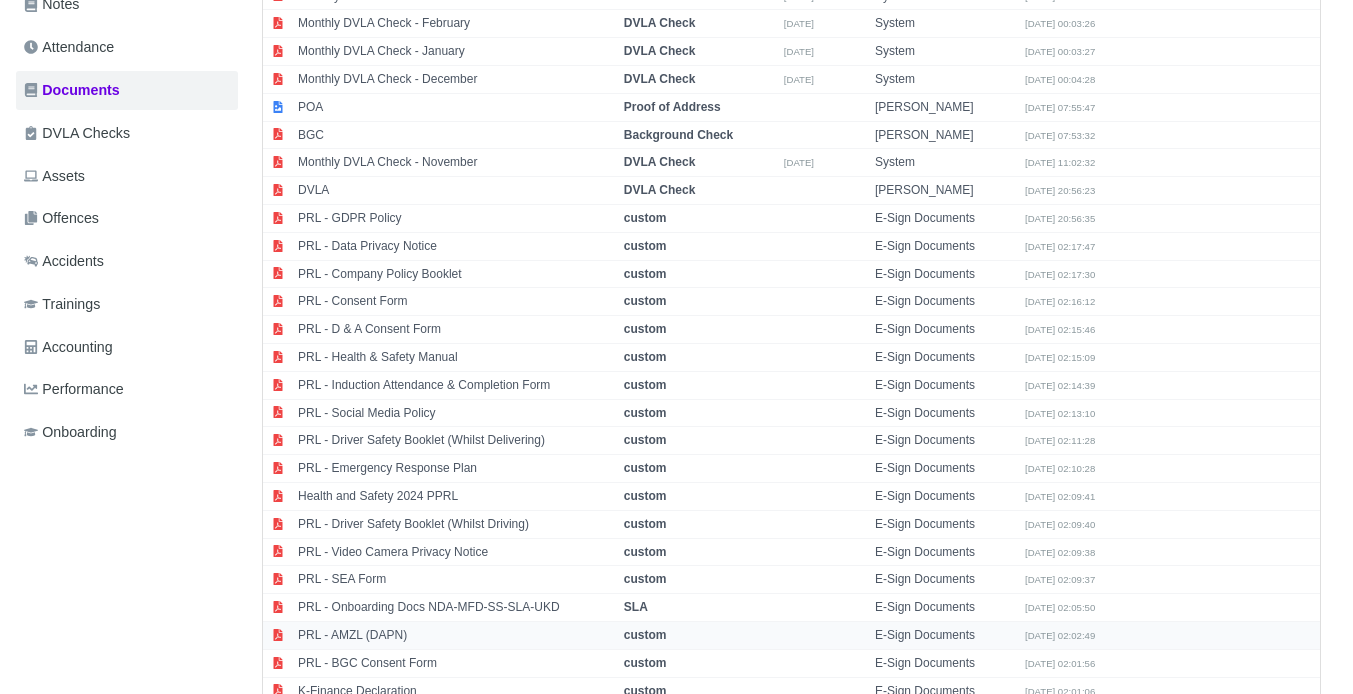 scroll, scrollTop: 497, scrollLeft: 0, axis: vertical 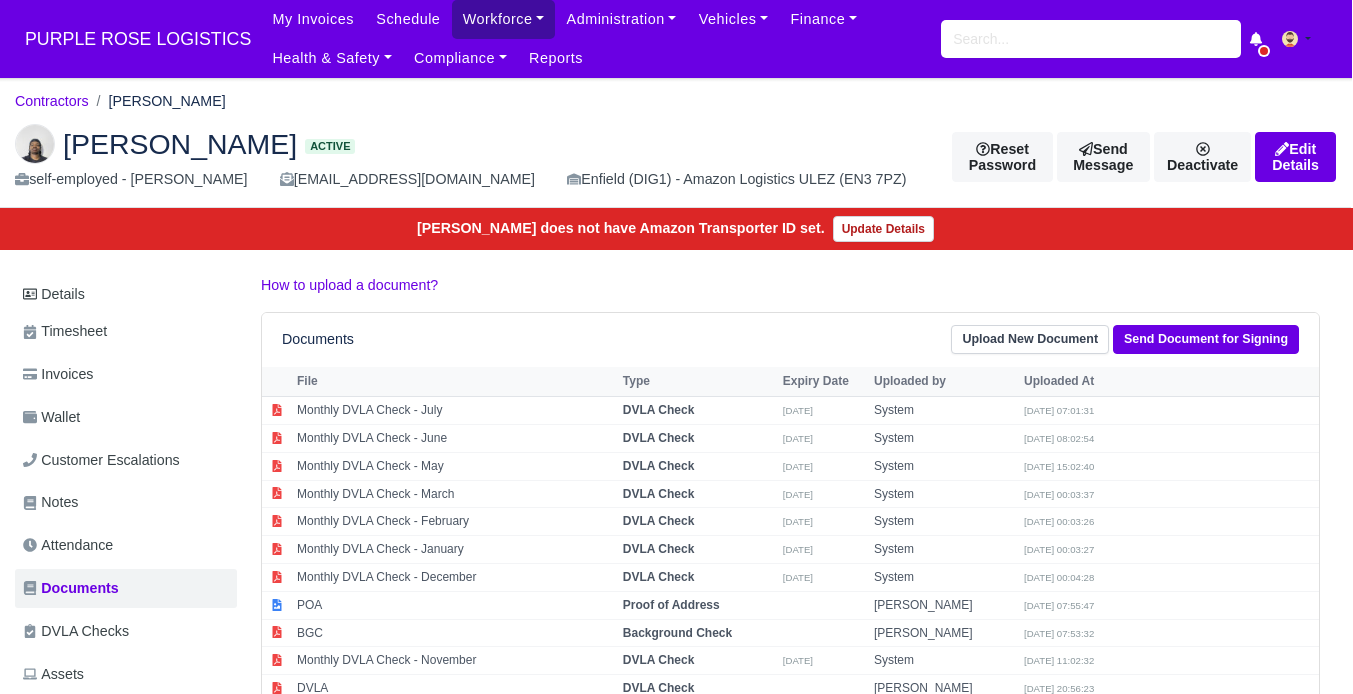 click on "Workforce" at bounding box center [504, 19] 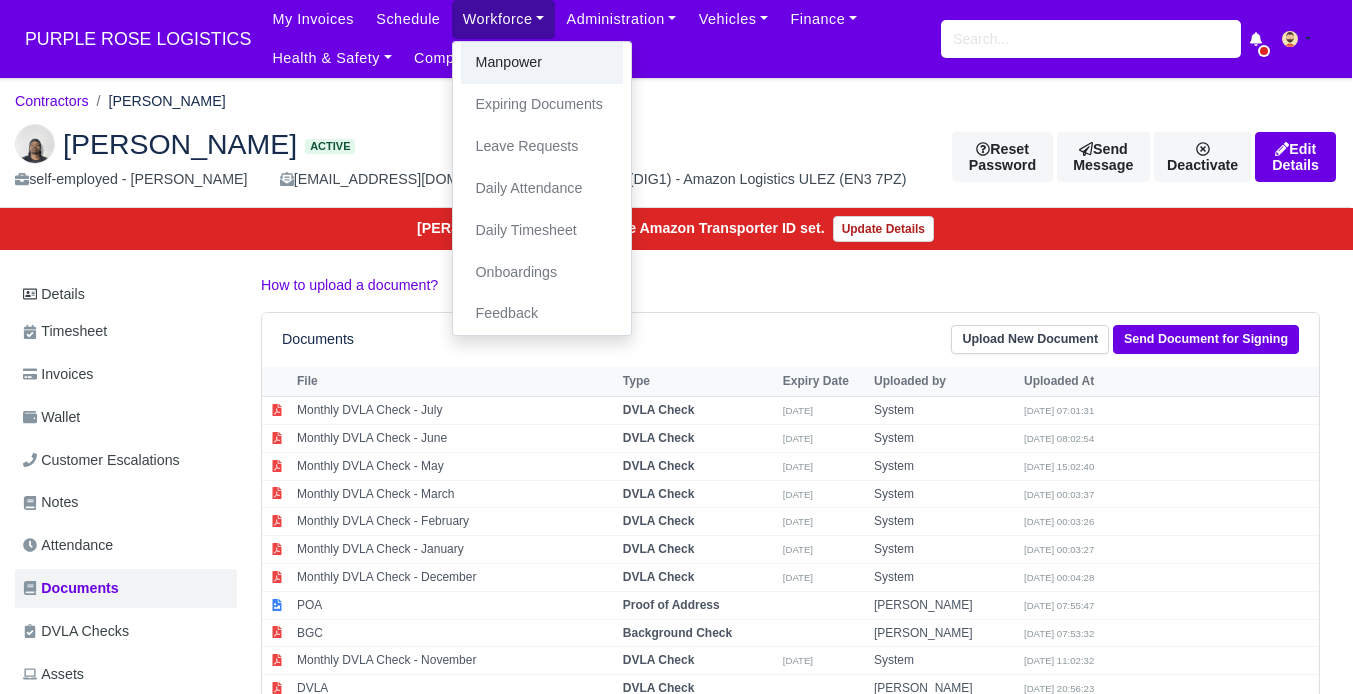 click on "Manpower" at bounding box center [542, 63] 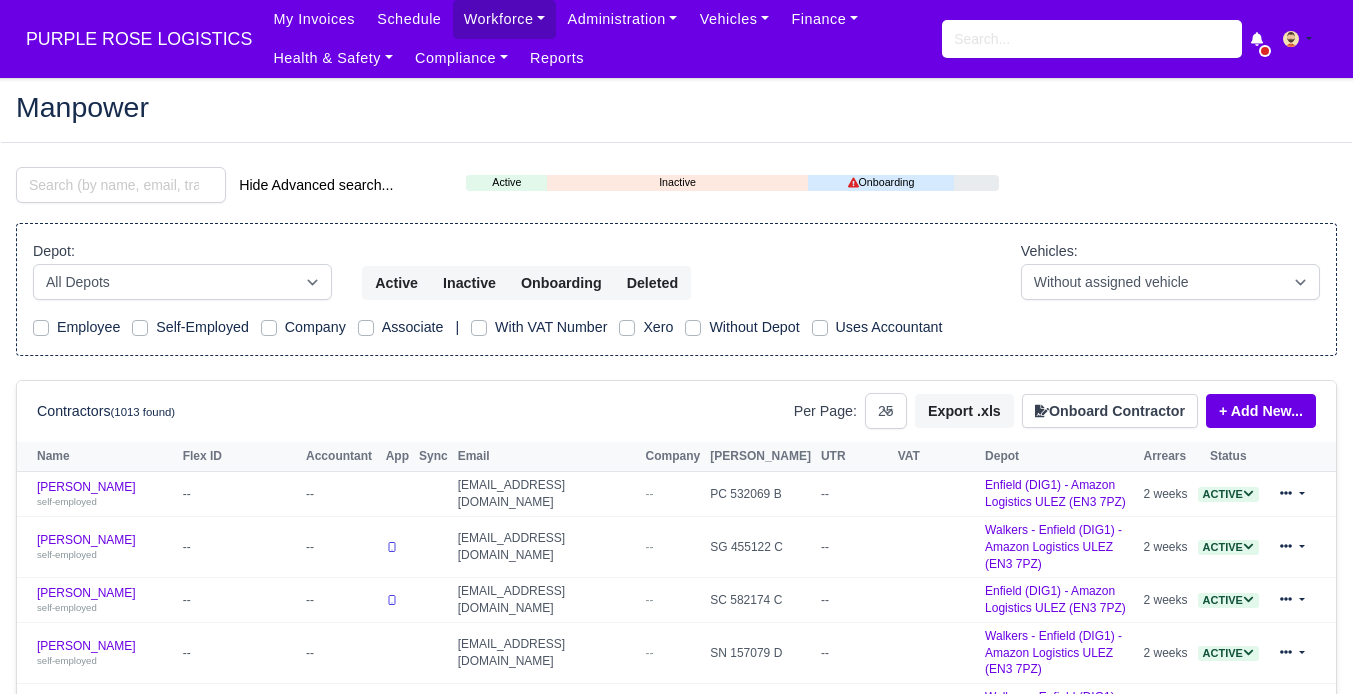 select on "25" 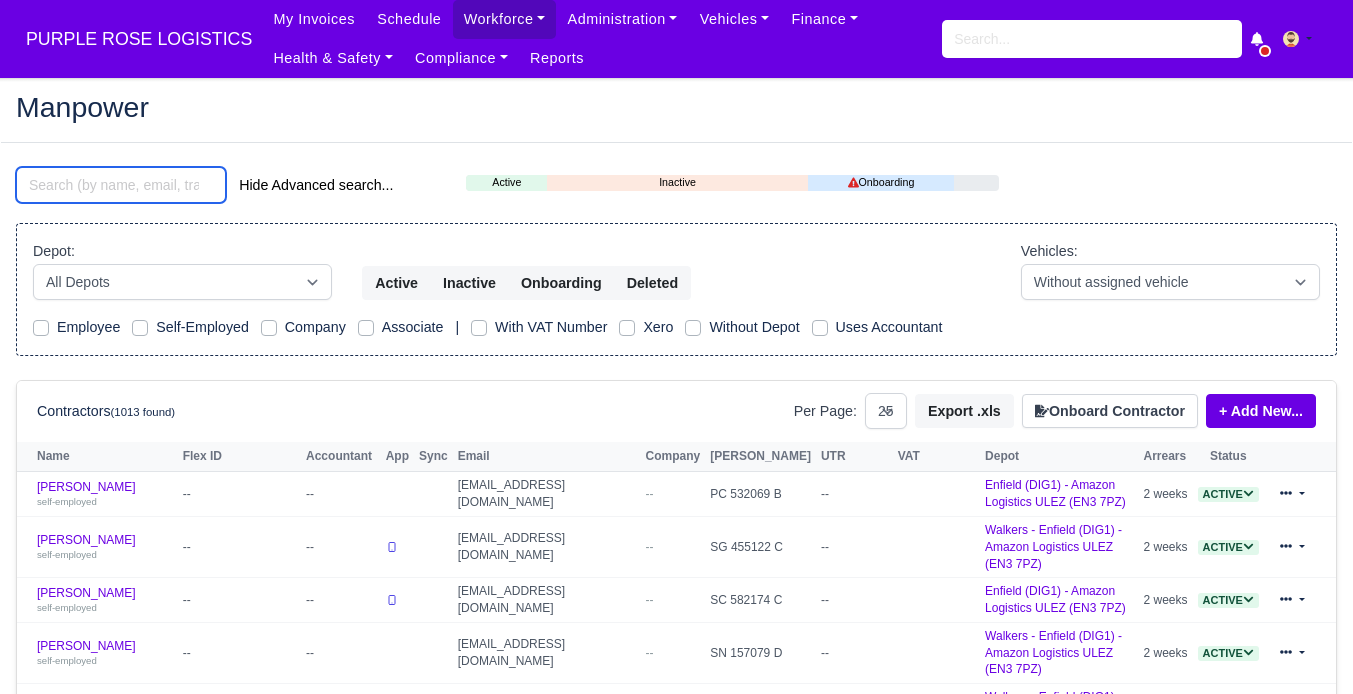 click at bounding box center (121, 185) 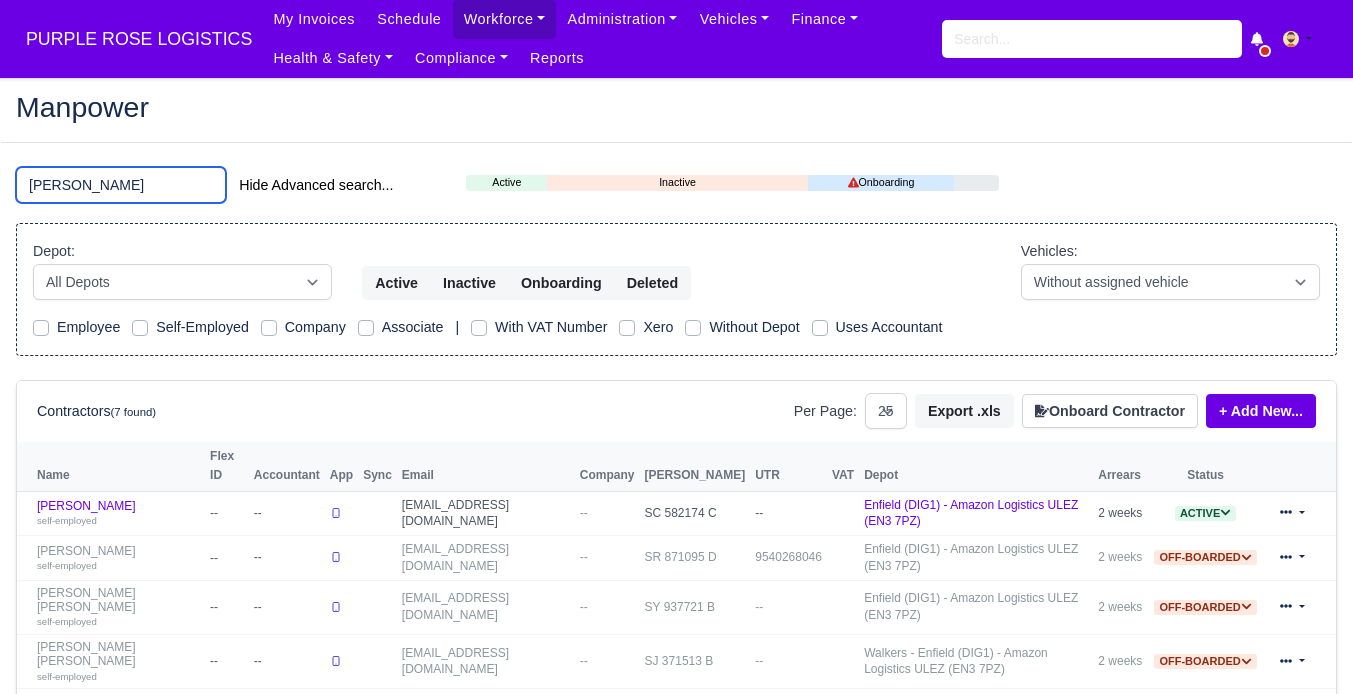 type on "abdullah" 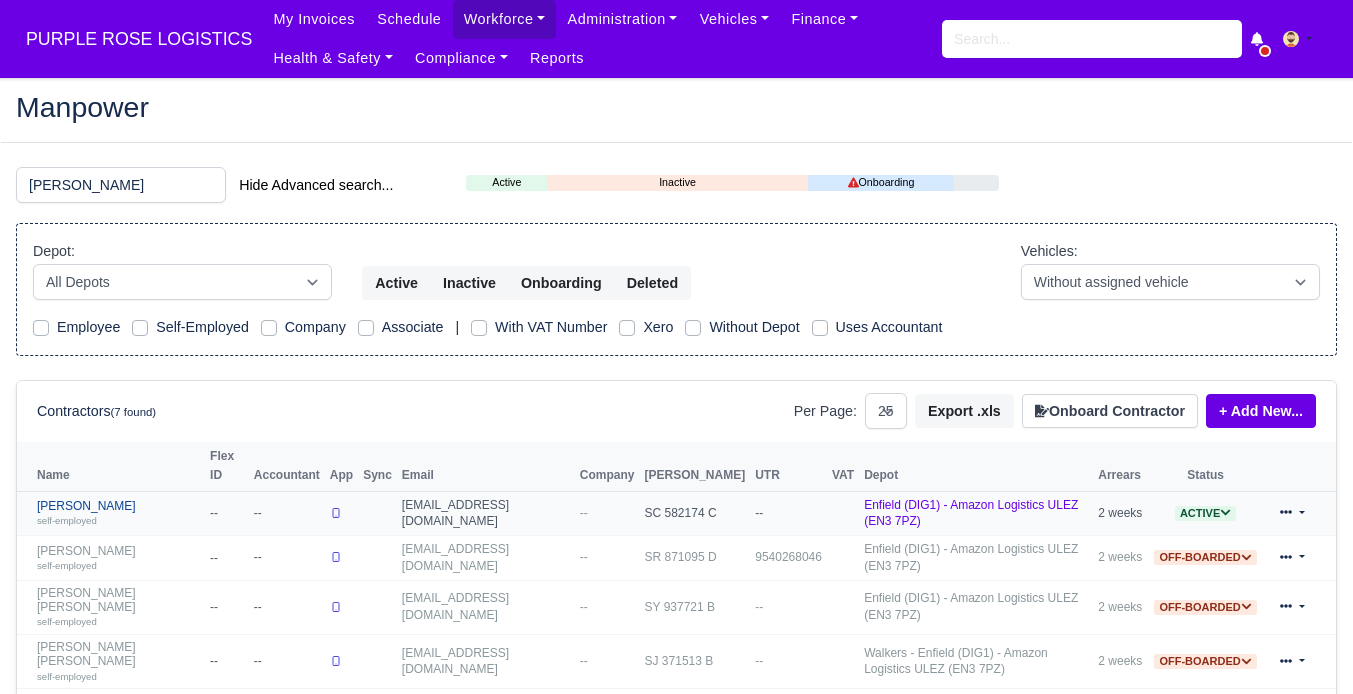 click on "Abdullah Dahir
self-employed" at bounding box center (118, 513) 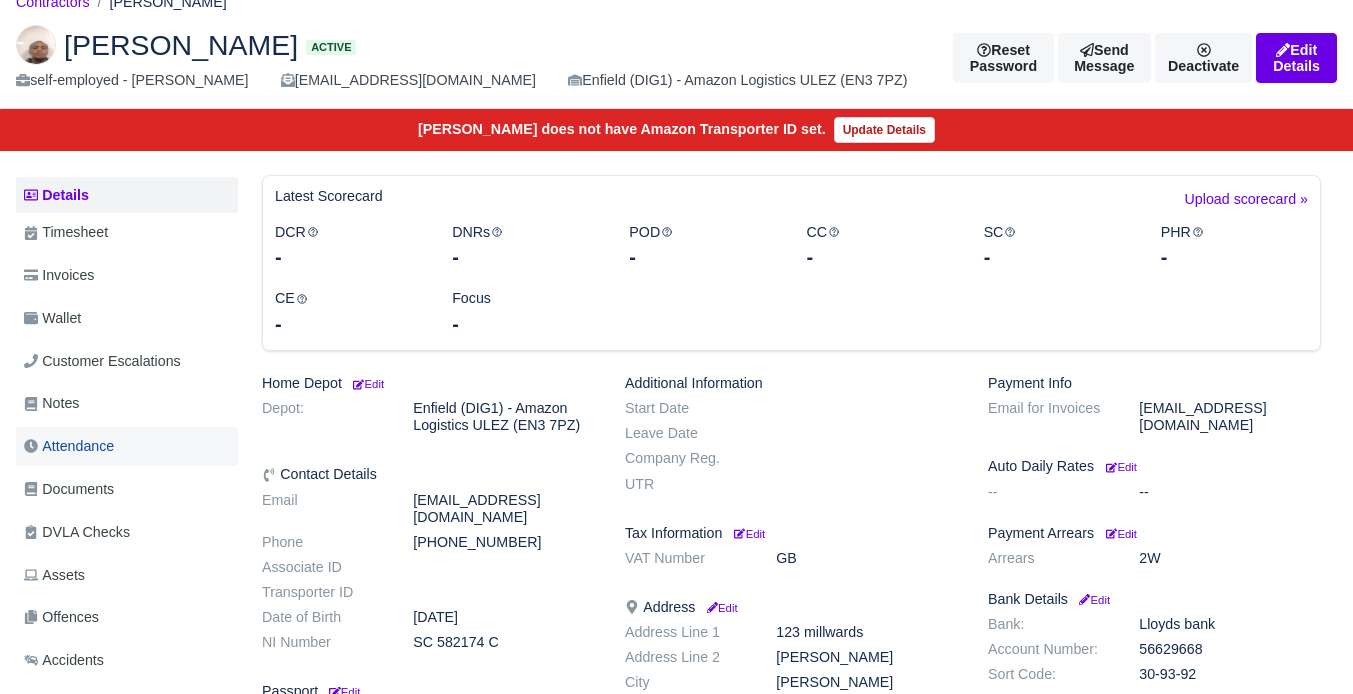 scroll, scrollTop: 108, scrollLeft: 0, axis: vertical 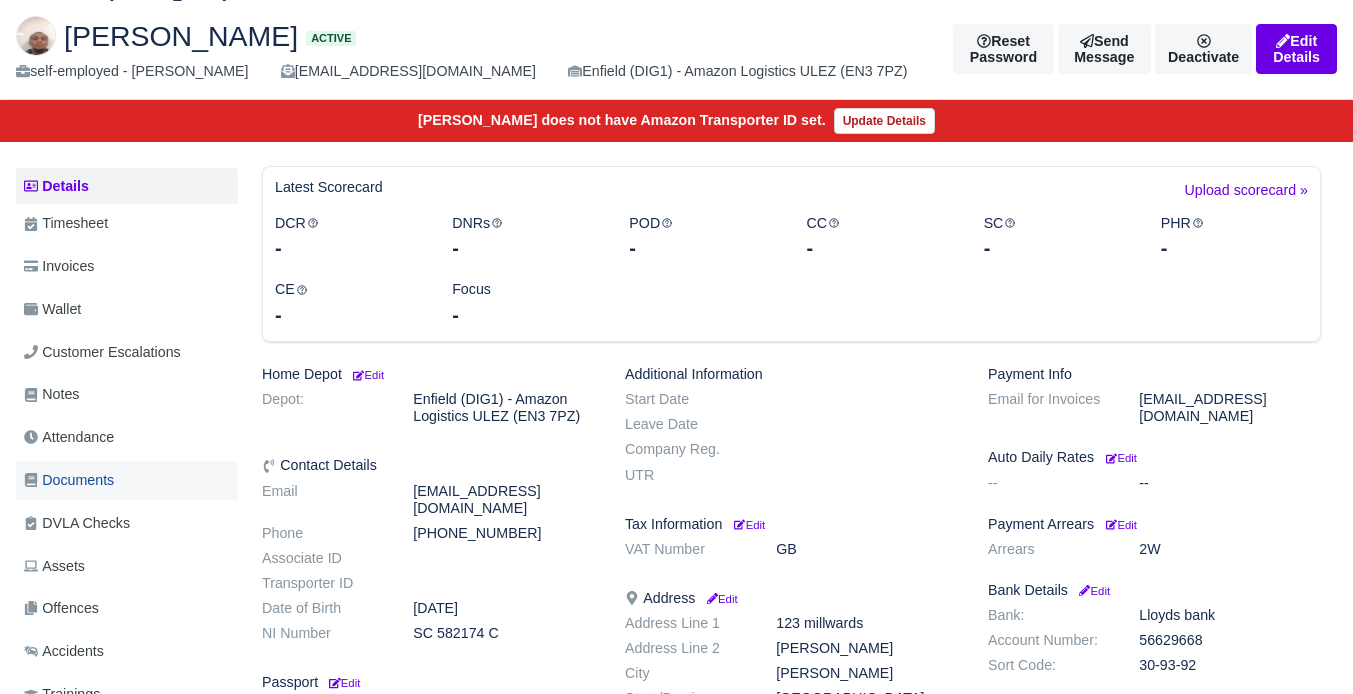 click on "Documents" at bounding box center [69, 480] 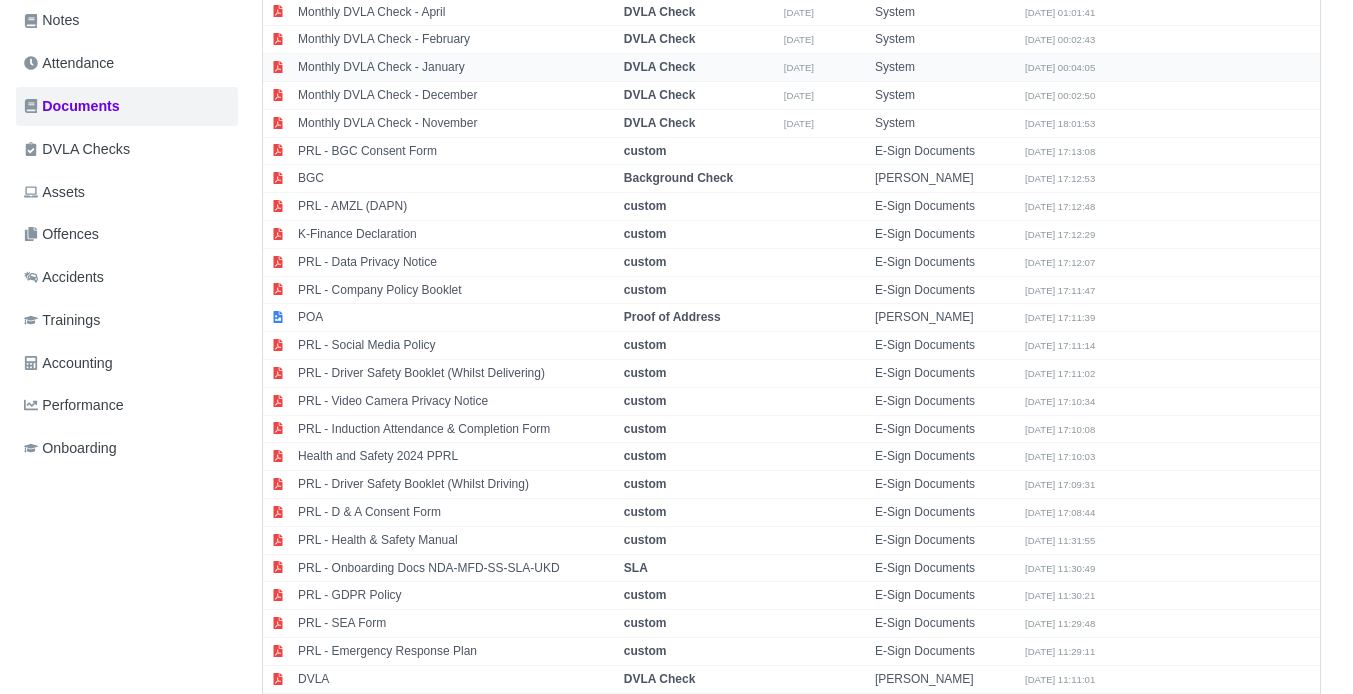 scroll, scrollTop: 644, scrollLeft: 0, axis: vertical 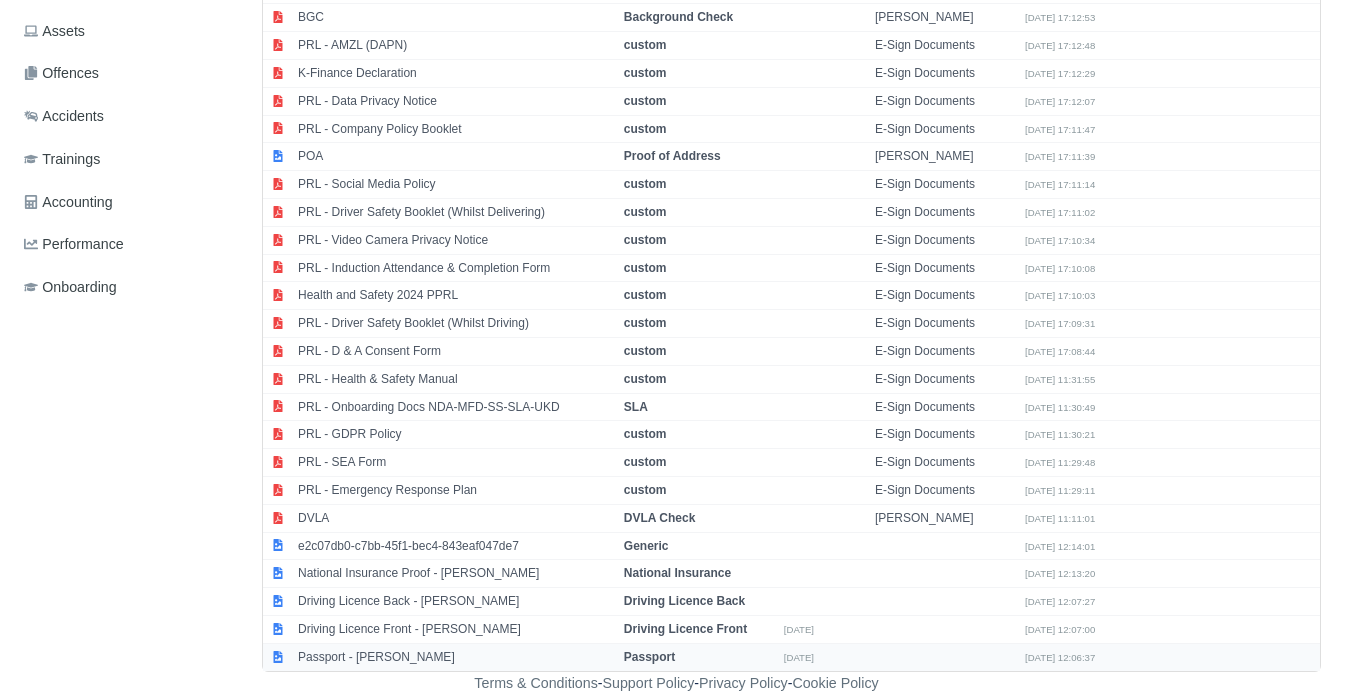 click on "Passport - [PERSON_NAME]" at bounding box center (456, 656) 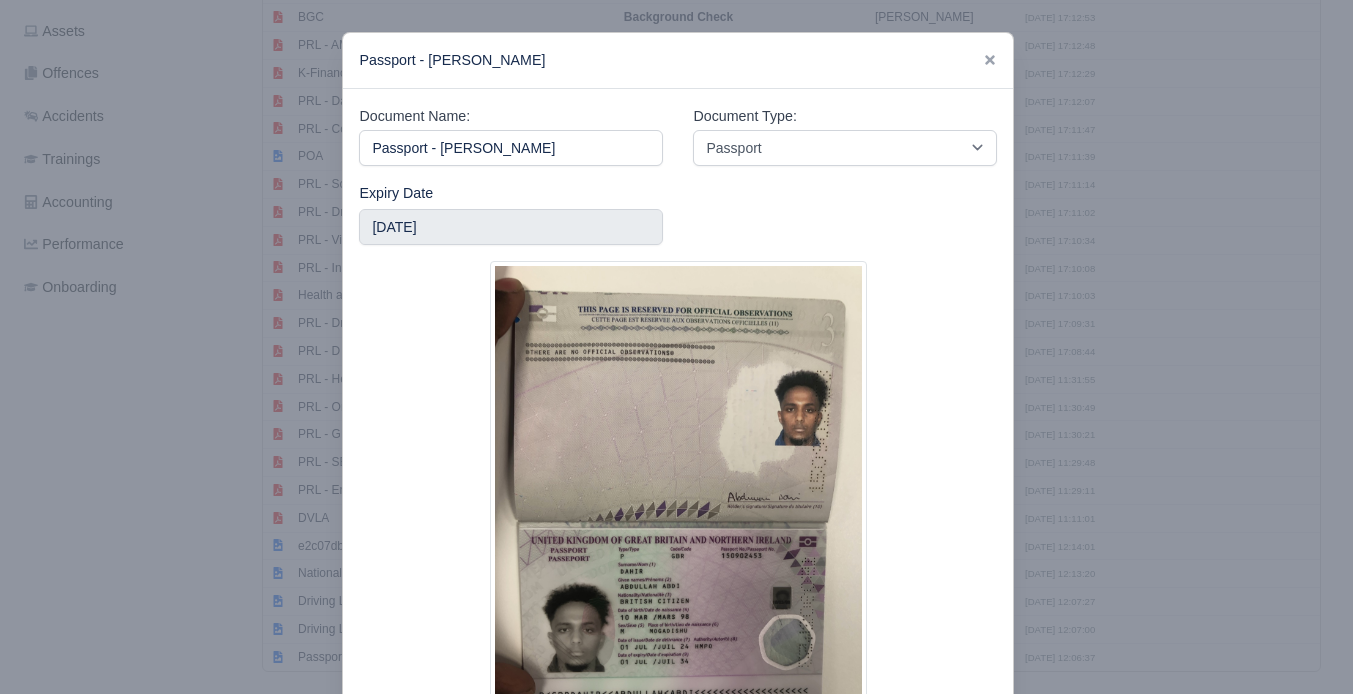 click at bounding box center [679, 511] 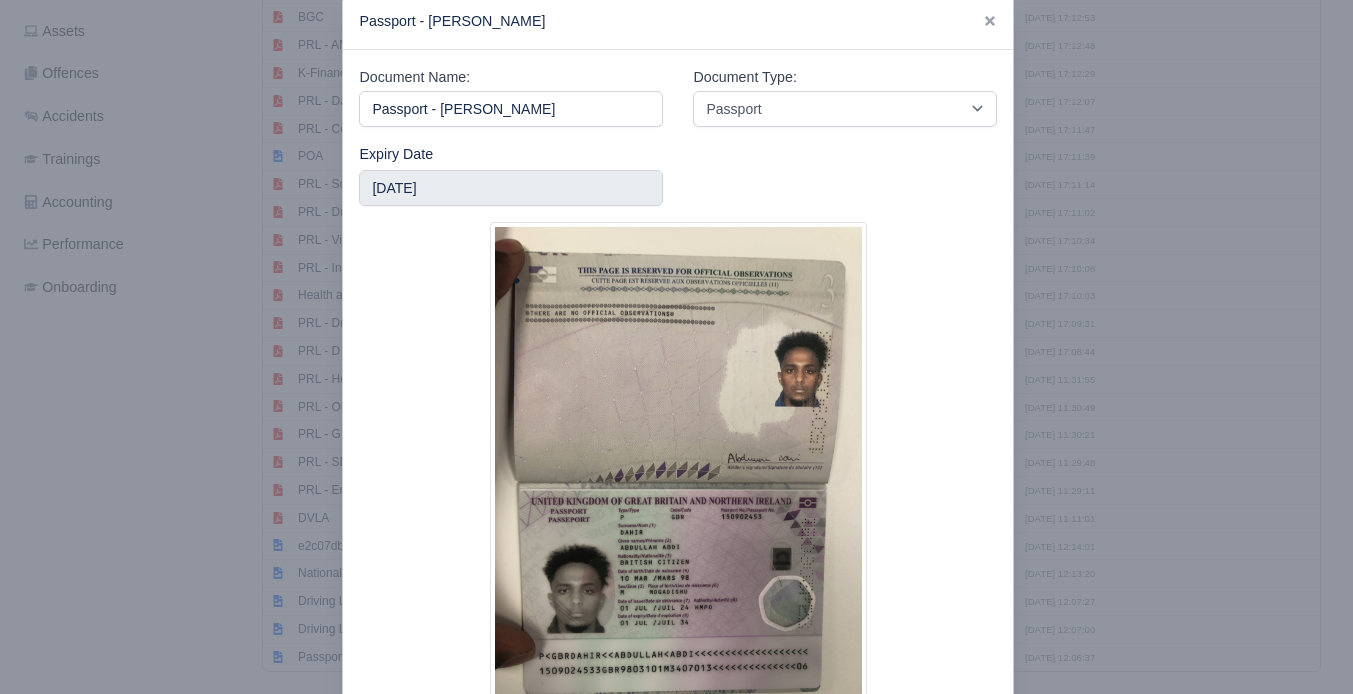 scroll, scrollTop: 60, scrollLeft: 0, axis: vertical 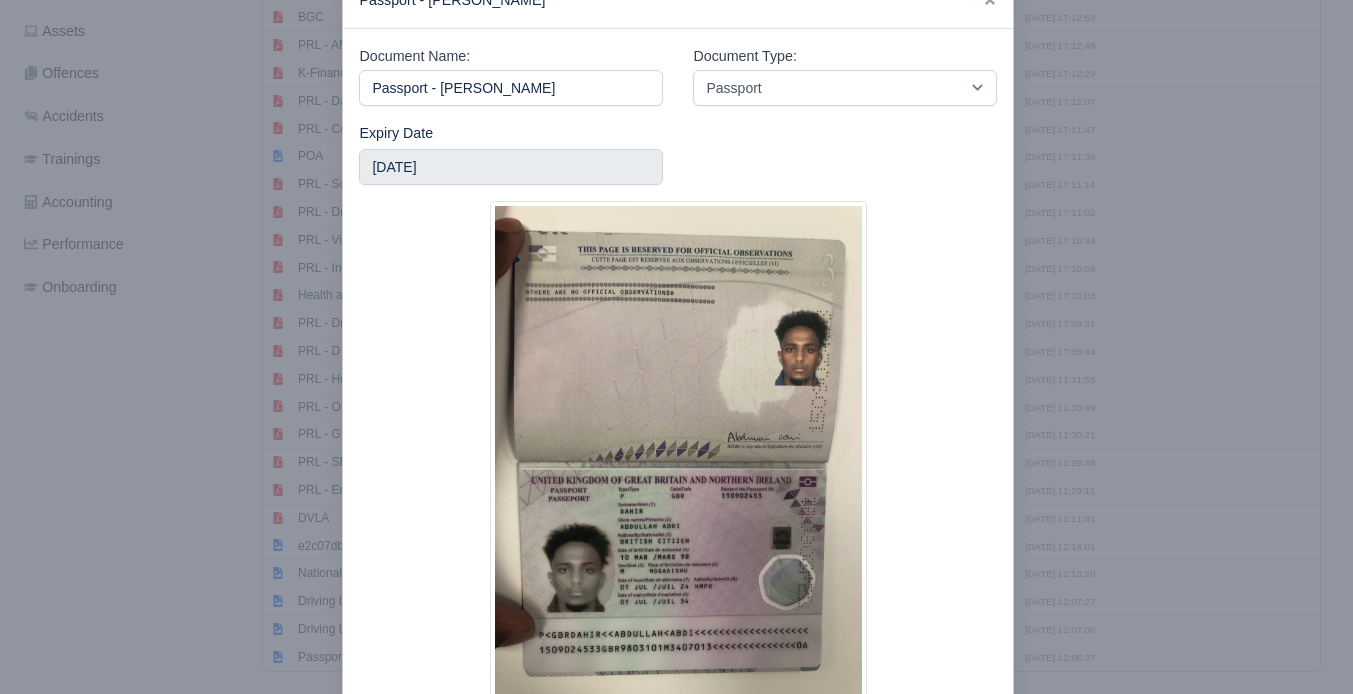 click at bounding box center [676, 347] 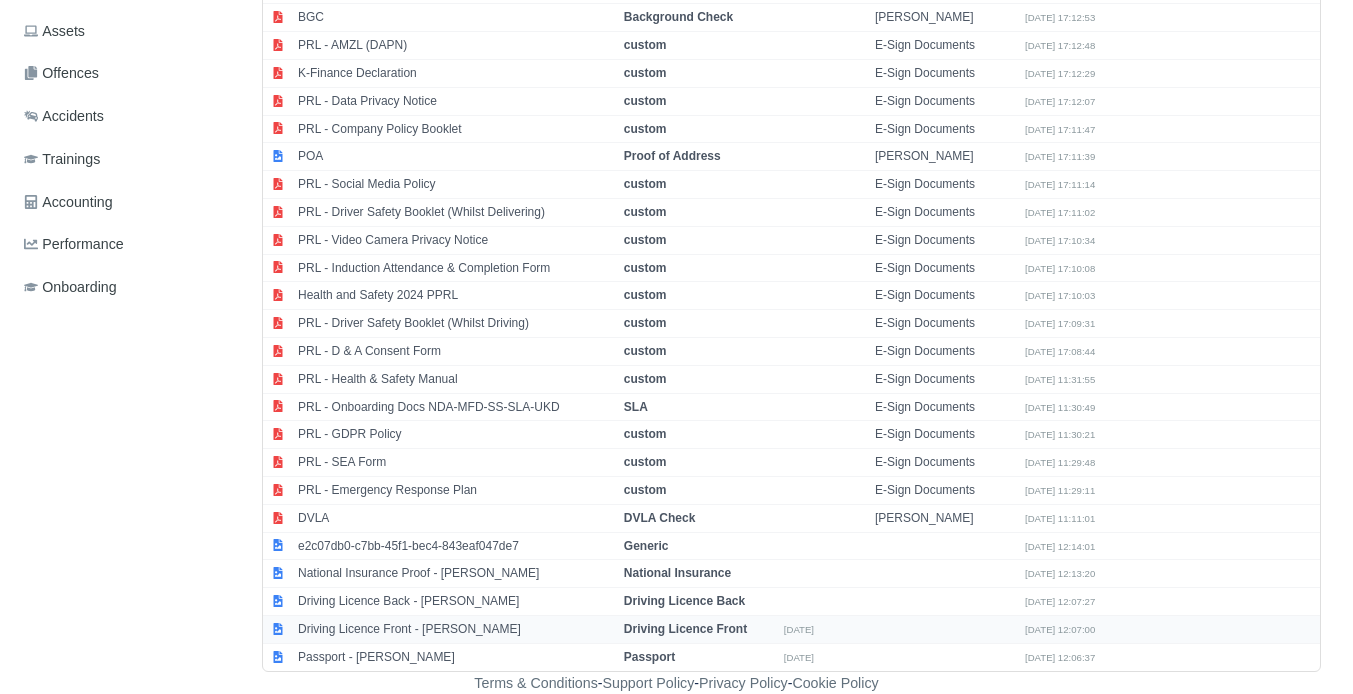 click on "Driving Licence Front - Abdullah Dahir" at bounding box center [456, 629] 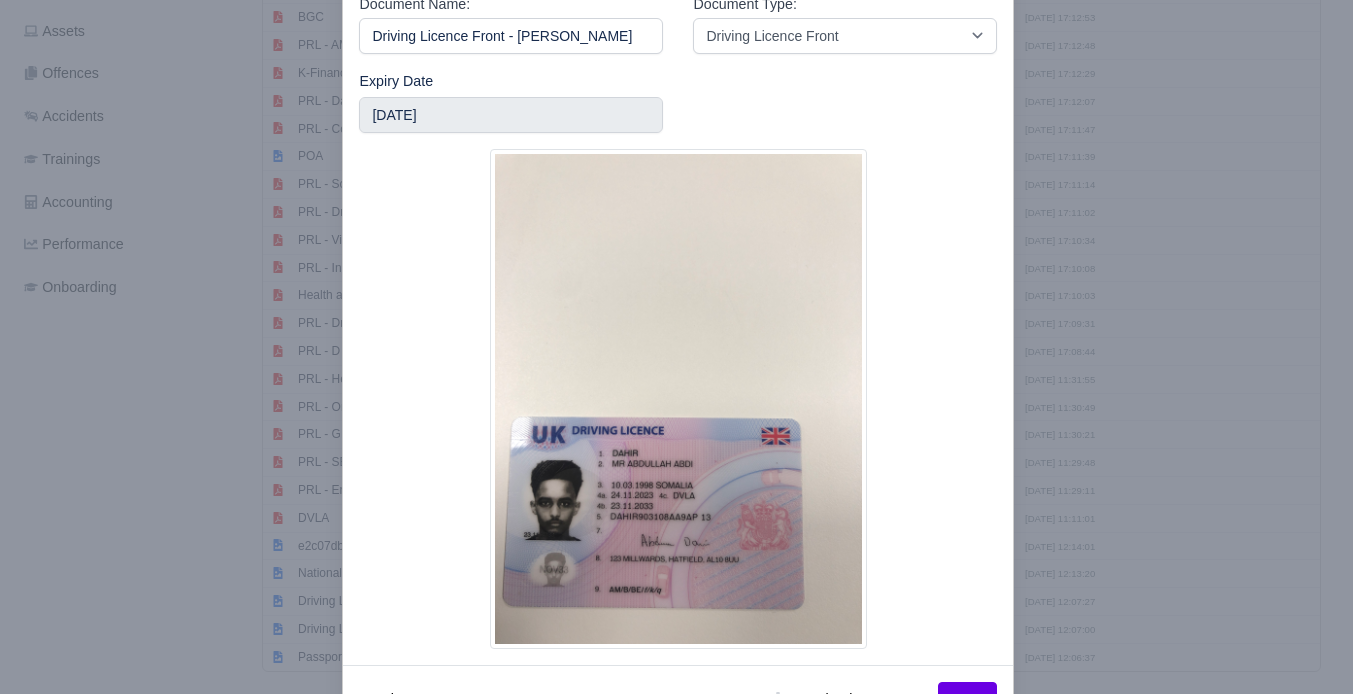 scroll, scrollTop: 116, scrollLeft: 0, axis: vertical 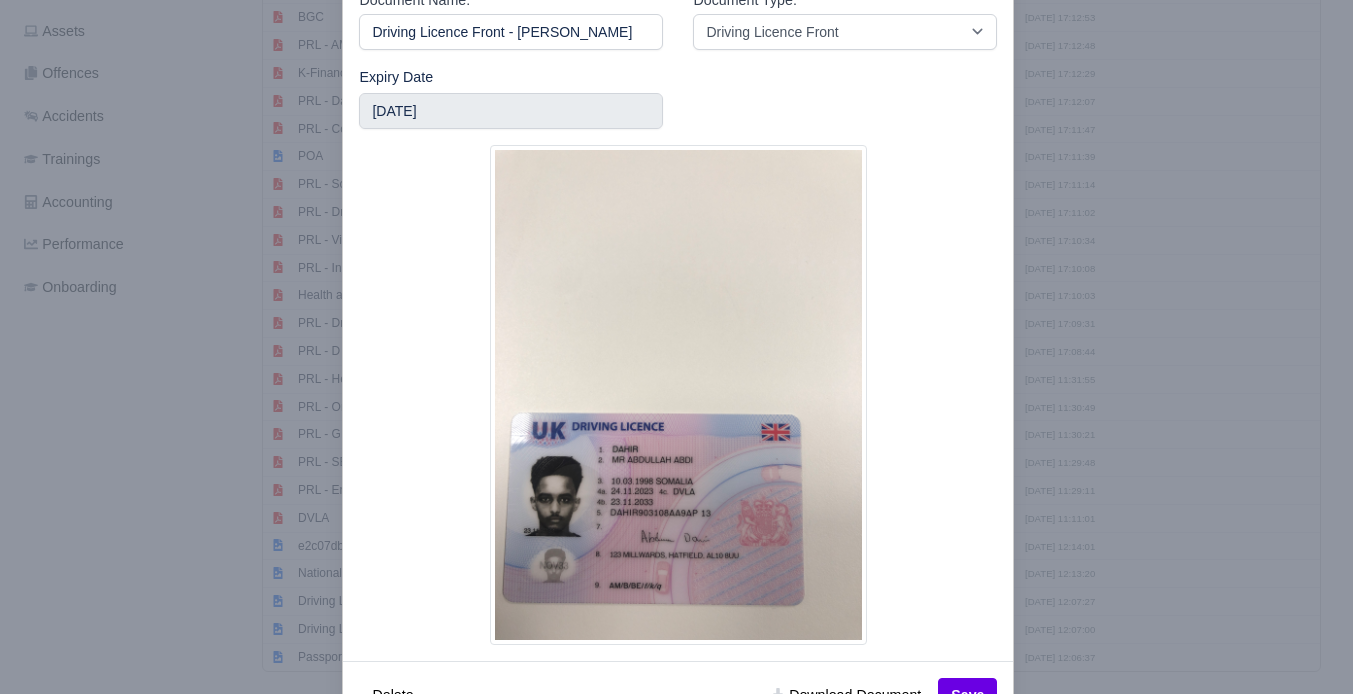 click at bounding box center [676, 347] 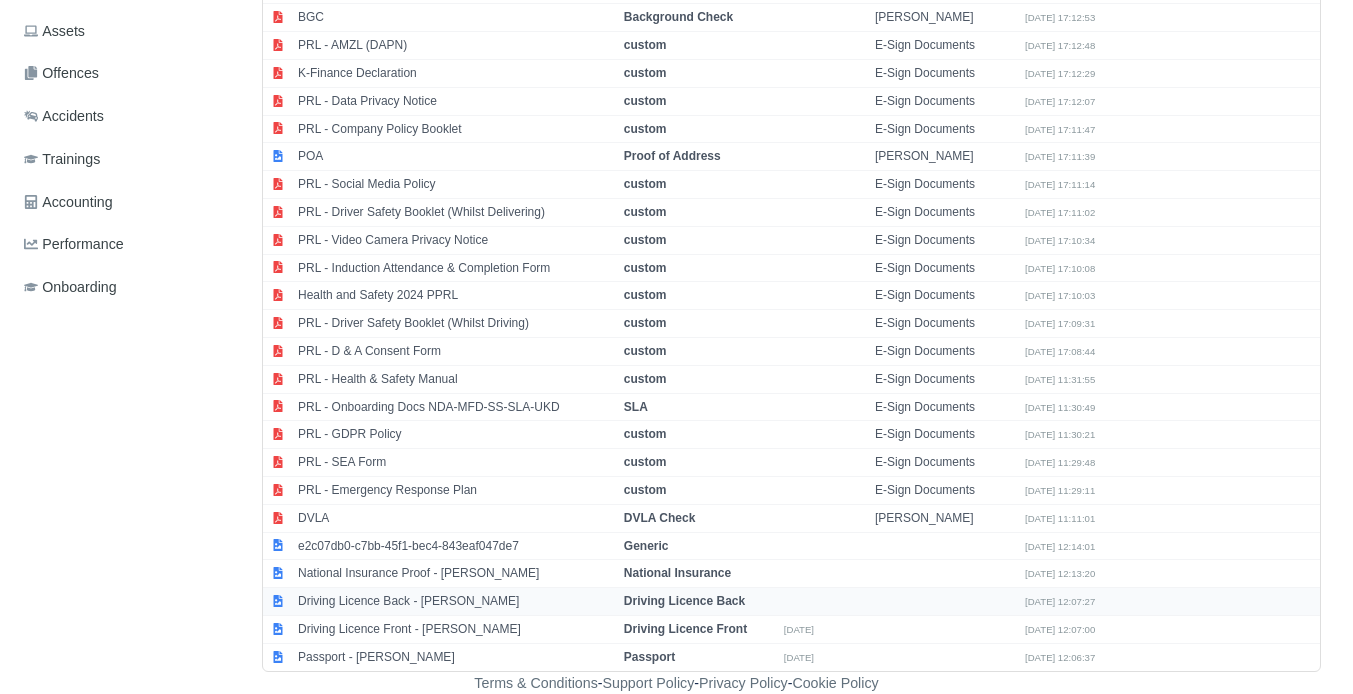 click on "Driving Licence Back - Abdullah Dahir" at bounding box center (456, 602) 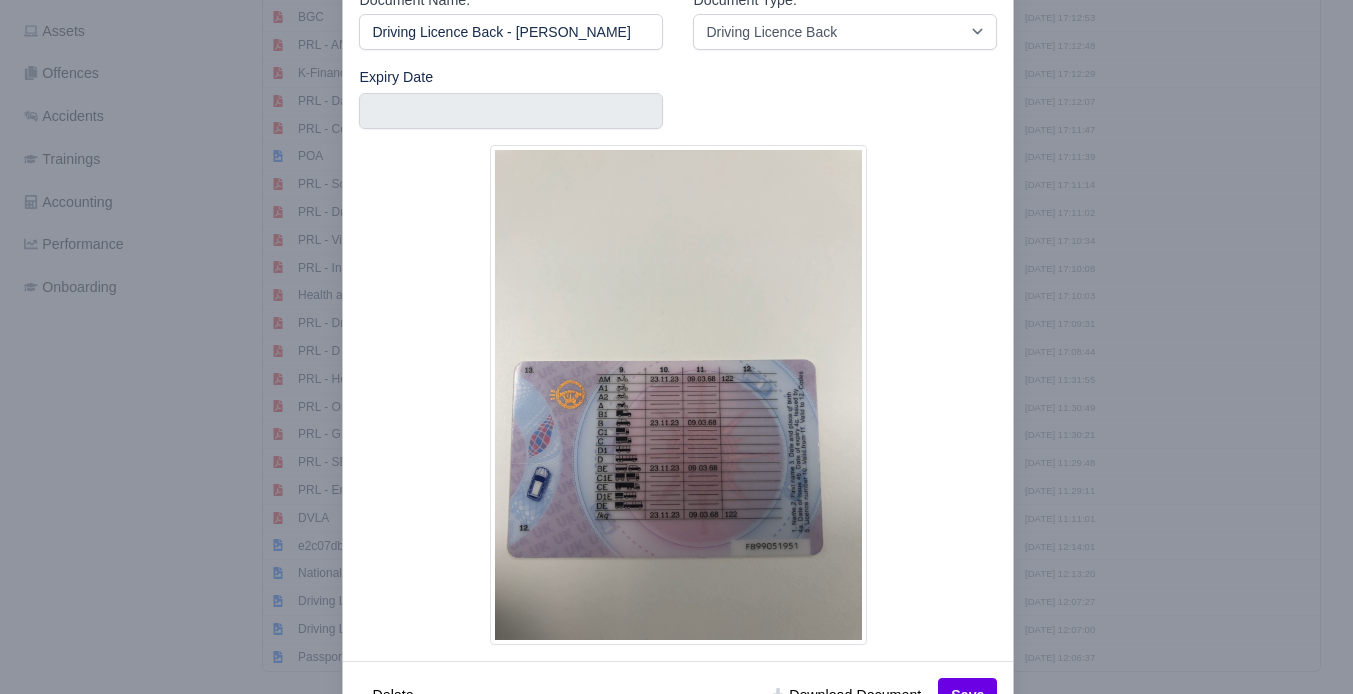 click at bounding box center (676, 347) 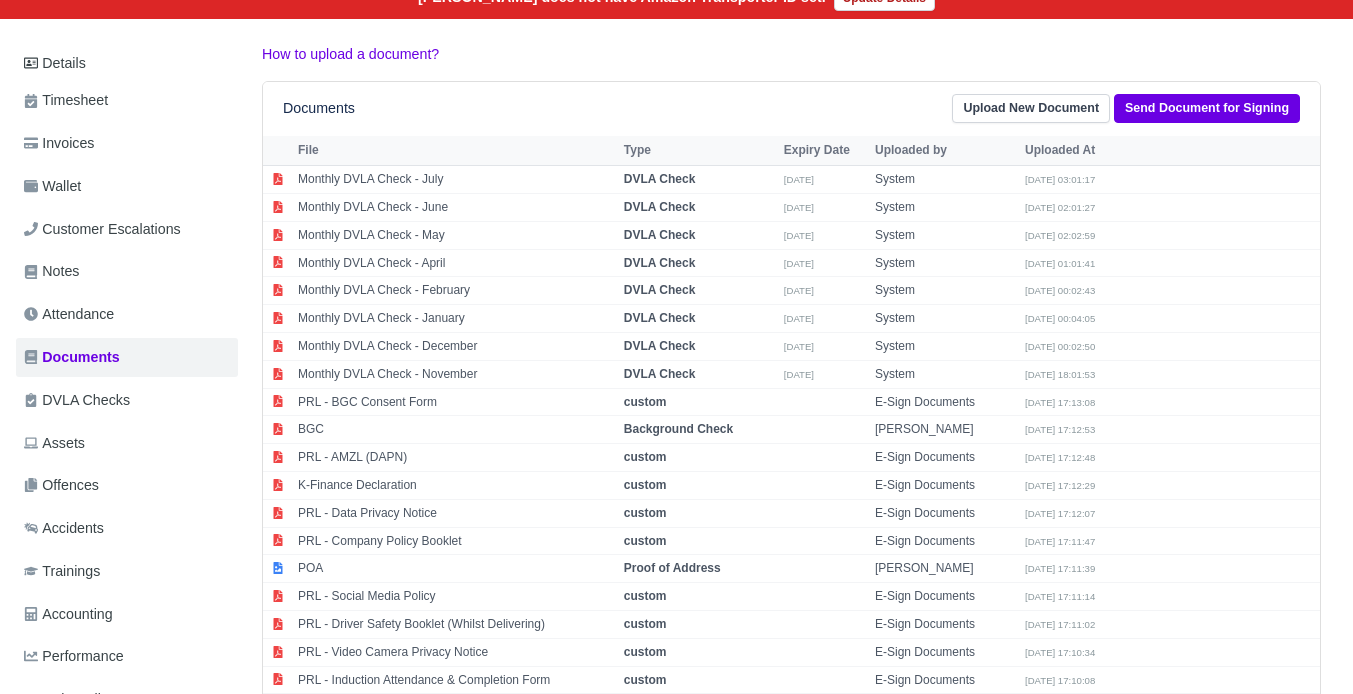 scroll, scrollTop: 223, scrollLeft: 0, axis: vertical 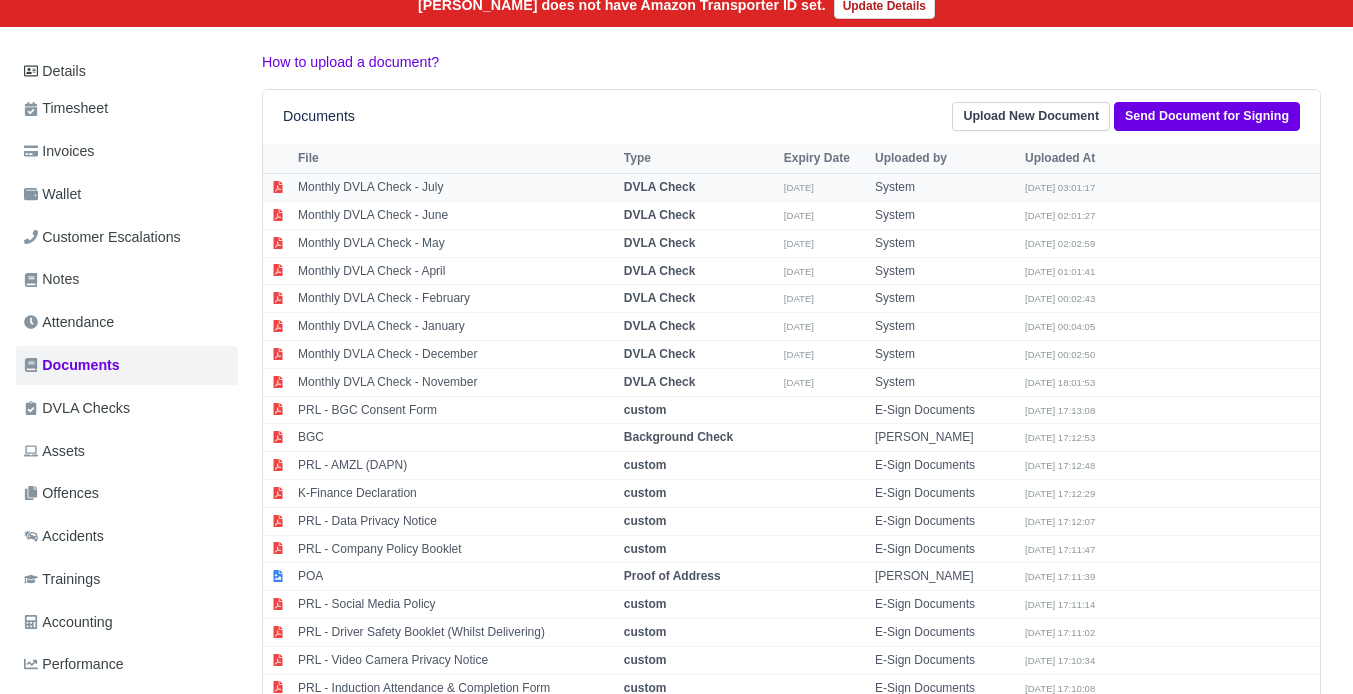 click on "Monthly DVLA Check - July" at bounding box center [456, 188] 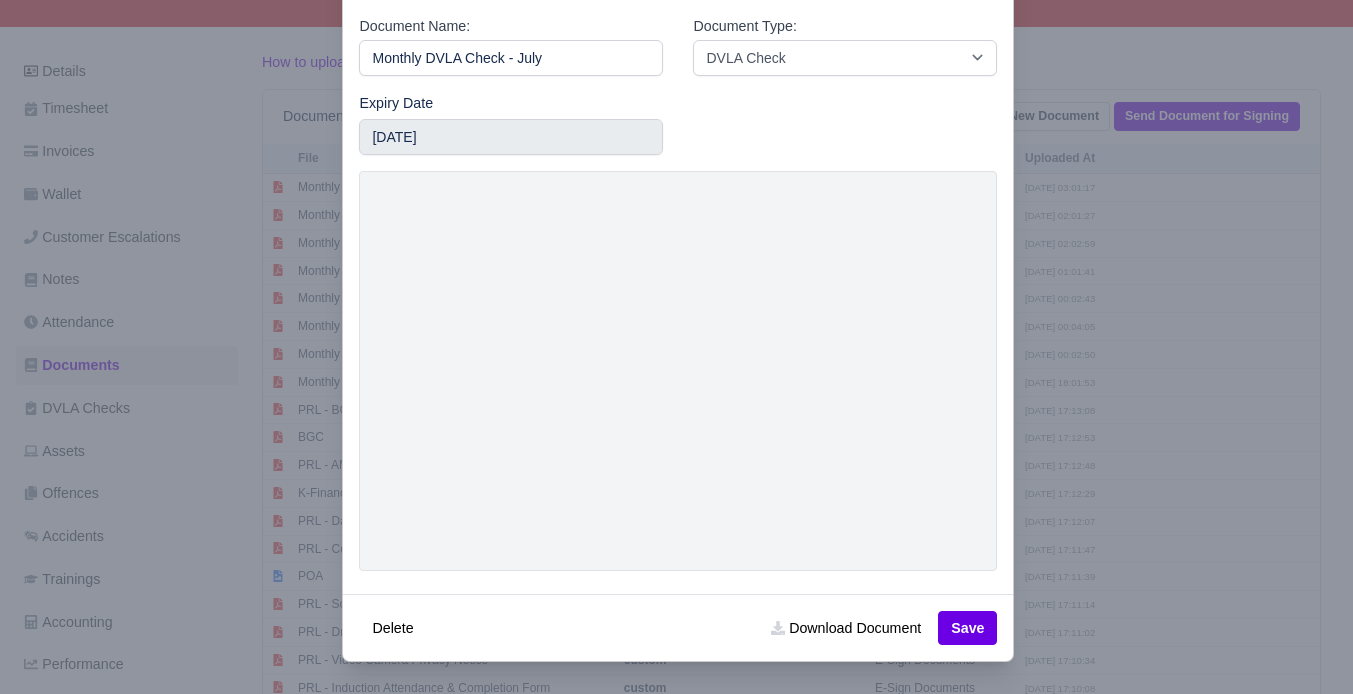 click 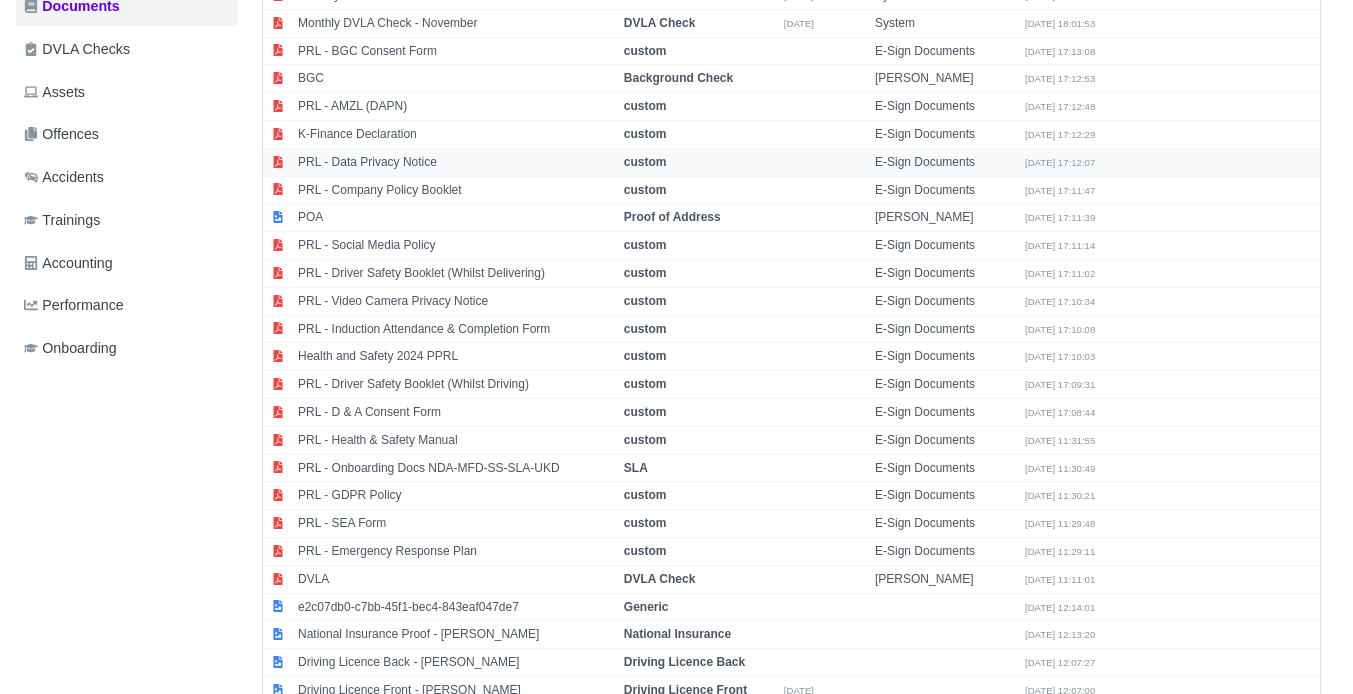 scroll, scrollTop: 644, scrollLeft: 0, axis: vertical 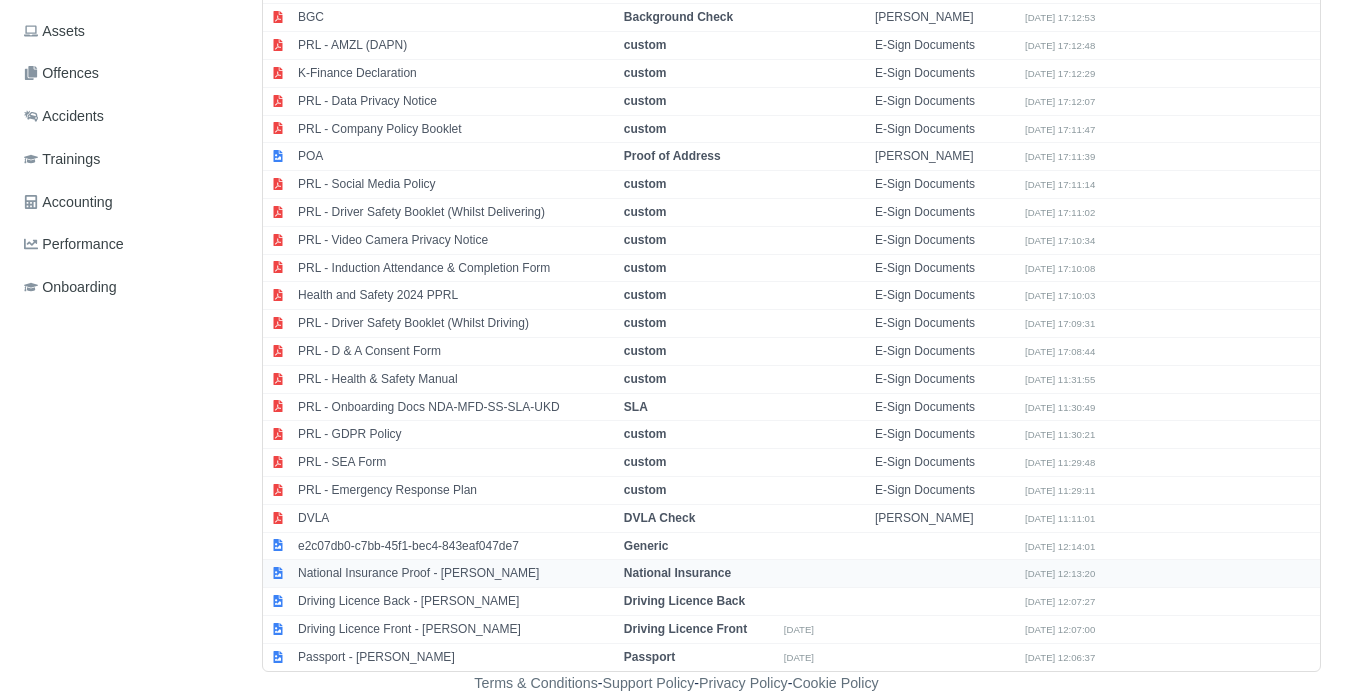 click on "National Insurance Proof - Abdullah Dahir" at bounding box center (456, 574) 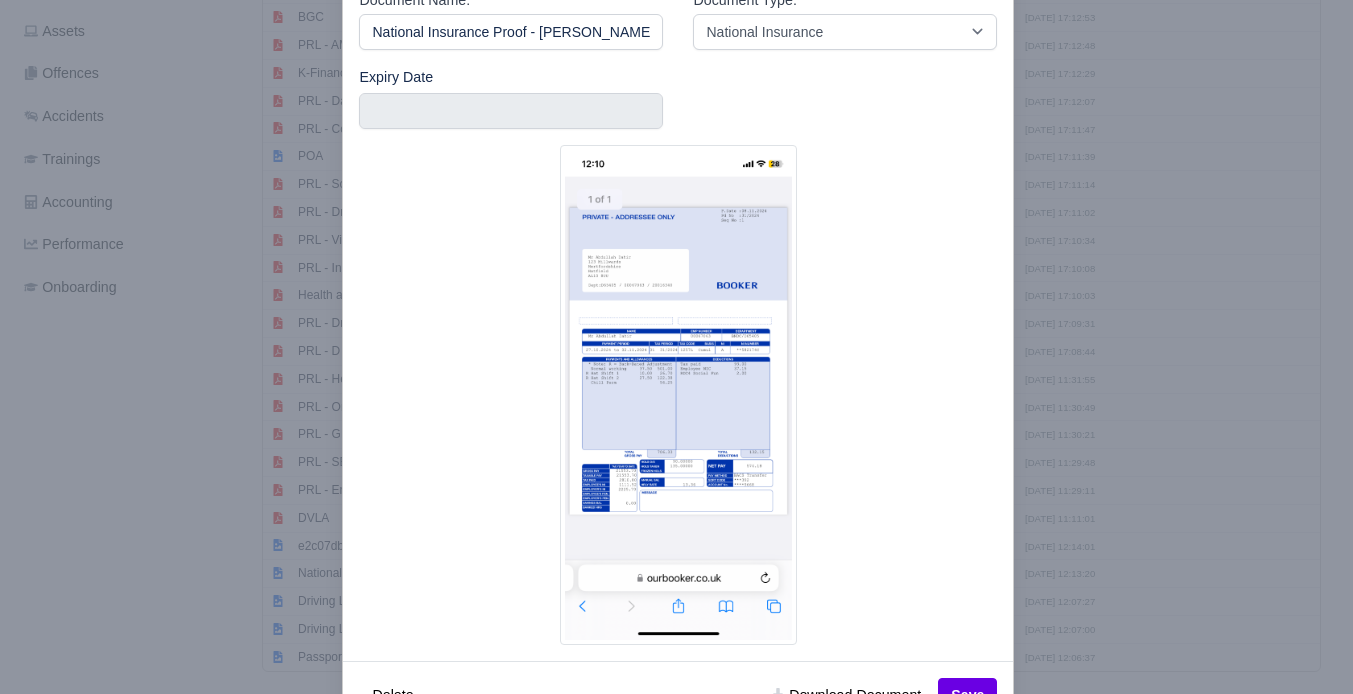 click at bounding box center (678, 395) 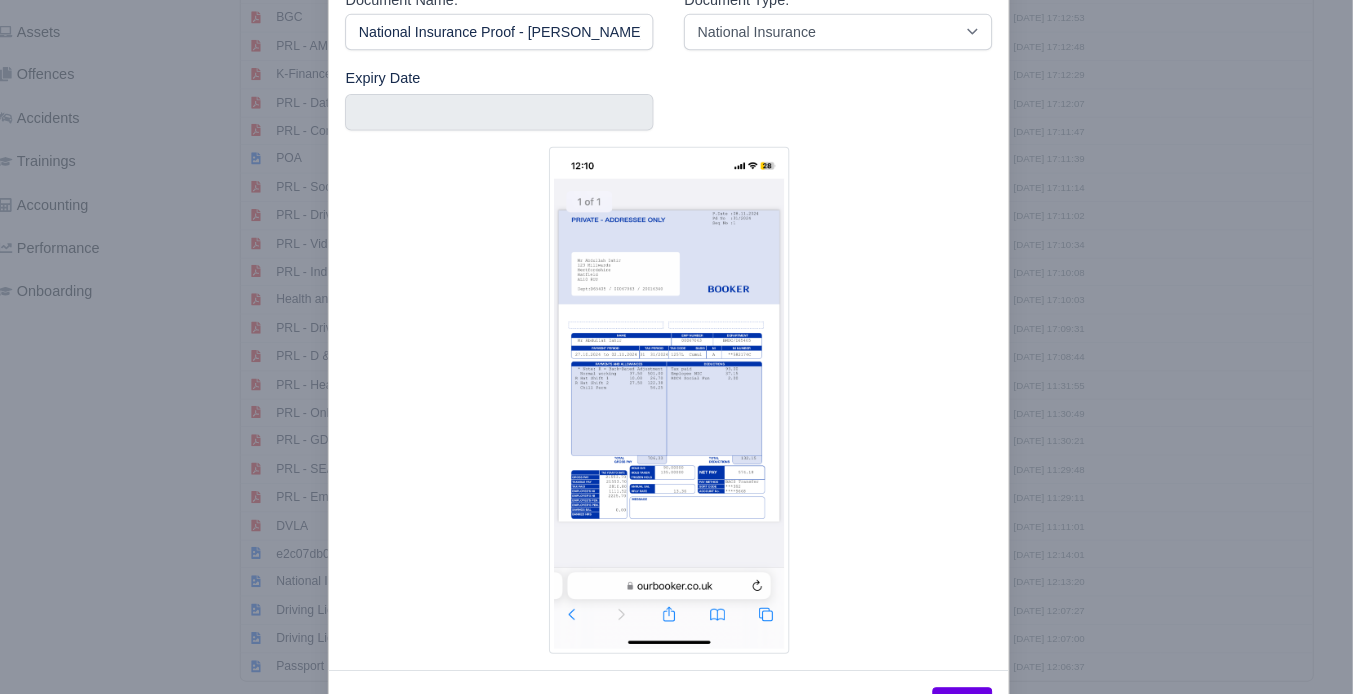scroll, scrollTop: 643, scrollLeft: 8, axis: both 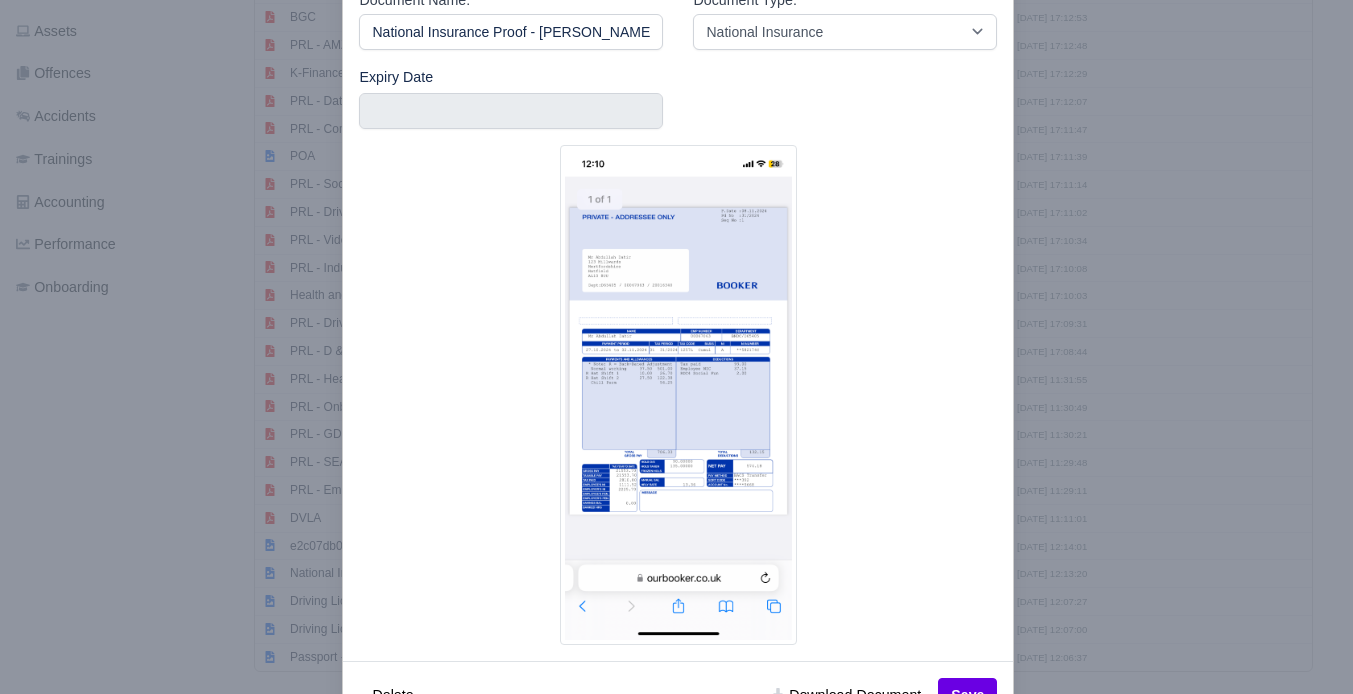 click at bounding box center [676, 347] 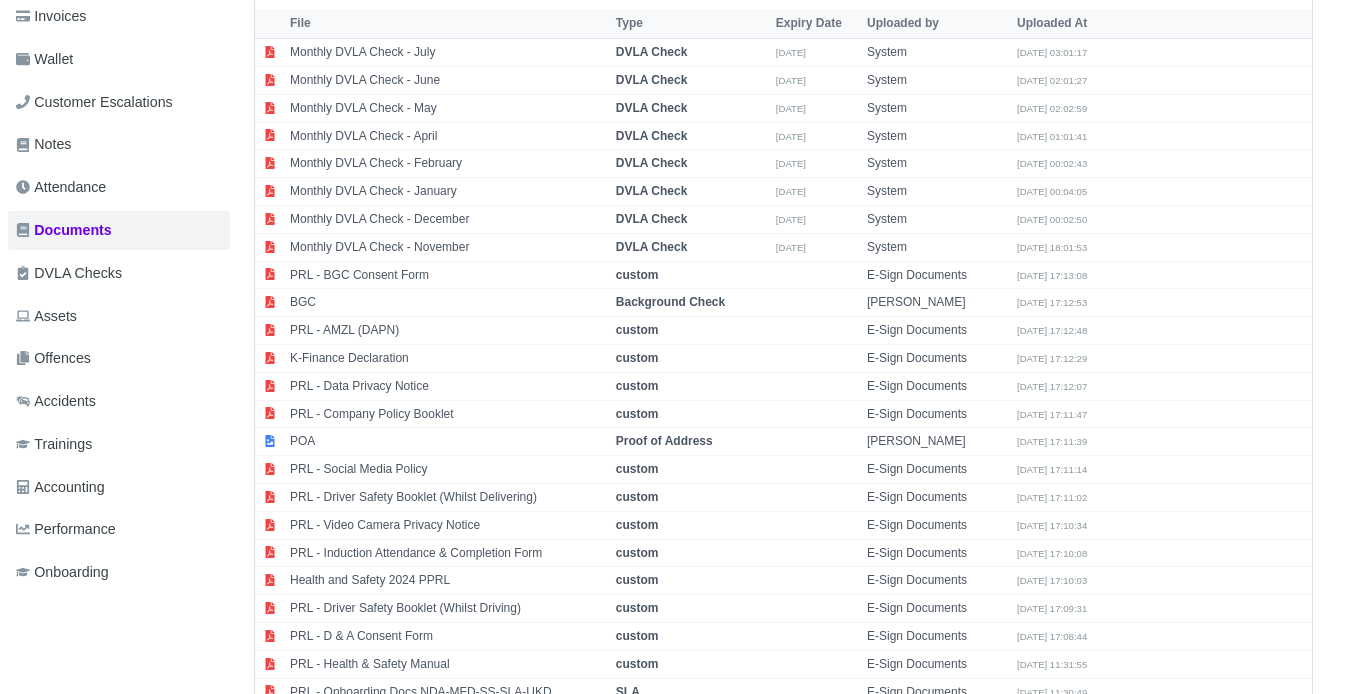 scroll, scrollTop: 357, scrollLeft: 8, axis: both 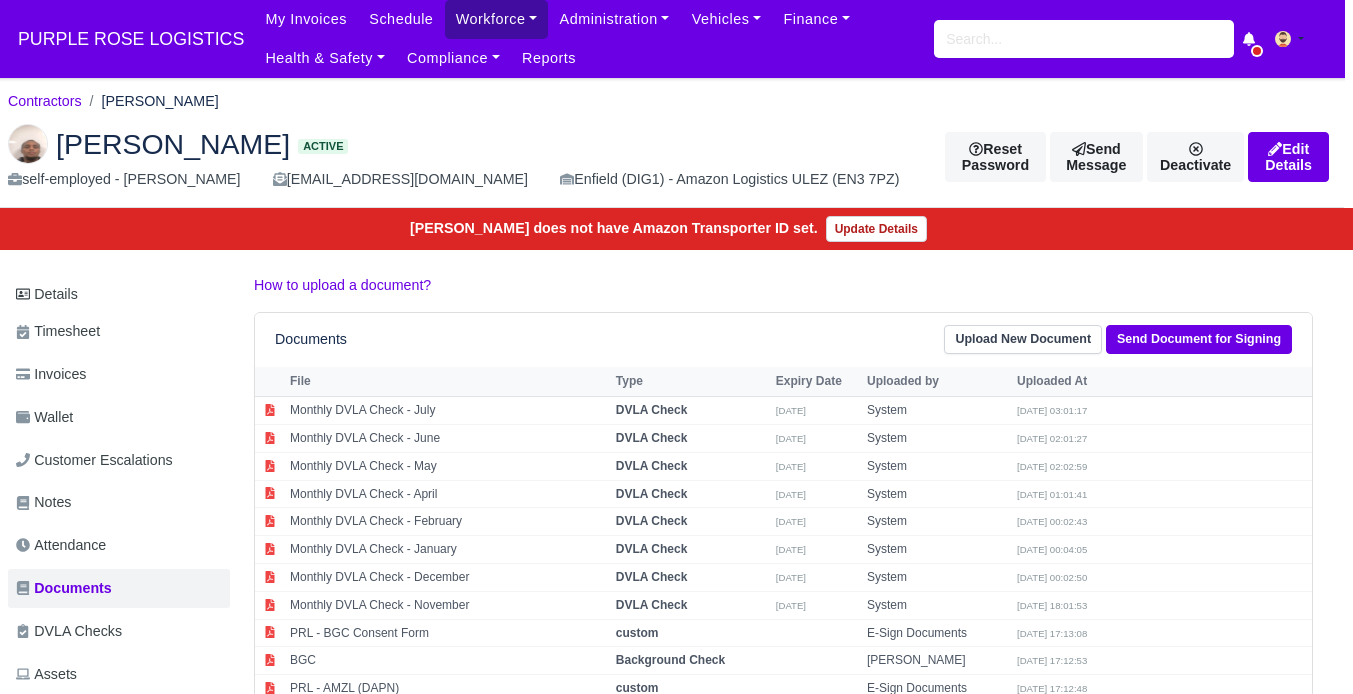 click on "Workforce" at bounding box center [497, 19] 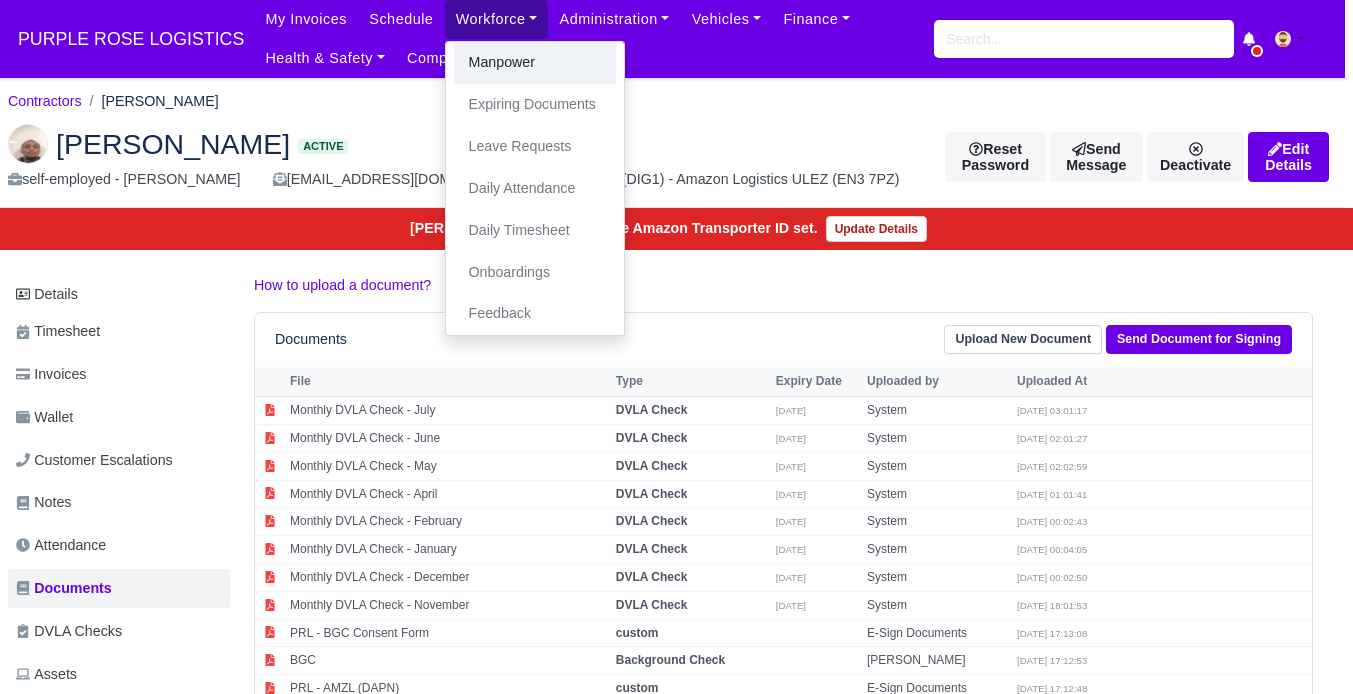 click on "Manpower" at bounding box center (535, 63) 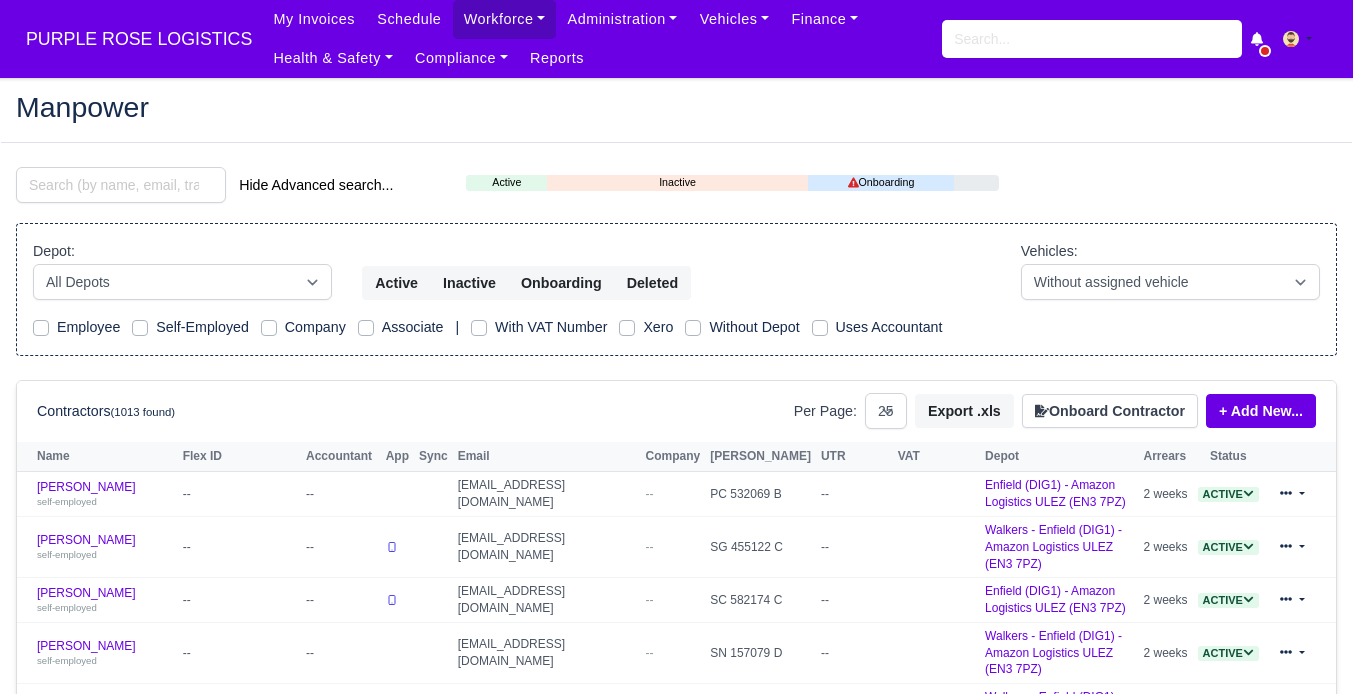 select on "25" 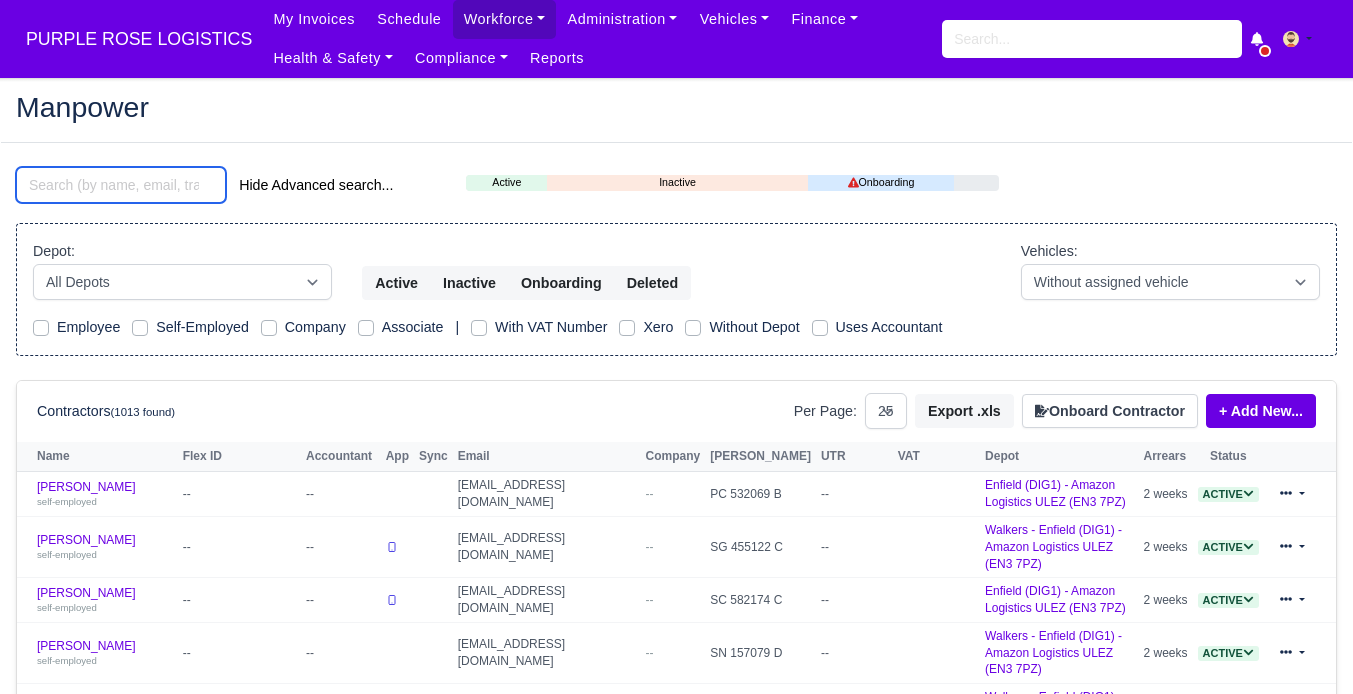 click at bounding box center (121, 185) 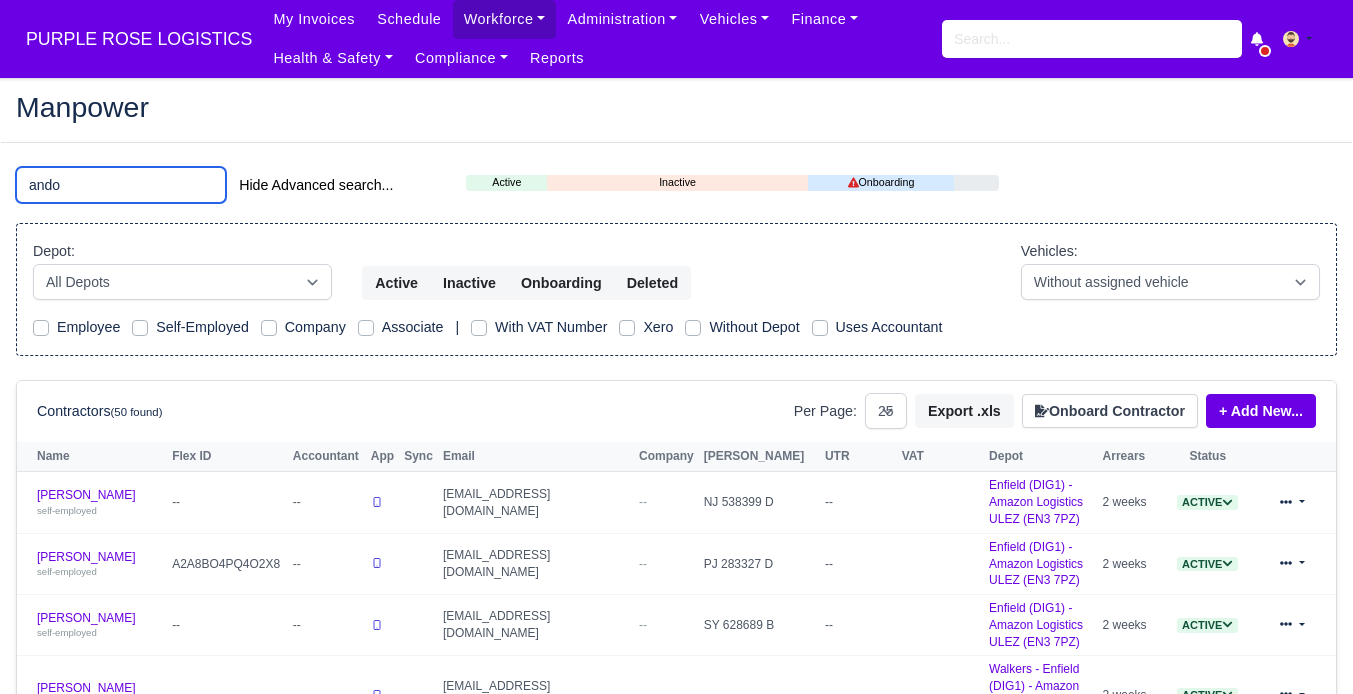 type on "ando" 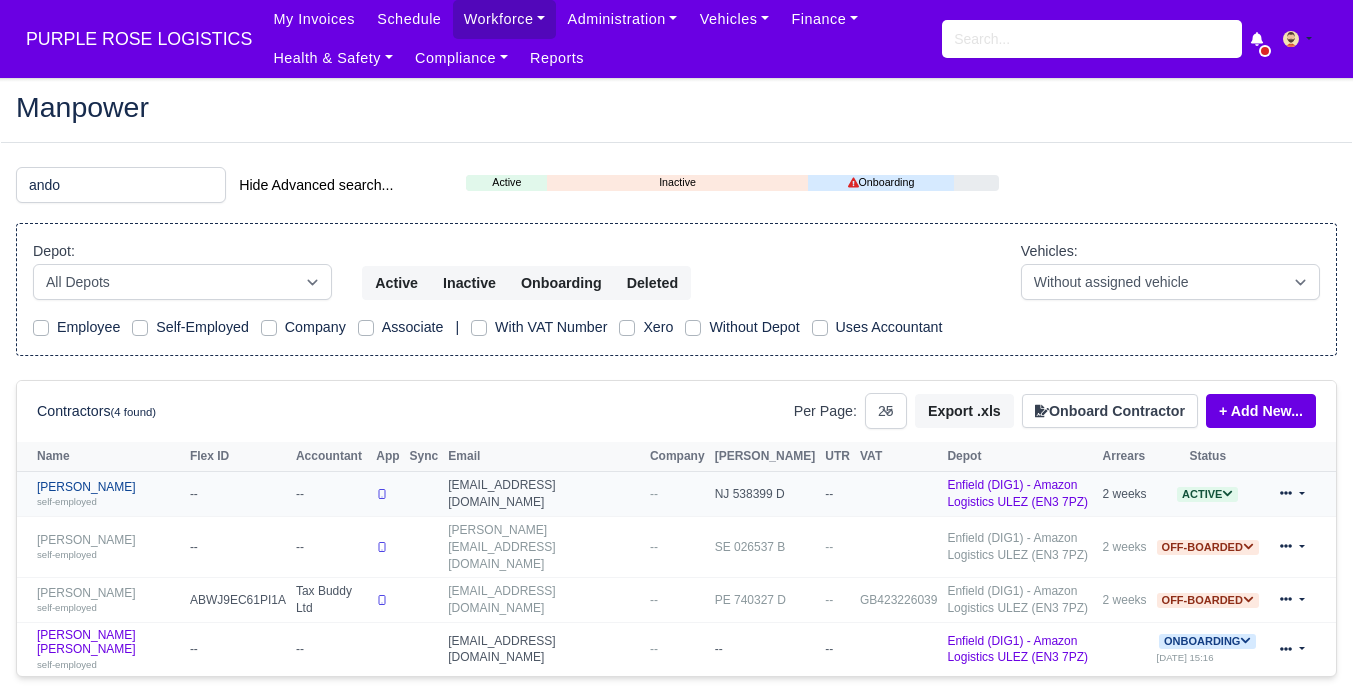 click on "Adrian Ando
self-employed" at bounding box center [108, 494] 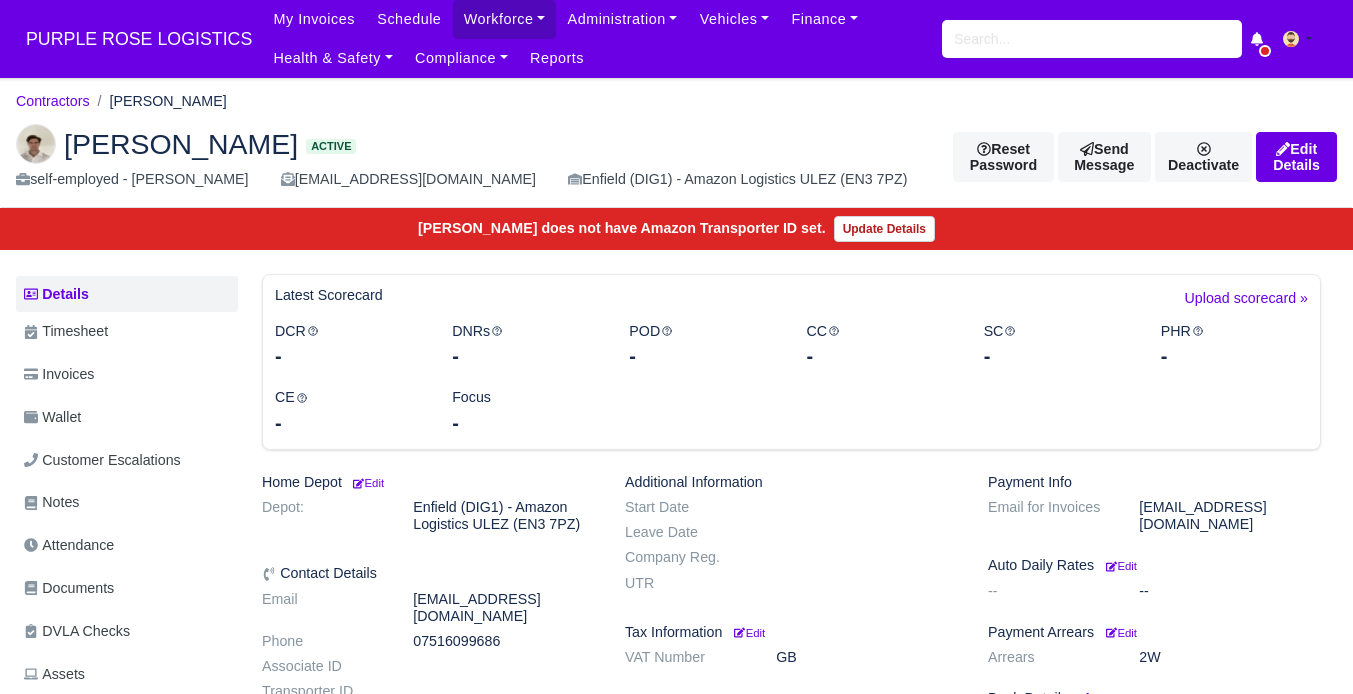 scroll, scrollTop: 0, scrollLeft: 0, axis: both 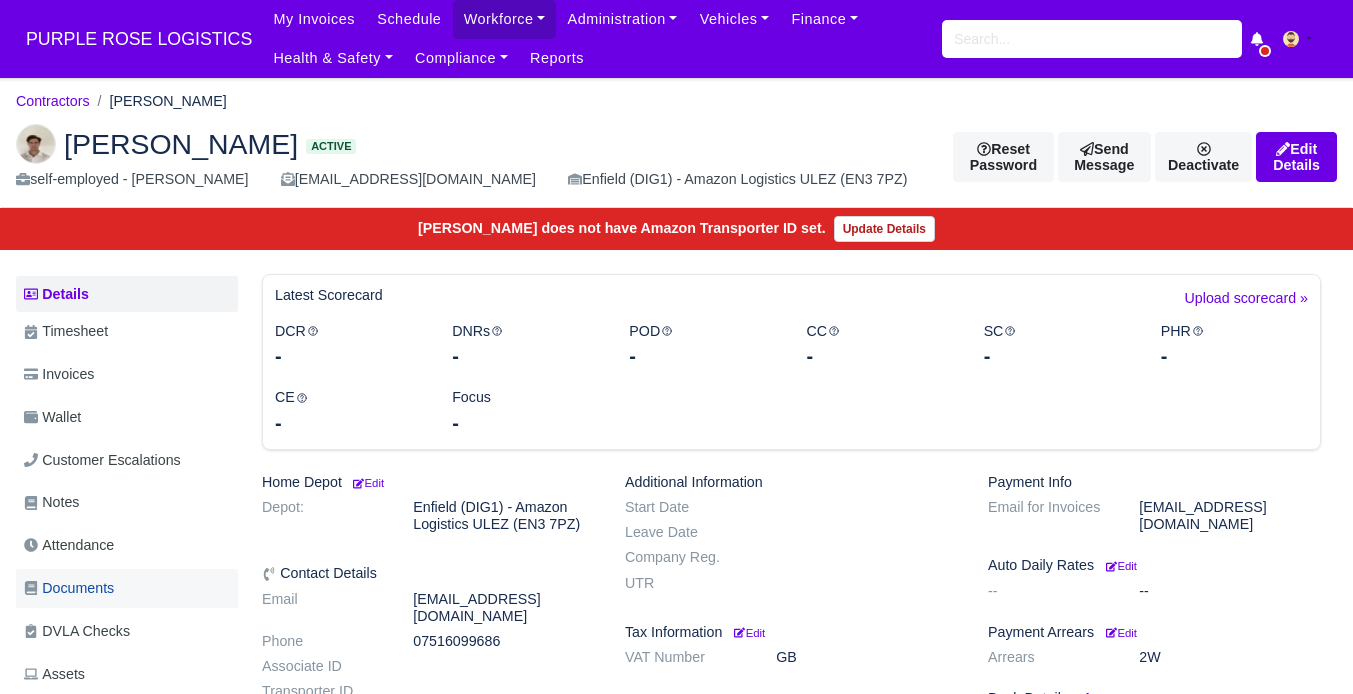 click on "Documents" at bounding box center [69, 588] 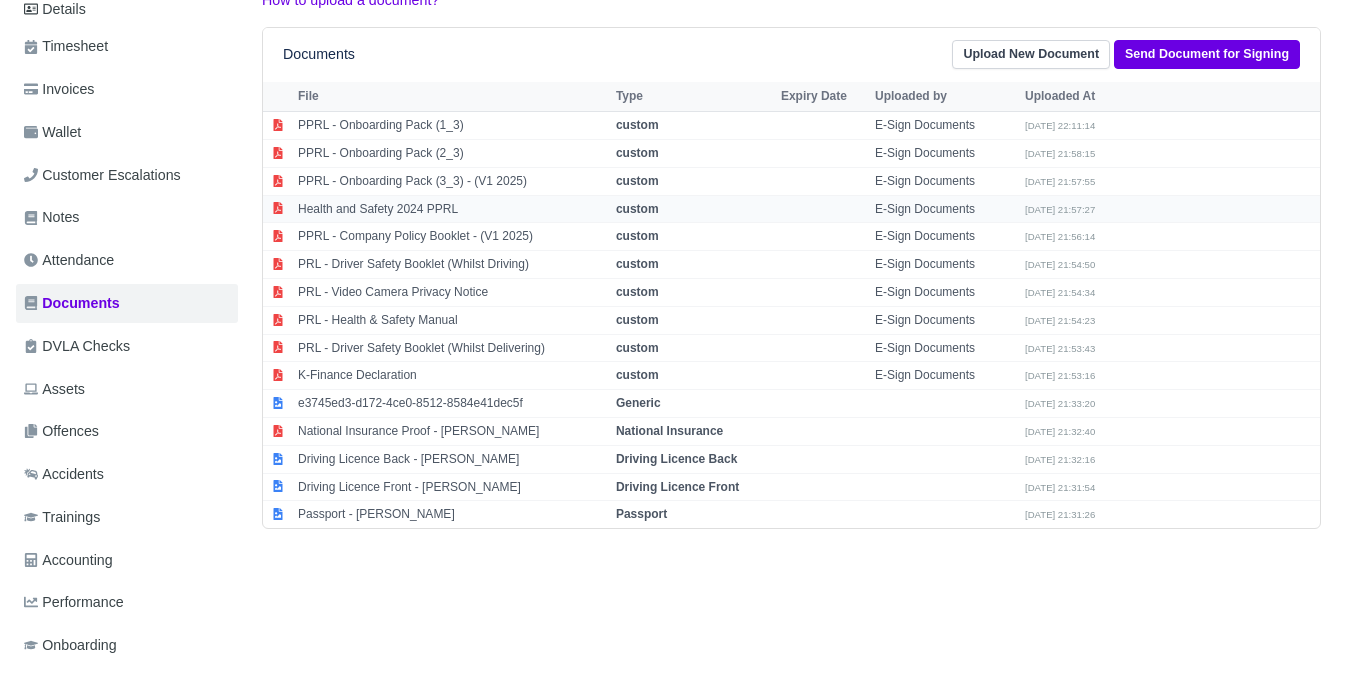 scroll, scrollTop: 289, scrollLeft: 0, axis: vertical 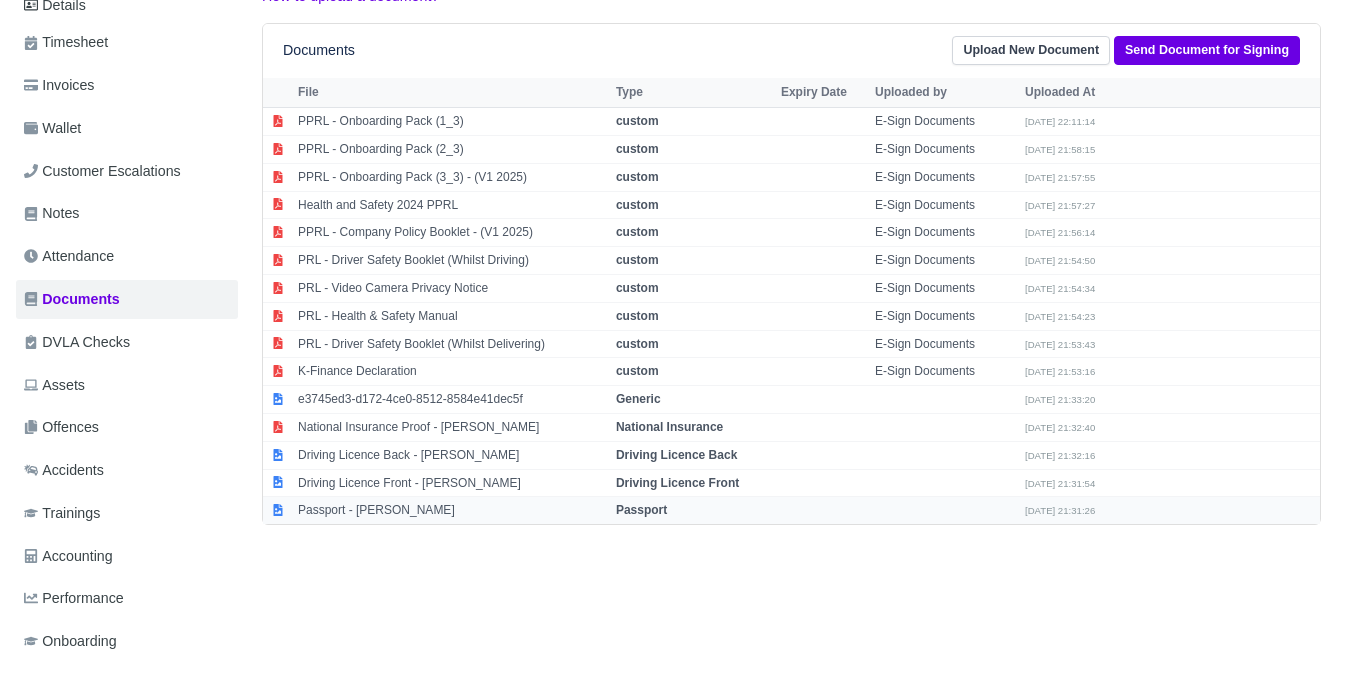 click on "Passport - [PERSON_NAME]" at bounding box center (452, 510) 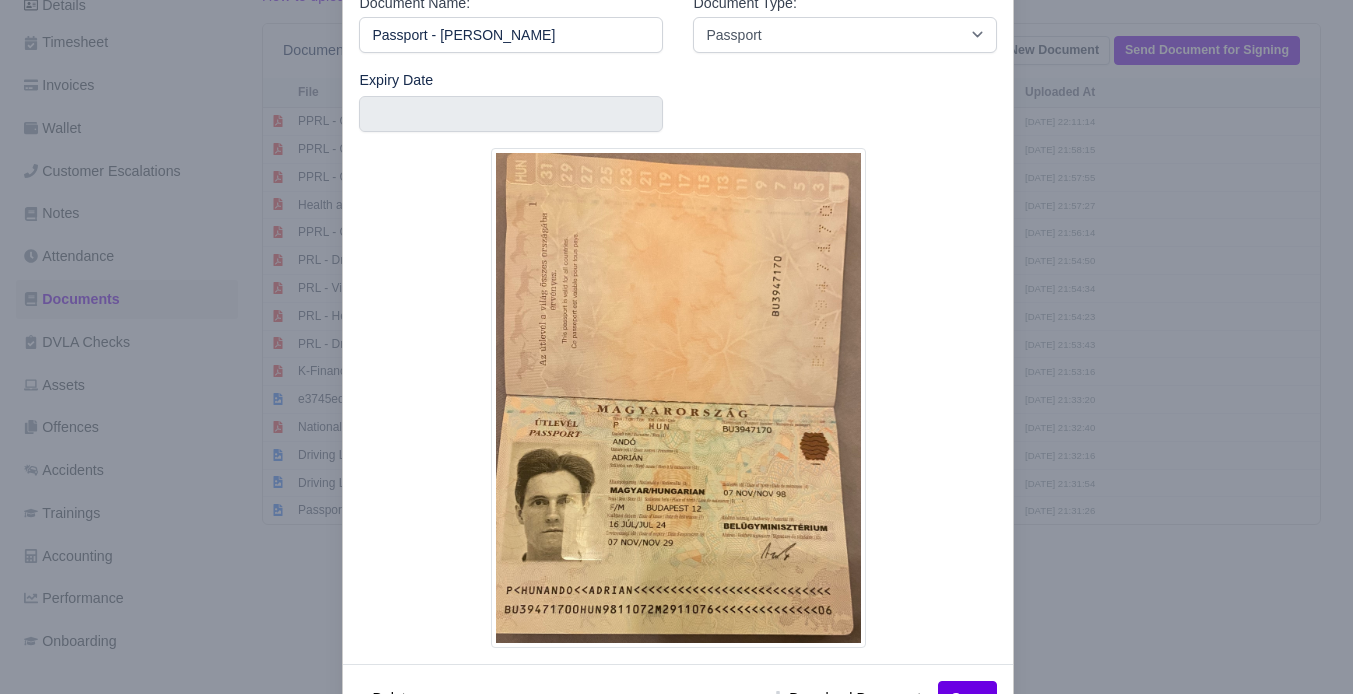 scroll, scrollTop: 115, scrollLeft: 0, axis: vertical 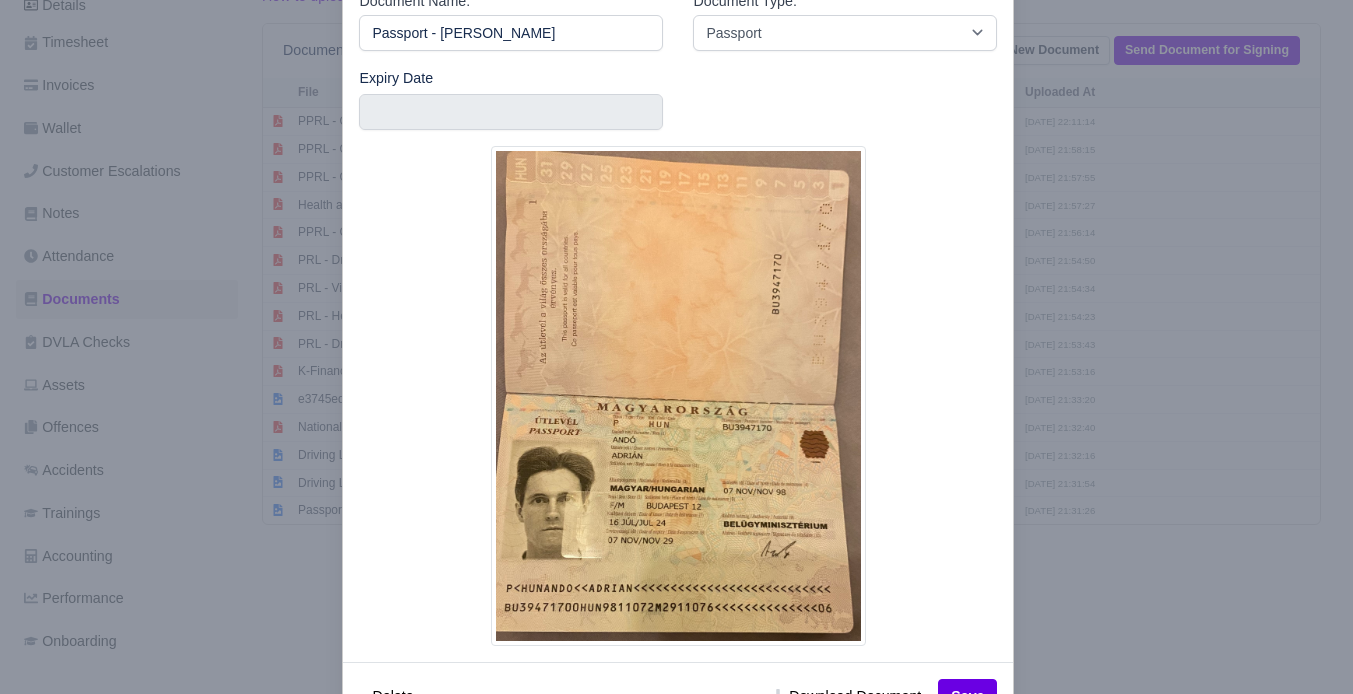 click at bounding box center [676, 347] 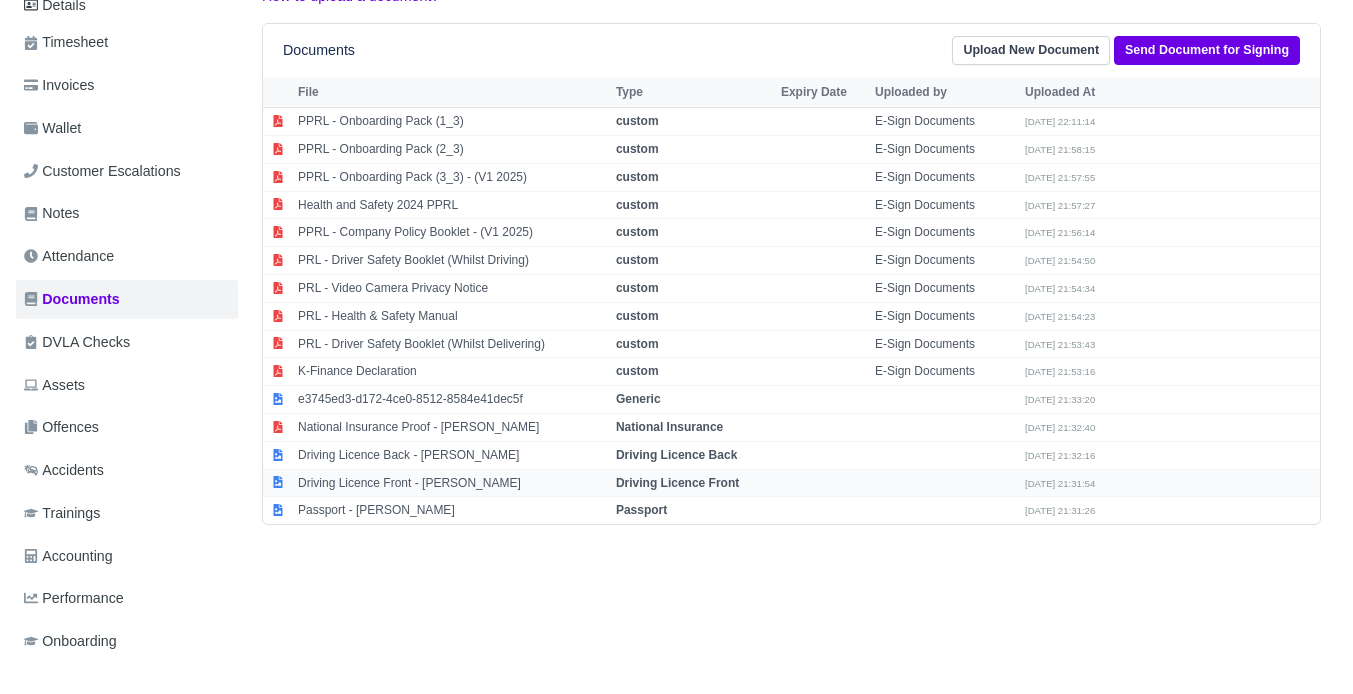 click on "Driving Licence Front - [PERSON_NAME]" at bounding box center [452, 483] 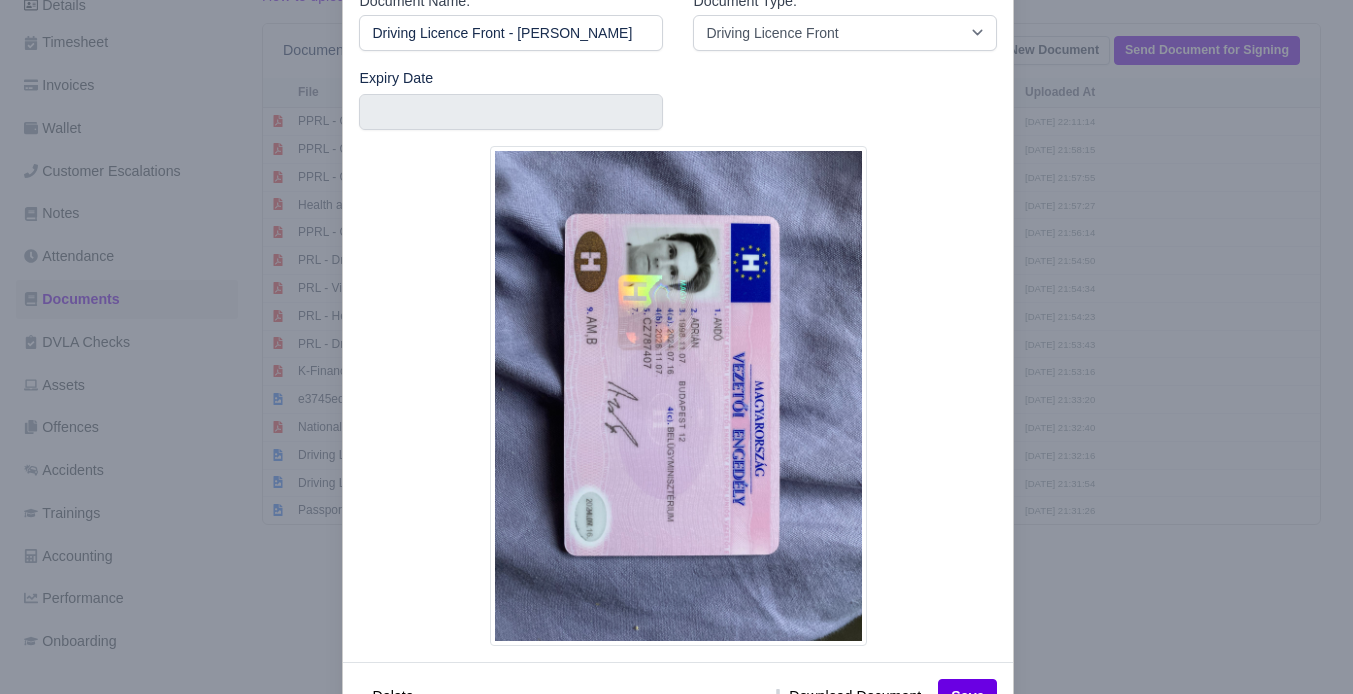 click at bounding box center [676, 347] 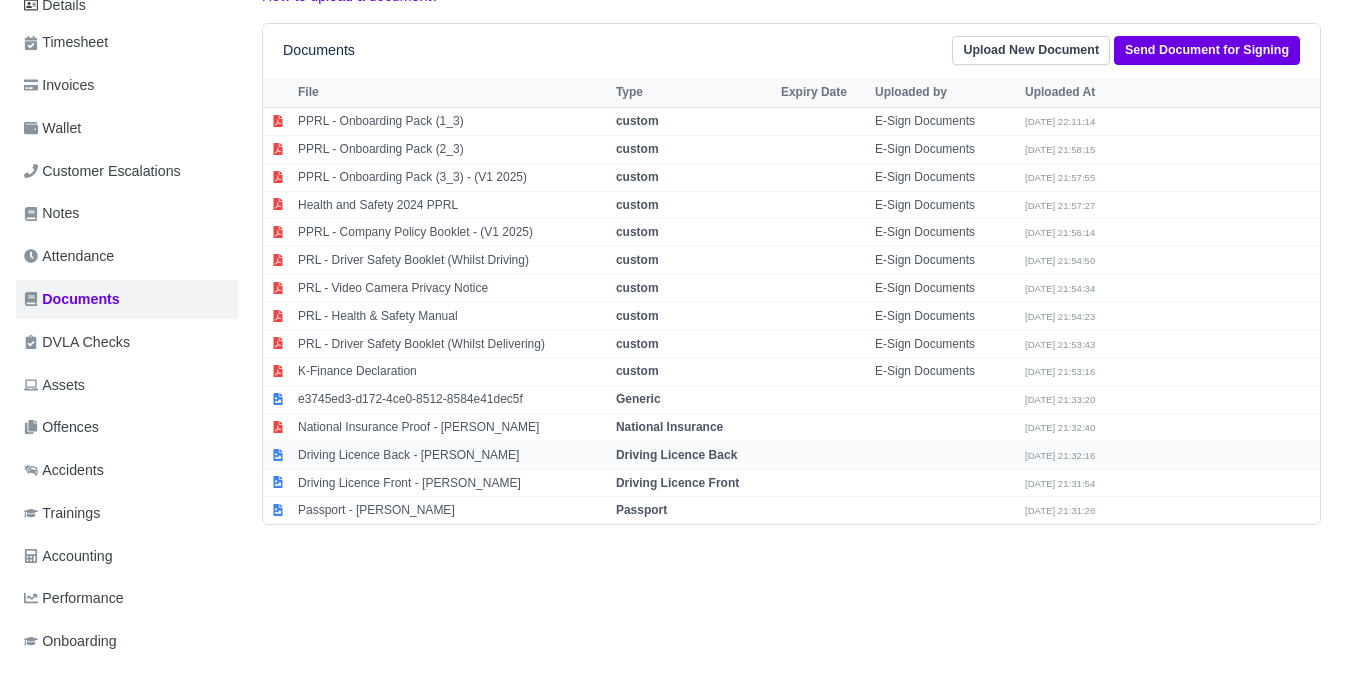click on "Driving Licence Back - Adrian Ando" at bounding box center (452, 455) 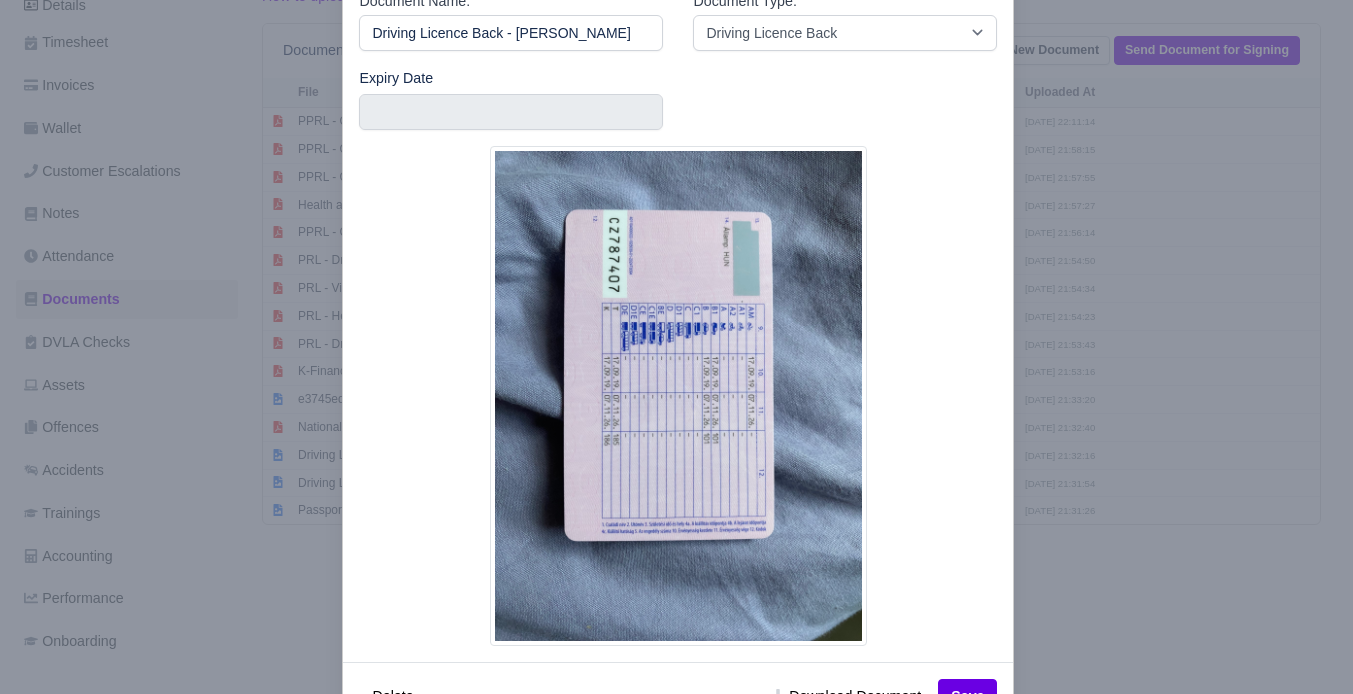 click at bounding box center (676, 347) 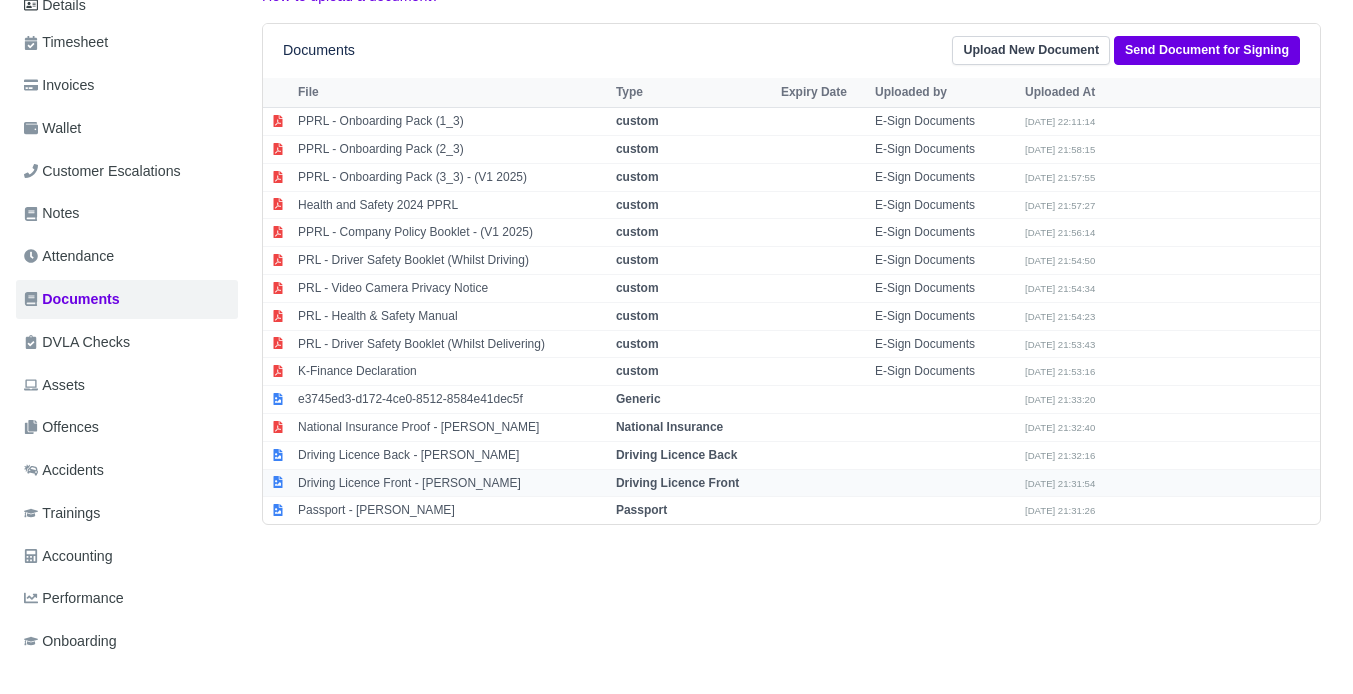 click on "Driving Licence Front - Adrian Ando" at bounding box center [452, 483] 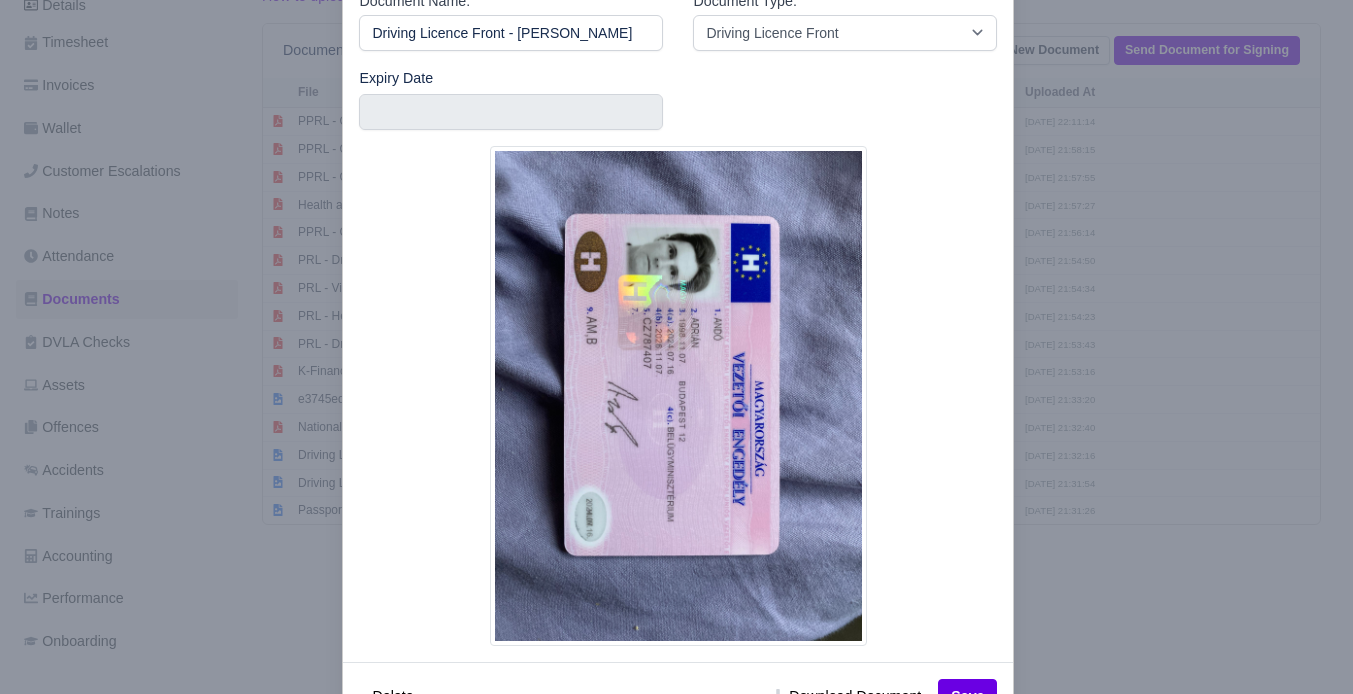 click at bounding box center (990, -55) 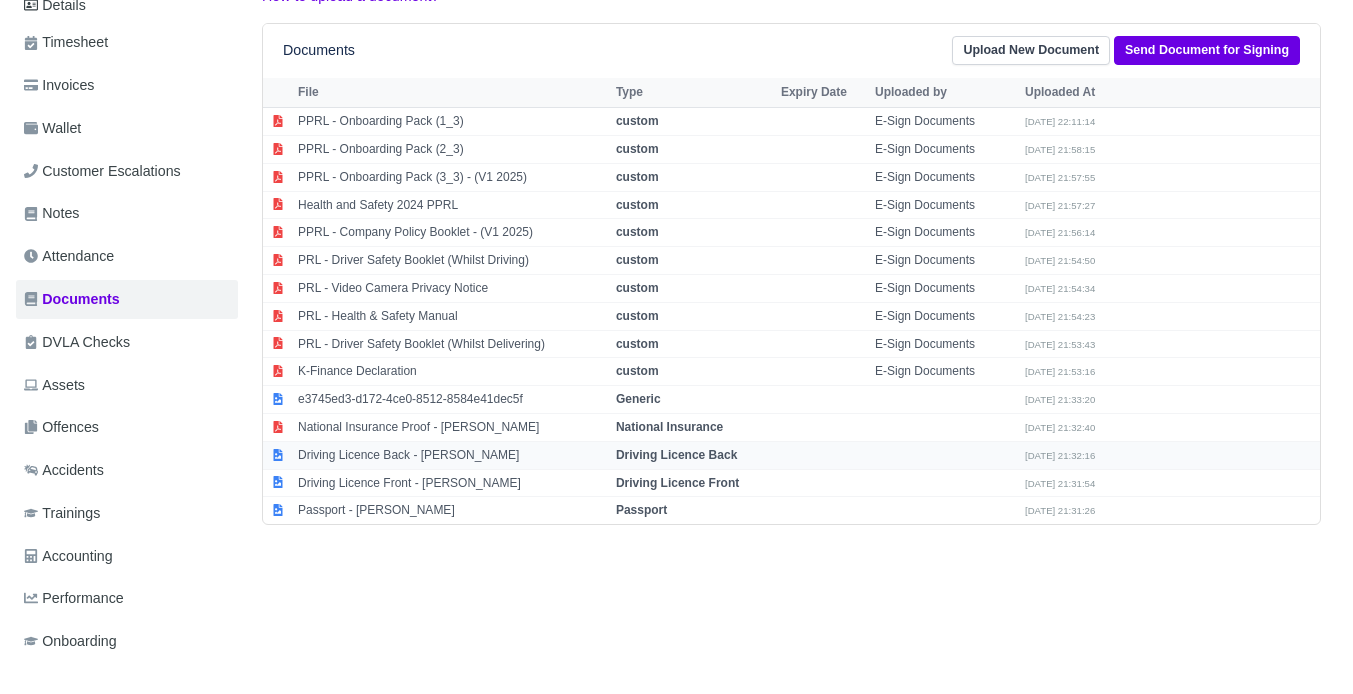 click on "Driving Licence Back - Adrian Ando" at bounding box center [452, 455] 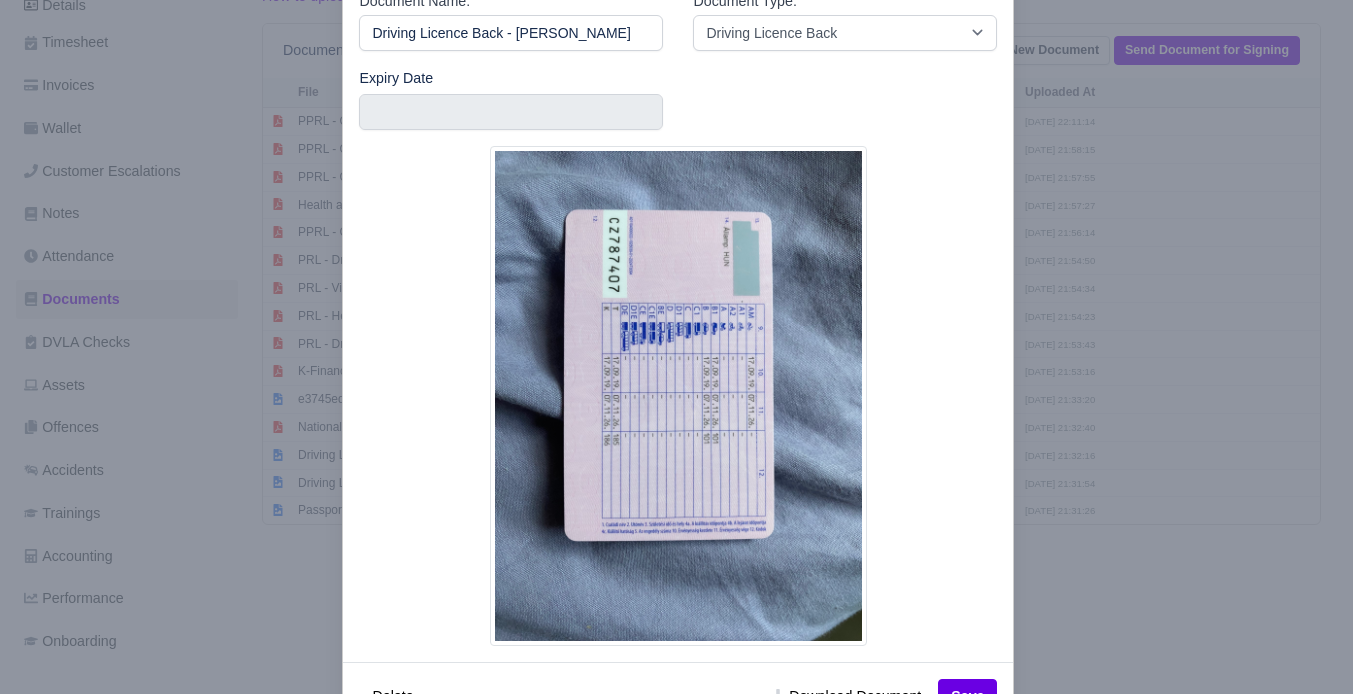 click at bounding box center [676, 347] 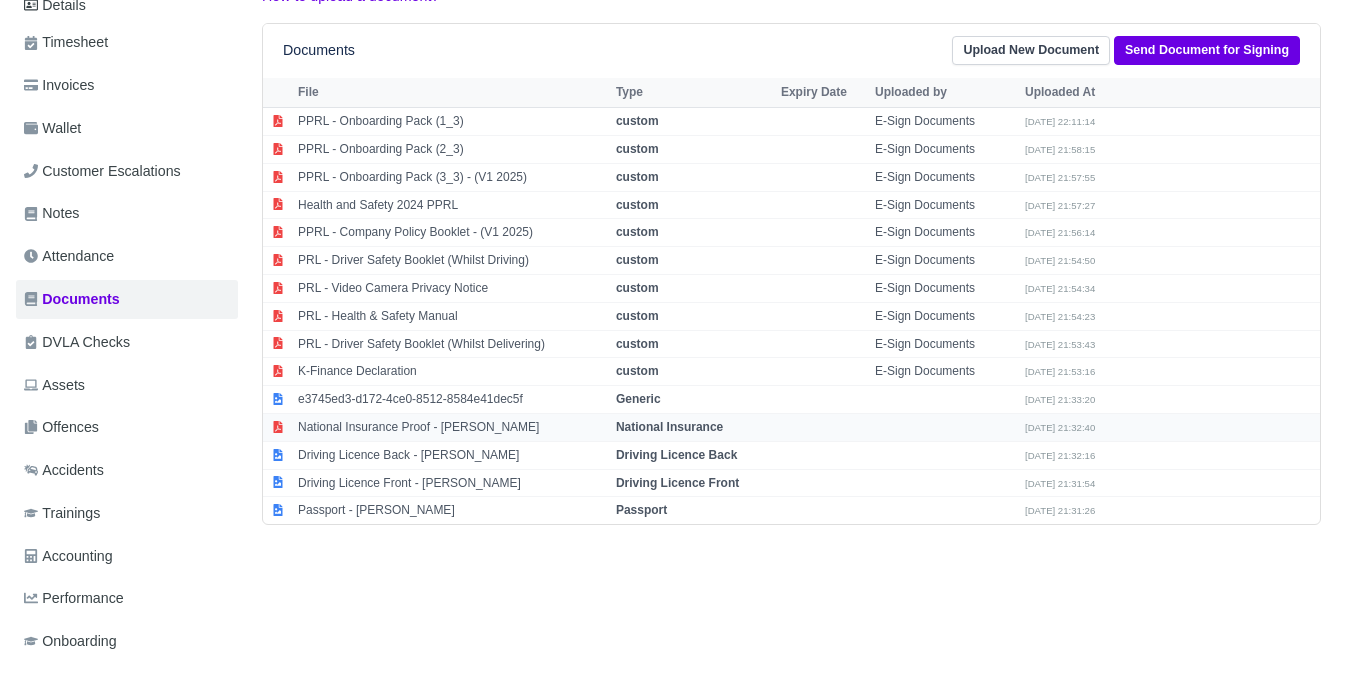 click on "National Insurance Proof - Adrian Ando" at bounding box center (452, 428) 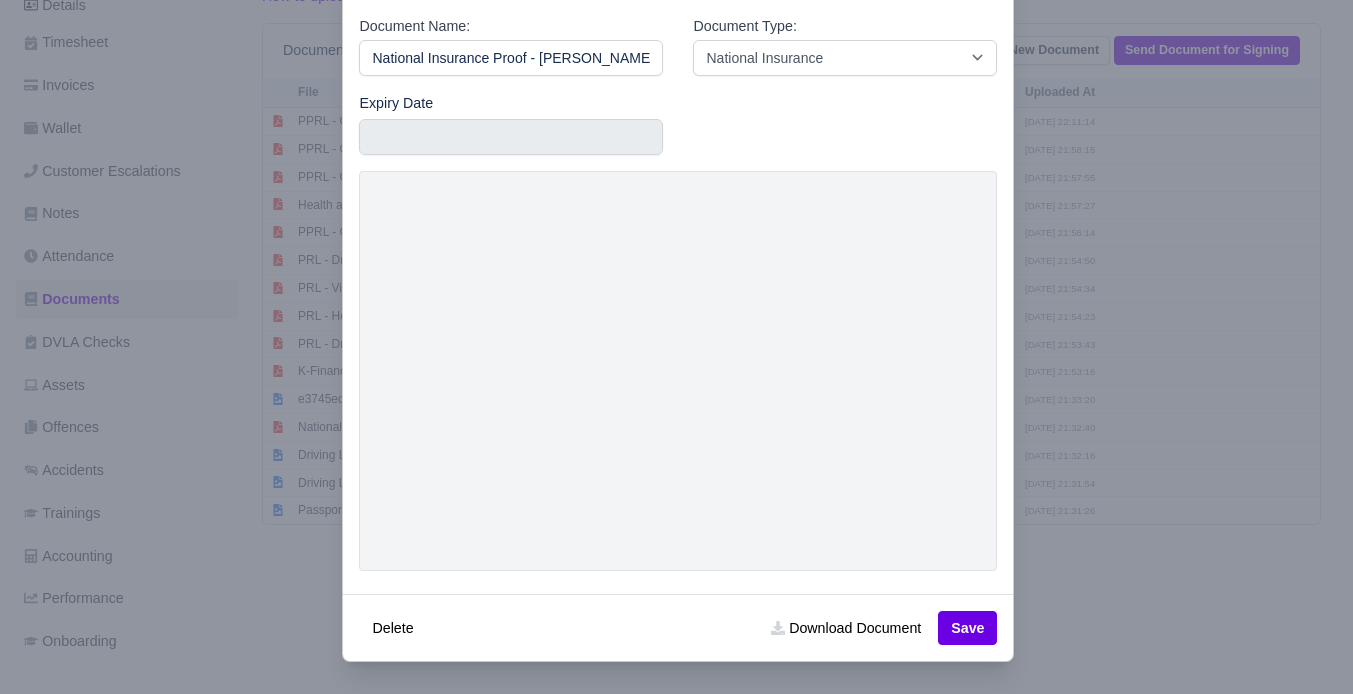 click at bounding box center [676, 347] 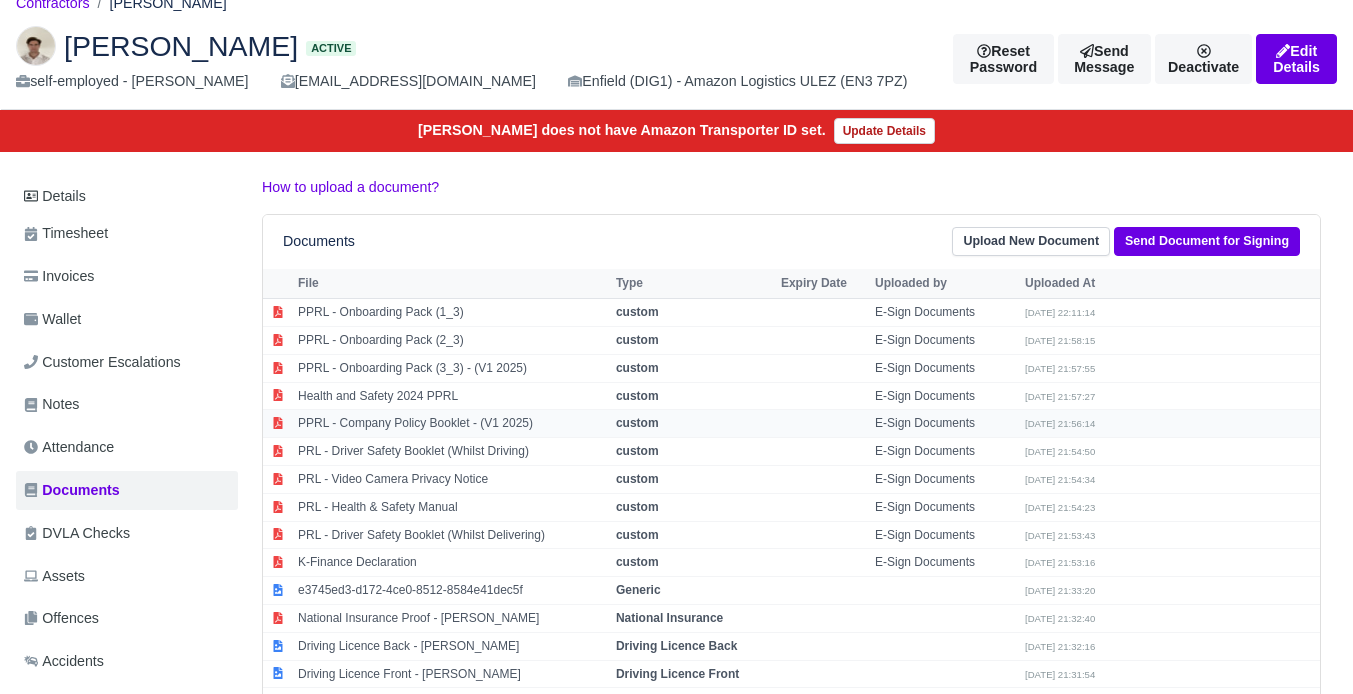 scroll, scrollTop: 0, scrollLeft: 0, axis: both 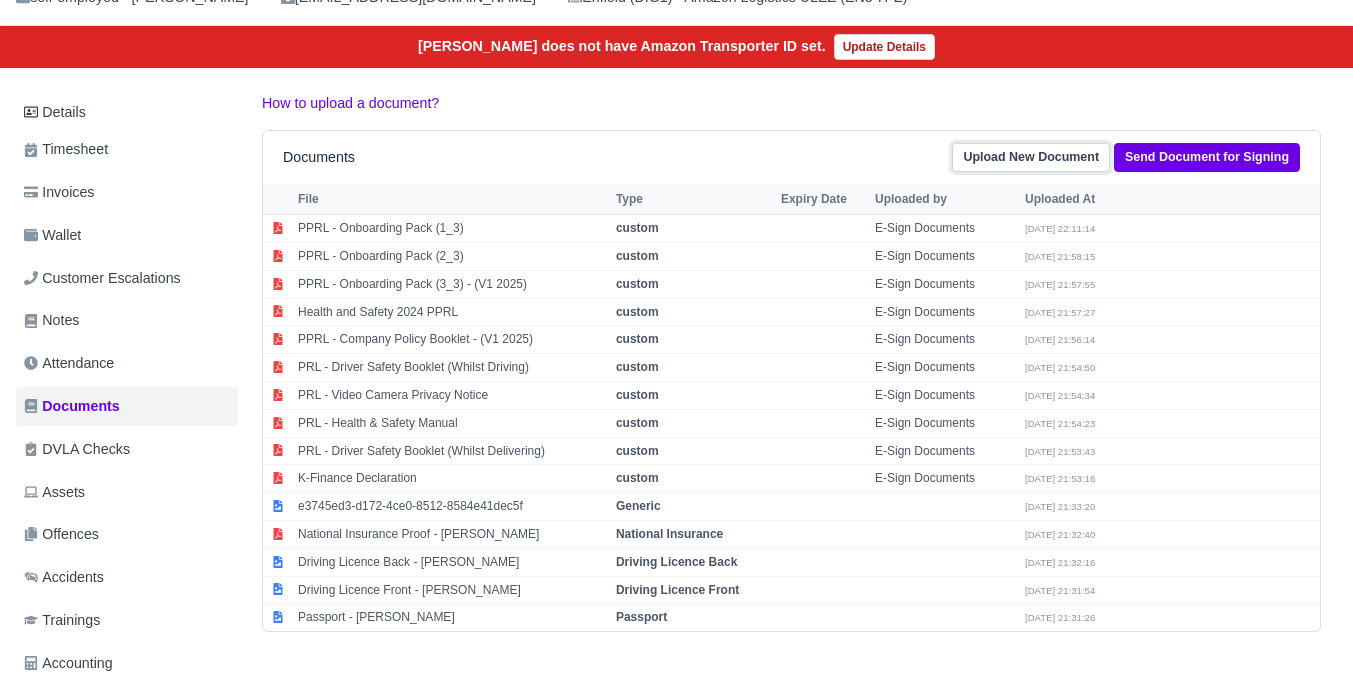 click on "Upload
New Document" at bounding box center (1031, 157) 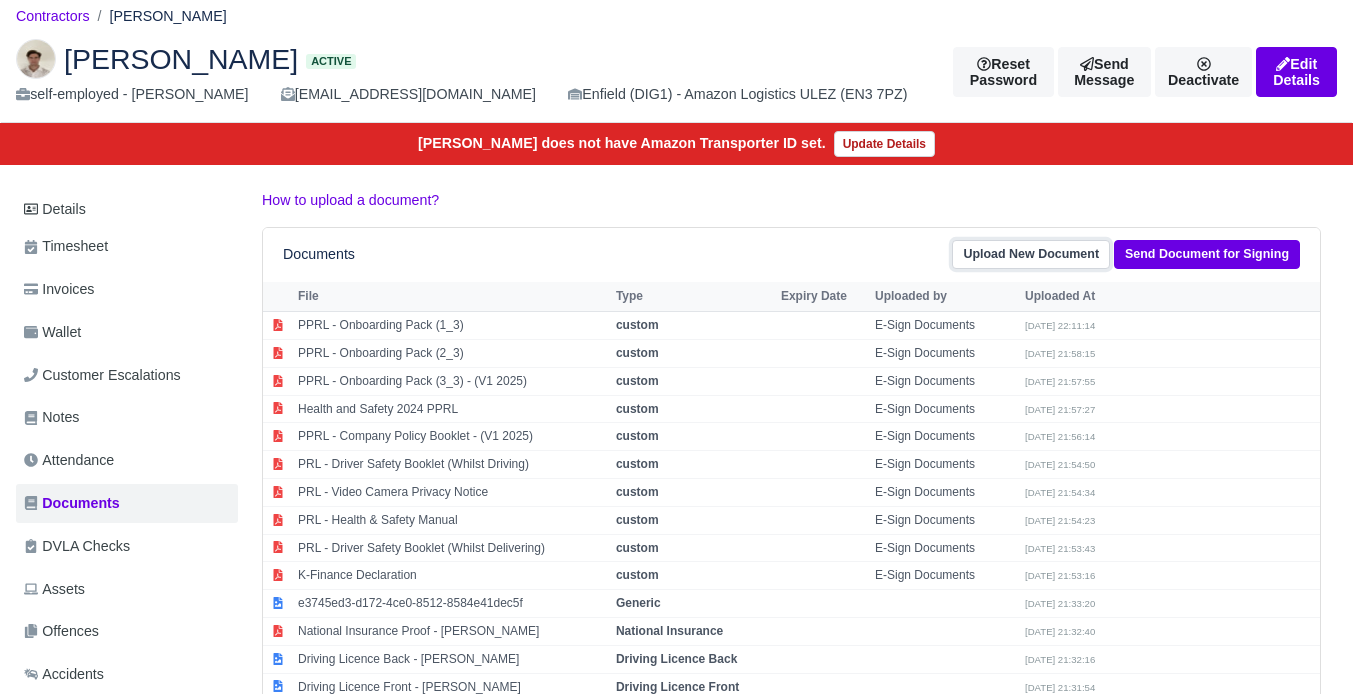 scroll, scrollTop: 50, scrollLeft: 0, axis: vertical 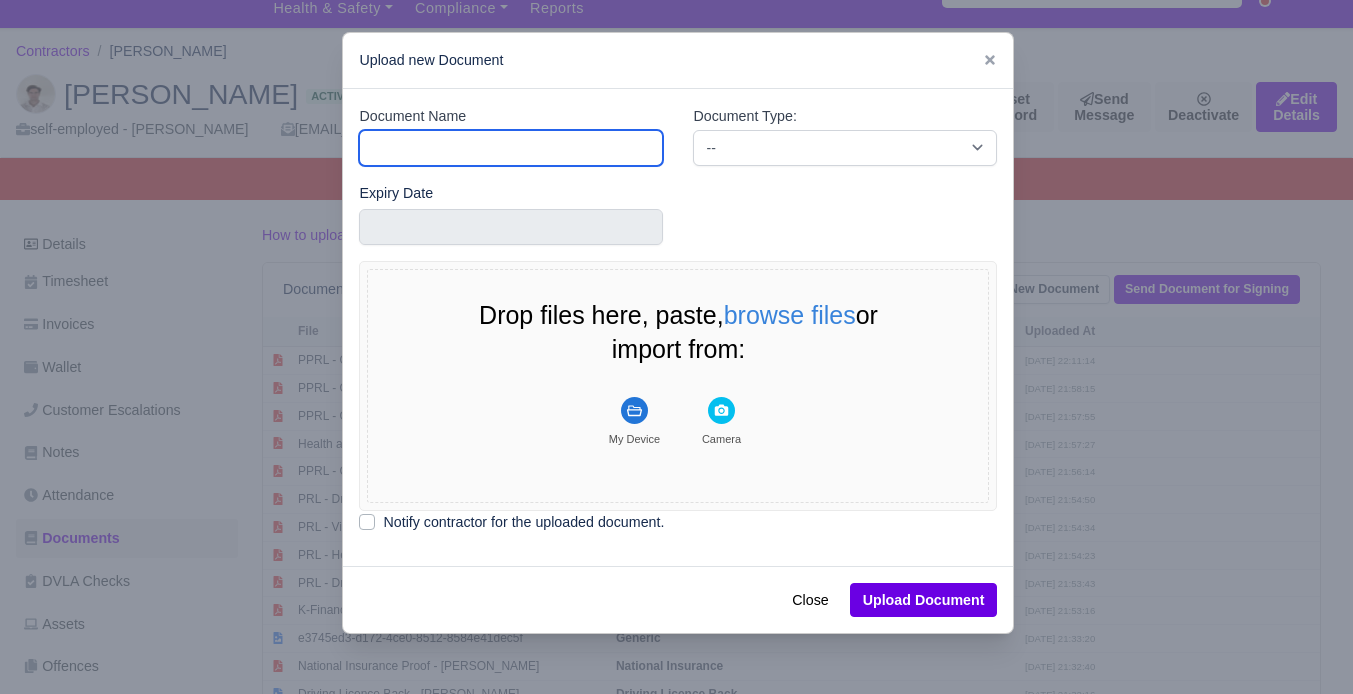 click on "Document Name" at bounding box center (511, 148) 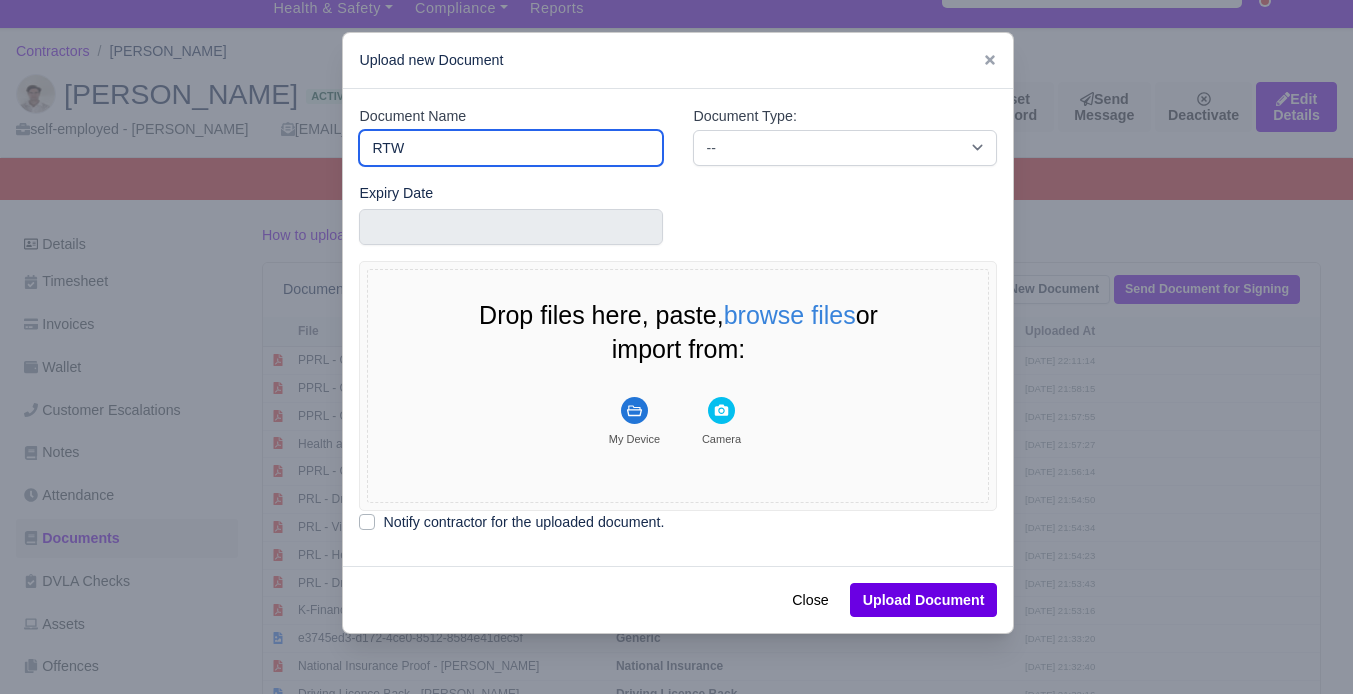 type on "RTW" 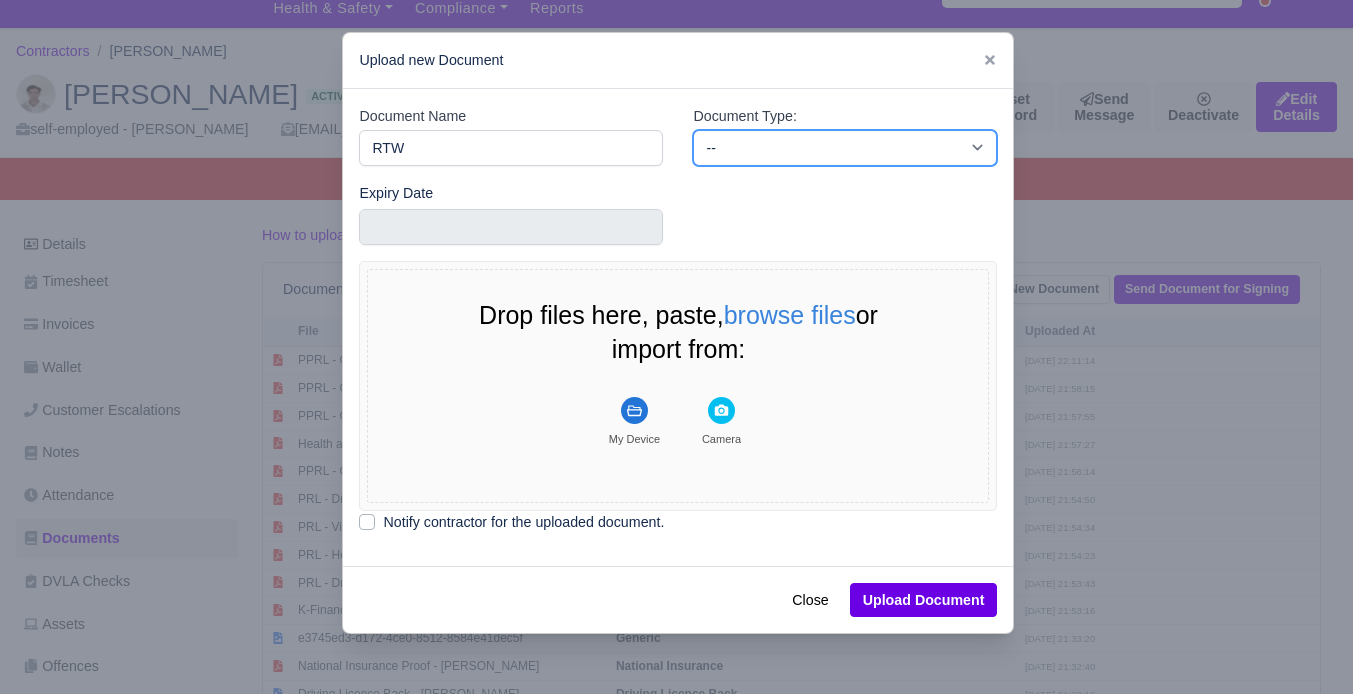 click on "--
Accounting Engagement Letter
Age Verification Confirmation
Background Check
Bank Statement
Birth Certificate
Casualty Loss and Theft Policy Agreement
Client Documents
Code of Conduct
Company Documents
Consent Form
Criminal Record Disclaimer
DVLA Check
DVLA Share Licence Agreement
Declaration
Deed Poll
Delivery Associate Privacy
Driver Disclaimer Agreement
Driver License Declaration
Driving Licence Back
Driving Licence Front
Drug & Alcohol Policy Consent
Drug & Alcohol Testing Consent
Drugs and Alcohol
ECS Check" at bounding box center (845, 148) 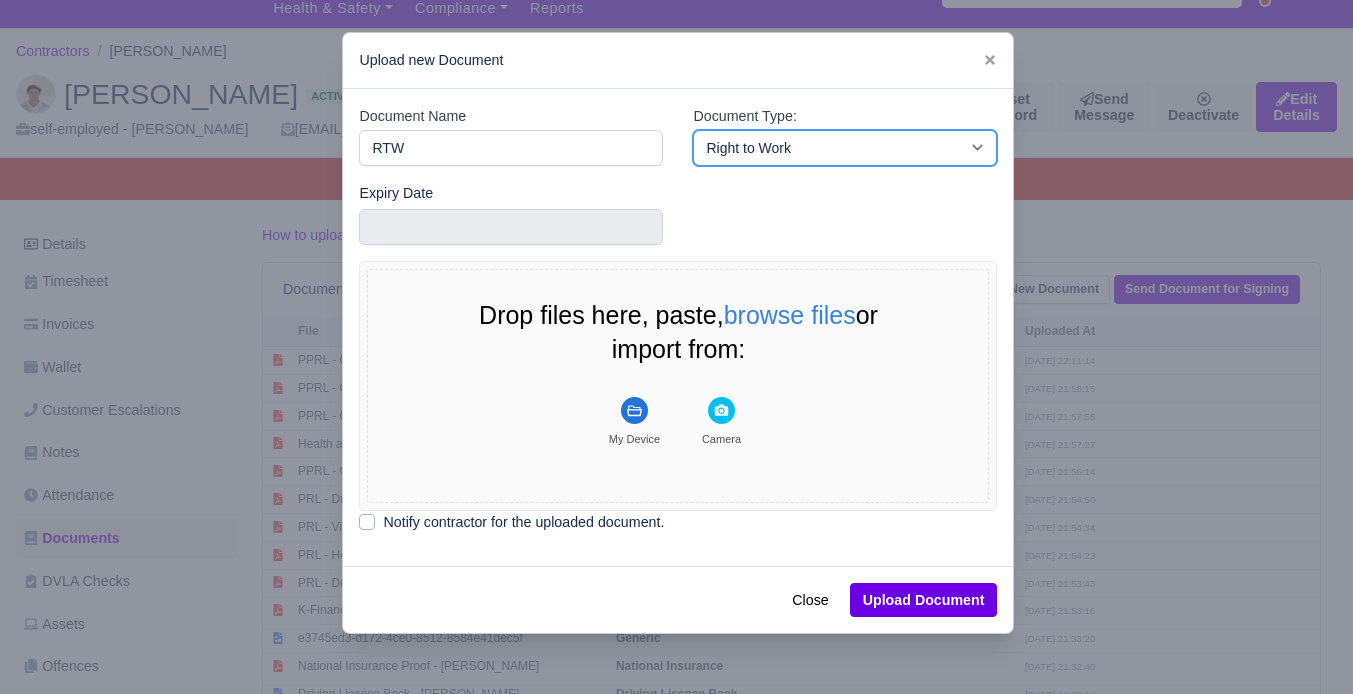 click on "Right to Work" at bounding box center (0, 0) 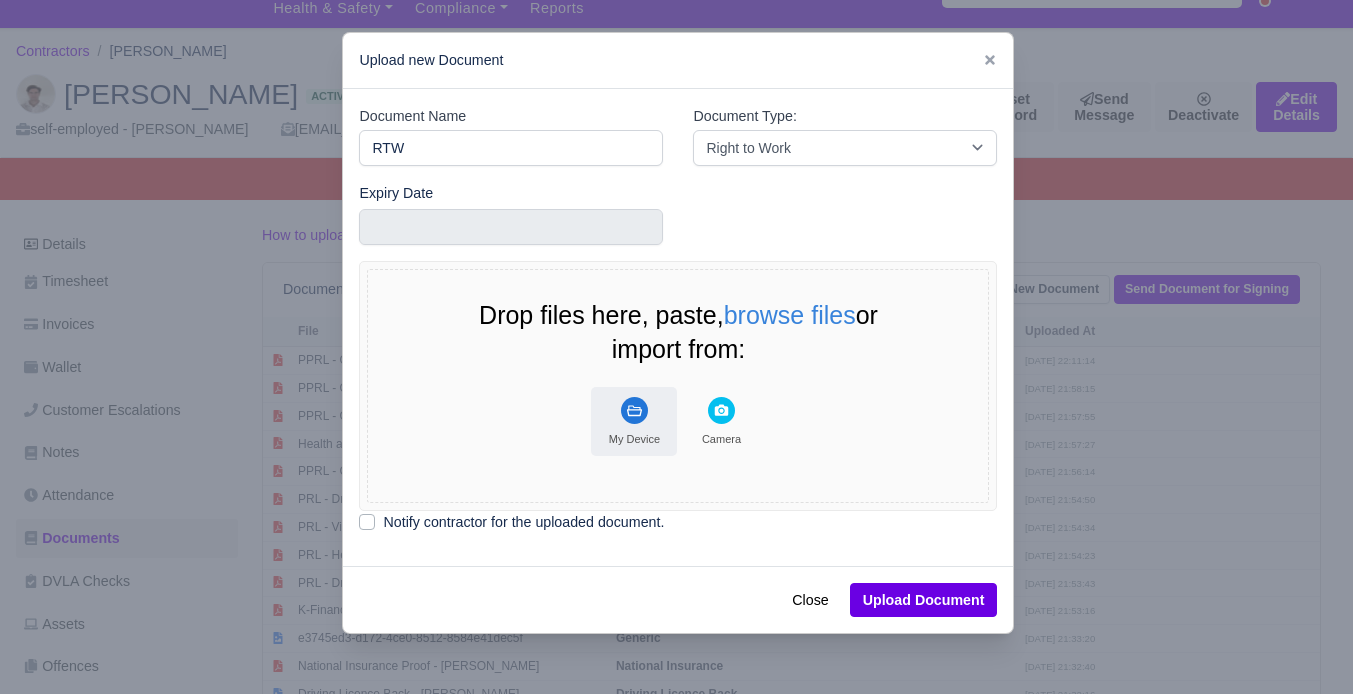 click 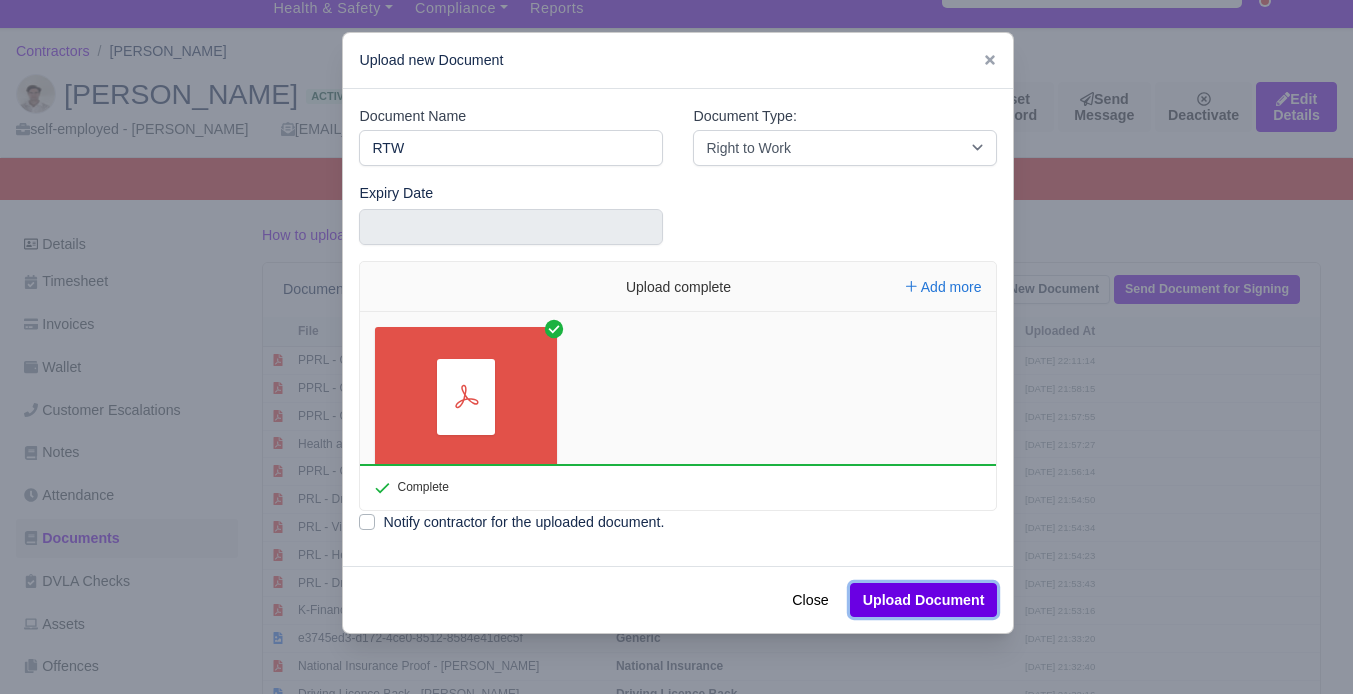click on "Upload Document" at bounding box center (924, 600) 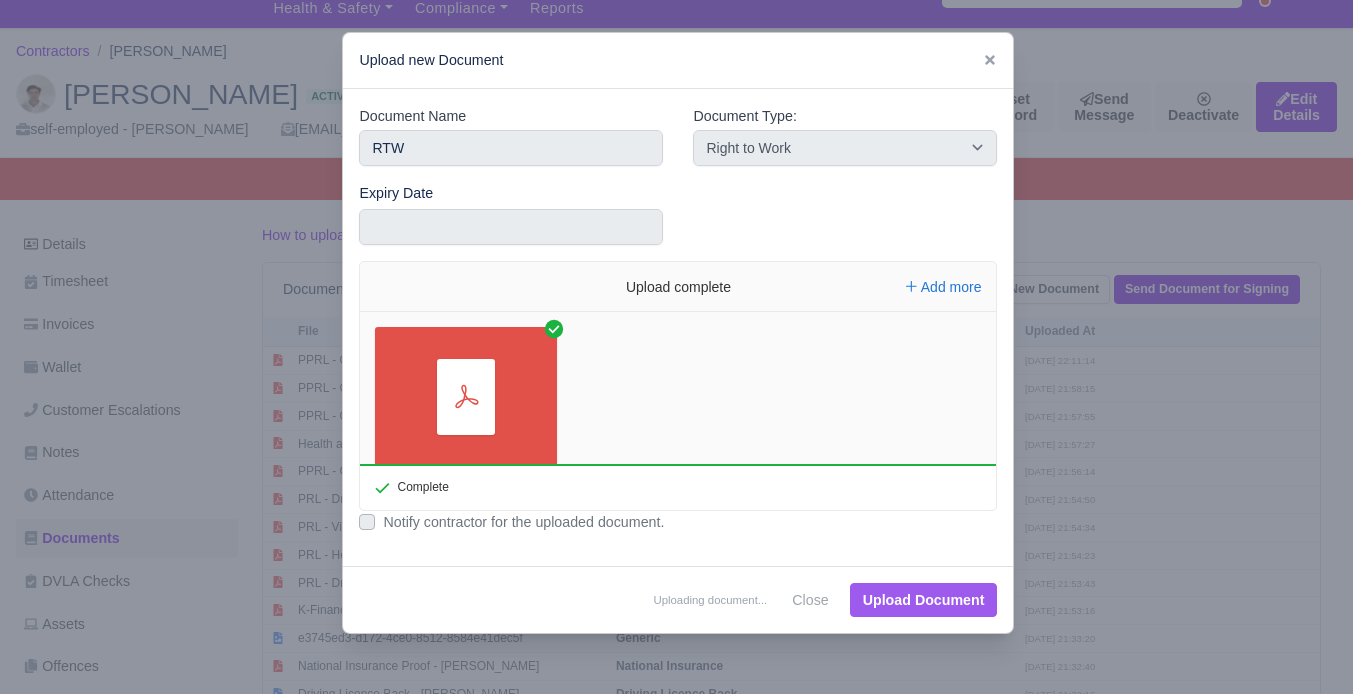 type 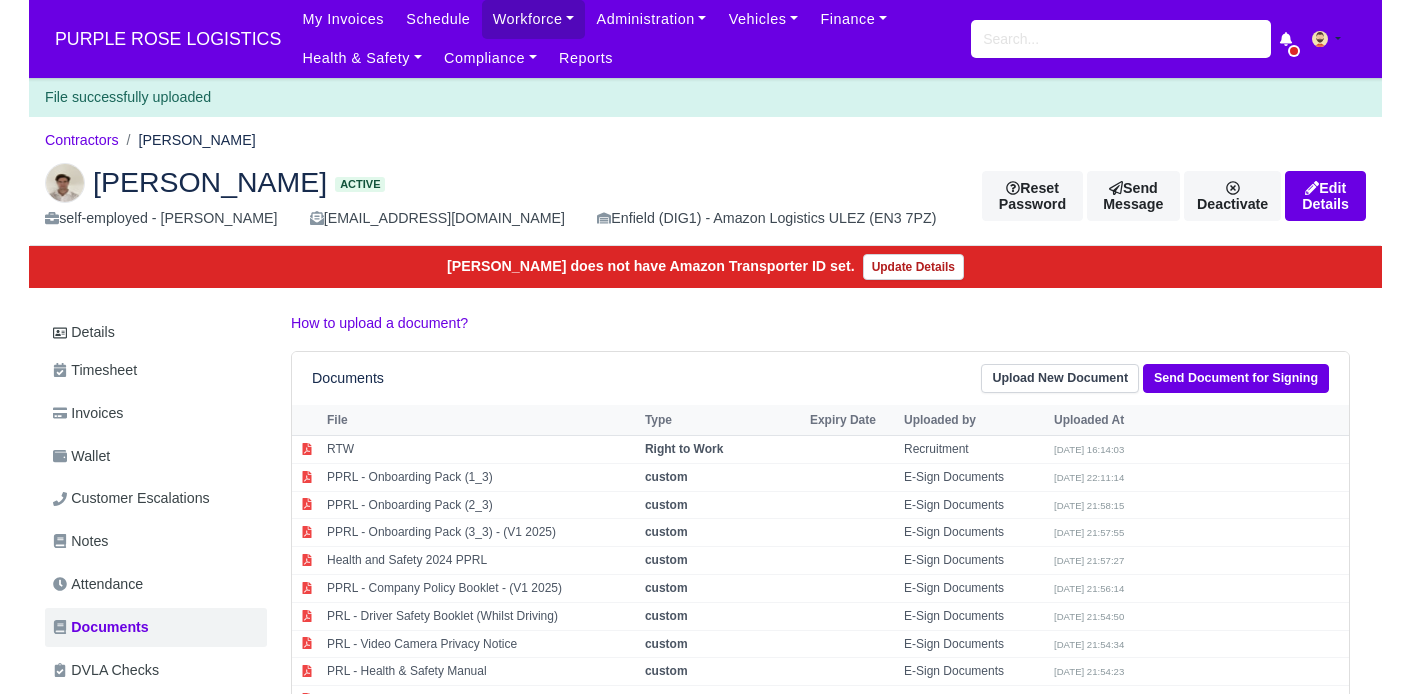 scroll, scrollTop: 0, scrollLeft: 0, axis: both 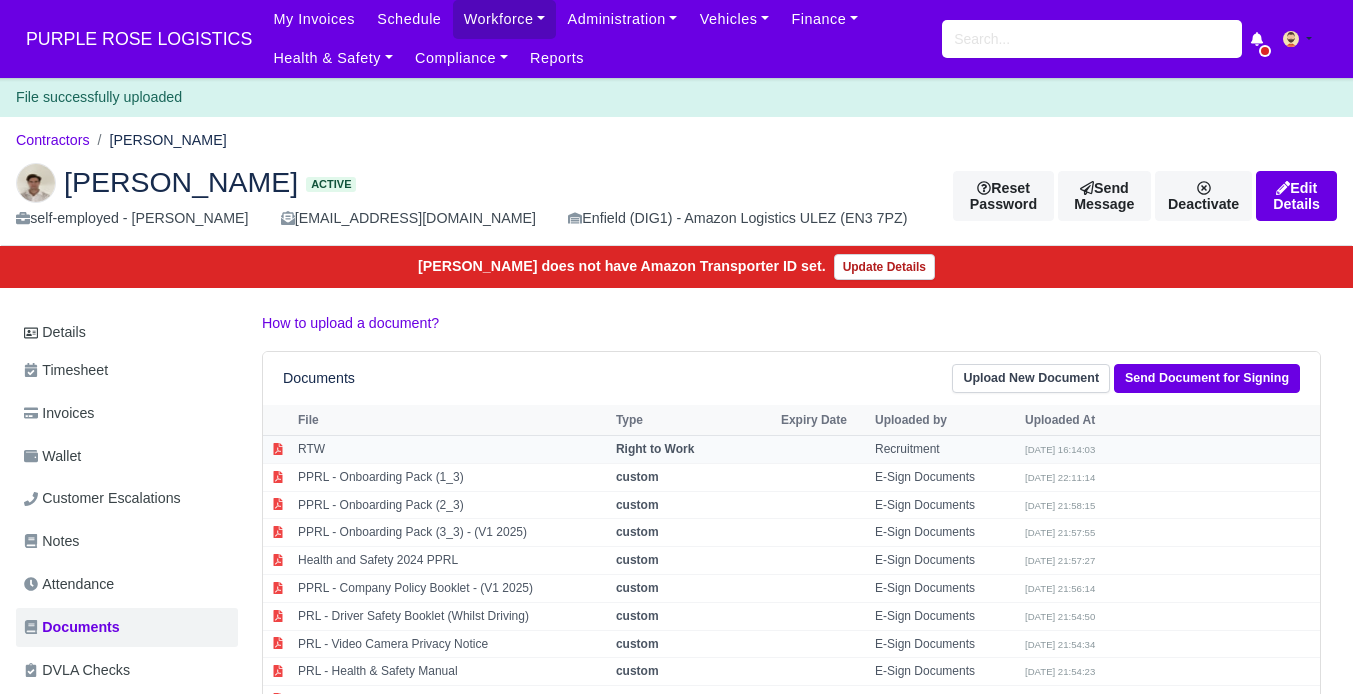 click on "RTW" at bounding box center [452, 450] 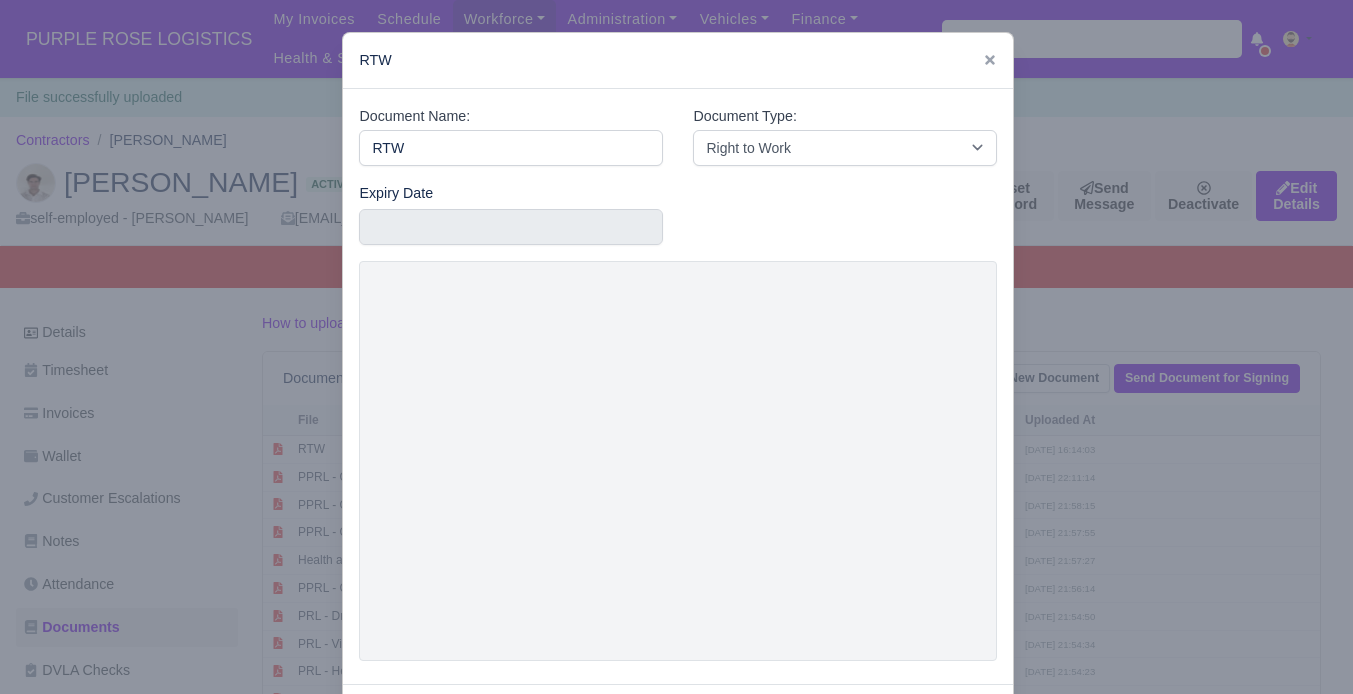 click at bounding box center (676, 347) 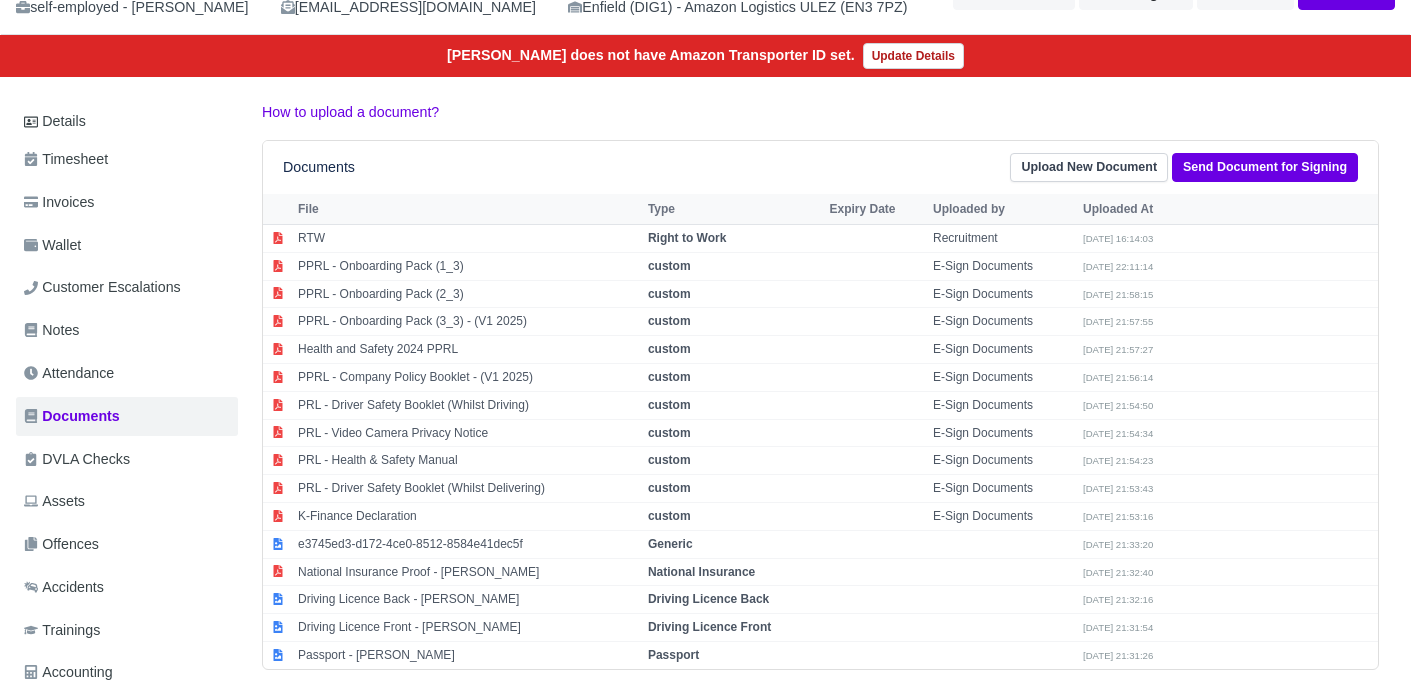 scroll, scrollTop: 212, scrollLeft: 0, axis: vertical 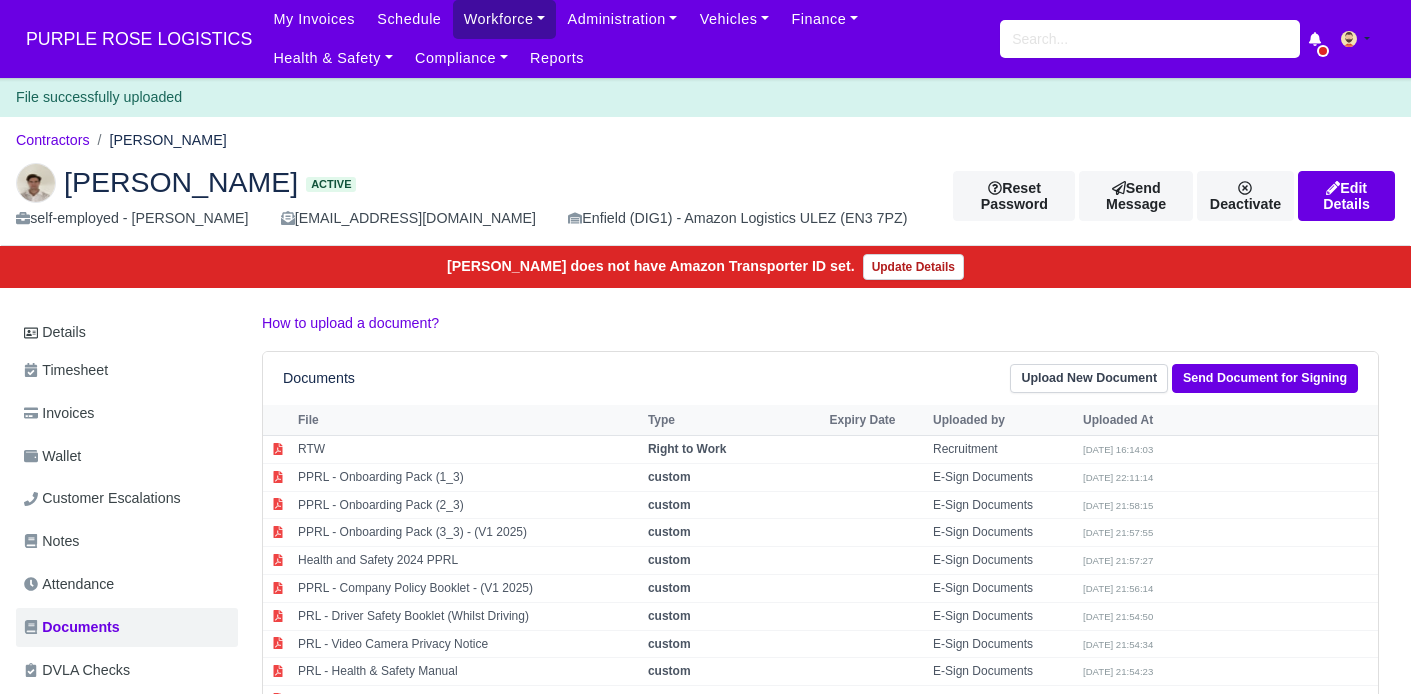 click on "Workforce" at bounding box center [505, 19] 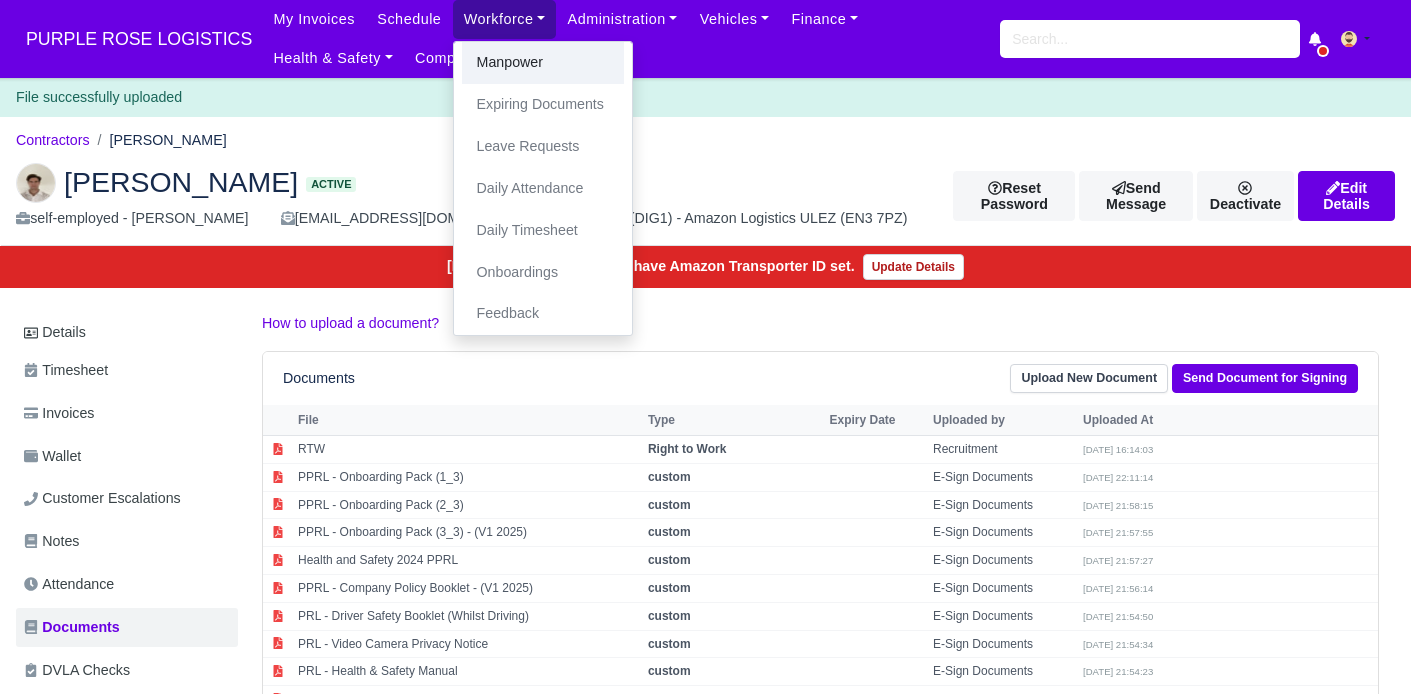 click on "Manpower" at bounding box center [543, 63] 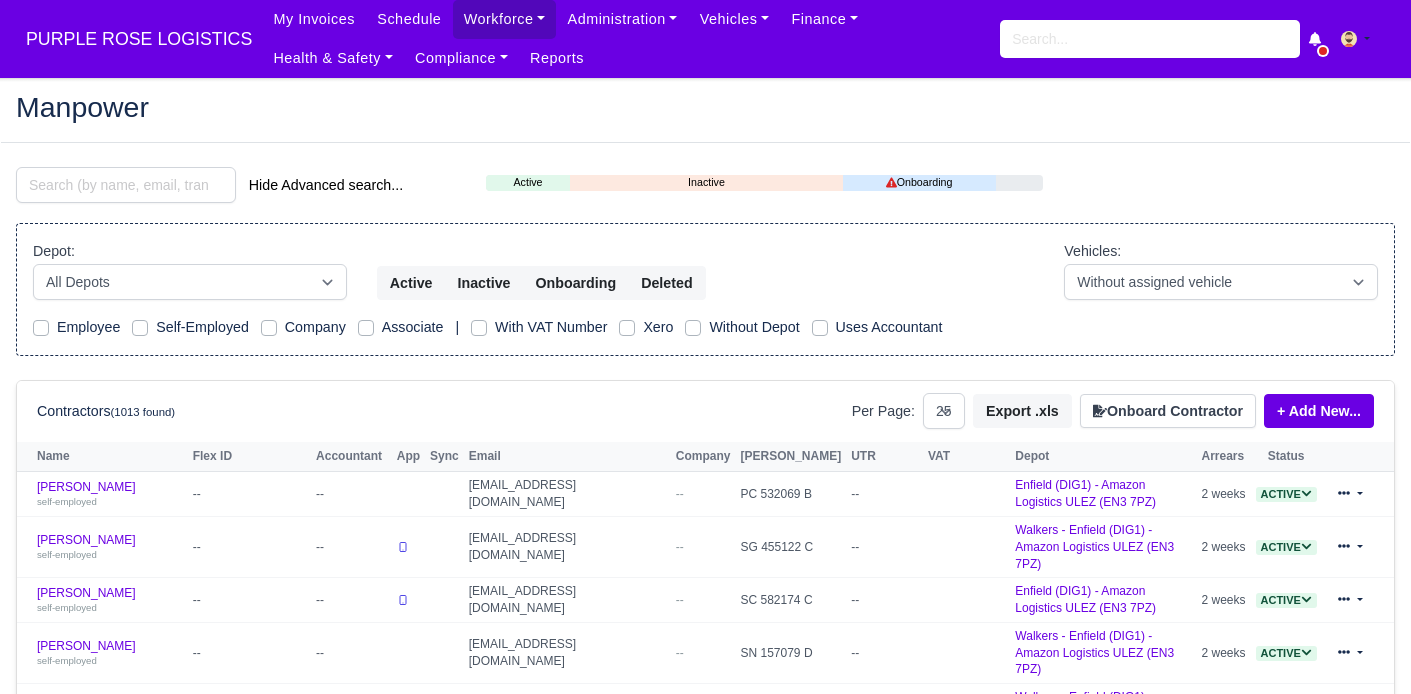 select on "25" 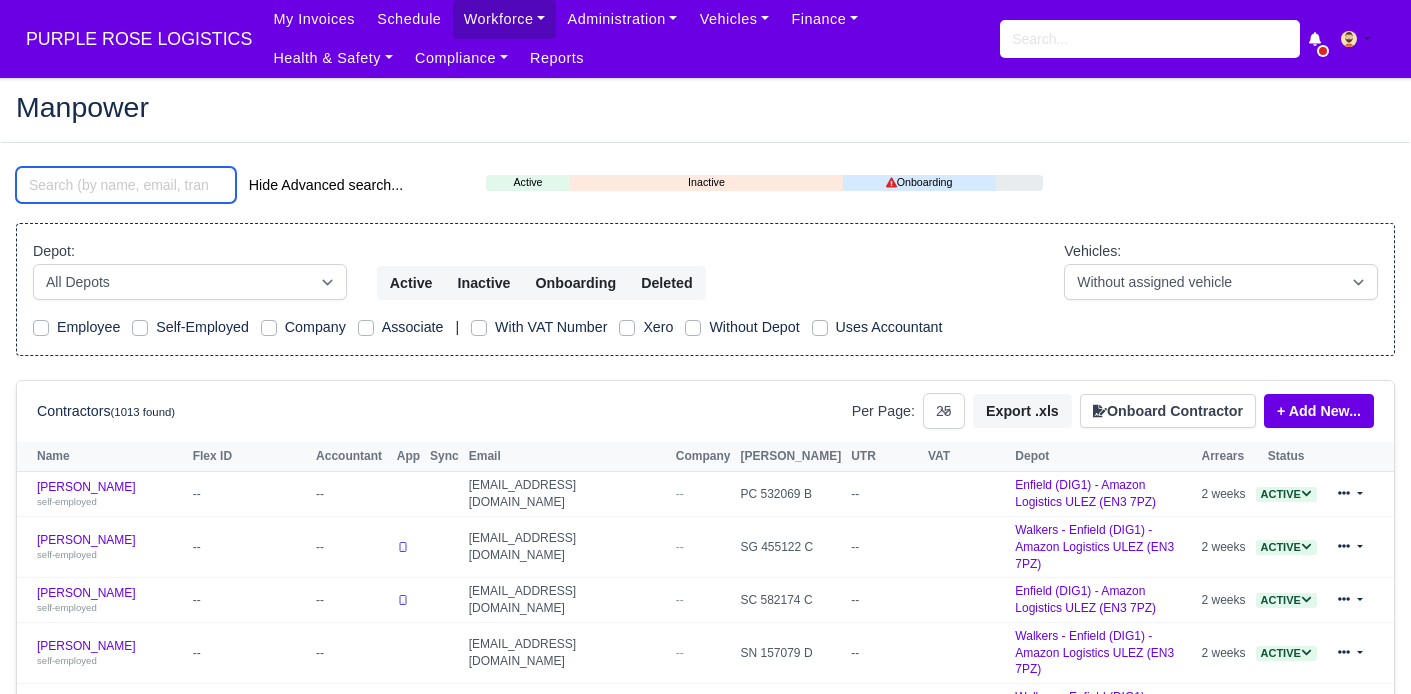 click at bounding box center [126, 185] 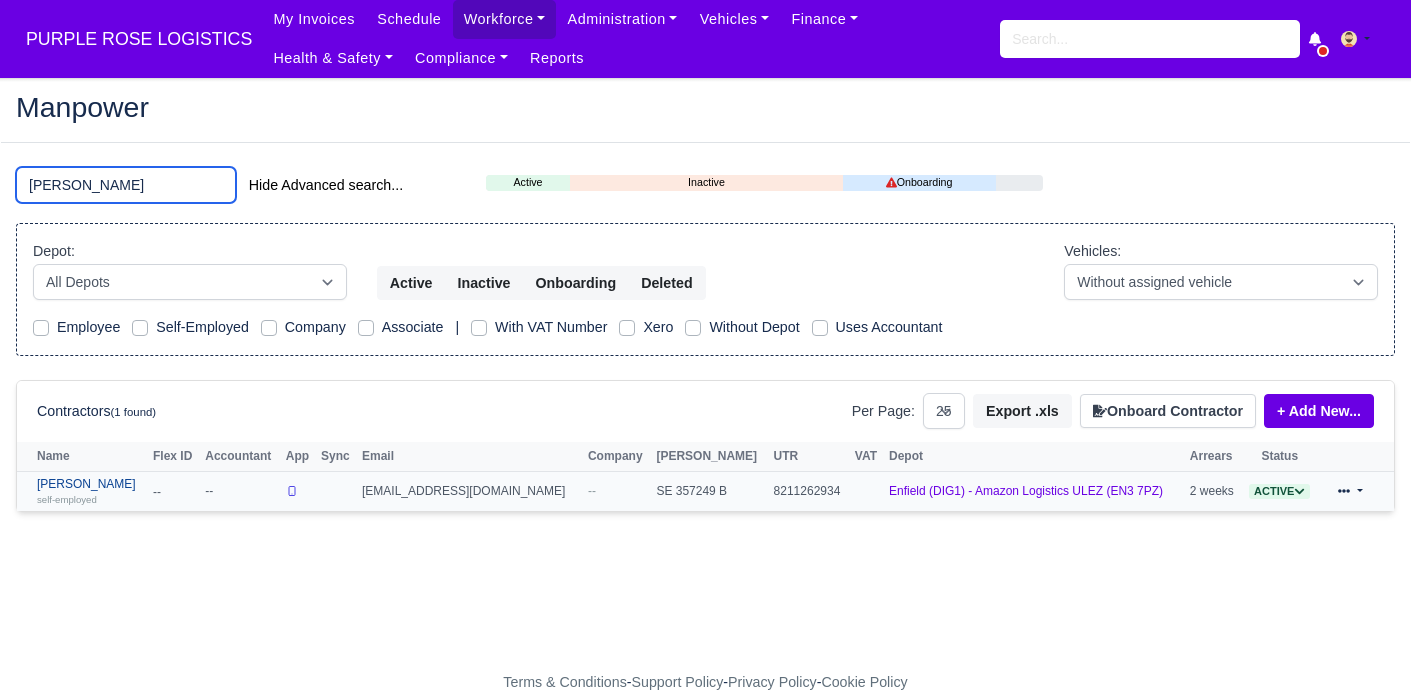 type on "[PERSON_NAME]" 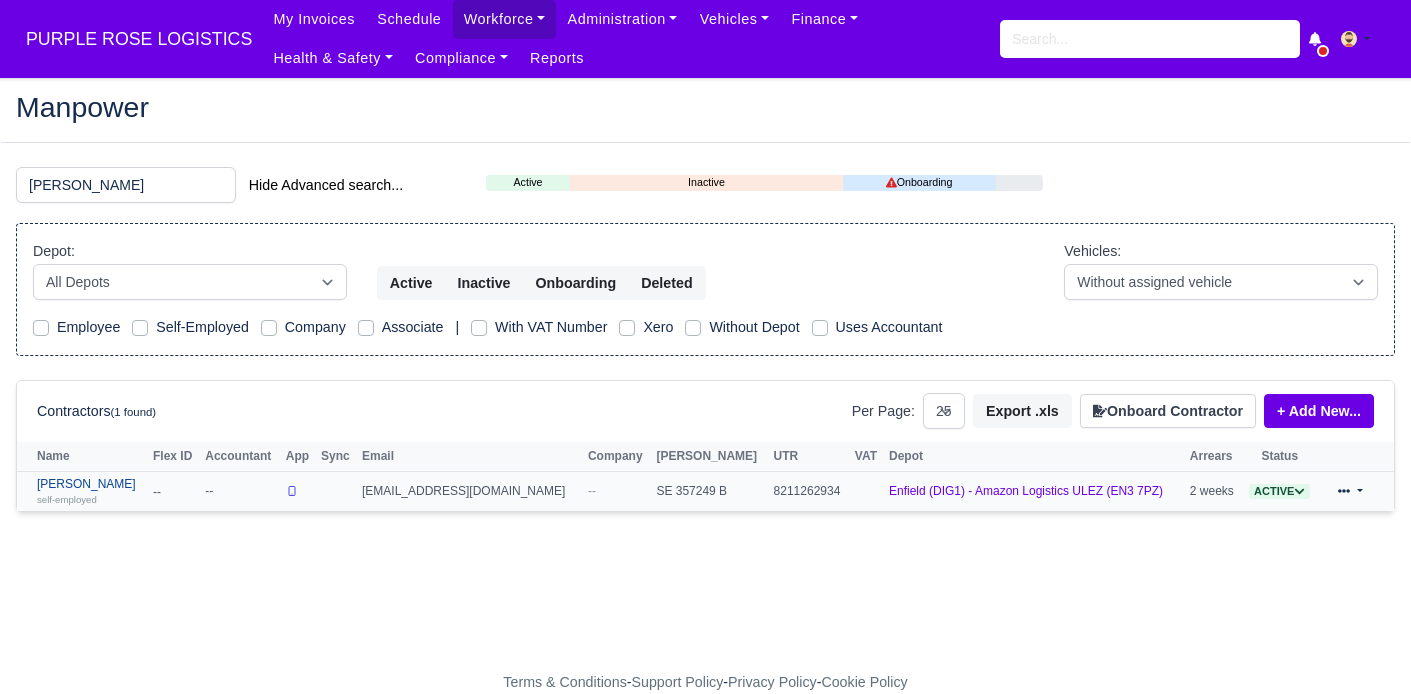 click on "Airidas Sienauskas
self-employed" at bounding box center [90, 491] 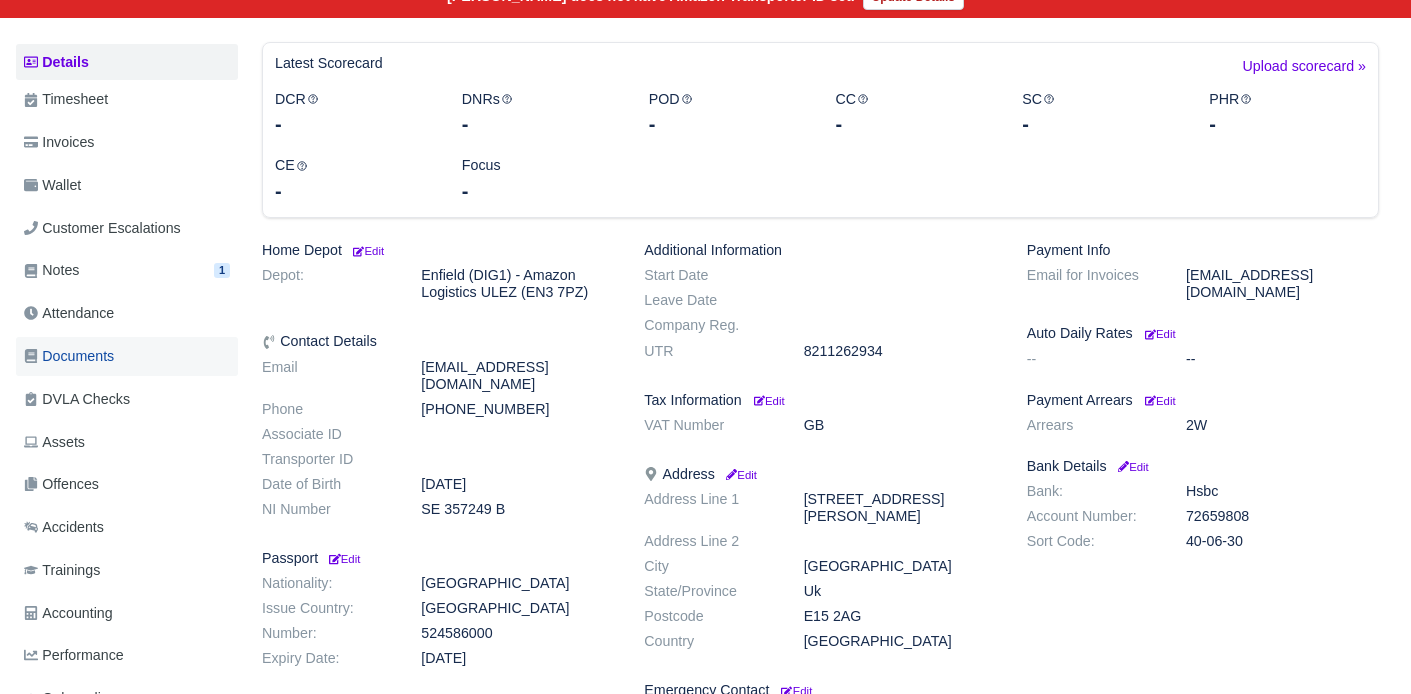 scroll, scrollTop: 237, scrollLeft: 0, axis: vertical 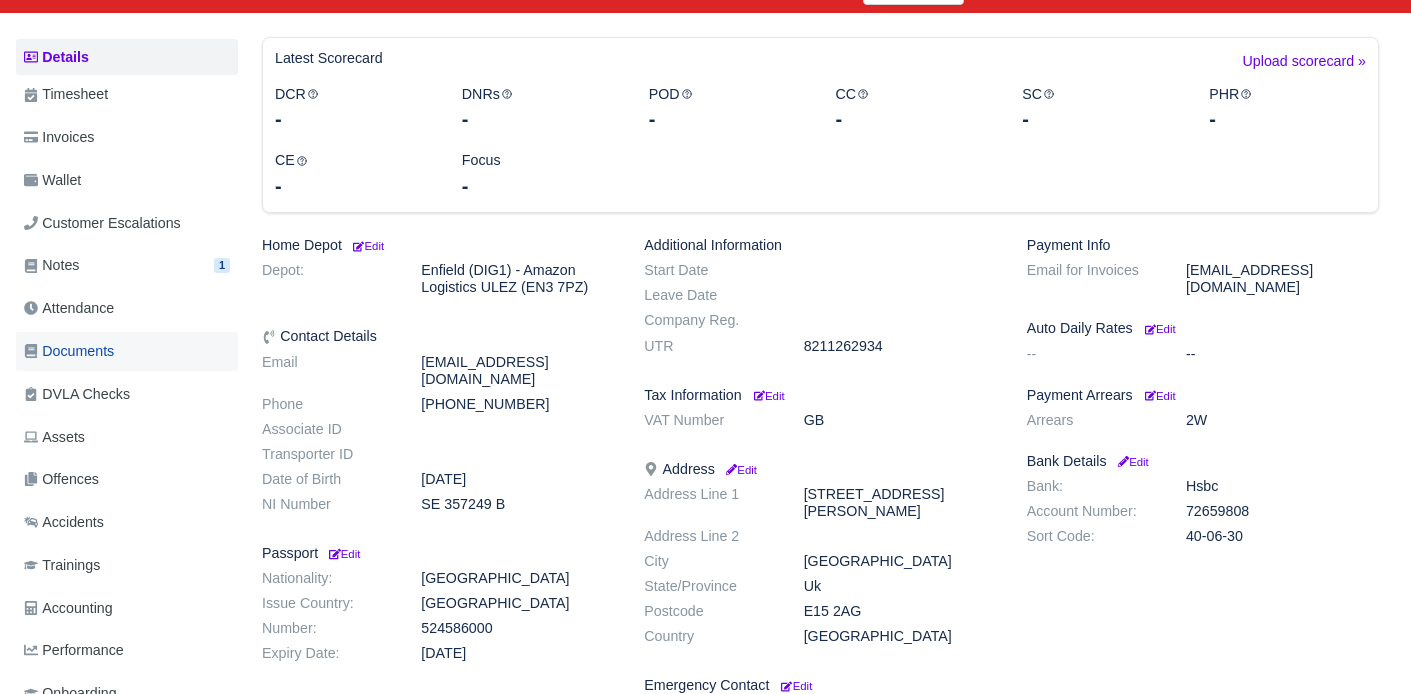 click on "Documents" at bounding box center [69, 351] 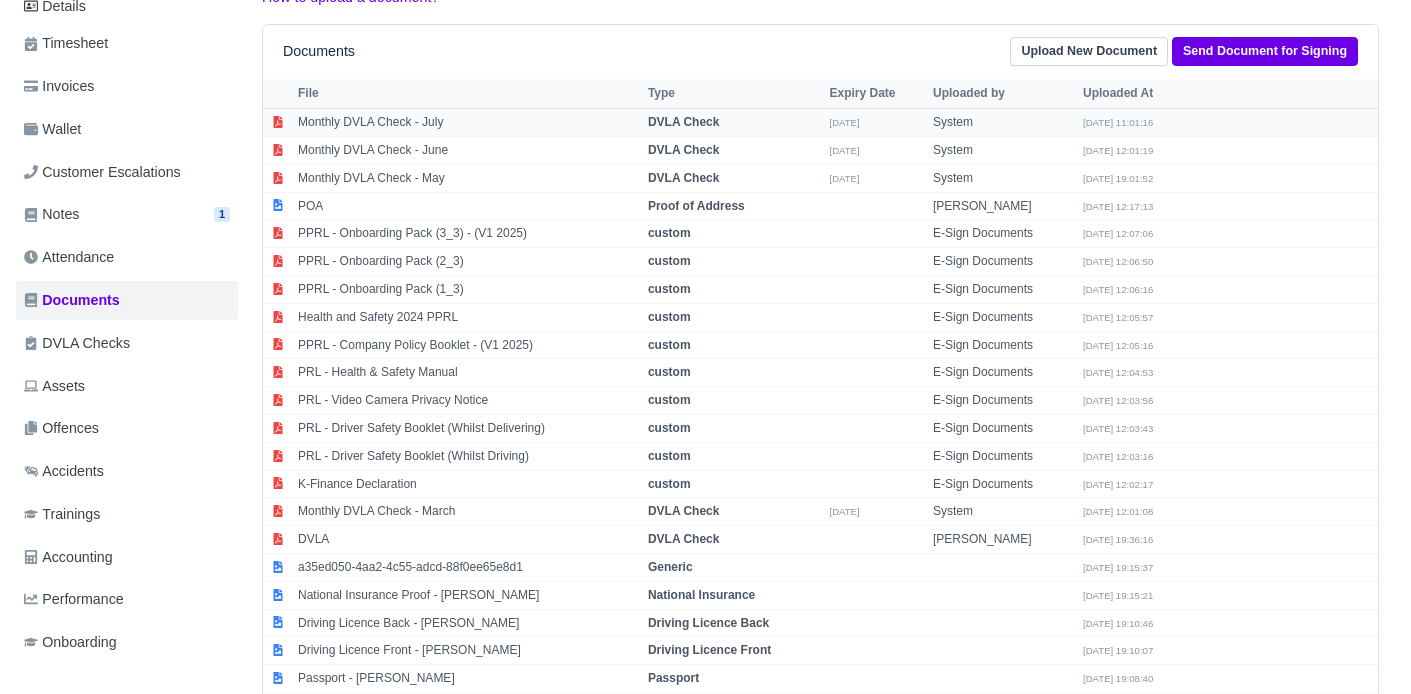 scroll, scrollTop: 338, scrollLeft: 0, axis: vertical 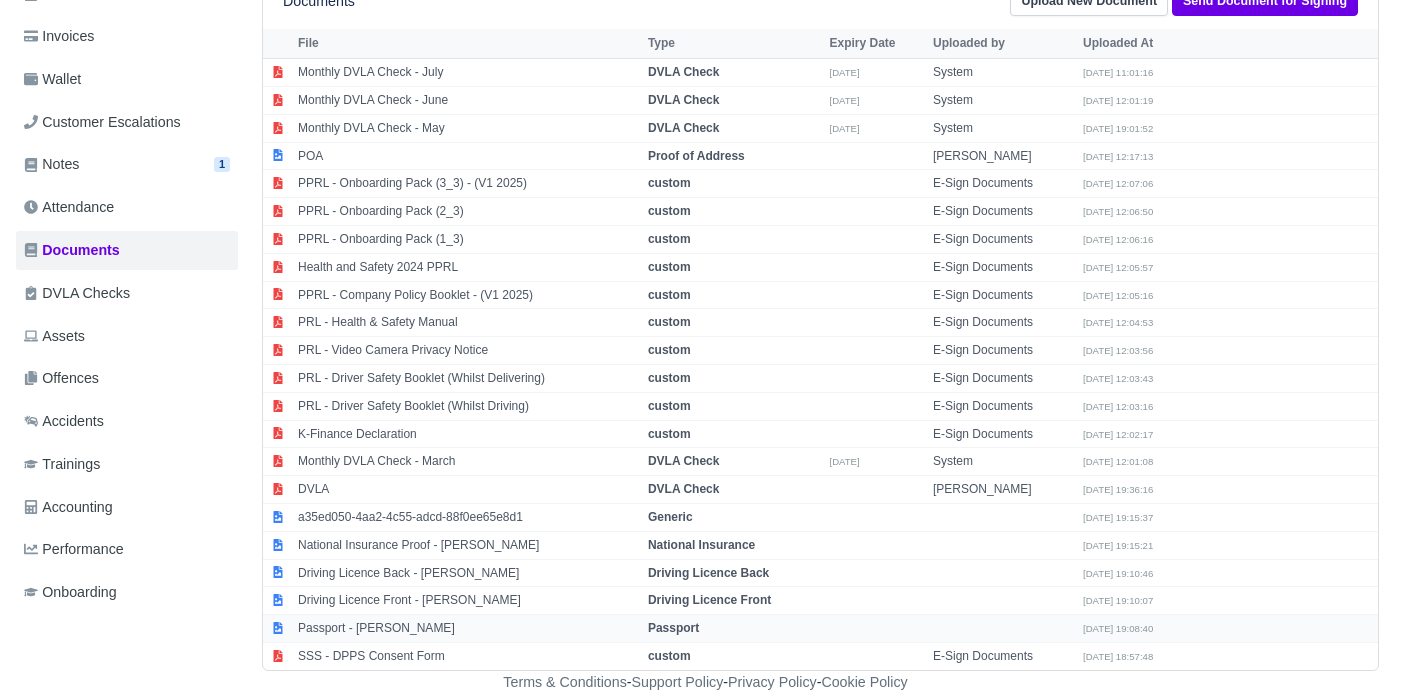 click on "Passport - [PERSON_NAME]" at bounding box center [468, 629] 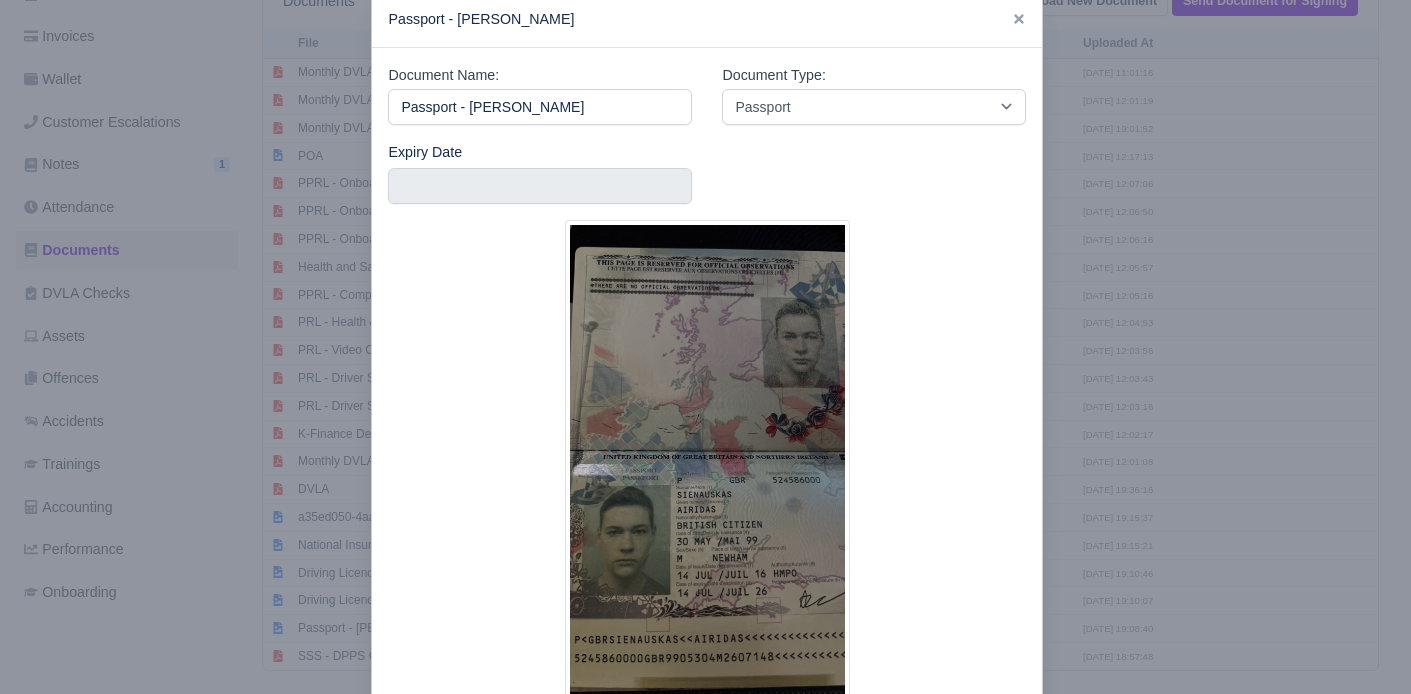scroll, scrollTop: 42, scrollLeft: 0, axis: vertical 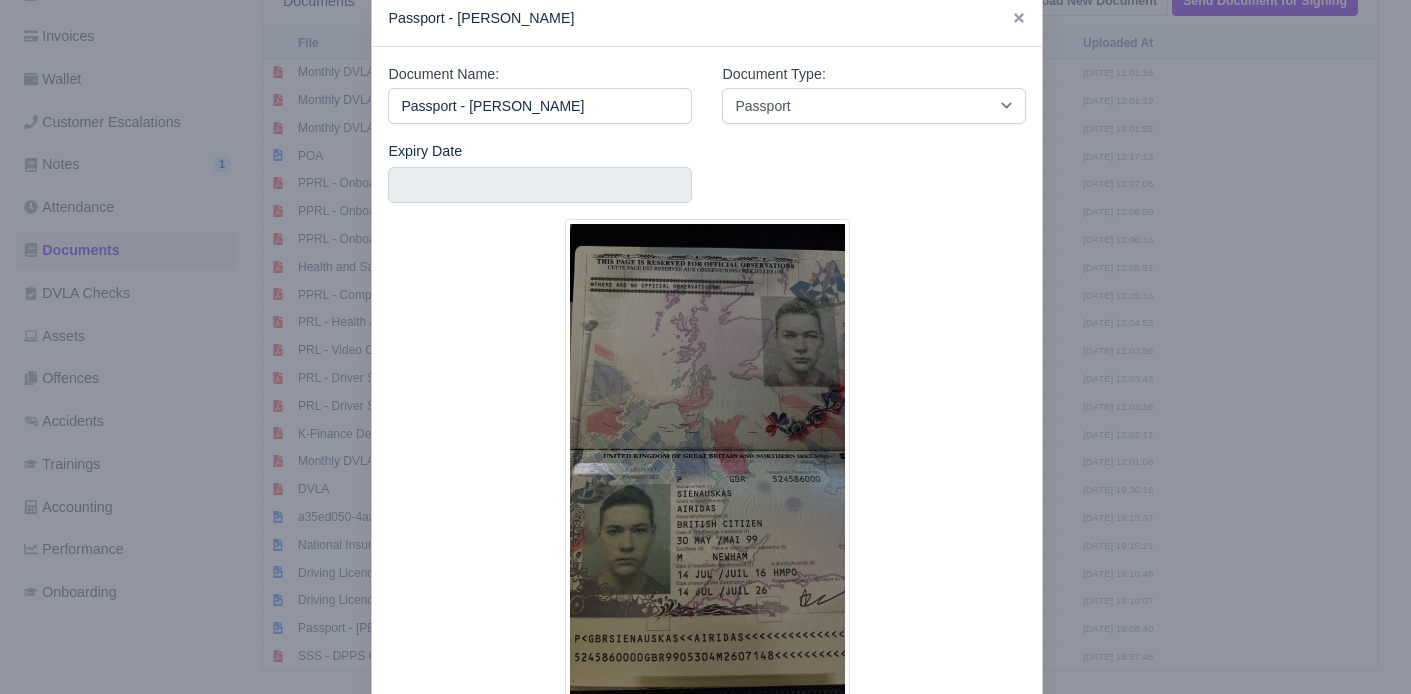 click at bounding box center (705, 347) 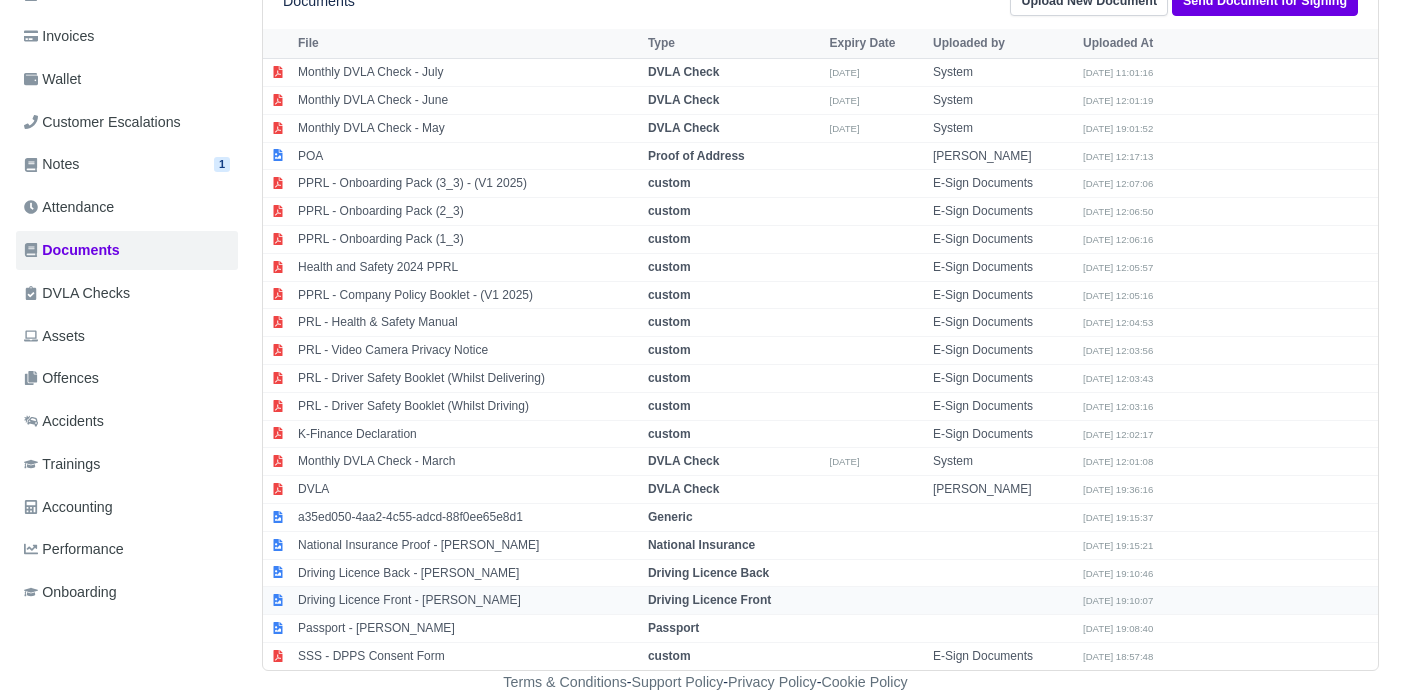 click on "Driving Licence Front - Airidas Sienauskas" at bounding box center [468, 601] 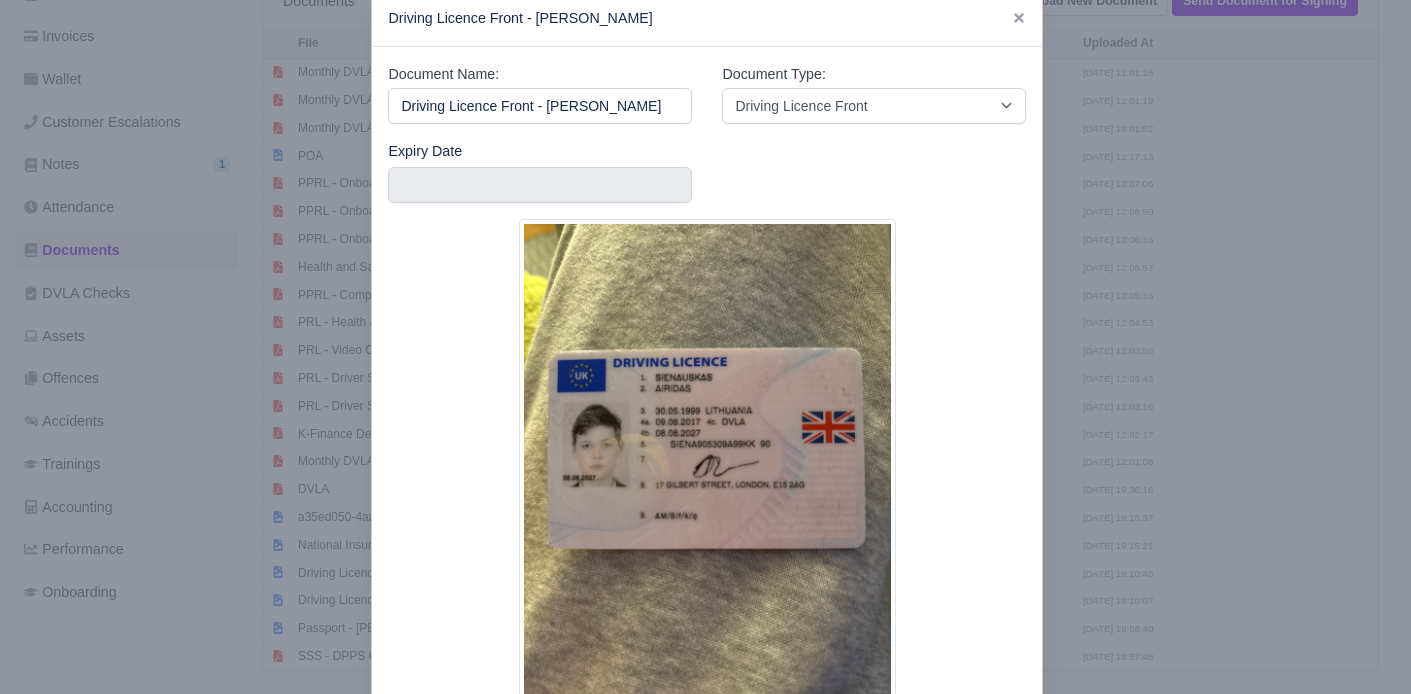 click at bounding box center (705, 347) 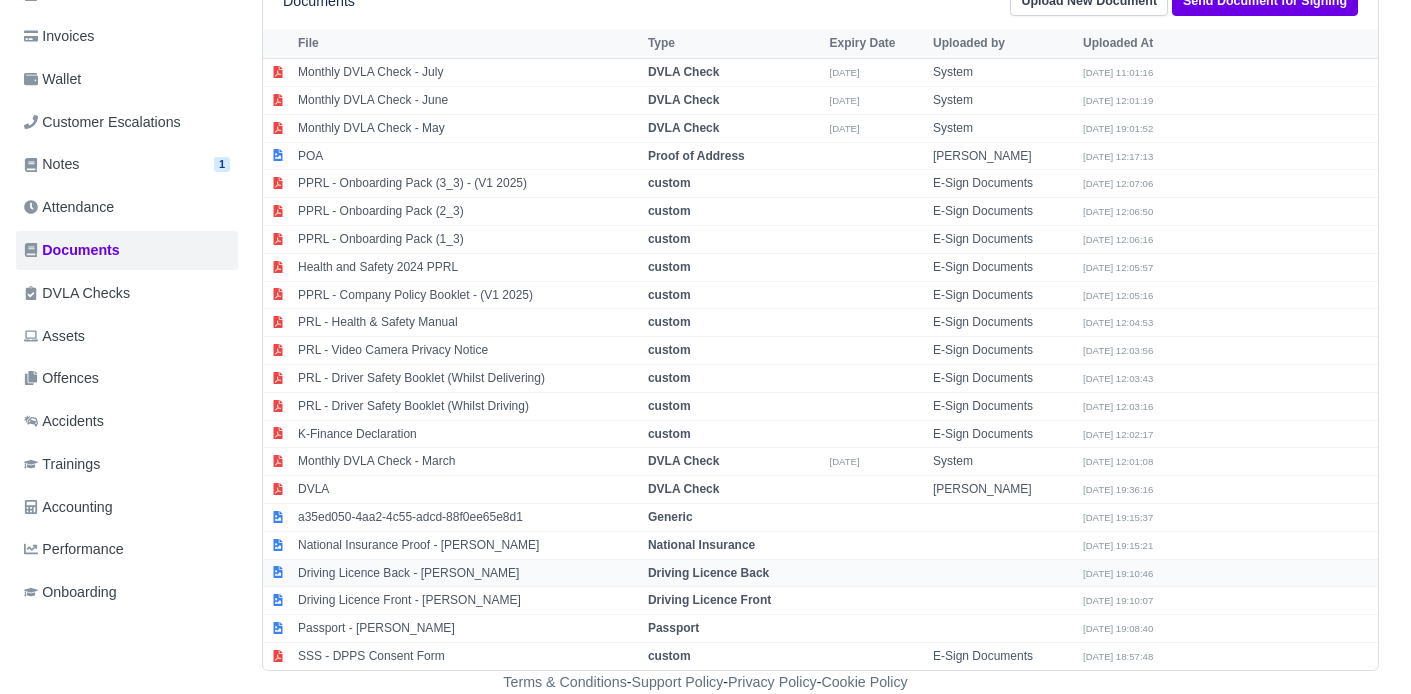 click on "Driving Licence Back - Airidas Sienauskas" at bounding box center [468, 573] 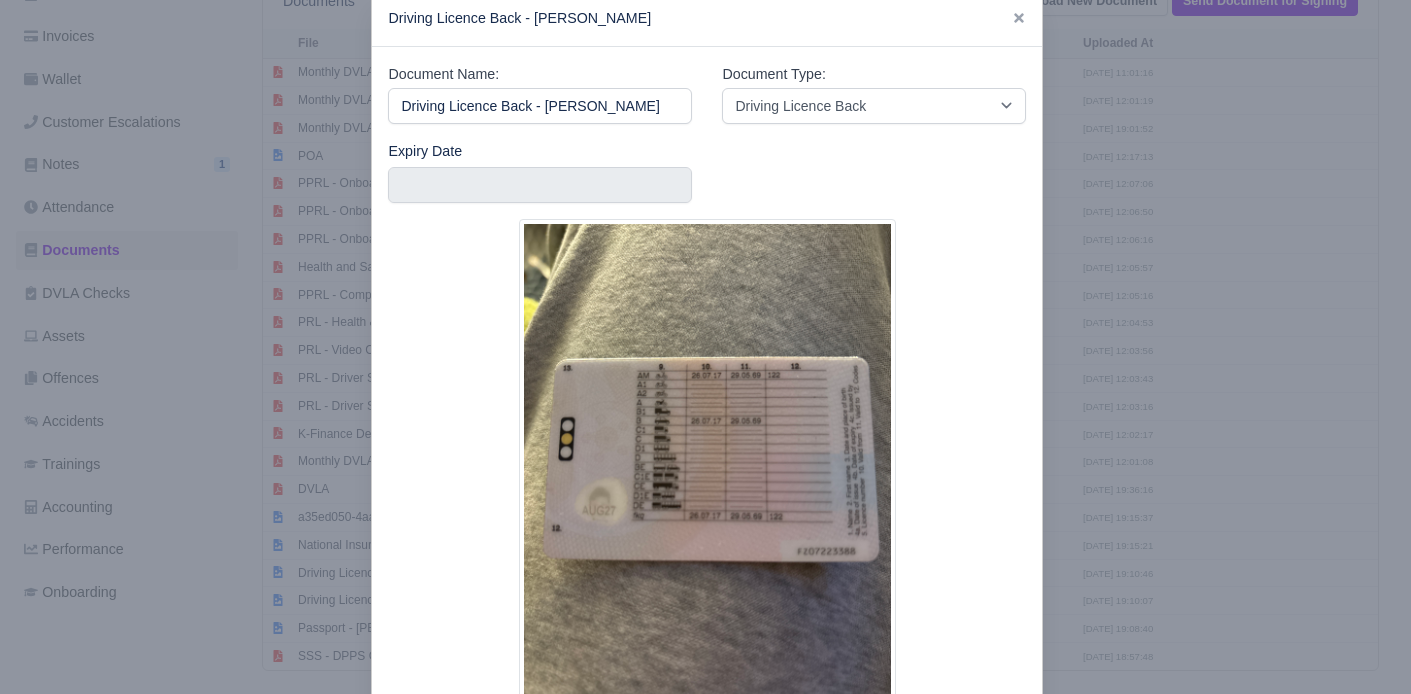 click at bounding box center (705, 347) 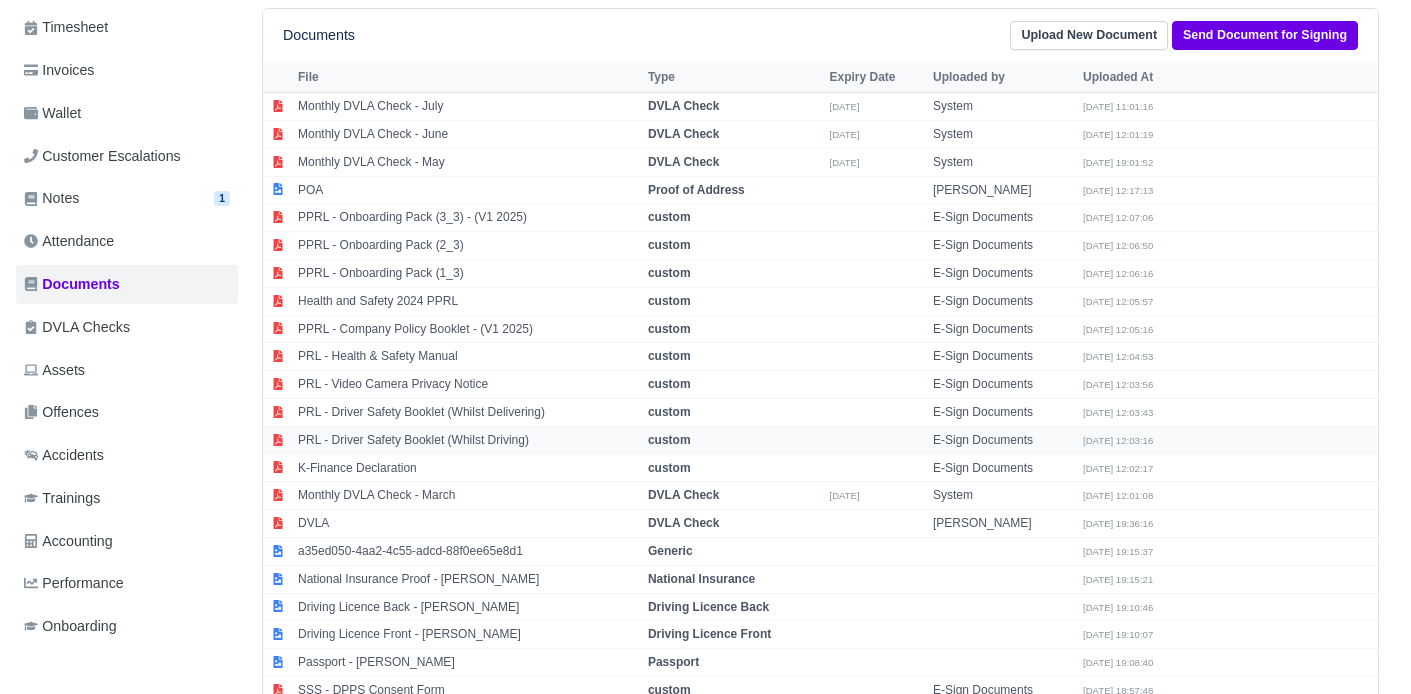 scroll, scrollTop: 303, scrollLeft: 0, axis: vertical 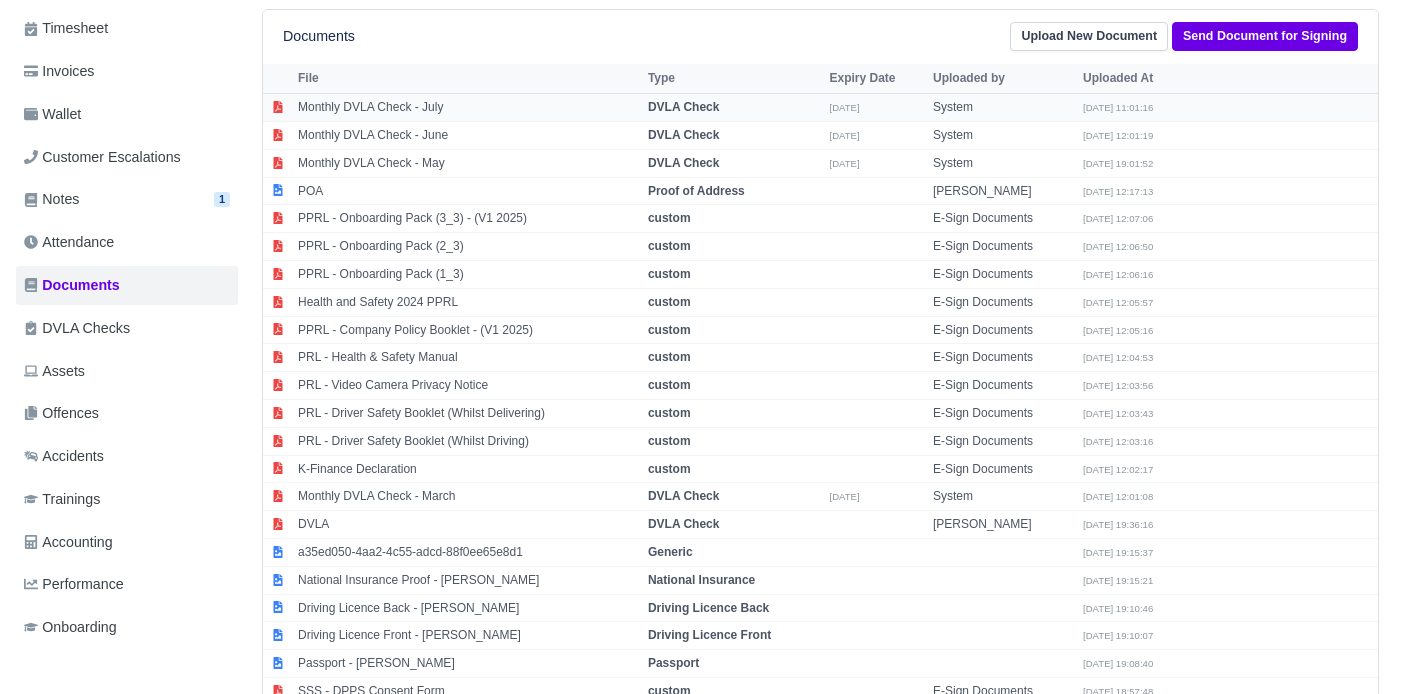 click on "Monthly DVLA Check - July" at bounding box center [468, 108] 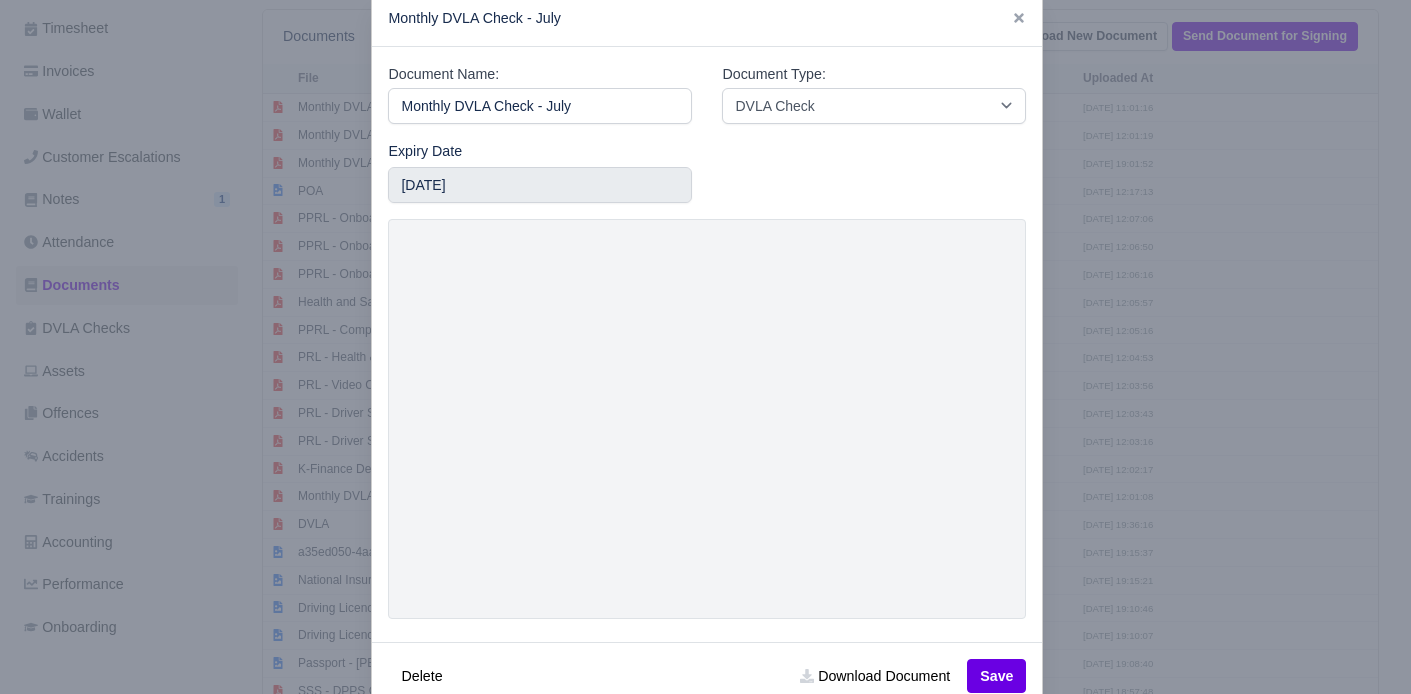 click at bounding box center [705, 347] 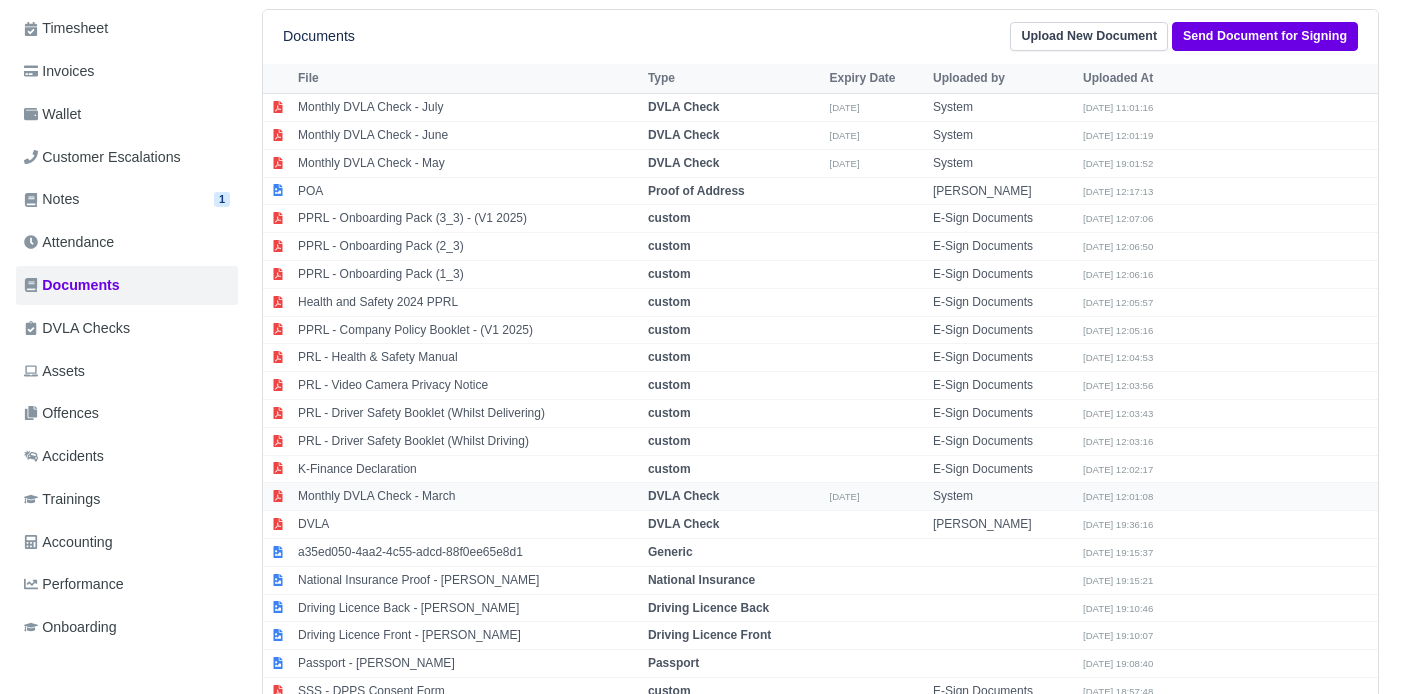 scroll, scrollTop: 338, scrollLeft: 0, axis: vertical 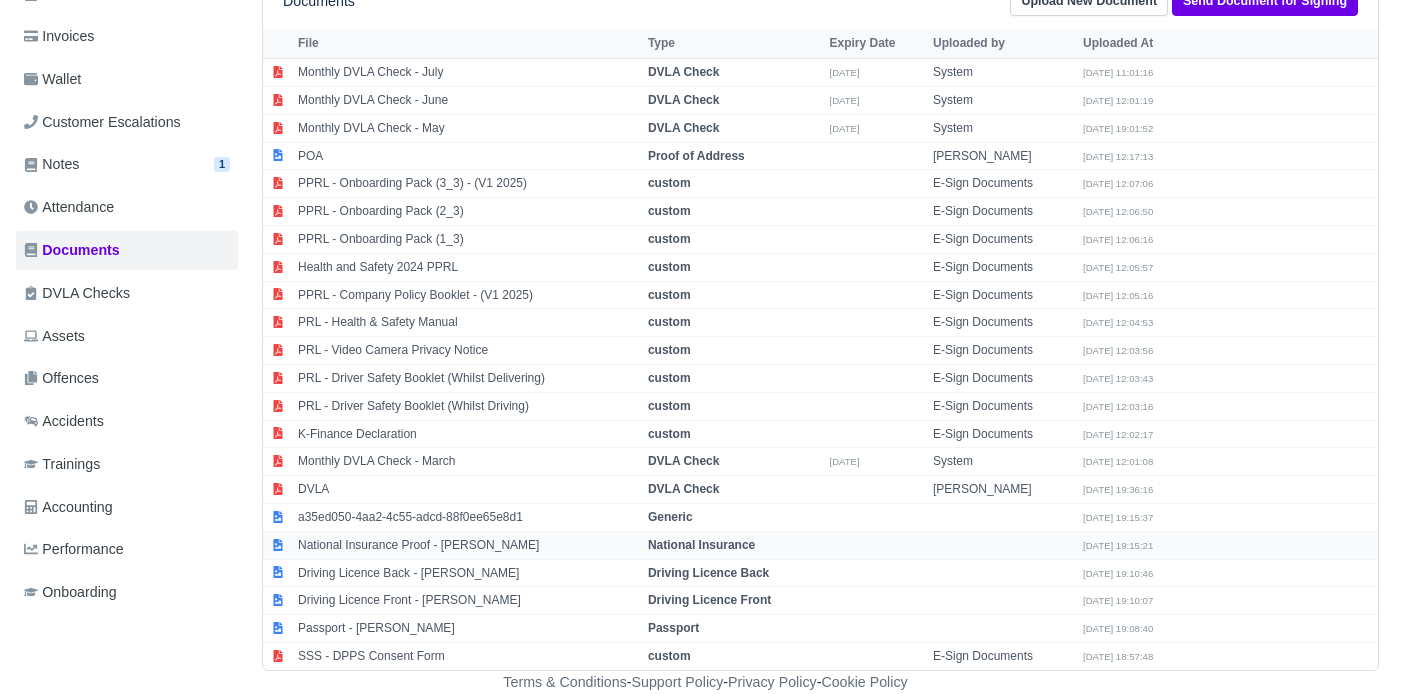 click on "National Insurance Proof - Airidas Sienauskas" at bounding box center [468, 545] 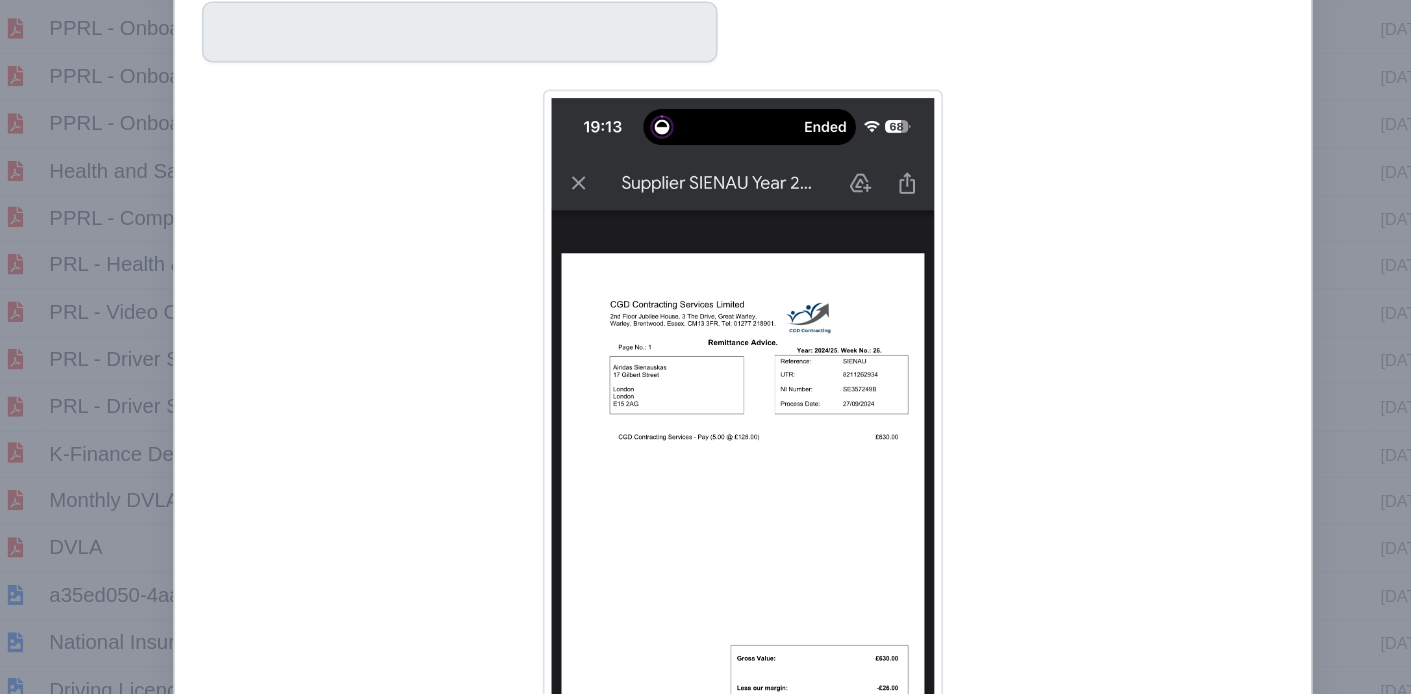 scroll, scrollTop: 0, scrollLeft: 16, axis: horizontal 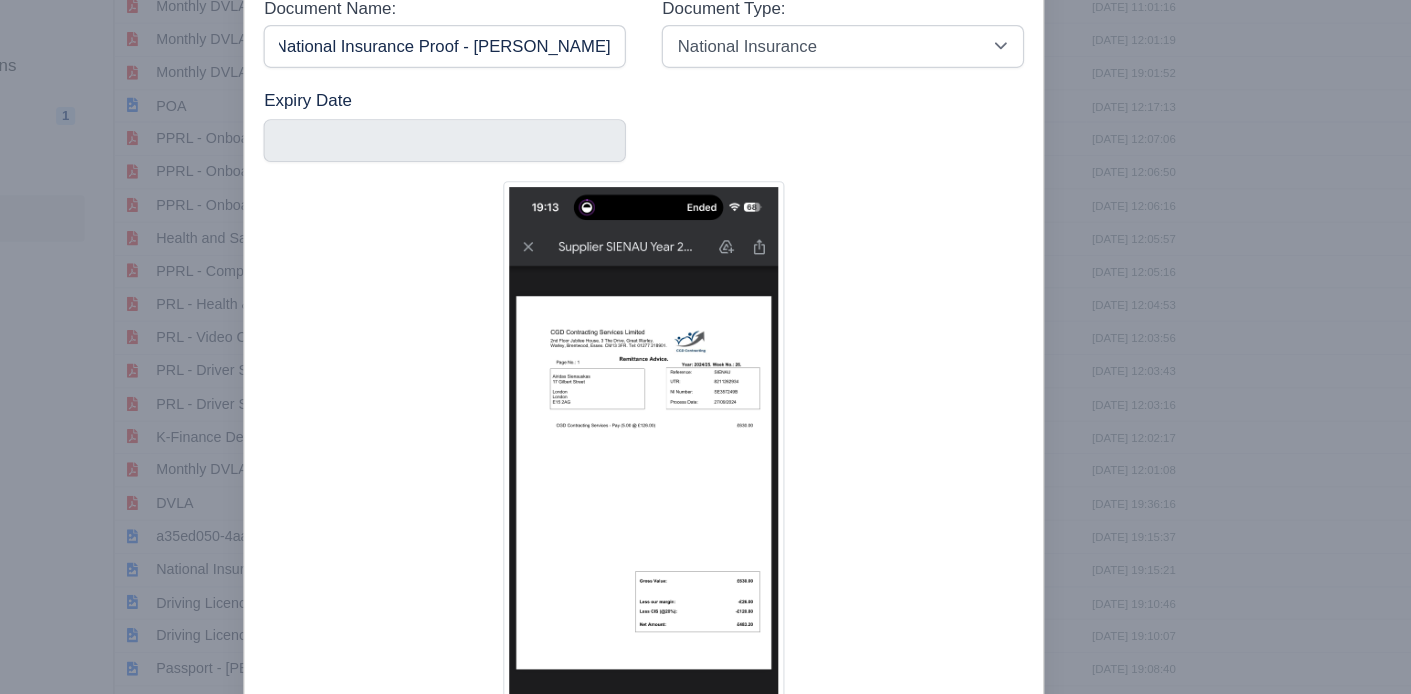 click at bounding box center [705, 347] 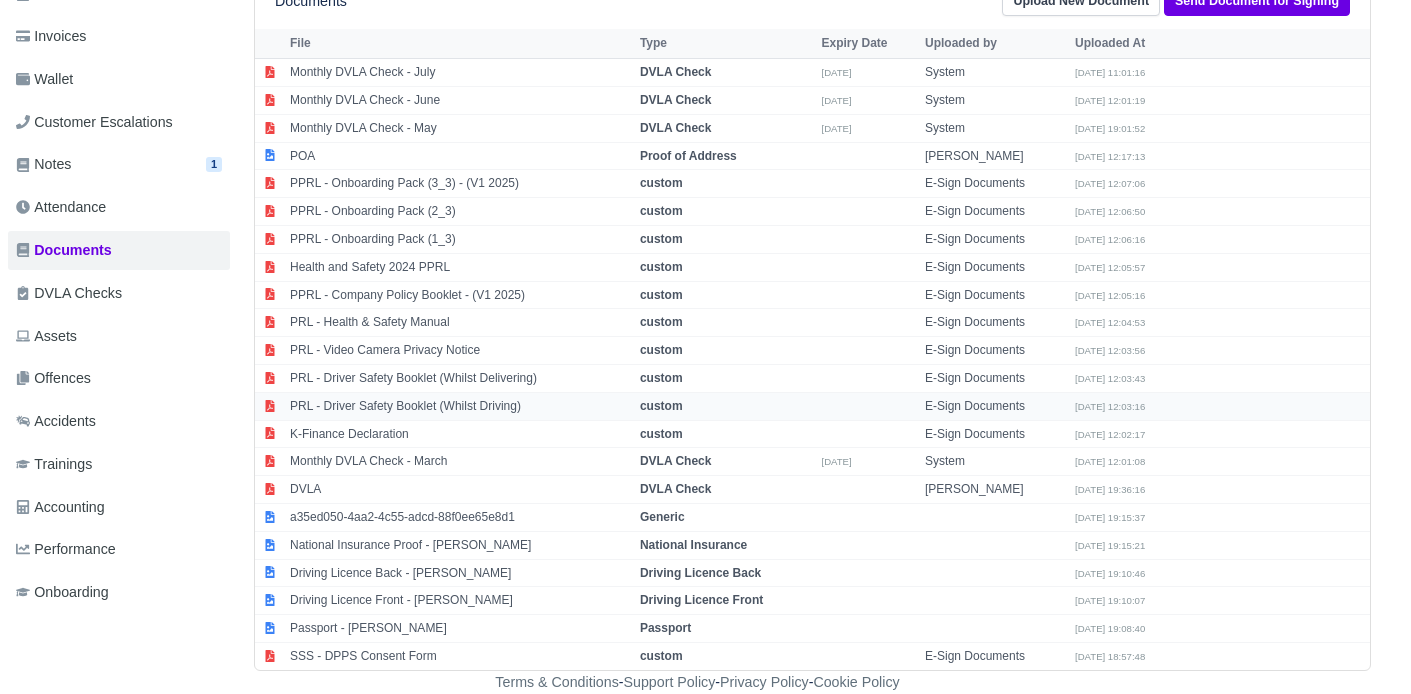 scroll, scrollTop: 338, scrollLeft: 7, axis: both 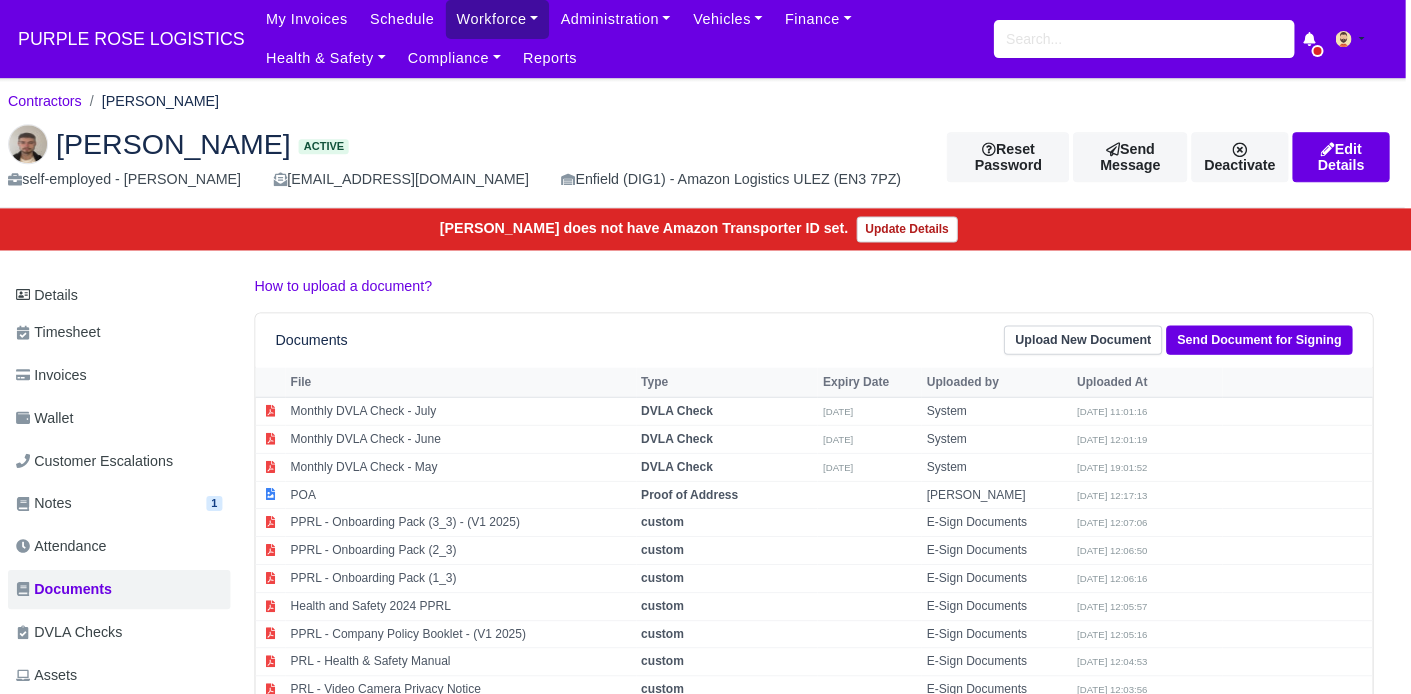 click on "Workforce" at bounding box center [498, 19] 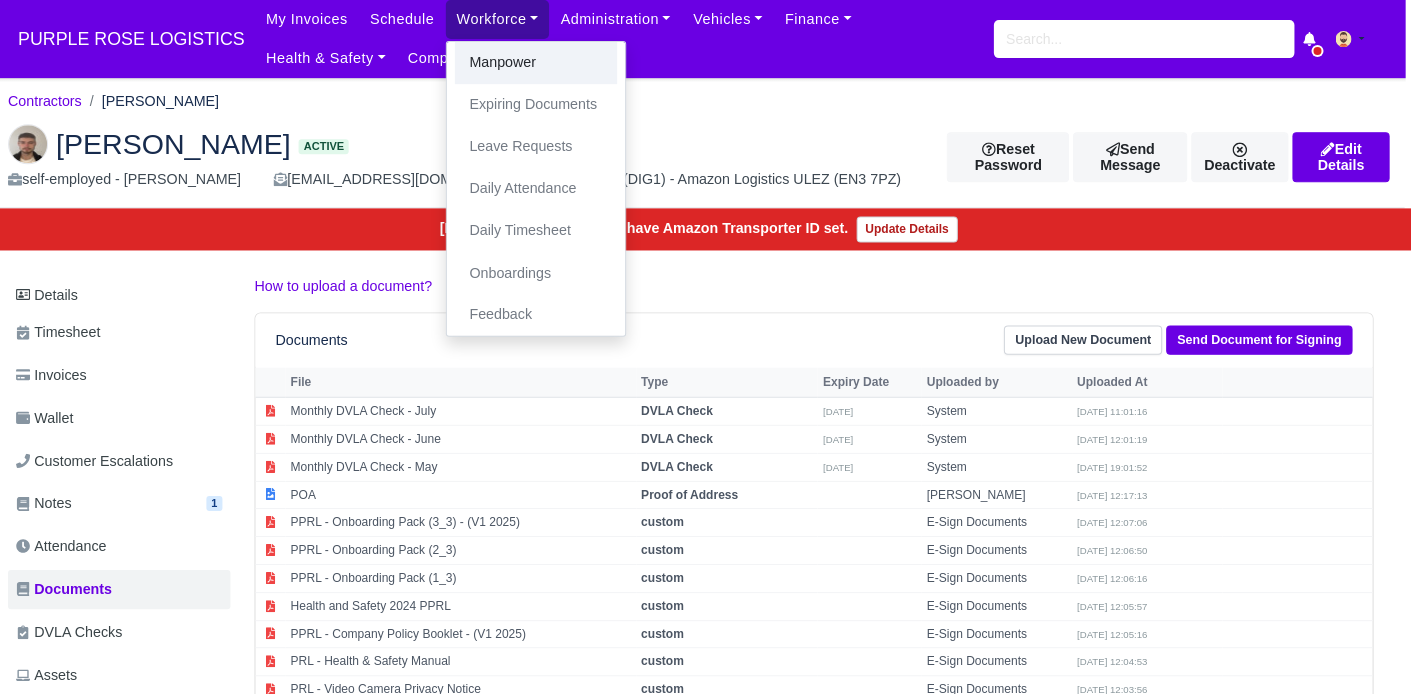 click on "Manpower" at bounding box center [536, 63] 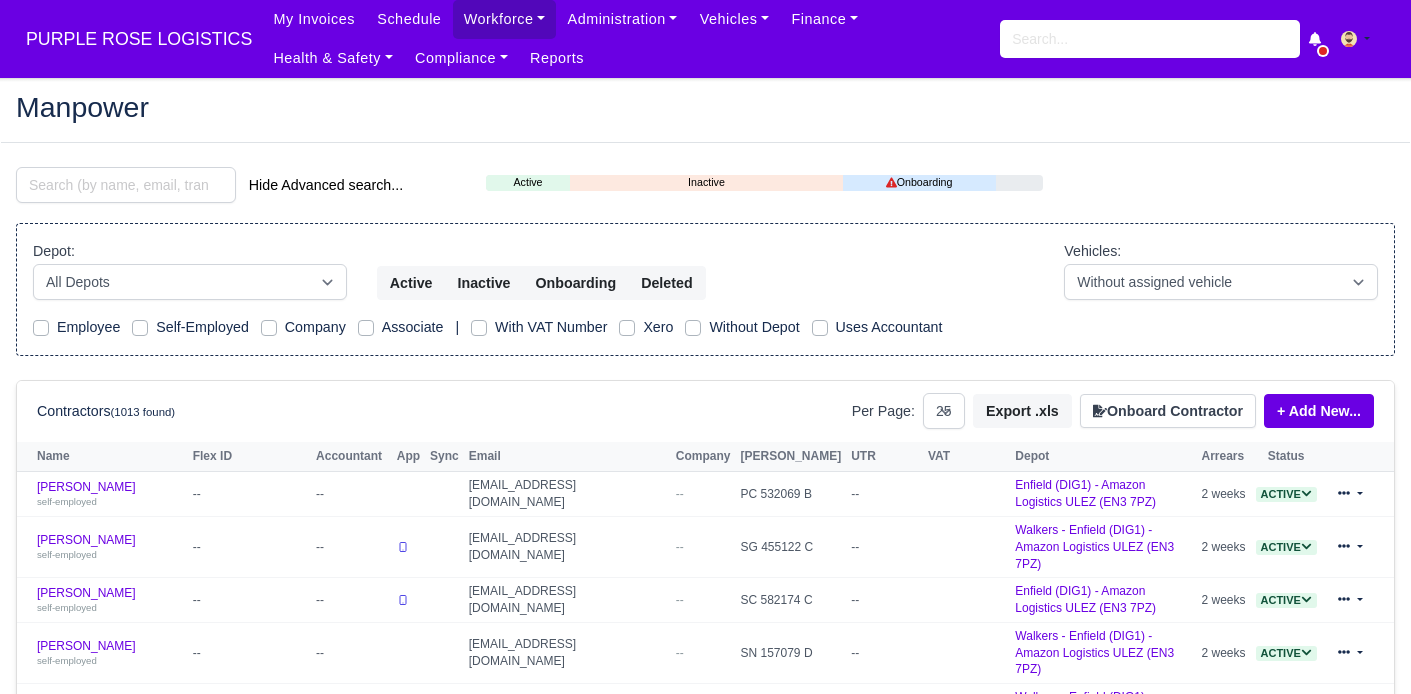 select on "25" 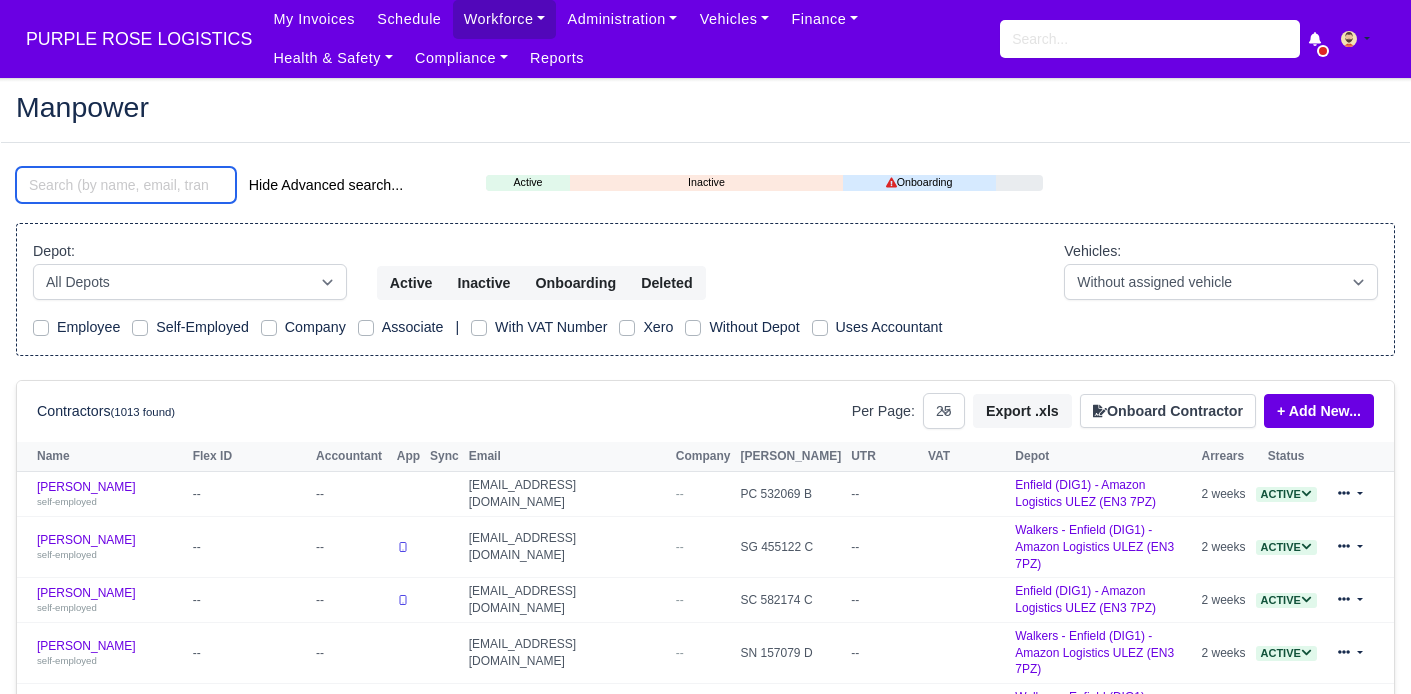 click at bounding box center [126, 185] 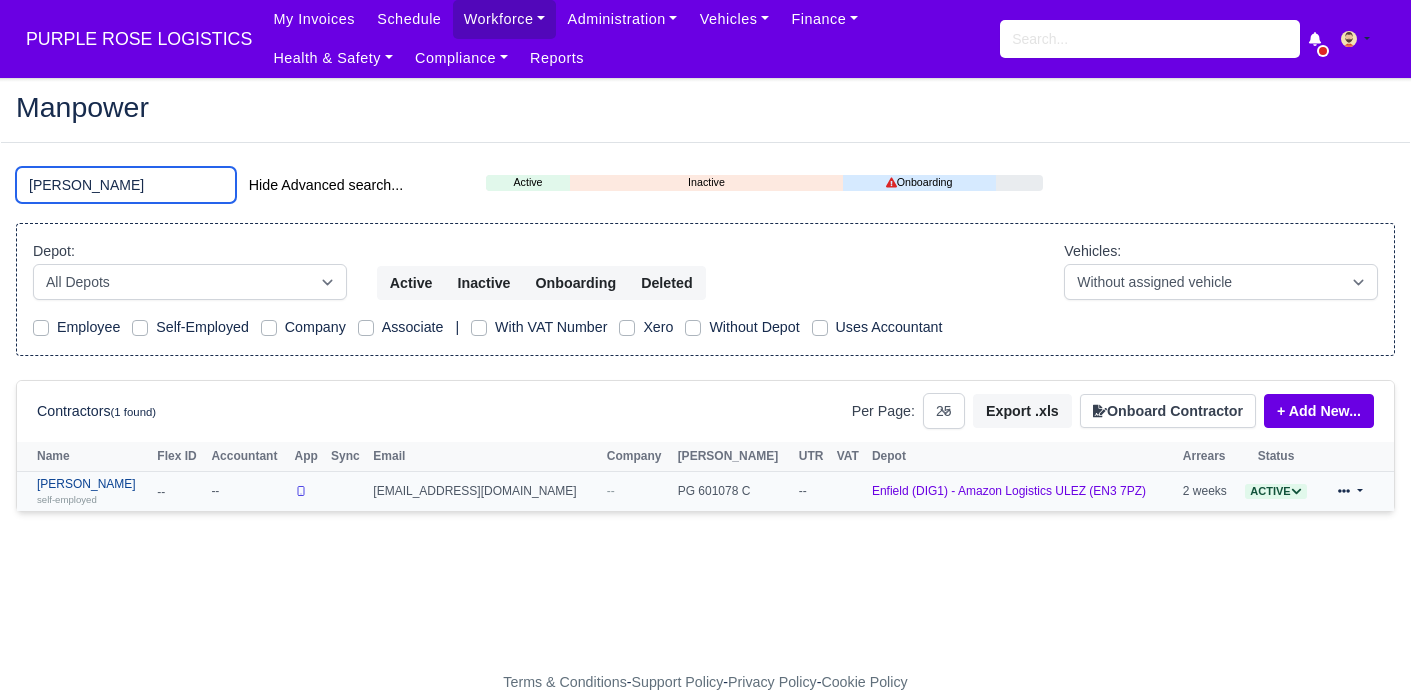 type on "[PERSON_NAME]" 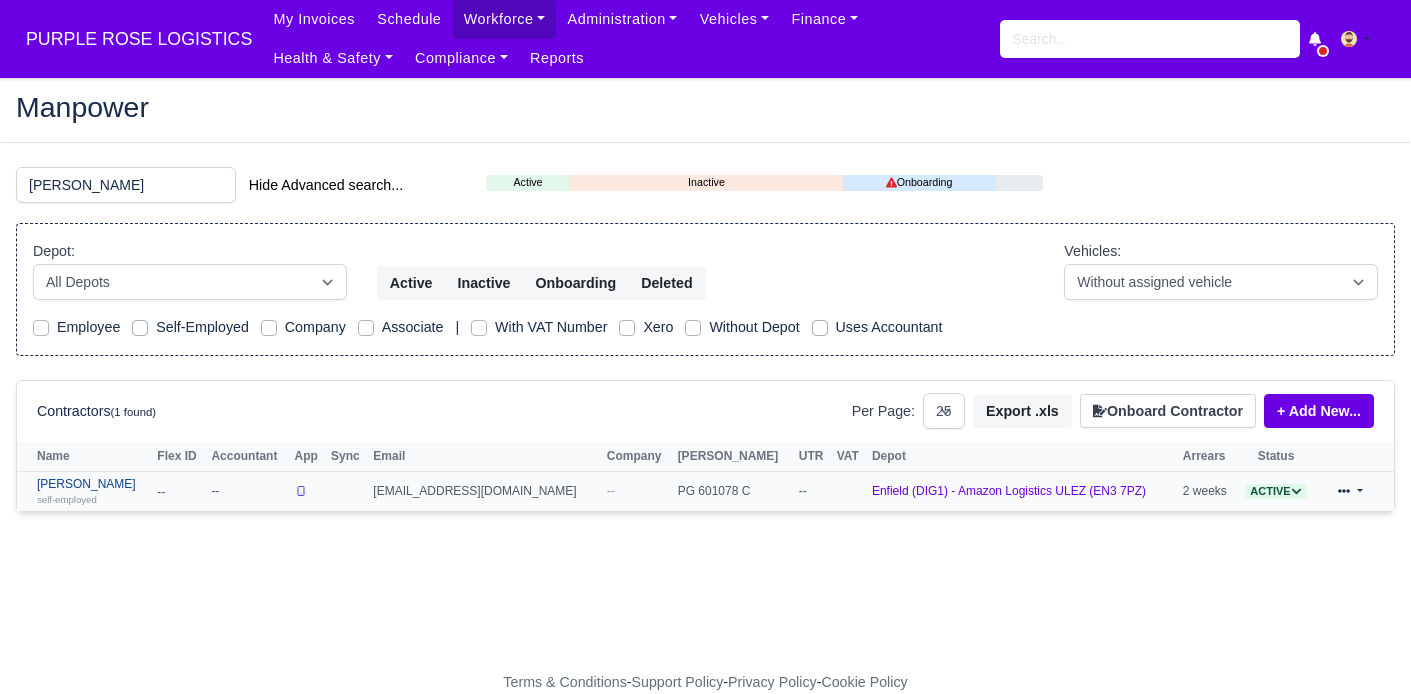 click on "[PERSON_NAME]
self-employed" at bounding box center [92, 491] 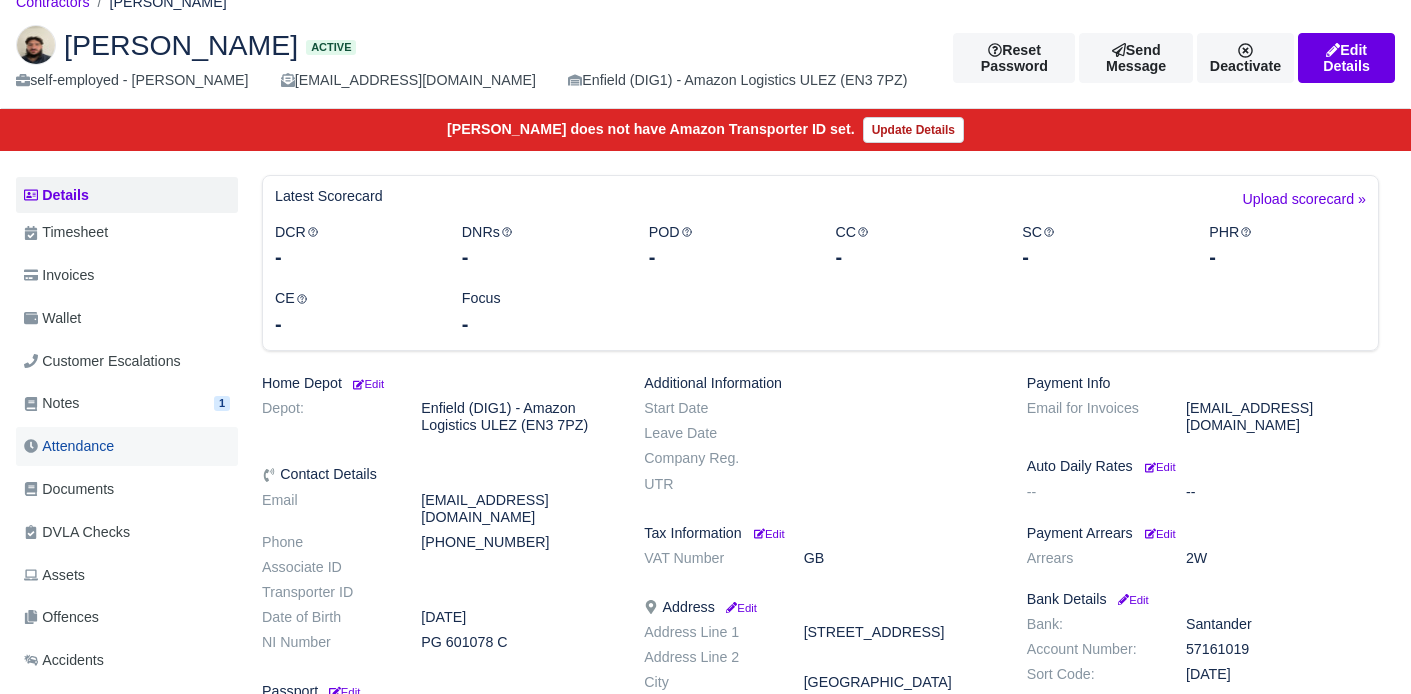 scroll, scrollTop: 101, scrollLeft: 0, axis: vertical 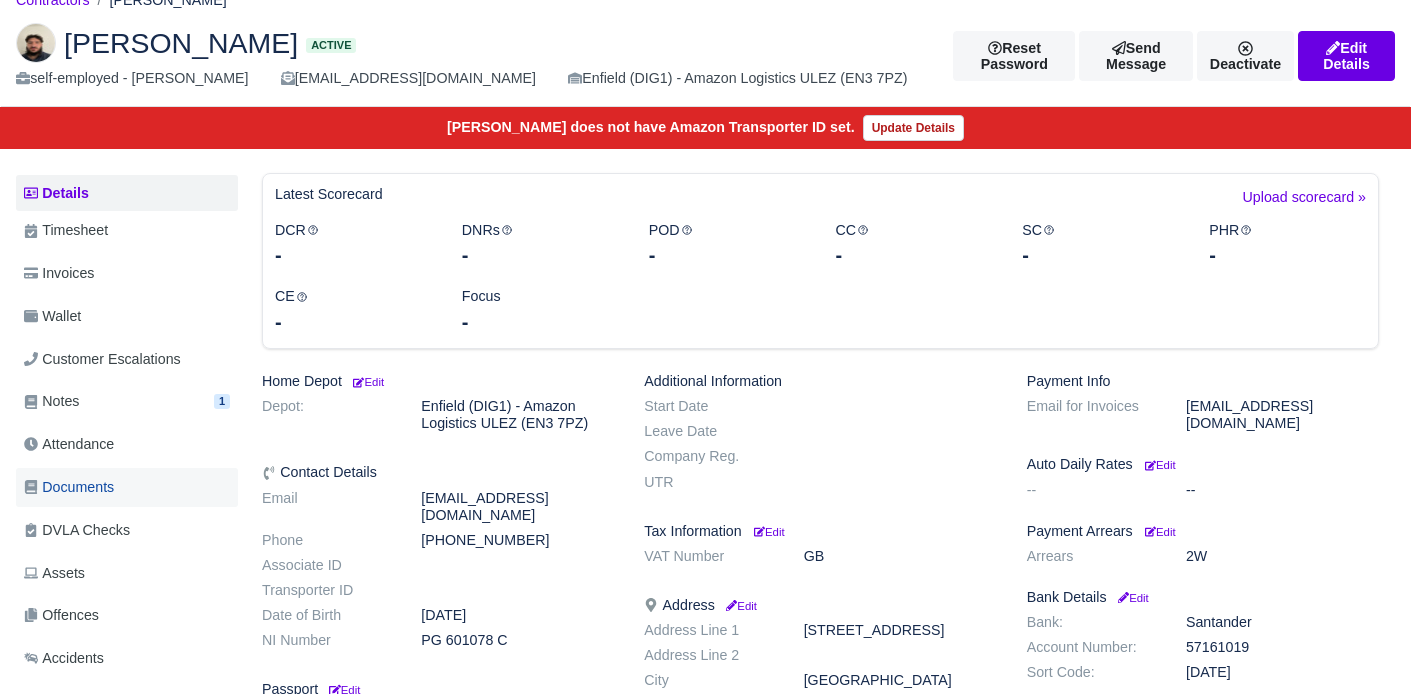 click on "Documents" at bounding box center (127, 487) 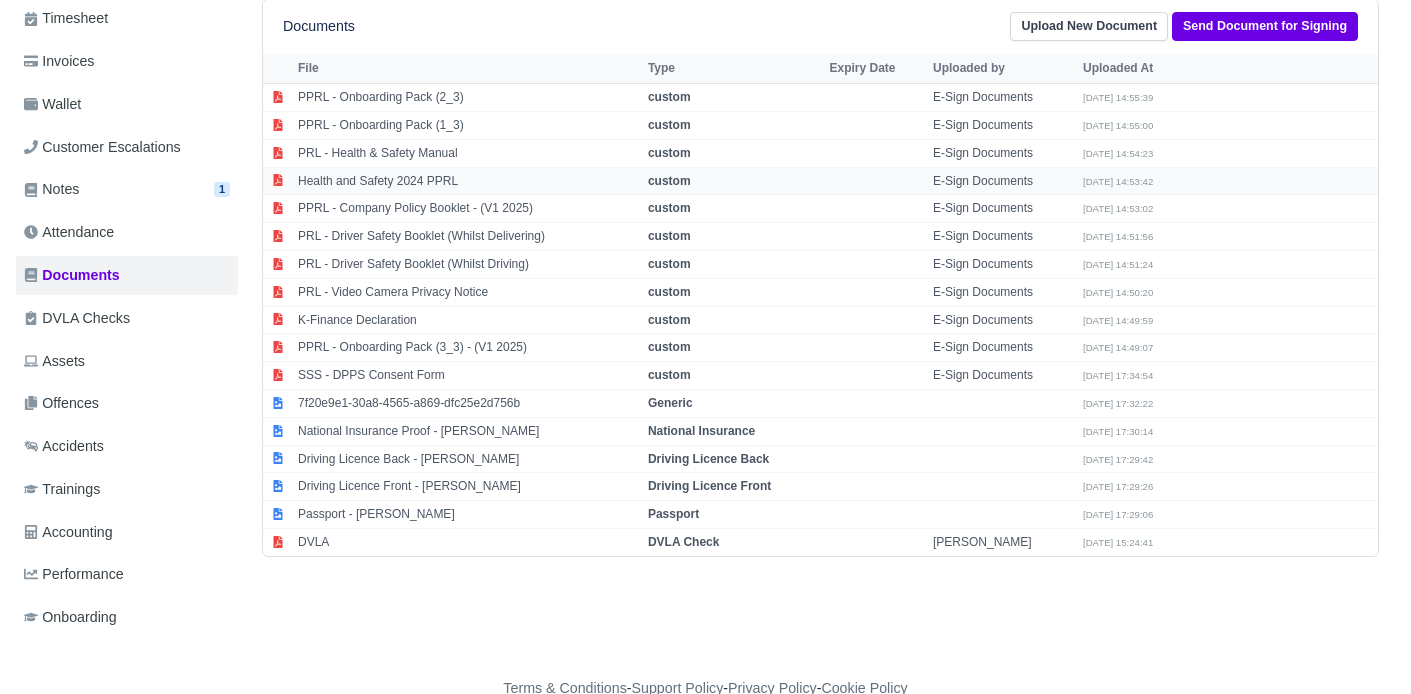 scroll, scrollTop: 318, scrollLeft: 0, axis: vertical 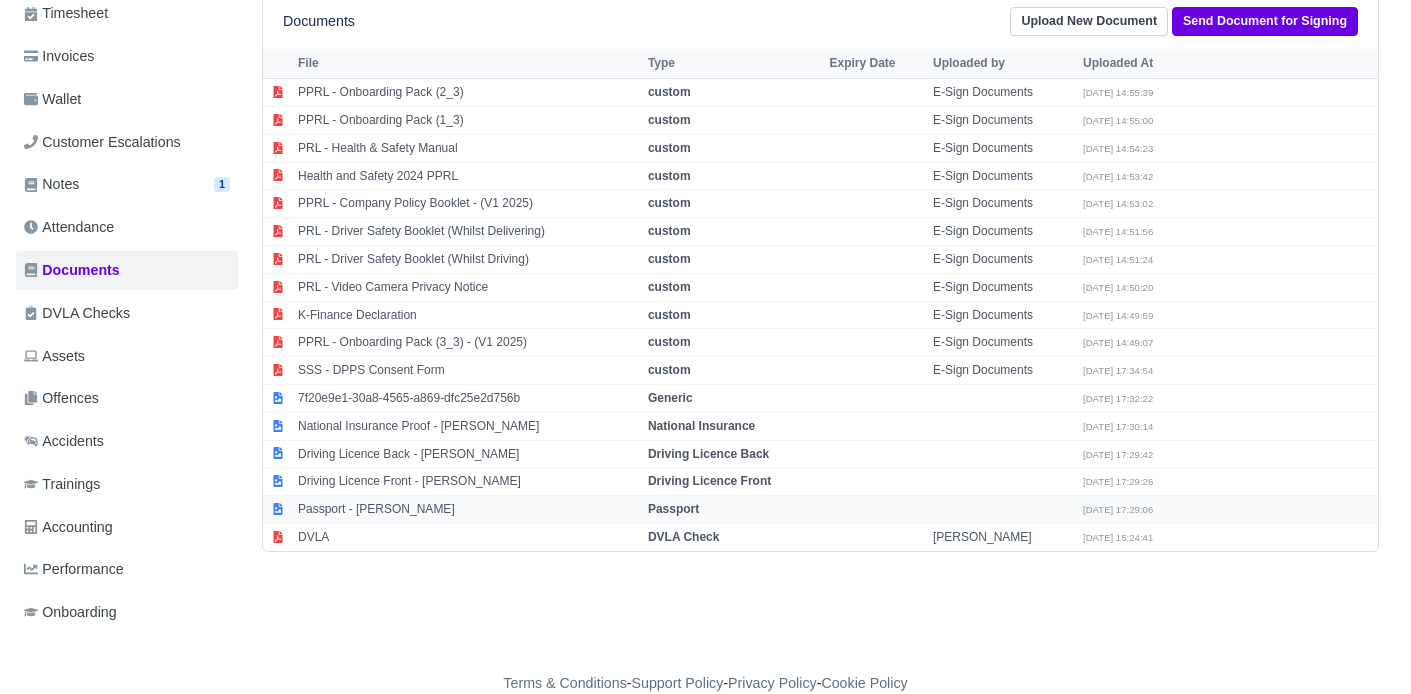 click on "Passport - Altun Alex" at bounding box center [468, 510] 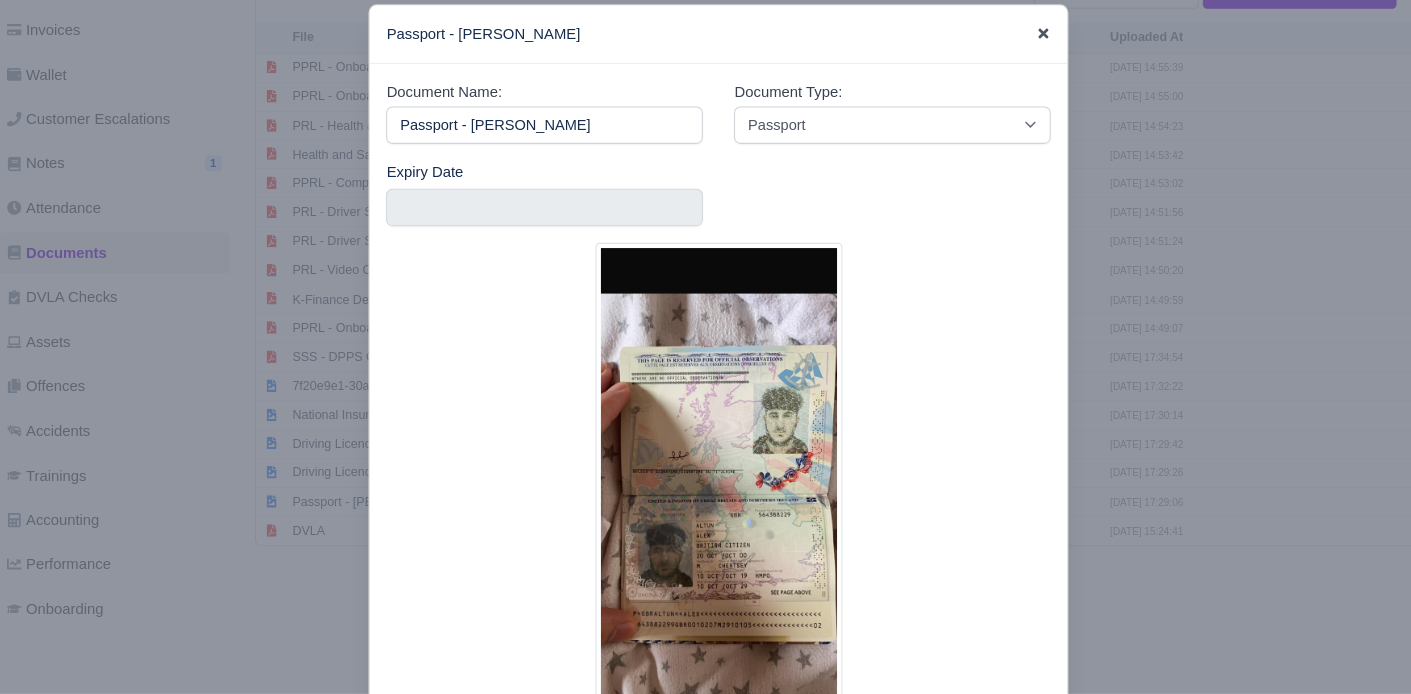 click 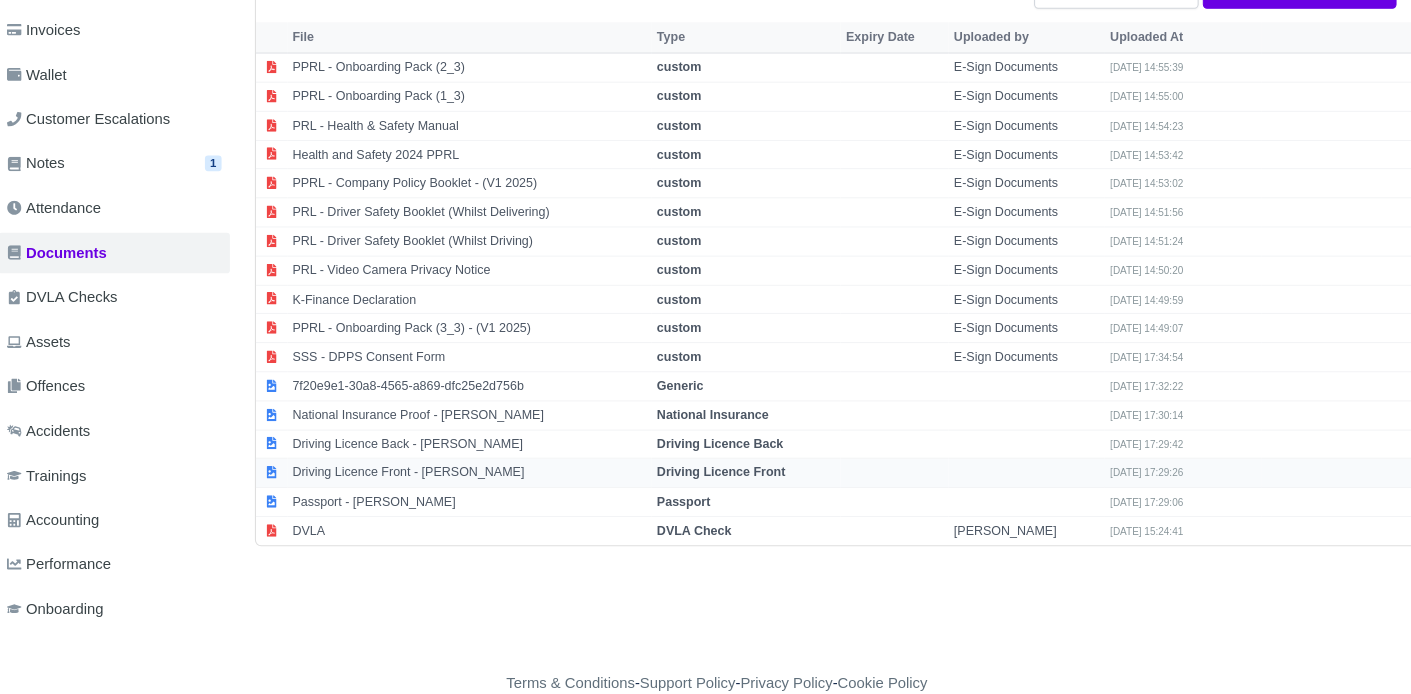 click on "Driving Licence Front - Altun Alex" at bounding box center (468, 482) 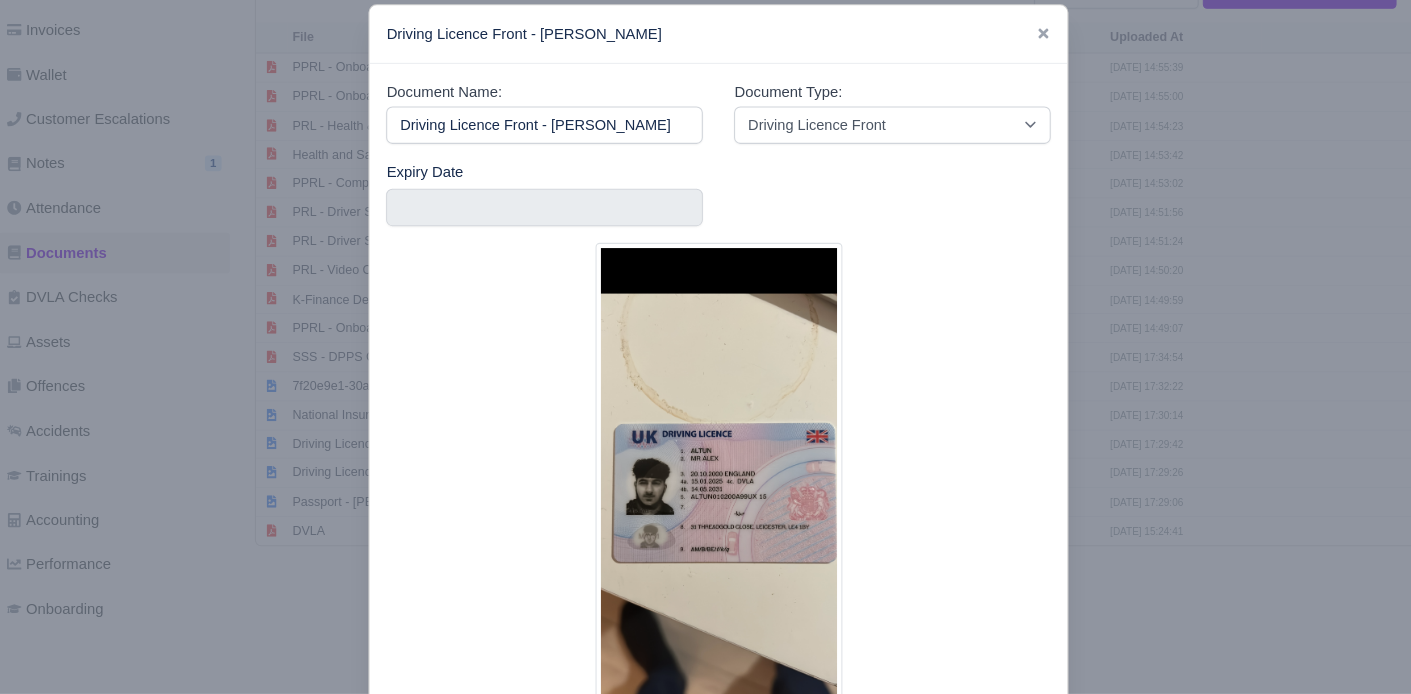 click at bounding box center (705, 347) 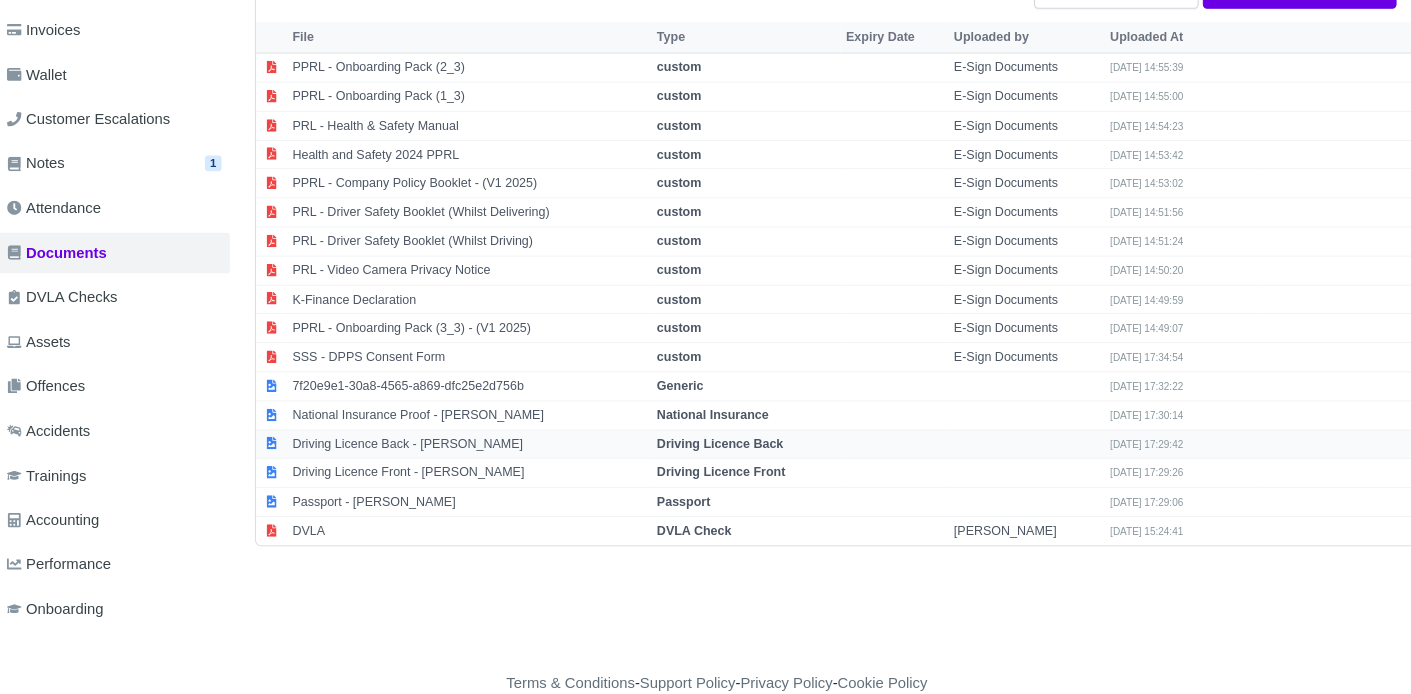click on "Driving Licence Back - Altun Alex" at bounding box center [468, 454] 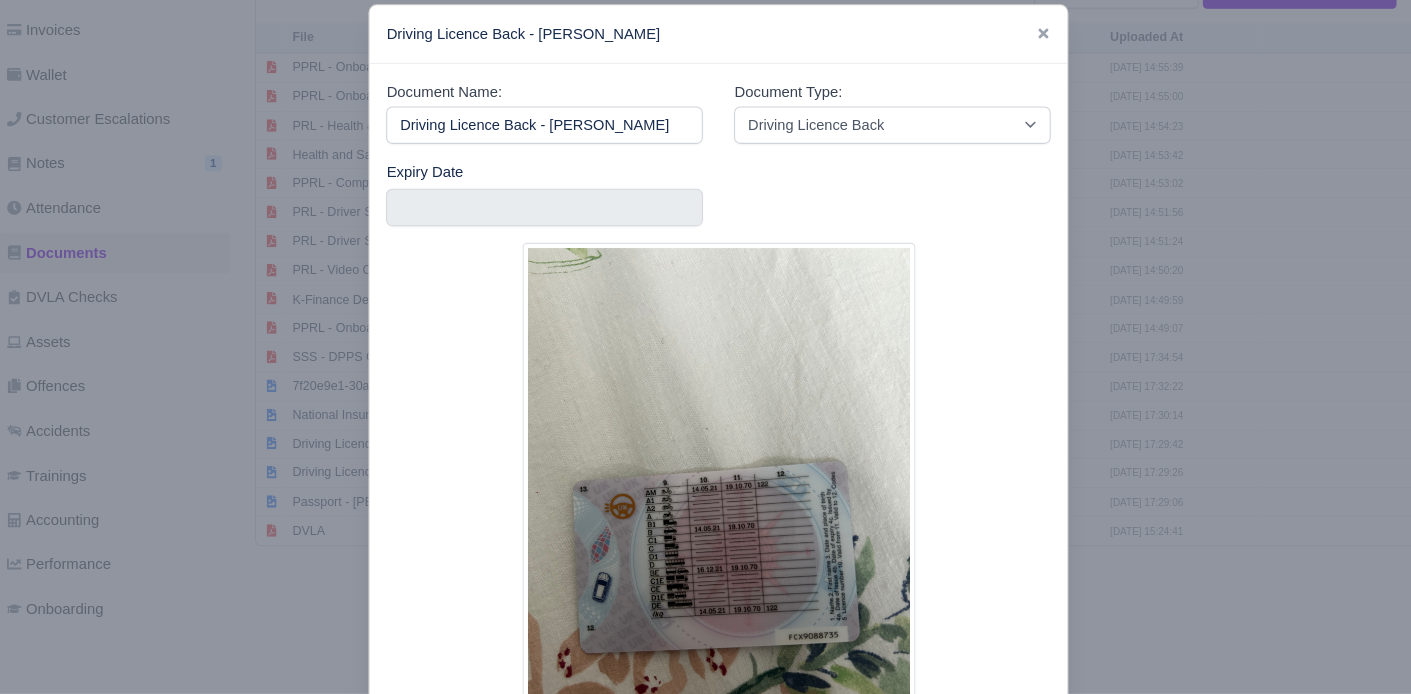click at bounding box center [705, 347] 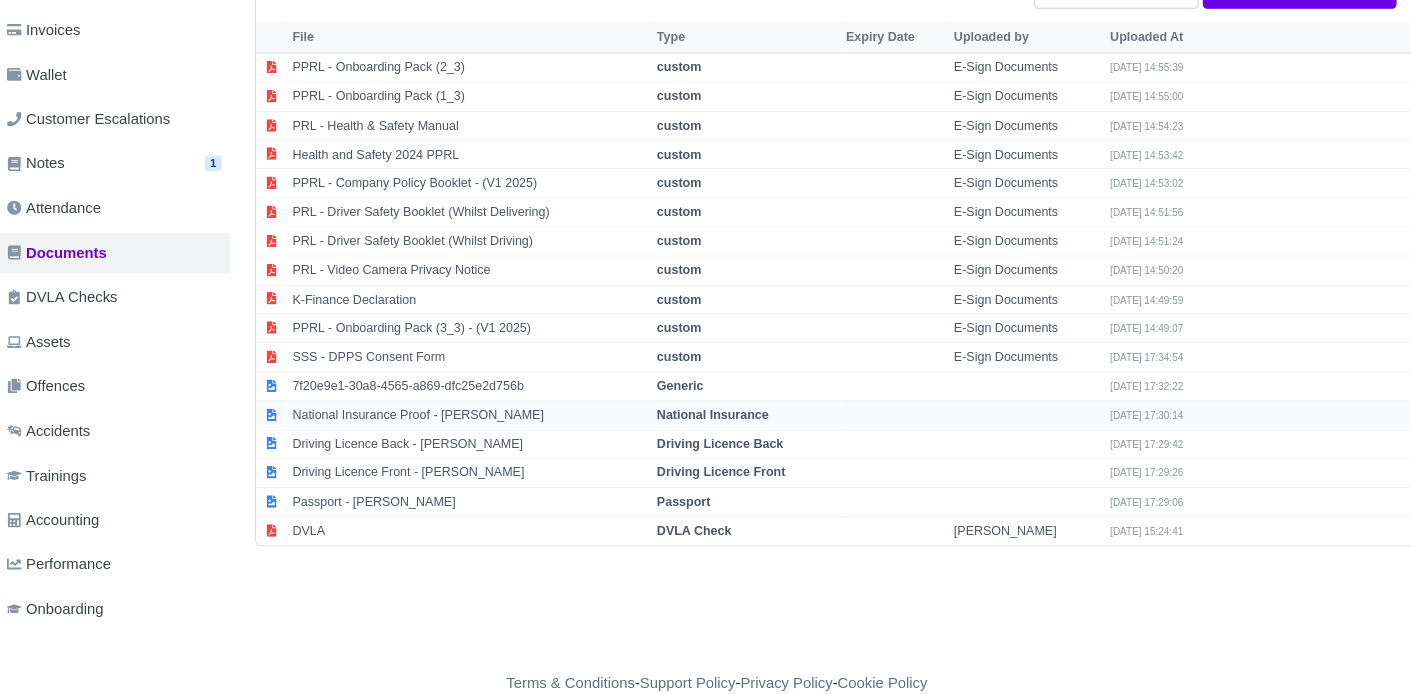 click on "National Insurance Proof - Altun Alex" at bounding box center (468, 426) 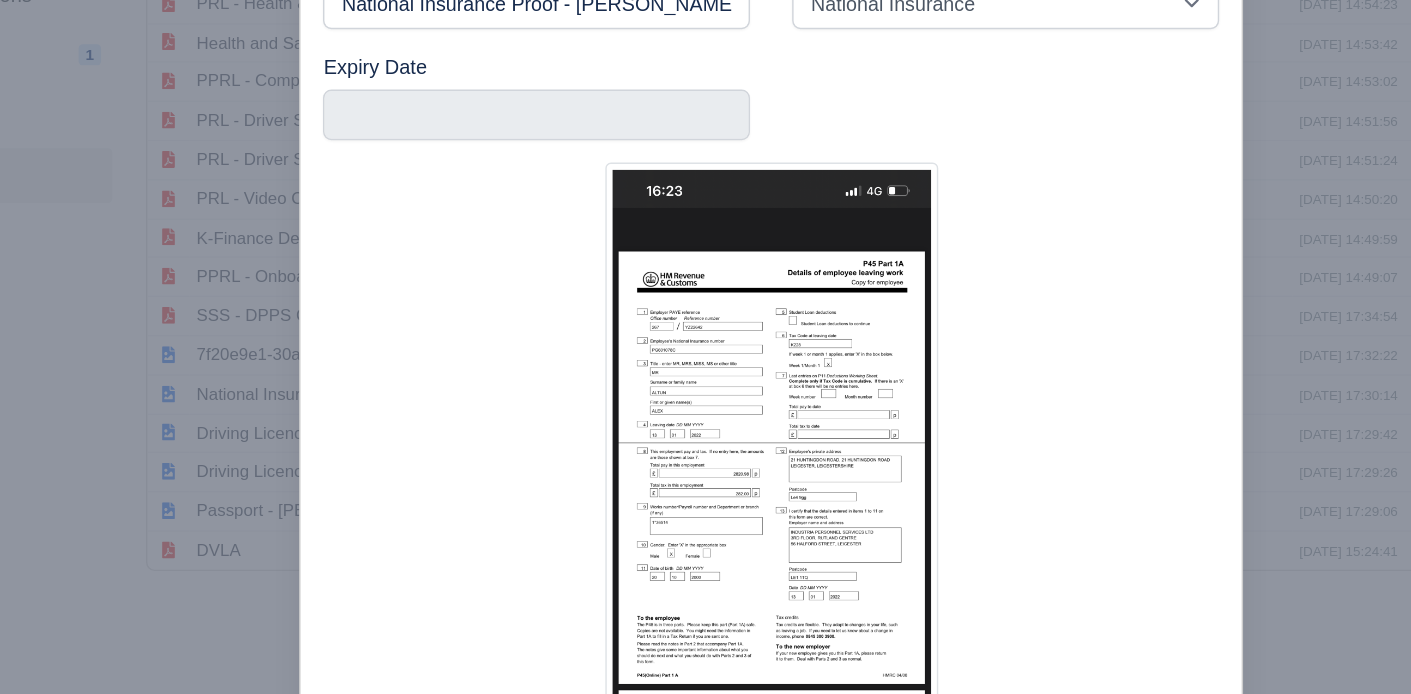 scroll, scrollTop: 318, scrollLeft: 8, axis: both 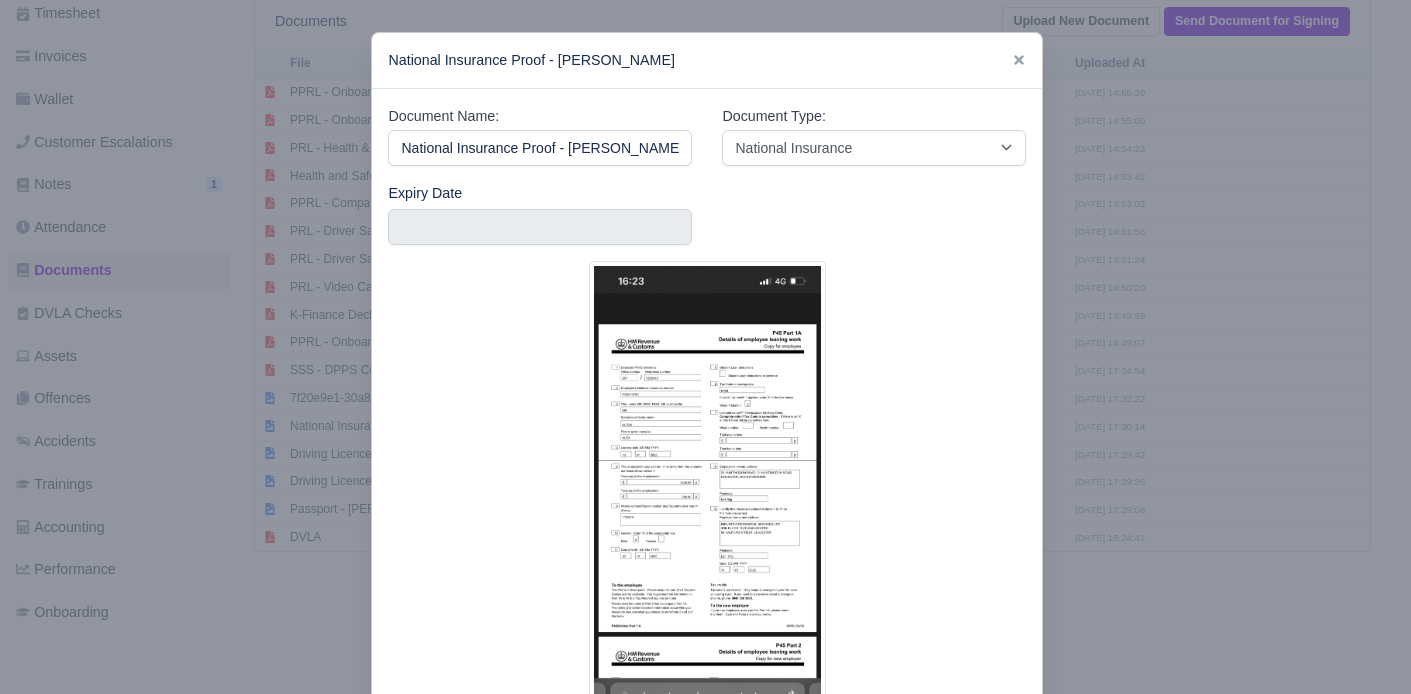 click at bounding box center [705, 347] 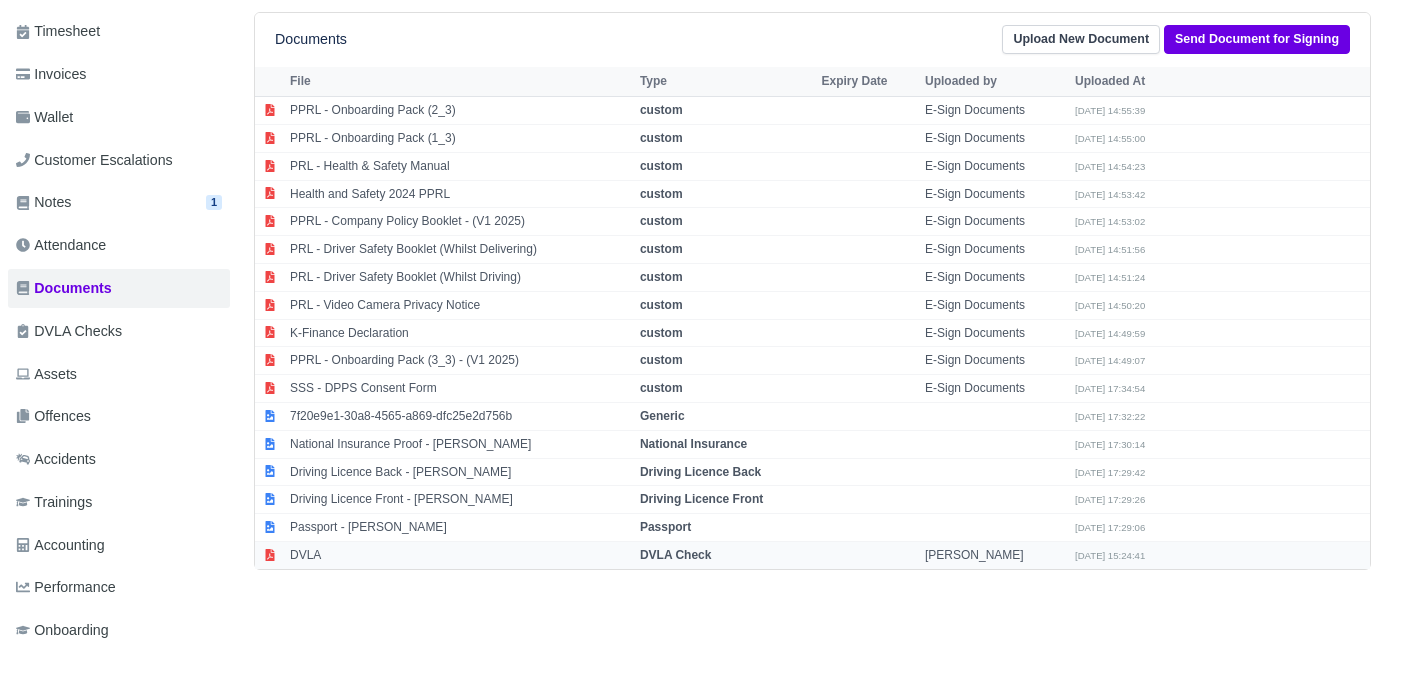 scroll, scrollTop: 319, scrollLeft: 8, axis: both 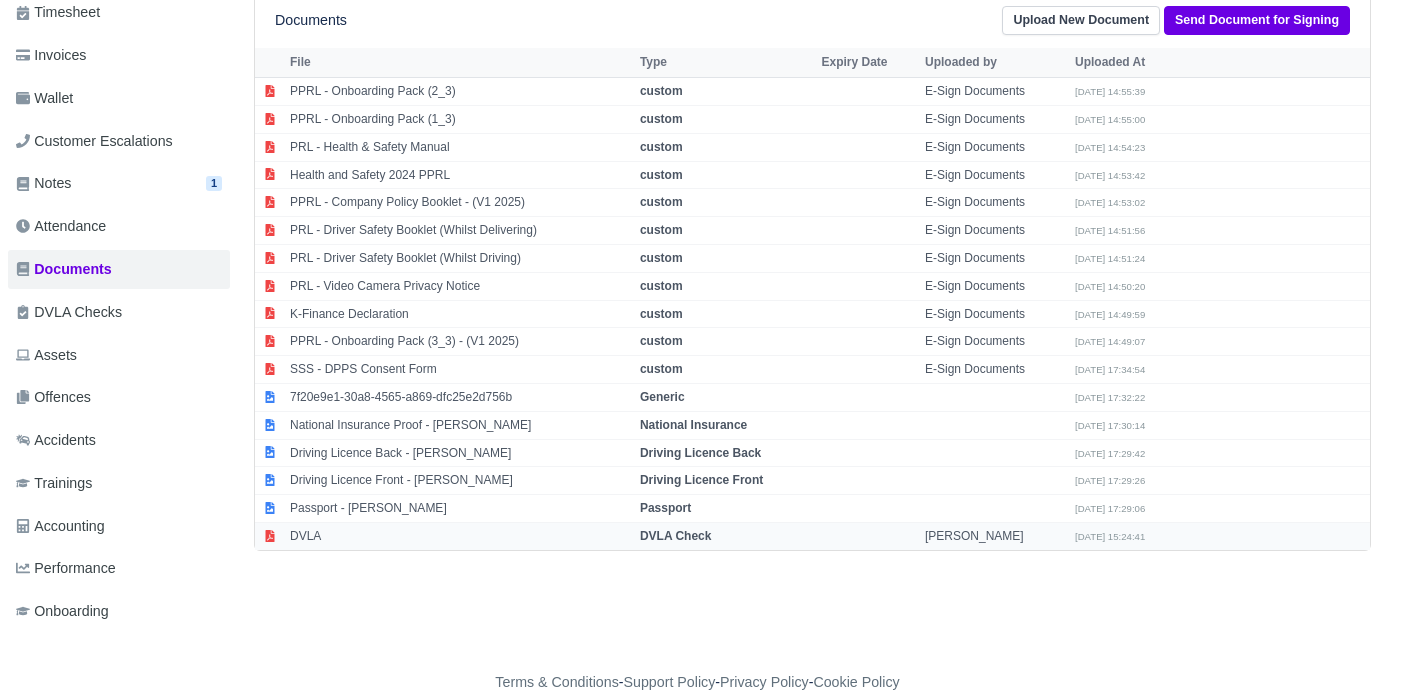 click on "DVLA" at bounding box center (460, 536) 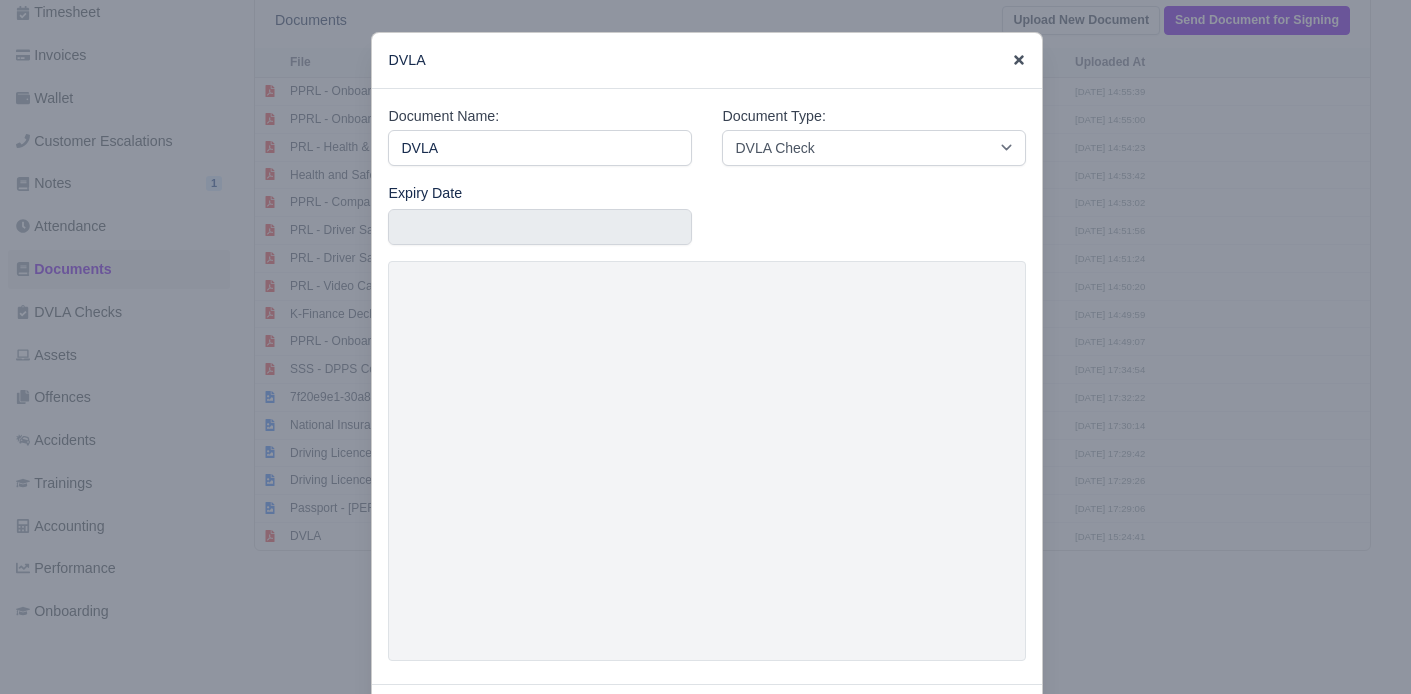 click 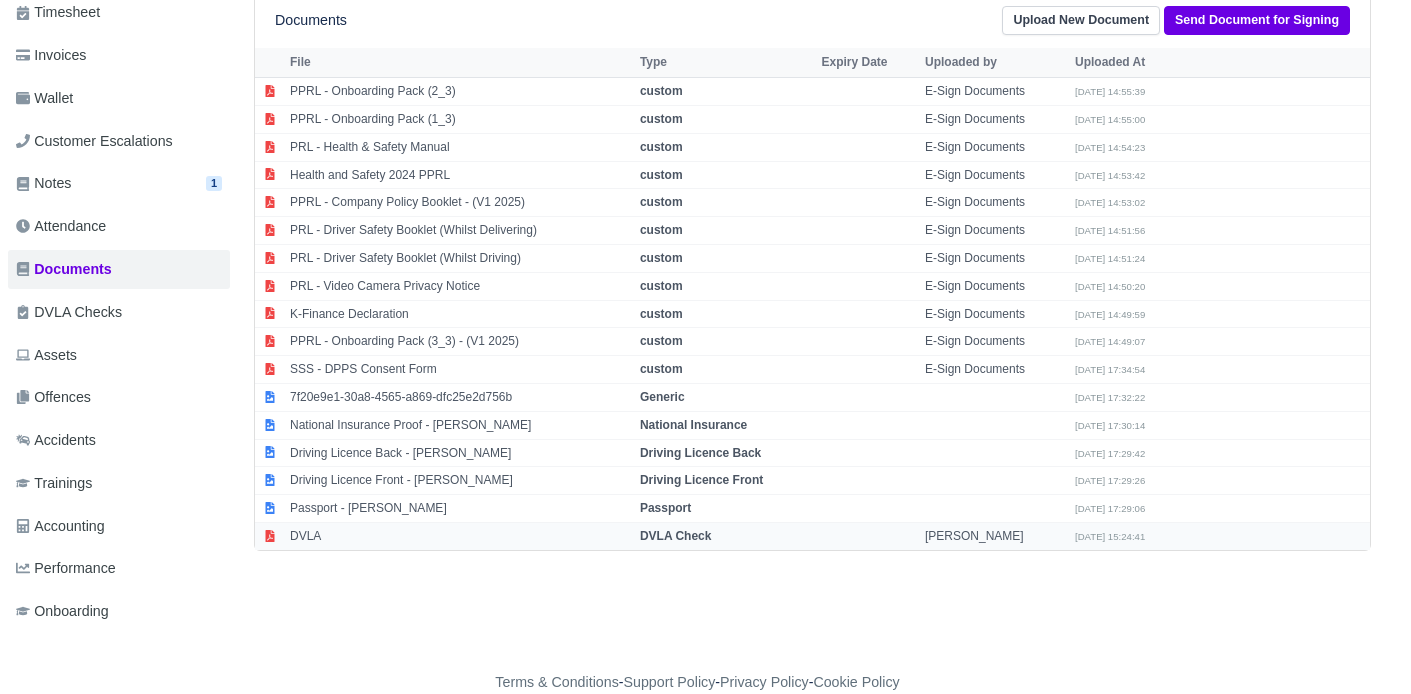 click on "DVLA" at bounding box center (460, 536) 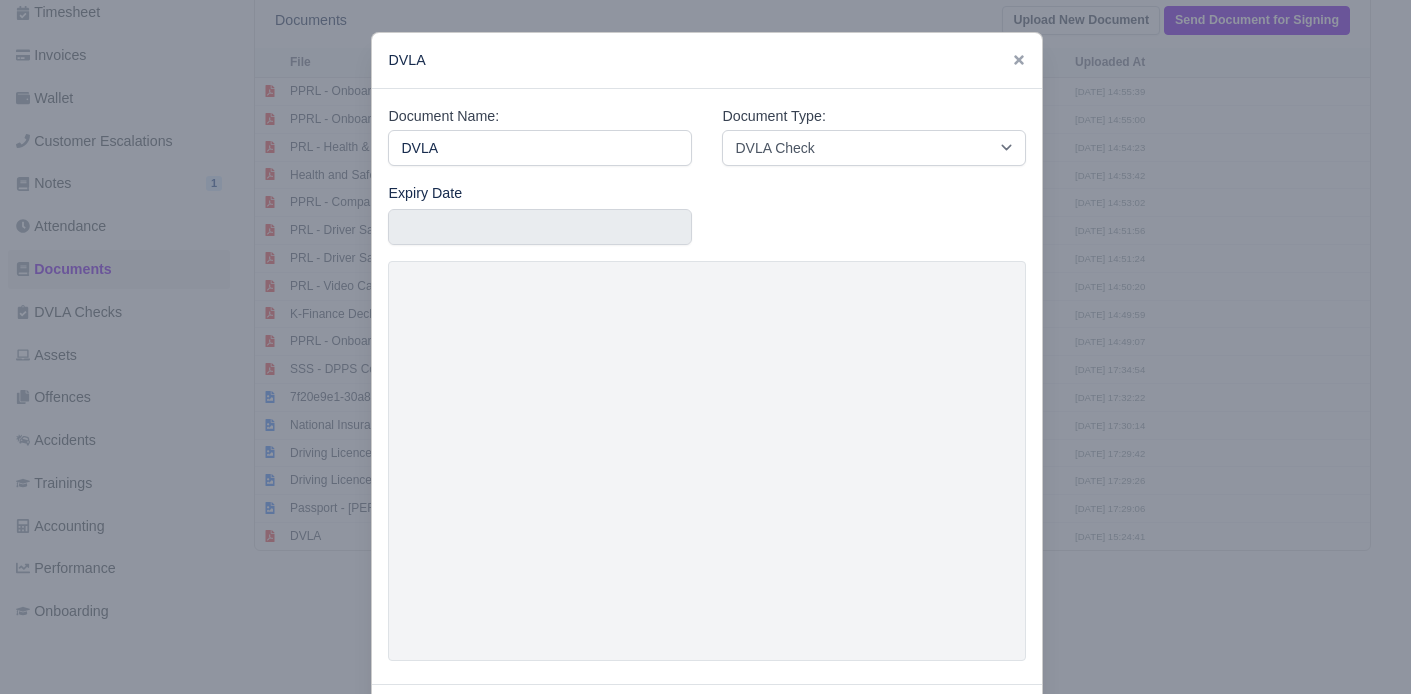 click at bounding box center (705, 347) 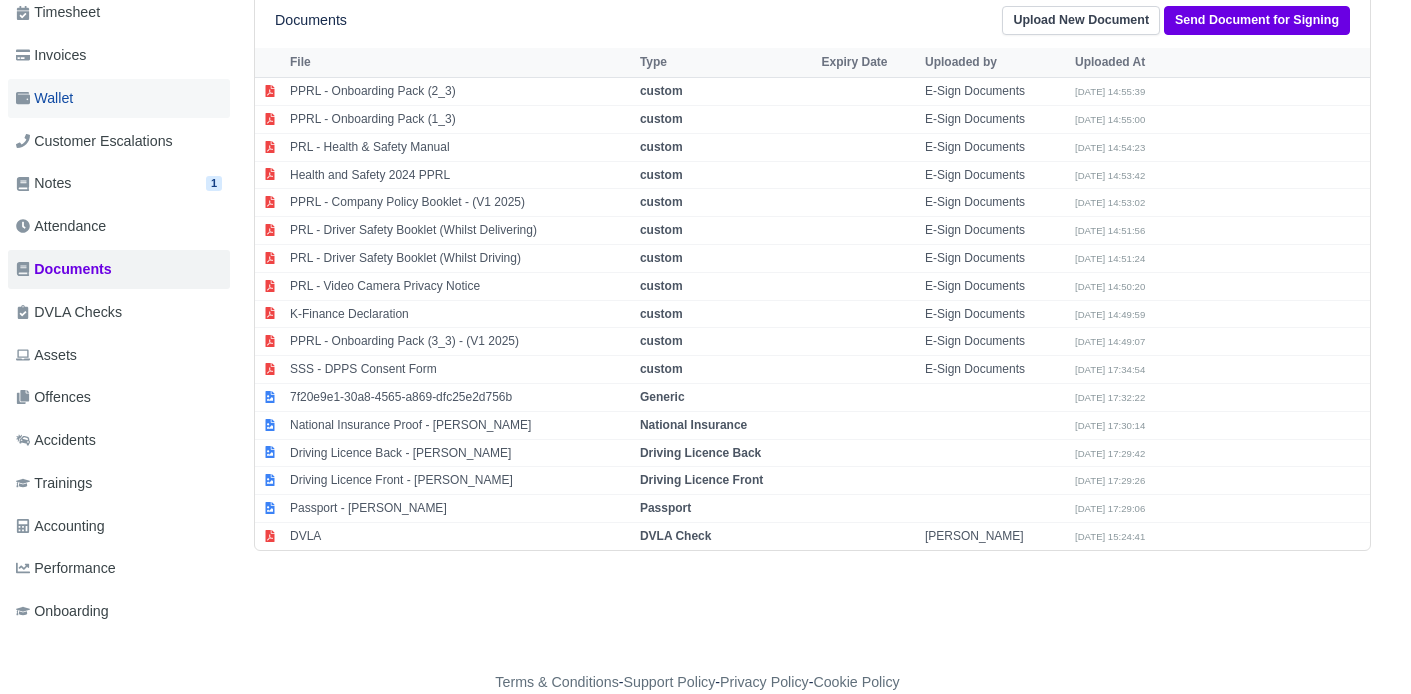 scroll, scrollTop: 0, scrollLeft: 8, axis: horizontal 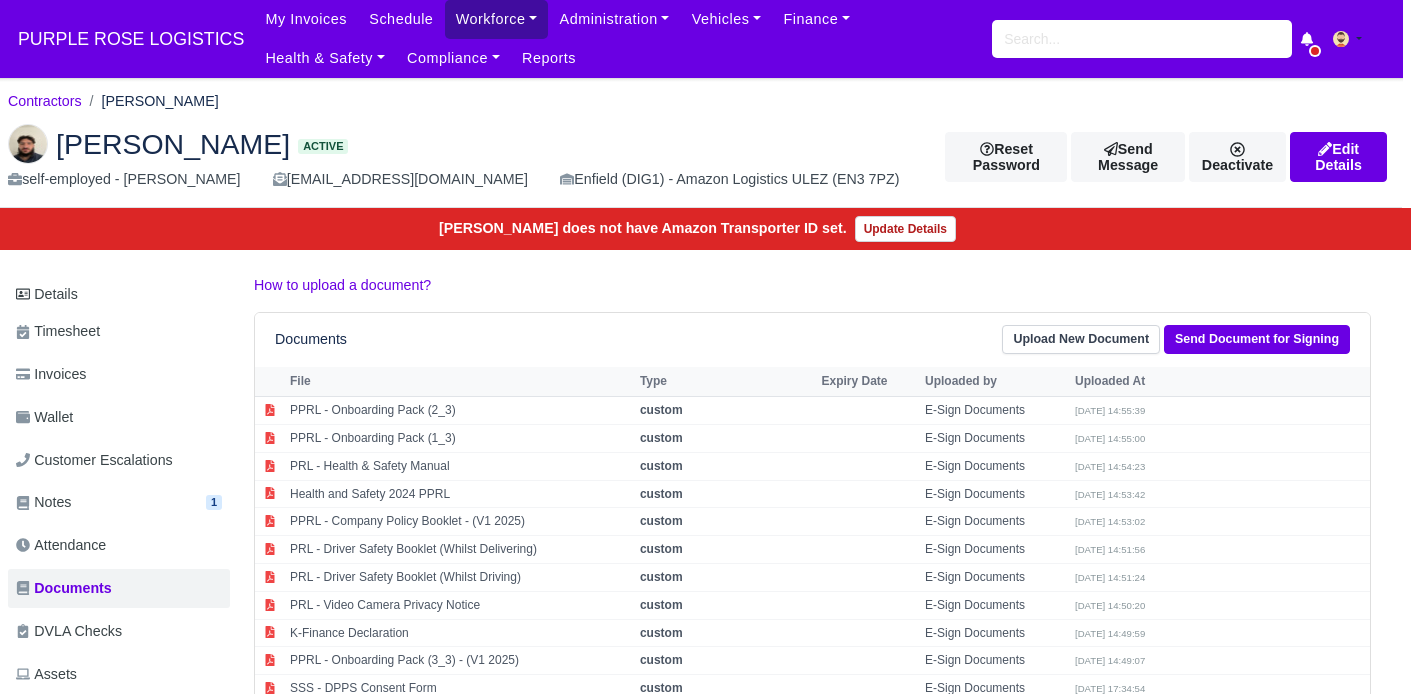 click on "Workforce" at bounding box center [497, 19] 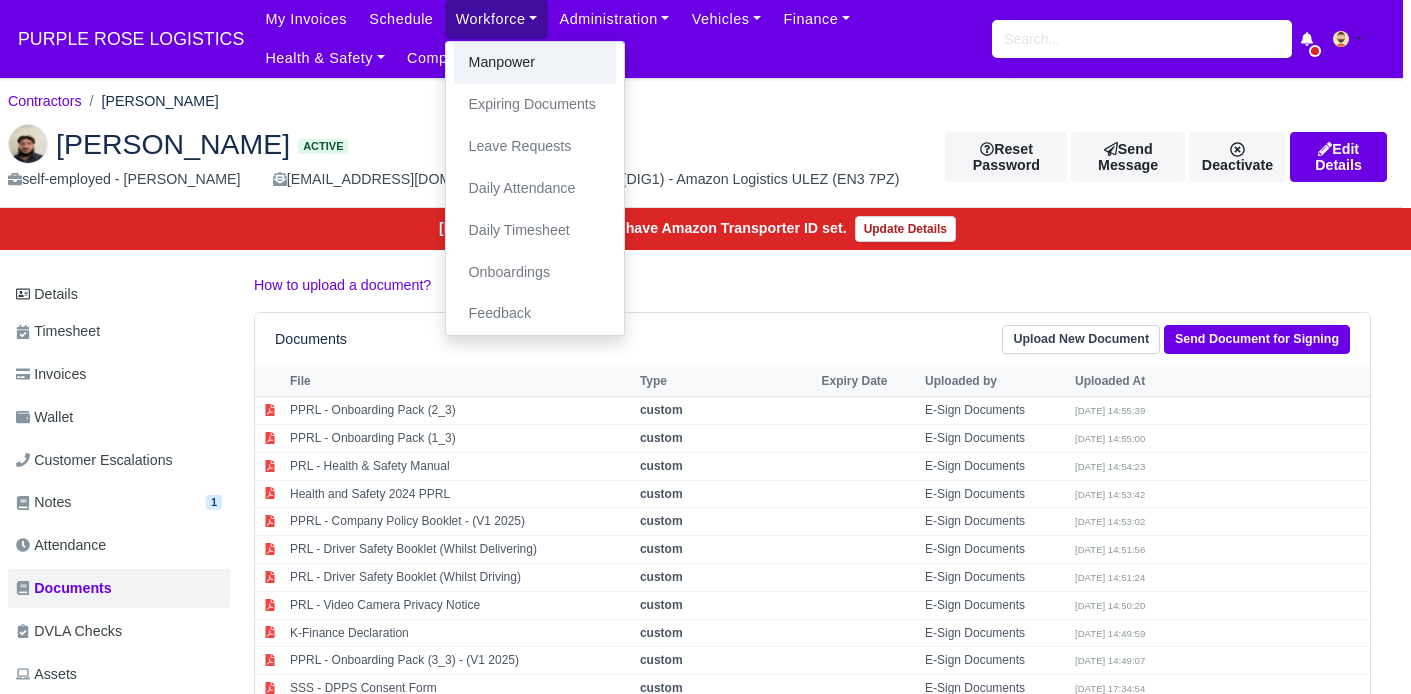 click on "Manpower" at bounding box center (535, 63) 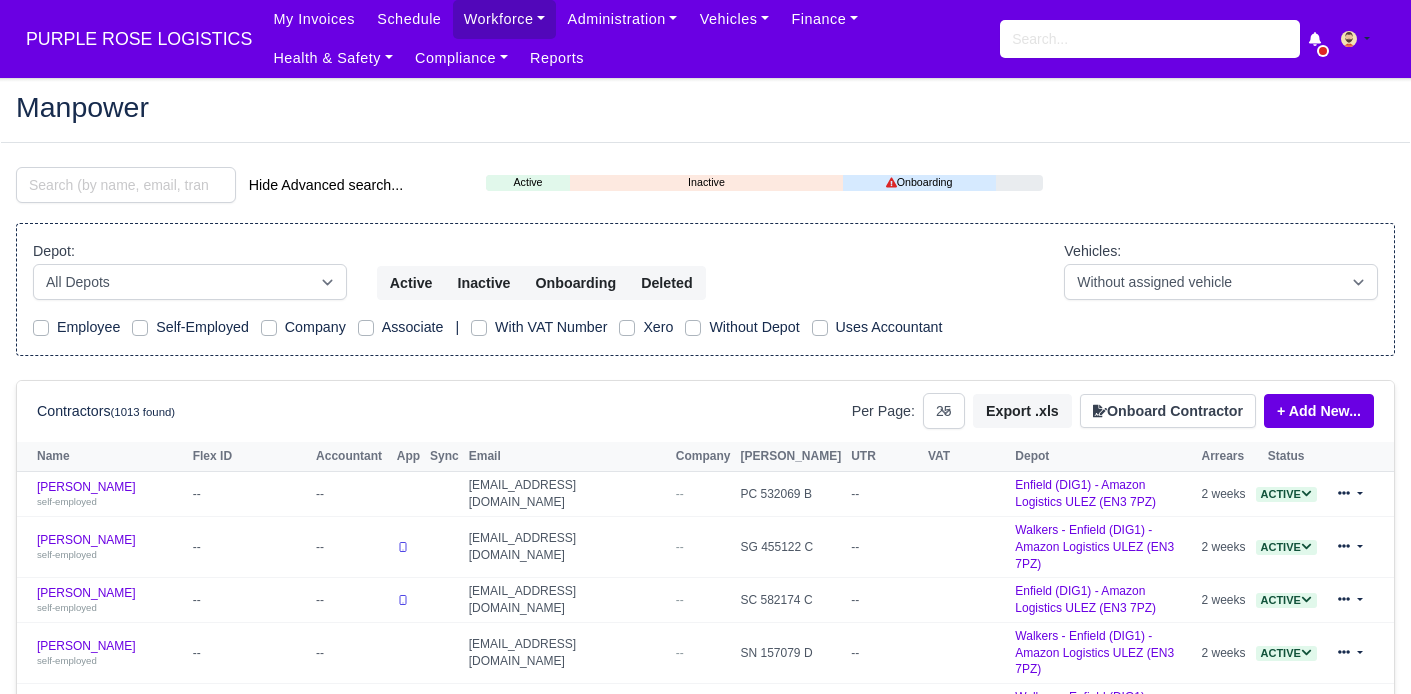 select on "25" 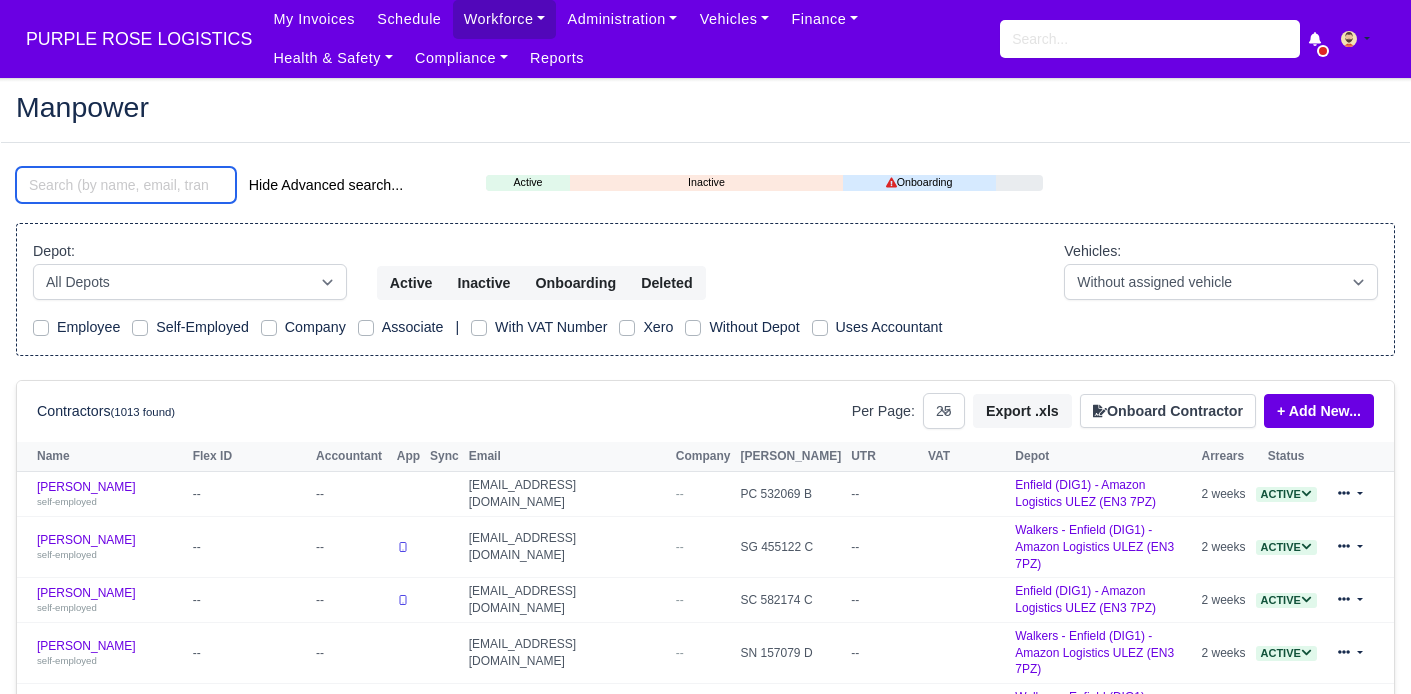 click at bounding box center (126, 185) 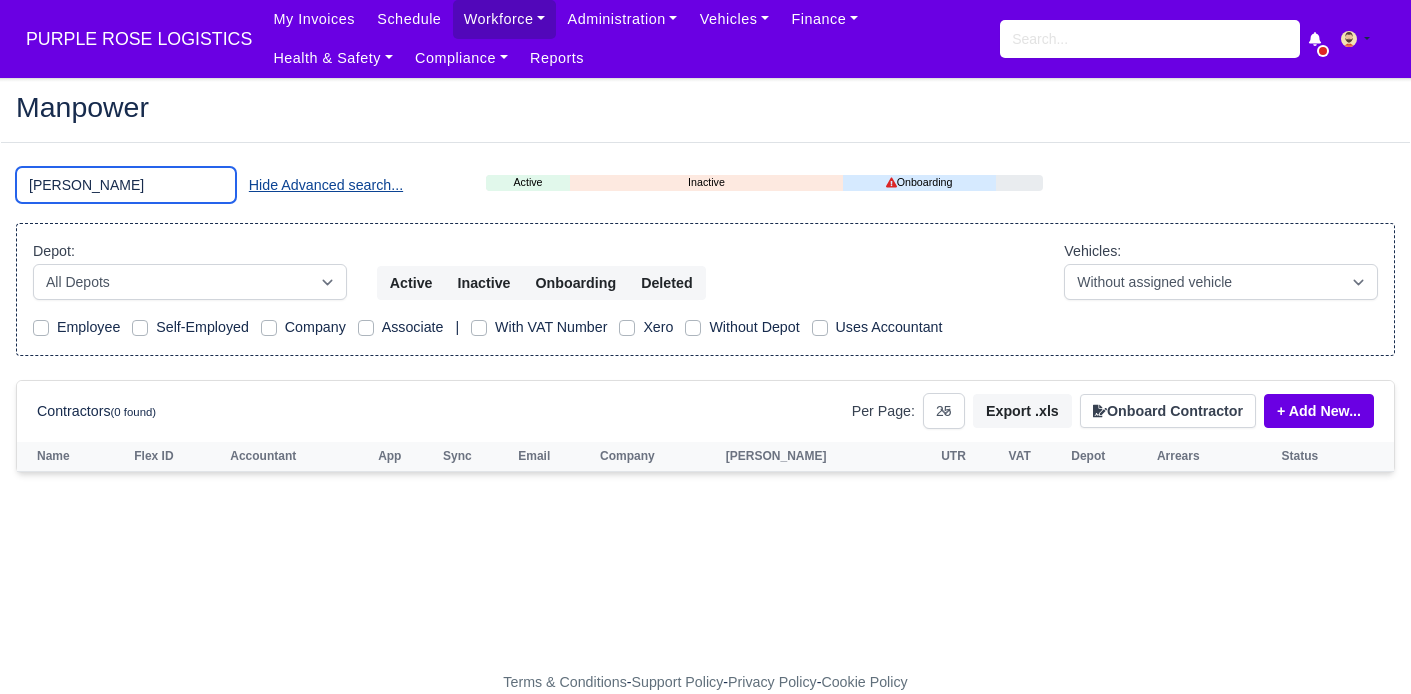 drag, startPoint x: 119, startPoint y: 186, endPoint x: 255, endPoint y: 189, distance: 136.03308 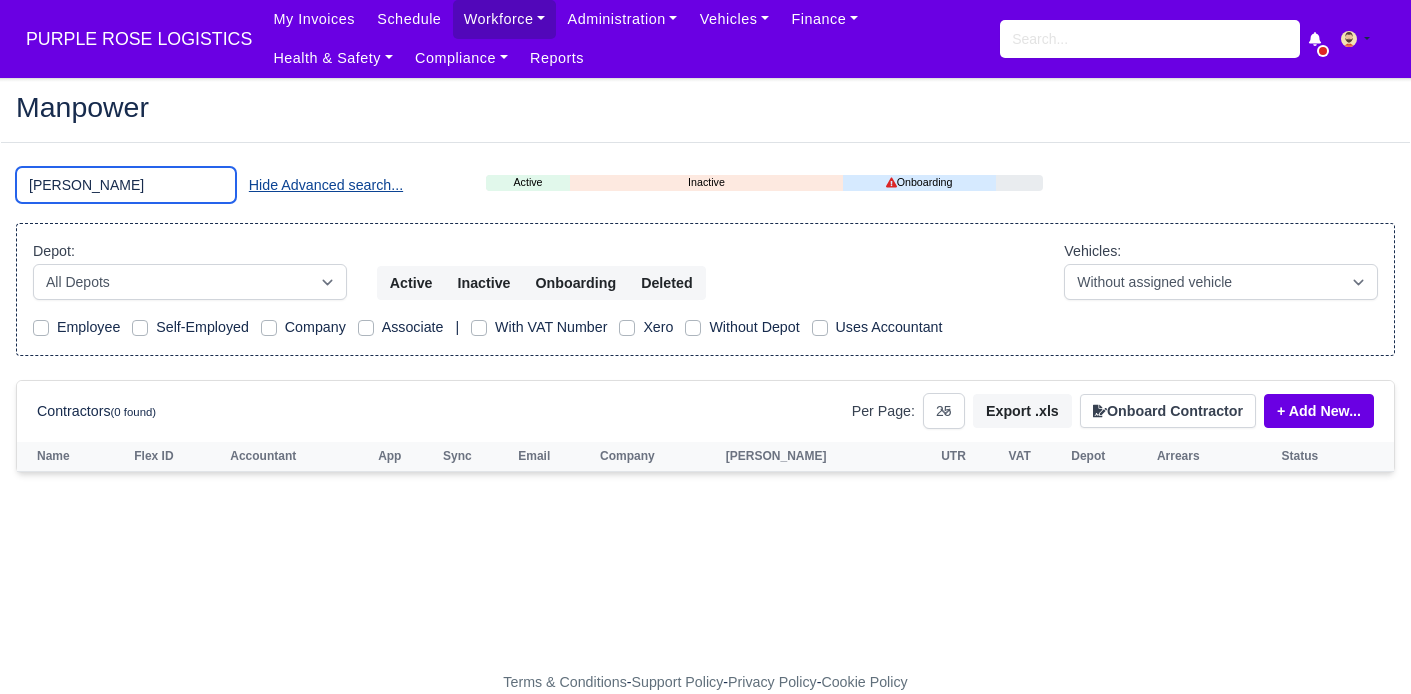 click on "[PERSON_NAME]" at bounding box center (126, 185) 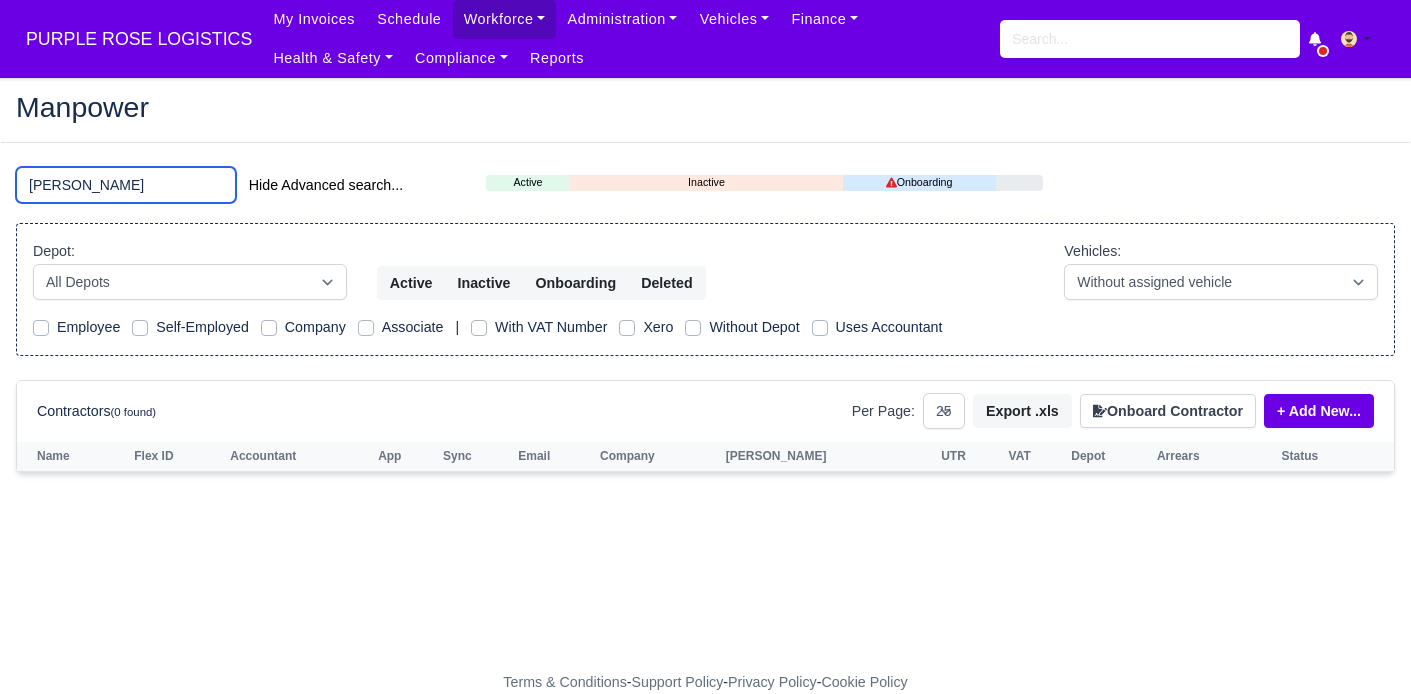 drag, startPoint x: 74, startPoint y: 188, endPoint x: 961, endPoint y: -116, distance: 937.6487 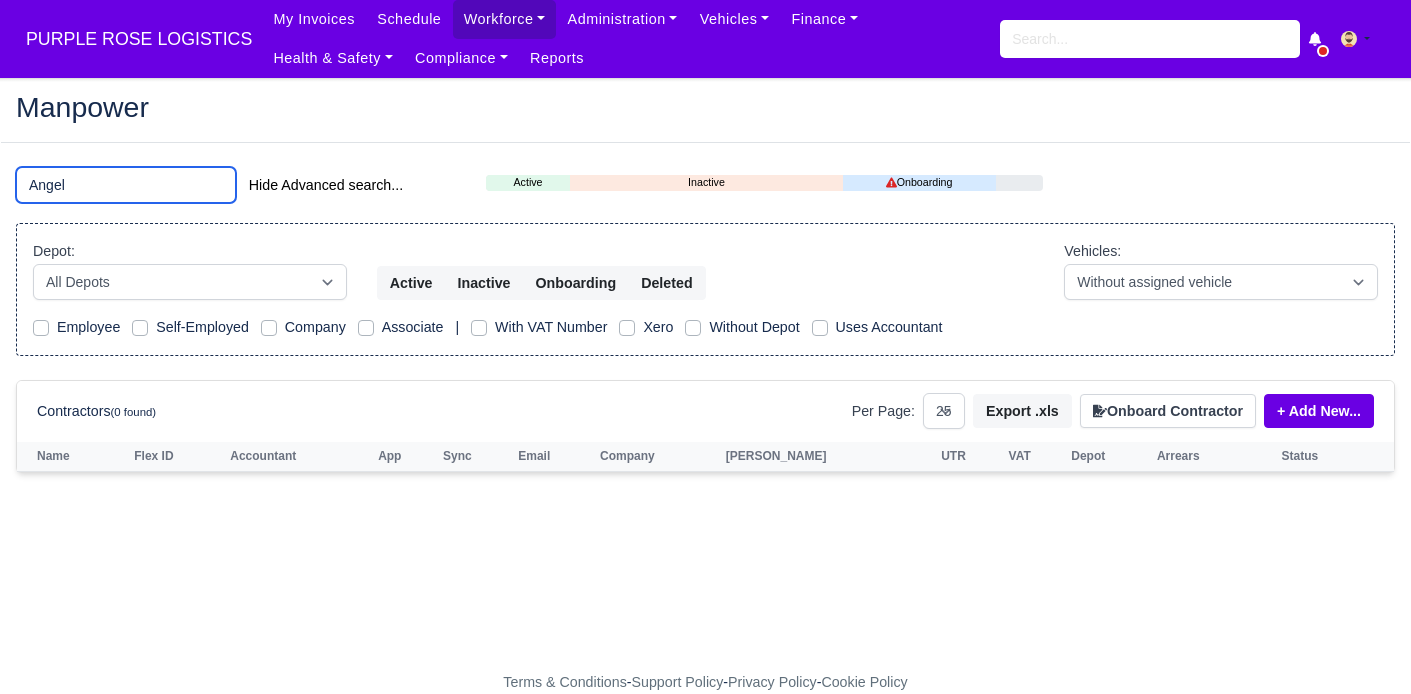 type on "Angel" 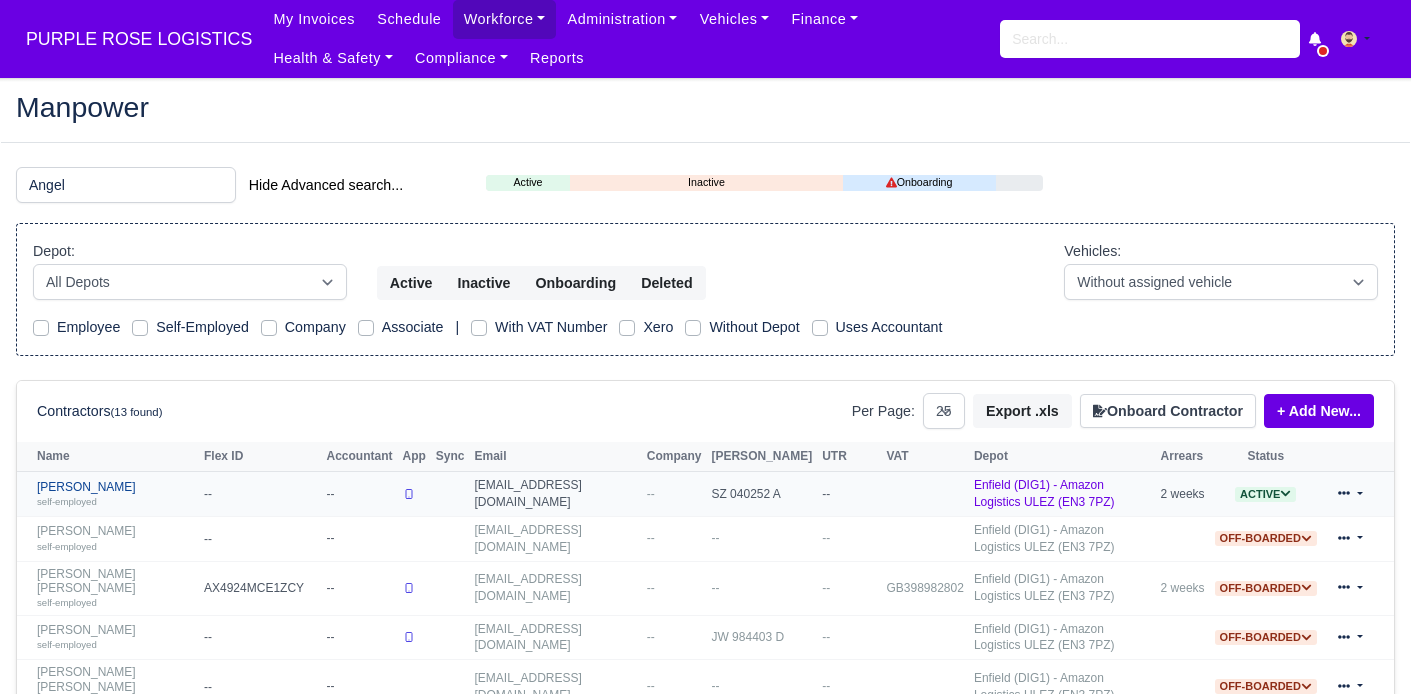 click on "[PERSON_NAME]
self-employed" at bounding box center [115, 494] 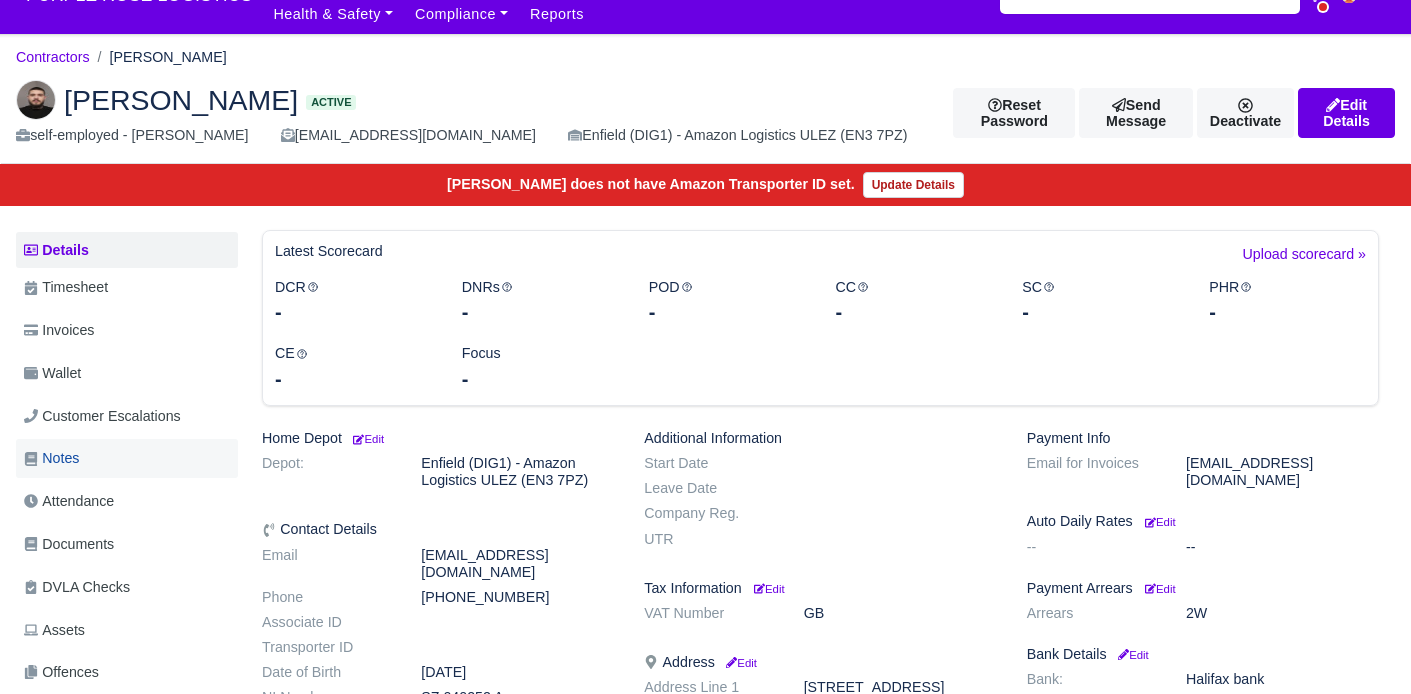 scroll, scrollTop: 0, scrollLeft: 0, axis: both 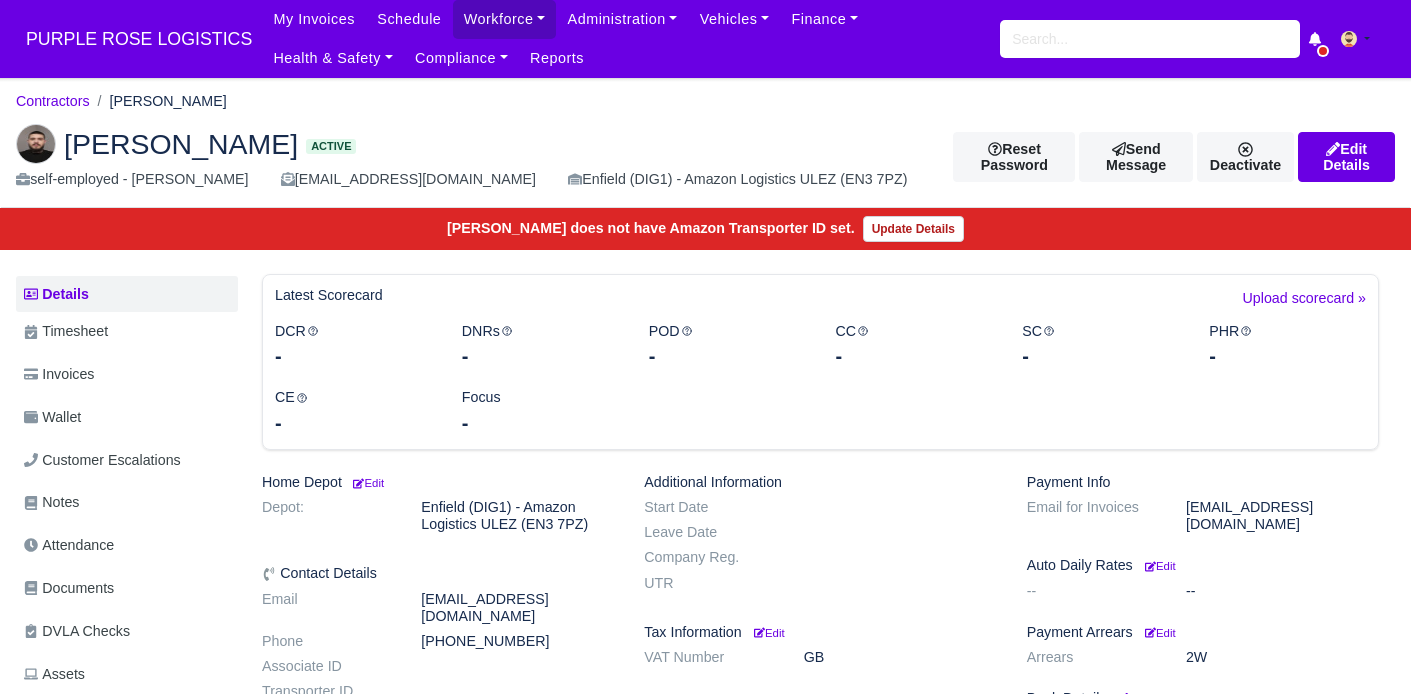 click at bounding box center [36, 144] 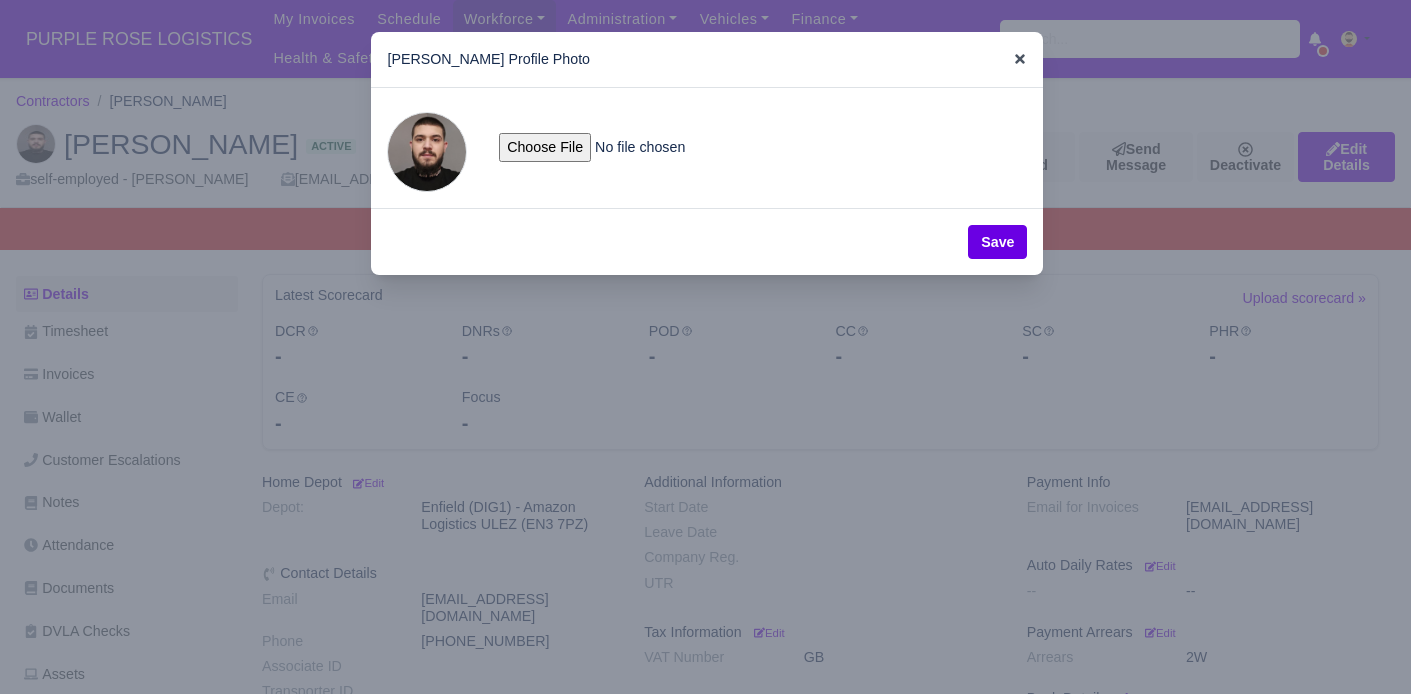 click 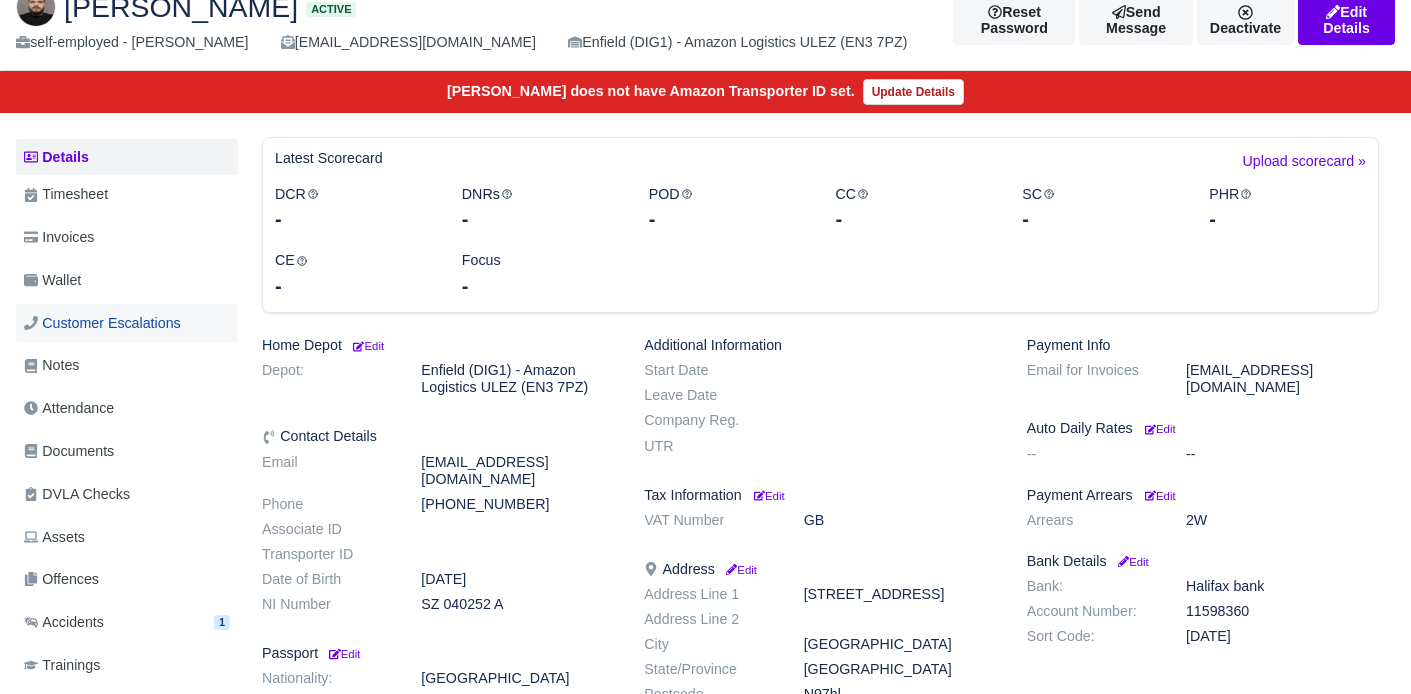 scroll, scrollTop: 448, scrollLeft: 0, axis: vertical 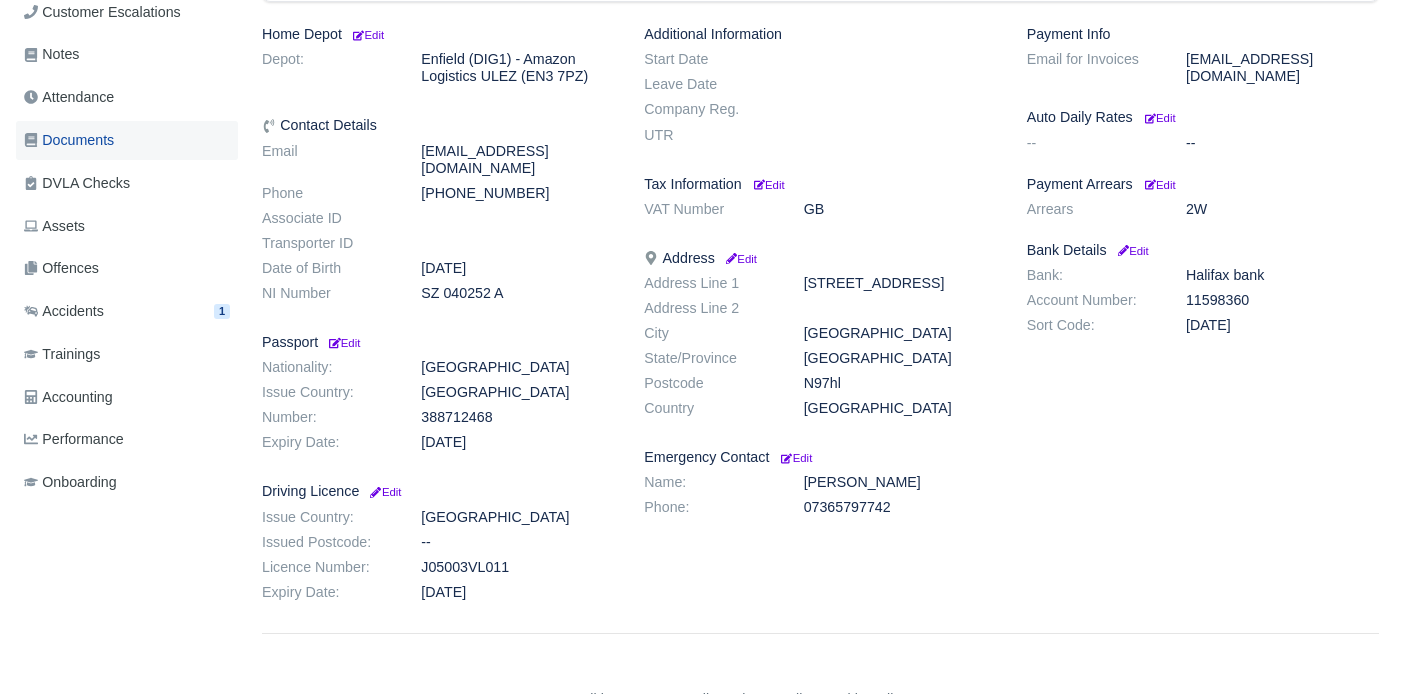 click on "Documents" at bounding box center (69, 140) 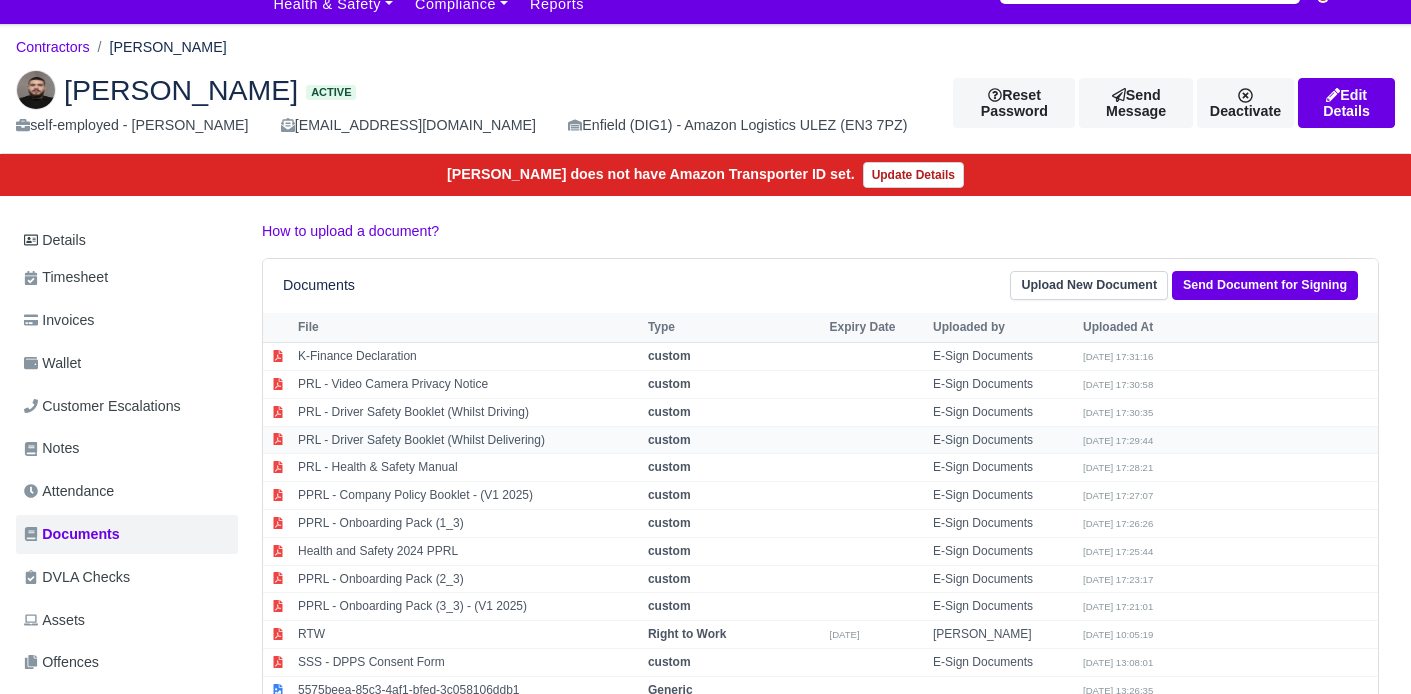 scroll, scrollTop: 319, scrollLeft: 0, axis: vertical 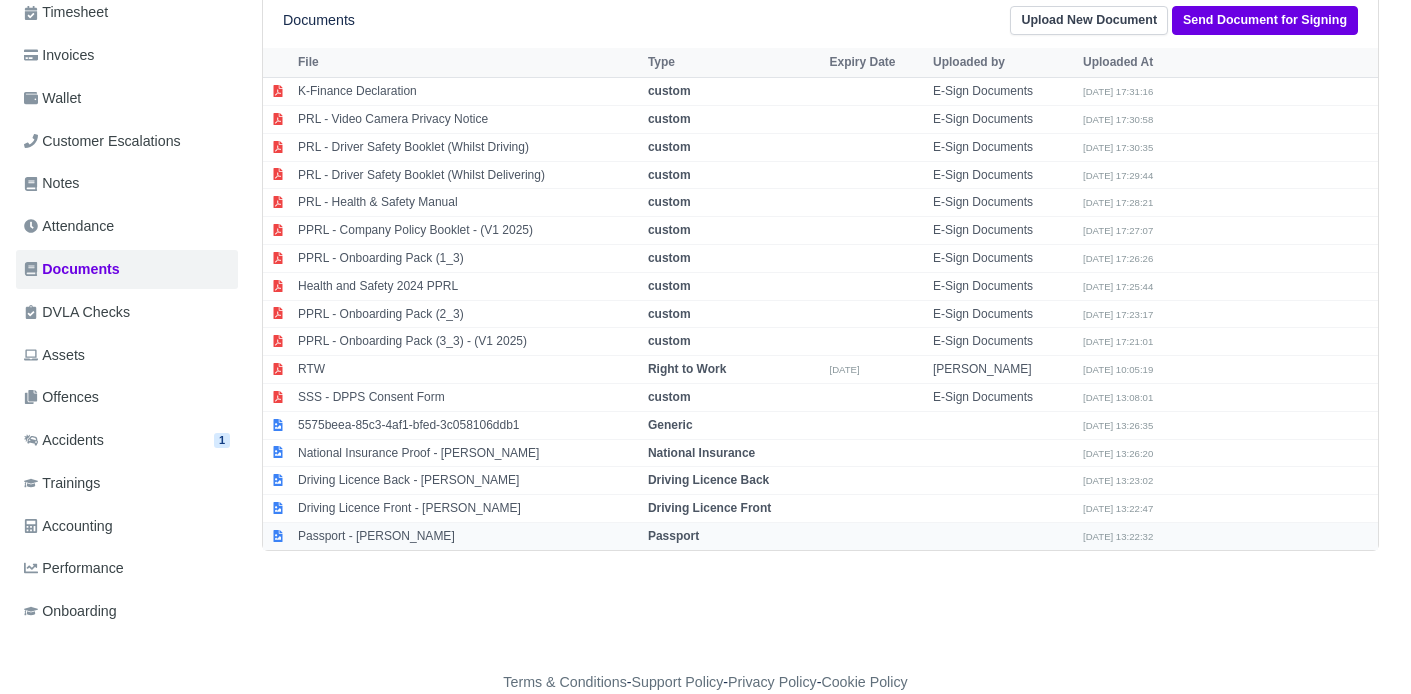 click on "Passport - Angel Angelov" at bounding box center [468, 536] 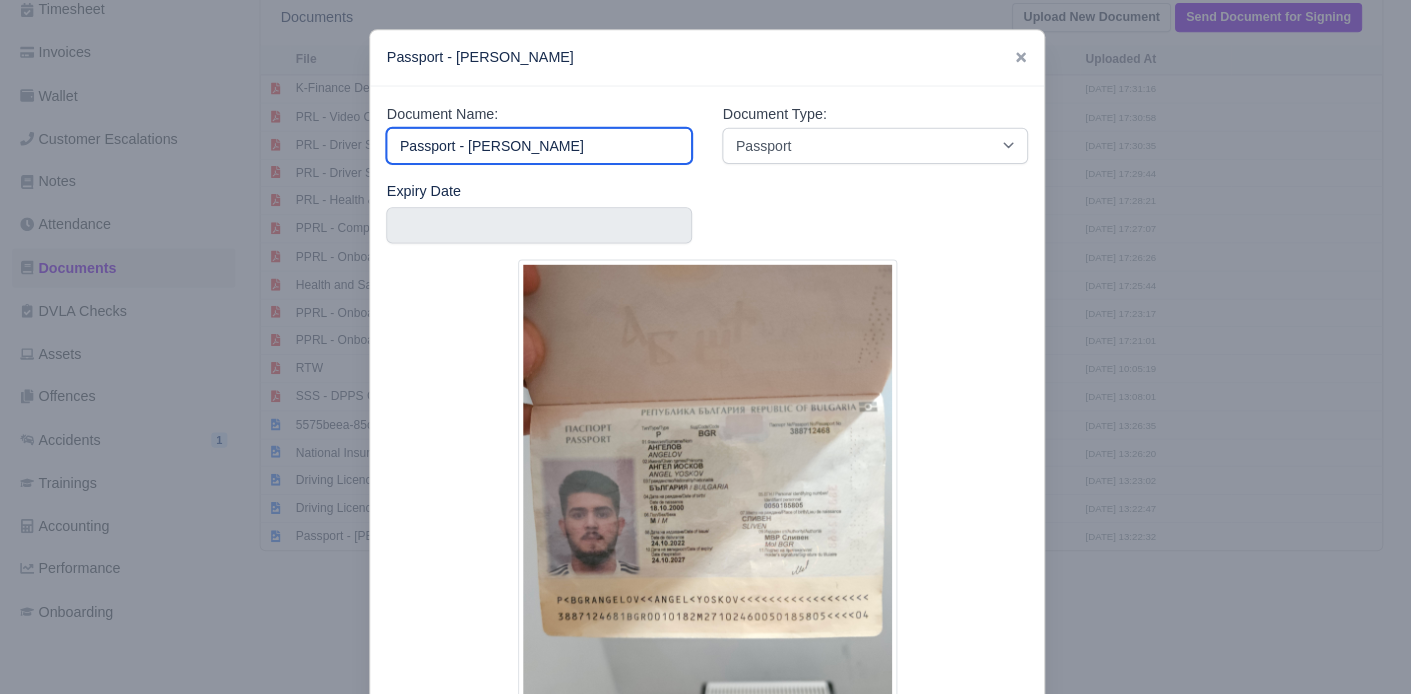 scroll, scrollTop: 319, scrollLeft: 0, axis: vertical 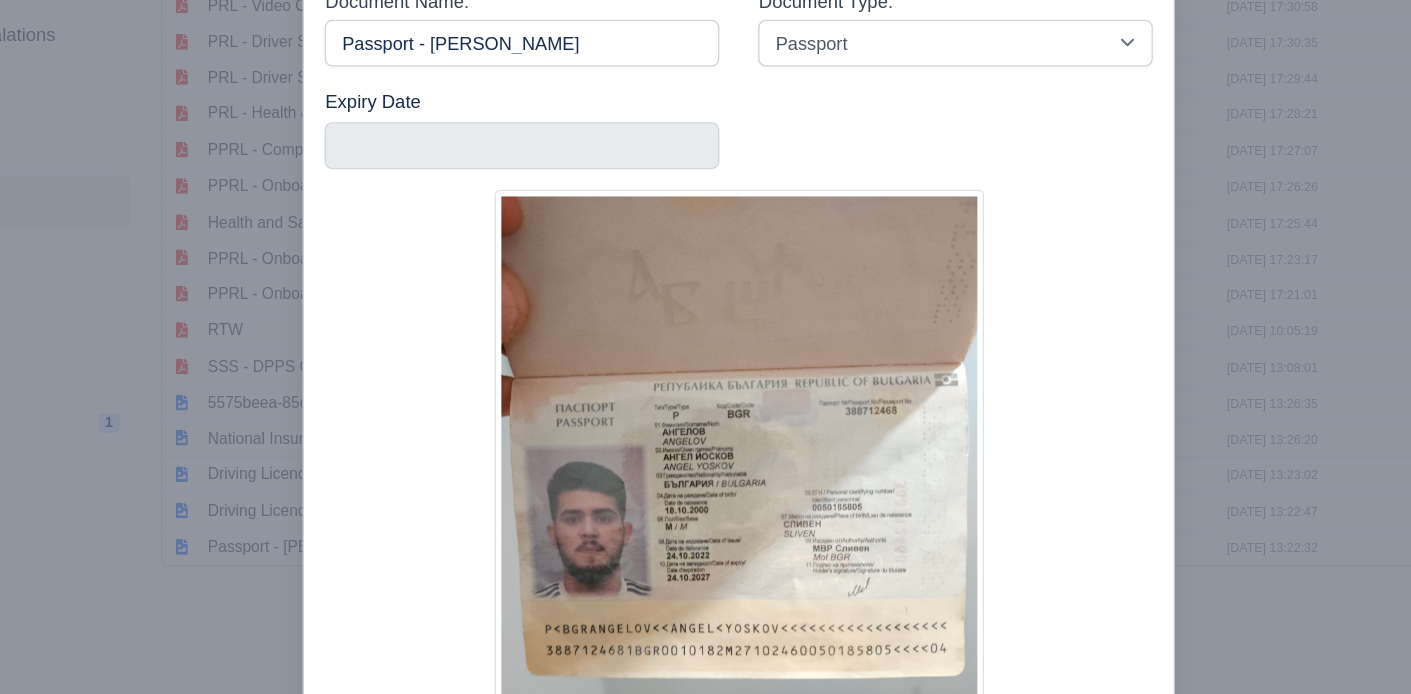 click at bounding box center (707, 511) 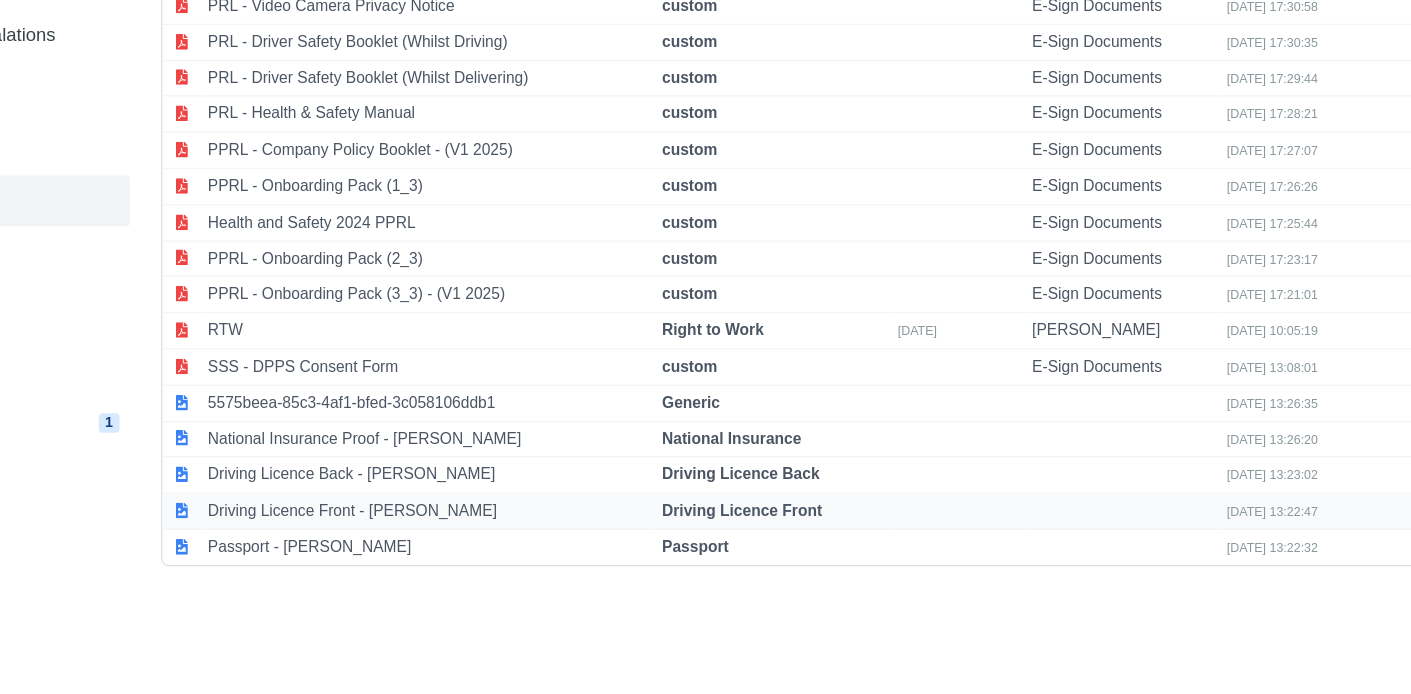 scroll, scrollTop: 318, scrollLeft: 8, axis: both 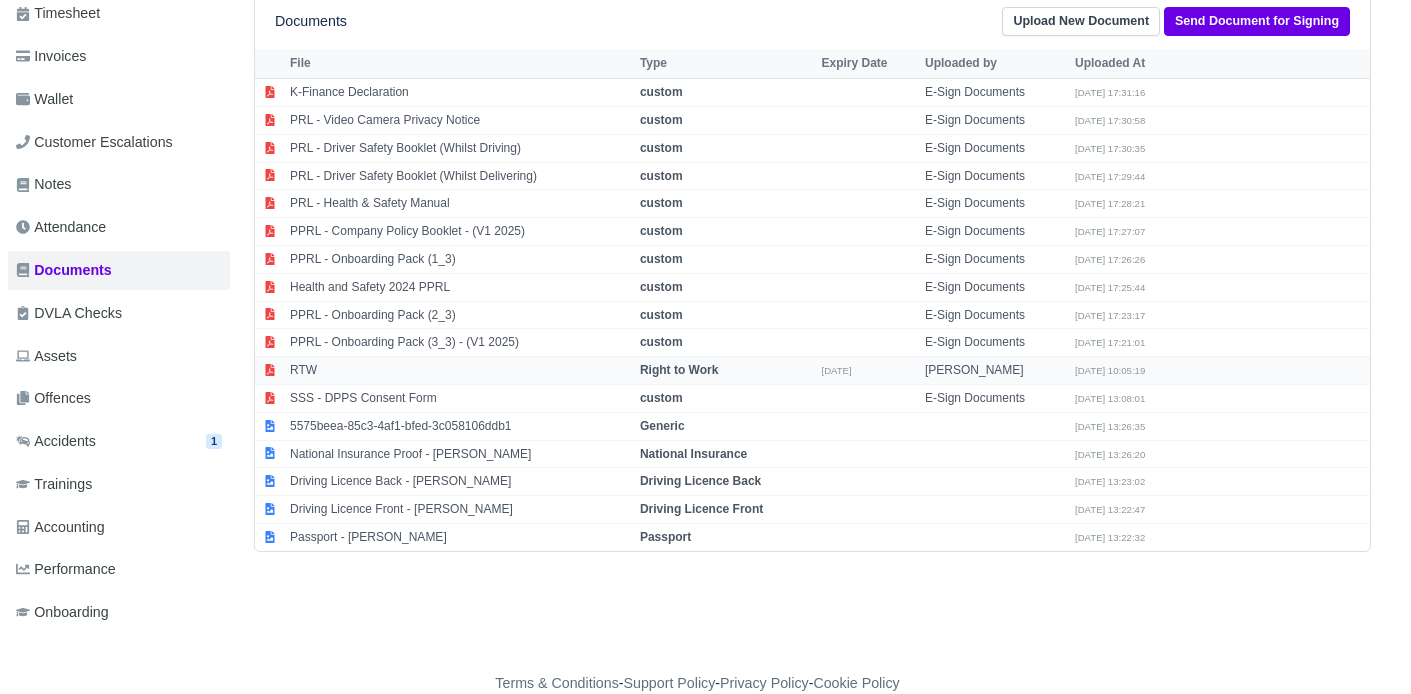 click on "RTW" at bounding box center (460, 371) 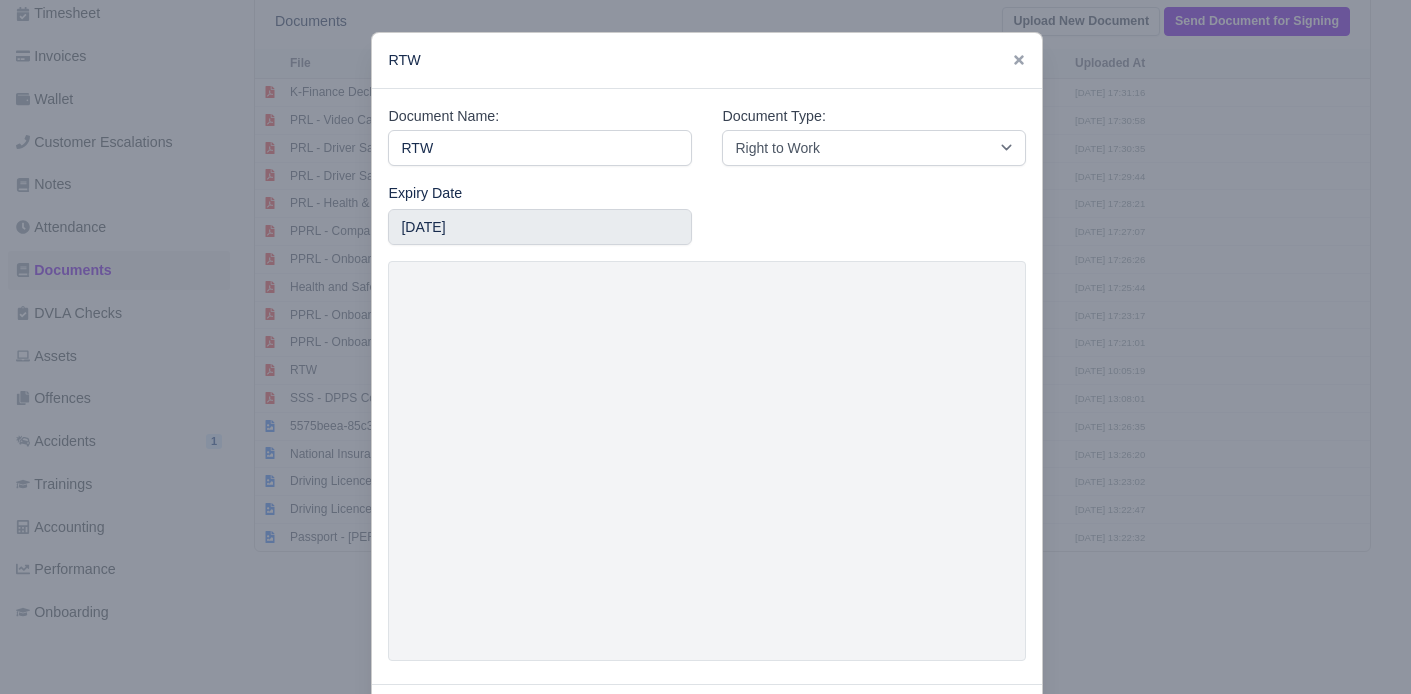 click at bounding box center [705, 347] 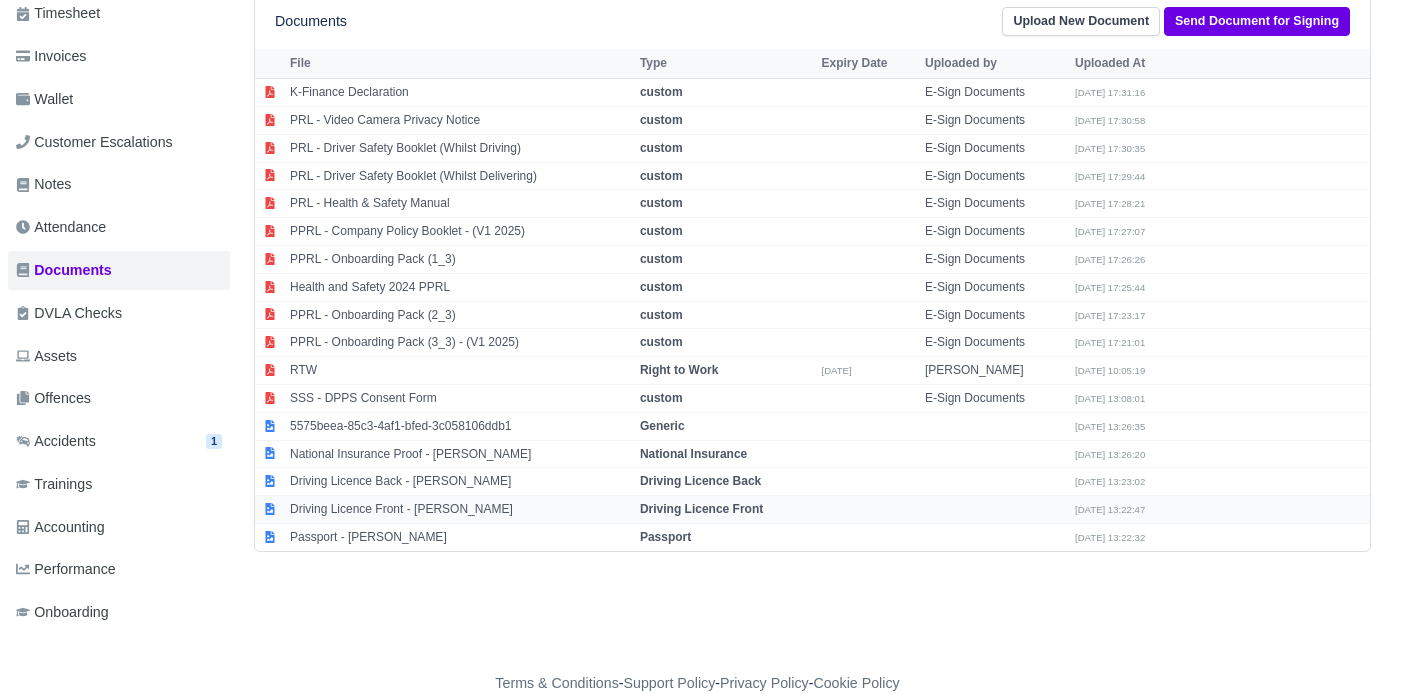 click on "Driving Licence Front - Angel Angelov" at bounding box center [460, 510] 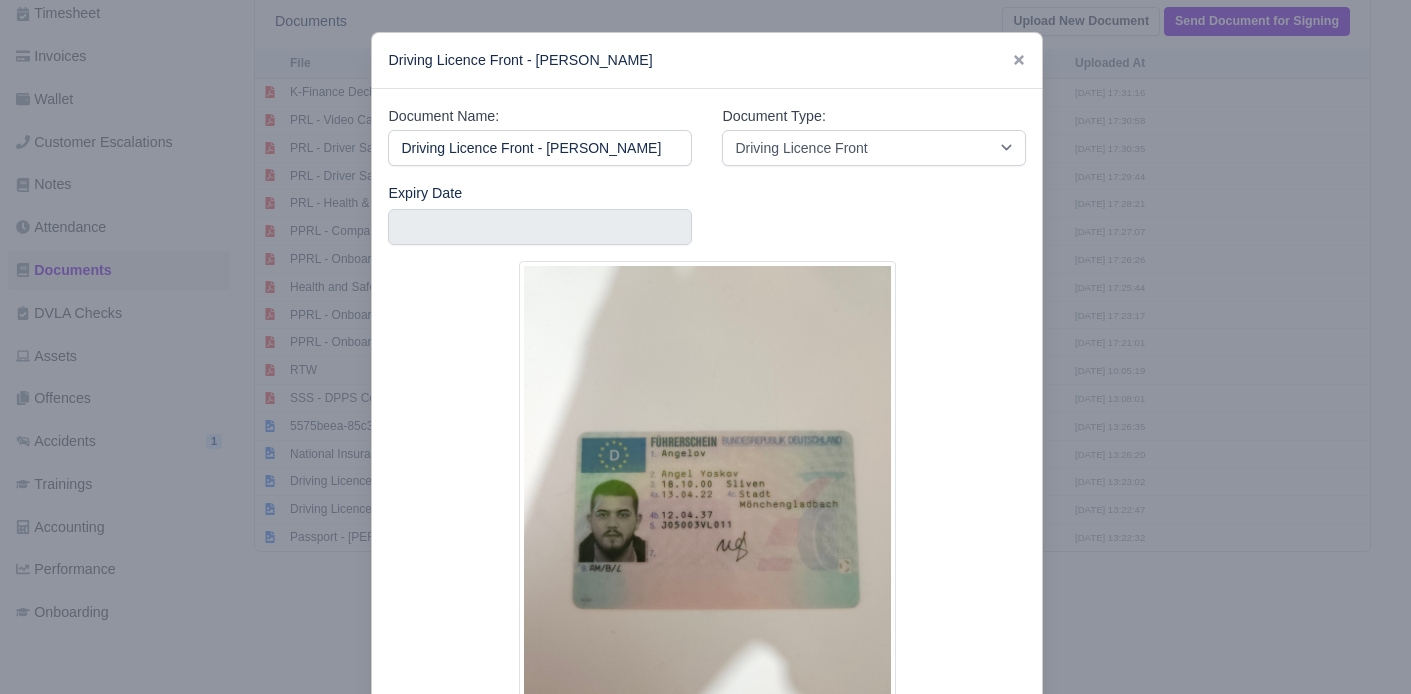 click at bounding box center [705, 347] 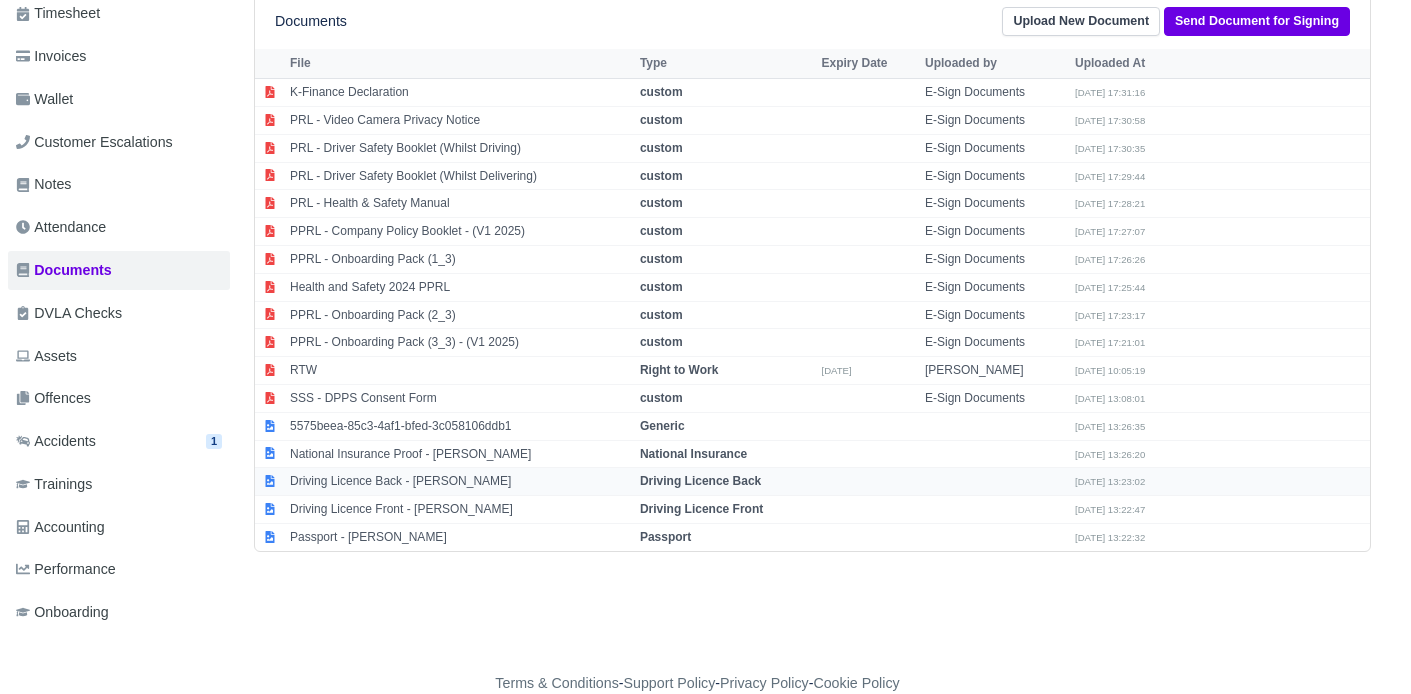click on "Driving Licence Back - Angel Angelov" at bounding box center [460, 482] 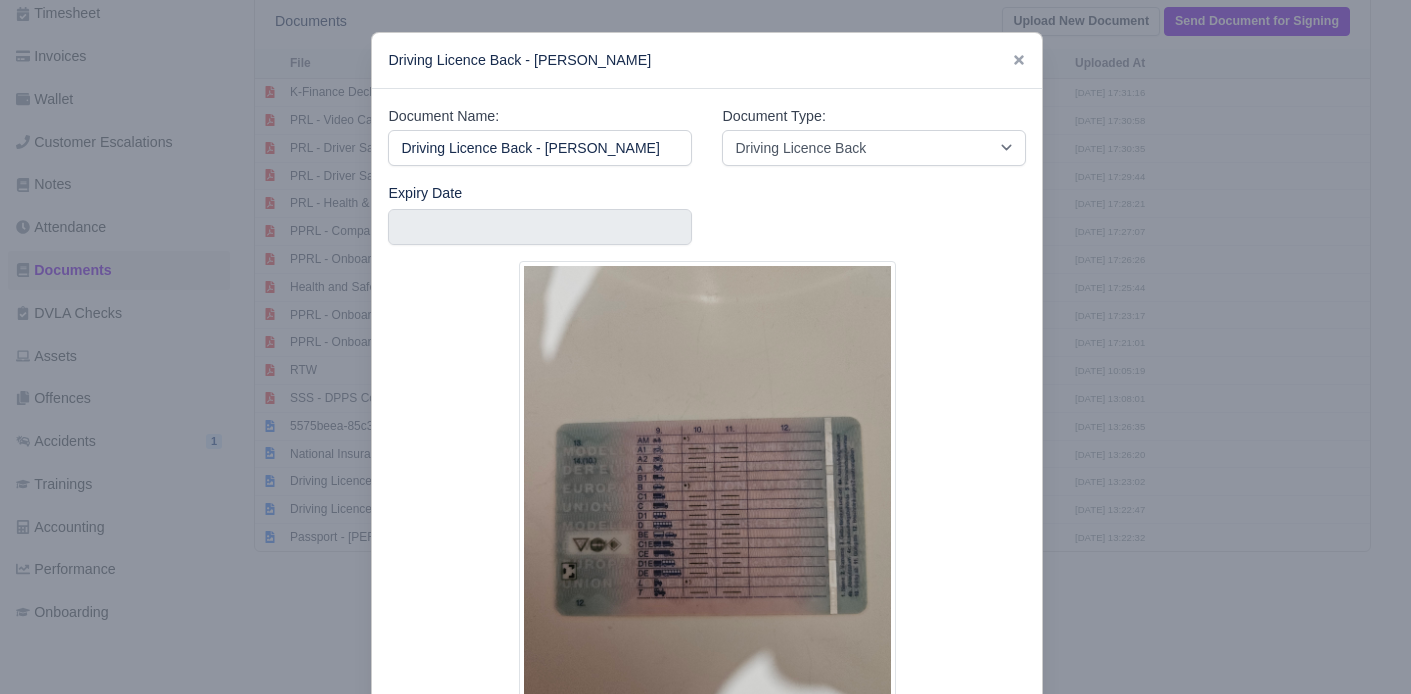 click at bounding box center (705, 347) 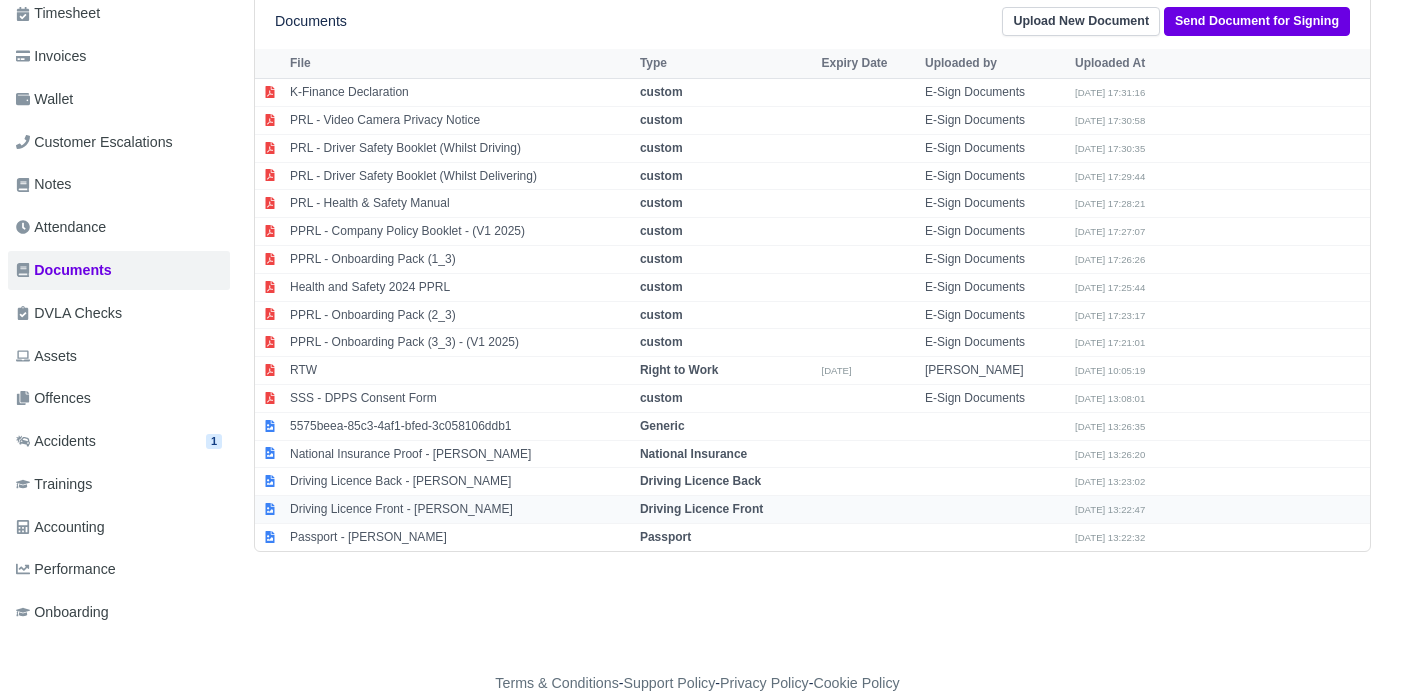 click on "Driving Licence Front - Angel Angelov" at bounding box center (460, 510) 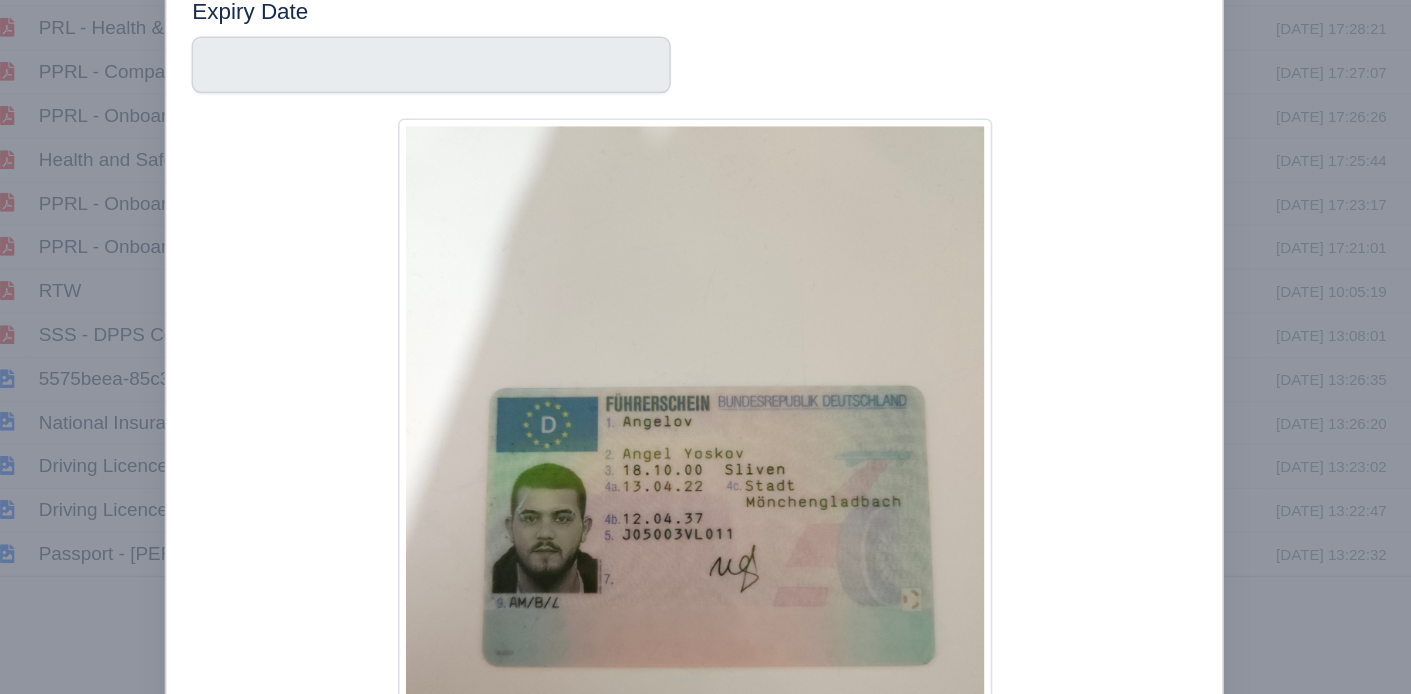 scroll, scrollTop: 318, scrollLeft: 7, axis: both 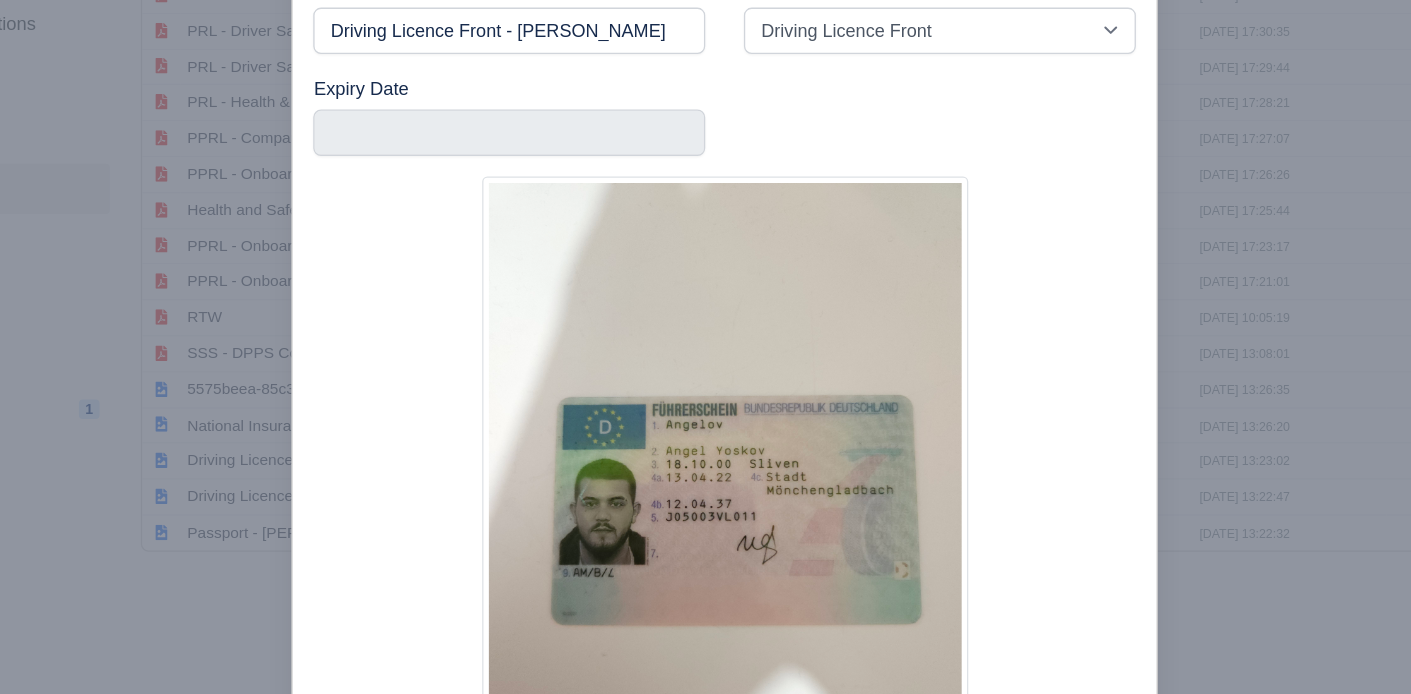 click at bounding box center [705, 347] 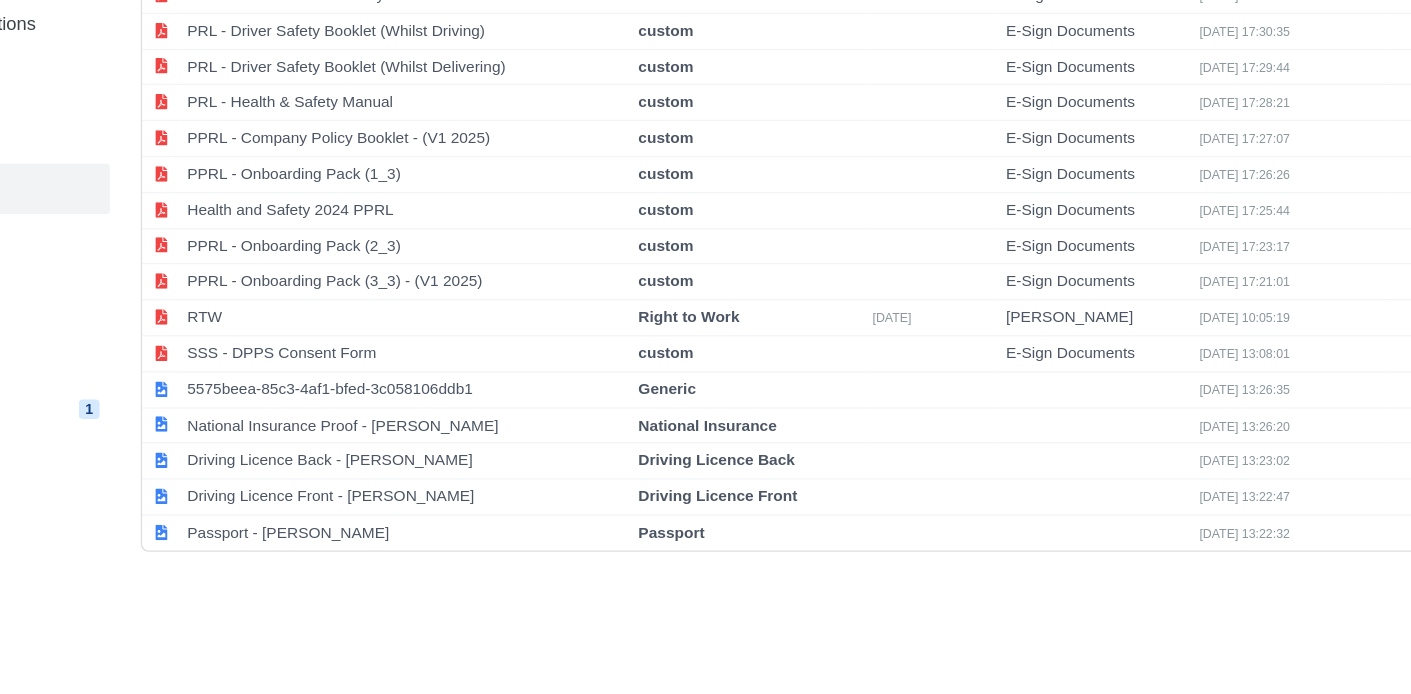 scroll, scrollTop: 301, scrollLeft: 7, axis: both 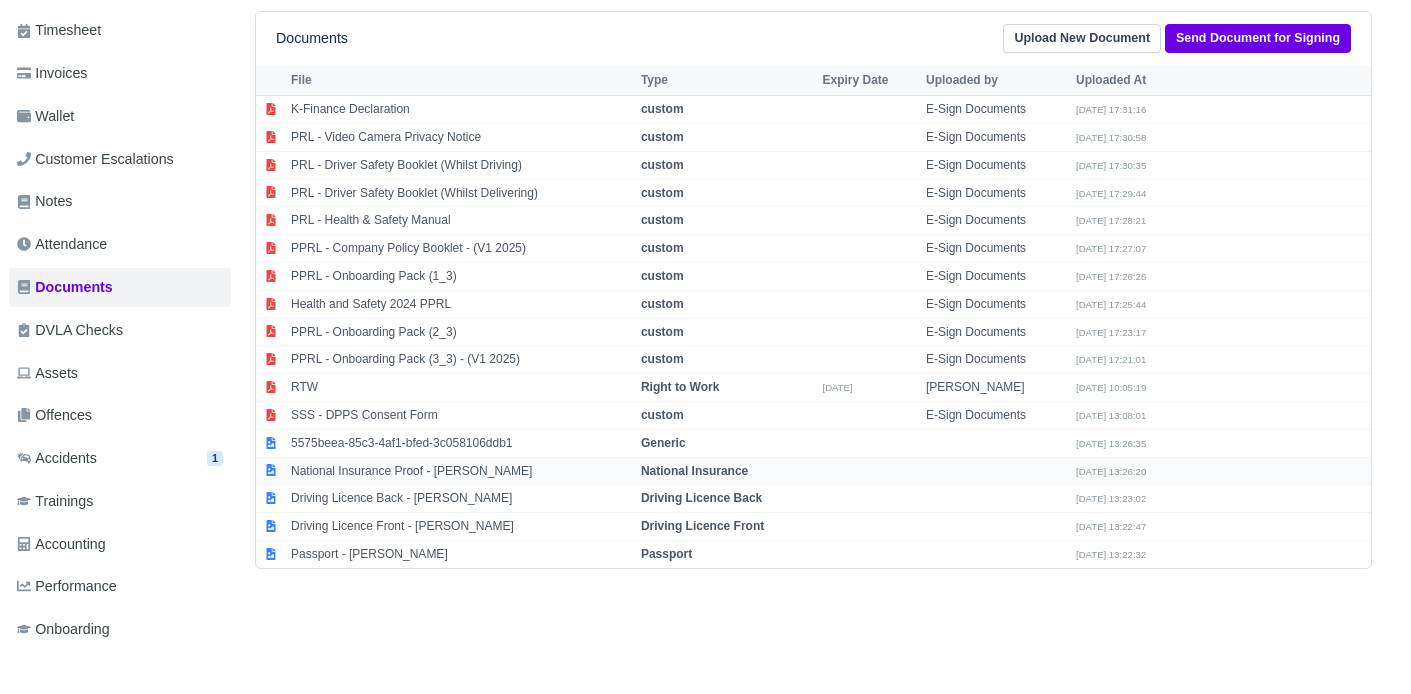 click on "National Insurance Proof - Angel Angelov" at bounding box center (461, 471) 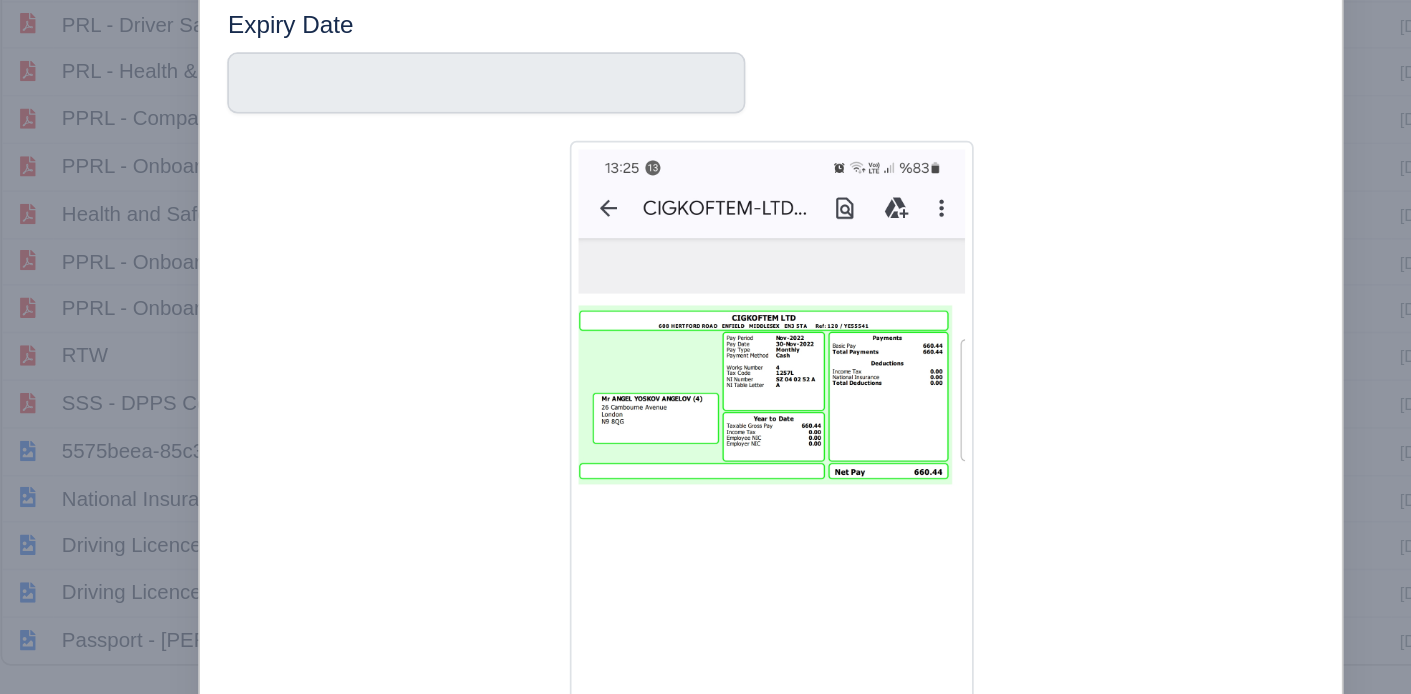 scroll, scrollTop: 301, scrollLeft: 0, axis: vertical 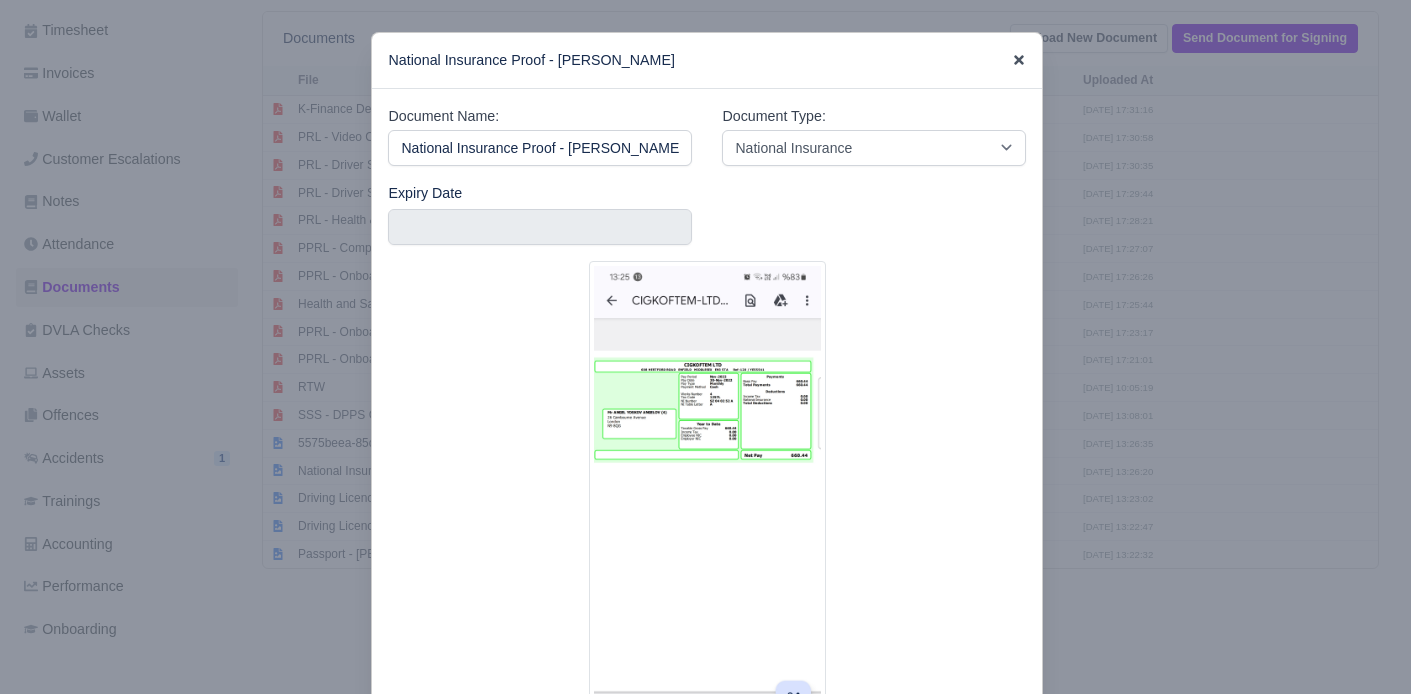 click 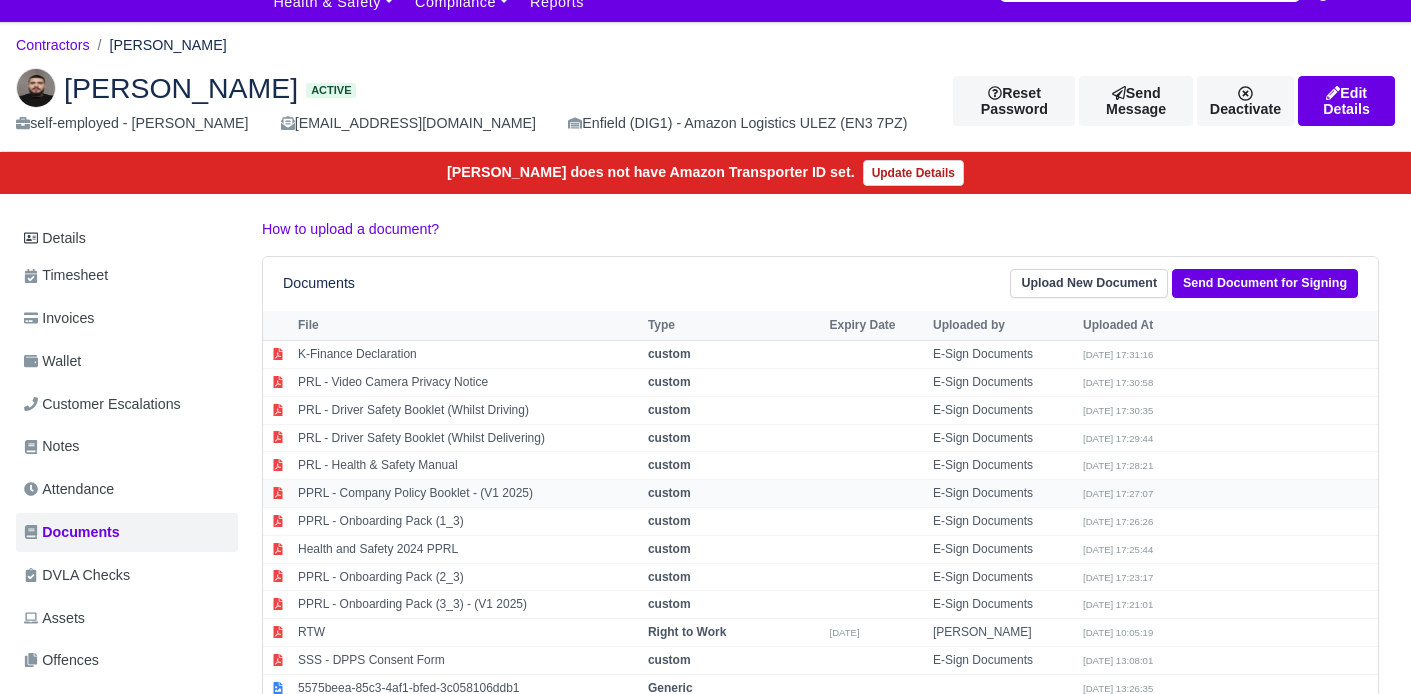 scroll, scrollTop: 0, scrollLeft: 0, axis: both 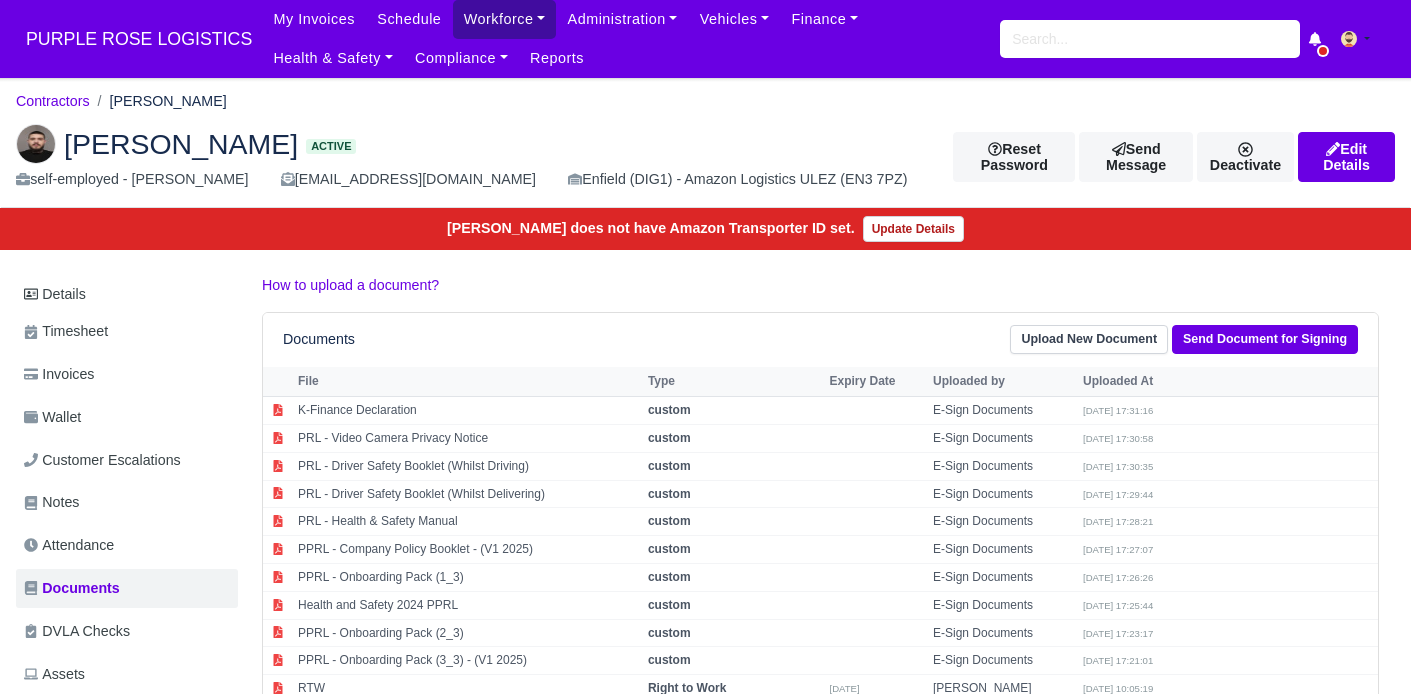 click on "Workforce" at bounding box center (505, 19) 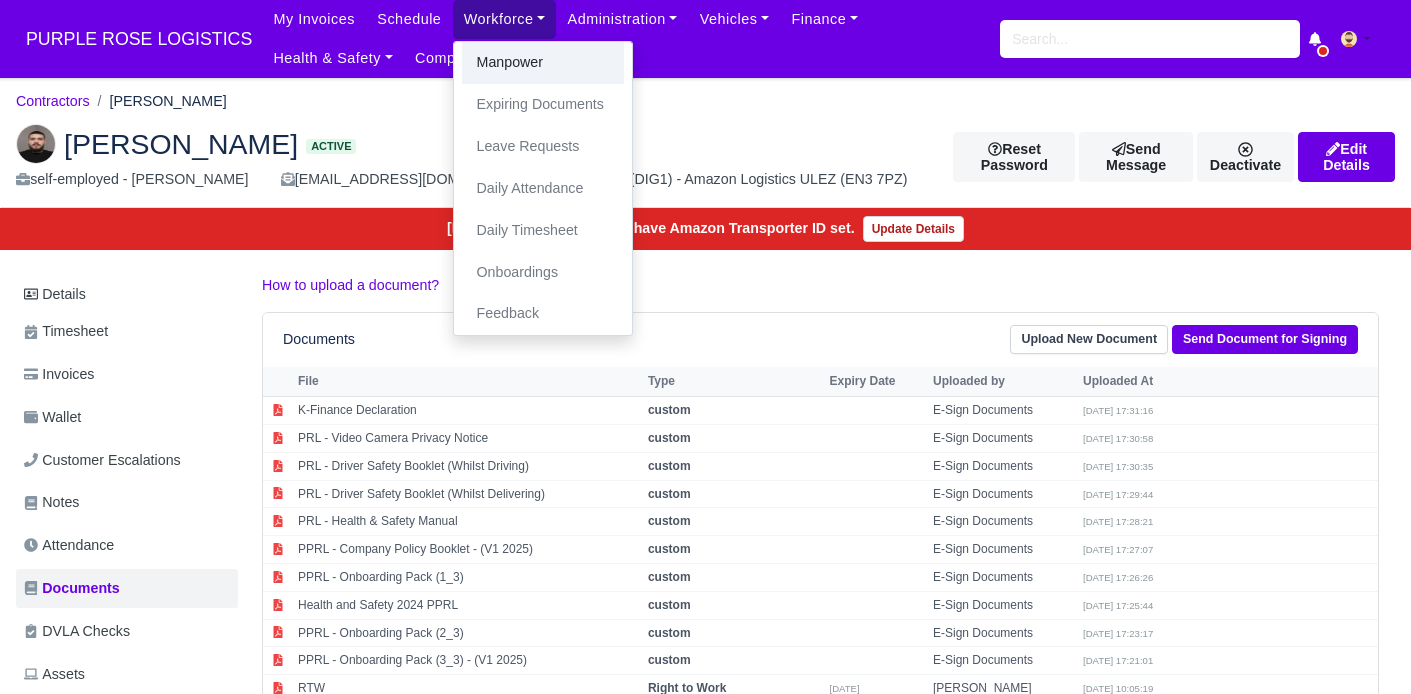 click on "Manpower" at bounding box center [543, 63] 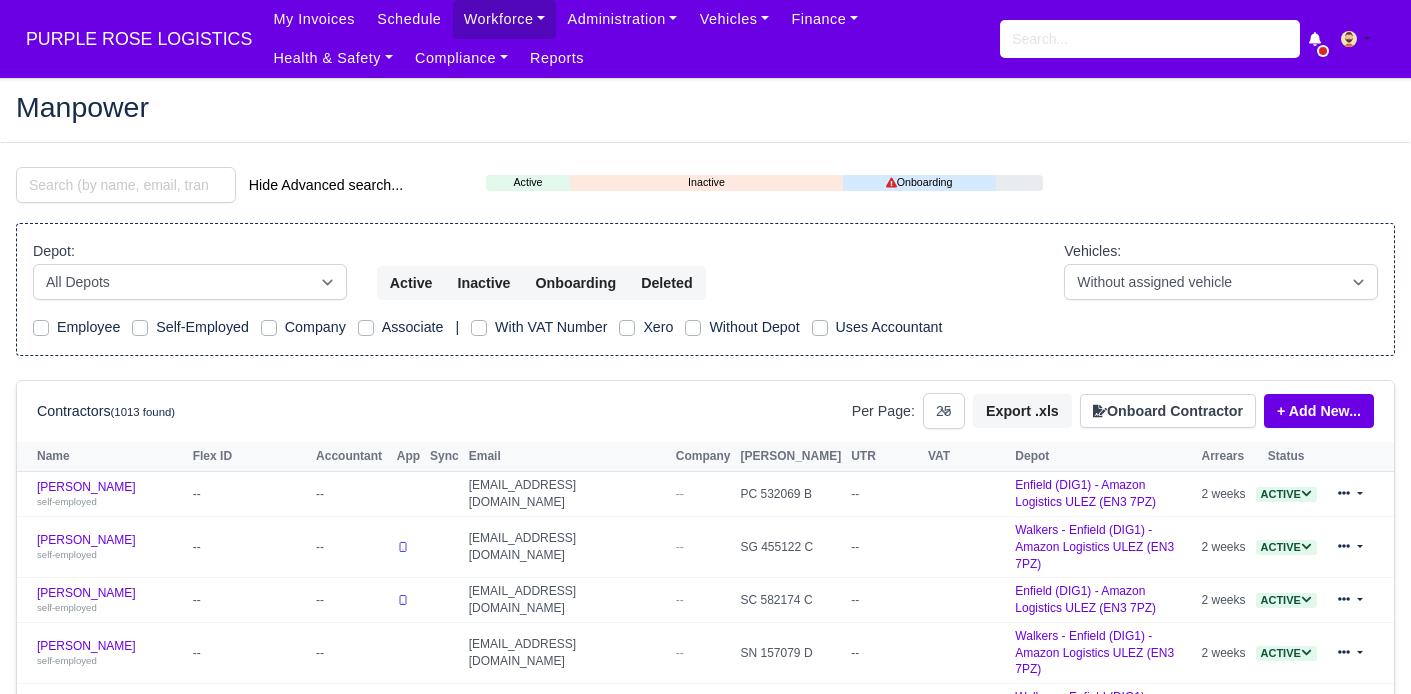 select on "25" 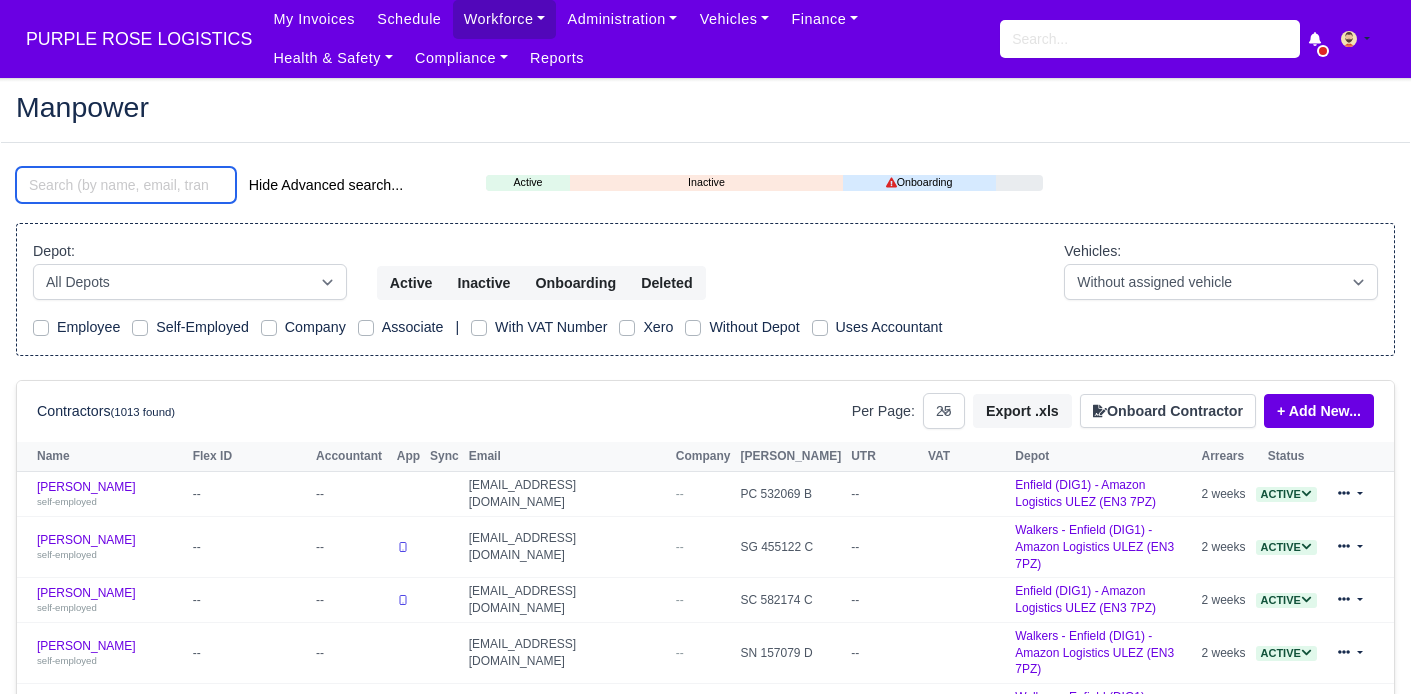 click at bounding box center (126, 185) 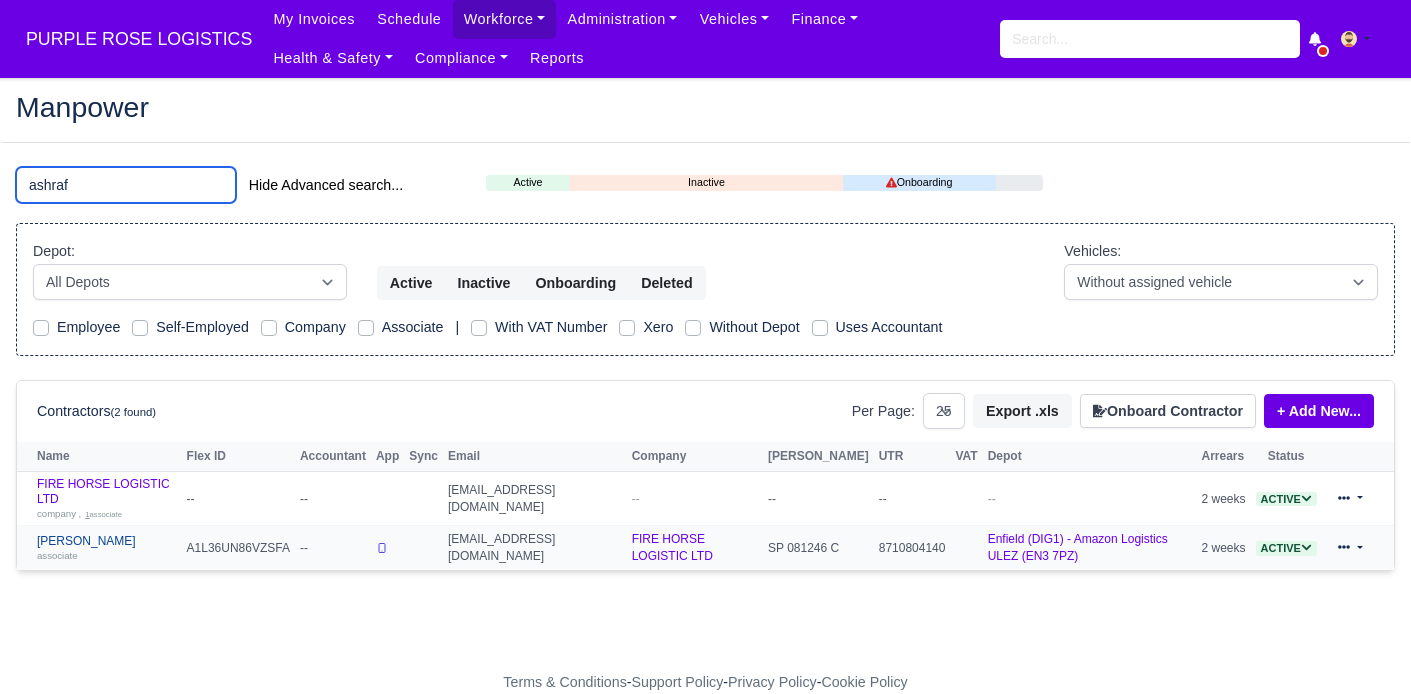 type on "ashraf" 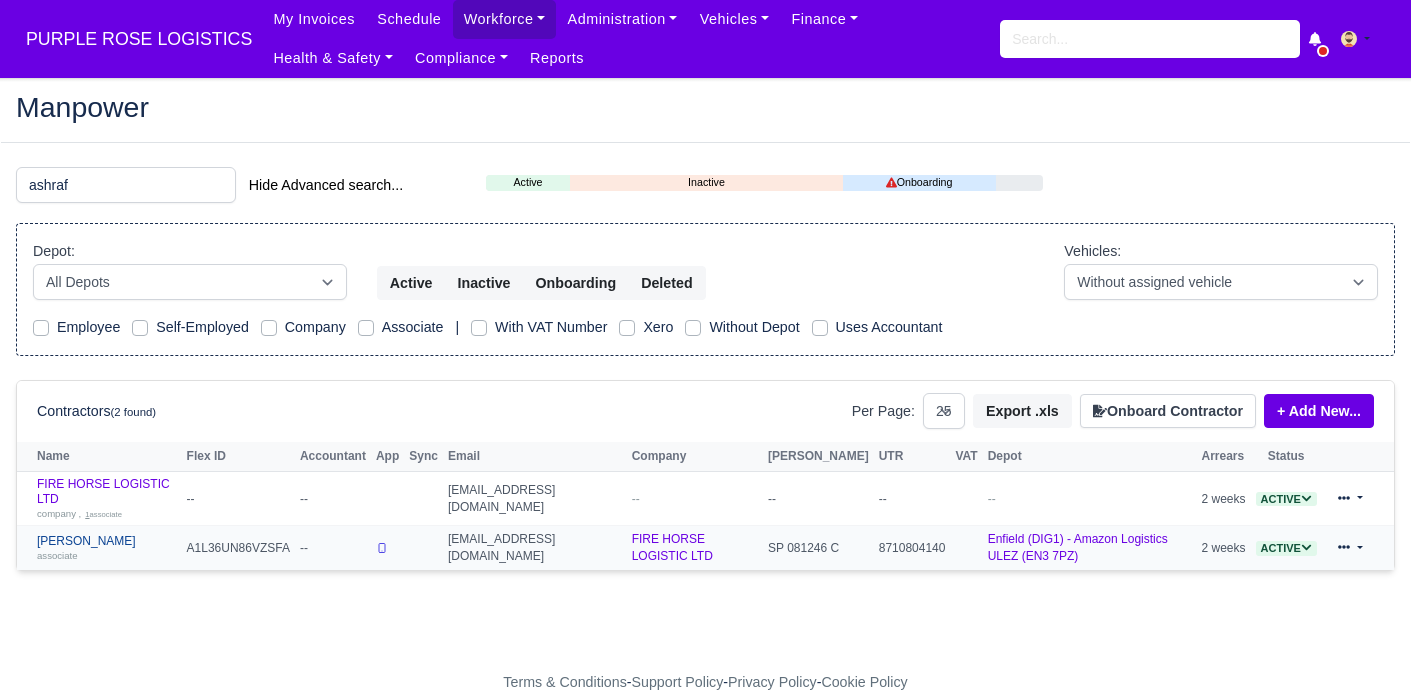 click on "Ashraf Elwafai
associate" at bounding box center [107, 548] 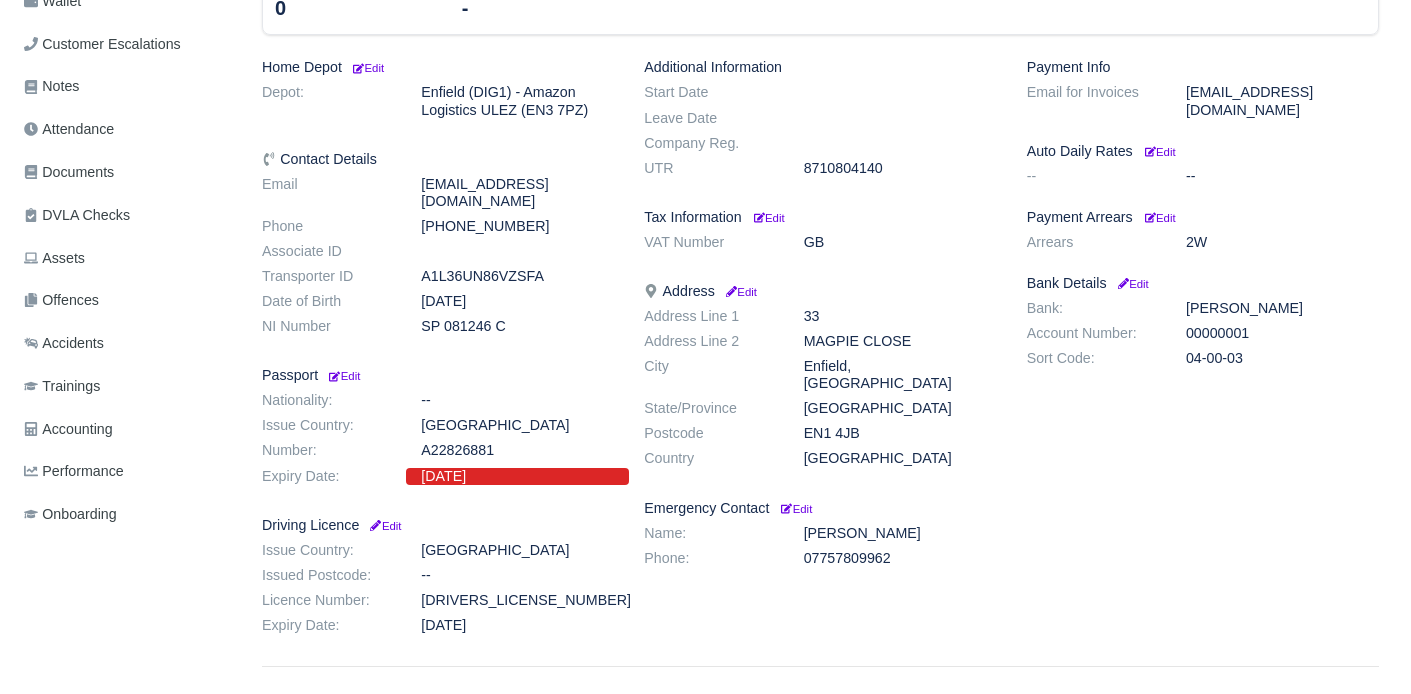 scroll, scrollTop: 379, scrollLeft: 0, axis: vertical 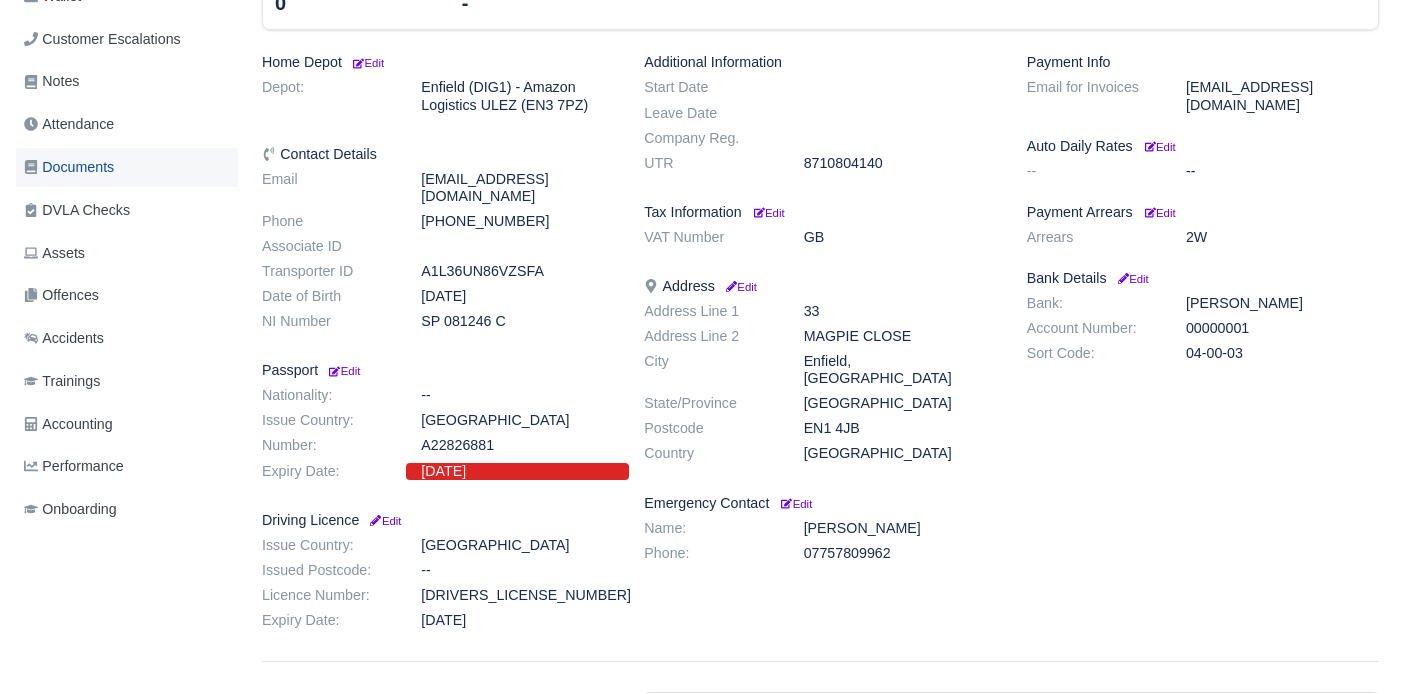 click on "Documents" at bounding box center [69, 167] 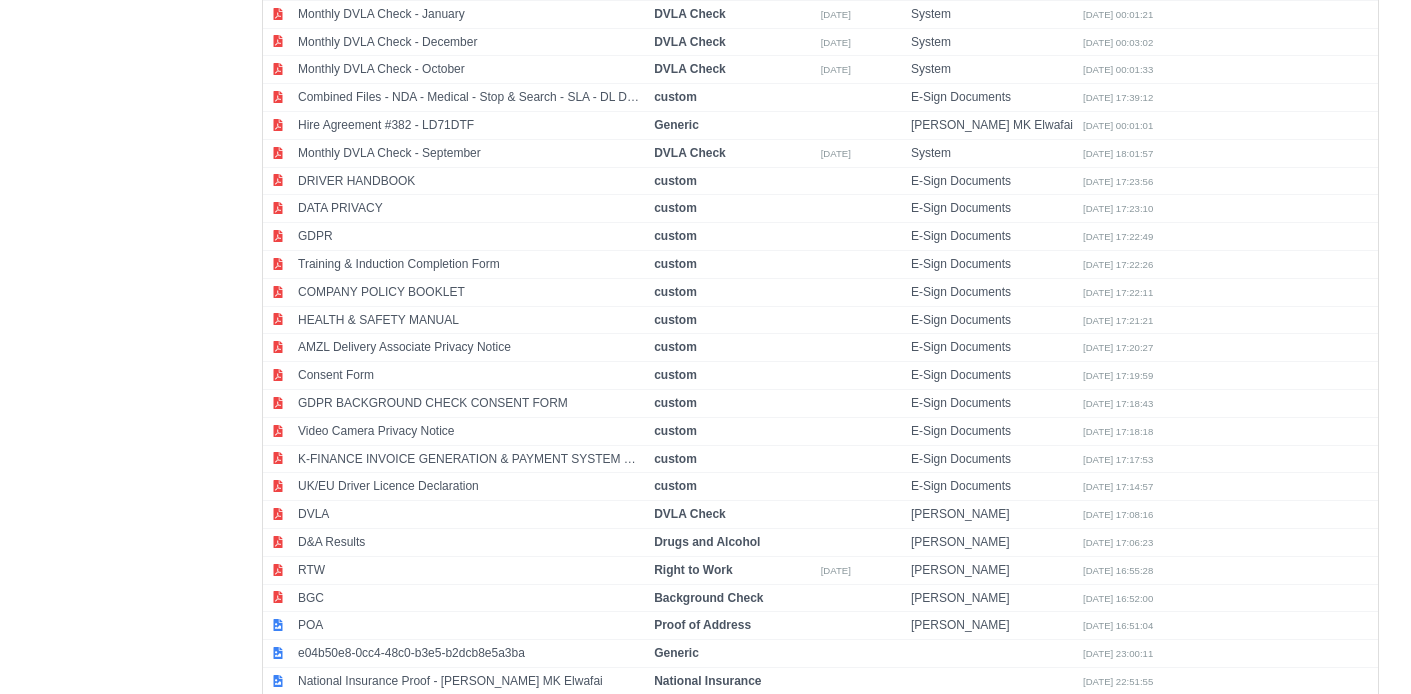 scroll, scrollTop: 1213, scrollLeft: 0, axis: vertical 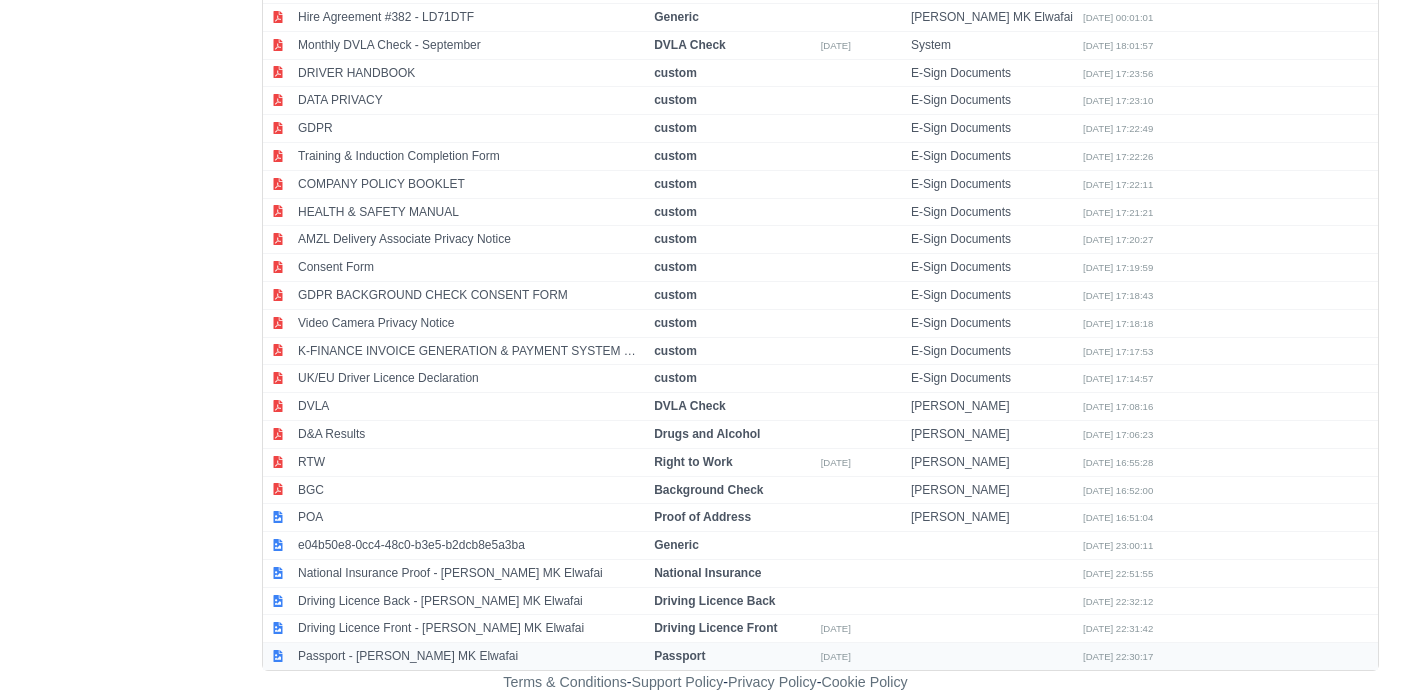 click on "Passport - [PERSON_NAME] MK Elwafai" at bounding box center (471, 656) 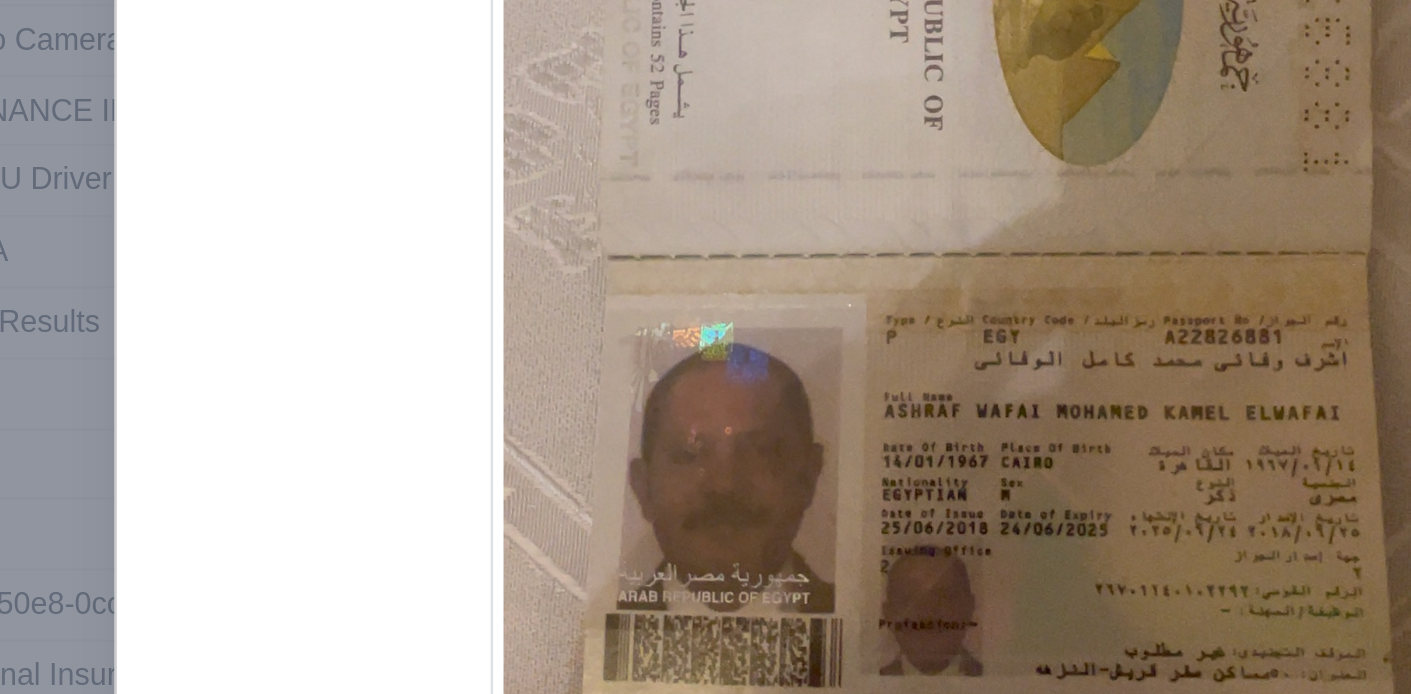 scroll, scrollTop: 90, scrollLeft: 0, axis: vertical 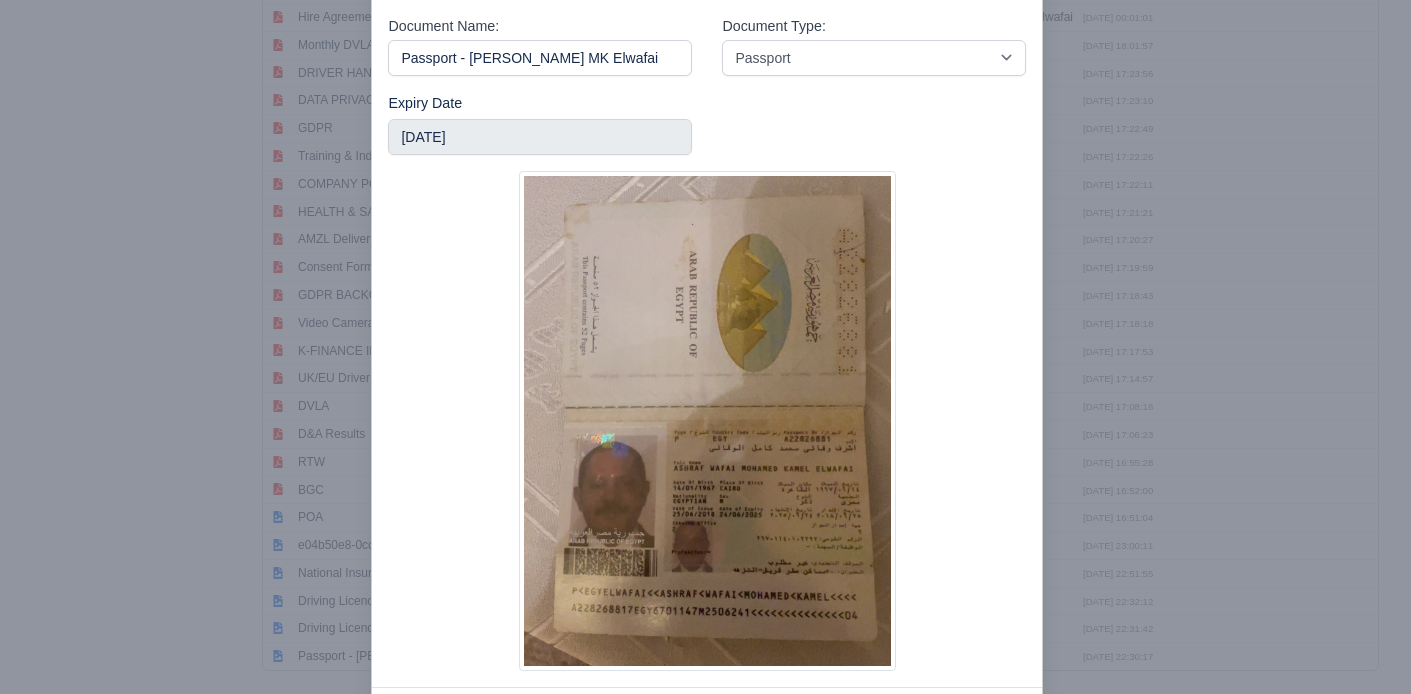 click at bounding box center [705, 347] 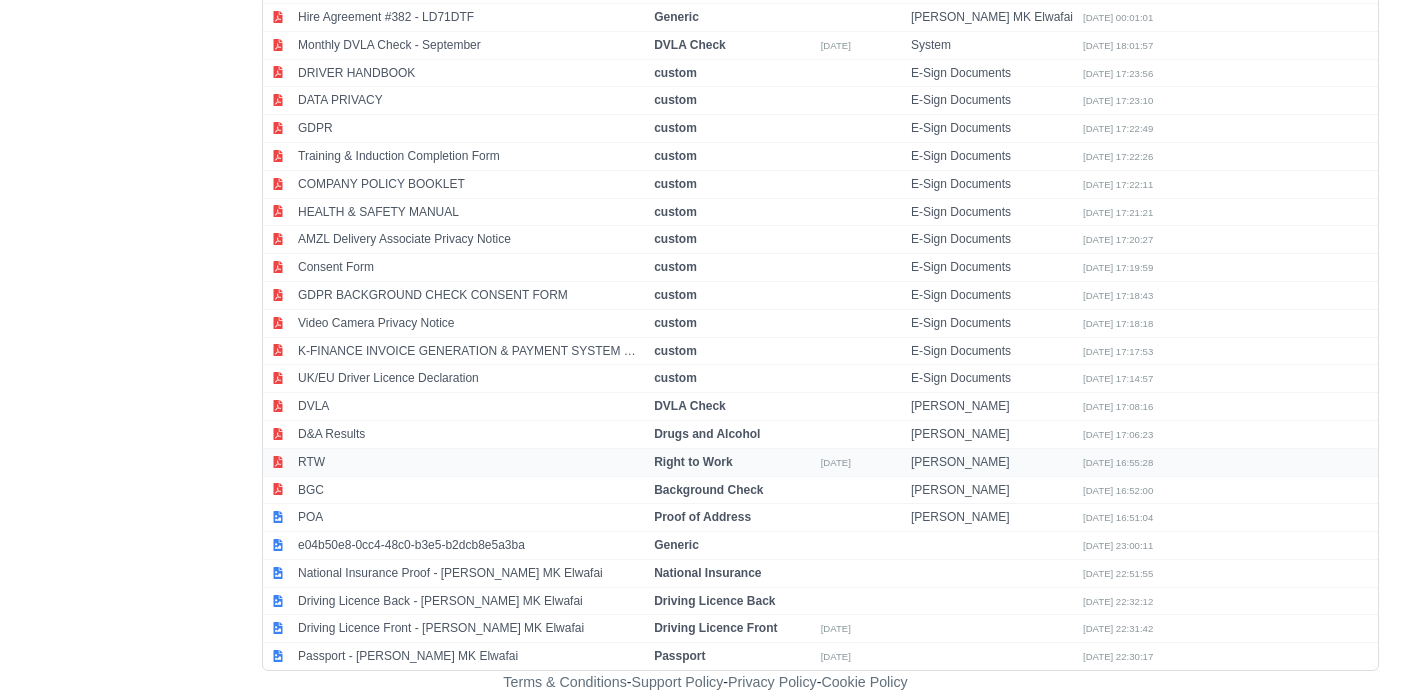 click on "RTW" at bounding box center (471, 462) 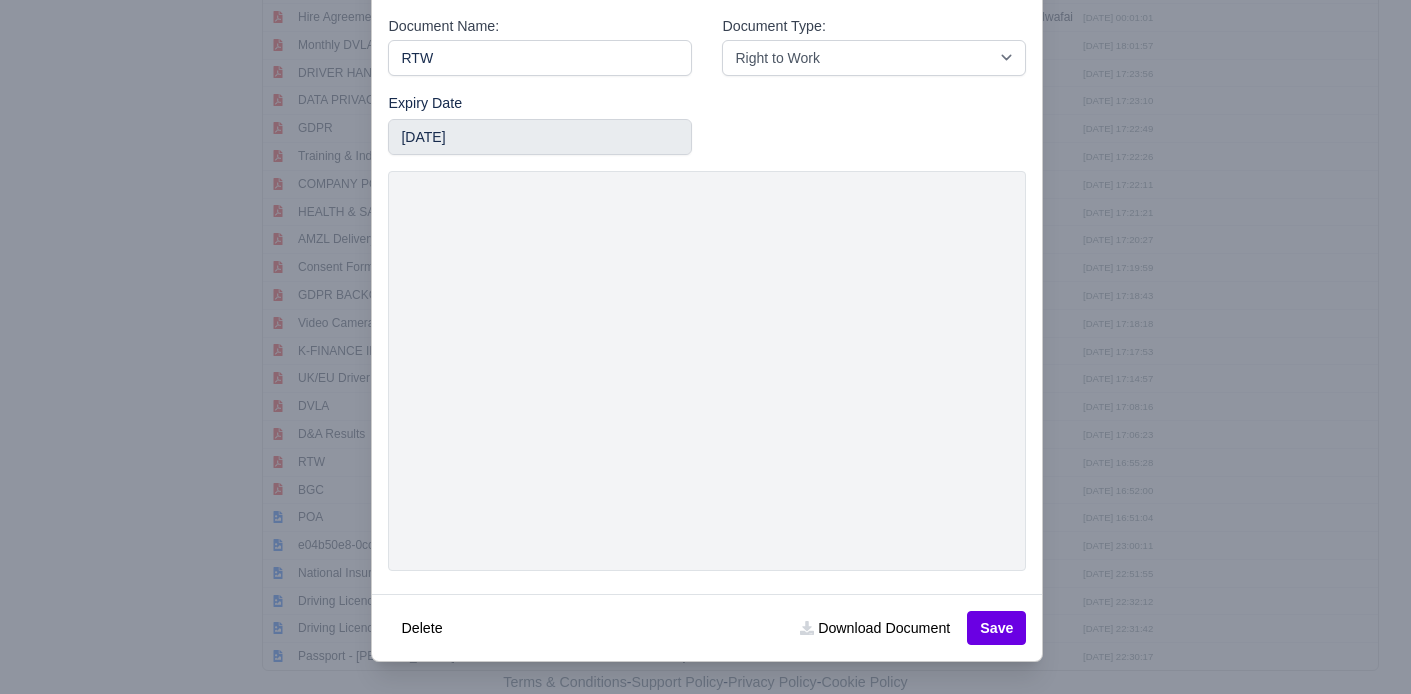click at bounding box center [705, 347] 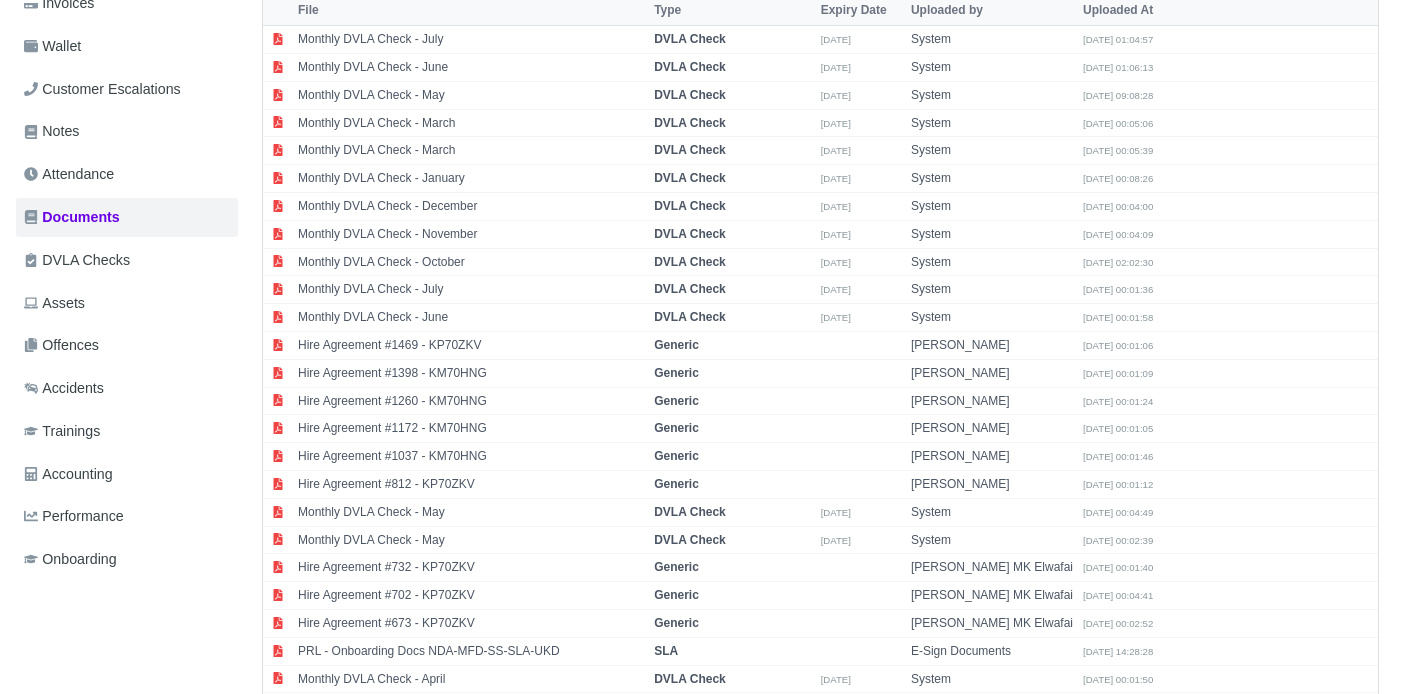 scroll, scrollTop: 0, scrollLeft: 0, axis: both 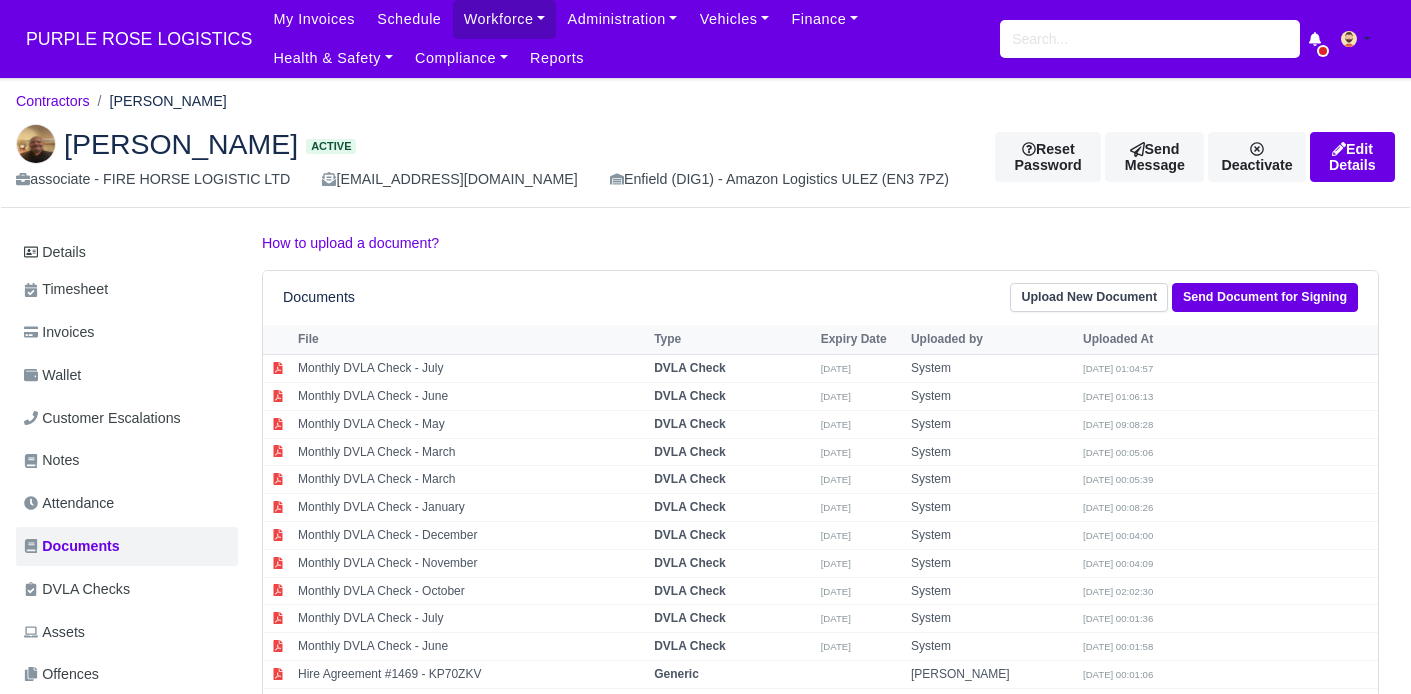 drag, startPoint x: 70, startPoint y: 146, endPoint x: 242, endPoint y: 151, distance: 172.07266 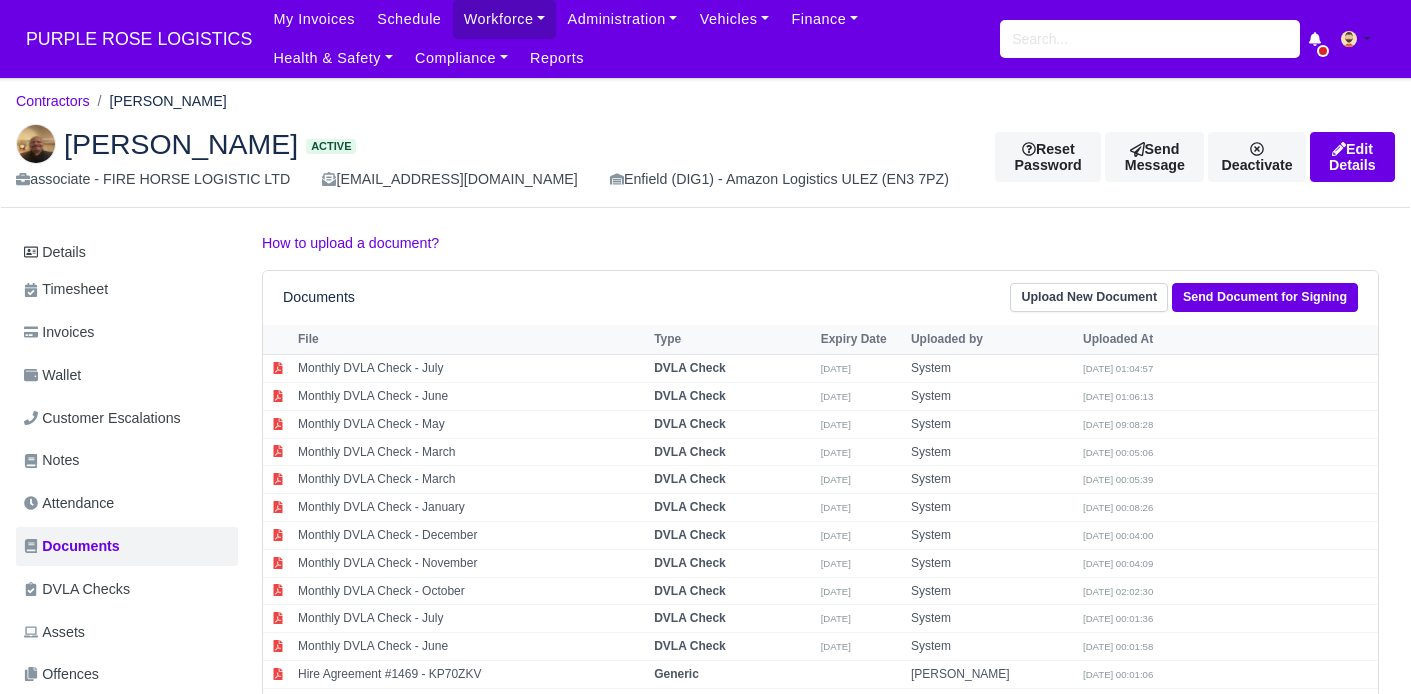 click on "Ashraf Elwafai" at bounding box center [181, 144] 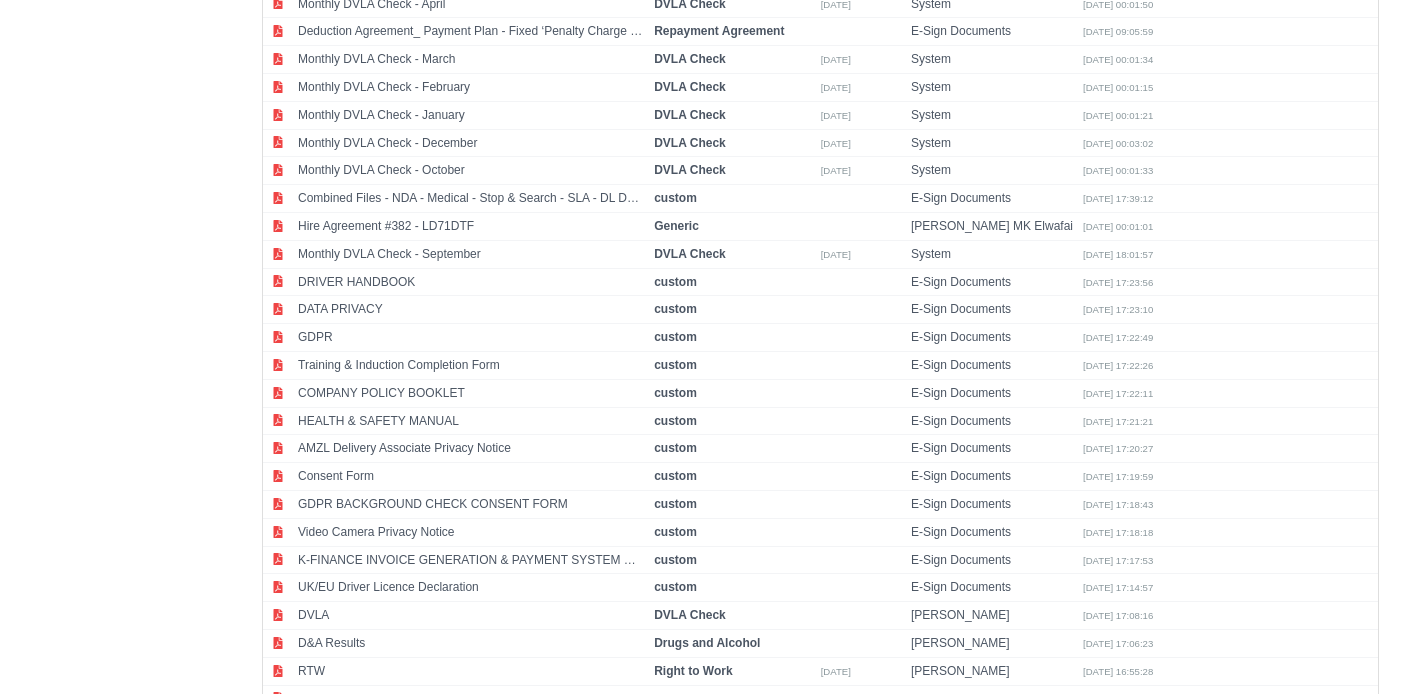 scroll, scrollTop: 1213, scrollLeft: 0, axis: vertical 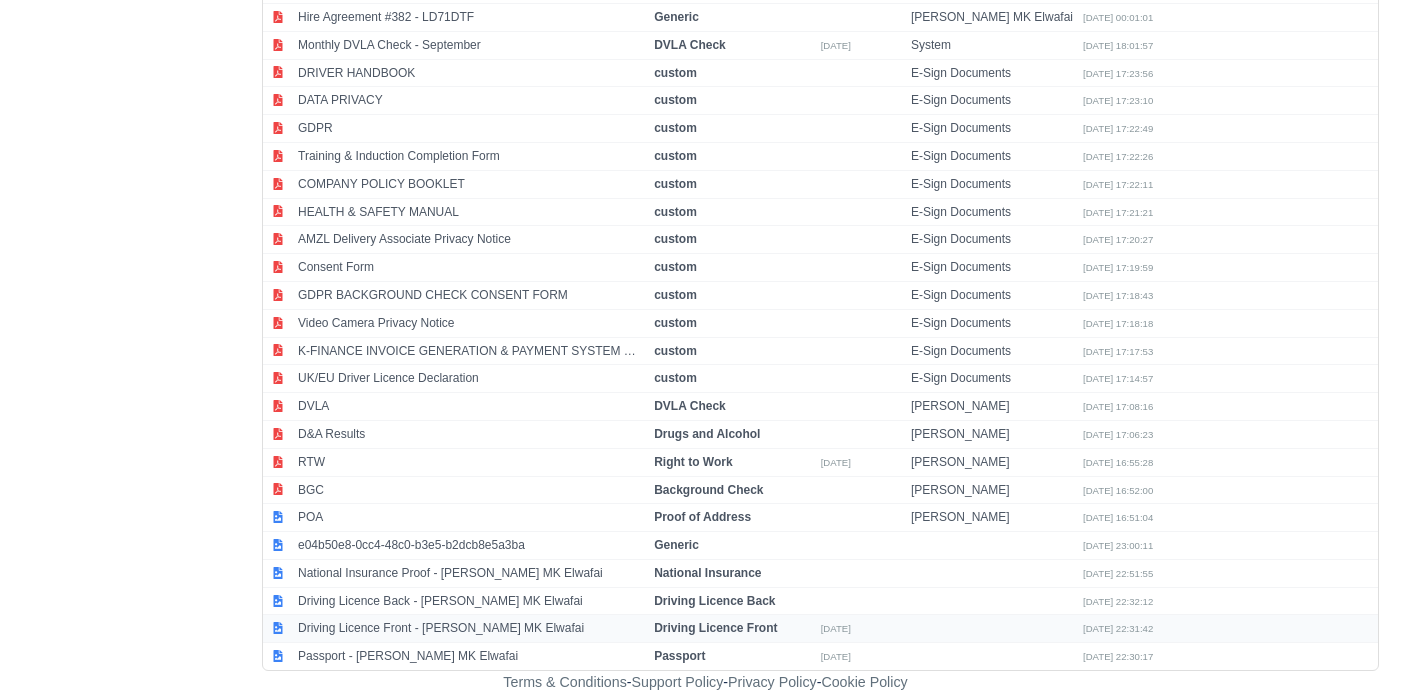 click on "Driving Licence Front - Ashraf Wafai MK Elwafai" at bounding box center [471, 629] 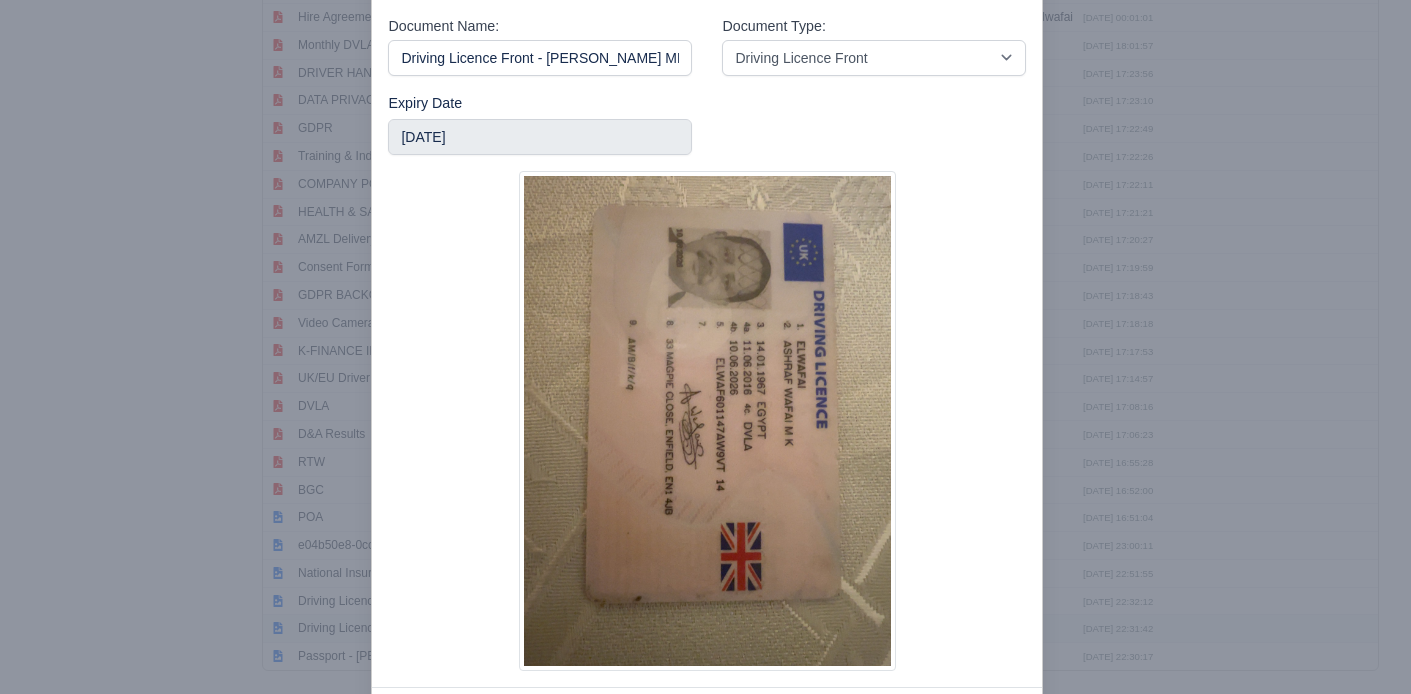 scroll, scrollTop: 0, scrollLeft: 30, axis: horizontal 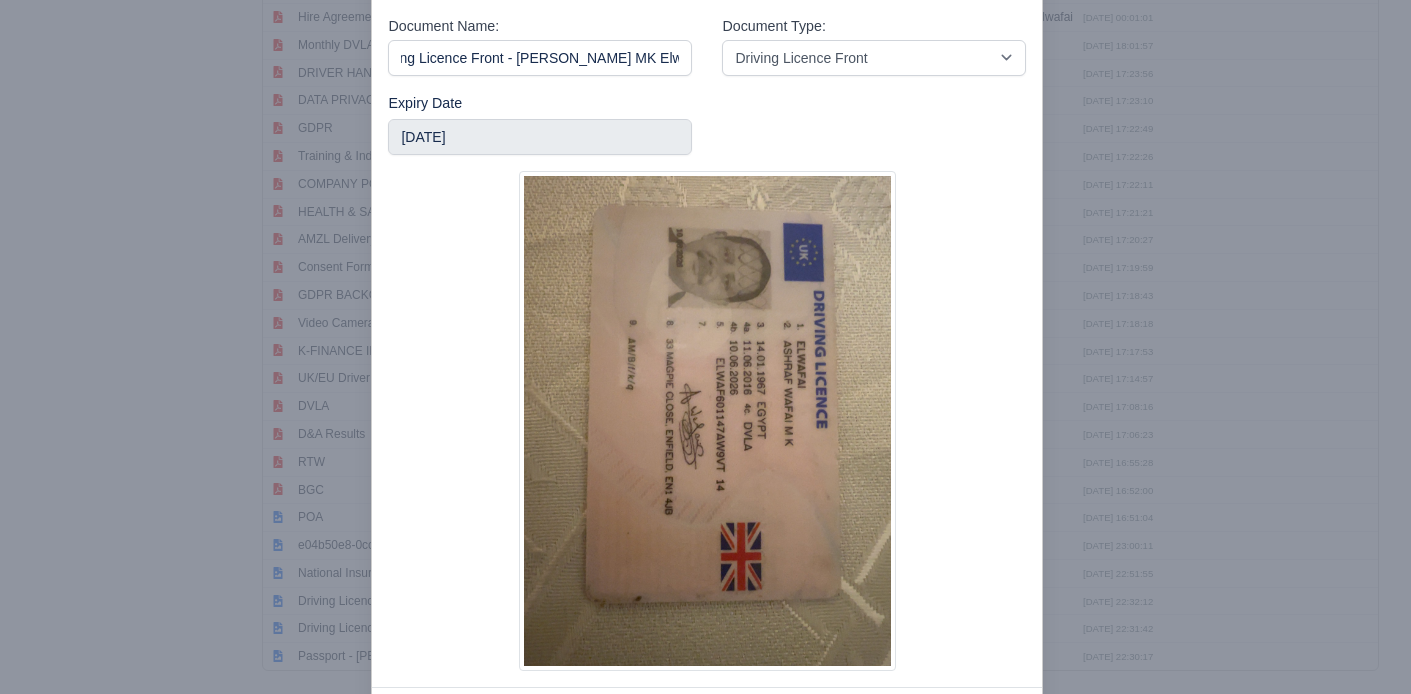 click at bounding box center (705, 347) 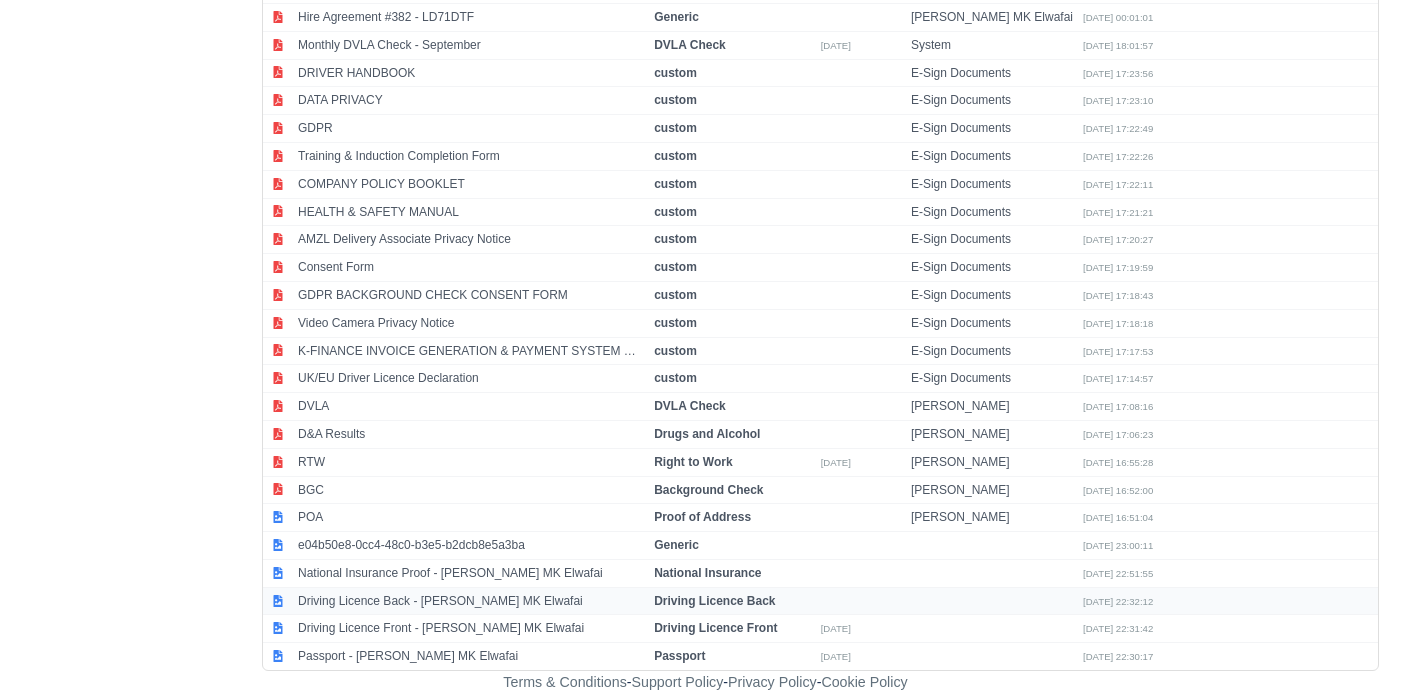 click on "Driving Licence Back - Ashraf Wafai MK Elwafai" at bounding box center (471, 601) 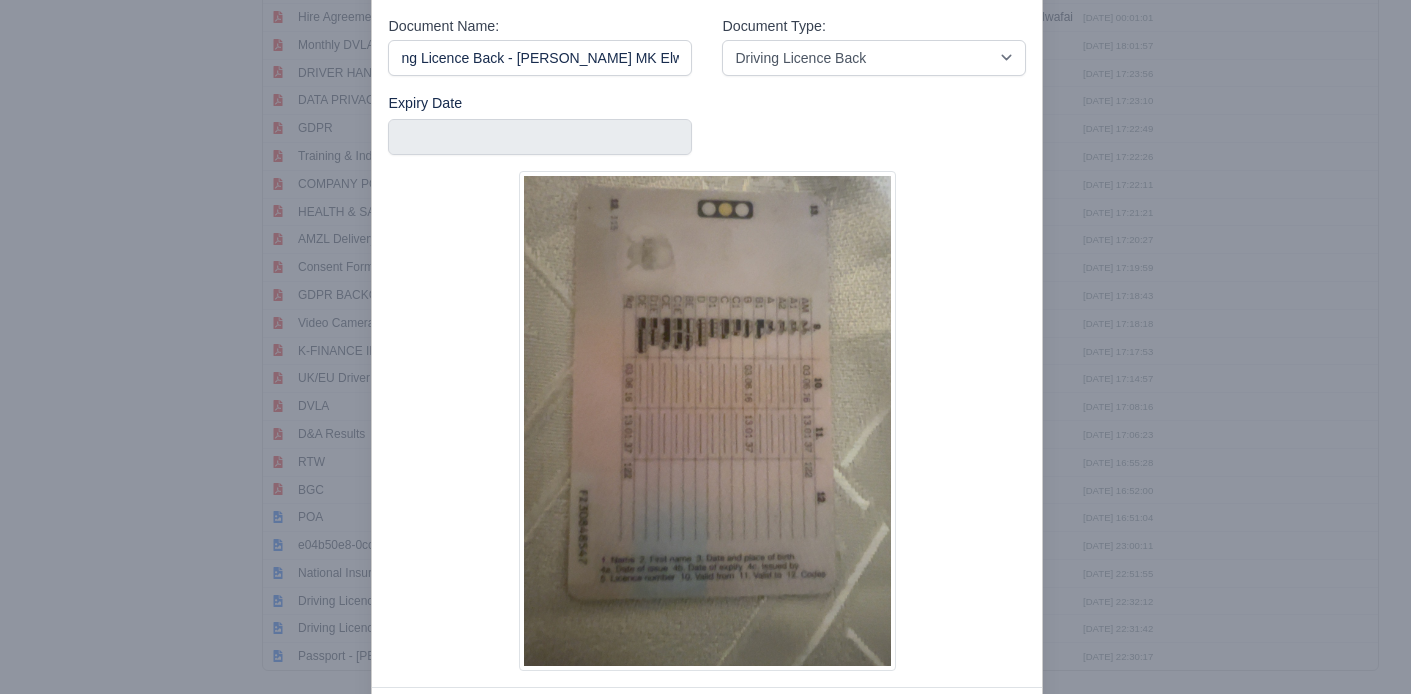 click at bounding box center (705, 347) 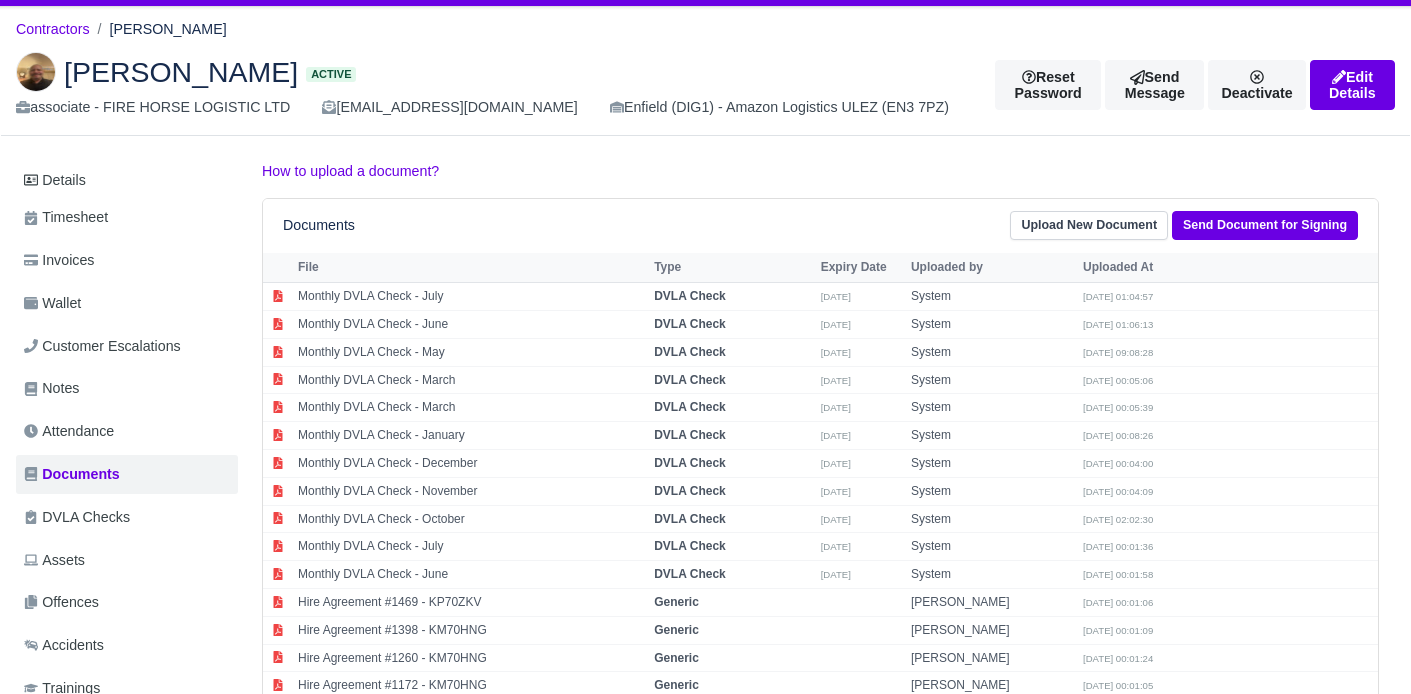 scroll, scrollTop: 66, scrollLeft: 0, axis: vertical 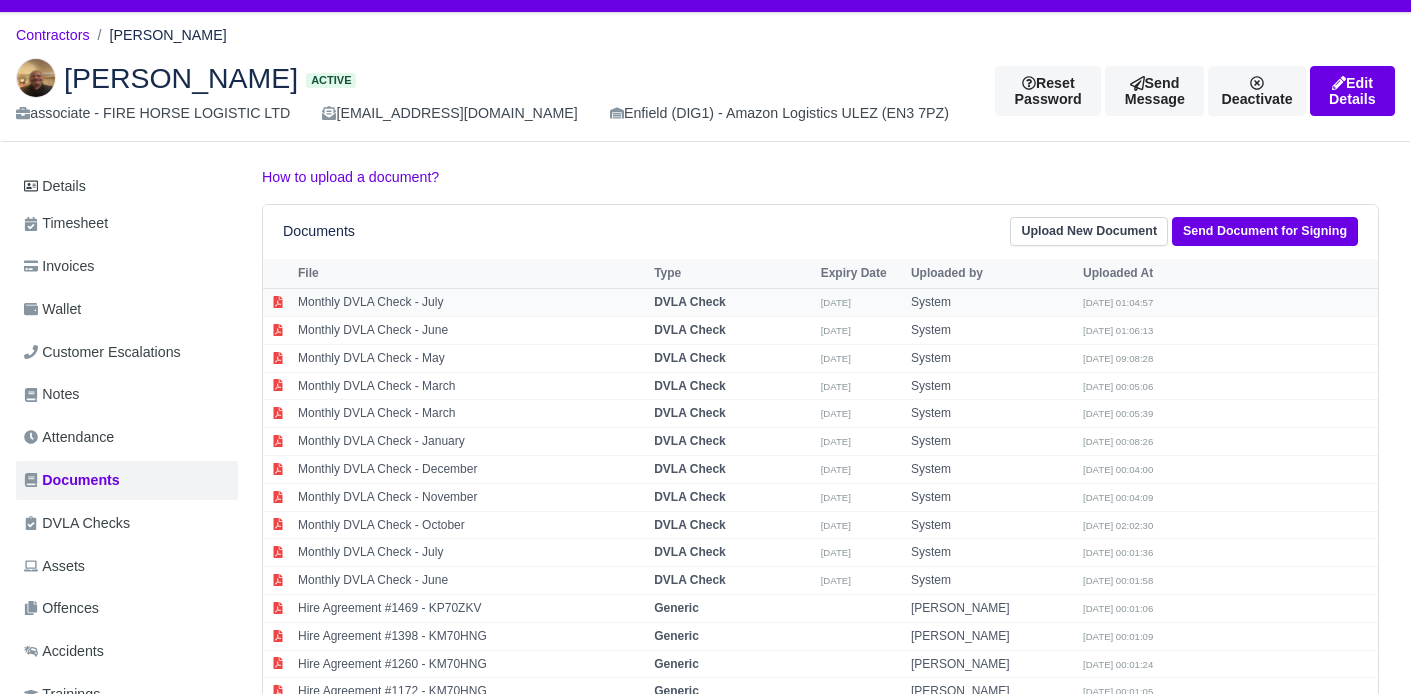 click on "Monthly DVLA Check - July" at bounding box center [471, 303] 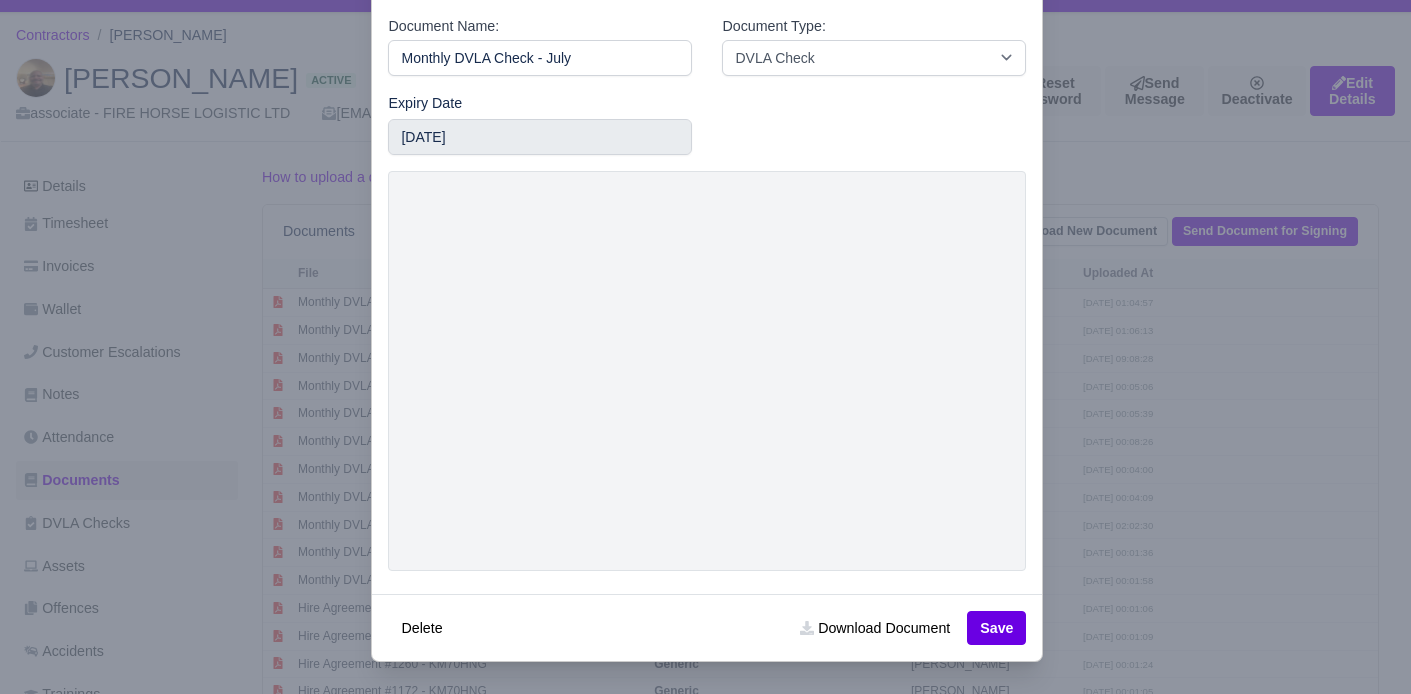 click at bounding box center (705, 347) 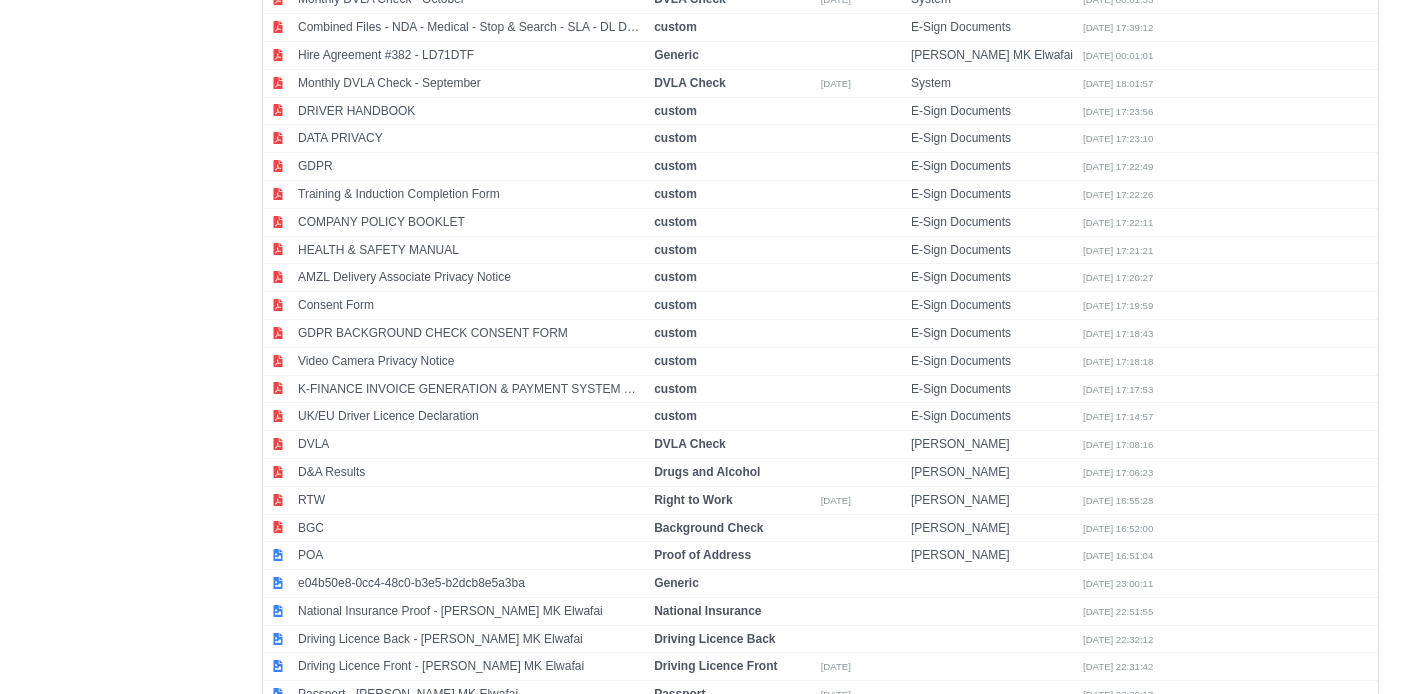 scroll, scrollTop: 1213, scrollLeft: 0, axis: vertical 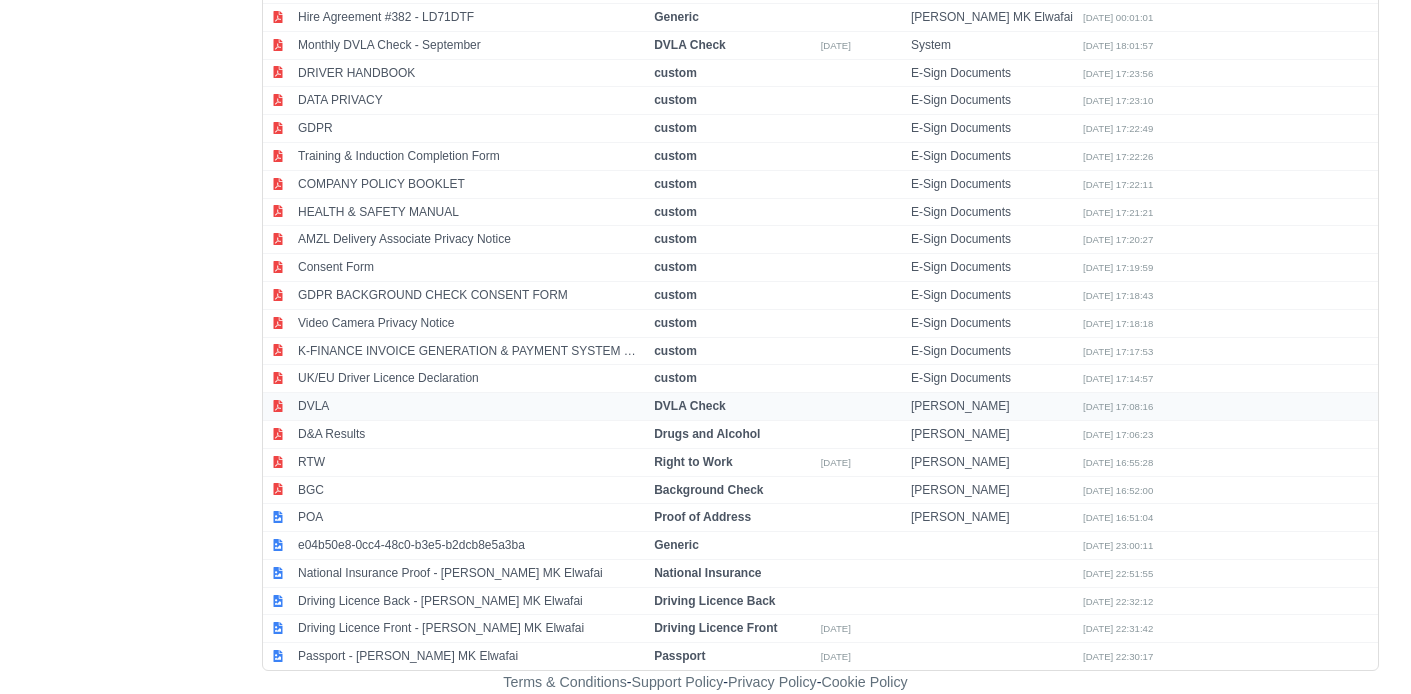 click on "DVLA" at bounding box center (471, 407) 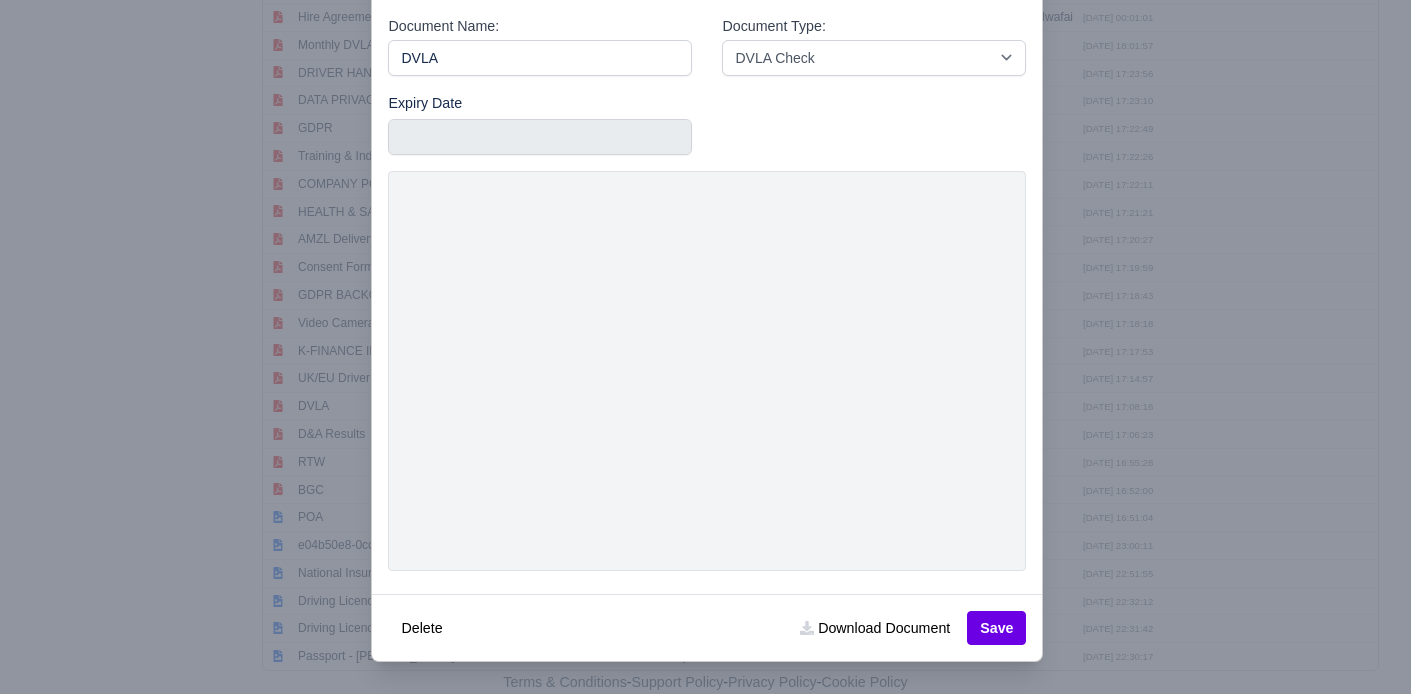 click at bounding box center (705, 347) 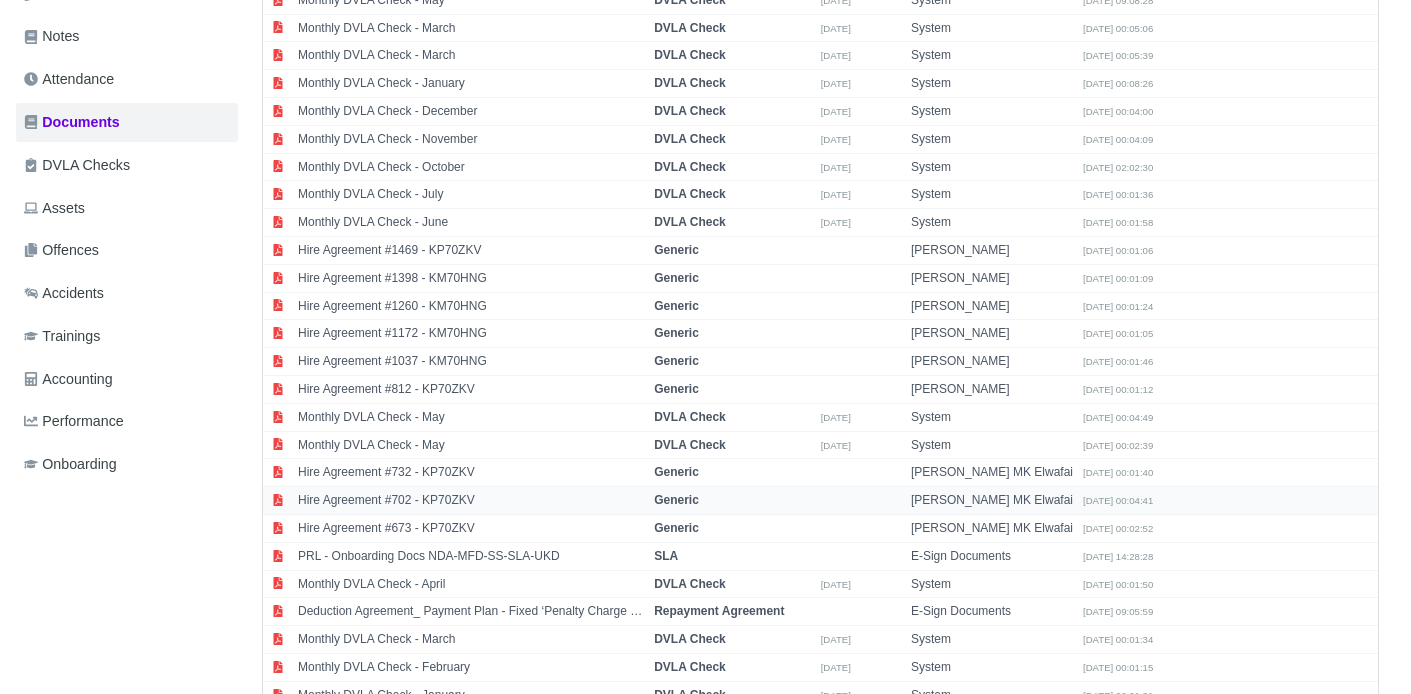 scroll, scrollTop: 425, scrollLeft: 0, axis: vertical 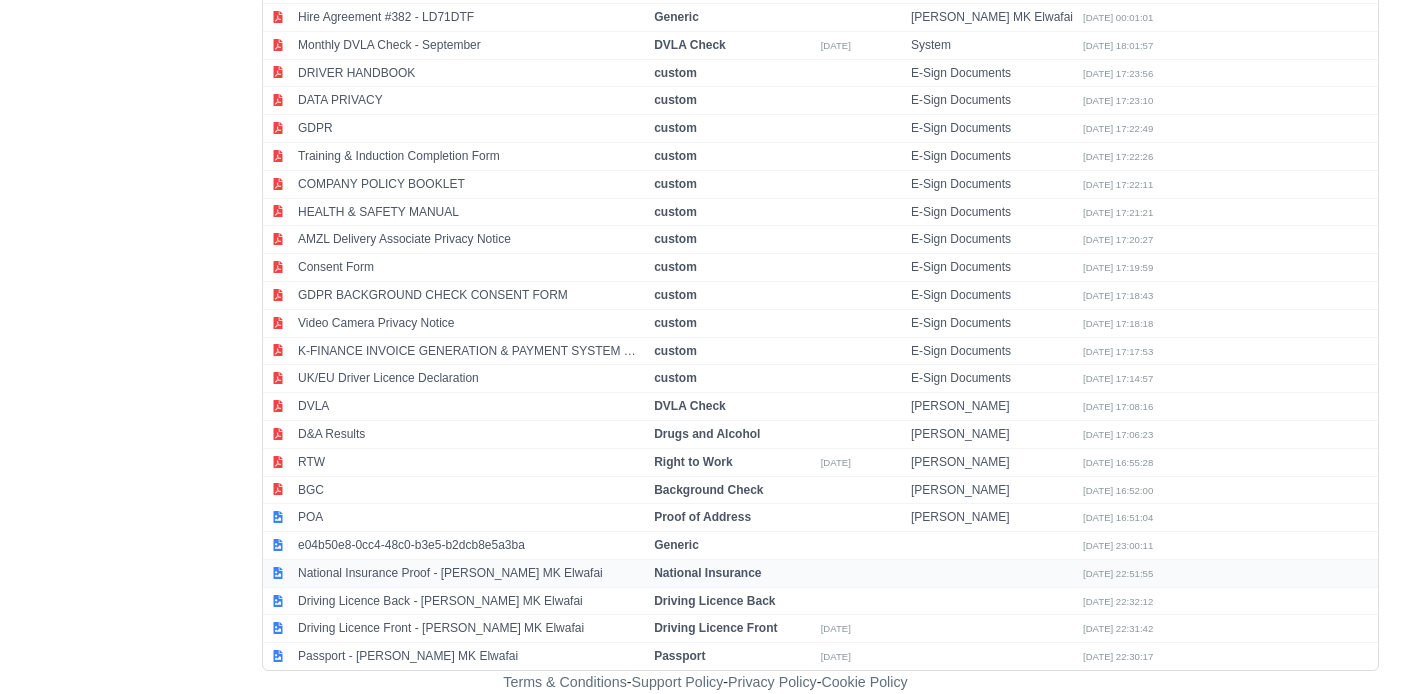 click on "National Insurance Proof - Ashraf Wafai MK Elwafai" at bounding box center (471, 573) 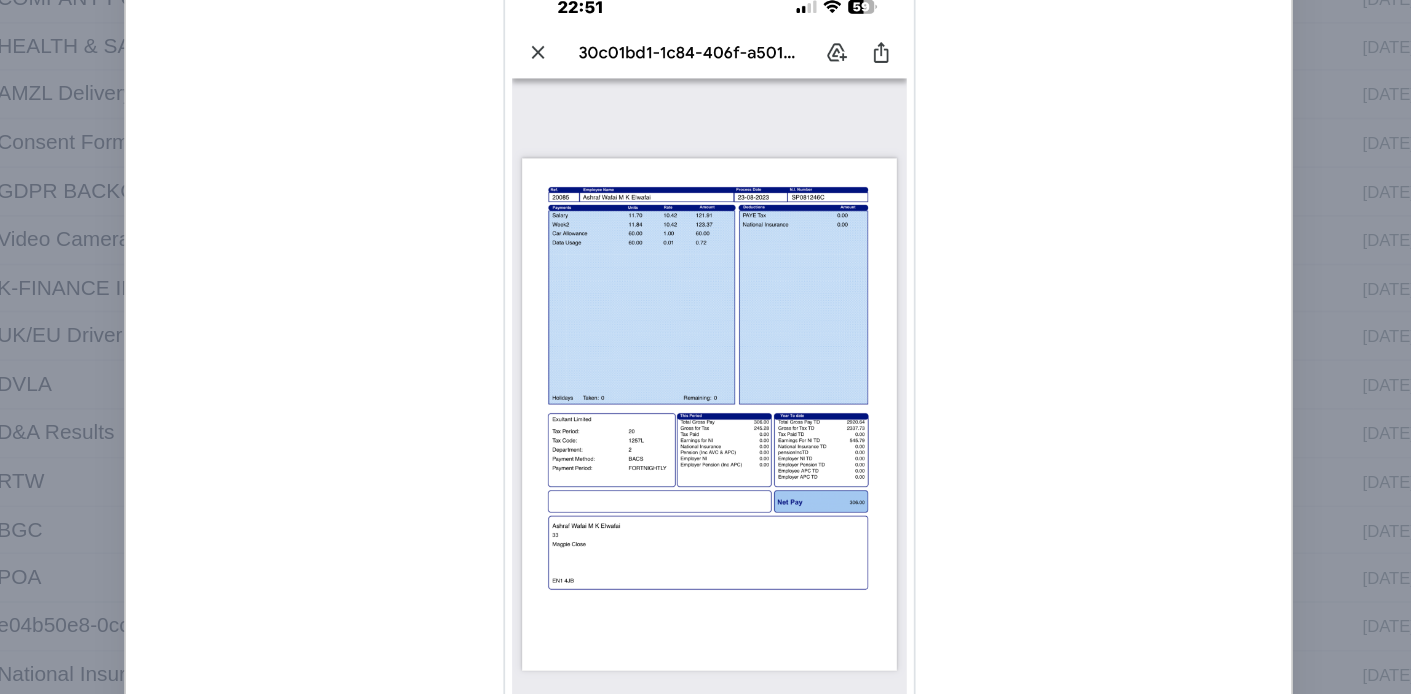 scroll, scrollTop: 0, scrollLeft: 51, axis: horizontal 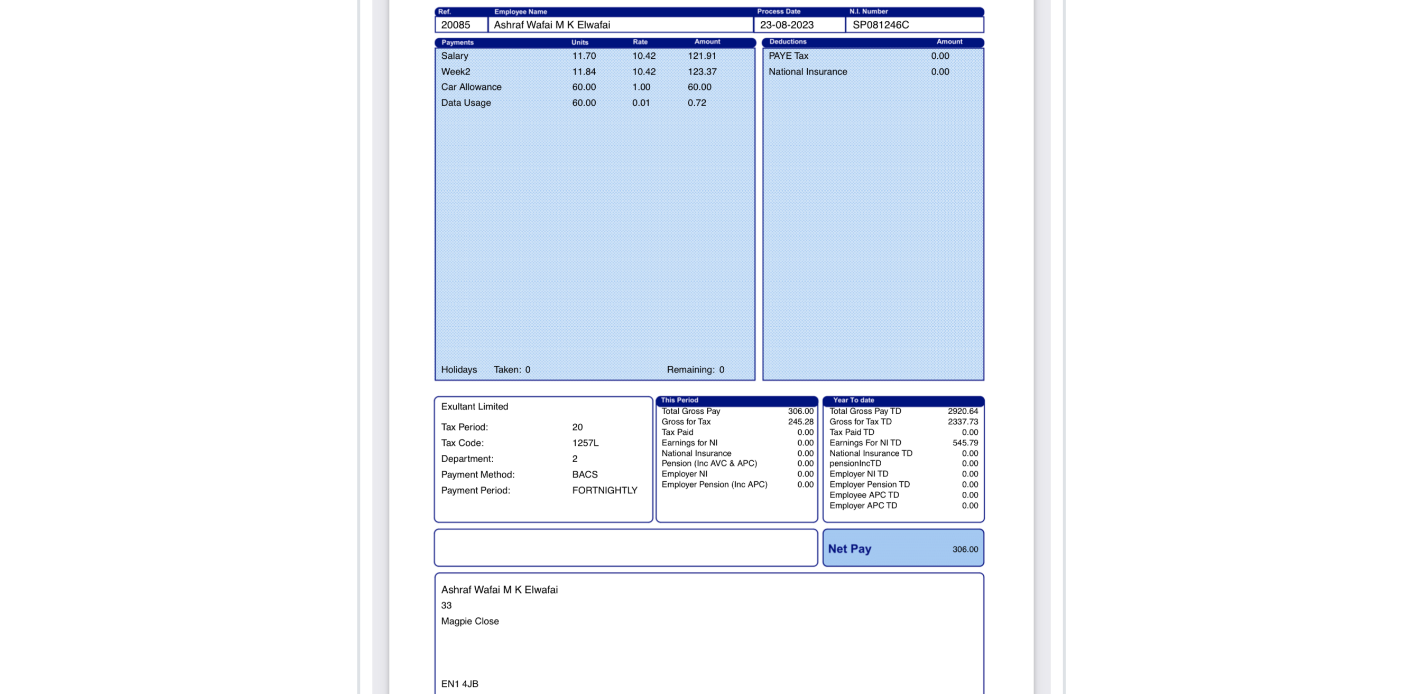 click at bounding box center (707, 421) 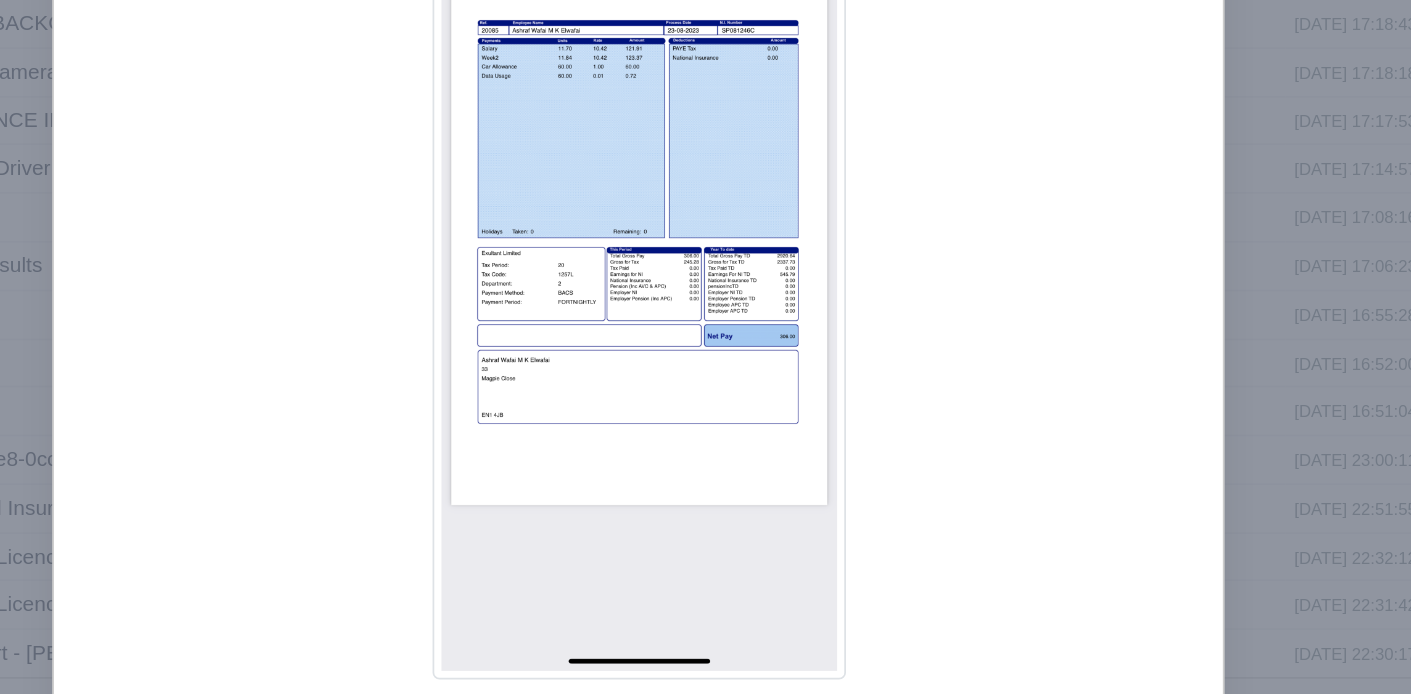 scroll, scrollTop: 0, scrollLeft: 51, axis: horizontal 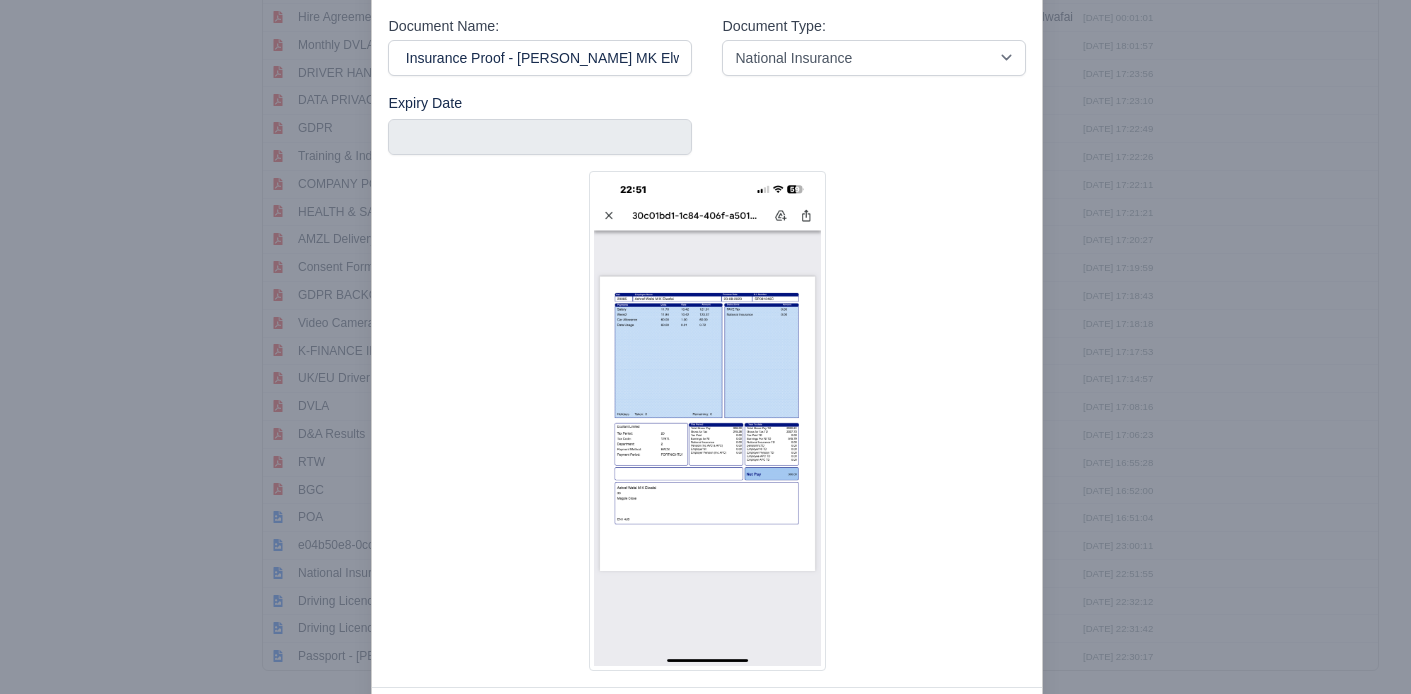 click at bounding box center [705, 347] 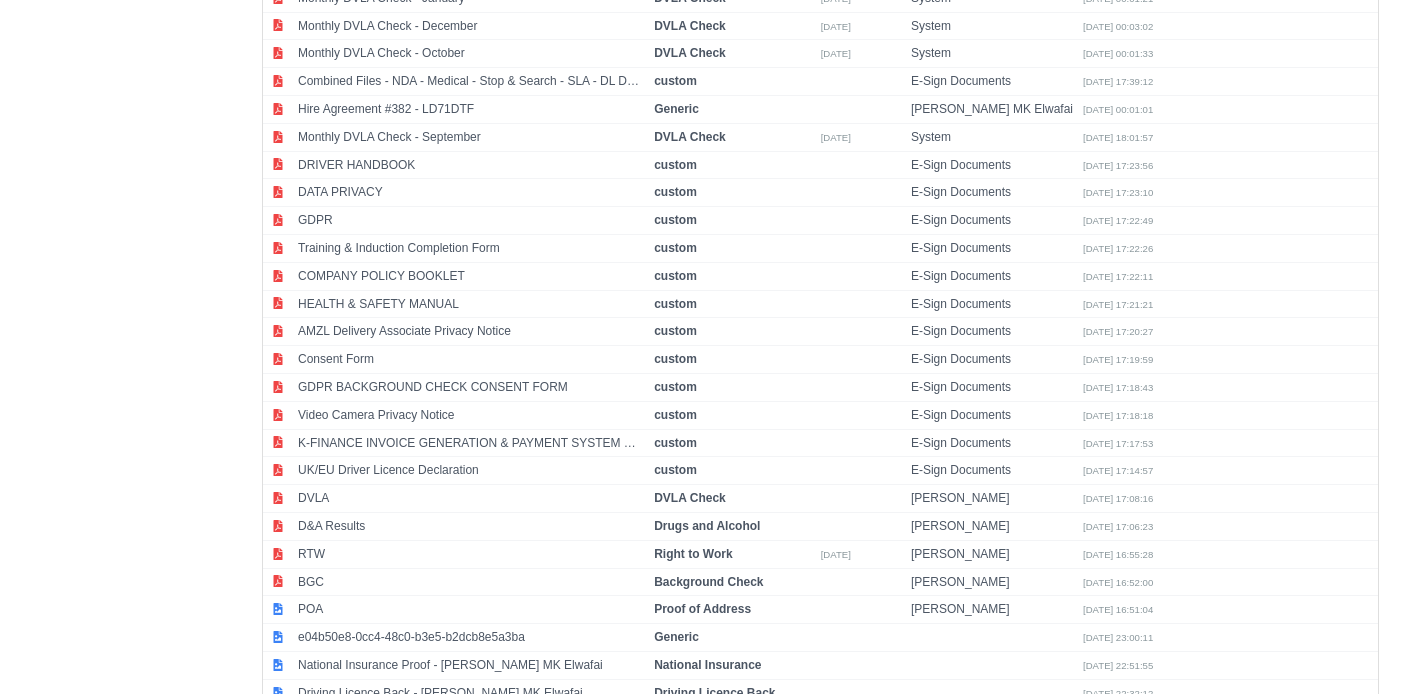 scroll, scrollTop: 1116, scrollLeft: 0, axis: vertical 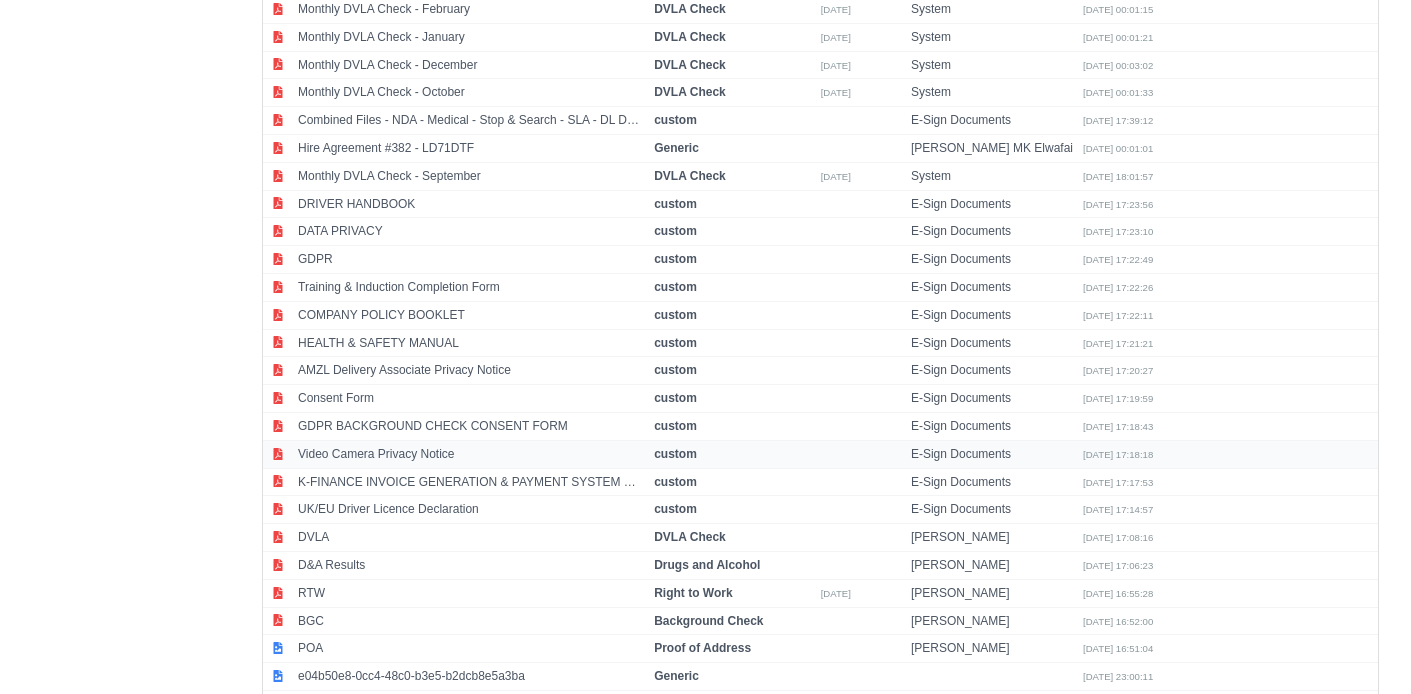 click on "Consent Form" at bounding box center (471, 399) 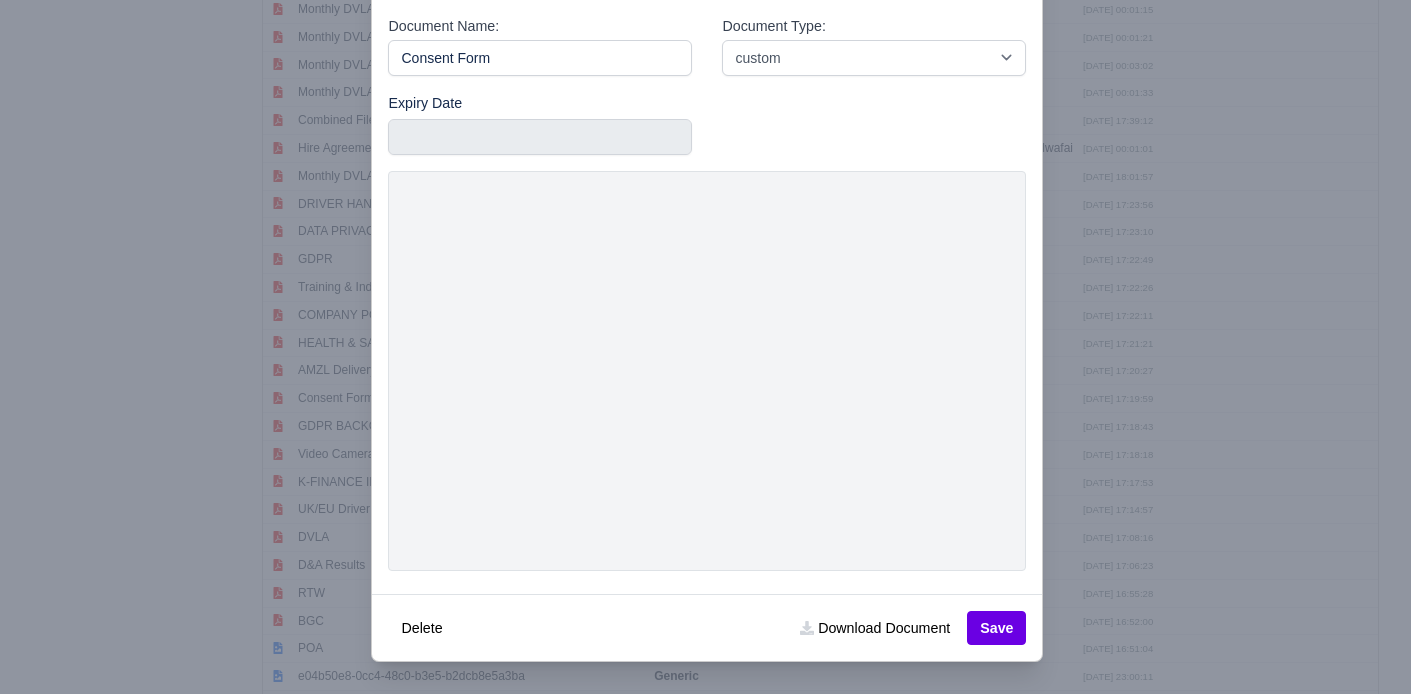 click 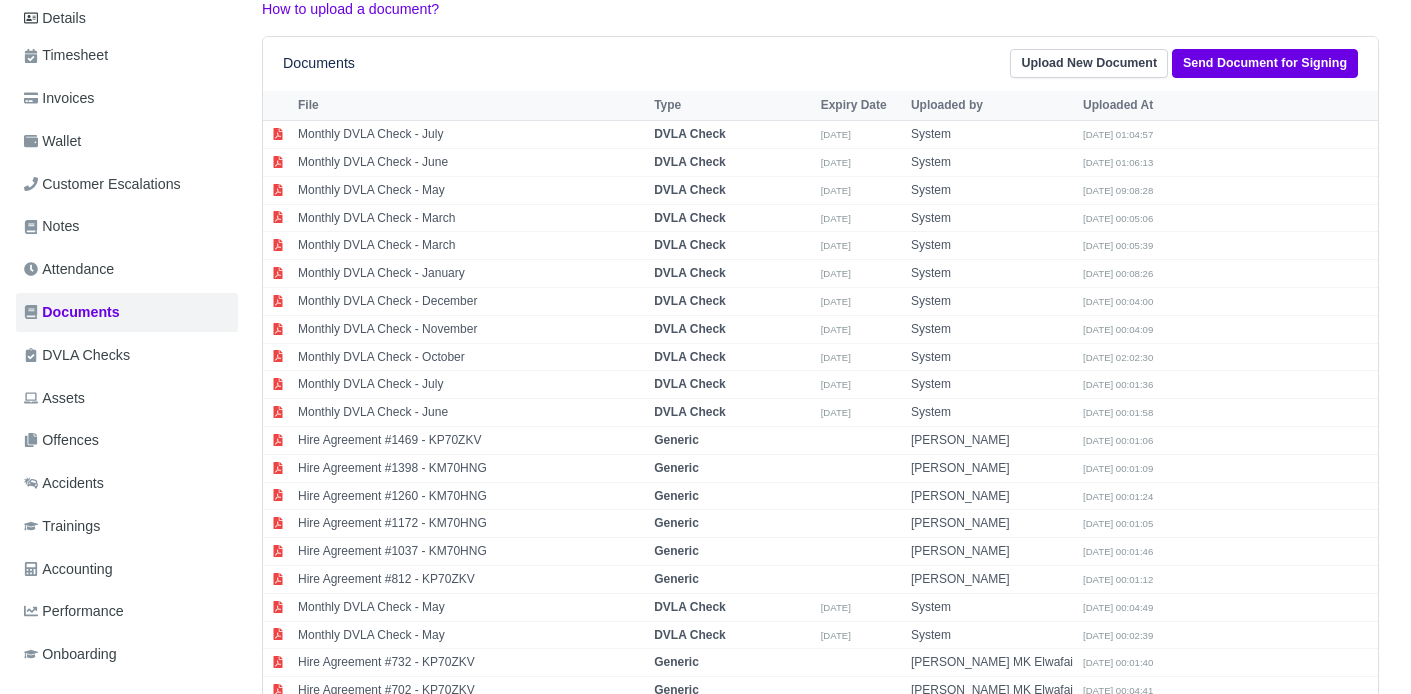 scroll, scrollTop: 231, scrollLeft: 0, axis: vertical 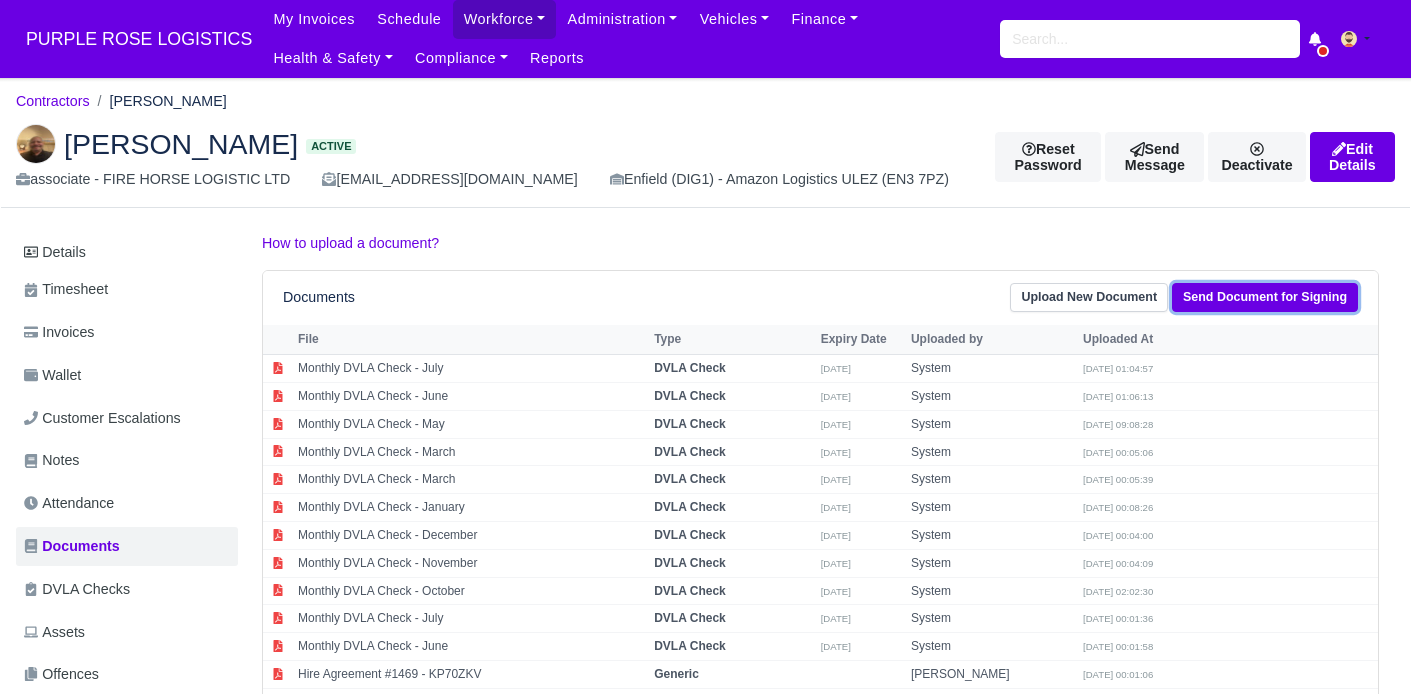 click on "Send Document for Signing" at bounding box center [1265, 297] 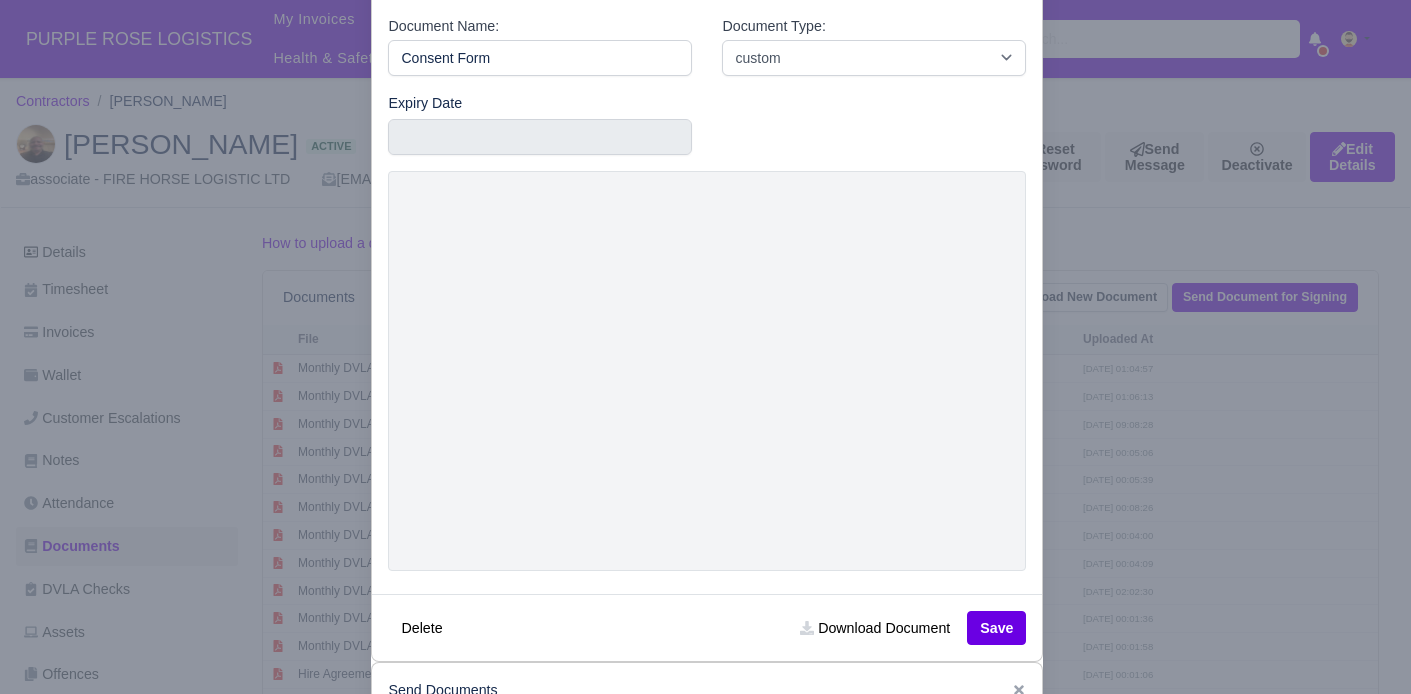 click 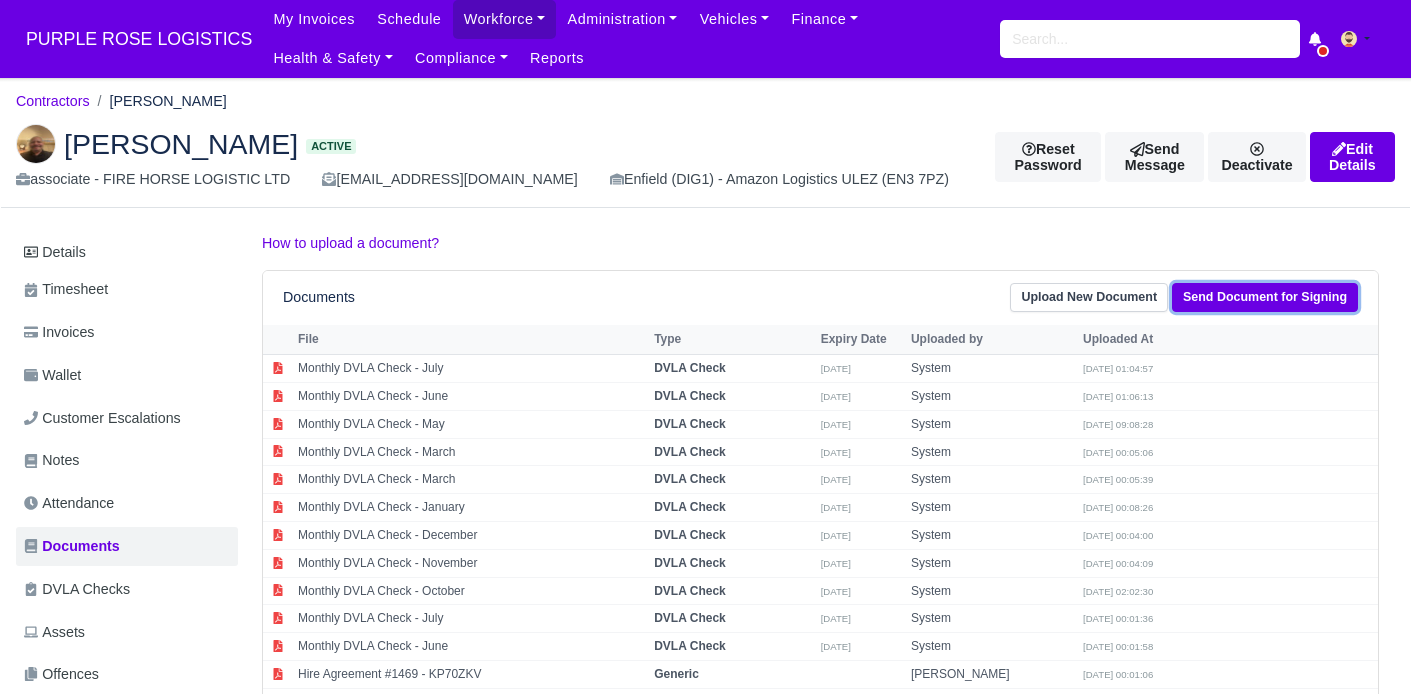click on "Send Document for Signing" at bounding box center [1265, 297] 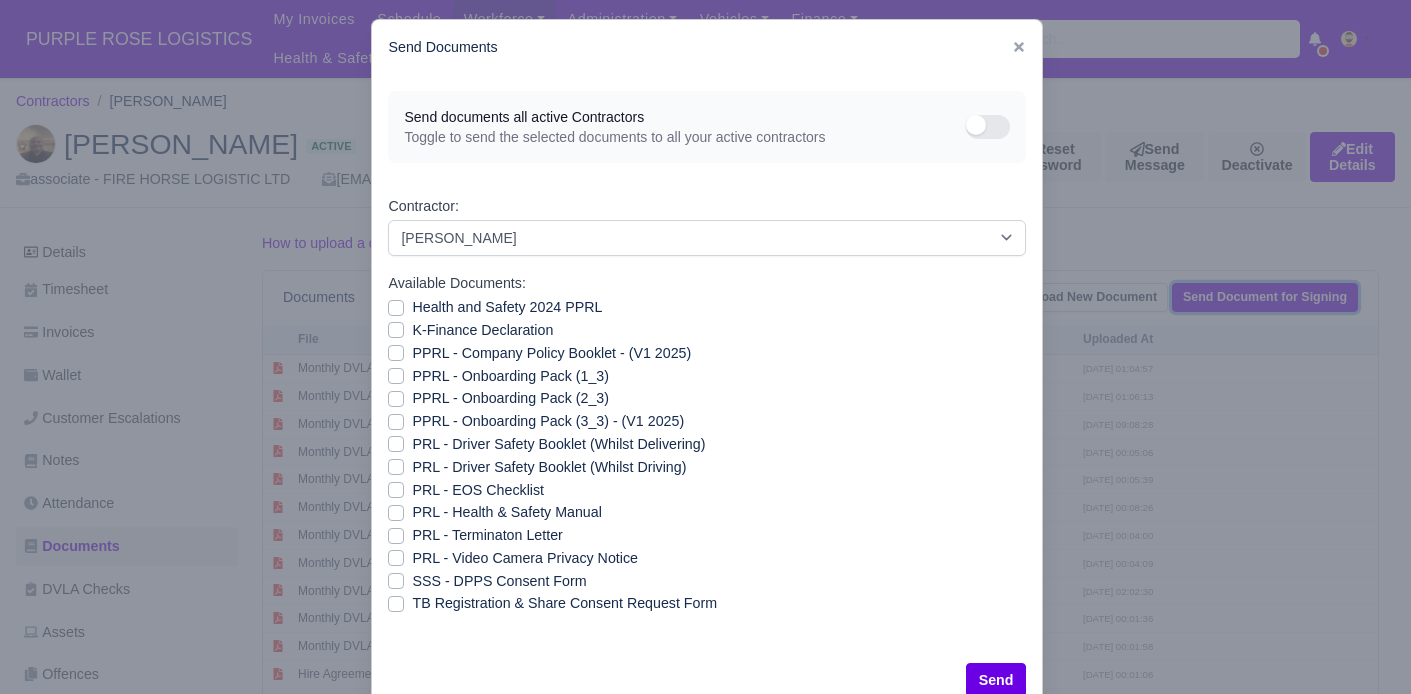 scroll, scrollTop: 14, scrollLeft: 0, axis: vertical 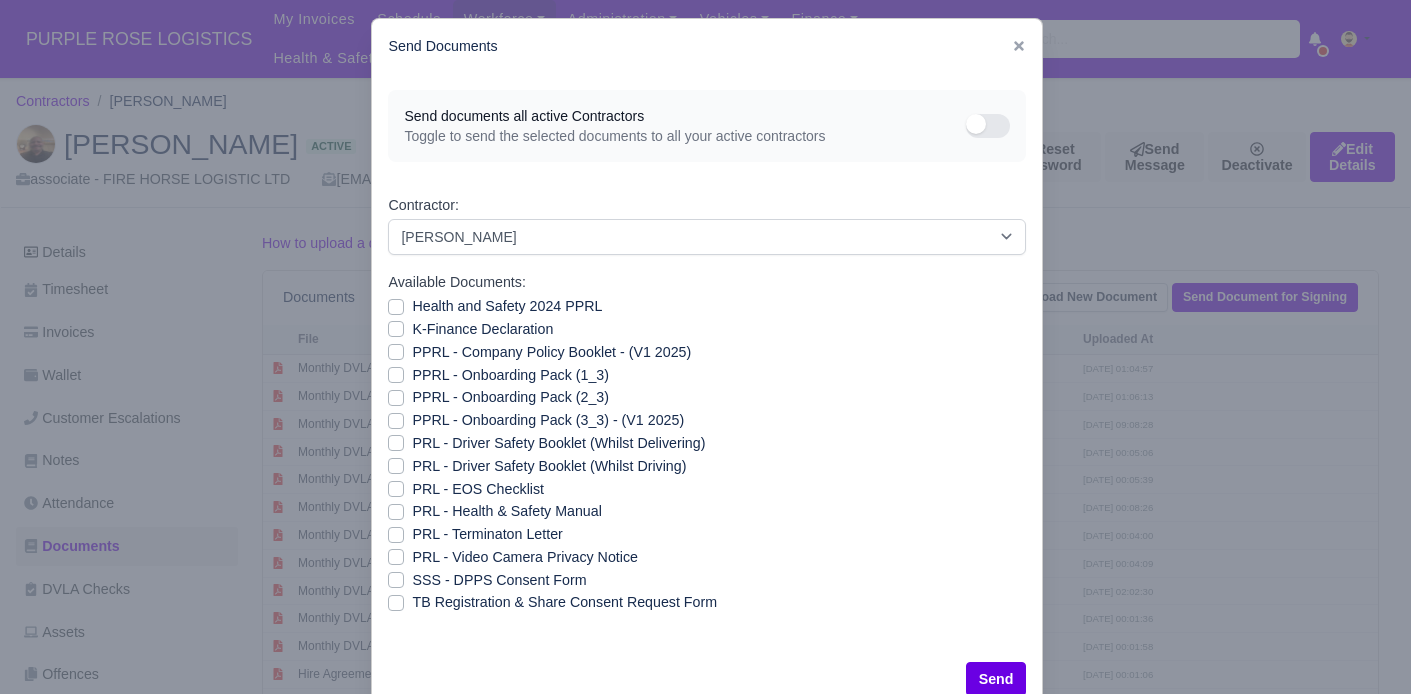 click on "Health and Safety 2024 PPRL" at bounding box center [507, 306] 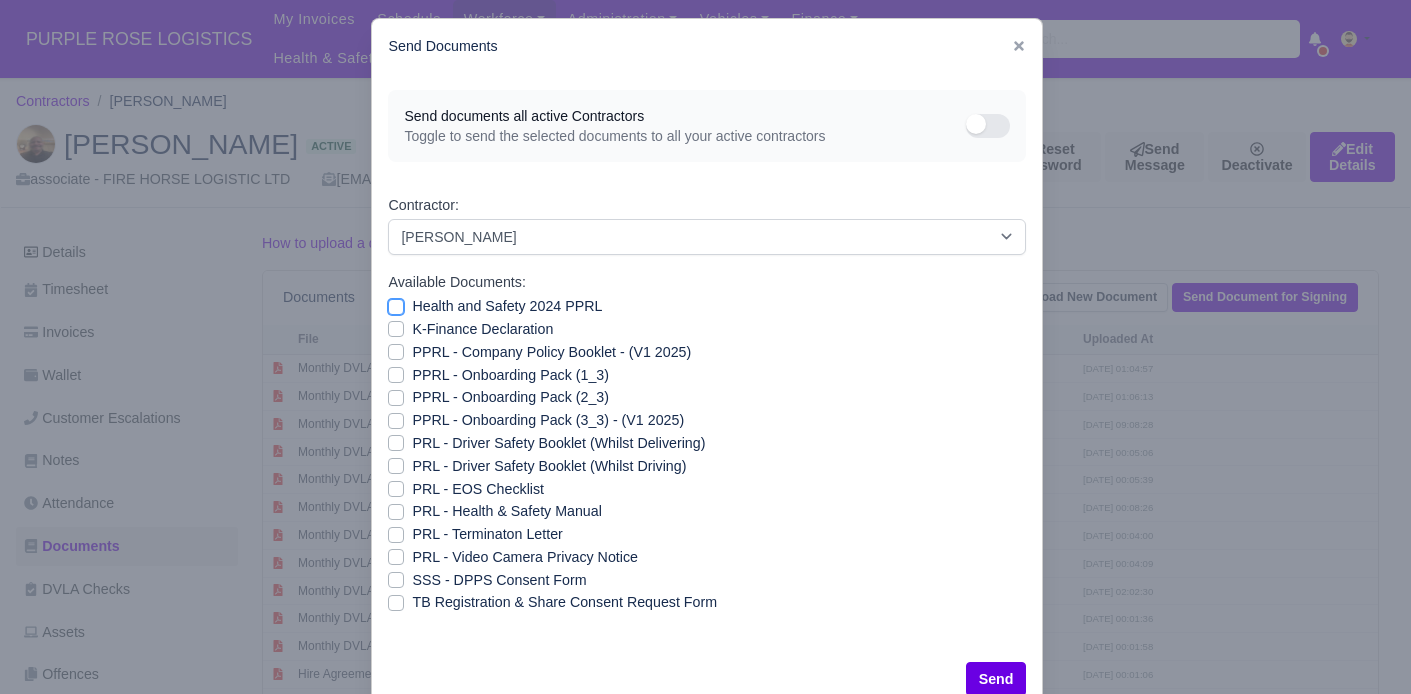 click on "Health and Safety 2024 PPRL" at bounding box center (396, 303) 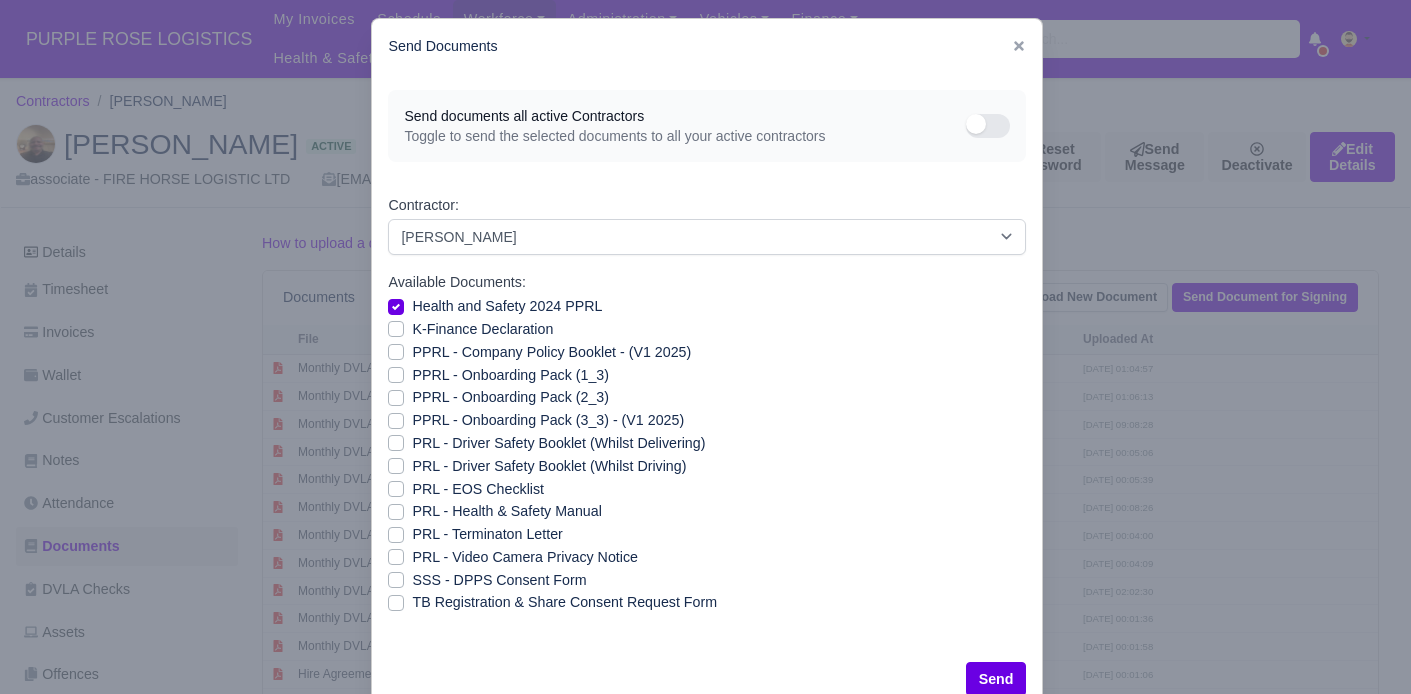 click on "K-Finance Declaration" at bounding box center [482, 329] 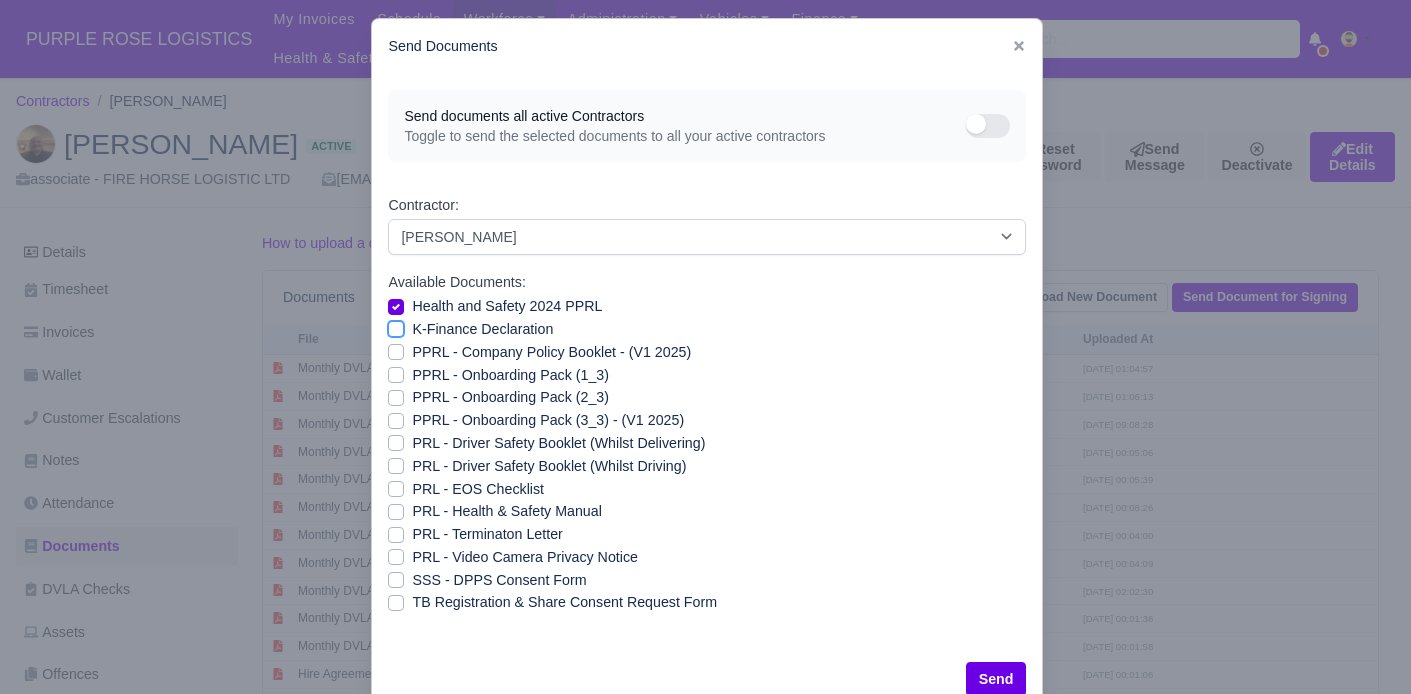 checkbox on "true" 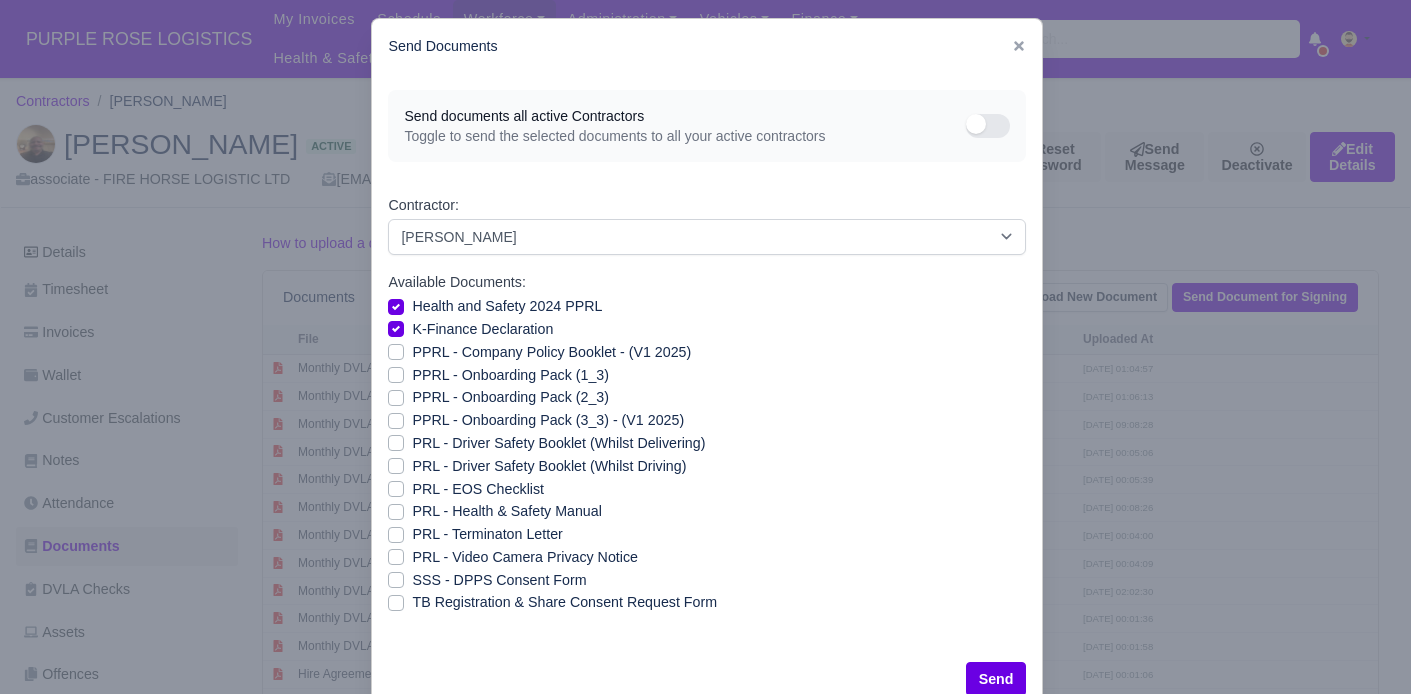 click on "PPRL - Company Policy Booklet - (V1 2025)" at bounding box center [551, 352] 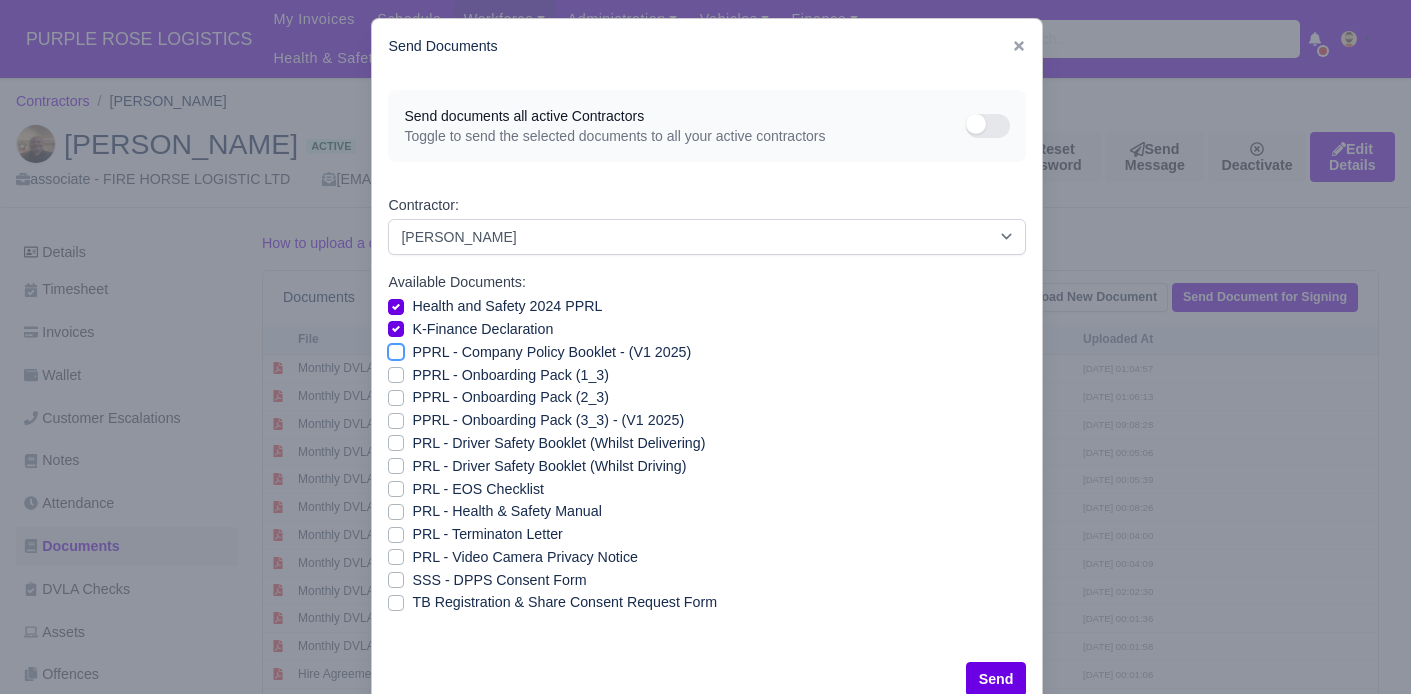 checkbox on "true" 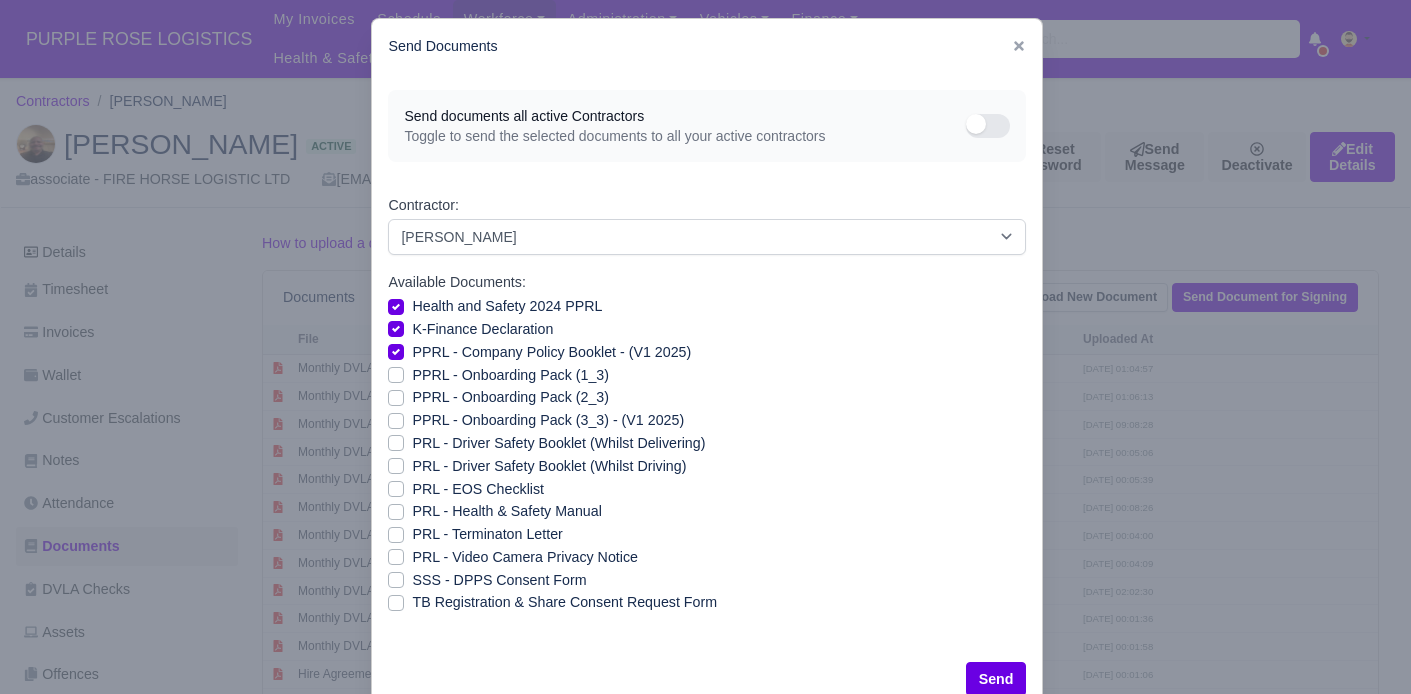 click on "PPRL - Onboarding Pack (1_3)" at bounding box center [510, 375] 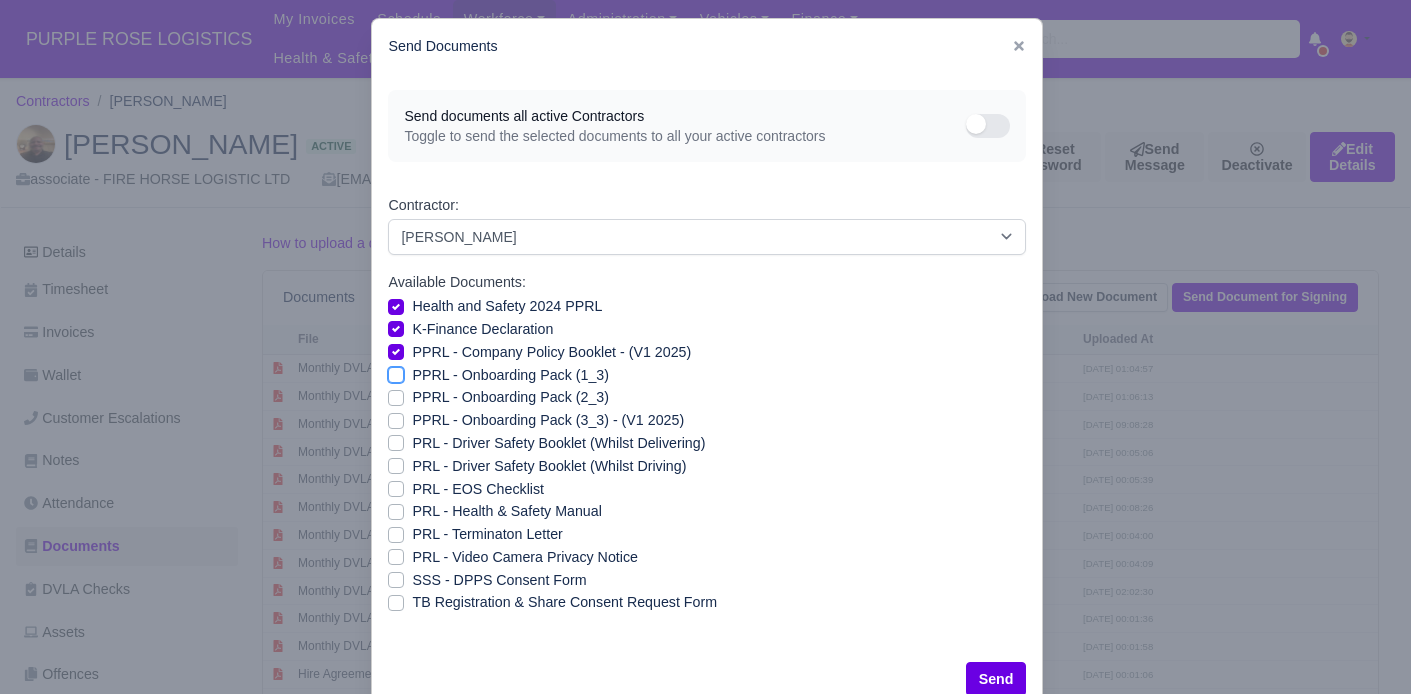 click on "PPRL - Onboarding Pack (1_3)" at bounding box center [396, 372] 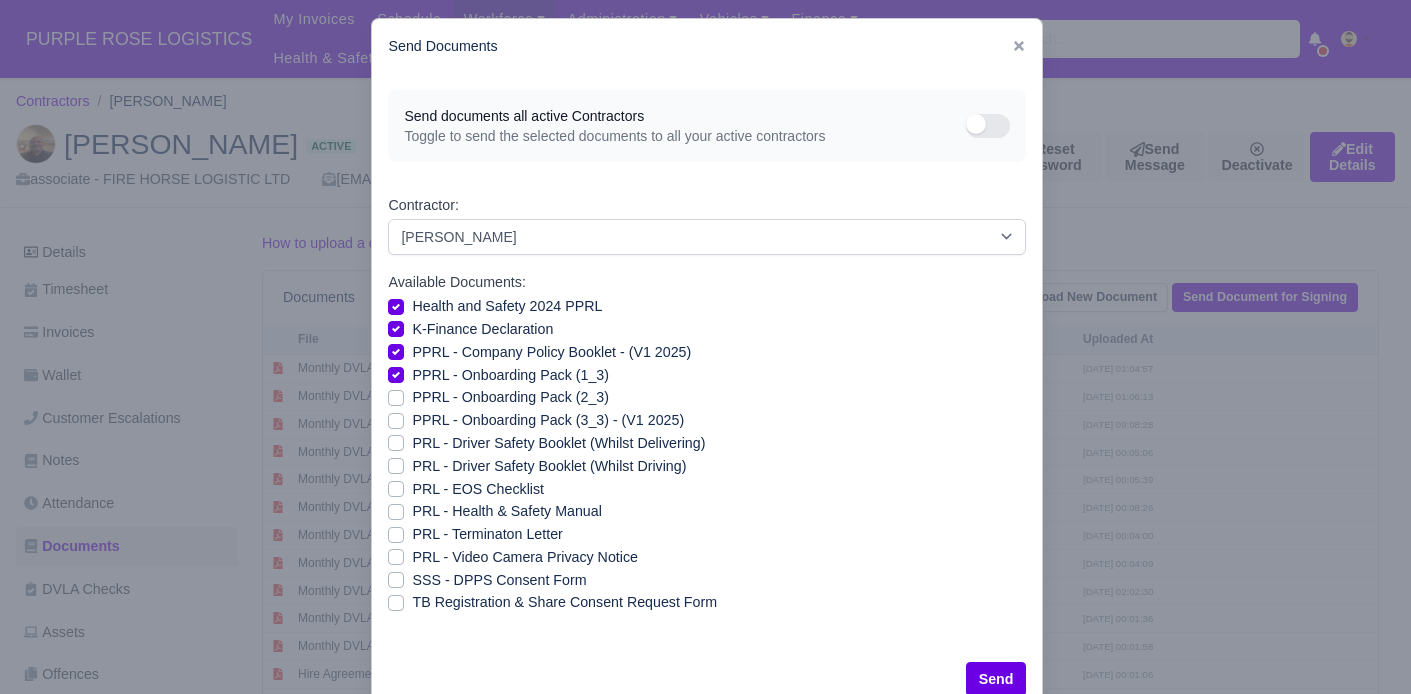 click on "PPRL - Onboarding Pack (2_3)" at bounding box center [510, 397] 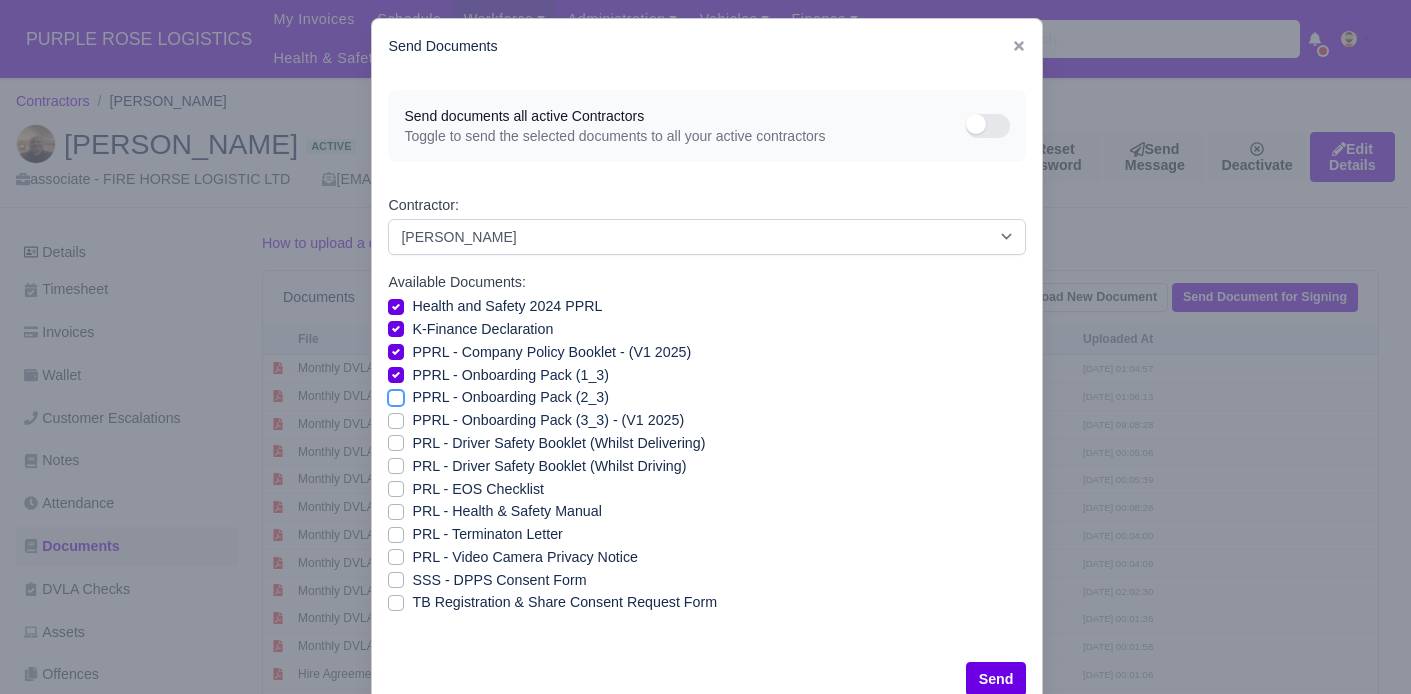 checkbox on "true" 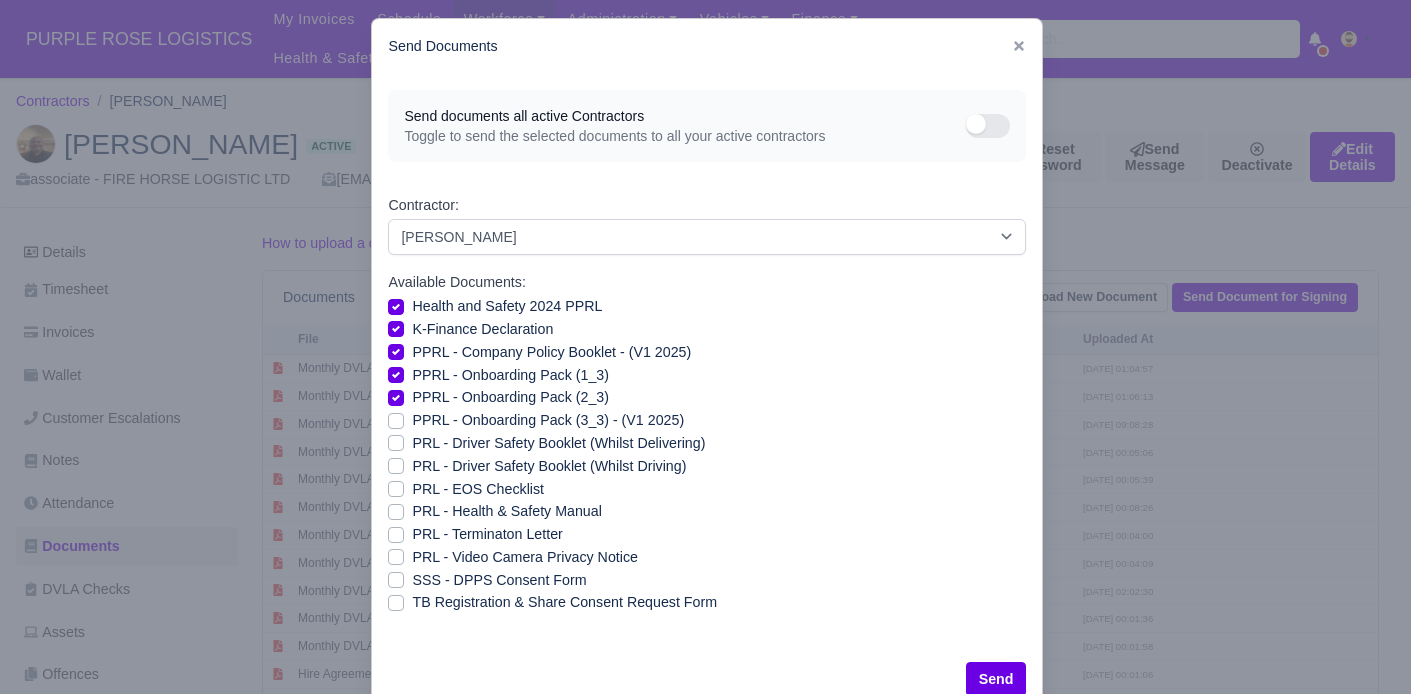 click on "PPRL - Onboarding Pack (3_3) - (V1 2025)" at bounding box center [548, 420] 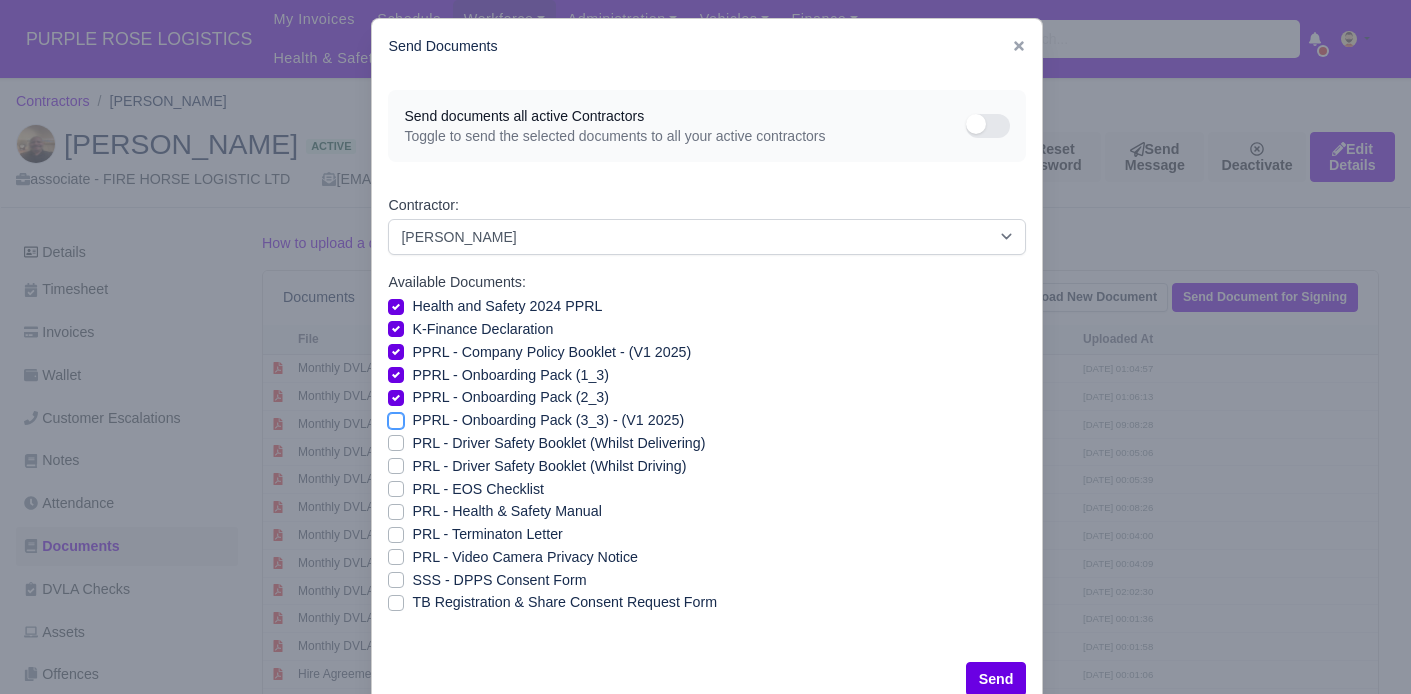 checkbox on "true" 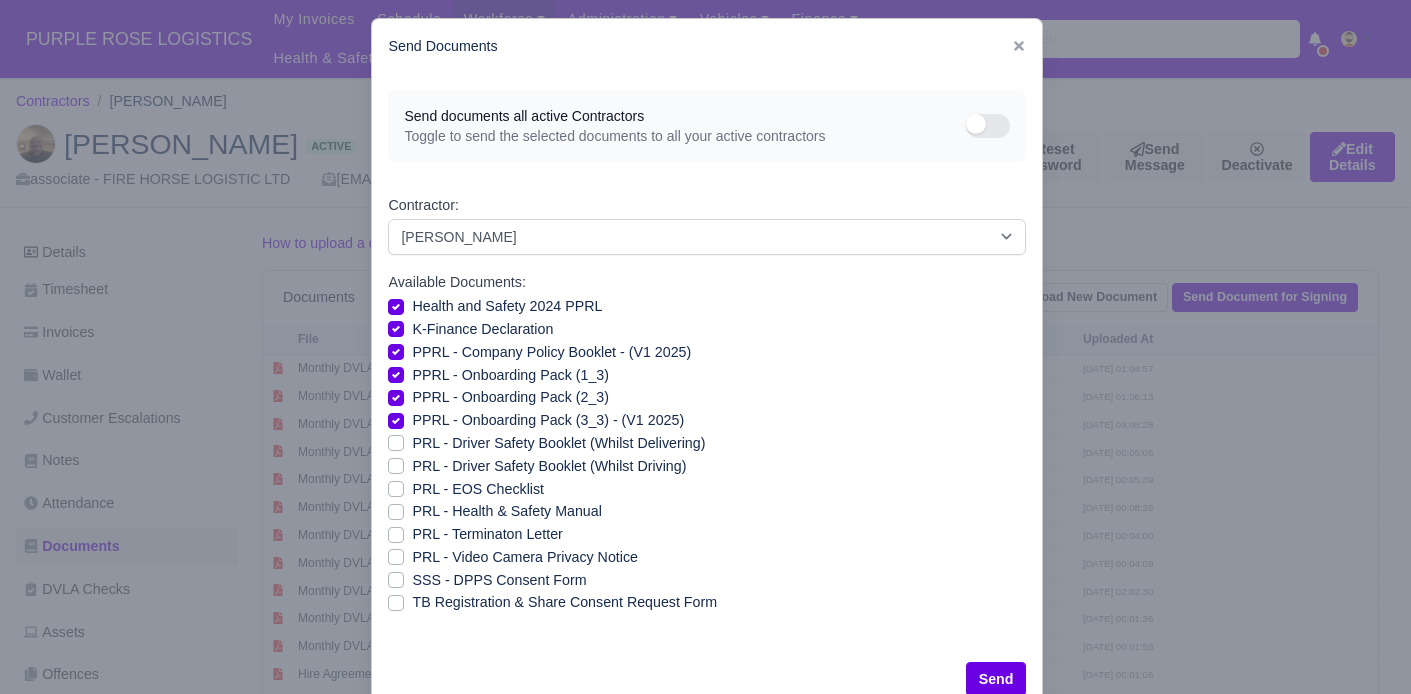 click on "PRL - Driver Safety Booklet (Whilst Delivering)" at bounding box center (558, 443) 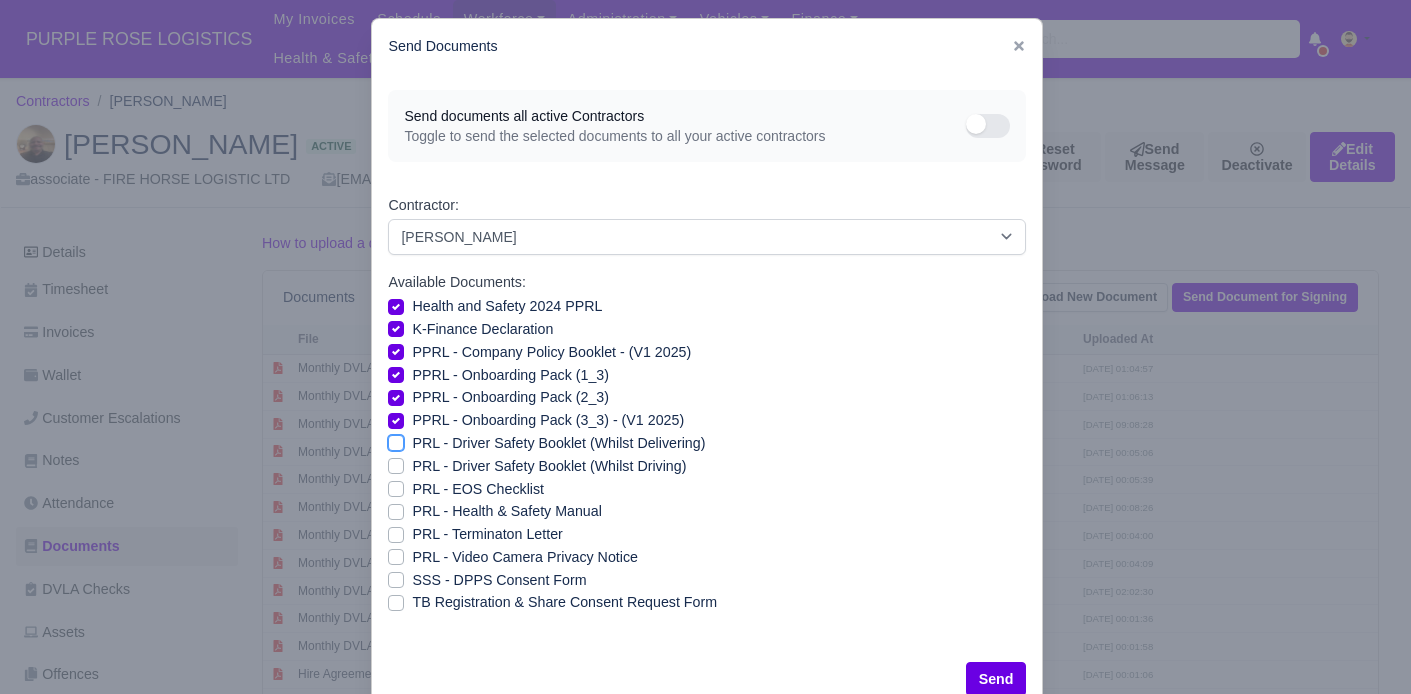 click on "PRL - Driver Safety Booklet (Whilst Delivering)" at bounding box center [396, 440] 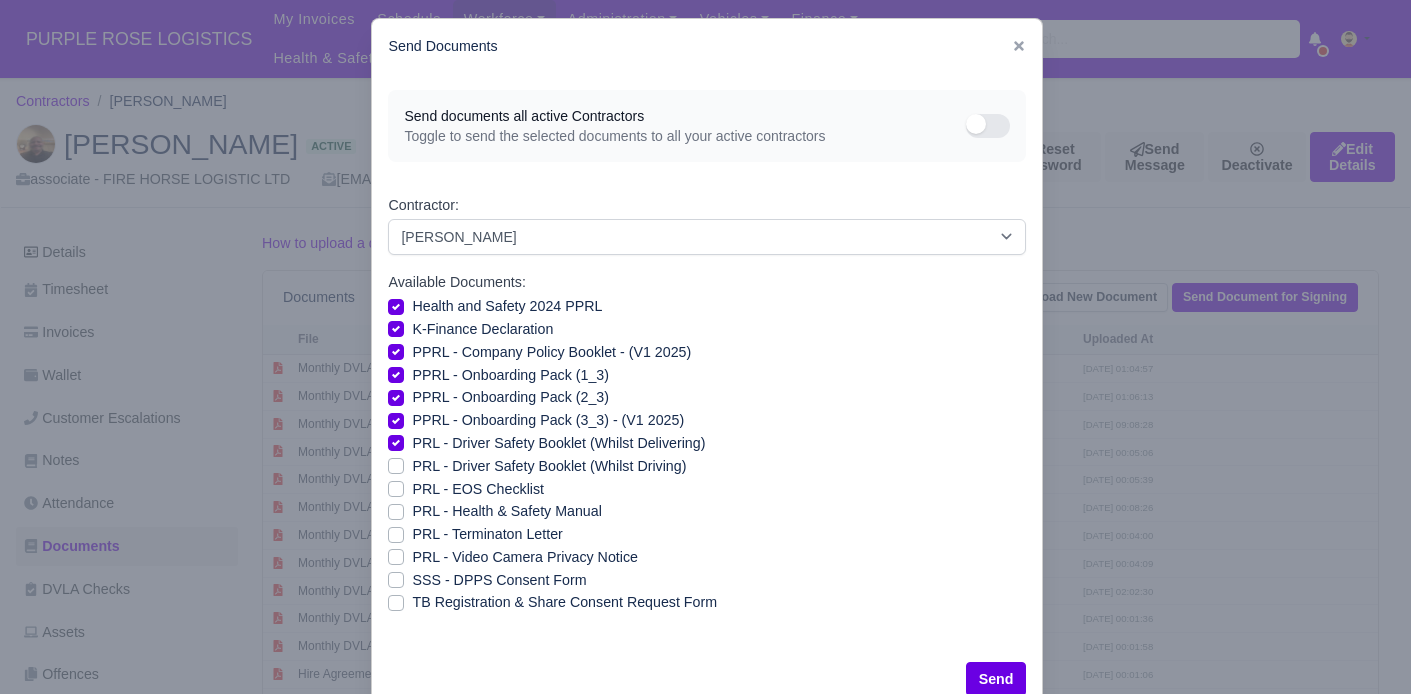 click on "PRL - Driver Safety Booklet (Whilst Driving)" at bounding box center (549, 466) 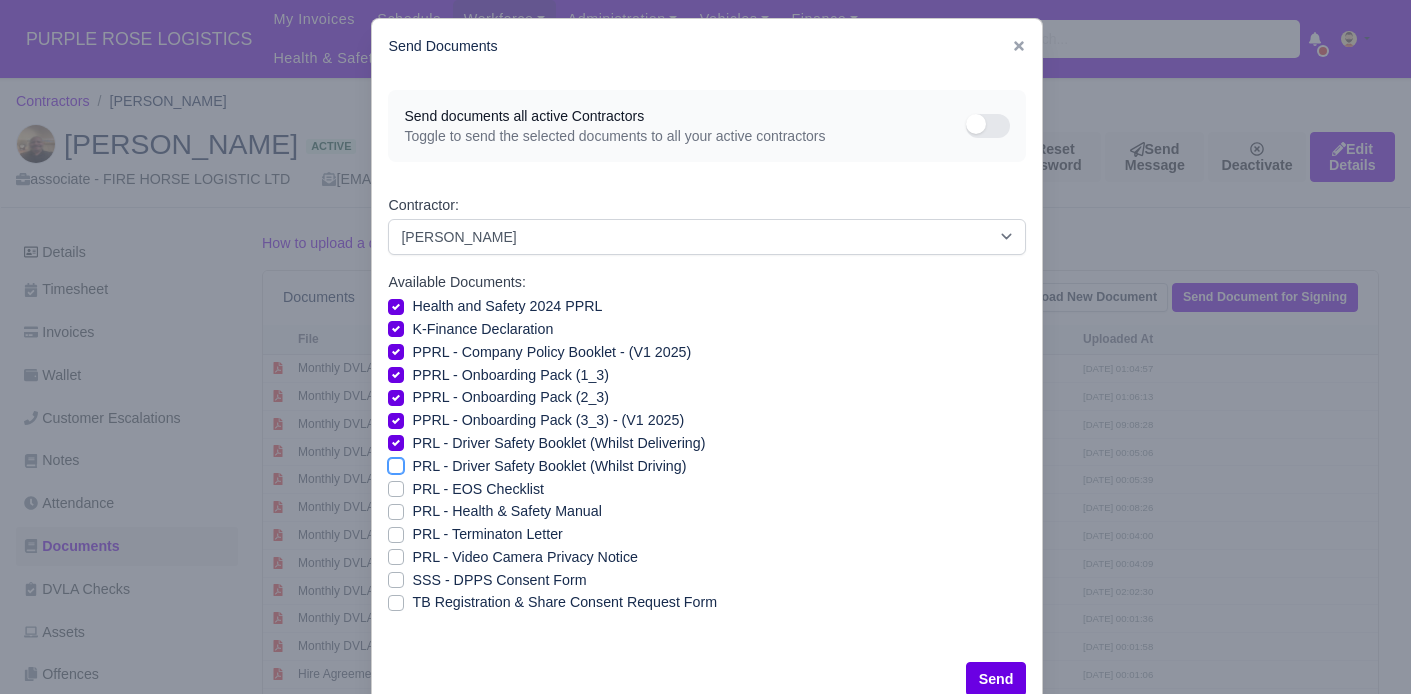 click on "PRL - Driver Safety Booklet (Whilst Driving)" at bounding box center (396, 463) 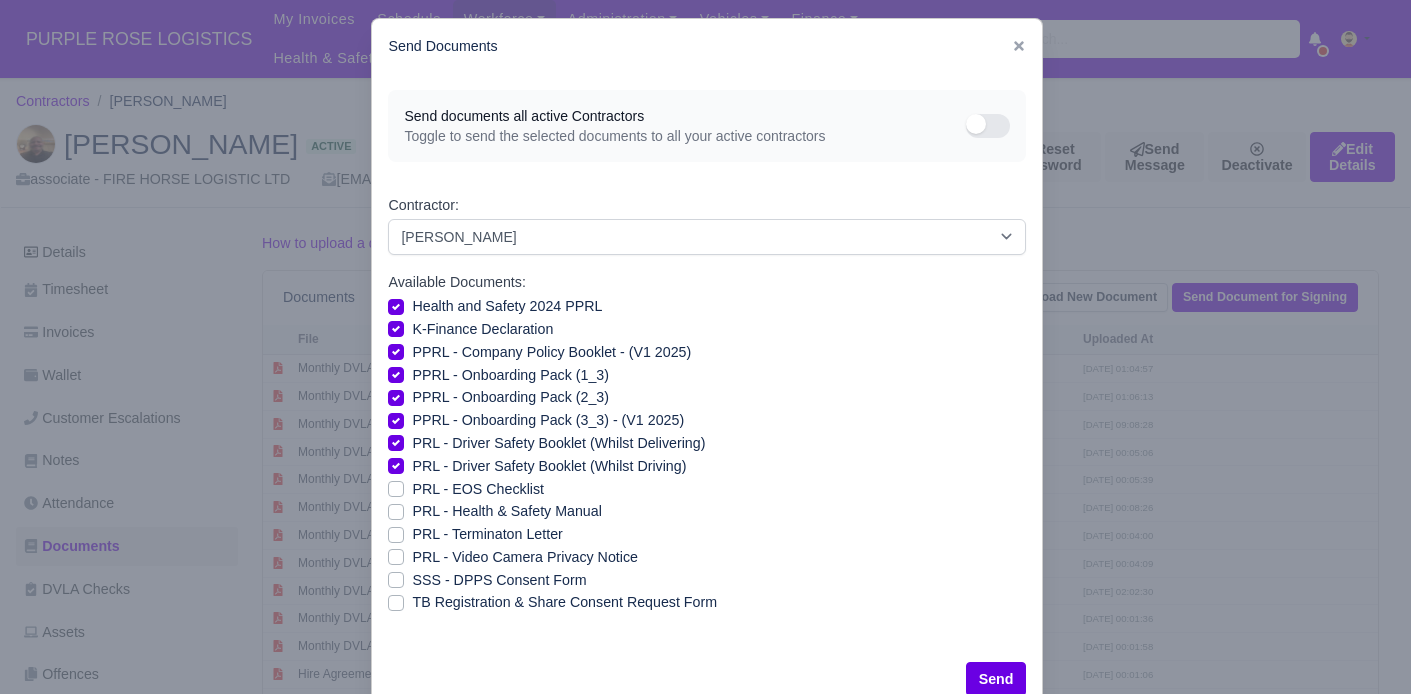 click on "PRL - Health & Safety Manual" at bounding box center [506, 511] 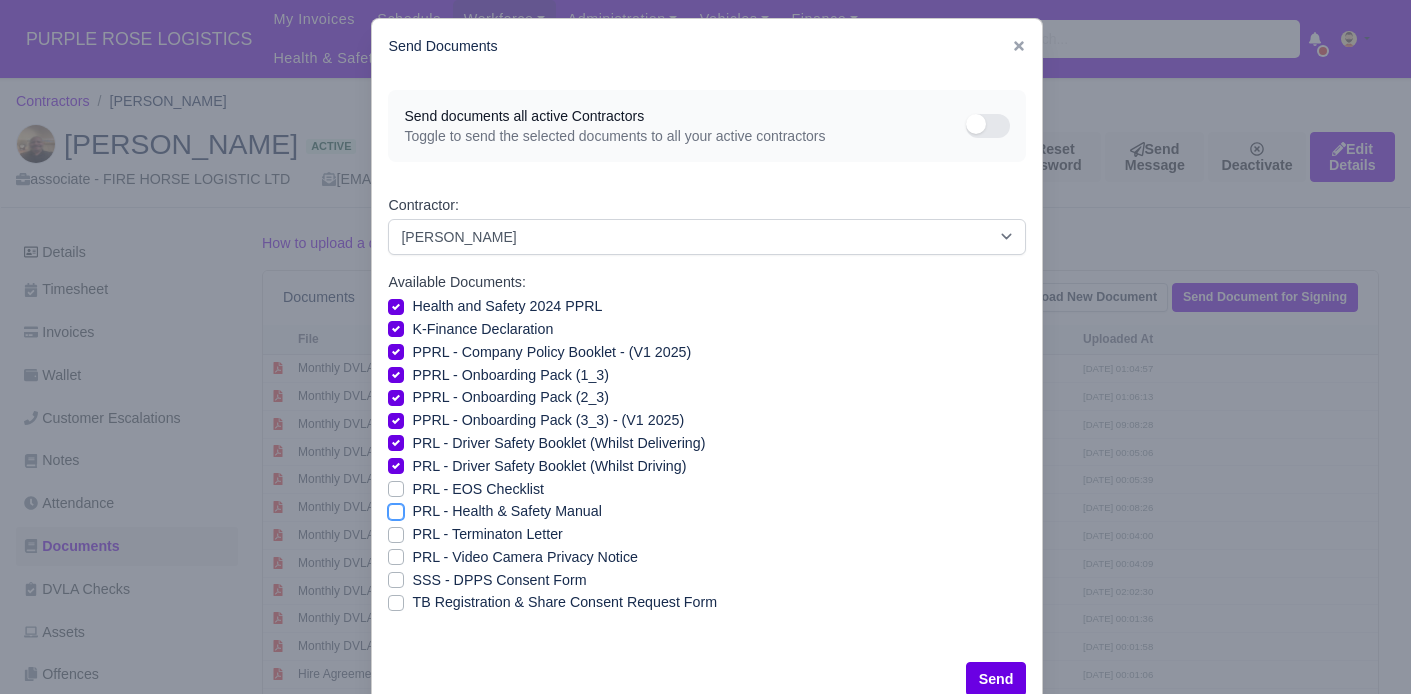 click on "PRL - Health & Safety Manual" at bounding box center [396, 508] 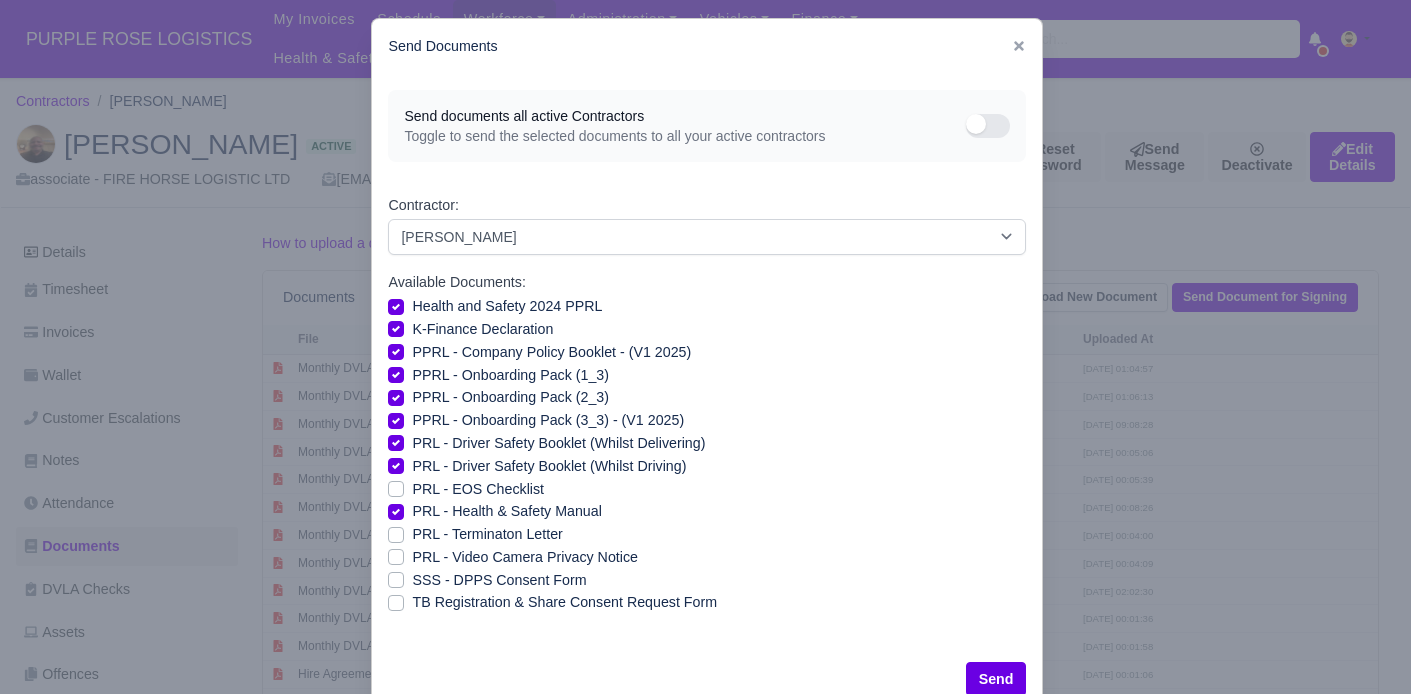 click on "PRL - Video Camera Privacy Notice" at bounding box center (524, 557) 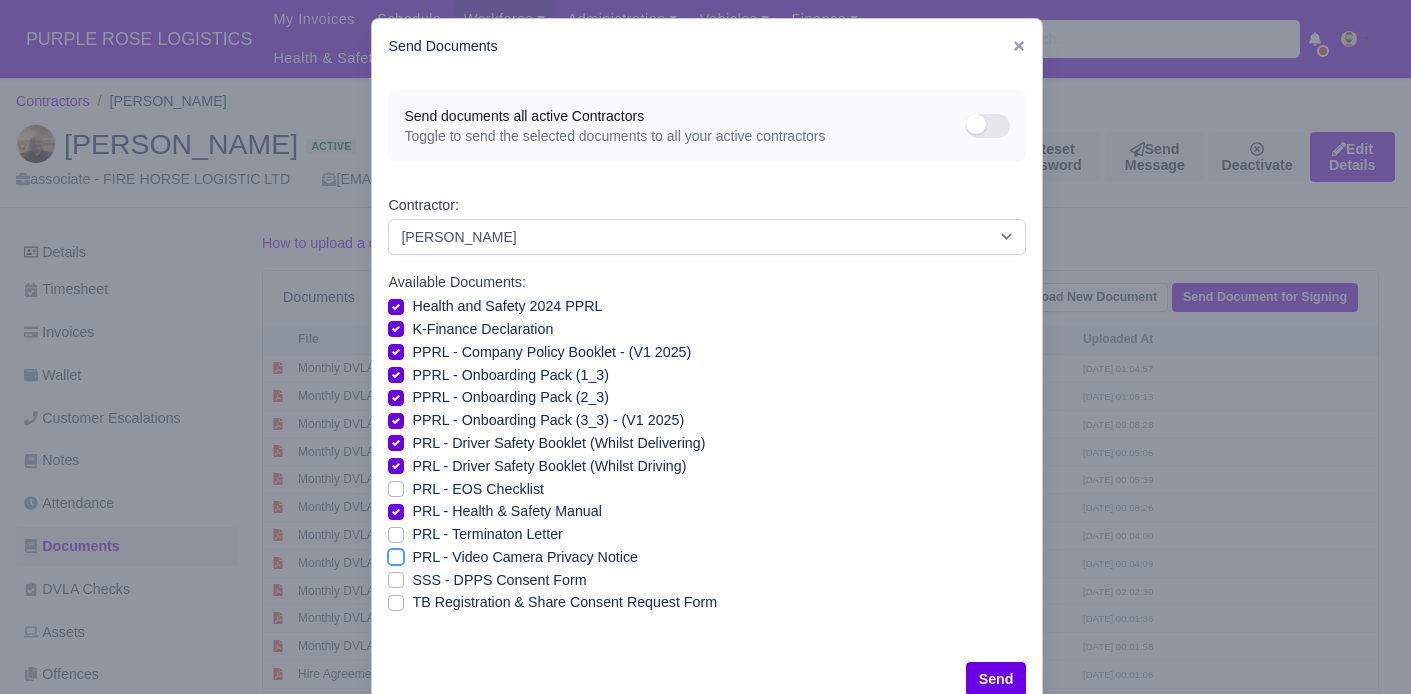 click on "PRL - Video Camera Privacy Notice" at bounding box center [396, 554] 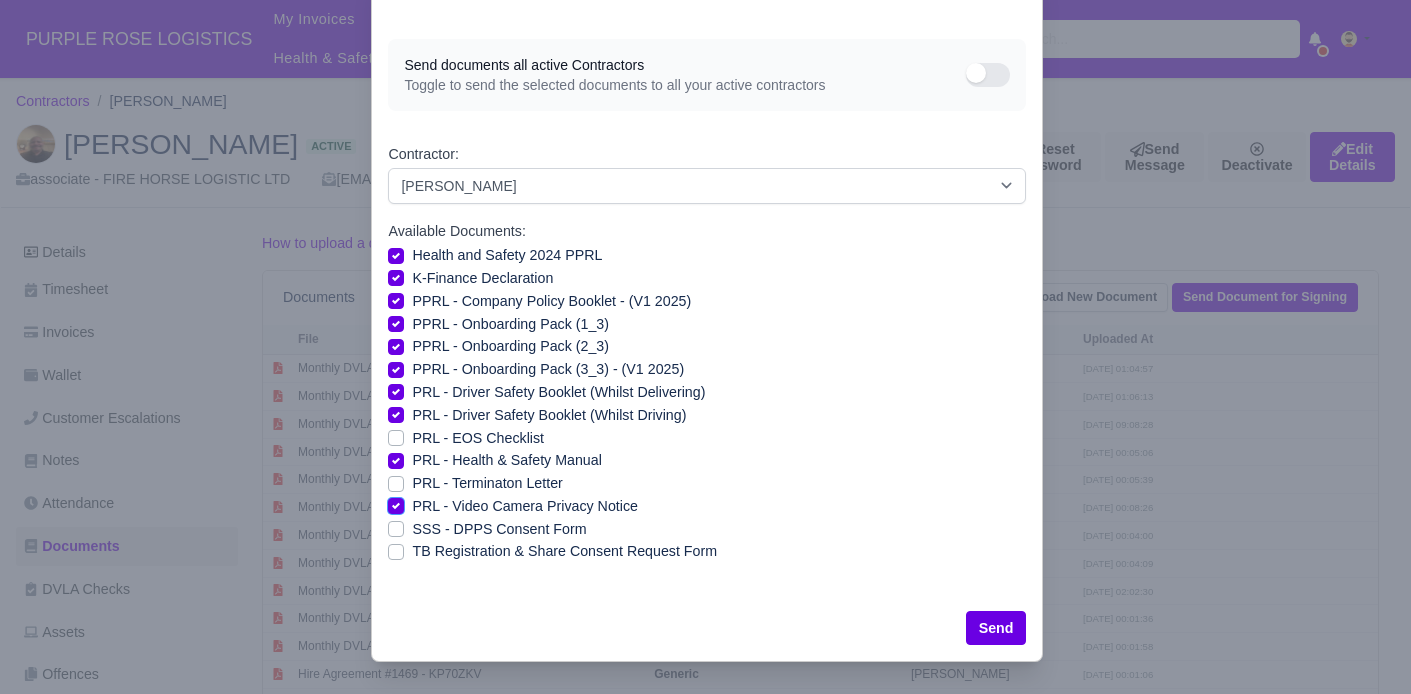 scroll, scrollTop: 68, scrollLeft: 0, axis: vertical 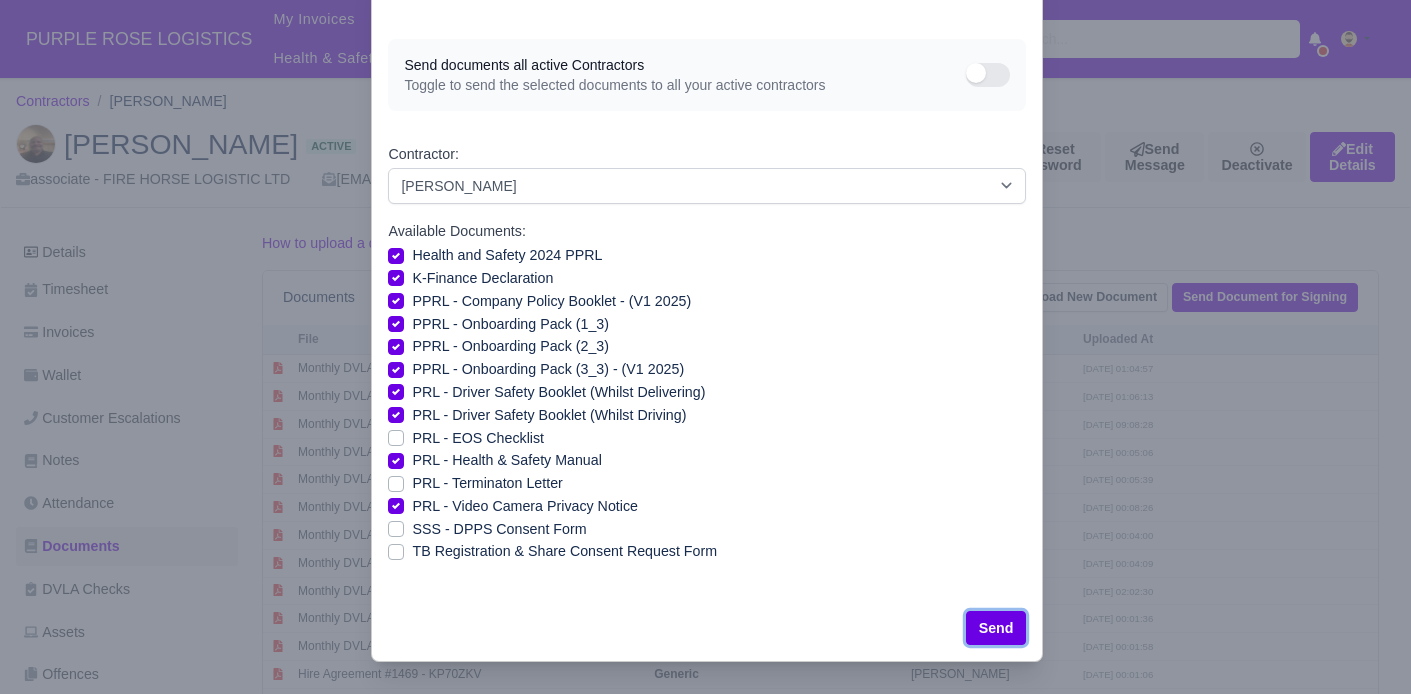 click on "Send" at bounding box center (996, 628) 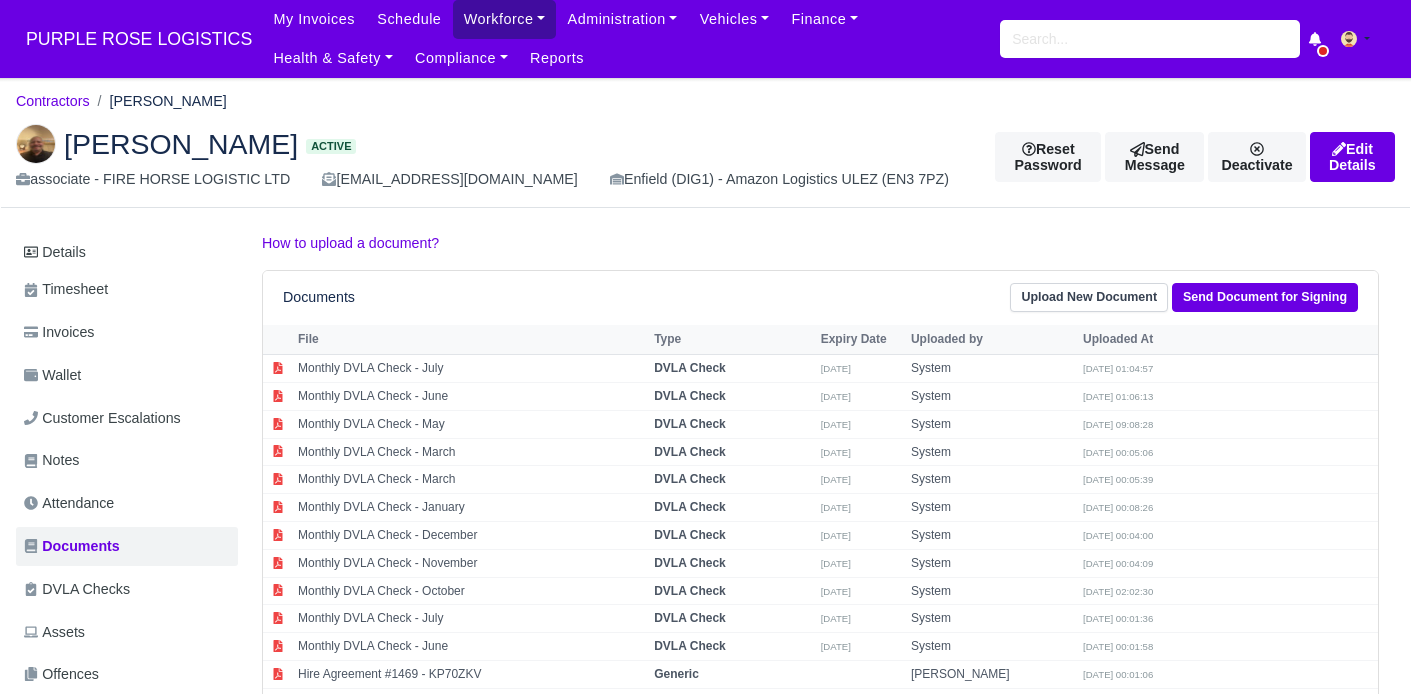 click on "Workforce" at bounding box center [505, 19] 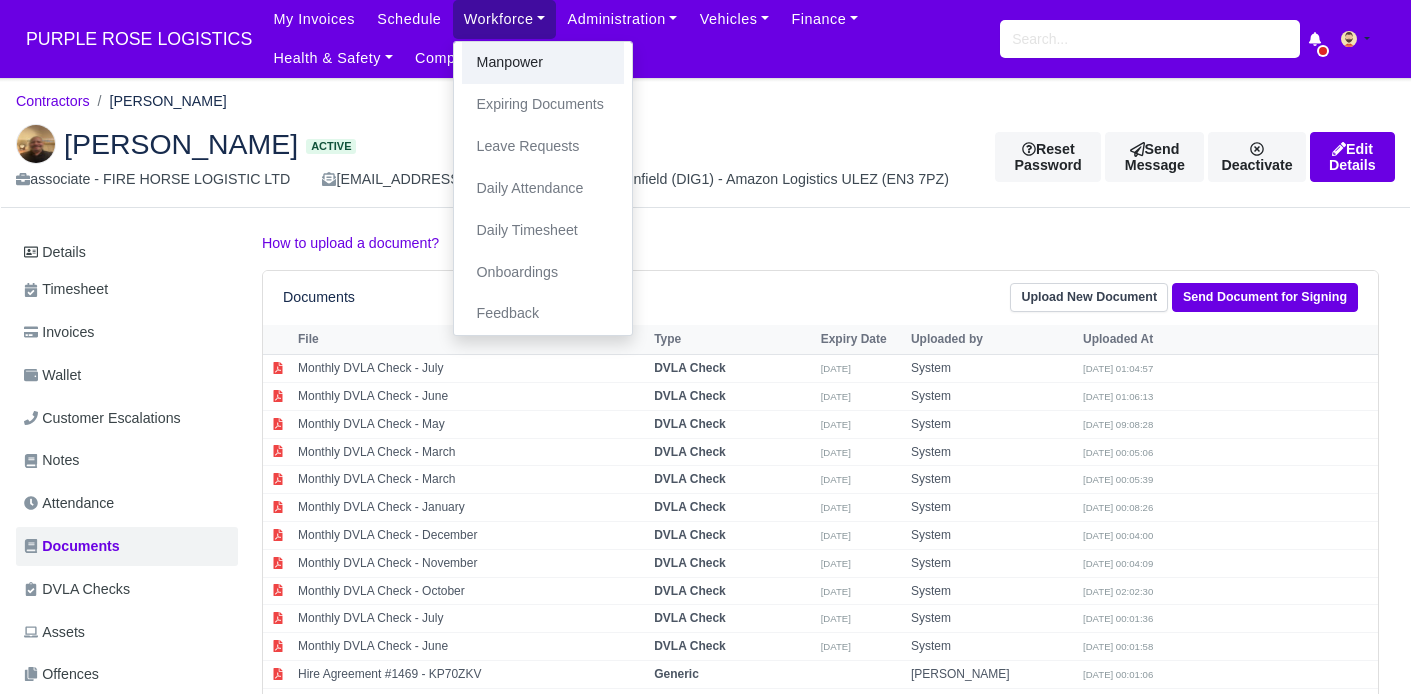 click on "Manpower" at bounding box center (543, 63) 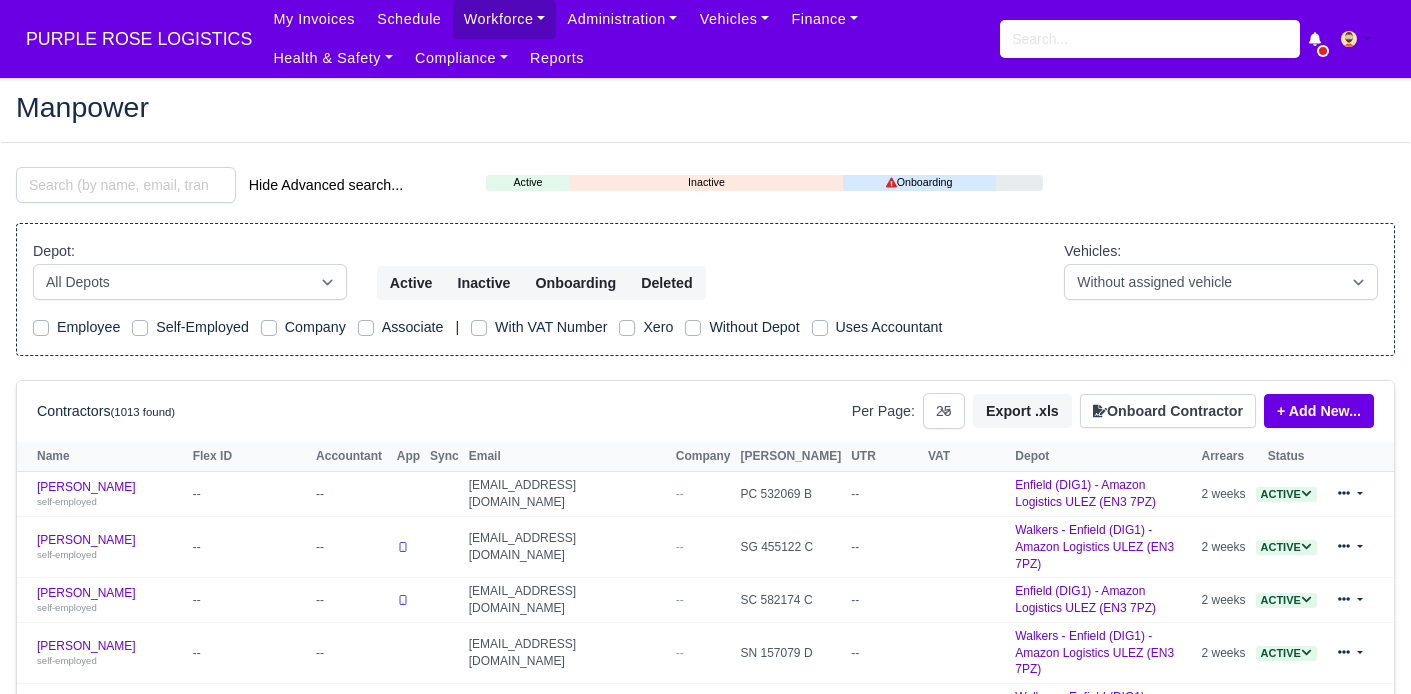 select on "25" 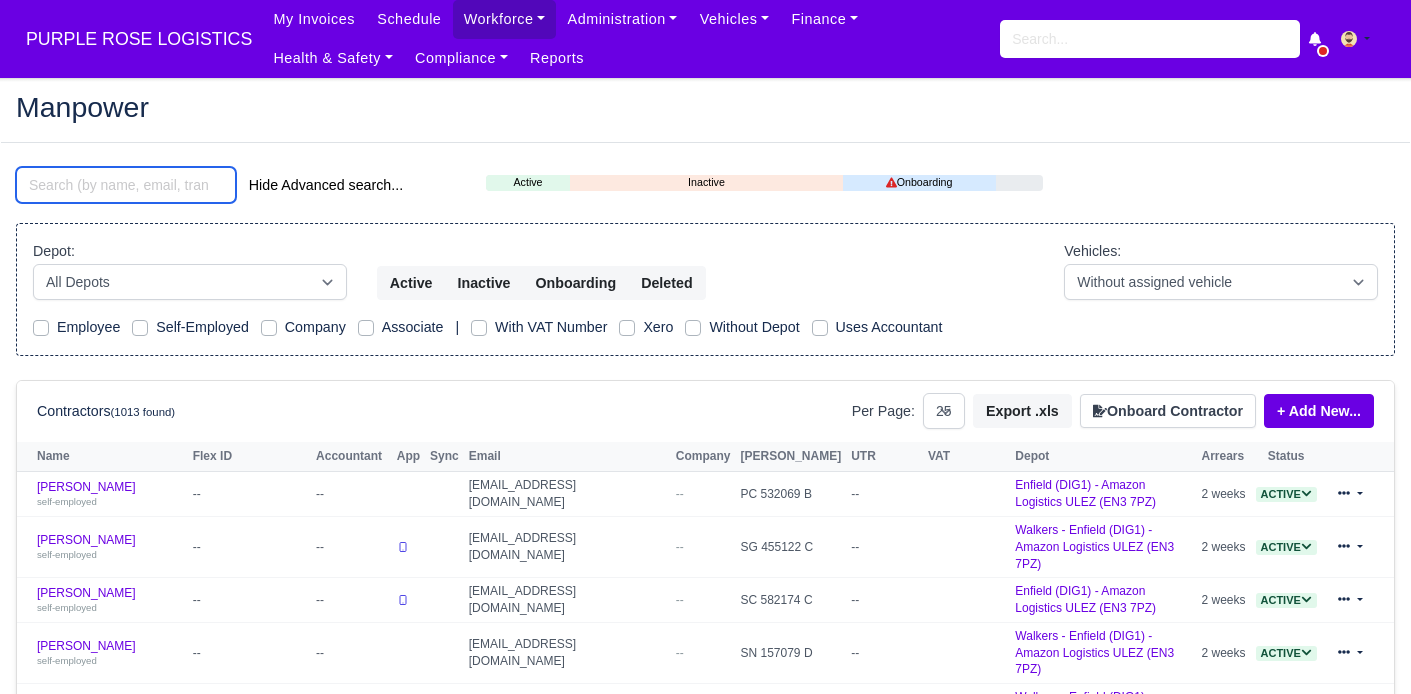 click at bounding box center [126, 185] 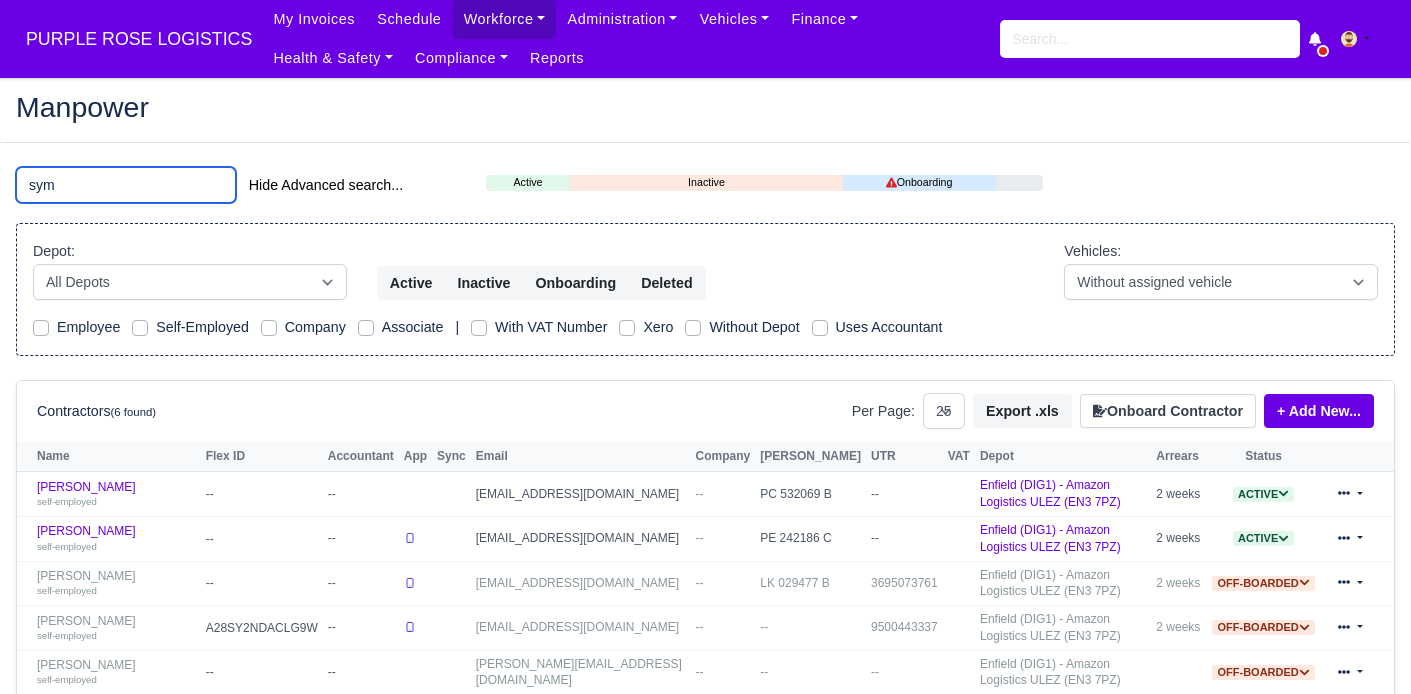 type on "sym" 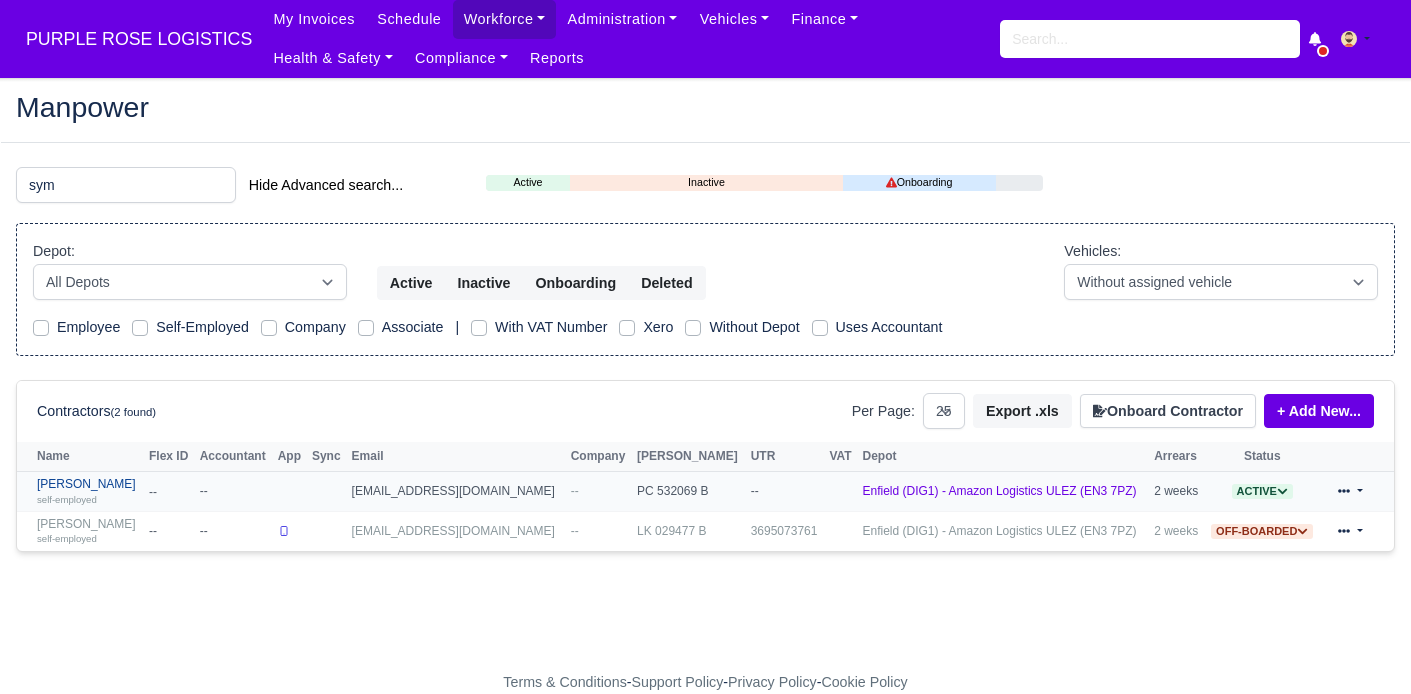 click on "Aaron Symister
self-employed" at bounding box center (88, 491) 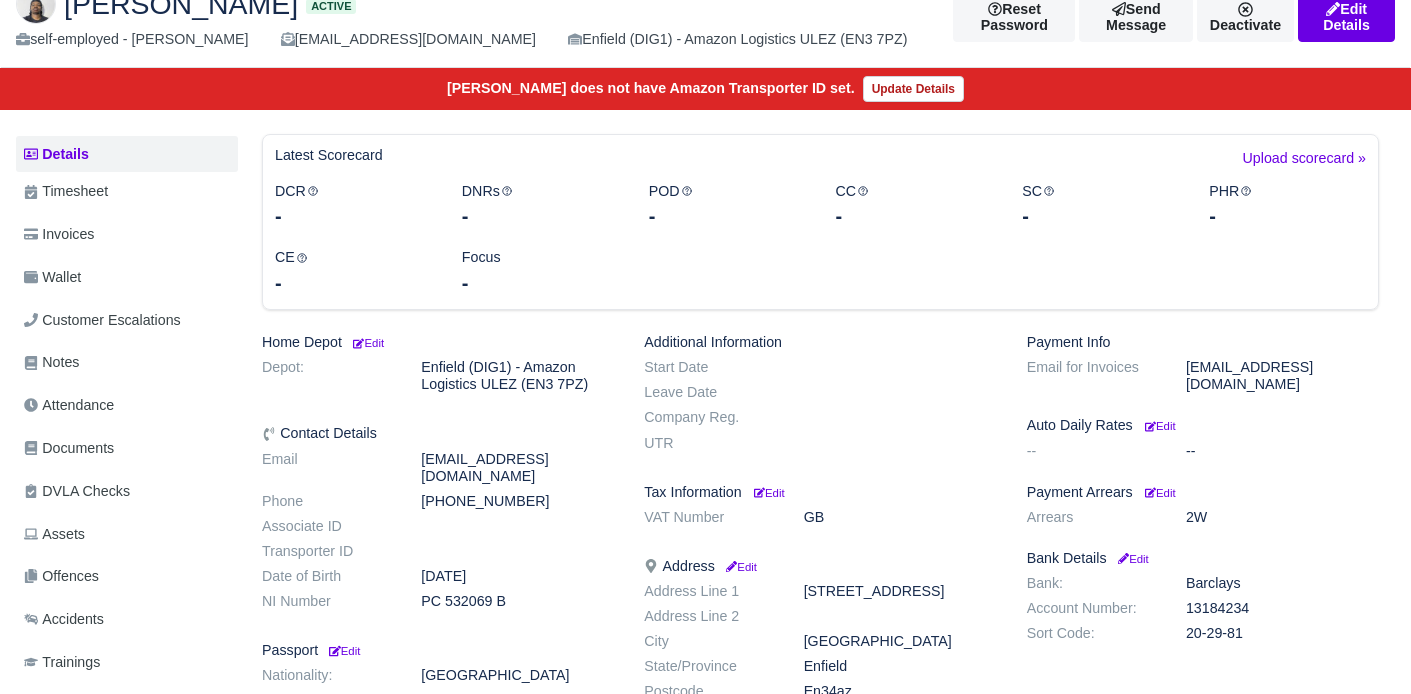 scroll, scrollTop: 146, scrollLeft: 0, axis: vertical 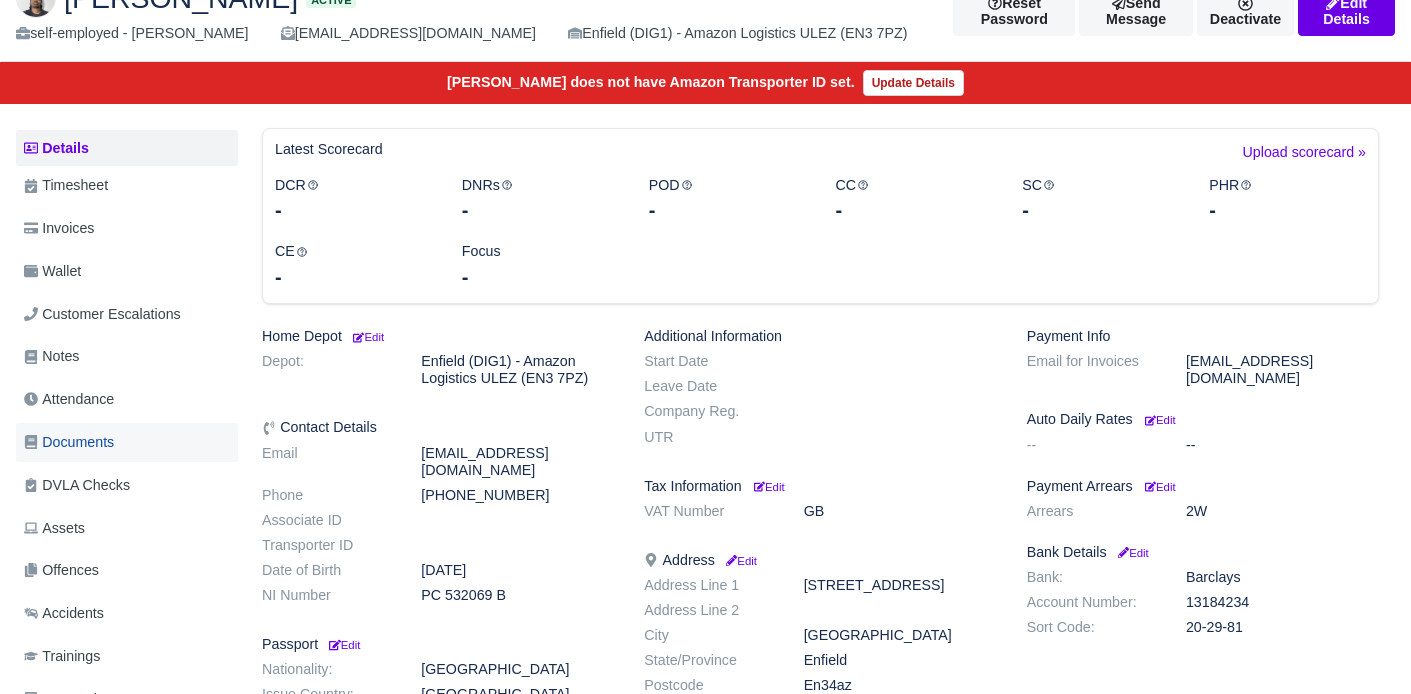 click on "Documents" at bounding box center [69, 442] 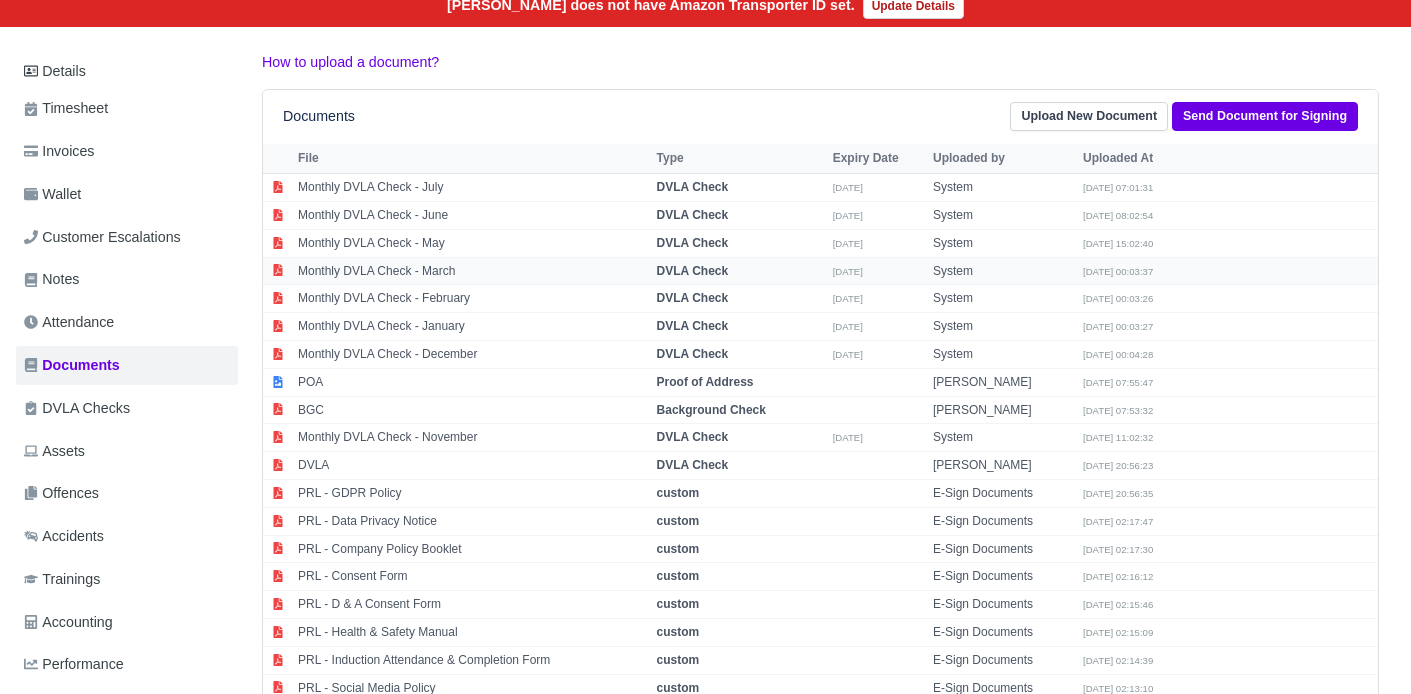 scroll, scrollTop: 0, scrollLeft: 0, axis: both 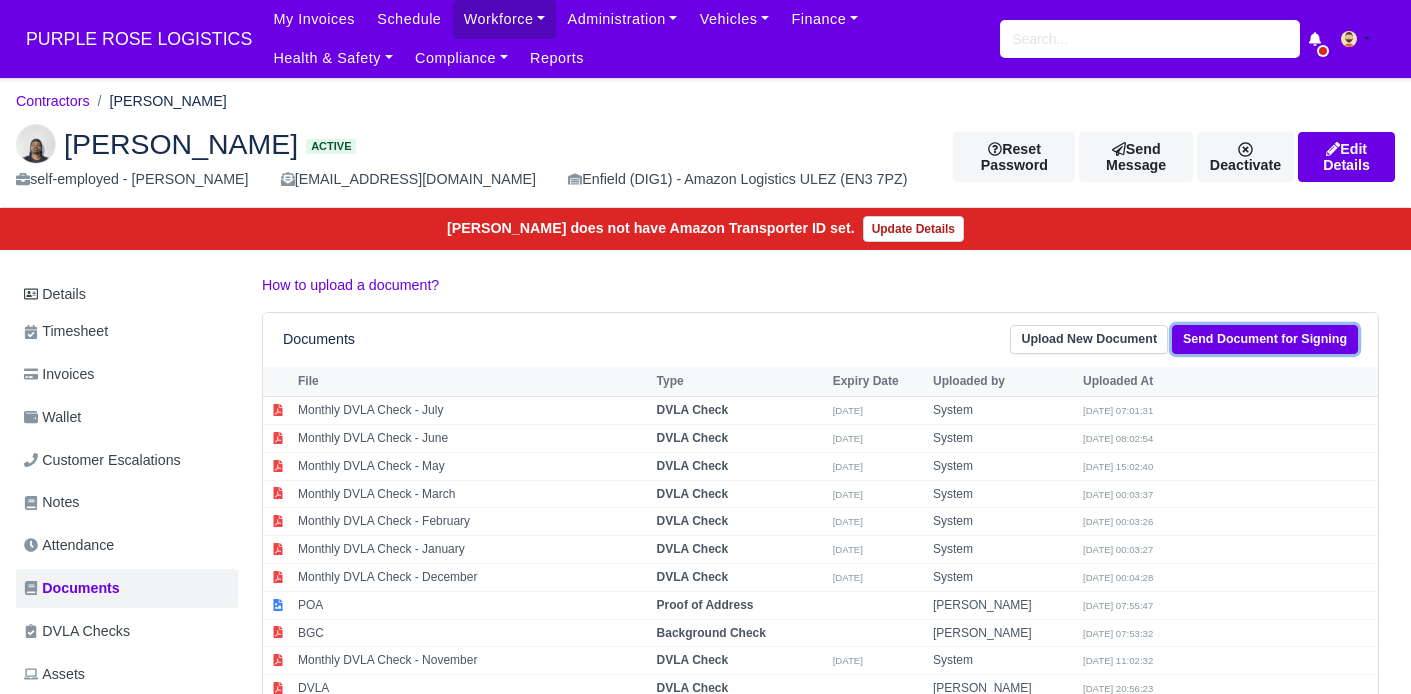 click on "Send Document for Signing" at bounding box center (1265, 339) 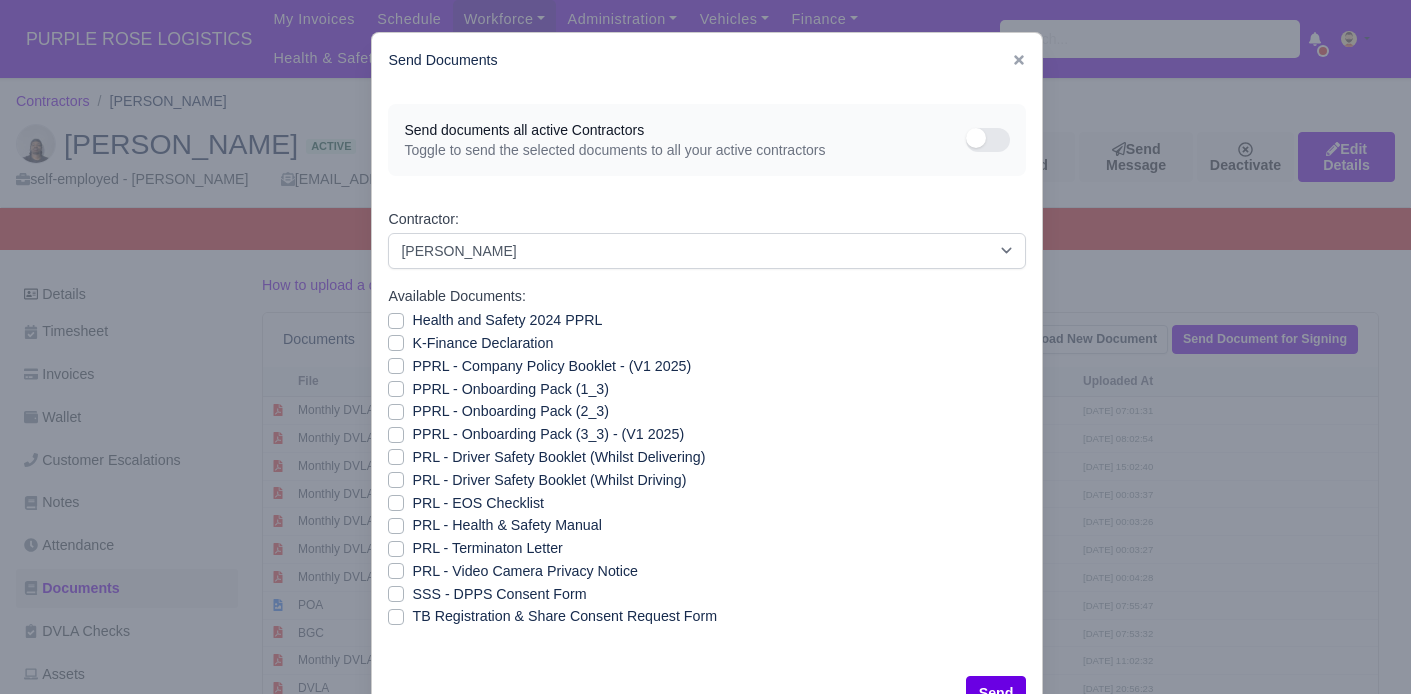 click on "PPRL - Onboarding Pack (1_3)" at bounding box center [510, 389] 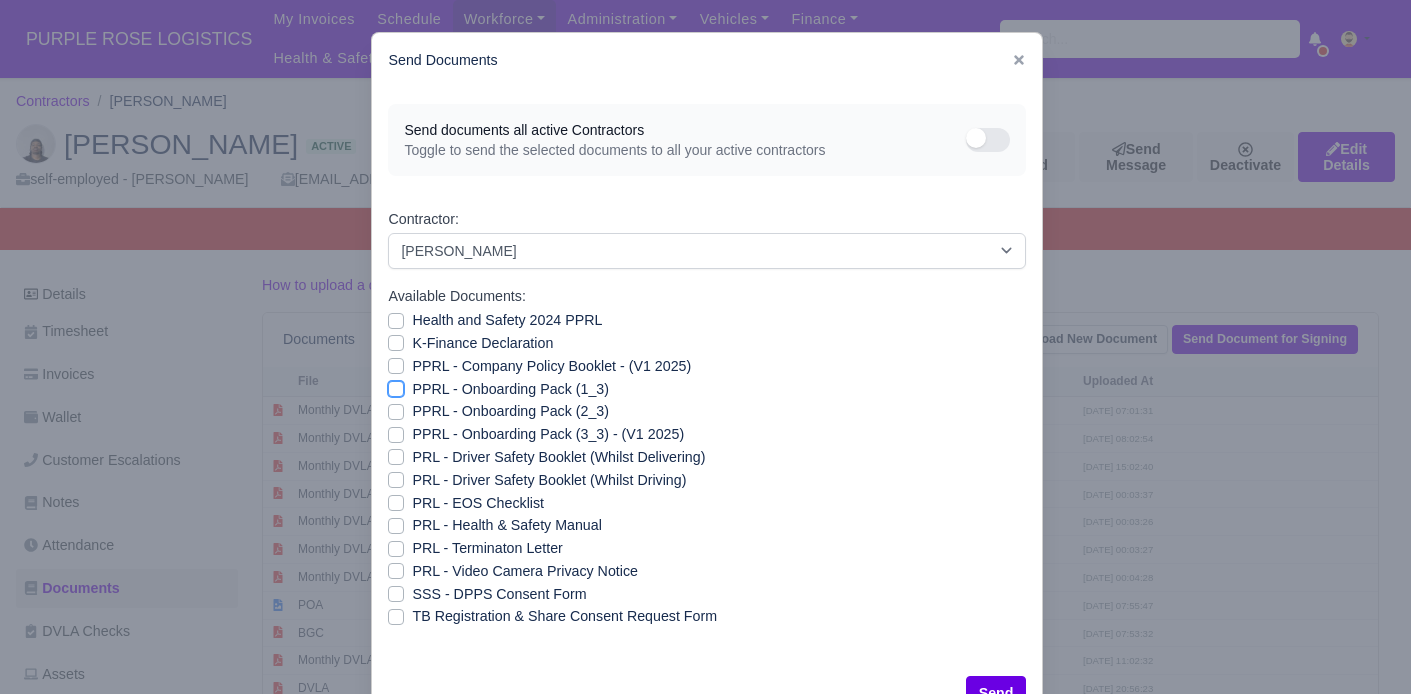 checkbox on "true" 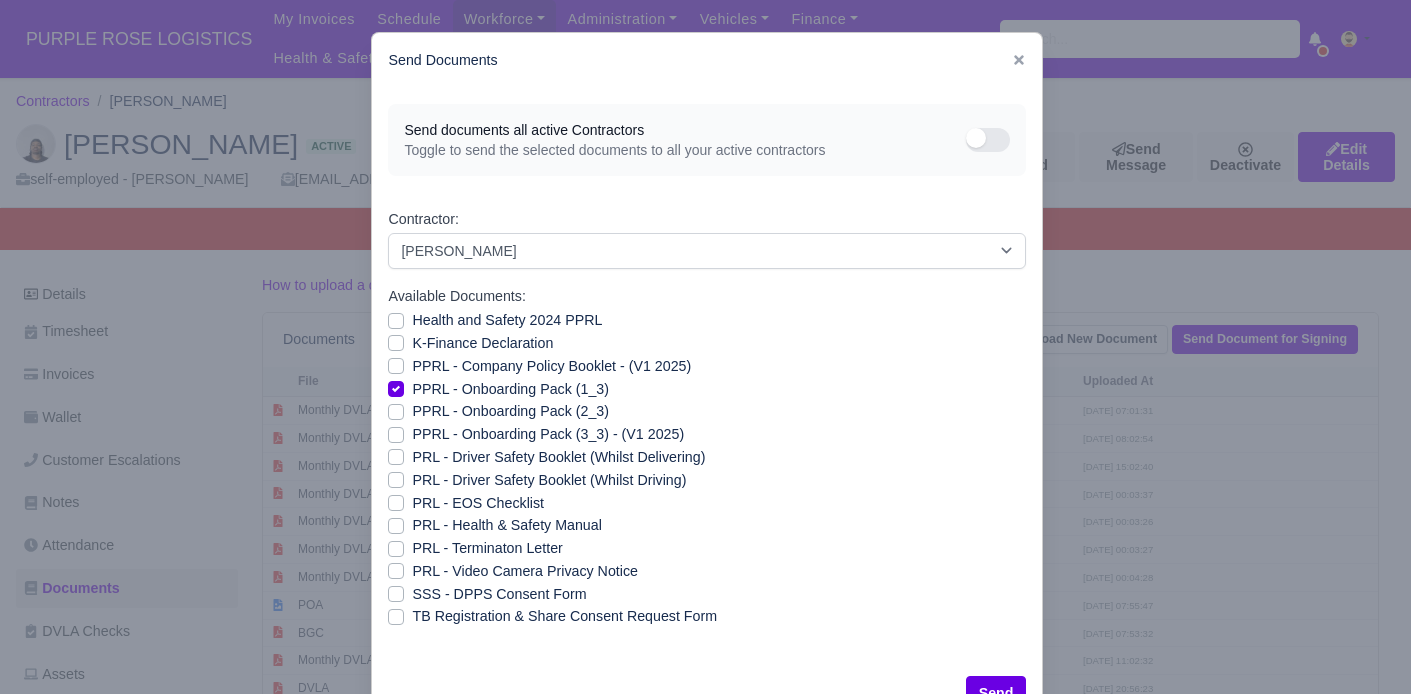 click on "PPRL - Onboarding Pack (2_3)" at bounding box center [510, 411] 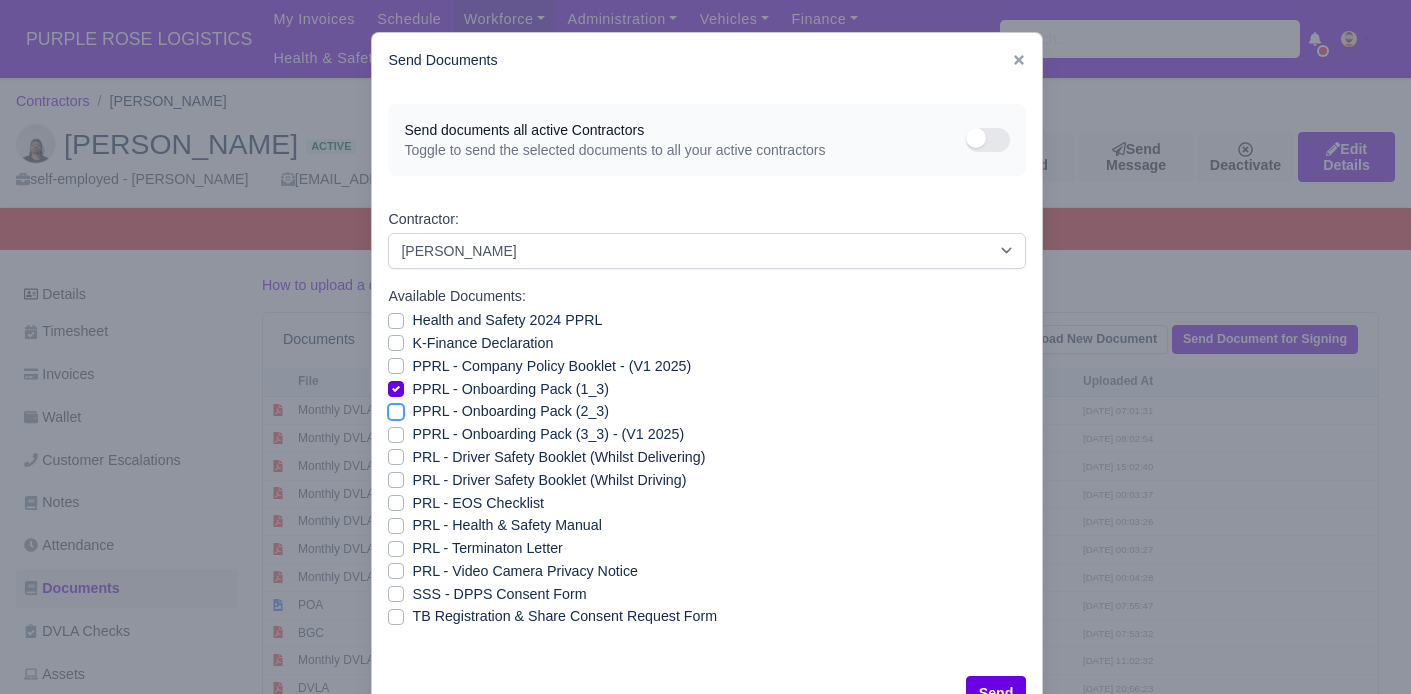 checkbox on "true" 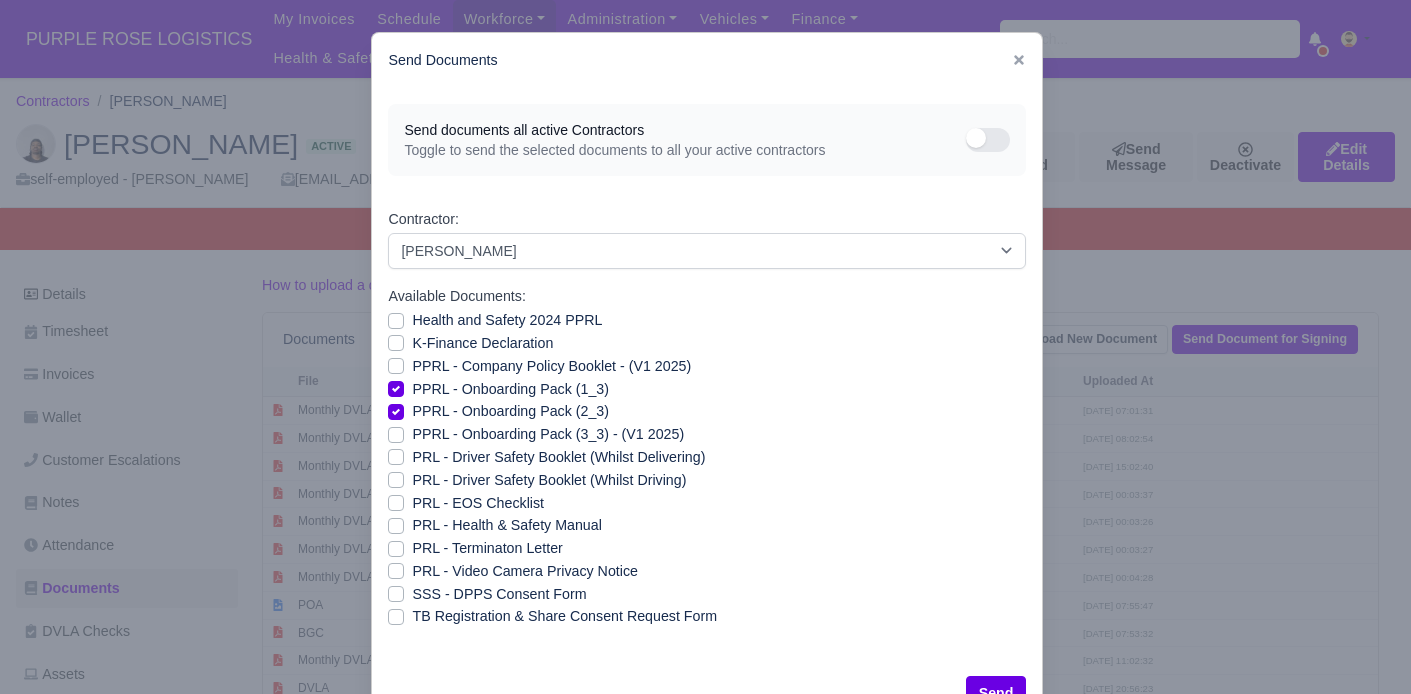 click on "PPRL - Onboarding Pack (3_3) - (V1 2025)" at bounding box center (548, 434) 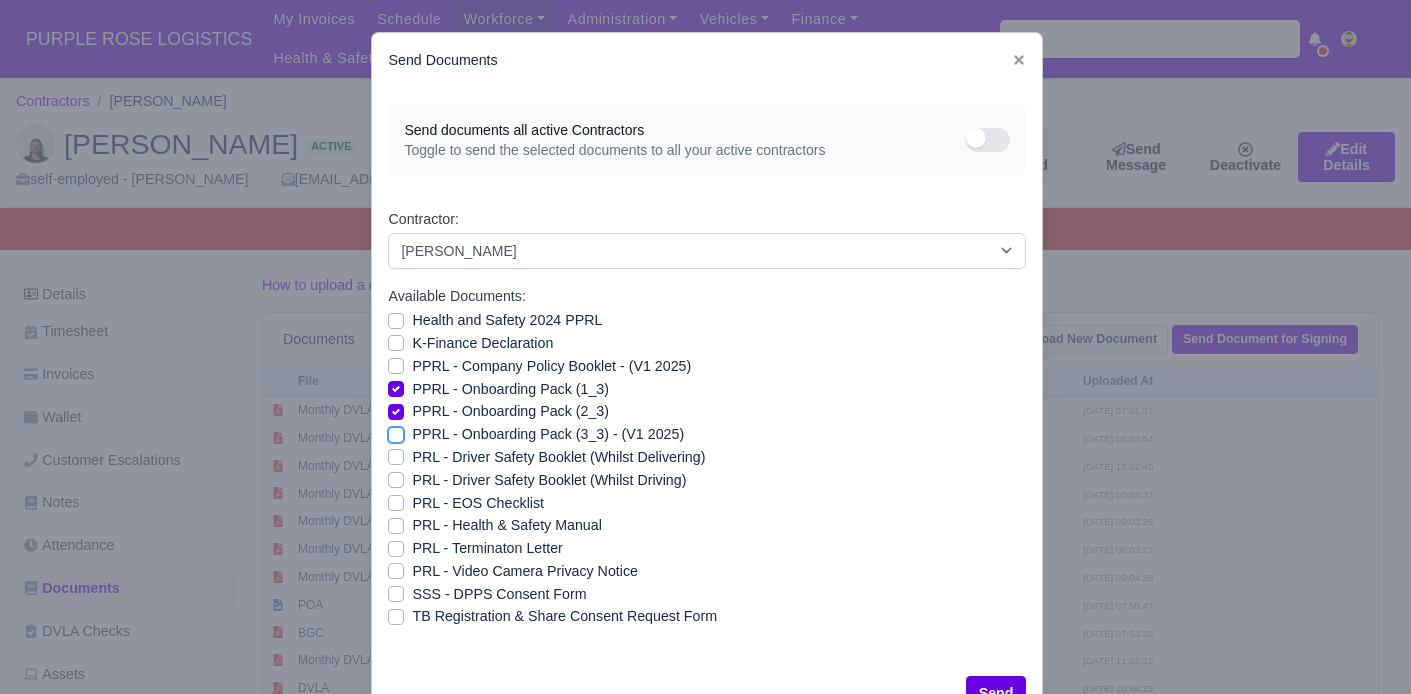 click on "PPRL - Onboarding Pack (3_3) - (V1 2025)" at bounding box center (396, 431) 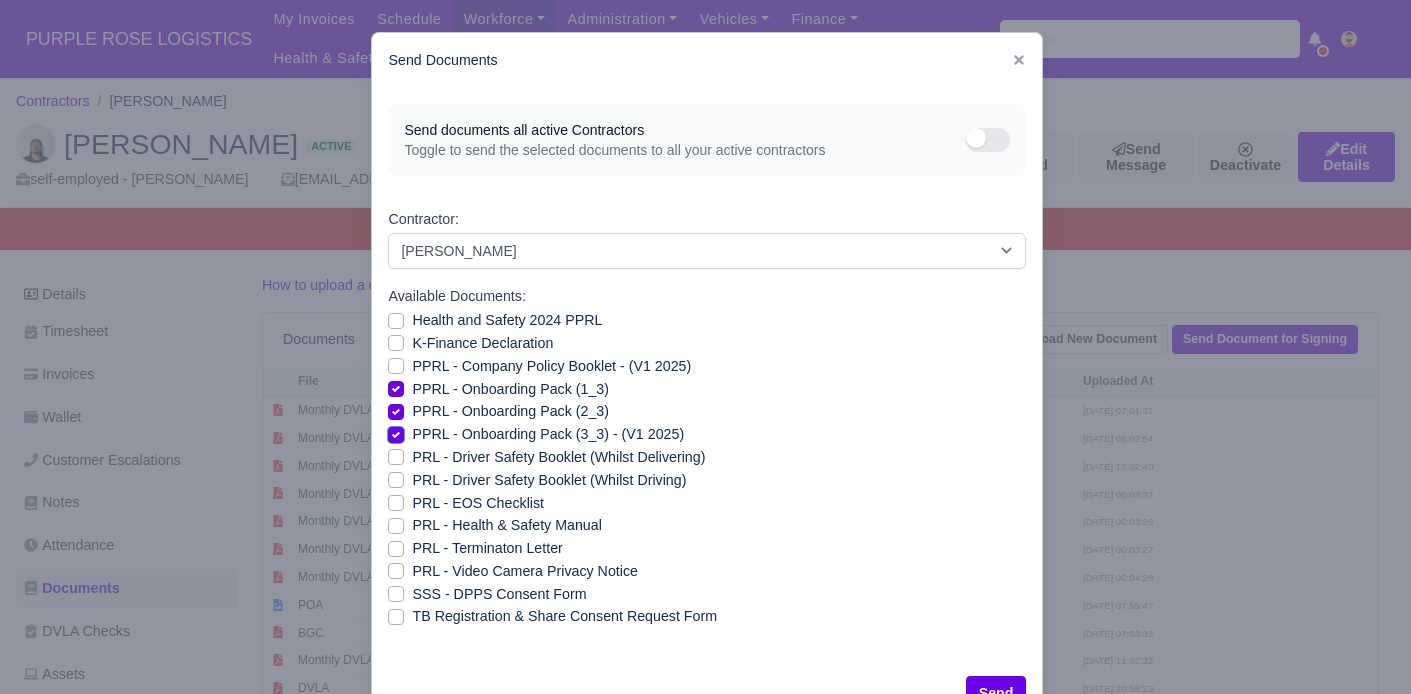 scroll, scrollTop: 68, scrollLeft: 0, axis: vertical 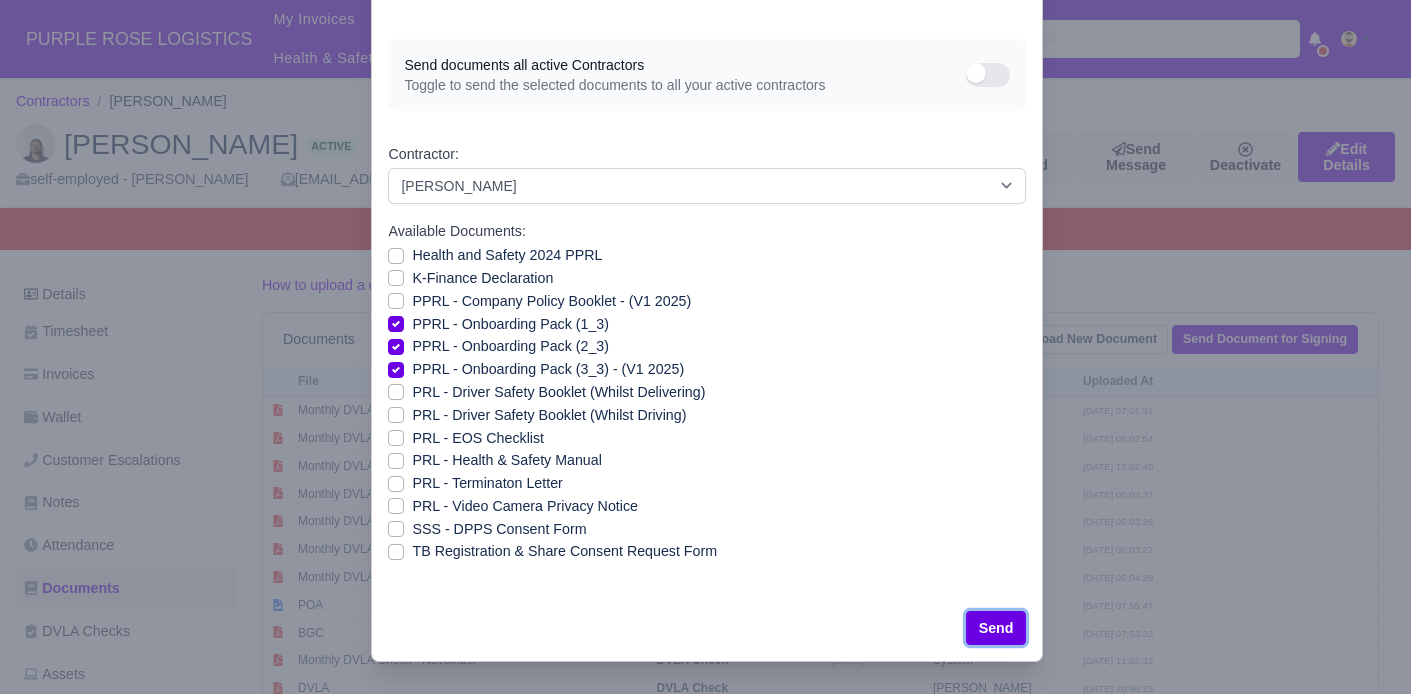 click on "Send" at bounding box center [996, 628] 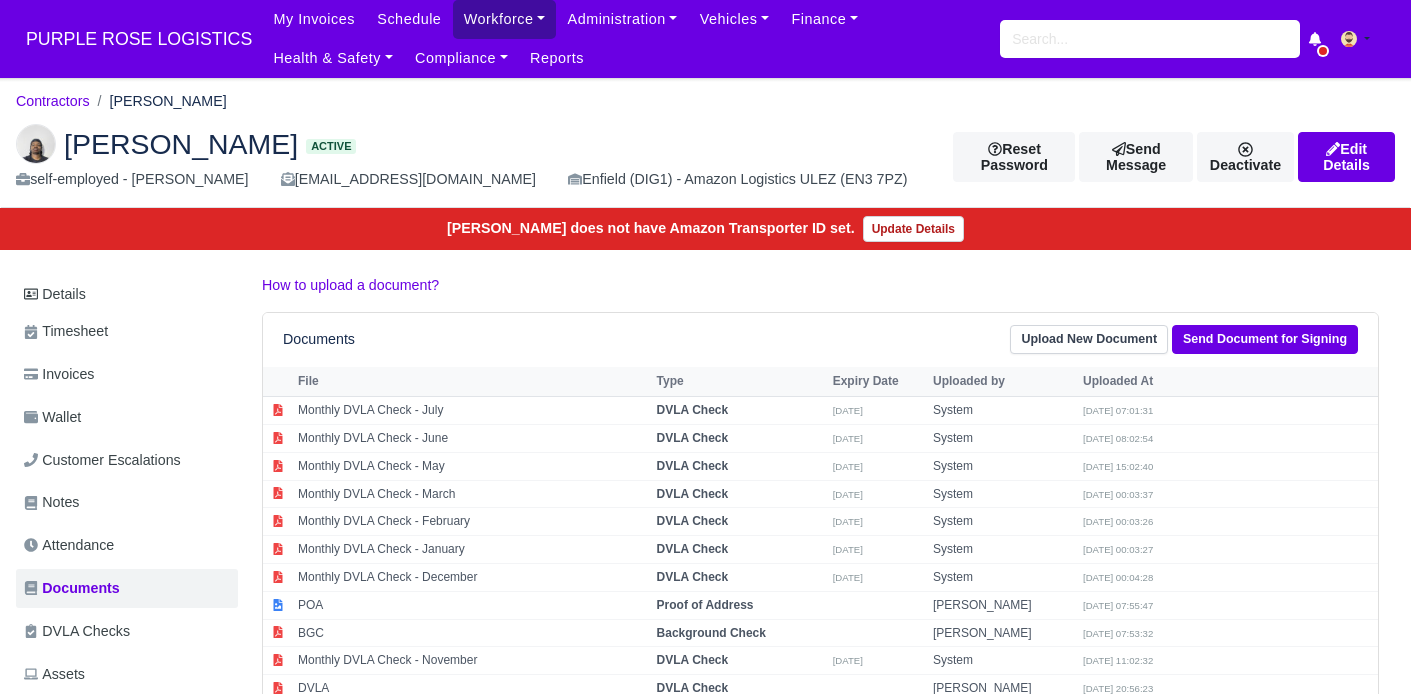 click on "Workforce" at bounding box center (505, 19) 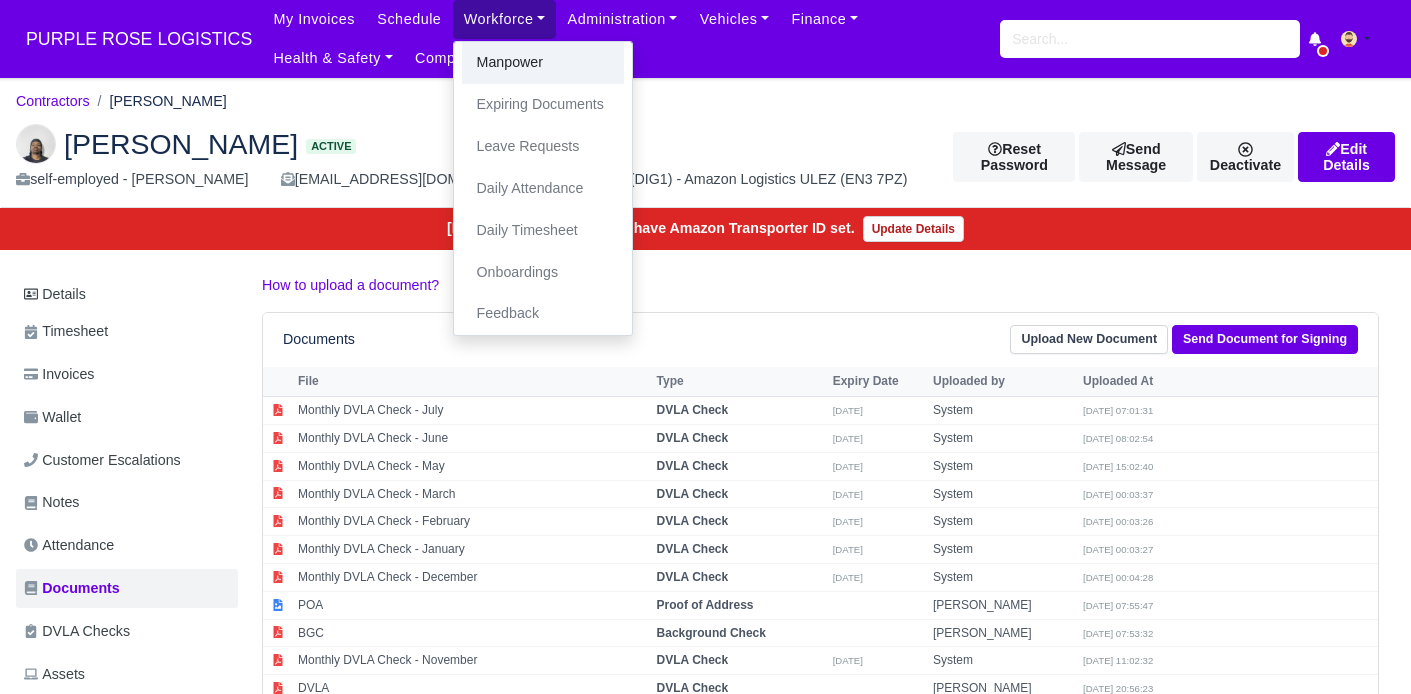 click on "Manpower" at bounding box center [543, 63] 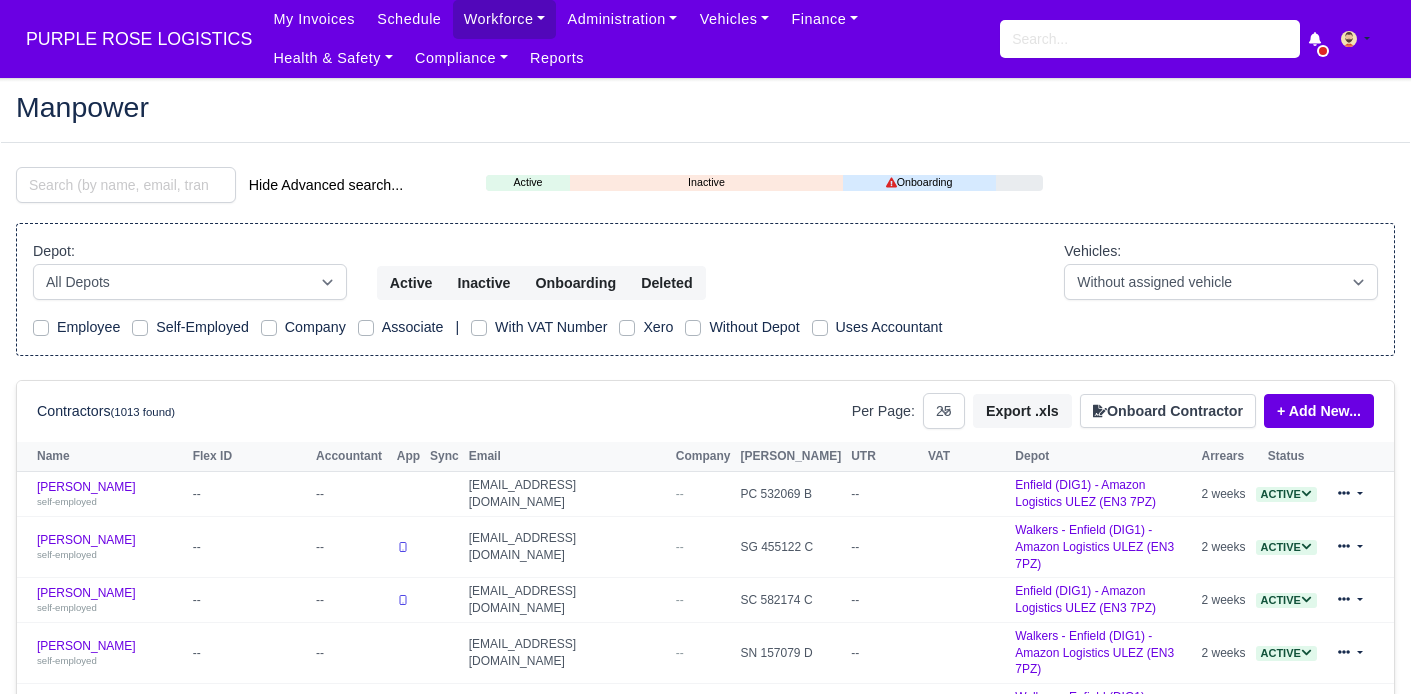 select on "25" 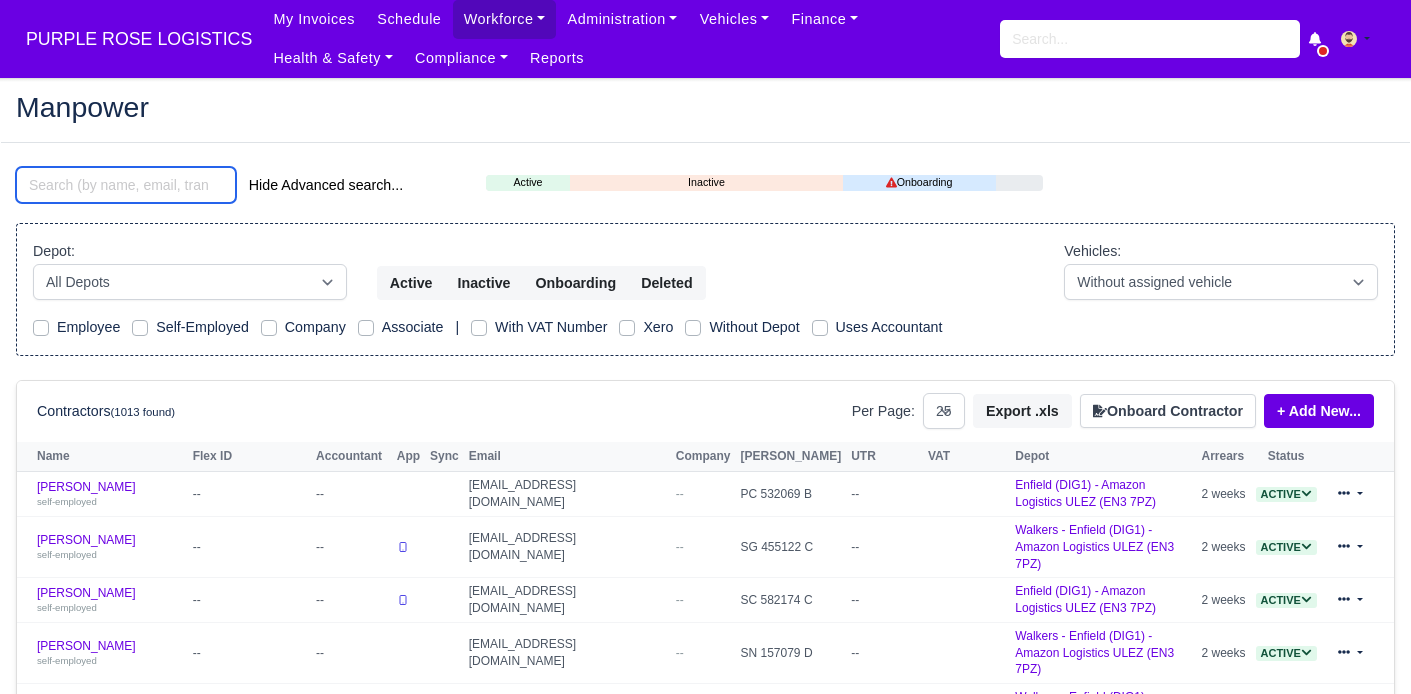 click at bounding box center (126, 185) 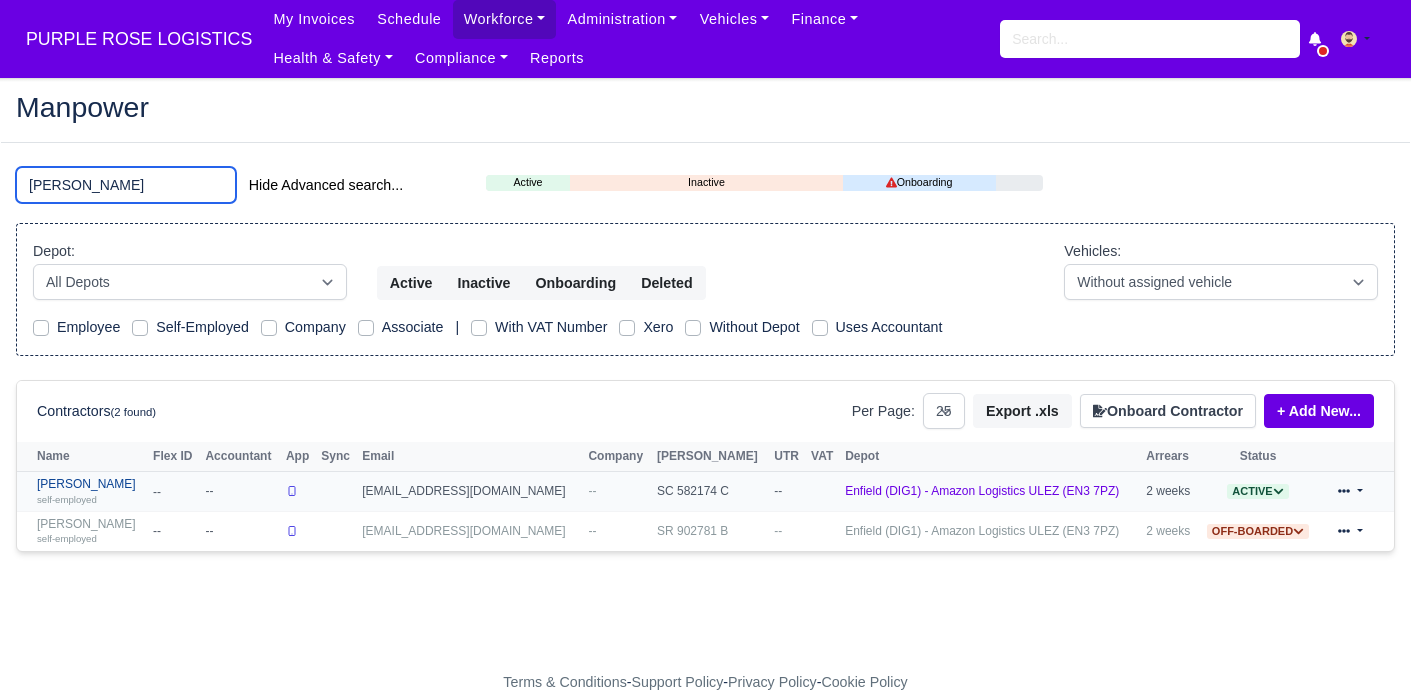 type on "dahir" 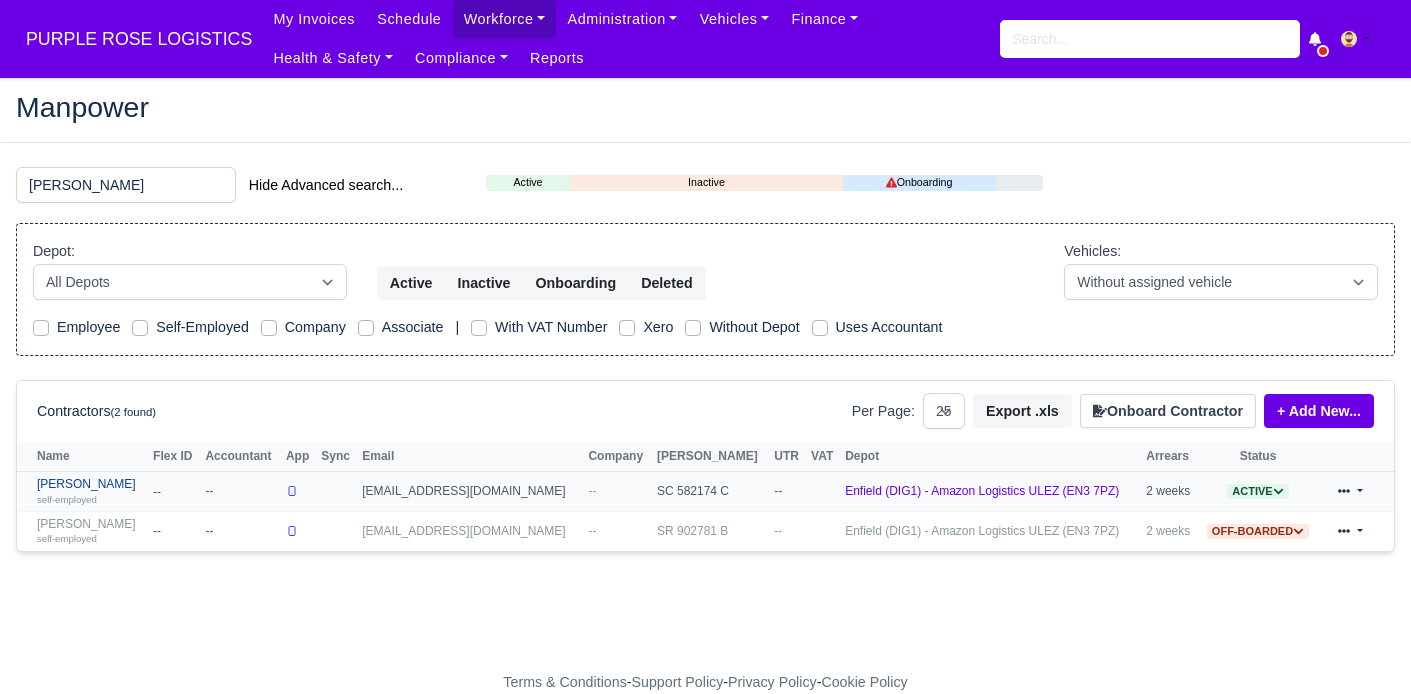 click on "Abdullah Dahir
self-employed" at bounding box center (90, 491) 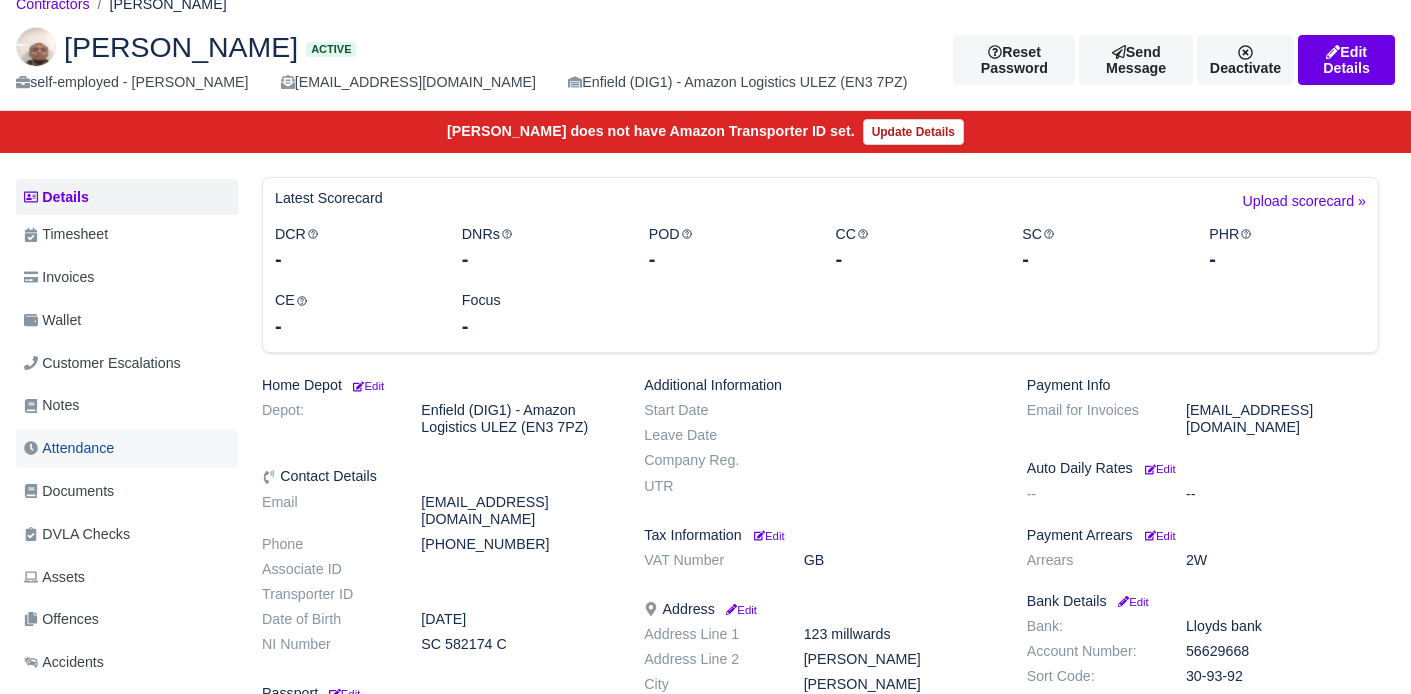 scroll, scrollTop: 107, scrollLeft: 0, axis: vertical 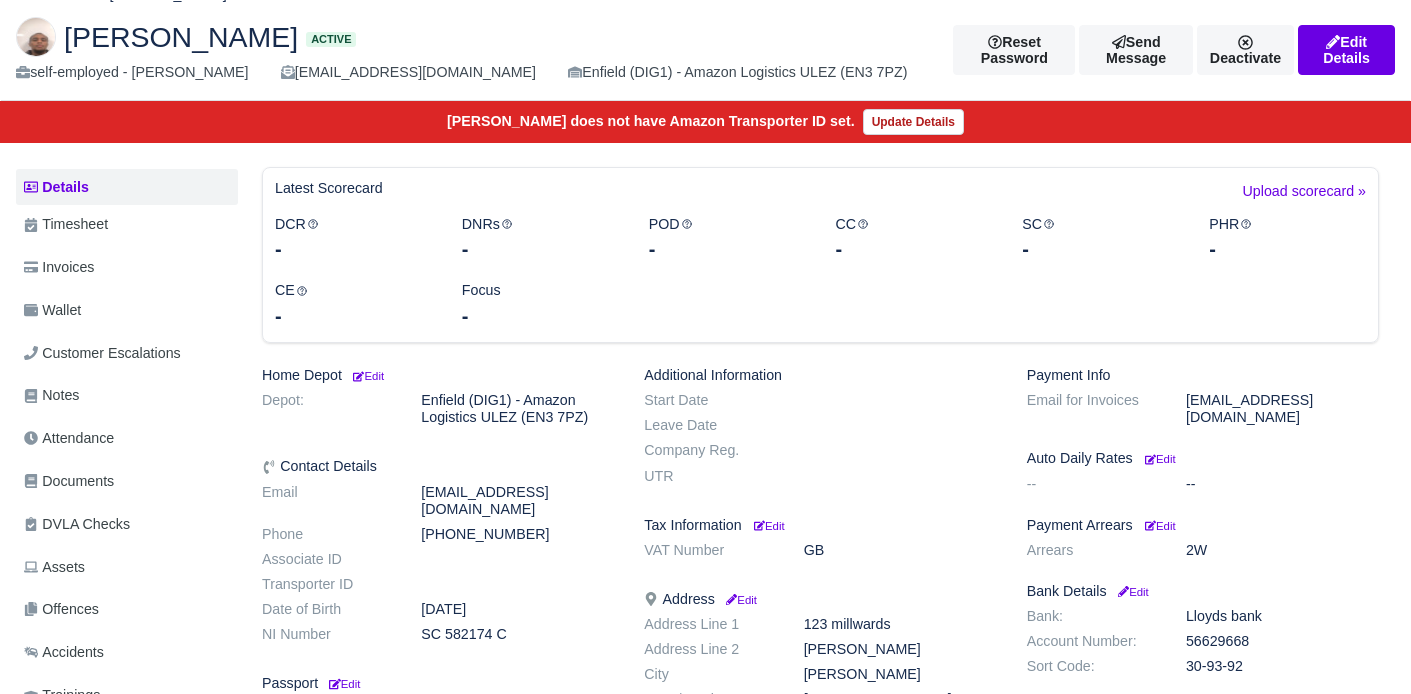 click on "Details
Timesheet
Invoices
Wallet
Customer Escalations
Notes
Attendance
Documents" at bounding box center (127, 508) 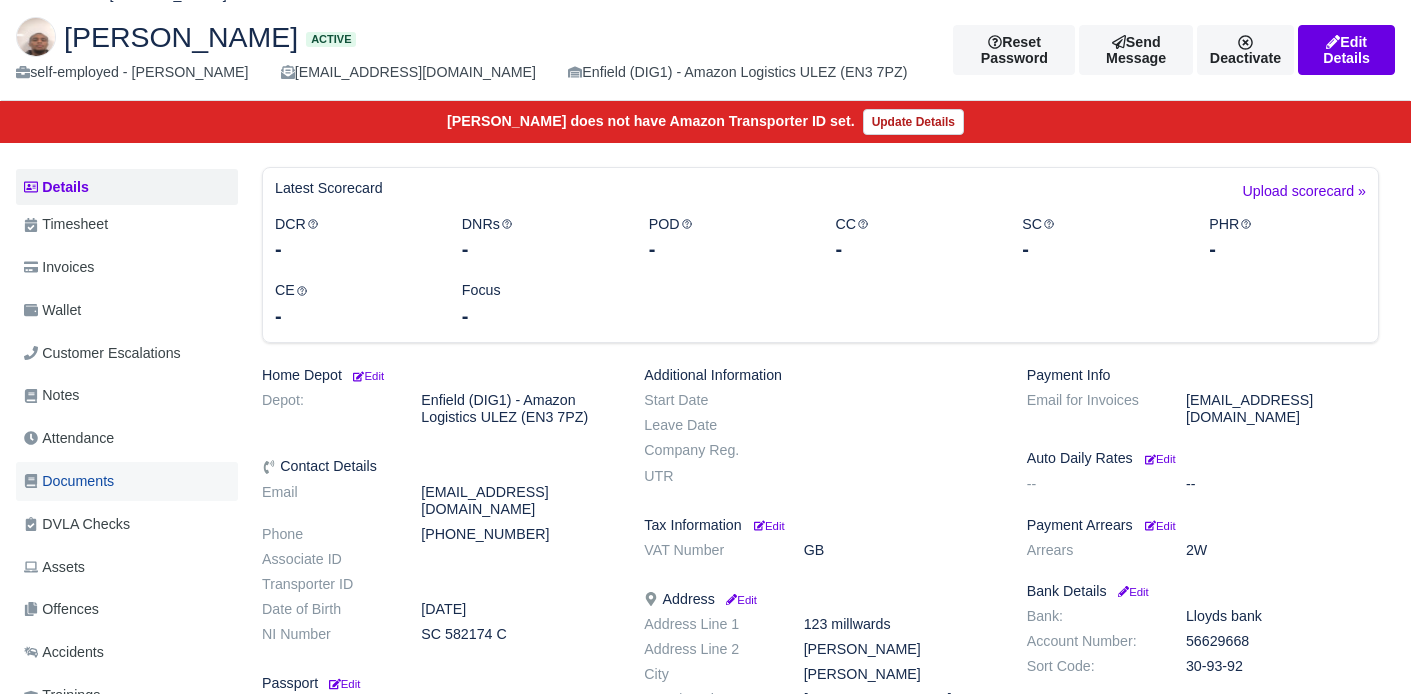 click on "Documents" at bounding box center (69, 481) 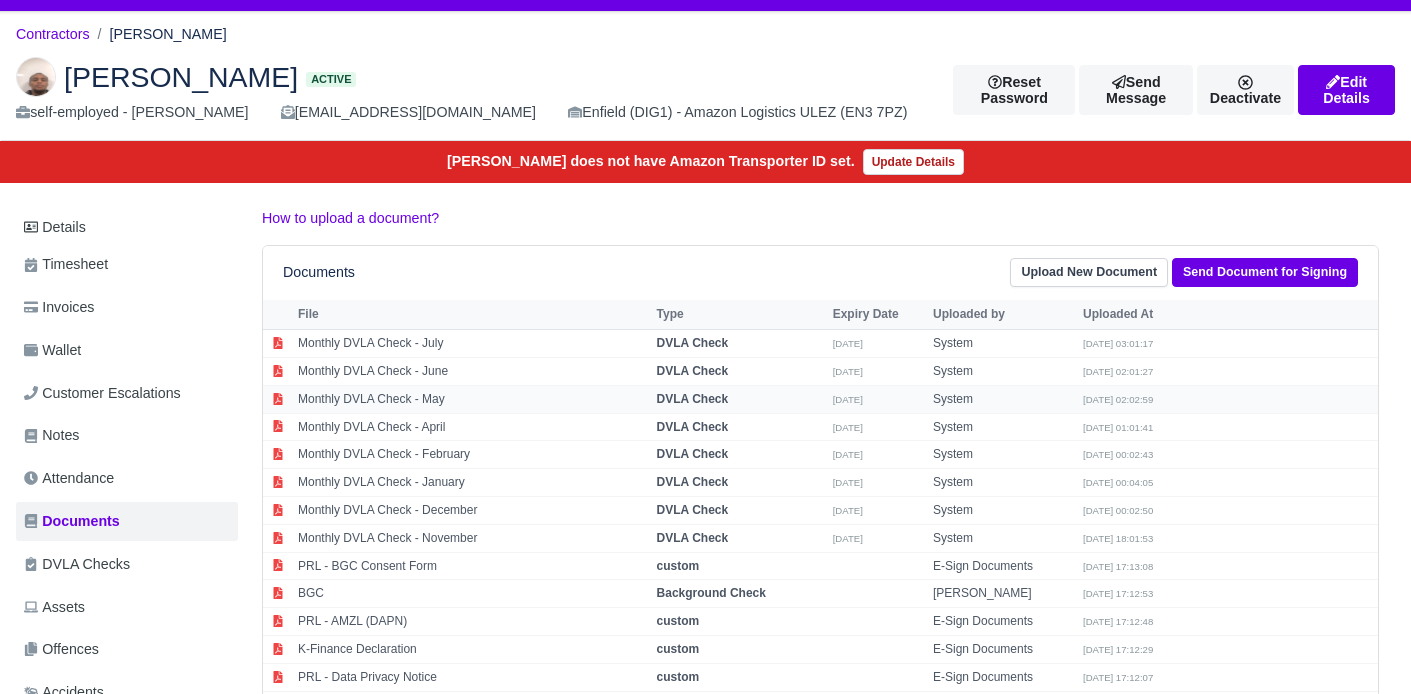 scroll, scrollTop: 72, scrollLeft: 0, axis: vertical 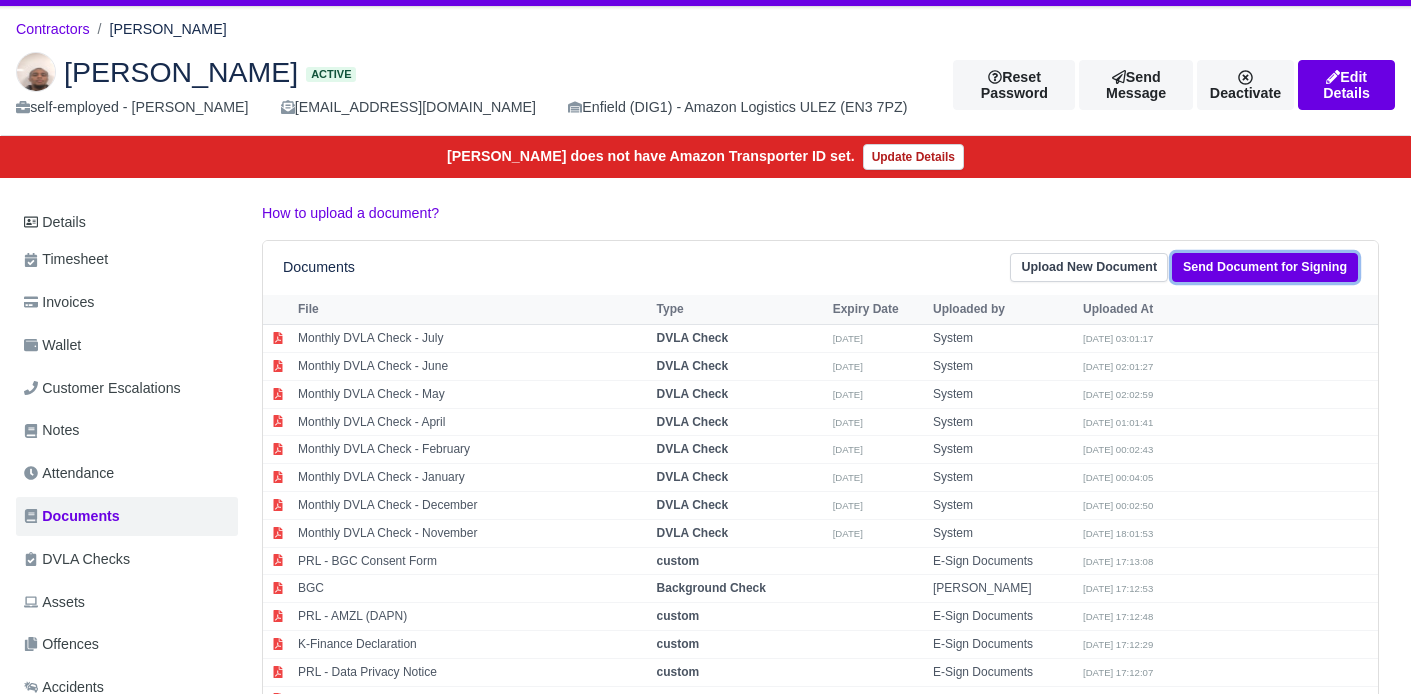 click on "Send Document for Signing" at bounding box center [1265, 267] 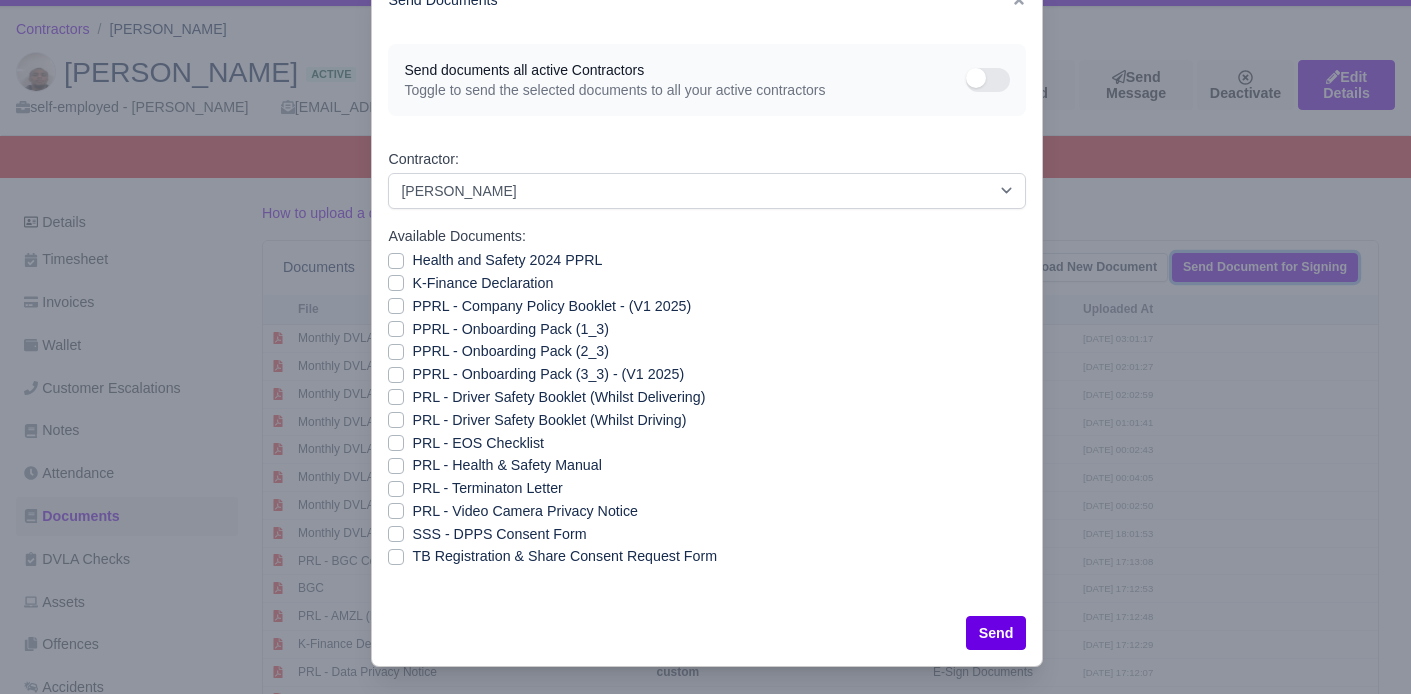 scroll, scrollTop: 68, scrollLeft: 0, axis: vertical 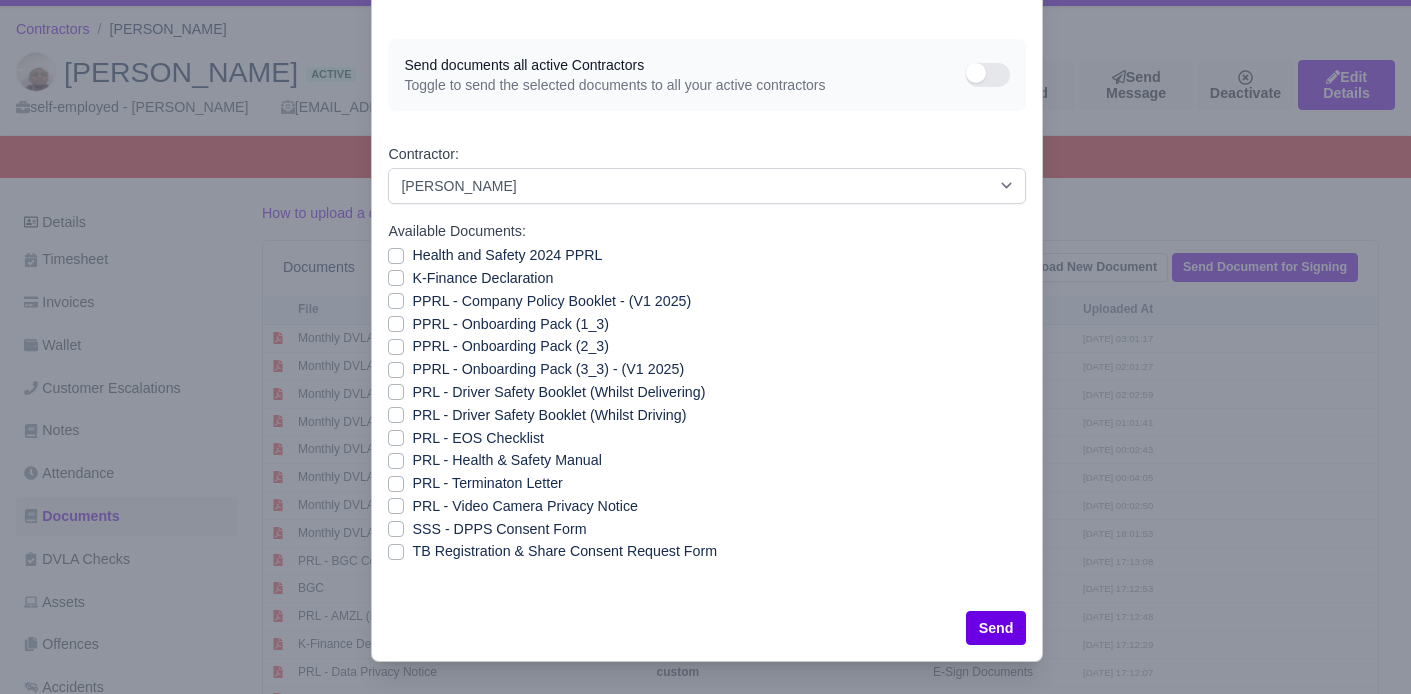 click on "PPRL - Company Policy Booklet - (V1 2025)" at bounding box center [551, 301] 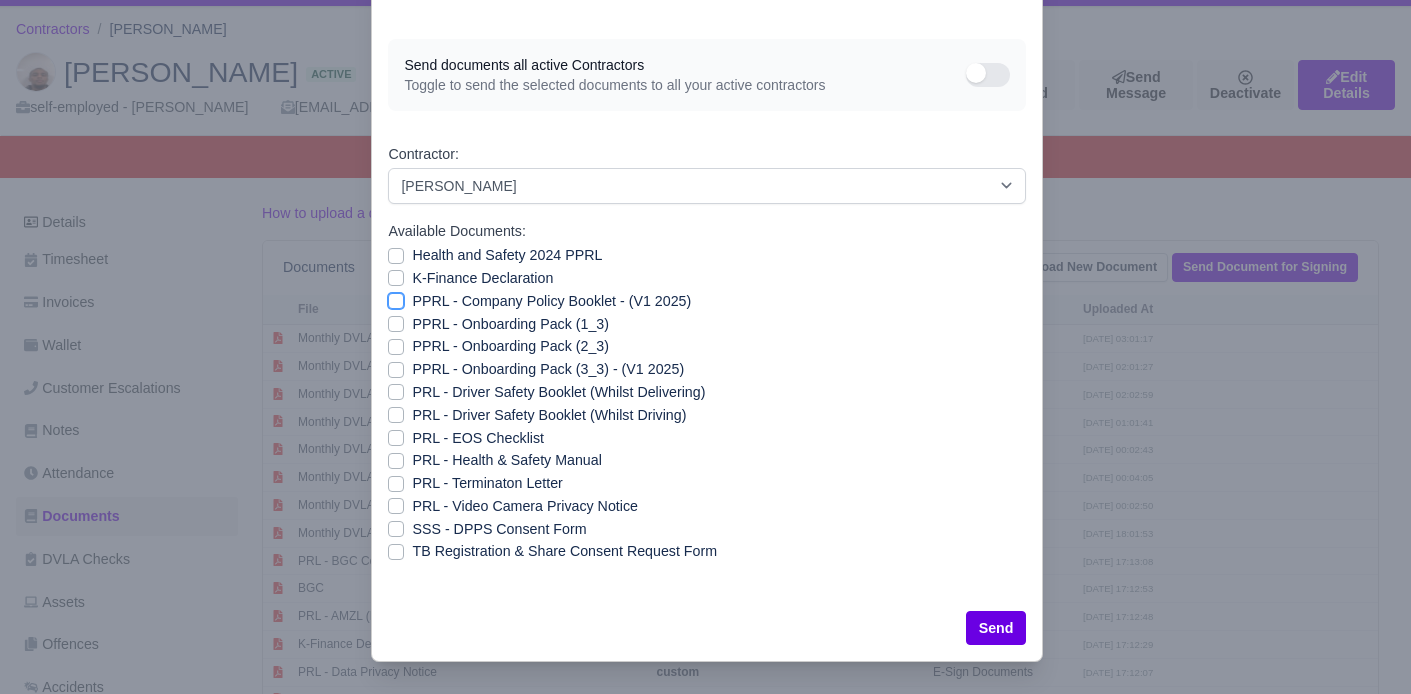 click on "PPRL - Company Policy Booklet - (V1 2025)" at bounding box center (396, 298) 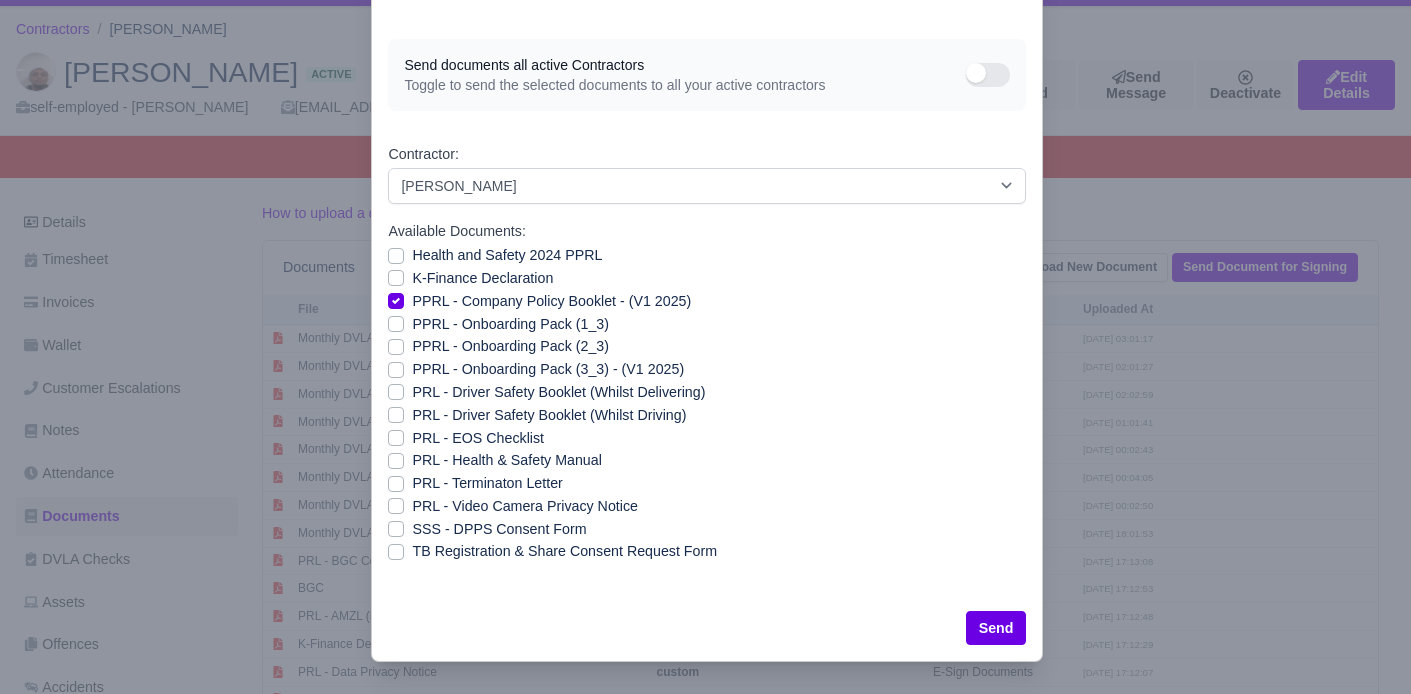 click on "PPRL - Onboarding Pack (1_3)" at bounding box center [510, 324] 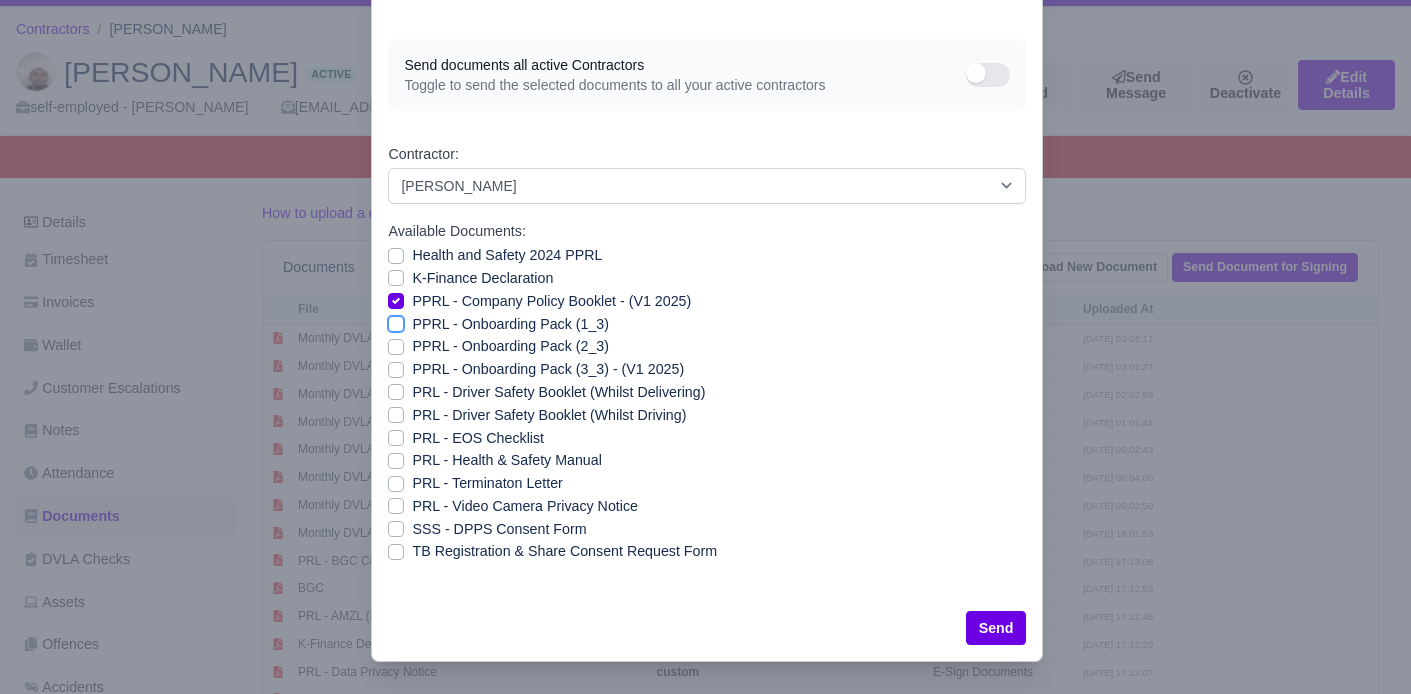 checkbox on "true" 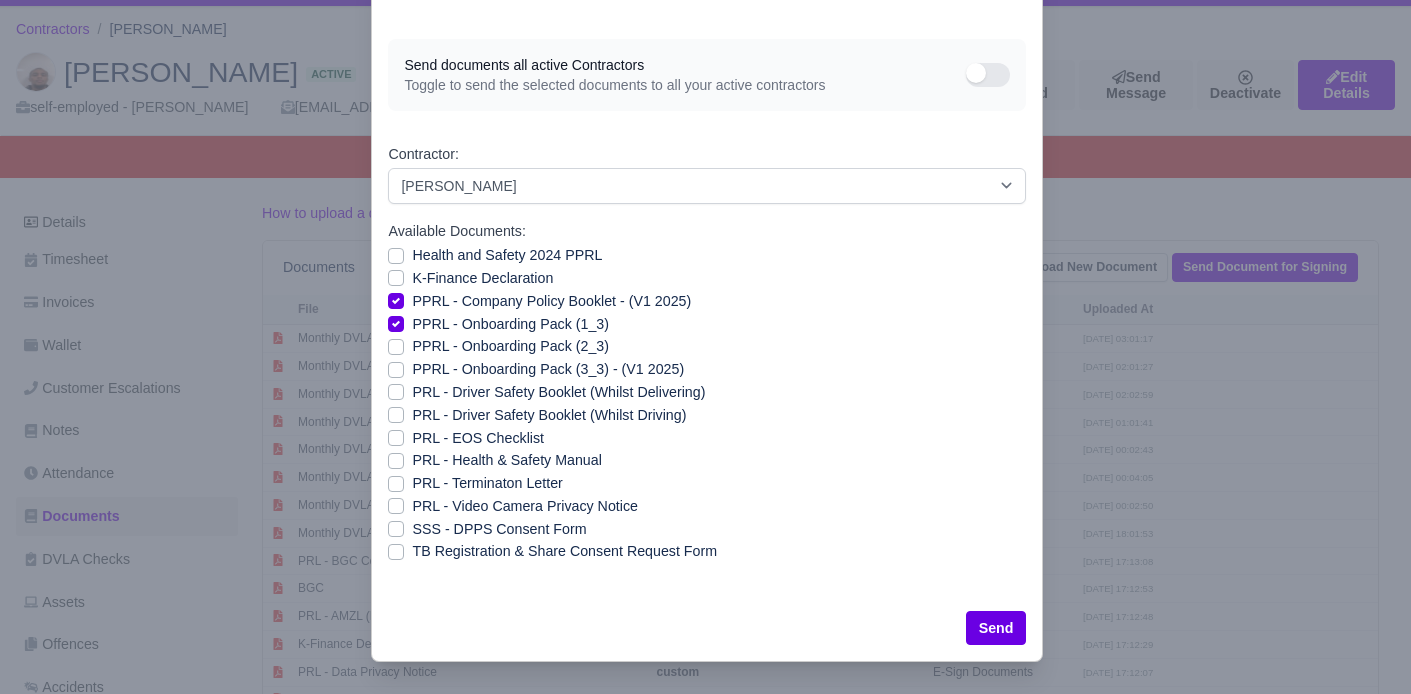 click on "PPRL - Onboarding Pack (2_3)" at bounding box center [707, 346] 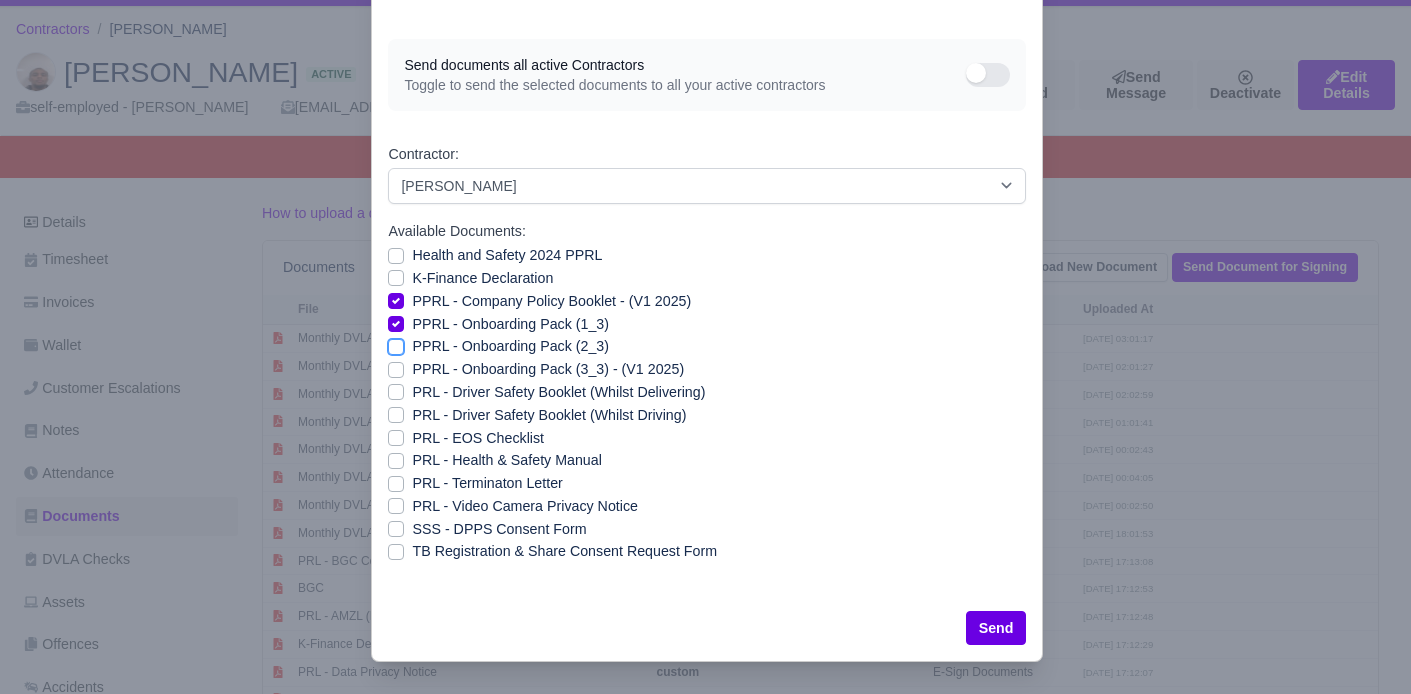 checkbox on "true" 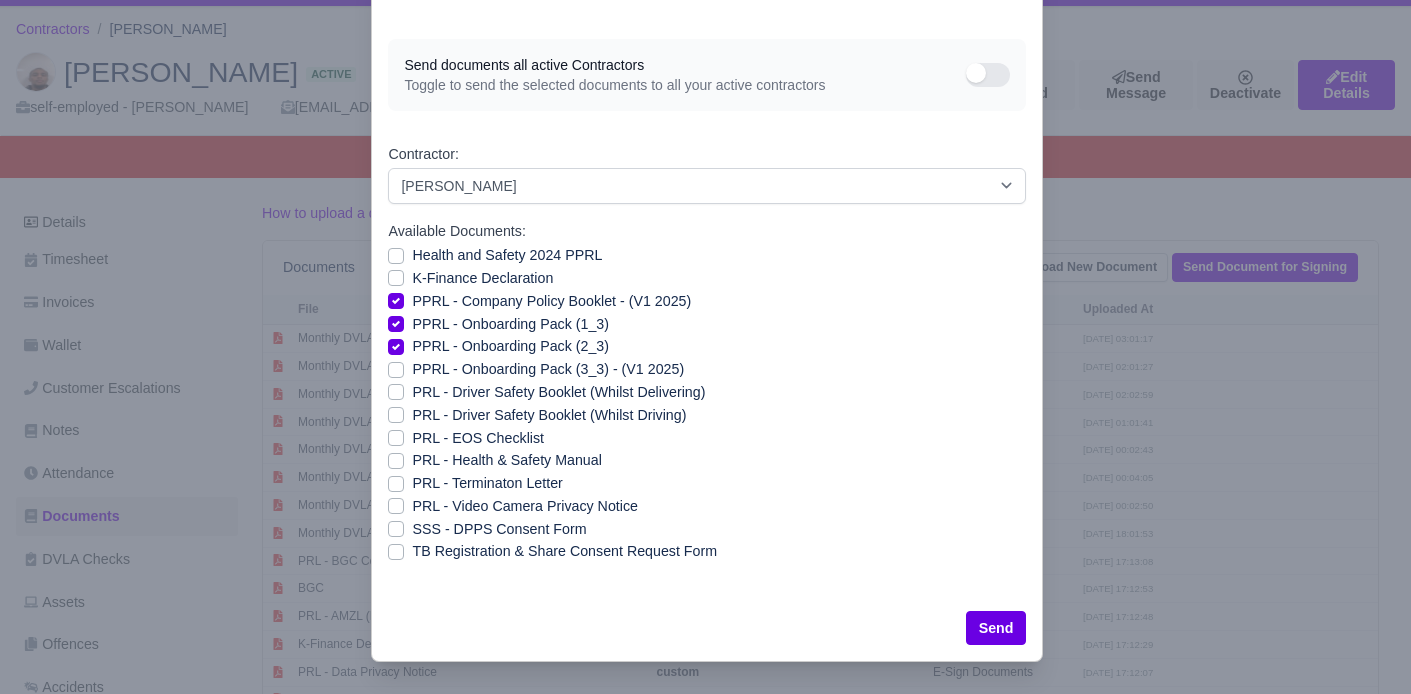 click on "PPRL - Onboarding Pack (3_3) - (V1 2025)" at bounding box center (548, 369) 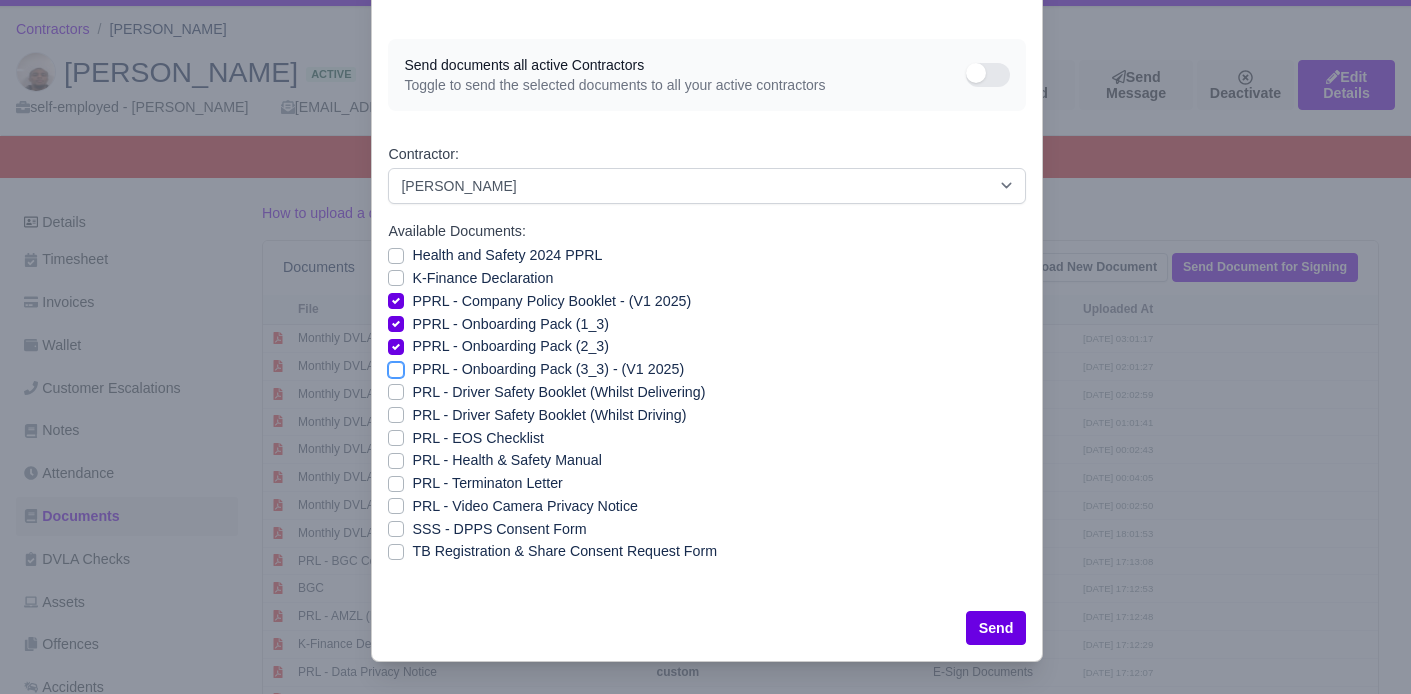 checkbox on "true" 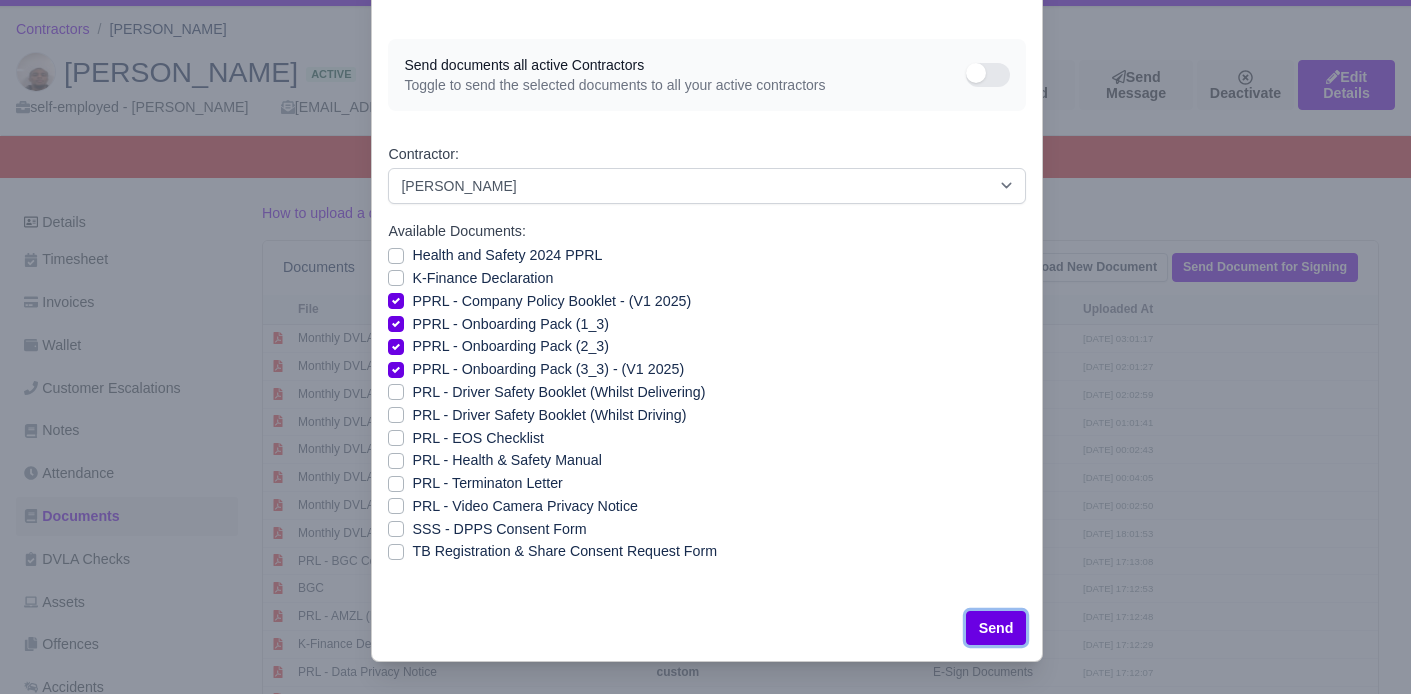 click on "Send" at bounding box center [996, 628] 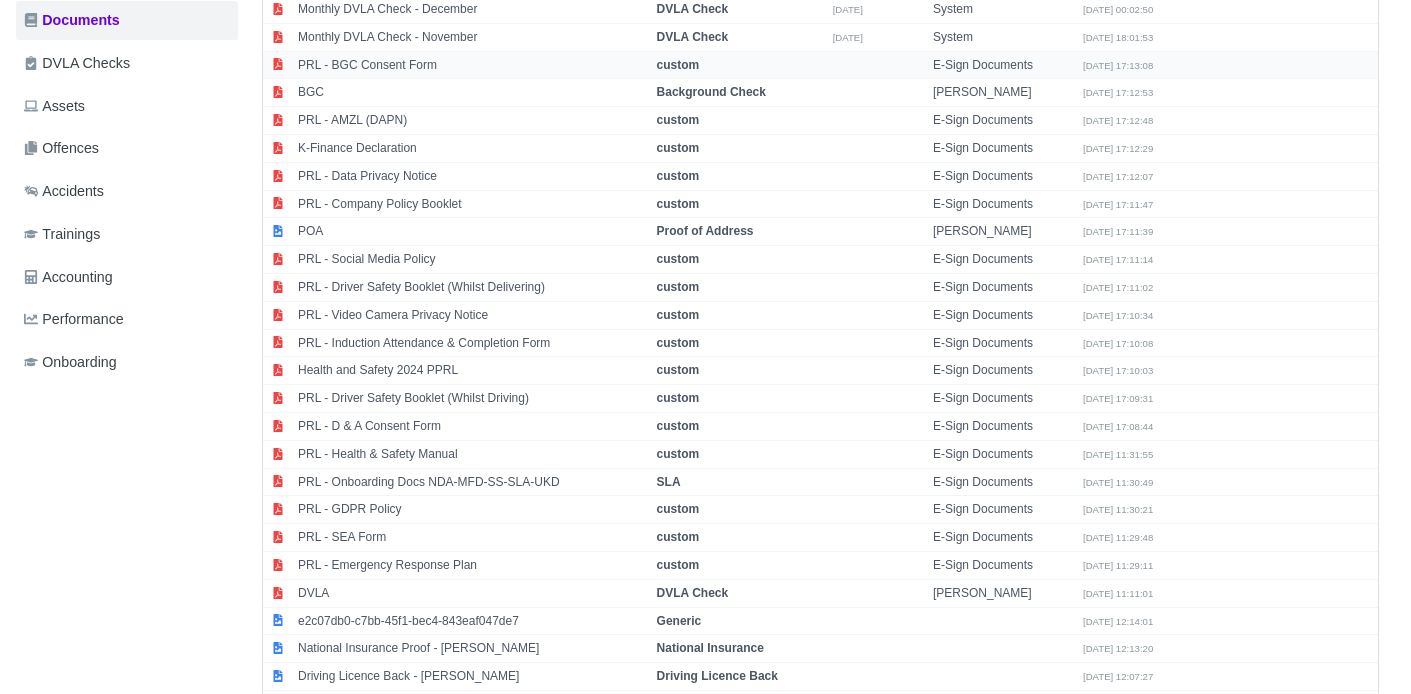 scroll, scrollTop: 596, scrollLeft: 0, axis: vertical 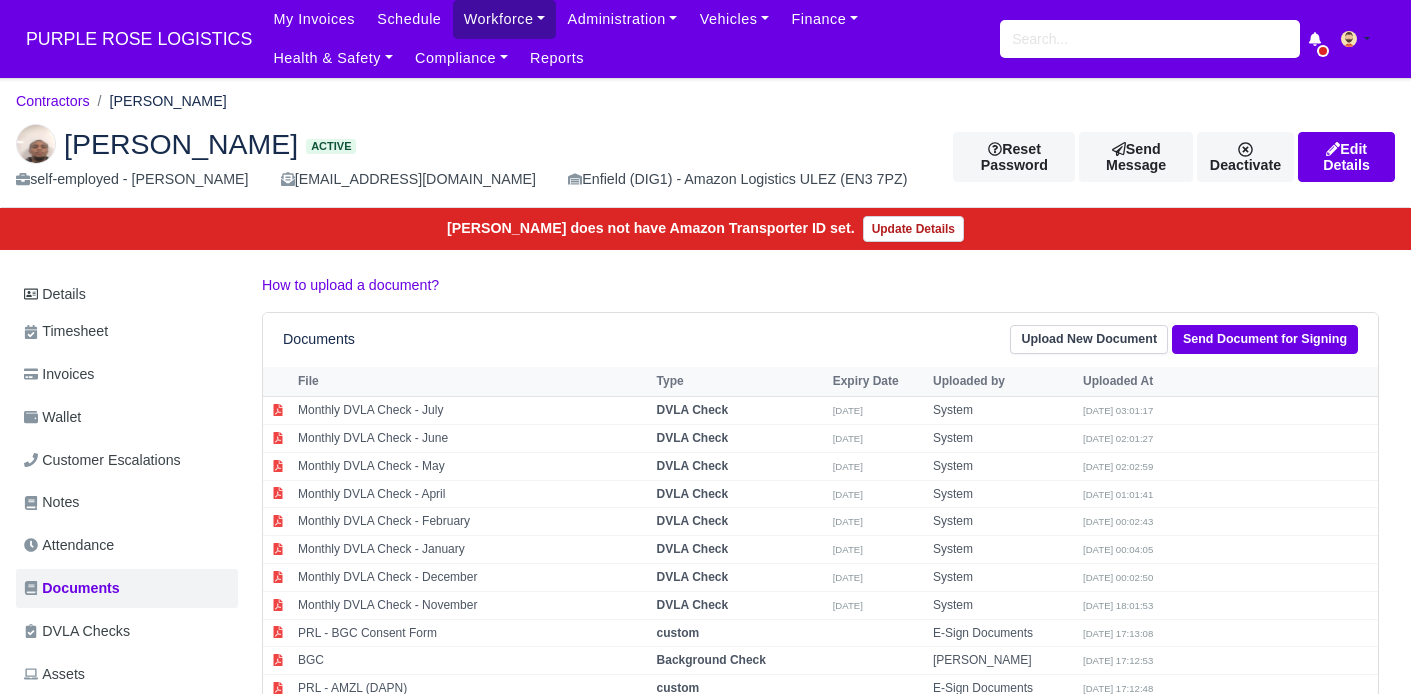 click on "Workforce" at bounding box center (505, 19) 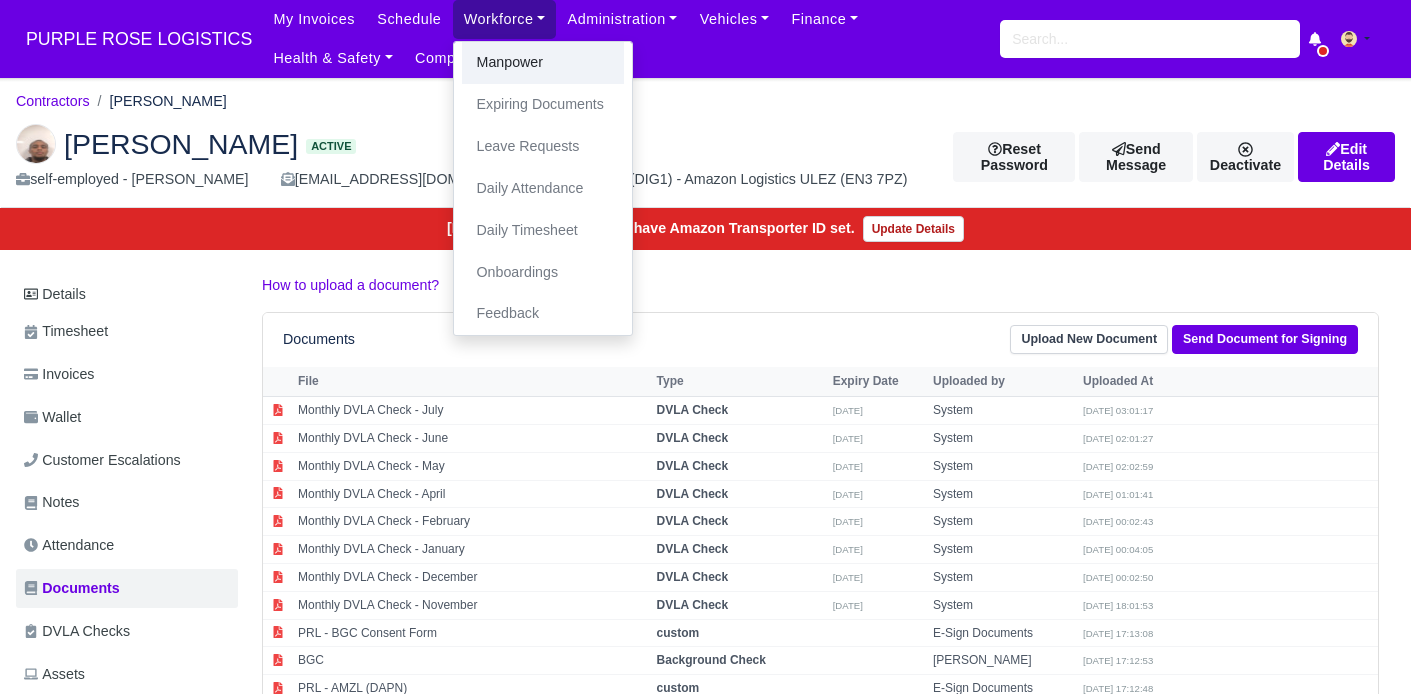 click on "Manpower" at bounding box center [543, 63] 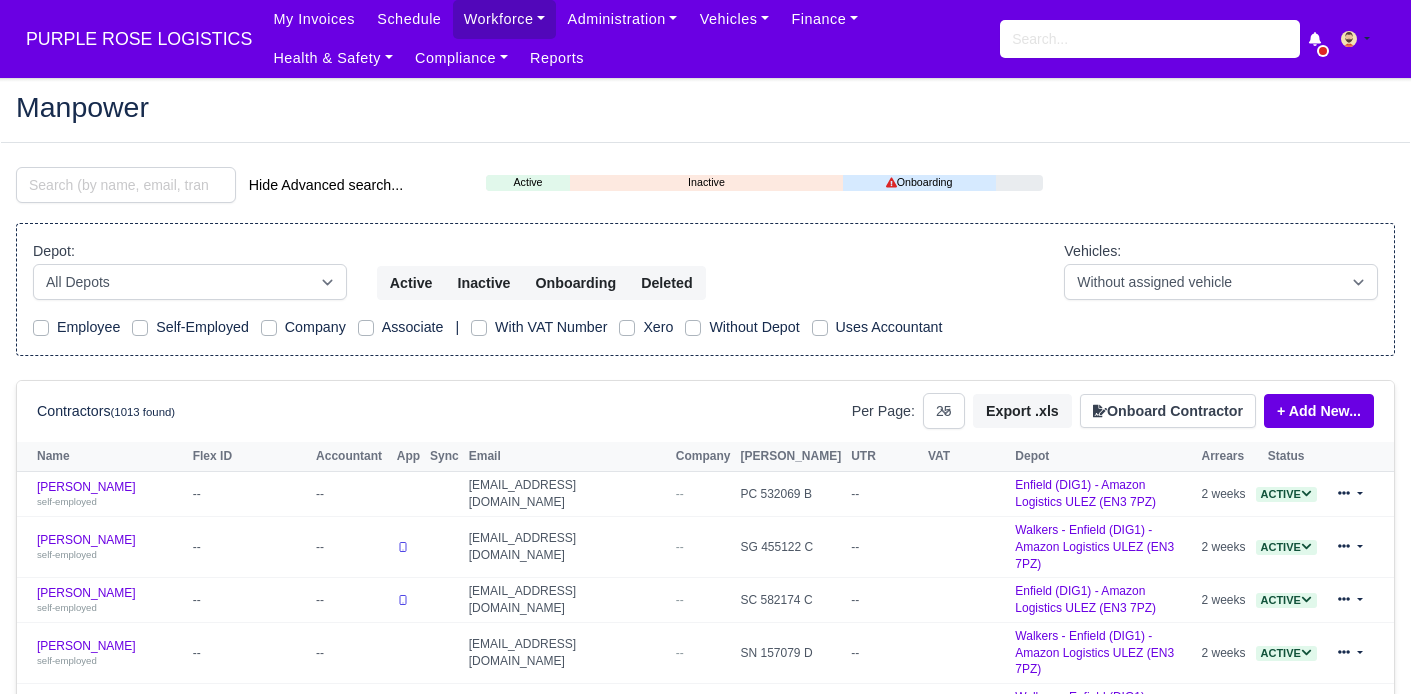 select on "25" 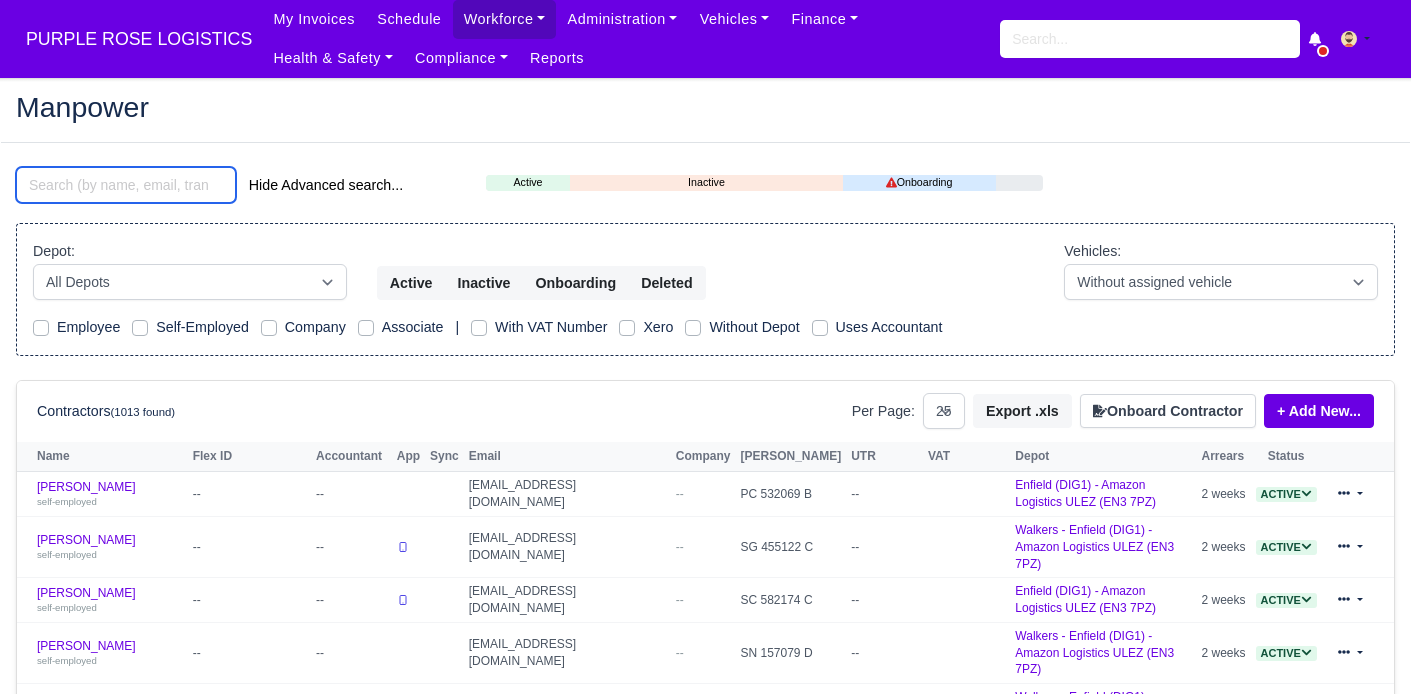click at bounding box center (126, 185) 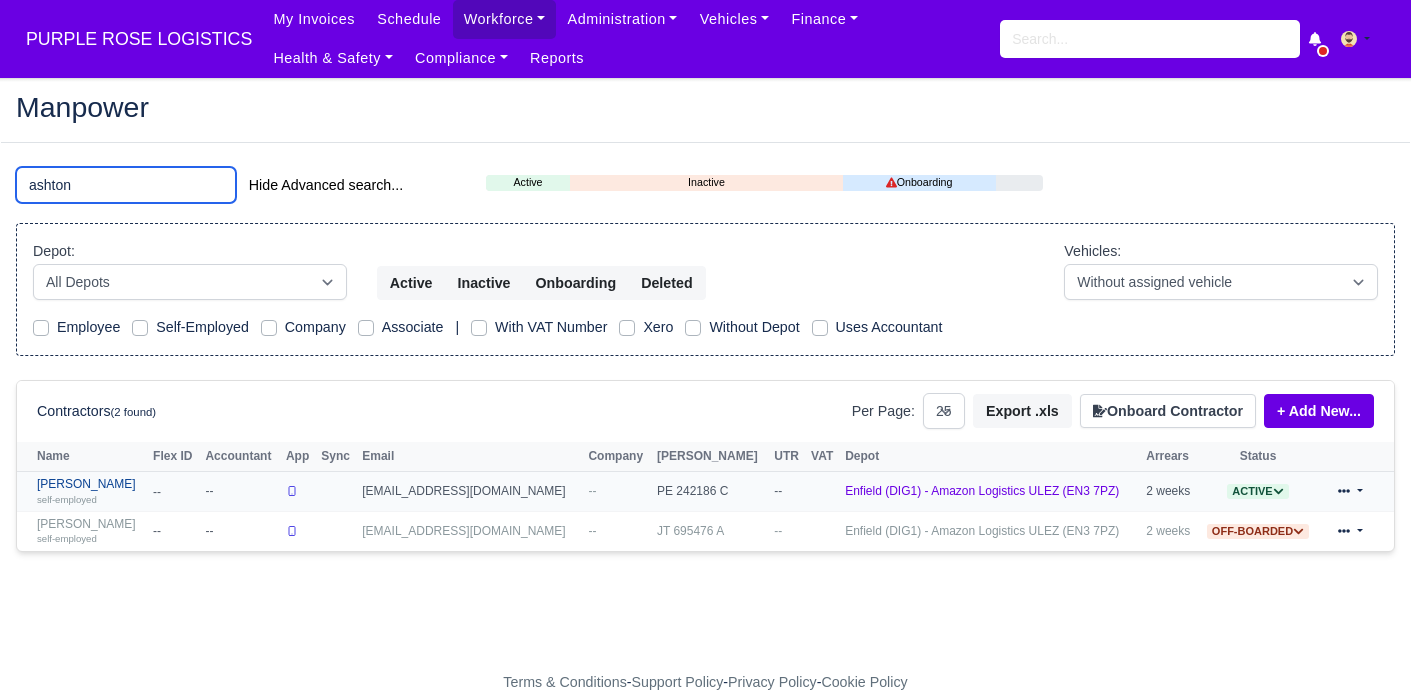 type on "ashton" 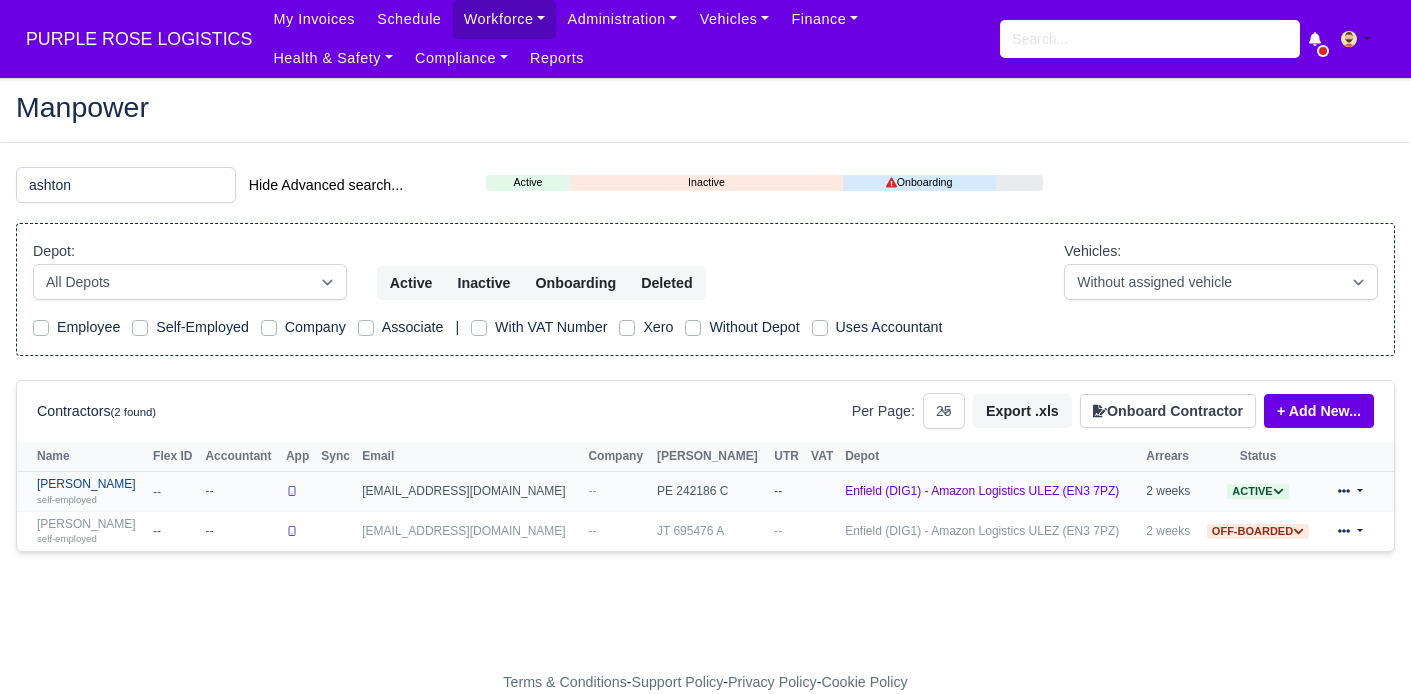 click on "[PERSON_NAME]
self-employed" at bounding box center [90, 491] 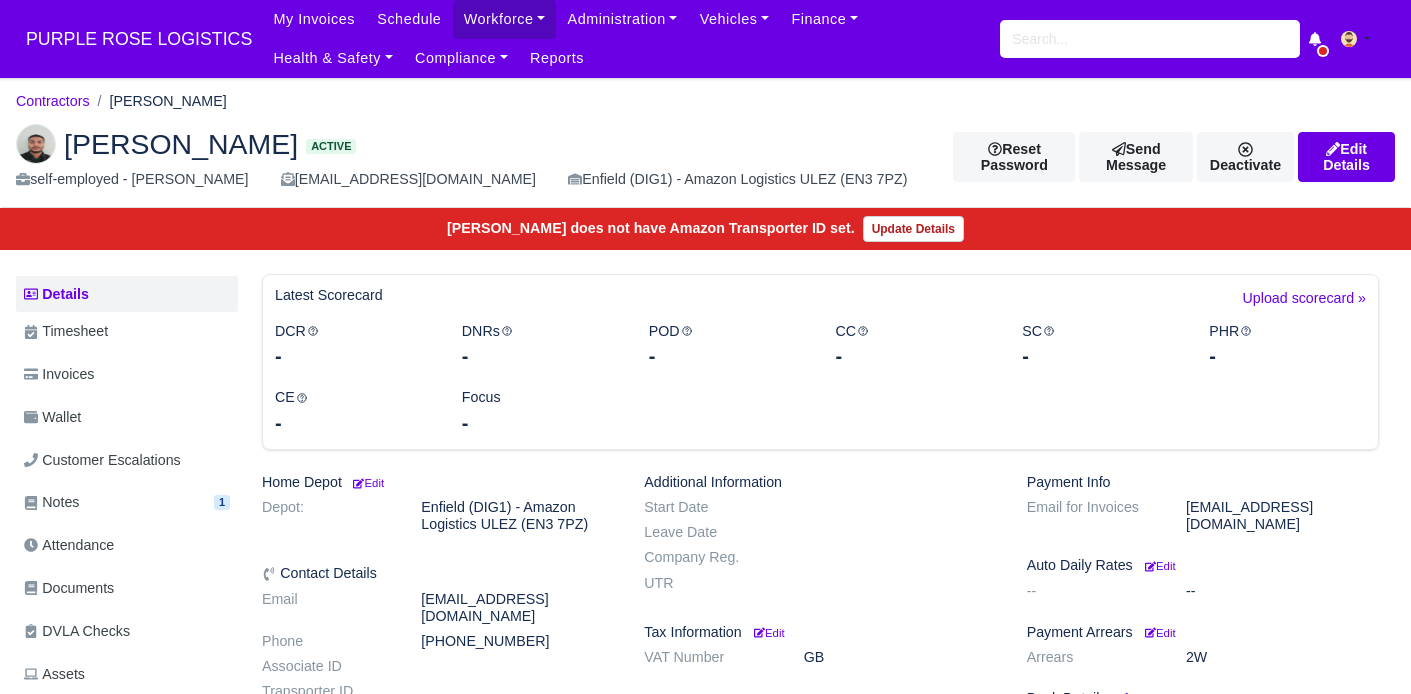 scroll, scrollTop: 0, scrollLeft: 0, axis: both 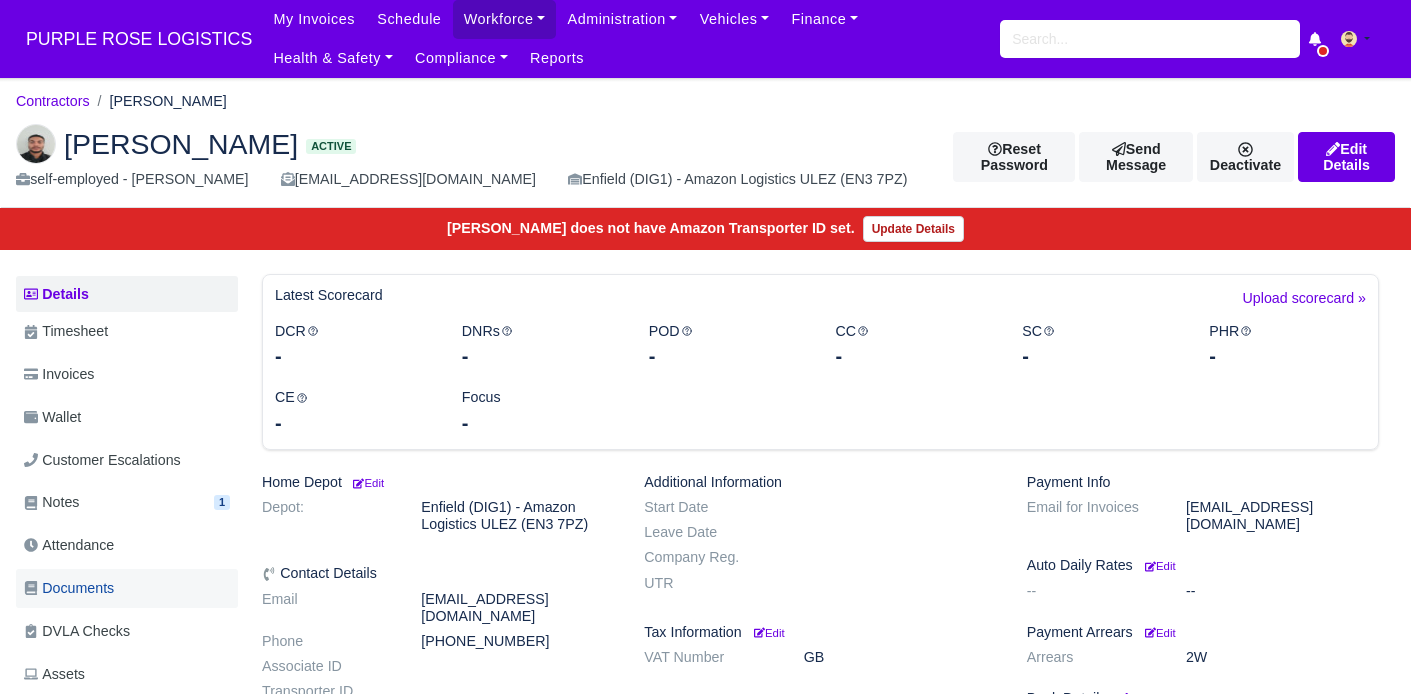 click on "Documents" at bounding box center (69, 588) 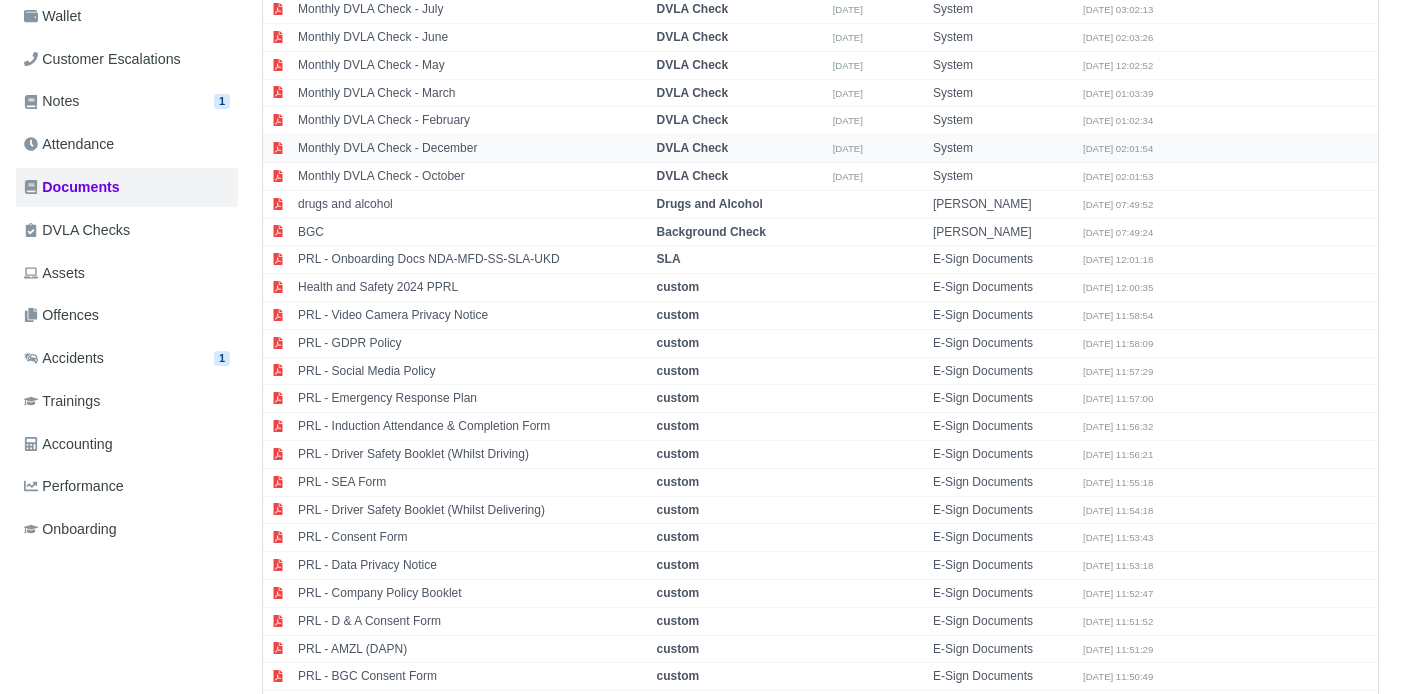 scroll, scrollTop: 644, scrollLeft: 0, axis: vertical 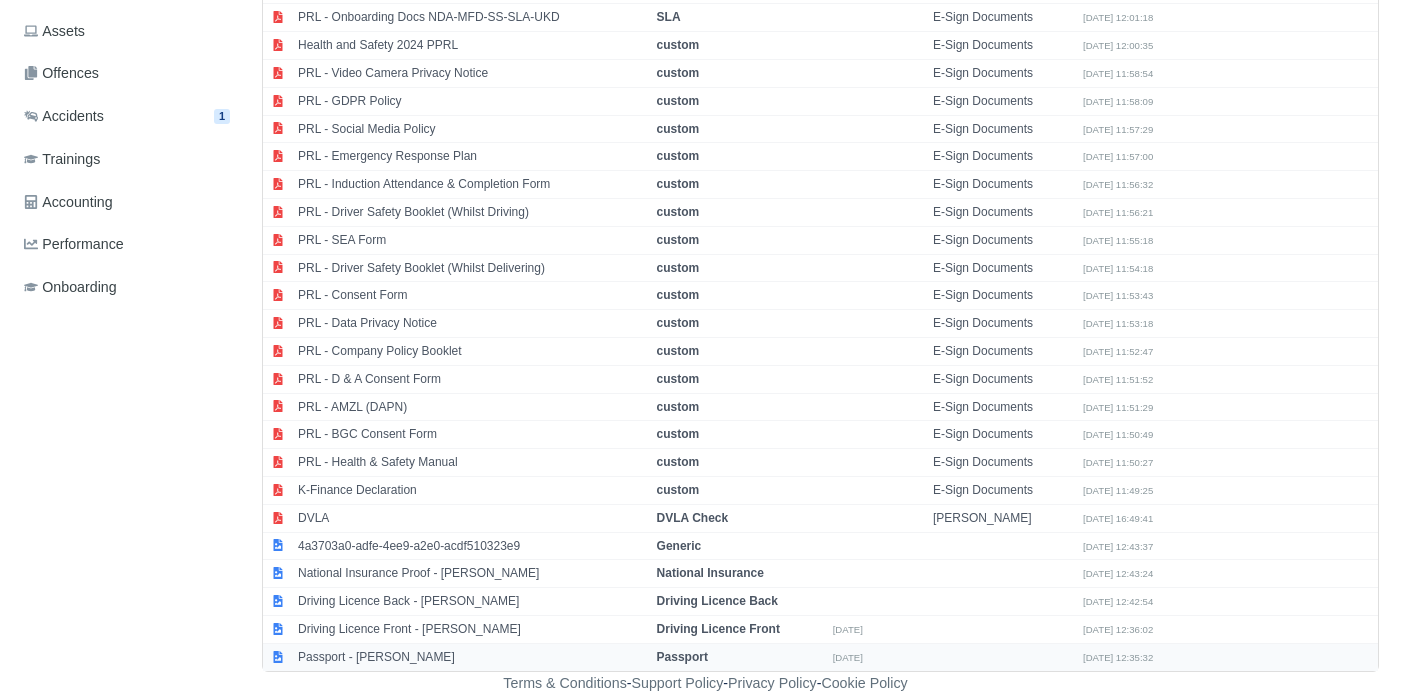 click on "Passport - Ashton Albert Sylvester" at bounding box center (472, 656) 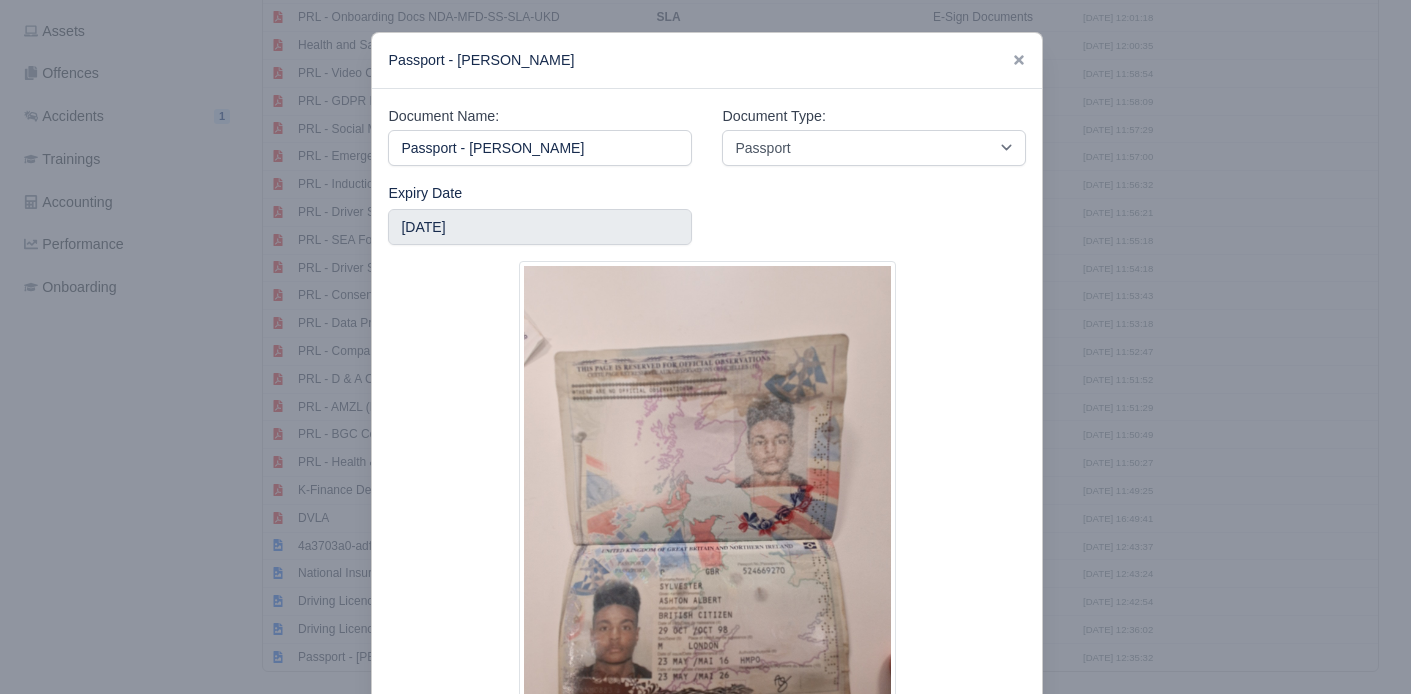 scroll, scrollTop: 185, scrollLeft: 0, axis: vertical 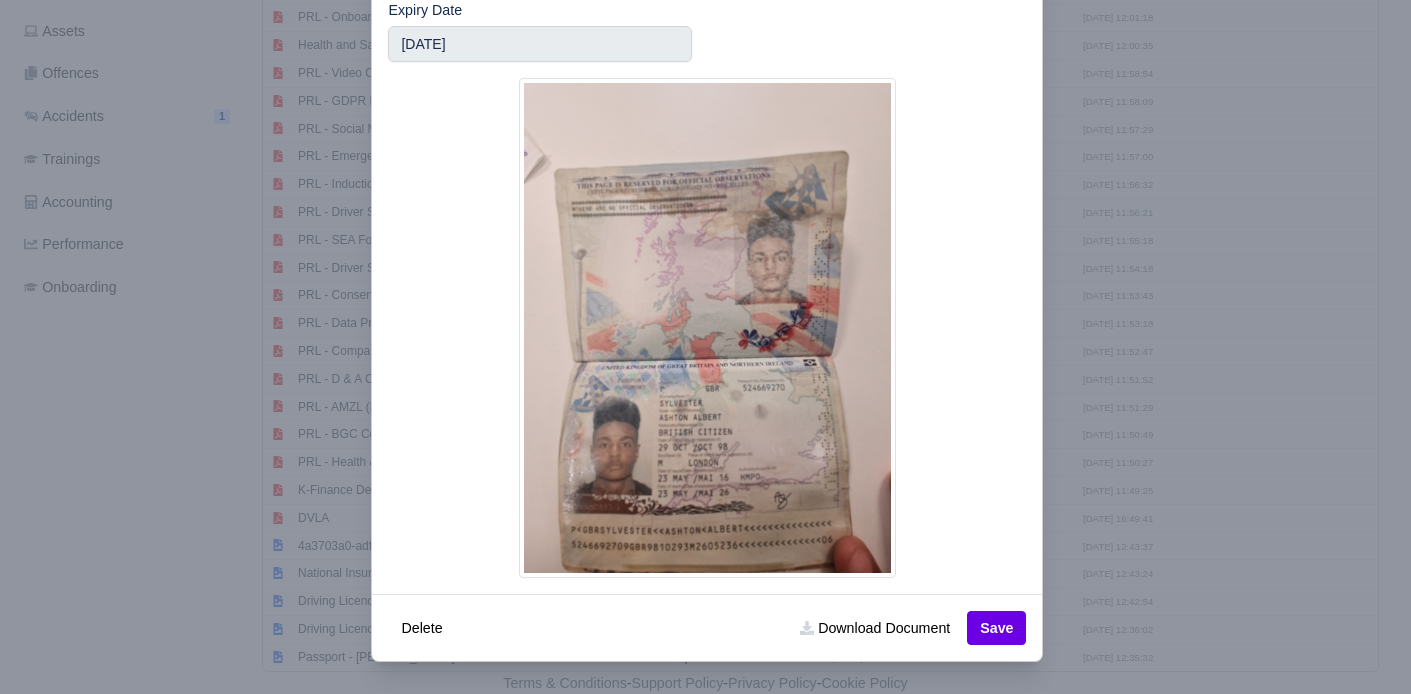 click at bounding box center [705, 347] 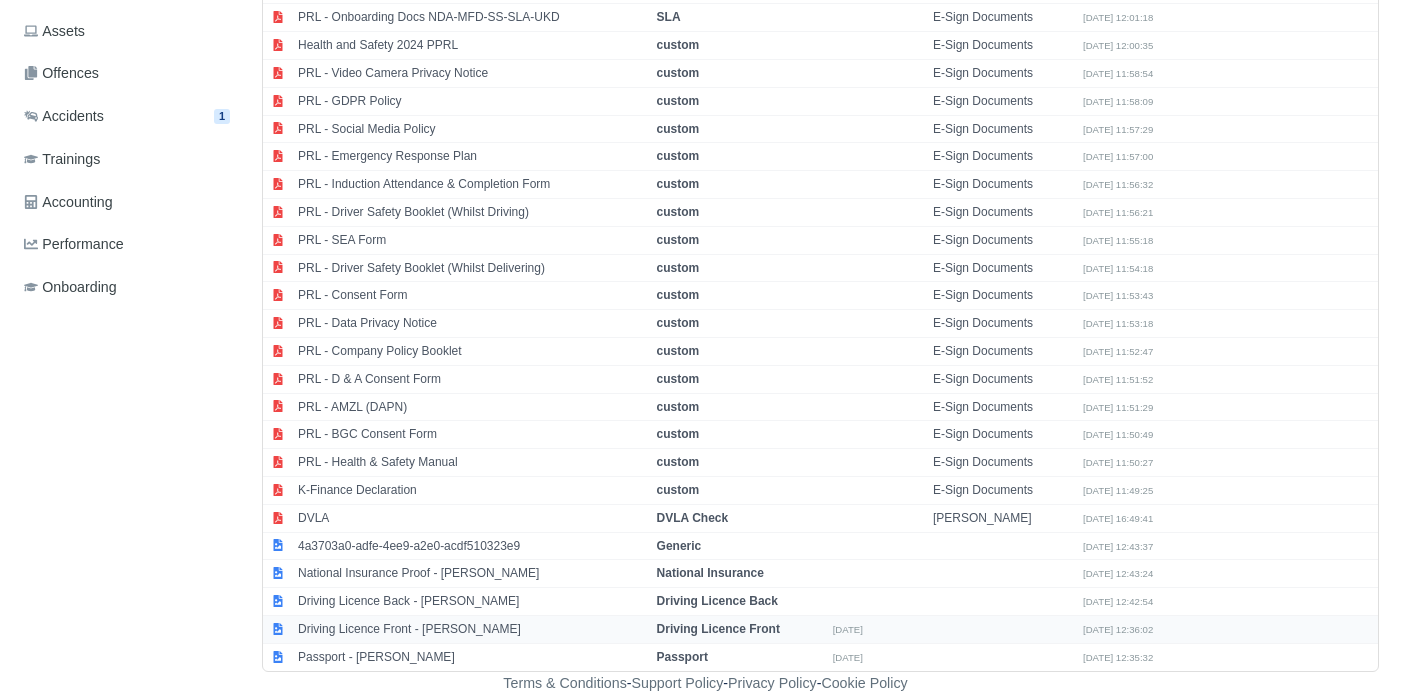 click on "Driving Licence Front - Ashton Albert Sylvester" at bounding box center [472, 629] 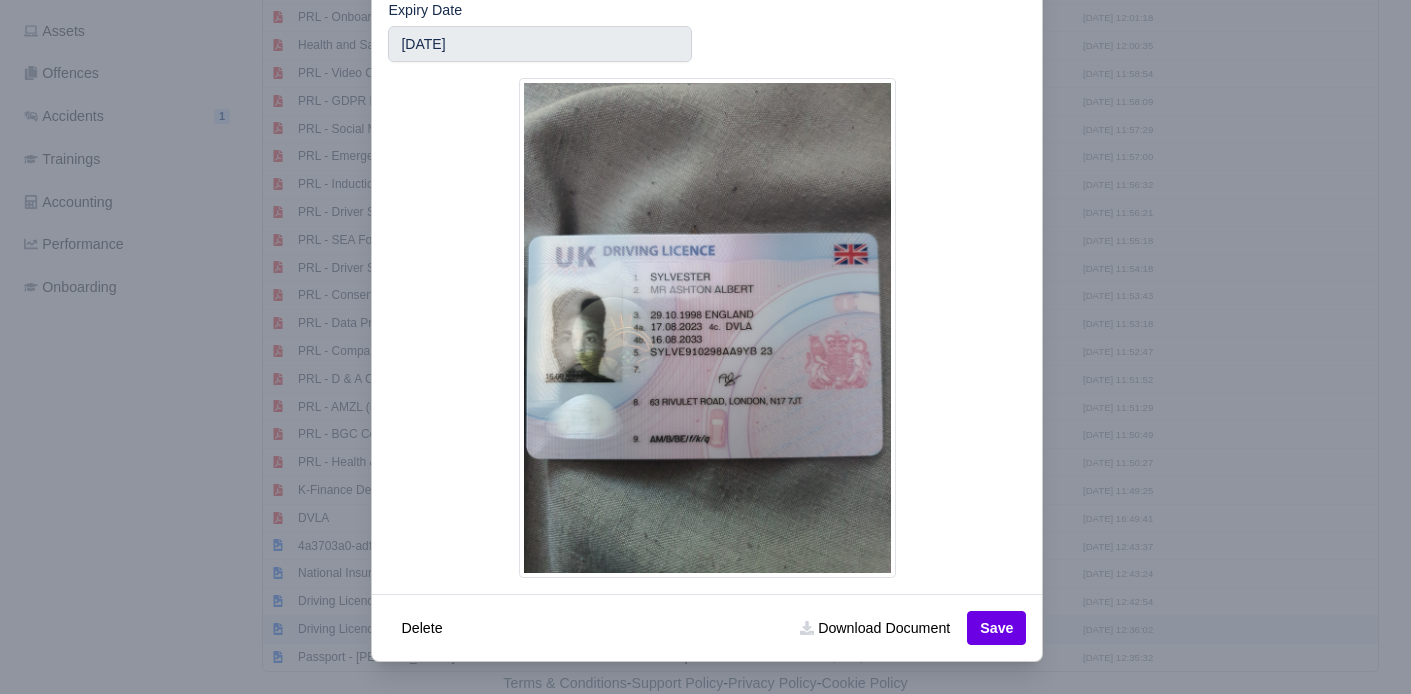 scroll, scrollTop: 0, scrollLeft: 26, axis: horizontal 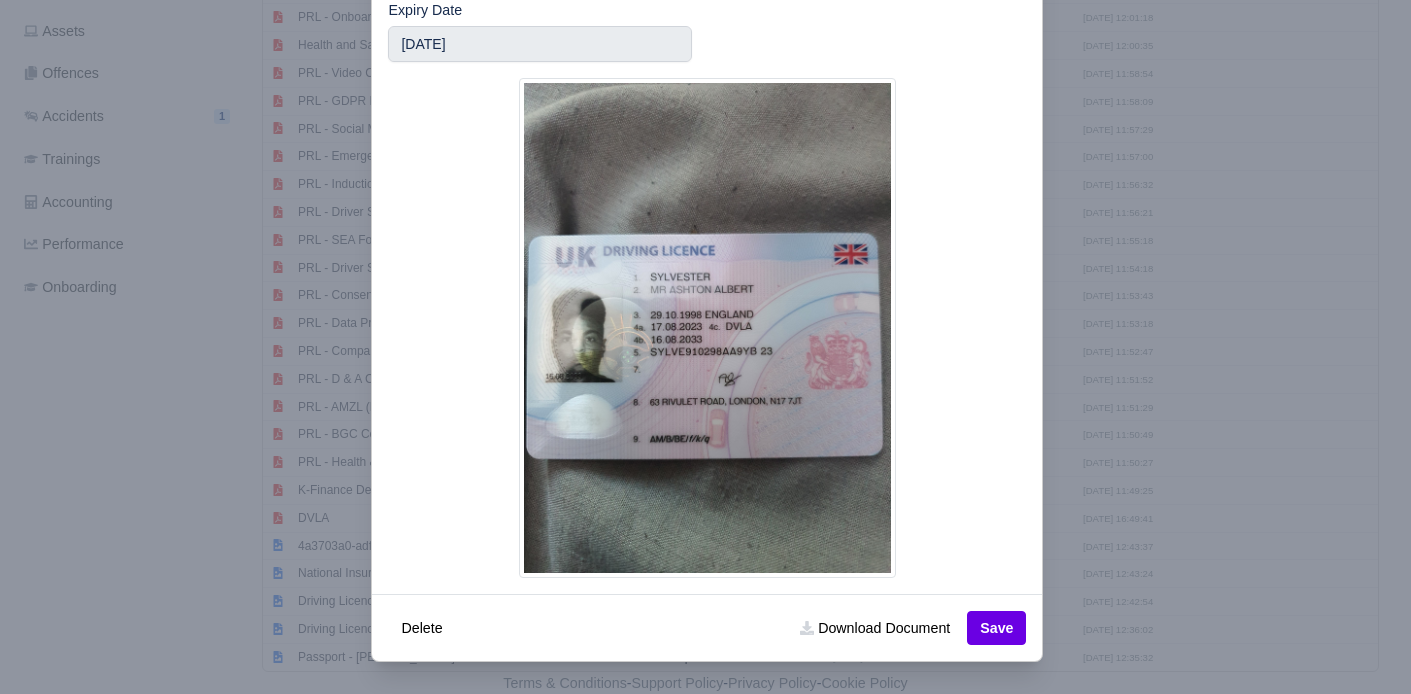 click at bounding box center [705, 347] 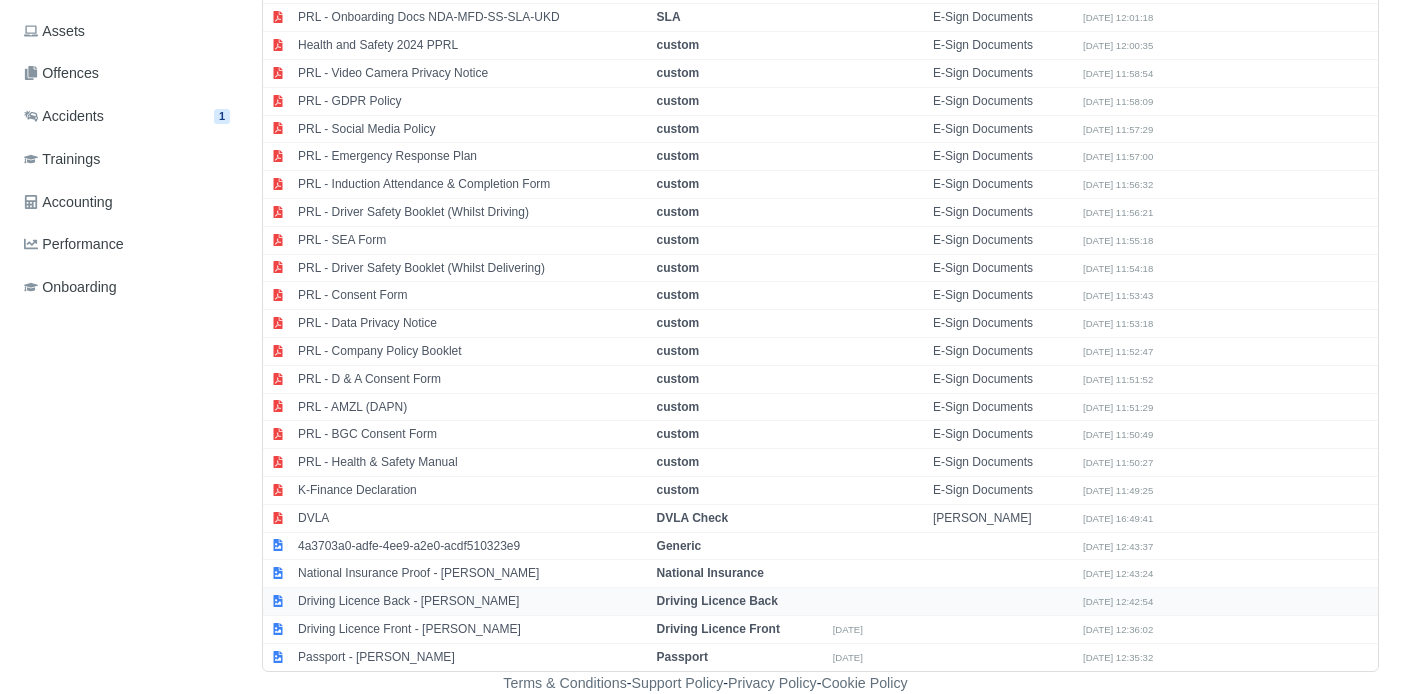 click on "Driving Licence Back - Ashton Albert Sylvester" at bounding box center [472, 602] 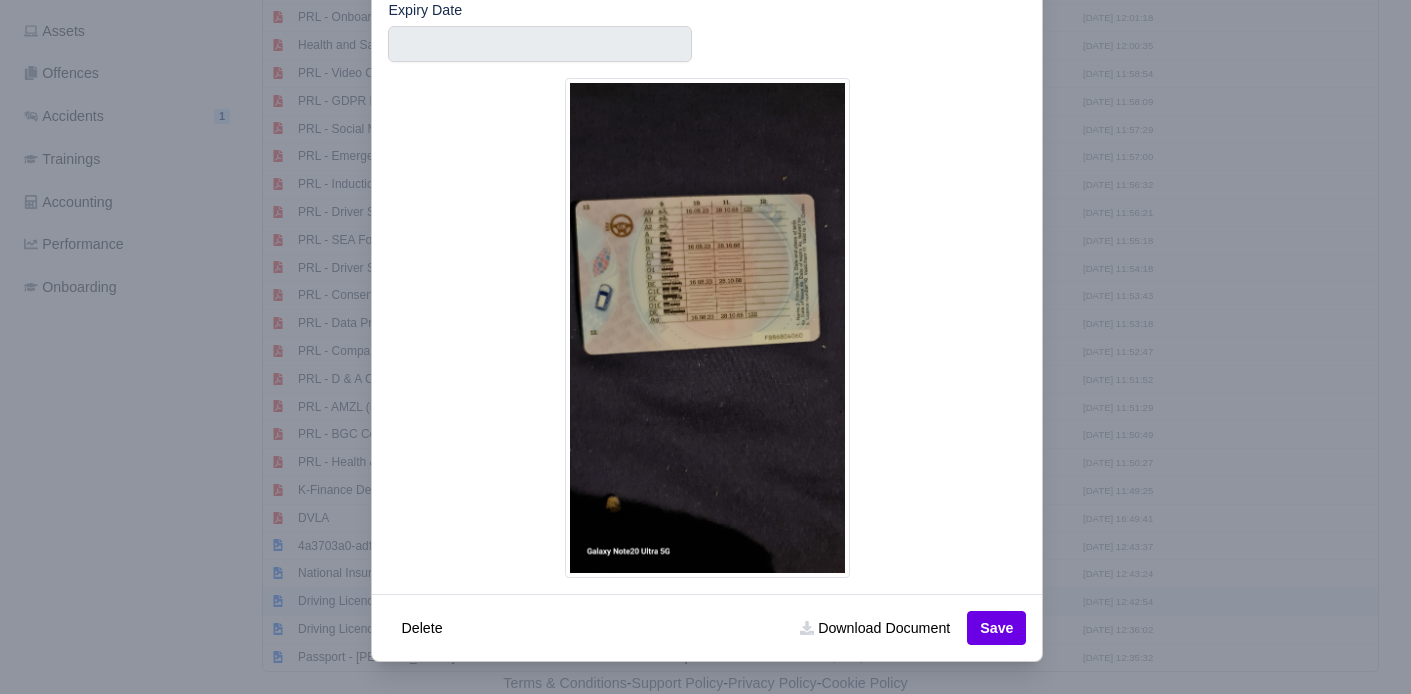 scroll, scrollTop: 0, scrollLeft: 24, axis: horizontal 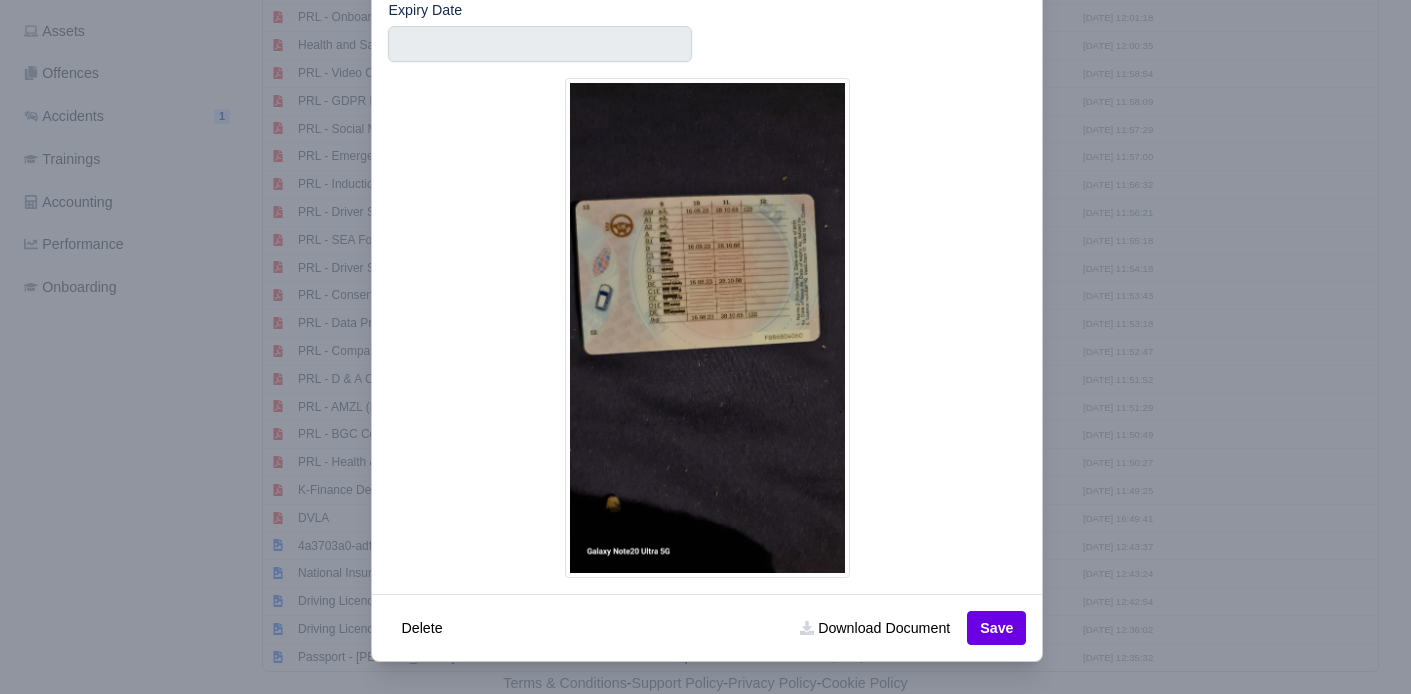 click 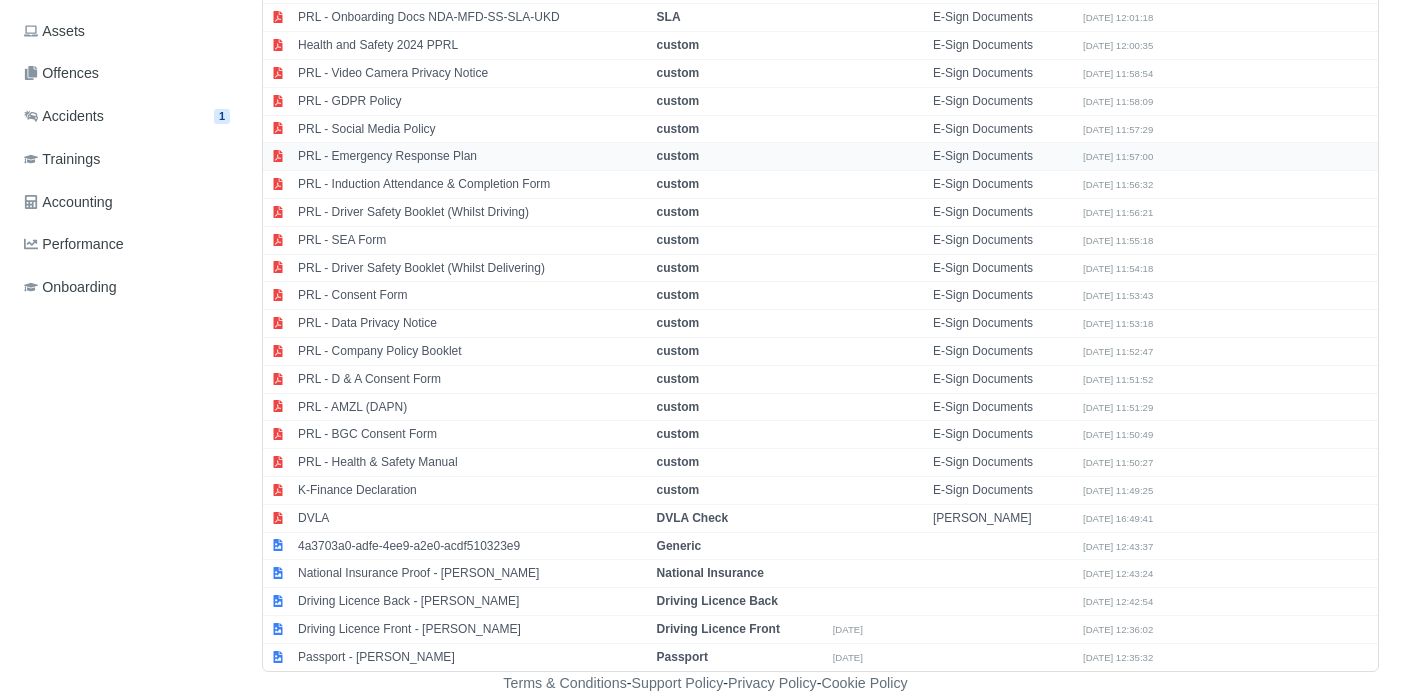 scroll, scrollTop: 0, scrollLeft: 0, axis: both 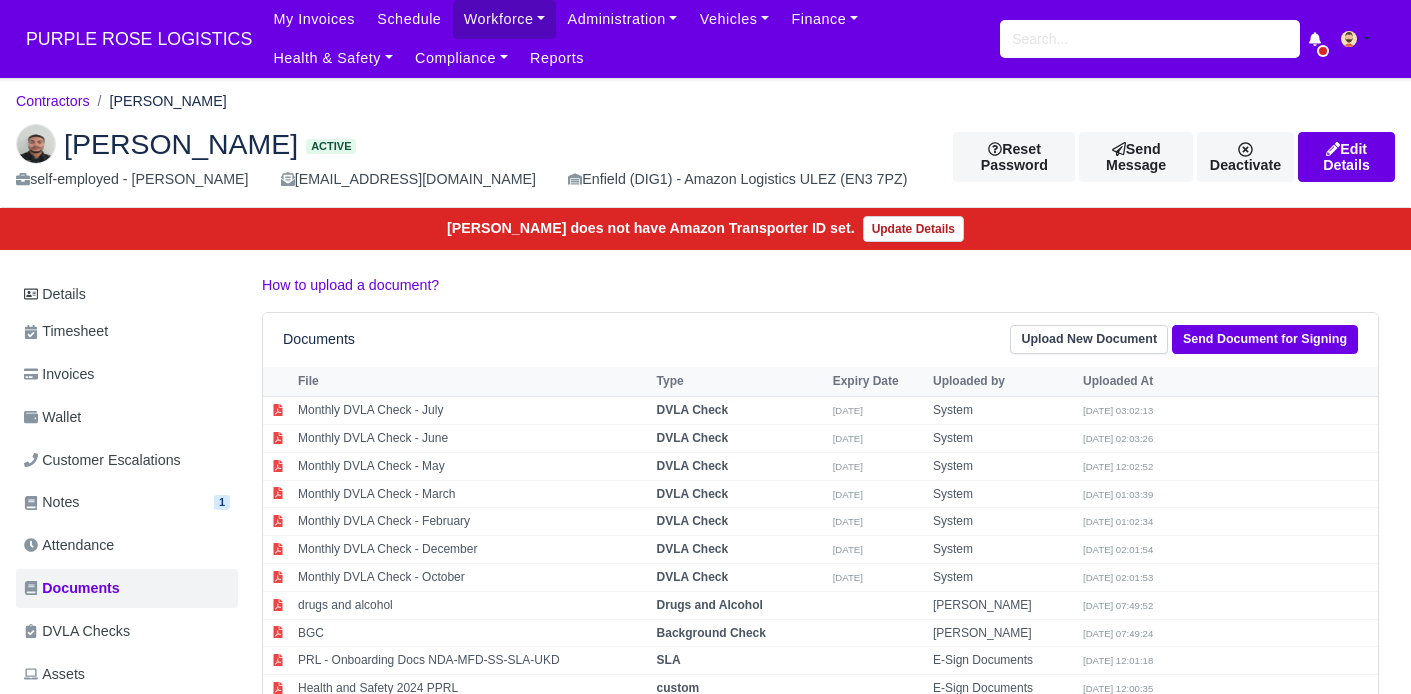drag, startPoint x: 65, startPoint y: 148, endPoint x: 358, endPoint y: 142, distance: 293.06143 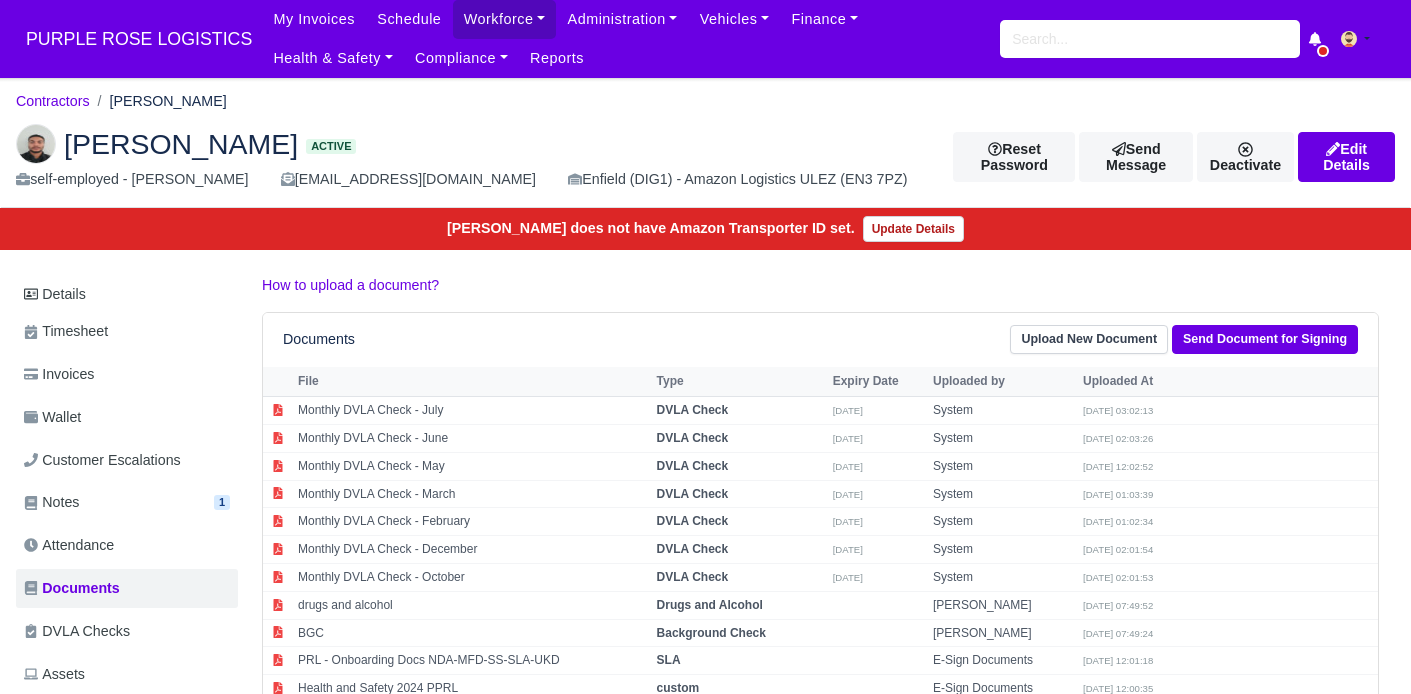 click on "[PERSON_NAME]" at bounding box center [181, 144] 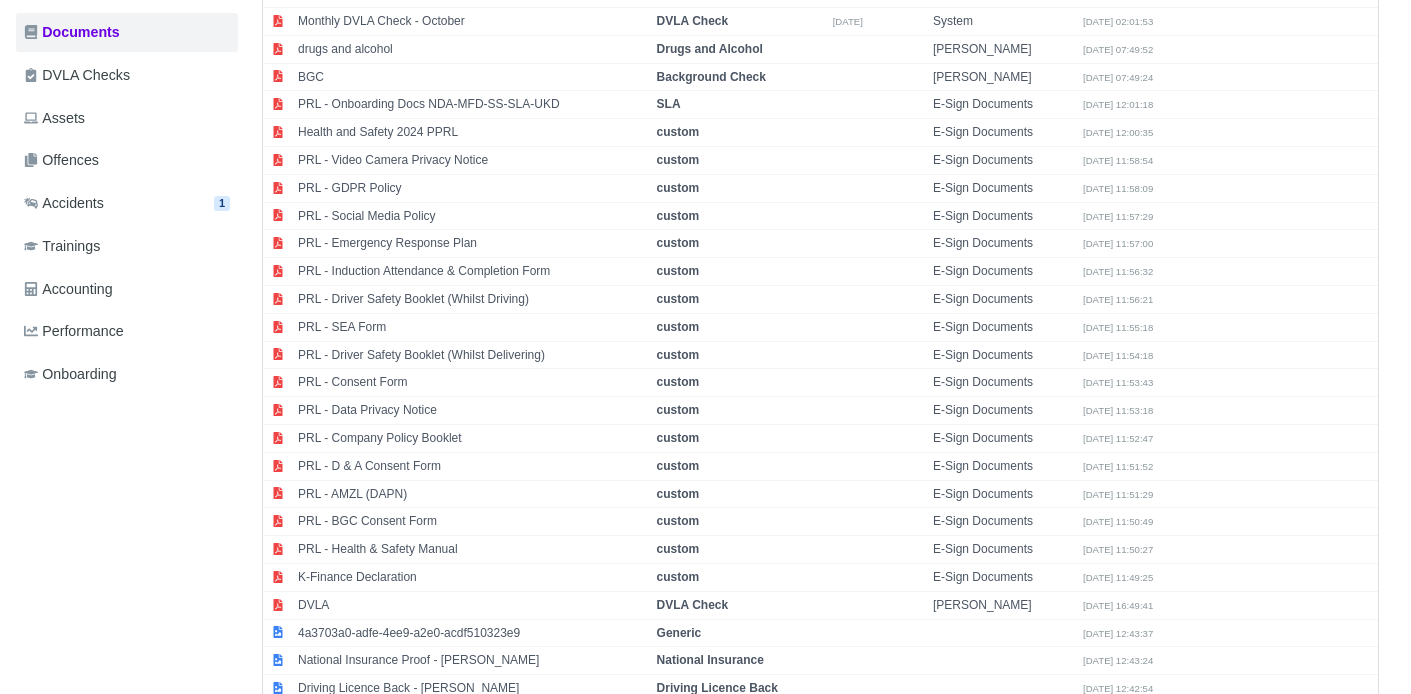 scroll, scrollTop: 644, scrollLeft: 0, axis: vertical 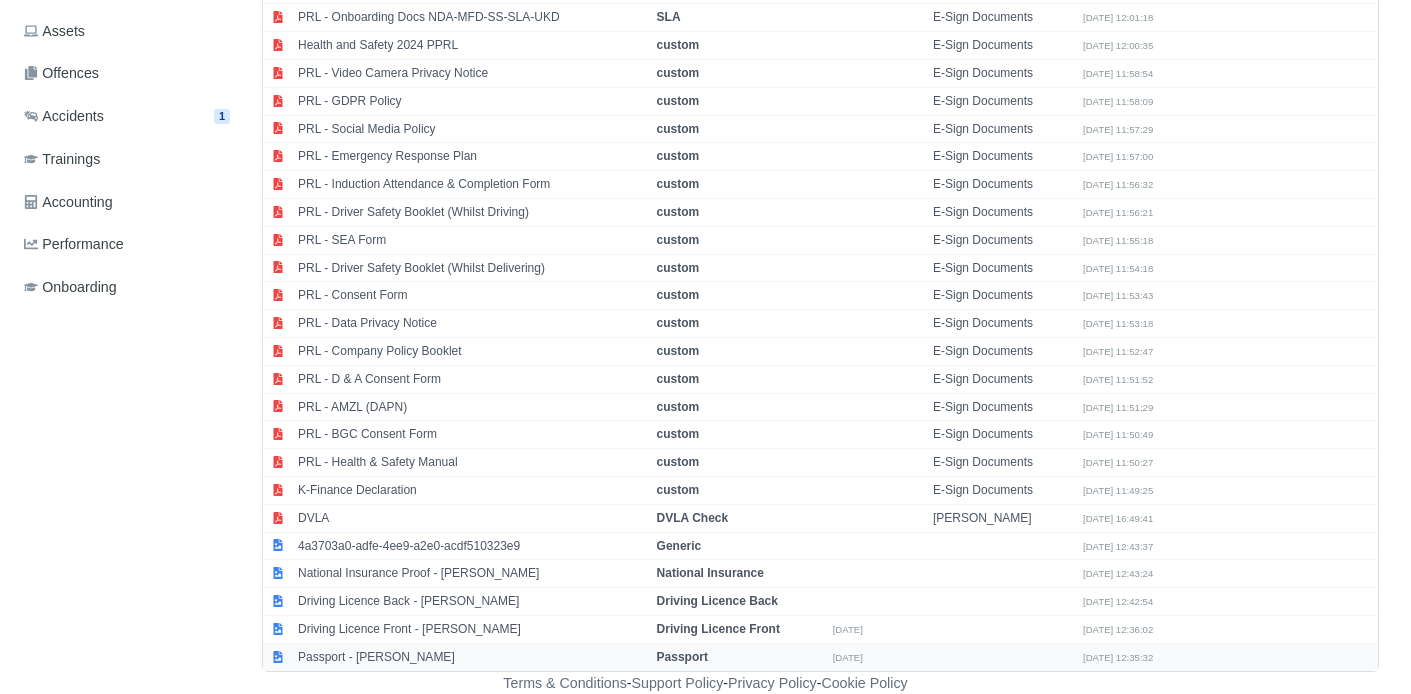 click on "Passport - Ashton Albert Sylvester" at bounding box center (472, 656) 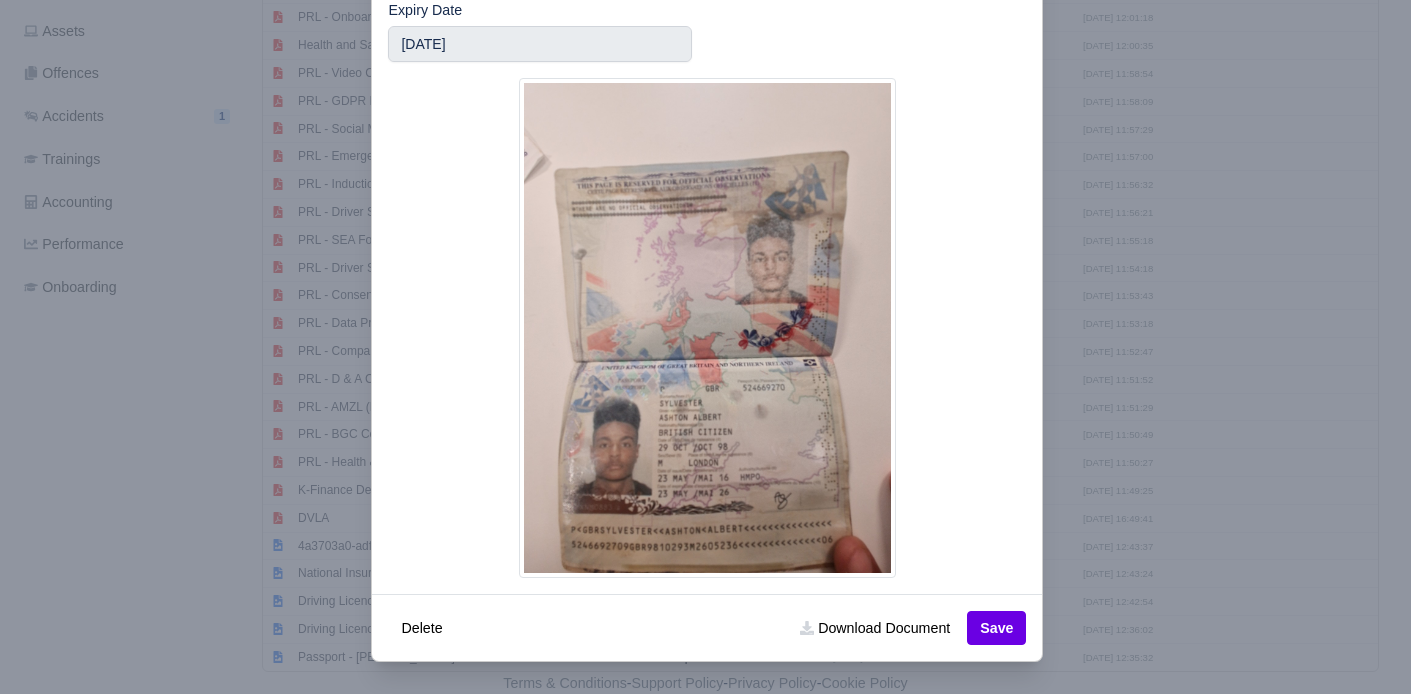 click at bounding box center [705, 347] 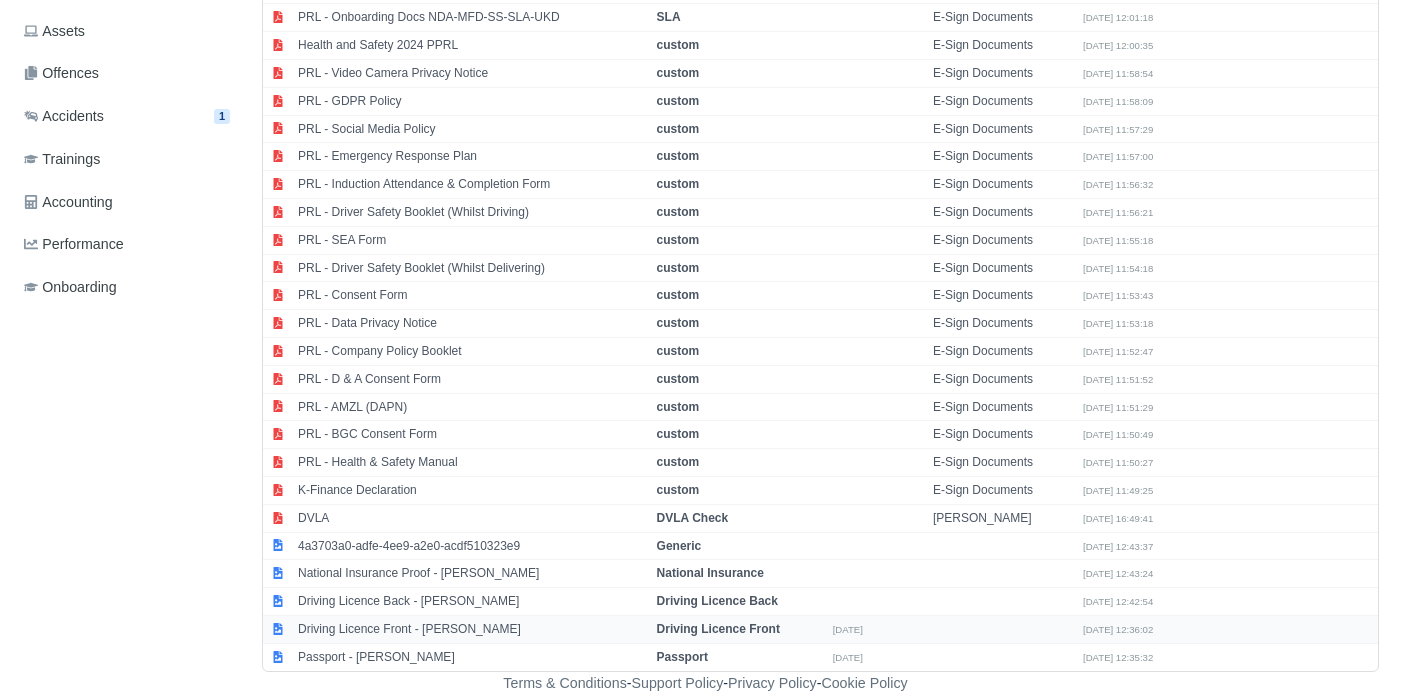 click on "Driving Licence Front - Ashton Albert Sylvester" at bounding box center (472, 629) 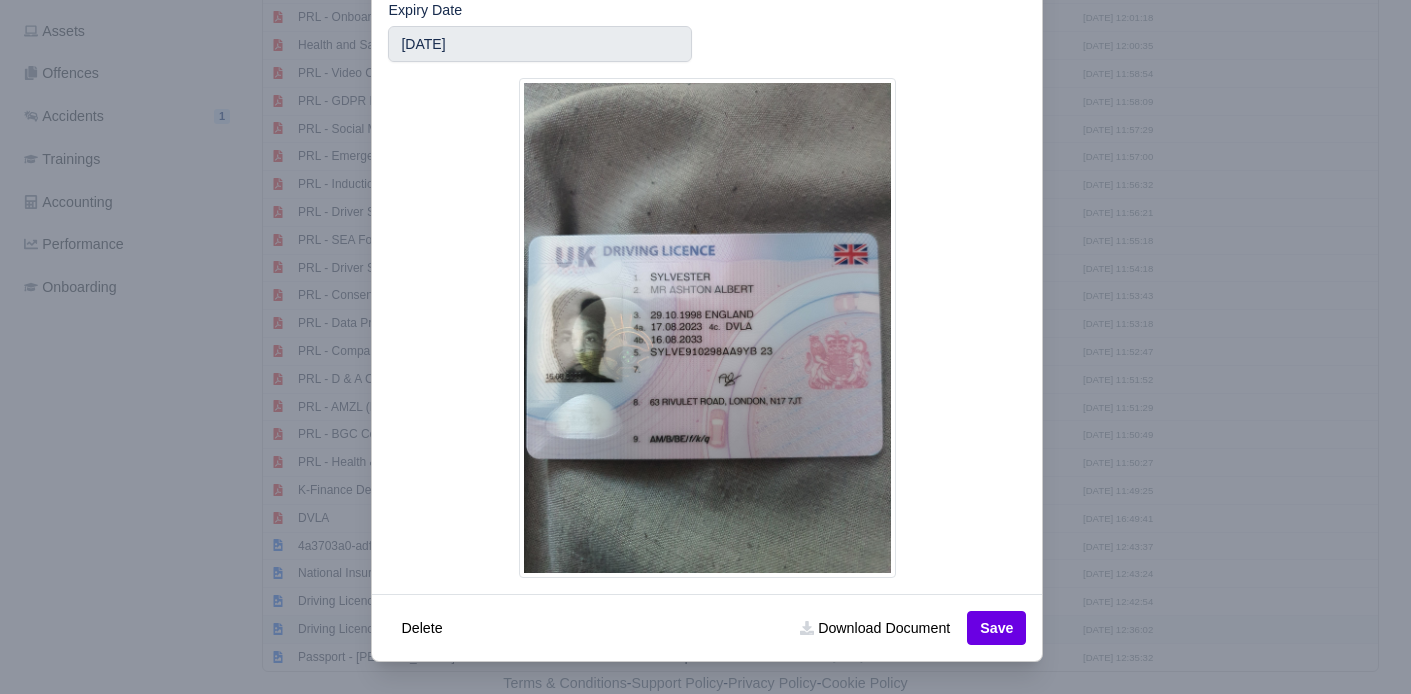 scroll, scrollTop: 0, scrollLeft: 26, axis: horizontal 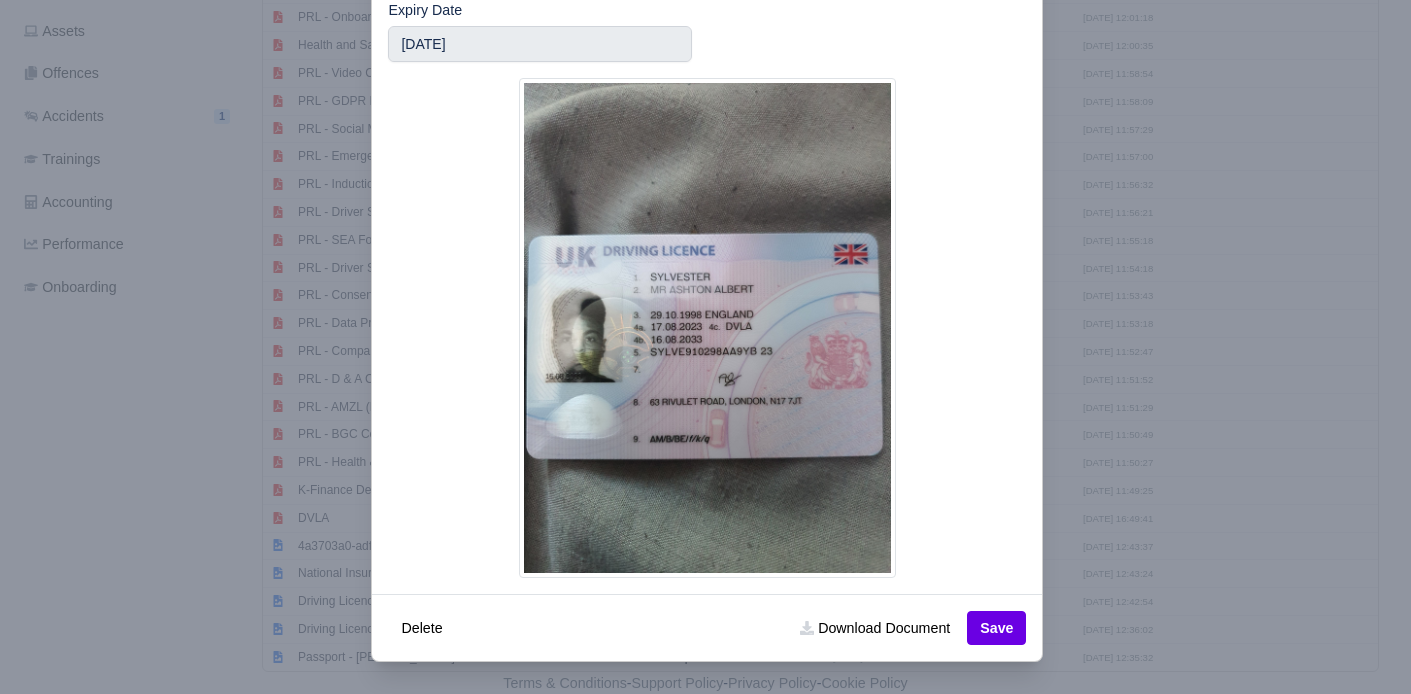 click 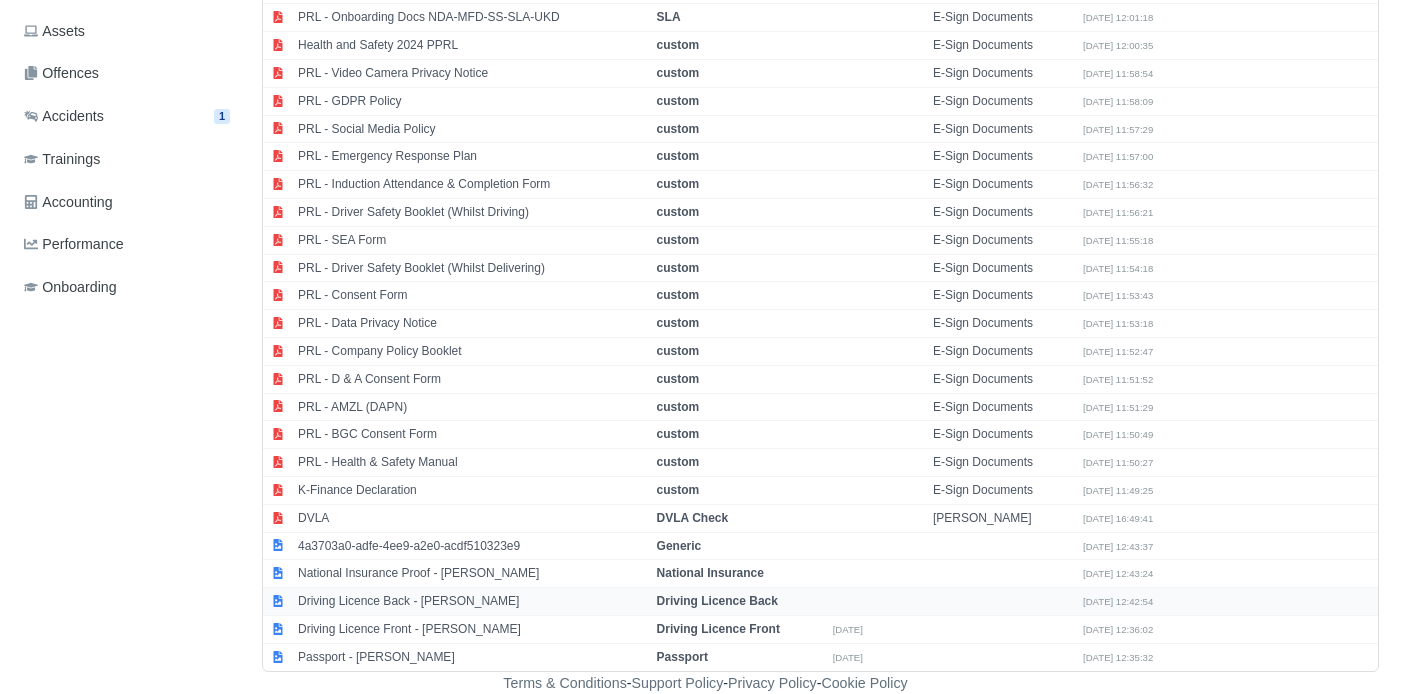 click on "Driving Licence Back - Ashton Albert Sylvester" at bounding box center [472, 602] 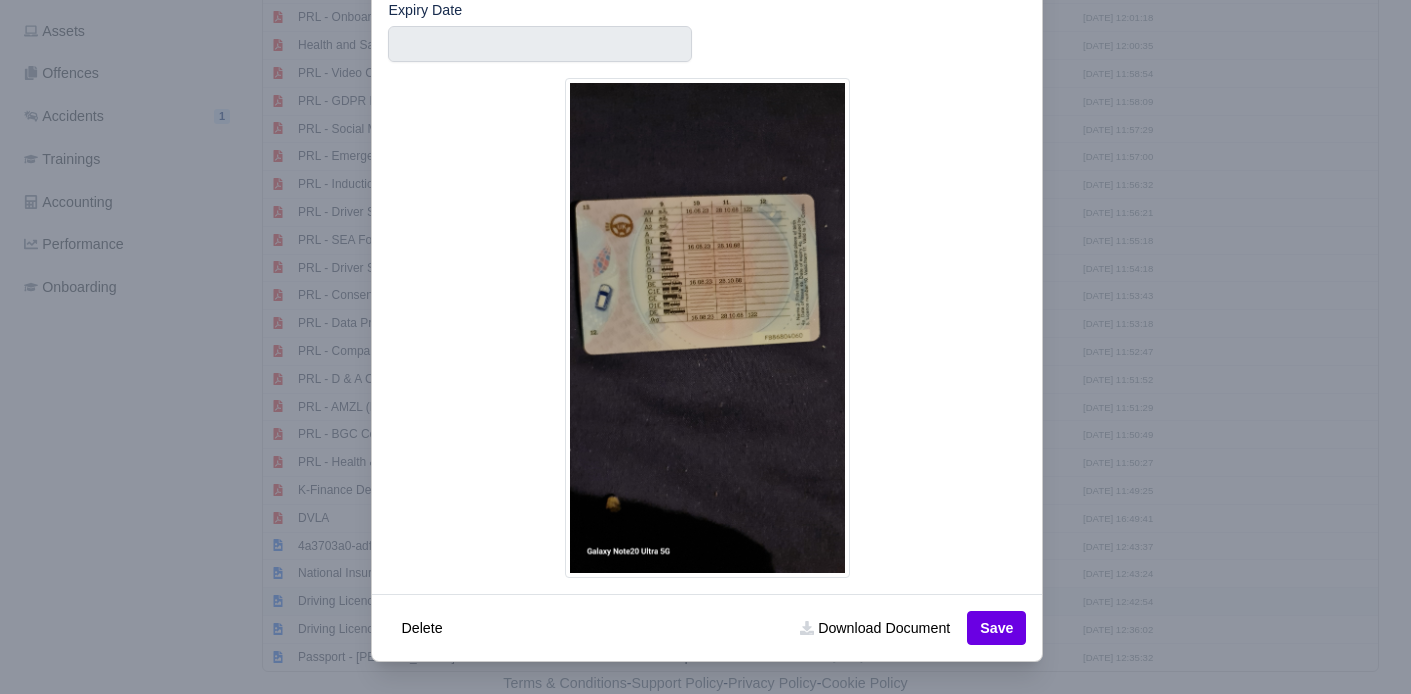 scroll, scrollTop: 0, scrollLeft: 24, axis: horizontal 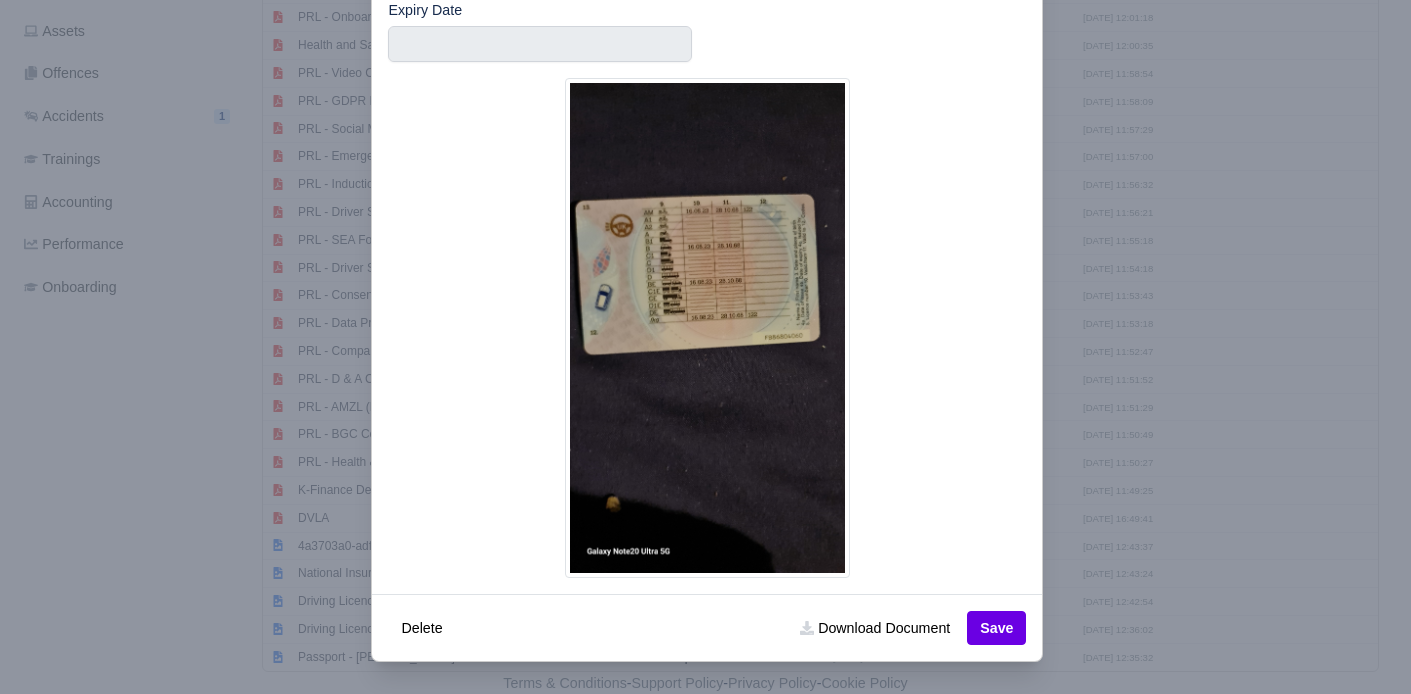click 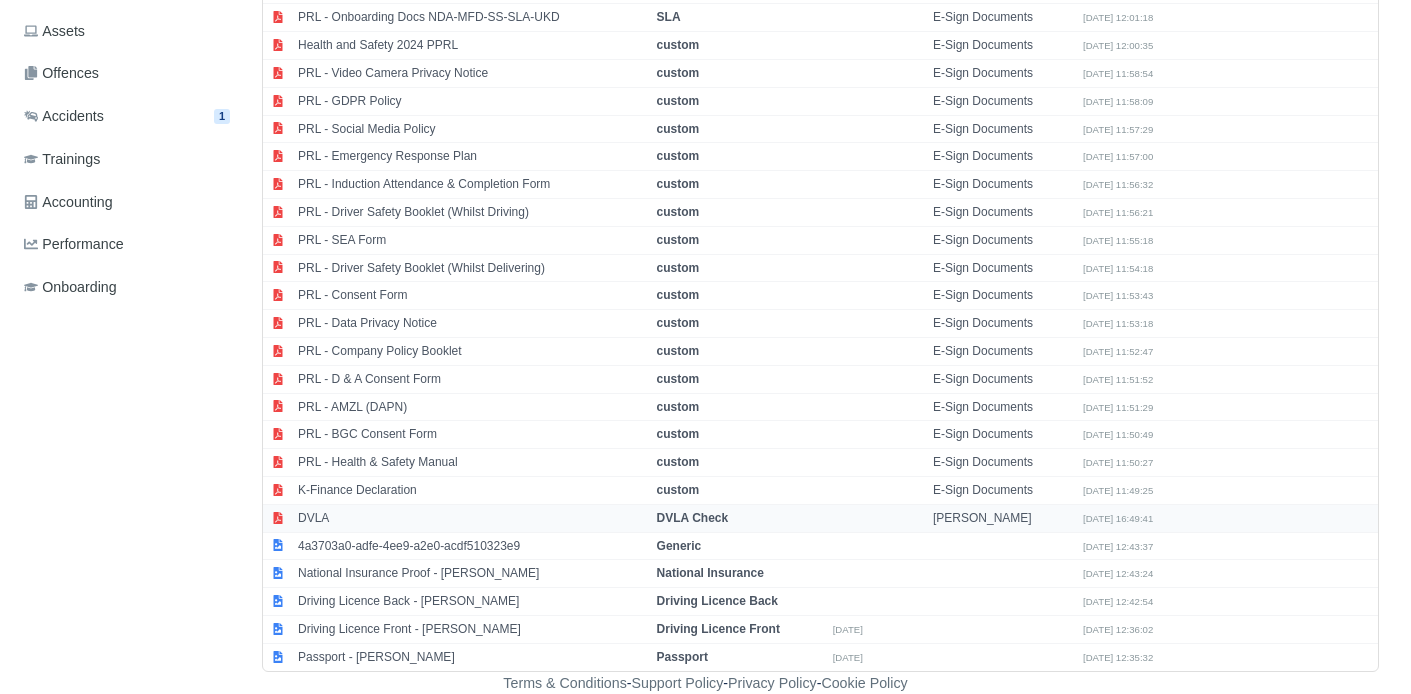 click on "DVLA" at bounding box center (472, 518) 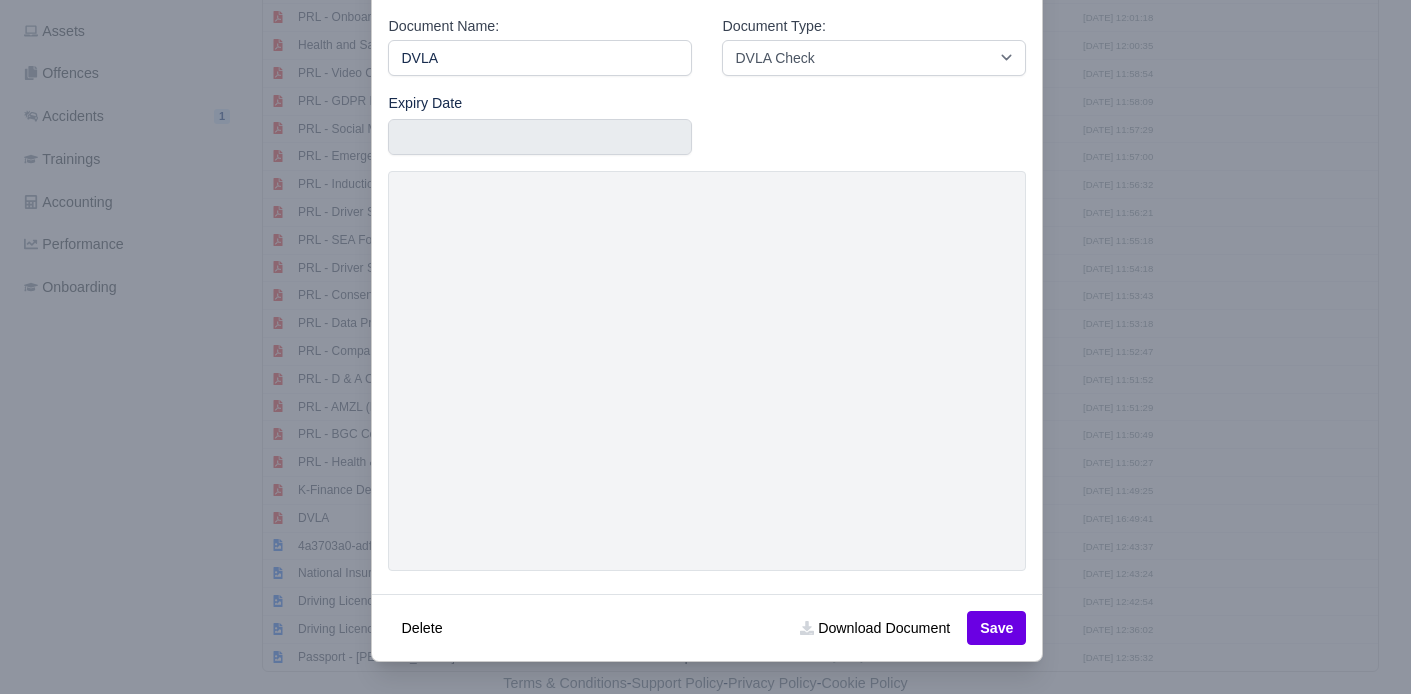click at bounding box center (705, 347) 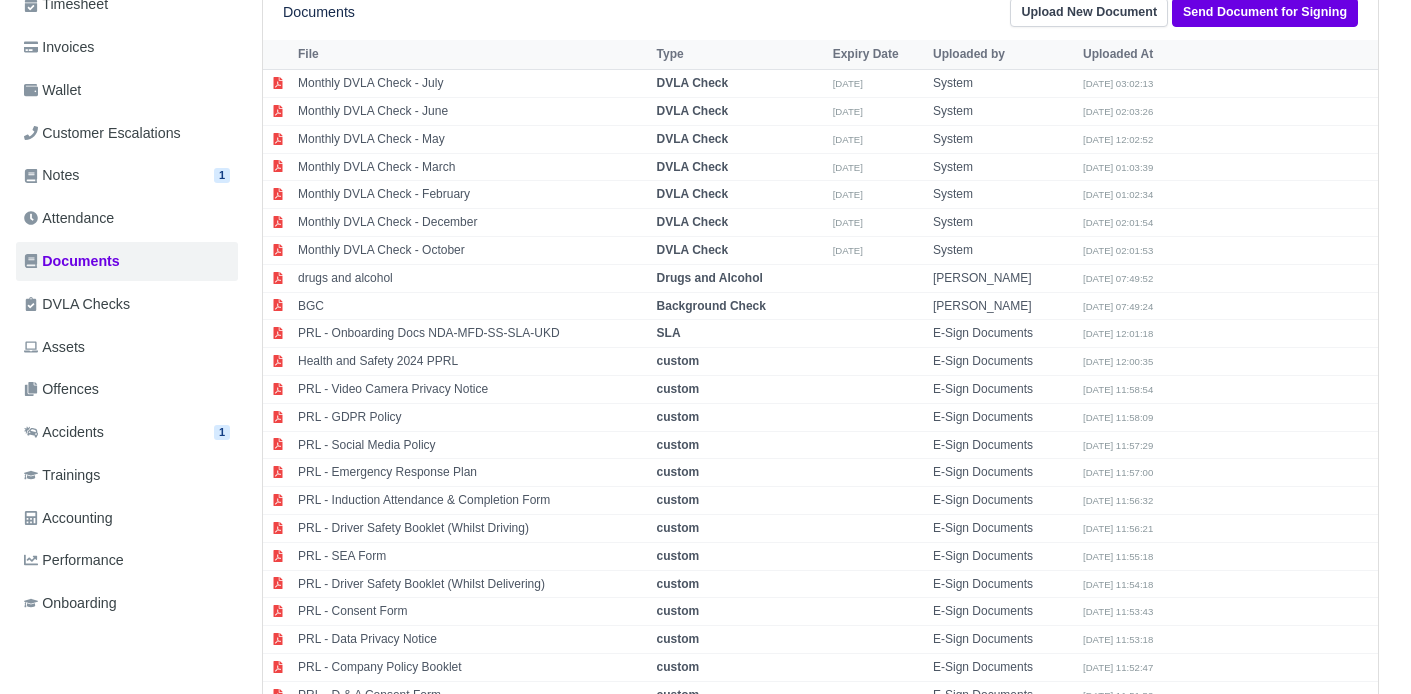 scroll, scrollTop: 325, scrollLeft: 0, axis: vertical 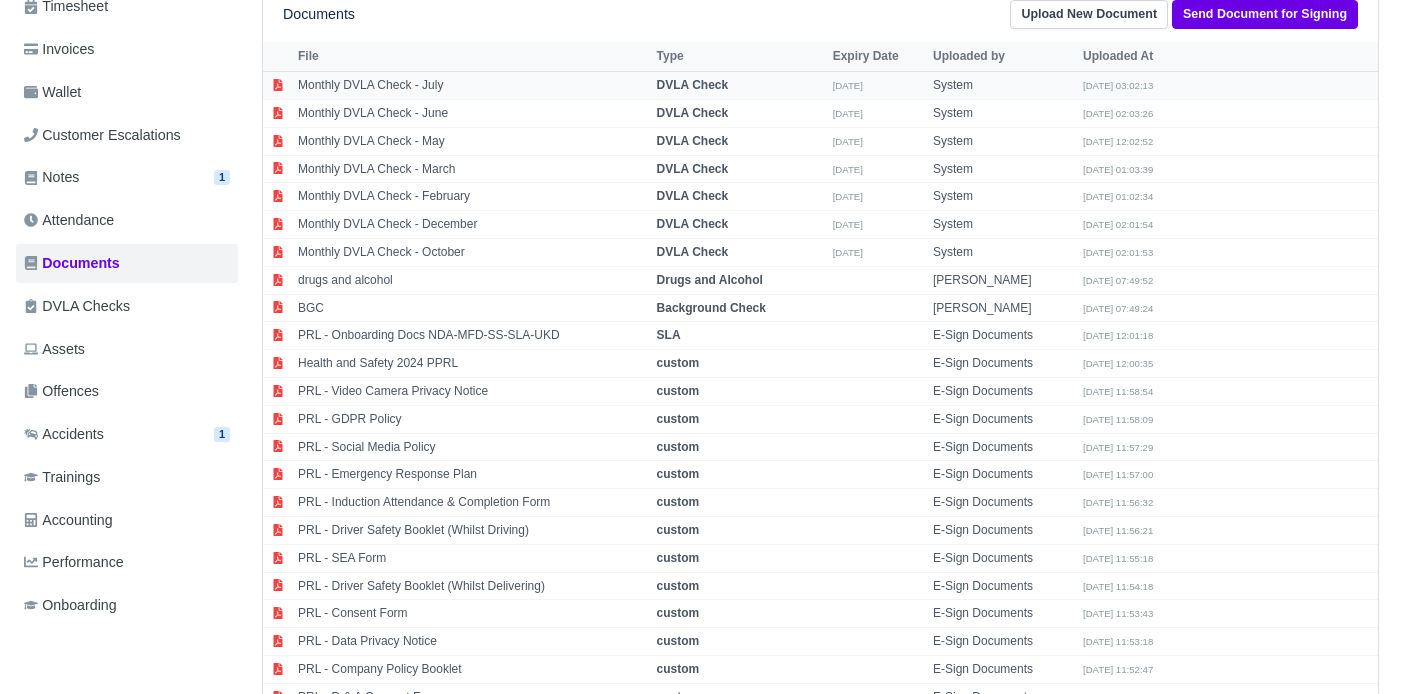 click on "Monthly DVLA Check - July" at bounding box center (472, 86) 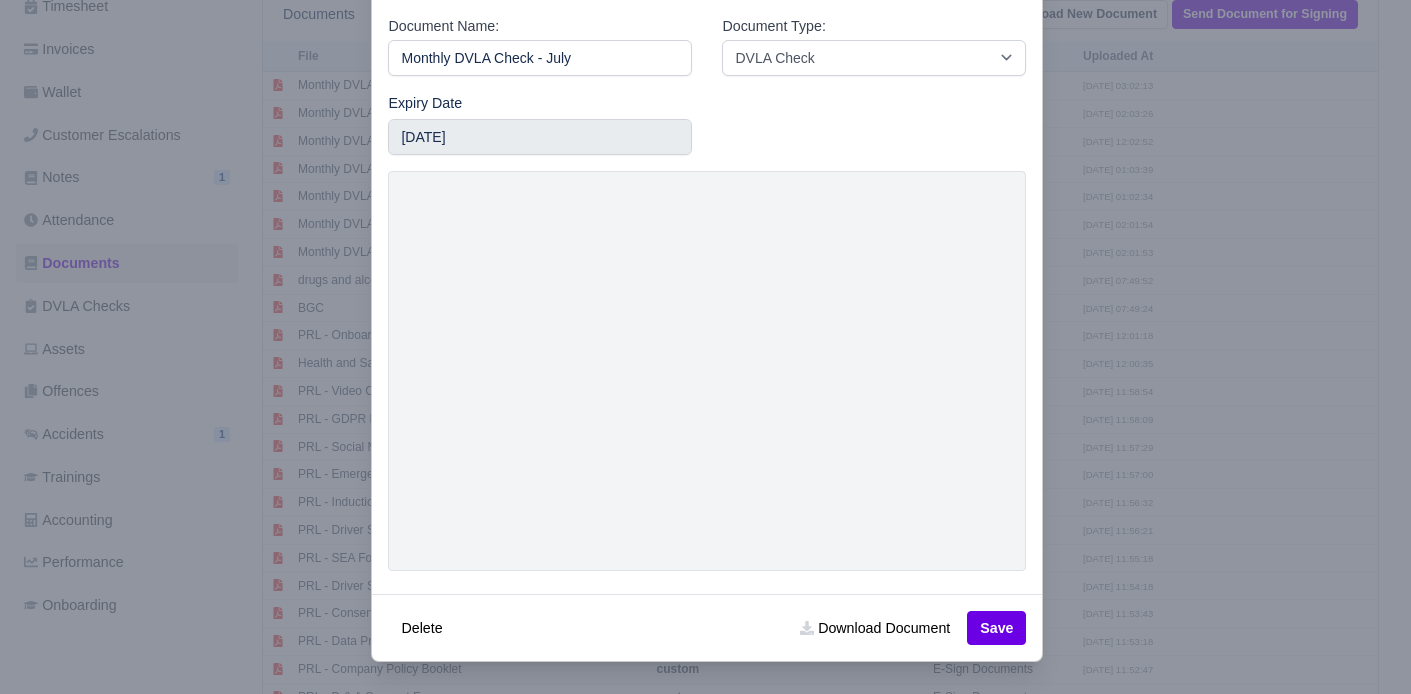 click 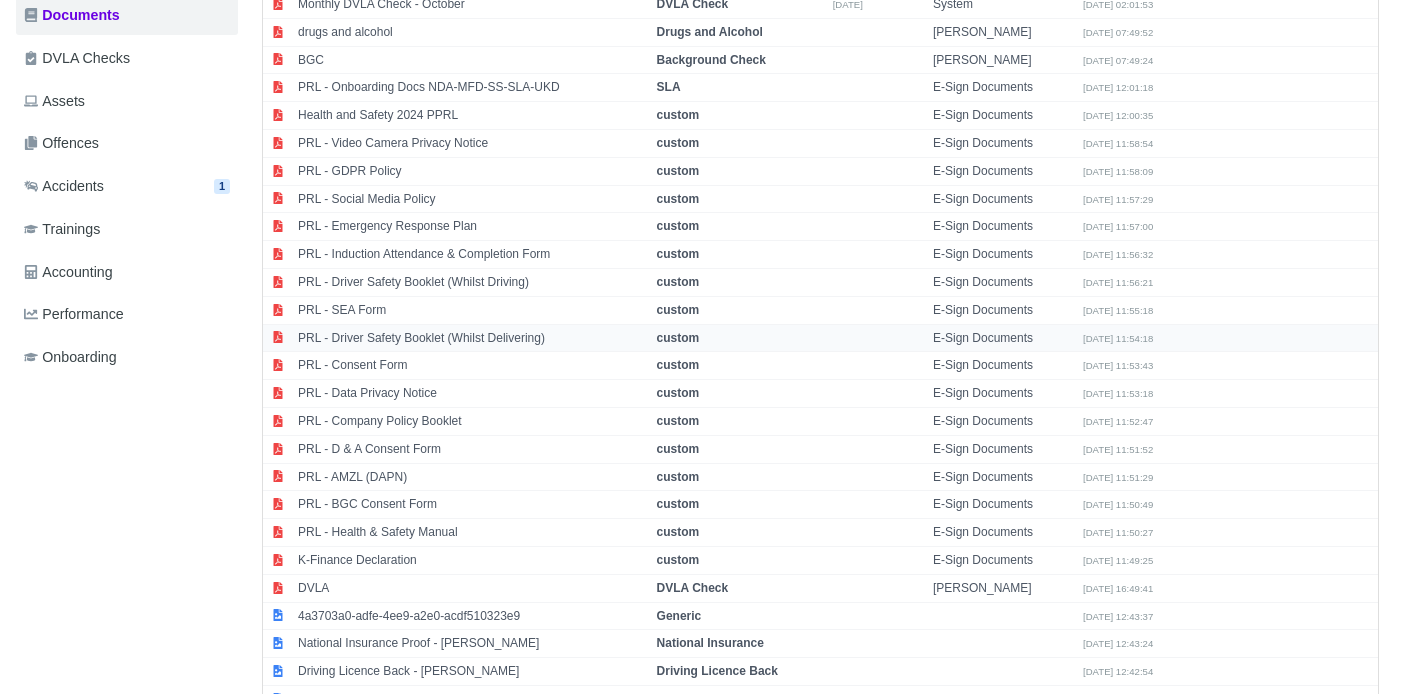 scroll, scrollTop: 644, scrollLeft: 0, axis: vertical 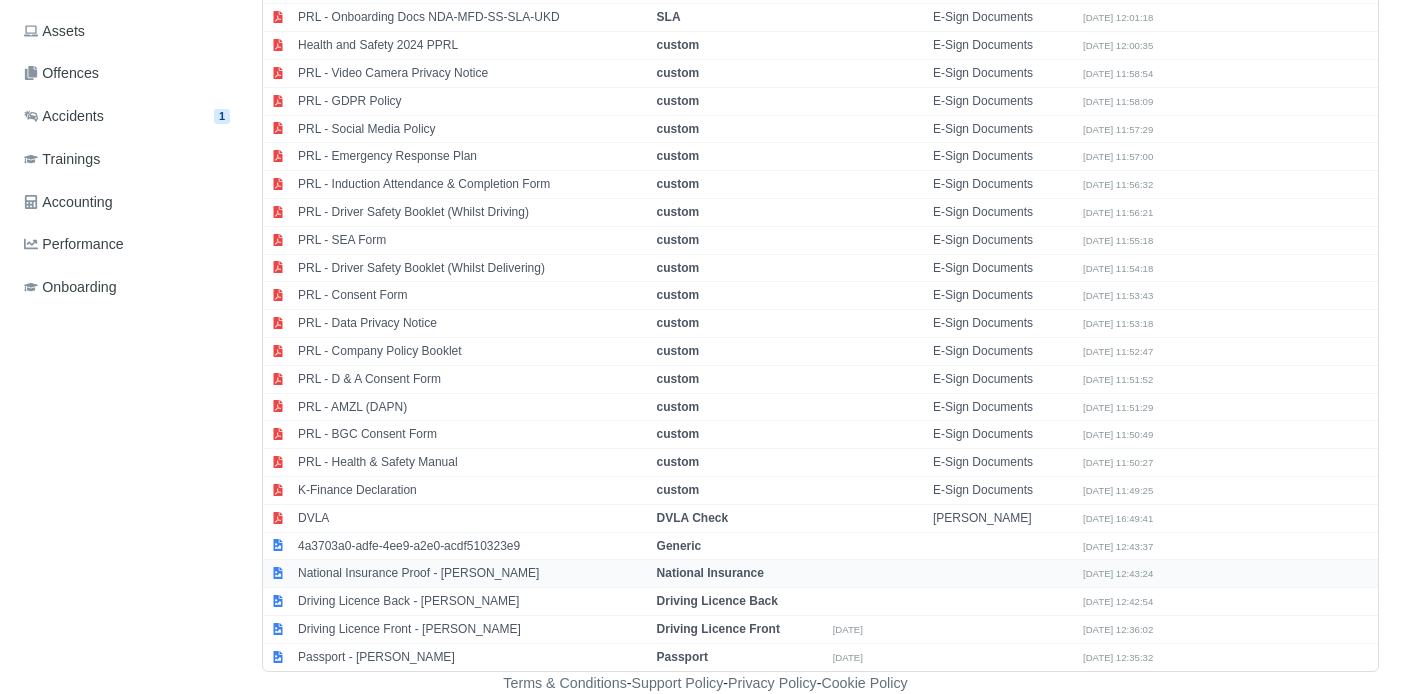 click on "National Insurance Proof - Ashton Albert Sylvester" at bounding box center [472, 574] 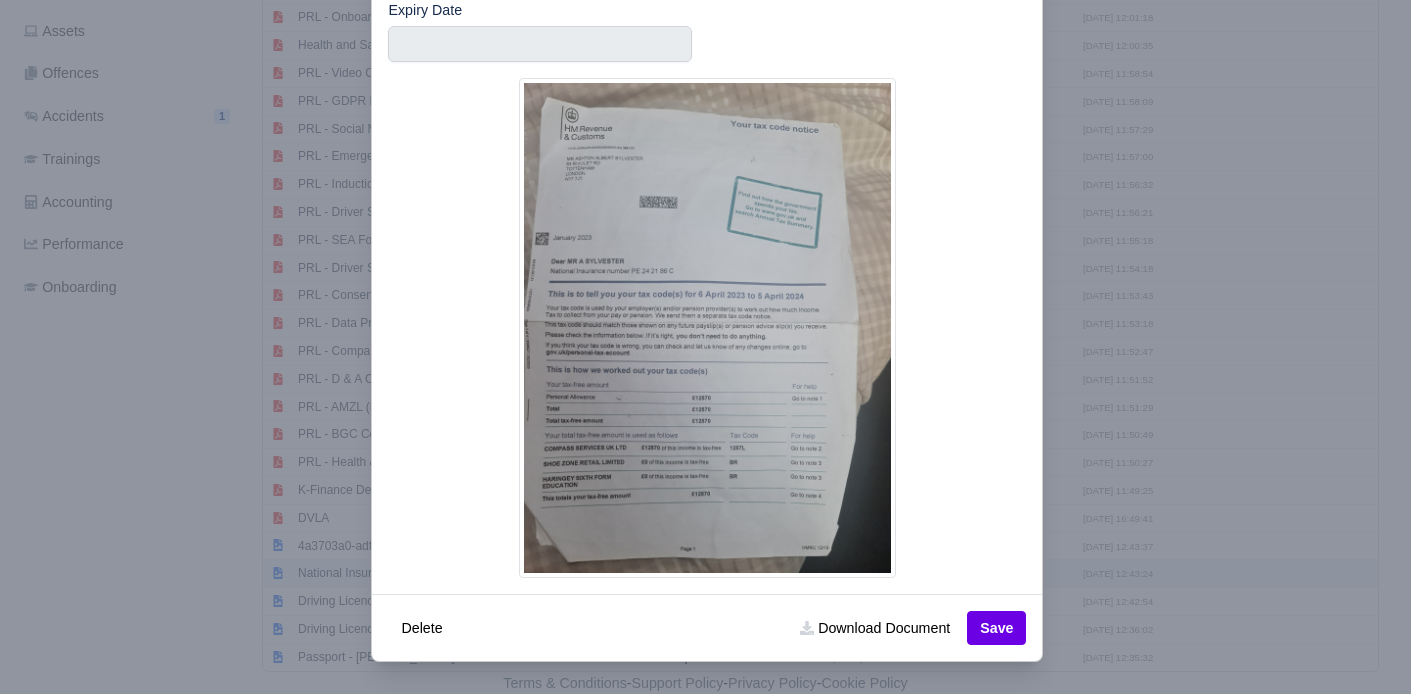 scroll, scrollTop: 0, scrollLeft: 47, axis: horizontal 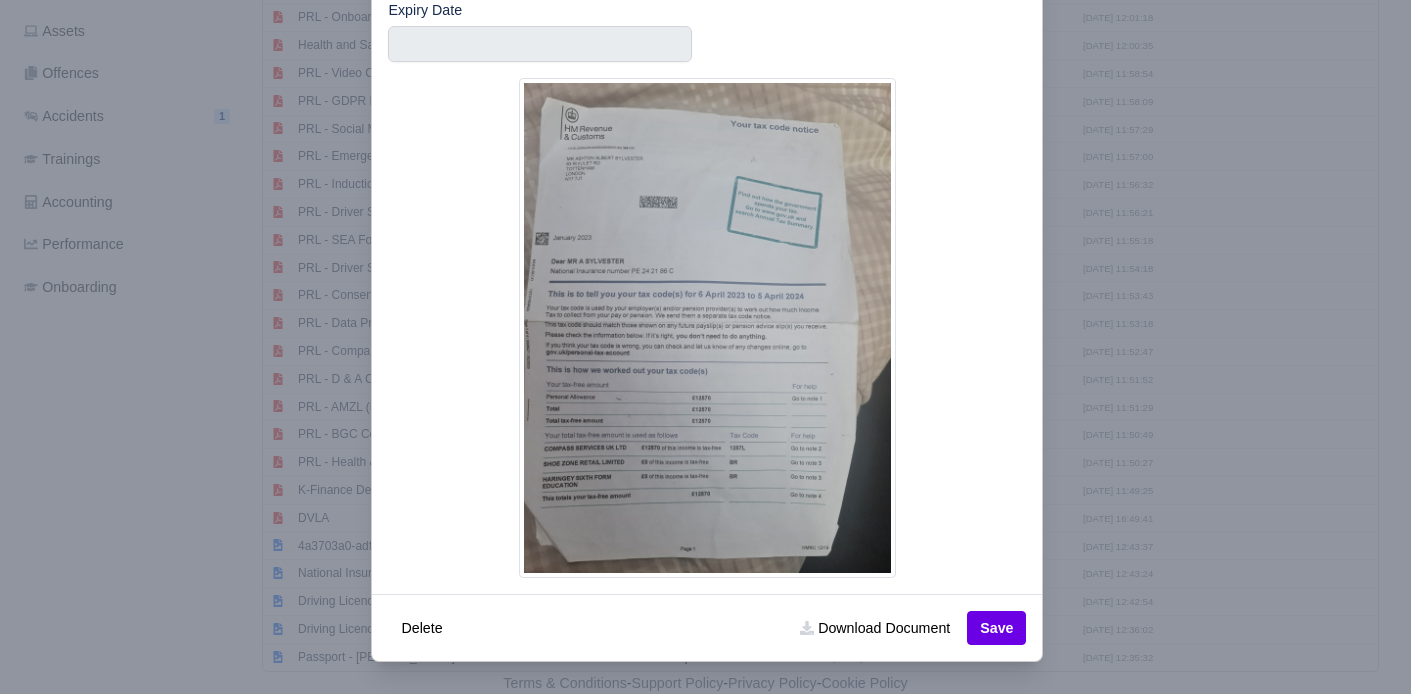 click 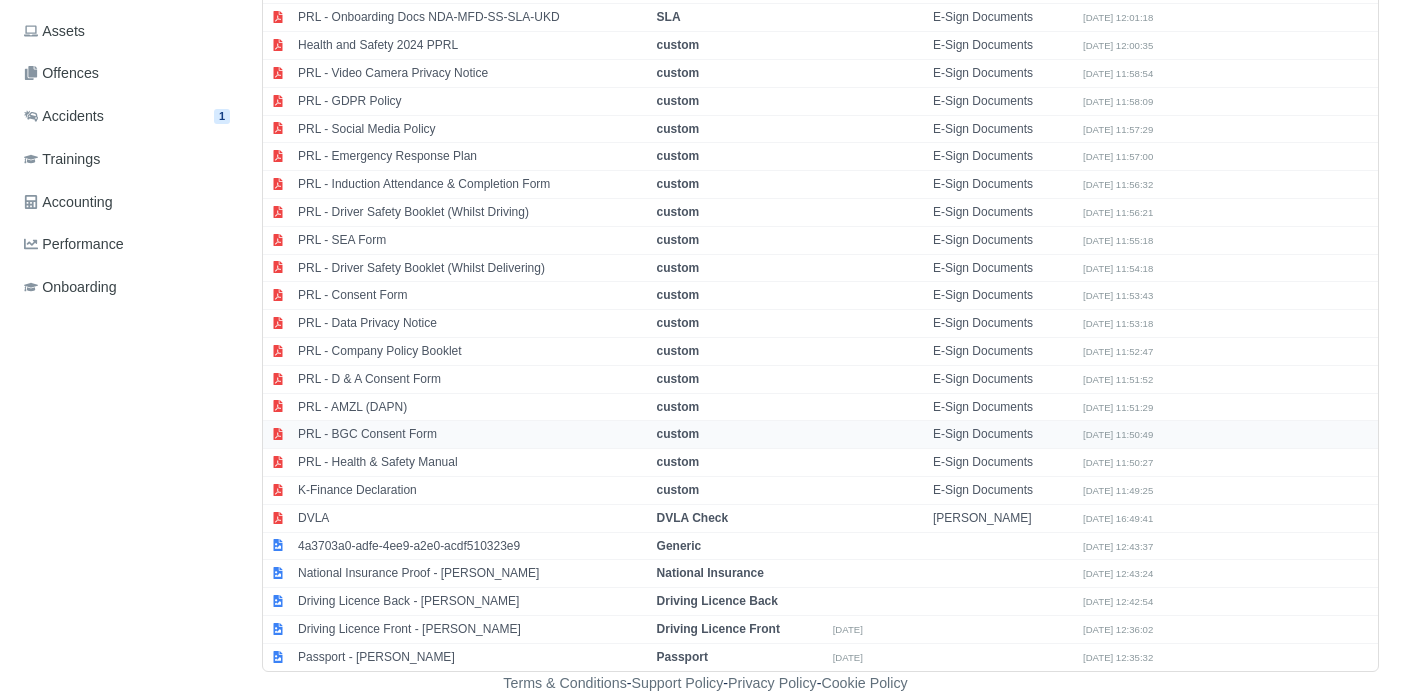 scroll, scrollTop: 644, scrollLeft: 0, axis: vertical 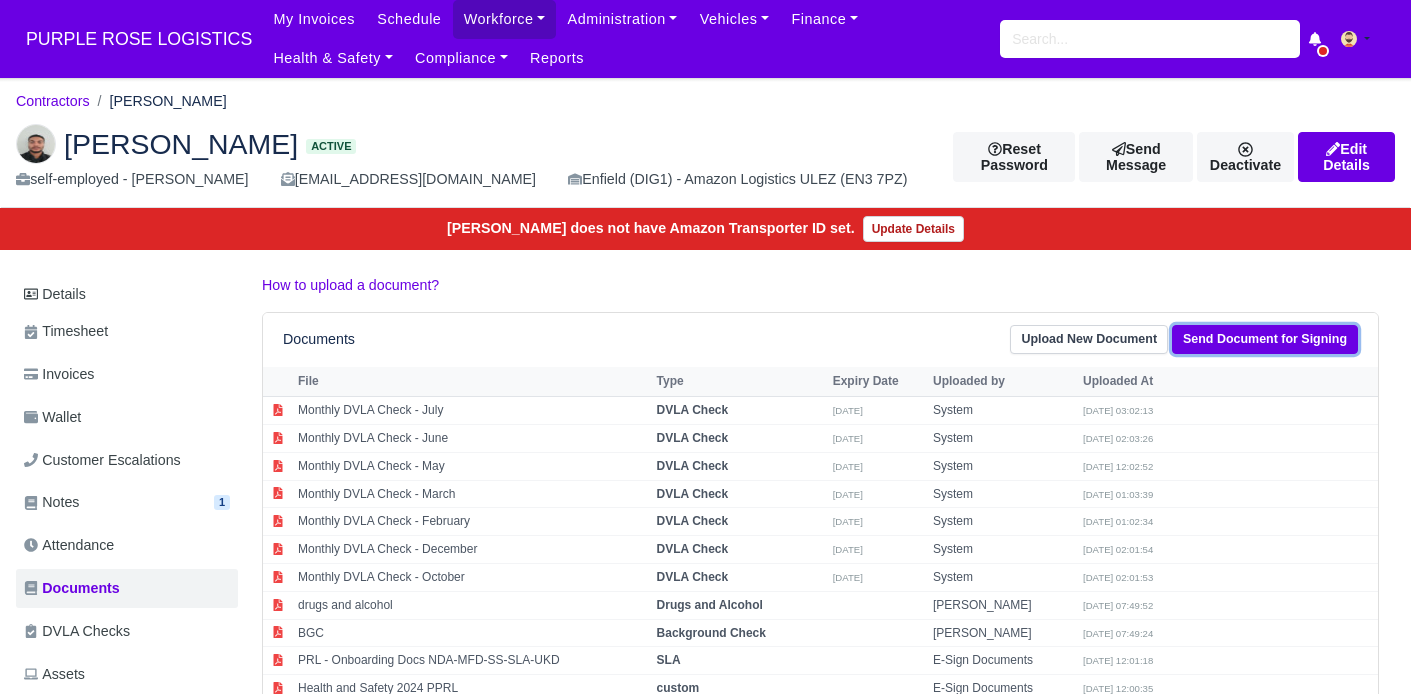 click on "Send Document for Signing" at bounding box center [1265, 339] 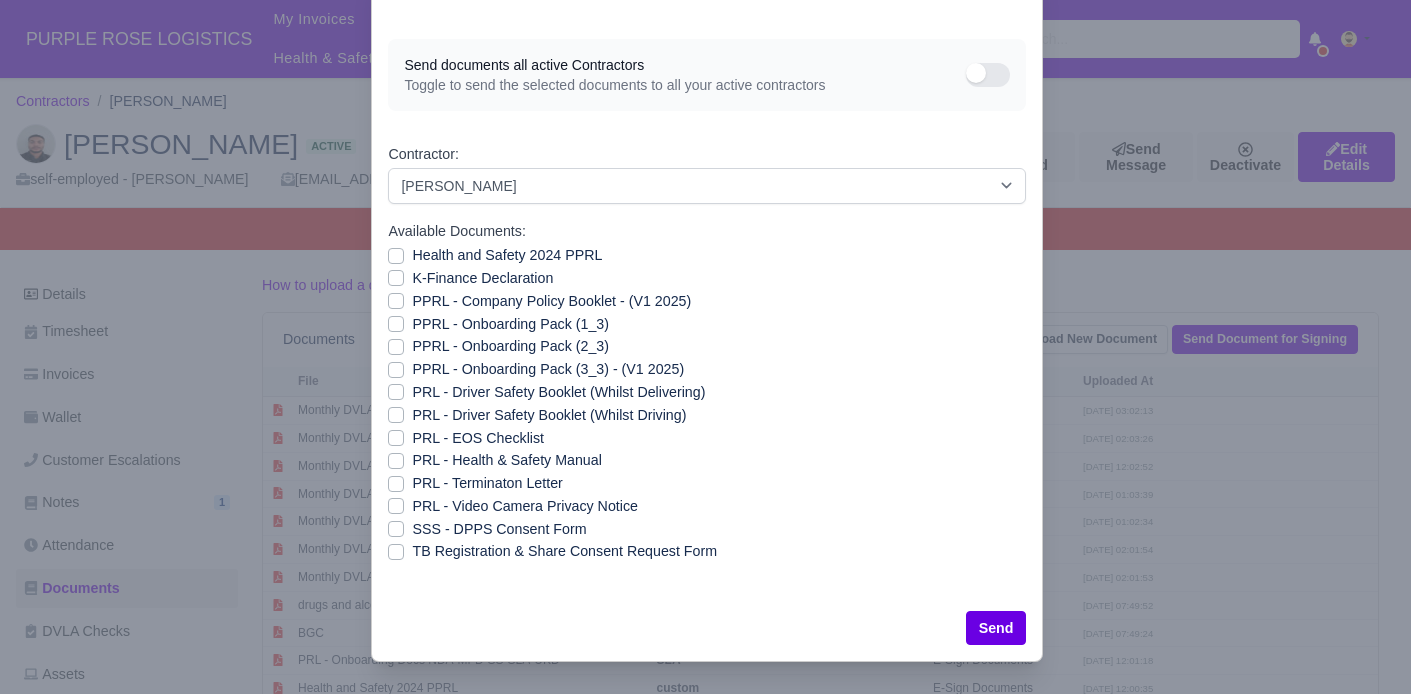 click on "PPRL - Company Policy Booklet - (V1 2025)" at bounding box center [707, 301] 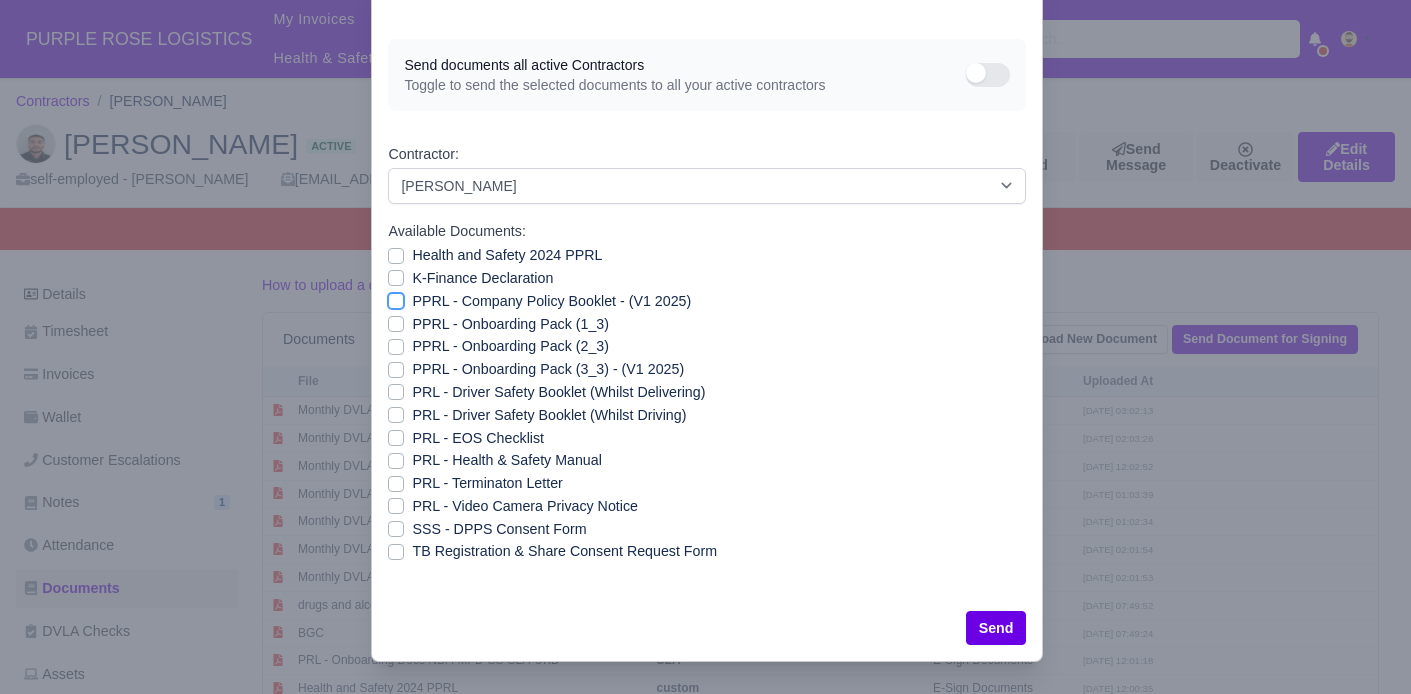 click on "PPRL - Company Policy Booklet - (V1 2025)" at bounding box center (396, 298) 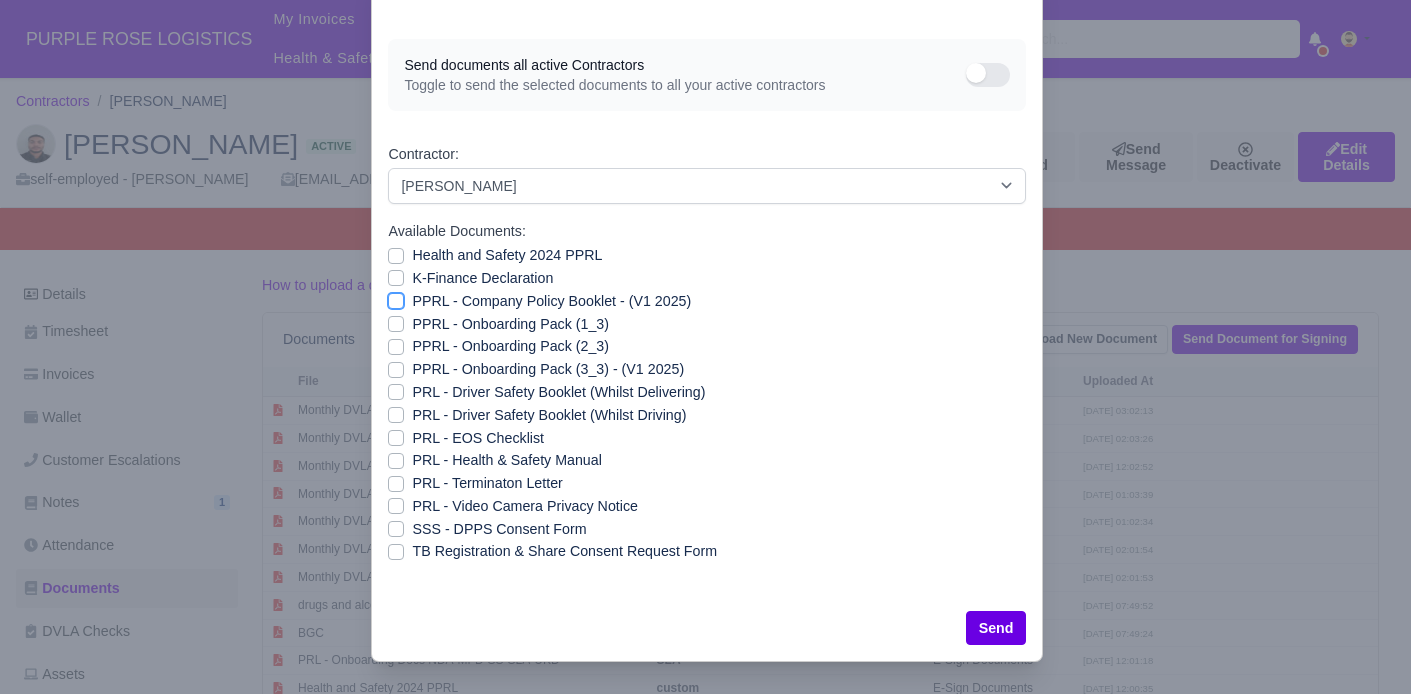 checkbox on "true" 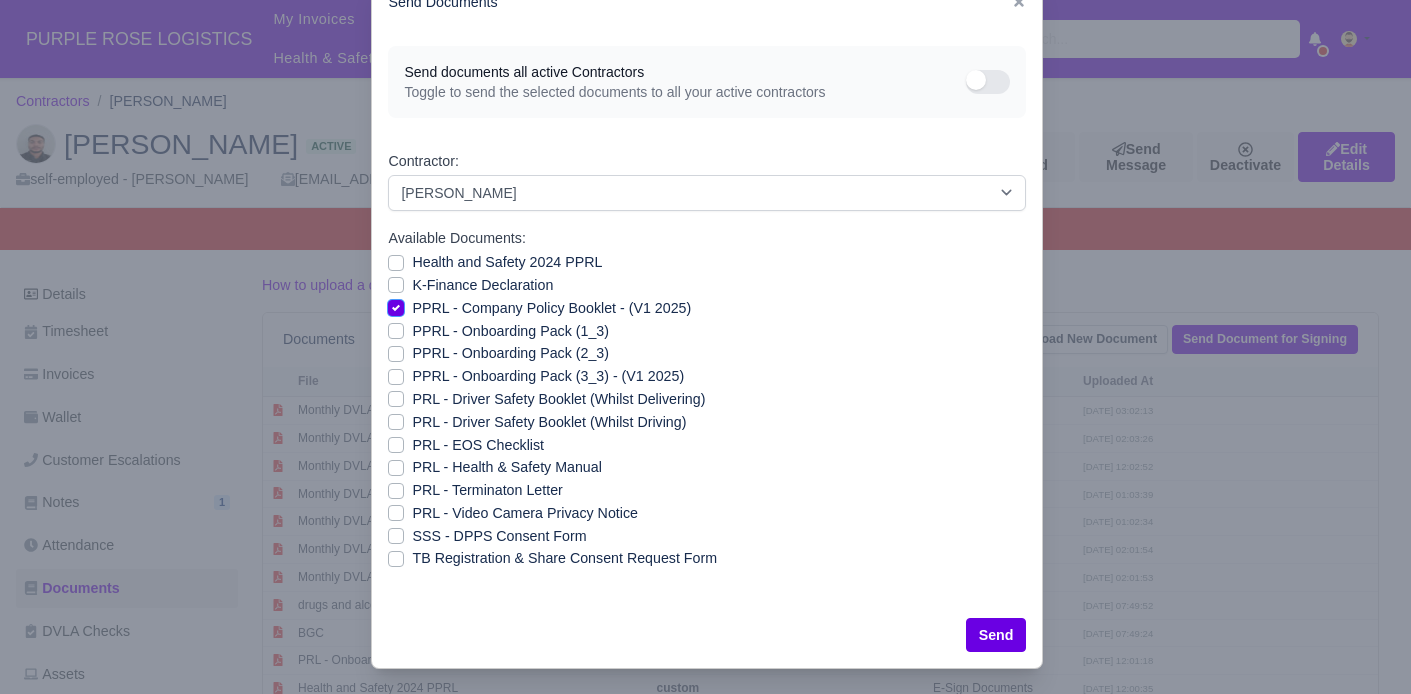 scroll, scrollTop: 68, scrollLeft: 0, axis: vertical 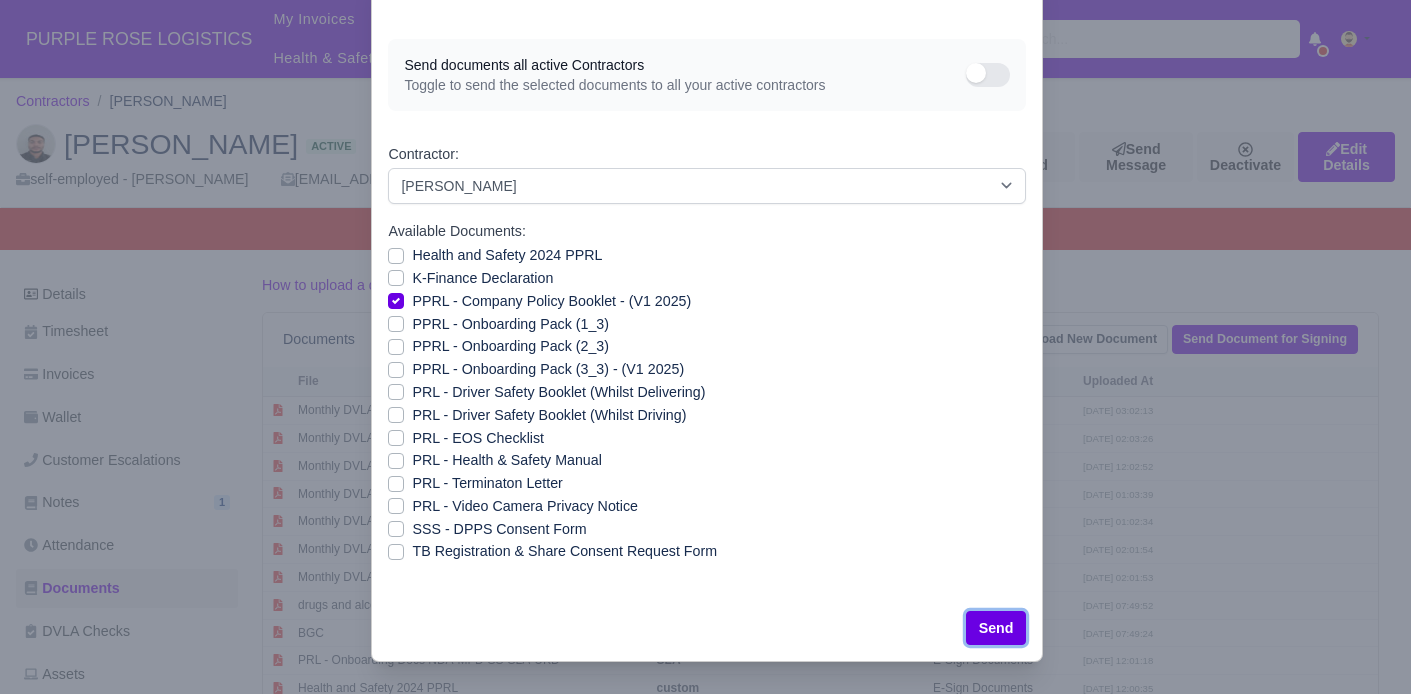 click on "Send" at bounding box center [996, 628] 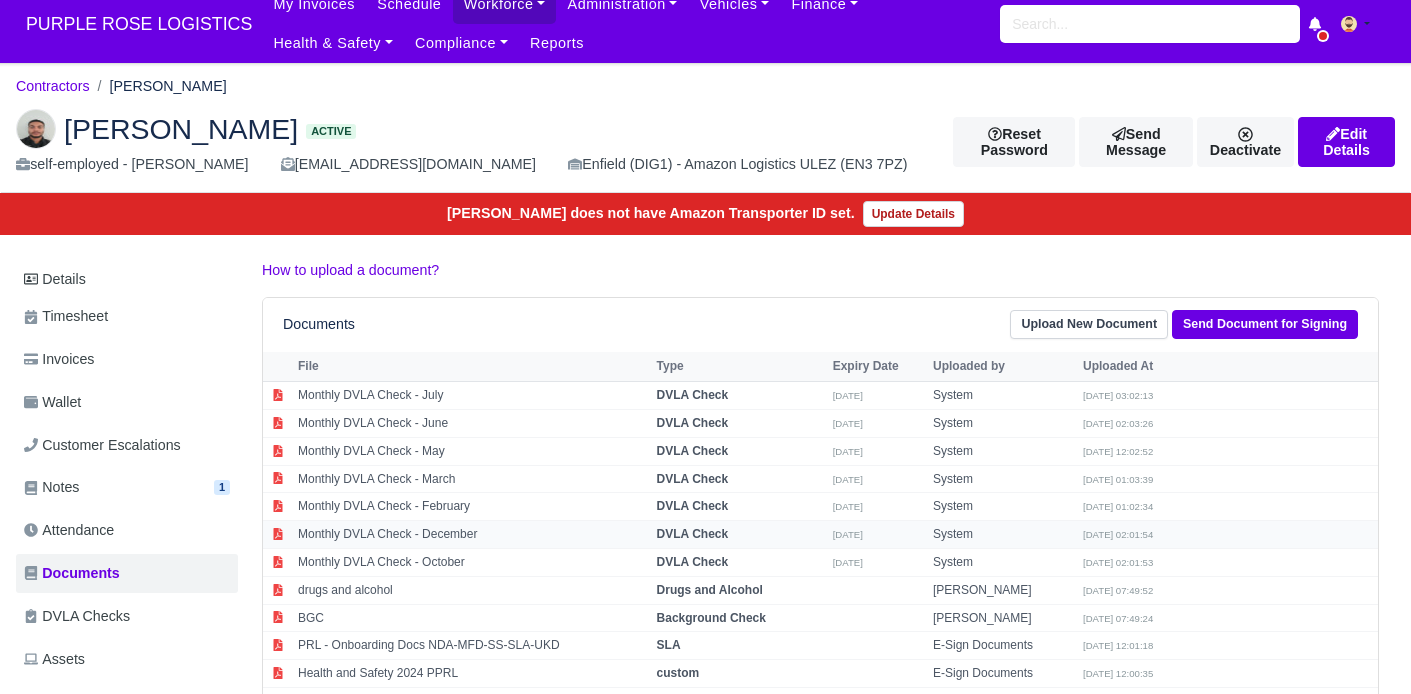 scroll, scrollTop: 0, scrollLeft: 0, axis: both 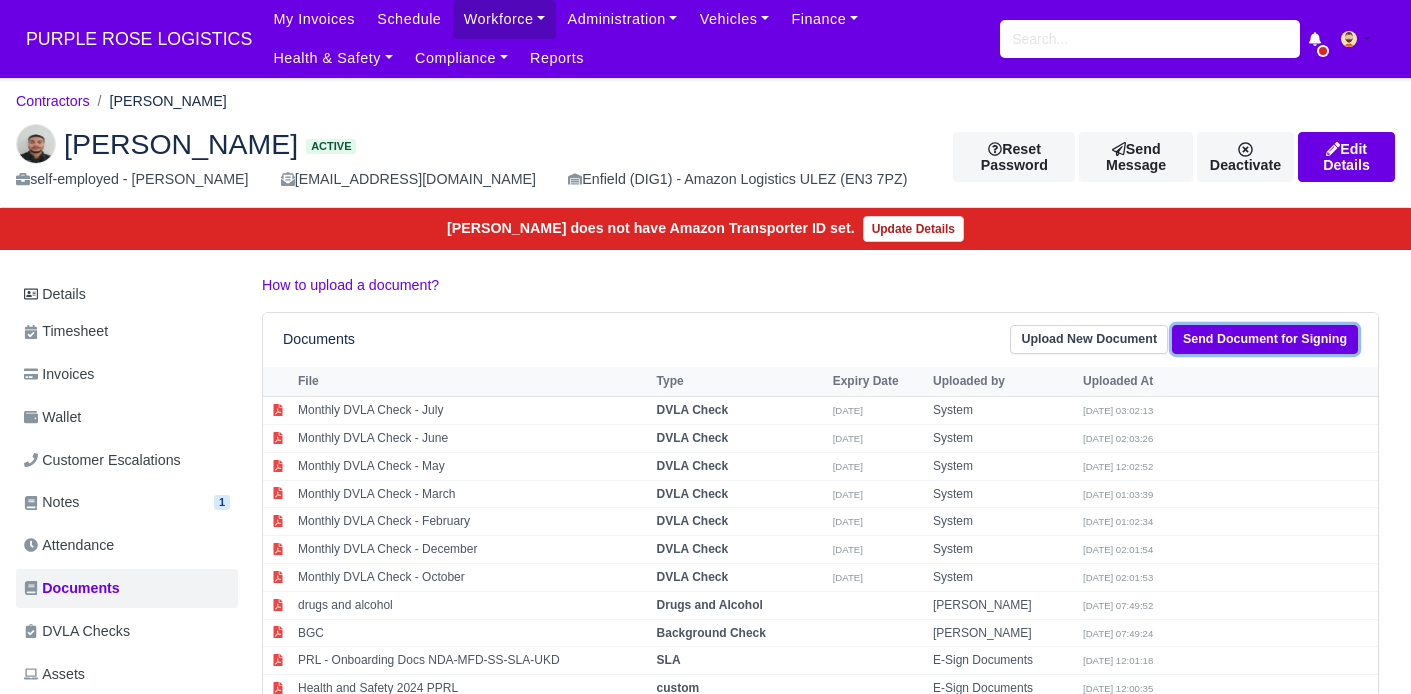 click on "Send Document for Signing" at bounding box center [1265, 339] 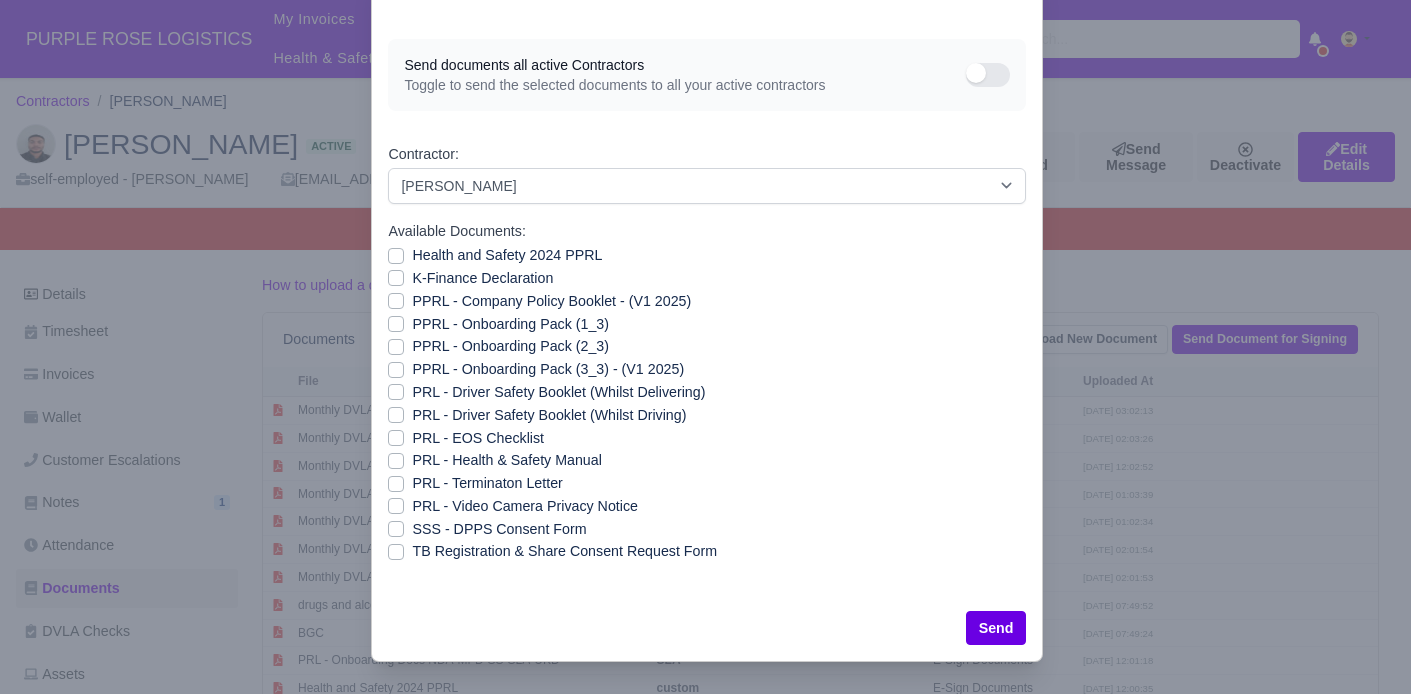 click on "PPRL - Onboarding Pack (1_3)" at bounding box center [510, 324] 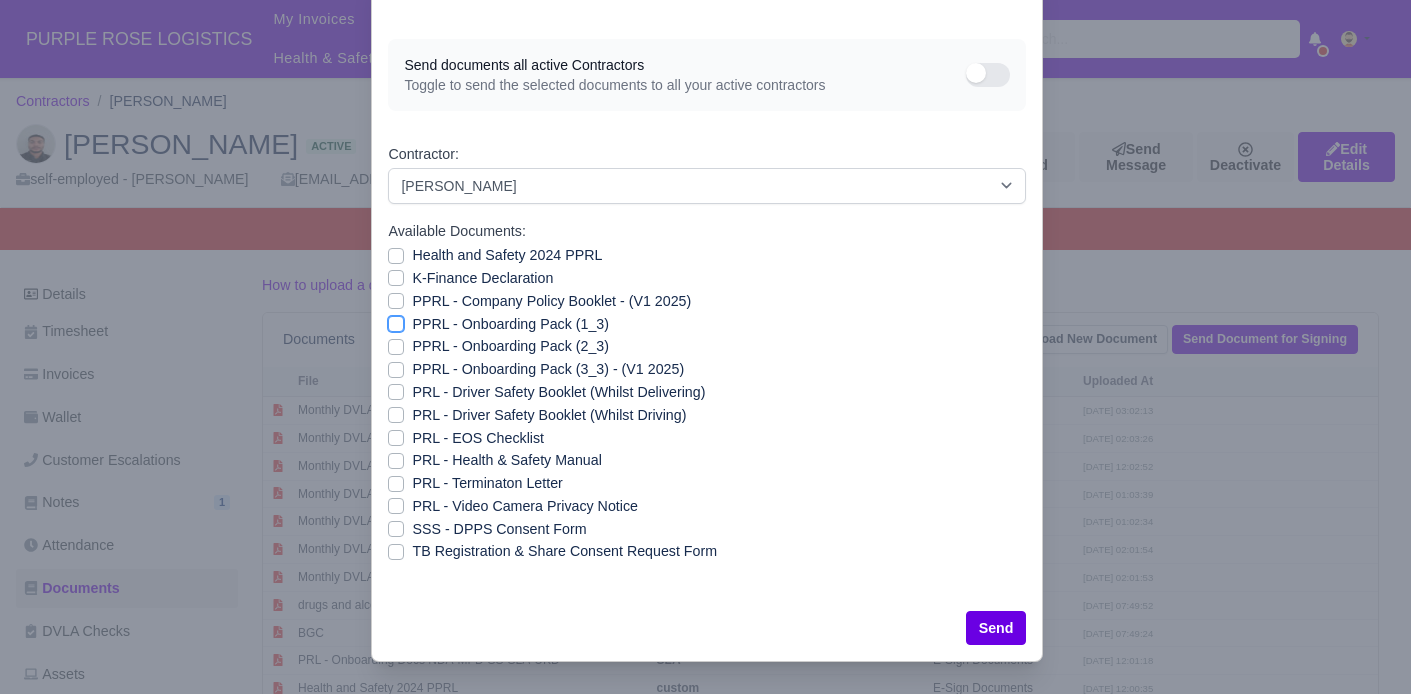 click on "PPRL - Onboarding Pack (1_3)" at bounding box center [396, 321] 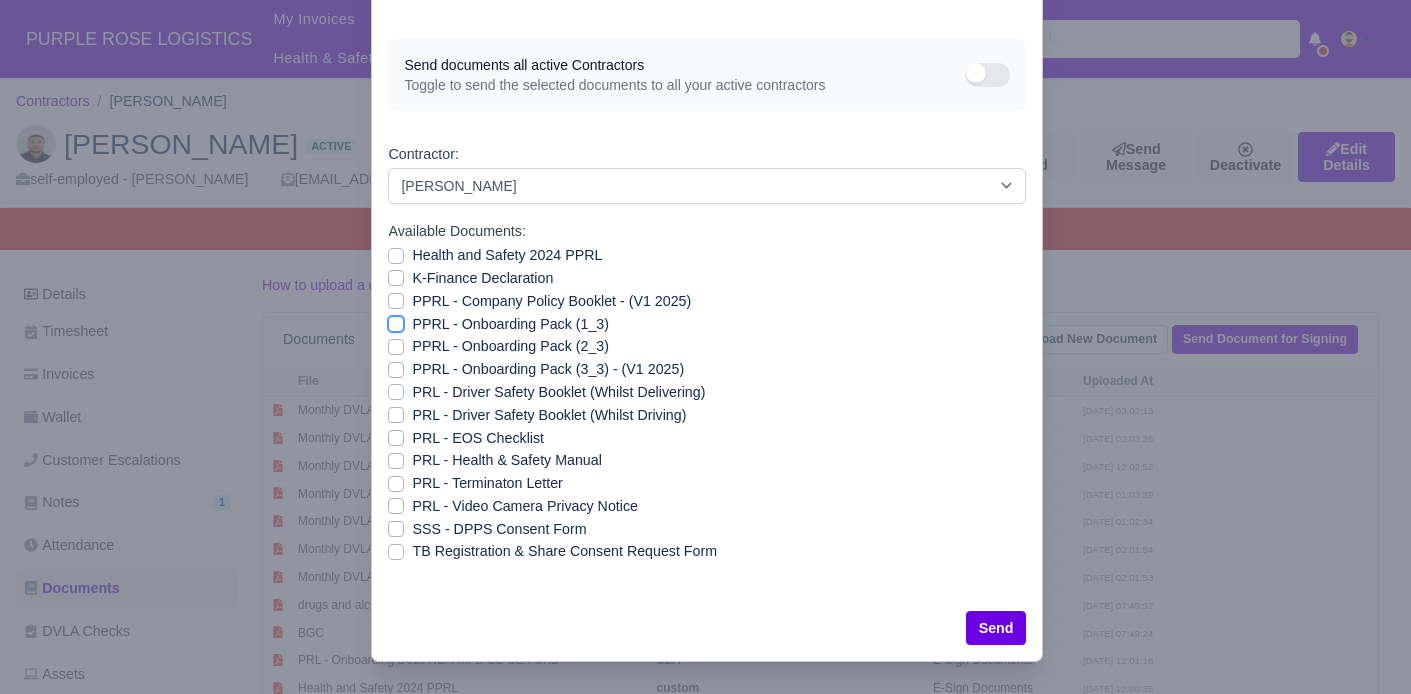 checkbox on "true" 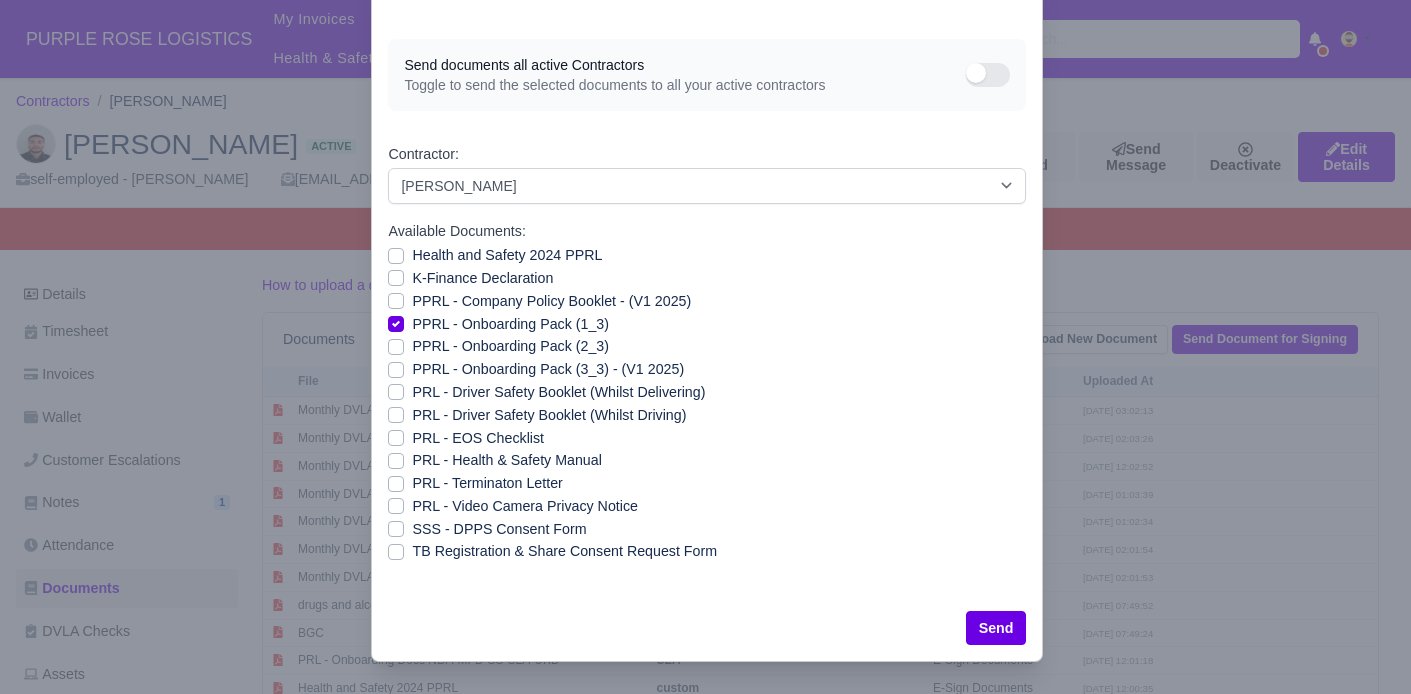 click on "PPRL - Onboarding Pack (2_3)" at bounding box center [510, 346] 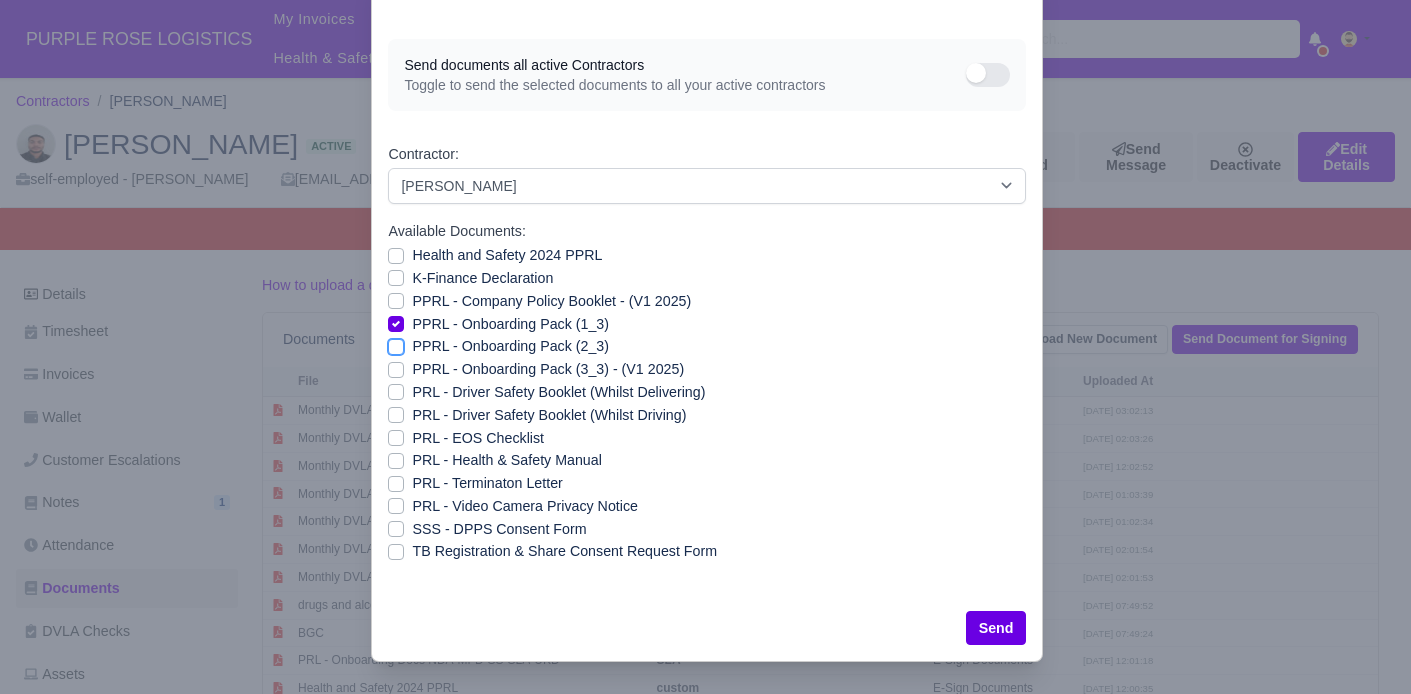 click on "PPRL - Onboarding Pack (2_3)" at bounding box center (396, 343) 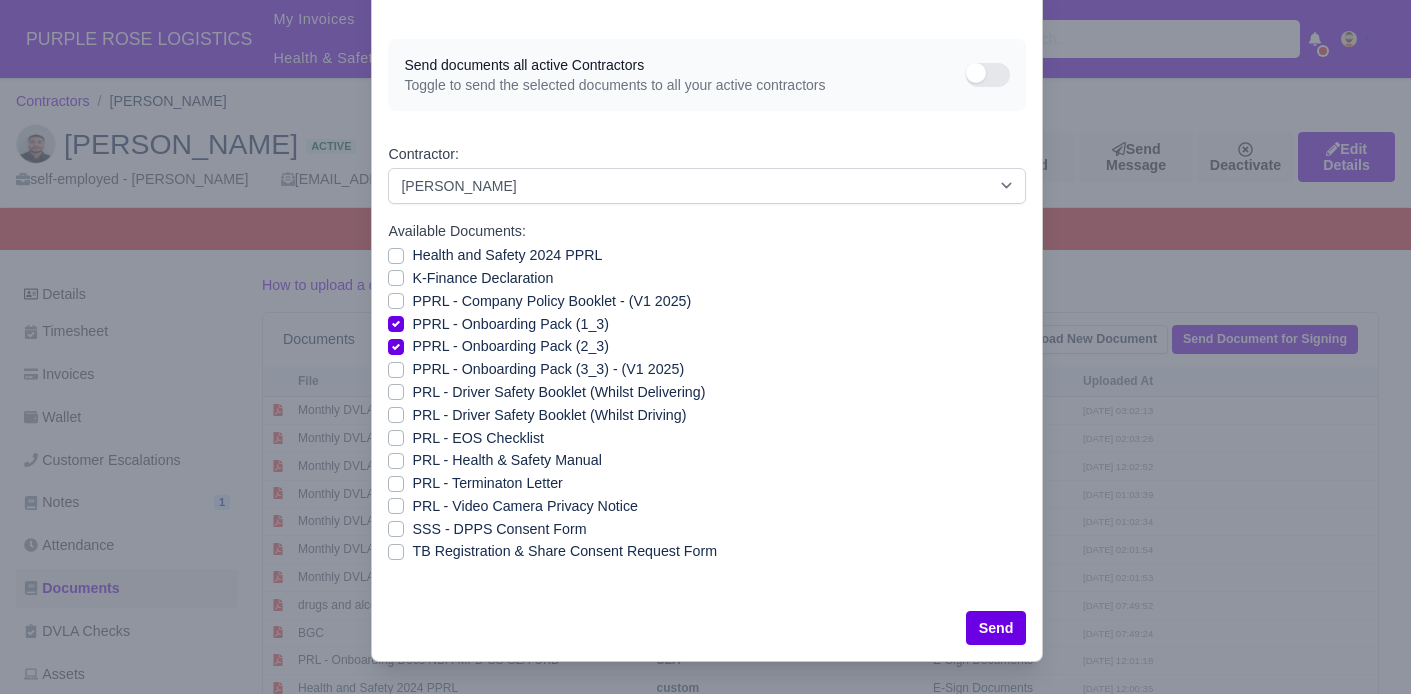 click on "PPRL - Onboarding Pack (3_3) - (V1 2025)" at bounding box center [548, 369] 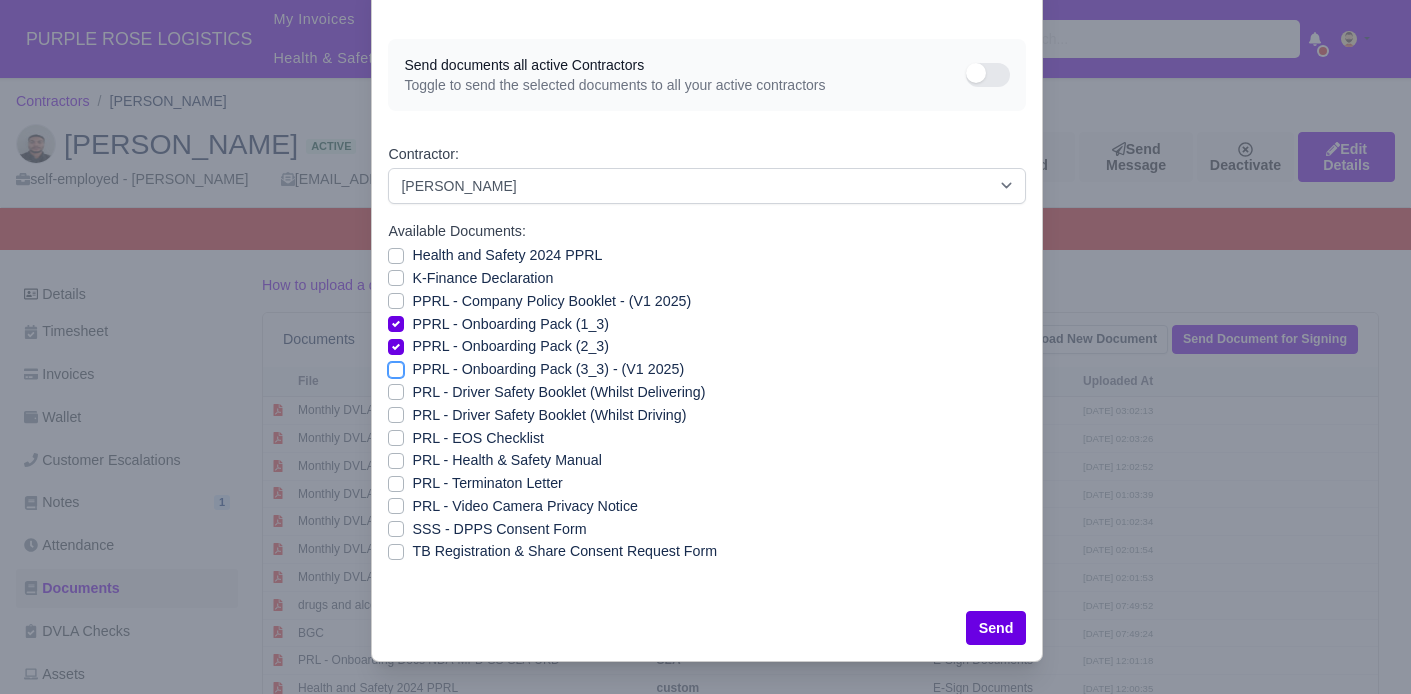 click on "PPRL - Onboarding Pack (3_3) - (V1 2025)" at bounding box center (396, 366) 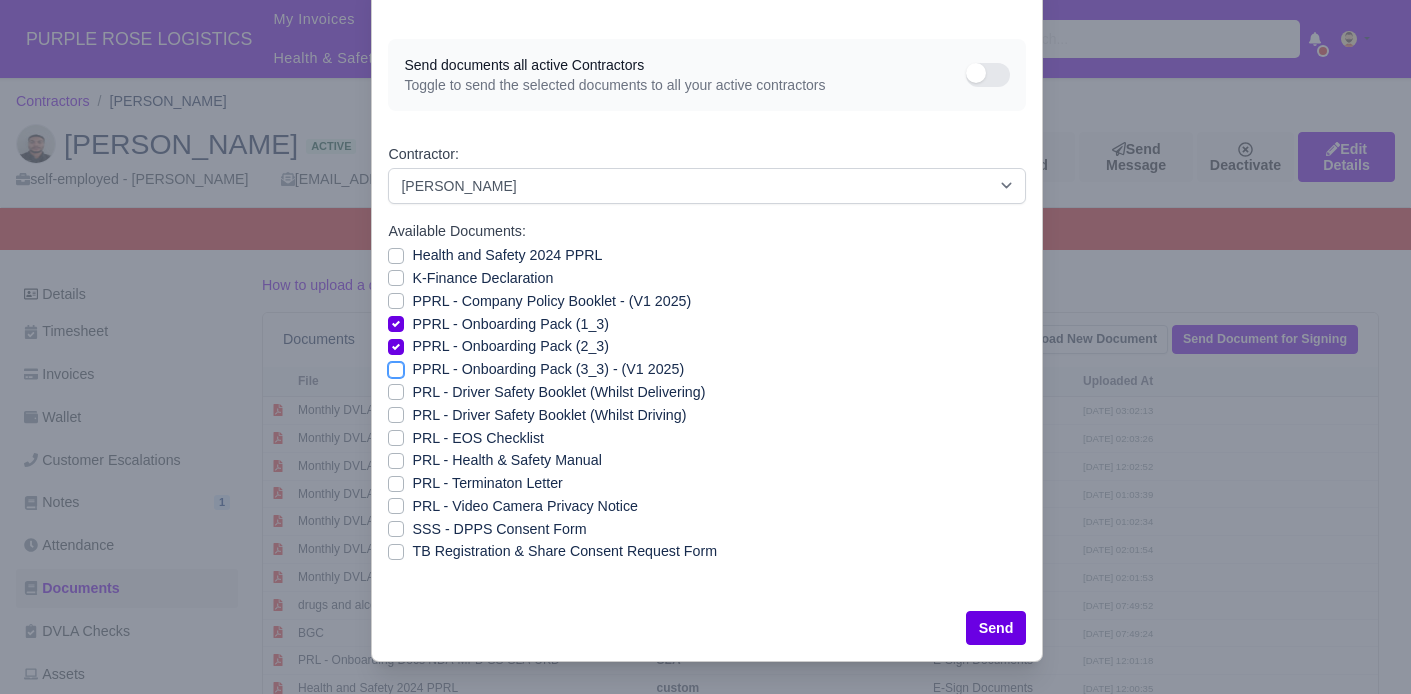 checkbox on "true" 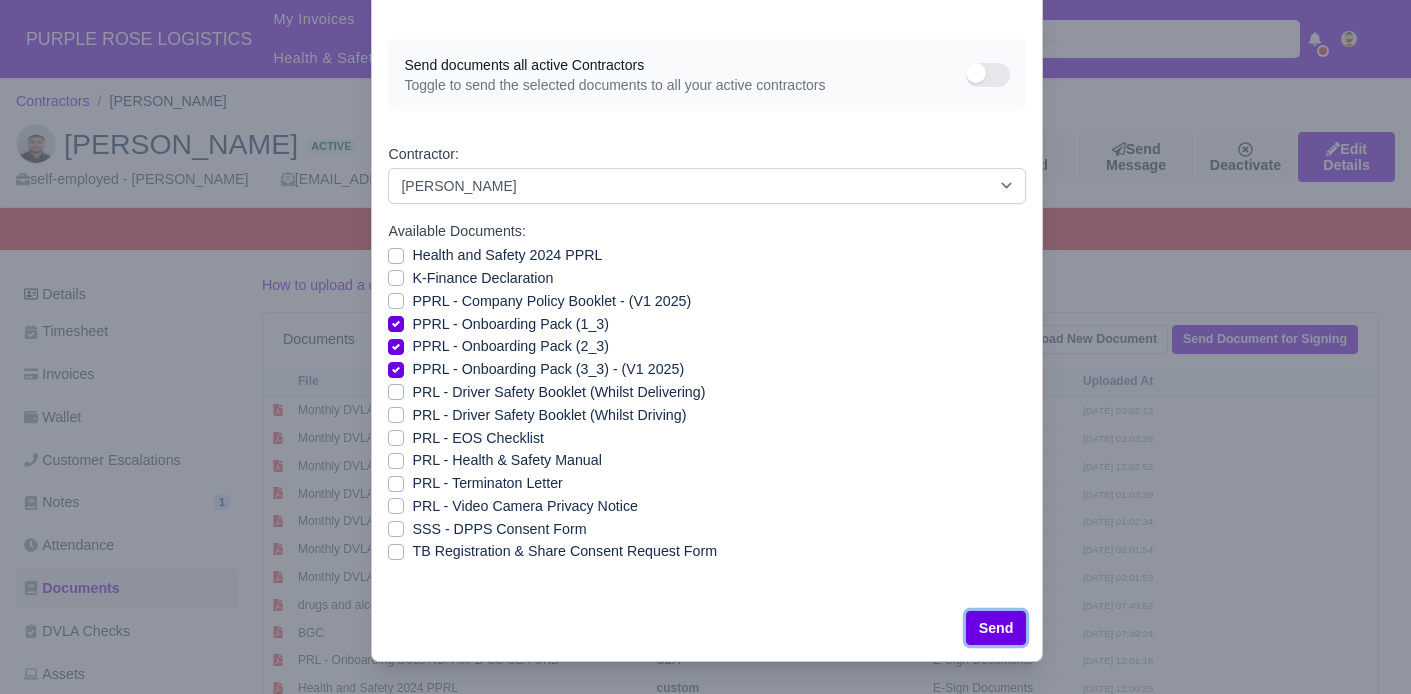 click on "Send" at bounding box center (996, 628) 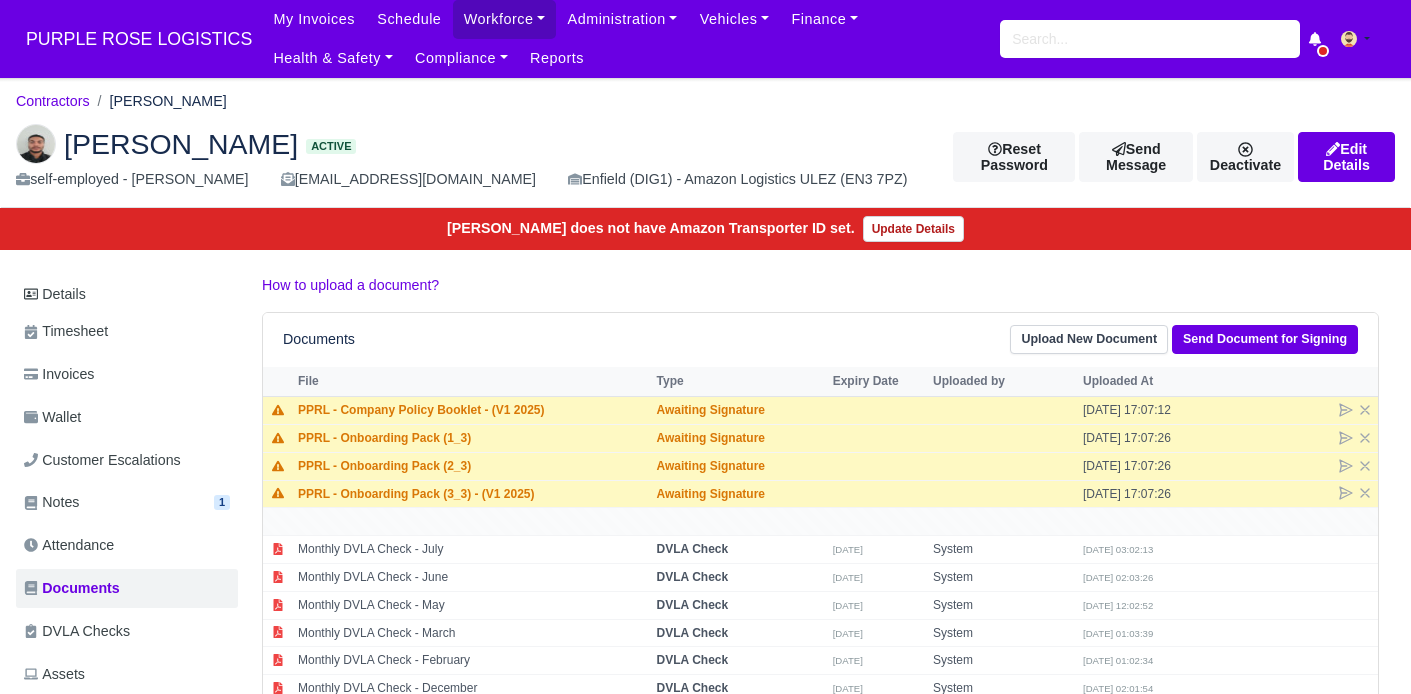scroll, scrollTop: 0, scrollLeft: 0, axis: both 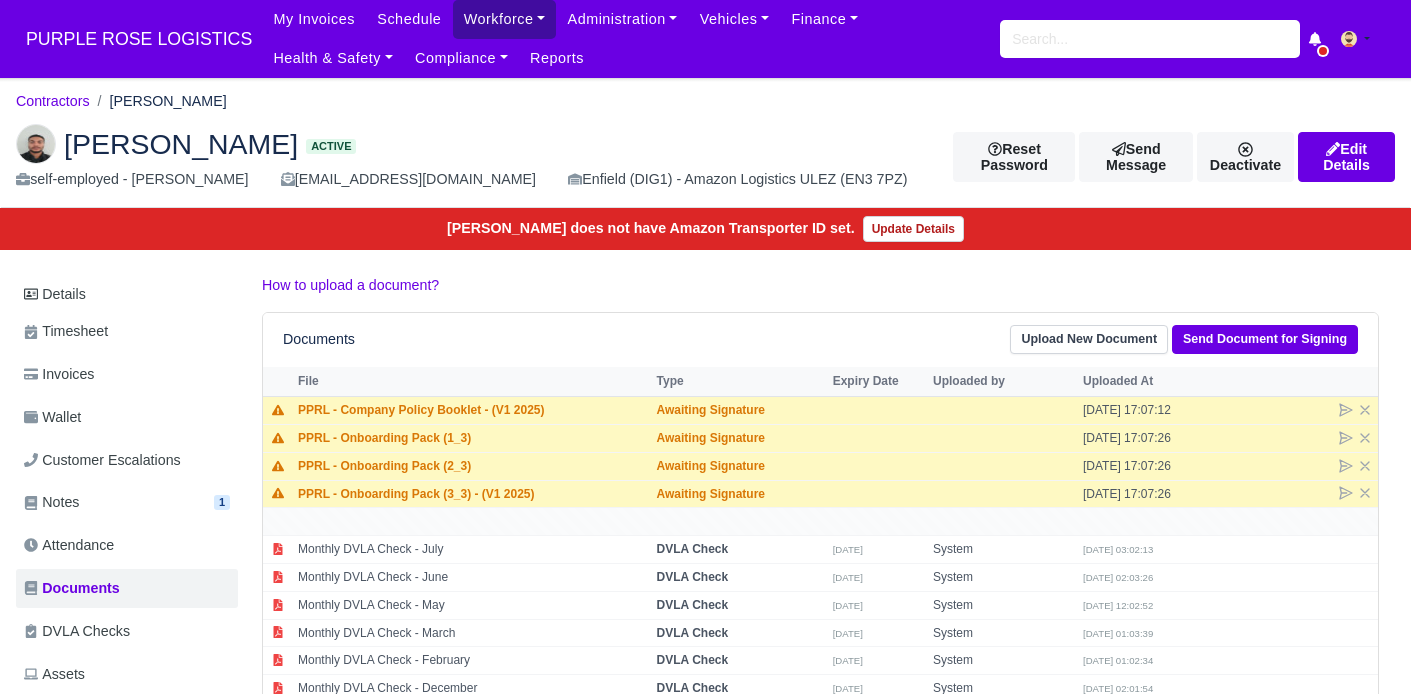 click on "Workforce" at bounding box center [505, 19] 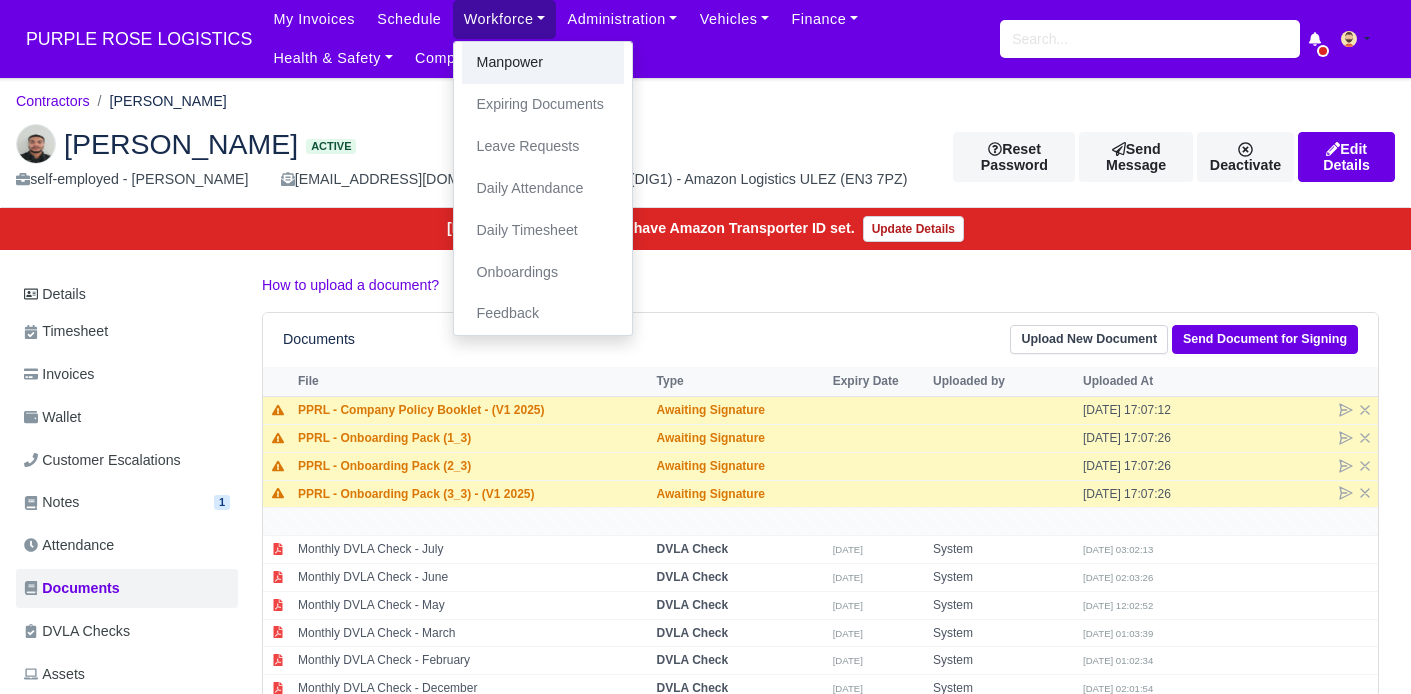 click on "Manpower" at bounding box center [543, 63] 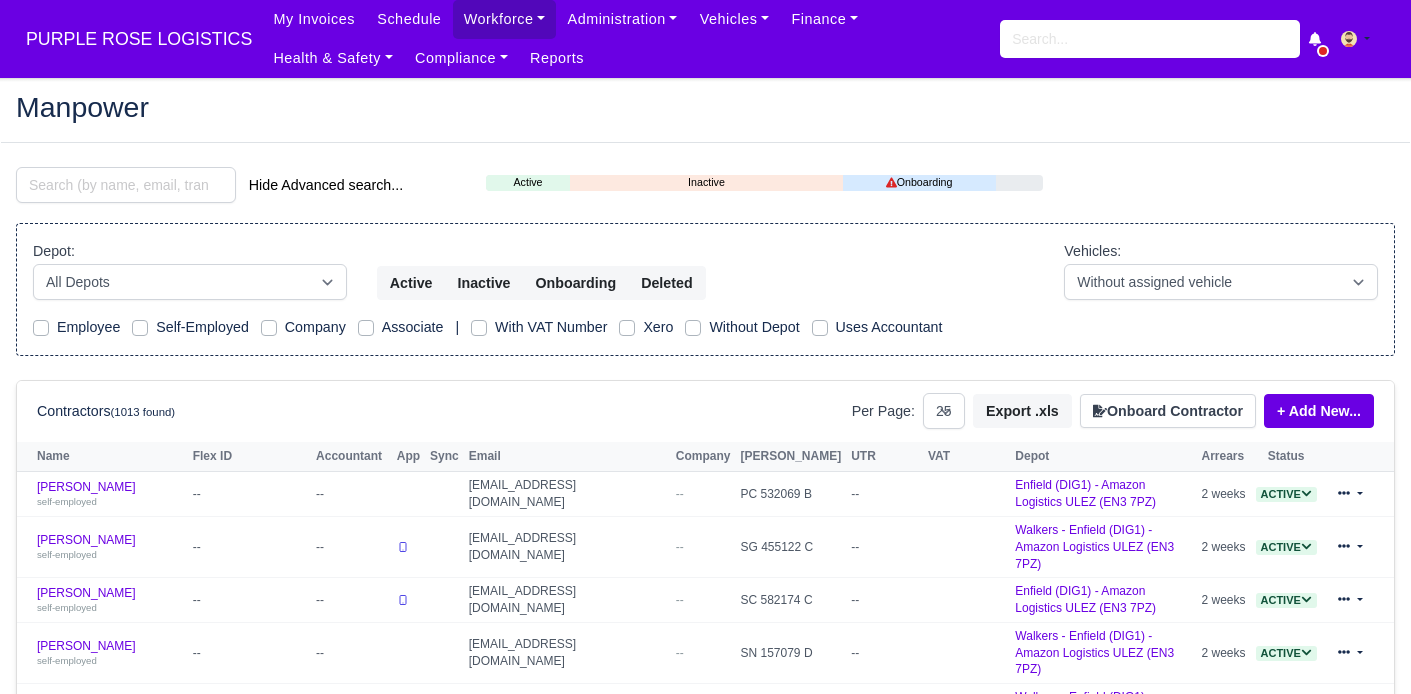 select on "25" 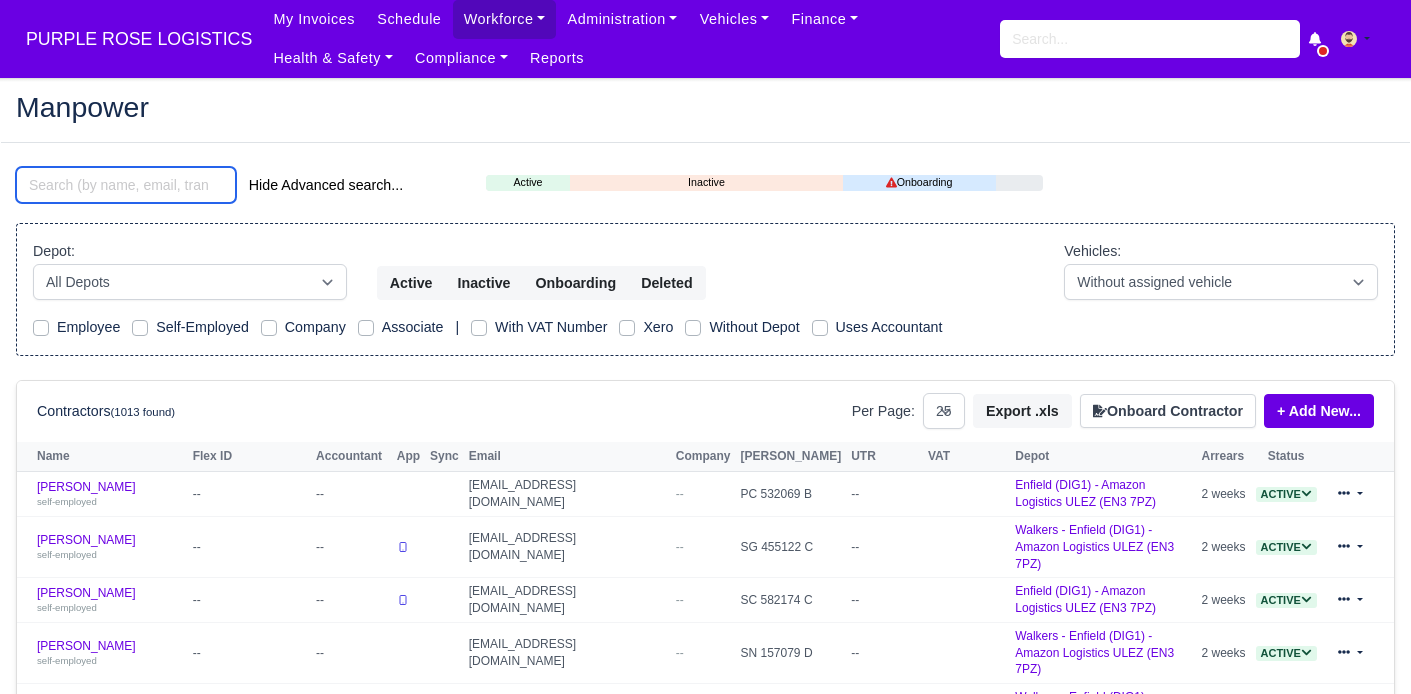 click at bounding box center [126, 185] 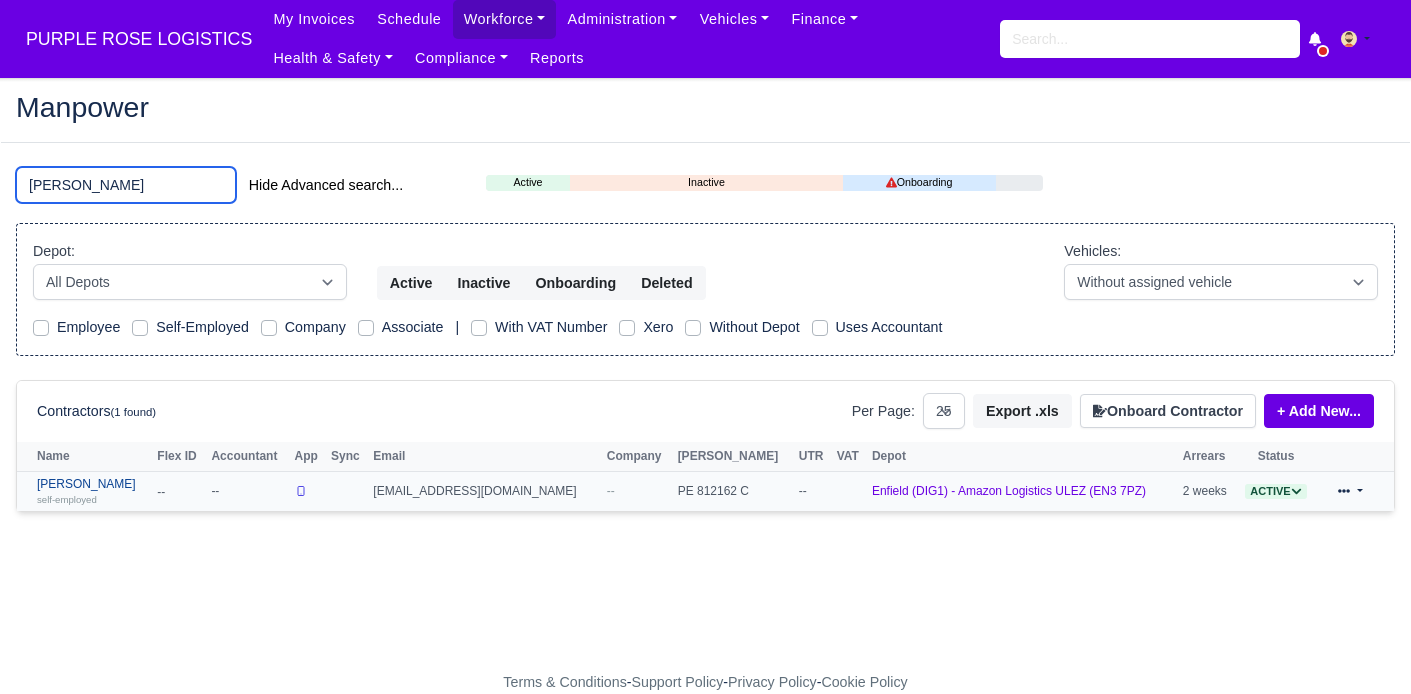 type on "[PERSON_NAME]" 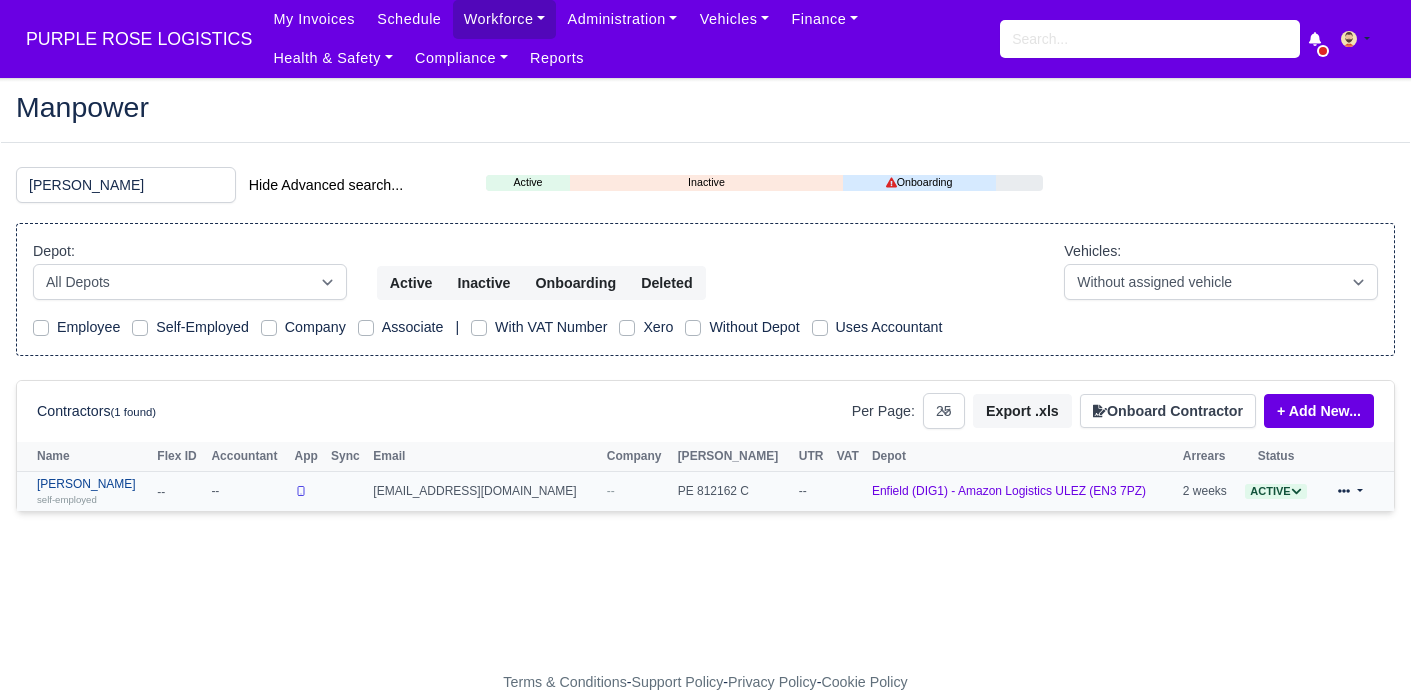 click on "[PERSON_NAME]
self-employed" at bounding box center (92, 491) 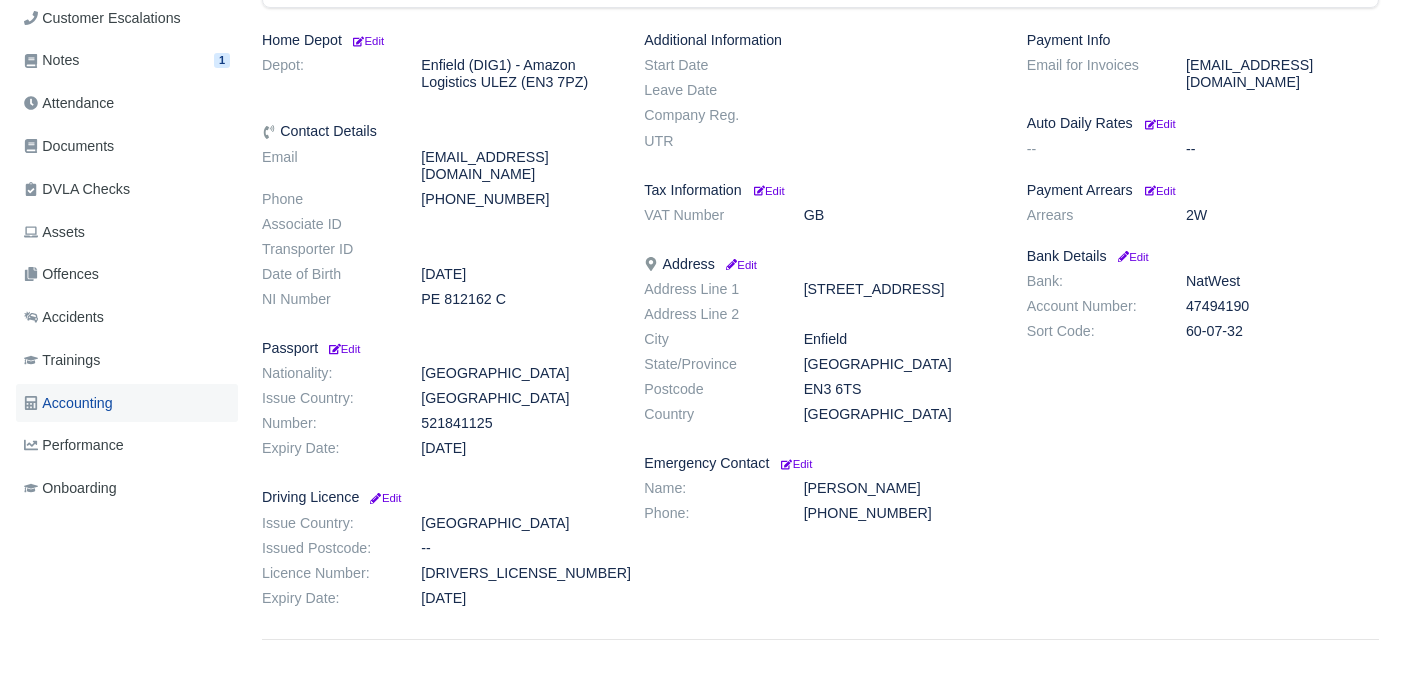 scroll, scrollTop: 444, scrollLeft: 0, axis: vertical 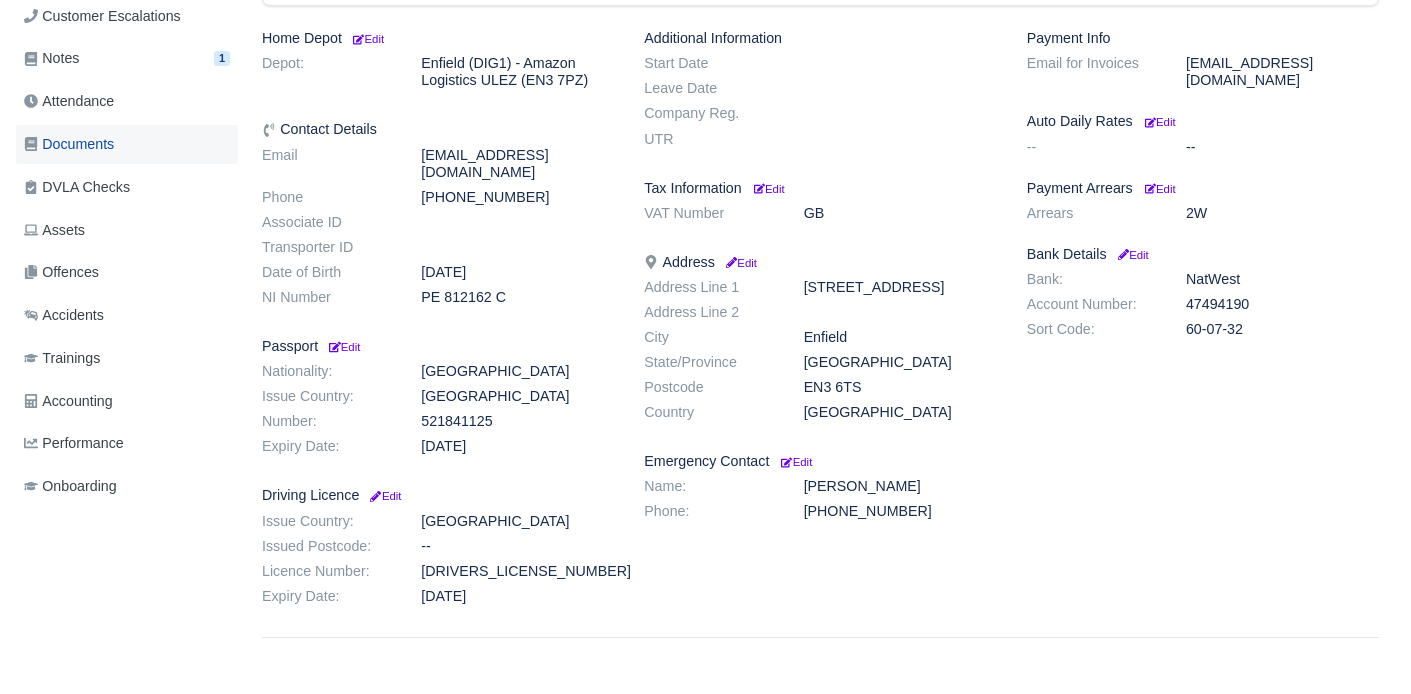 click on "Documents" at bounding box center [69, 144] 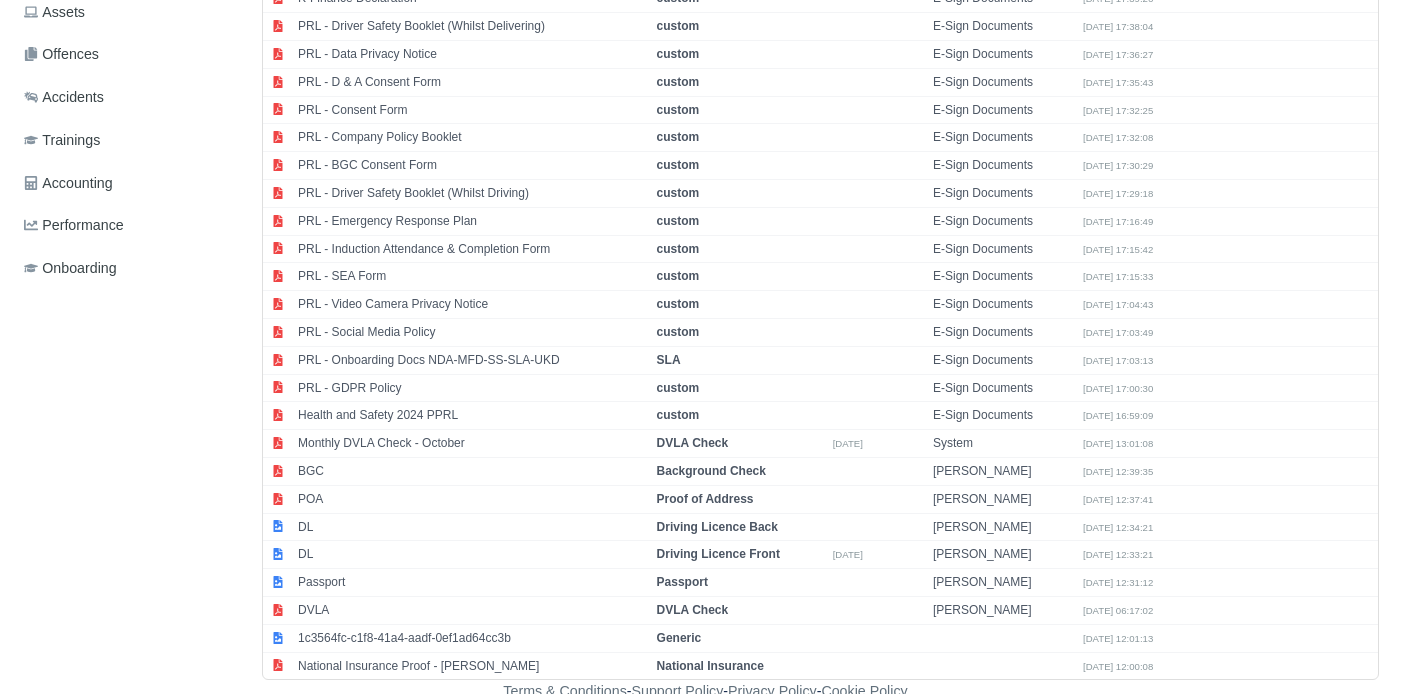 scroll, scrollTop: 672, scrollLeft: 0, axis: vertical 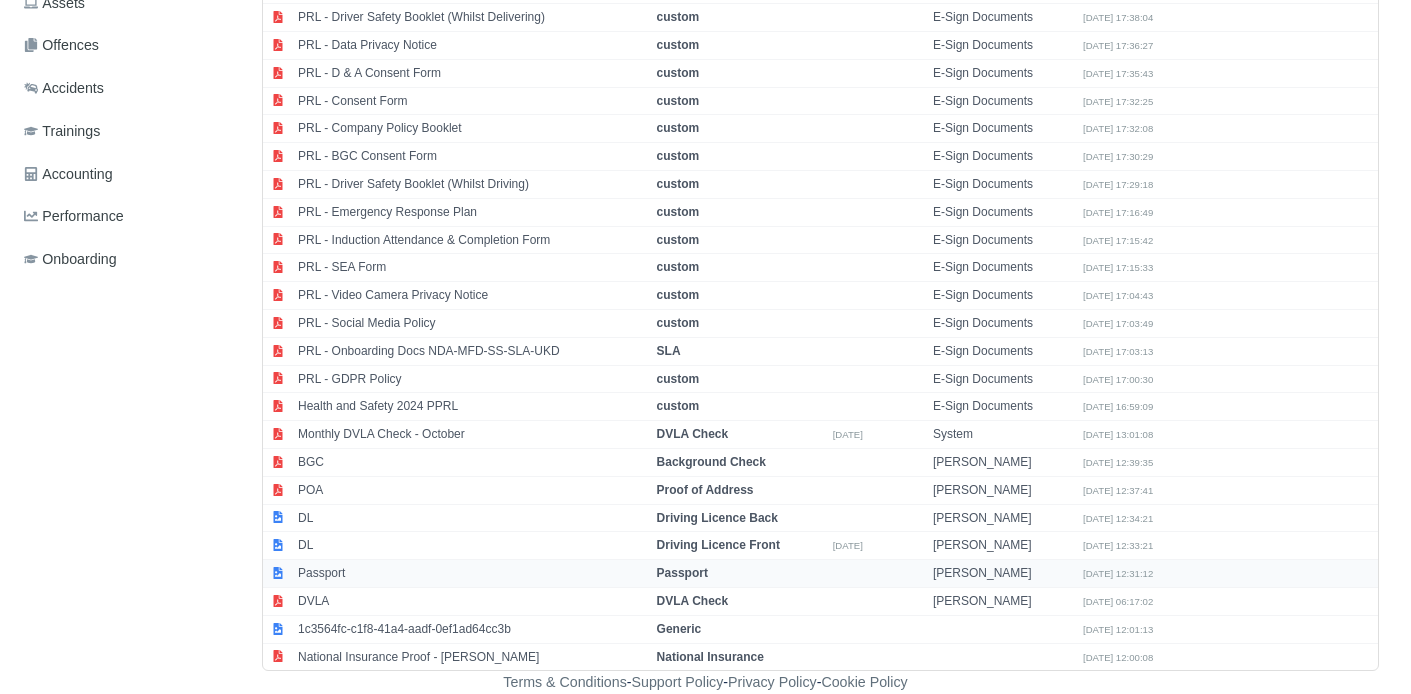 click on "Passport" at bounding box center [472, 574] 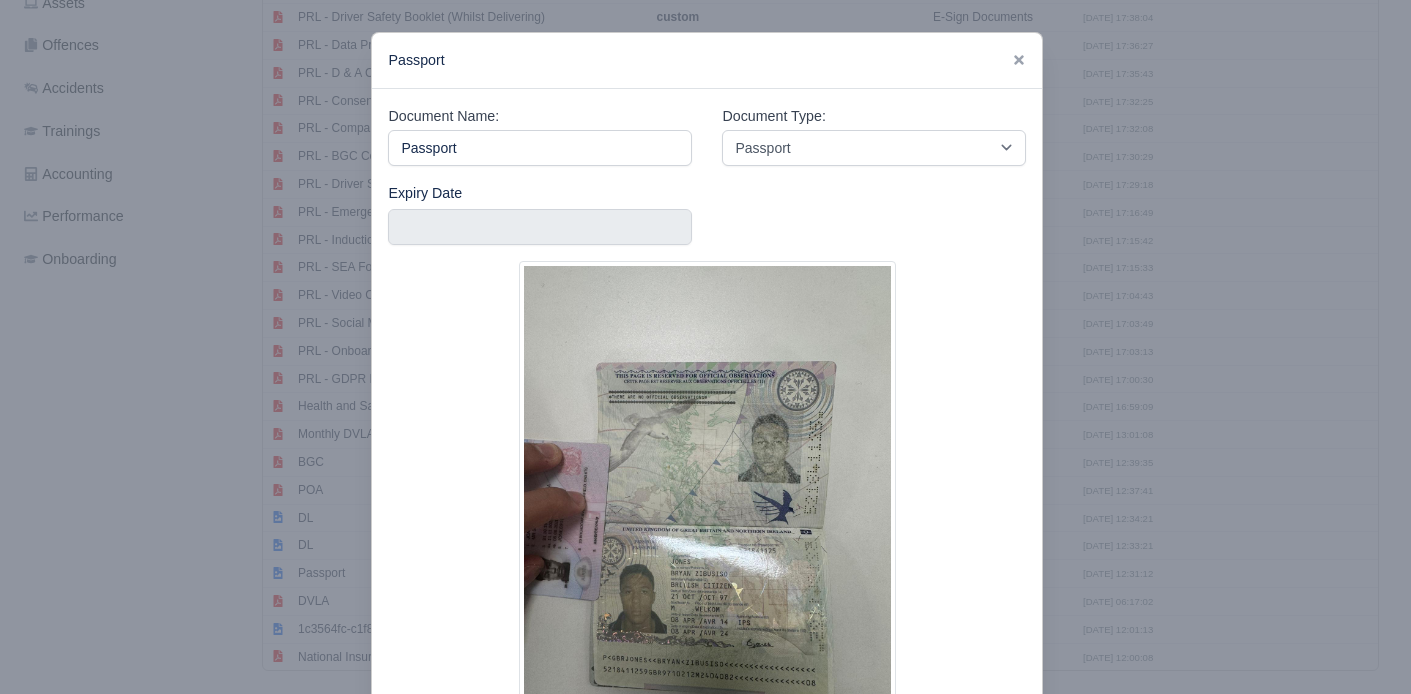 click at bounding box center [705, 347] 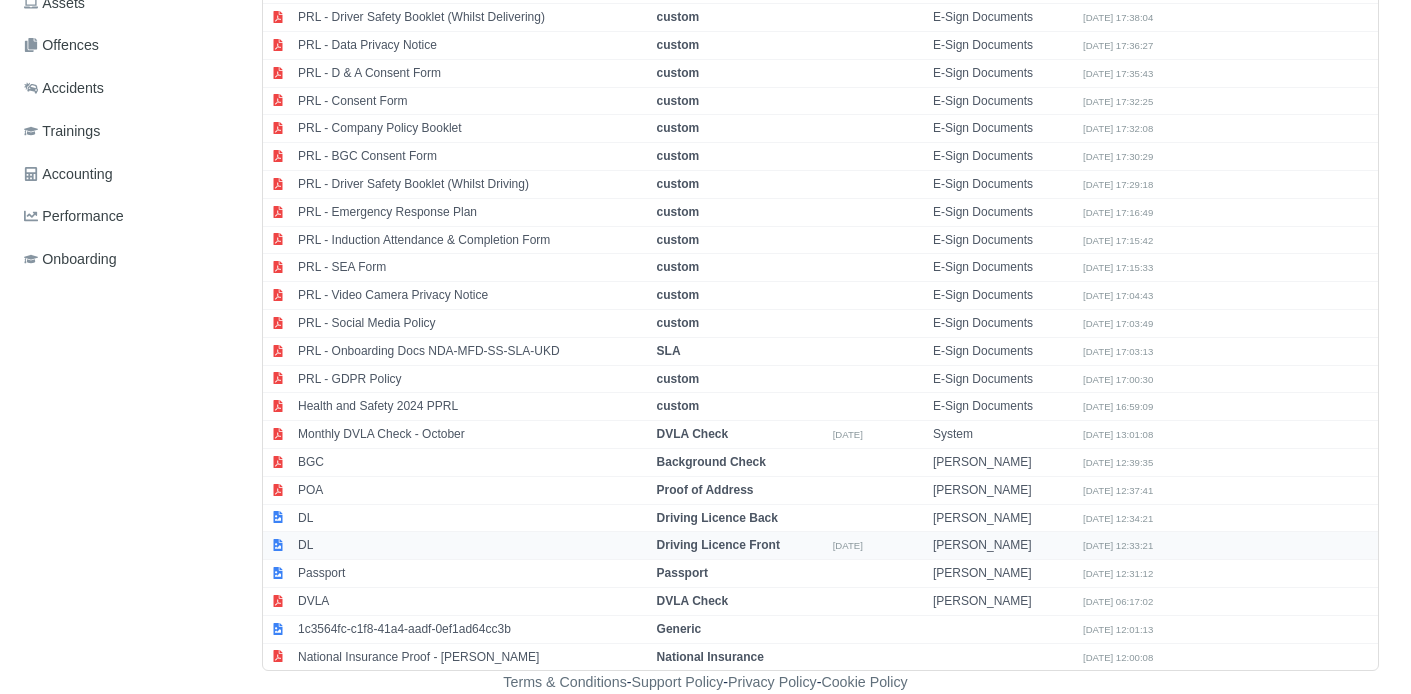 click on "DL" at bounding box center [472, 546] 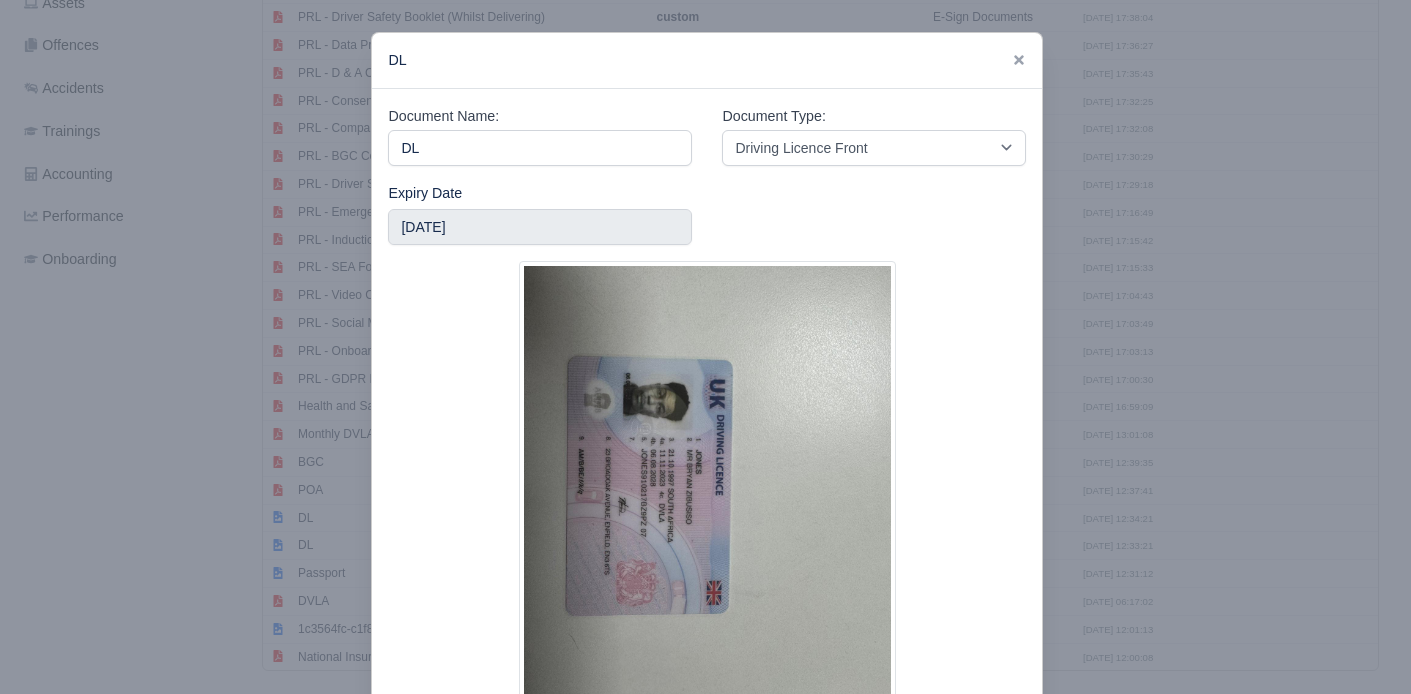 click at bounding box center [705, 347] 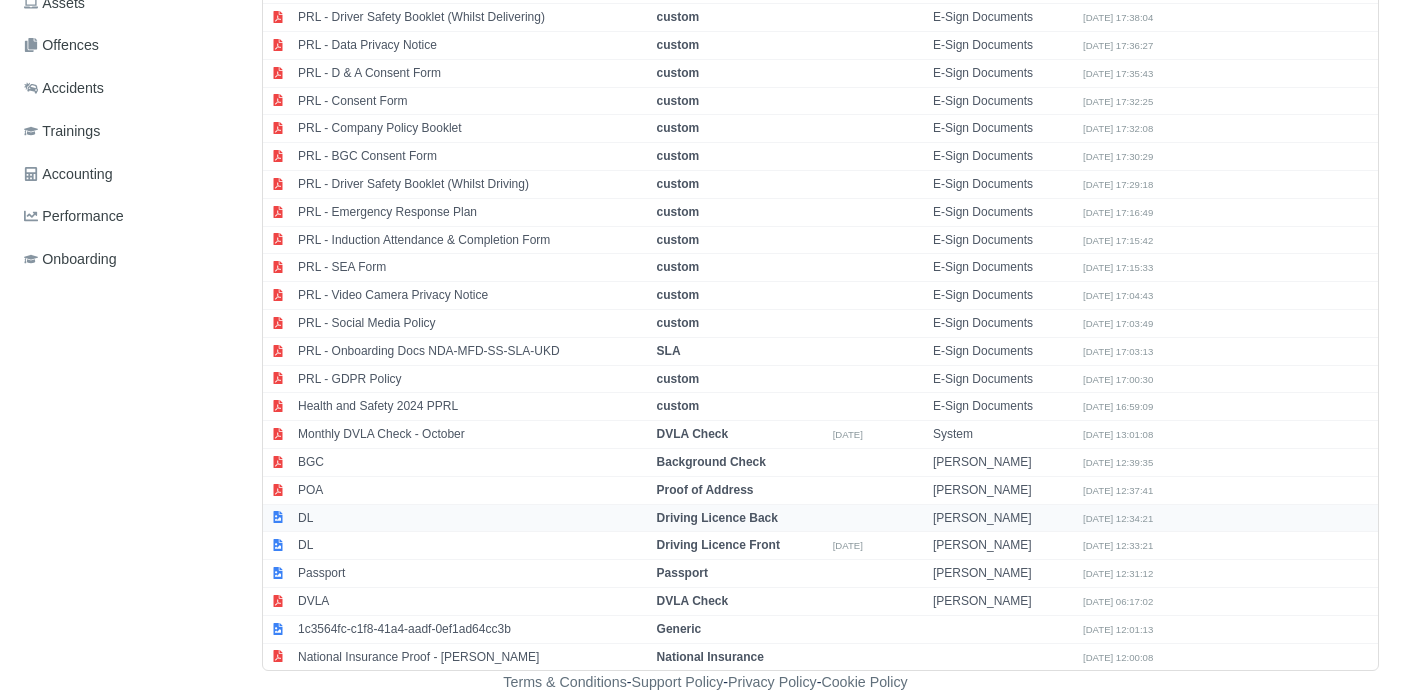 click on "DL" at bounding box center (472, 518) 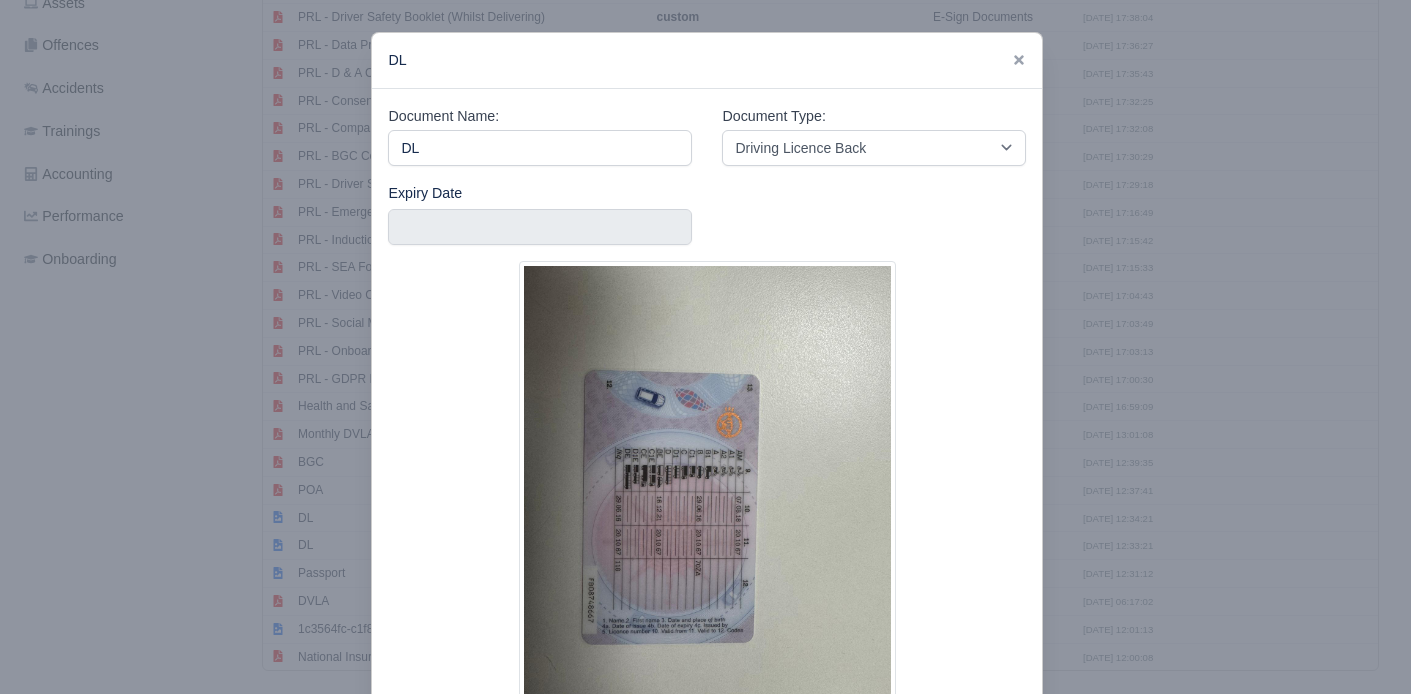 click at bounding box center [705, 347] 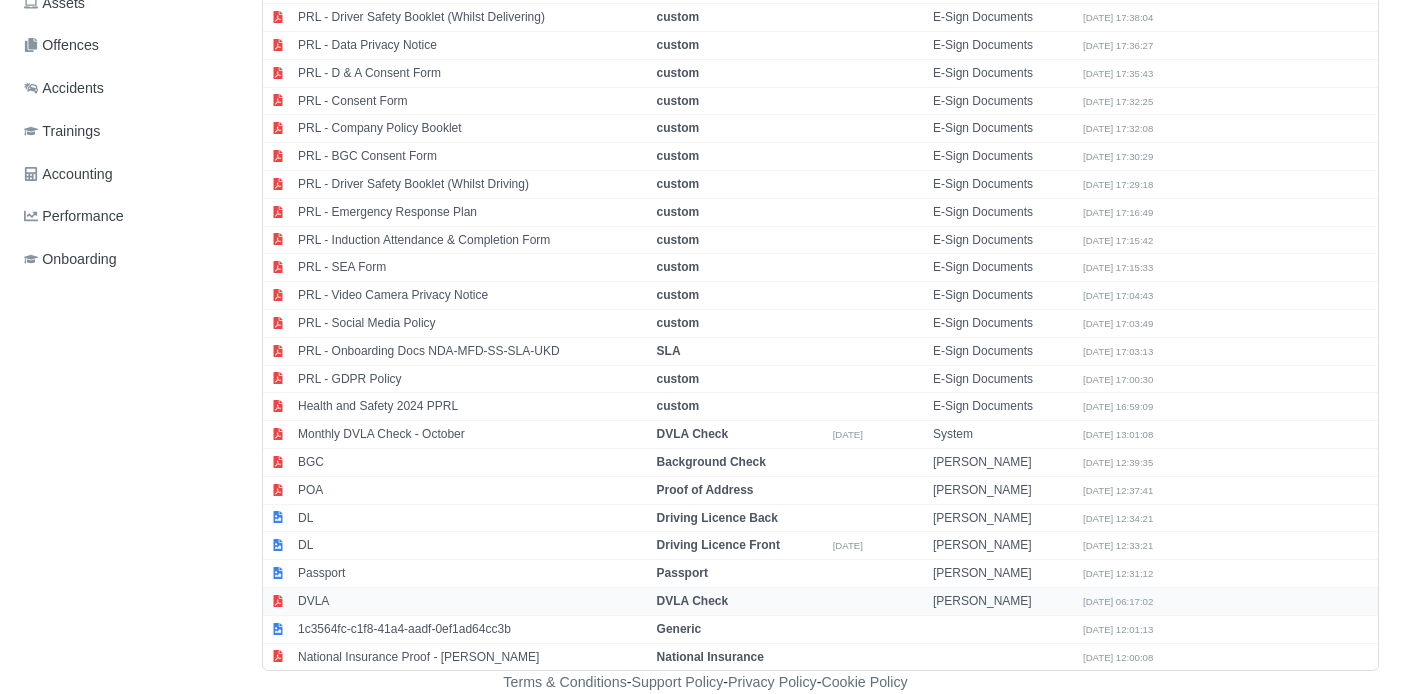 click on "DVLA" at bounding box center [472, 601] 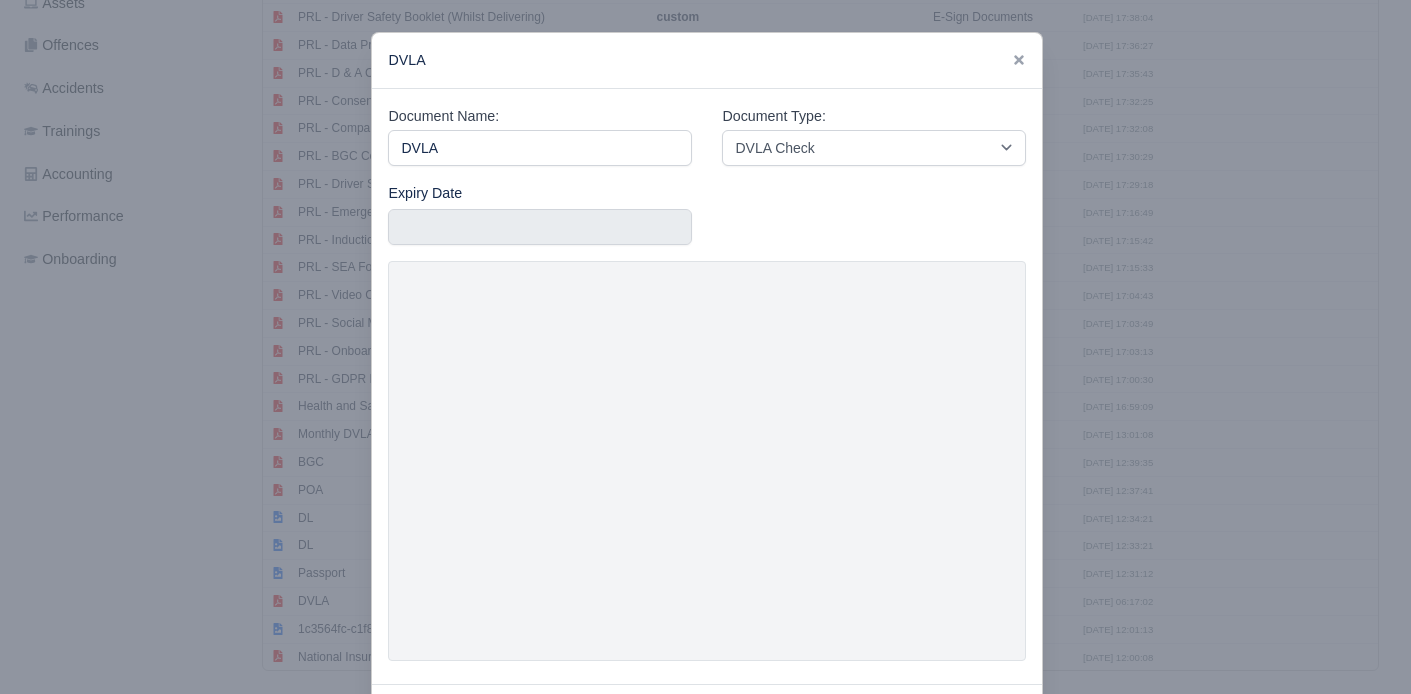 click at bounding box center (705, 347) 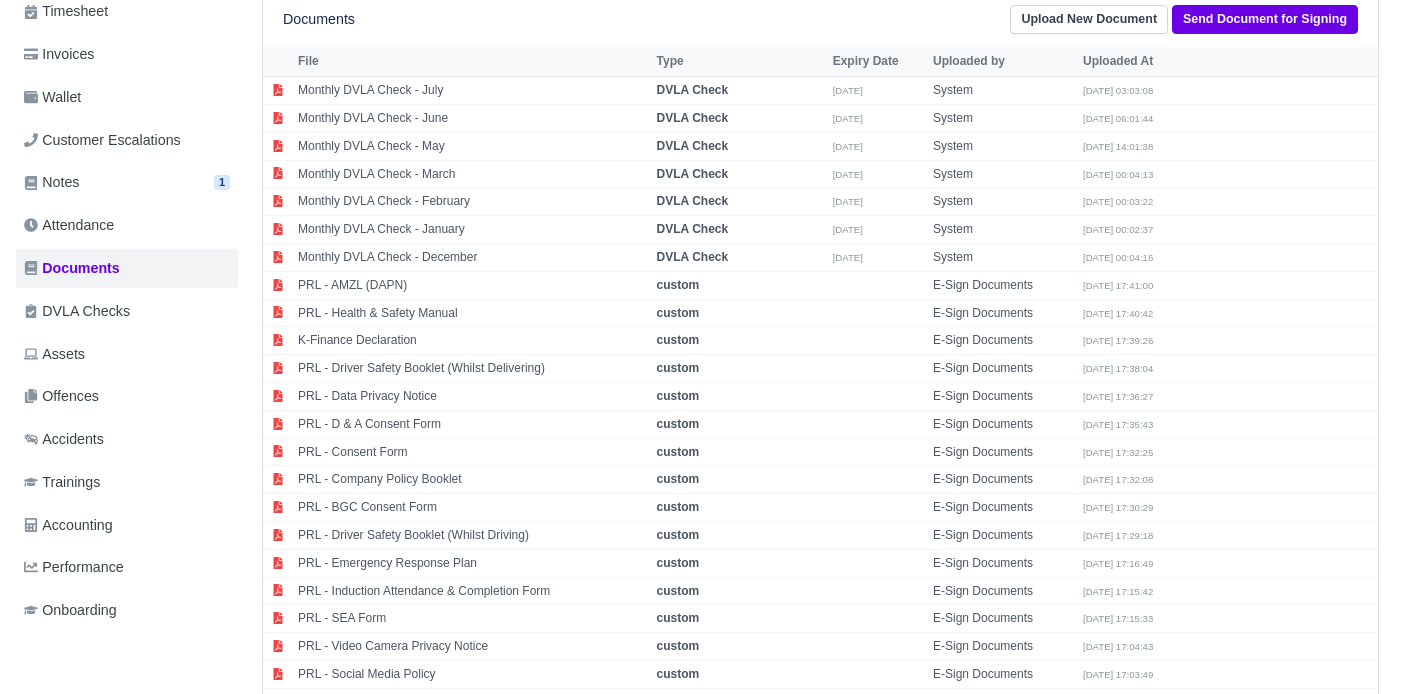 scroll, scrollTop: 315, scrollLeft: 0, axis: vertical 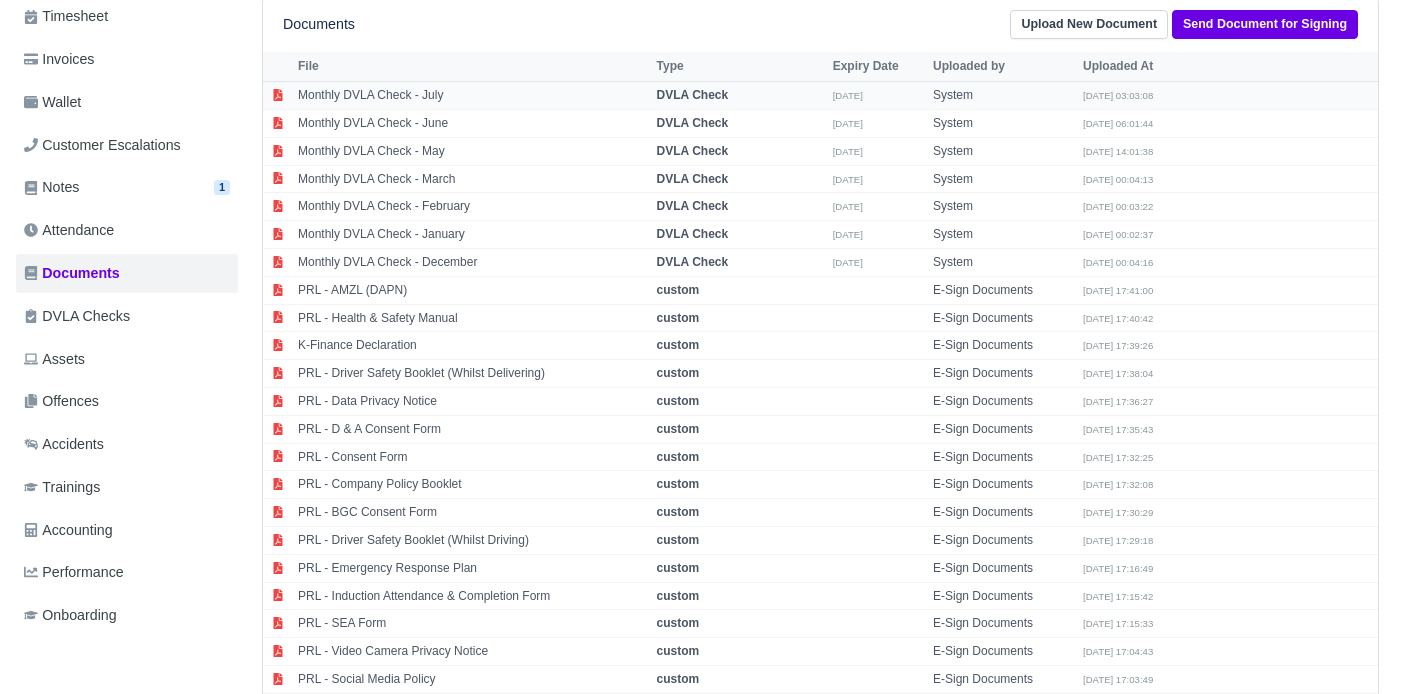 click on "Monthly DVLA Check - July" at bounding box center (472, 96) 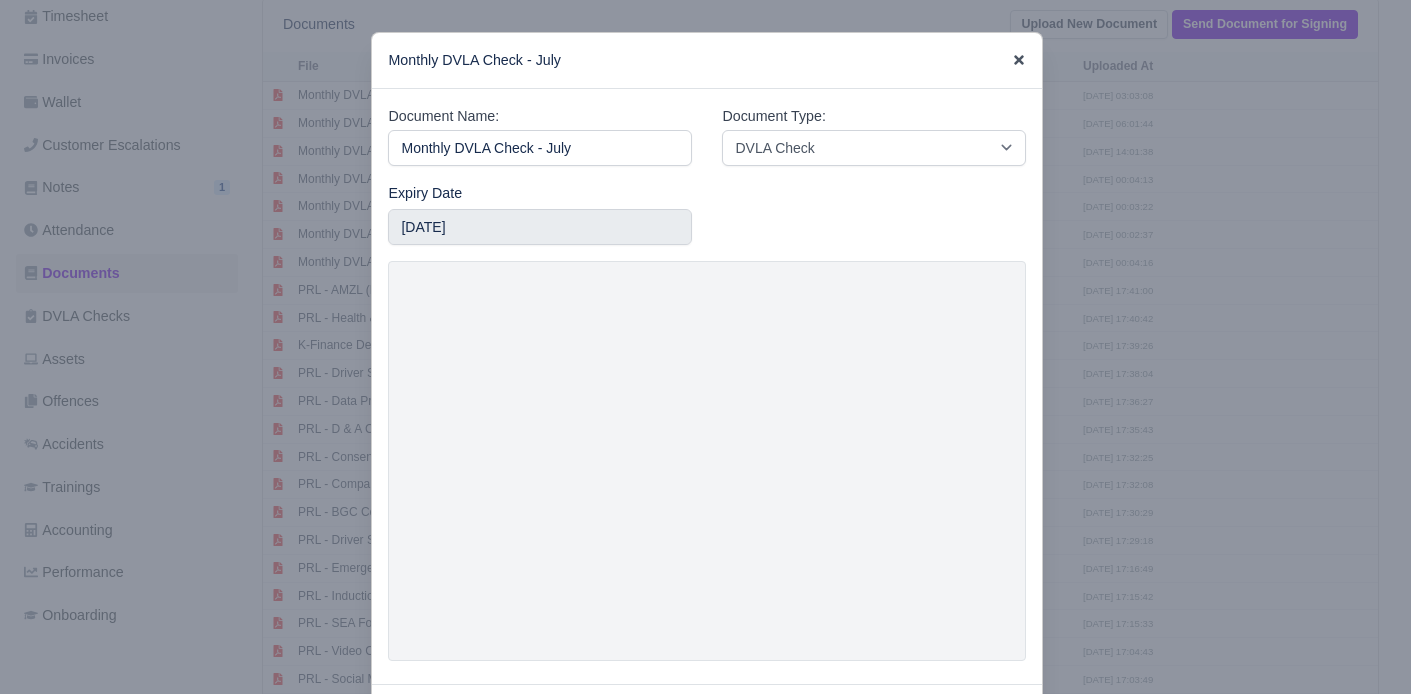 click 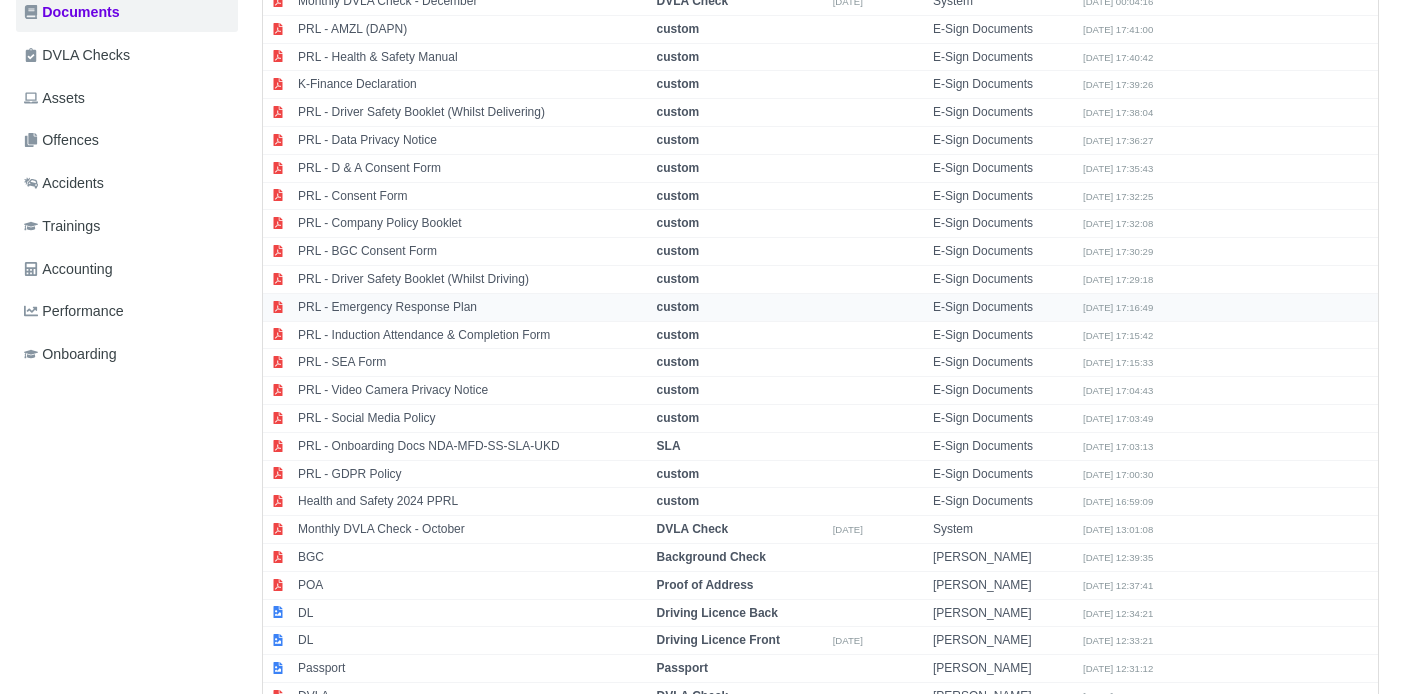 scroll, scrollTop: 672, scrollLeft: 0, axis: vertical 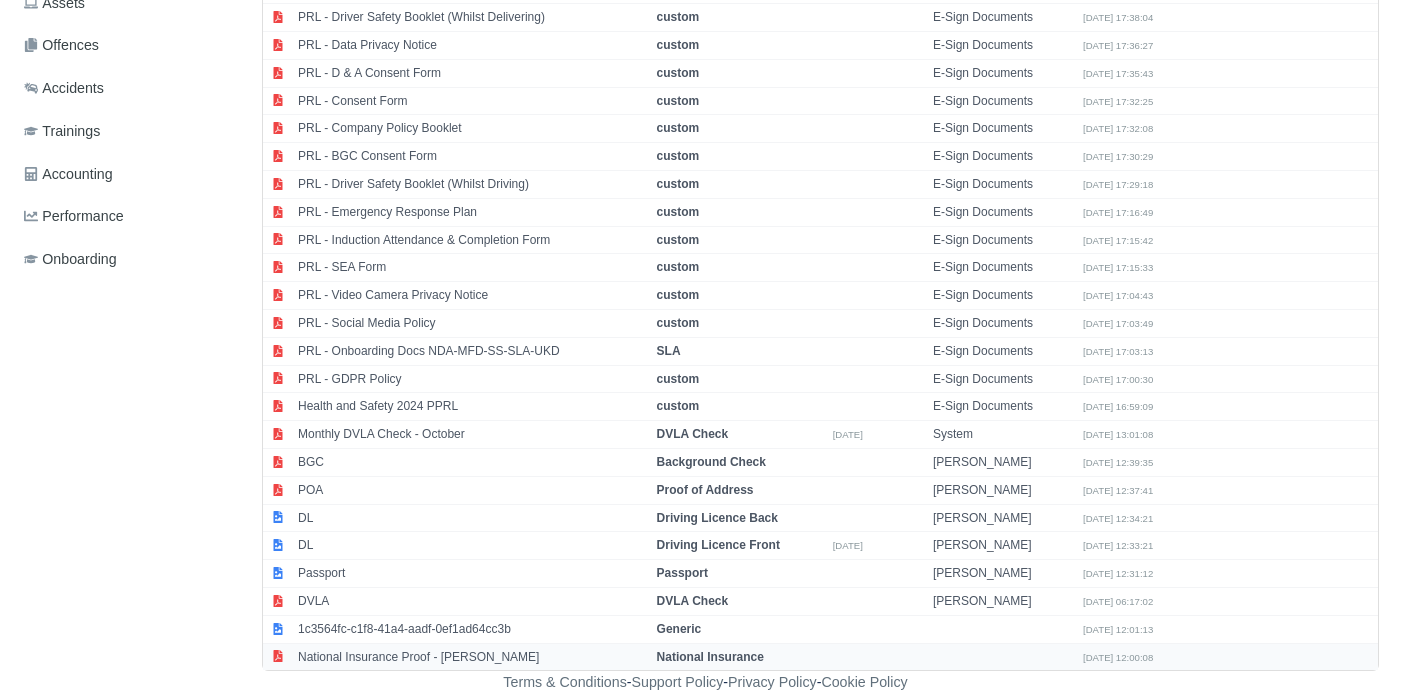 click on "National Insurance Proof - Bryan Jones" at bounding box center [472, 656] 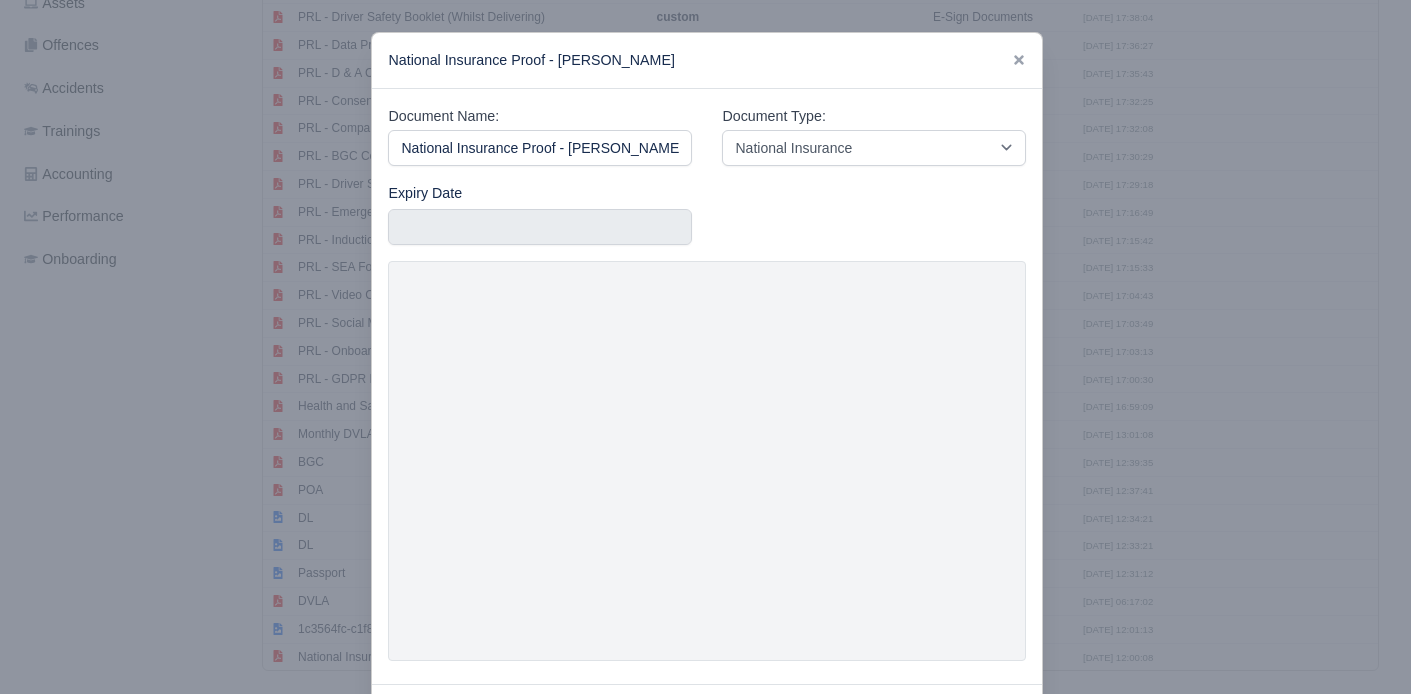 click at bounding box center [705, 347] 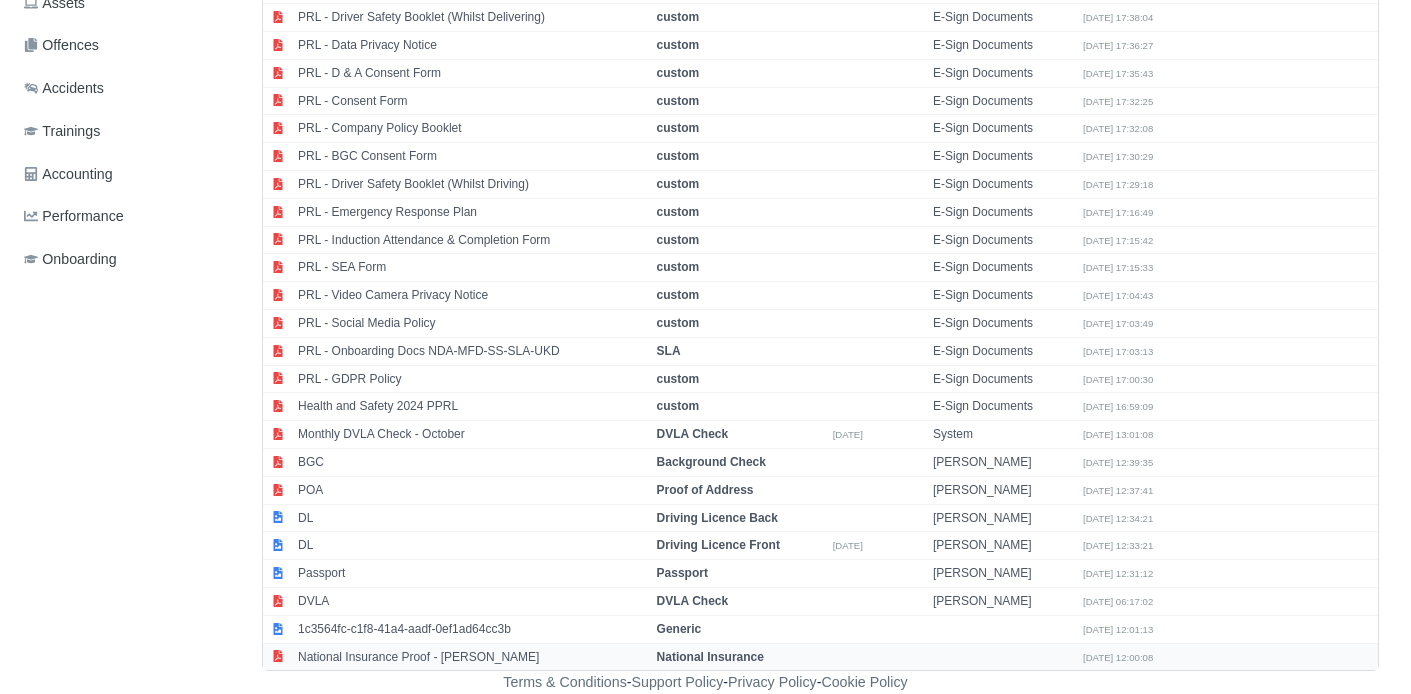 click on "National Insurance Proof - Bryan Jones" at bounding box center [472, 656] 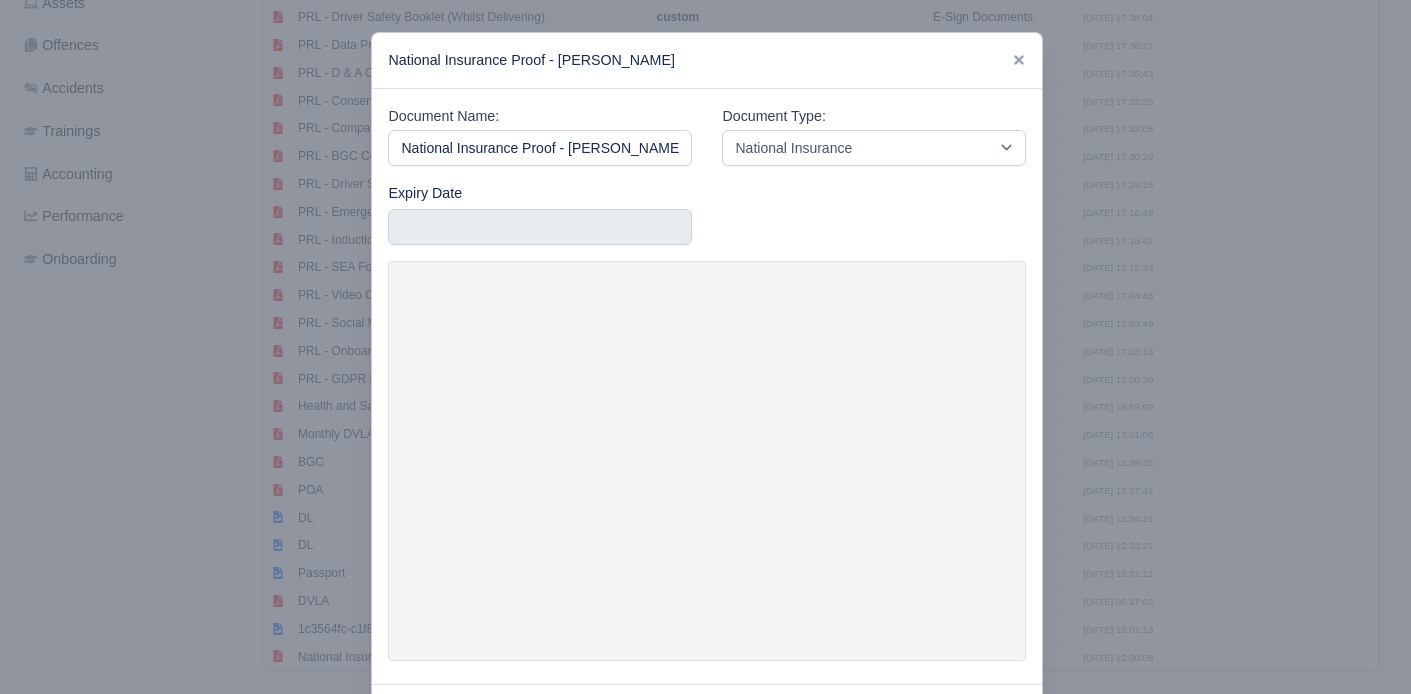 click at bounding box center (705, 347) 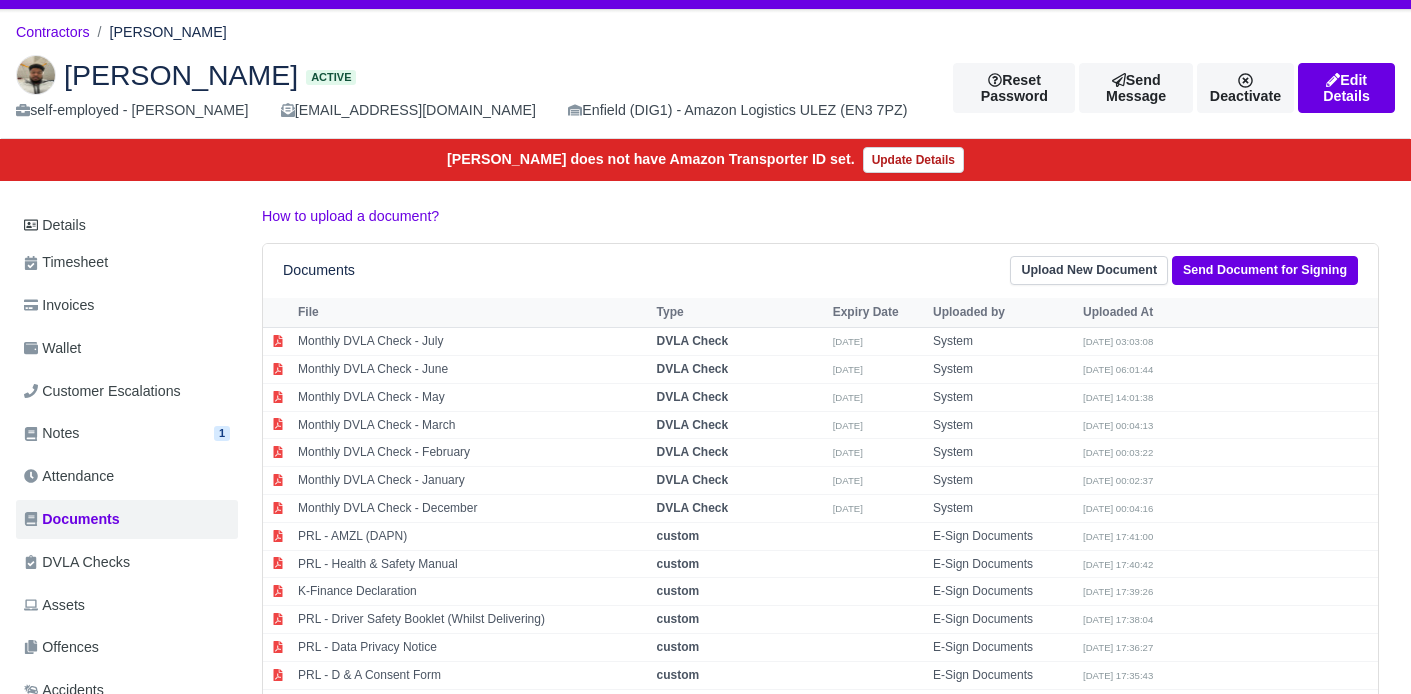 scroll, scrollTop: 0, scrollLeft: 0, axis: both 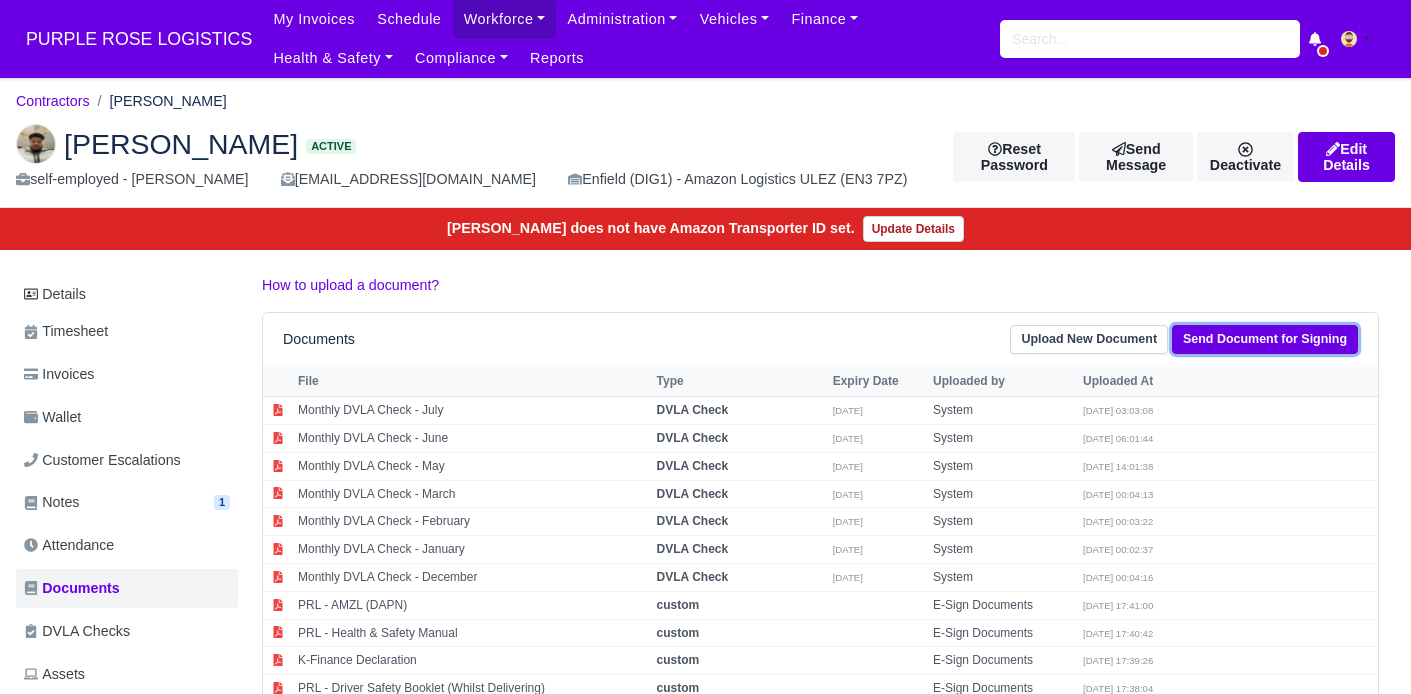 click on "Send Document for Signing" at bounding box center [1265, 339] 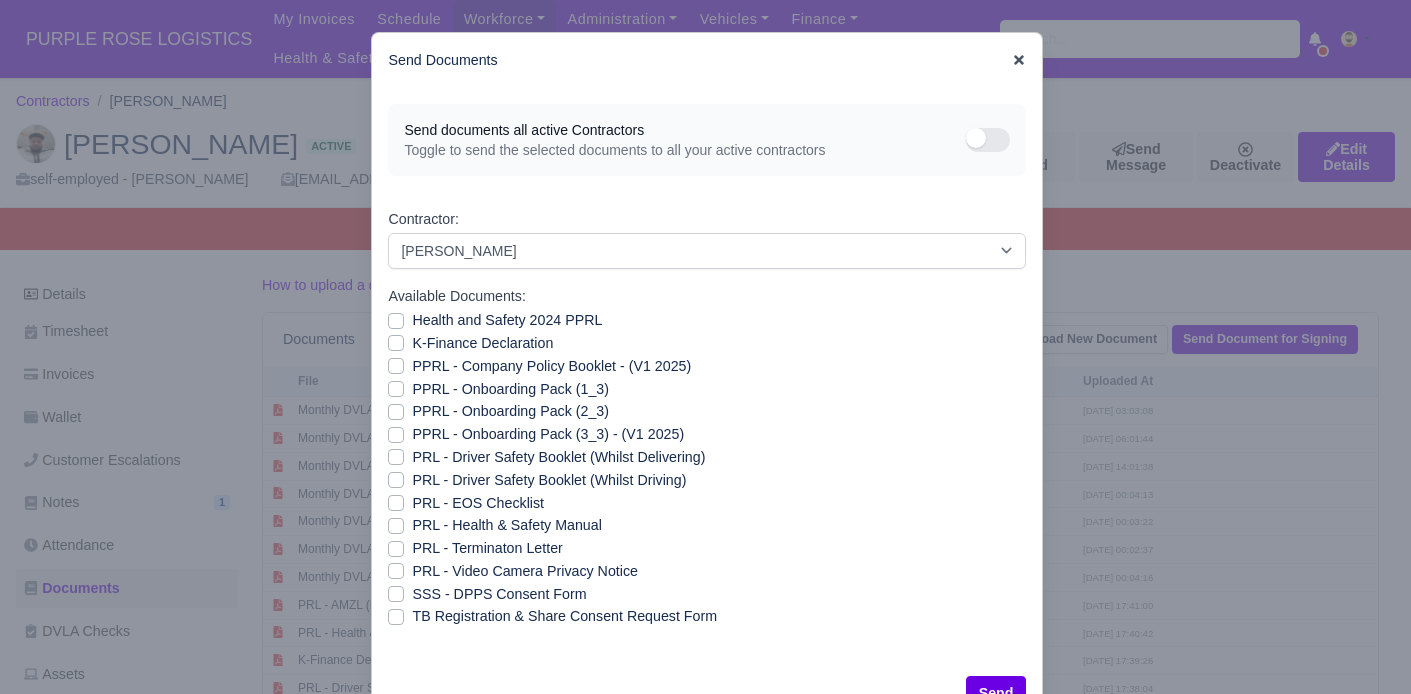 click 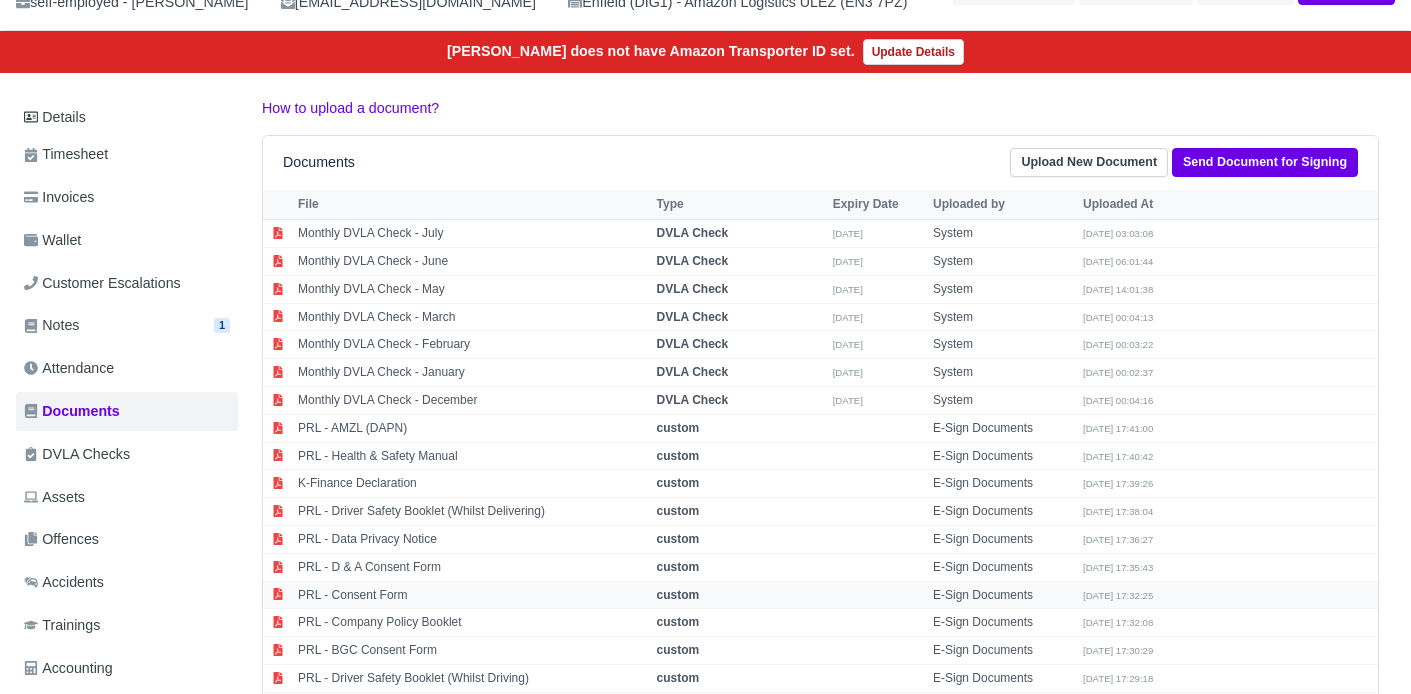 scroll, scrollTop: 0, scrollLeft: 0, axis: both 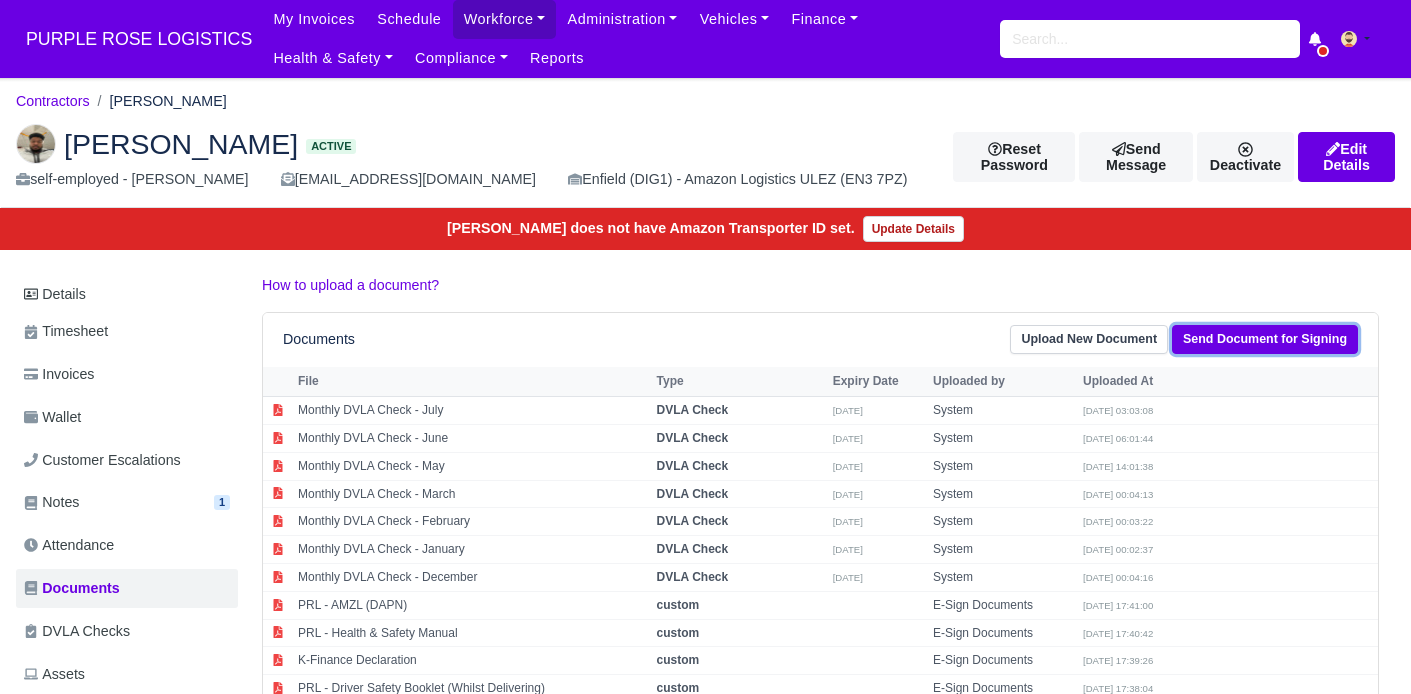 click on "Send Document for Signing" at bounding box center [1265, 339] 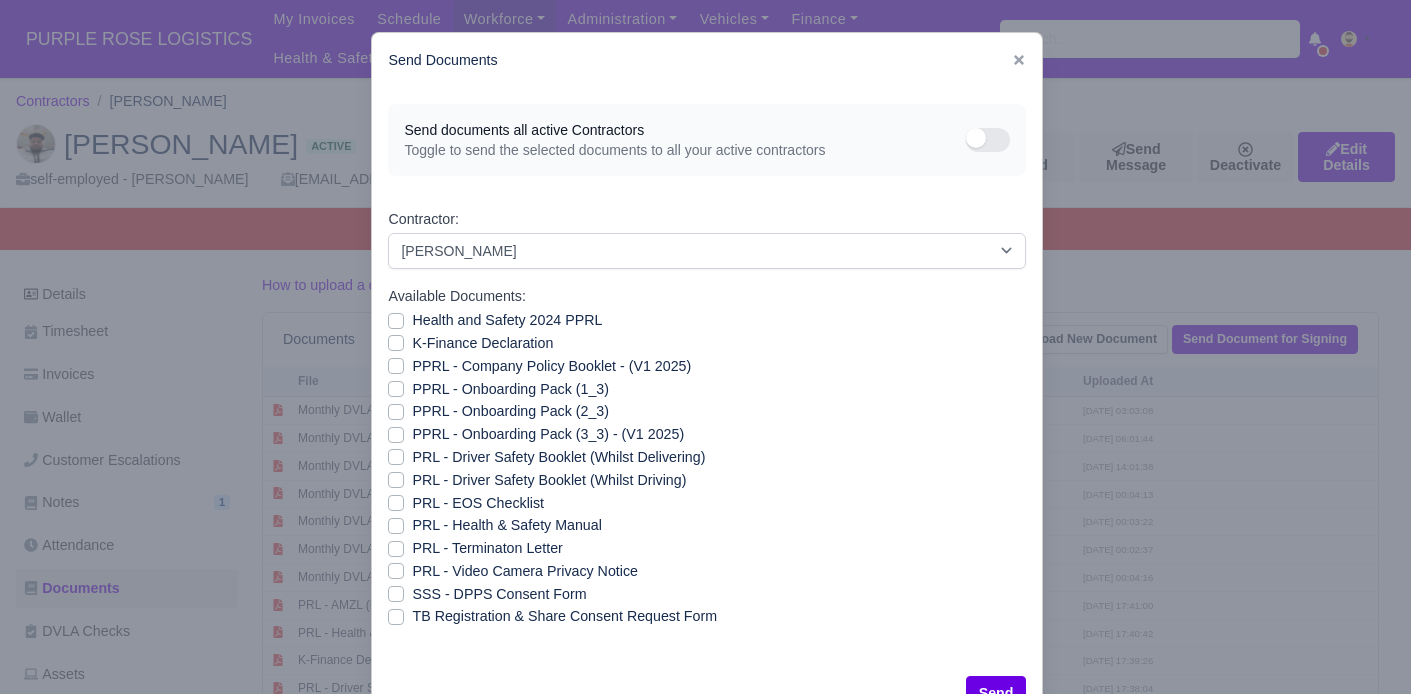 click on "PPRL - Company Policy Booklet - (V1 2025)" at bounding box center [551, 366] 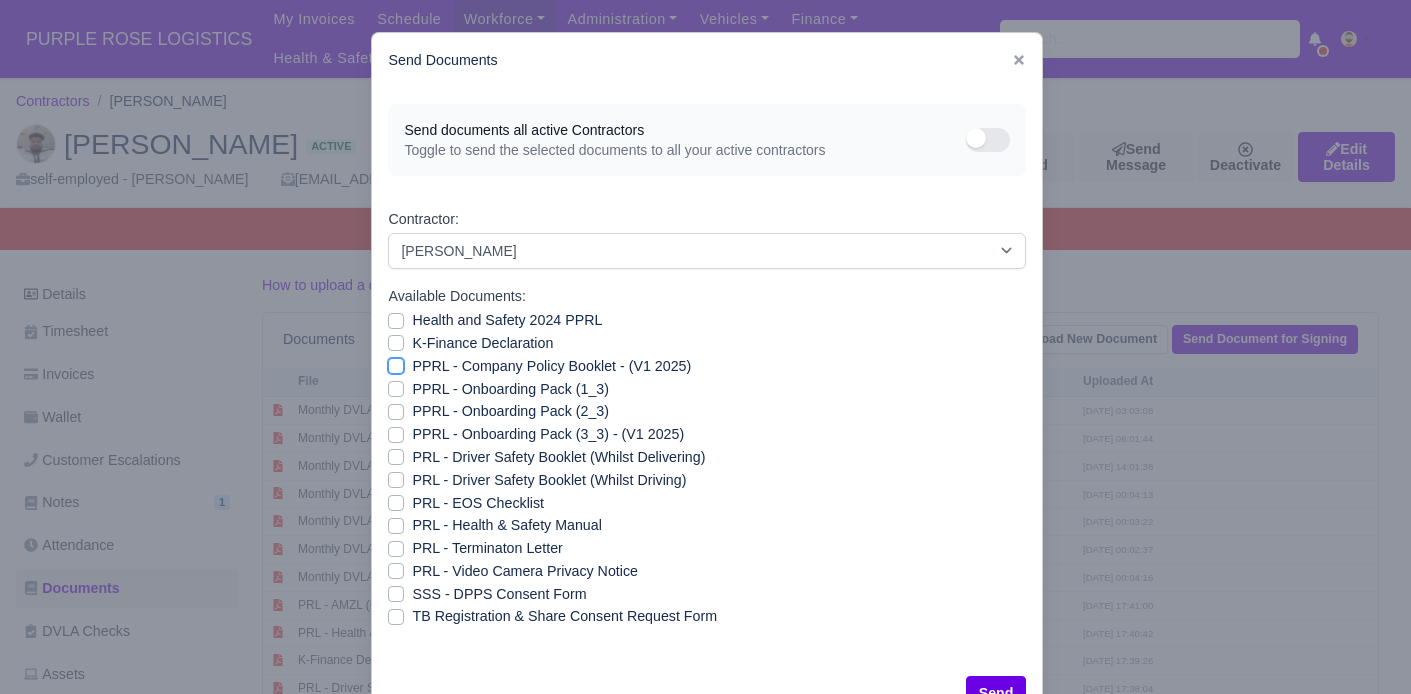 checkbox on "true" 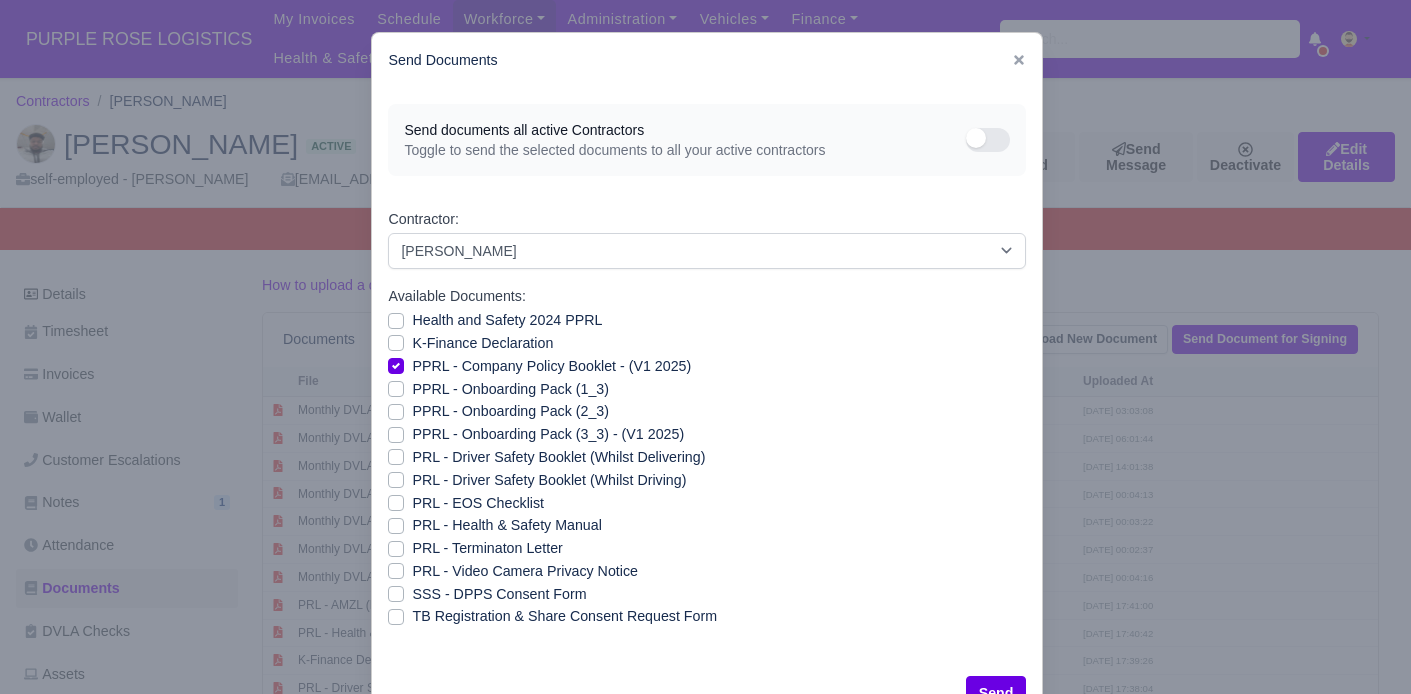 click on "PPRL - Onboarding Pack (1_3)" at bounding box center [707, 389] 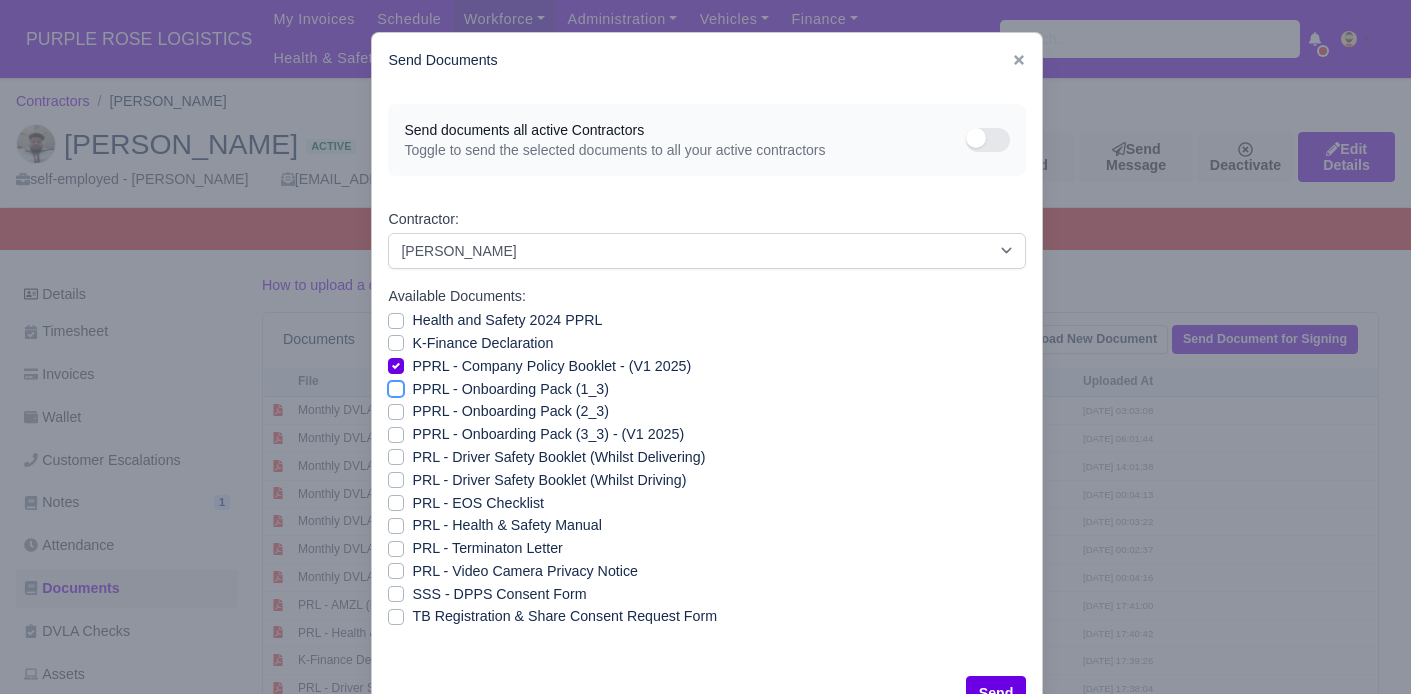 checkbox on "true" 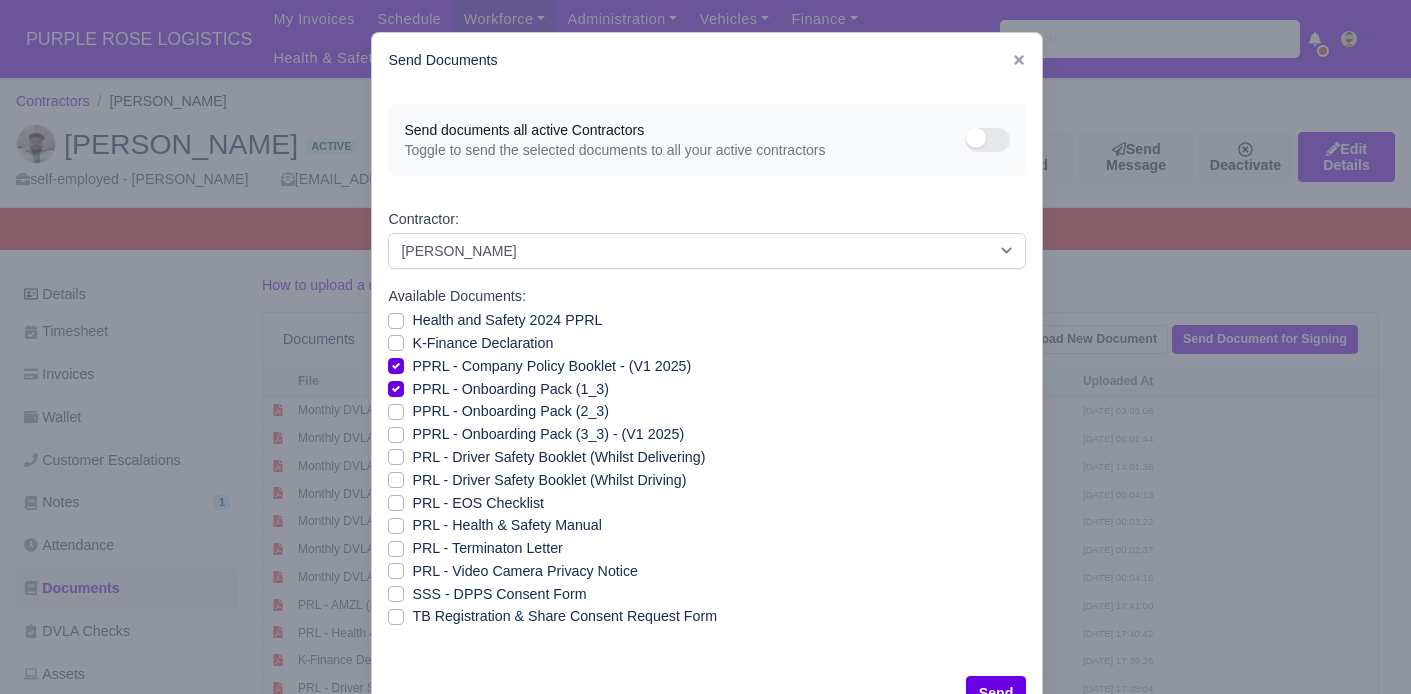 click on "PPRL - Onboarding Pack (2_3)" at bounding box center [510, 411] 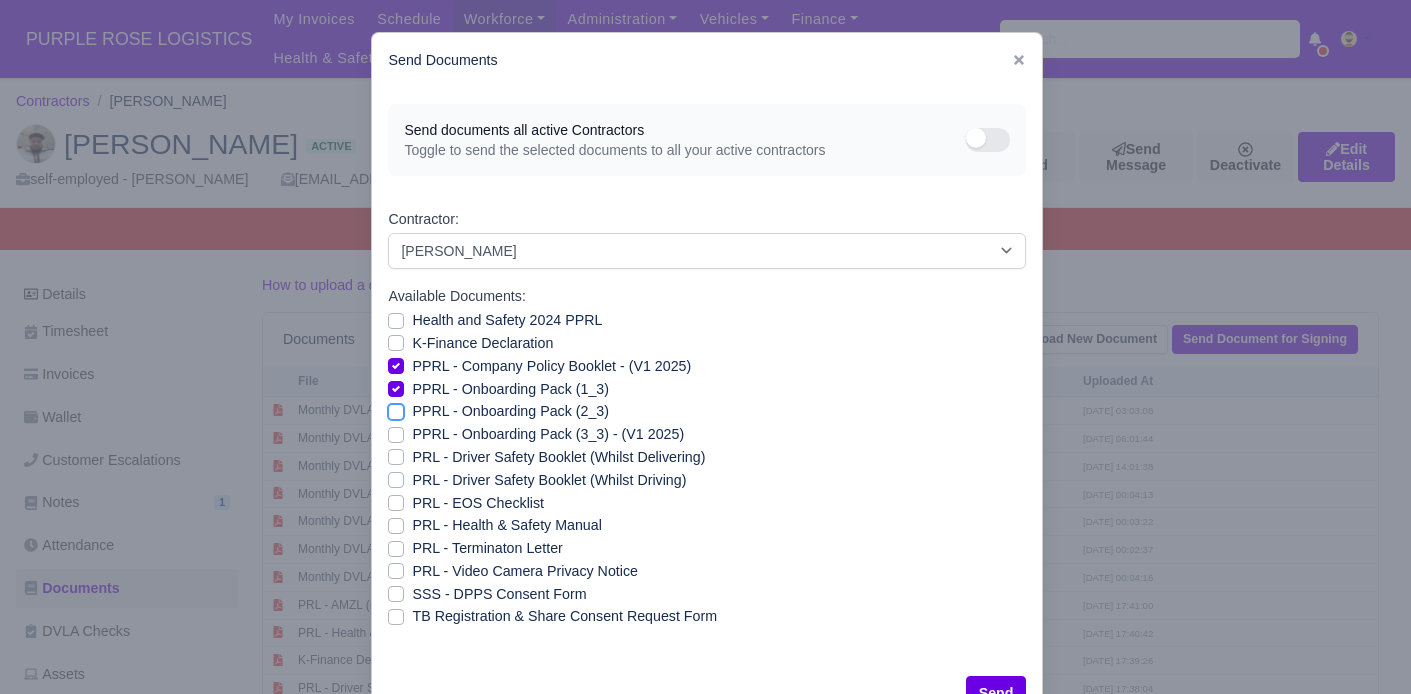 checkbox on "true" 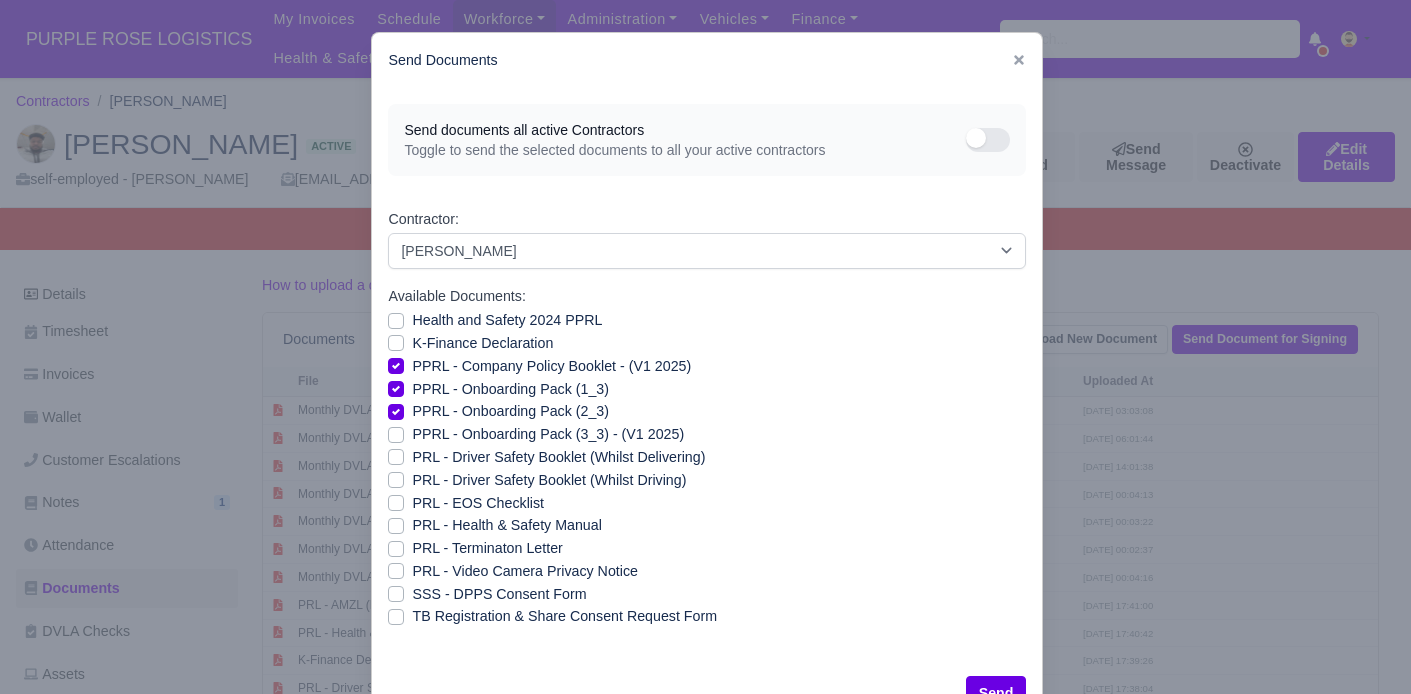 click on "PPRL - Onboarding Pack (3_3) - (V1 2025)" at bounding box center (548, 434) 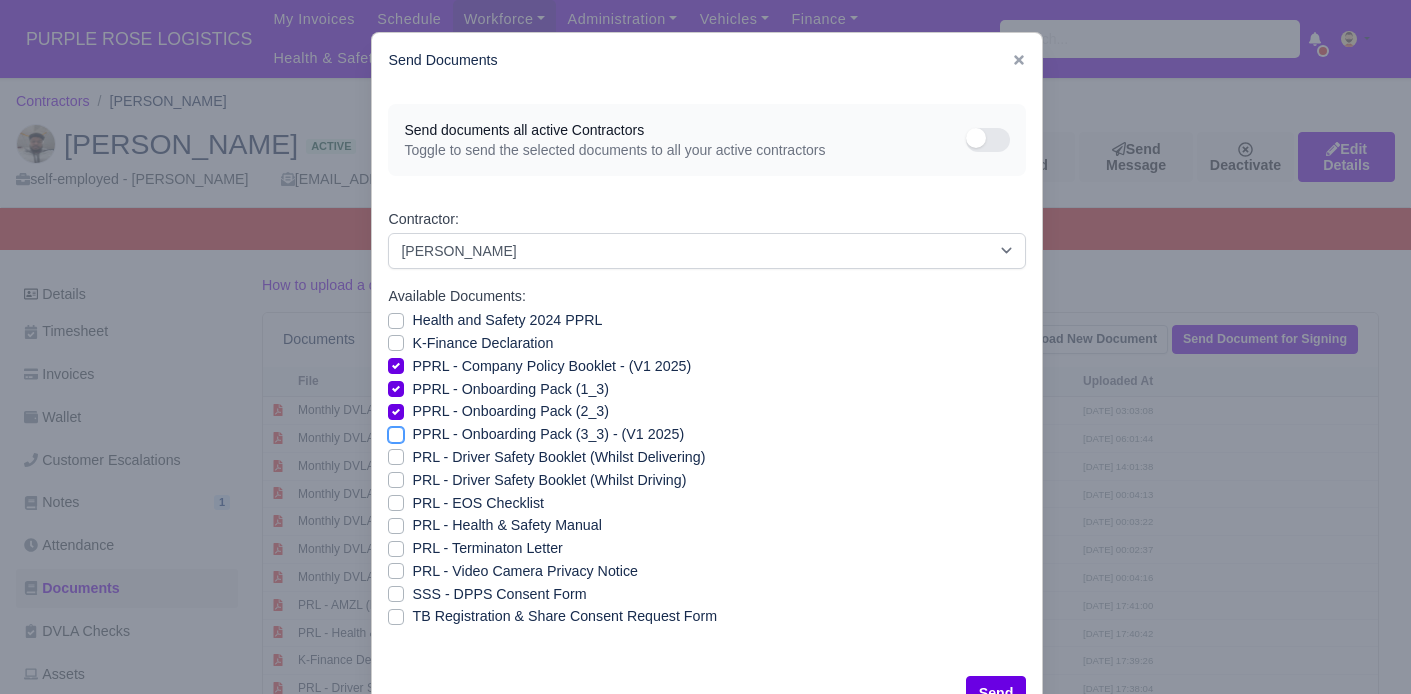 checkbox on "true" 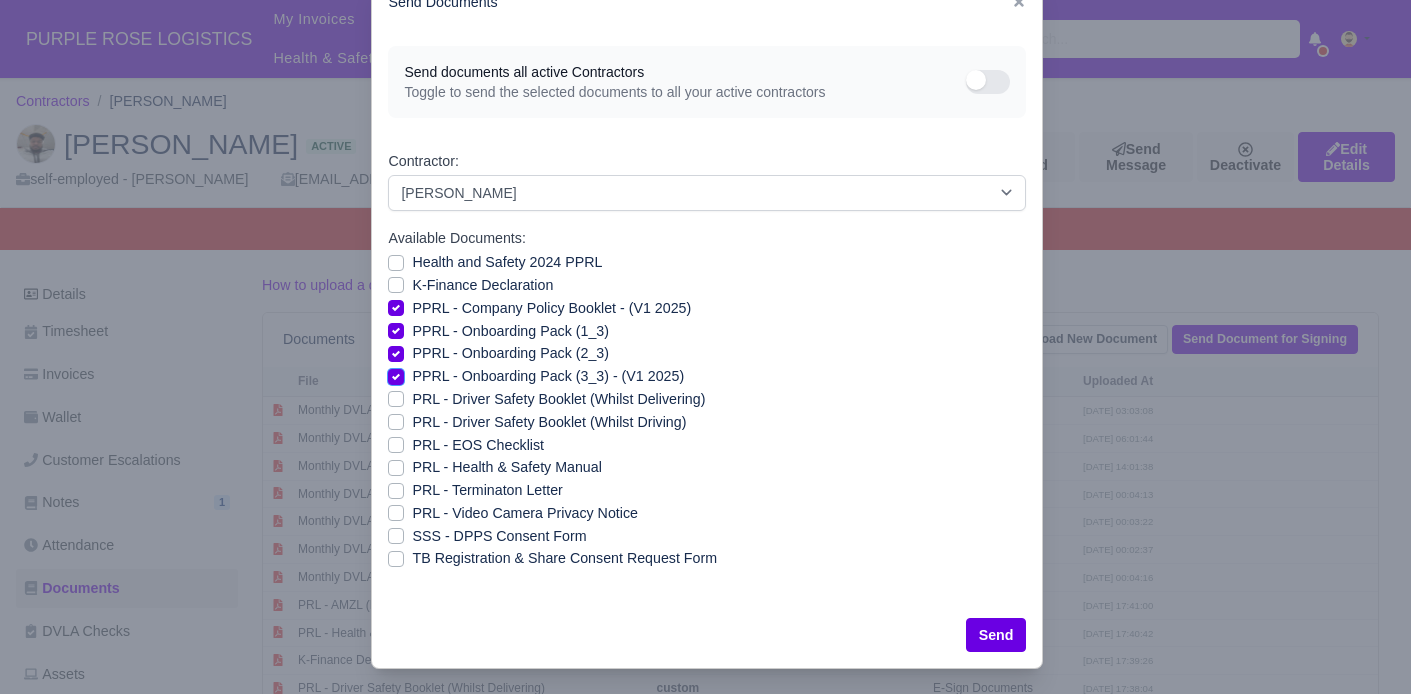 scroll, scrollTop: 68, scrollLeft: 0, axis: vertical 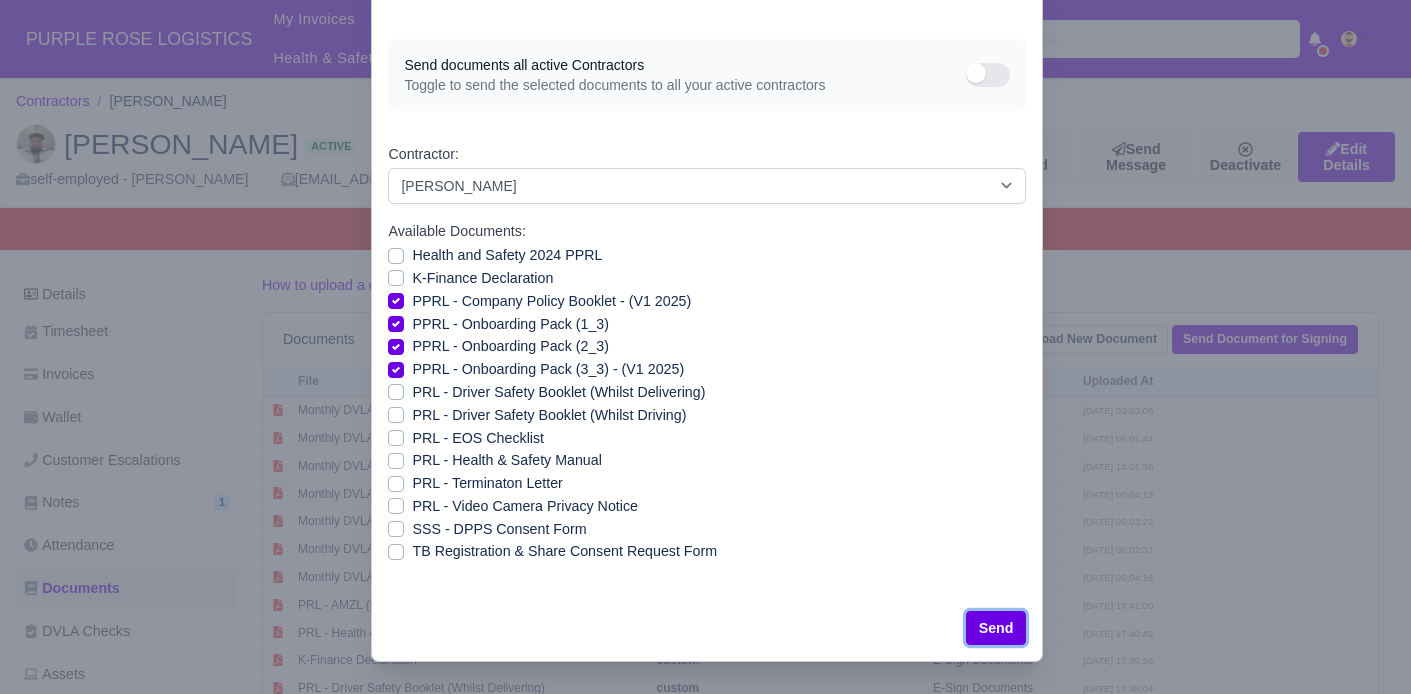 click on "Send" at bounding box center (996, 628) 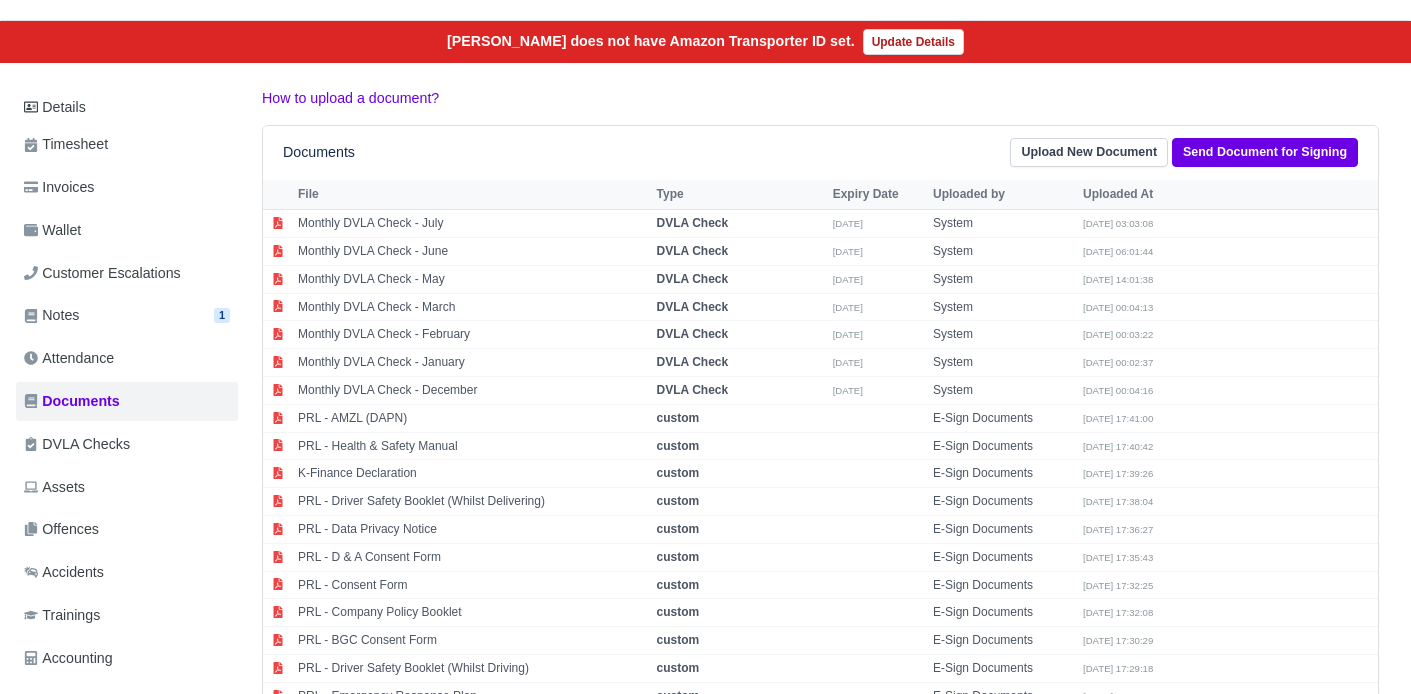 scroll, scrollTop: 0, scrollLeft: 0, axis: both 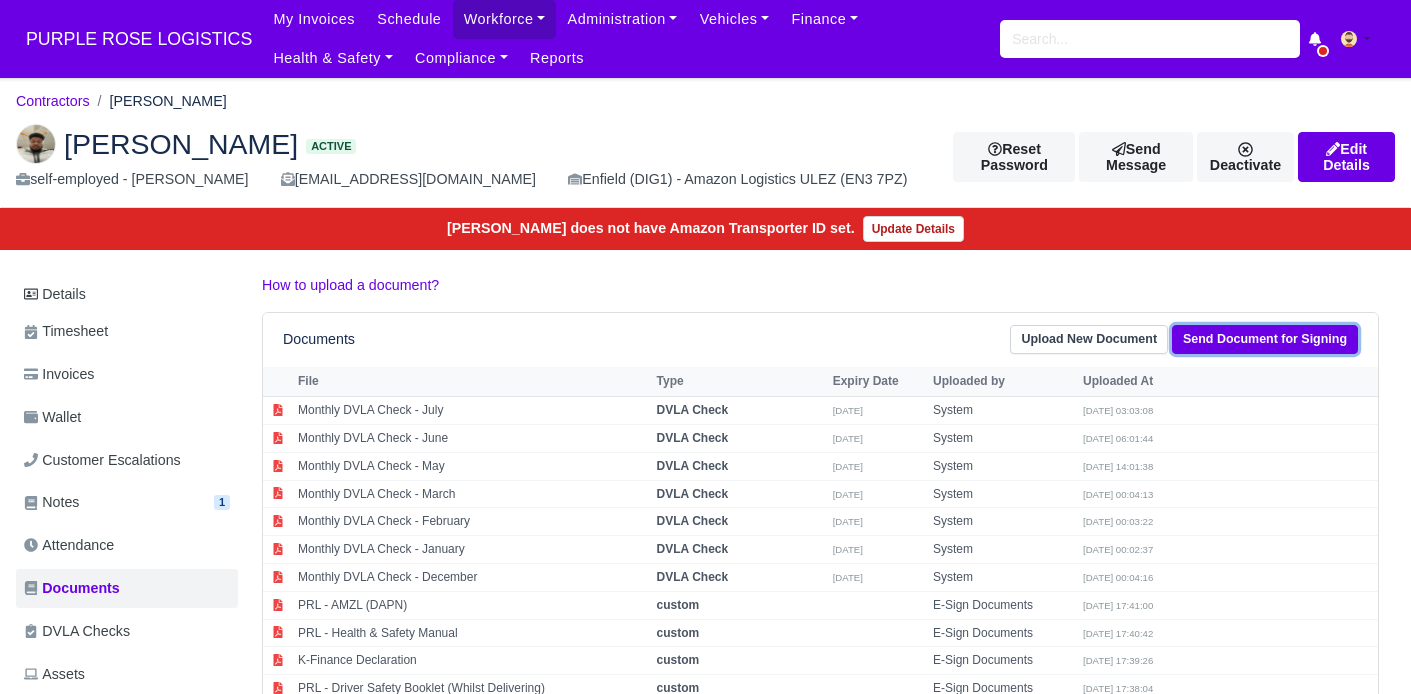 click on "Send Document for Signing" at bounding box center (1265, 339) 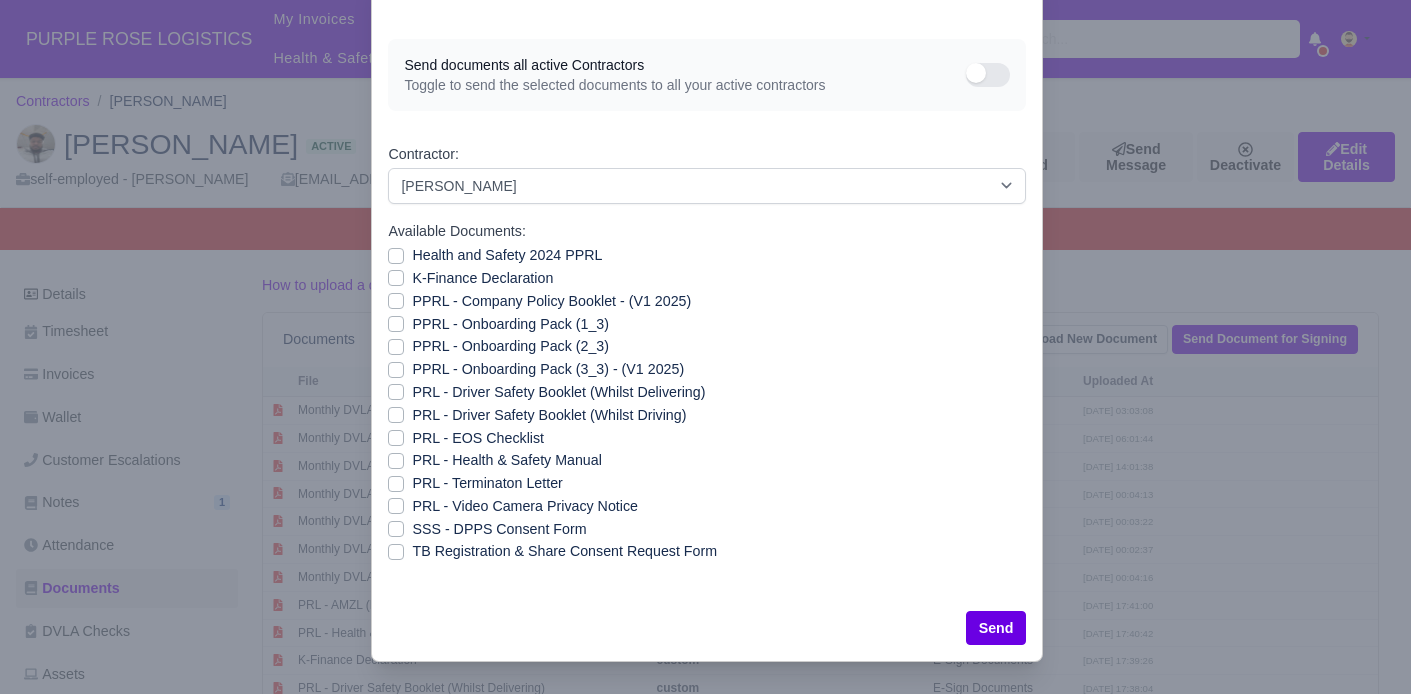 click on "PRL - Video Camera Privacy Notice" at bounding box center [524, 506] 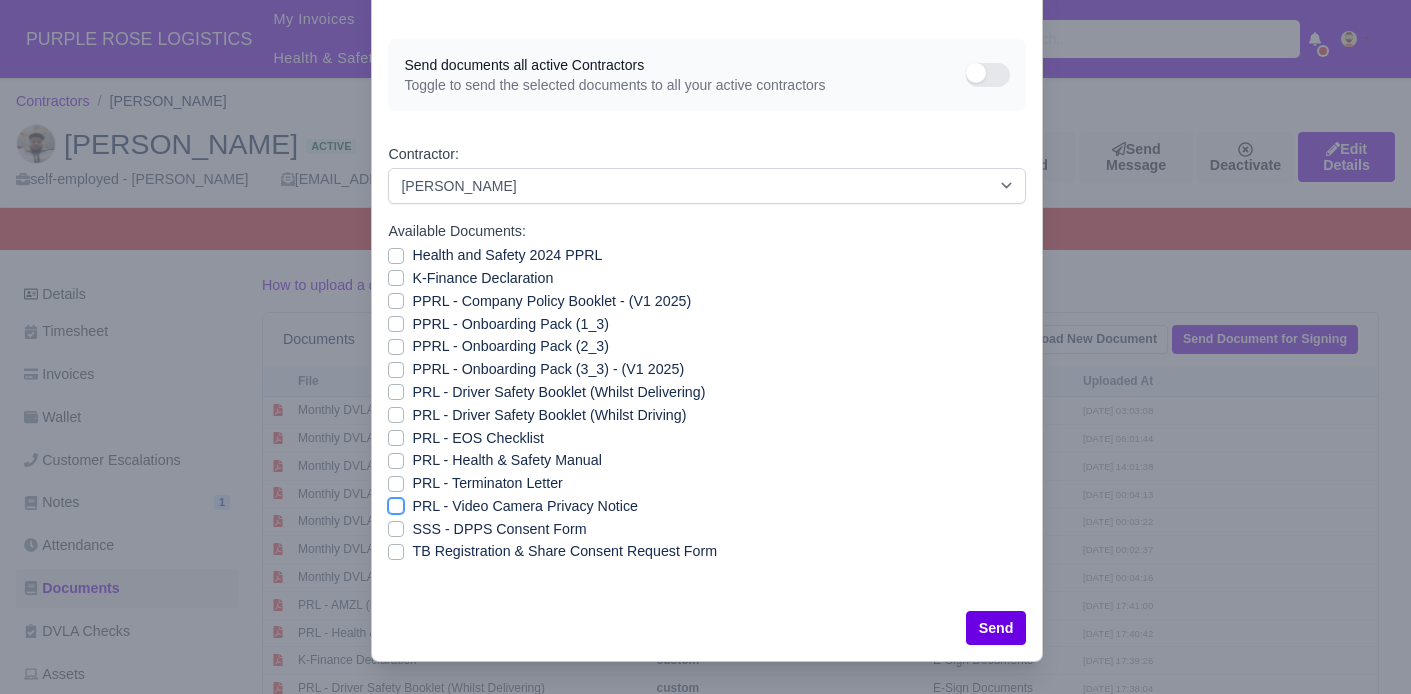 checkbox on "true" 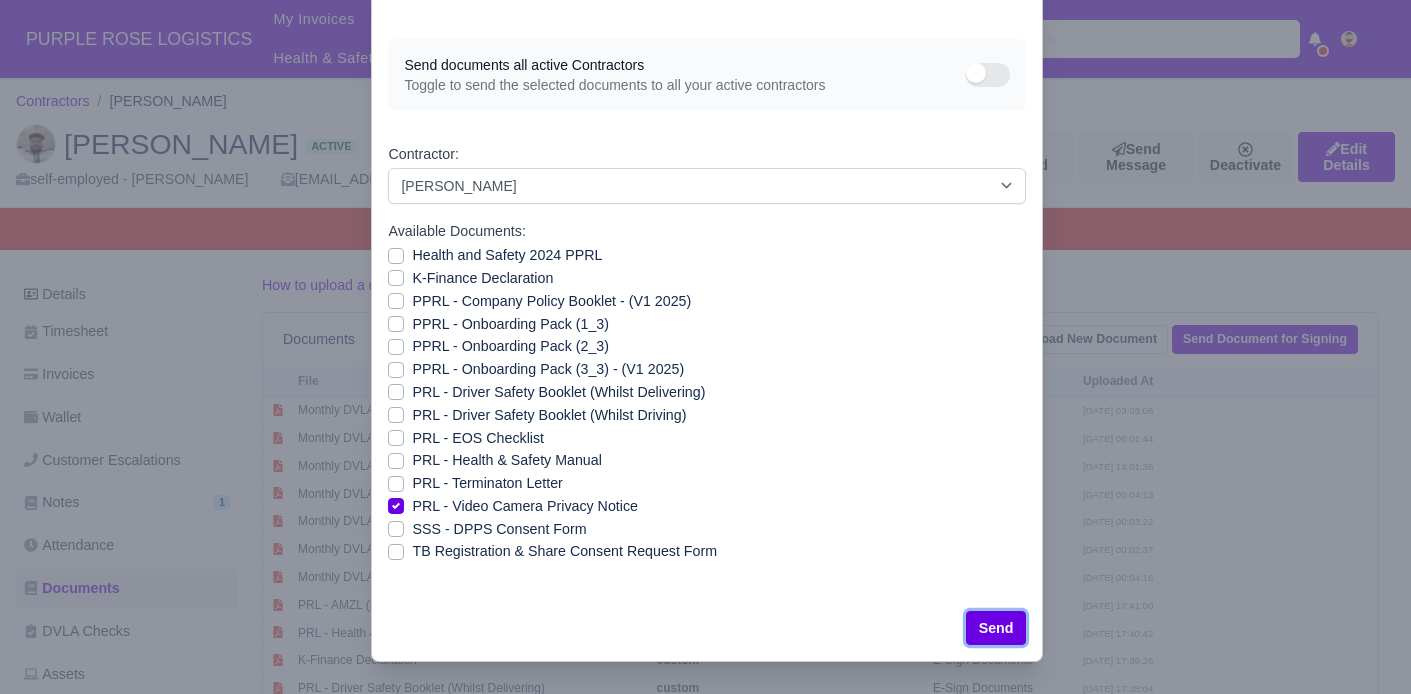 click on "Send" at bounding box center (996, 628) 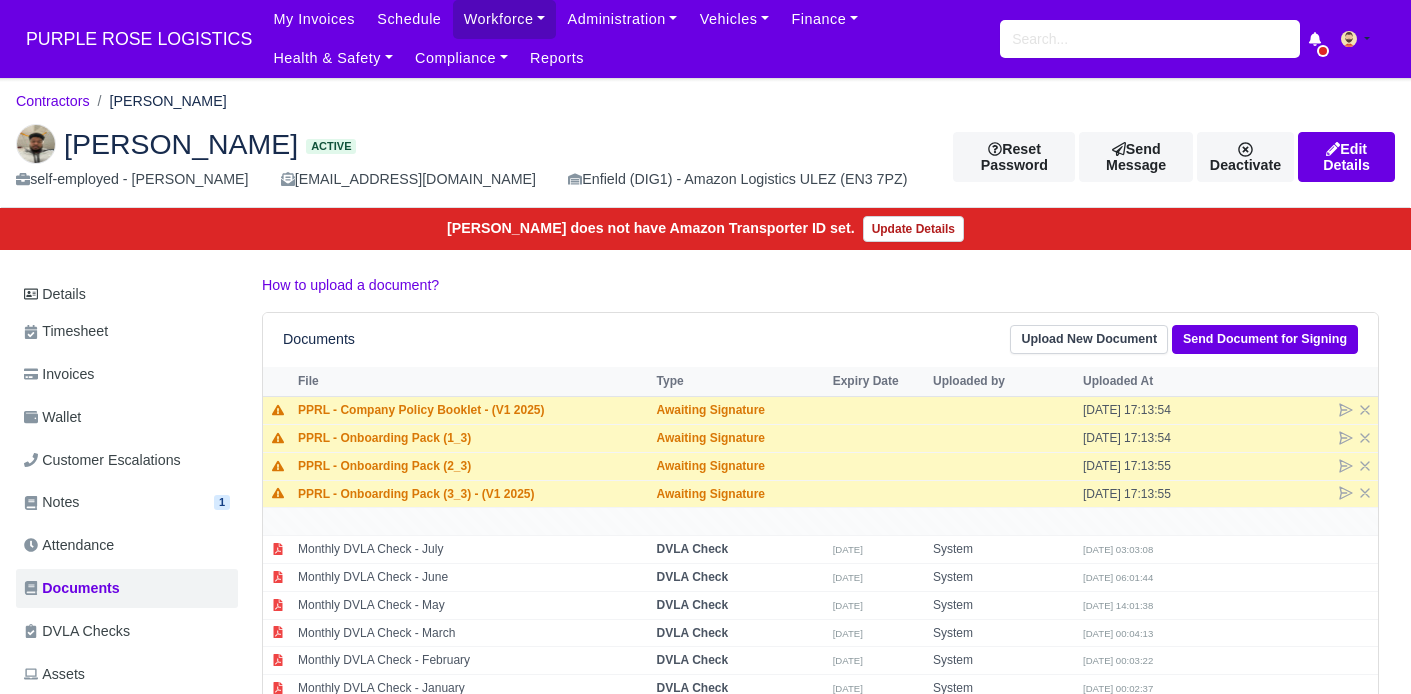 scroll, scrollTop: 0, scrollLeft: 0, axis: both 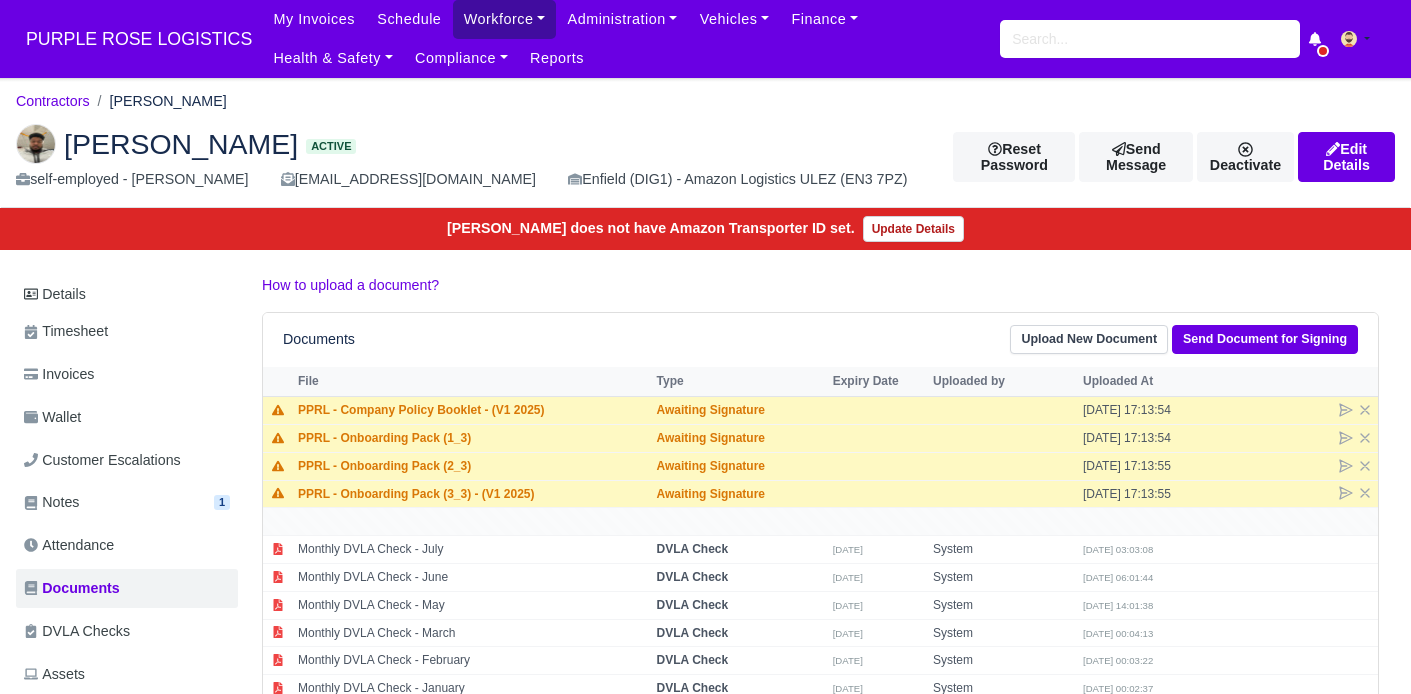 click on "Workforce" at bounding box center (505, 19) 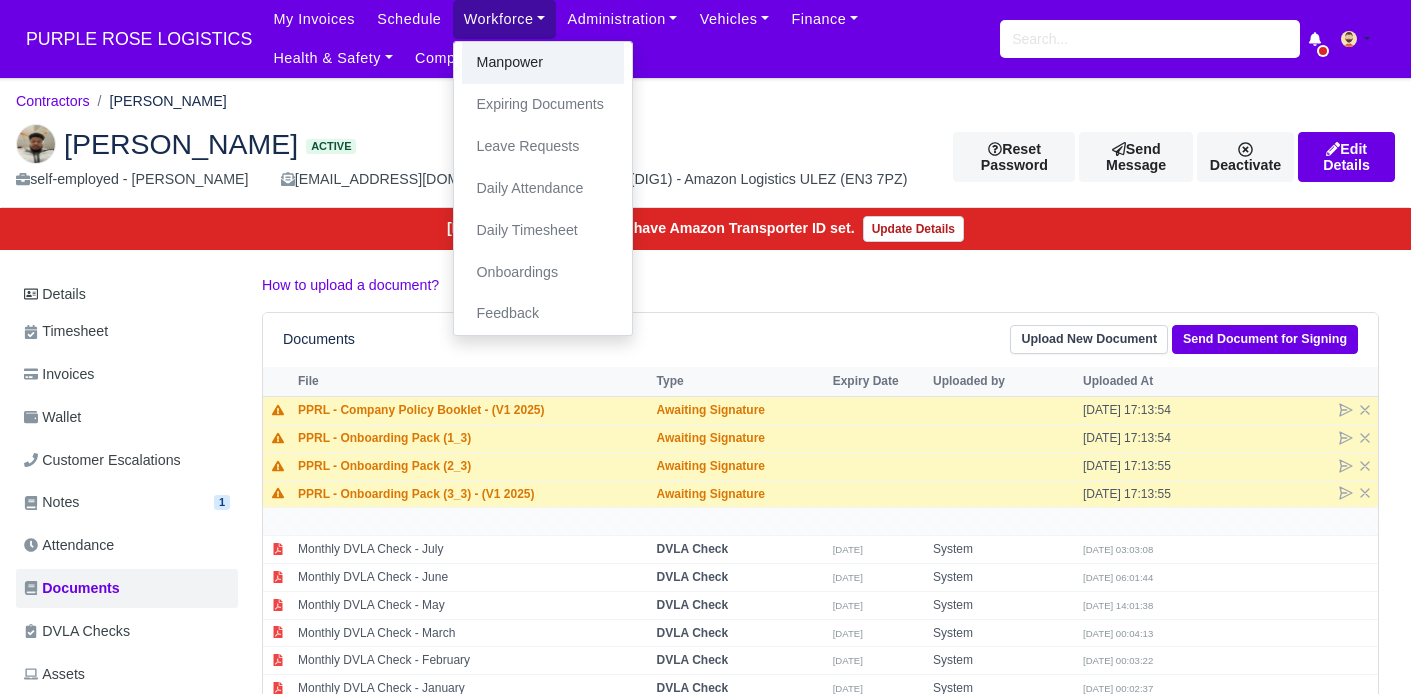 click on "Manpower" at bounding box center (543, 63) 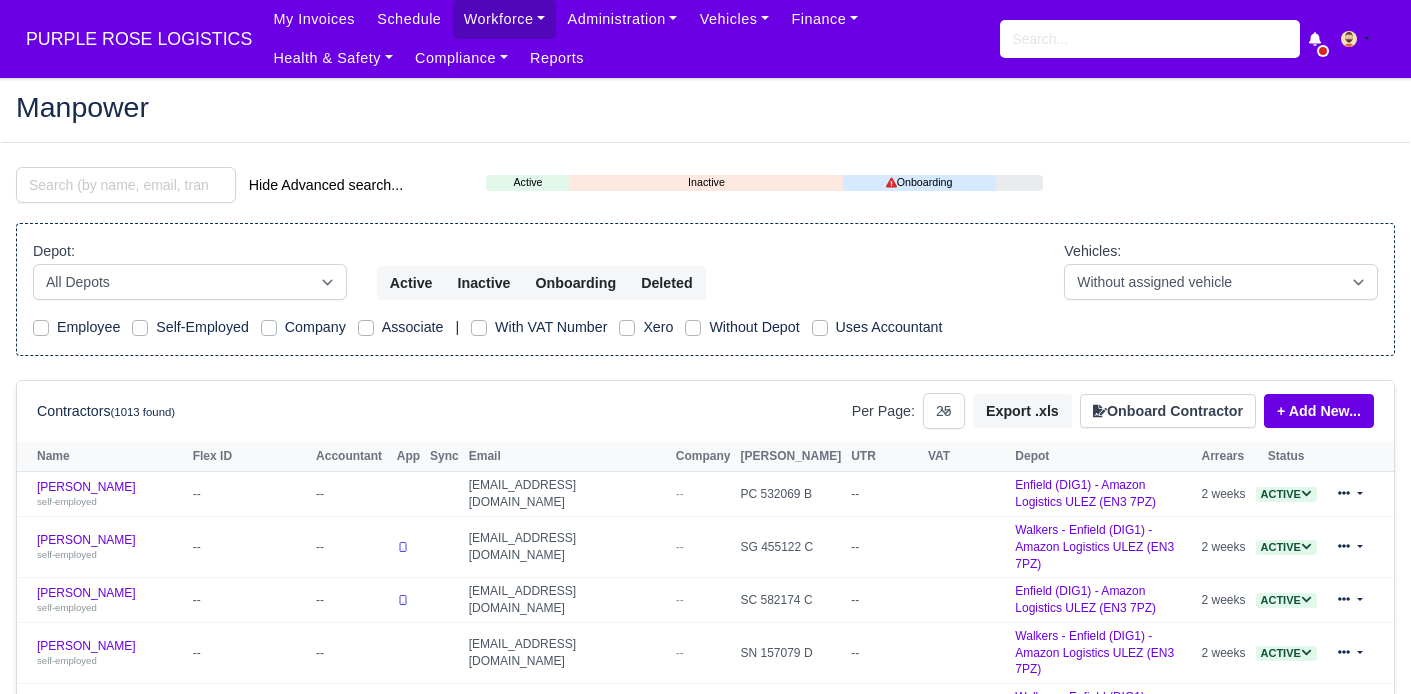 select on "25" 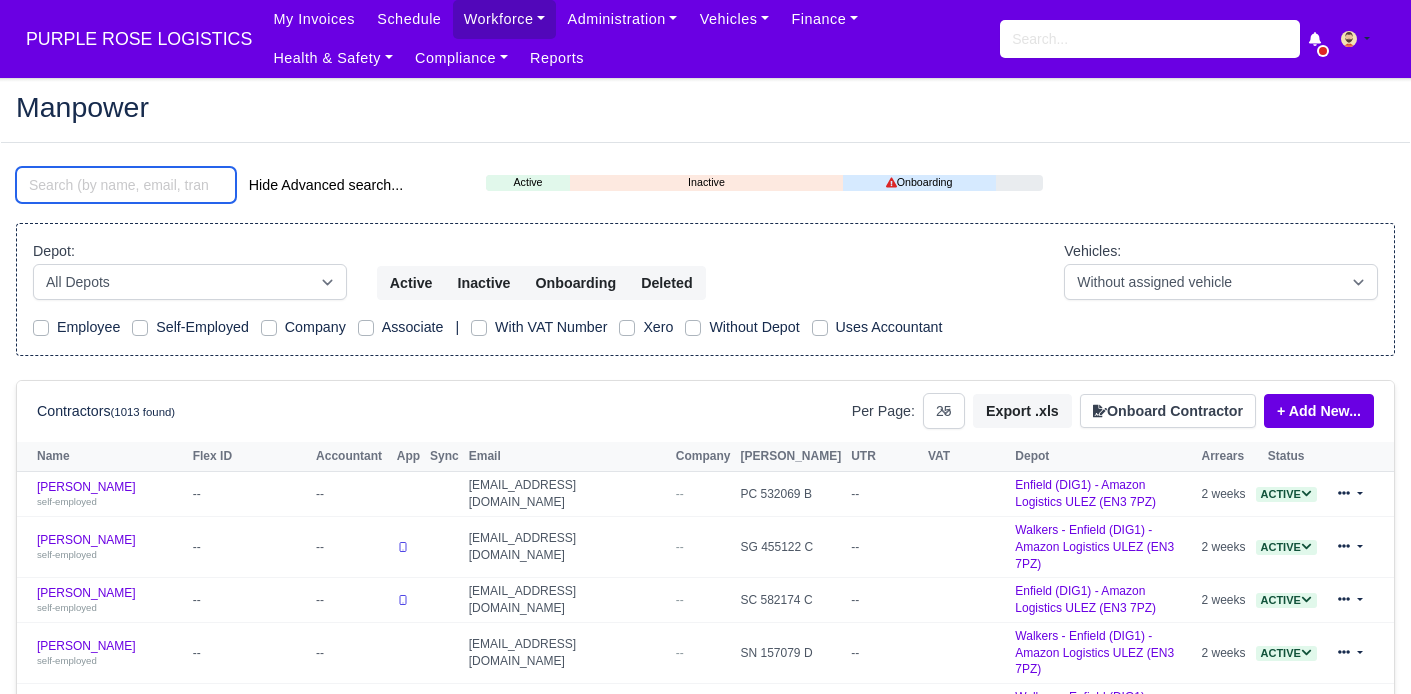 click at bounding box center (126, 185) 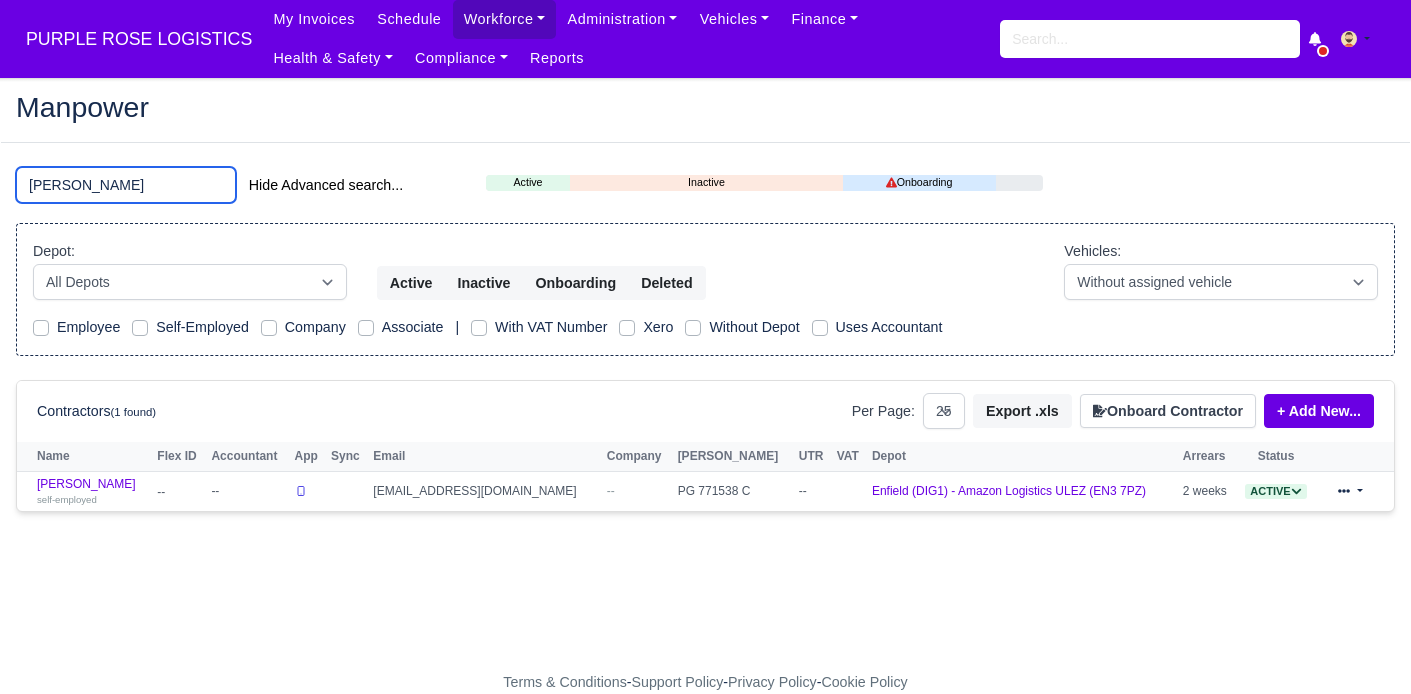 type on "[PERSON_NAME]" 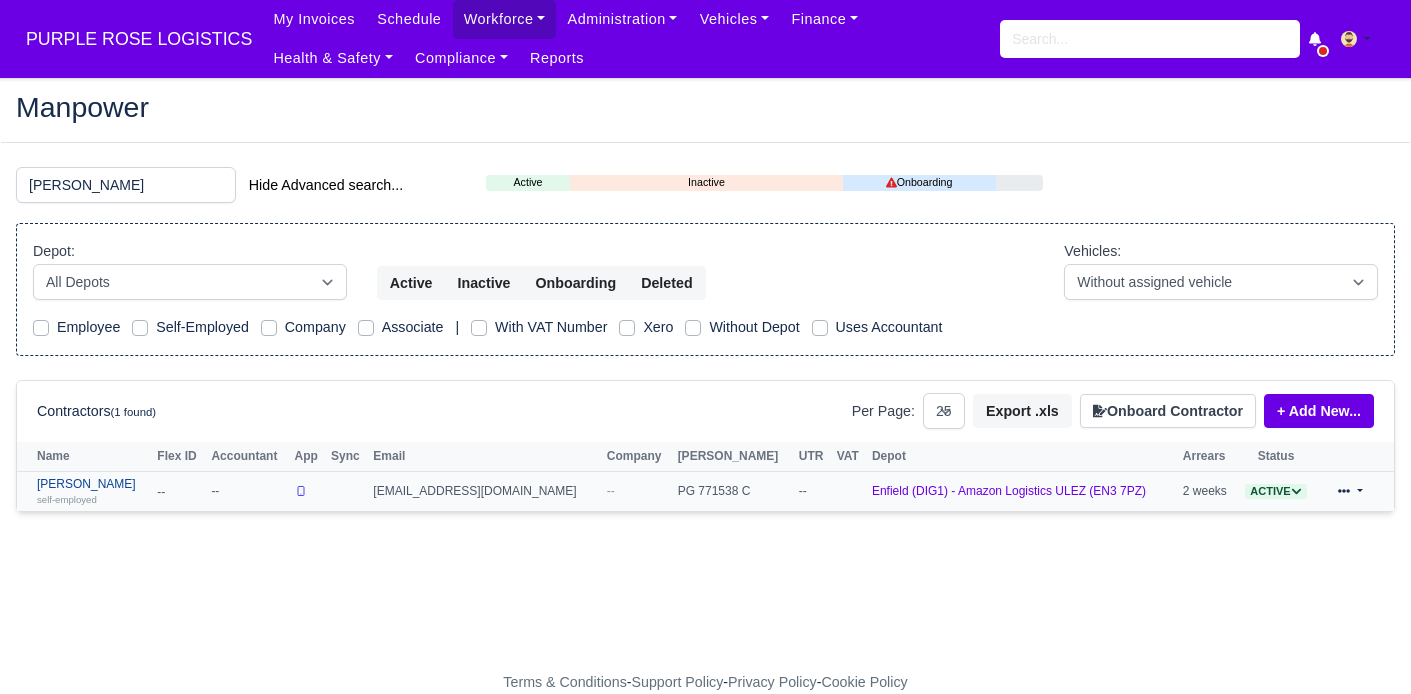 click on "[PERSON_NAME]
self-employed" at bounding box center [92, 491] 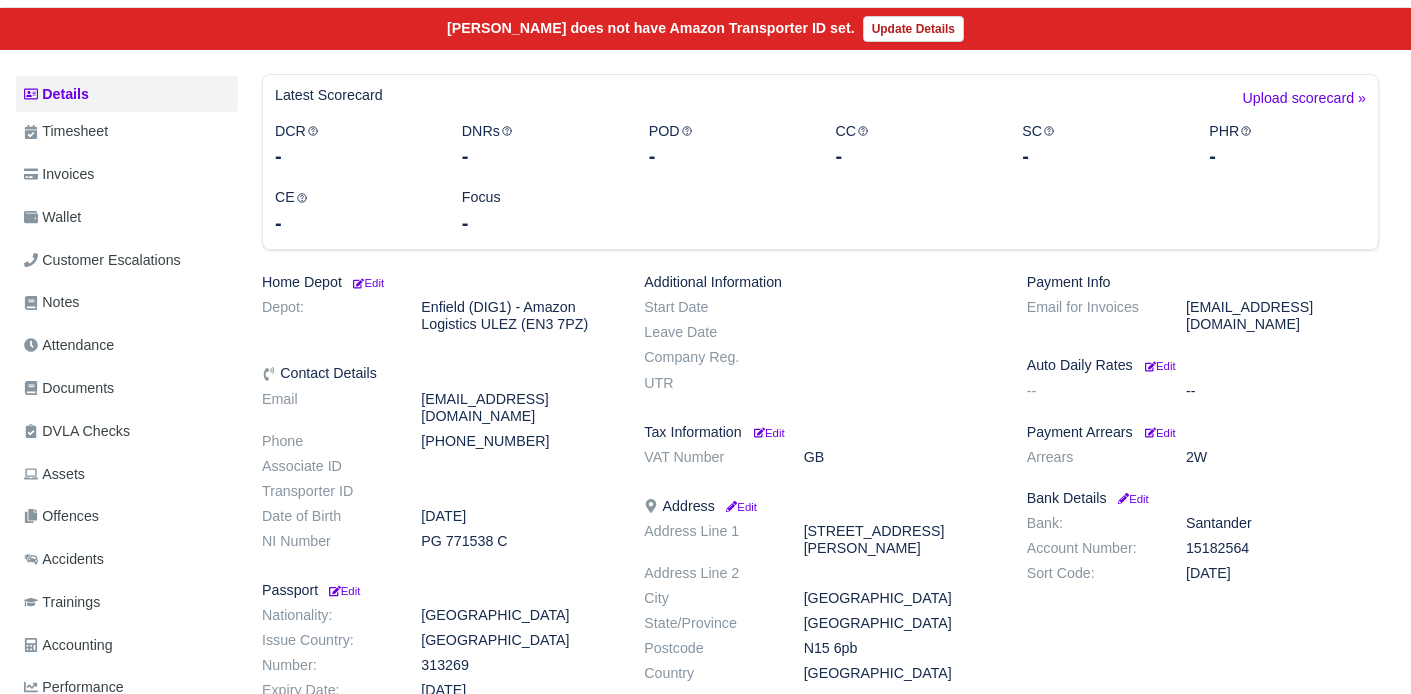 scroll, scrollTop: 201, scrollLeft: 0, axis: vertical 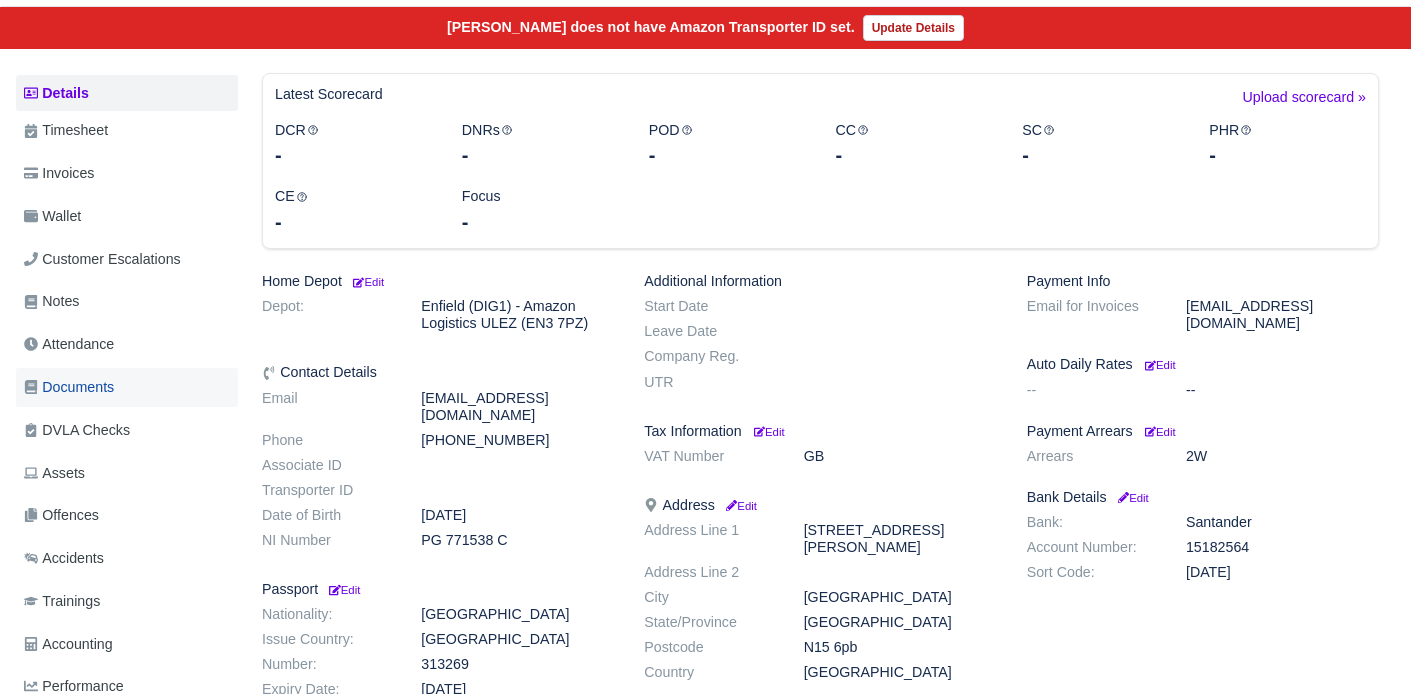 click on "Documents" at bounding box center (69, 387) 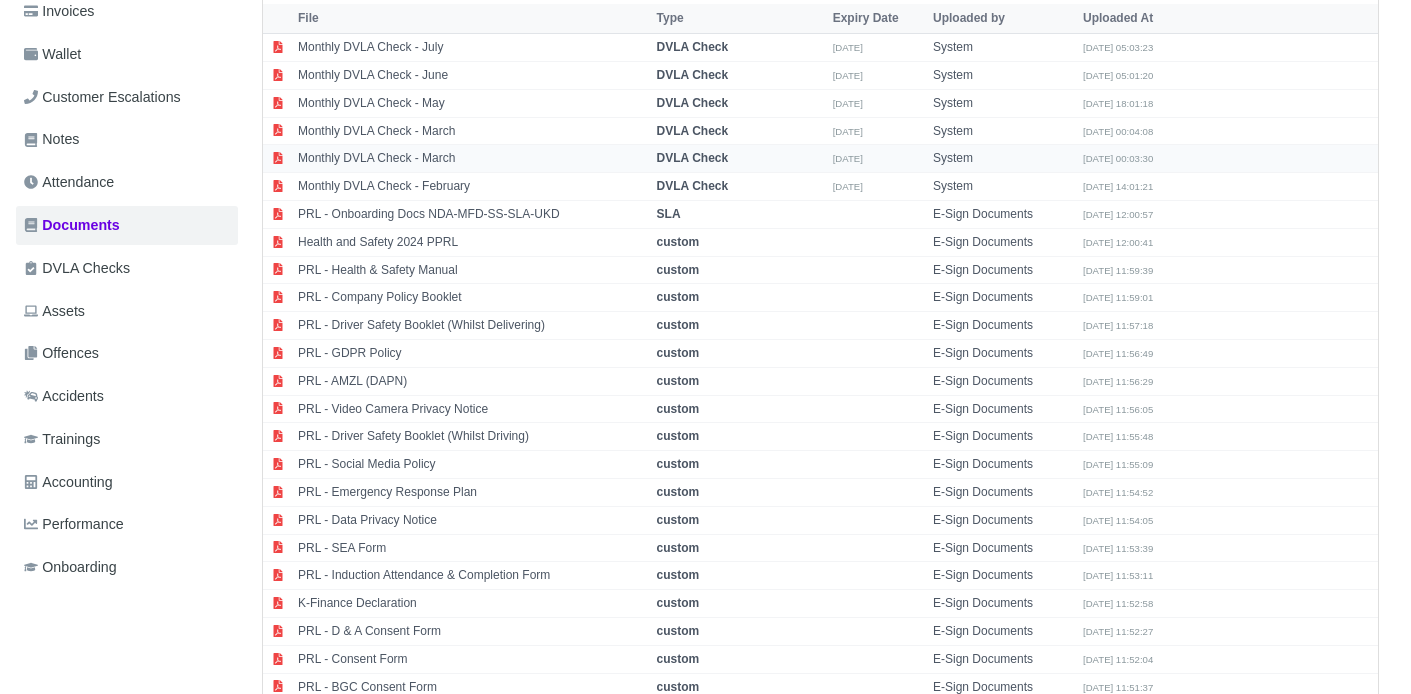 scroll, scrollTop: 533, scrollLeft: 0, axis: vertical 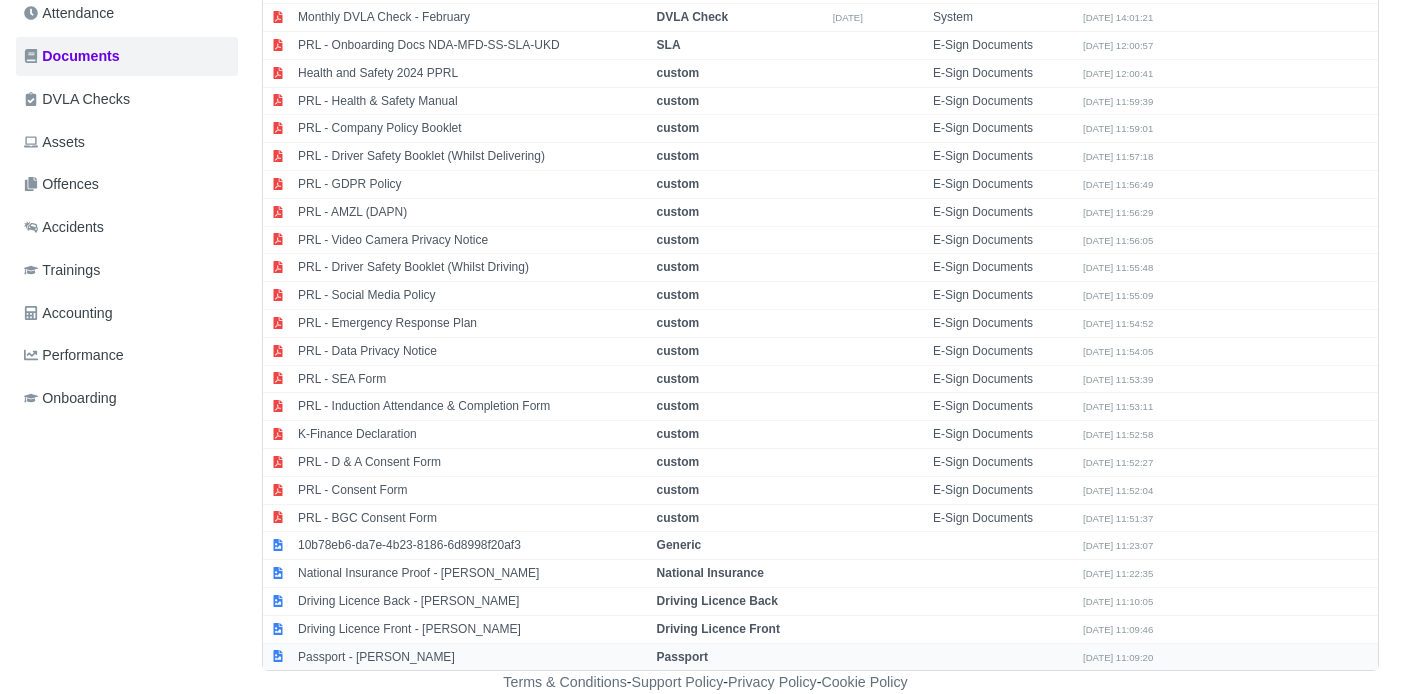 click on "Passport - [PERSON_NAME]" at bounding box center (472, 656) 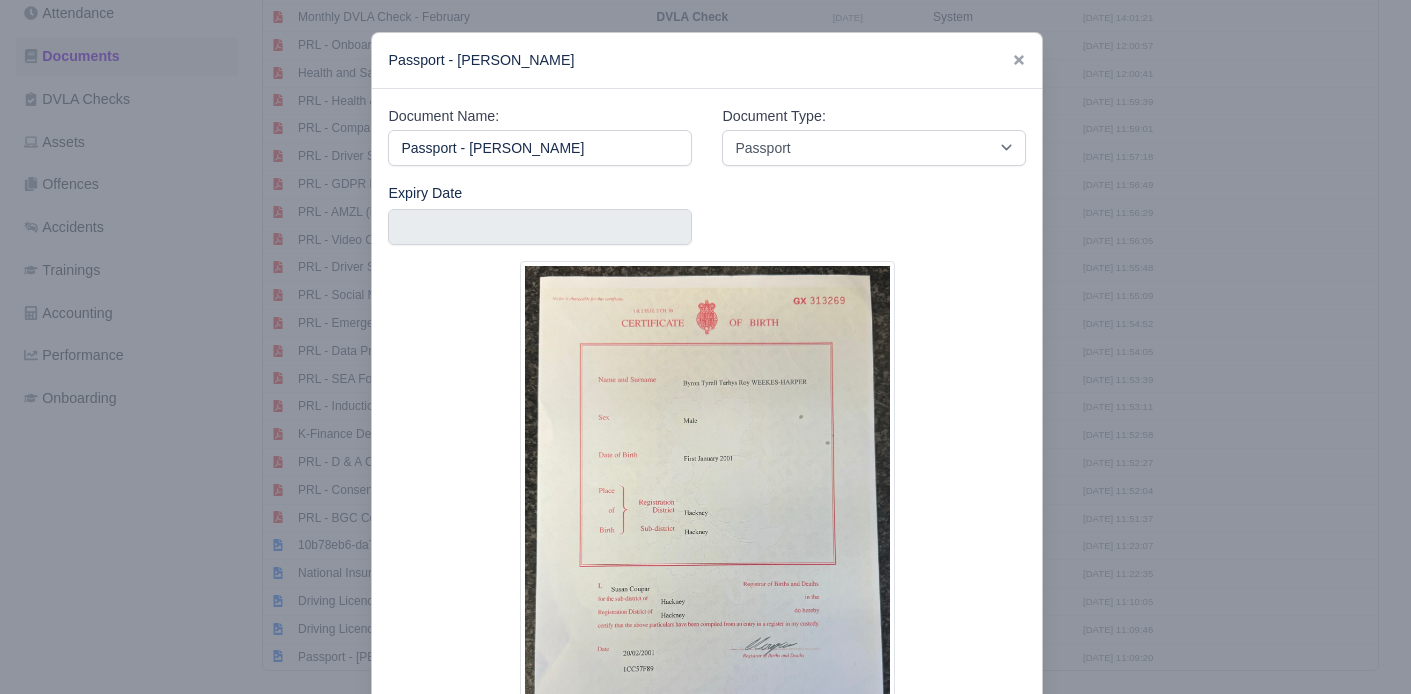 click at bounding box center [705, 347] 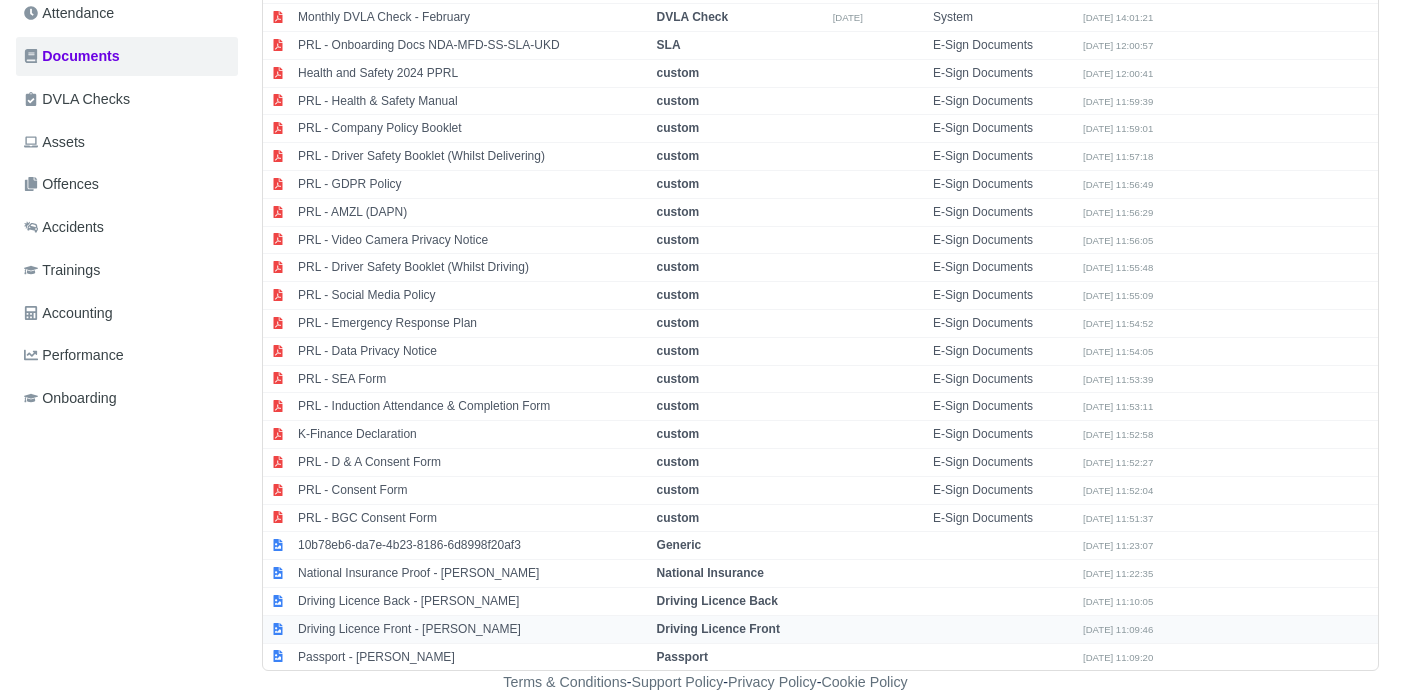 click on "Driving Licence Front - [PERSON_NAME]" at bounding box center (472, 629) 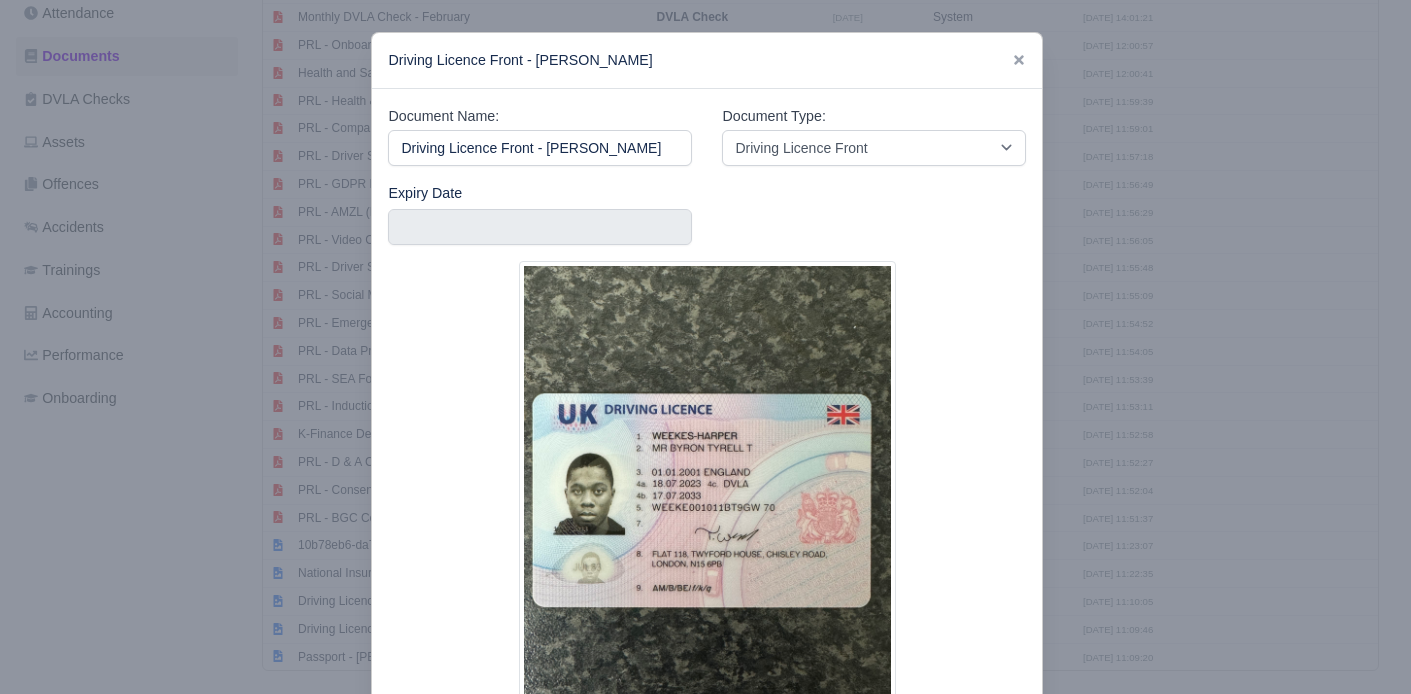 click at bounding box center [705, 347] 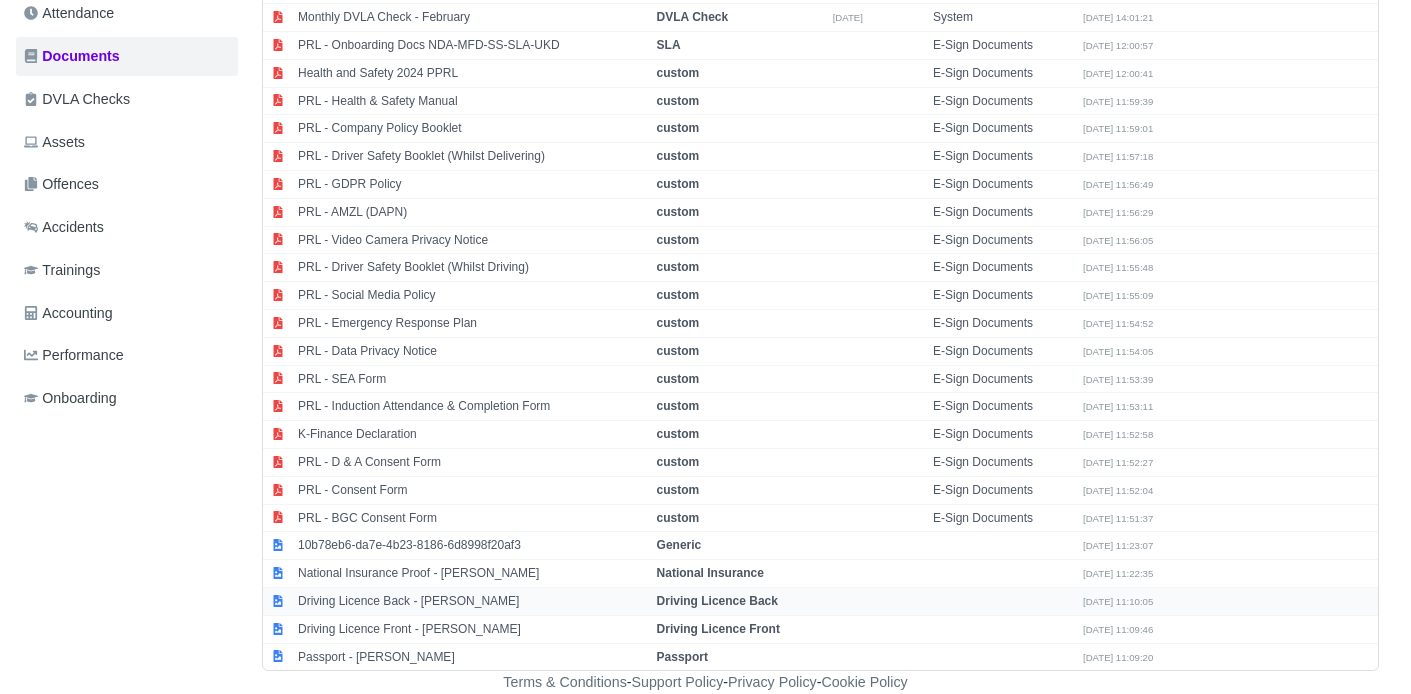 click on "Driving Licence Back - Byron Tyrell Harper" at bounding box center [472, 601] 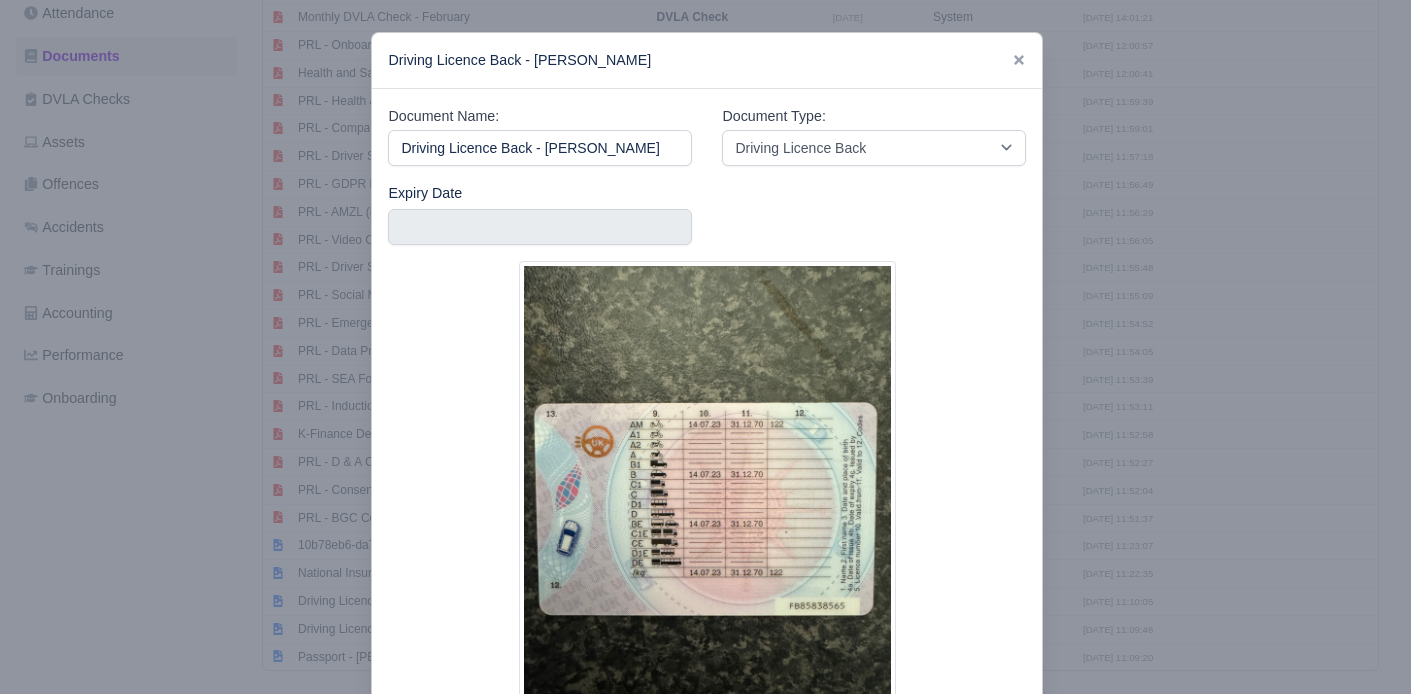 click at bounding box center (705, 347) 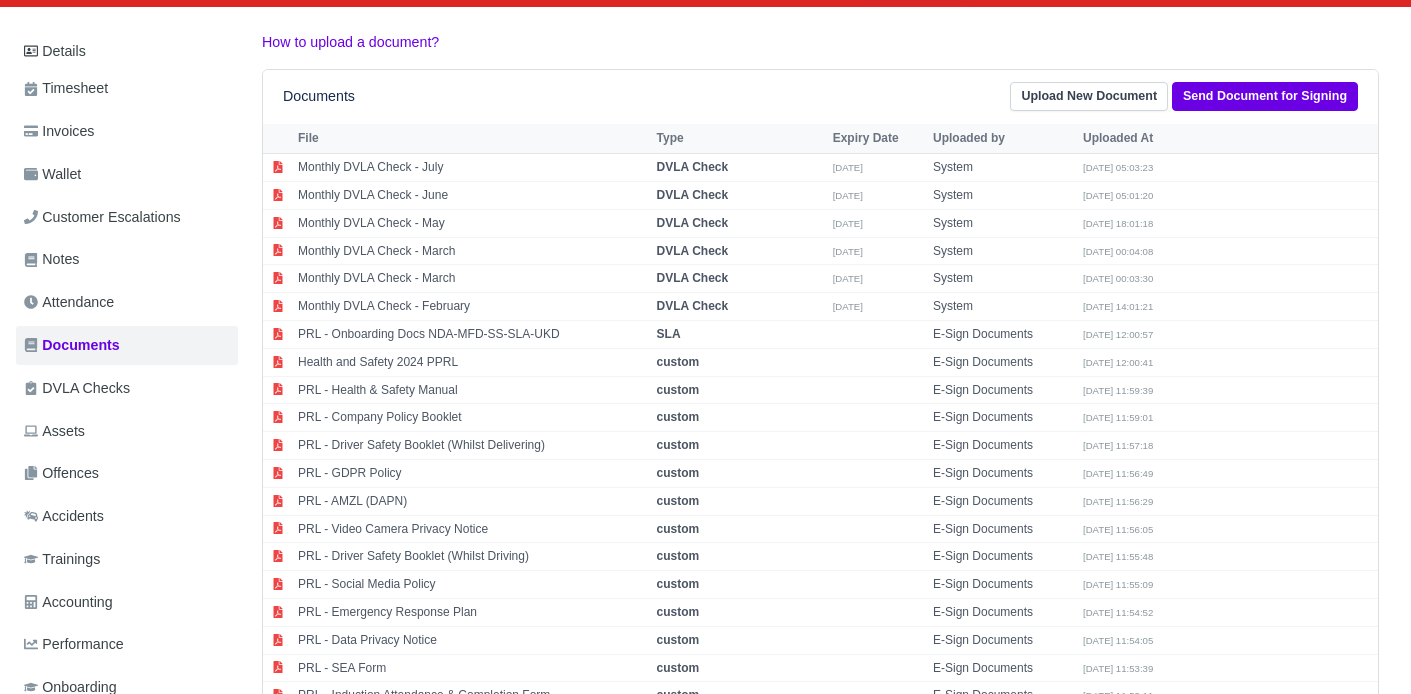 scroll, scrollTop: 0, scrollLeft: 0, axis: both 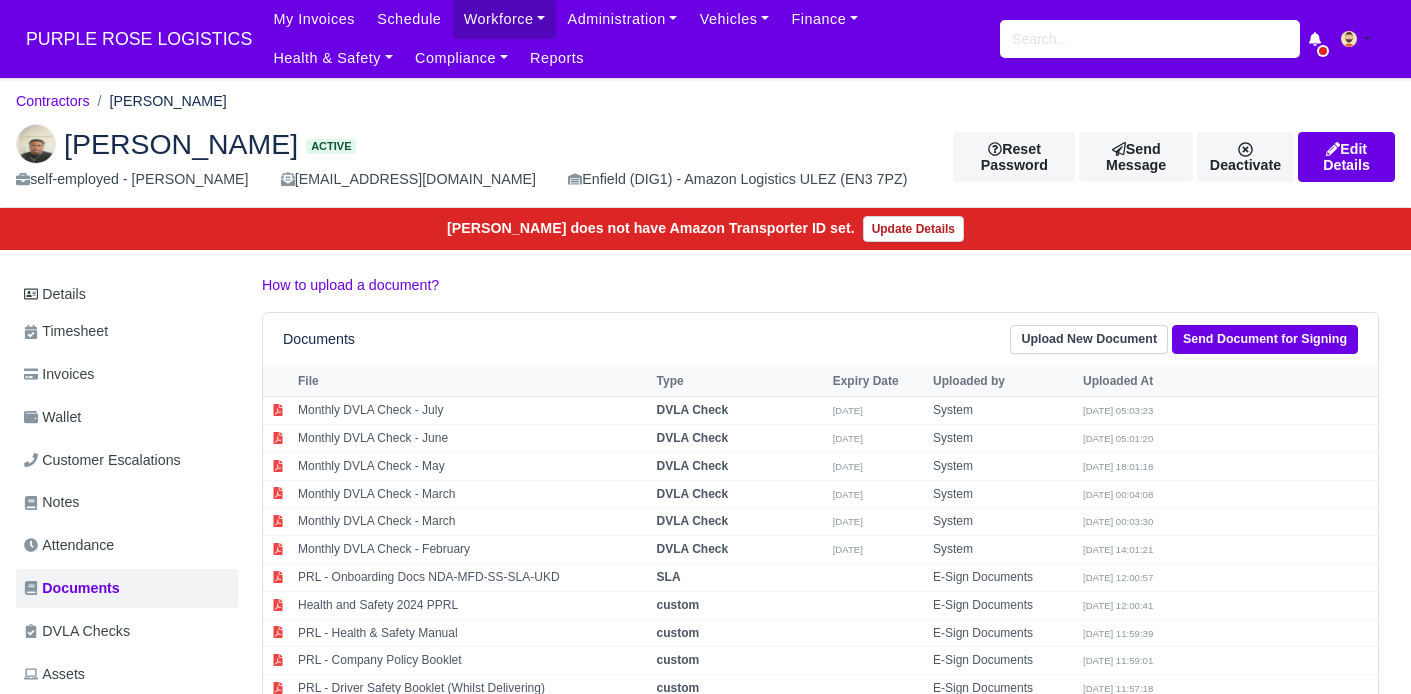 drag, startPoint x: 67, startPoint y: 147, endPoint x: 301, endPoint y: 154, distance: 234.10468 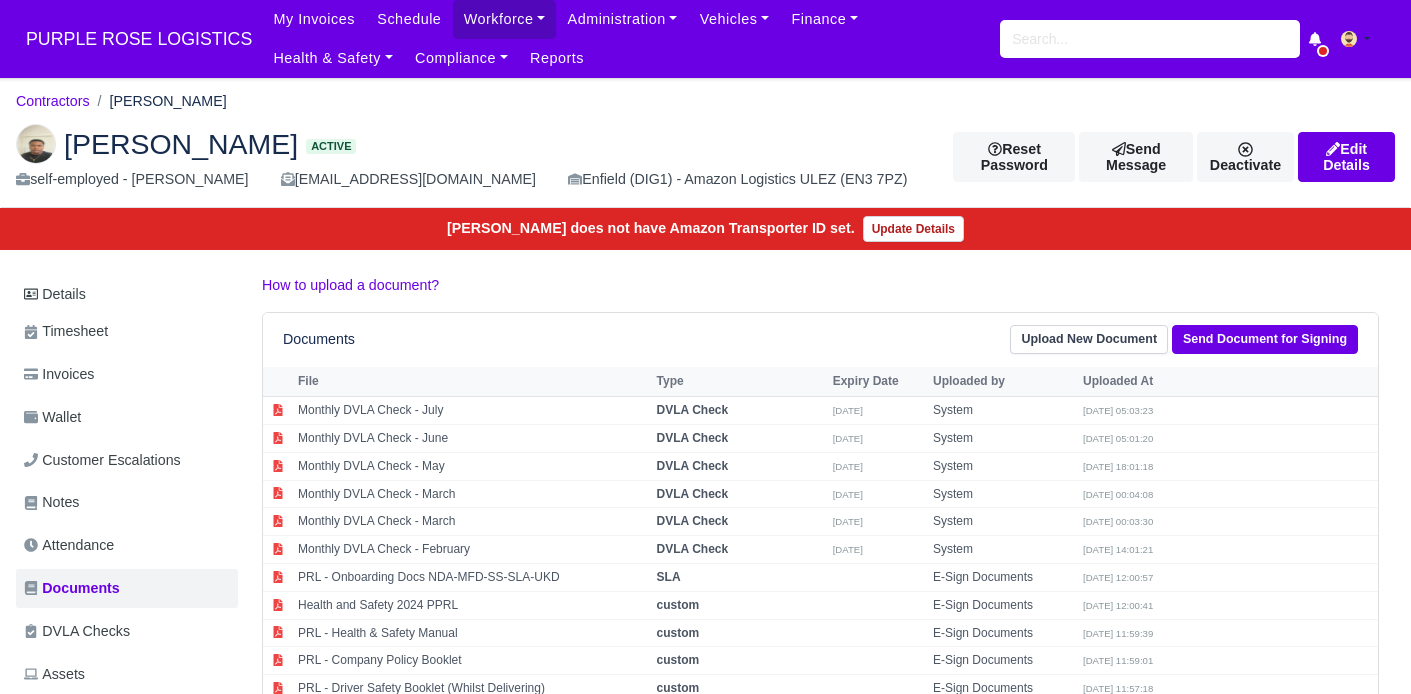 click on "[PERSON_NAME]" at bounding box center (181, 144) 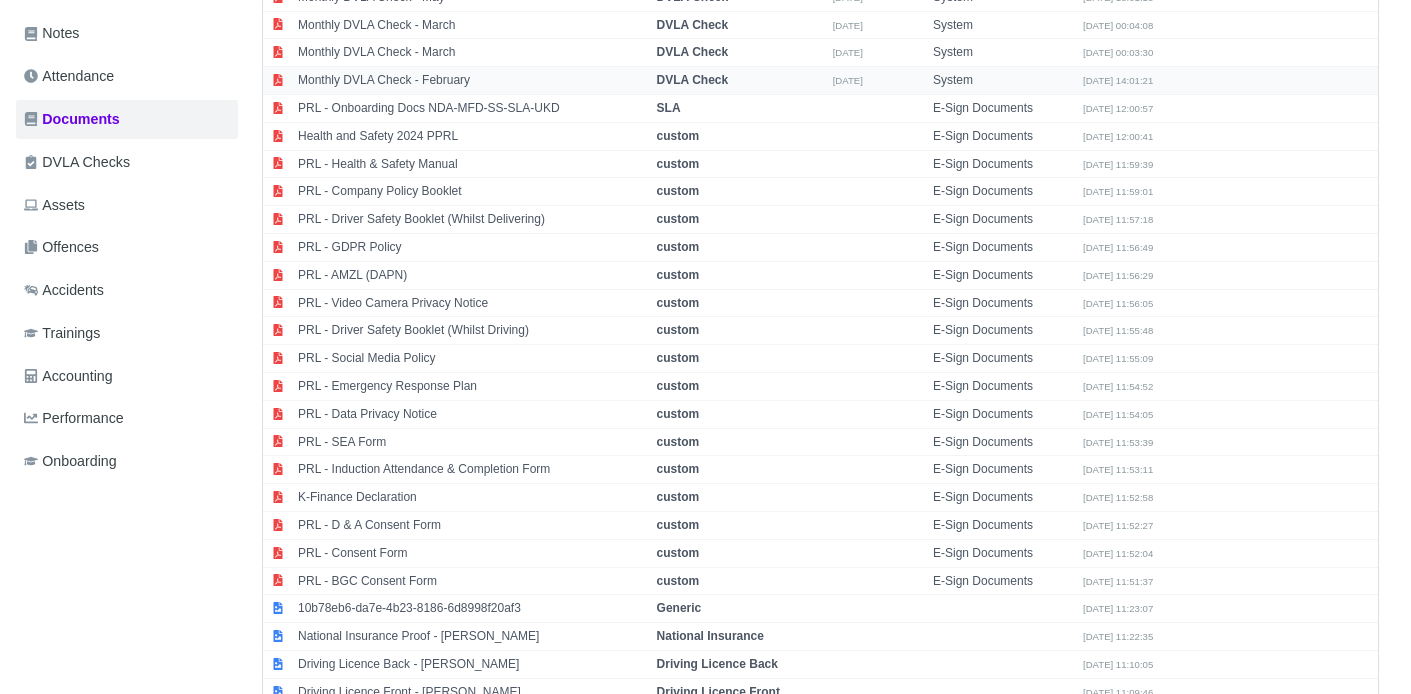 scroll, scrollTop: 533, scrollLeft: 0, axis: vertical 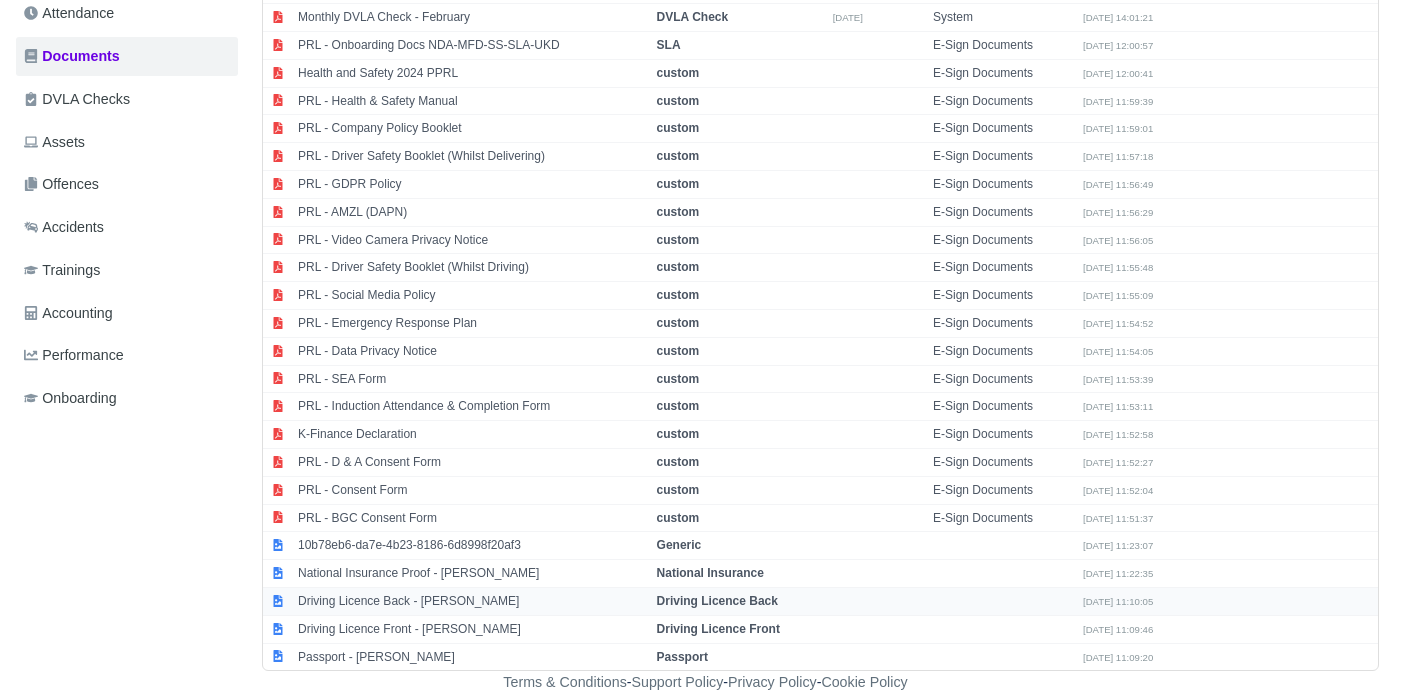 click on "Driving Licence Back - Byron Tyrell Harper" at bounding box center (472, 601) 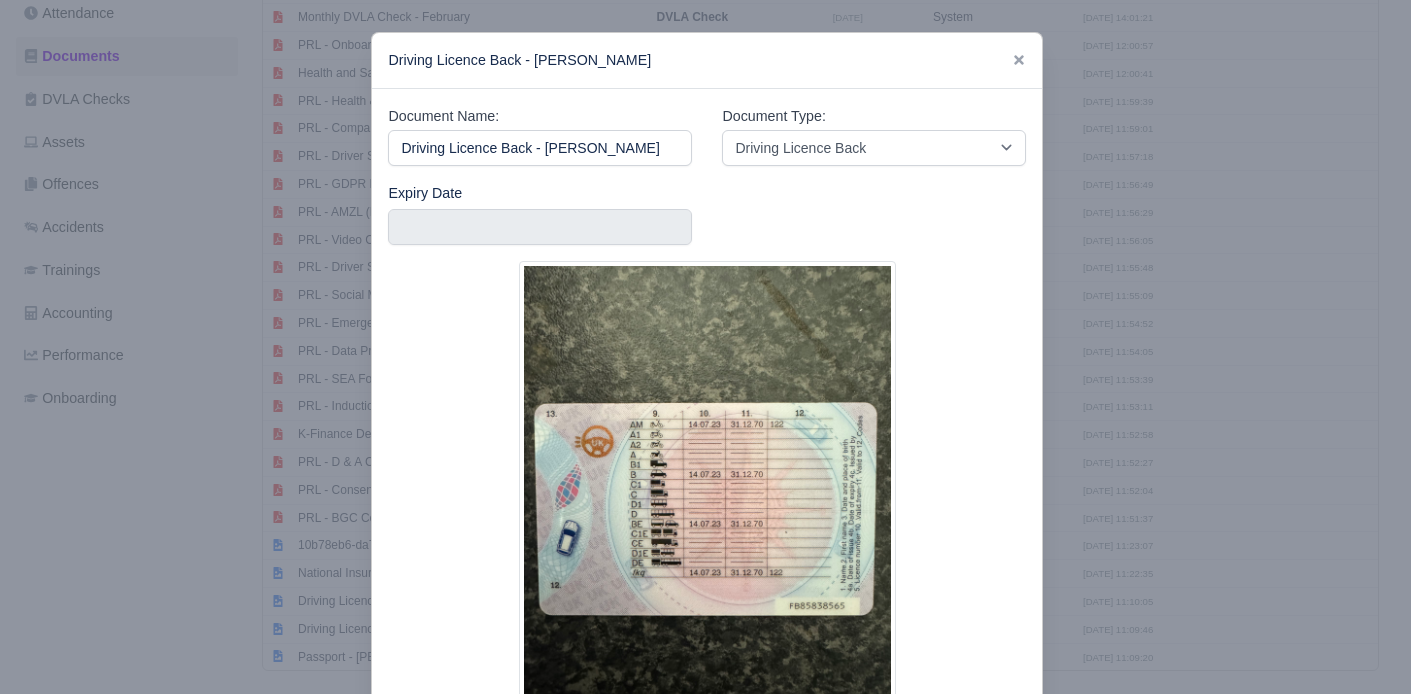 click at bounding box center [705, 347] 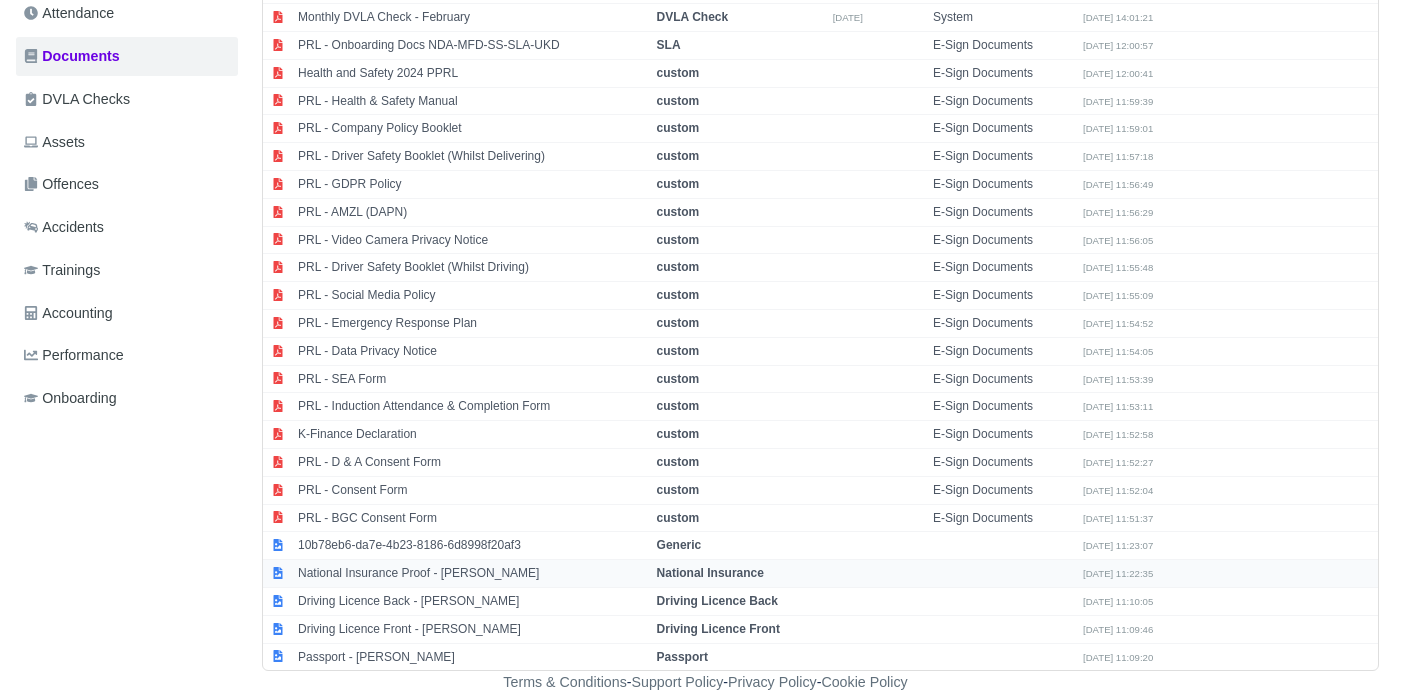 click on "National Insurance Proof - Byron Tyrell Harper" at bounding box center [472, 574] 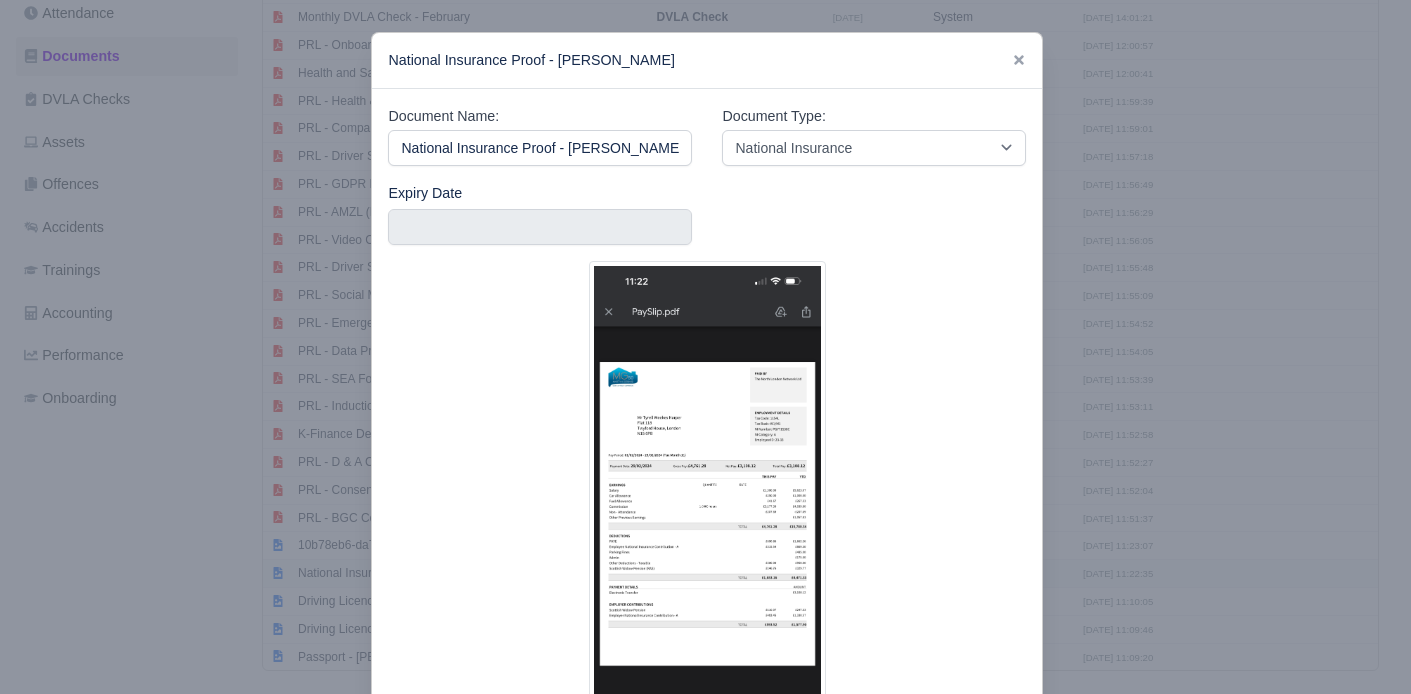 scroll, scrollTop: 0, scrollLeft: 20, axis: horizontal 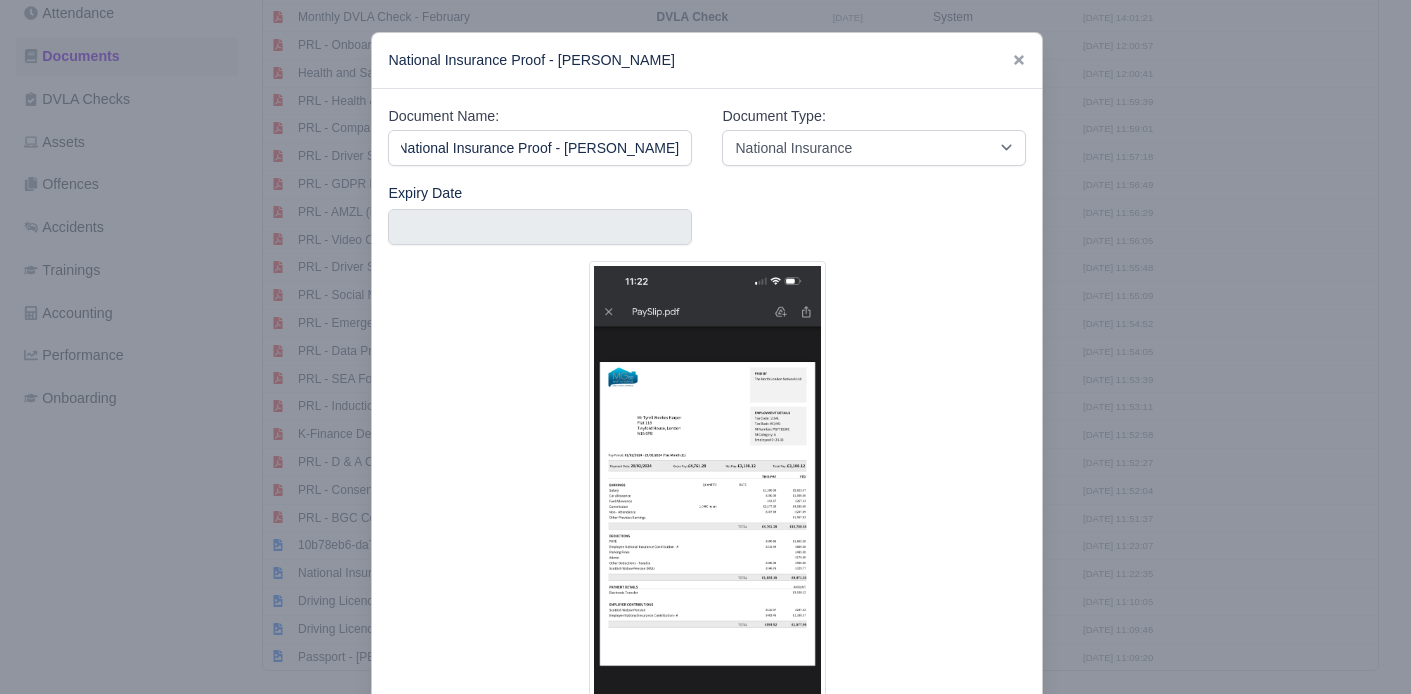 click at bounding box center (705, 347) 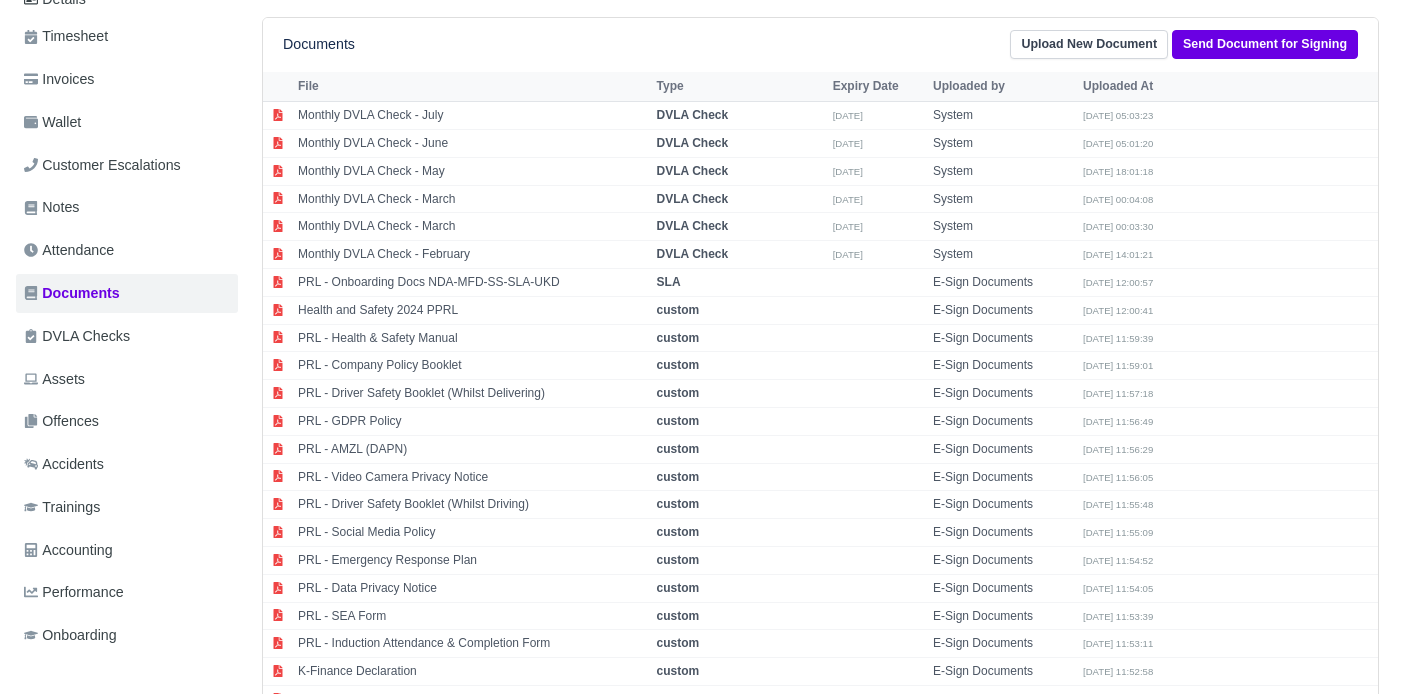 scroll, scrollTop: 296, scrollLeft: 0, axis: vertical 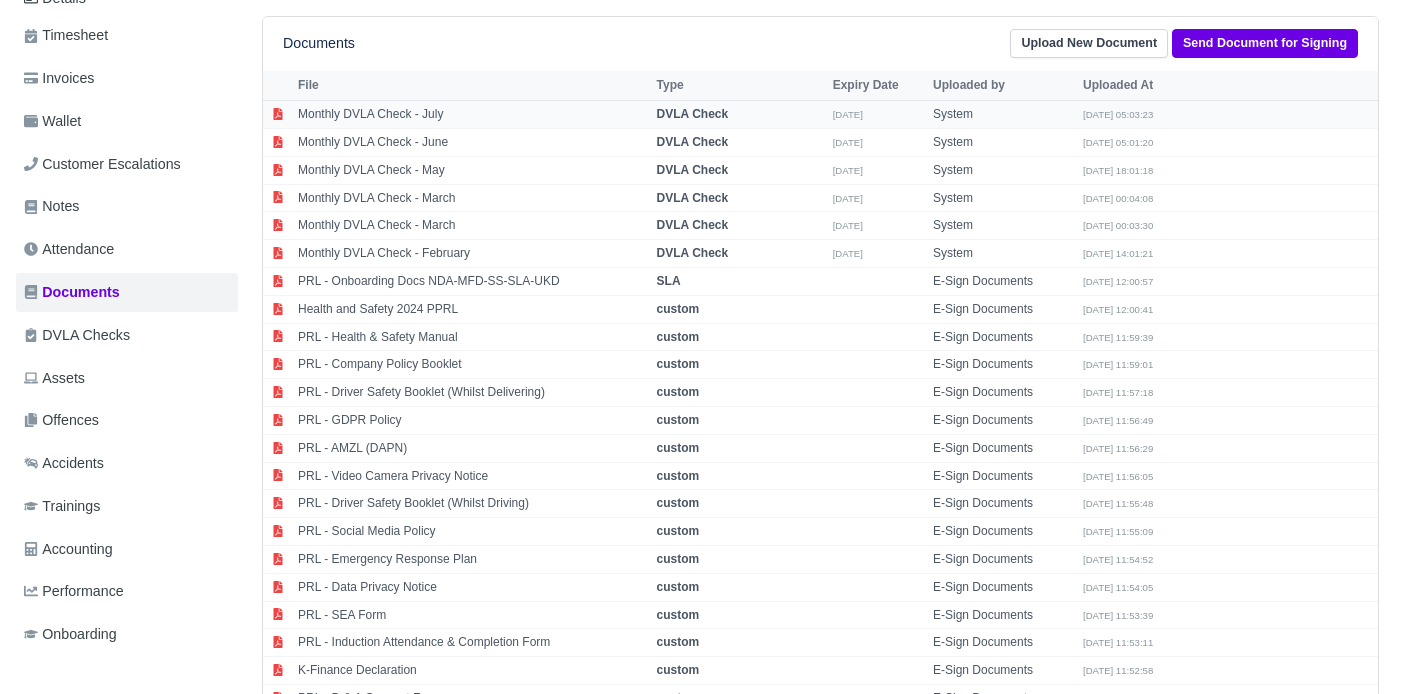 click on "Monthly DVLA Check - July" at bounding box center (472, 115) 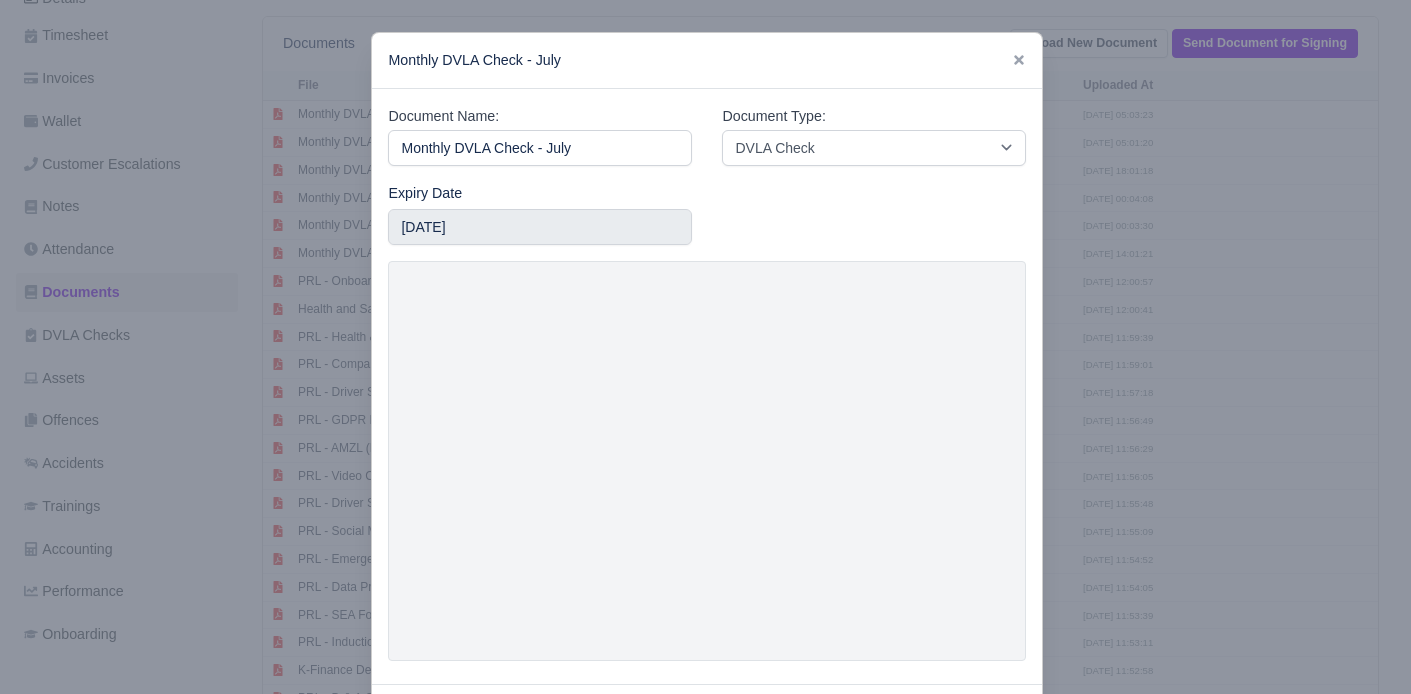 click at bounding box center (705, 347) 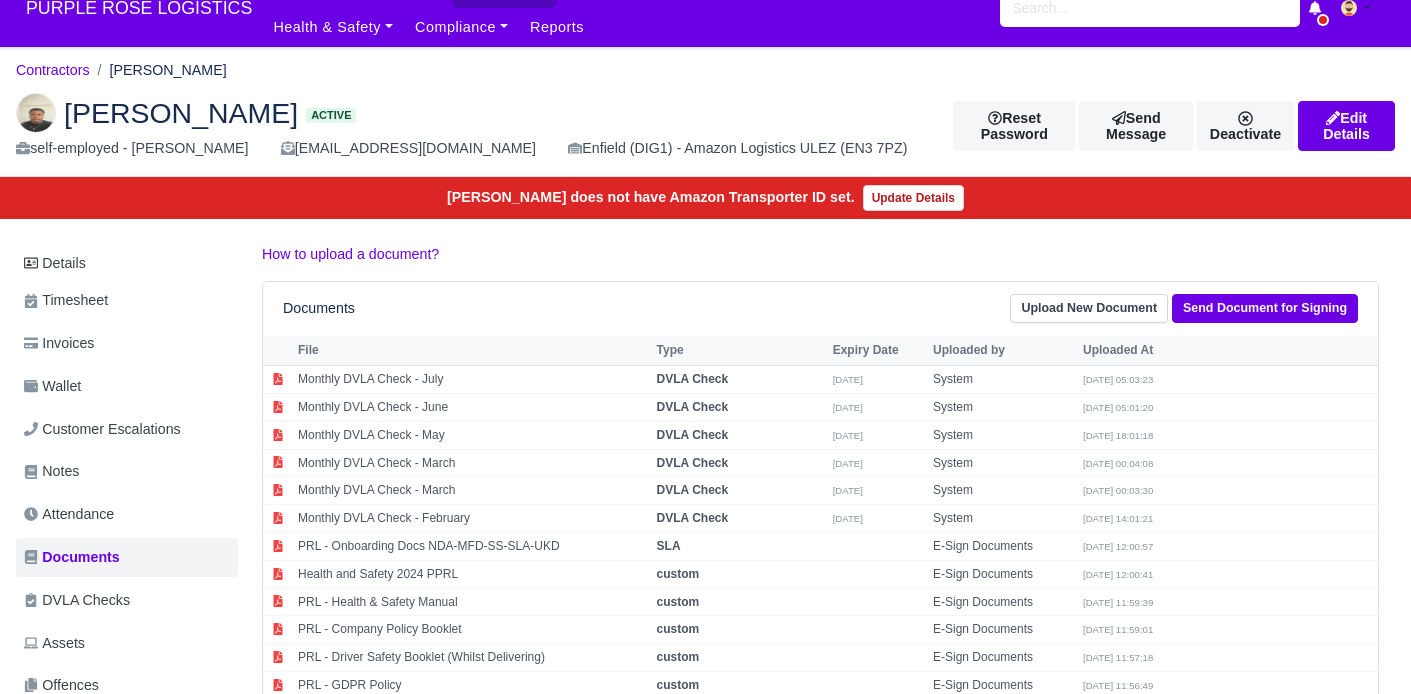 scroll, scrollTop: 0, scrollLeft: 0, axis: both 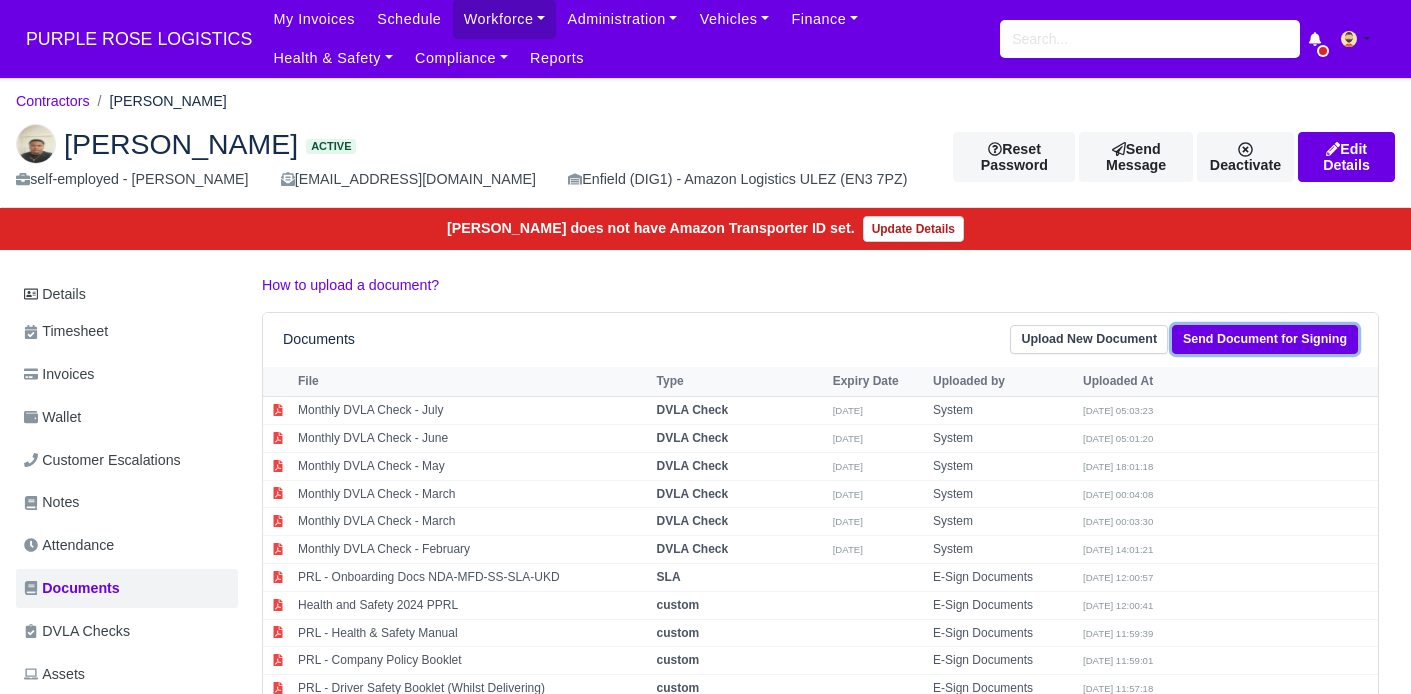 click on "Send Document for Signing" at bounding box center (1265, 339) 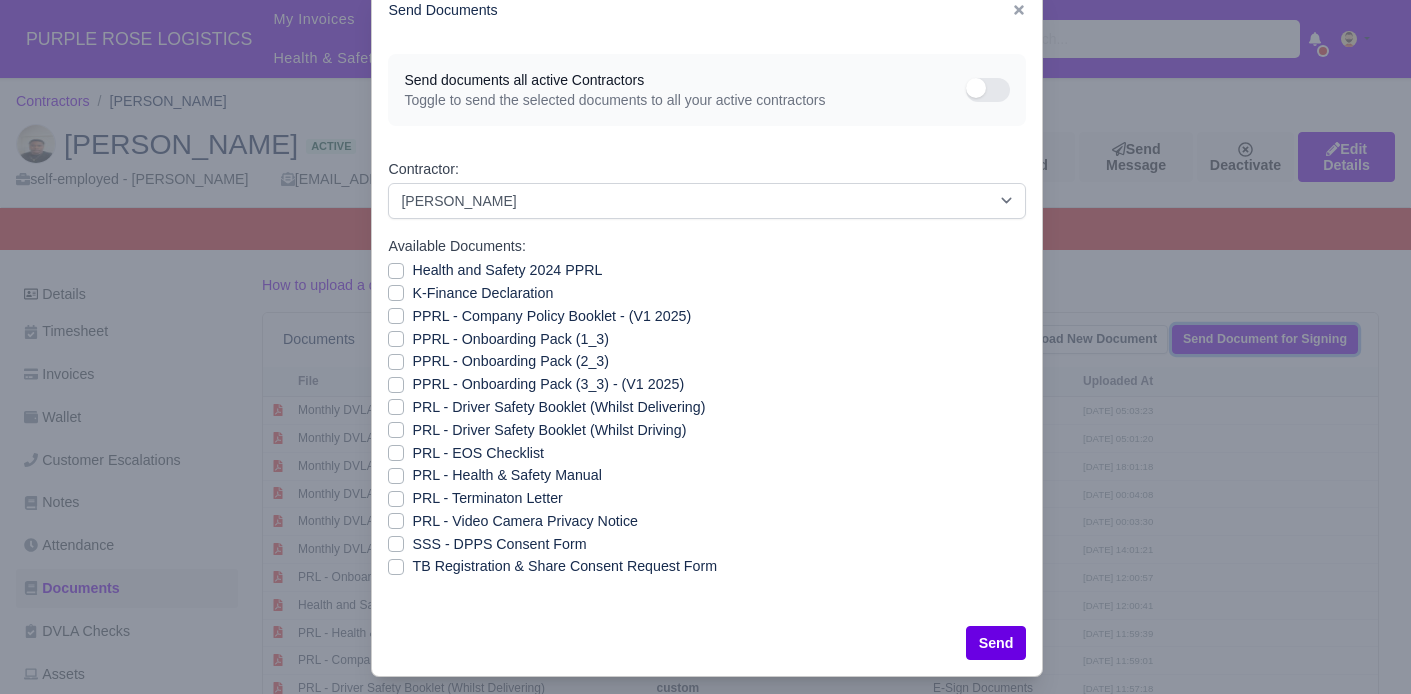 scroll, scrollTop: 68, scrollLeft: 0, axis: vertical 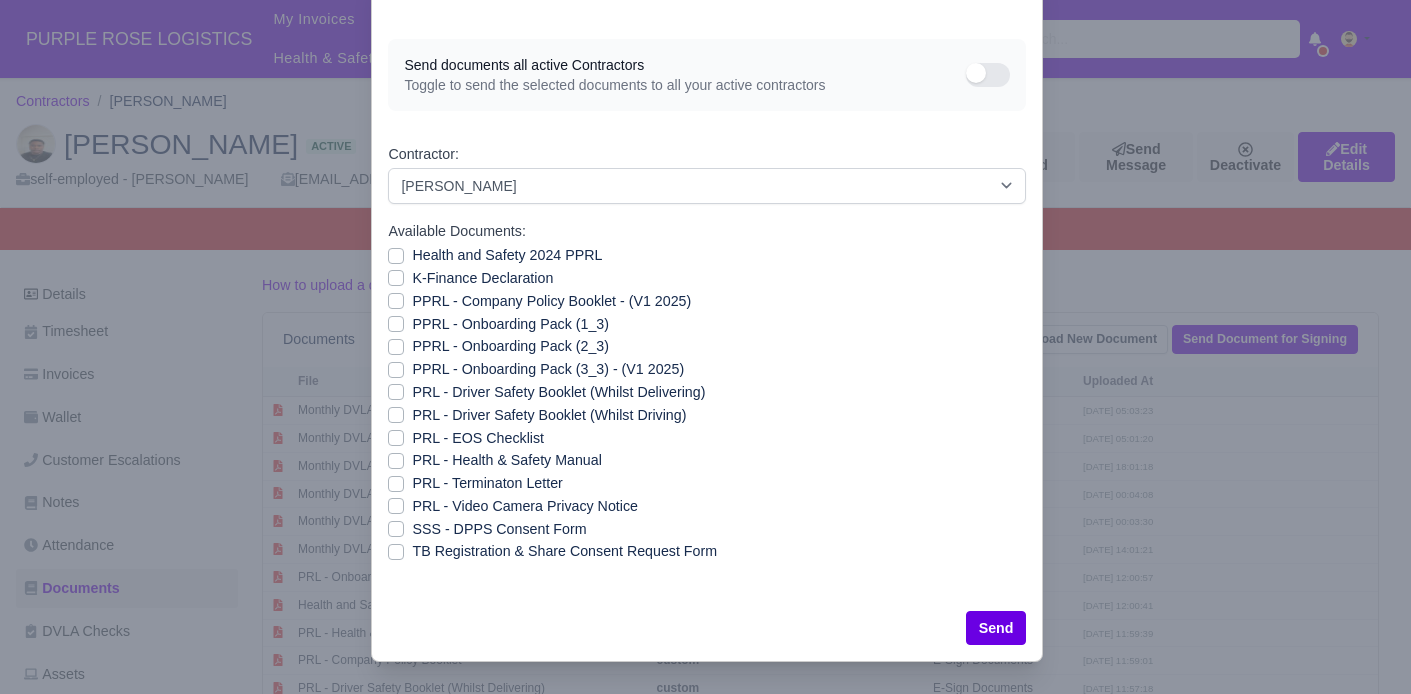 click on "K-Finance Declaration" at bounding box center (482, 278) 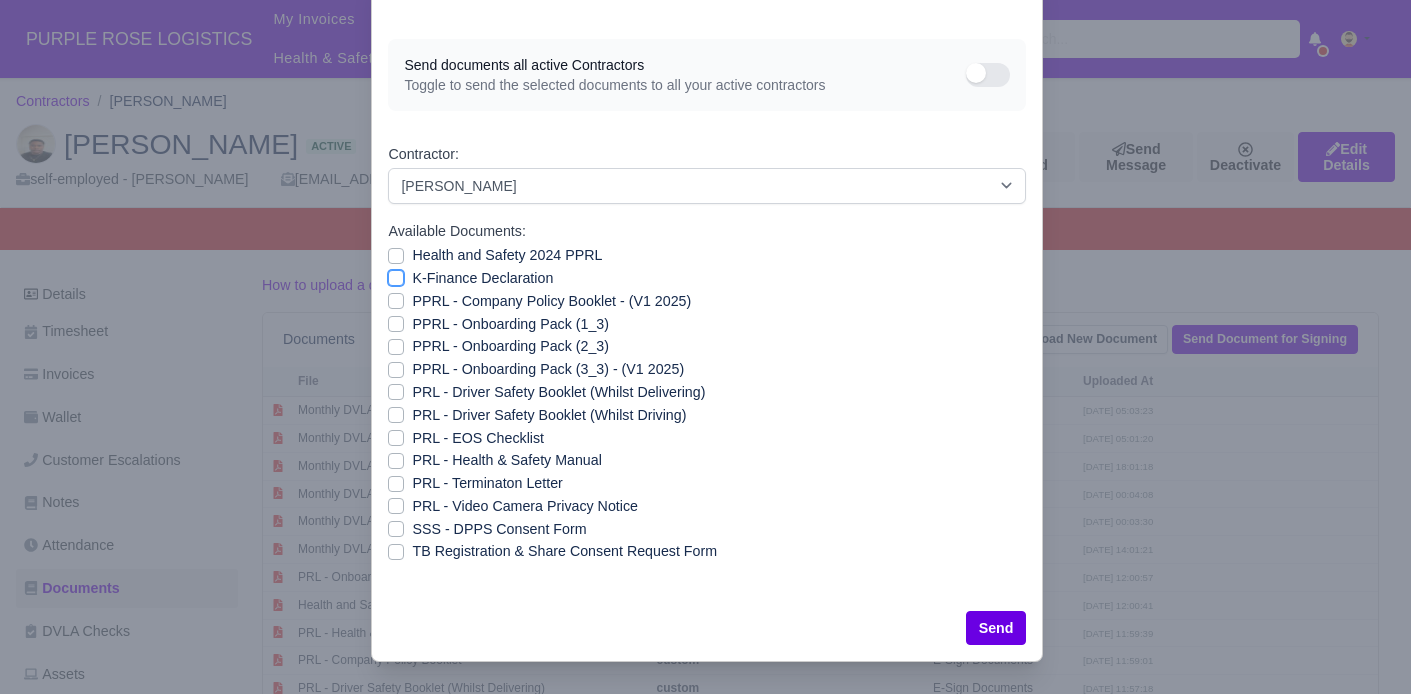 click on "K-Finance Declaration" at bounding box center (396, 275) 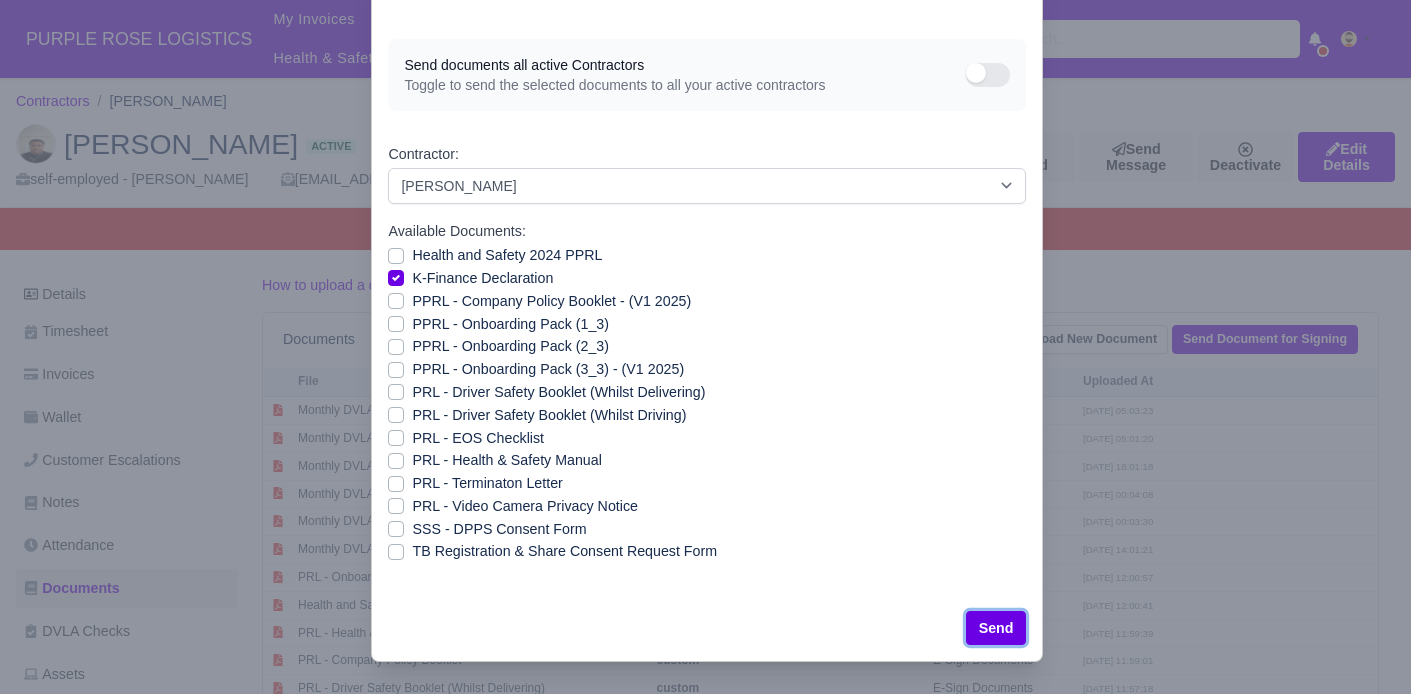 click on "Send" at bounding box center [996, 628] 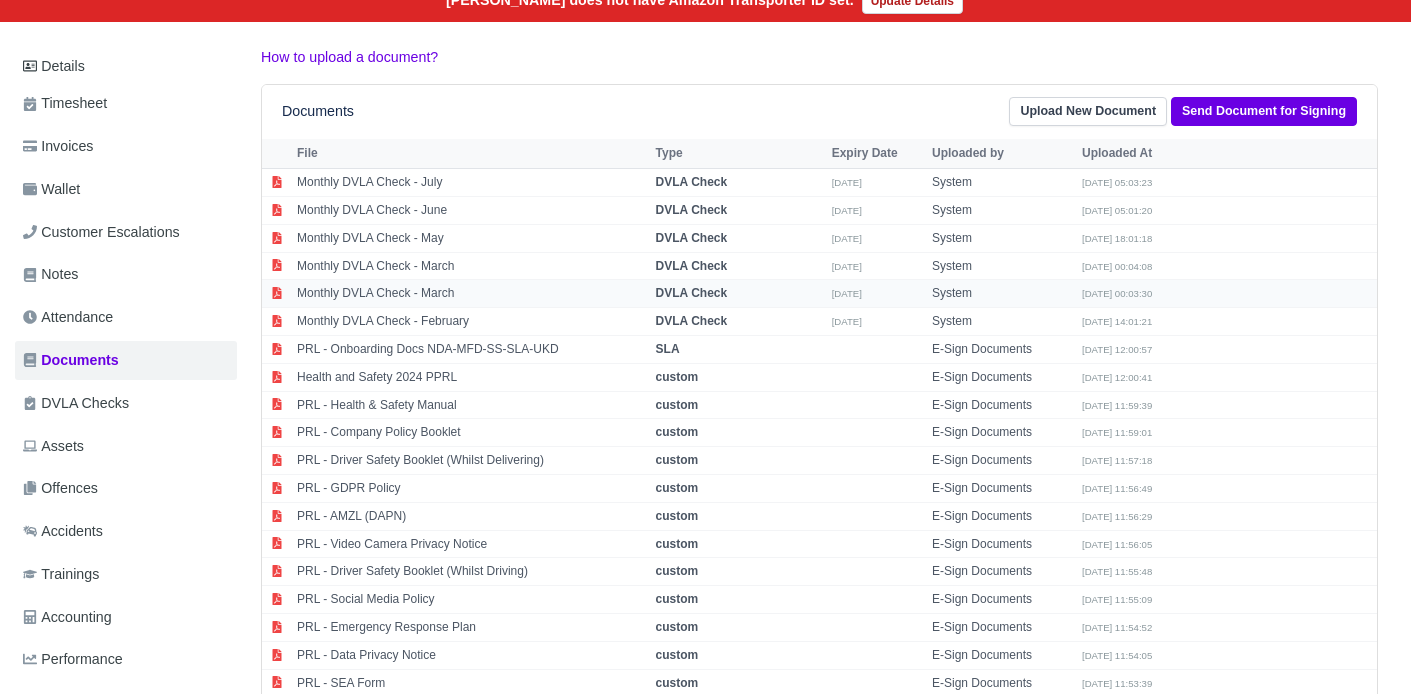 scroll, scrollTop: 162, scrollLeft: 1, axis: both 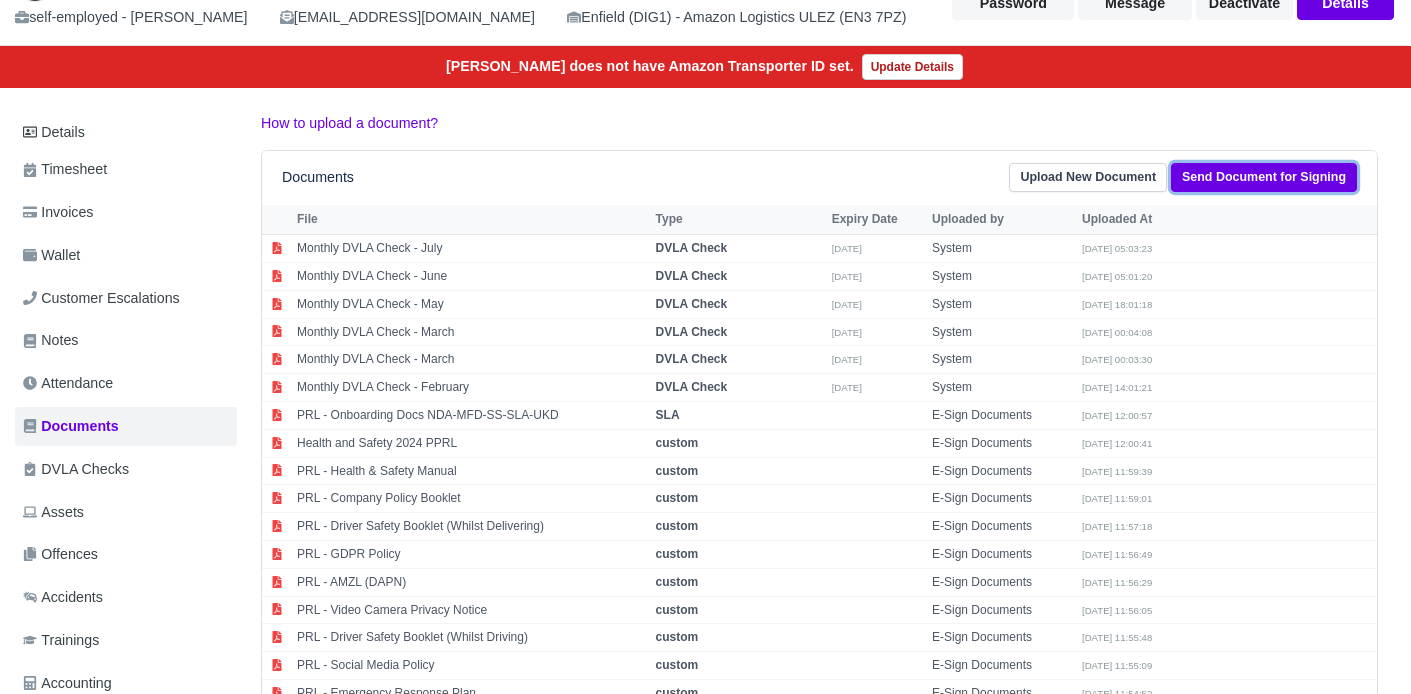 click on "Send Document for Signing" at bounding box center (1264, 177) 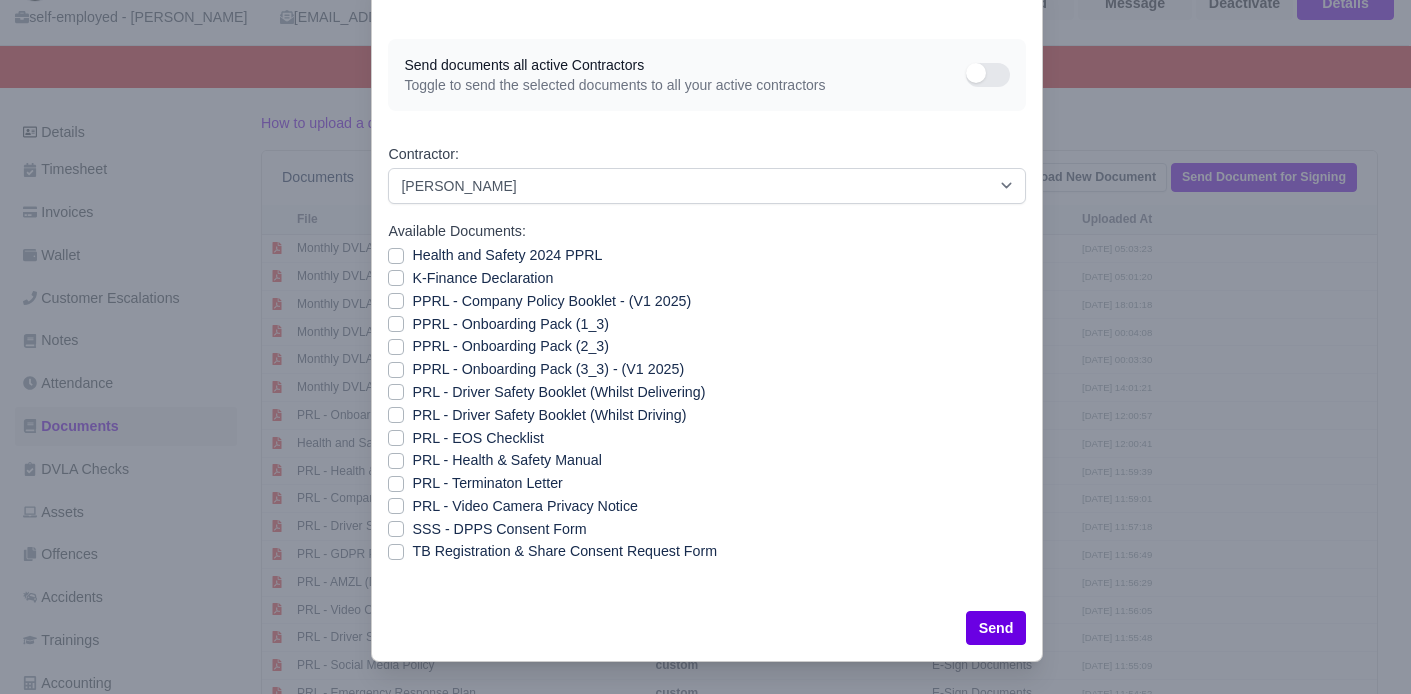 click on "PPRL - Company Policy Booklet - (V1 2025)" at bounding box center (551, 301) 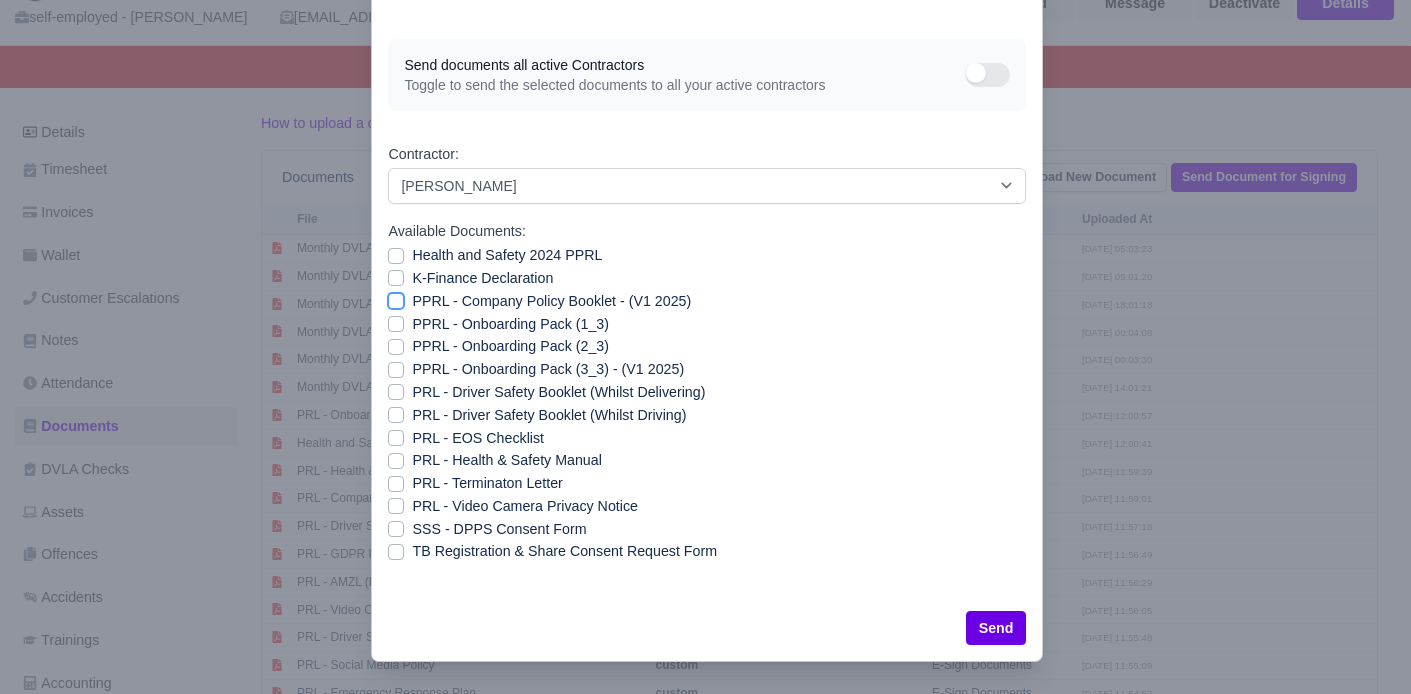 checkbox on "true" 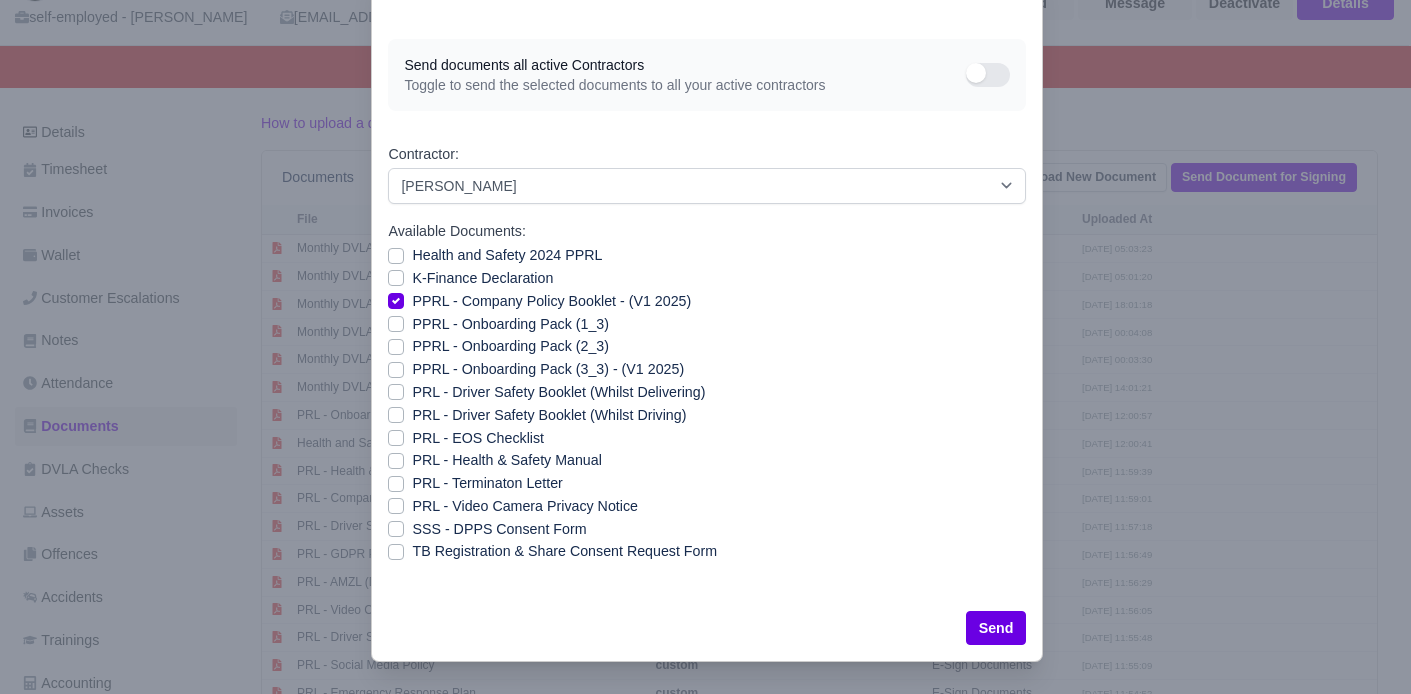 click on "Send" at bounding box center (707, 628) 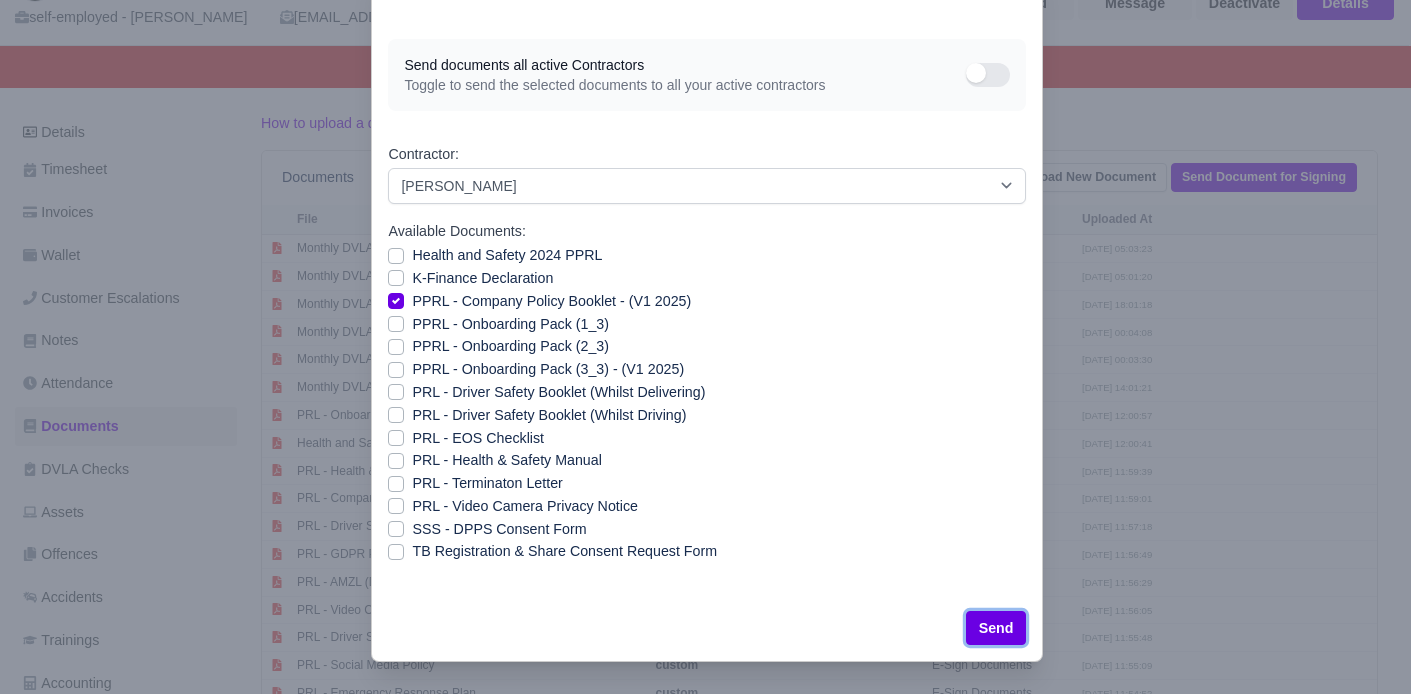 click on "Send" at bounding box center (996, 628) 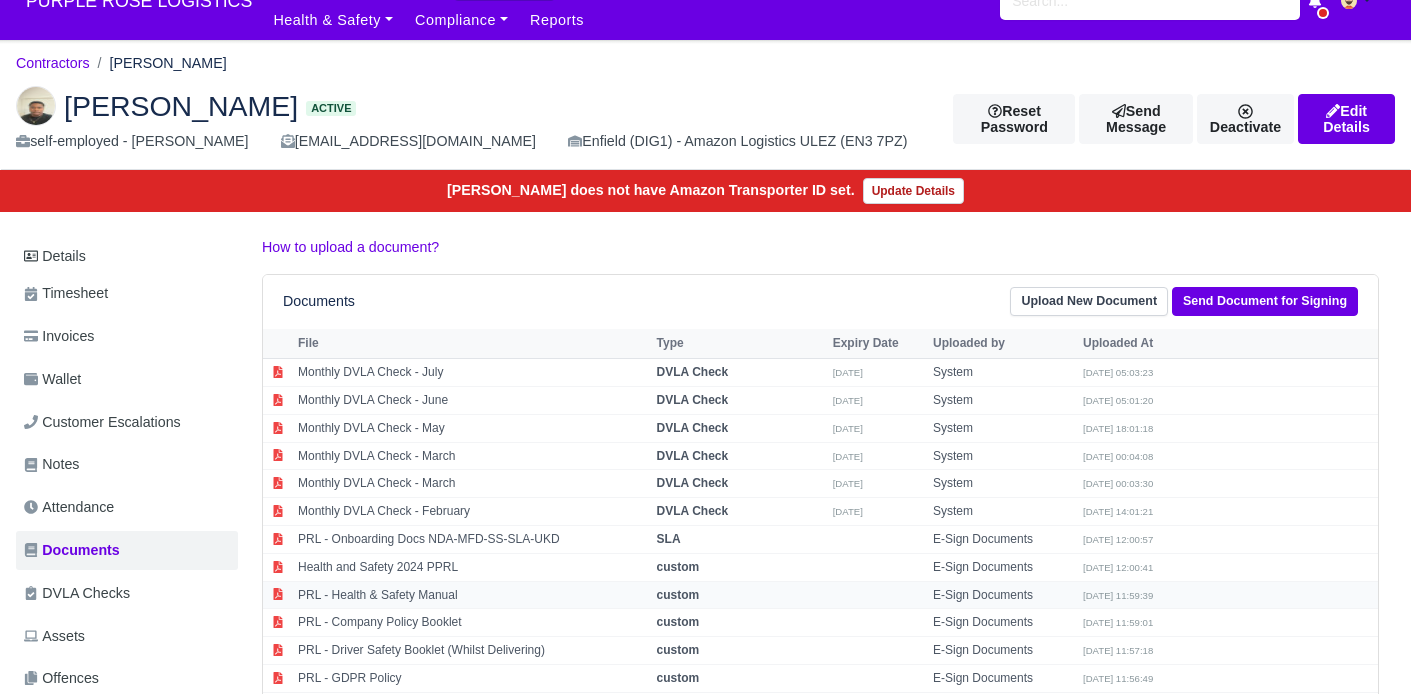 scroll, scrollTop: 0, scrollLeft: 0, axis: both 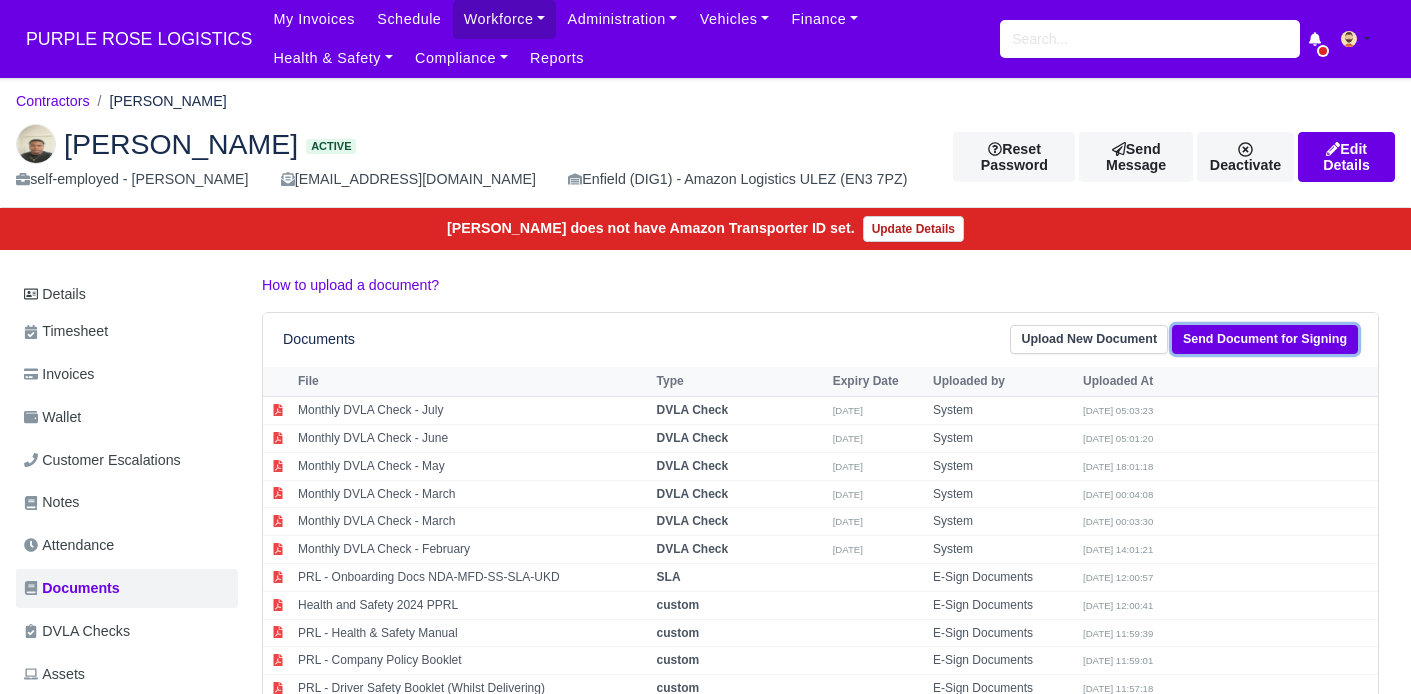 click on "Send Document for Signing" at bounding box center [1265, 339] 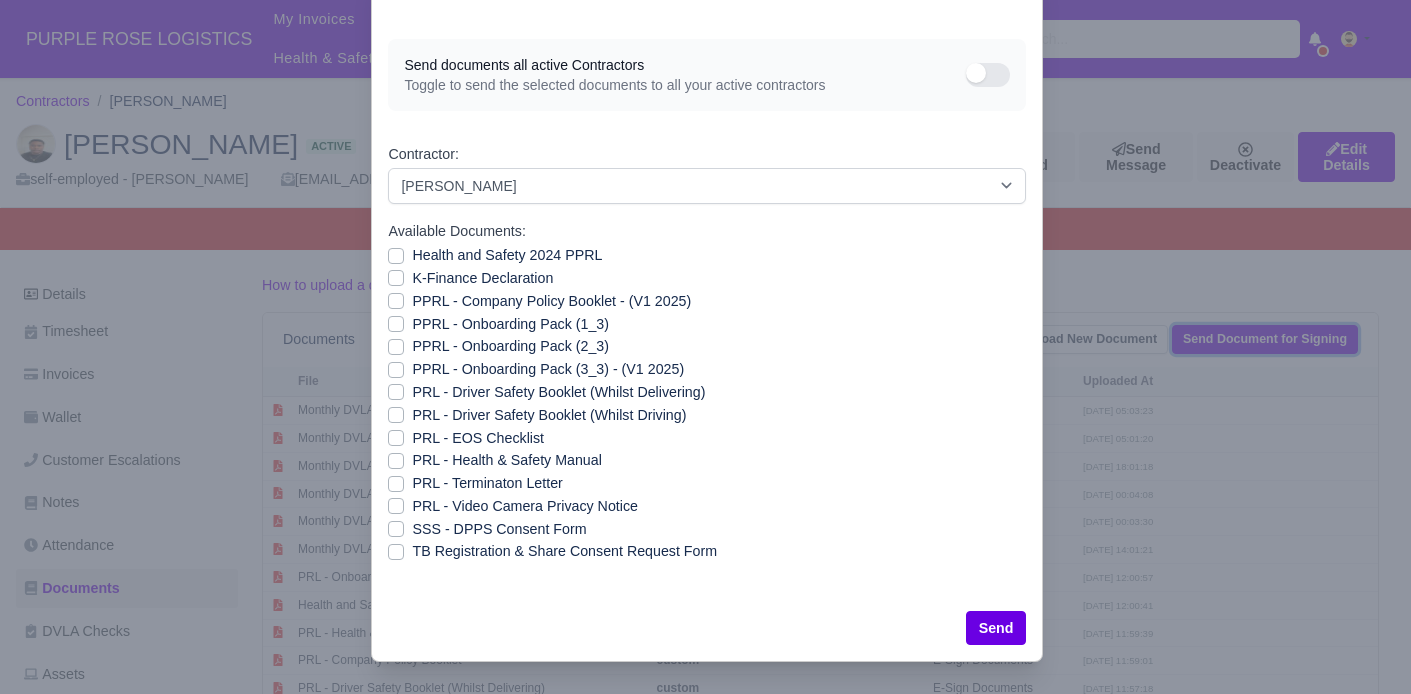 scroll, scrollTop: 68, scrollLeft: 0, axis: vertical 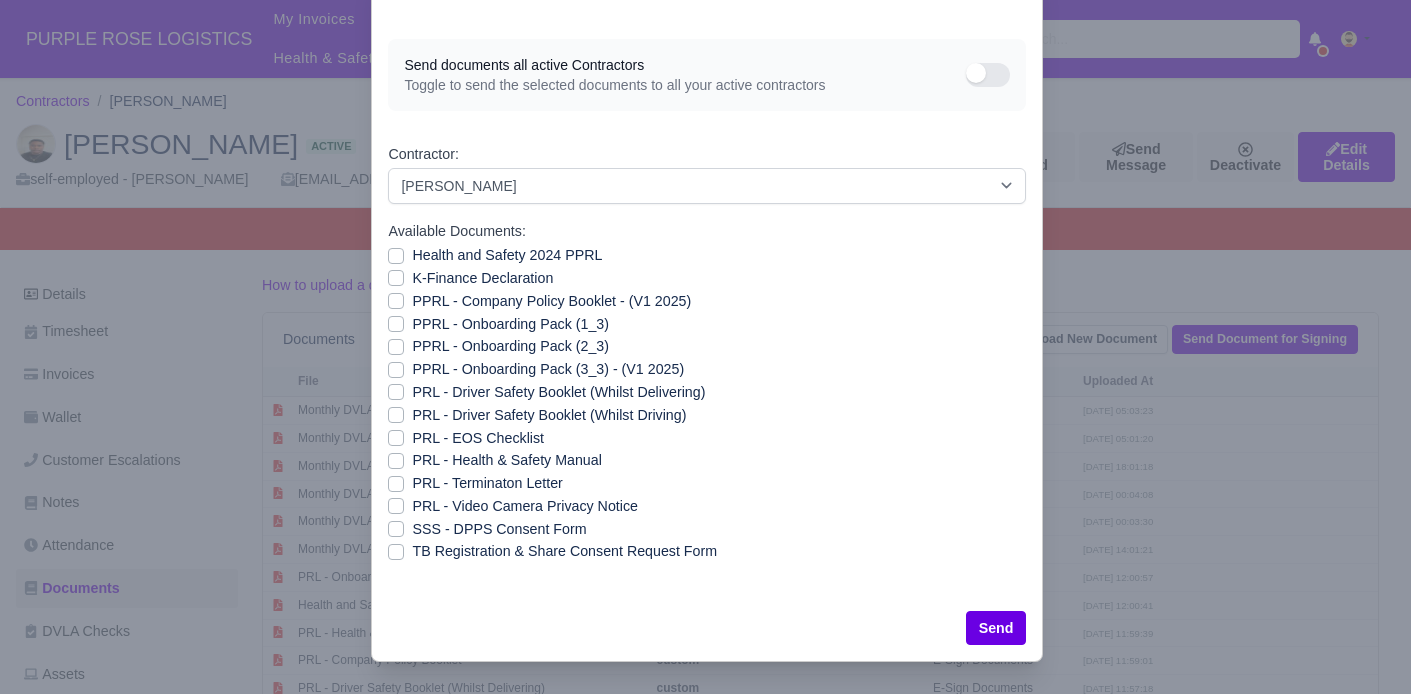 click on "PPRL - Onboarding Pack (1_3)" at bounding box center (510, 324) 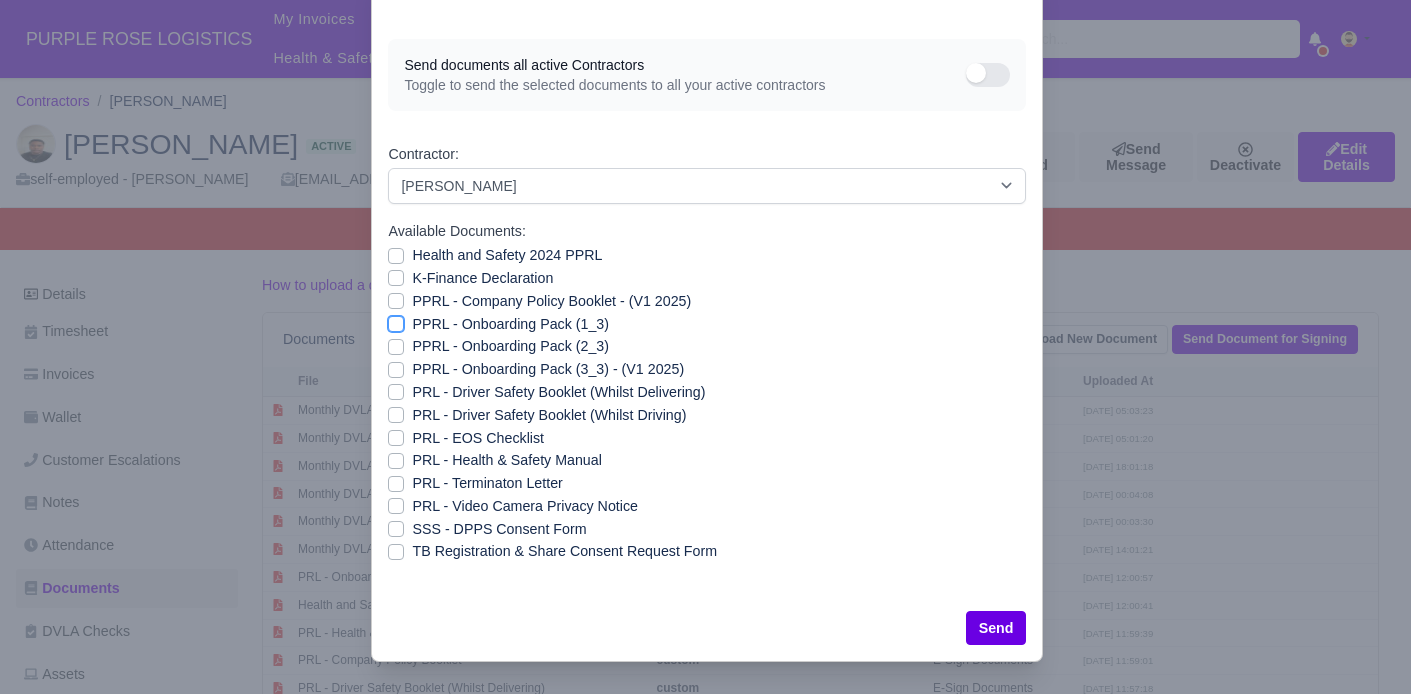 click on "PPRL - Onboarding Pack (1_3)" at bounding box center (396, 321) 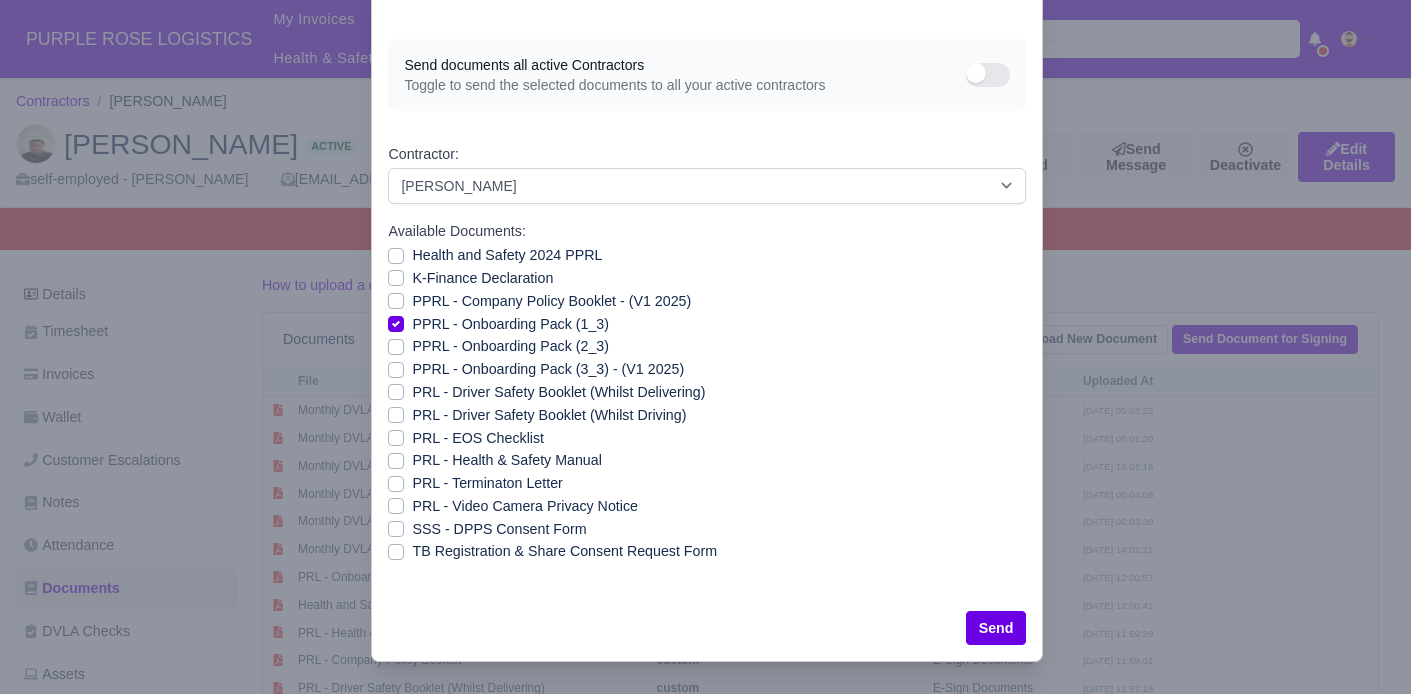 click on "PPRL - Onboarding Pack (2_3)" at bounding box center [510, 346] 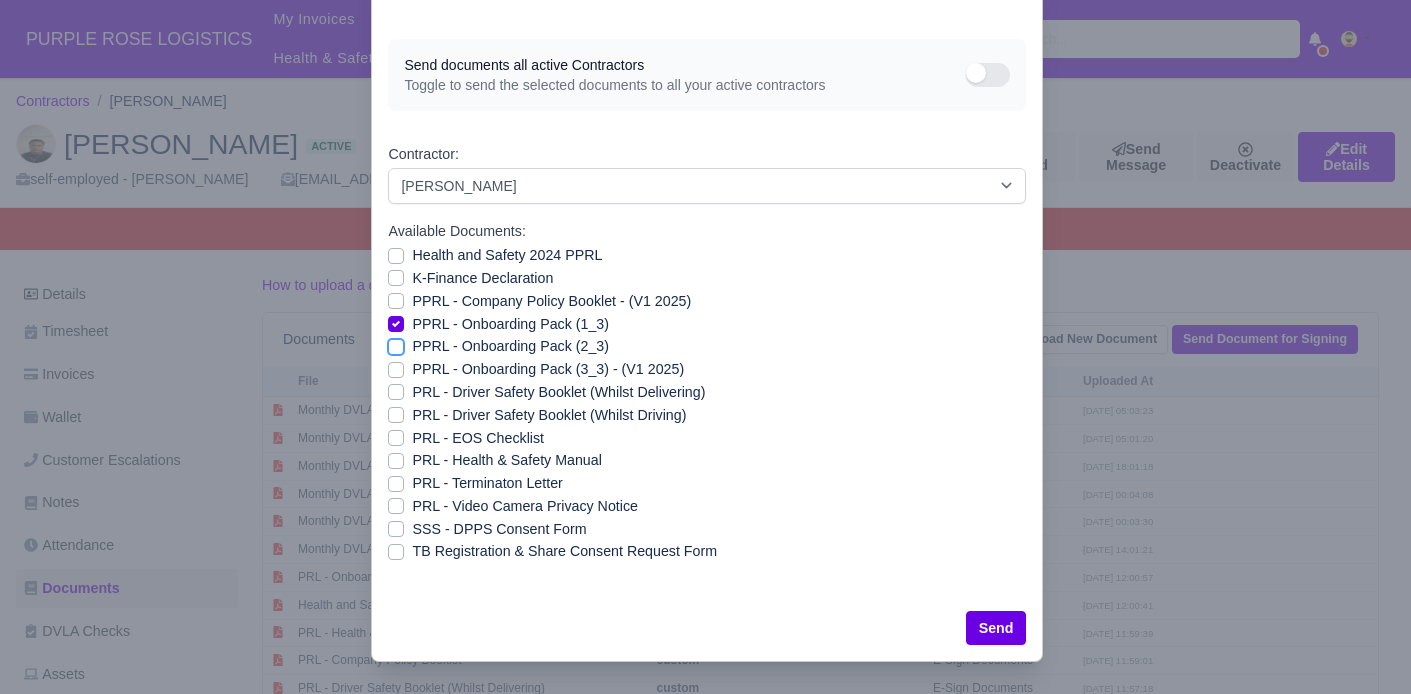 checkbox on "true" 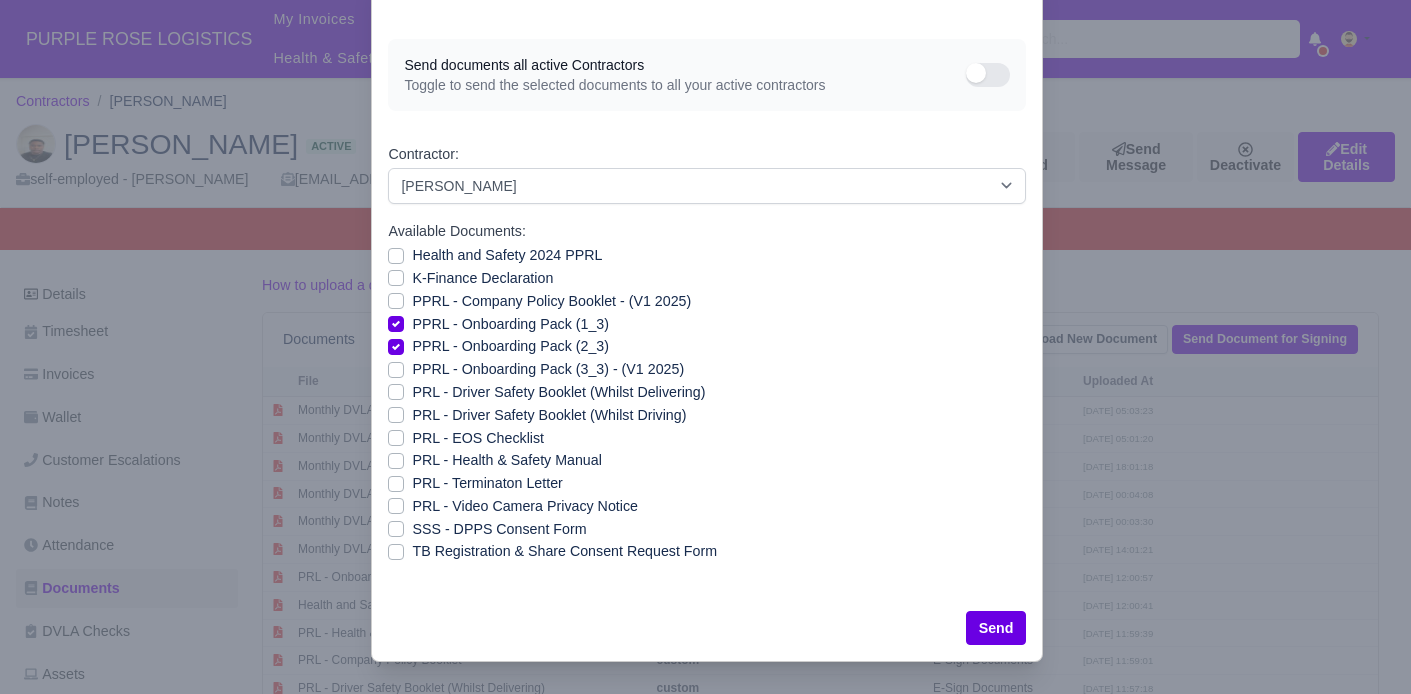 click on "PPRL - Onboarding Pack (3_3) - (V1 2025)" at bounding box center (548, 369) 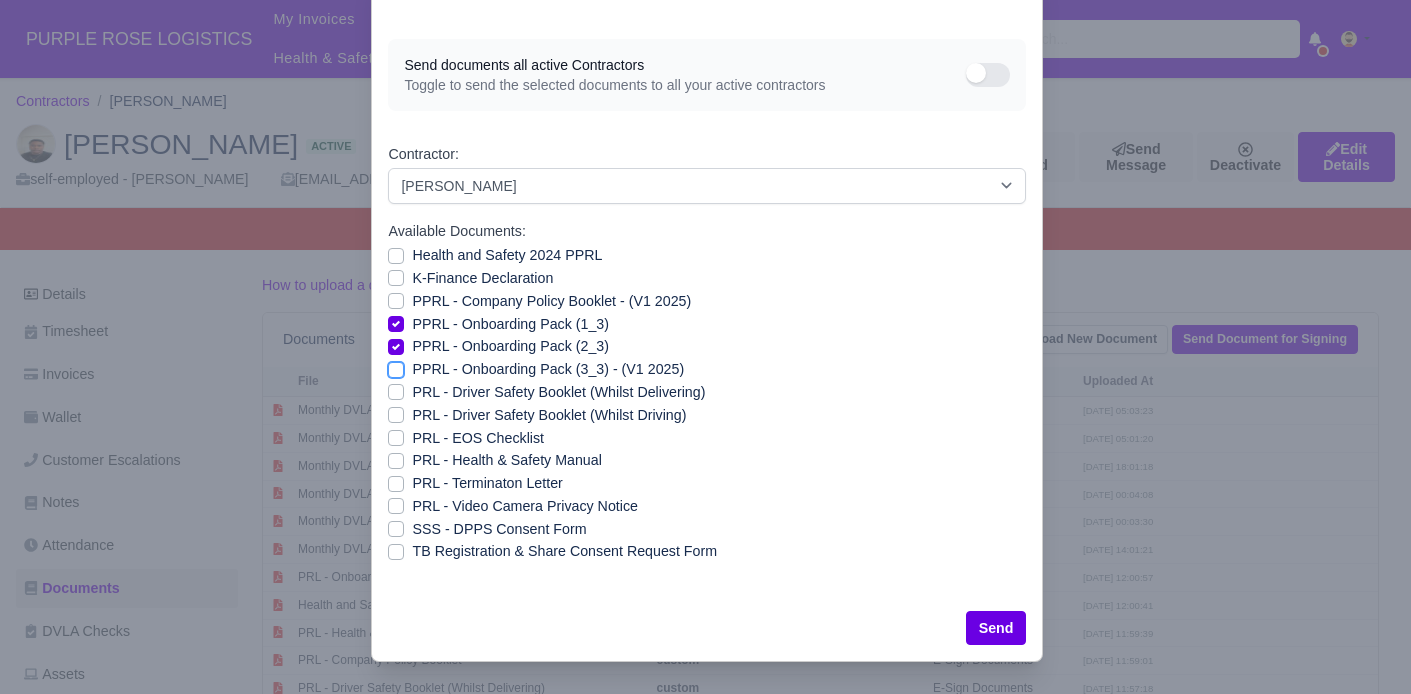 checkbox on "true" 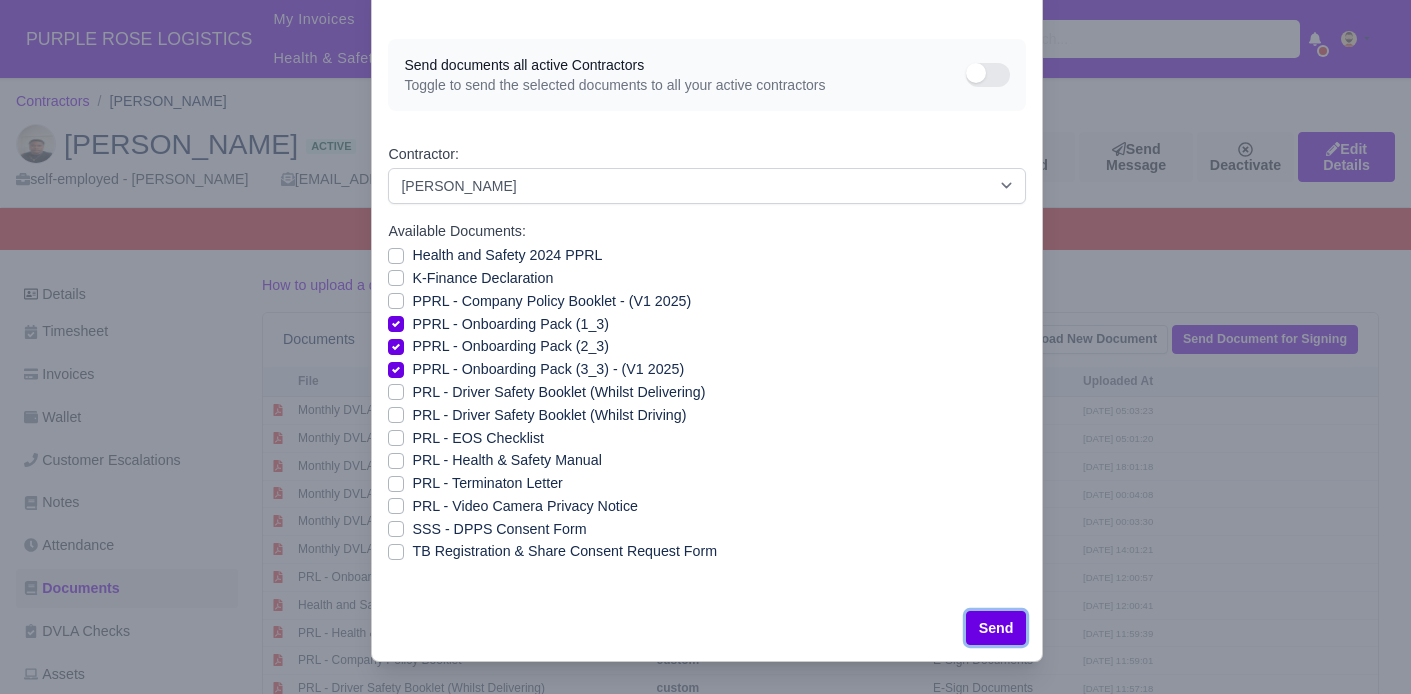 click on "Send" at bounding box center (996, 628) 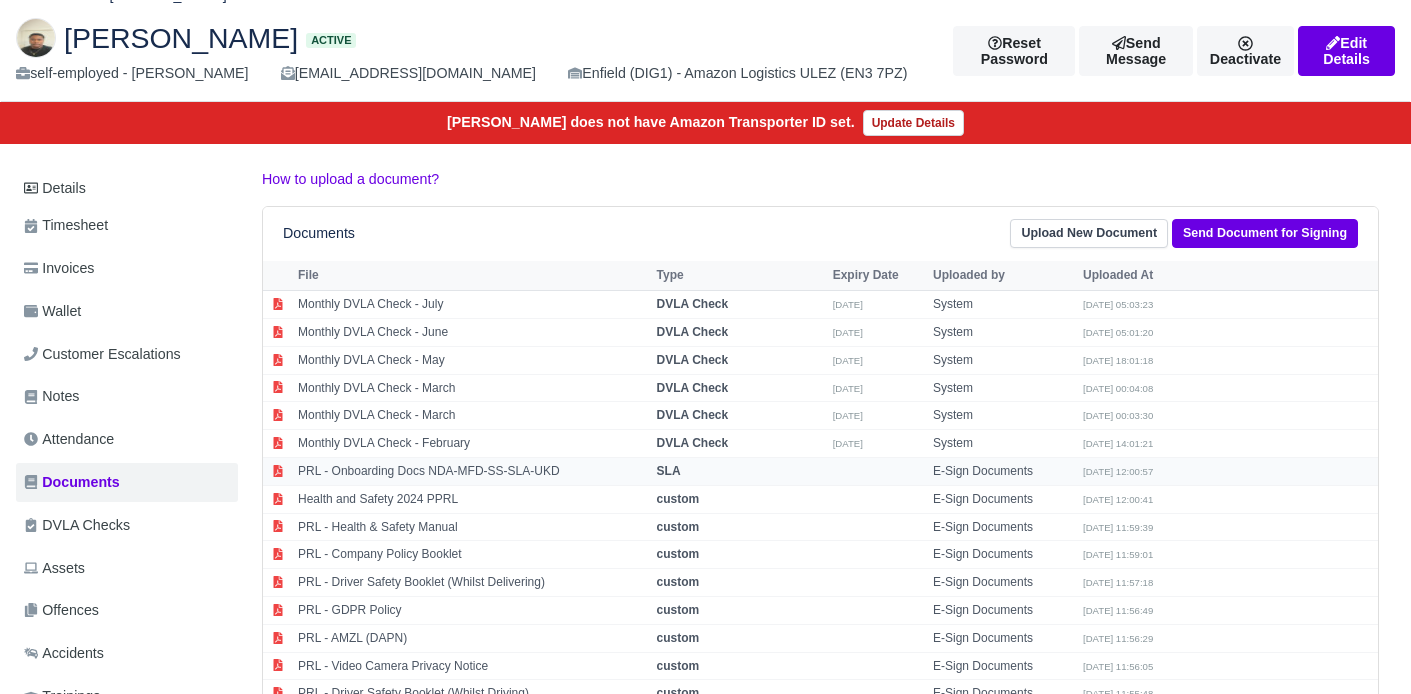 scroll, scrollTop: 104, scrollLeft: 0, axis: vertical 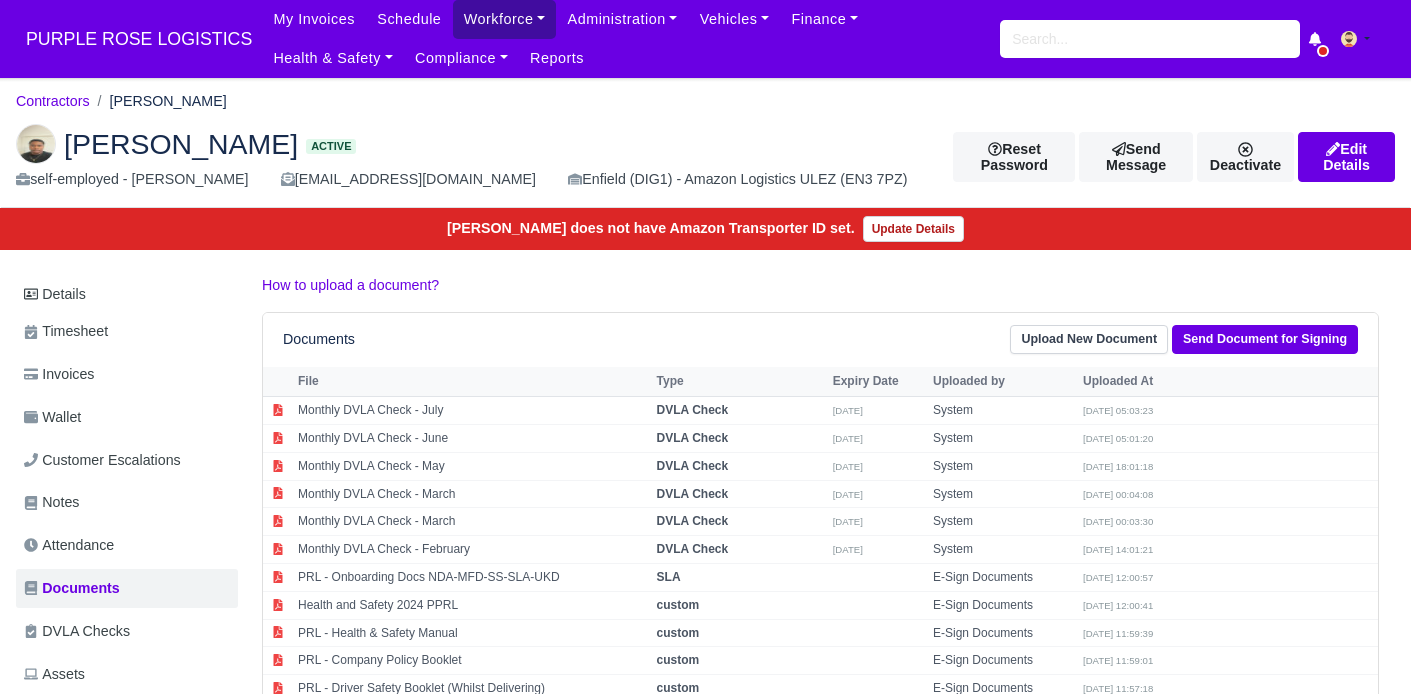 click on "Workforce" at bounding box center [505, 19] 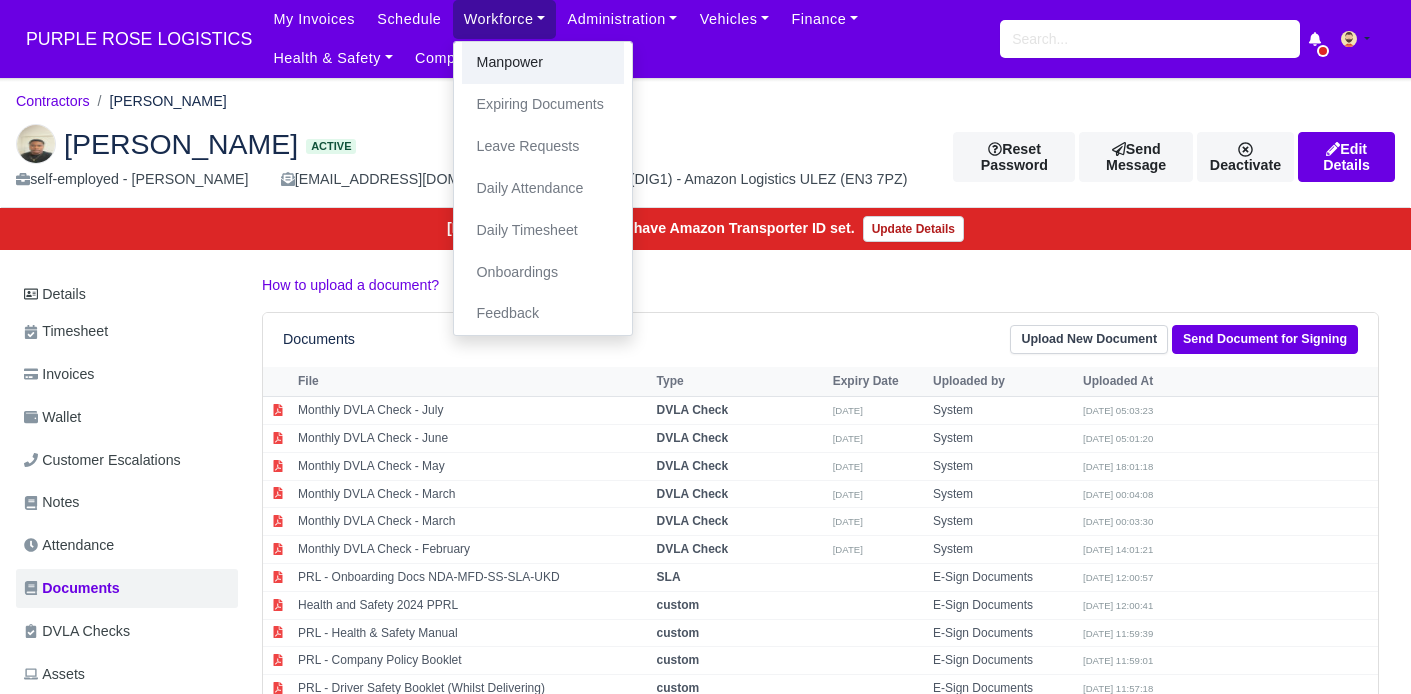 click on "Manpower" at bounding box center [543, 63] 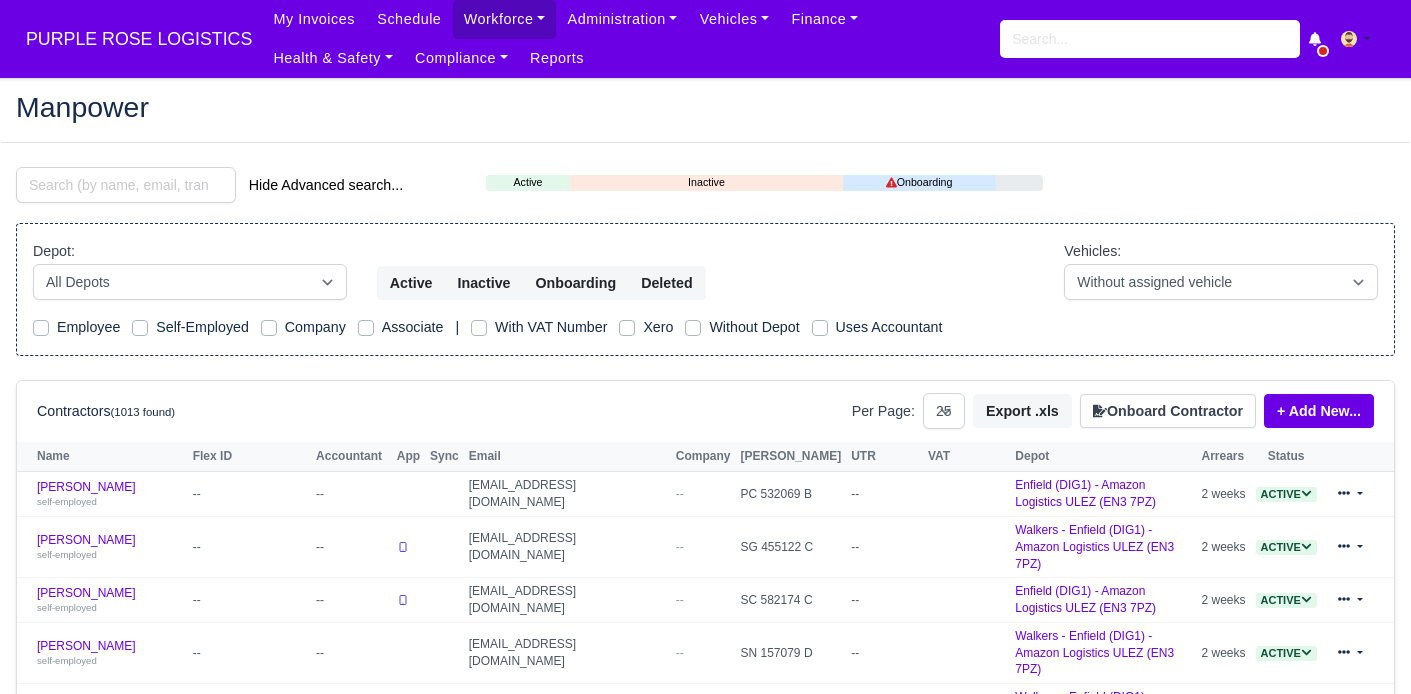 select on "25" 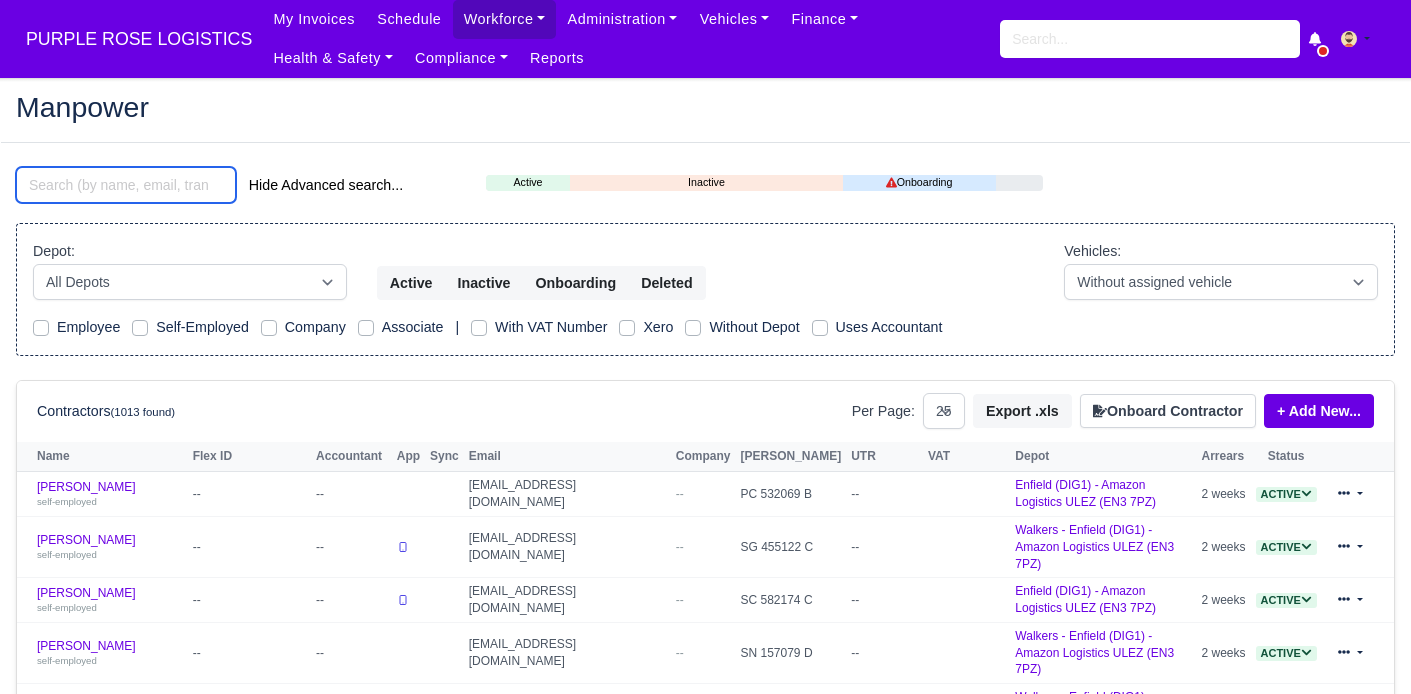 click at bounding box center (126, 185) 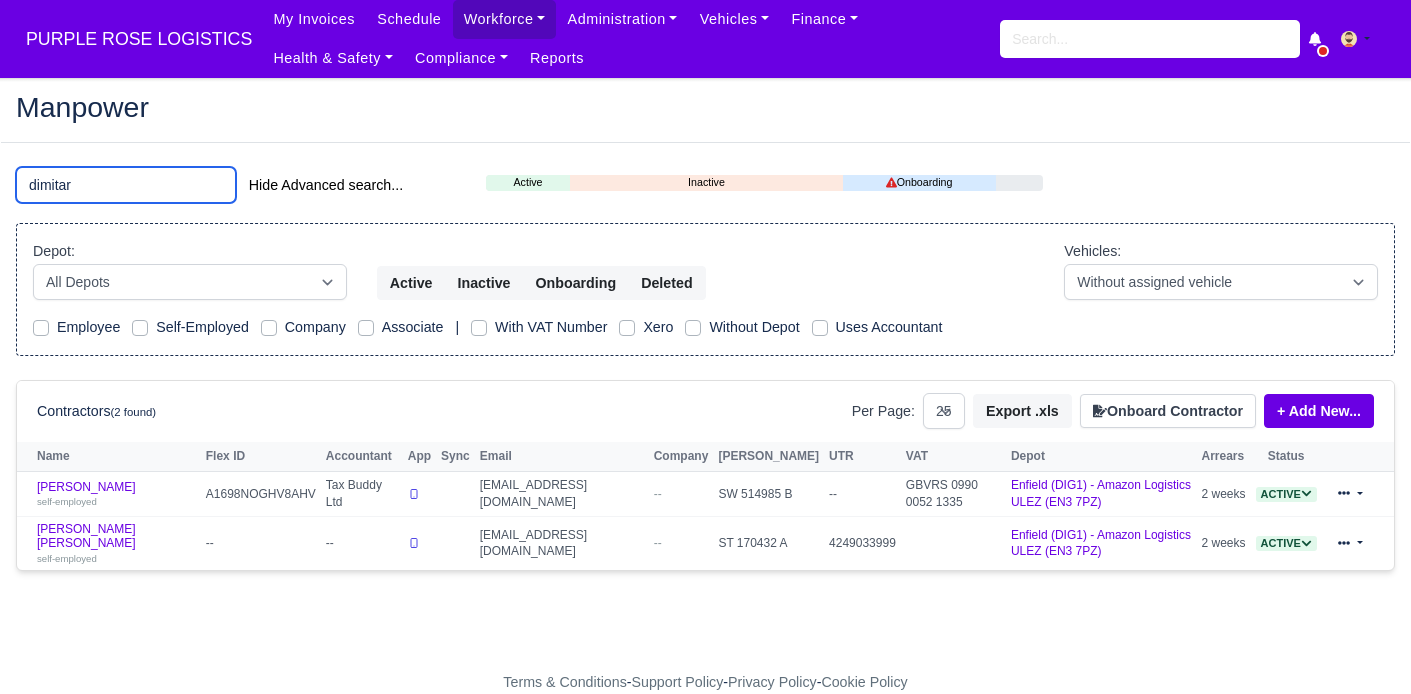 type on "dimitar" 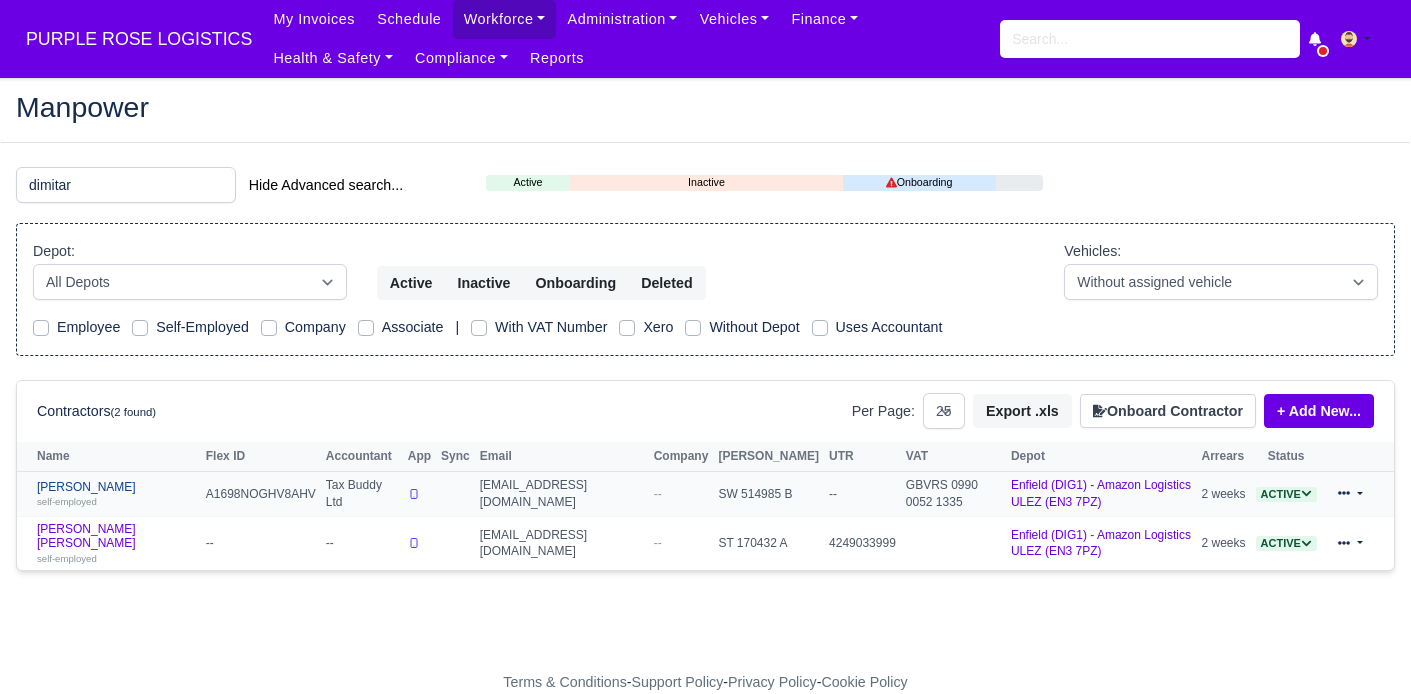 click on "self-employed" at bounding box center (67, 501) 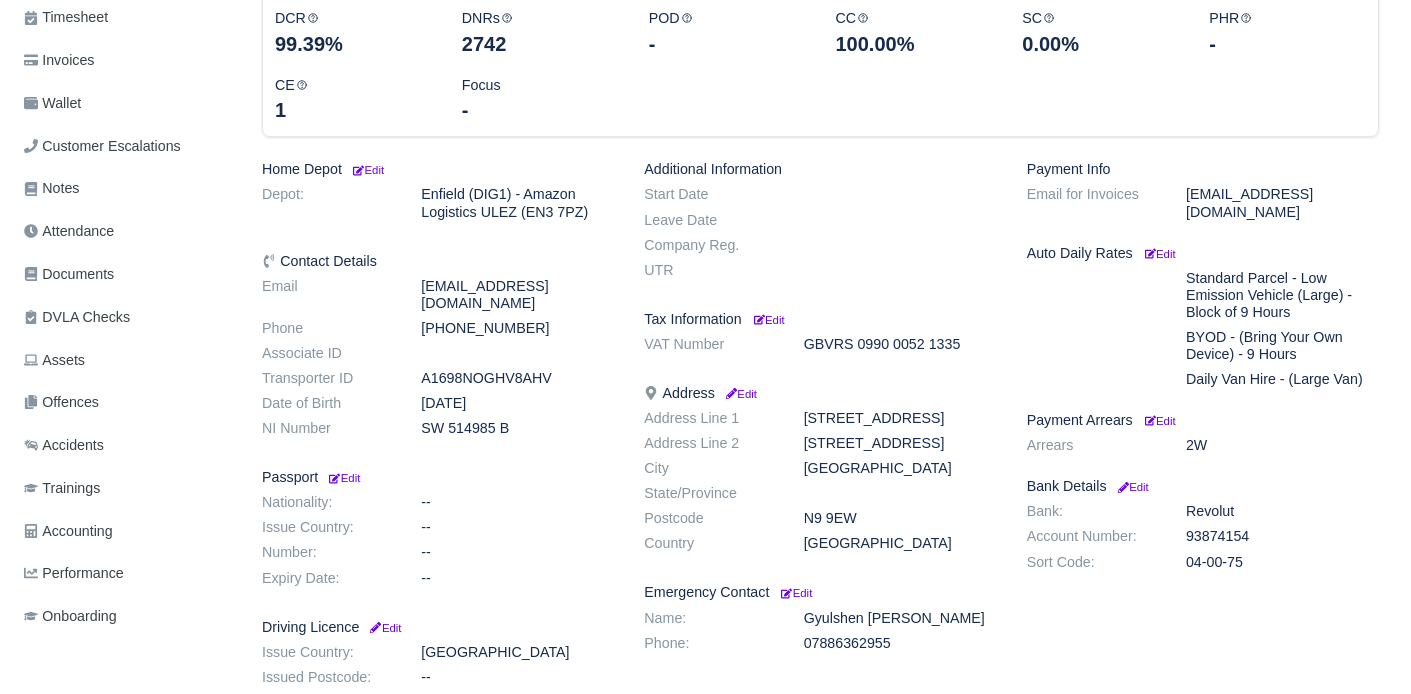 scroll, scrollTop: 321, scrollLeft: 0, axis: vertical 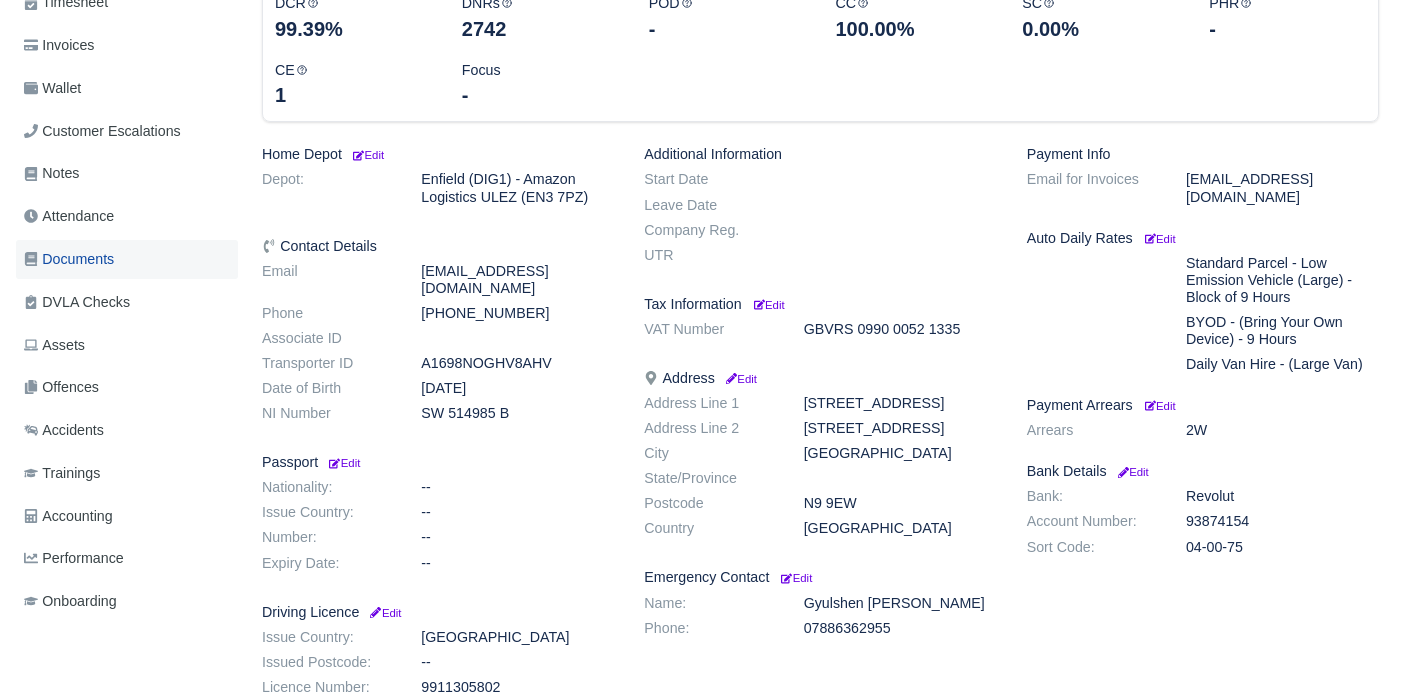 click on "Documents" at bounding box center [69, 259] 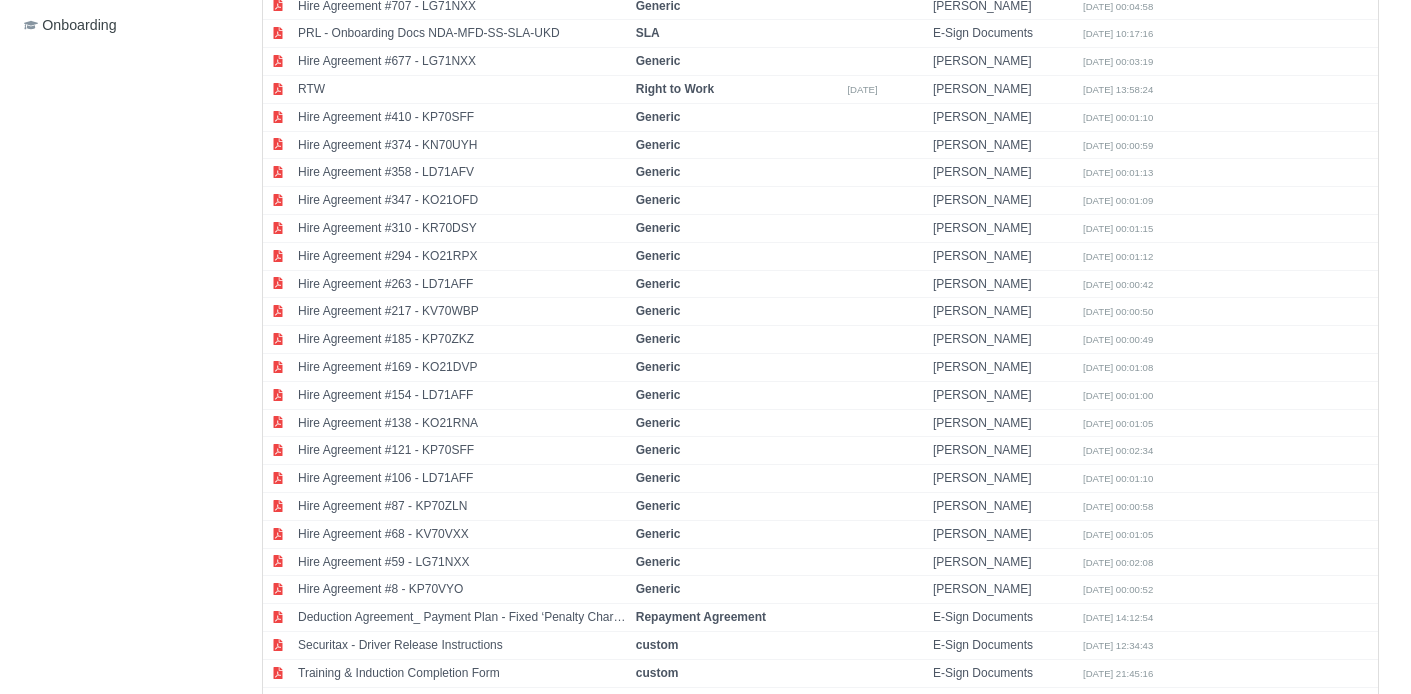 scroll, scrollTop: 903, scrollLeft: 0, axis: vertical 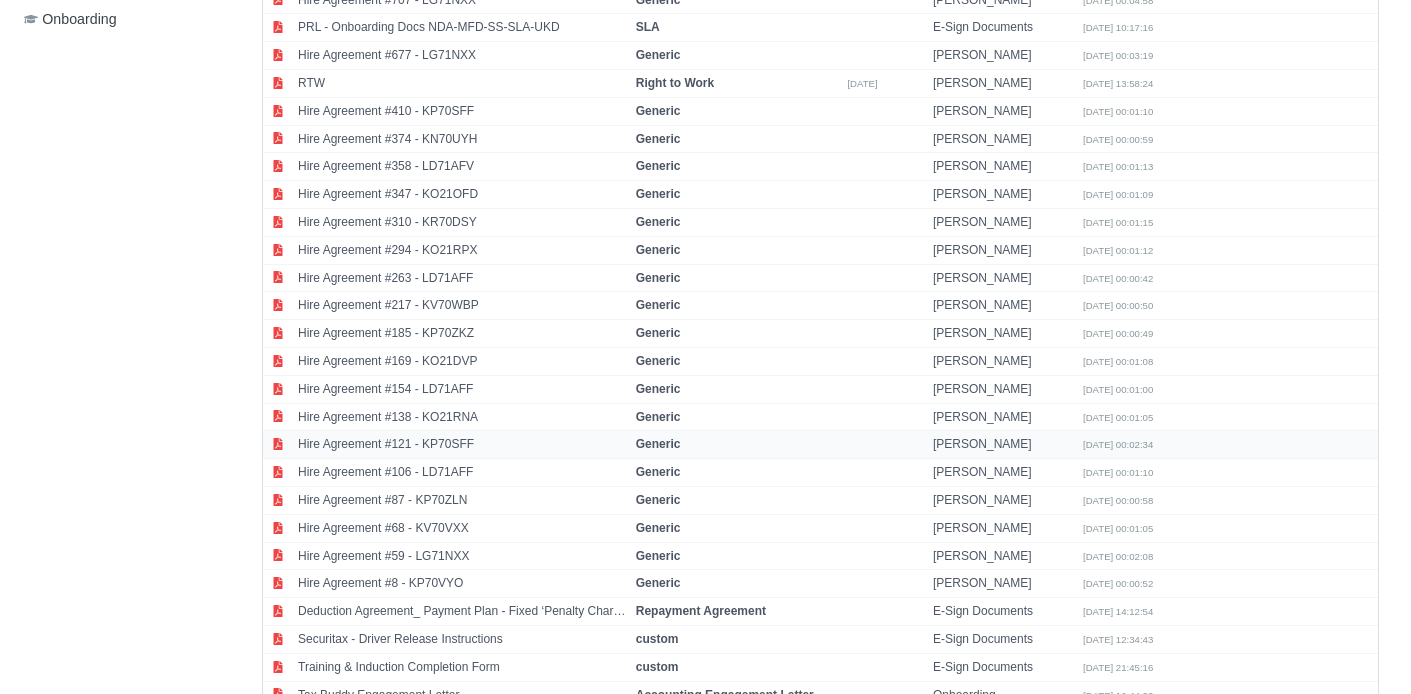 click on "Hire Agreement #121 - KP70SFF" at bounding box center (462, 445) 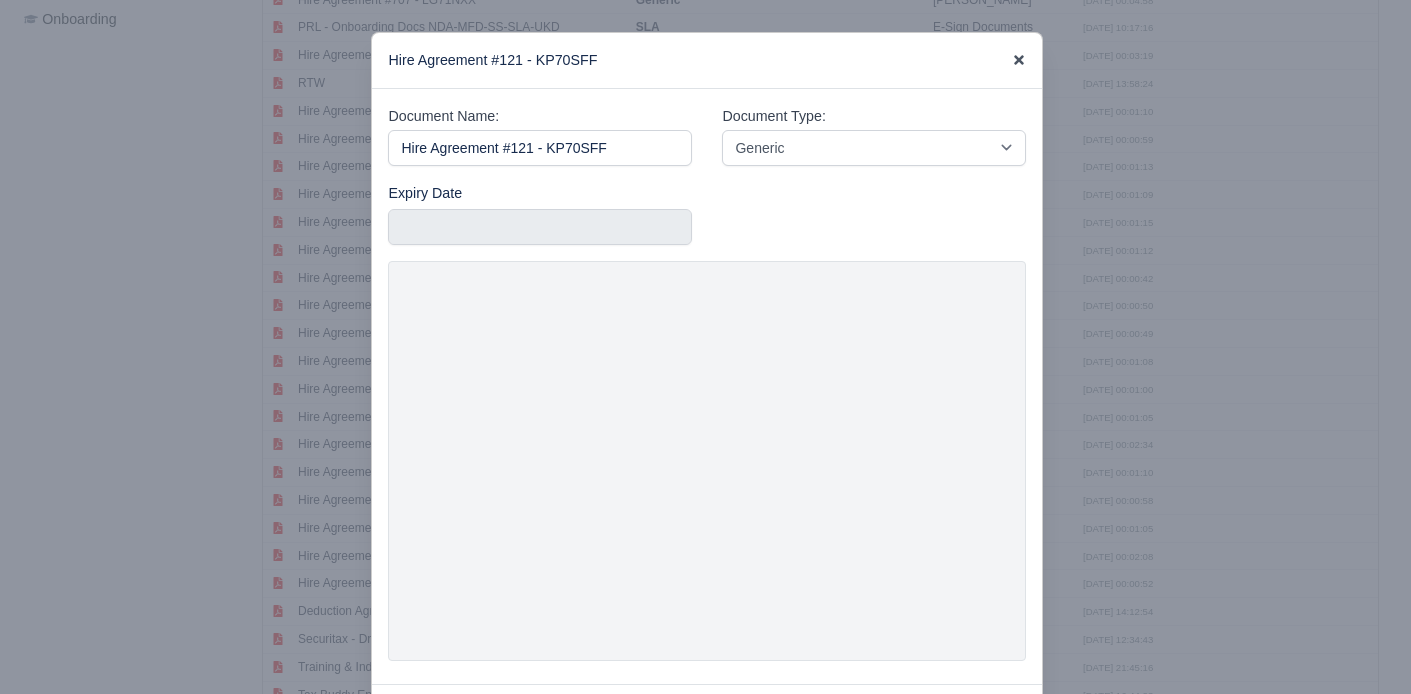 click 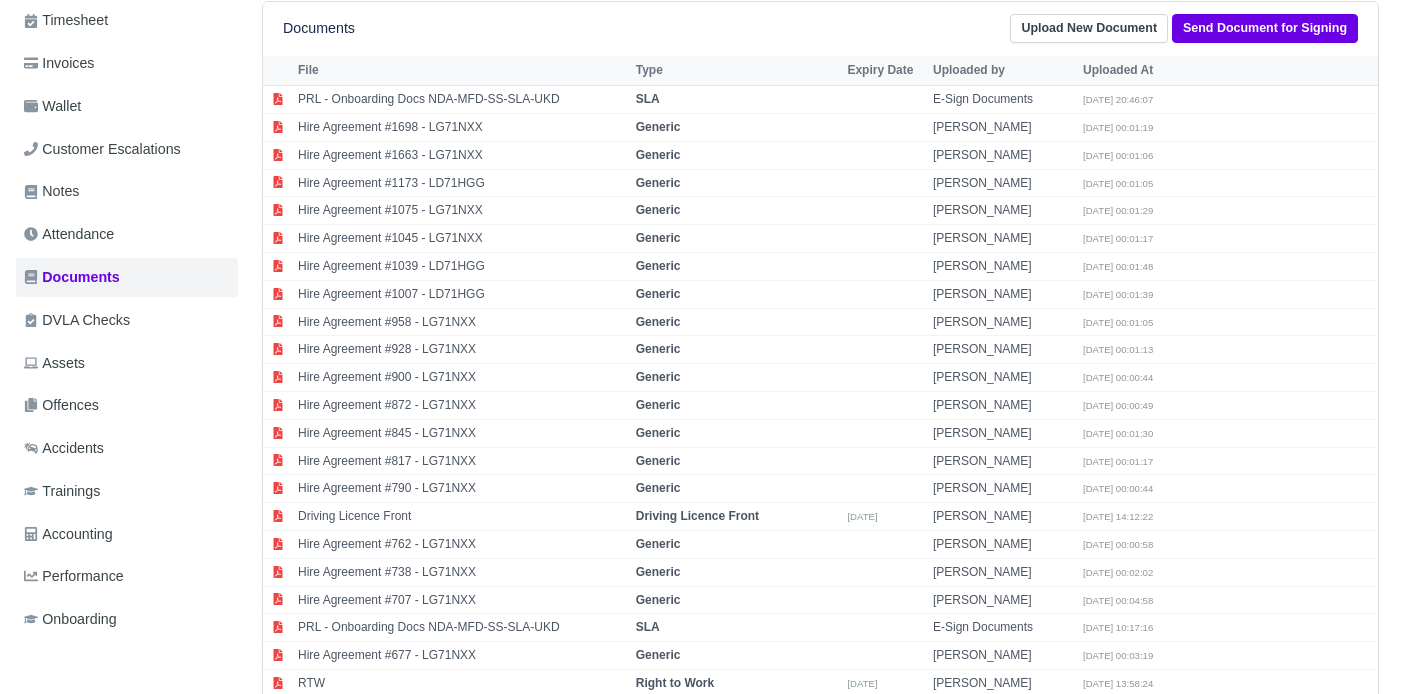 scroll, scrollTop: 0, scrollLeft: 0, axis: both 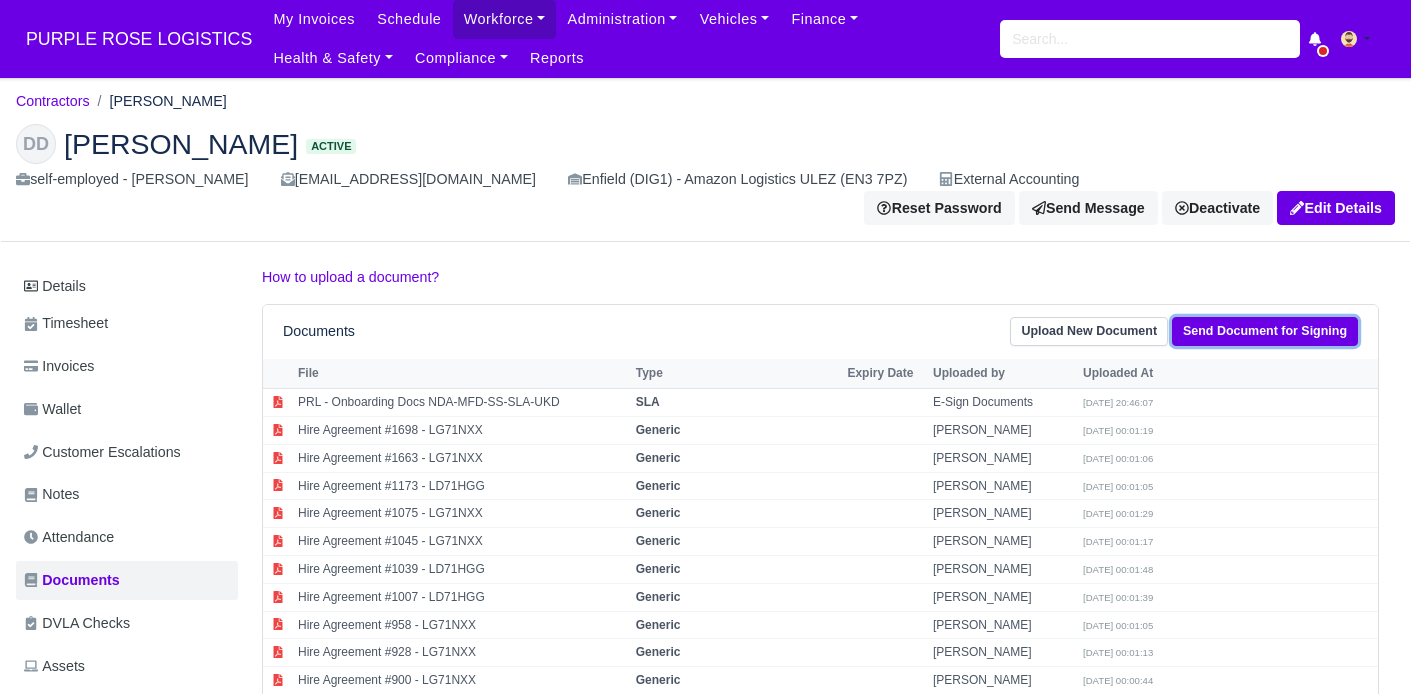 click on "Send Document for Signing" at bounding box center (1265, 331) 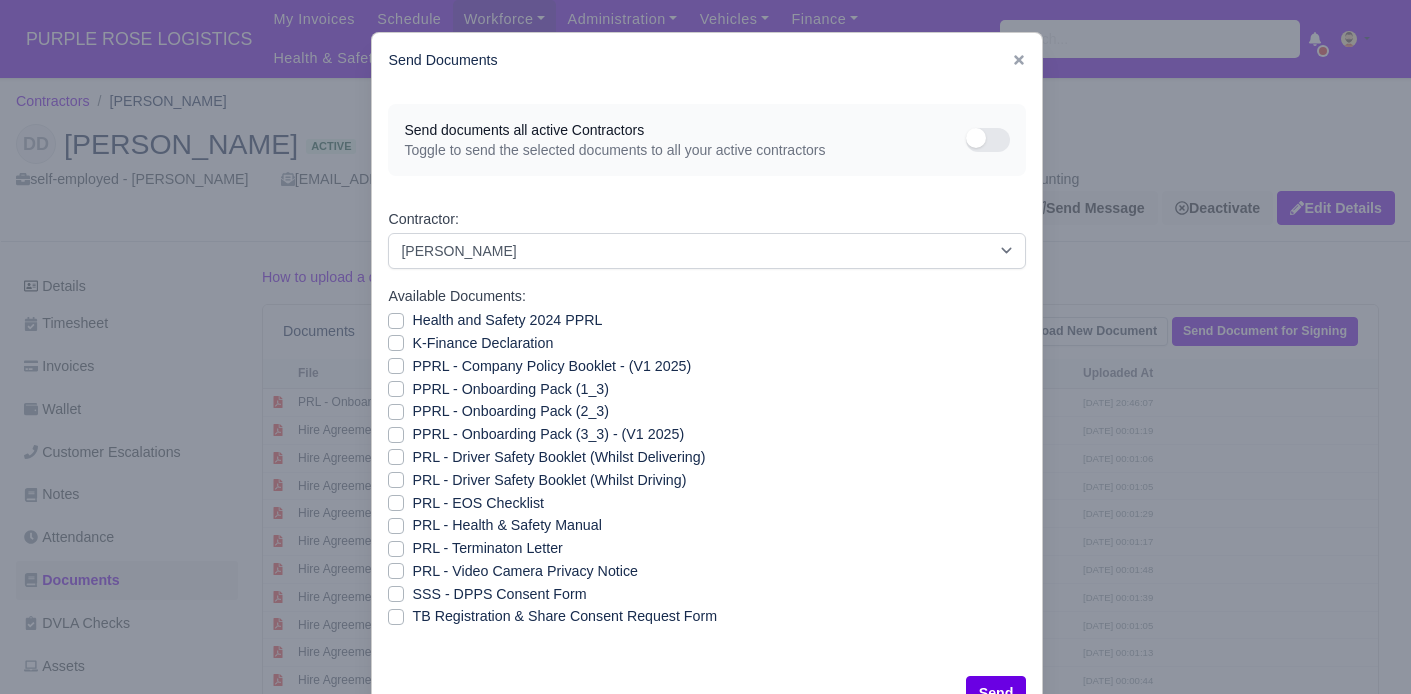 click on "Health and Safety 2024 PPRL" at bounding box center [507, 320] 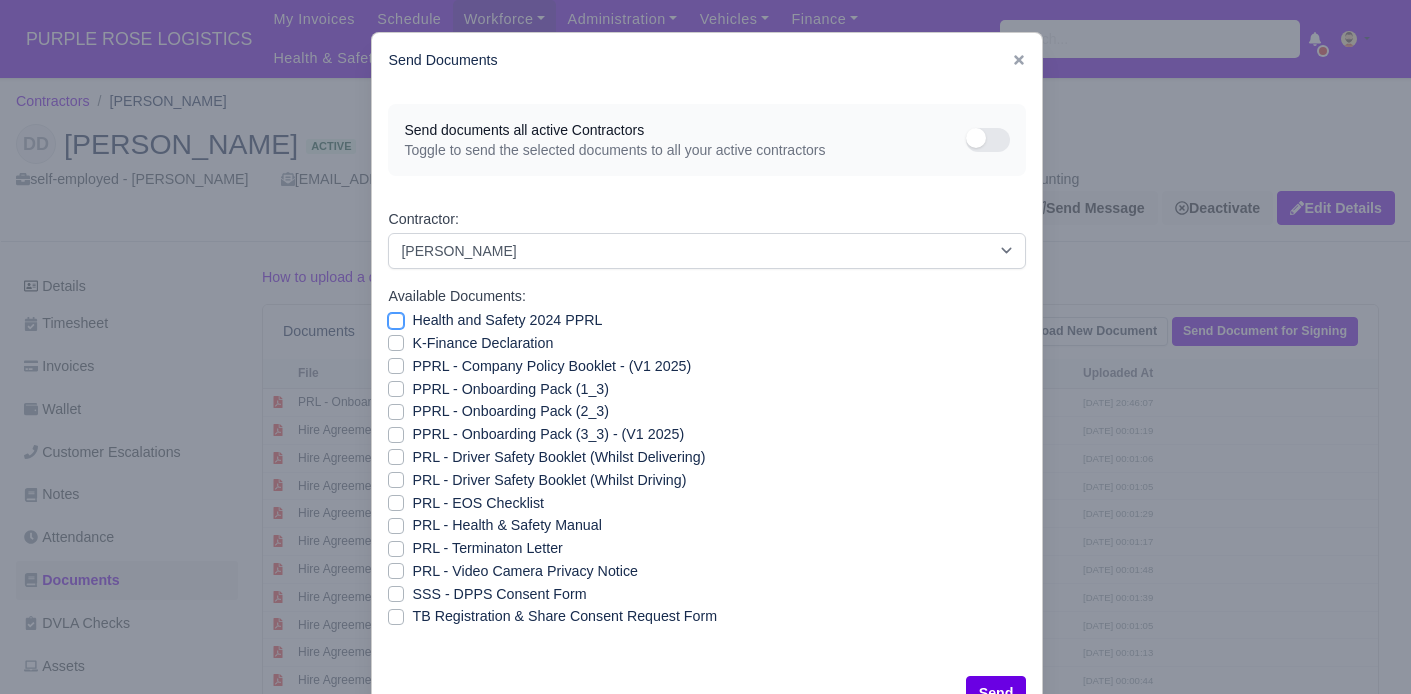 click on "Health and Safety 2024 PPRL" at bounding box center [396, 317] 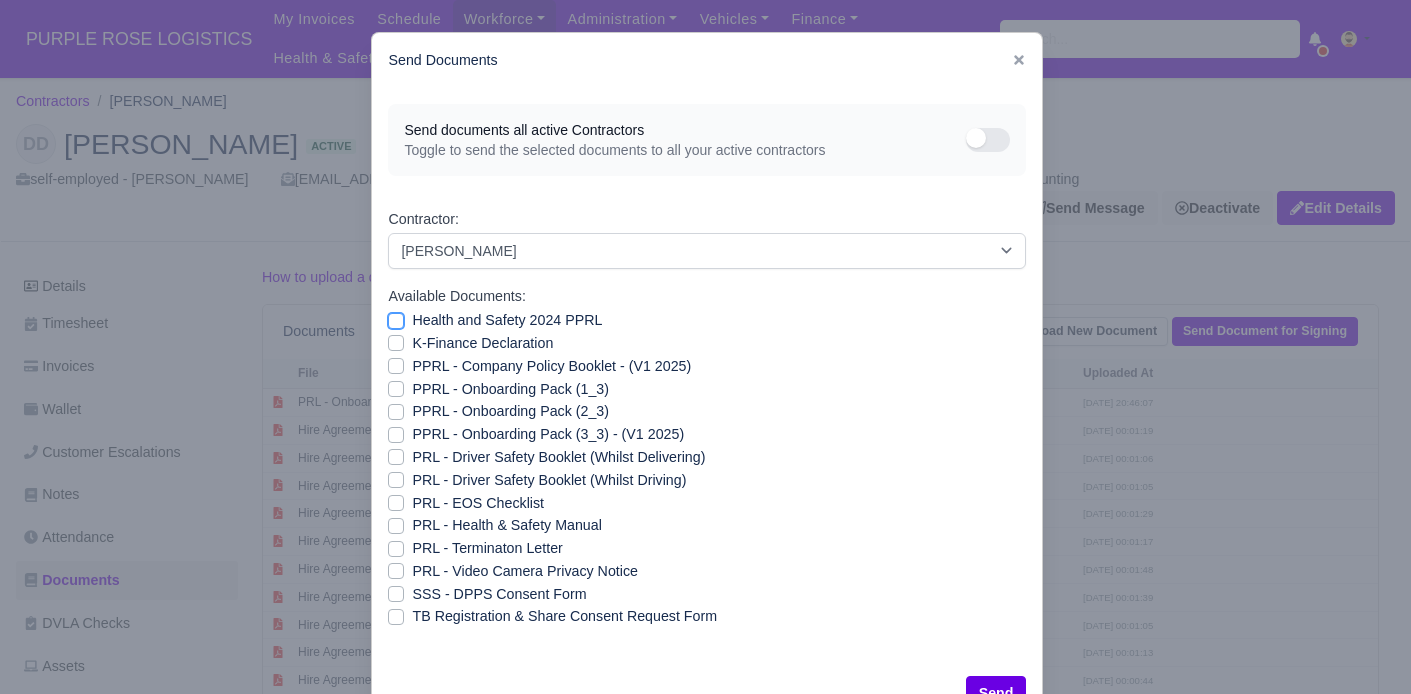 checkbox on "true" 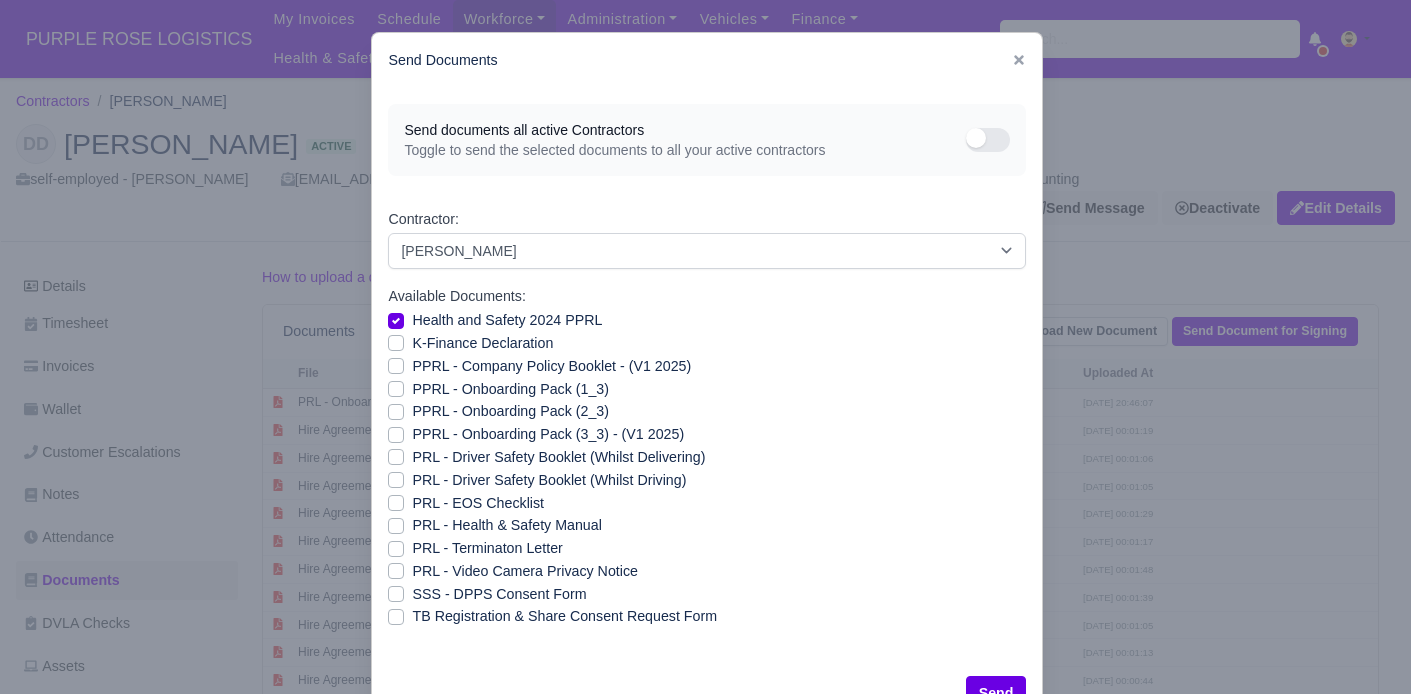 click on "K-Finance Declaration" at bounding box center [482, 343] 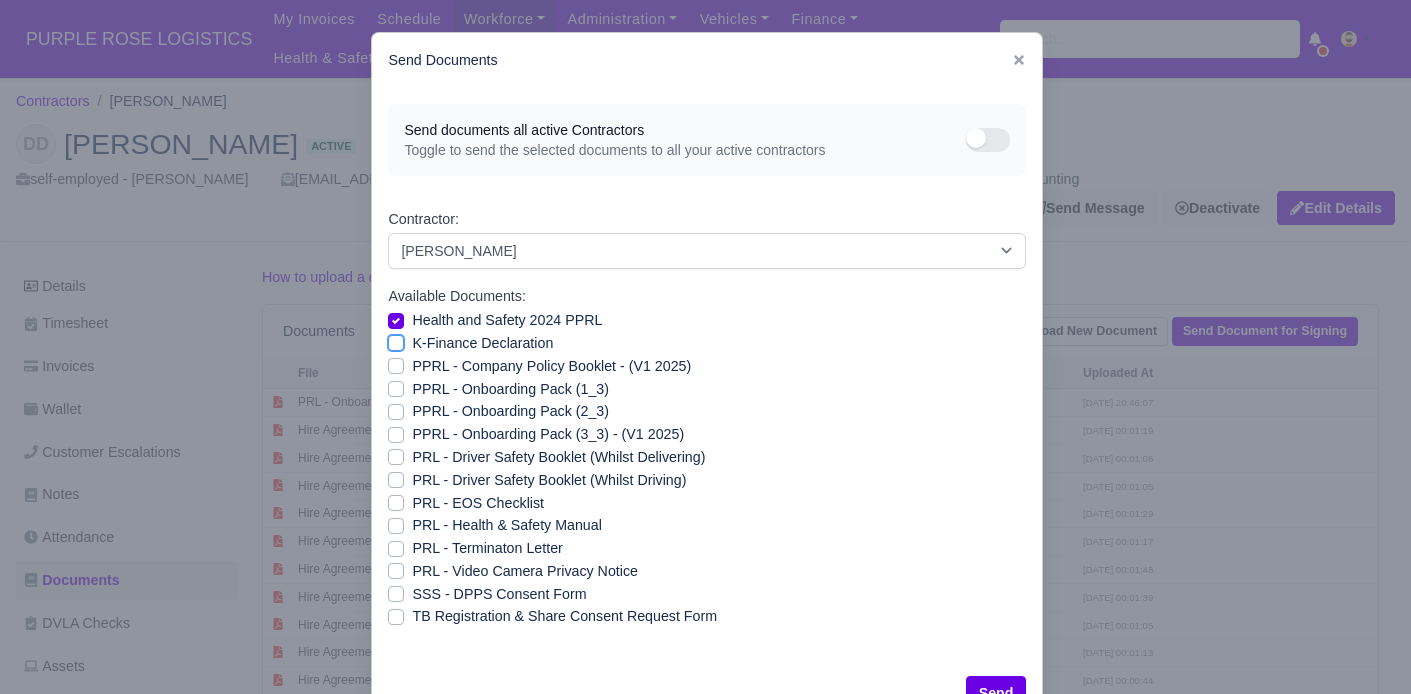 click on "K-Finance Declaration" at bounding box center [396, 340] 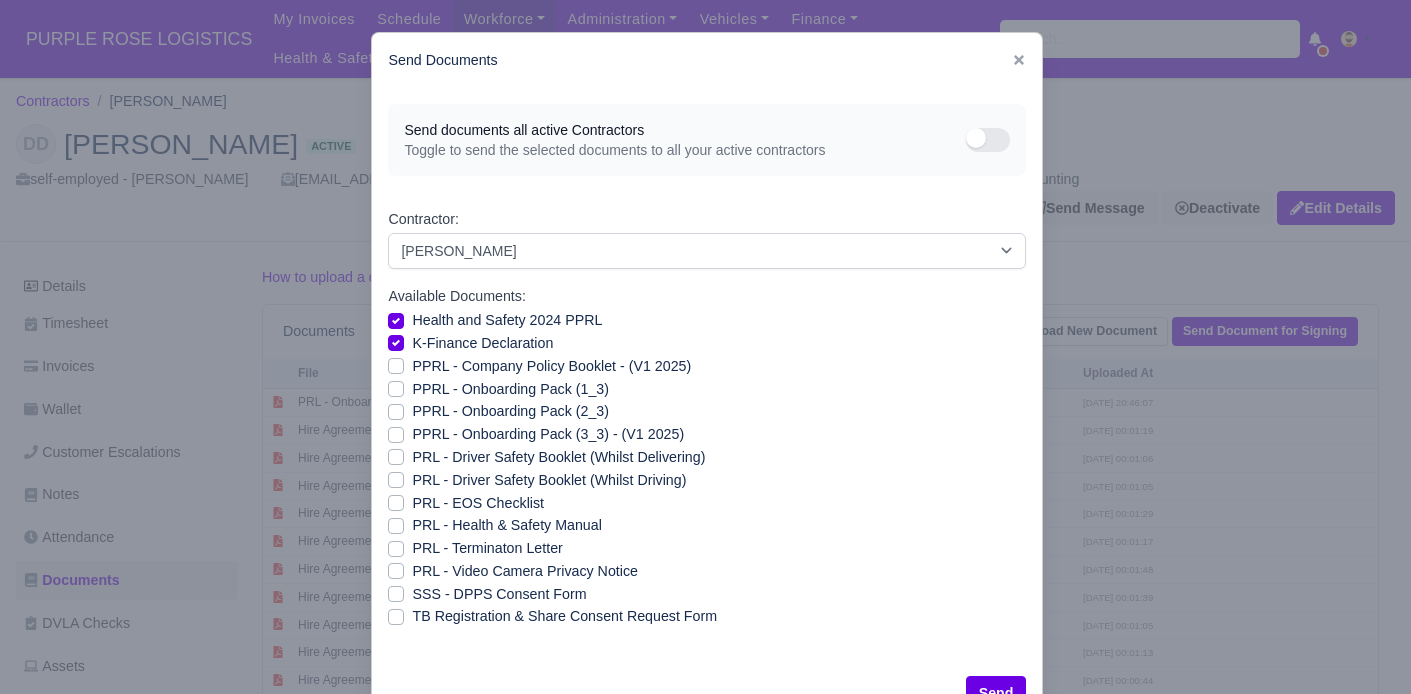 click on "PPRL - Company Policy Booklet - (V1 2025)" at bounding box center [551, 366] 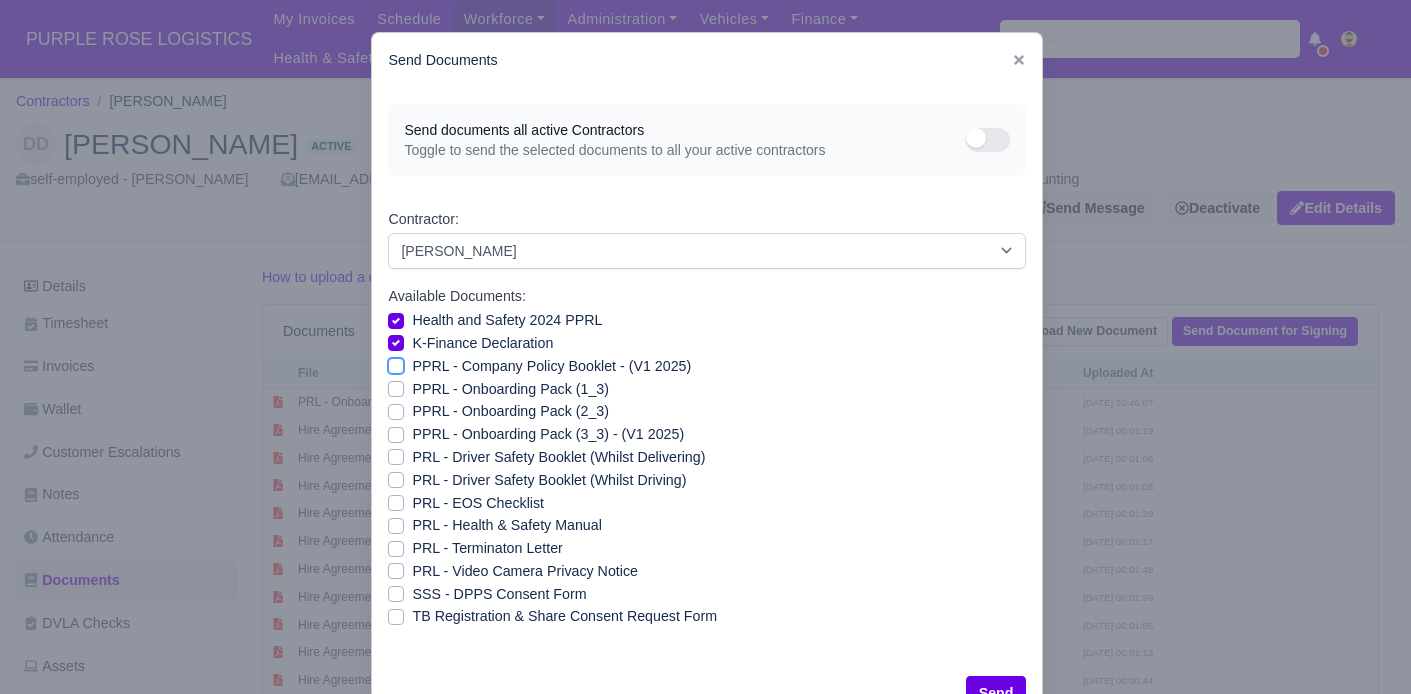 click on "PPRL - Company Policy Booklet - (V1 2025)" at bounding box center (396, 363) 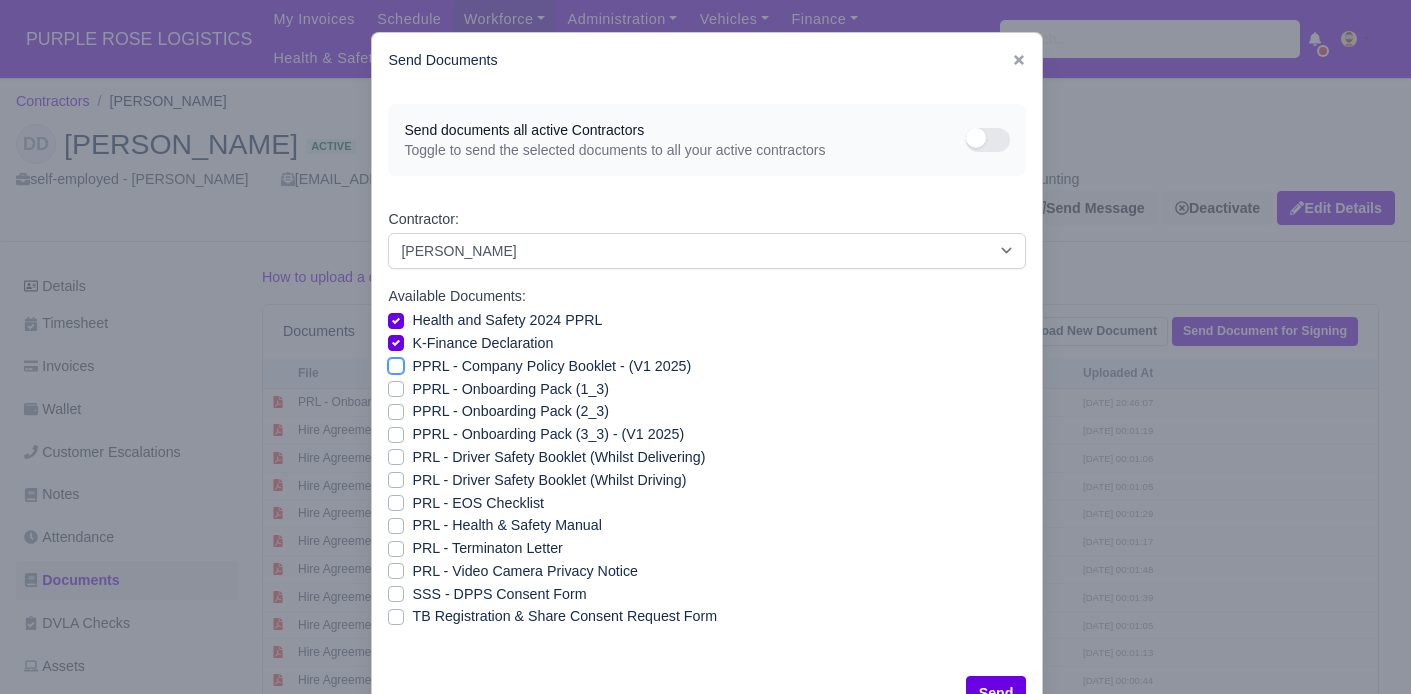 checkbox on "true" 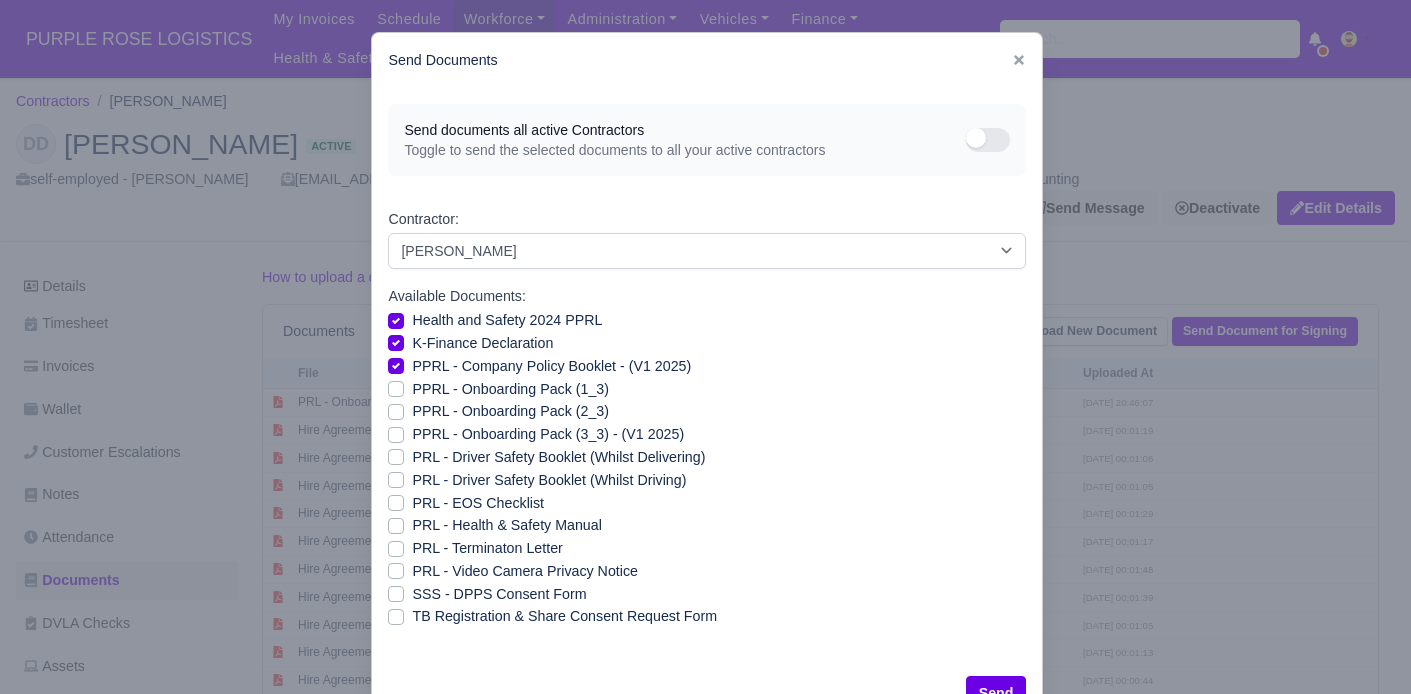 click on "PPRL - Onboarding Pack (1_3)" at bounding box center [707, 389] 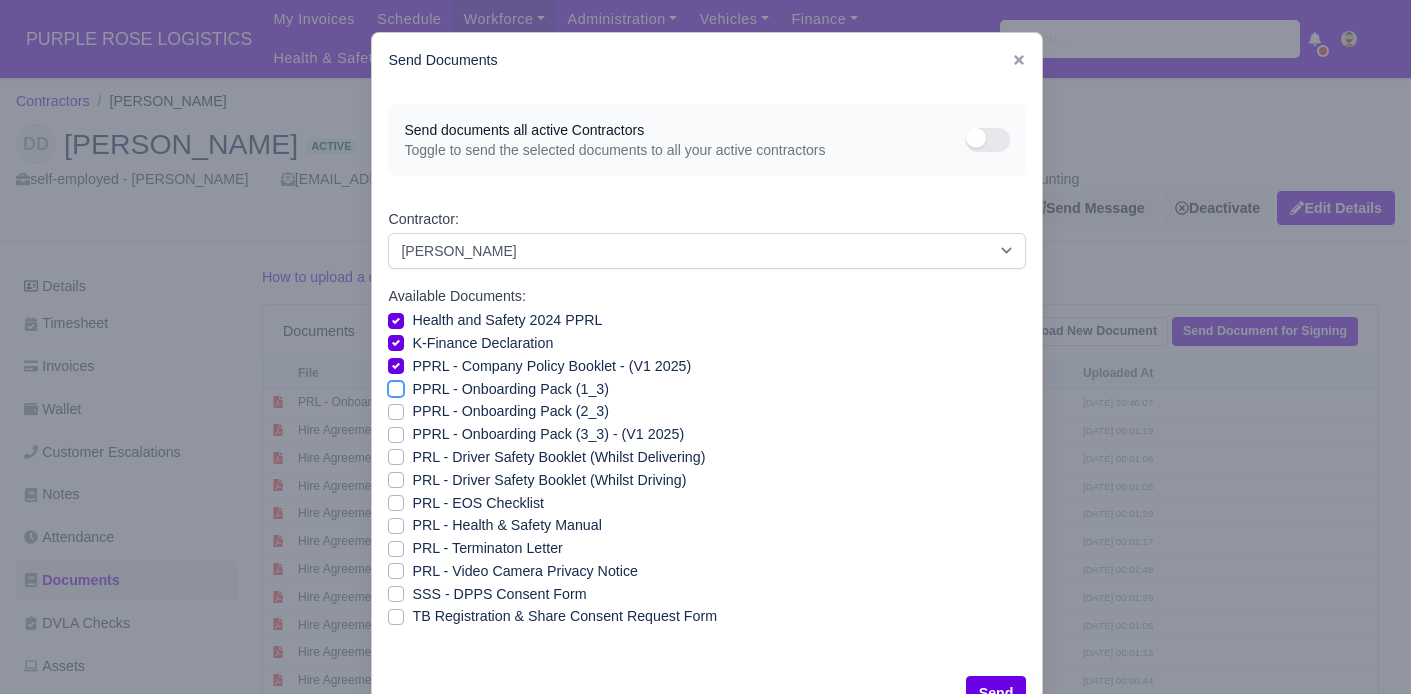 checkbox on "true" 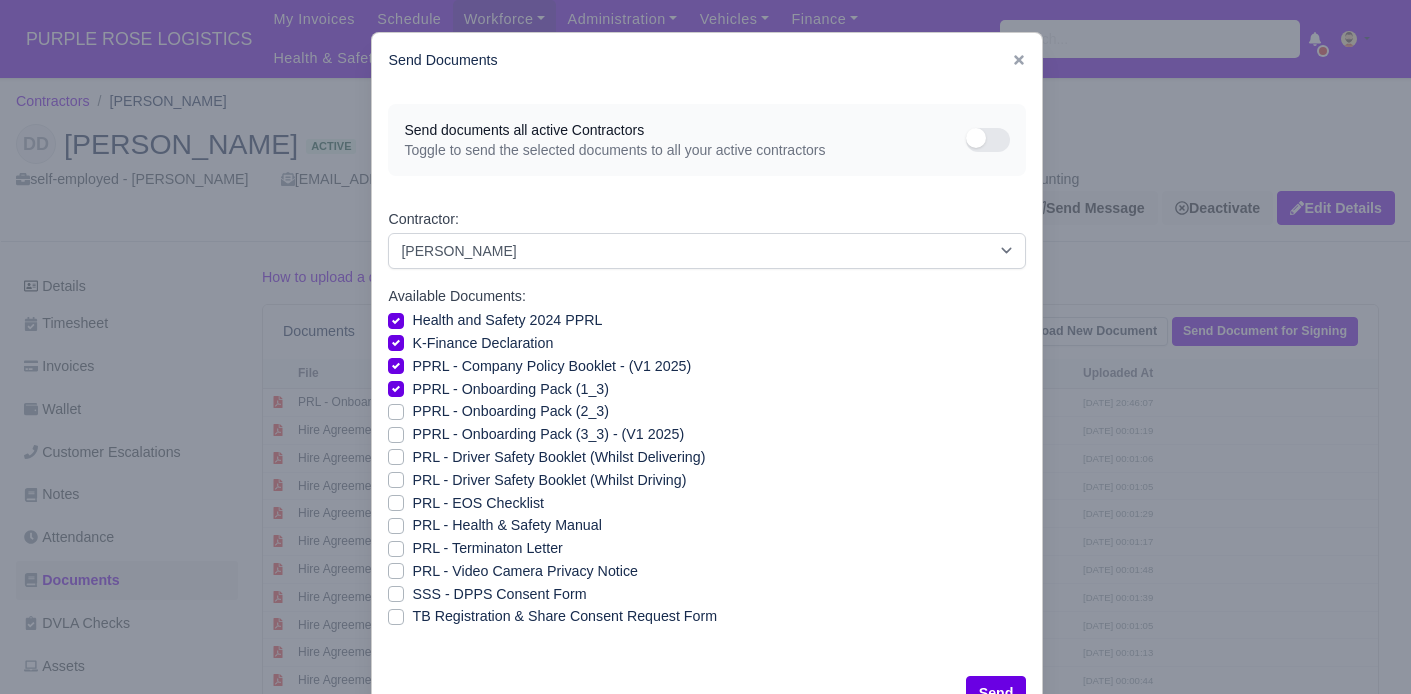 click on "PPRL - Onboarding Pack (2_3)" at bounding box center (510, 411) 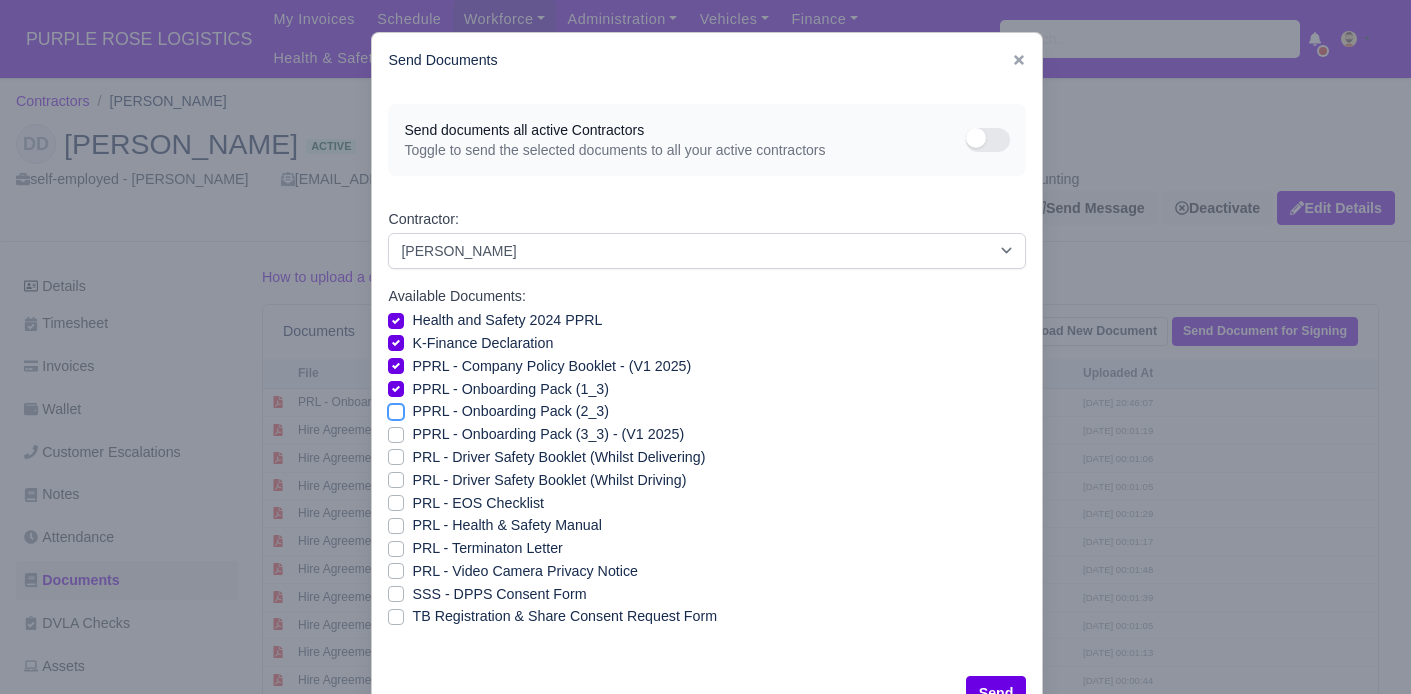 checkbox on "true" 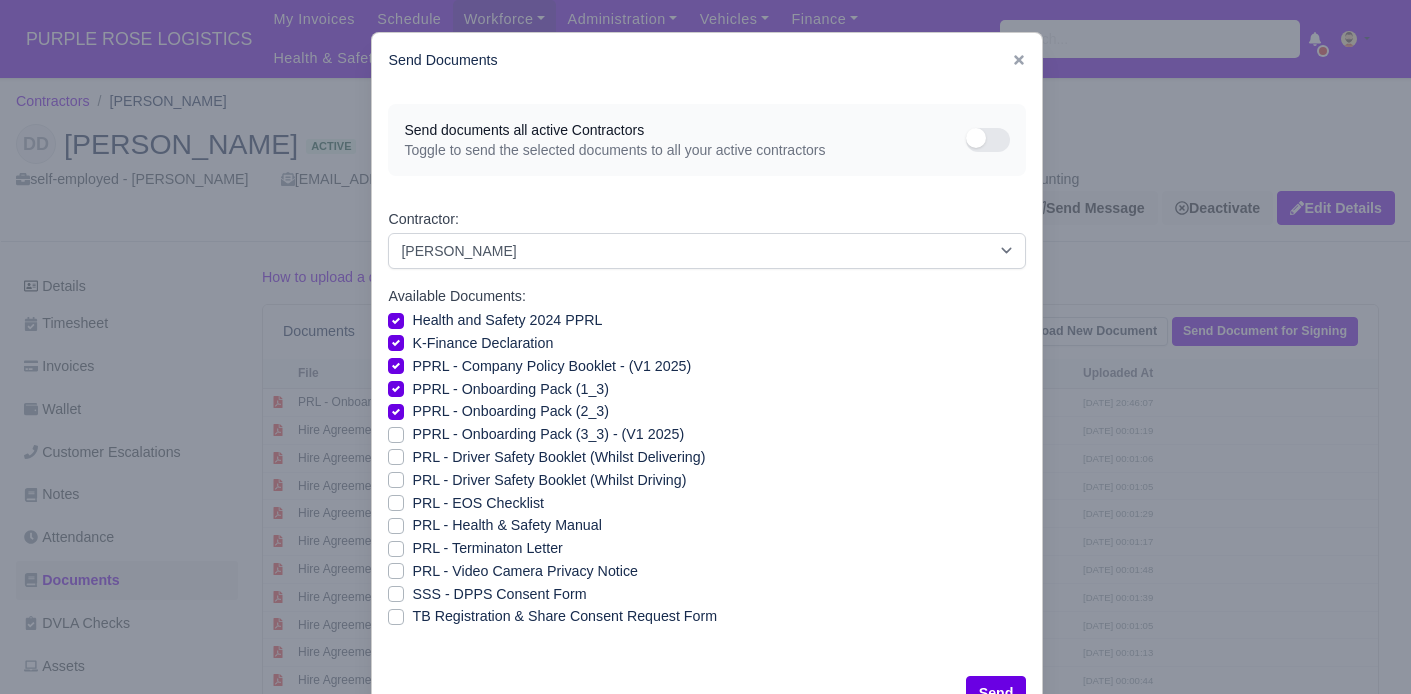 click on "PPRL - Onboarding Pack (3_3) - (V1 2025)" at bounding box center [548, 434] 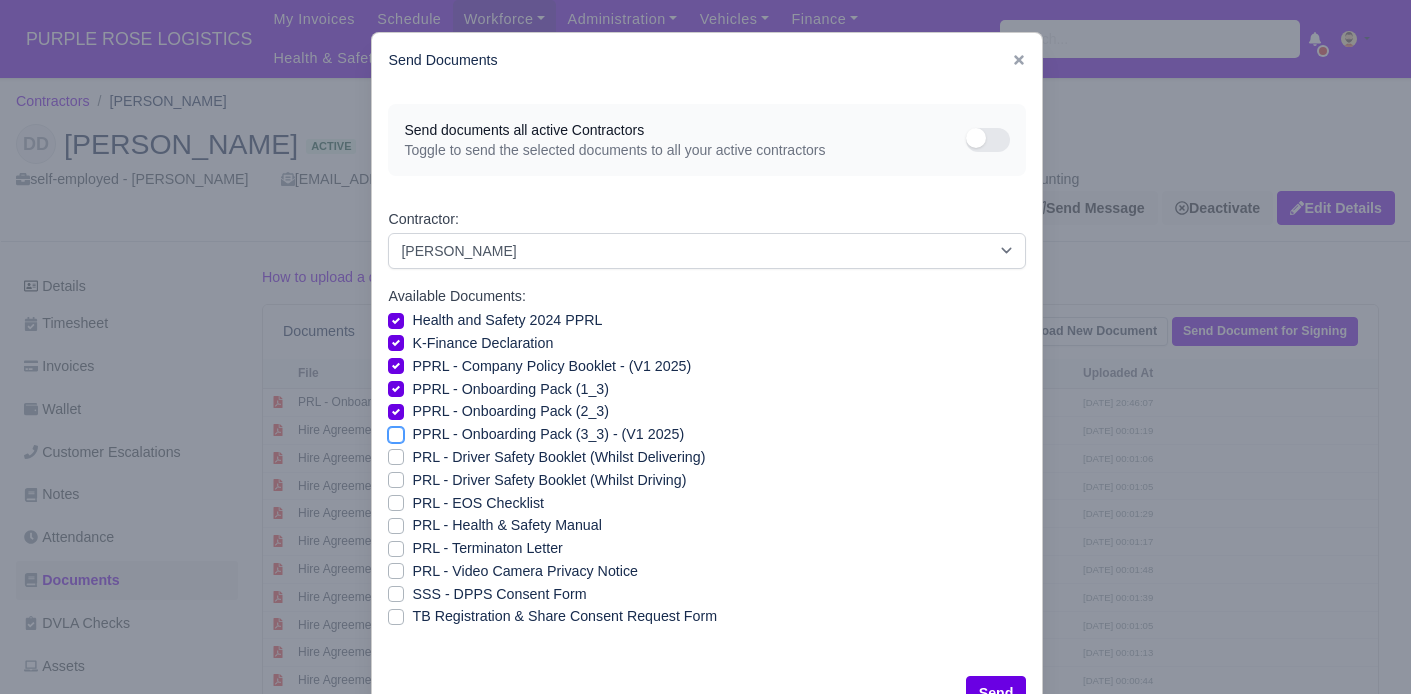 checkbox on "true" 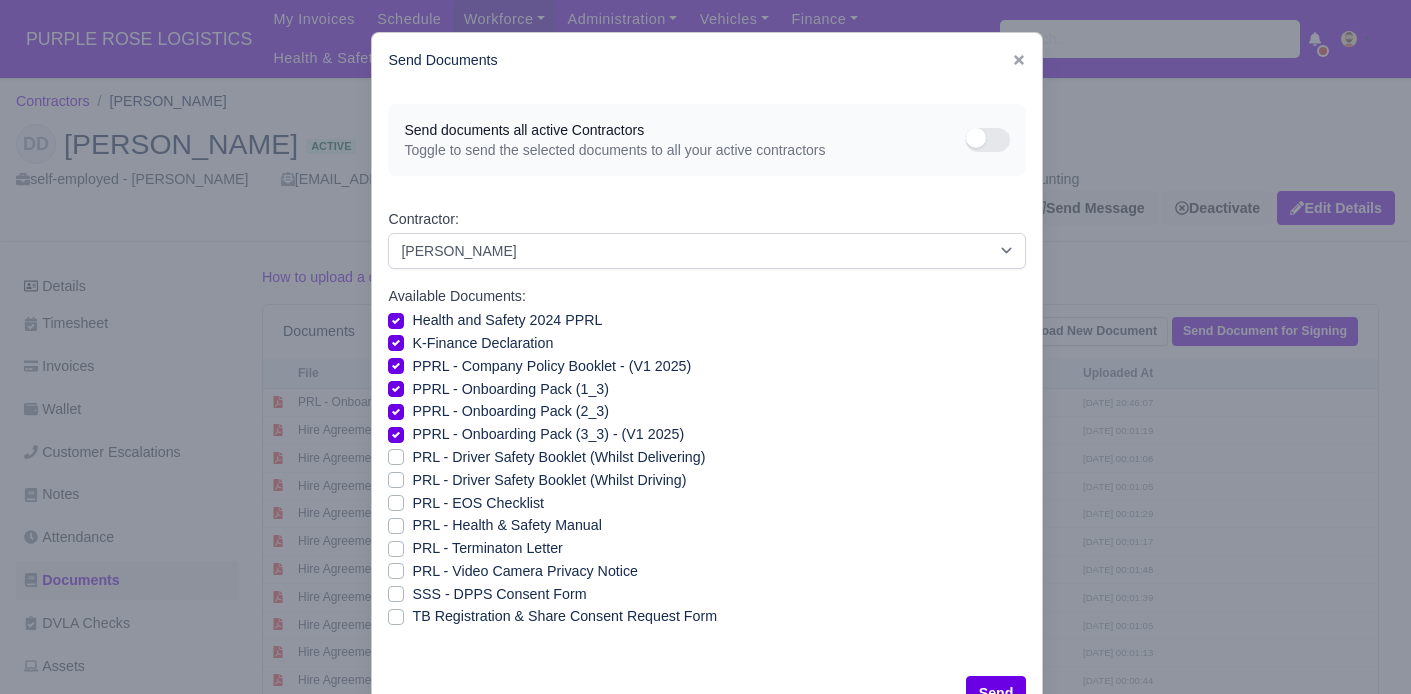 click on "PRL - Driver Safety Booklet (Whilst Delivering)" at bounding box center (558, 457) 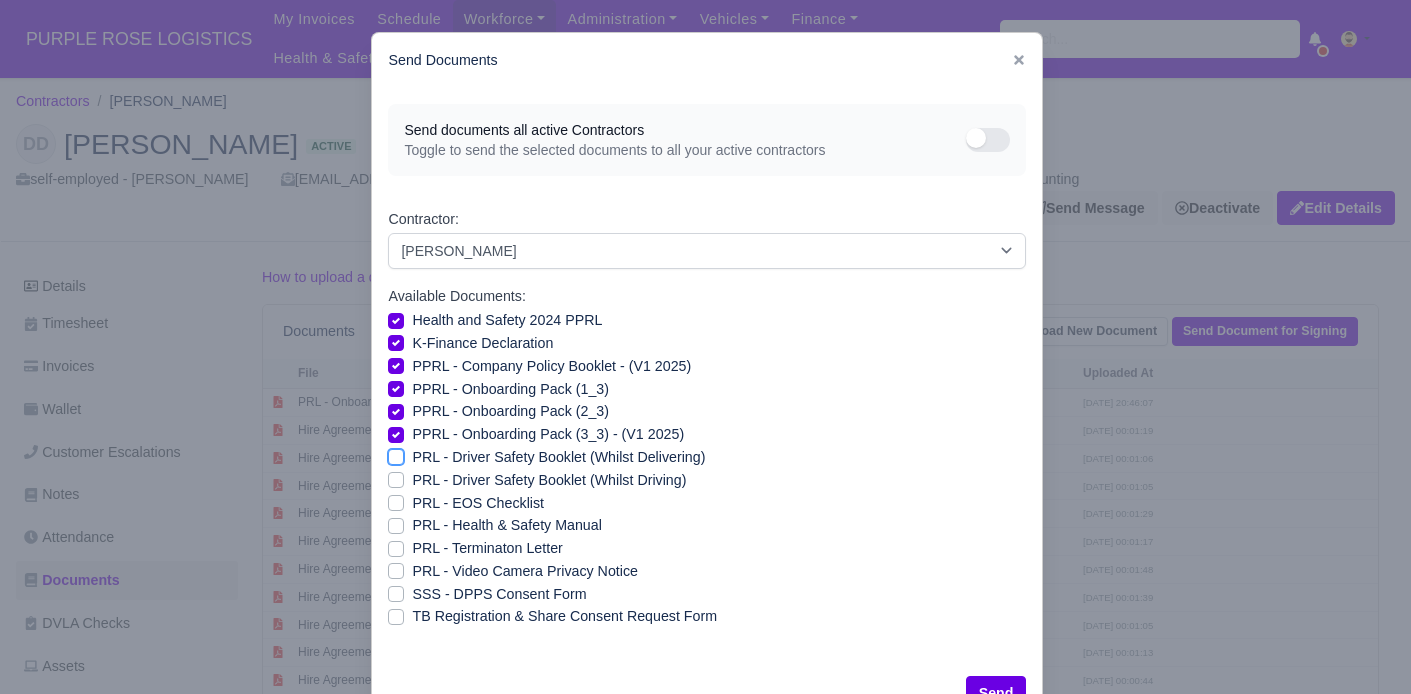 checkbox on "true" 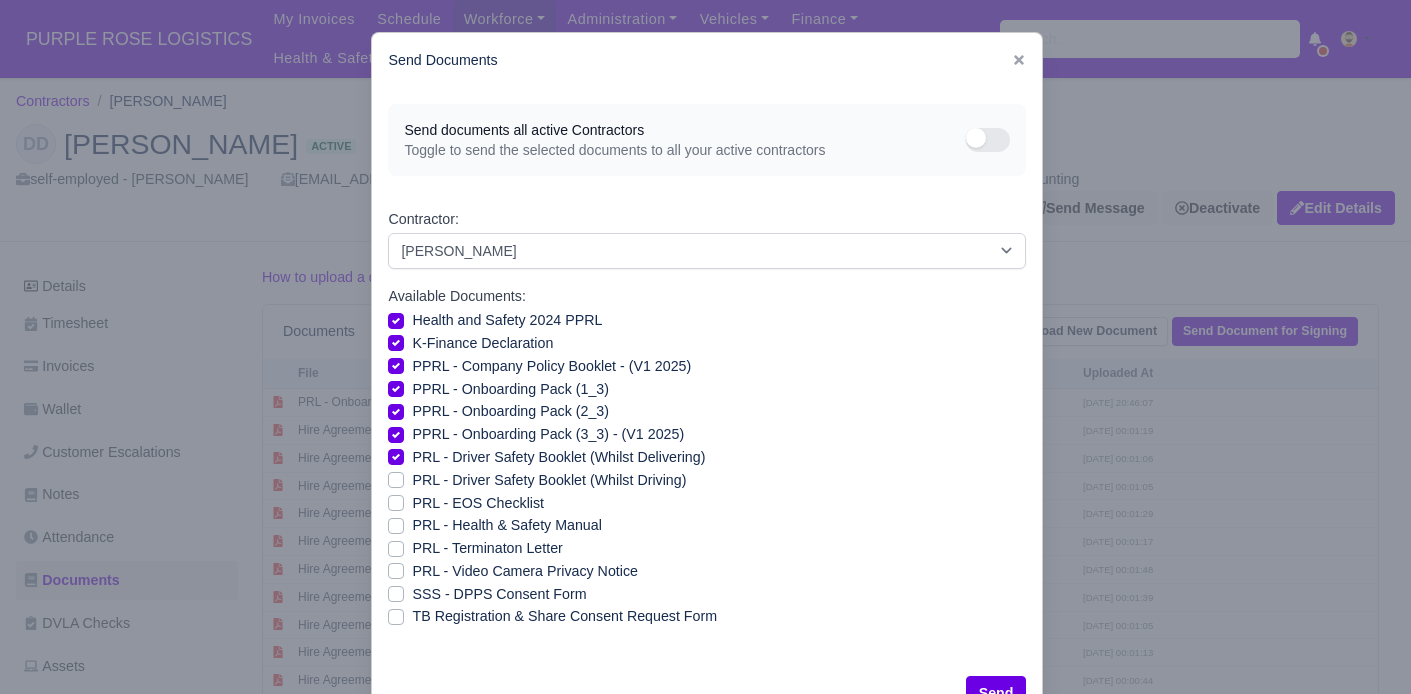 click on "PRL - Driver Safety Booklet (Whilst Driving)" at bounding box center (549, 480) 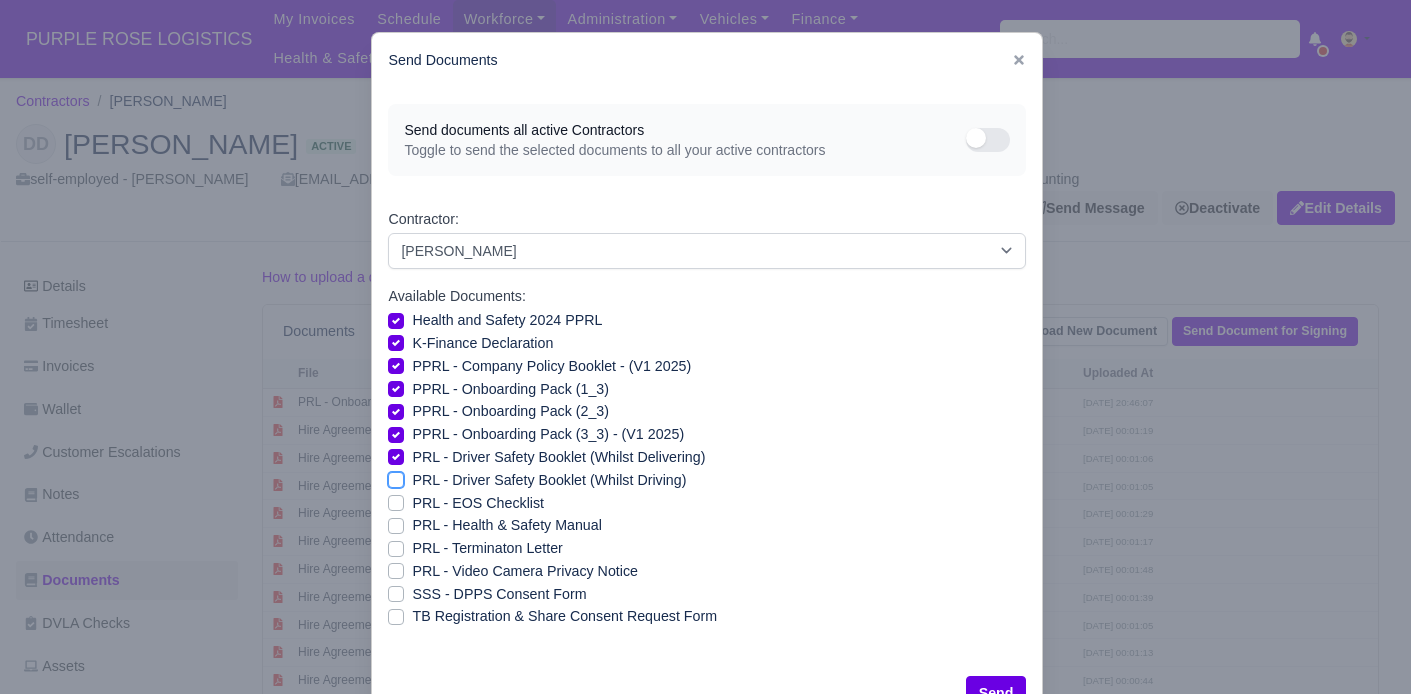 click on "PRL - Driver Safety Booklet (Whilst Driving)" at bounding box center (396, 477) 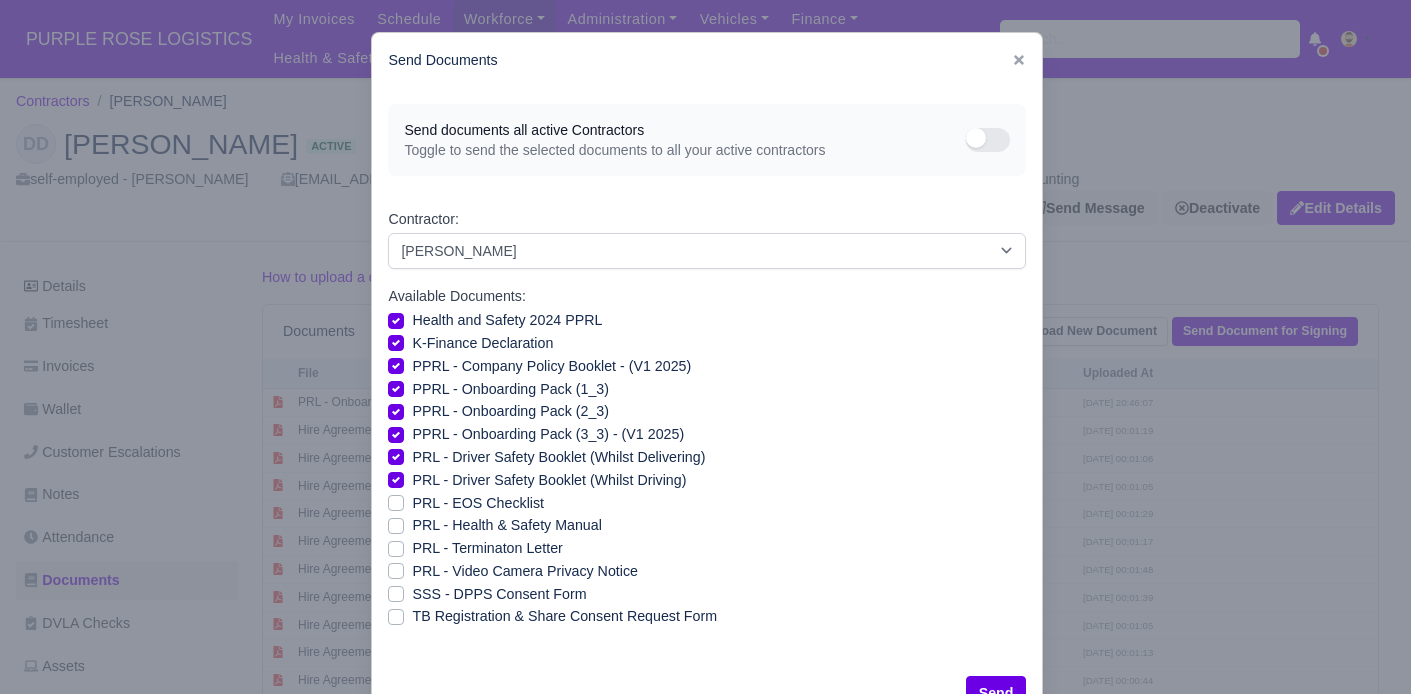 click on "PRL - EOS Checklist" at bounding box center (478, 503) 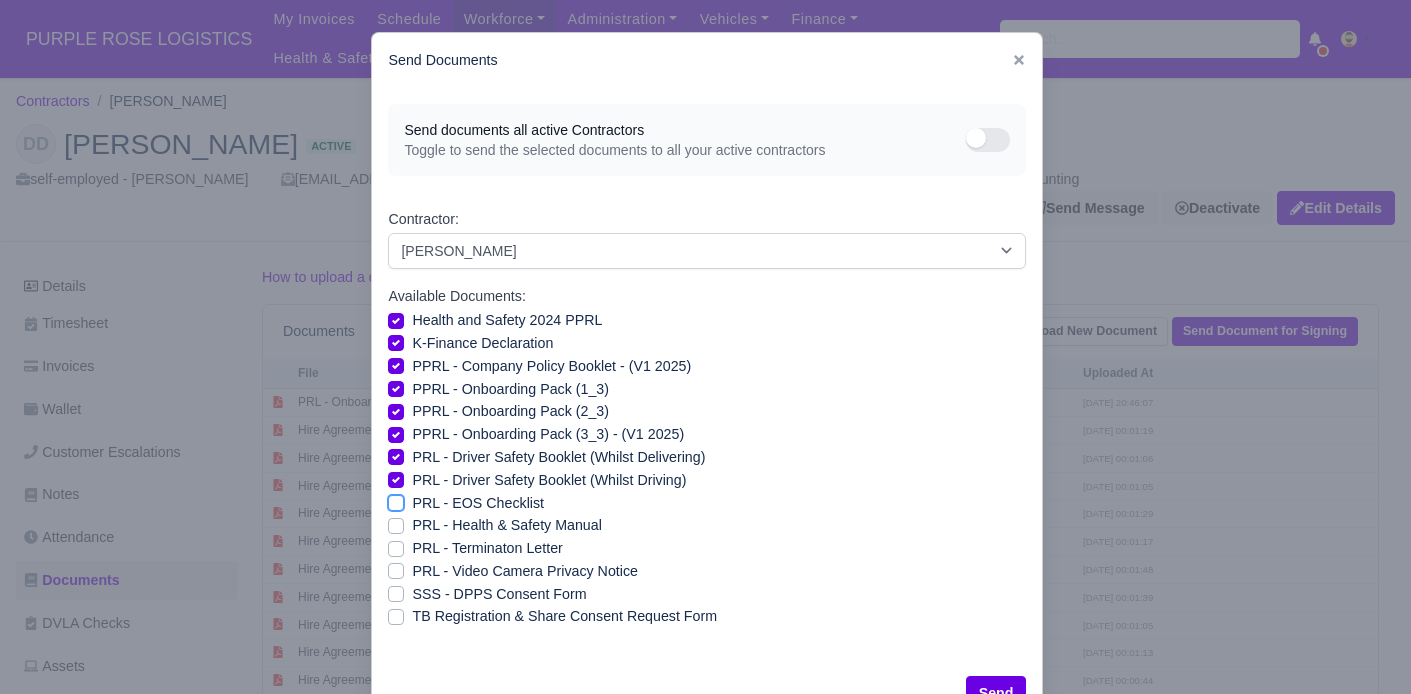 click on "PRL - EOS Checklist" at bounding box center (396, 500) 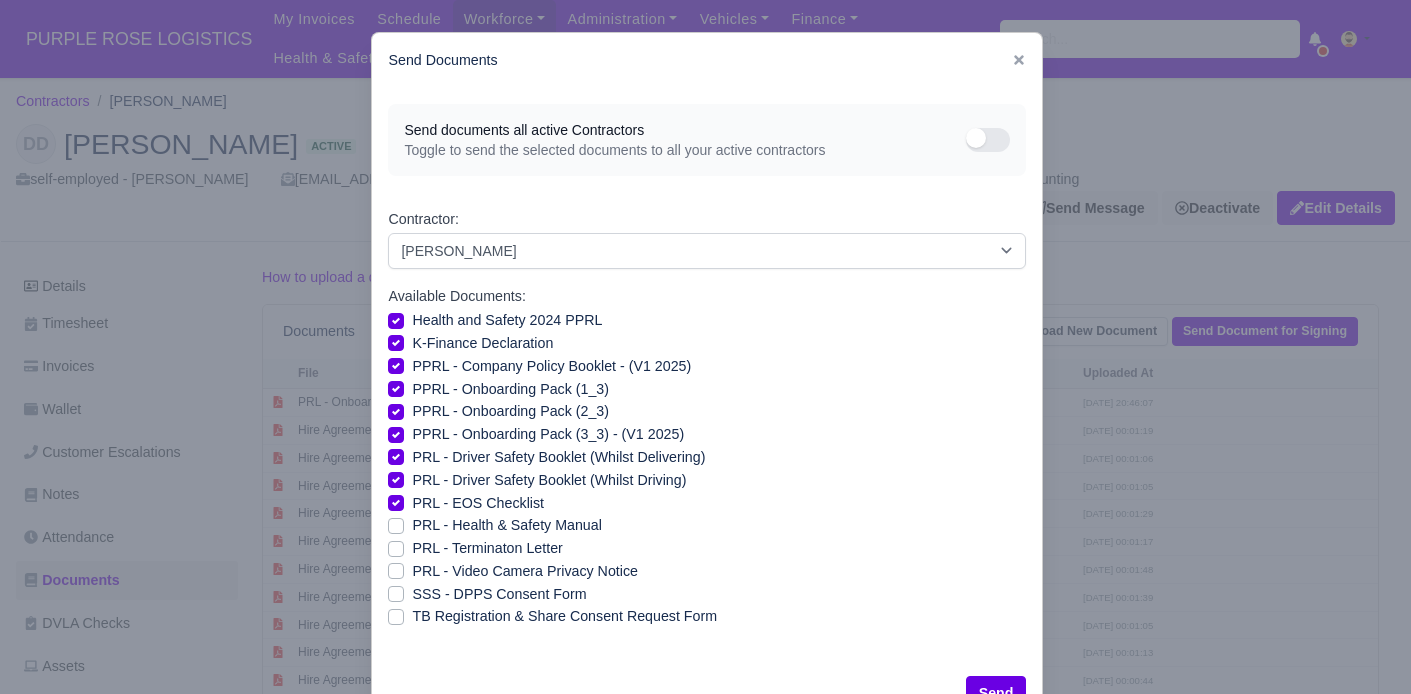 click on "PRL - Health & Safety Manual" at bounding box center [506, 525] 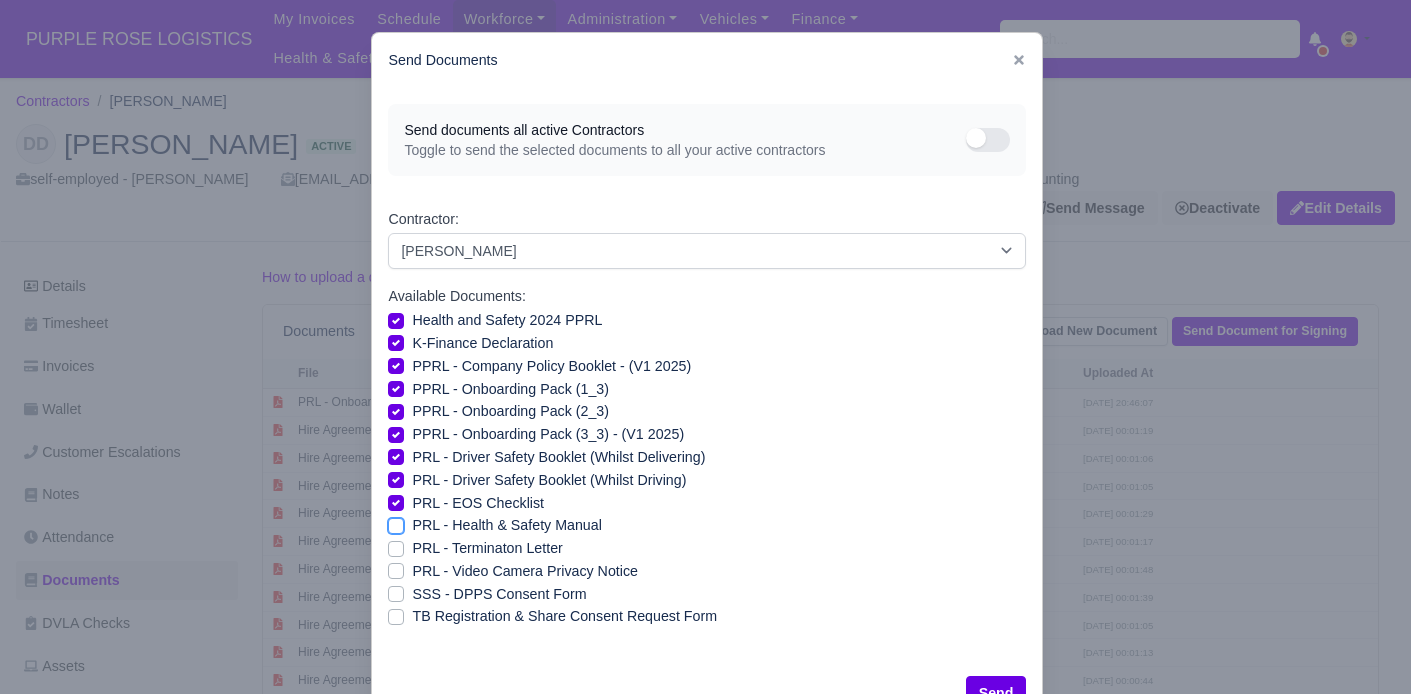 checkbox on "true" 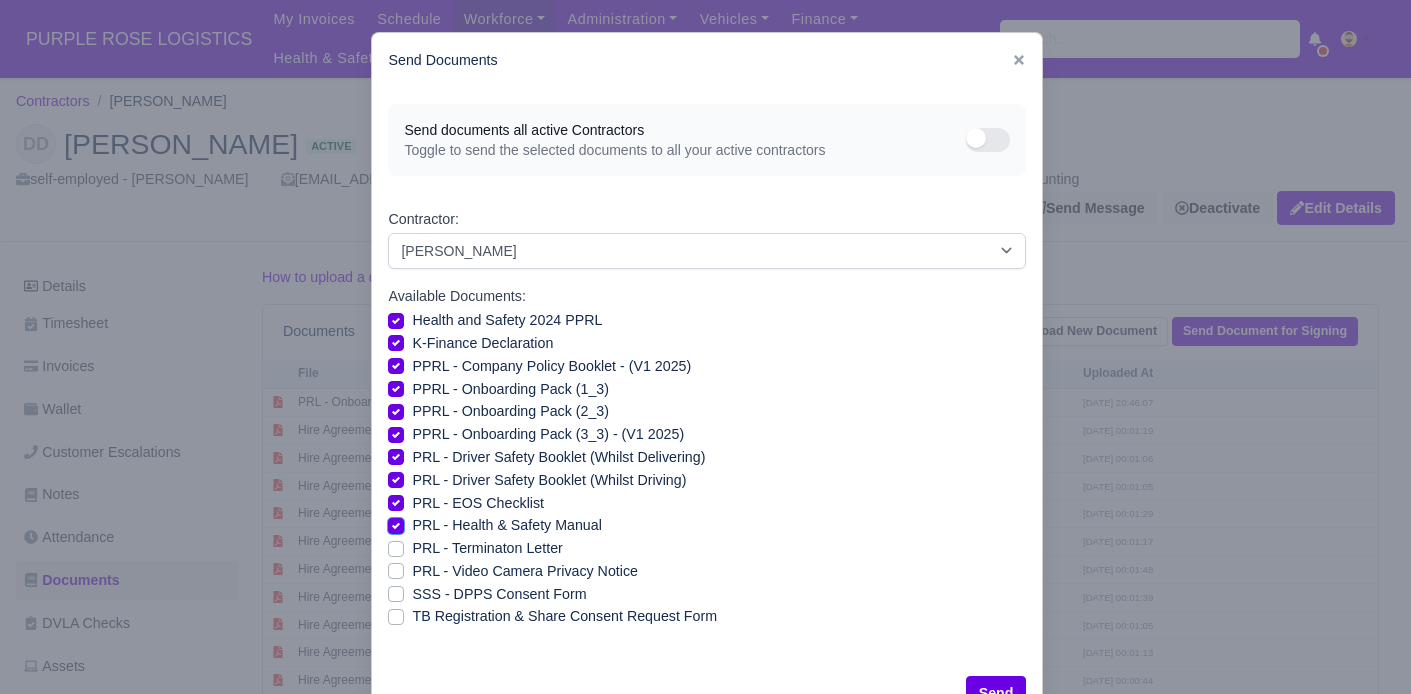 scroll, scrollTop: 68, scrollLeft: 0, axis: vertical 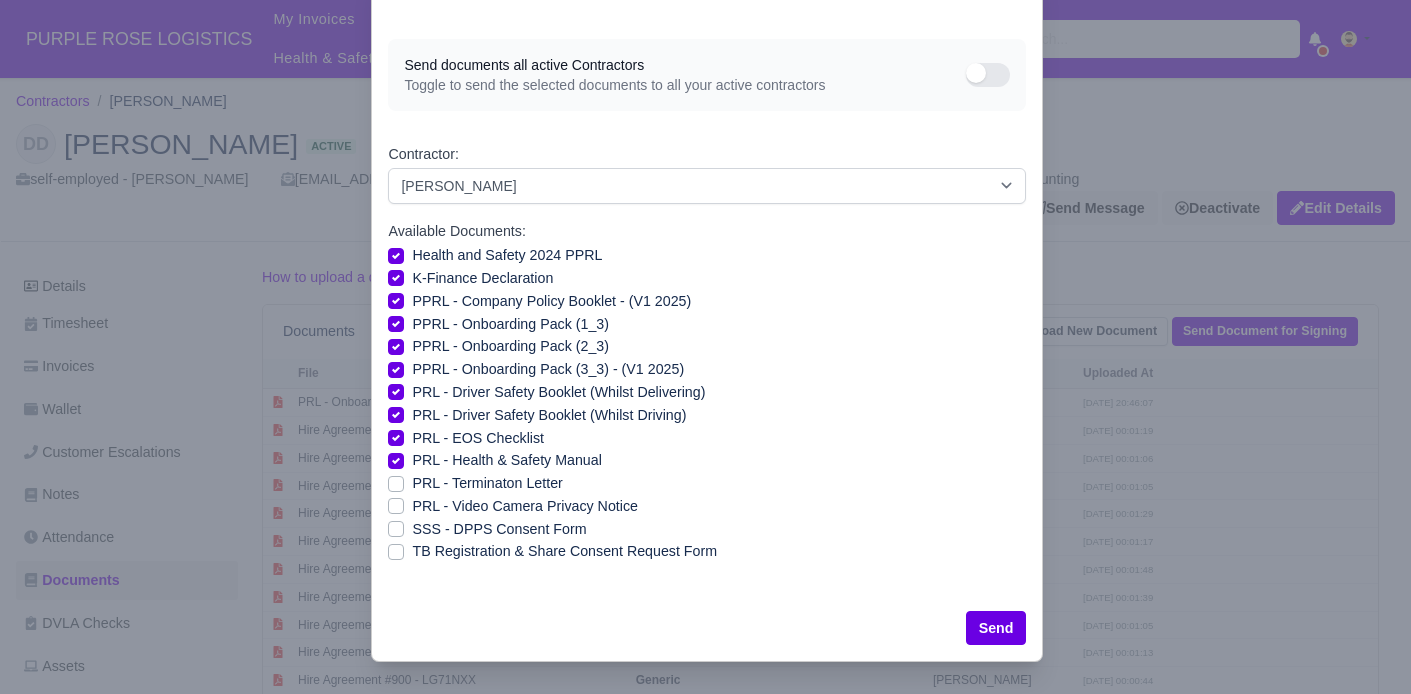 click on "PRL - Video Camera Privacy Notice" at bounding box center [524, 506] 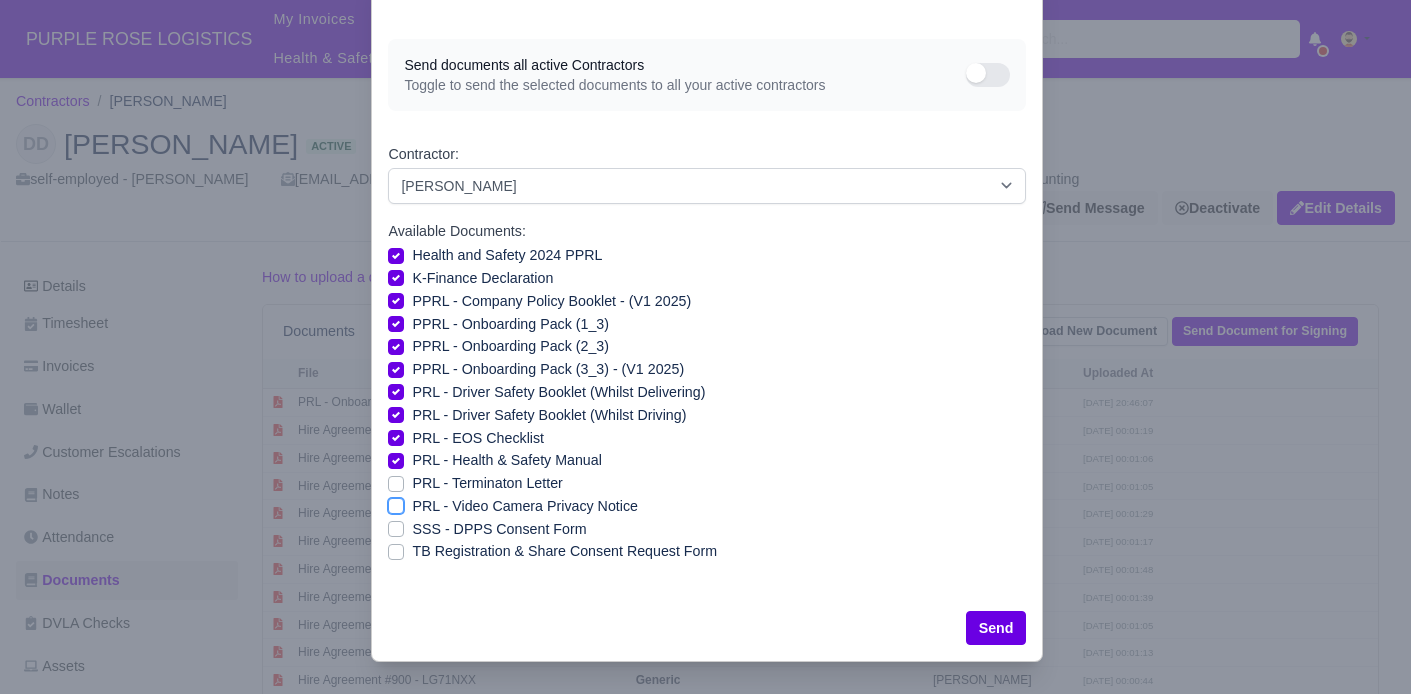 checkbox on "true" 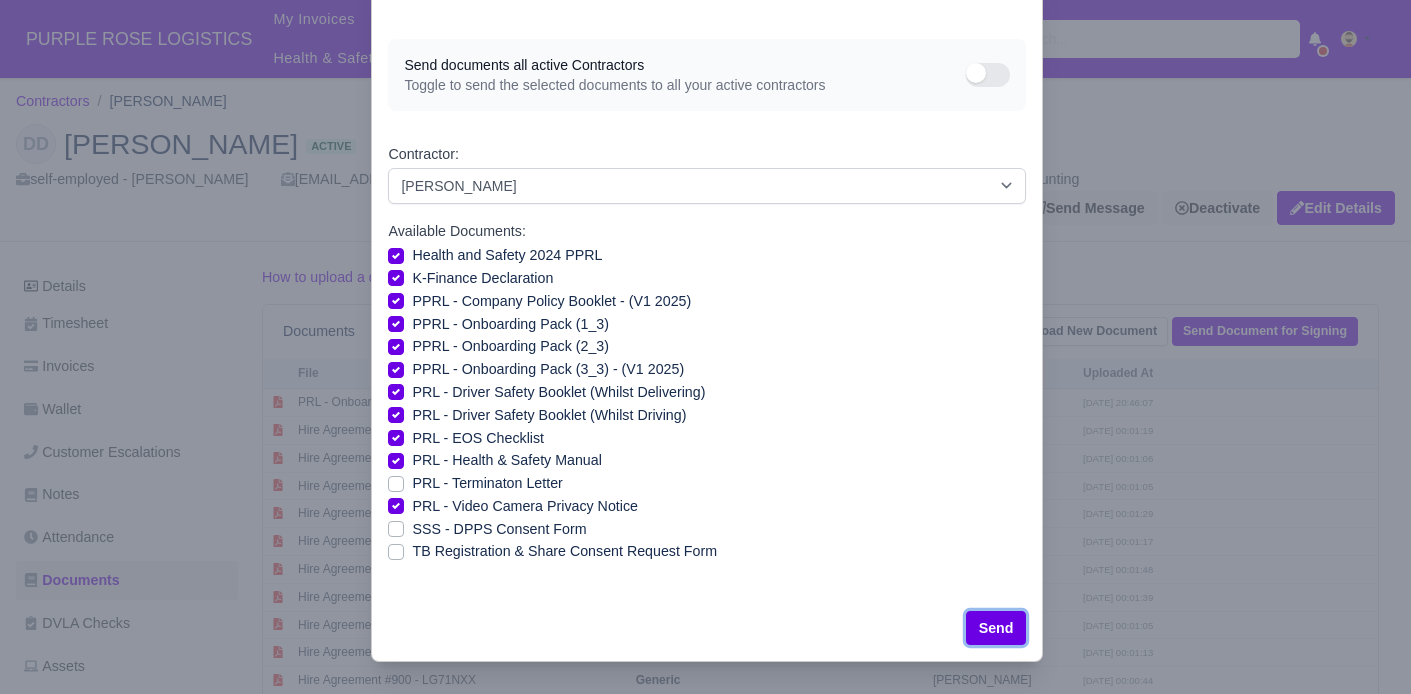 click on "Send" at bounding box center (996, 628) 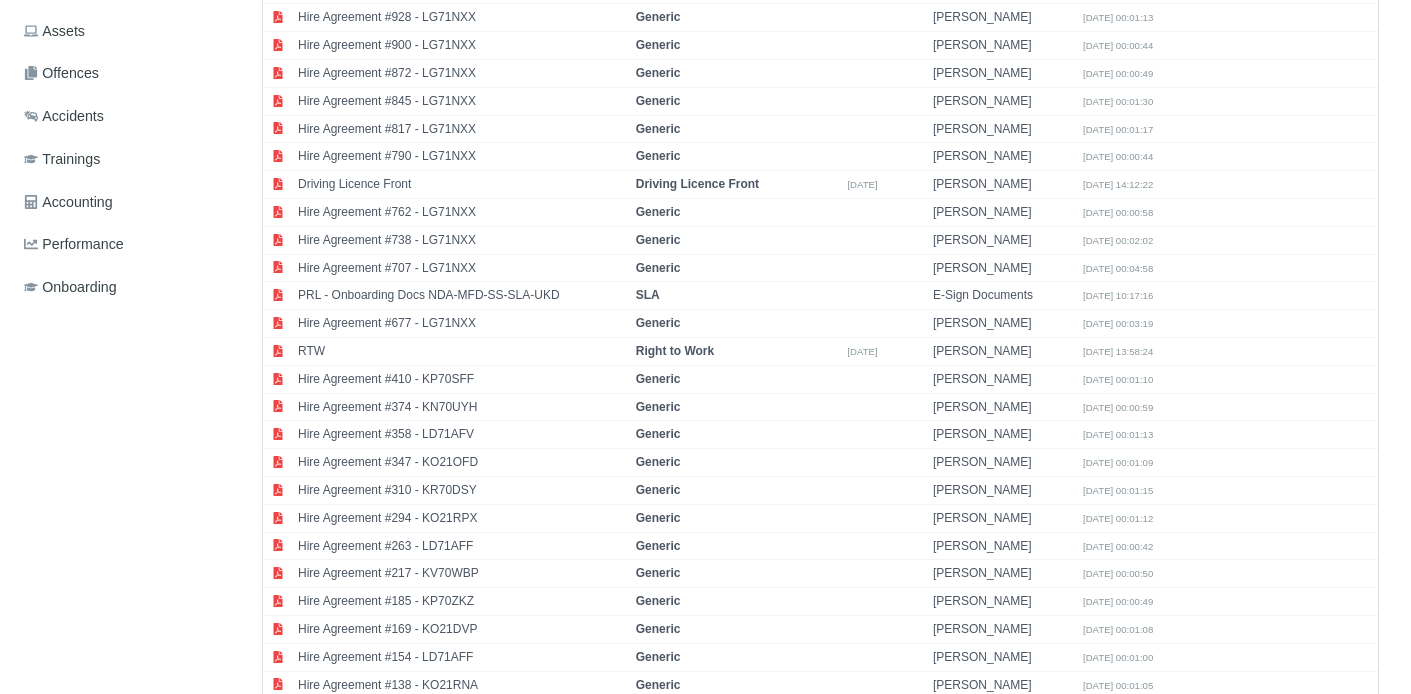 scroll, scrollTop: 639, scrollLeft: 0, axis: vertical 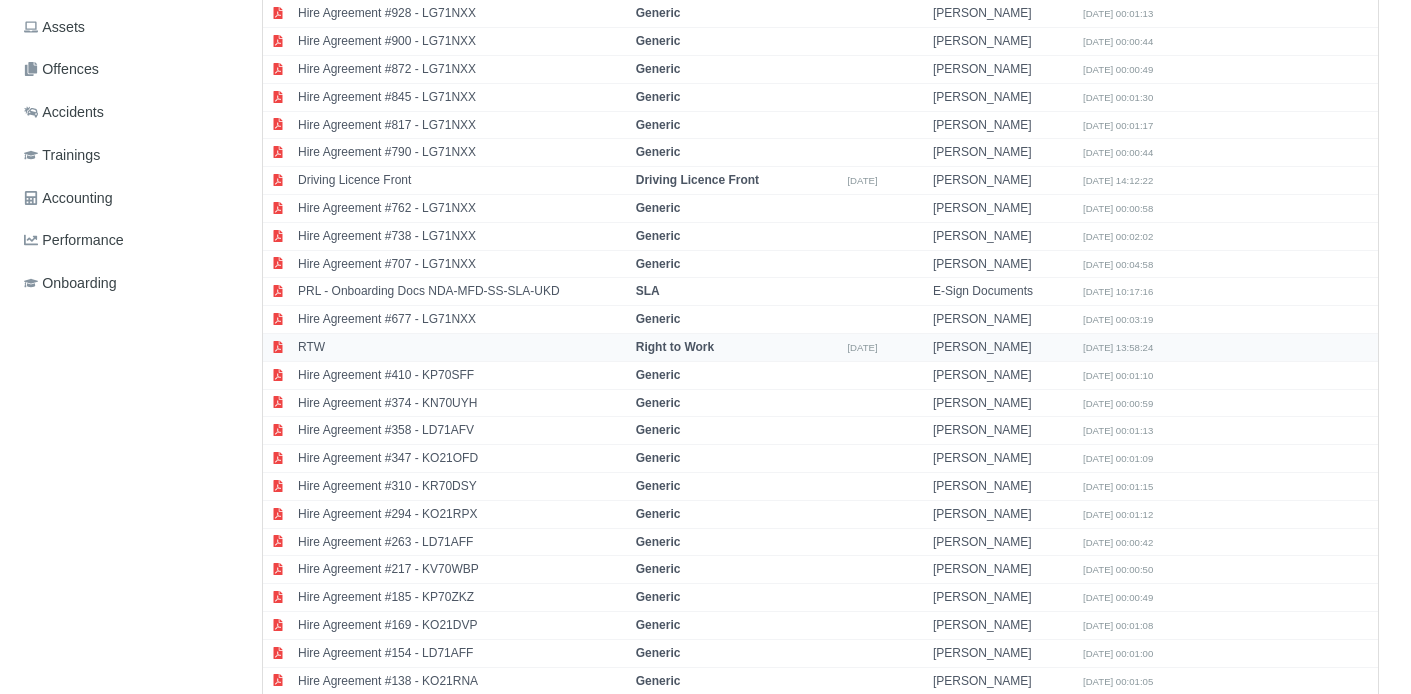 click on "RTW" at bounding box center (462, 347) 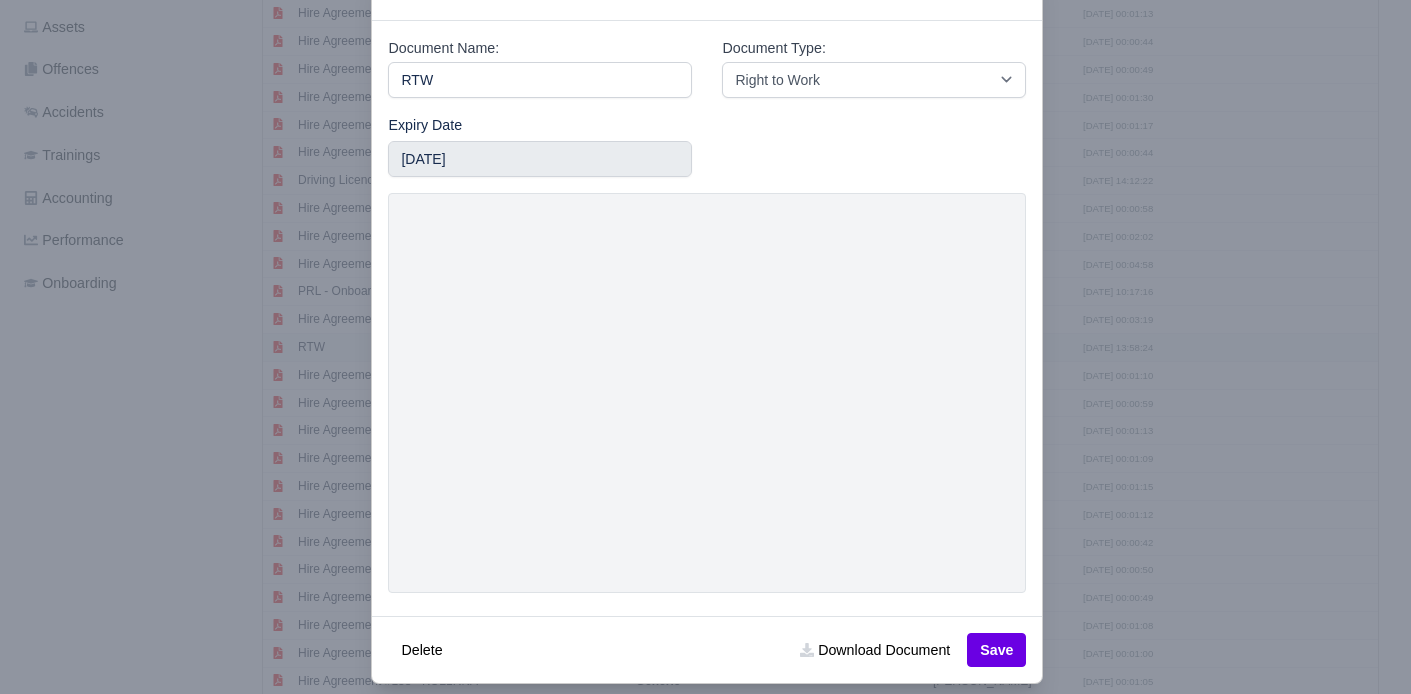 scroll, scrollTop: 68, scrollLeft: 0, axis: vertical 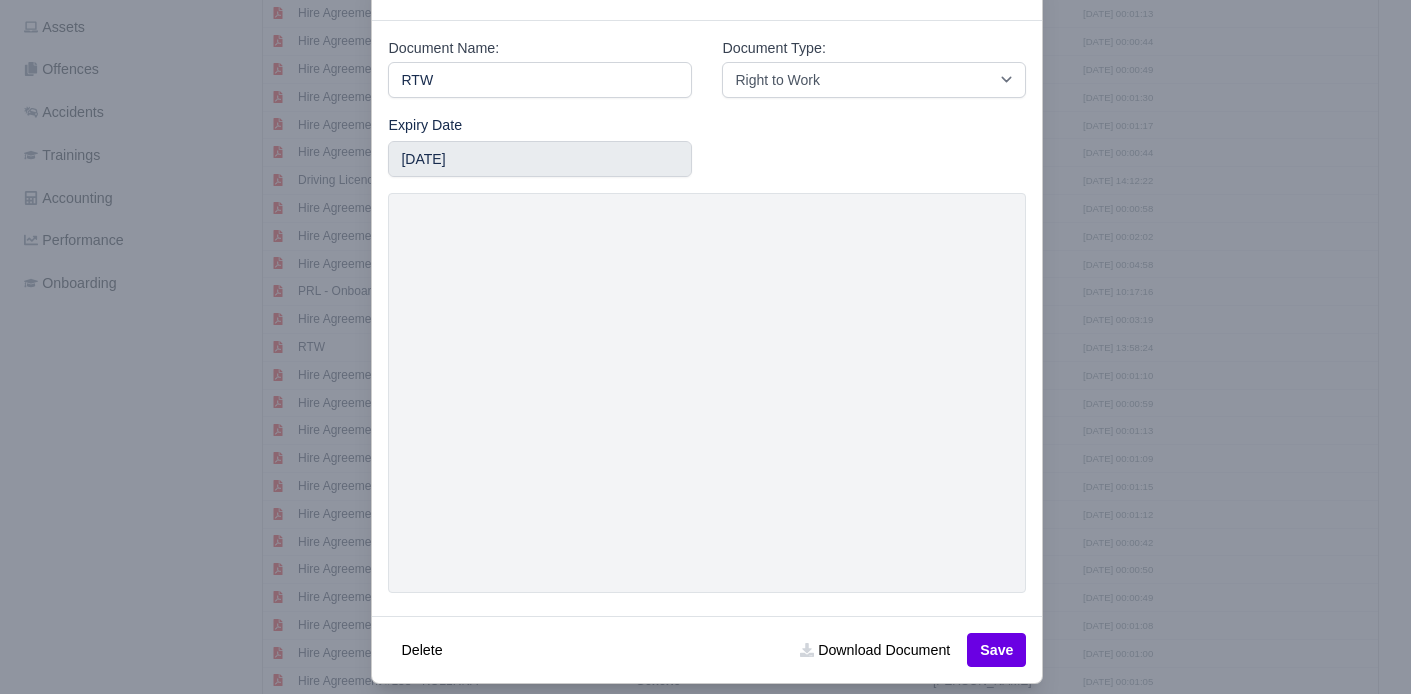click at bounding box center (705, 347) 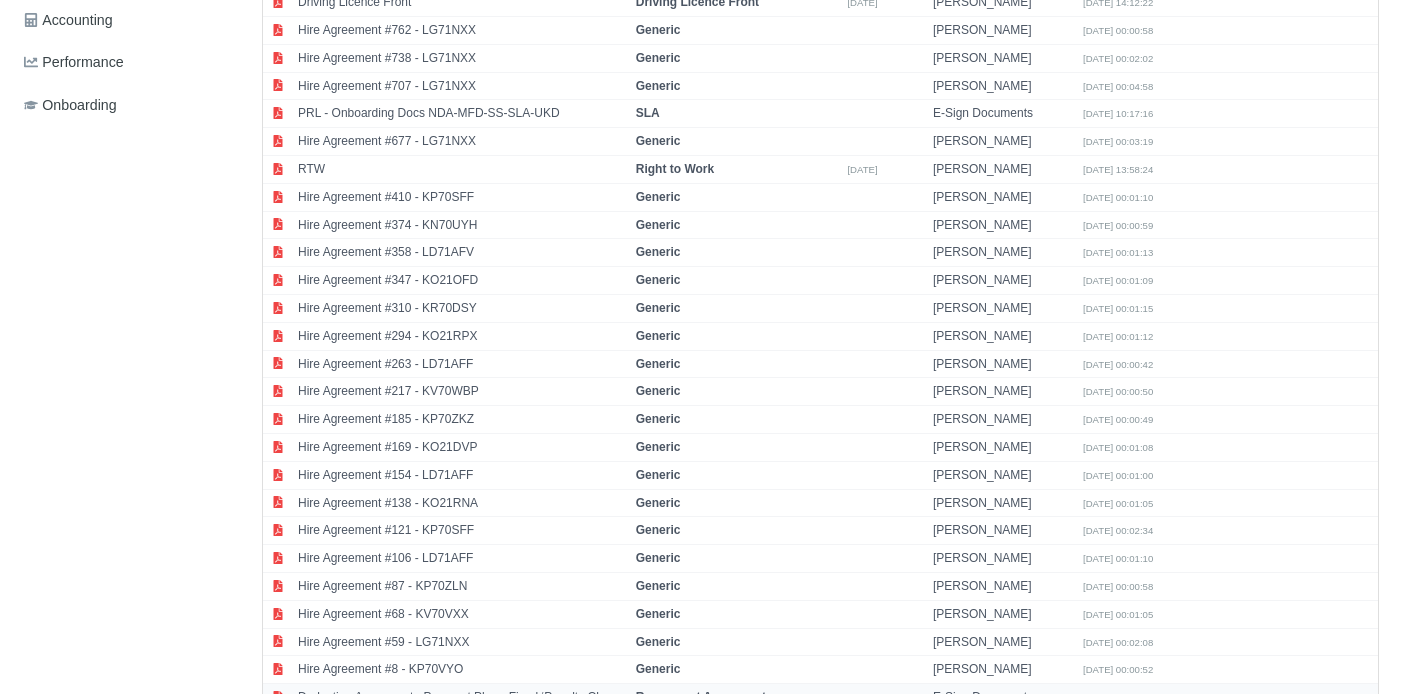 scroll, scrollTop: 739, scrollLeft: 0, axis: vertical 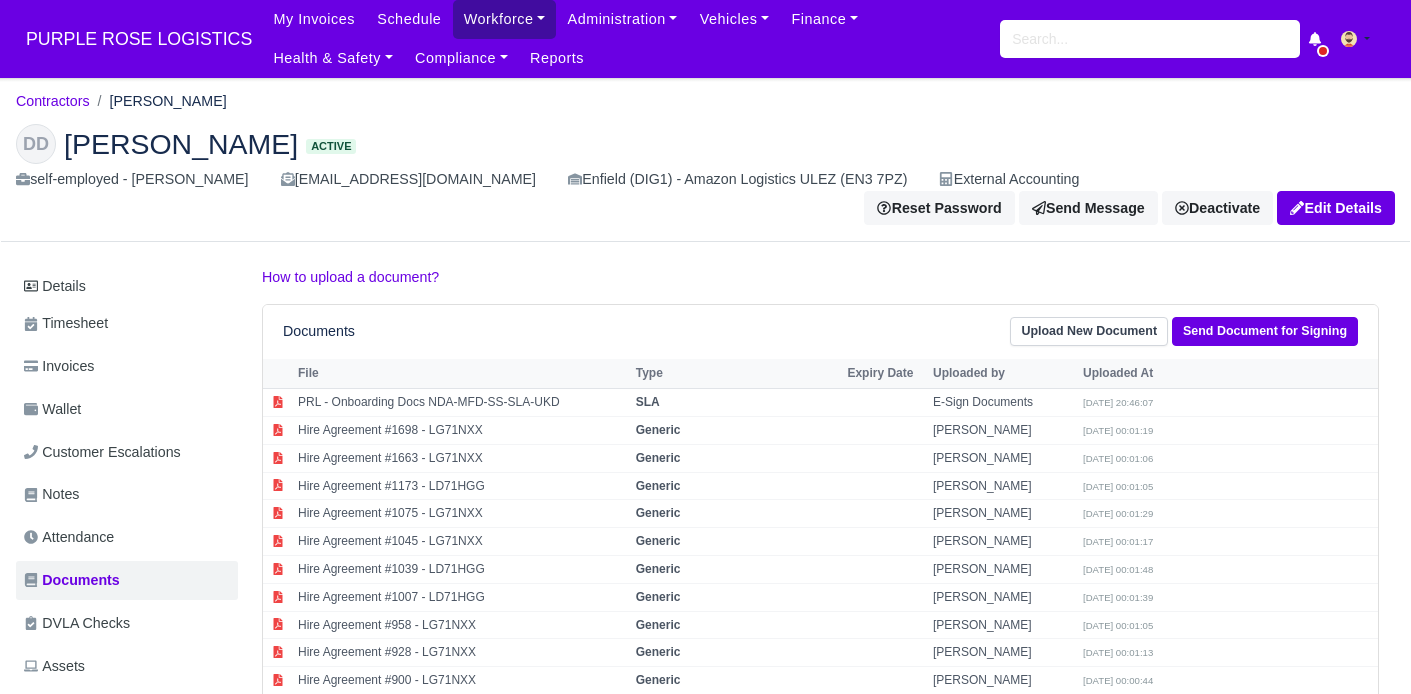 click on "Workforce" at bounding box center (505, 19) 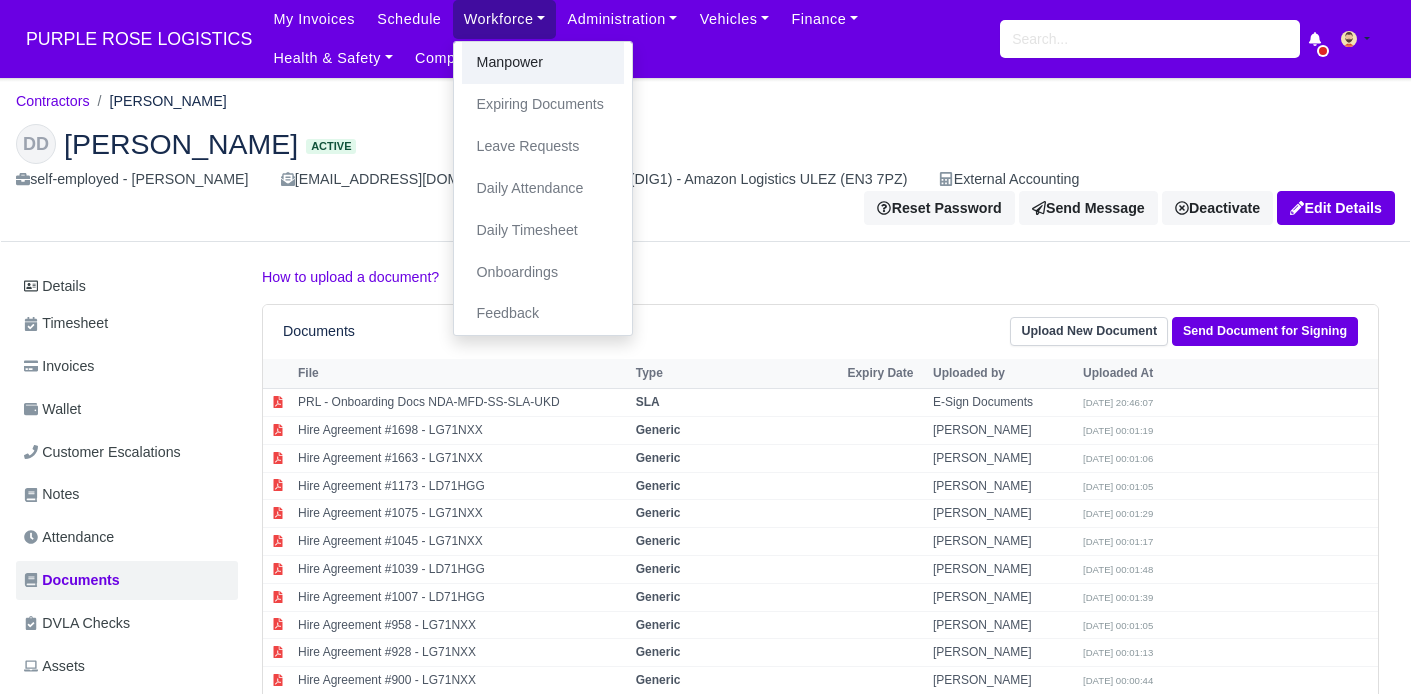 click on "Manpower" at bounding box center [543, 63] 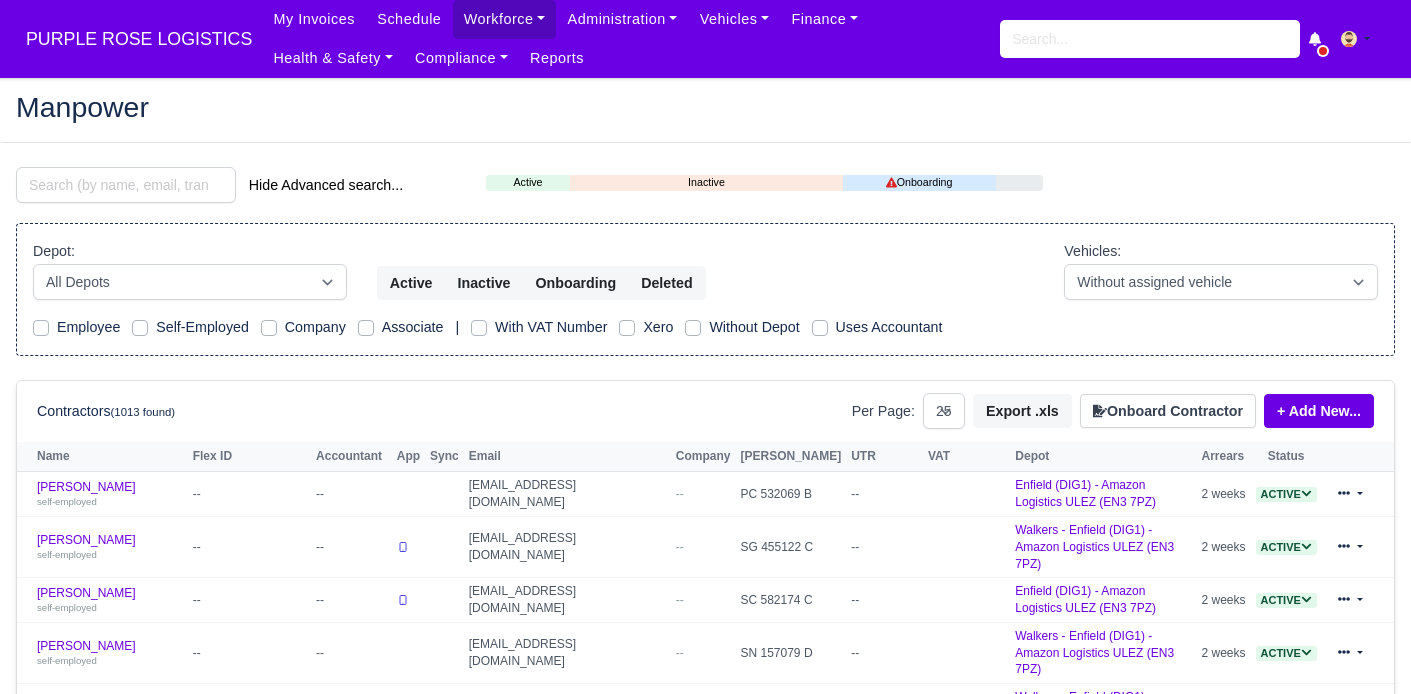select on "25" 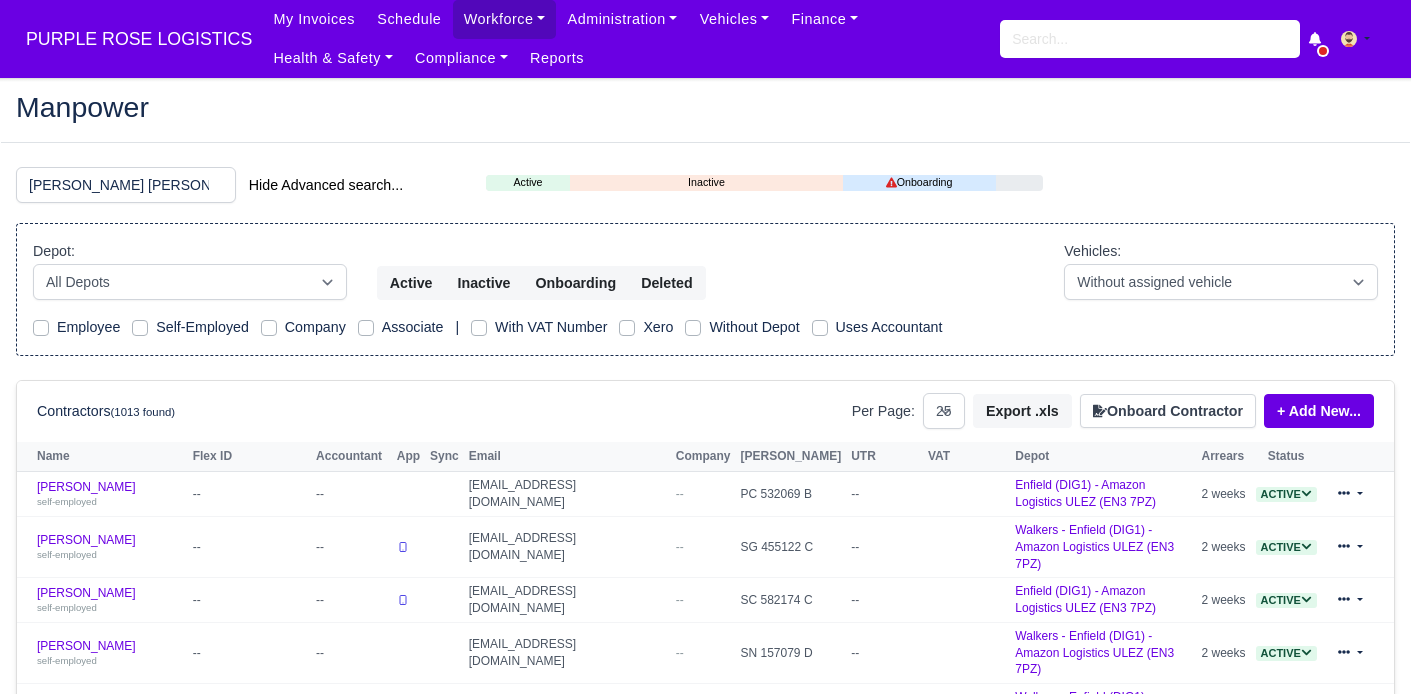 type on "[PERSON_NAME] [PERSON_NAME]" 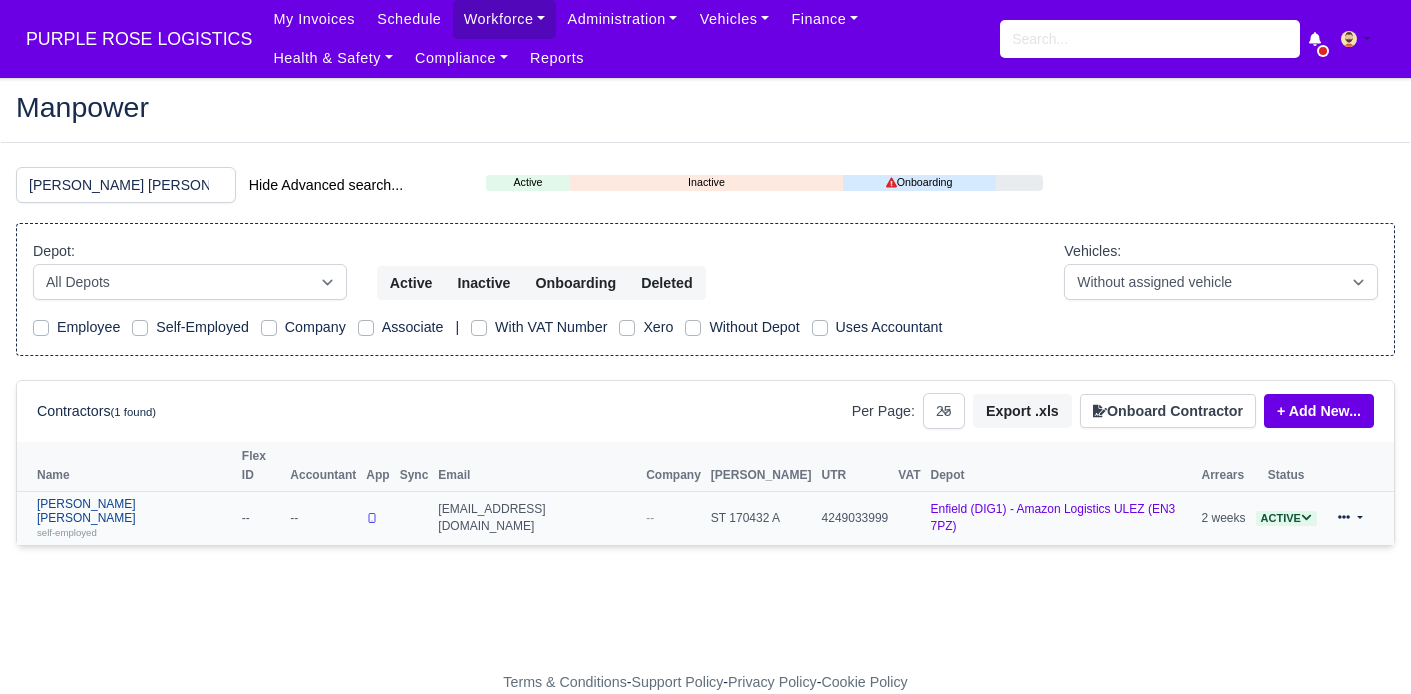 click on "[PERSON_NAME] [PERSON_NAME]
self-employed" at bounding box center (134, 518) 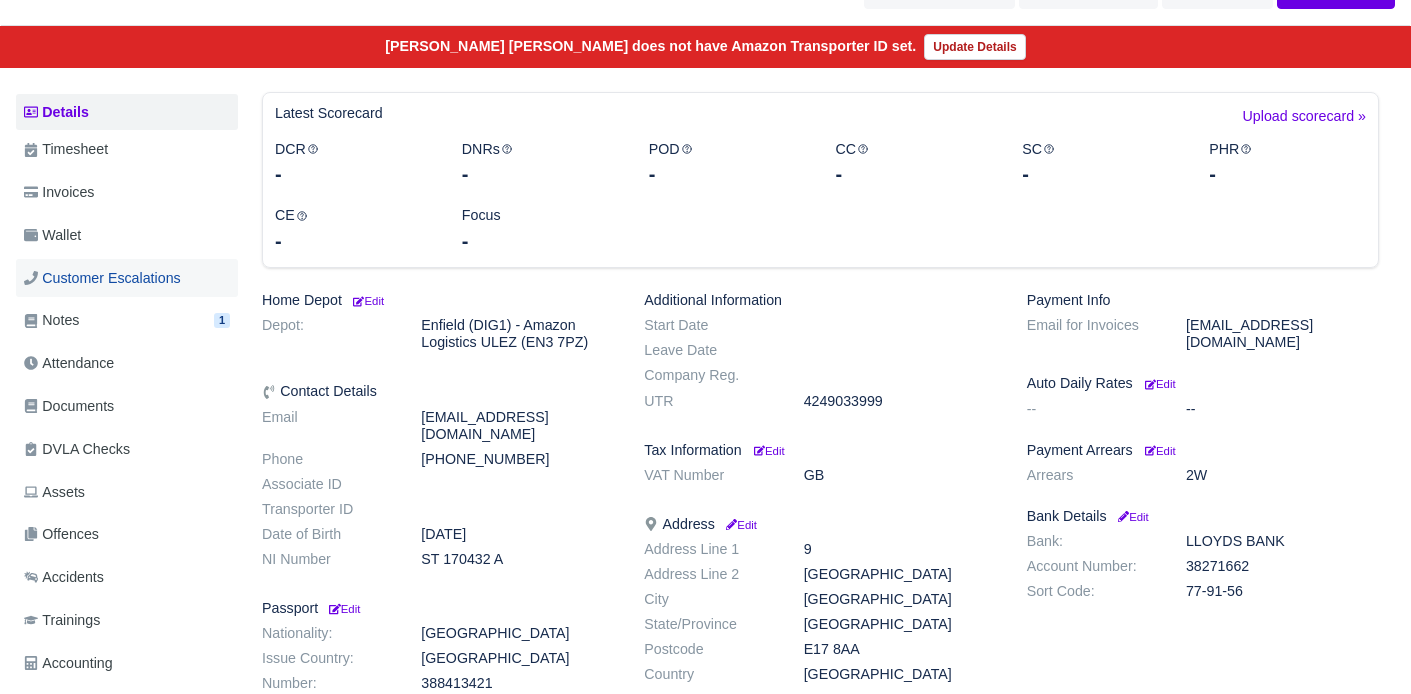 scroll, scrollTop: 220, scrollLeft: 0, axis: vertical 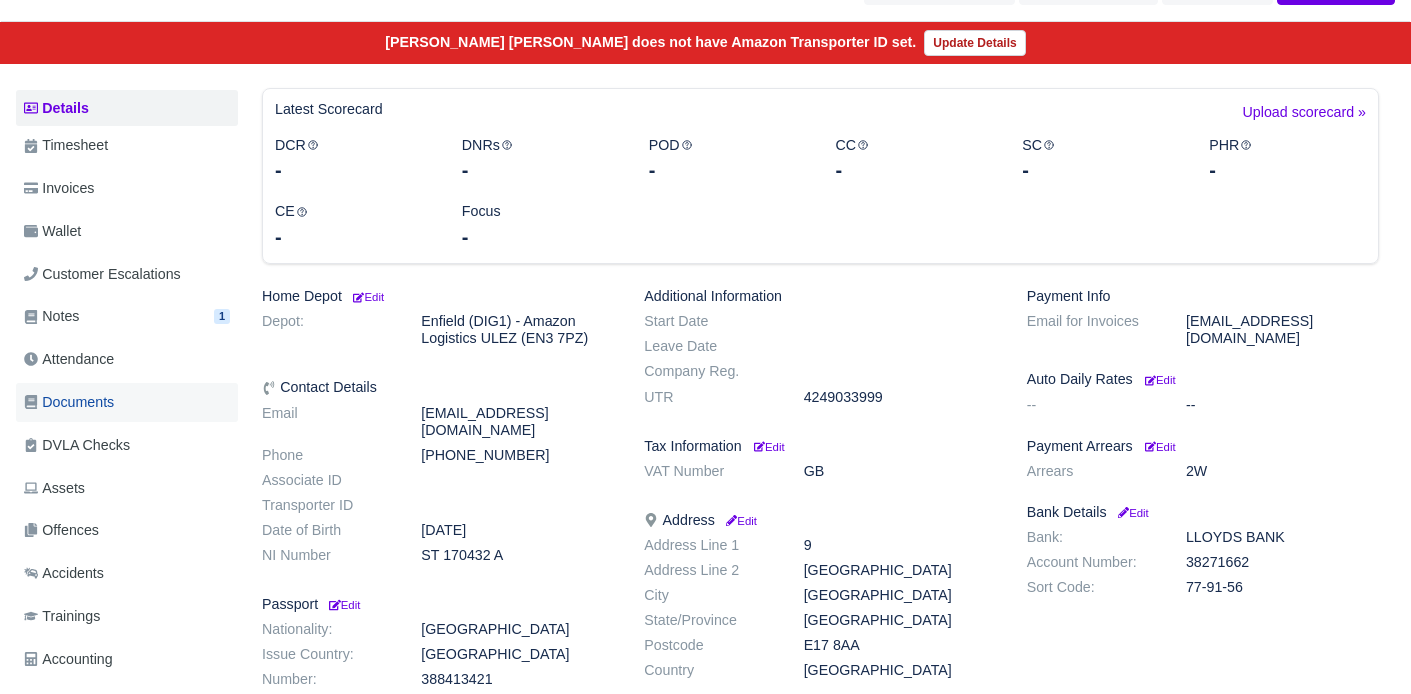 click on "Documents" at bounding box center (69, 402) 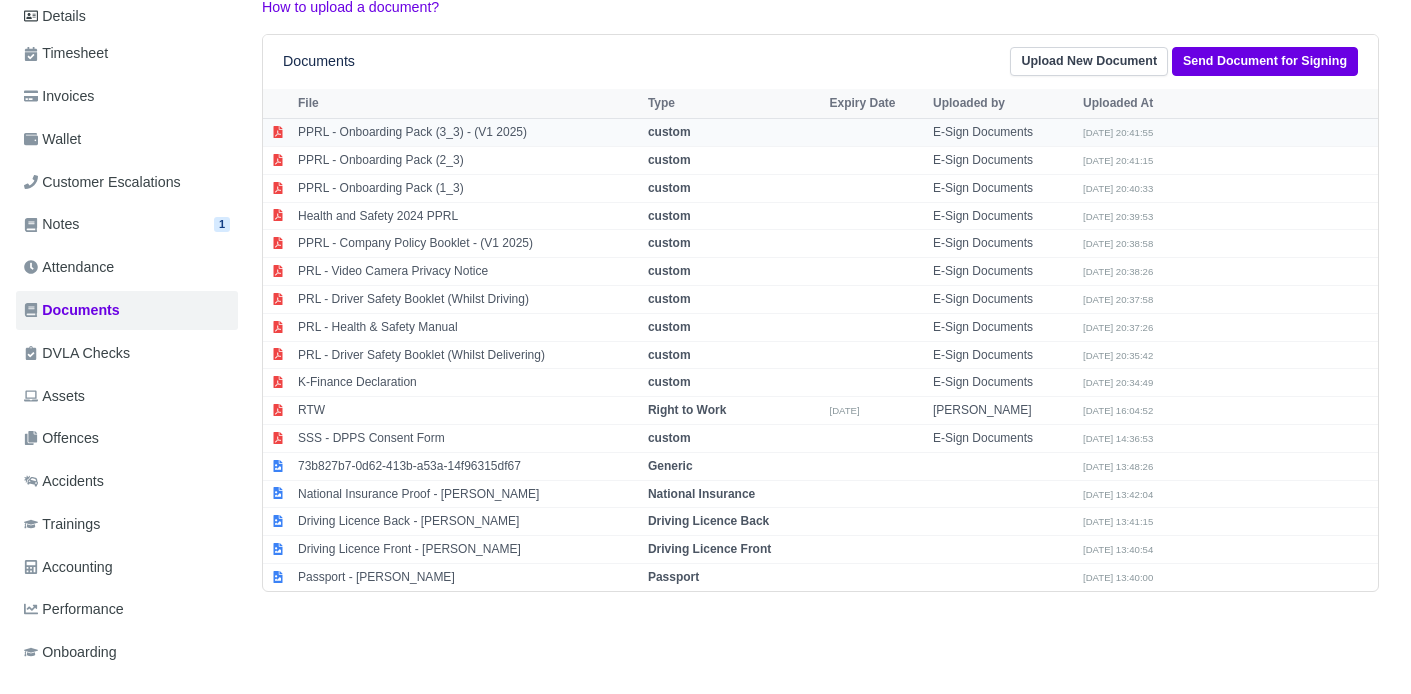 scroll, scrollTop: 319, scrollLeft: 0, axis: vertical 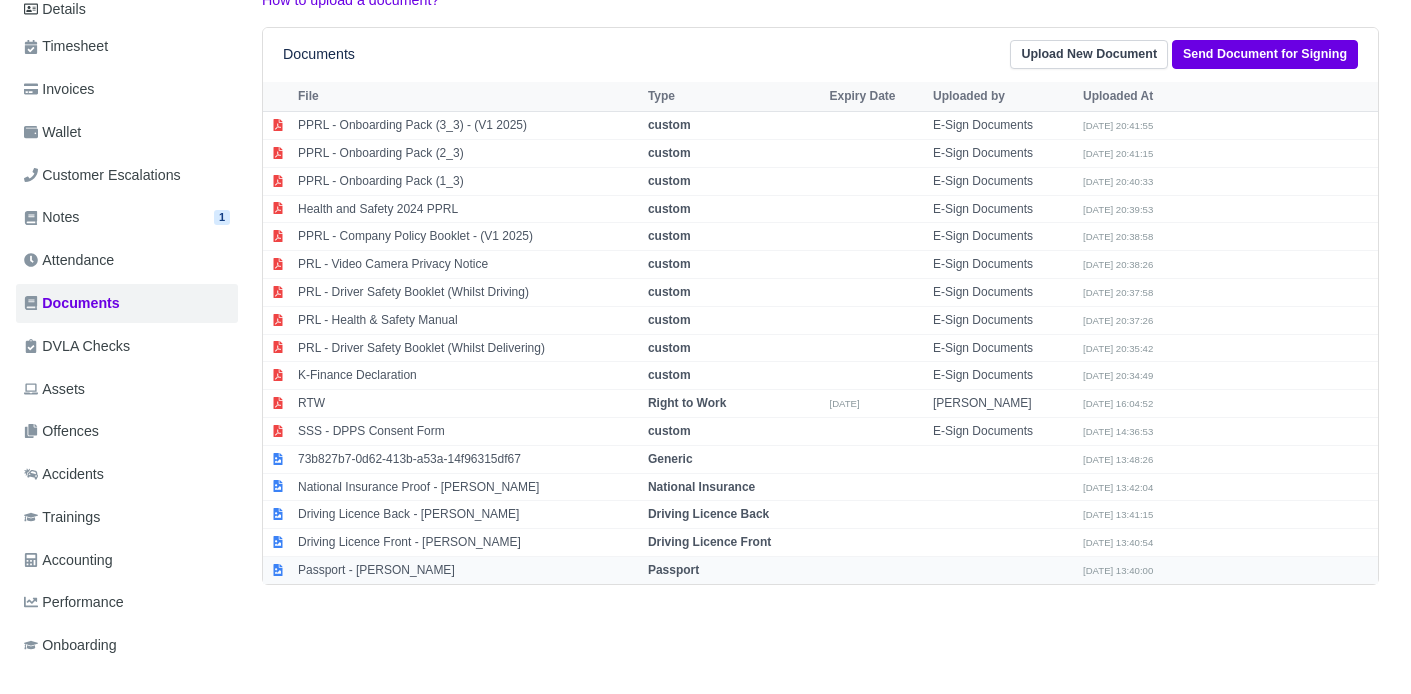 click on "Passport - [PERSON_NAME]" at bounding box center [468, 570] 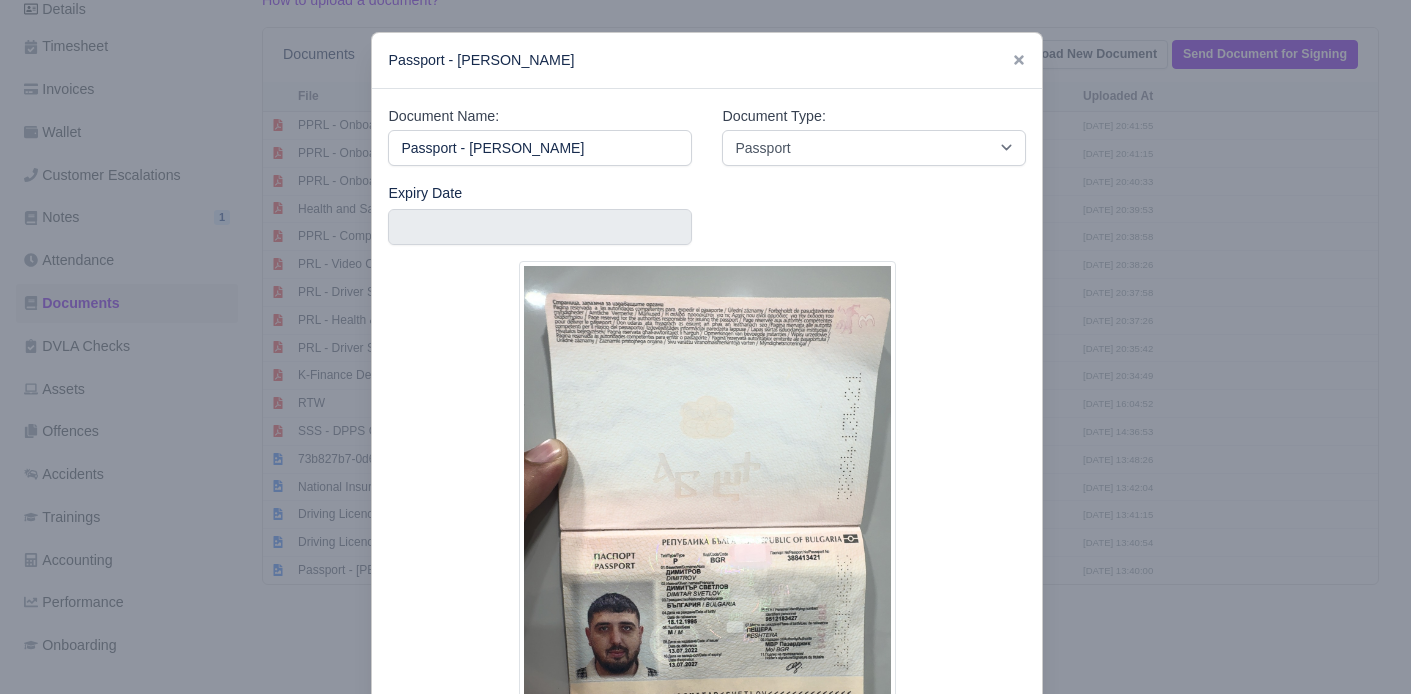 click at bounding box center (705, 347) 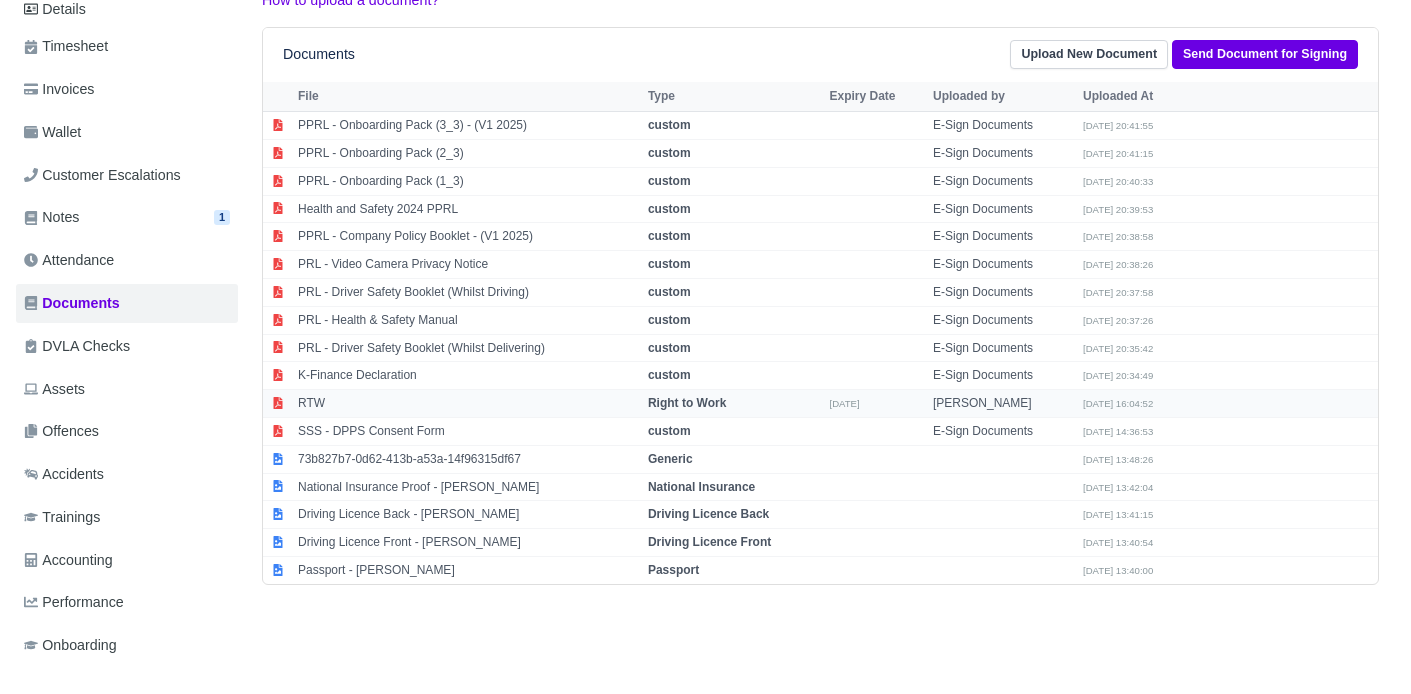 click on "RTW" at bounding box center [468, 404] 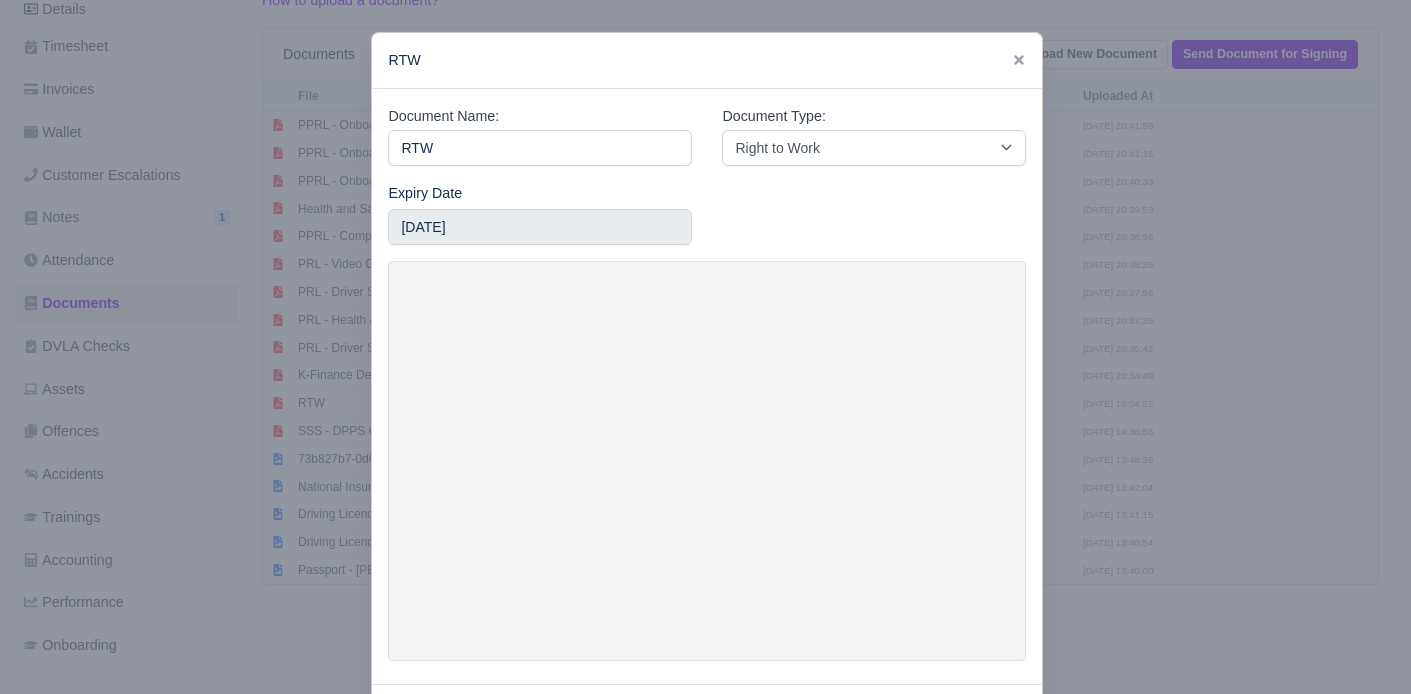 click at bounding box center (705, 347) 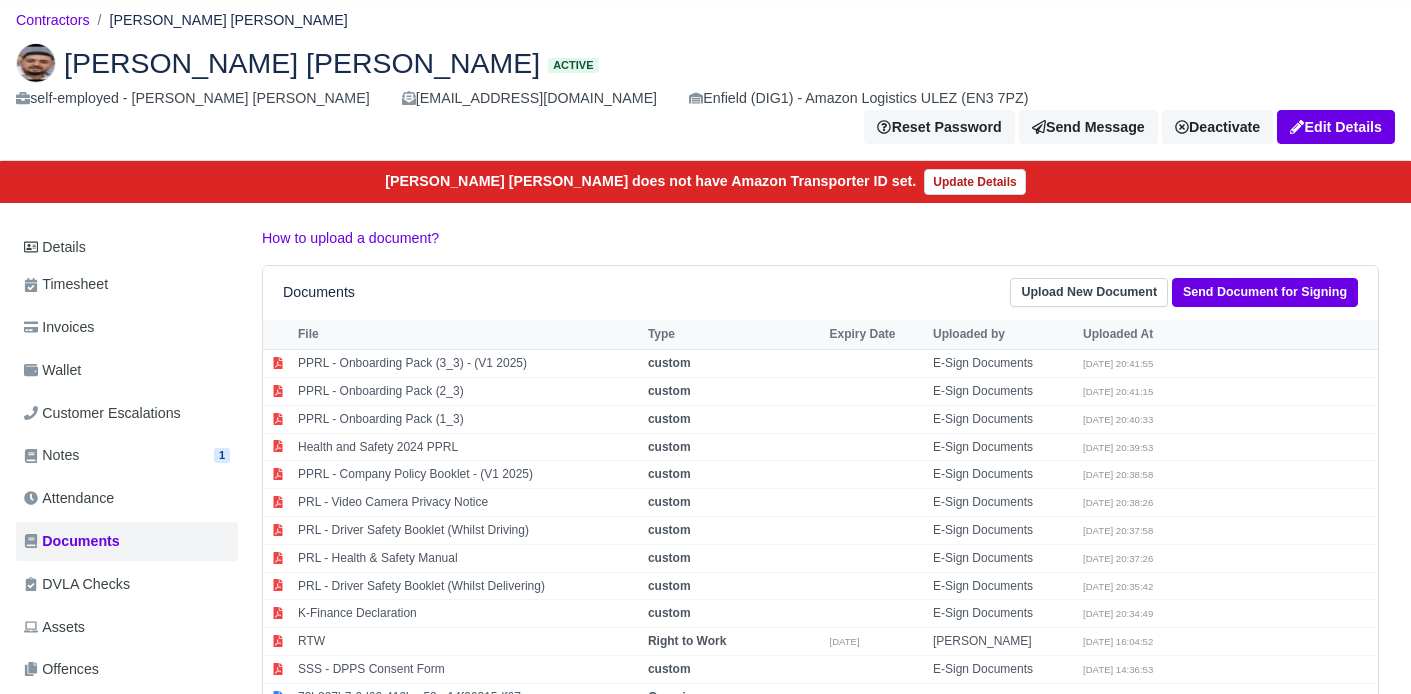 scroll, scrollTop: 0, scrollLeft: 0, axis: both 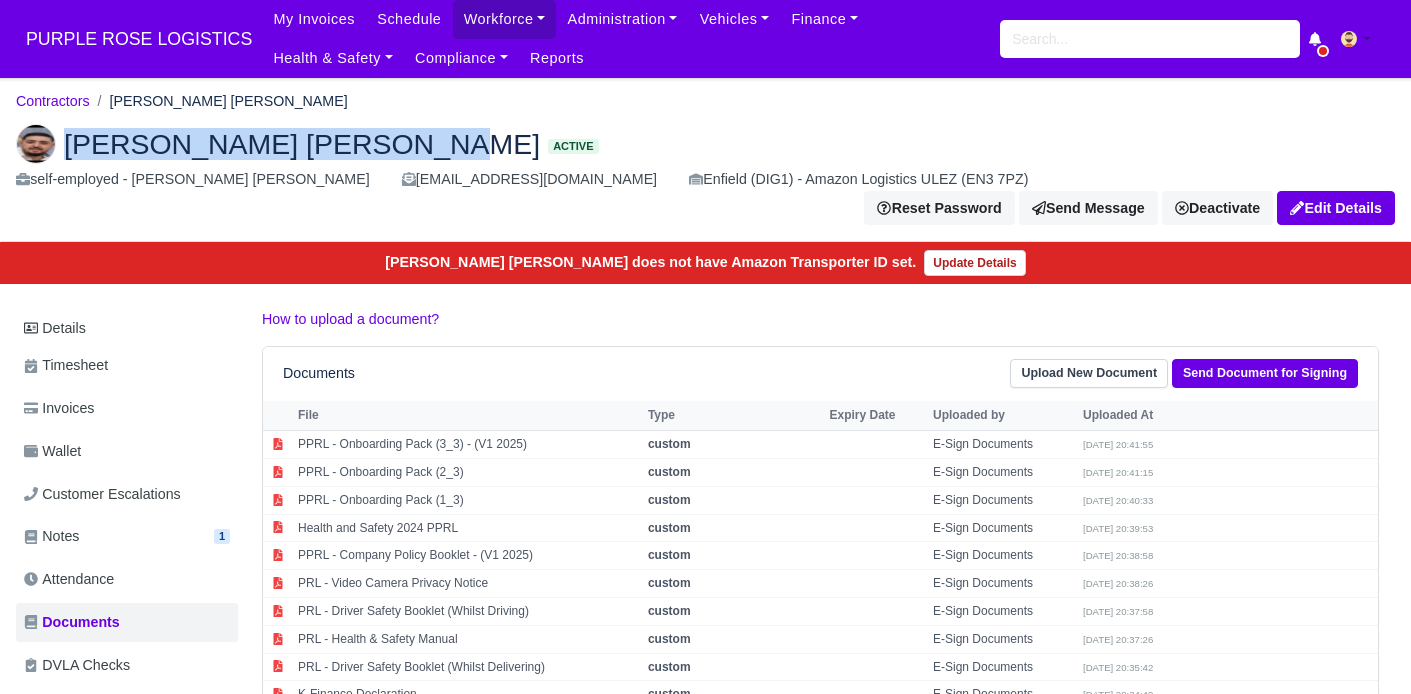 drag, startPoint x: 66, startPoint y: 144, endPoint x: 368, endPoint y: 132, distance: 302.2383 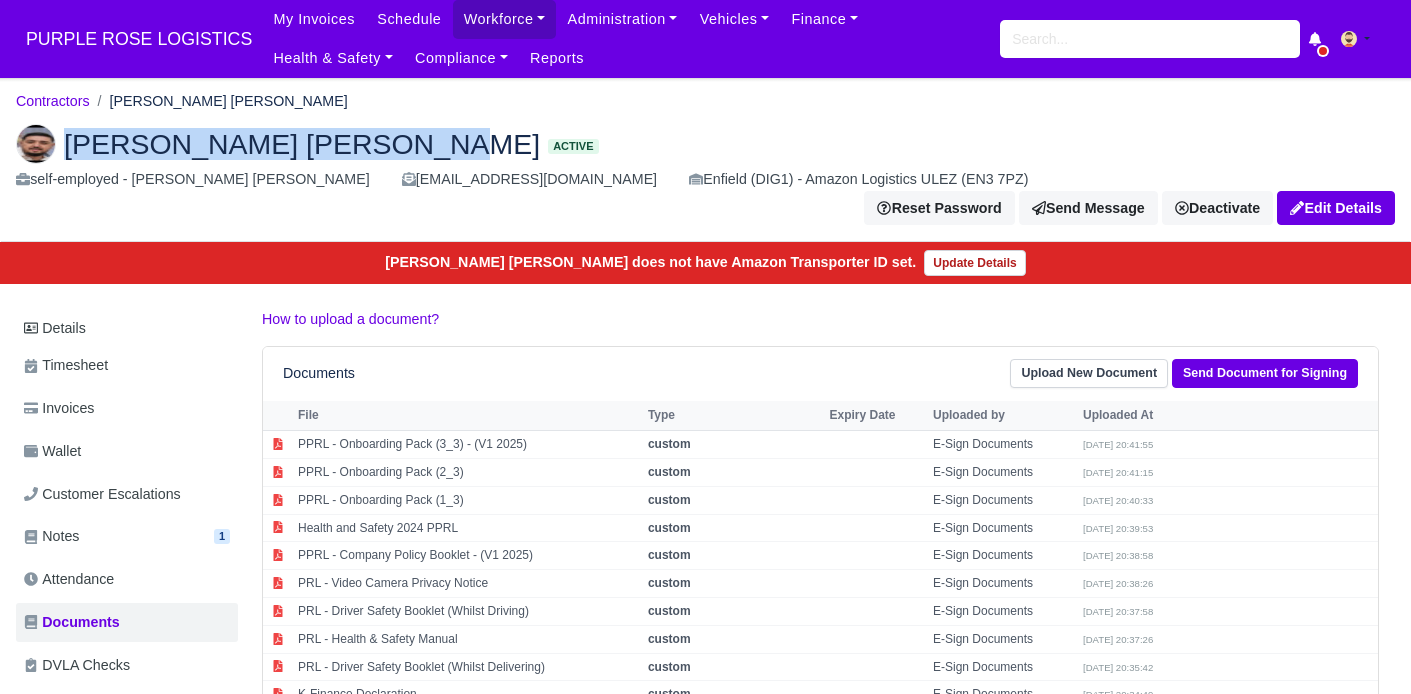 click on "[PERSON_NAME] [PERSON_NAME]
Active" at bounding box center (705, 144) 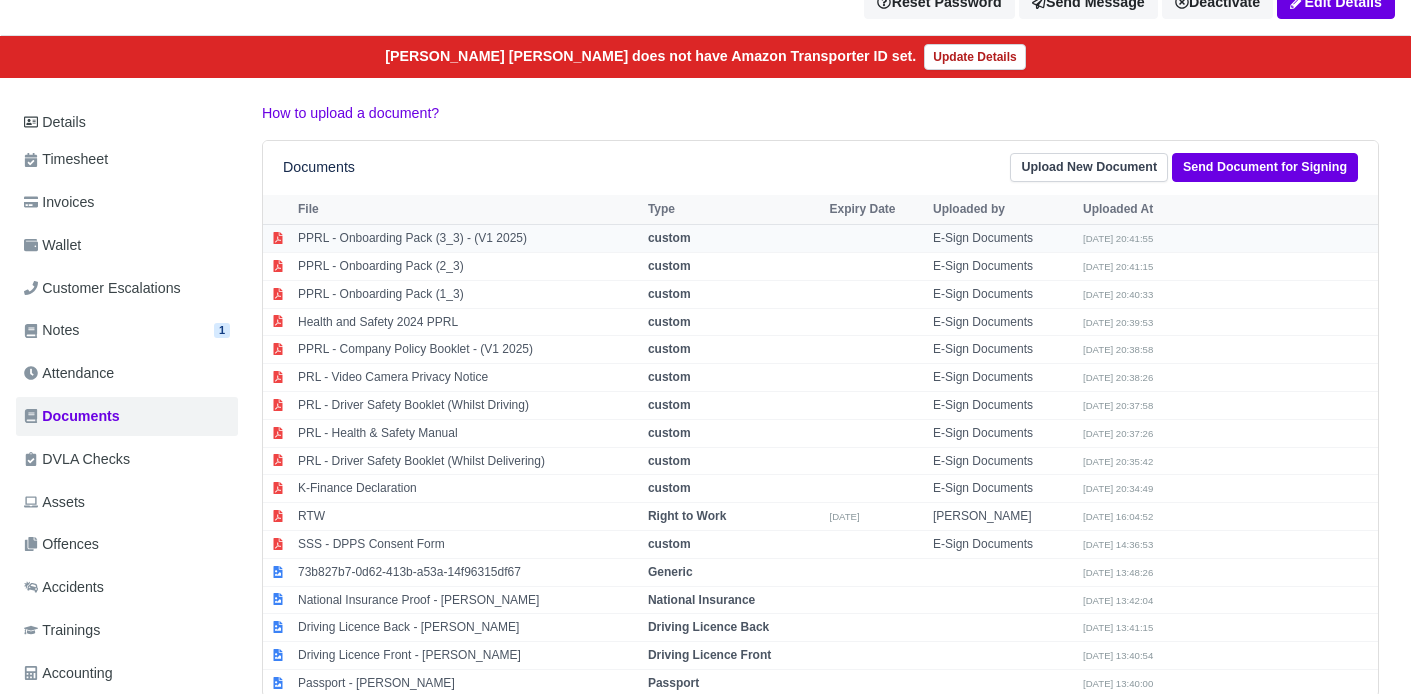 scroll, scrollTop: 319, scrollLeft: 0, axis: vertical 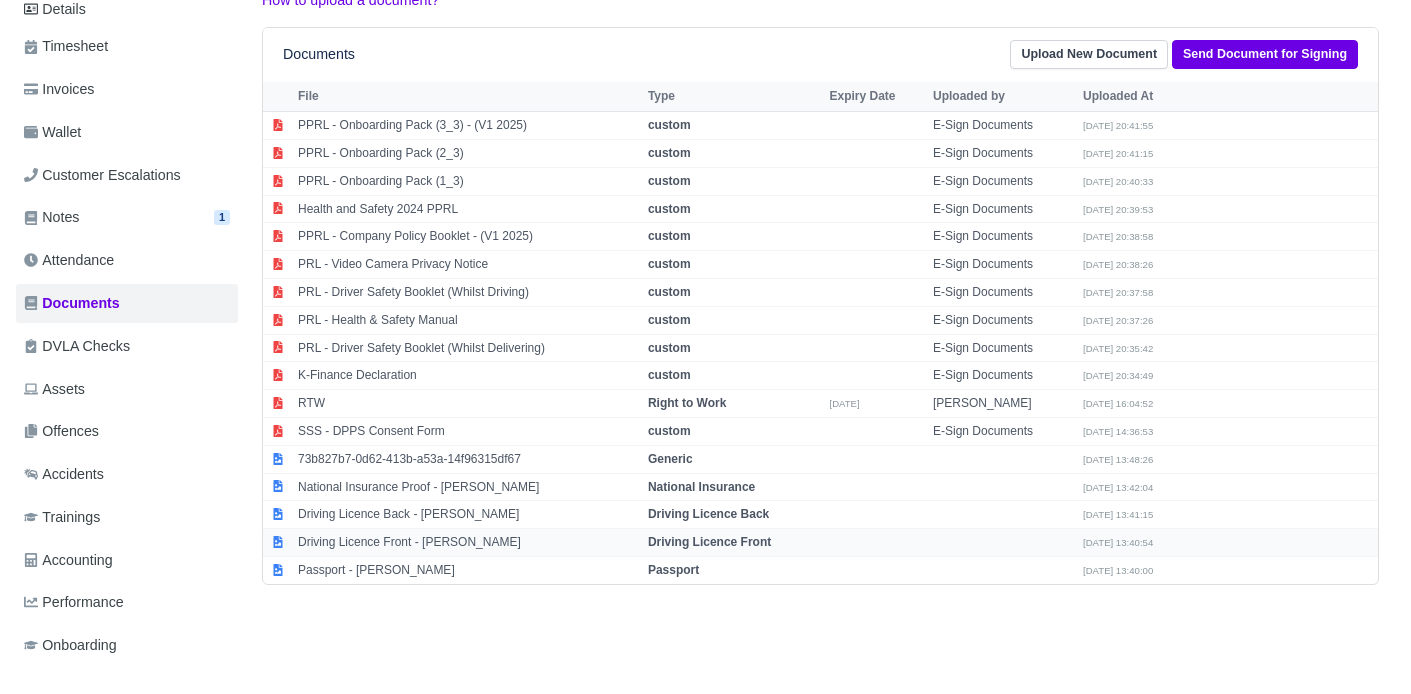 click on "Driving Licence Front - [PERSON_NAME]" at bounding box center (468, 543) 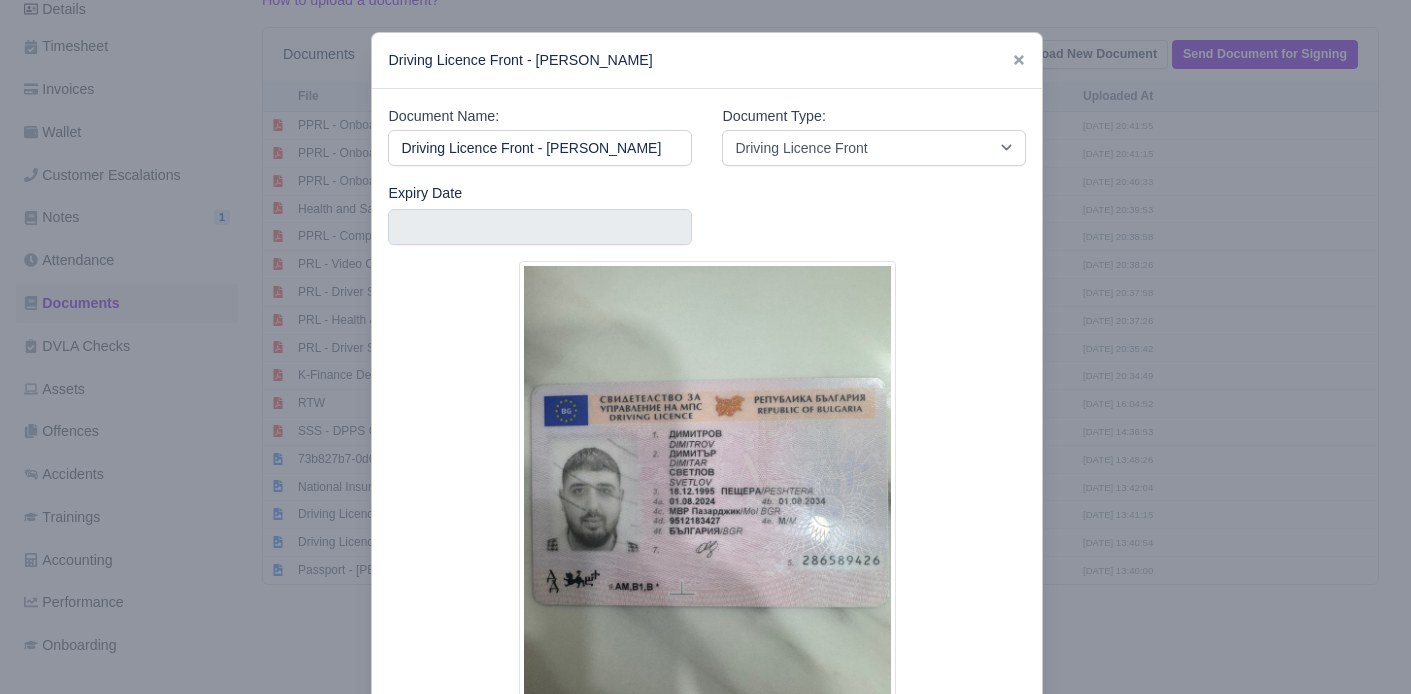 click at bounding box center (705, 347) 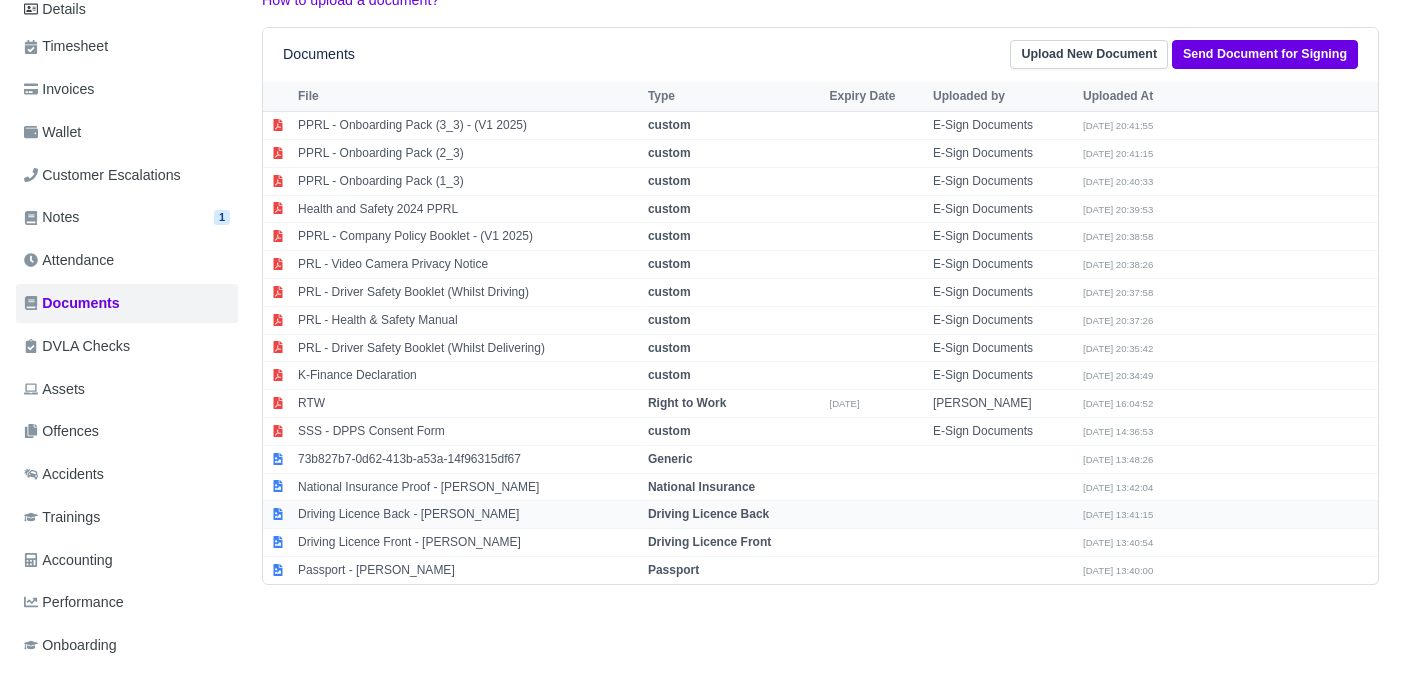 click on "Driving Licence Back - [PERSON_NAME]" at bounding box center [468, 515] 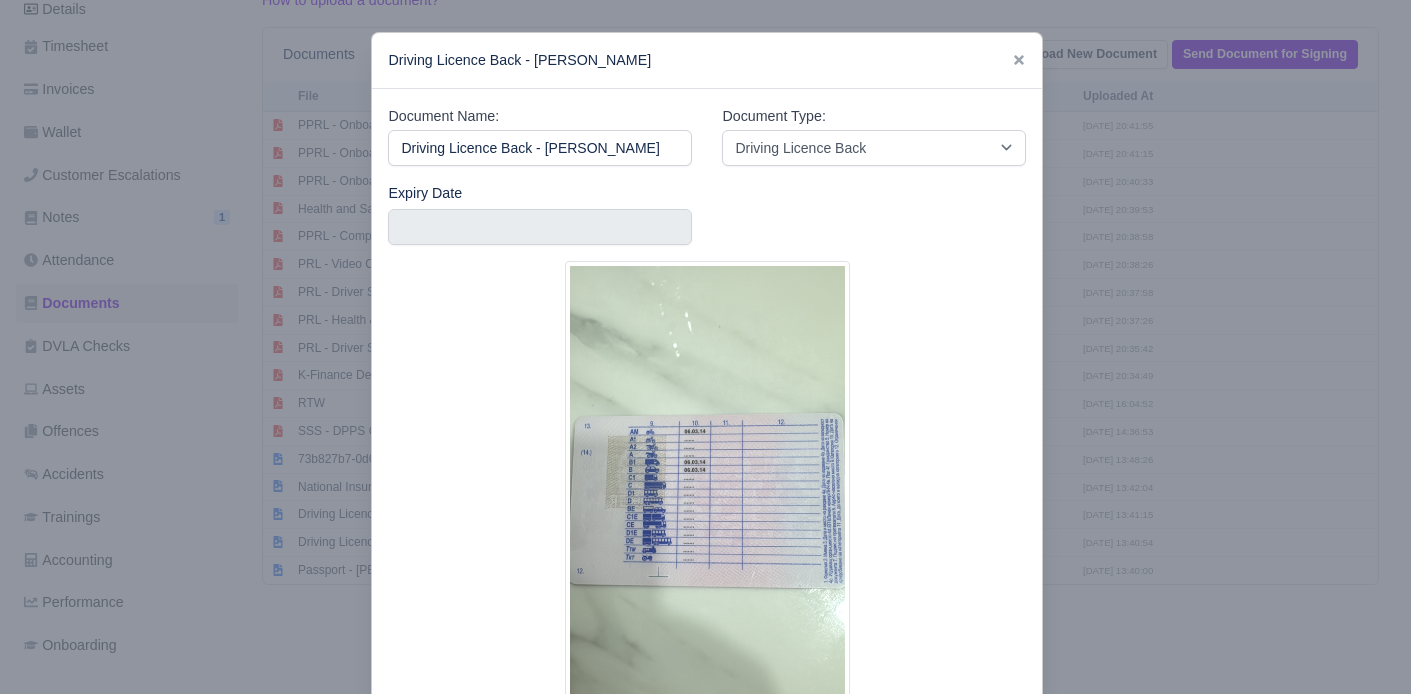 click at bounding box center [705, 347] 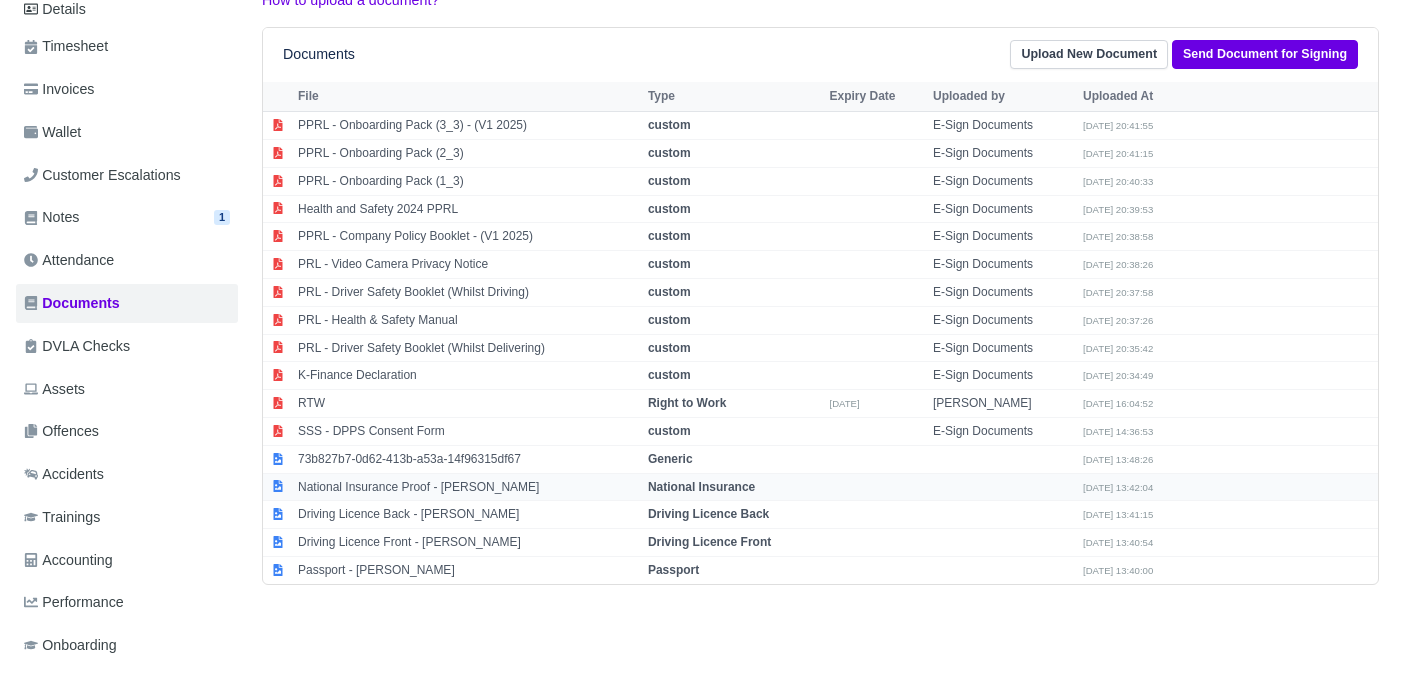 click on "National Insurance Proof - [PERSON_NAME]" at bounding box center [468, 487] 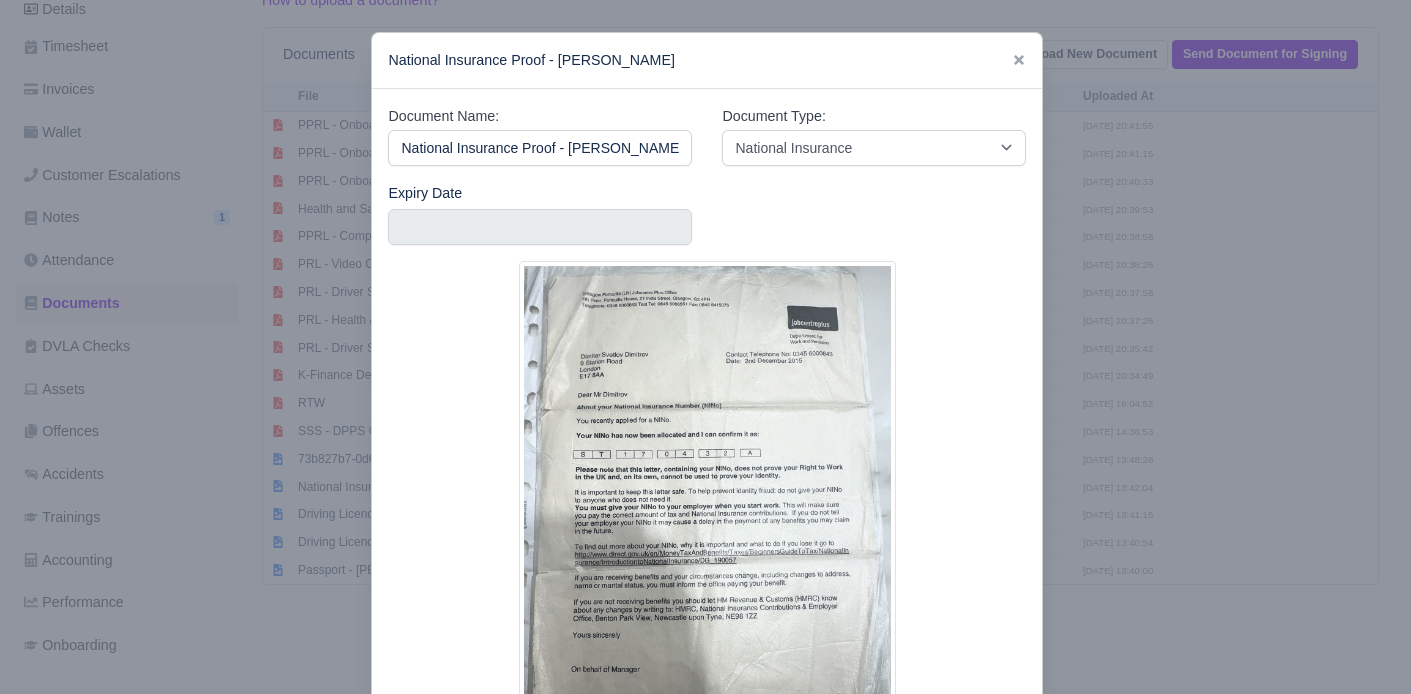 click at bounding box center (705, 347) 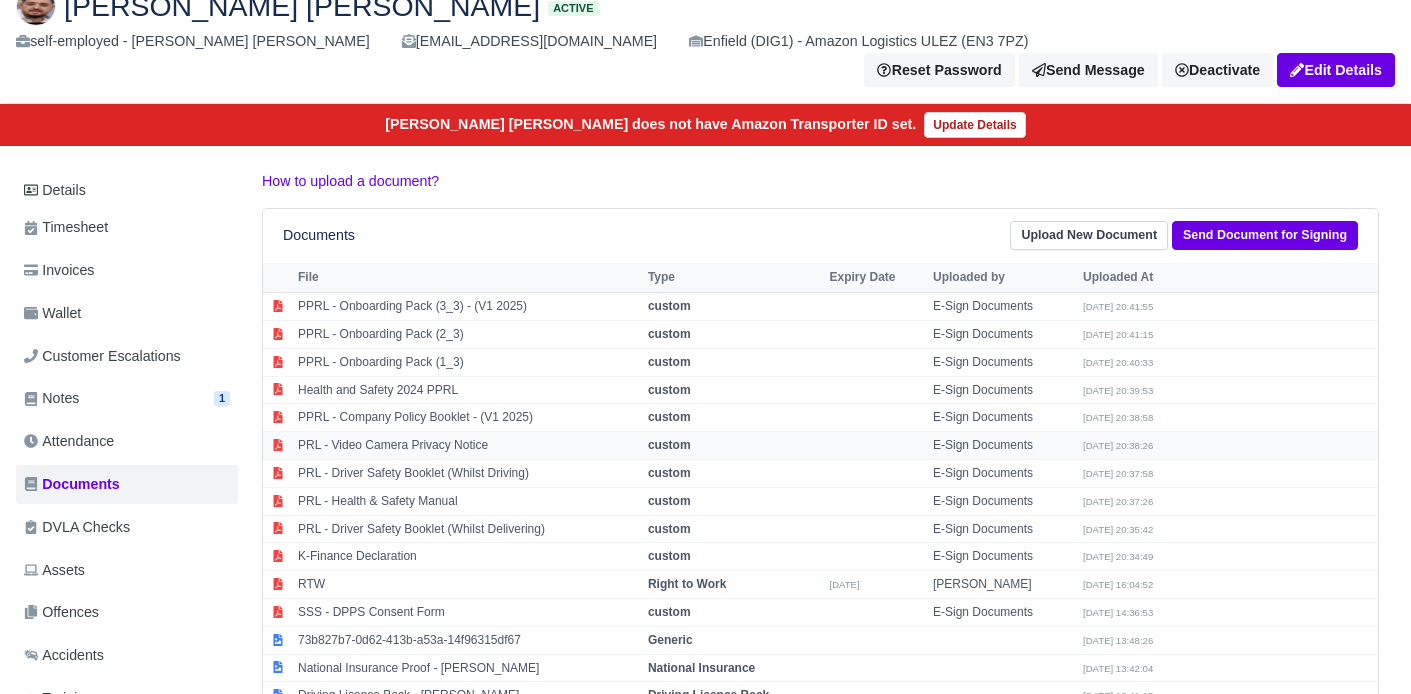 scroll, scrollTop: 0, scrollLeft: 0, axis: both 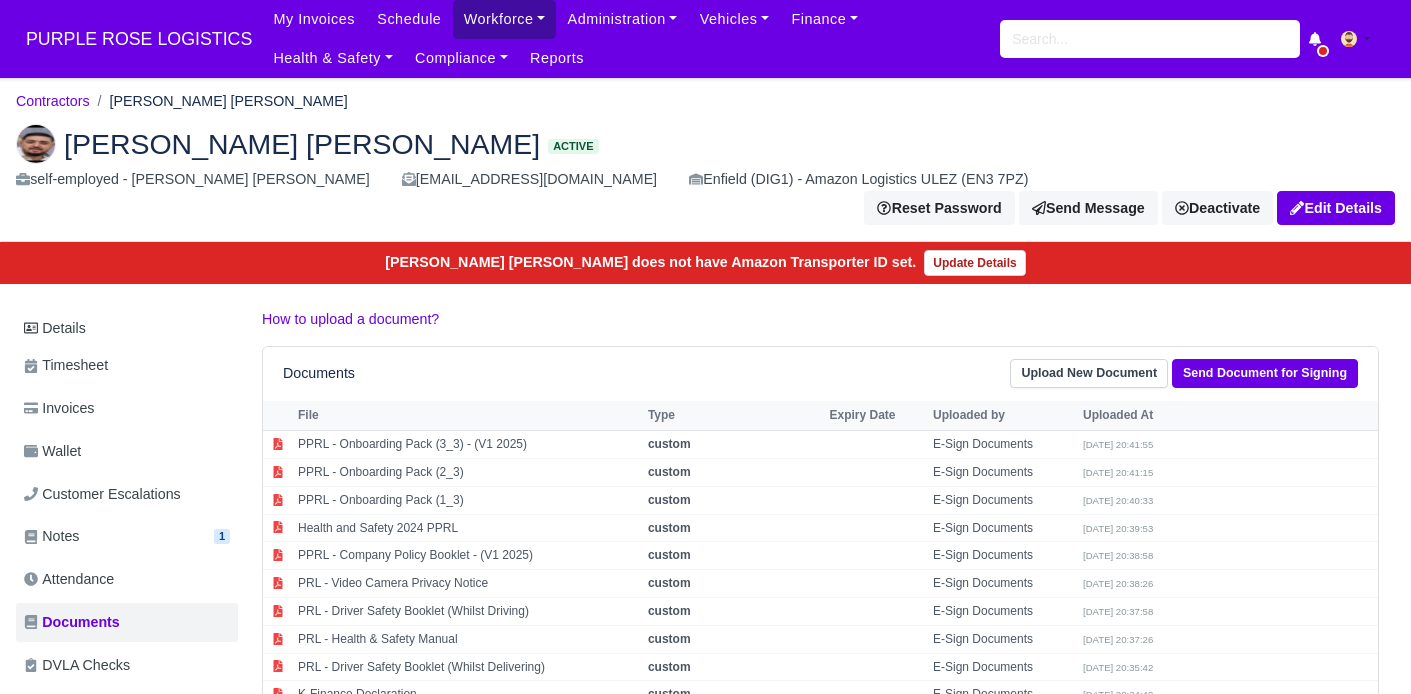 click on "Workforce" at bounding box center (505, 19) 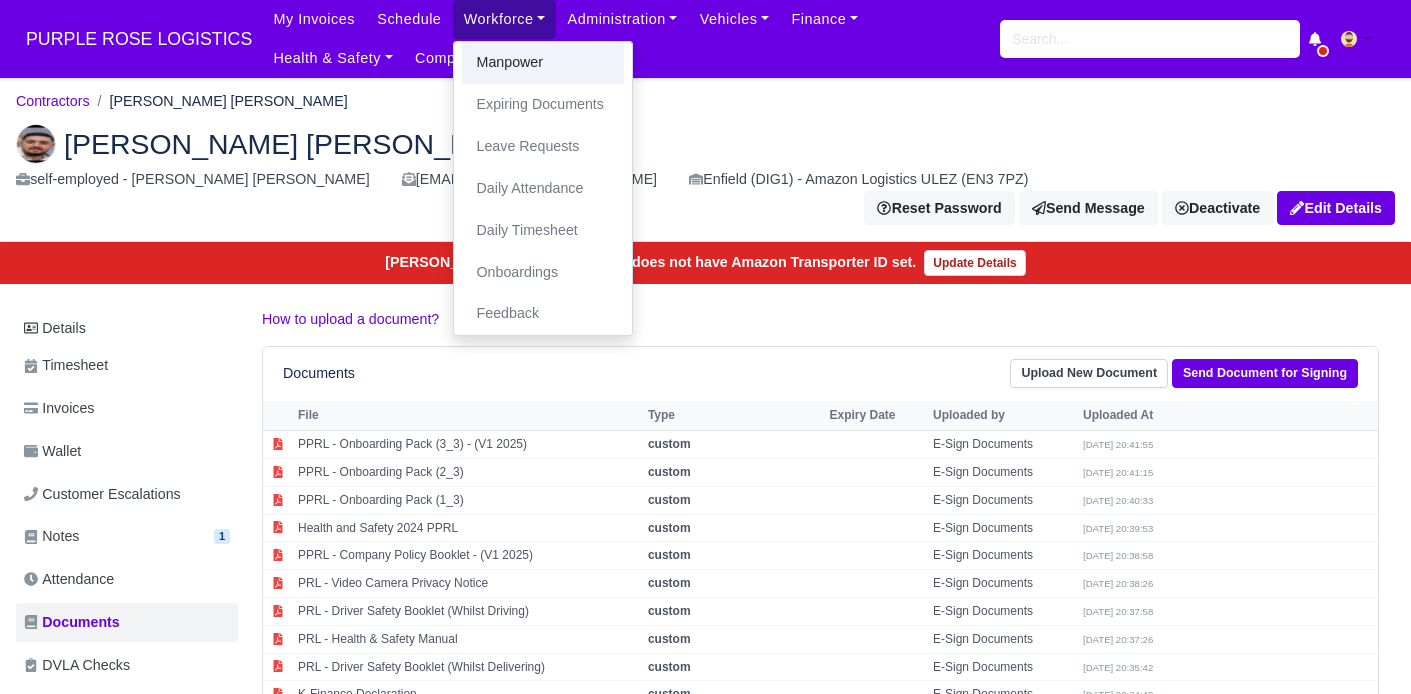 click on "Manpower" at bounding box center (543, 63) 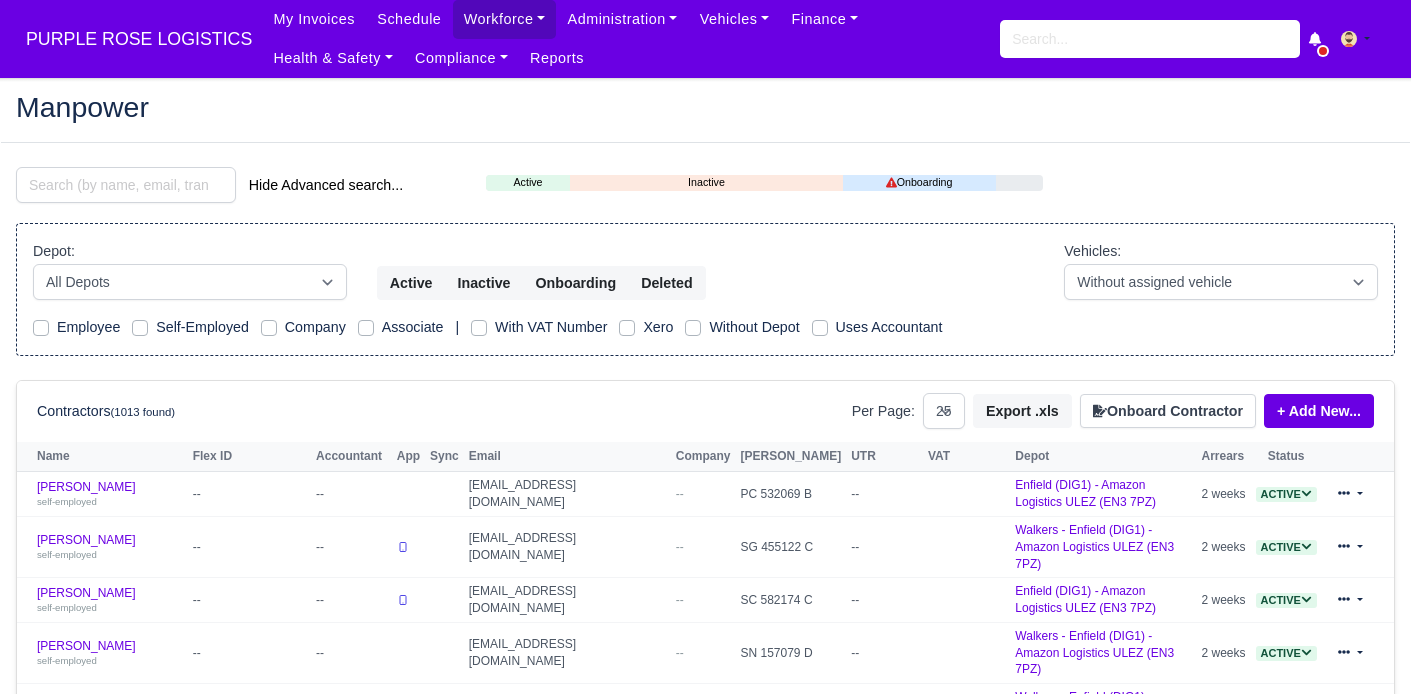 select on "25" 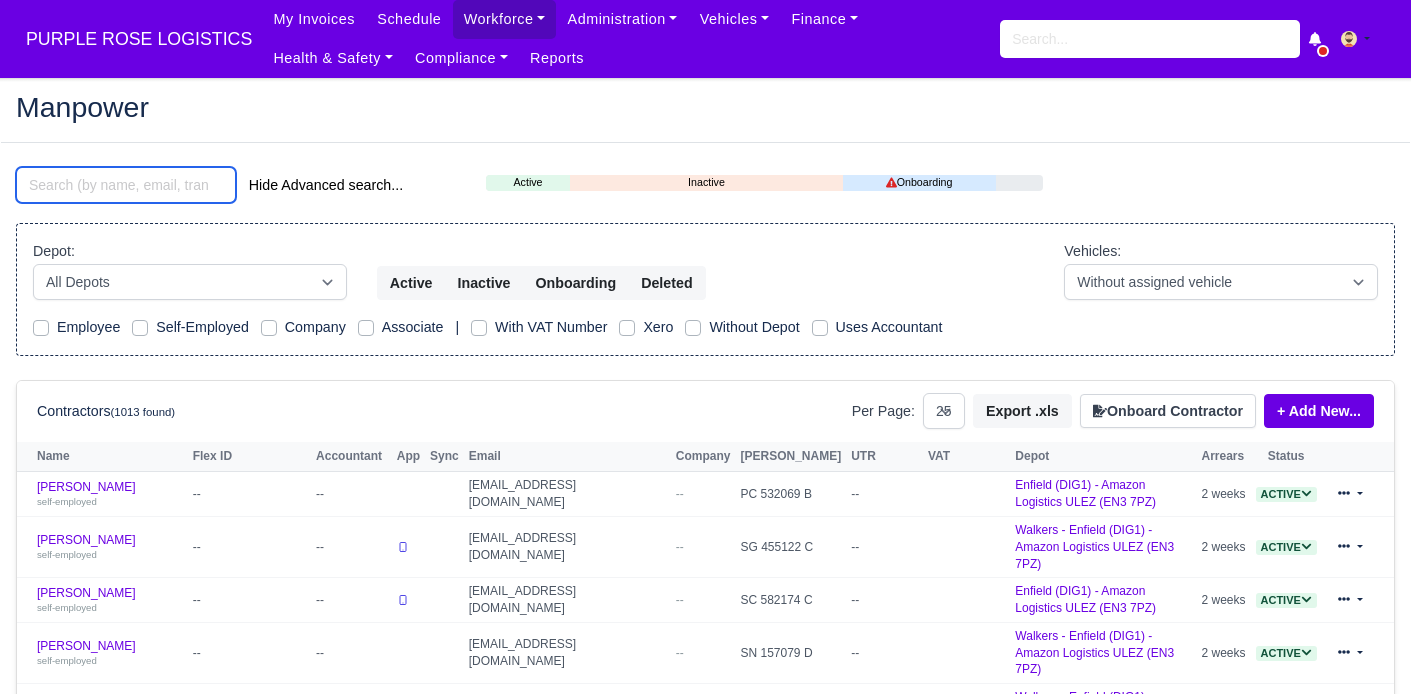 click at bounding box center [126, 185] 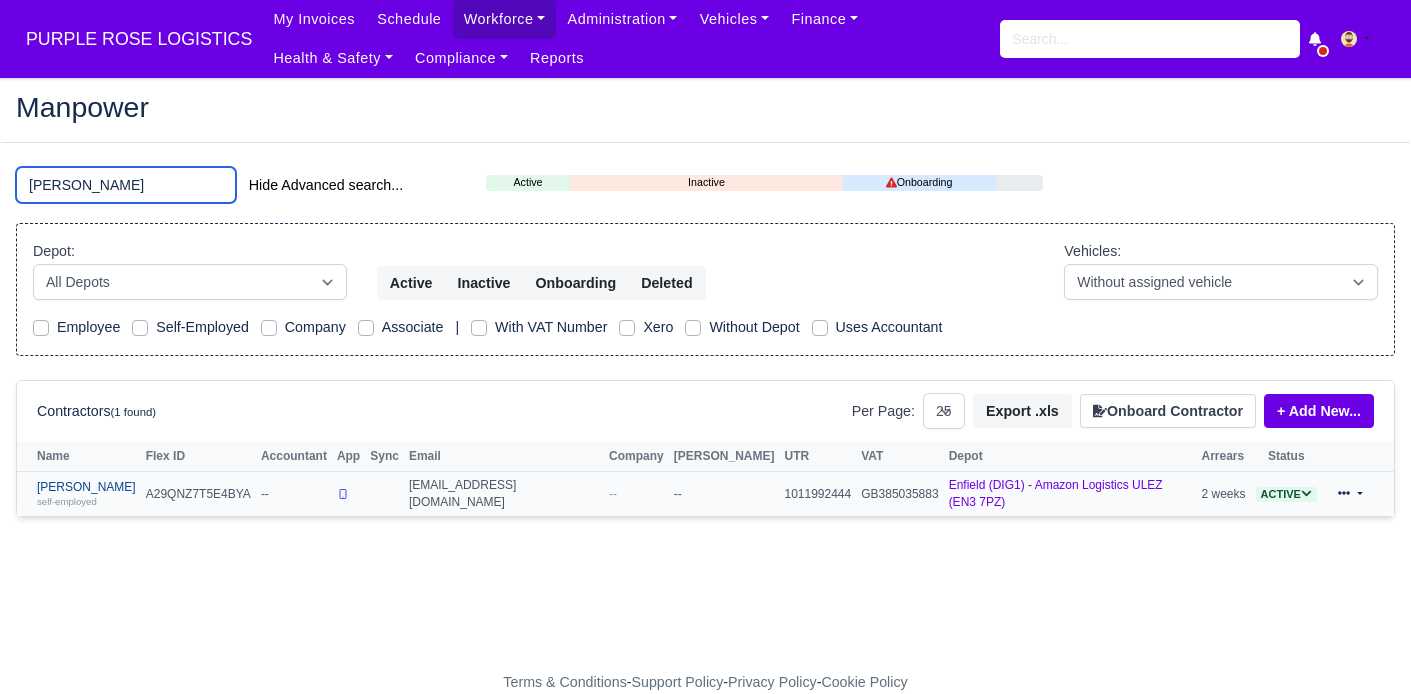 type on "[PERSON_NAME]" 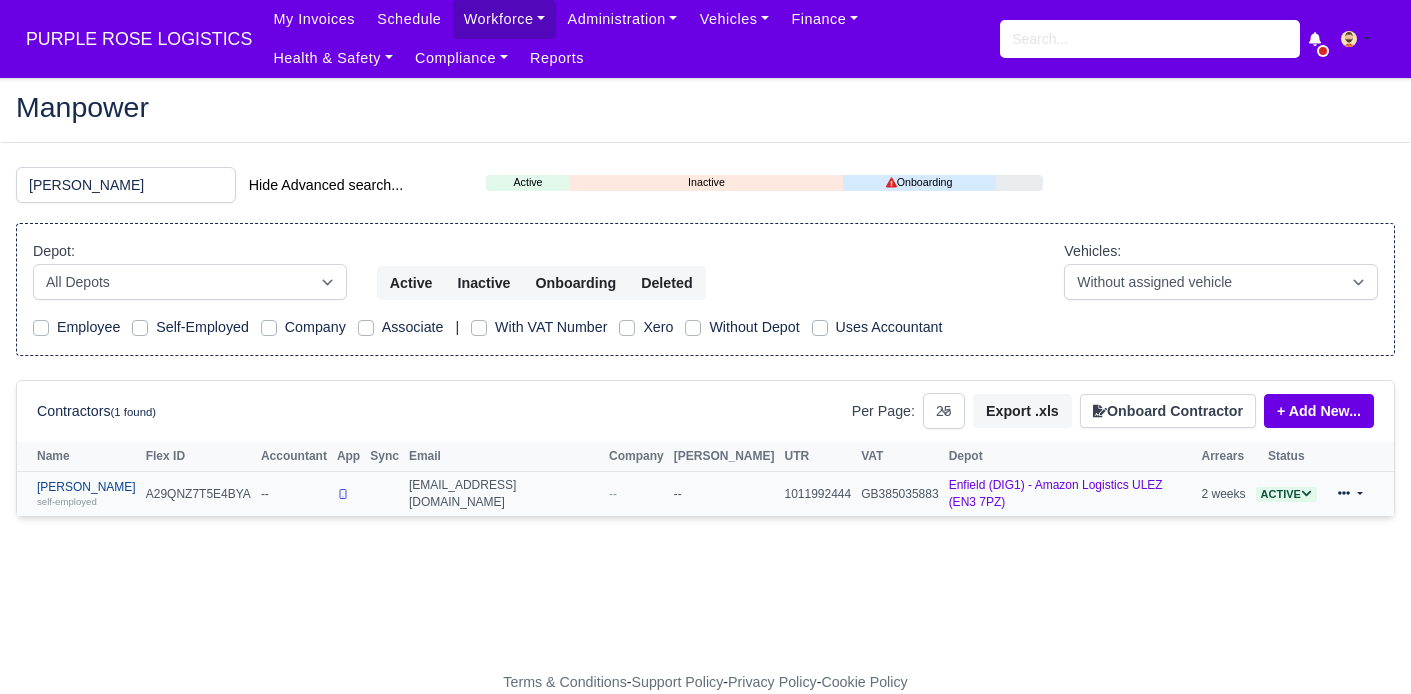 click on "[PERSON_NAME]
self-employed" at bounding box center [86, 494] 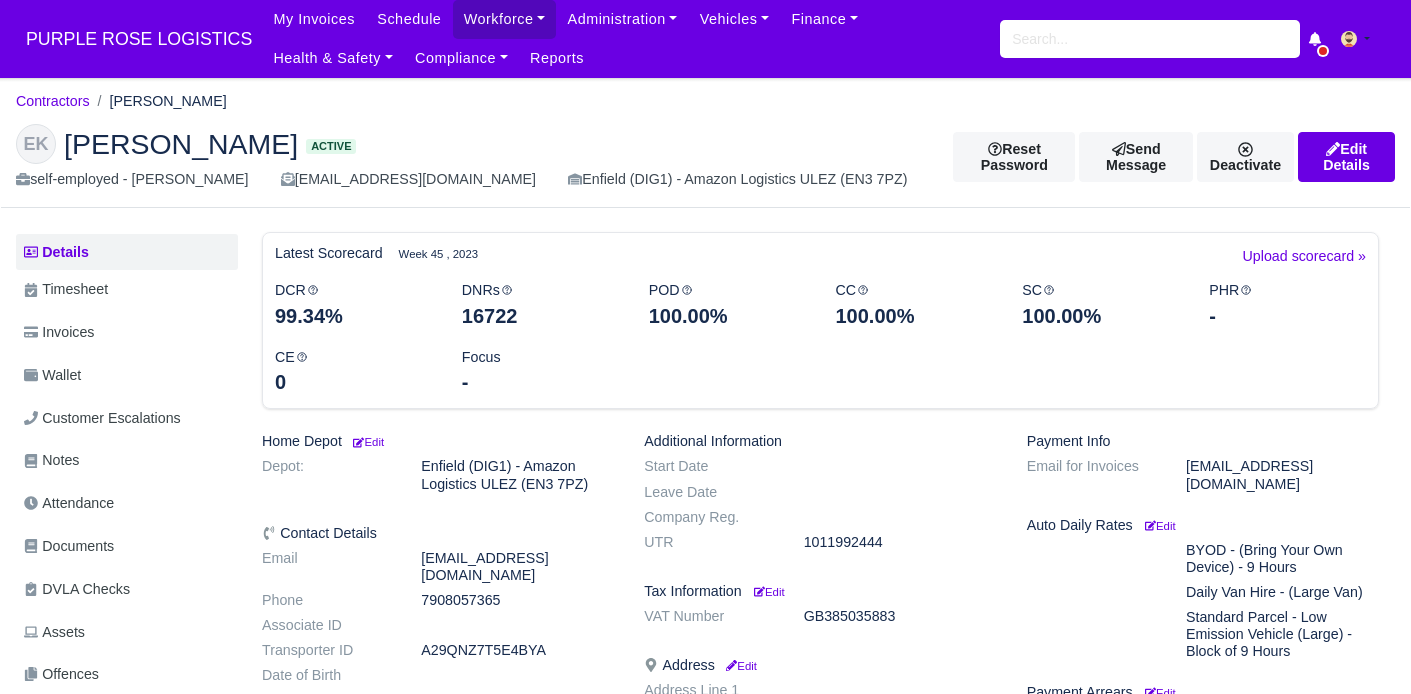scroll, scrollTop: 0, scrollLeft: 0, axis: both 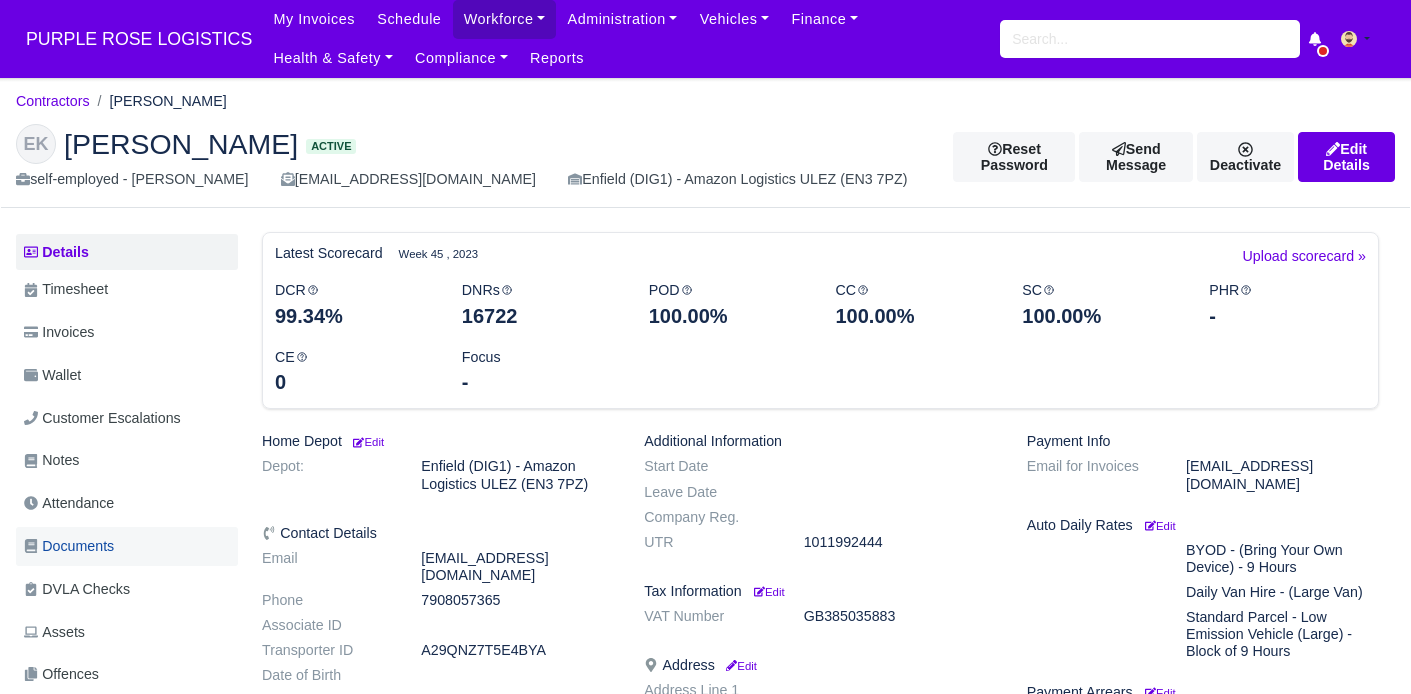 click on "Documents" at bounding box center [69, 546] 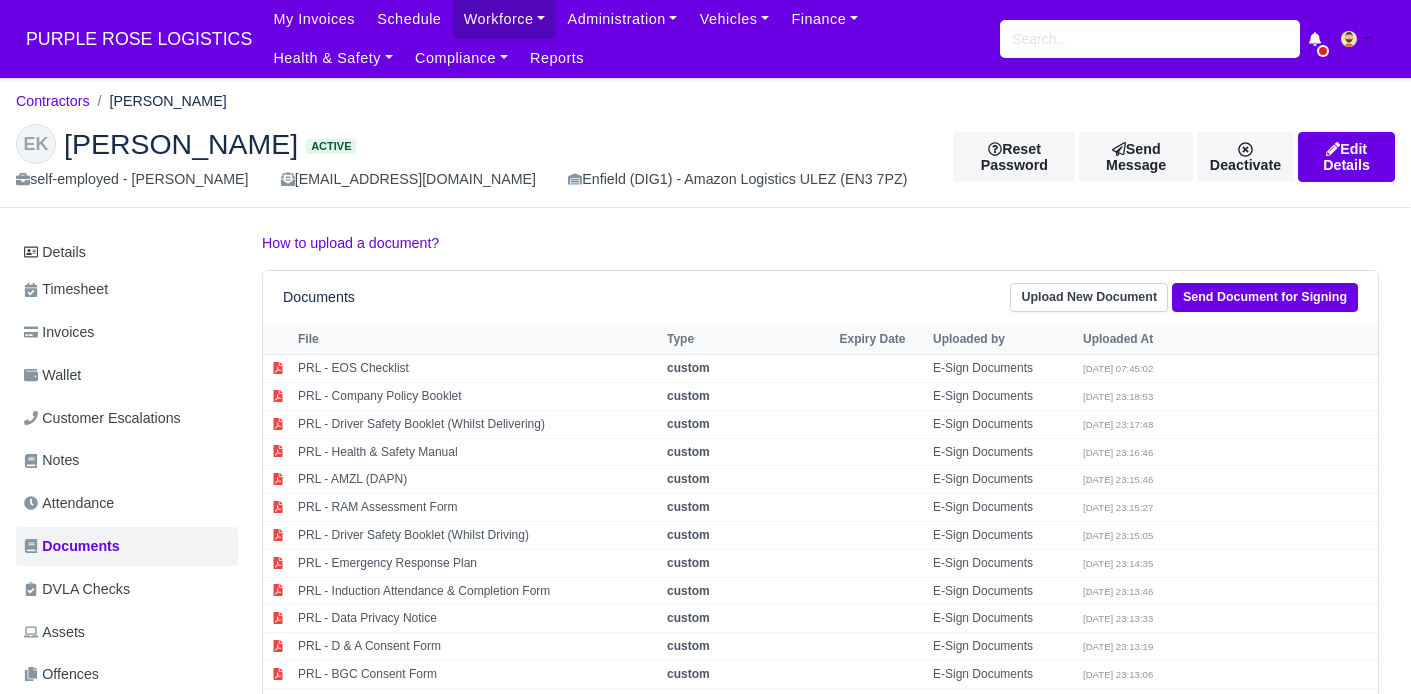 scroll, scrollTop: 0, scrollLeft: 0, axis: both 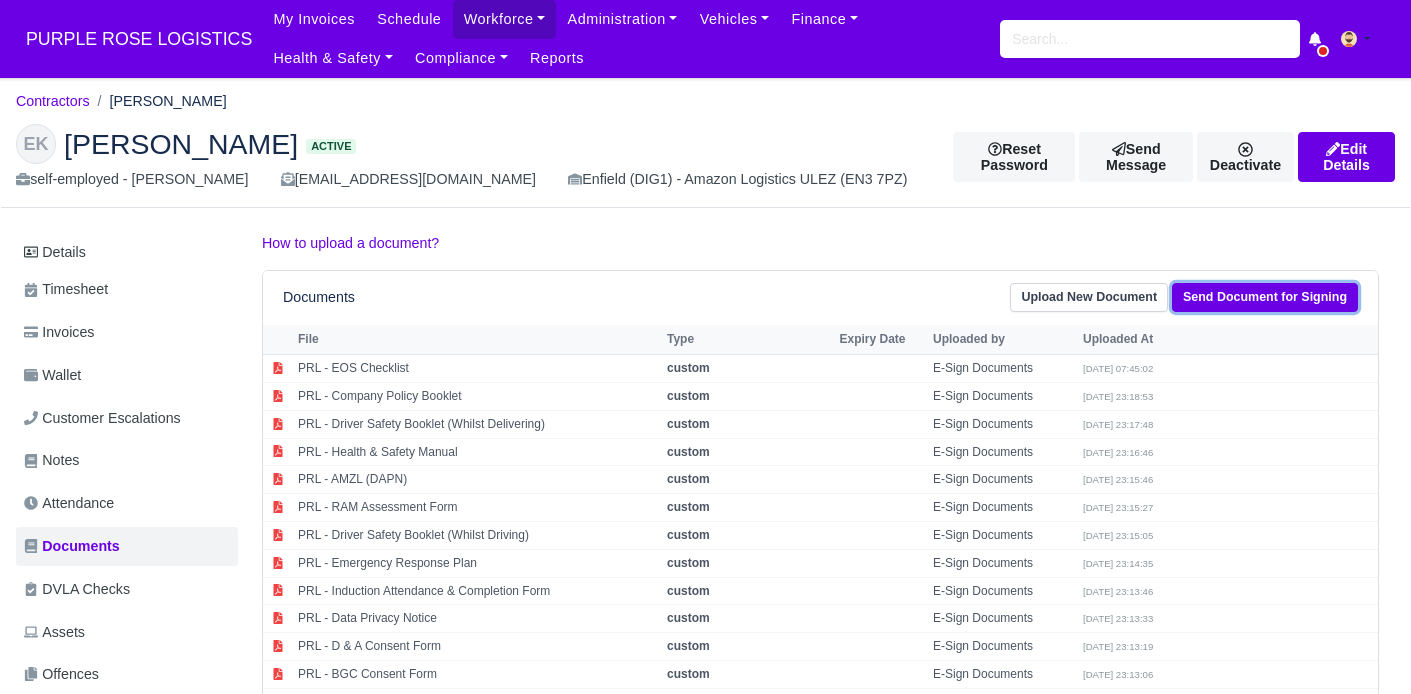 click on "Send Document for Signing" at bounding box center (1265, 297) 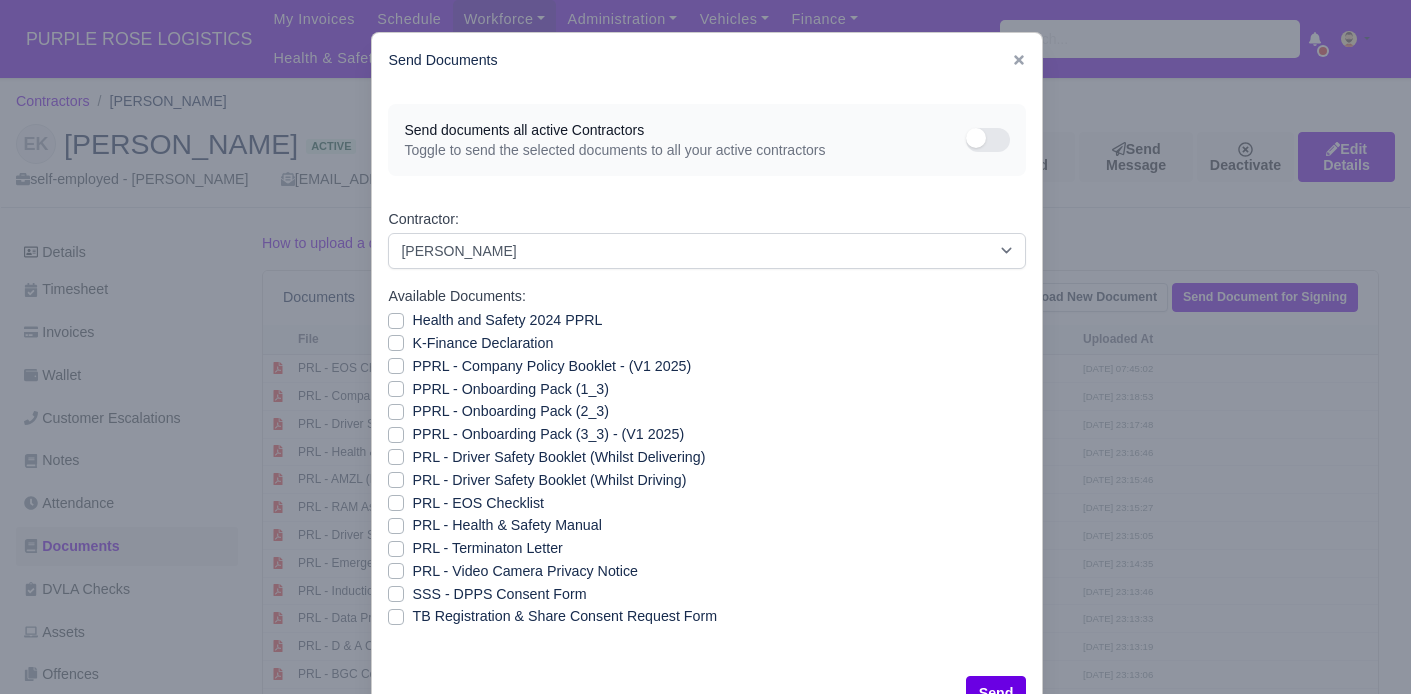 click on "Health and Safety 2024 PPRL" at bounding box center [507, 320] 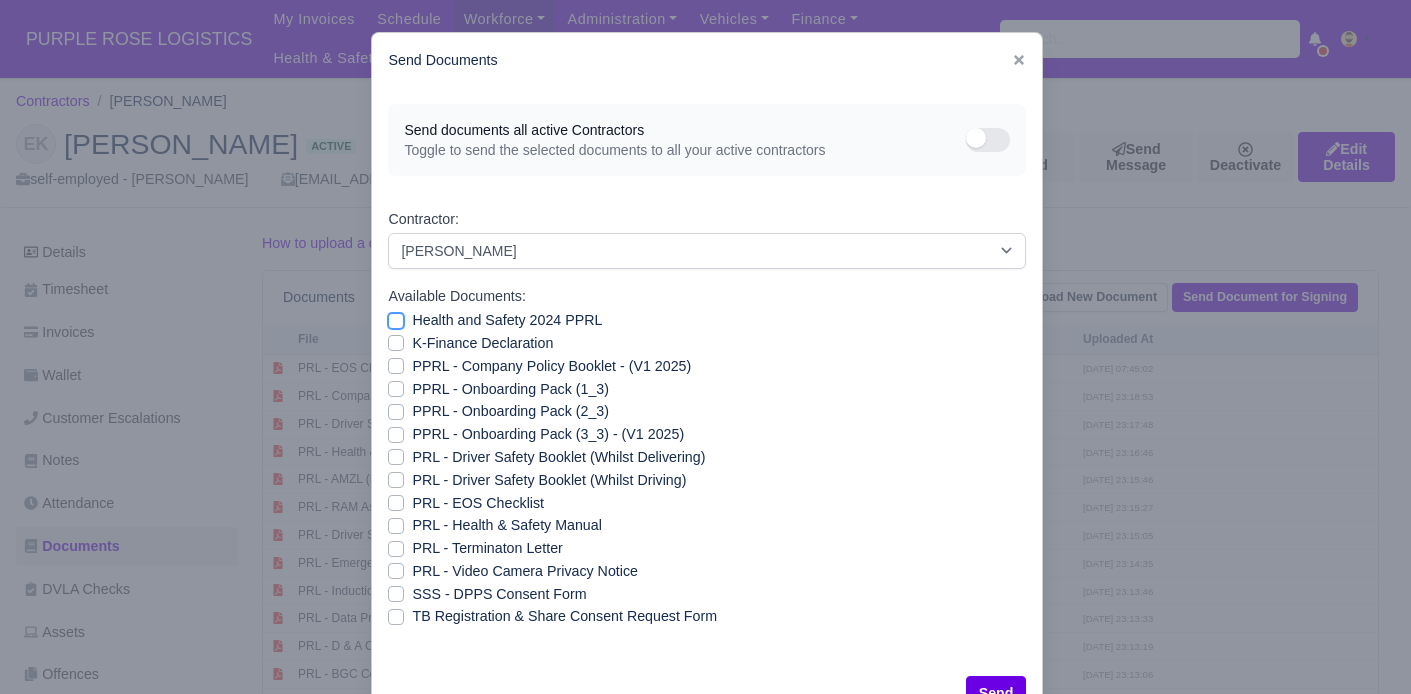 checkbox on "true" 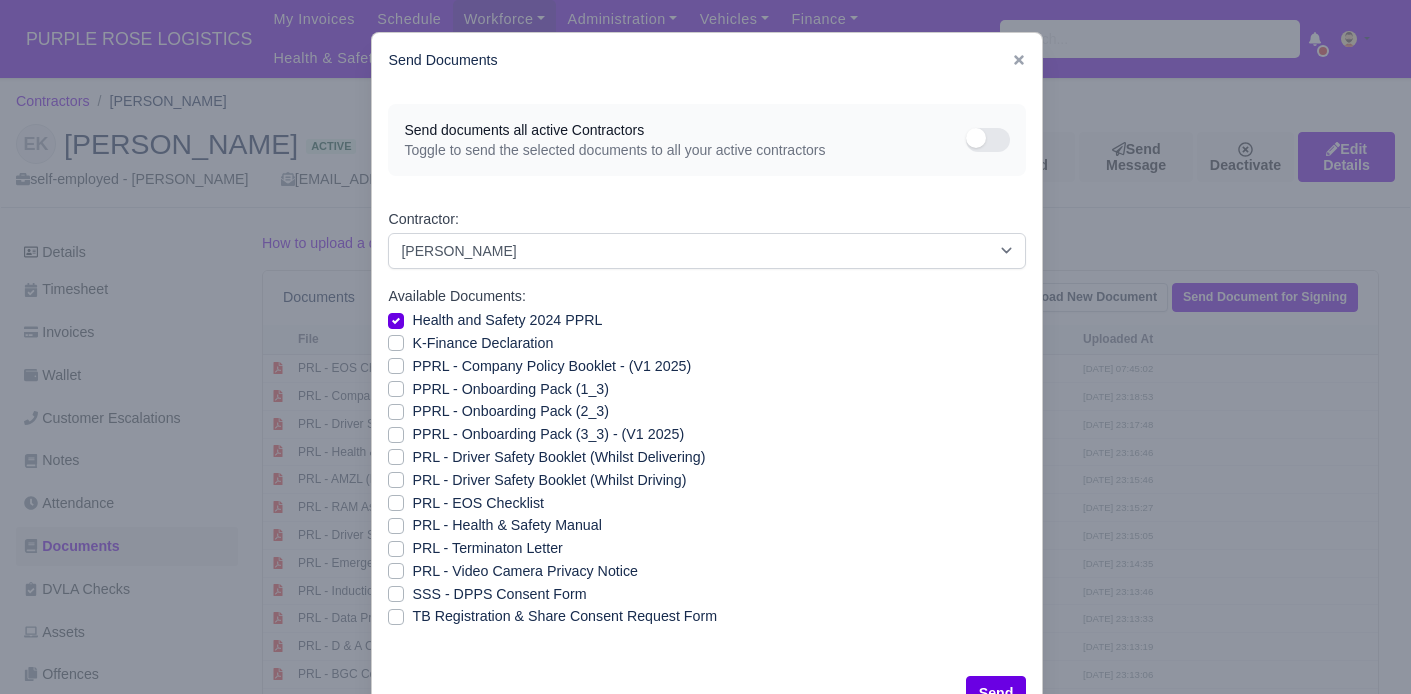 click on "K-Finance Declaration" at bounding box center (482, 343) 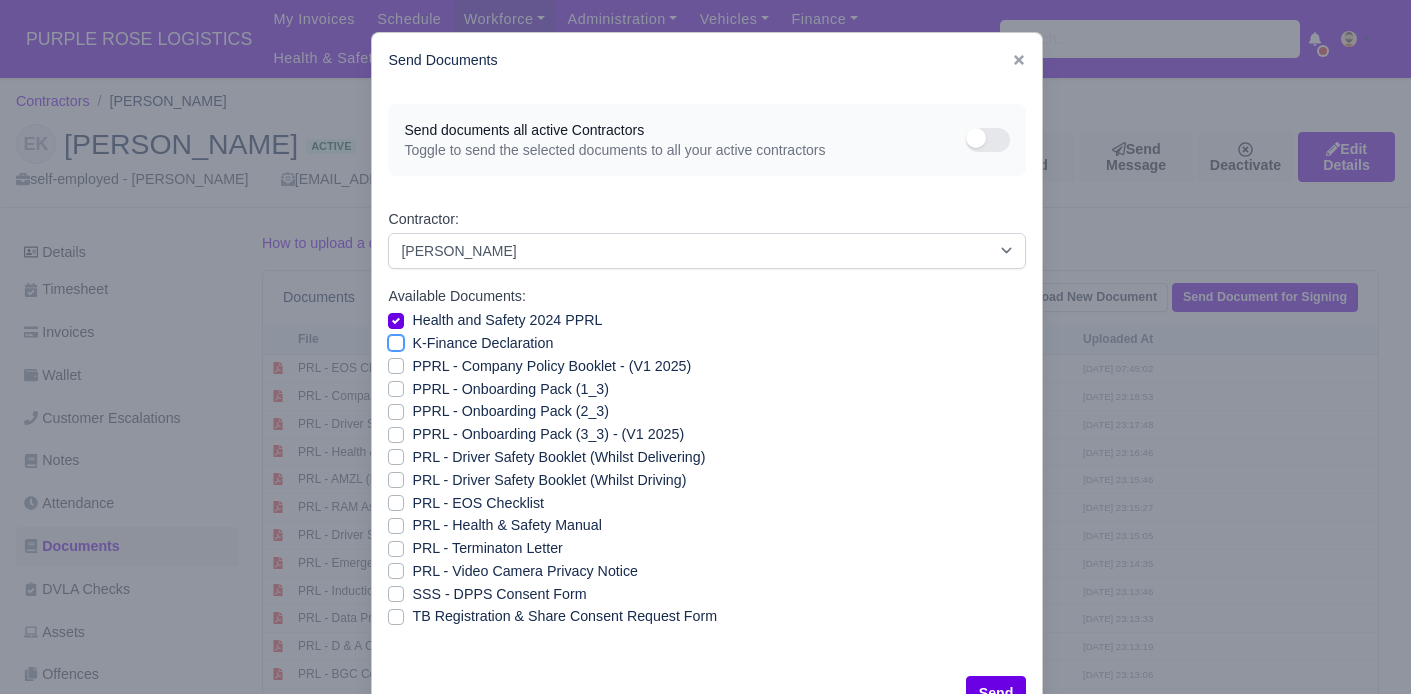 click on "K-Finance Declaration" at bounding box center (396, 340) 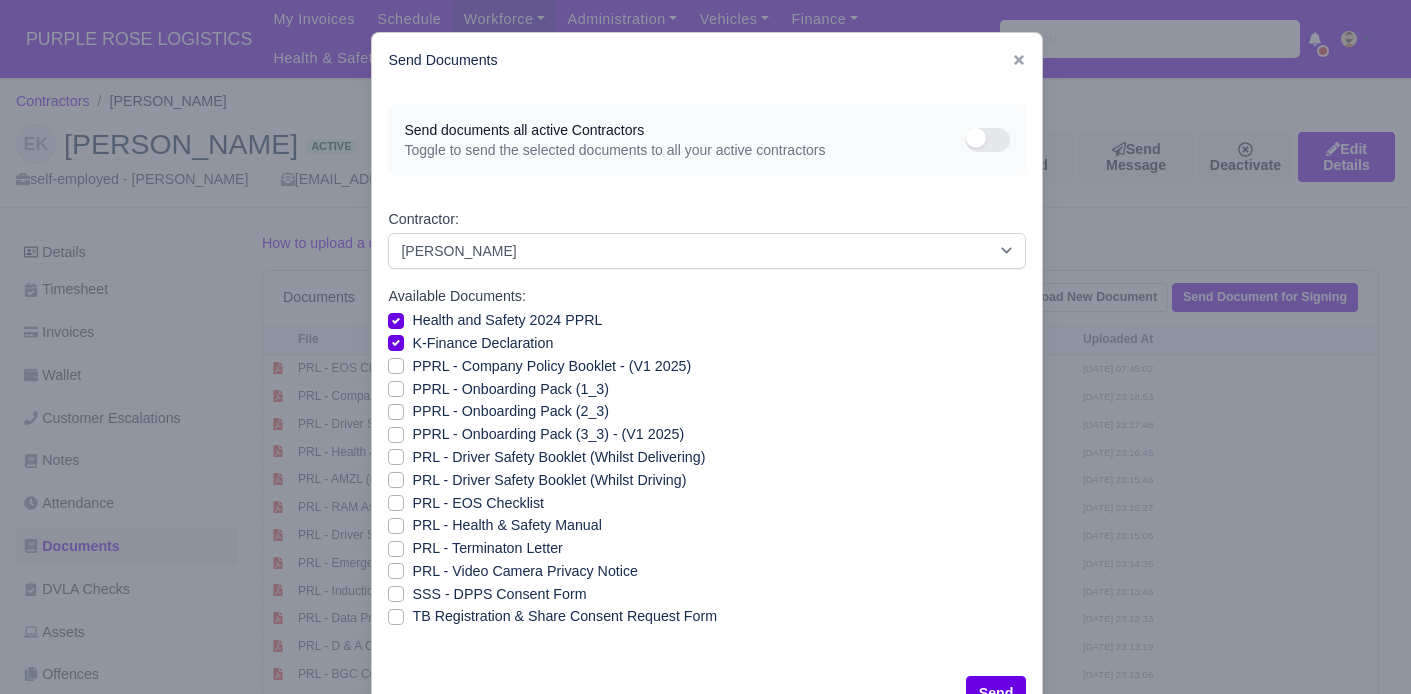 click on "PPRL - Company Policy Booklet - (V1 2025)" at bounding box center (551, 366) 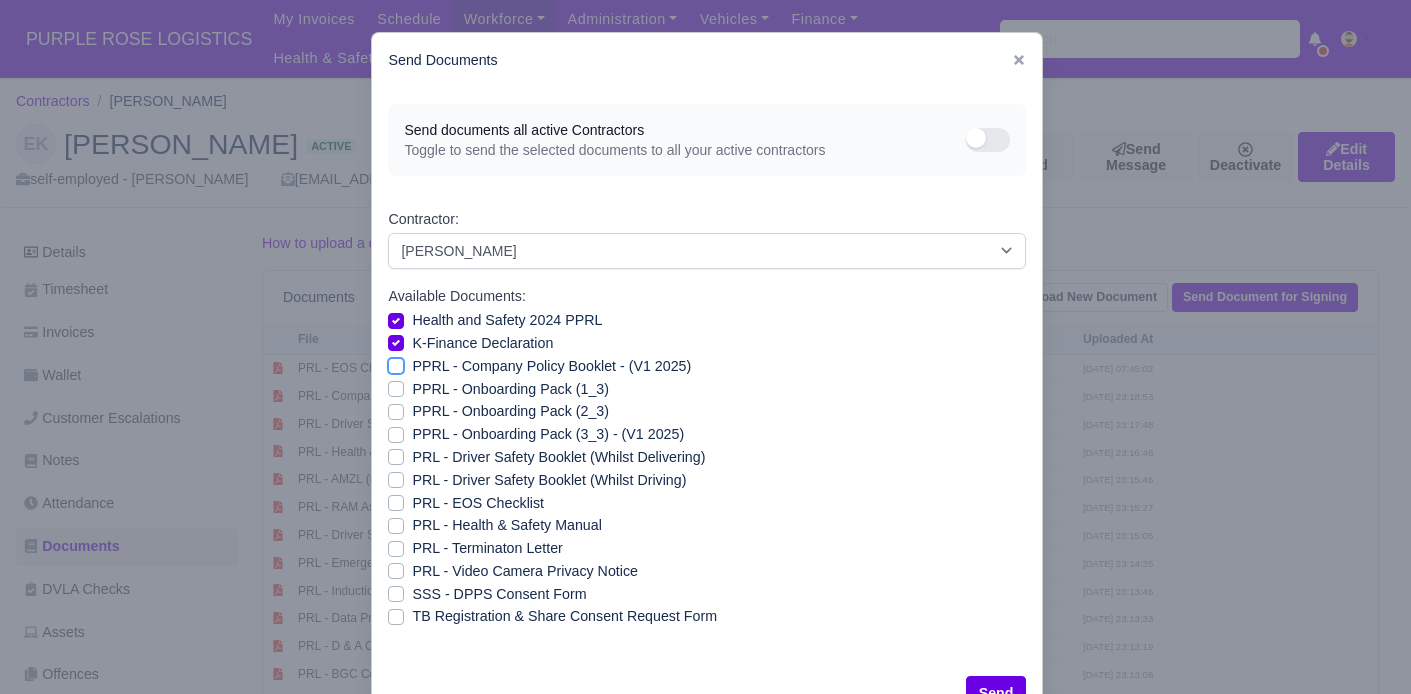 click on "PPRL - Company Policy Booklet - (V1 2025)" at bounding box center [396, 363] 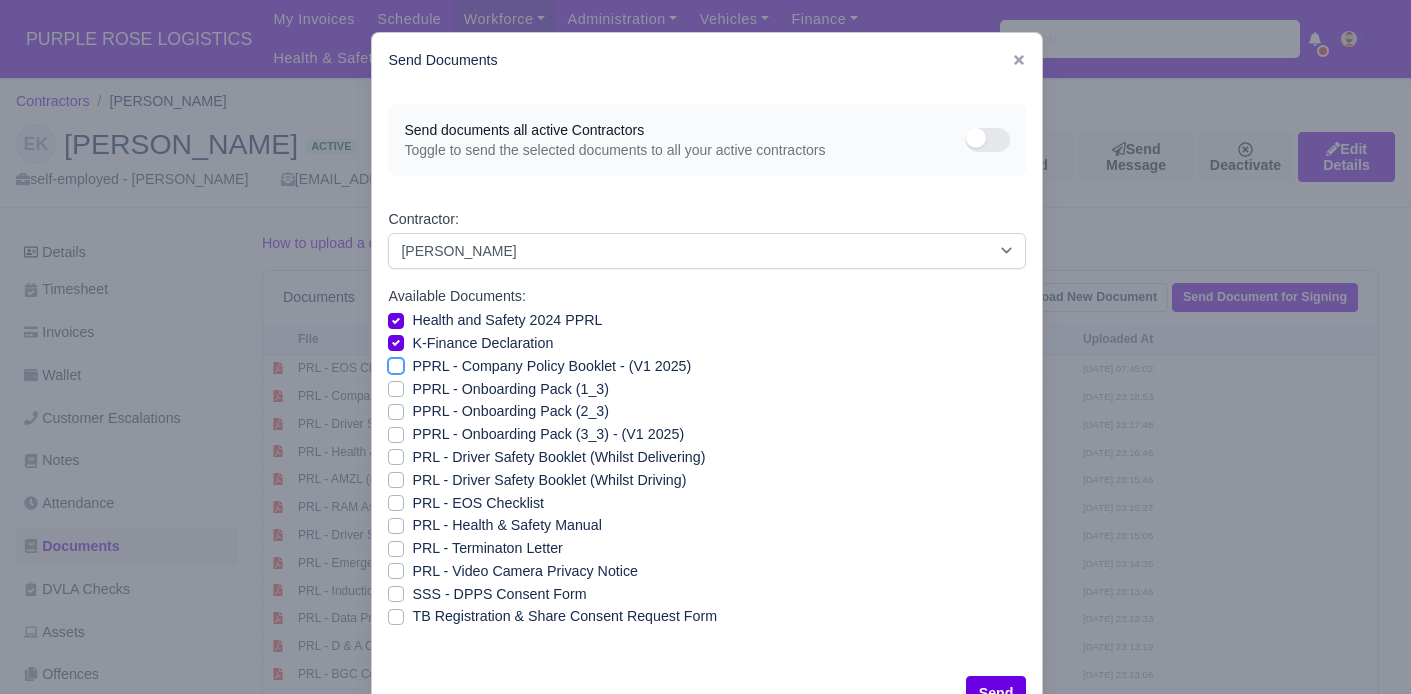checkbox on "true" 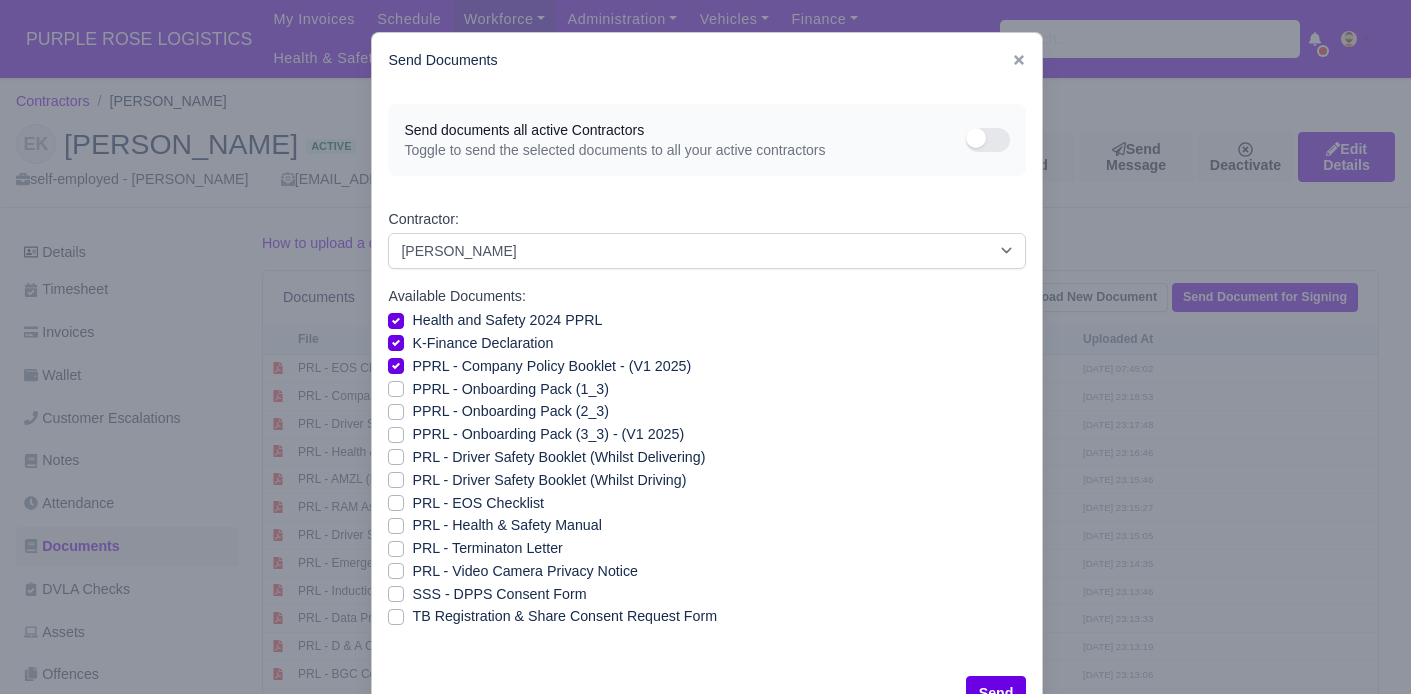click on "PPRL - Onboarding Pack (1_3)" at bounding box center (510, 389) 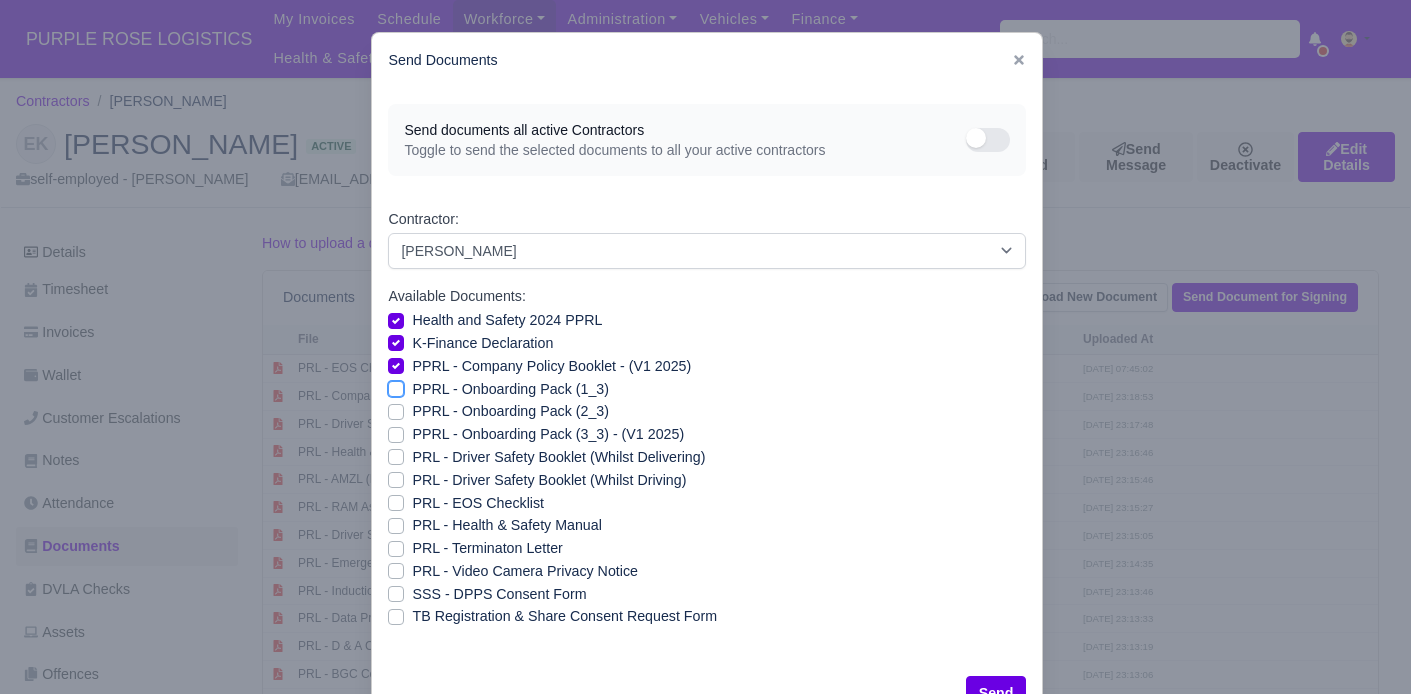 click on "PPRL - Onboarding Pack (1_3)" at bounding box center (396, 386) 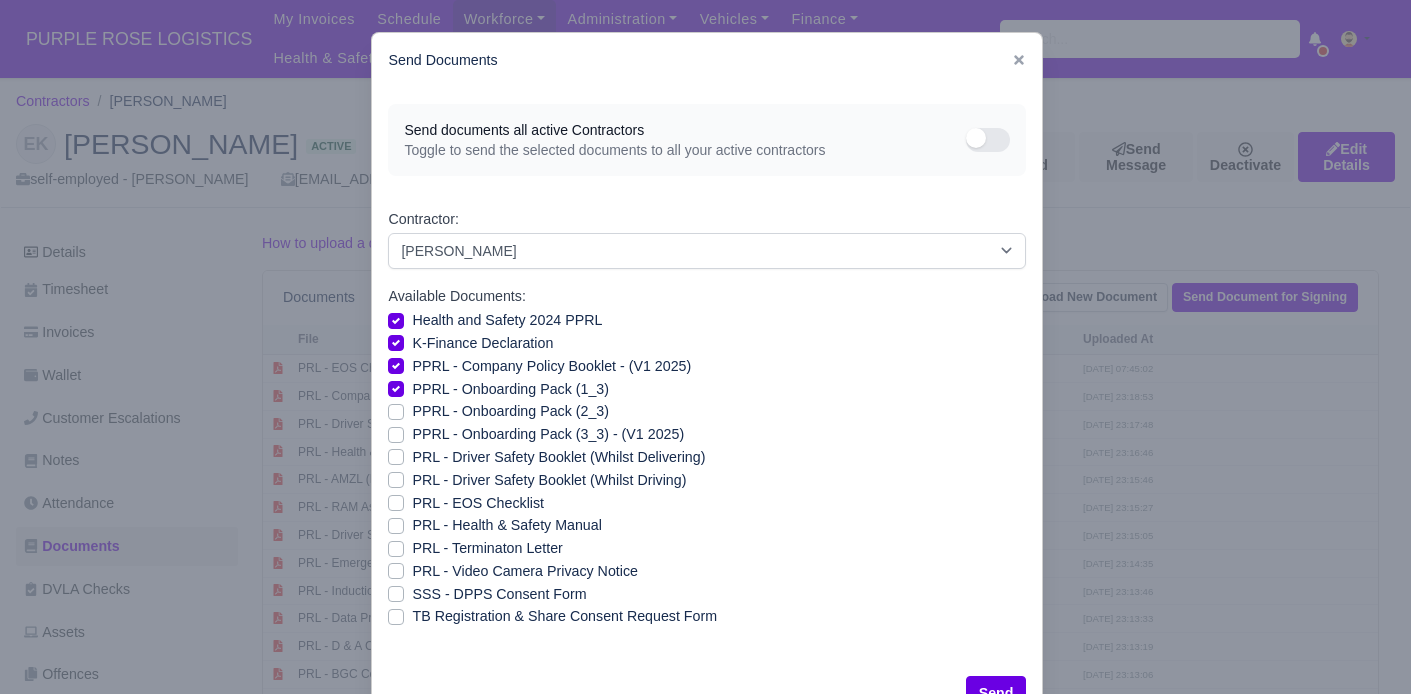 click on "PPRL - Onboarding Pack (2_3)" at bounding box center [510, 411] 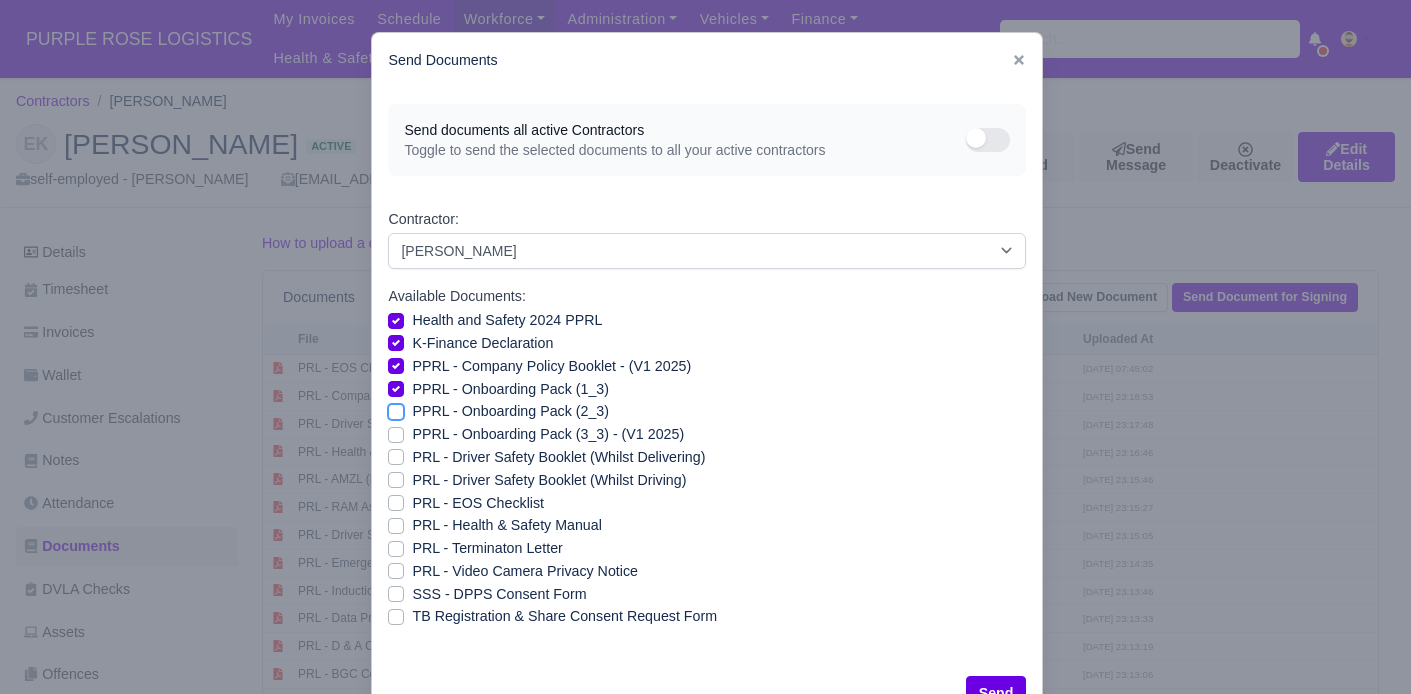 click on "PPRL - Onboarding Pack (2_3)" at bounding box center [396, 408] 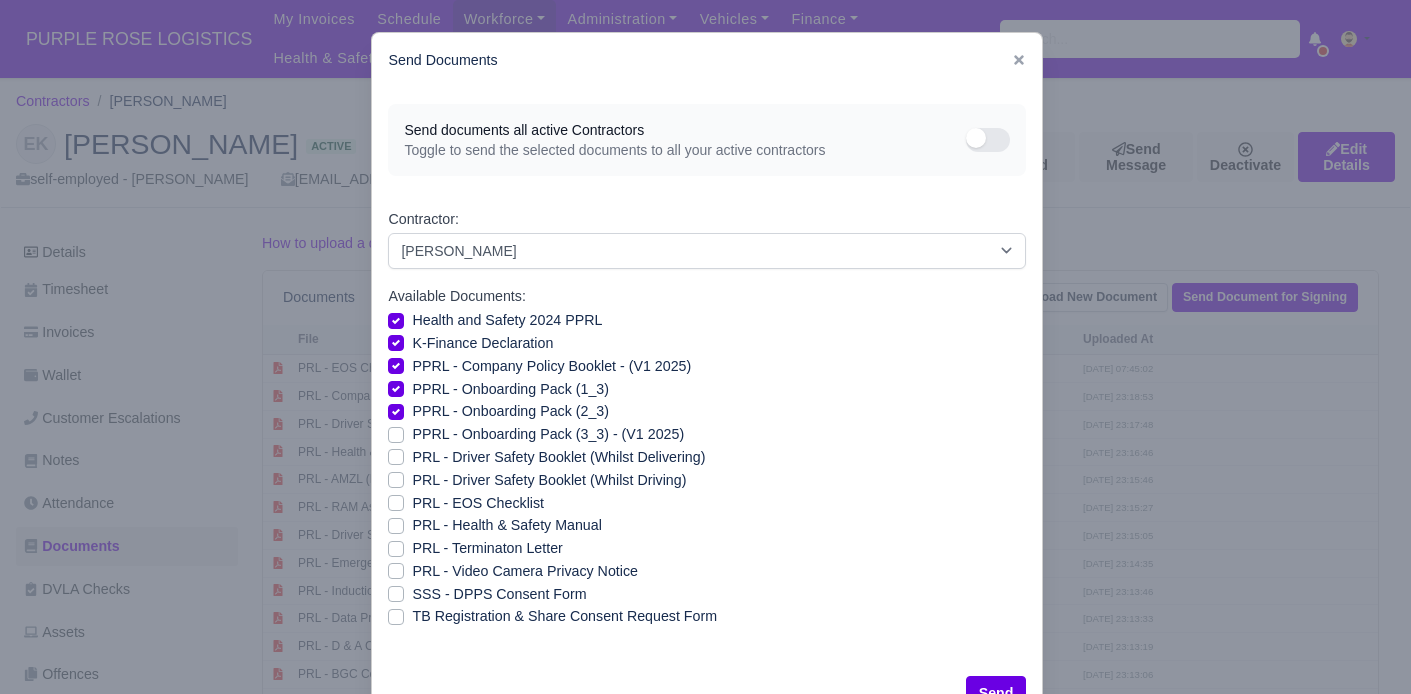 click on "PPRL - Onboarding Pack (3_3) - (V1 2025)" at bounding box center [548, 434] 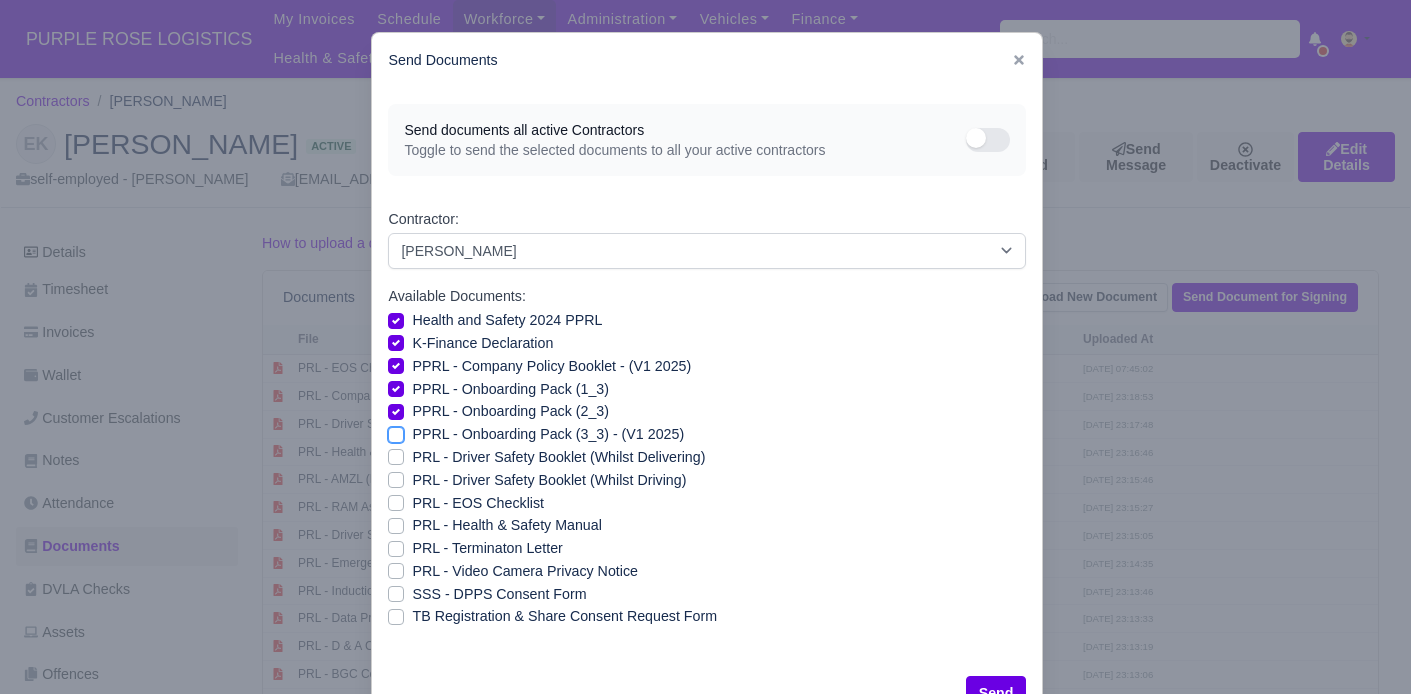 click on "PPRL - Onboarding Pack (3_3) - (V1 2025)" at bounding box center (396, 431) 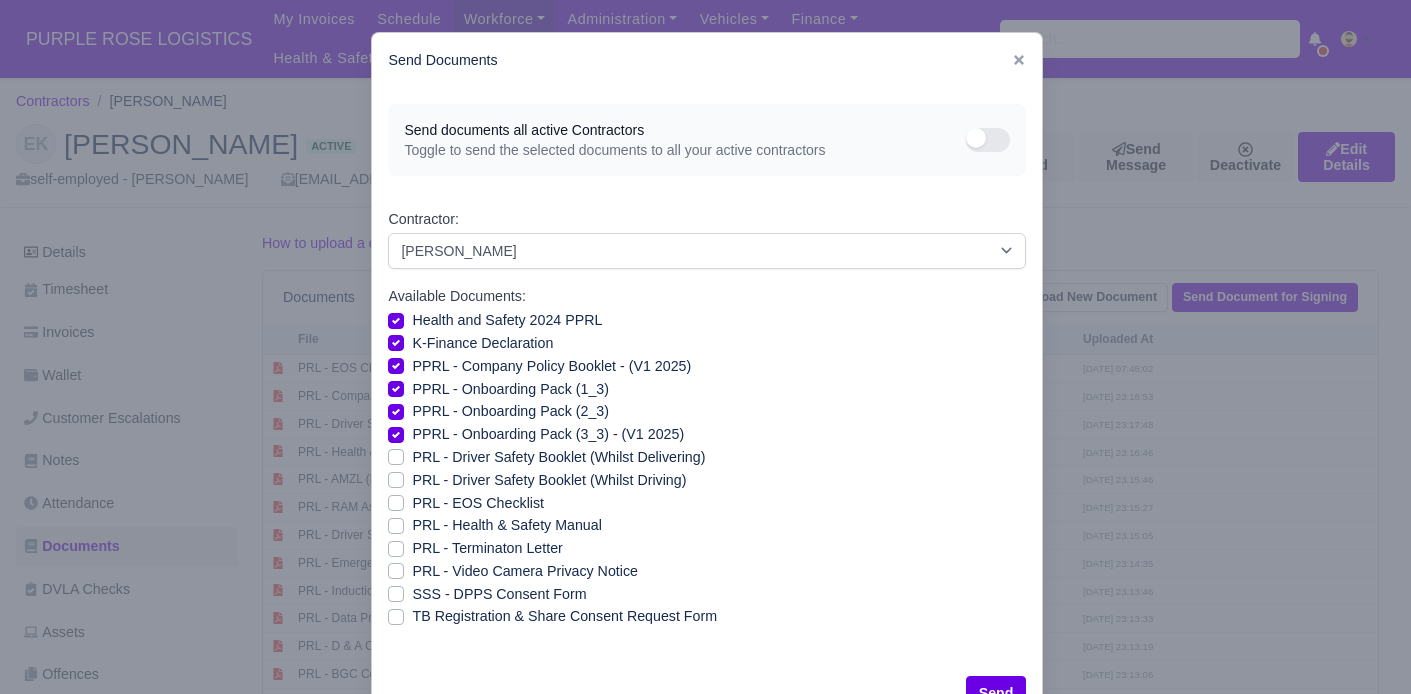 click on "PRL - Driver Safety Booklet (Whilst Delivering)" at bounding box center (558, 457) 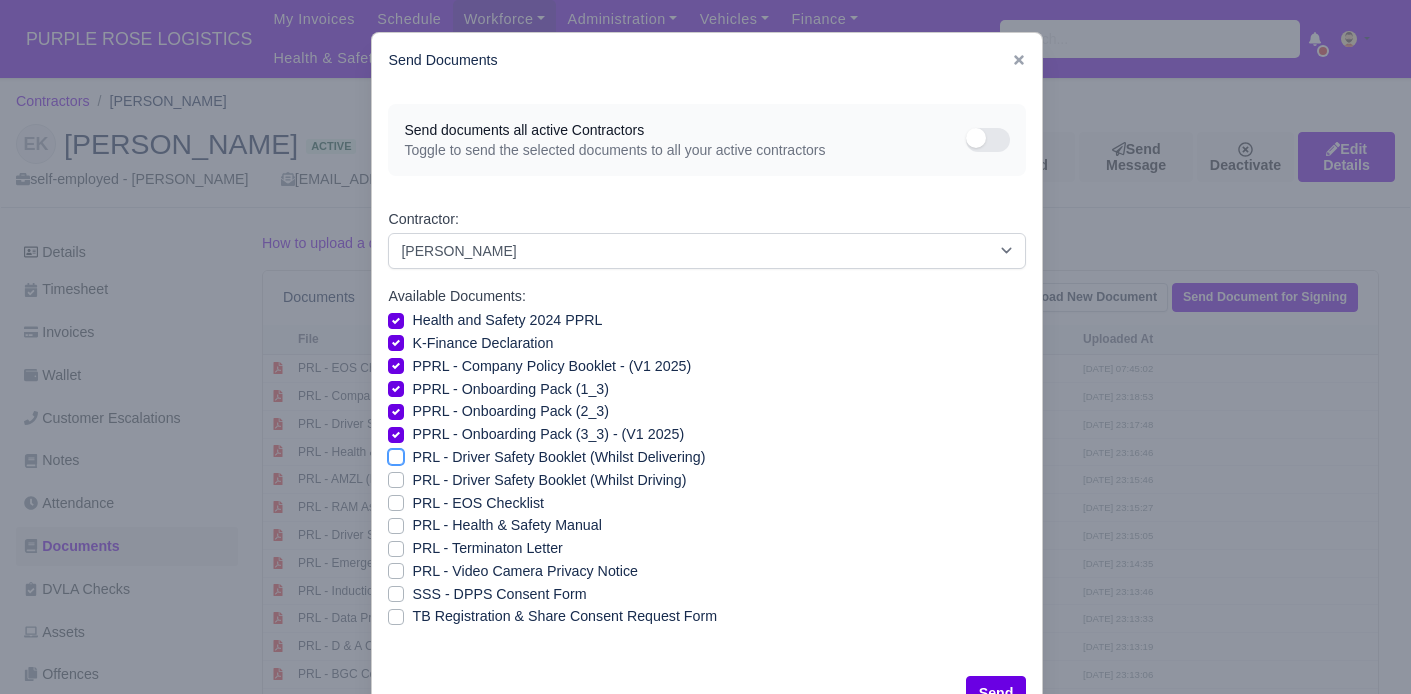 checkbox on "true" 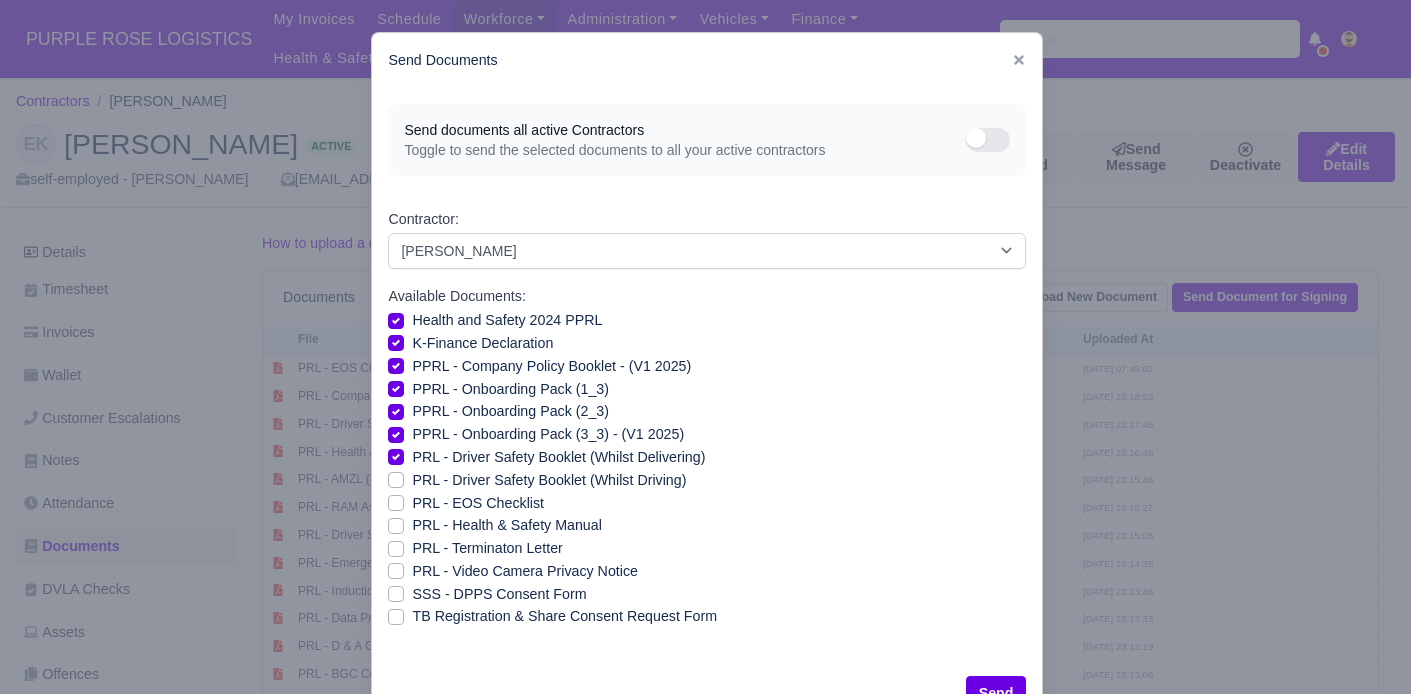 click on "PRL - Driver Safety Booklet (Whilst Driving)" at bounding box center [549, 480] 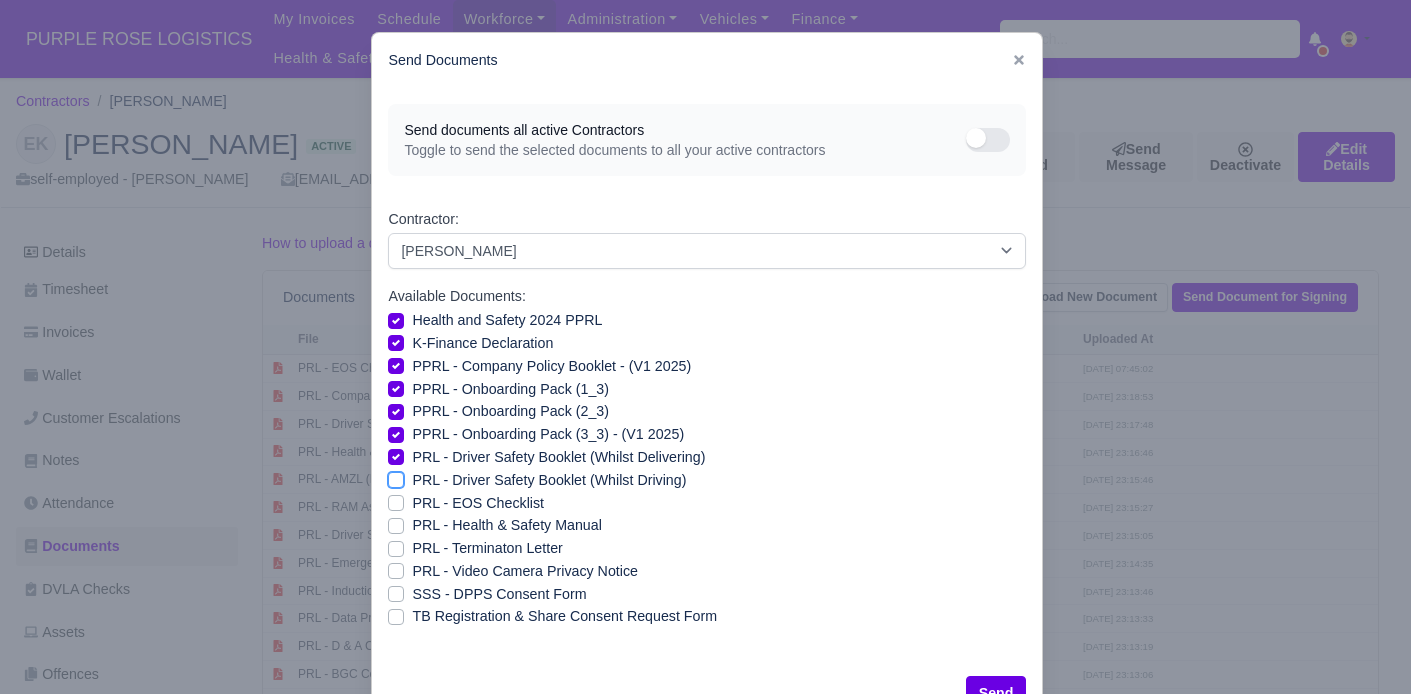 click on "PRL - Driver Safety Booklet (Whilst Driving)" at bounding box center [396, 477] 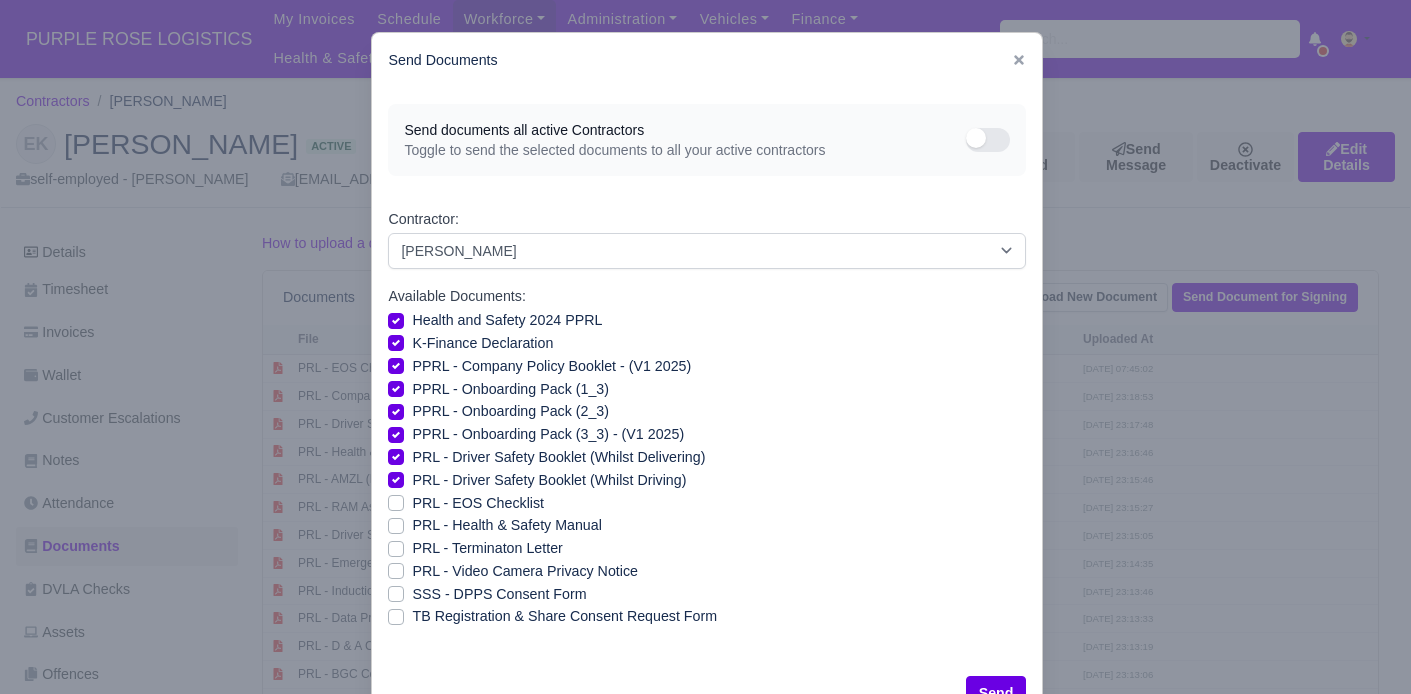click on "PRL - EOS Checklist" at bounding box center (478, 503) 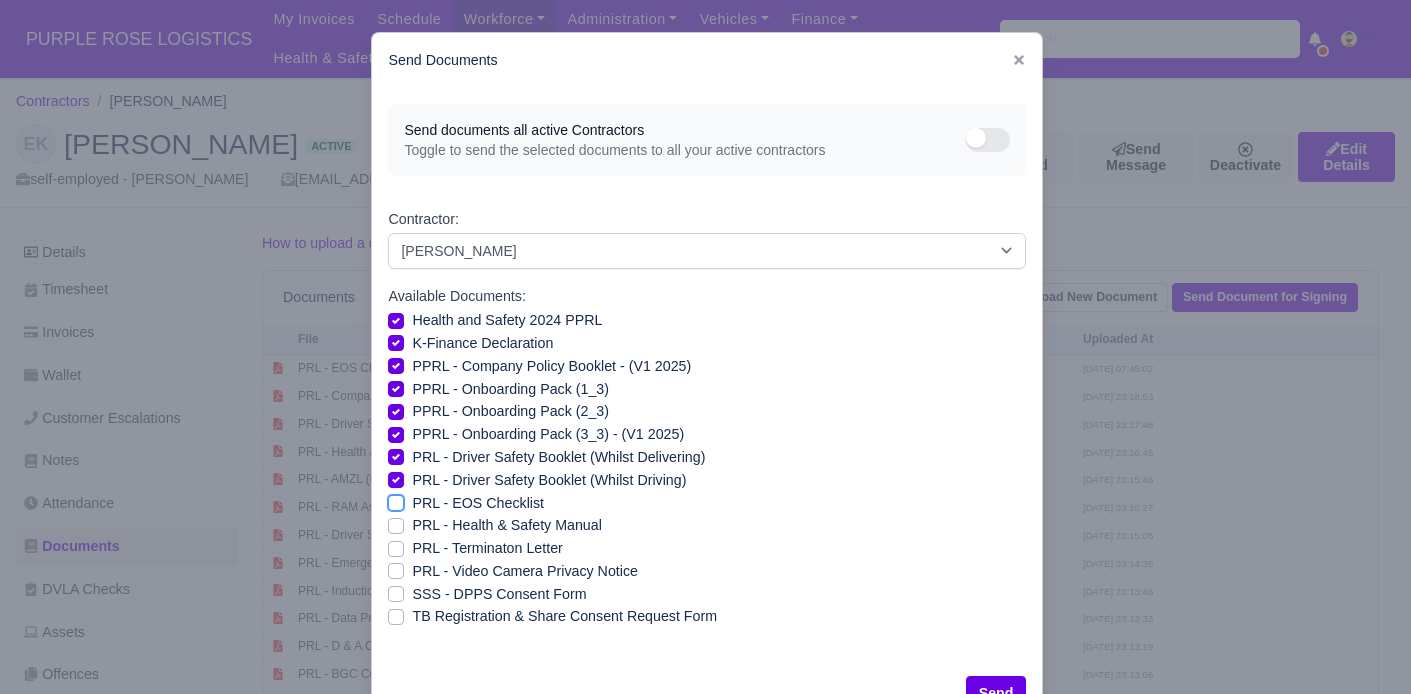 click on "PRL - EOS Checklist" at bounding box center (396, 500) 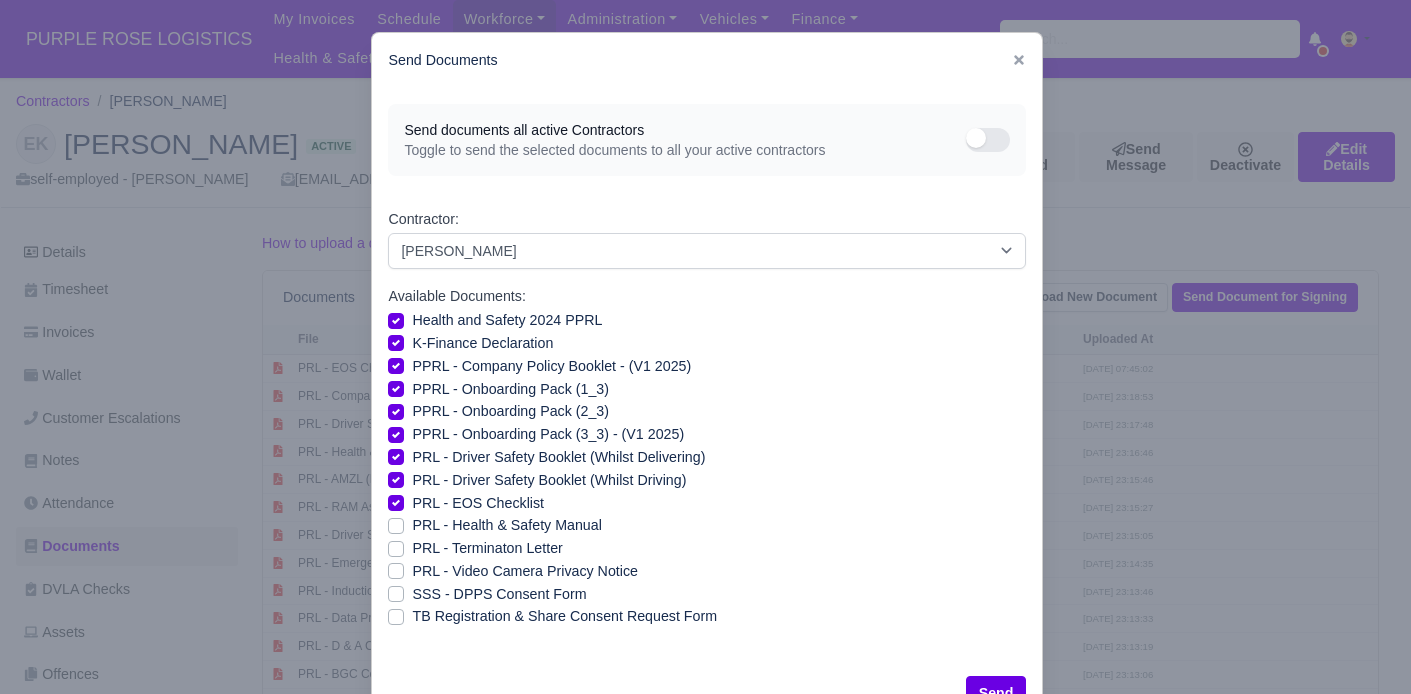 click on "PRL - Health & Safety Manual" at bounding box center [506, 525] 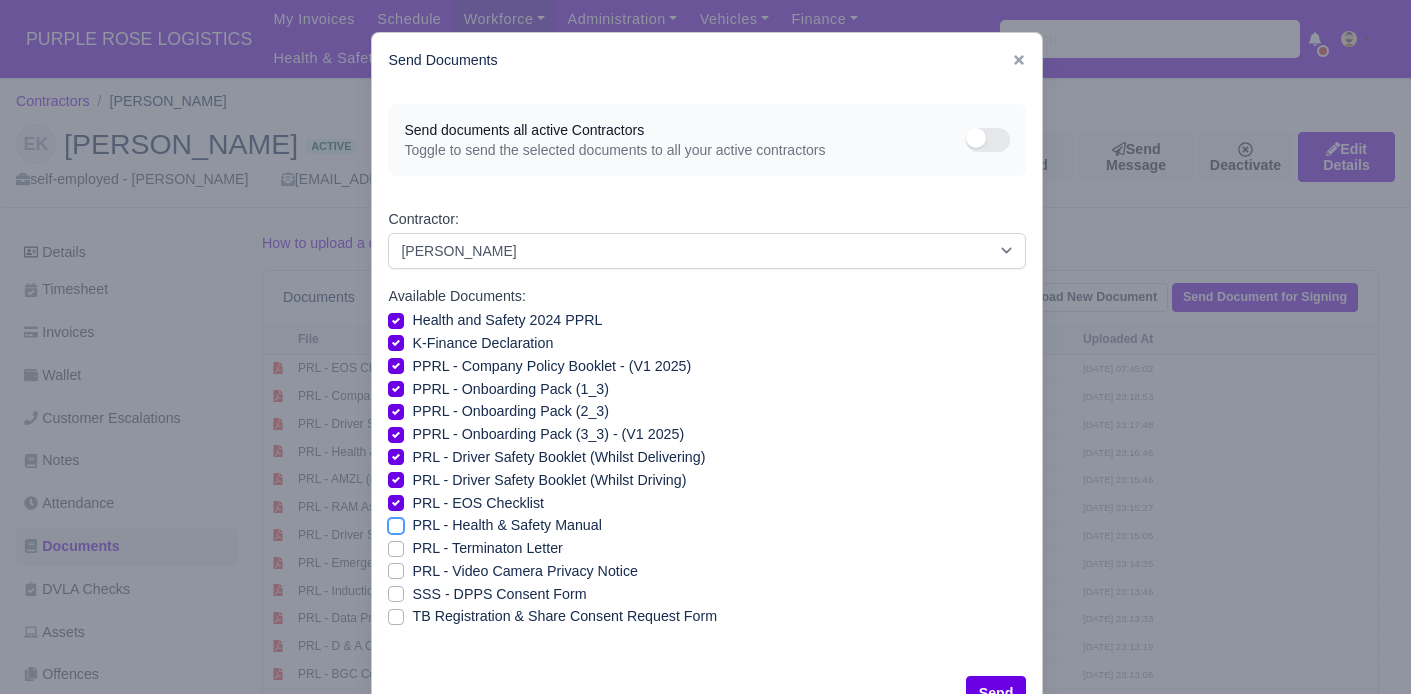 checkbox on "true" 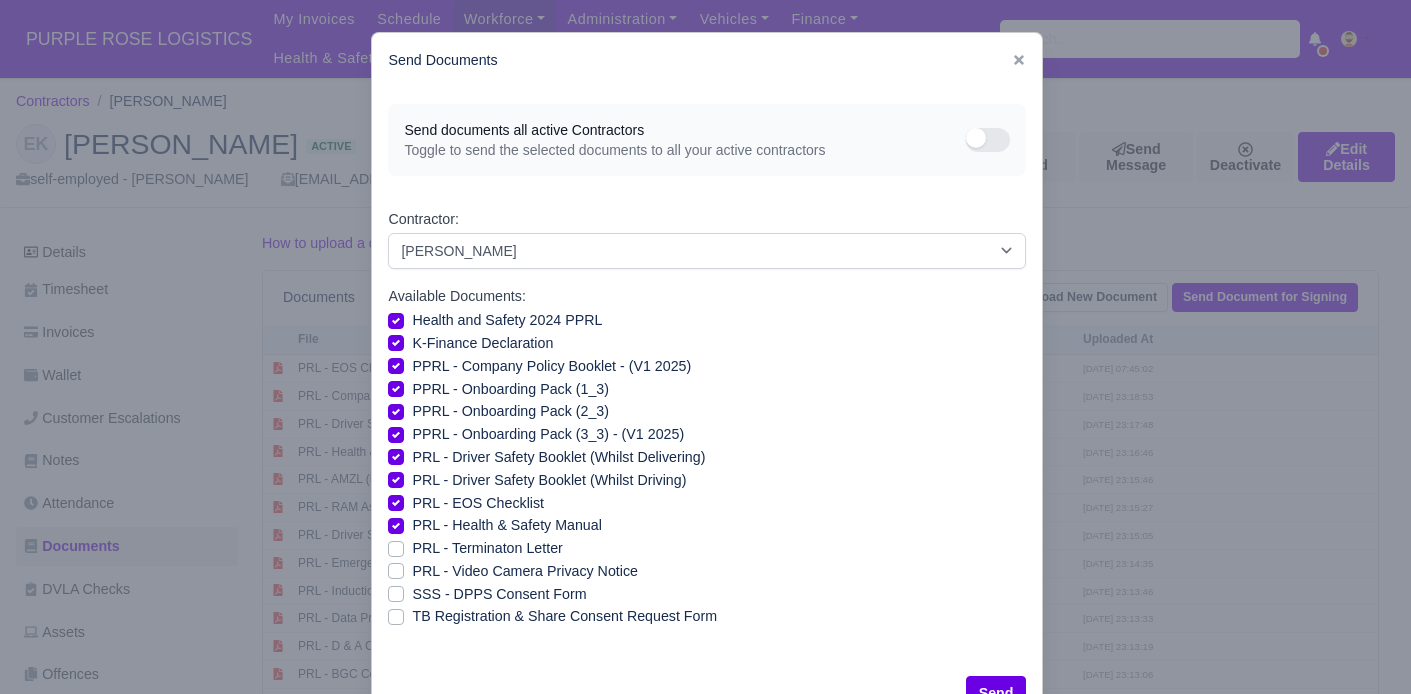 click on "PRL - Video Camera Privacy Notice" at bounding box center (524, 571) 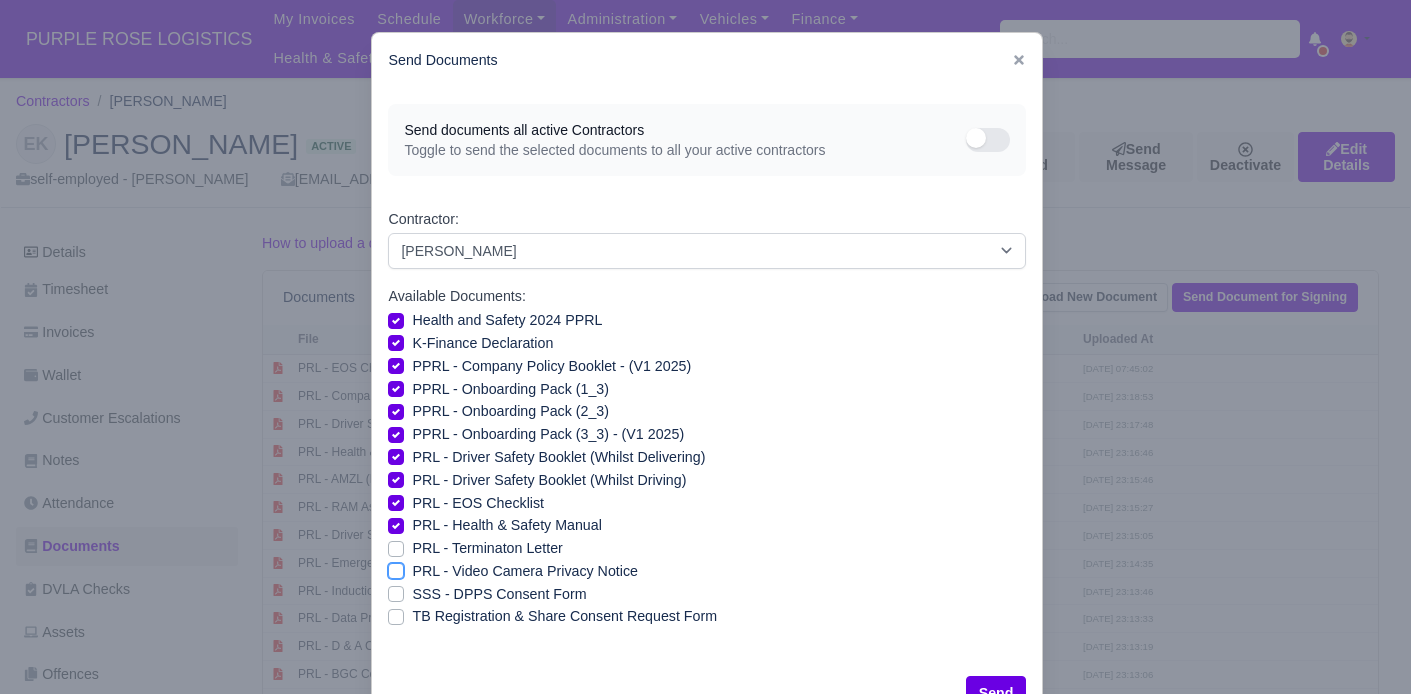 checkbox on "true" 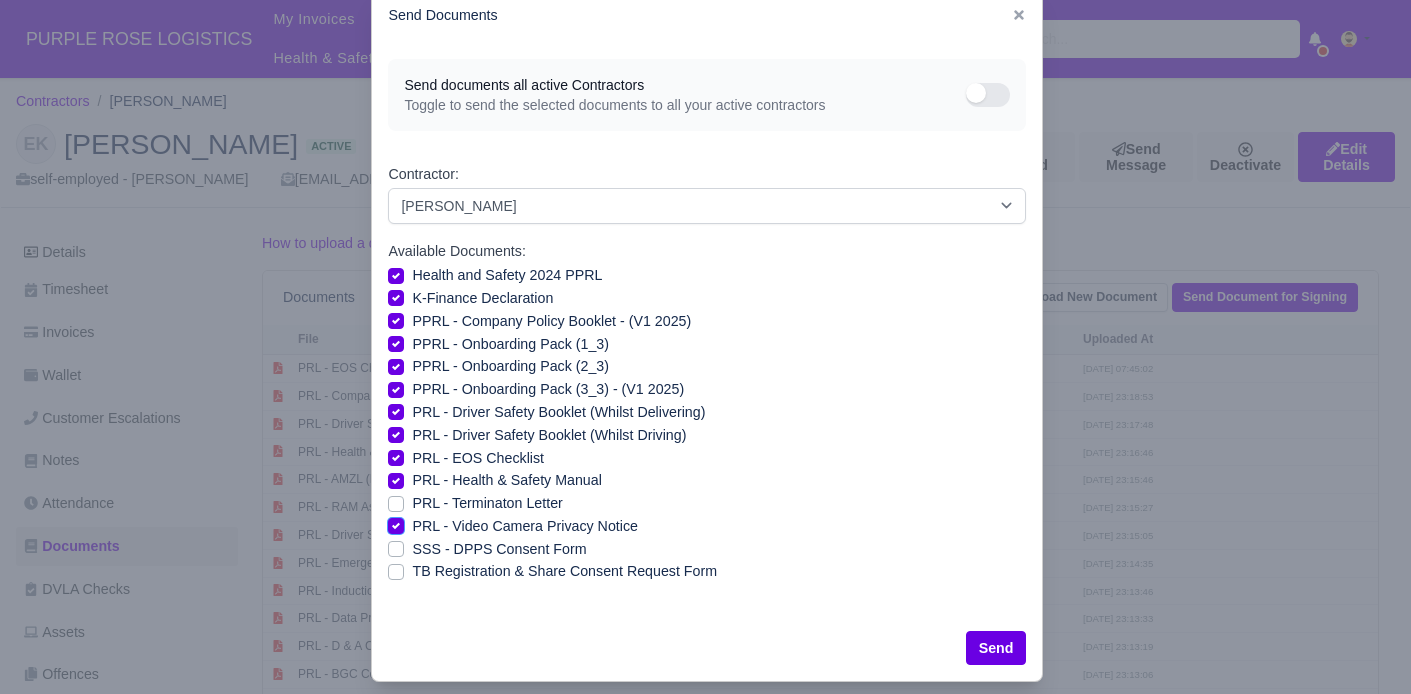 scroll, scrollTop: 68, scrollLeft: 0, axis: vertical 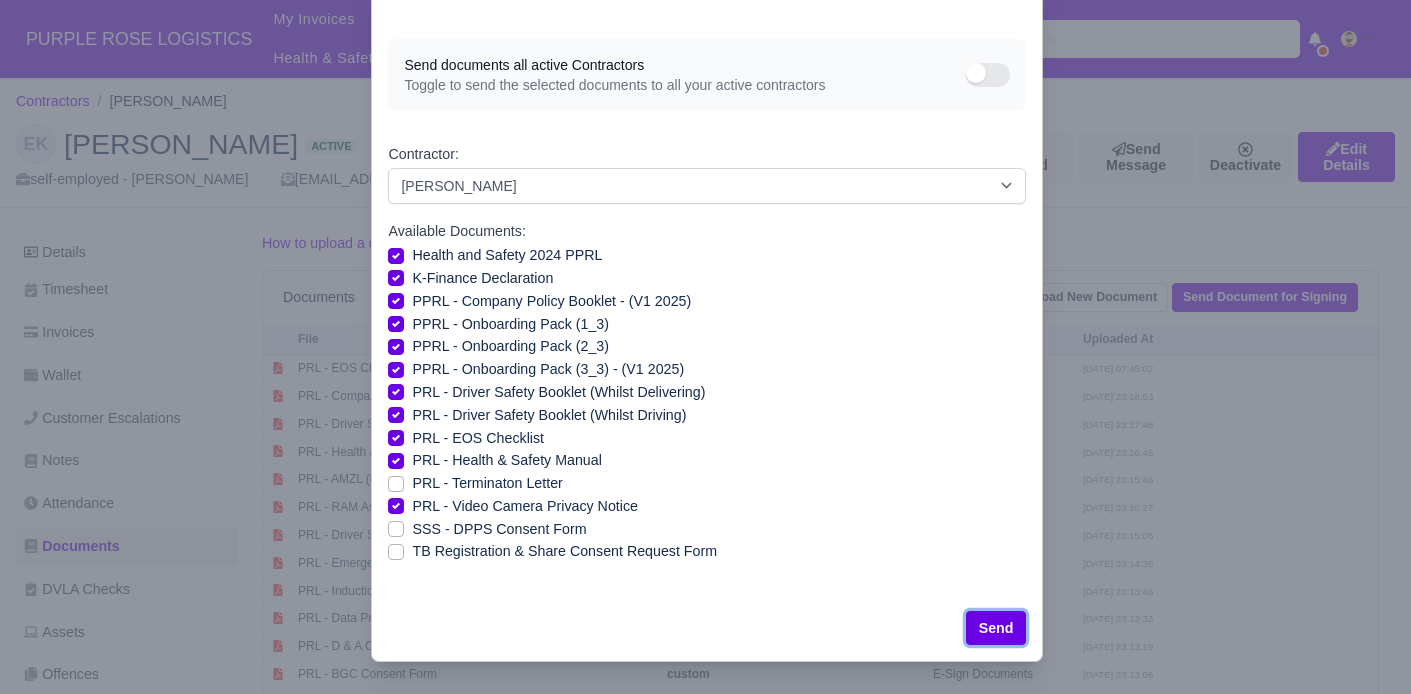 click on "Send" at bounding box center [996, 628] 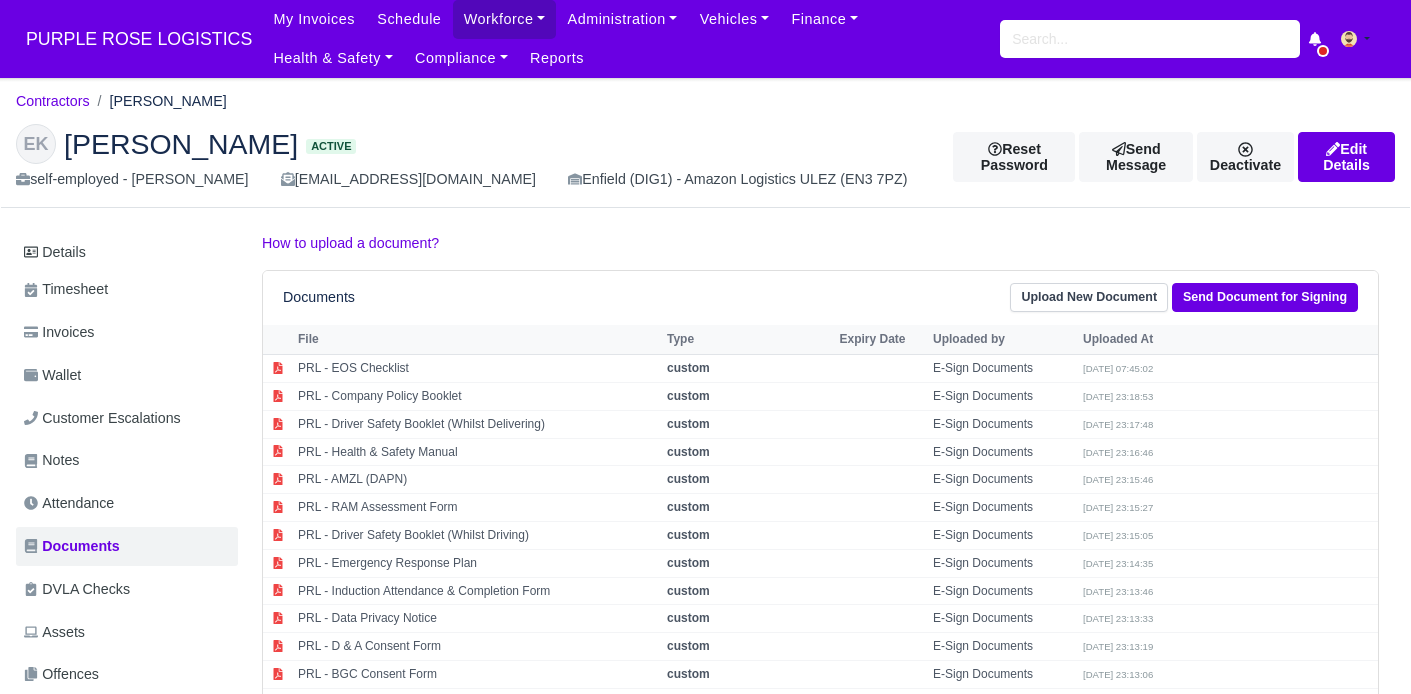 drag, startPoint x: 66, startPoint y: 149, endPoint x: 401, endPoint y: 156, distance: 335.07312 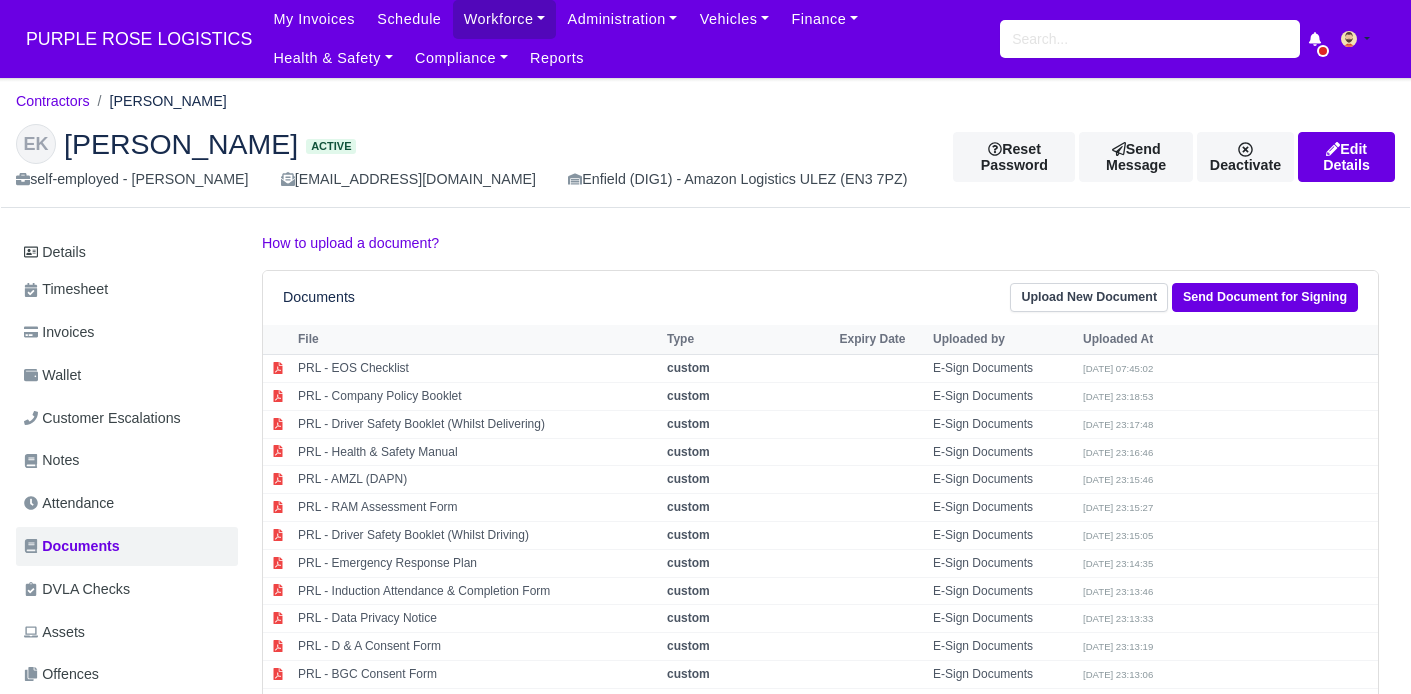 click on "EK
Edmund Nathaniel Kwakye
Active" at bounding box center [469, 144] 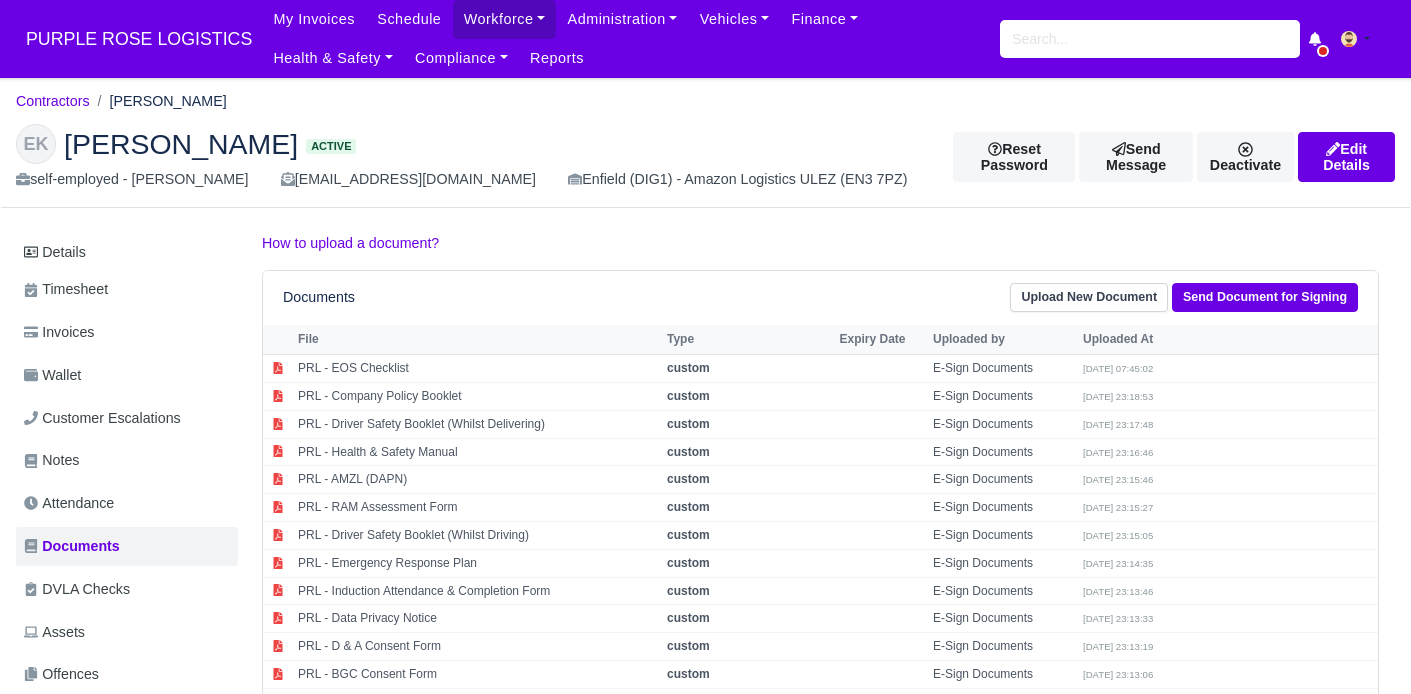 copy on "Edmund Nathaniel Kwakye" 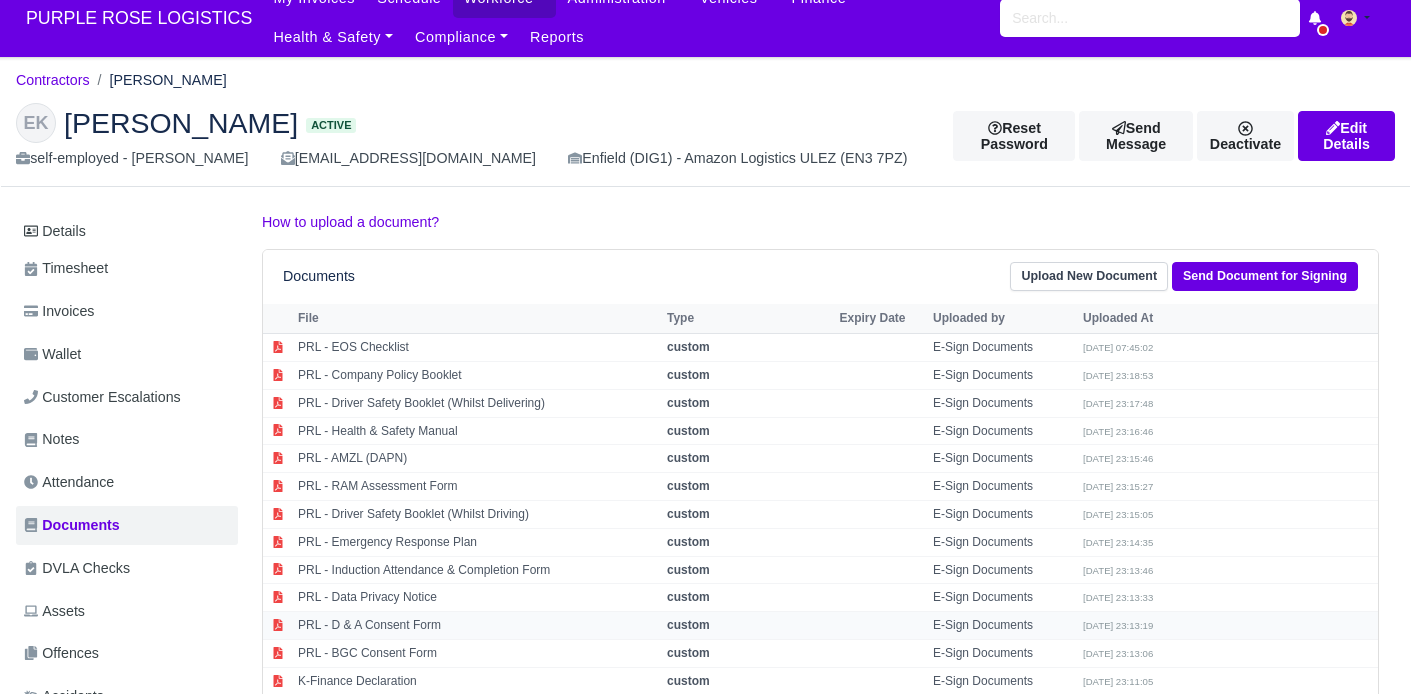 scroll, scrollTop: 16, scrollLeft: 0, axis: vertical 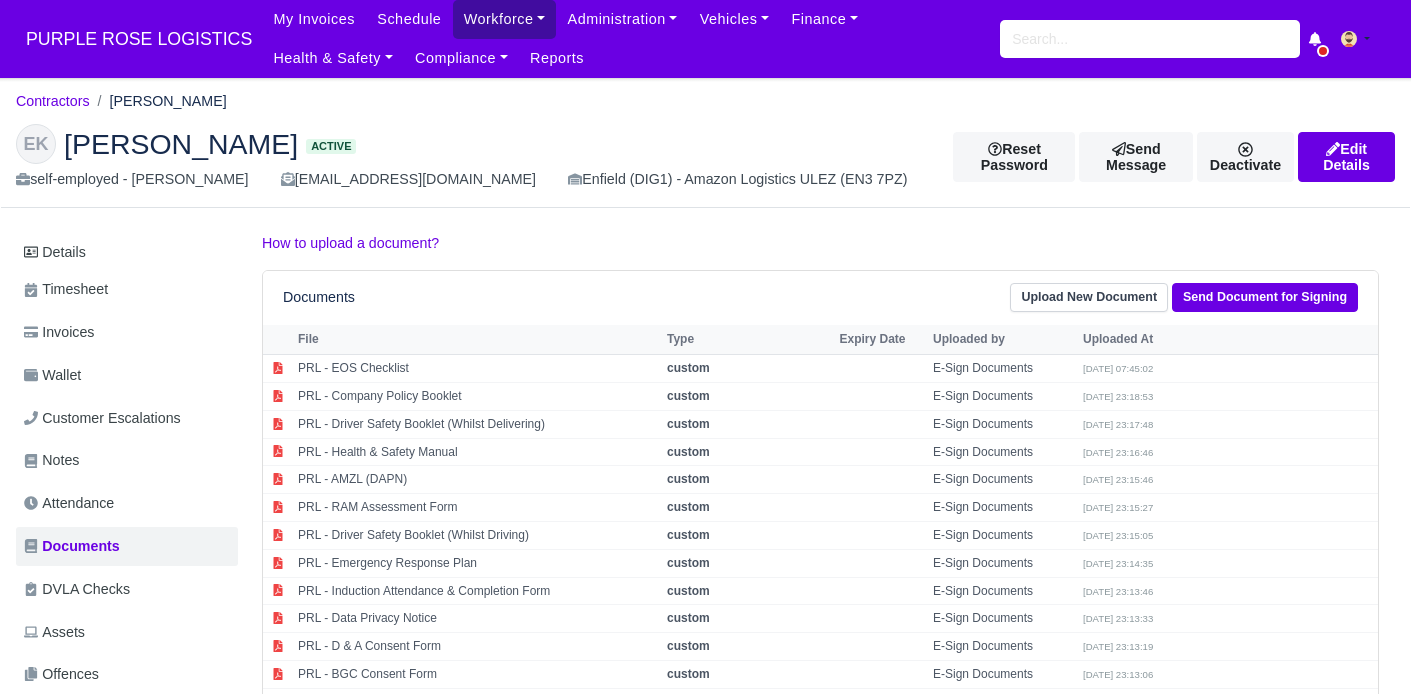 click on "Workforce" at bounding box center (505, 19) 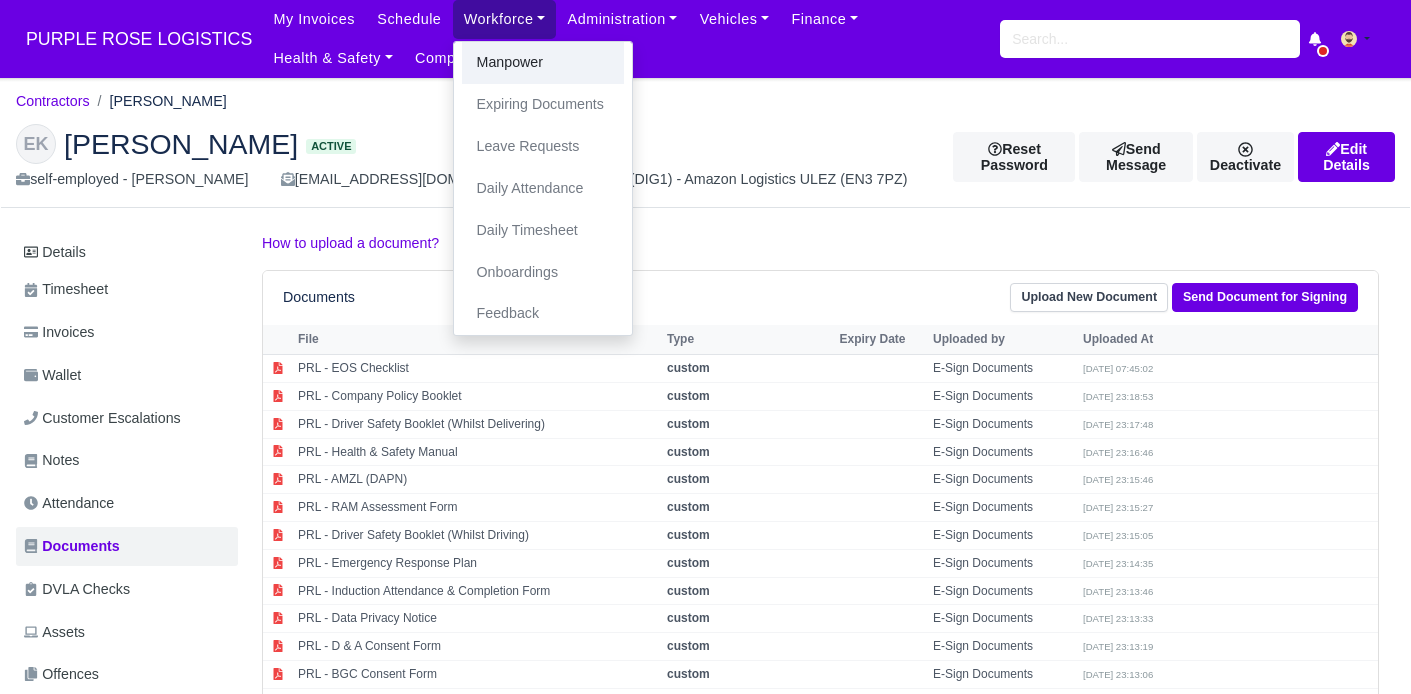 click on "Manpower" at bounding box center [543, 63] 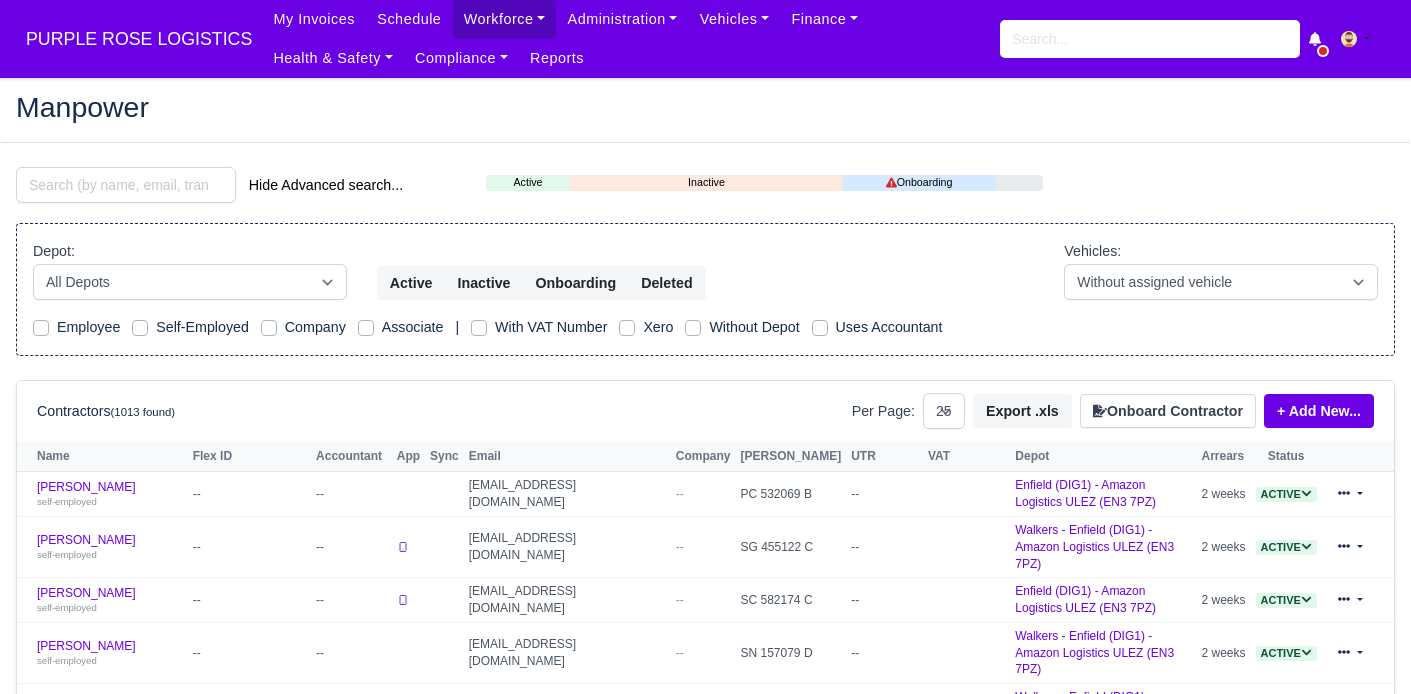 select on "25" 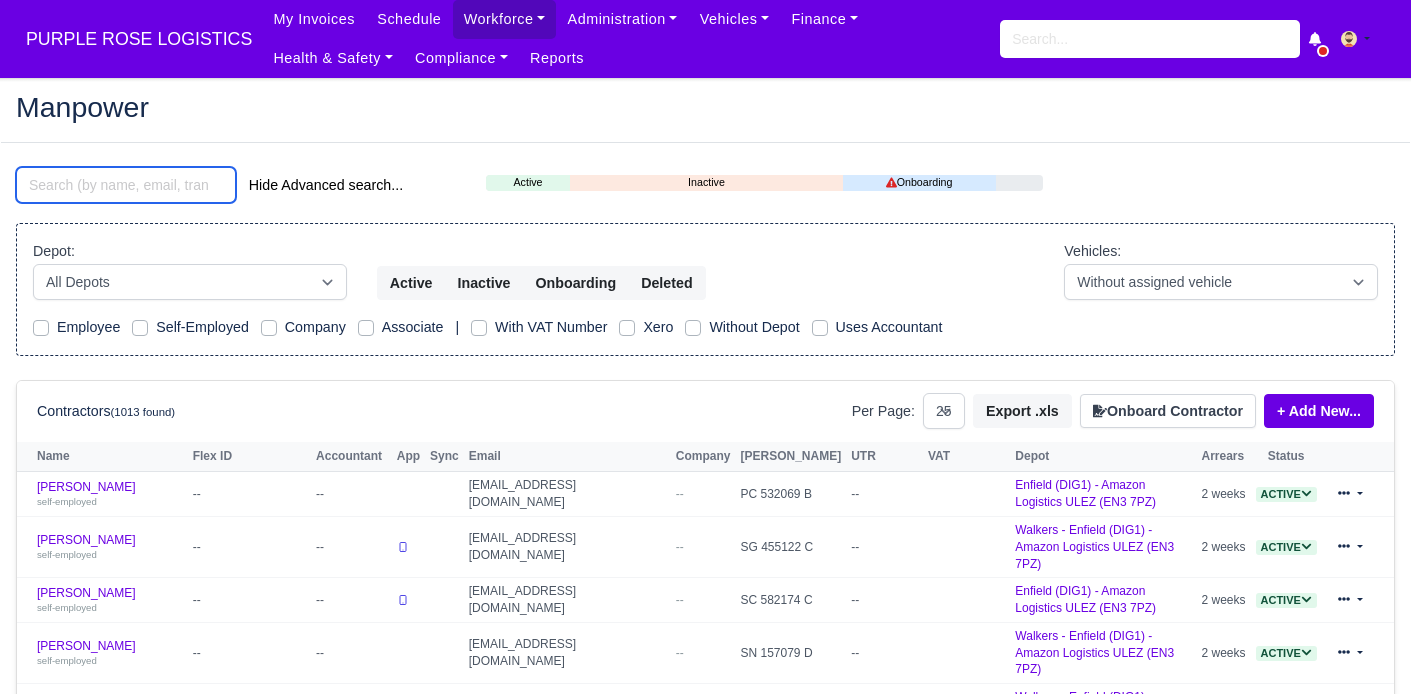 click at bounding box center (126, 185) 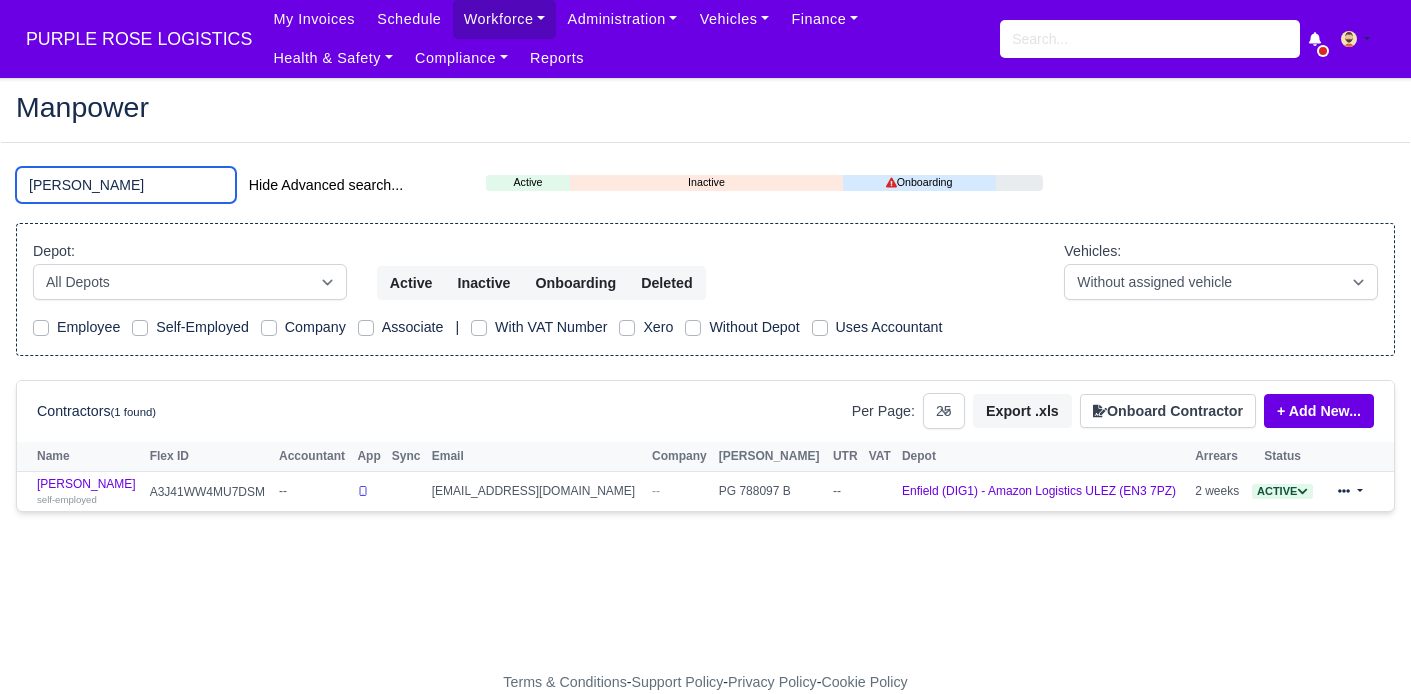 type on "[PERSON_NAME]" 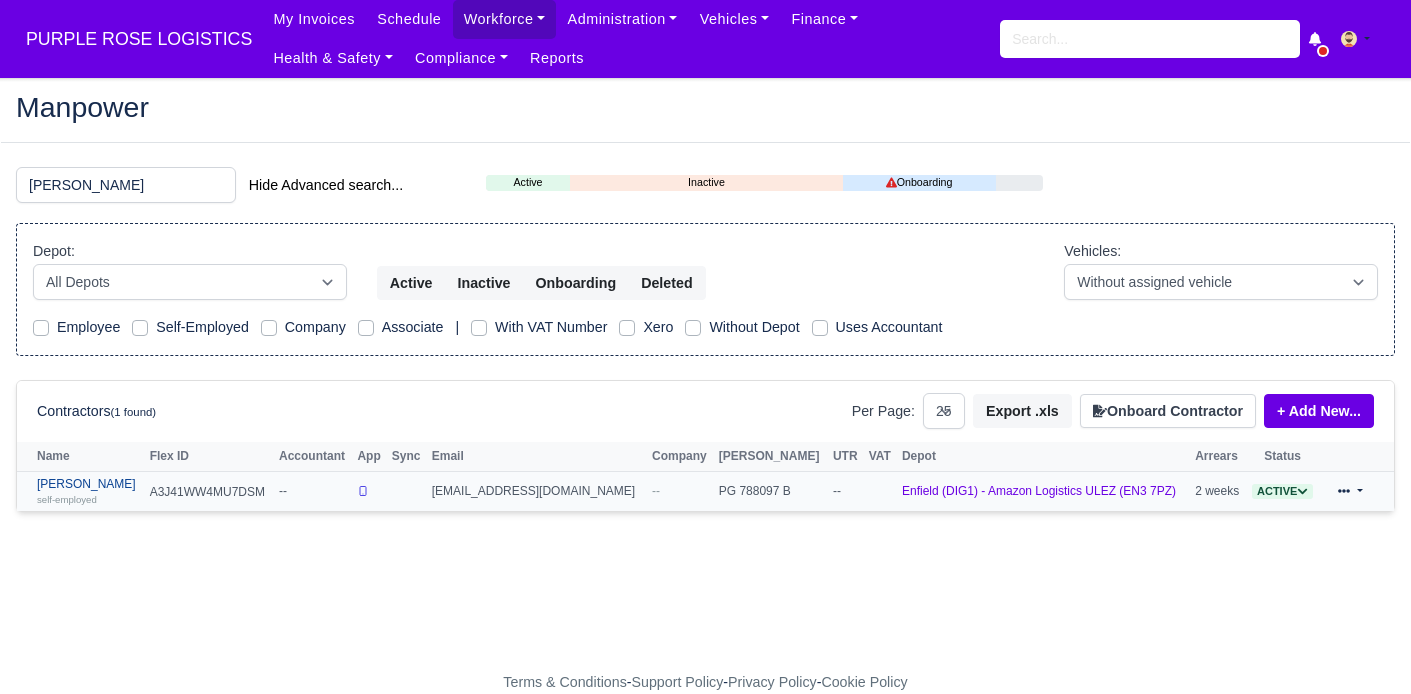 click on "Everette Siaw
self-employed" at bounding box center [88, 491] 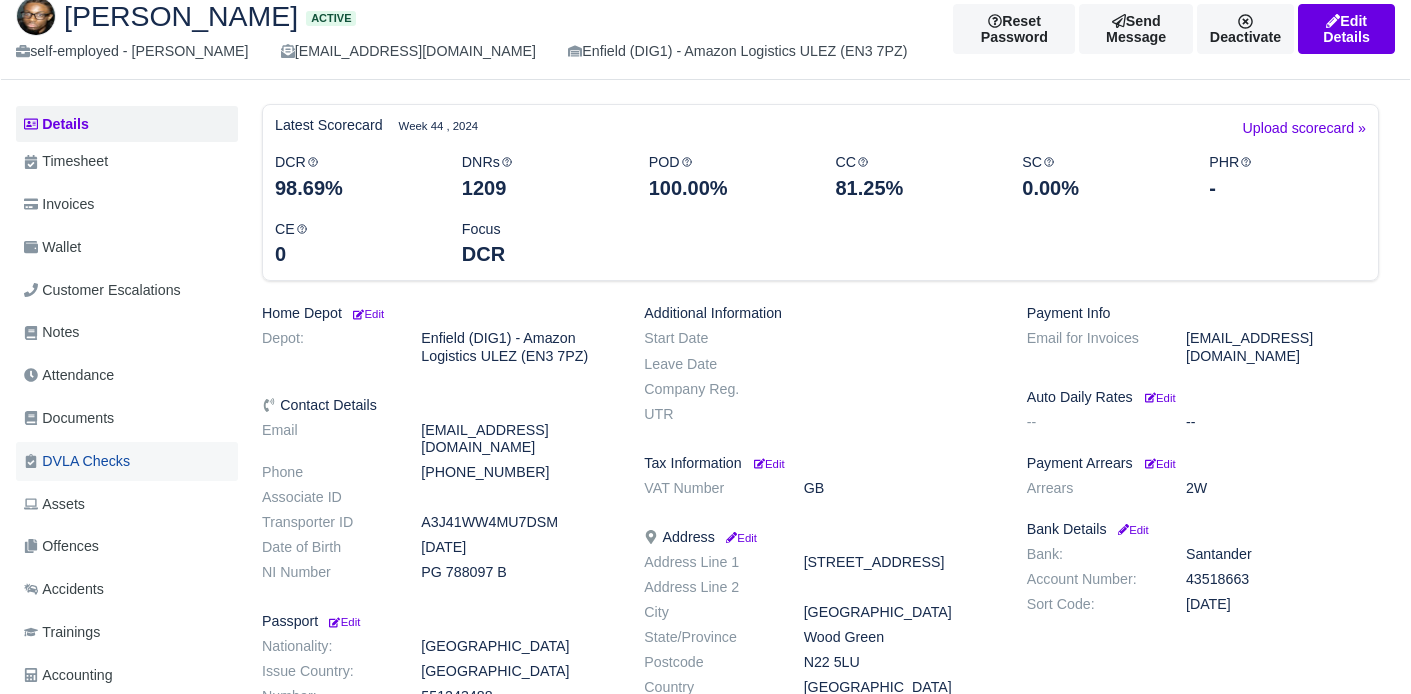 scroll, scrollTop: 123, scrollLeft: 0, axis: vertical 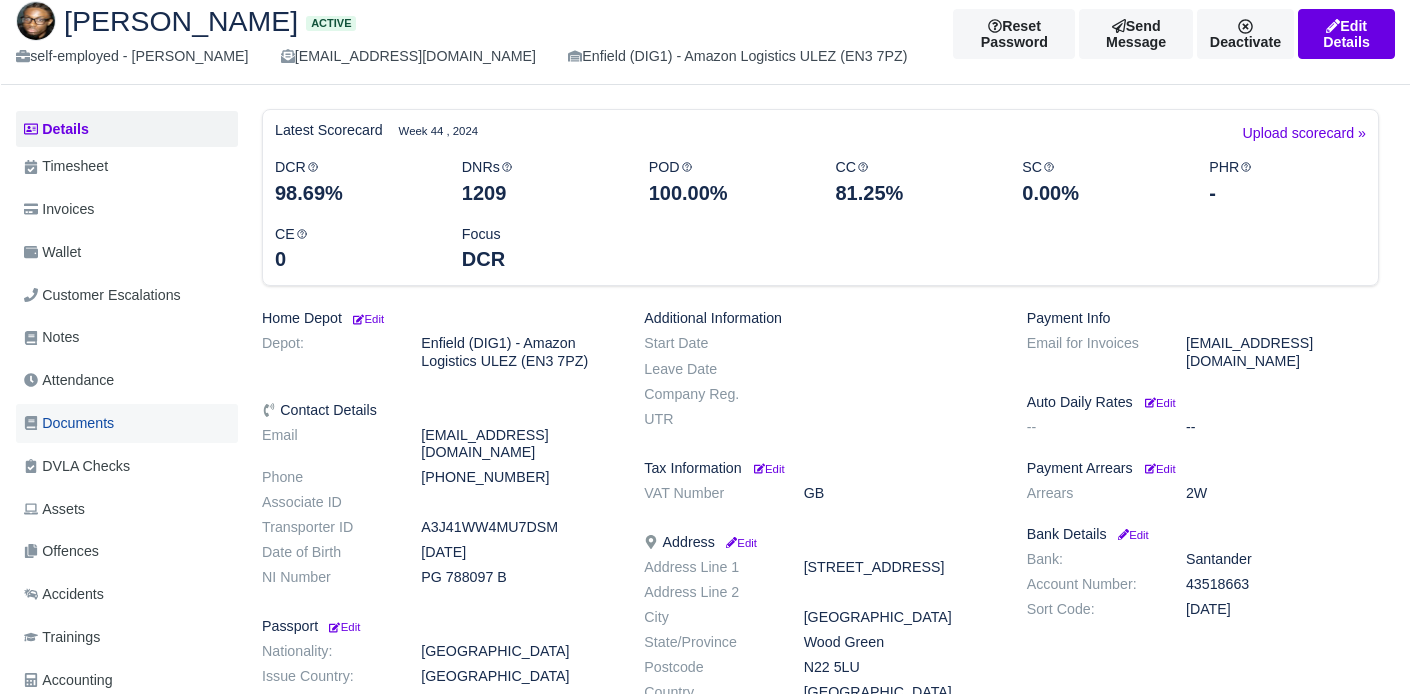 click on "Documents" at bounding box center (69, 423) 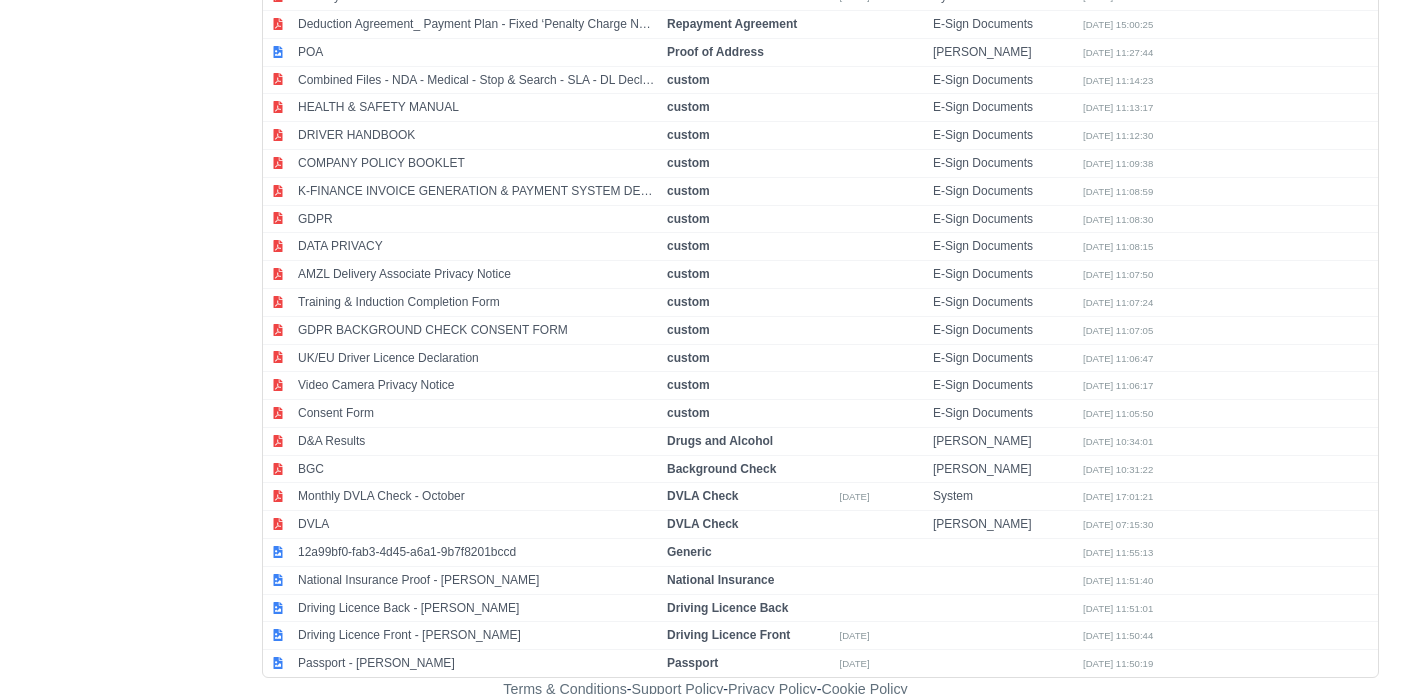 scroll, scrollTop: 1352, scrollLeft: 0, axis: vertical 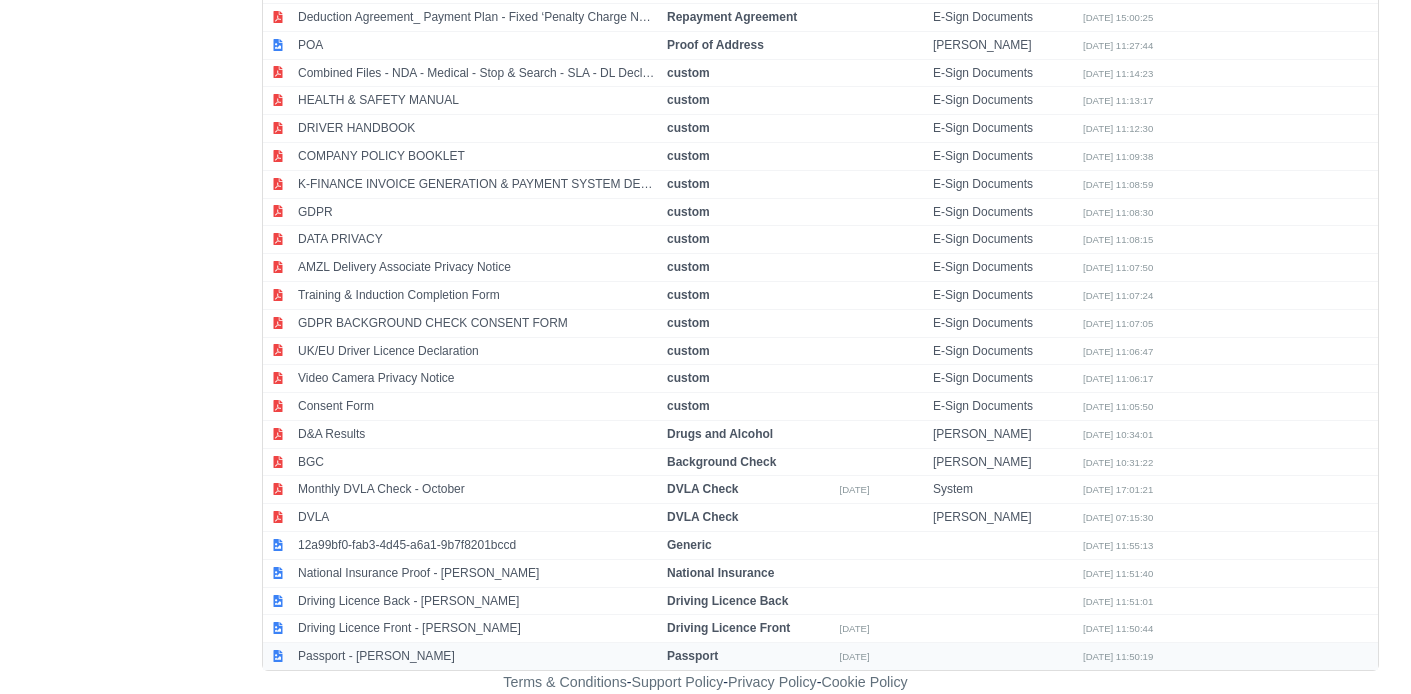 click on "Passport - Everette Kwasi Siaw" at bounding box center (477, 656) 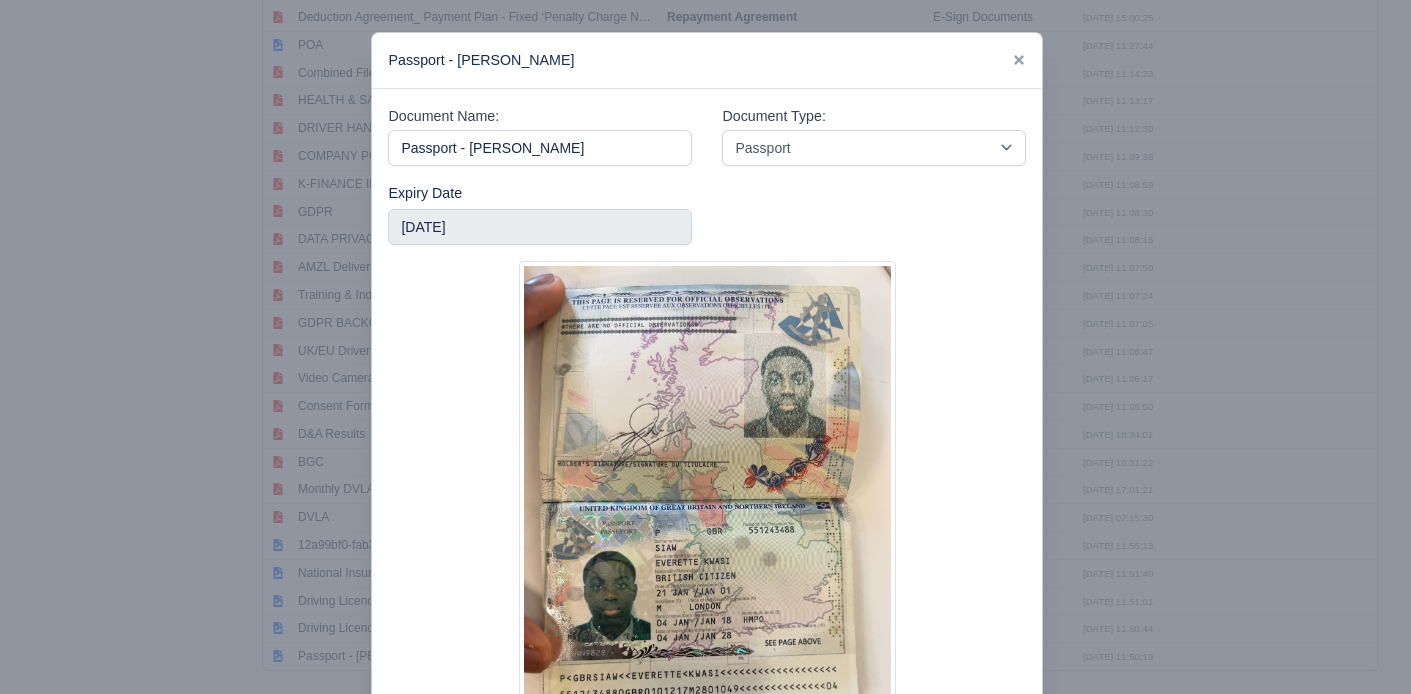click at bounding box center [705, 347] 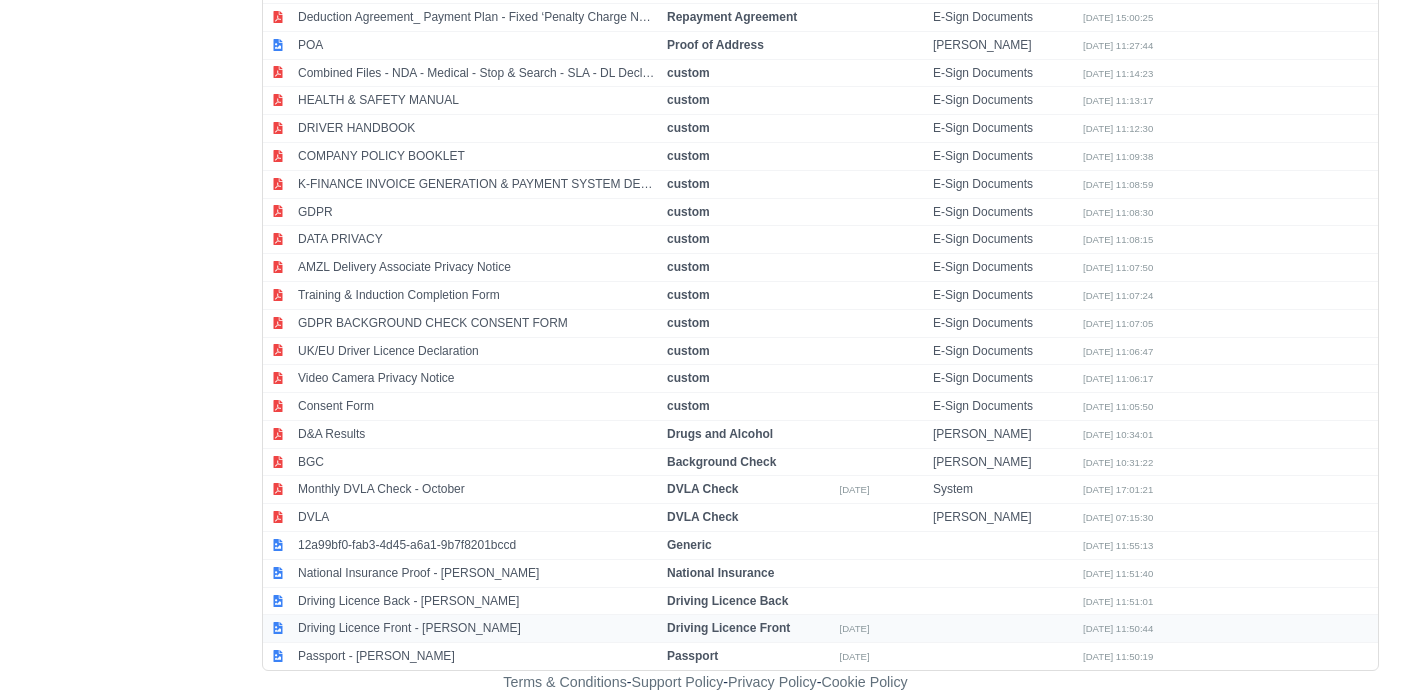 click on "Driving Licence Front - Everette Kwasi Siaw" at bounding box center (477, 629) 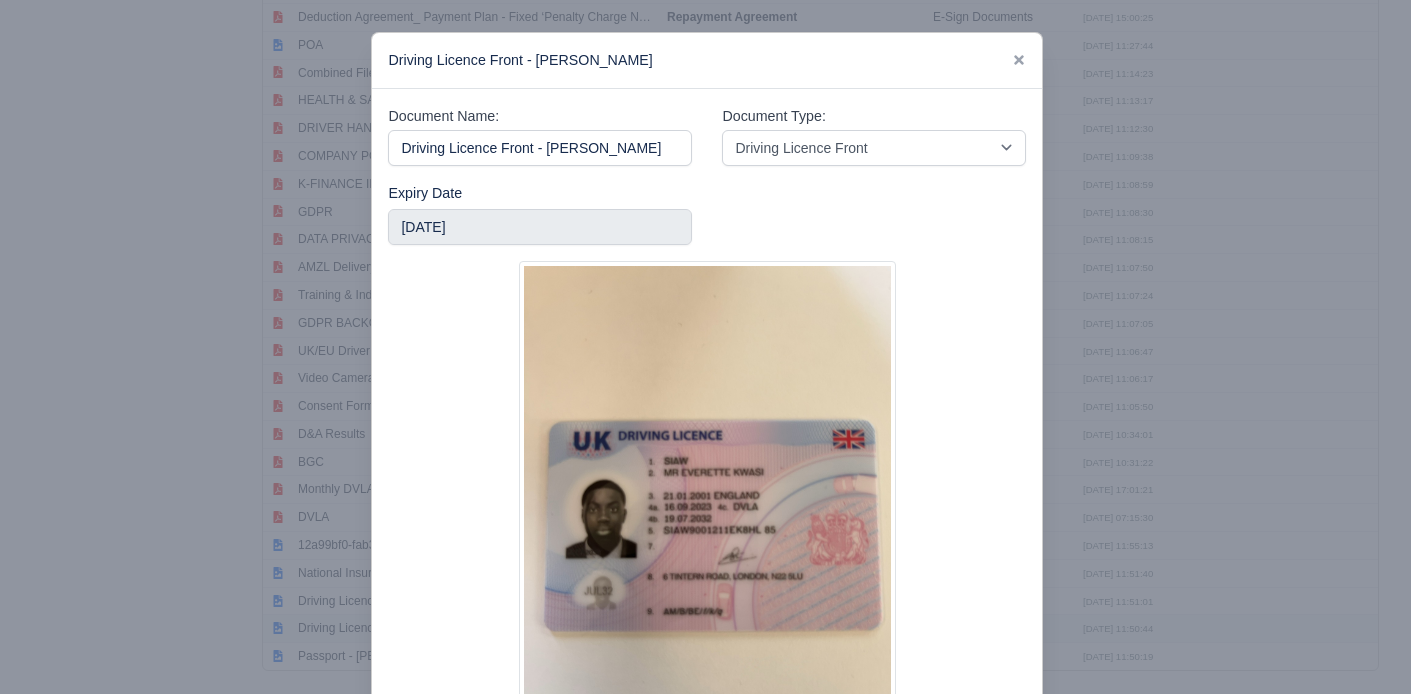 scroll, scrollTop: 0, scrollLeft: 2, axis: horizontal 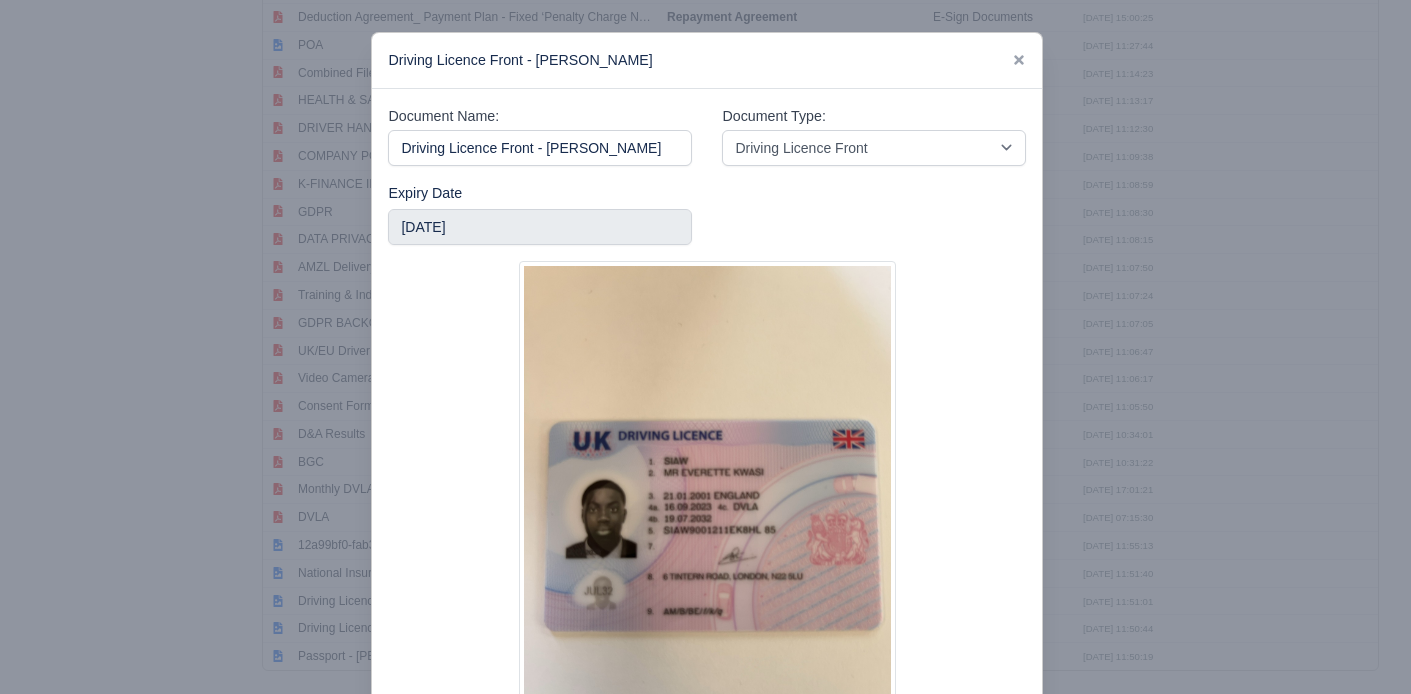 click at bounding box center (705, 347) 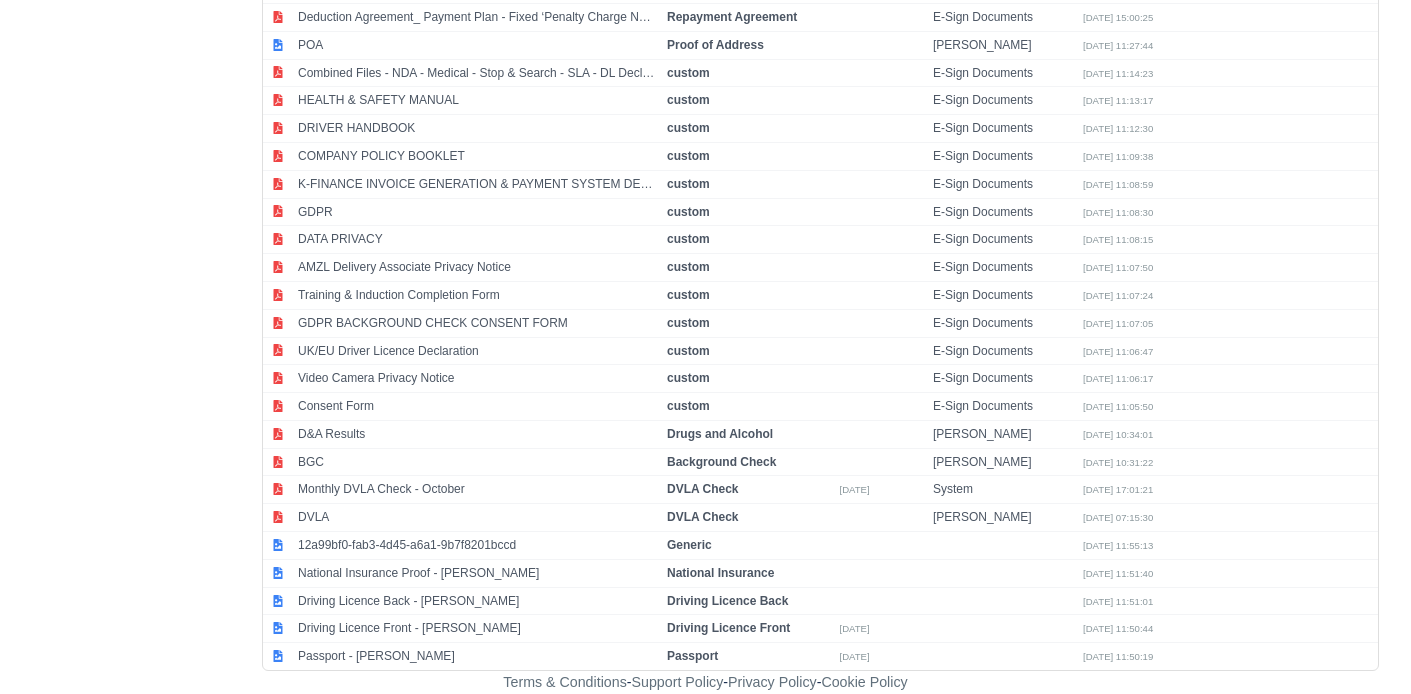 click on "Driving Licence Back - Everette Kwasi Siaw" at bounding box center [477, 601] 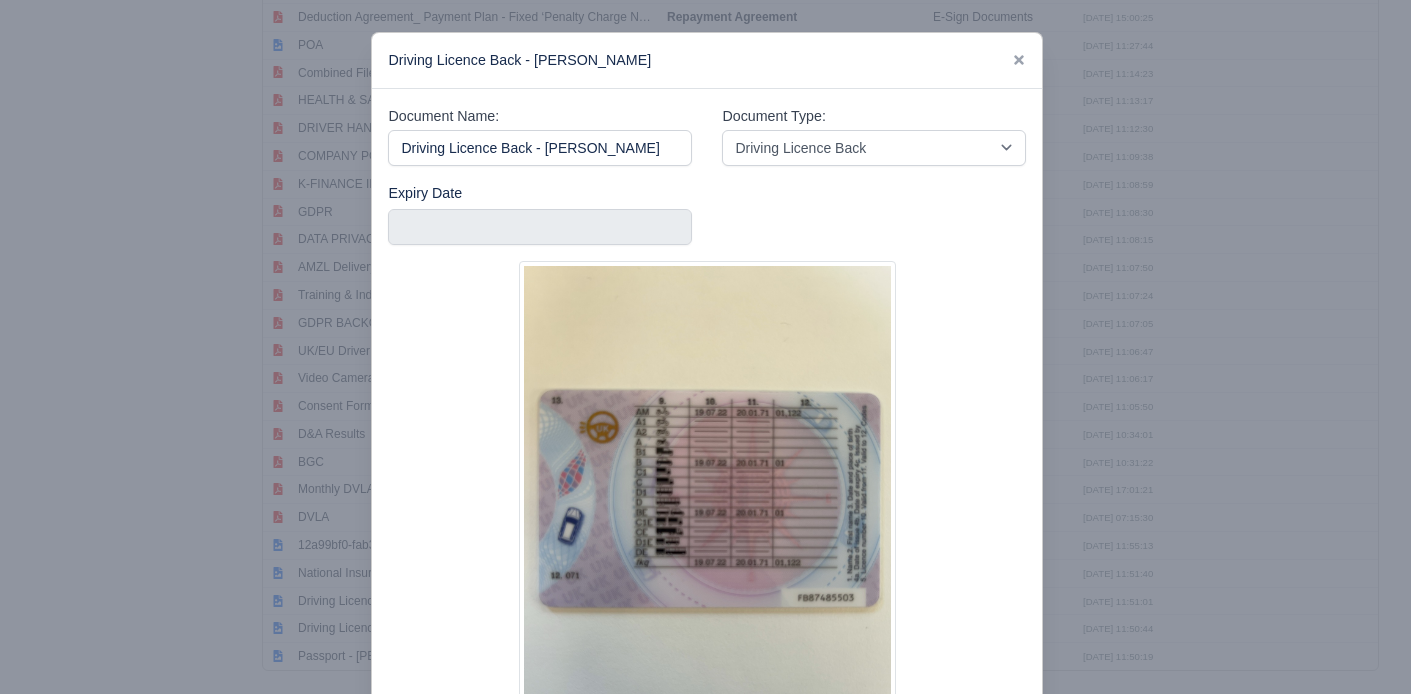 click at bounding box center (705, 347) 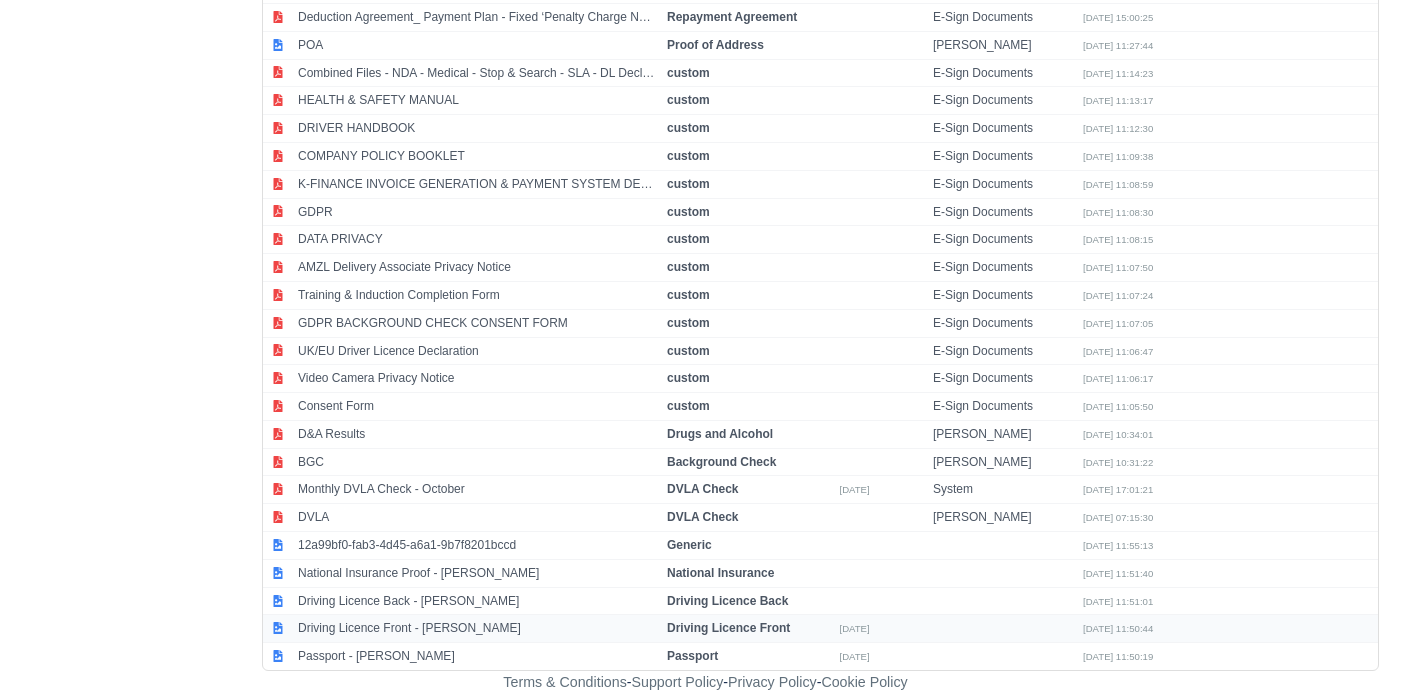 click on "Driving Licence Front - Everette Kwasi Siaw" at bounding box center (477, 629) 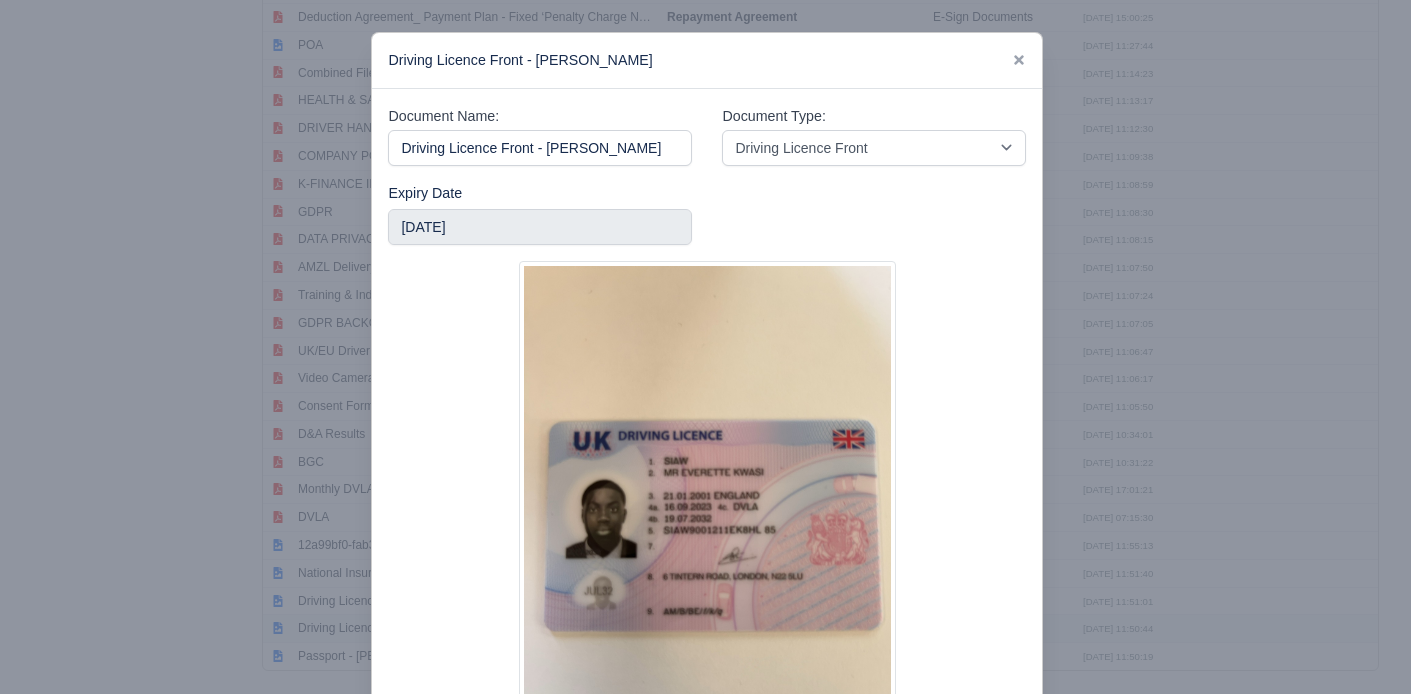 scroll, scrollTop: 0, scrollLeft: 2, axis: horizontal 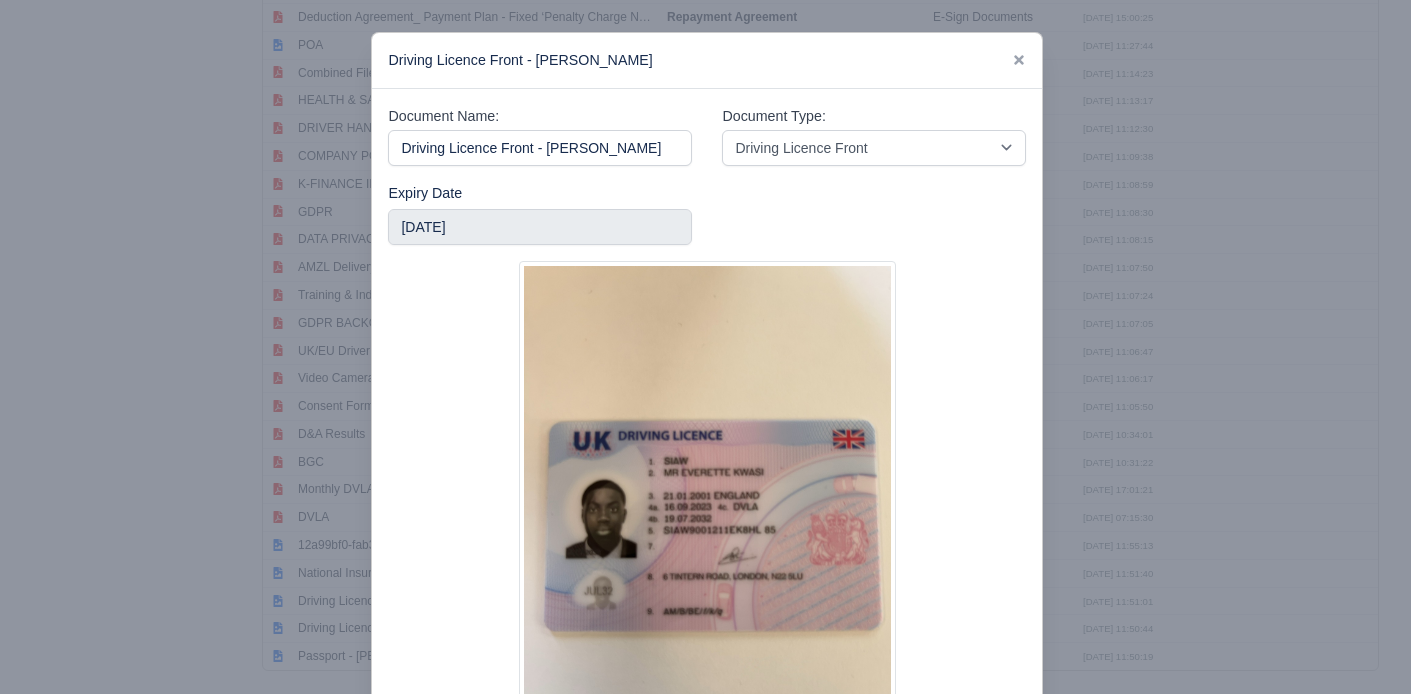 click at bounding box center (705, 347) 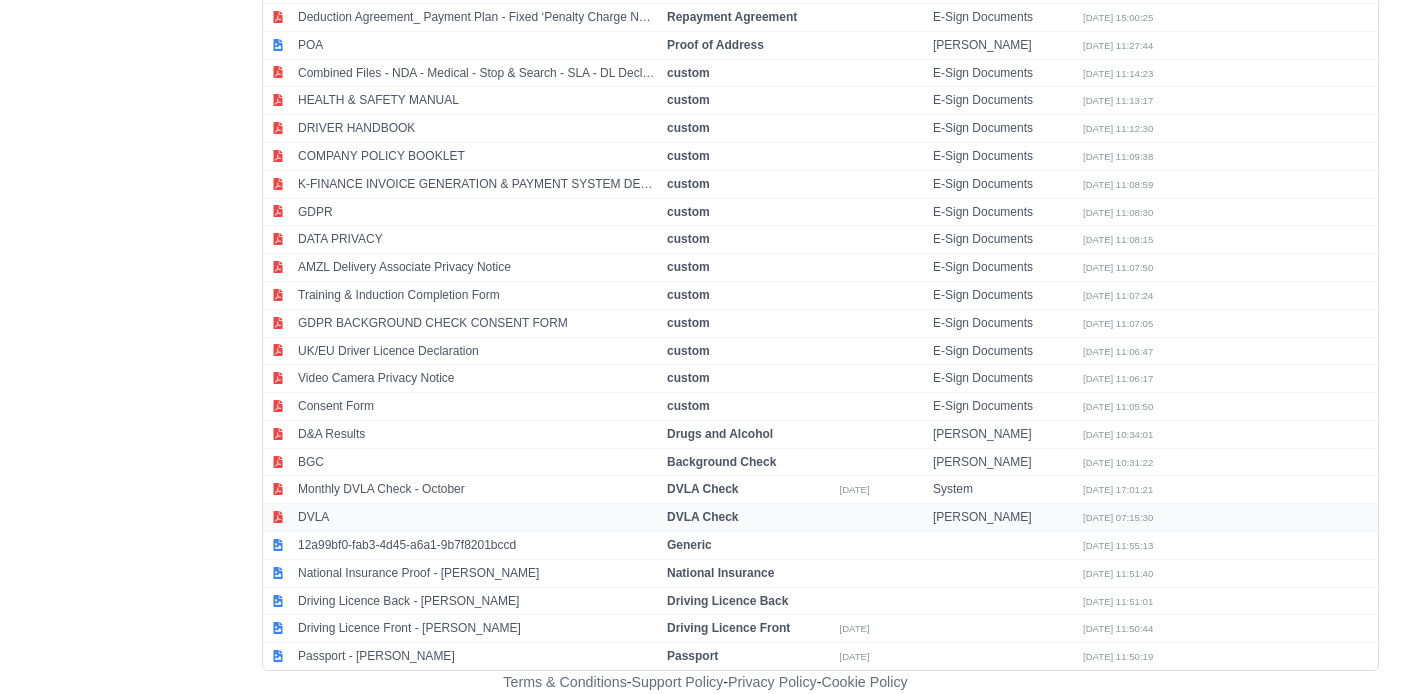 click on "DVLA" at bounding box center (477, 518) 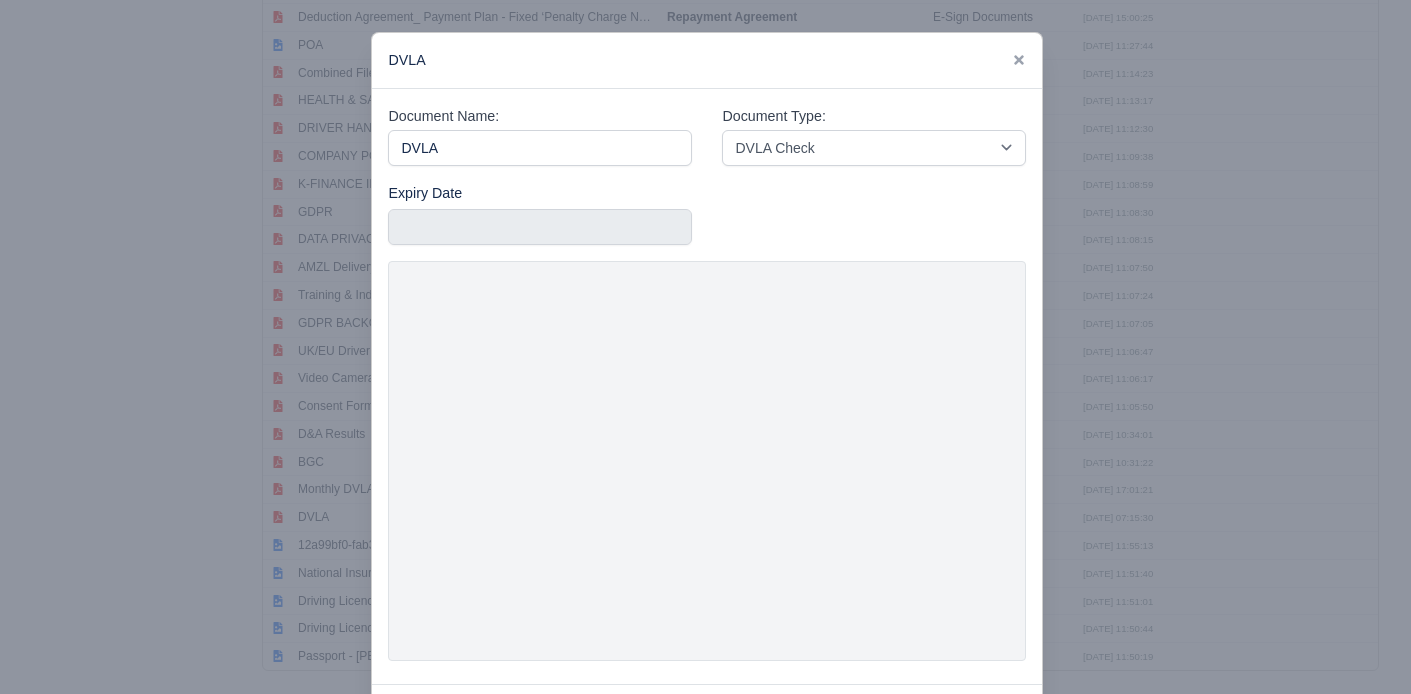click at bounding box center [705, 347] 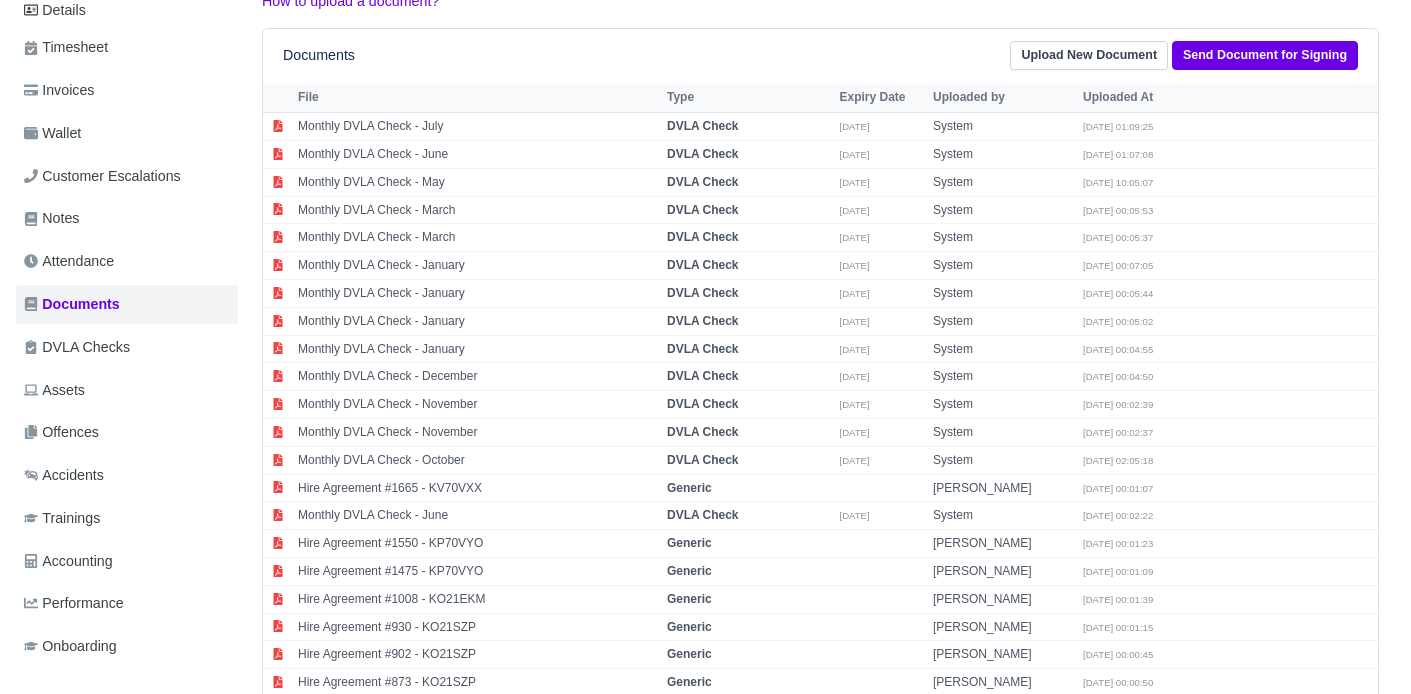 scroll, scrollTop: 241, scrollLeft: 0, axis: vertical 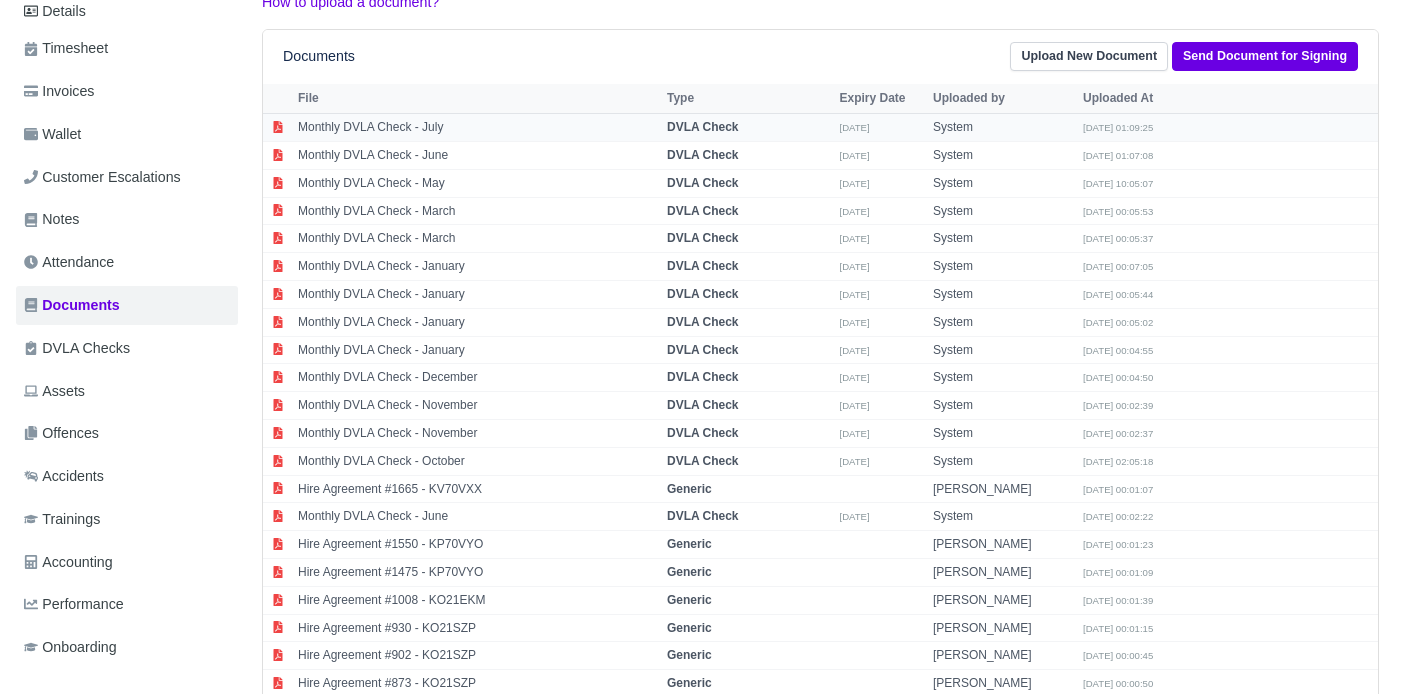 click on "Monthly DVLA Check - July" at bounding box center (477, 128) 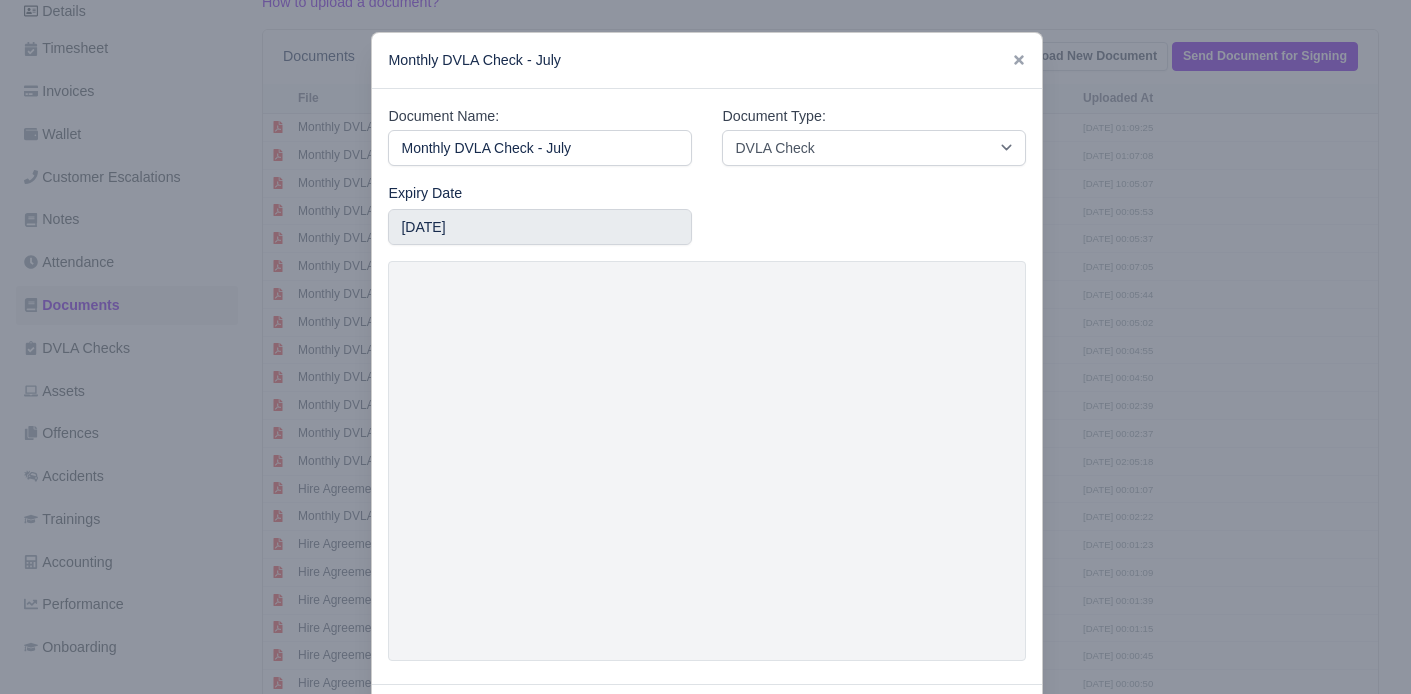 click at bounding box center (705, 347) 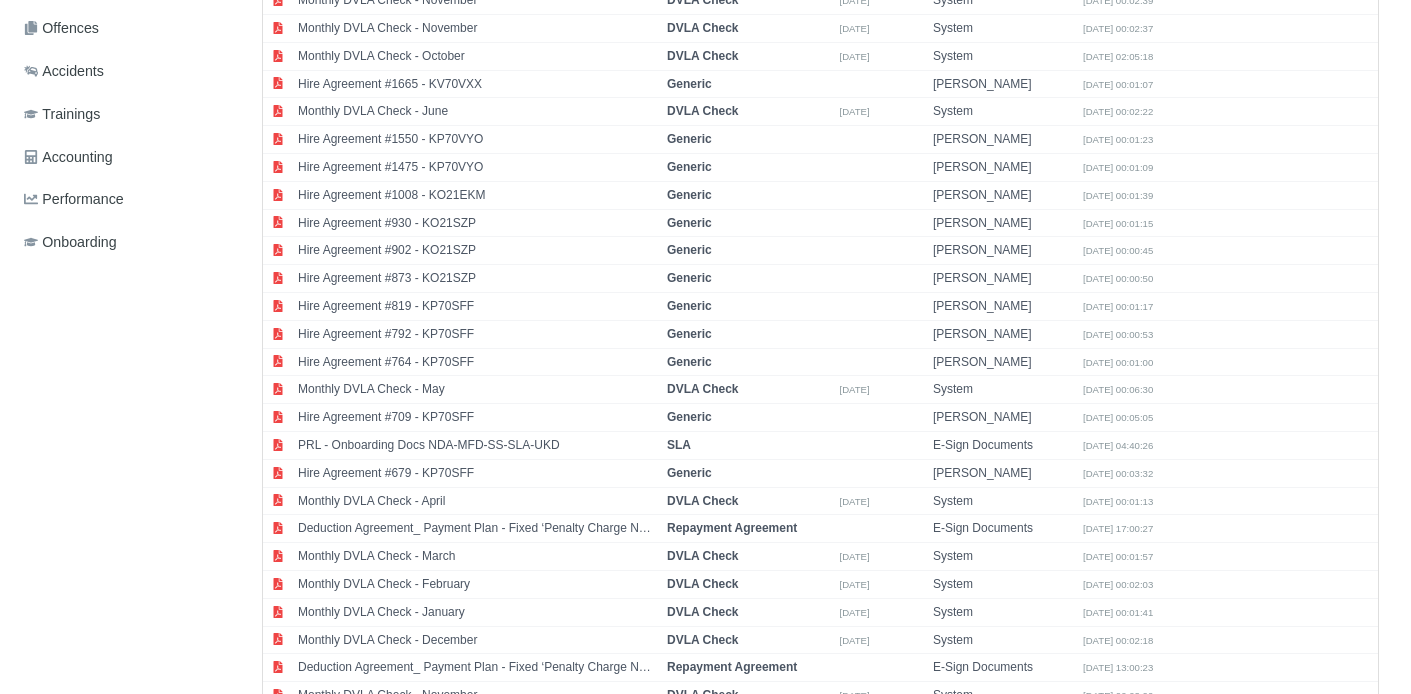 scroll, scrollTop: 1352, scrollLeft: 0, axis: vertical 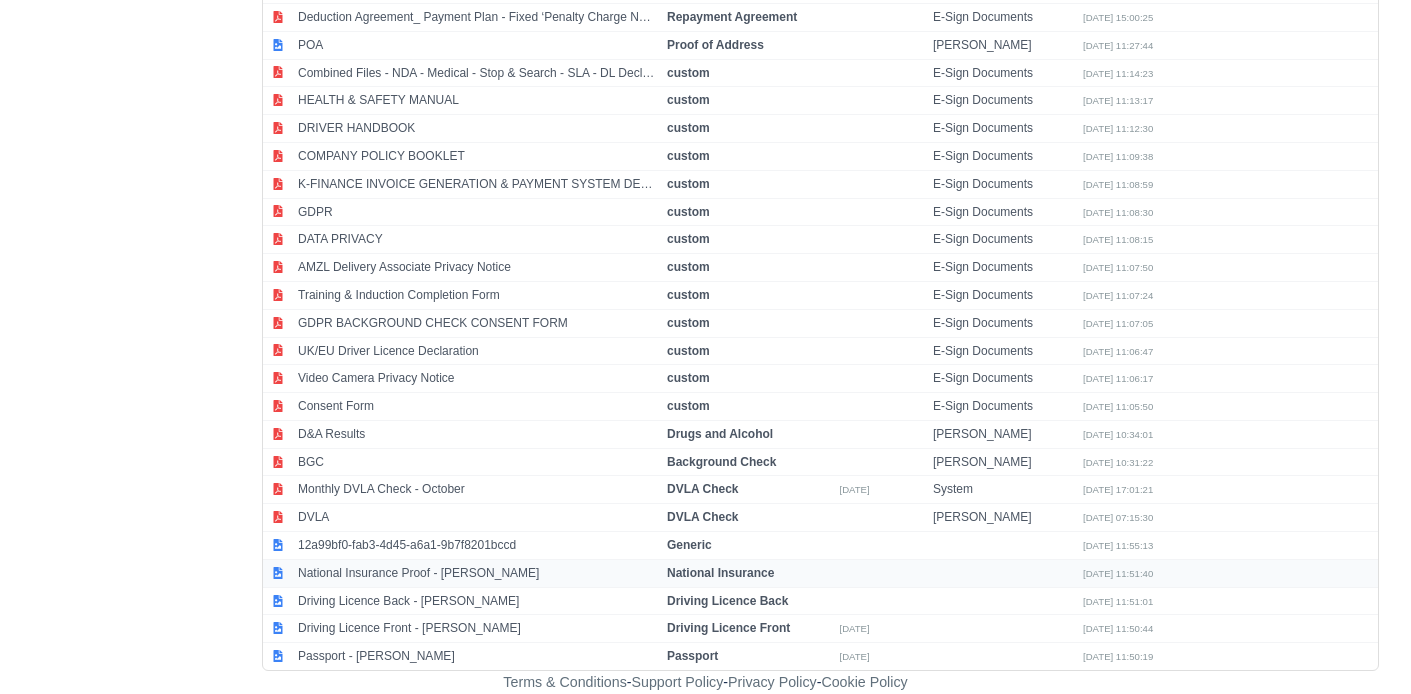 click on "National Insurance Proof - Everette Kwasi Siaw" at bounding box center [477, 573] 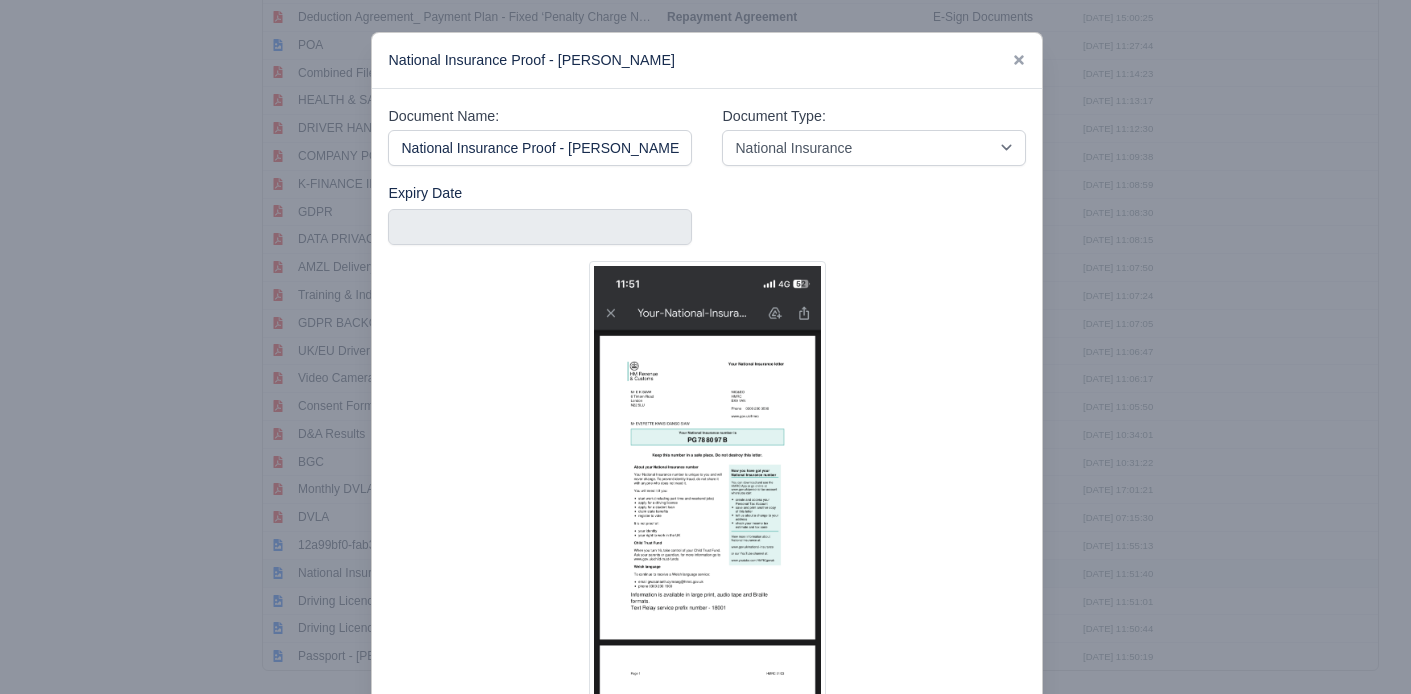 scroll, scrollTop: 0, scrollLeft: 24, axis: horizontal 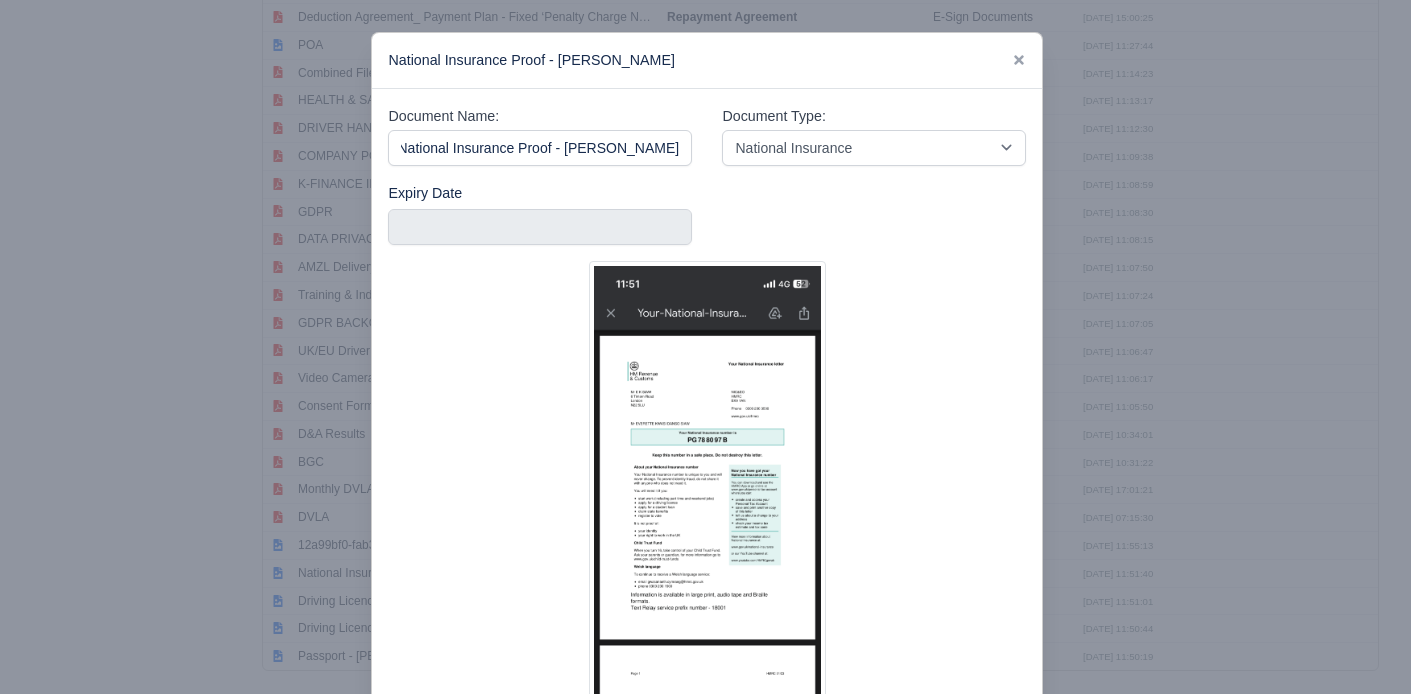 click at bounding box center [705, 347] 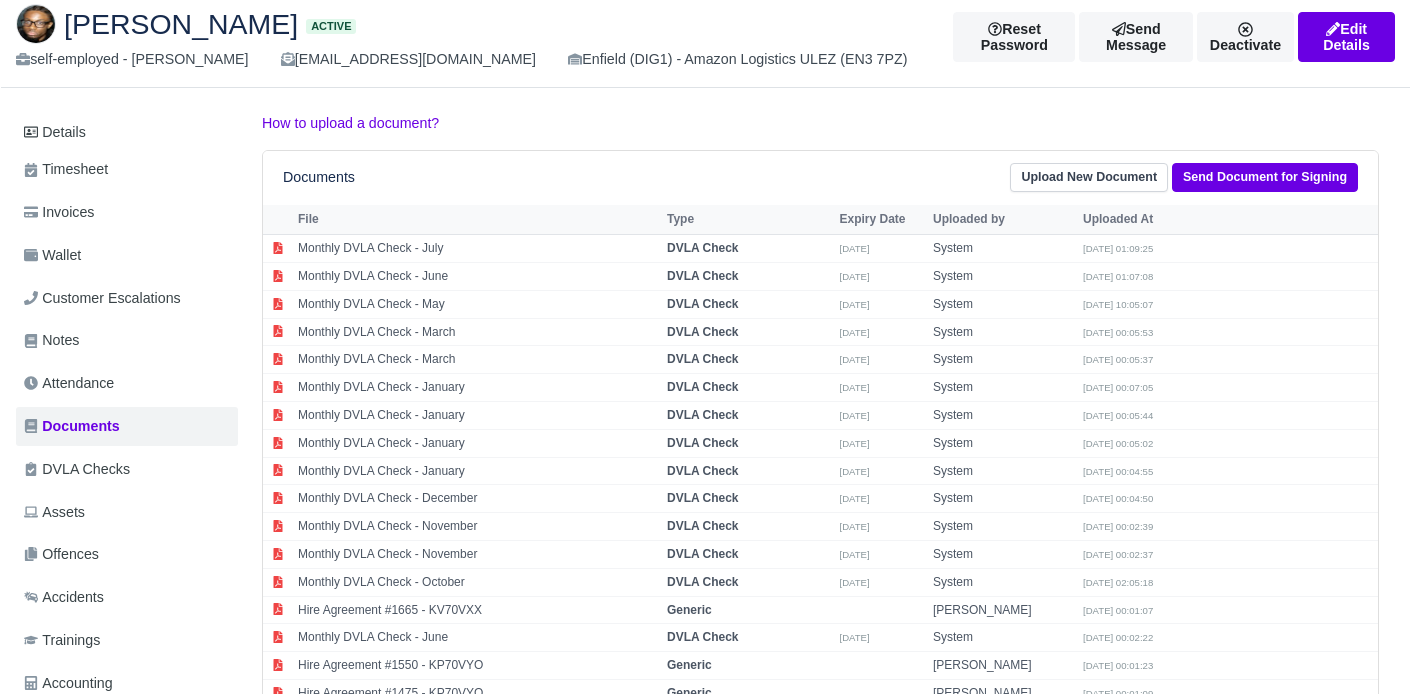 scroll, scrollTop: 0, scrollLeft: 0, axis: both 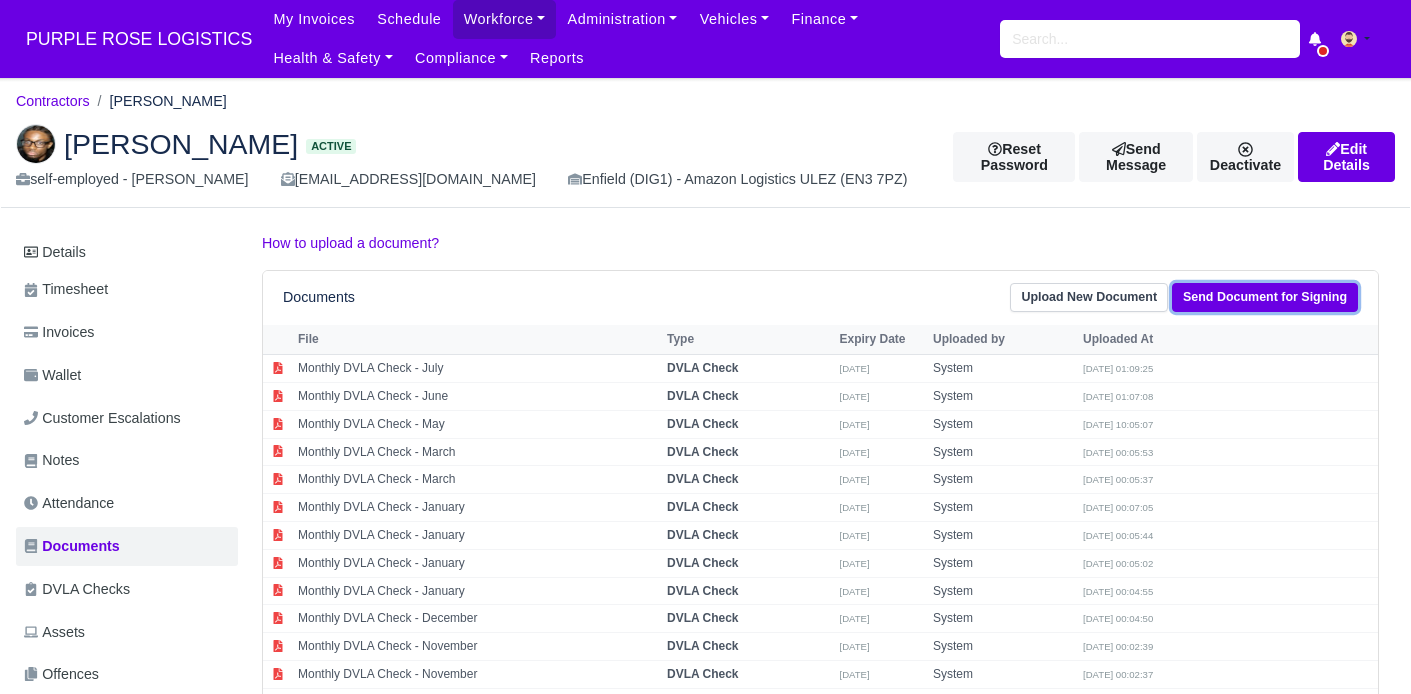 click on "Send Document for Signing" at bounding box center (1265, 297) 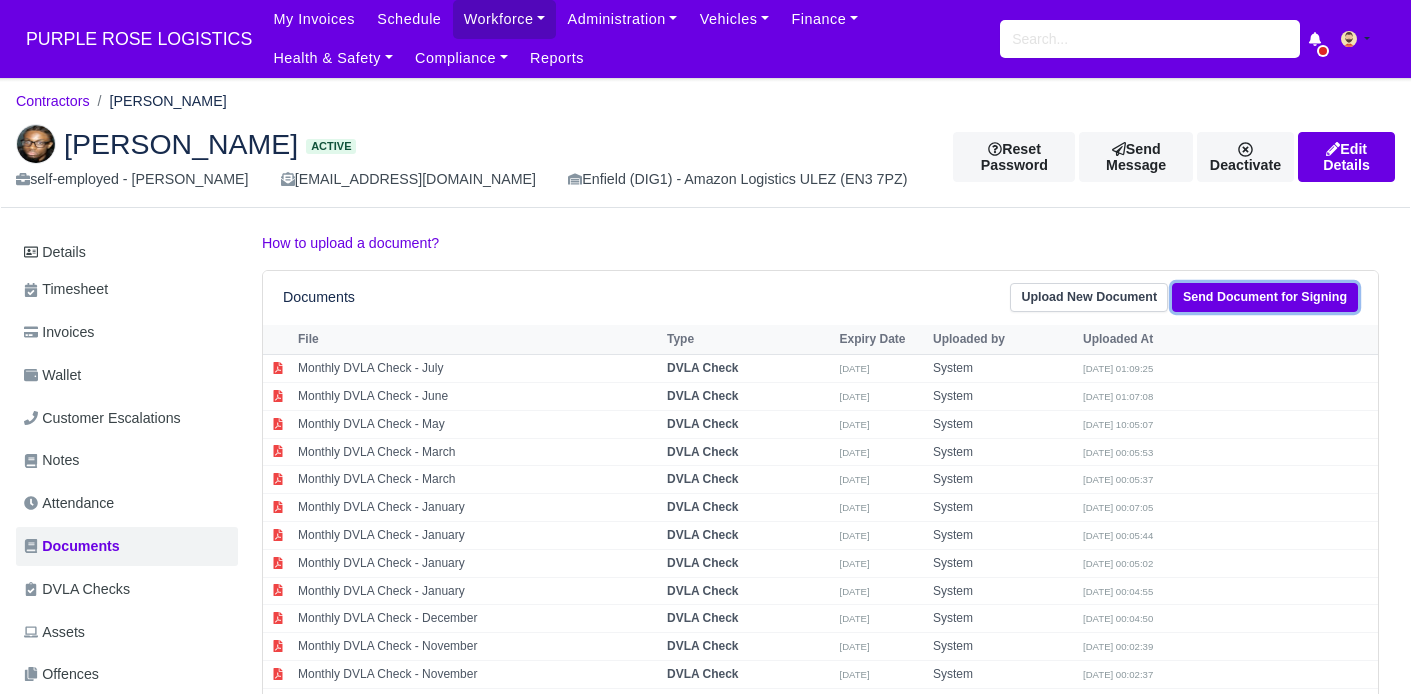 select on "615" 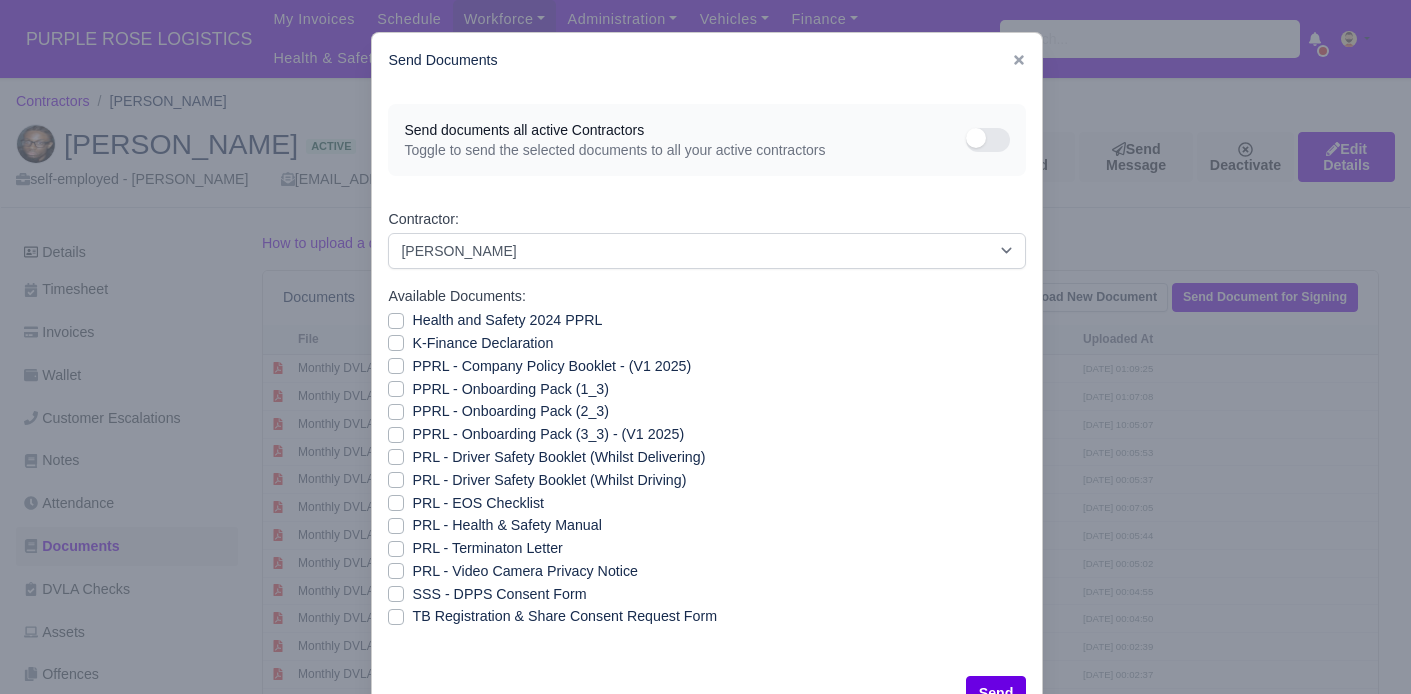 click on "Health and Safety 2024 PPRL" at bounding box center [507, 320] 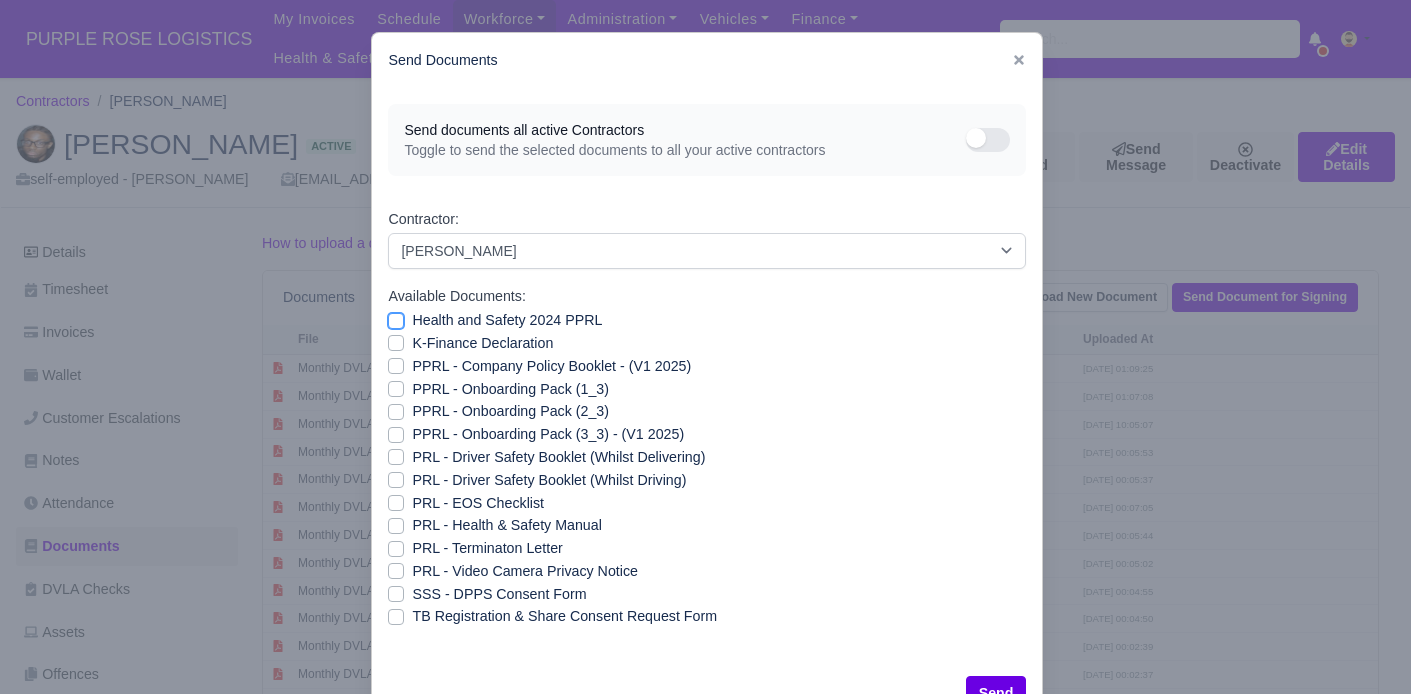 checkbox on "true" 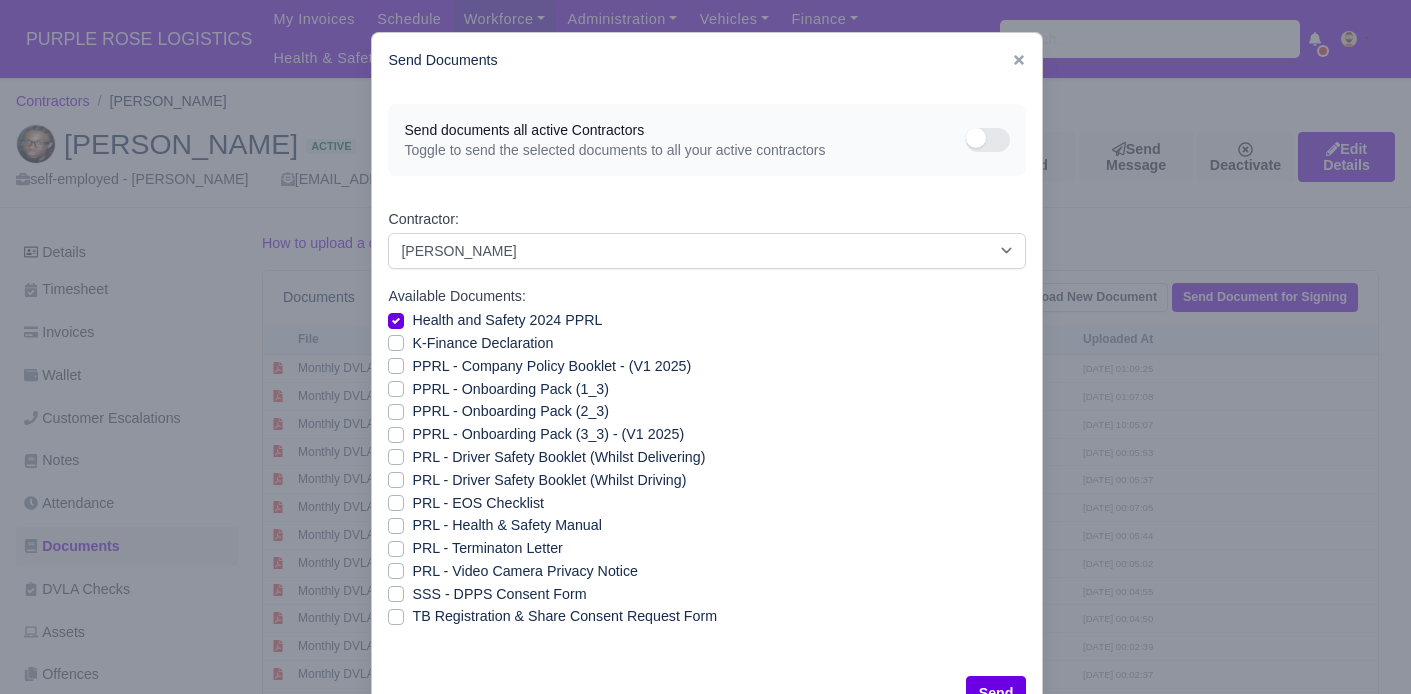 click on "K-Finance Declaration" at bounding box center [482, 343] 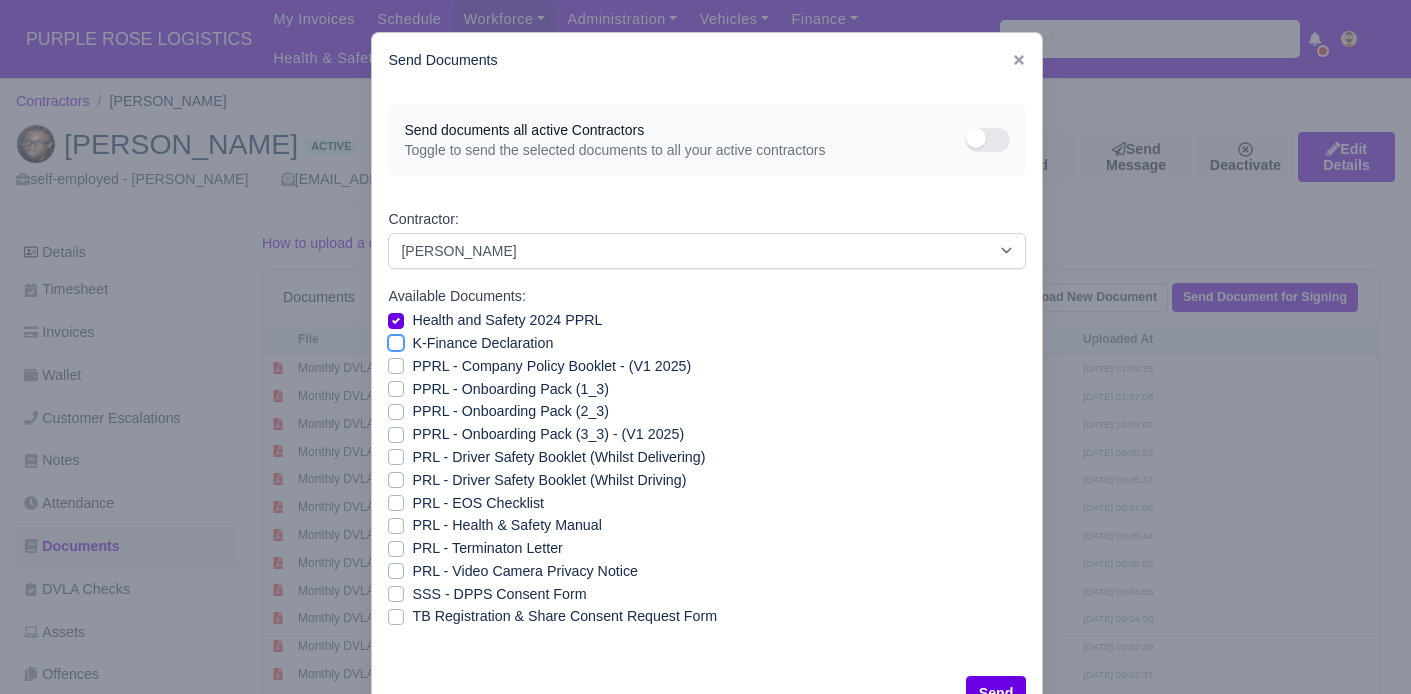 checkbox on "true" 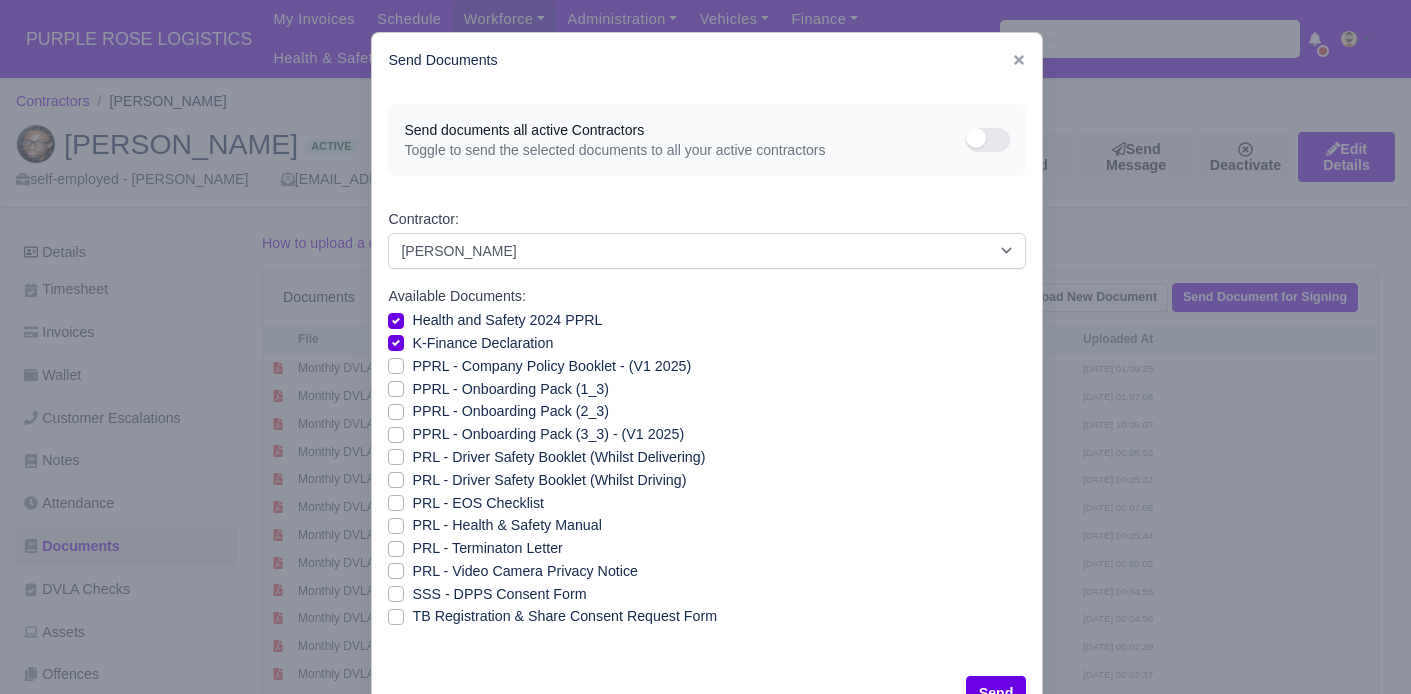 click on "PPRL - Company Policy Booklet - (V1 2025)" at bounding box center [551, 366] 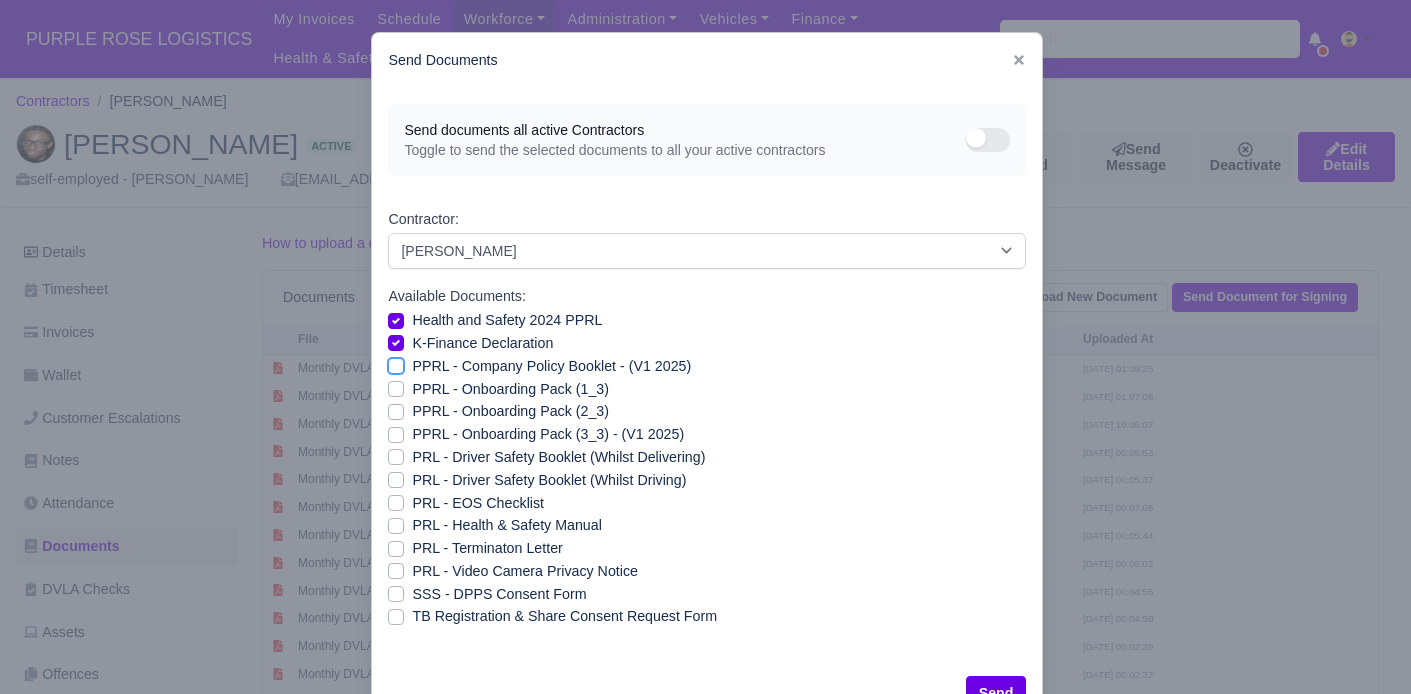 checkbox on "true" 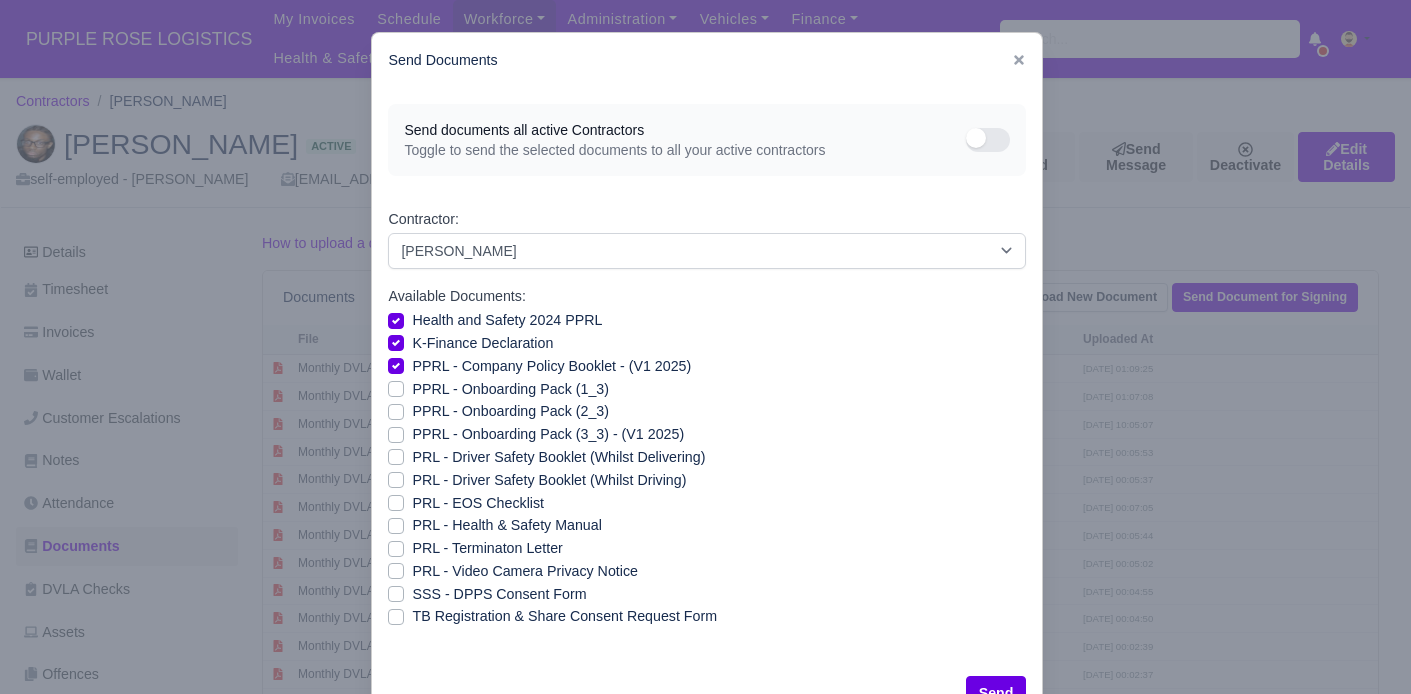 click on "PPRL - Onboarding Pack (1_3)" at bounding box center [510, 389] 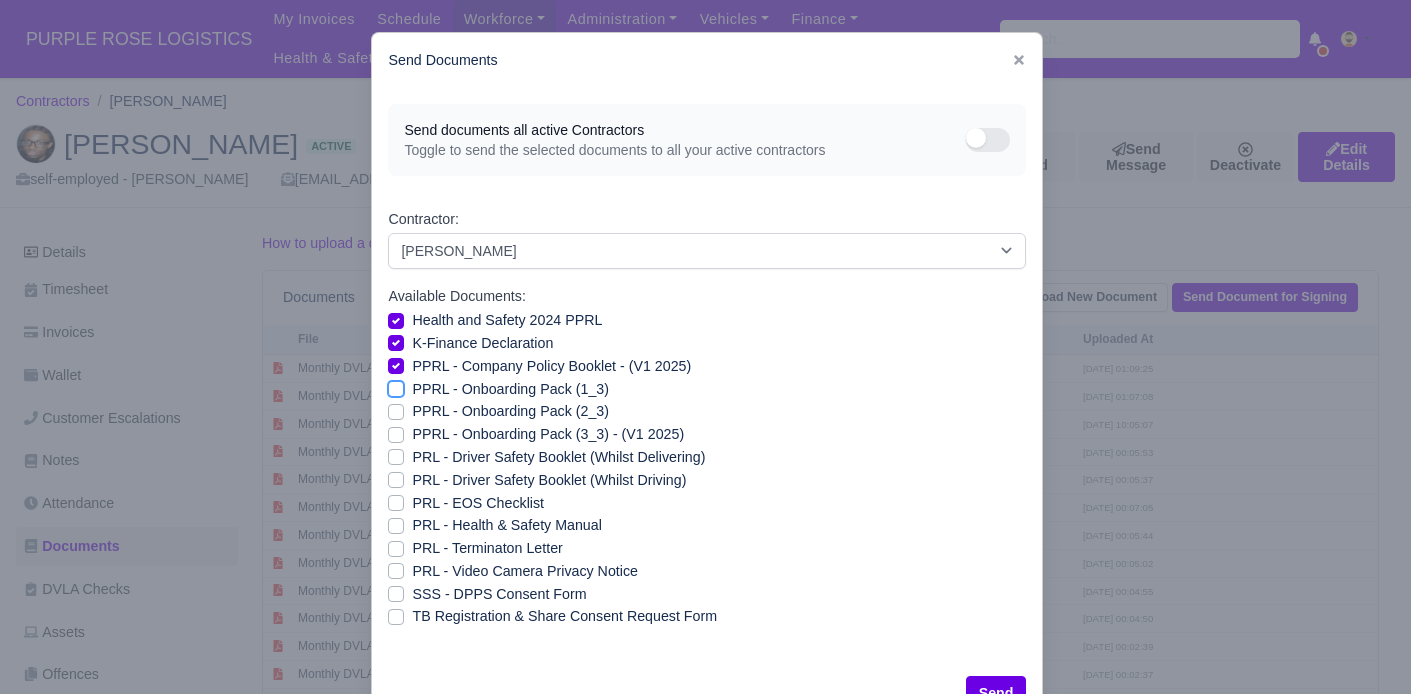 click on "PPRL - Onboarding Pack (1_3)" at bounding box center [396, 386] 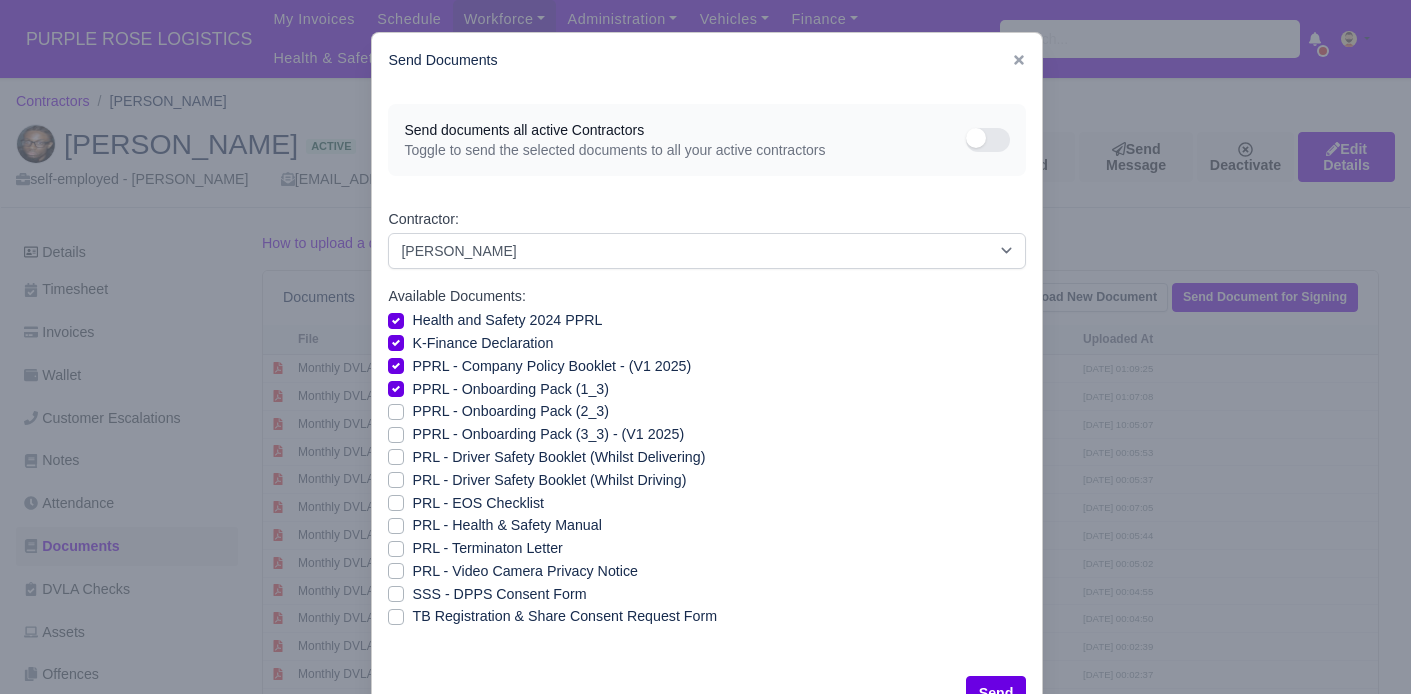 click on "PPRL - Onboarding Pack (2_3)" at bounding box center (510, 411) 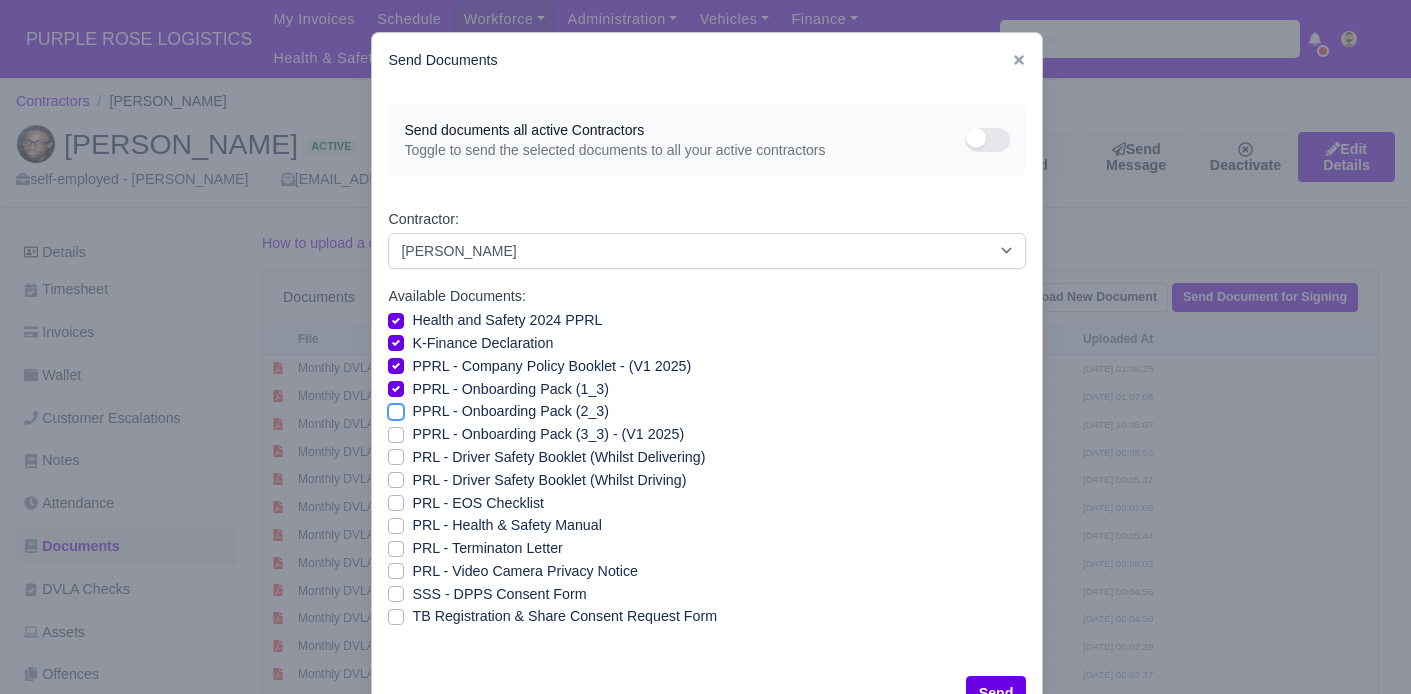 checkbox on "true" 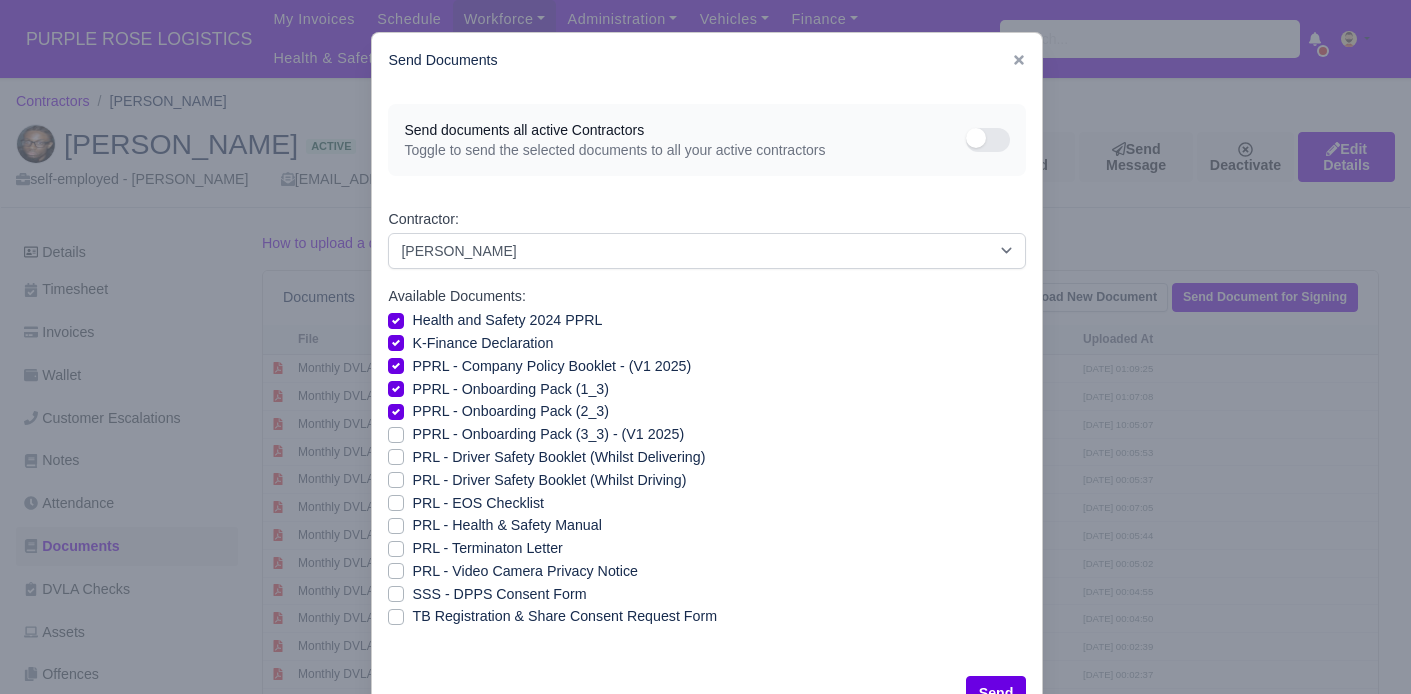 click on "PPRL - Onboarding Pack (3_3) - (V1 2025)" at bounding box center (548, 434) 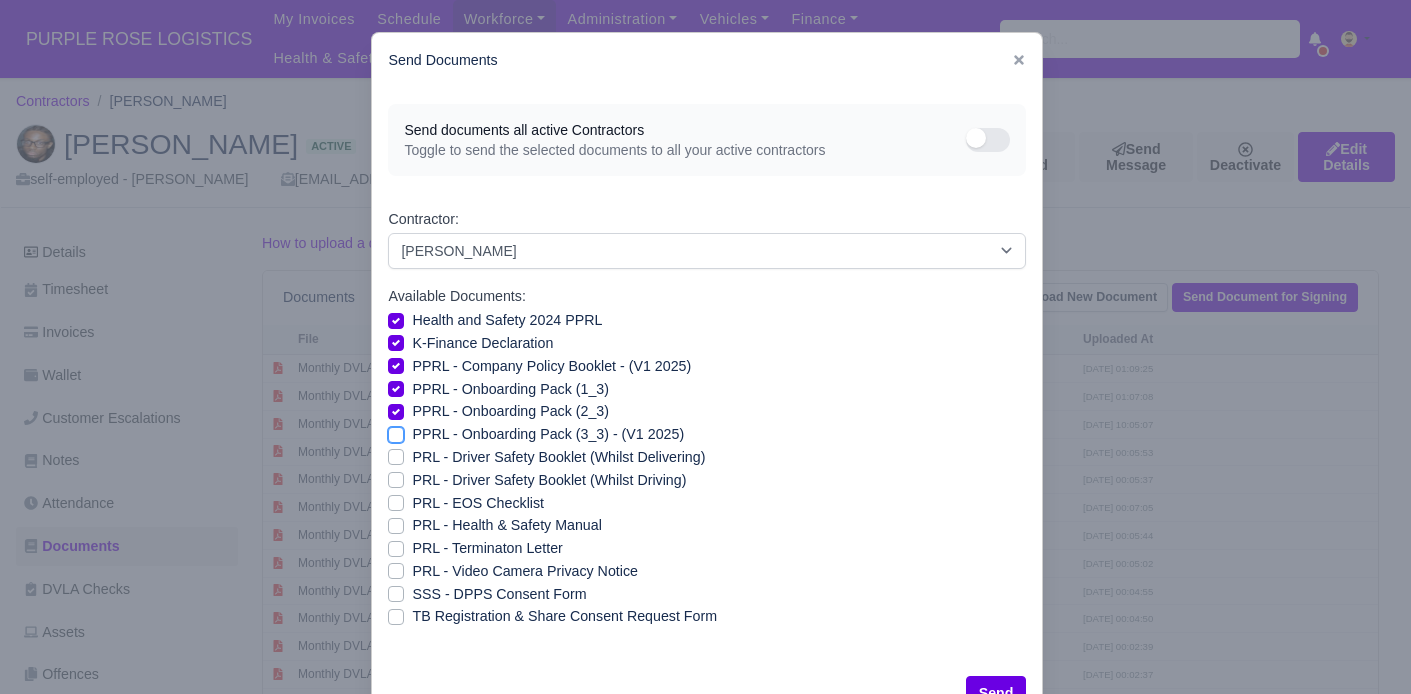 click on "PPRL - Onboarding Pack (3_3) - (V1 2025)" at bounding box center (396, 431) 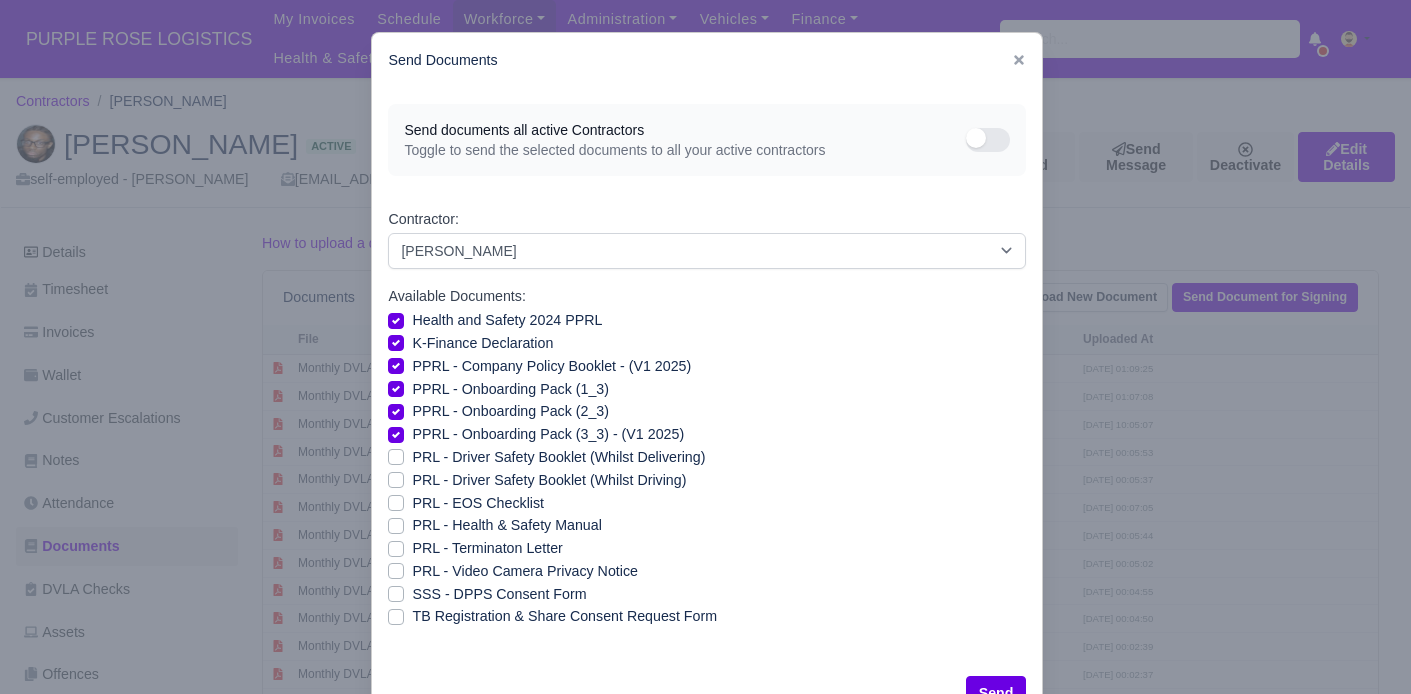 click on "PRL - Driver Safety Booklet (Whilst Delivering)" at bounding box center (558, 457) 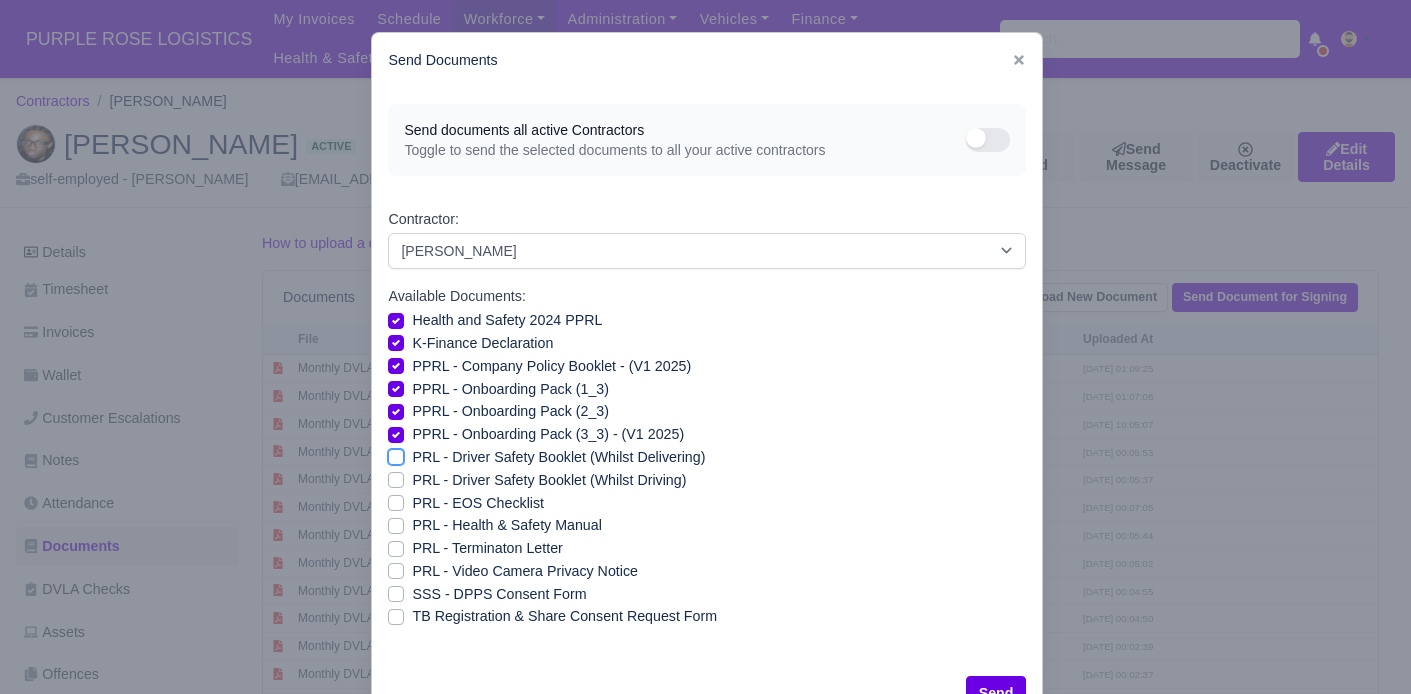 checkbox on "true" 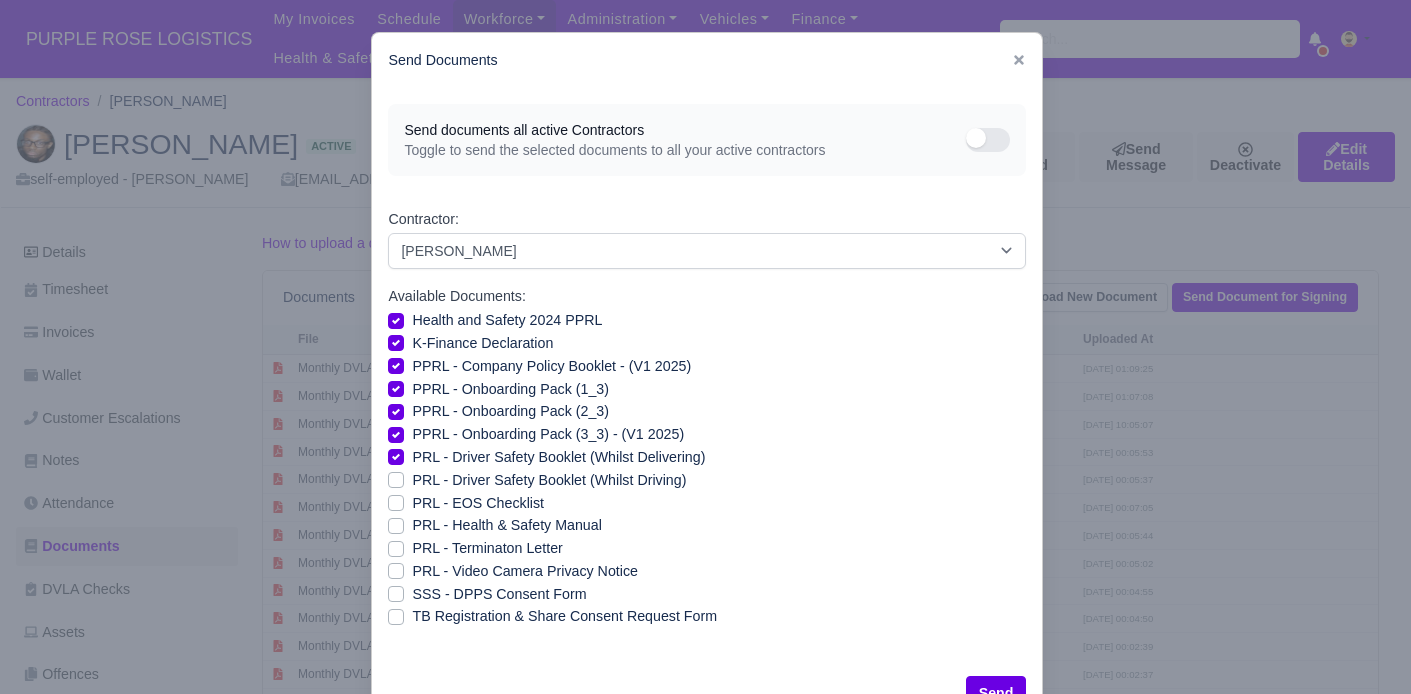 click on "PRL - Driver Safety Booklet (Whilst Driving)" at bounding box center [549, 480] 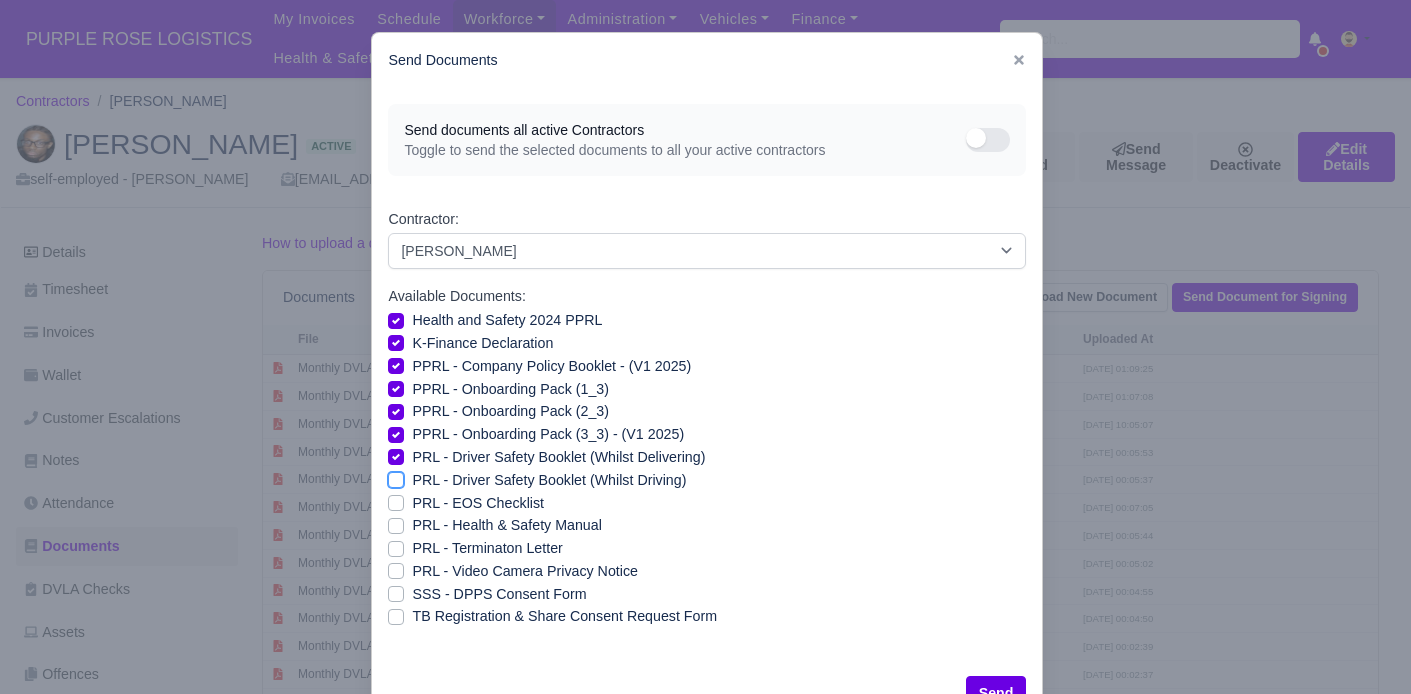 checkbox on "true" 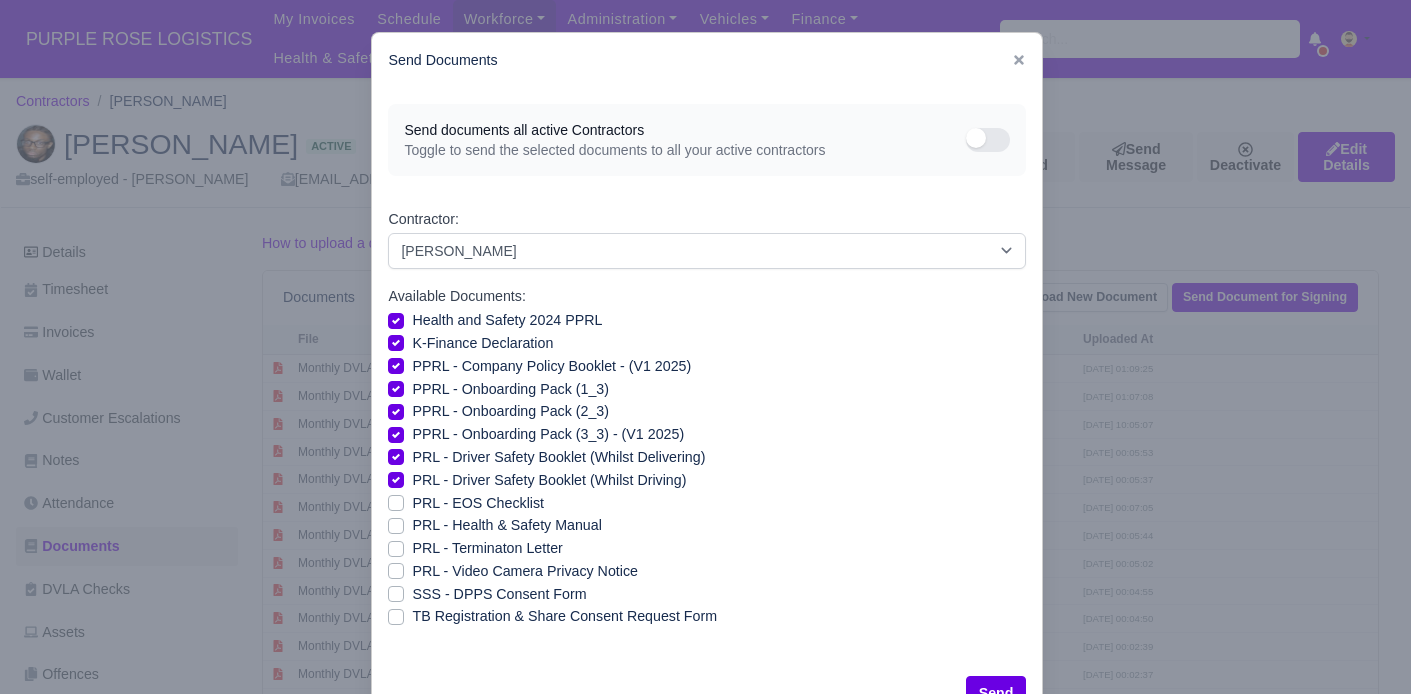 click on "PRL - Health & Safety Manual" at bounding box center [506, 525] 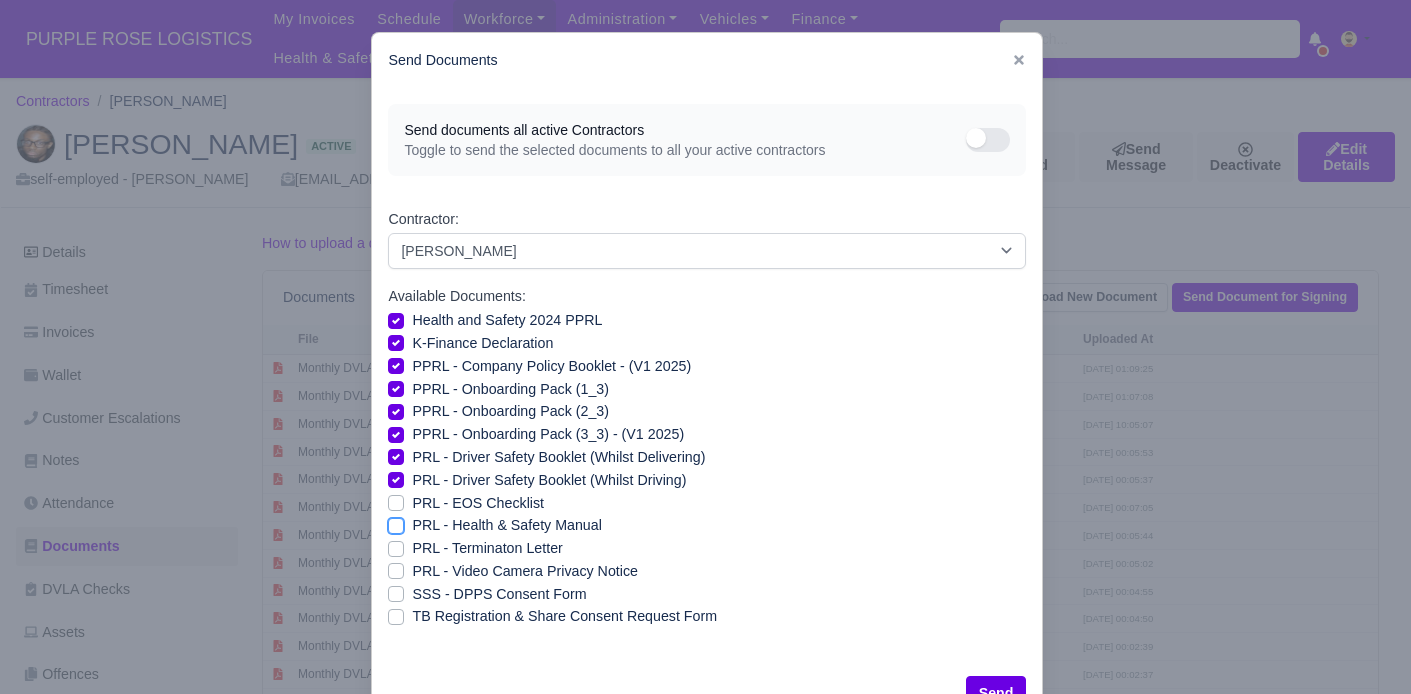 click on "PRL - Health & Safety Manual" at bounding box center (396, 522) 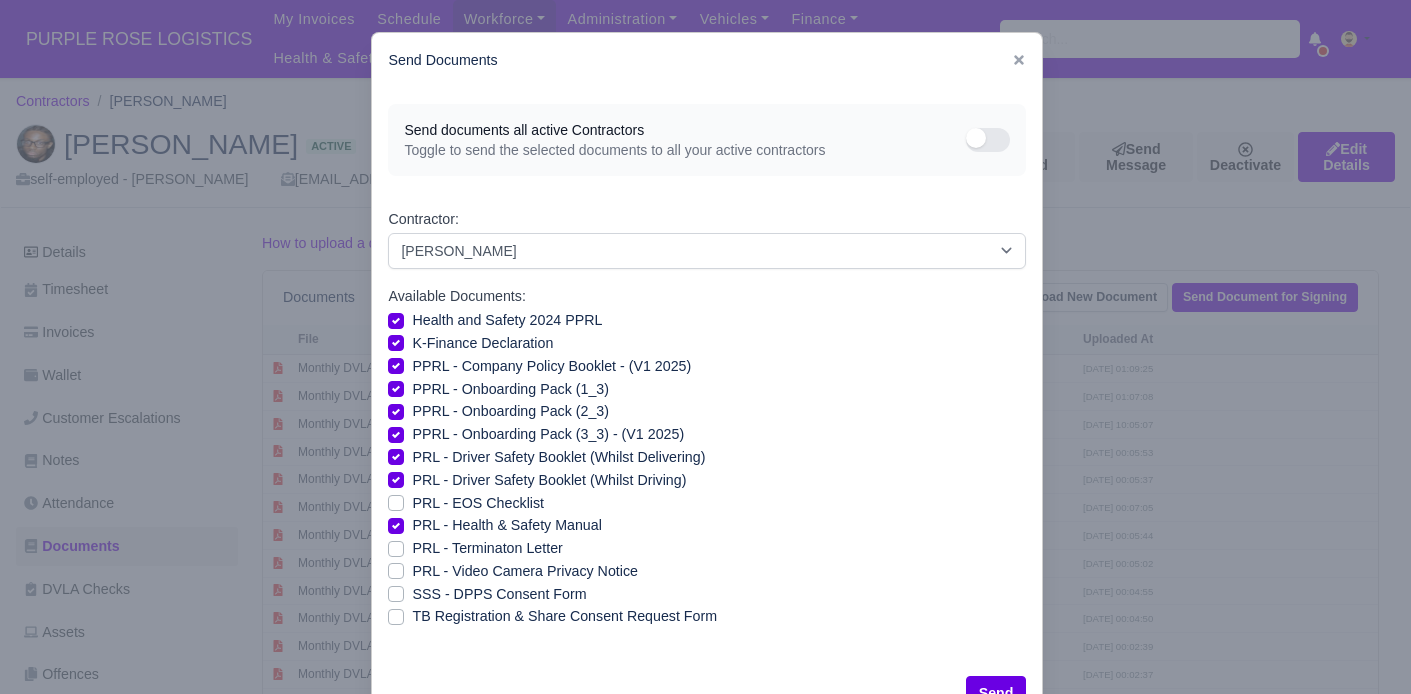 click on "PRL - Video Camera Privacy Notice" at bounding box center (524, 571) 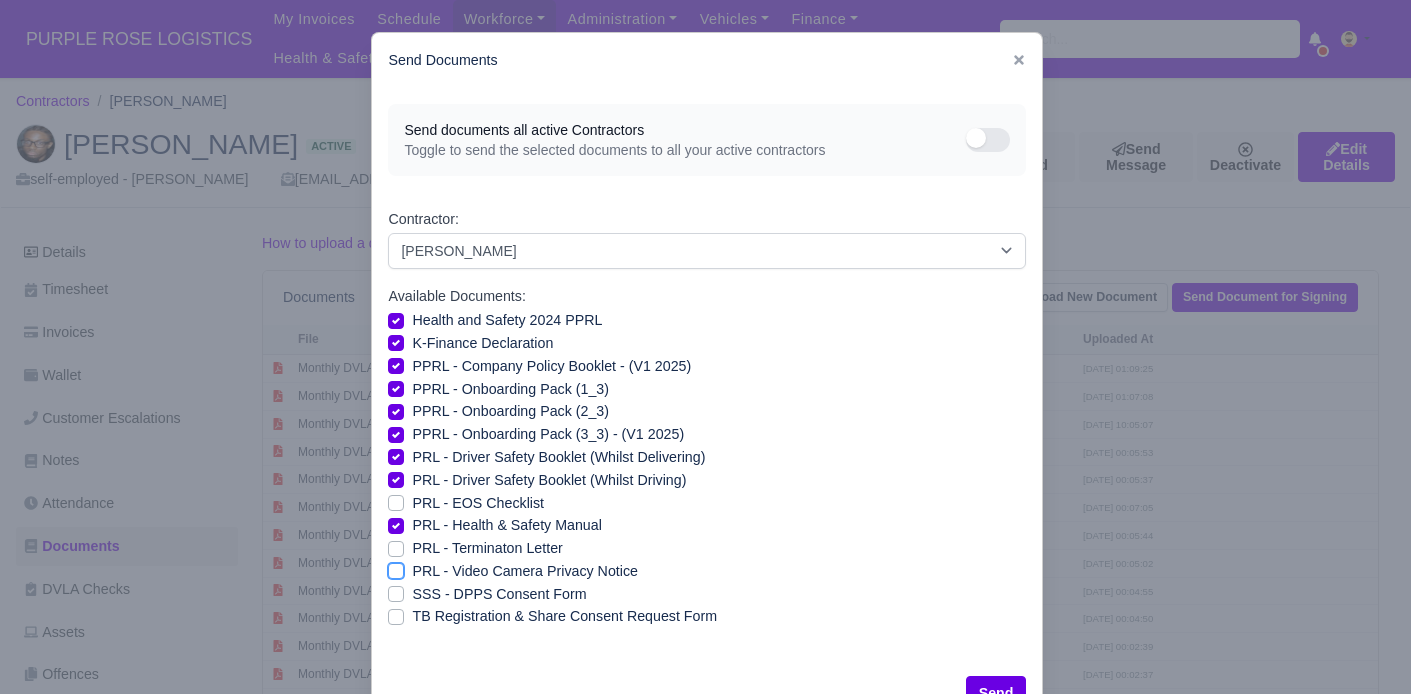 checkbox on "true" 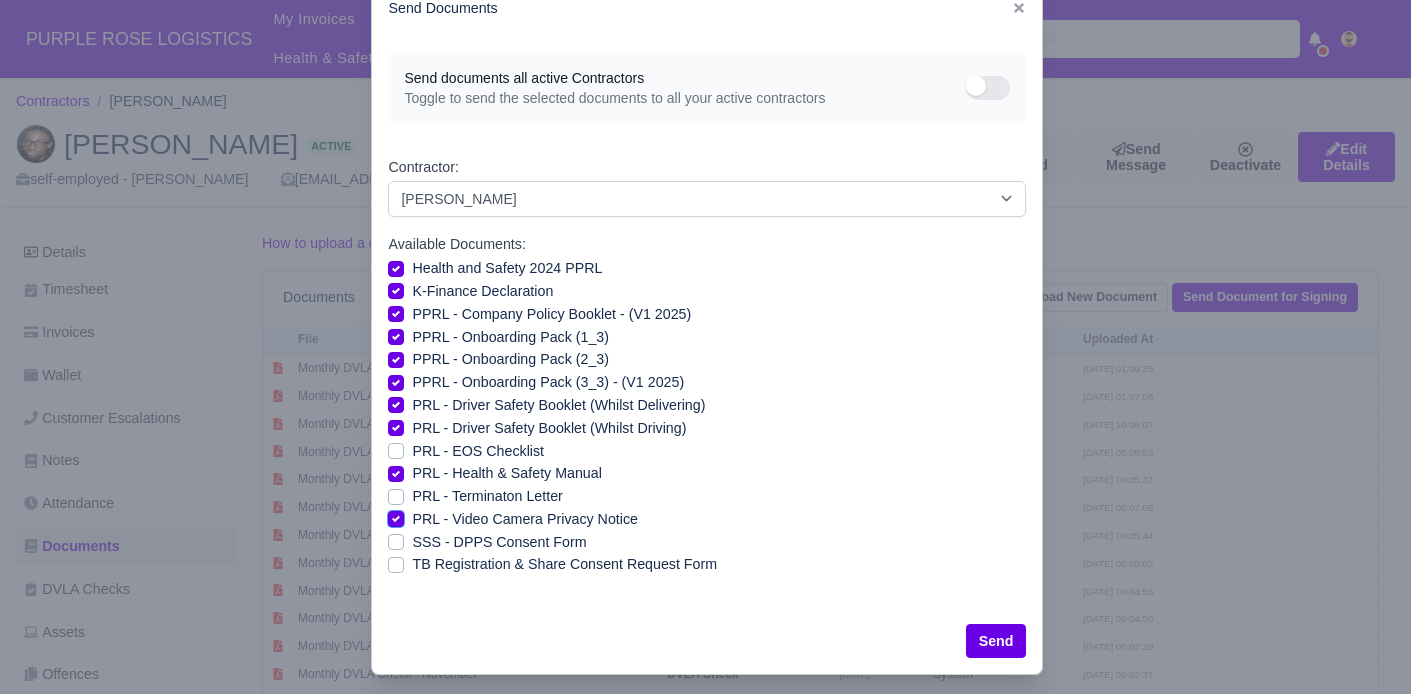 scroll, scrollTop: 68, scrollLeft: 0, axis: vertical 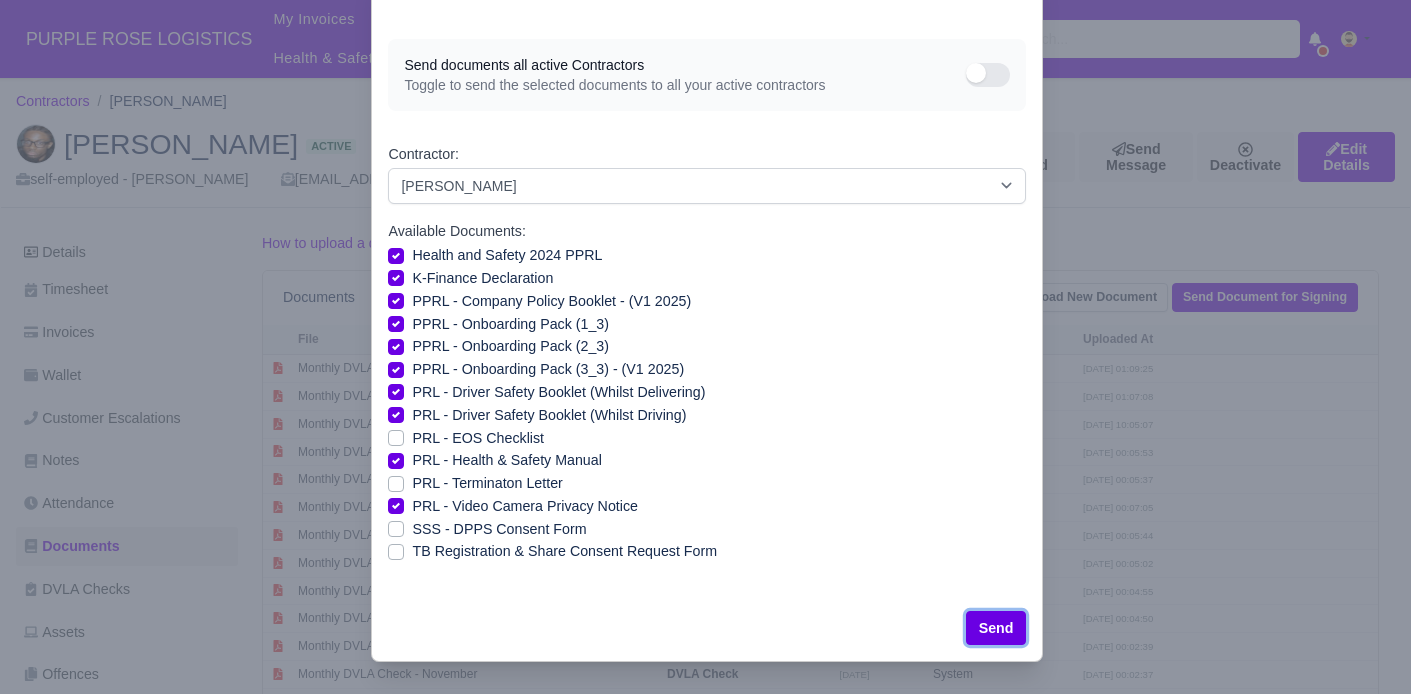 click on "Send" at bounding box center [996, 628] 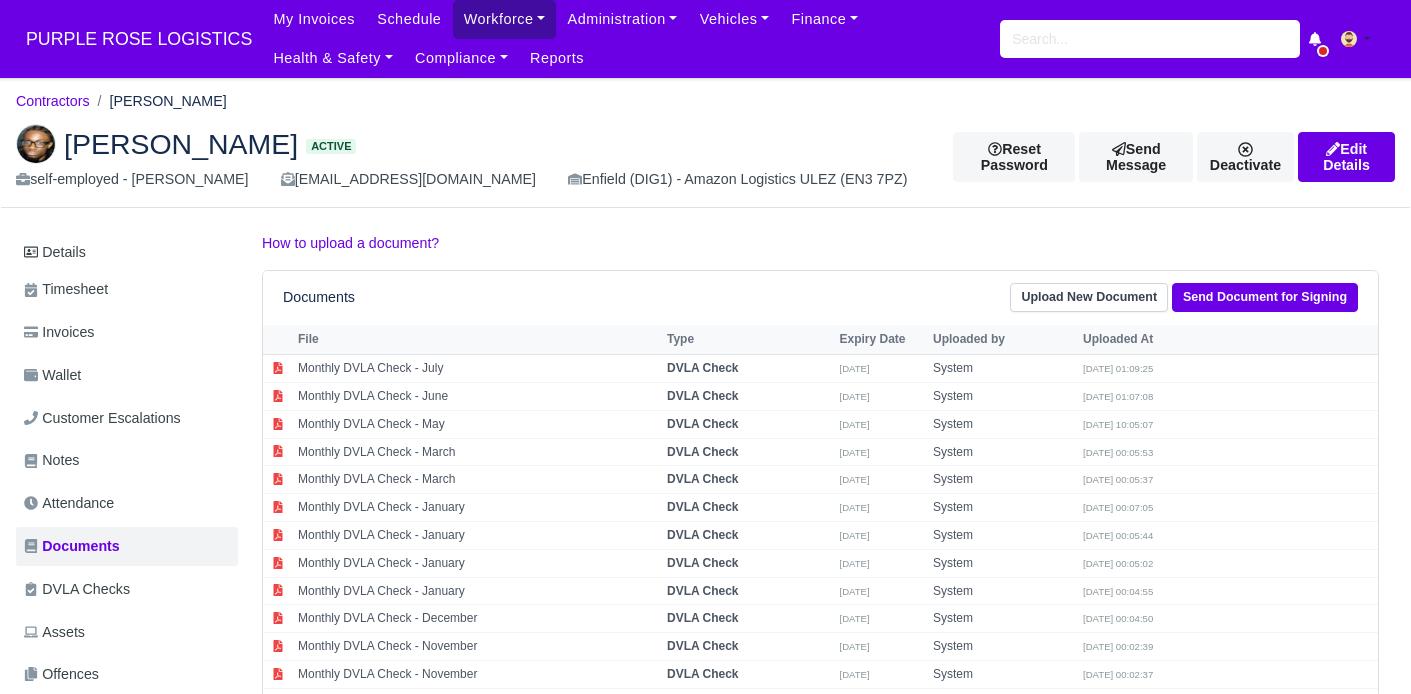 click on "Workforce" at bounding box center [505, 19] 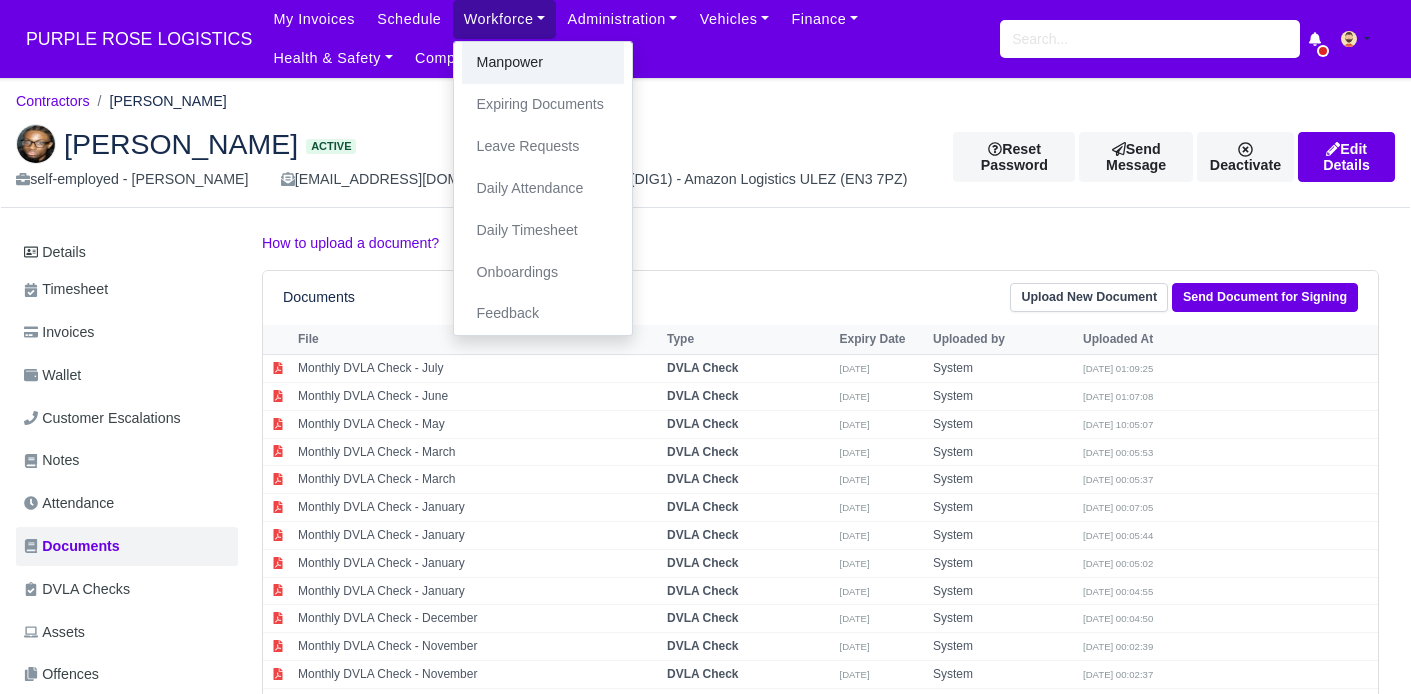 click on "Manpower" at bounding box center (543, 63) 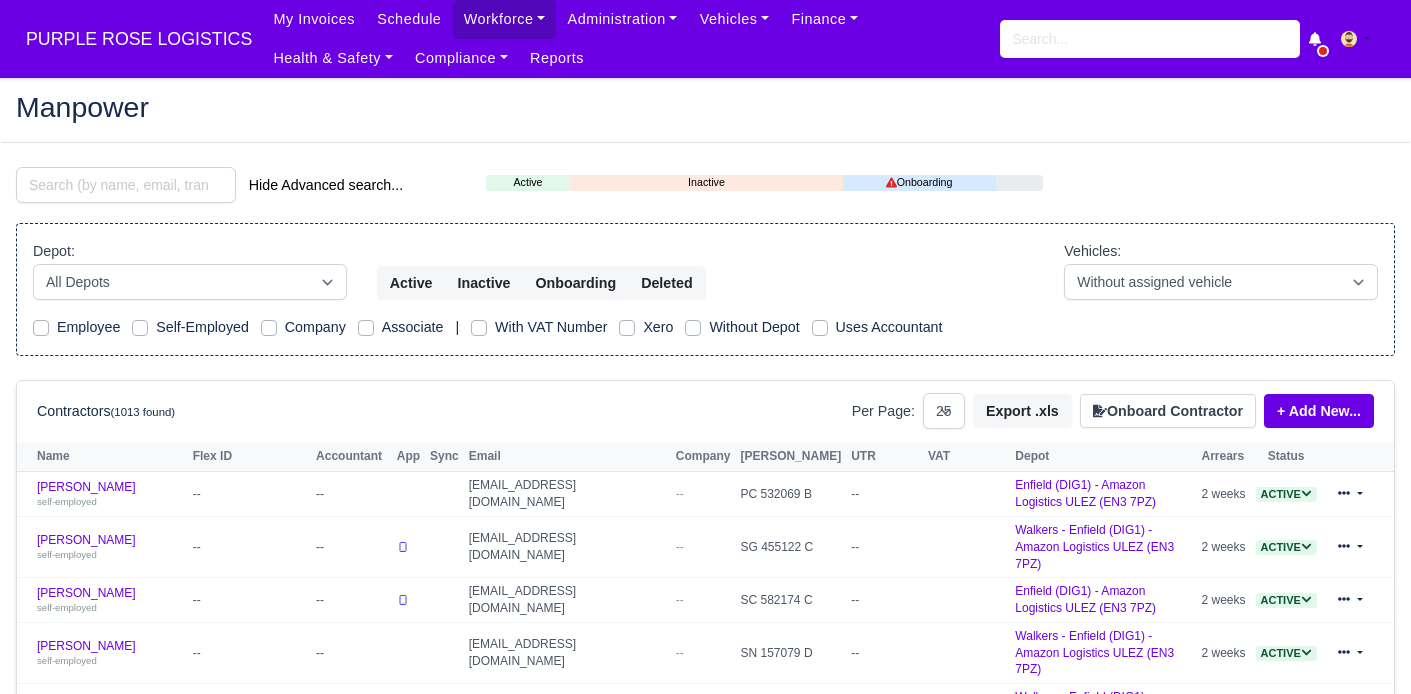 select on "25" 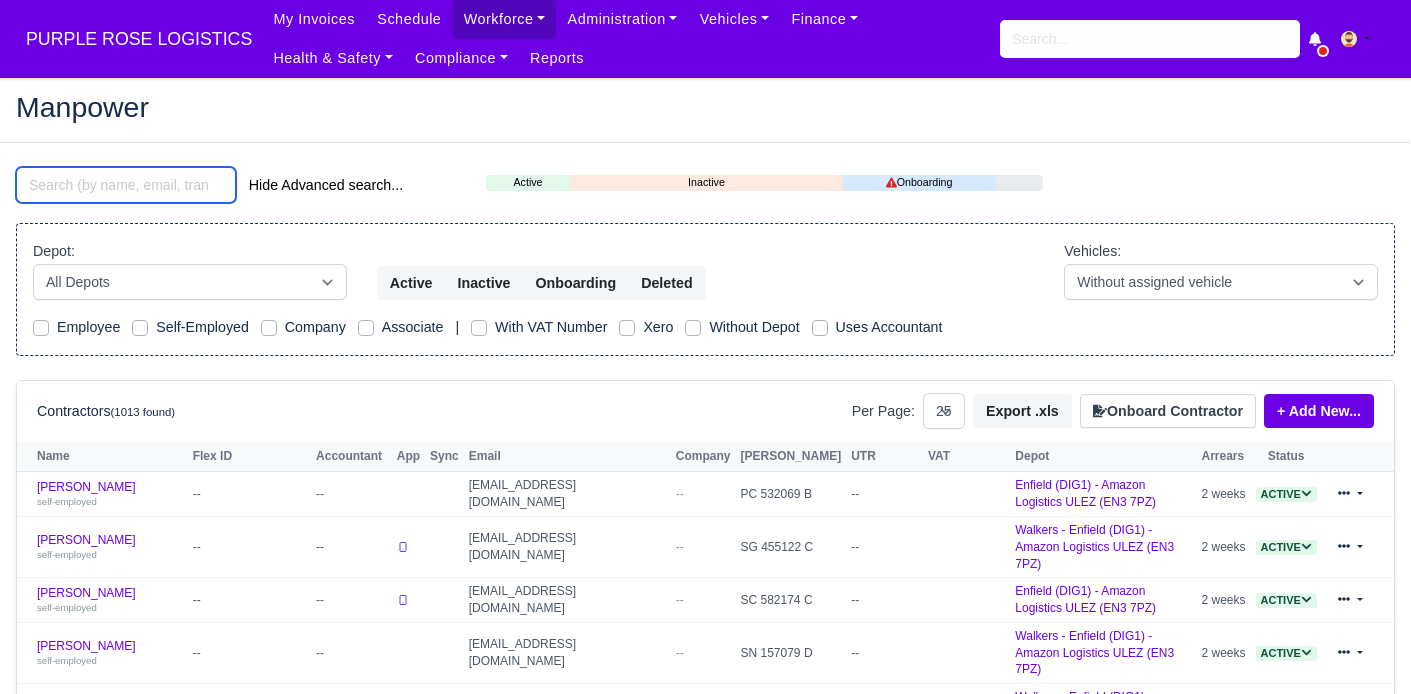click at bounding box center (126, 185) 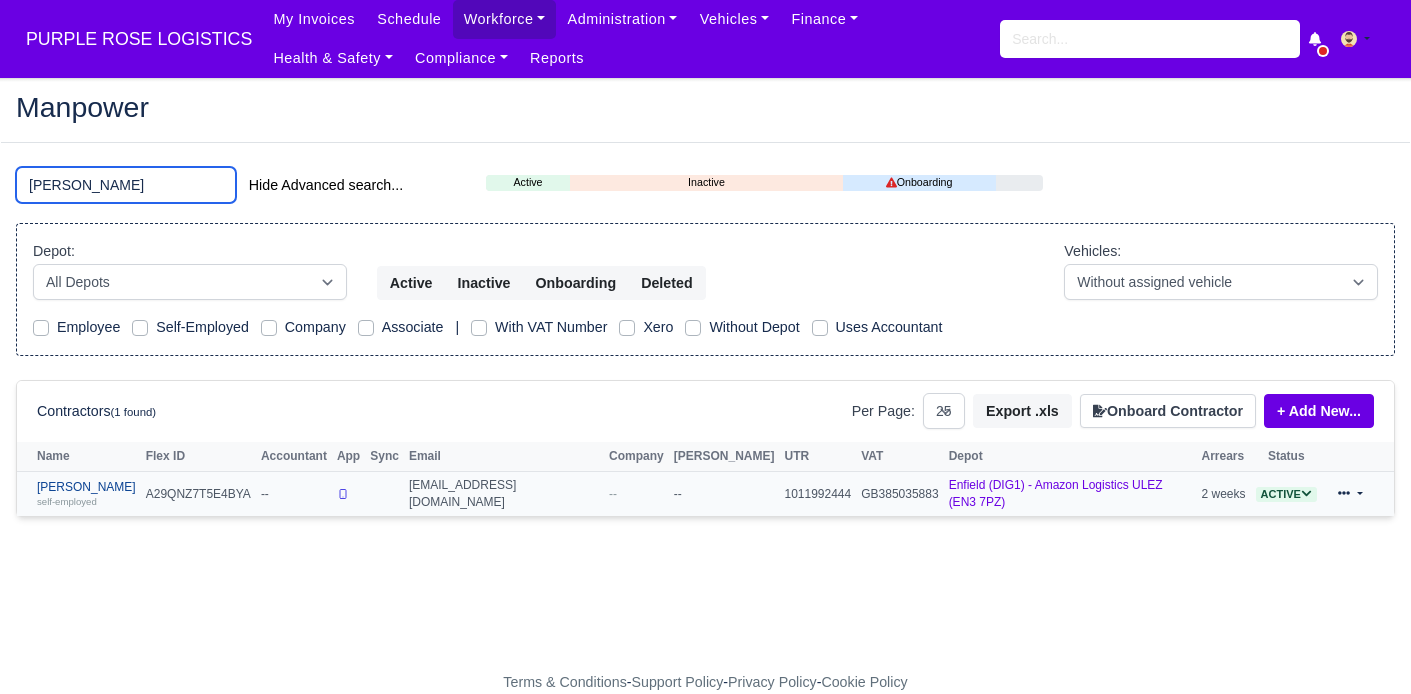 type on "[PERSON_NAME]" 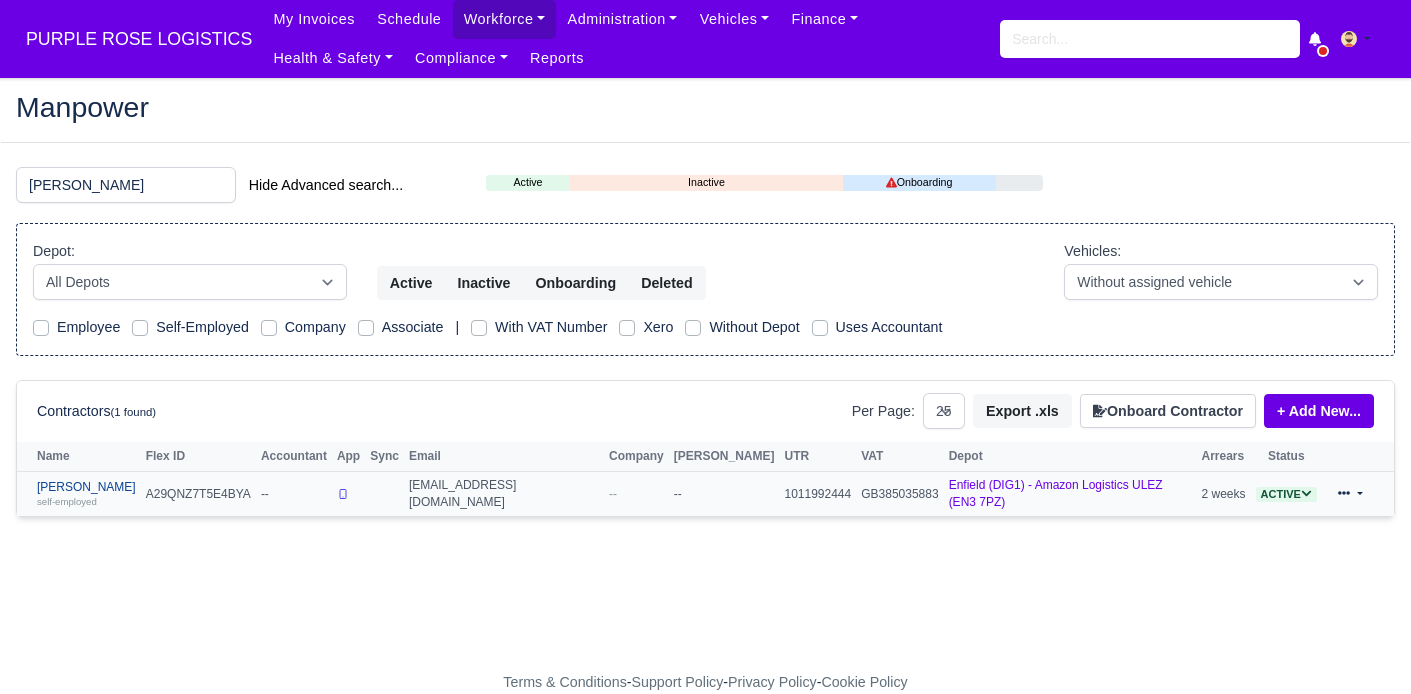 click on "[PERSON_NAME]
self-employed" at bounding box center (86, 494) 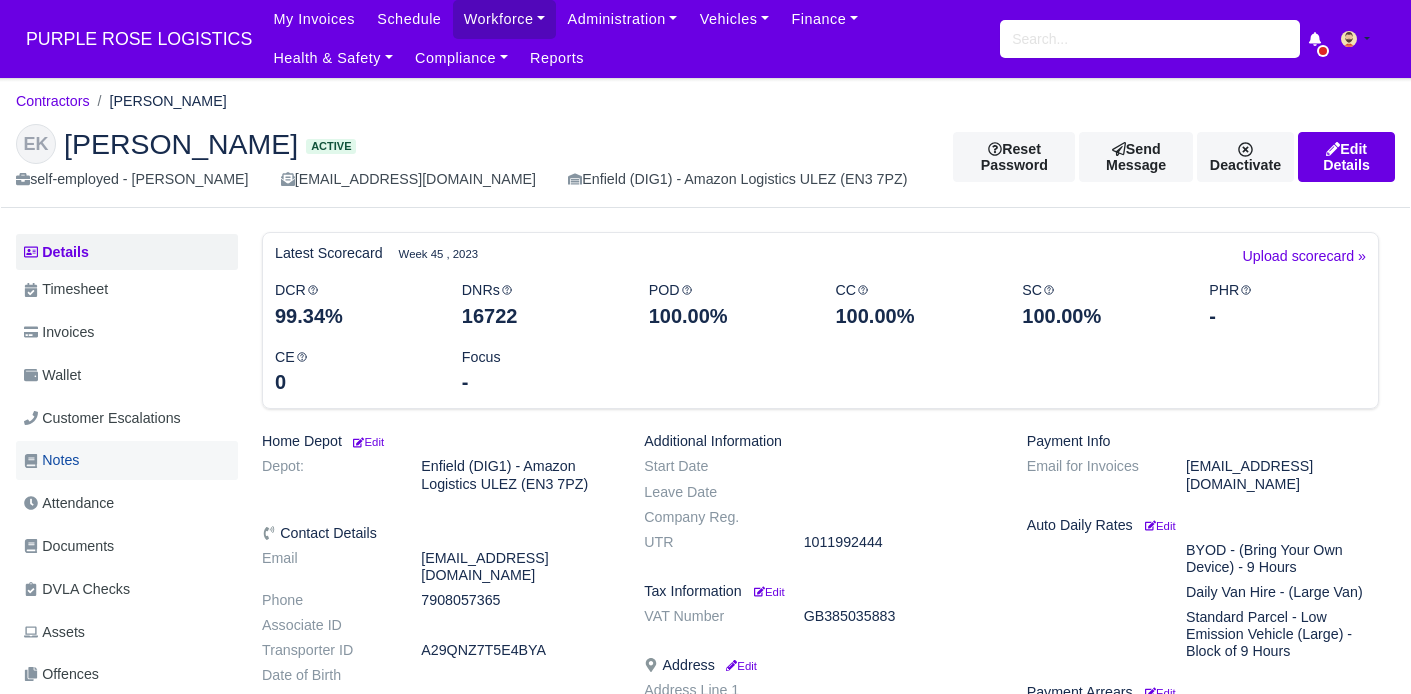 scroll, scrollTop: 0, scrollLeft: 0, axis: both 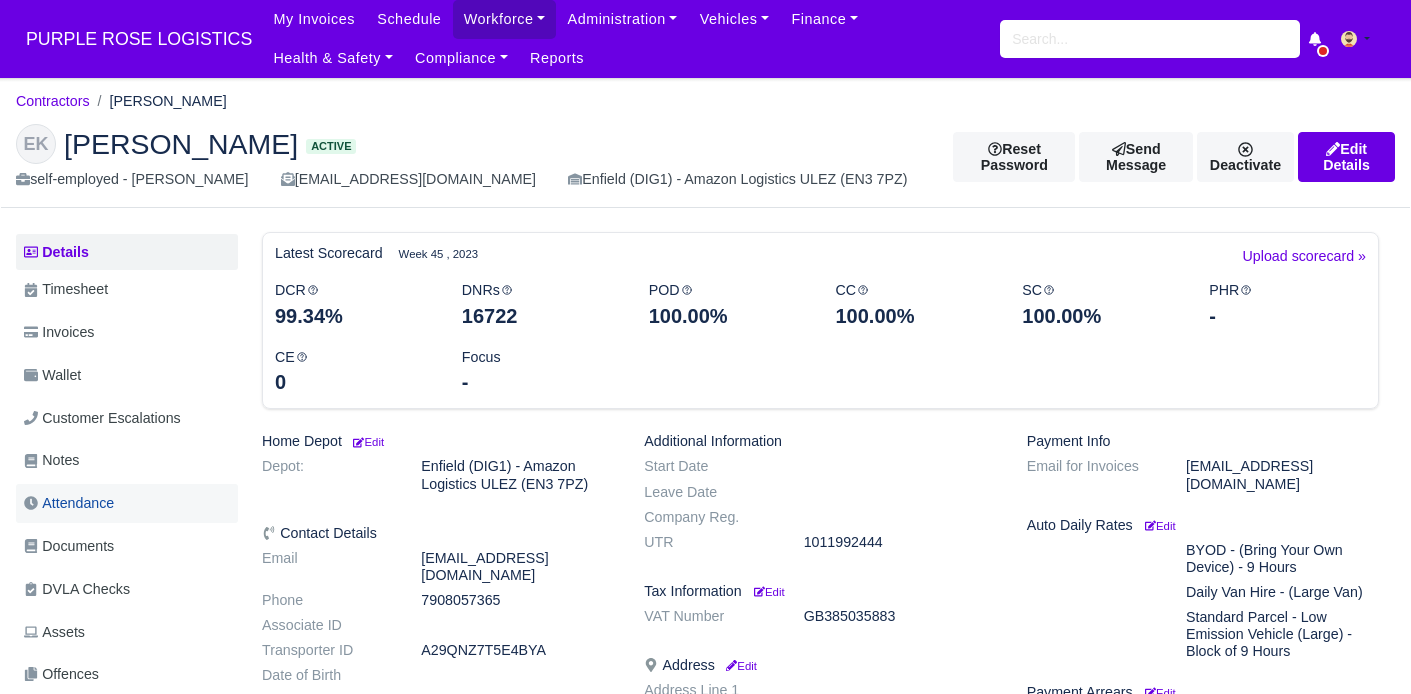 click on "Attendance" at bounding box center (69, 503) 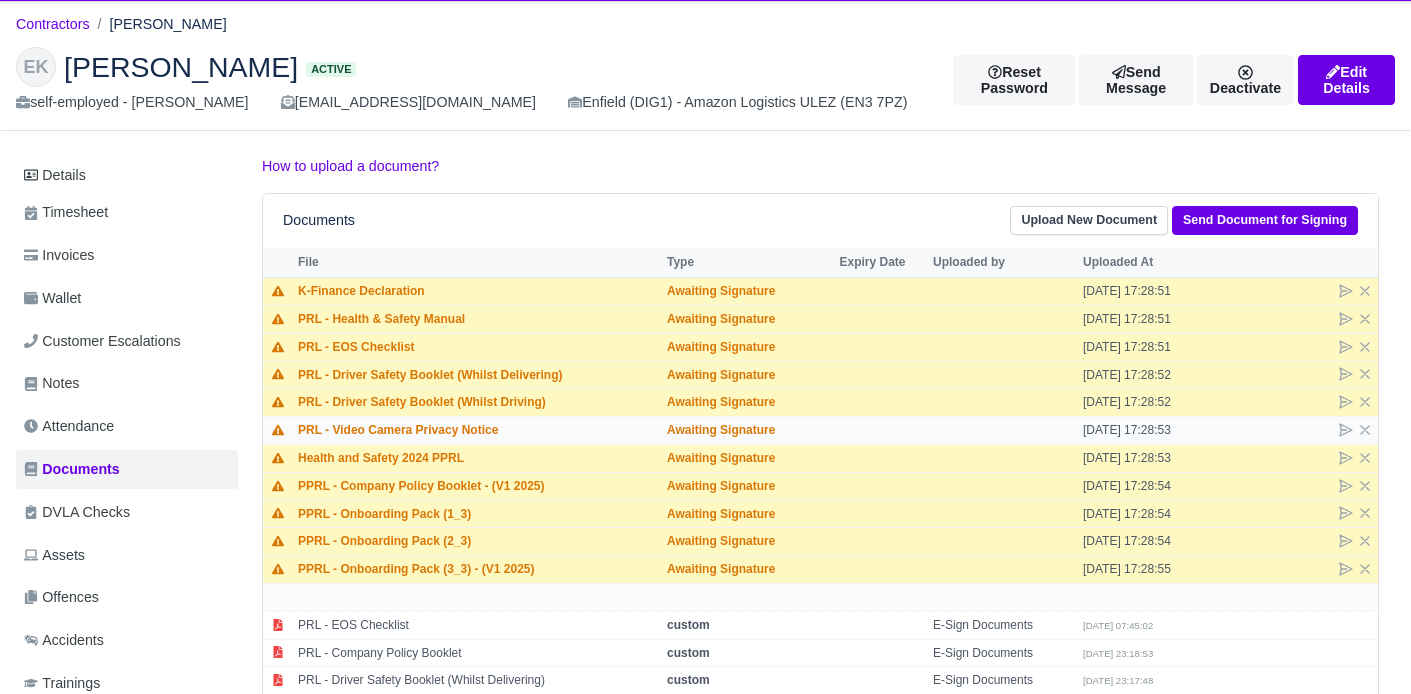scroll, scrollTop: 84, scrollLeft: 0, axis: vertical 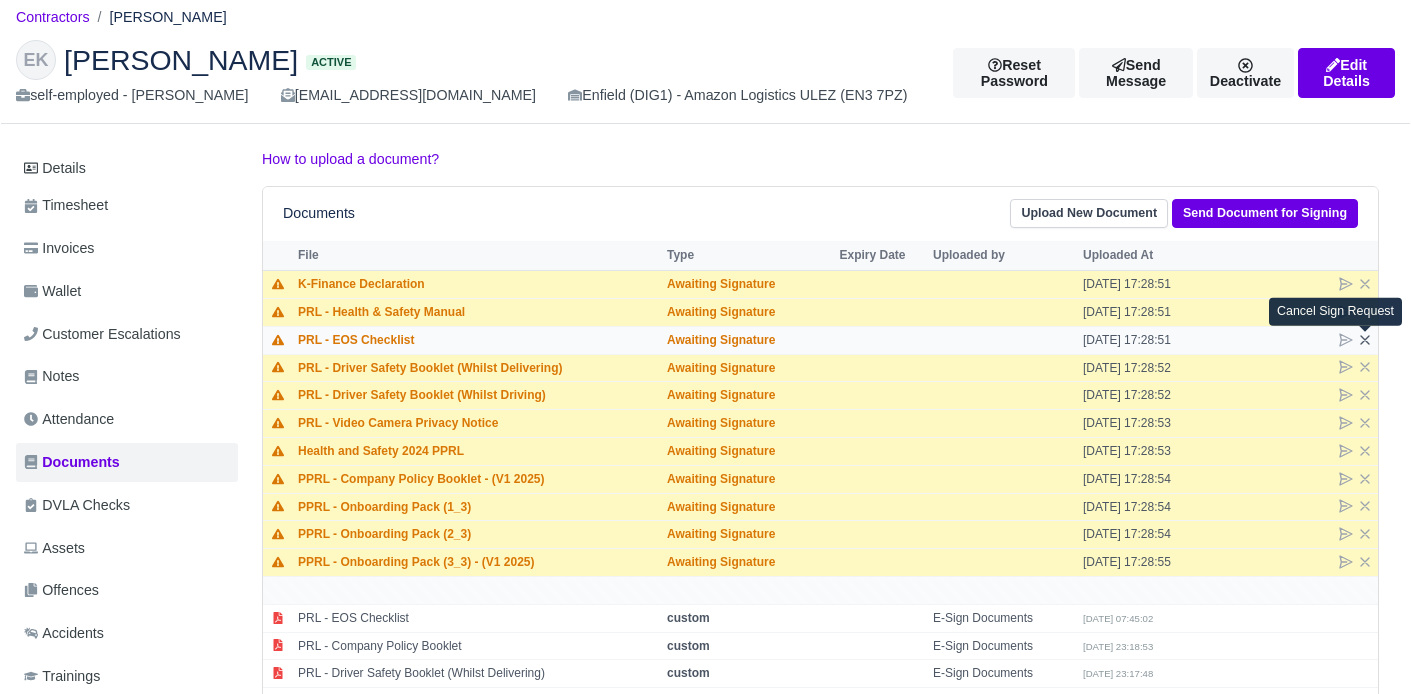 click 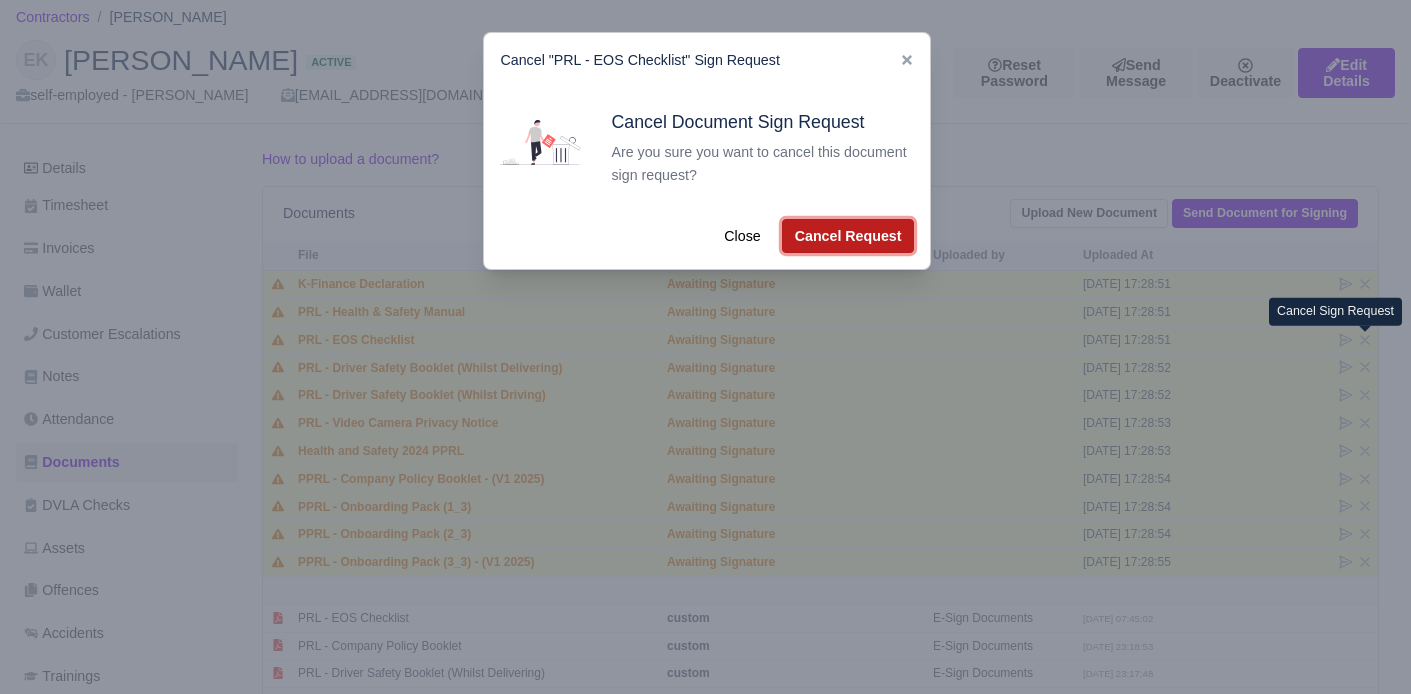 click on "Cancel Request" at bounding box center (848, 236) 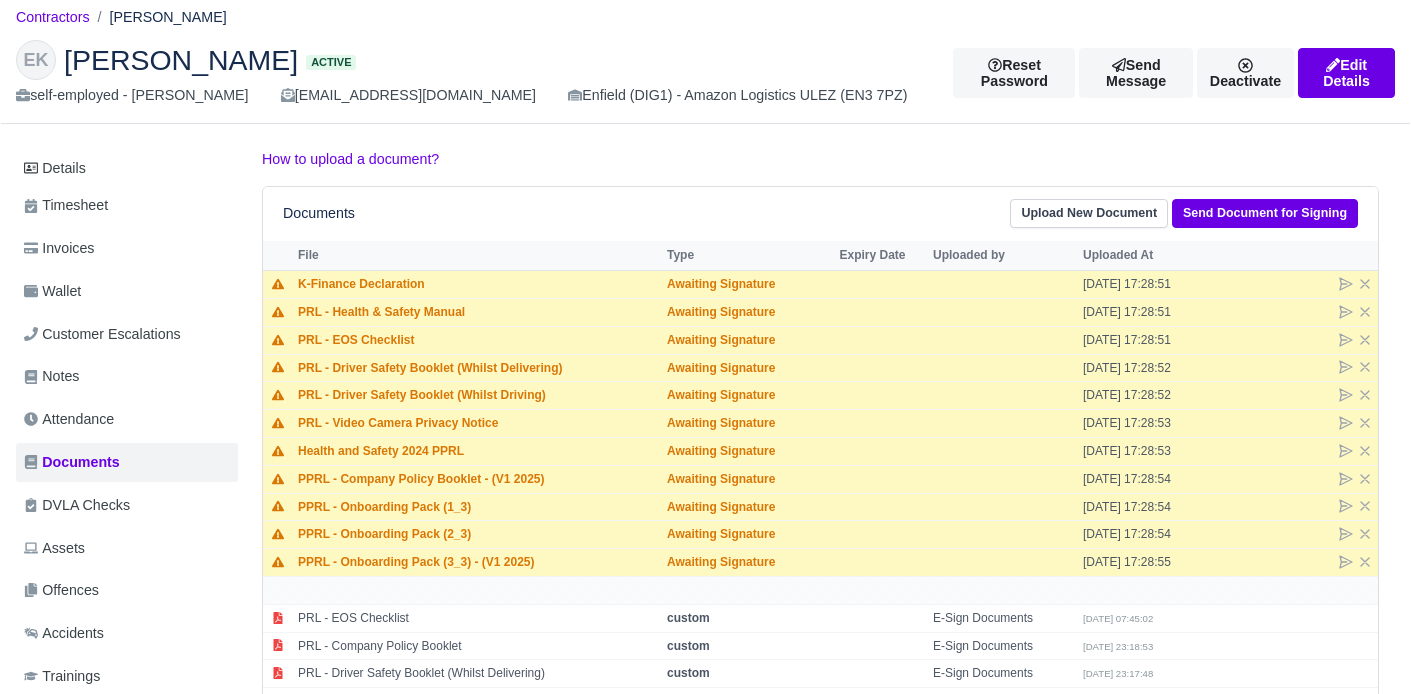 scroll, scrollTop: 0, scrollLeft: 0, axis: both 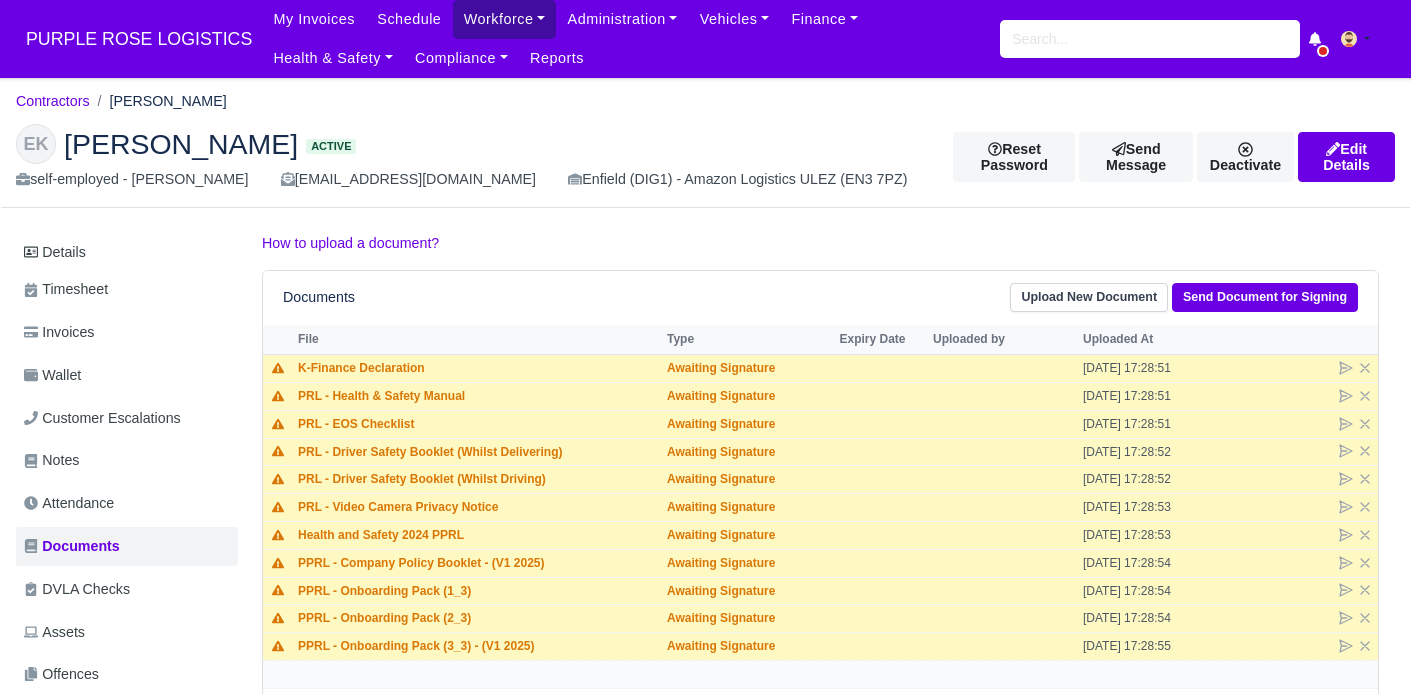 click on "Workforce" at bounding box center [505, 19] 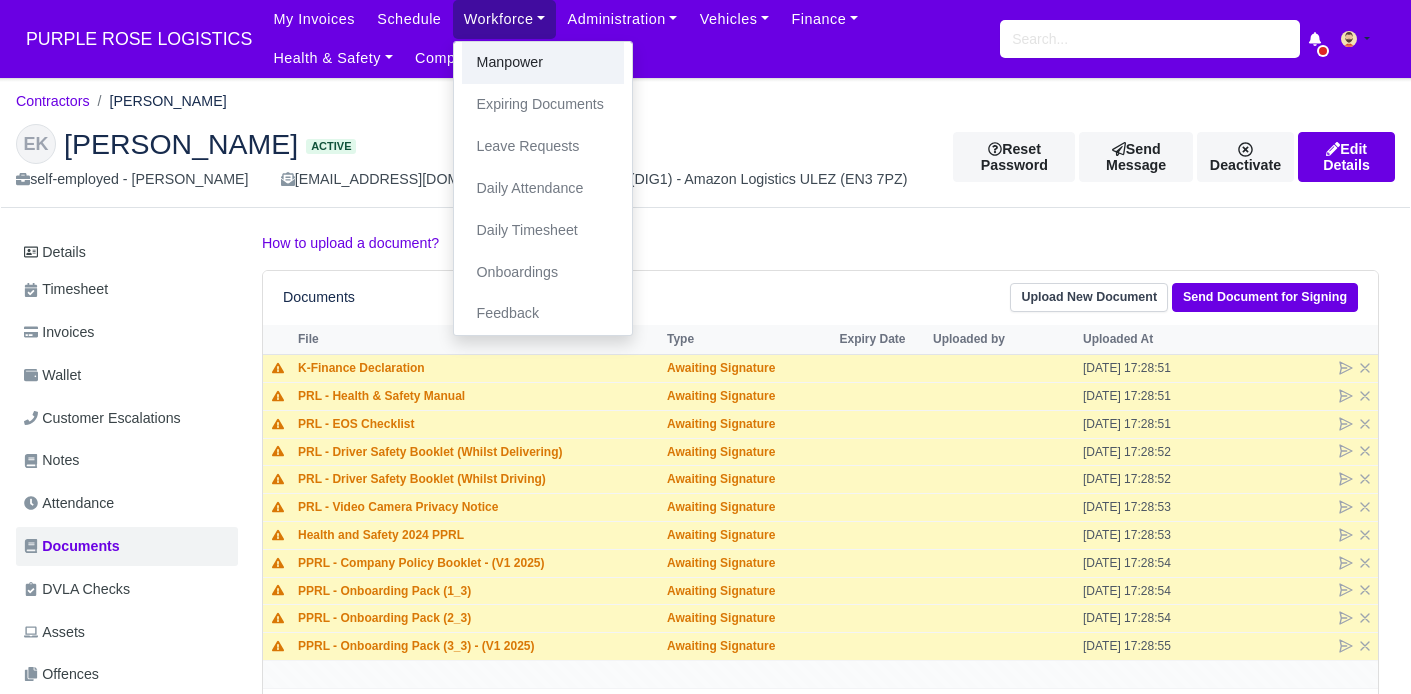 click on "Manpower" at bounding box center [543, 63] 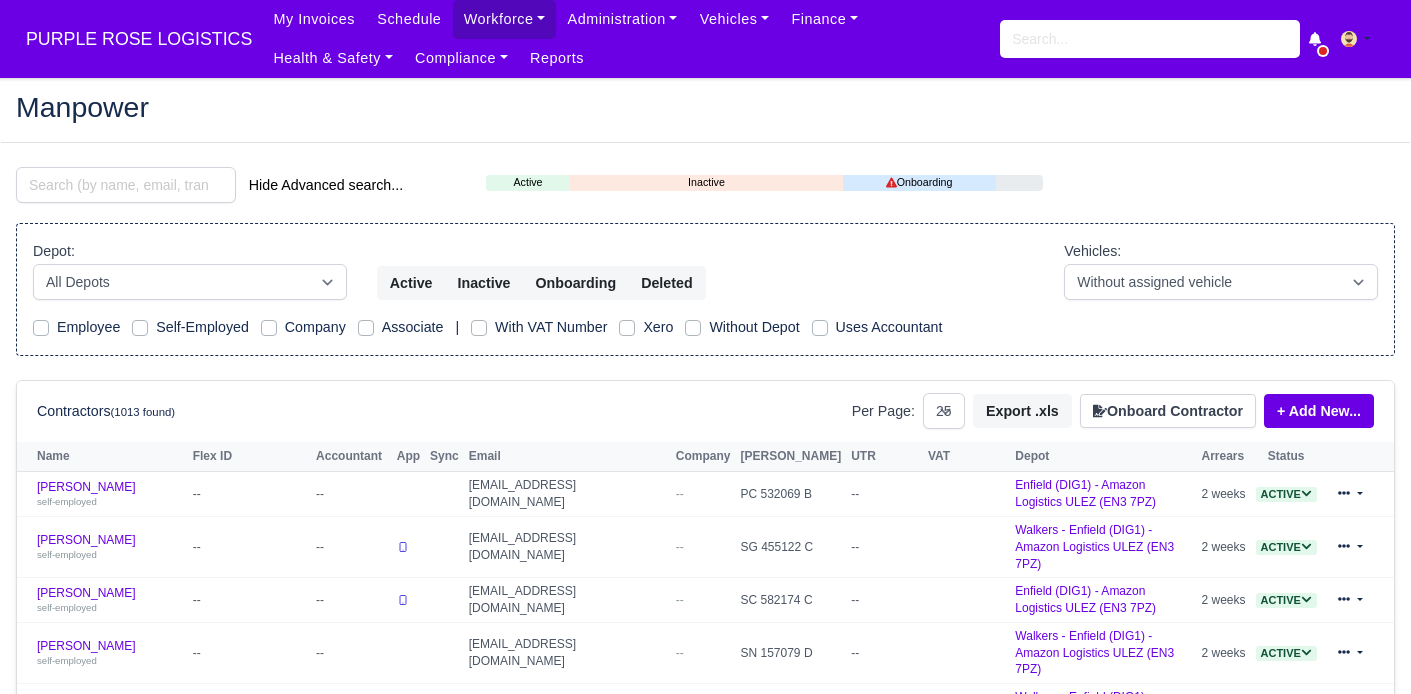 select on "25" 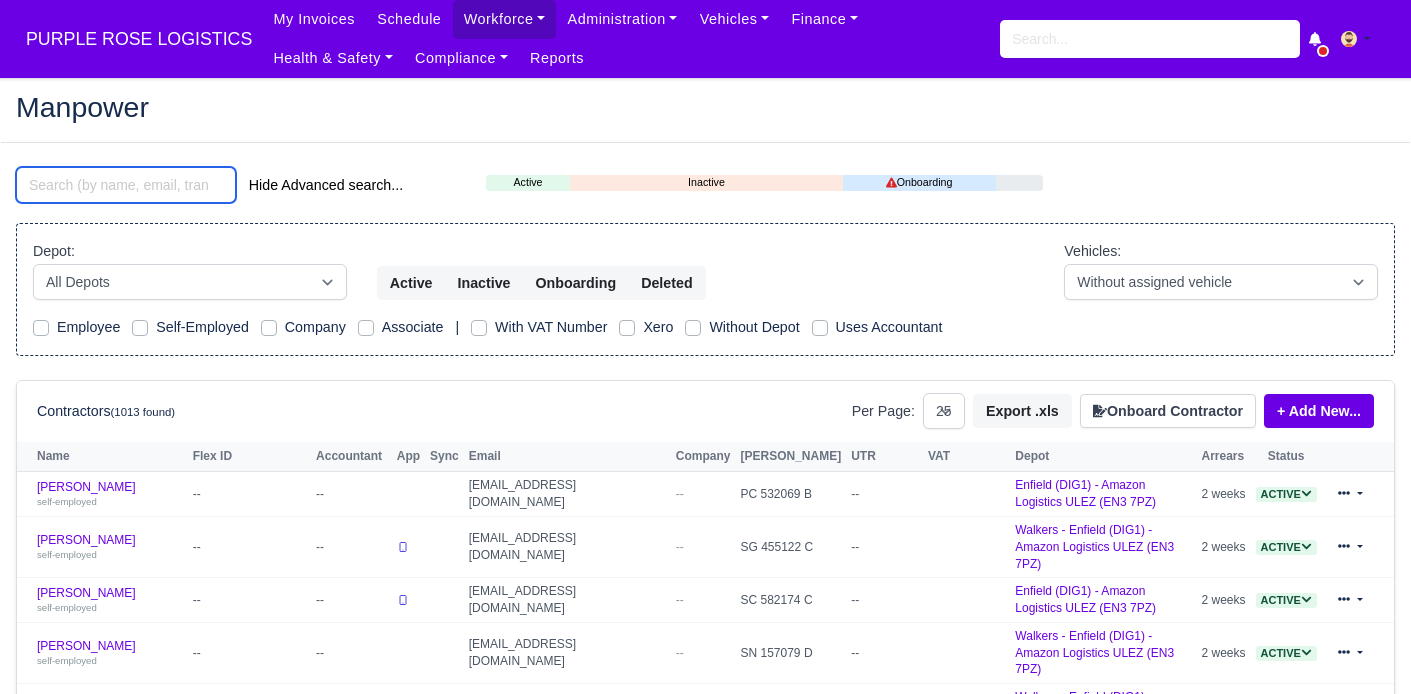 click at bounding box center [126, 185] 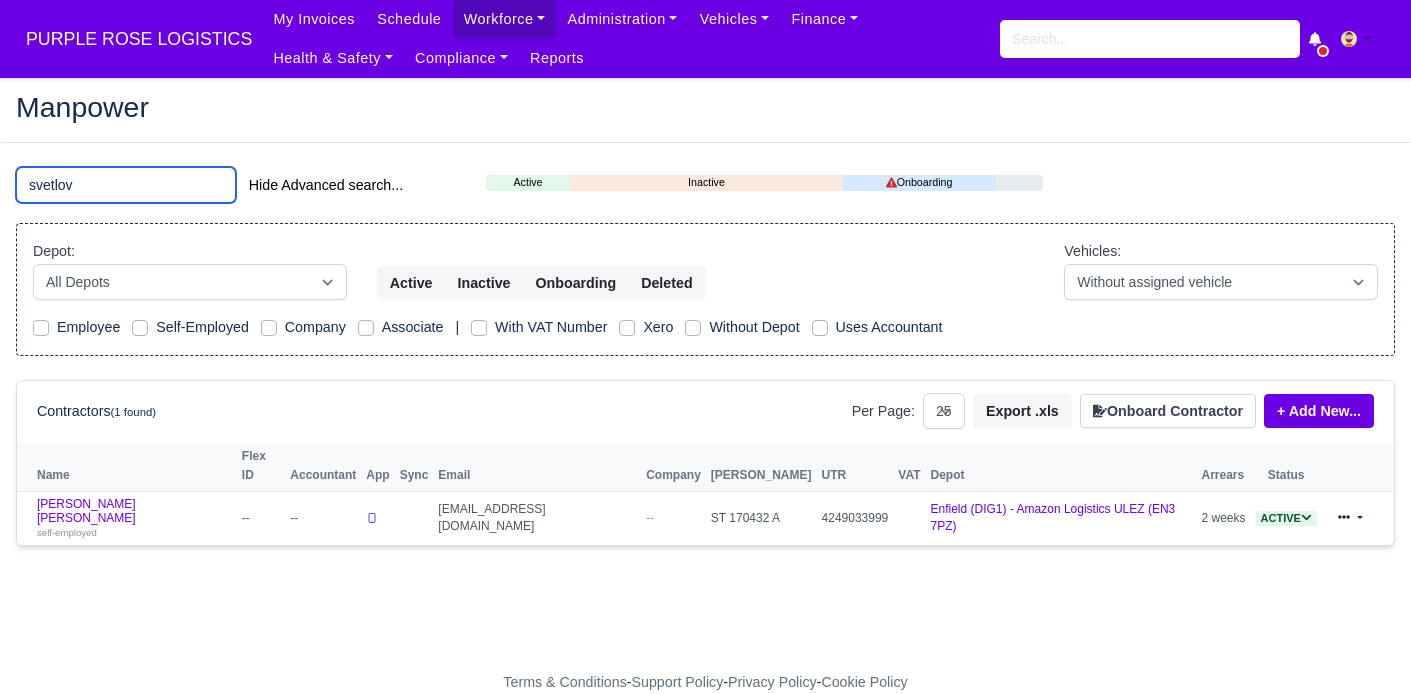 type on "svetlov" 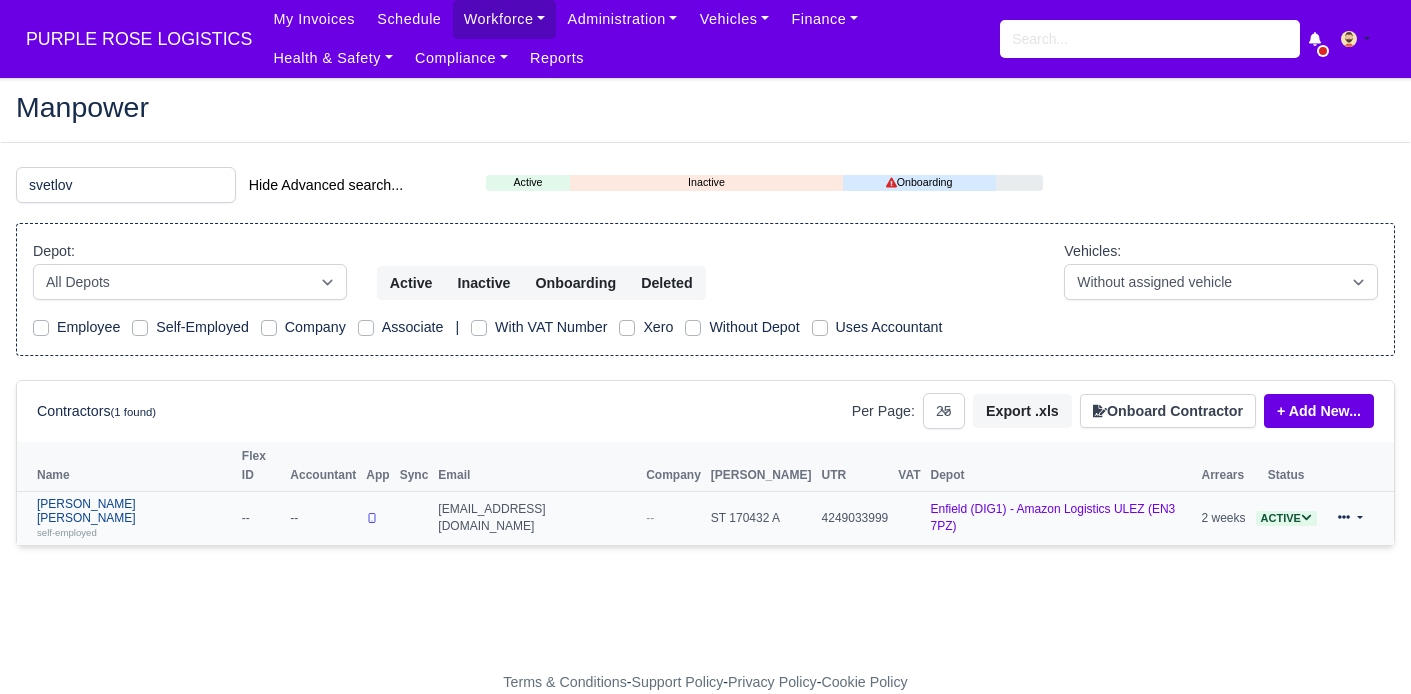 click on "Dimitar Svetlov Dimitrov
self-employed" at bounding box center [134, 518] 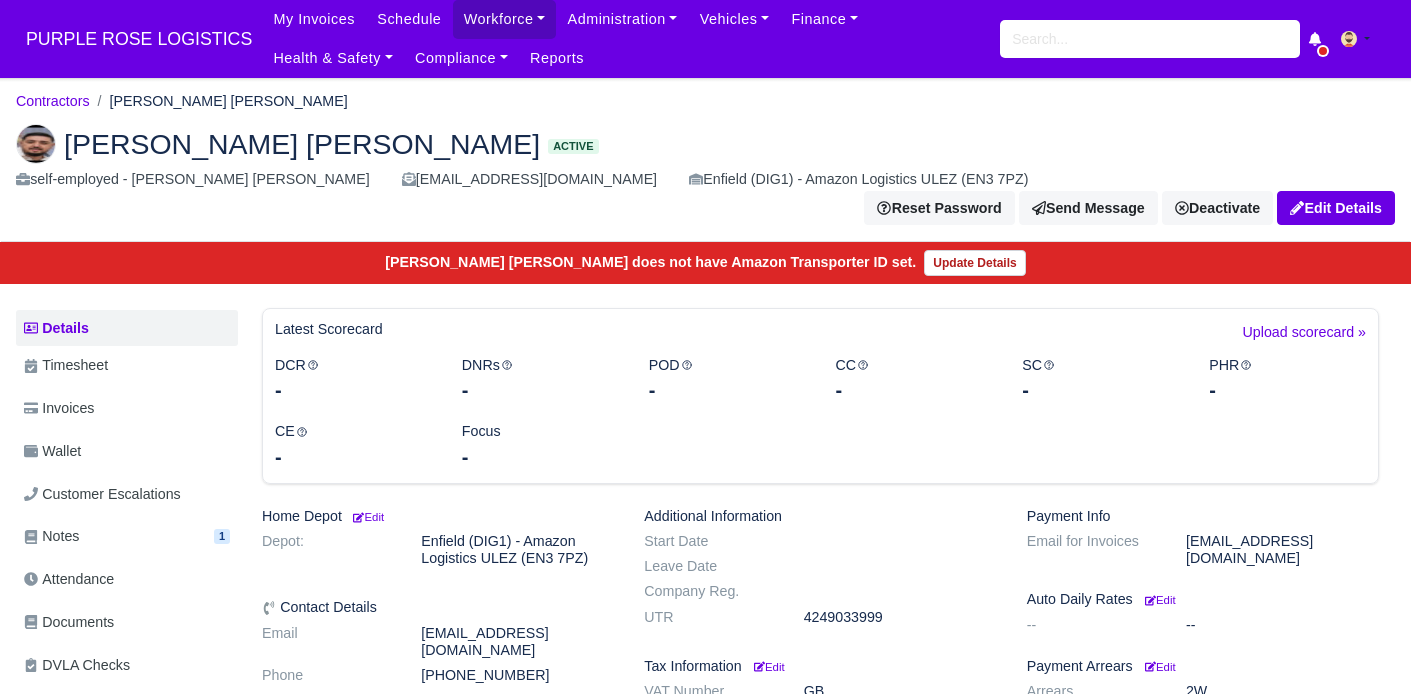 scroll, scrollTop: 0, scrollLeft: 0, axis: both 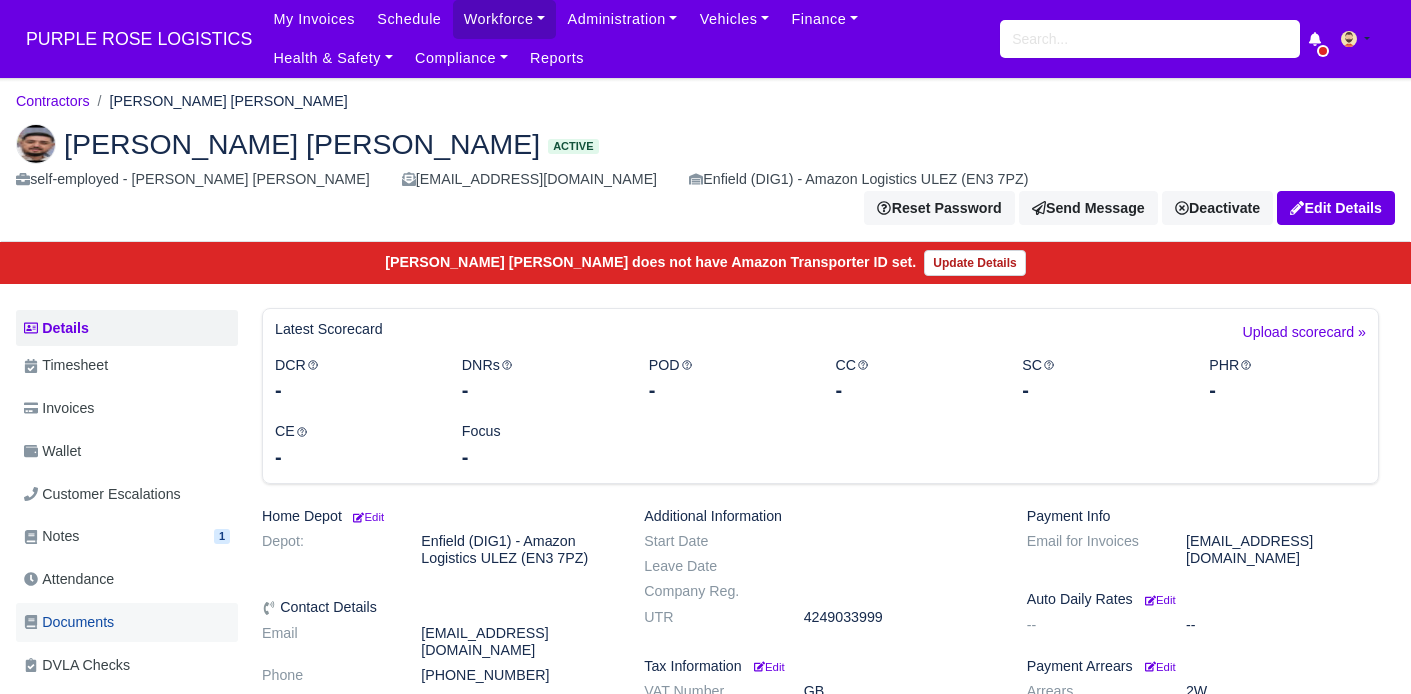 click on "Documents" at bounding box center (69, 622) 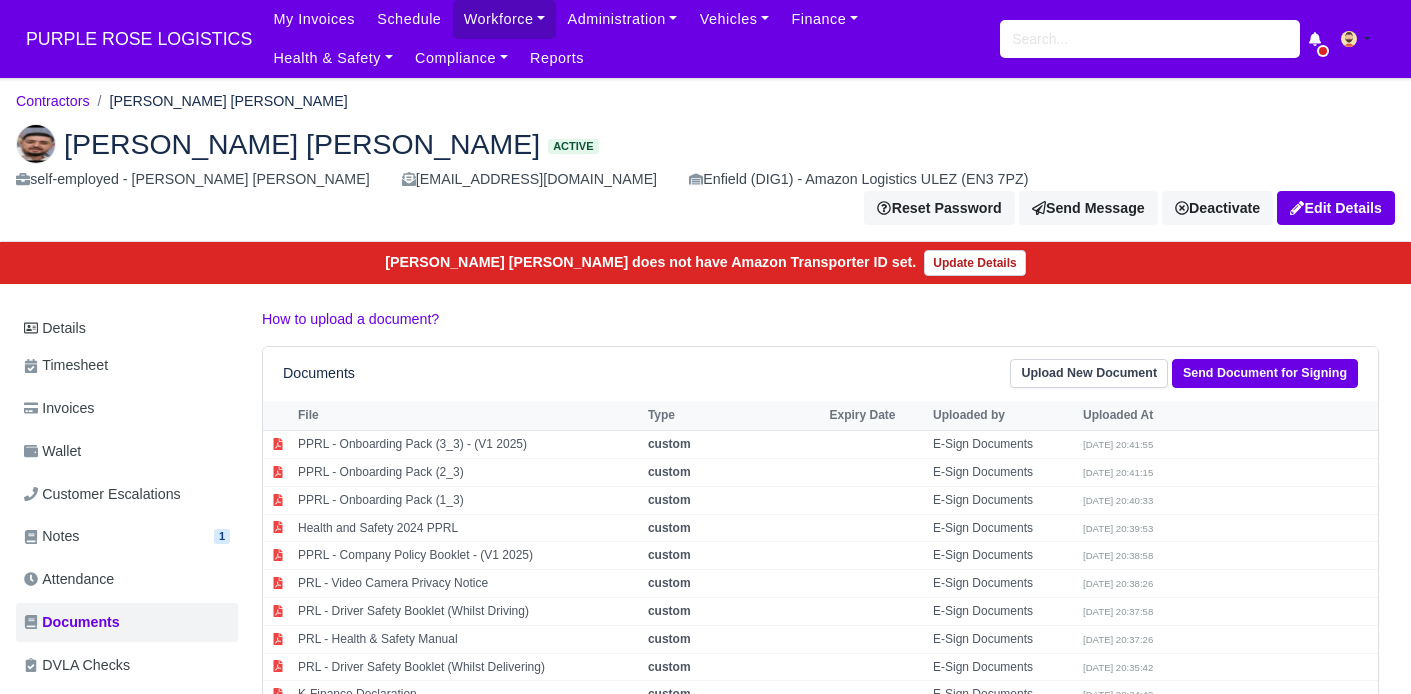 scroll, scrollTop: 319, scrollLeft: 0, axis: vertical 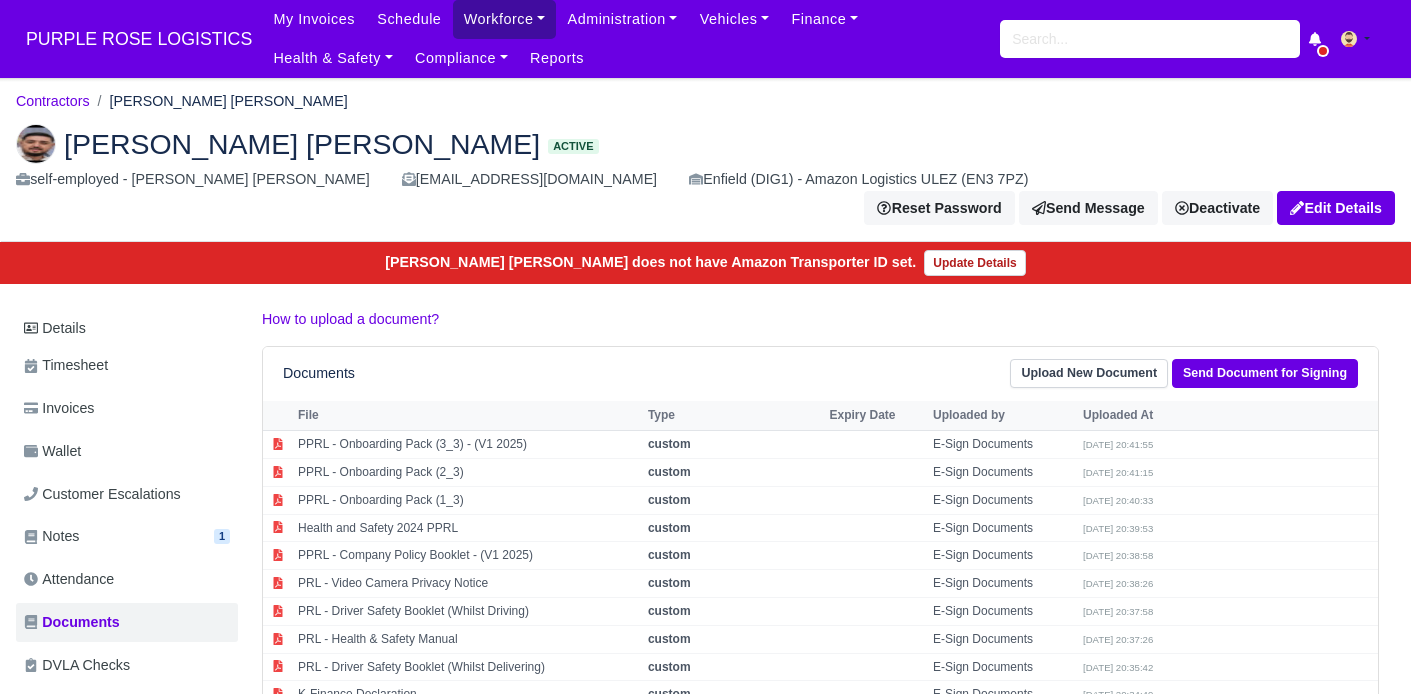 click on "Workforce" at bounding box center [505, 19] 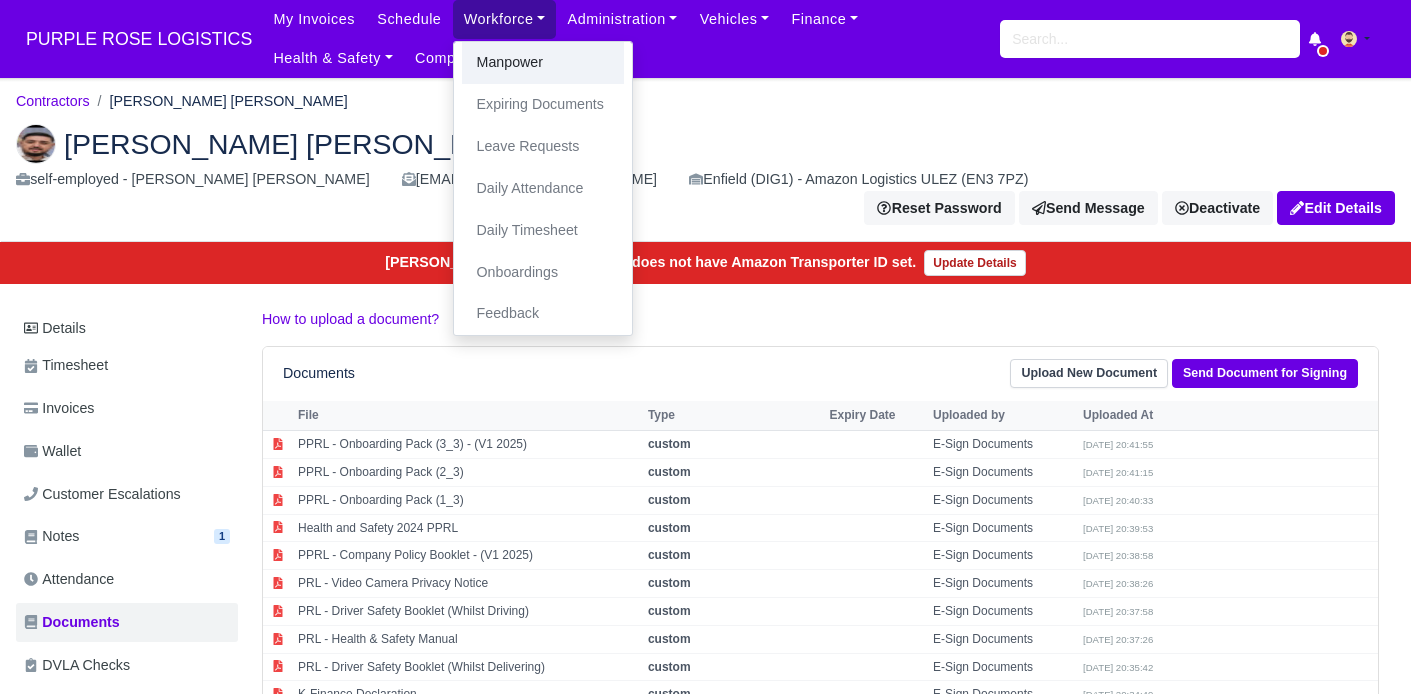 click on "Manpower" at bounding box center [543, 63] 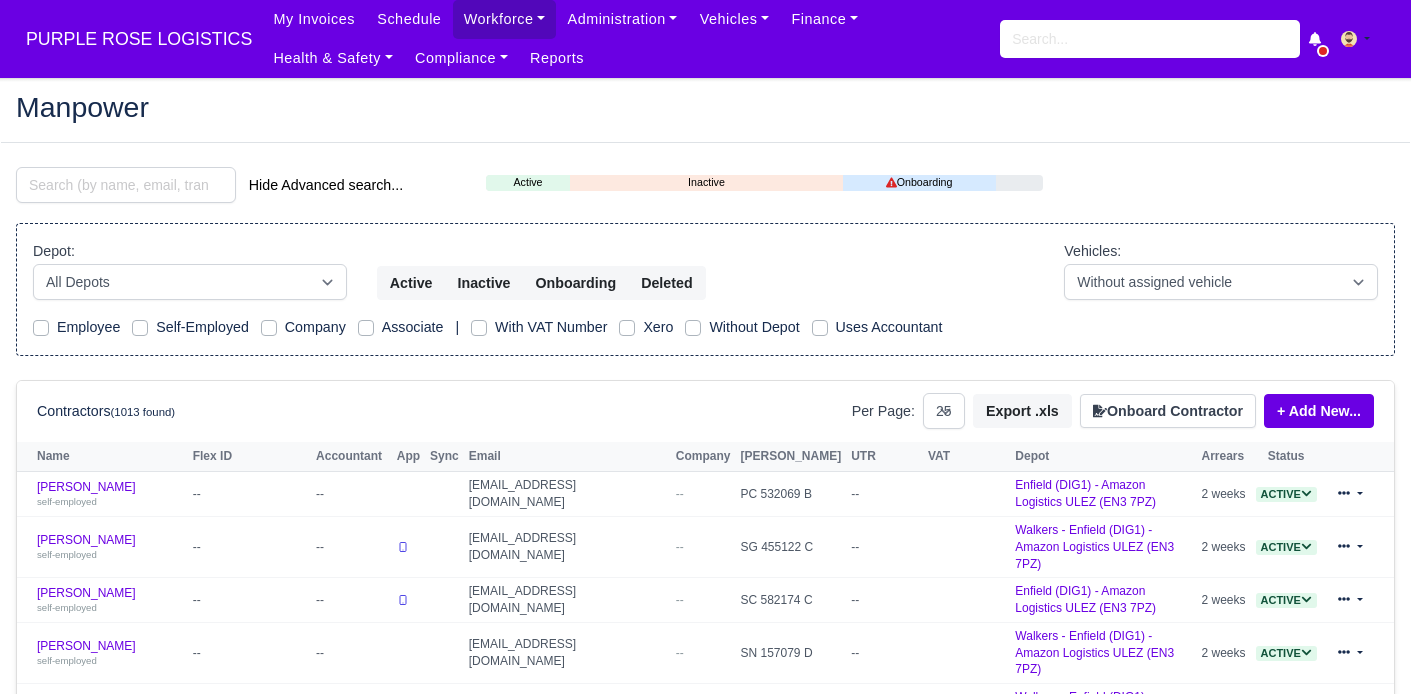 select on "25" 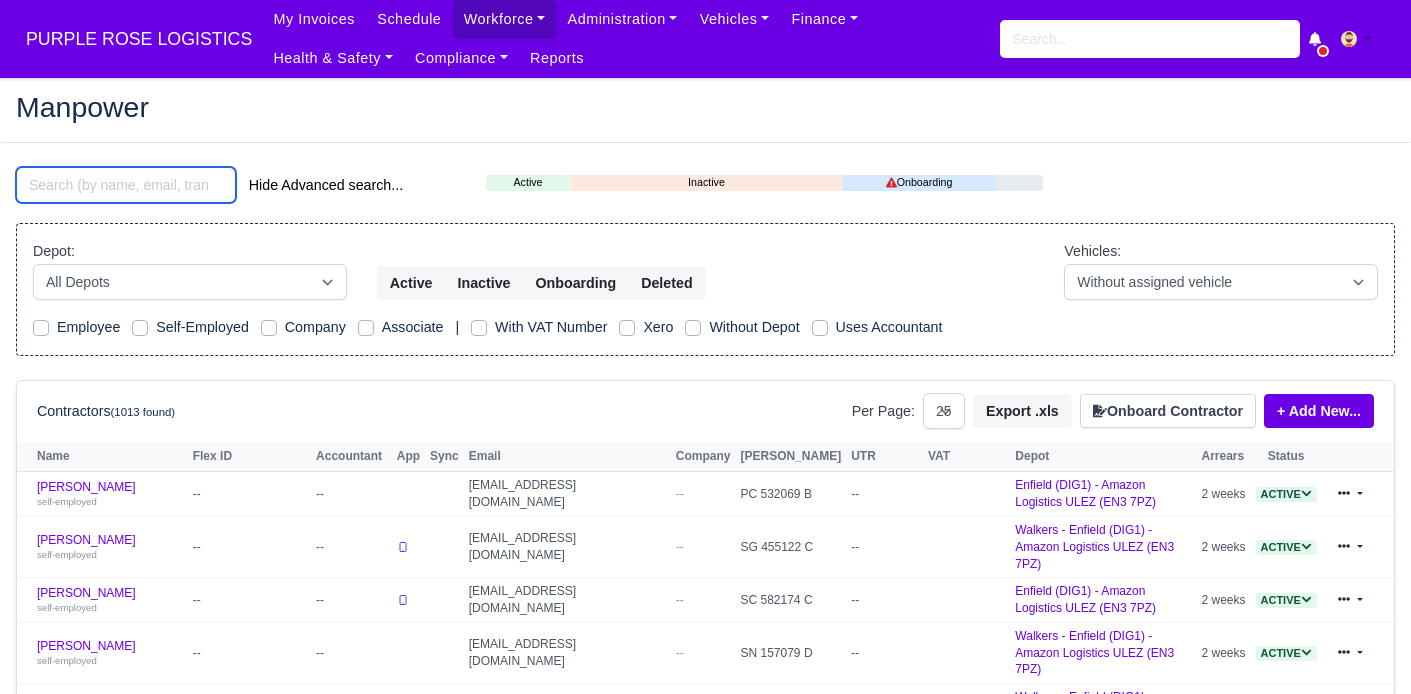 click at bounding box center (126, 185) 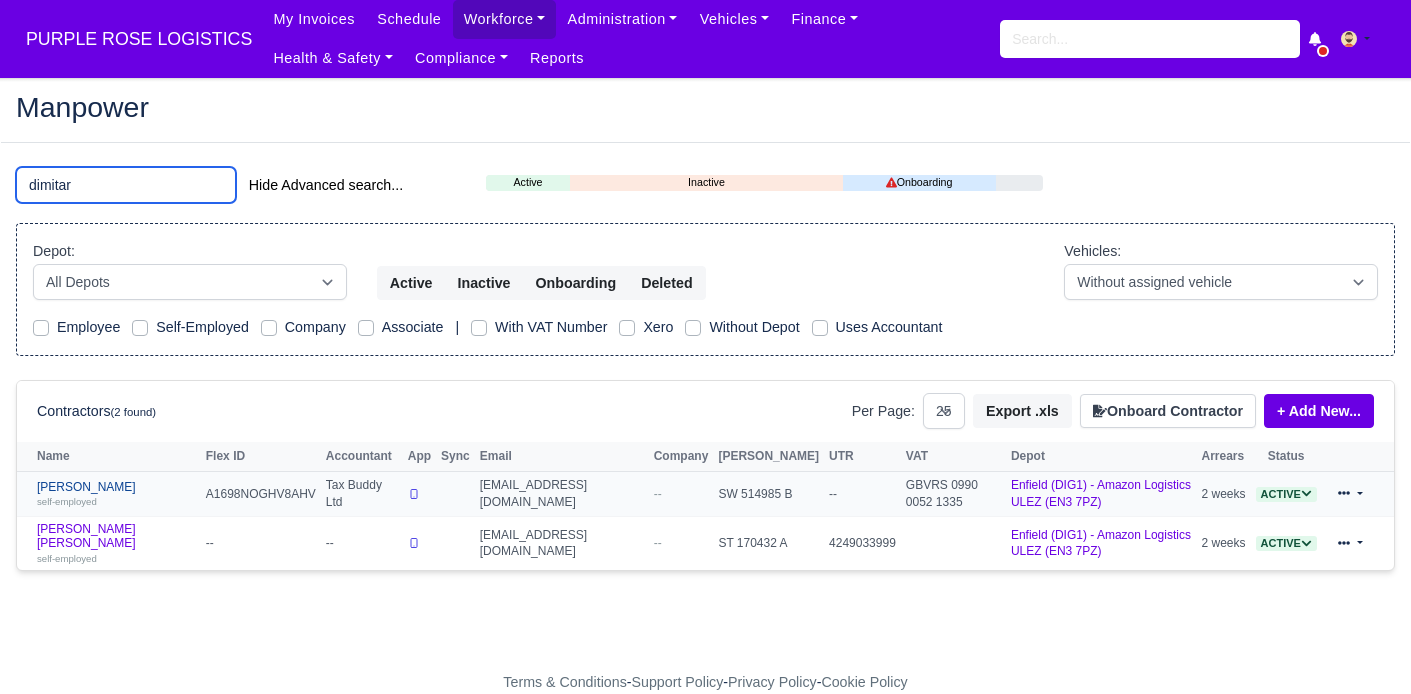 type on "dimitar" 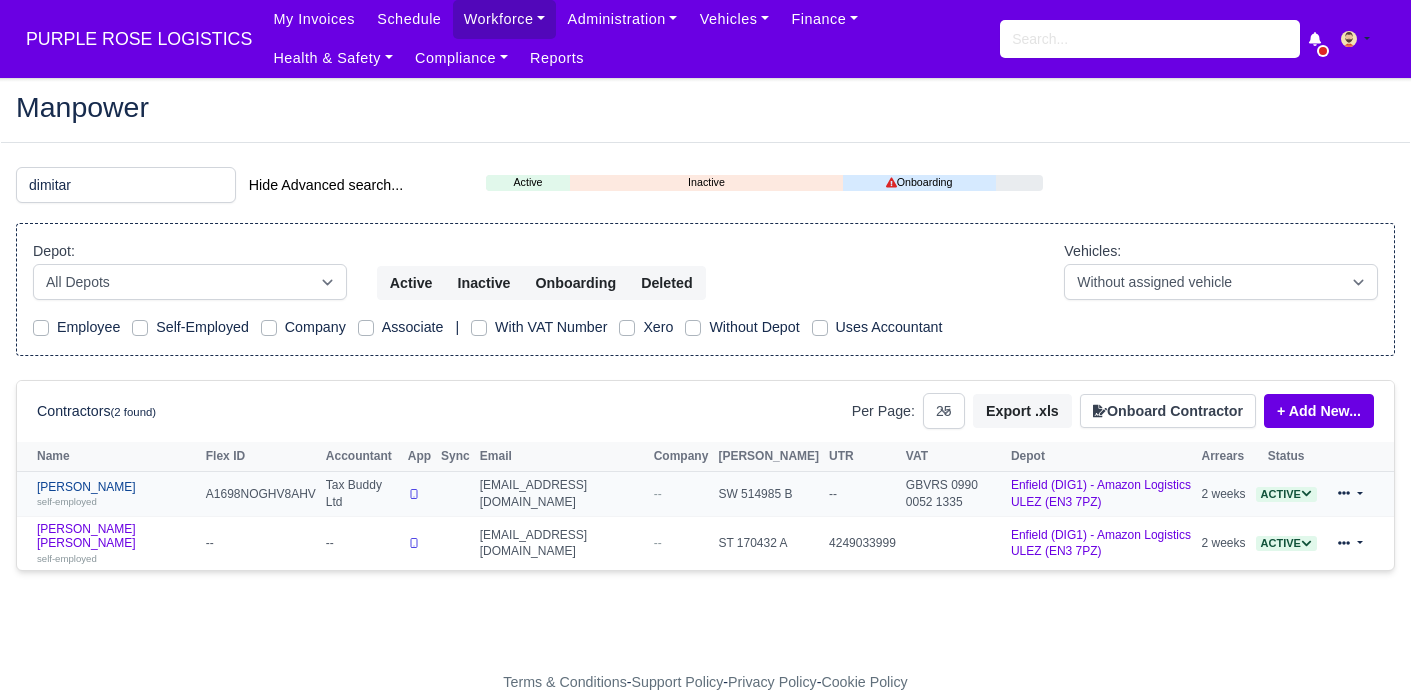 click on "Dimitar Dimitrov
self-employed" at bounding box center [116, 494] 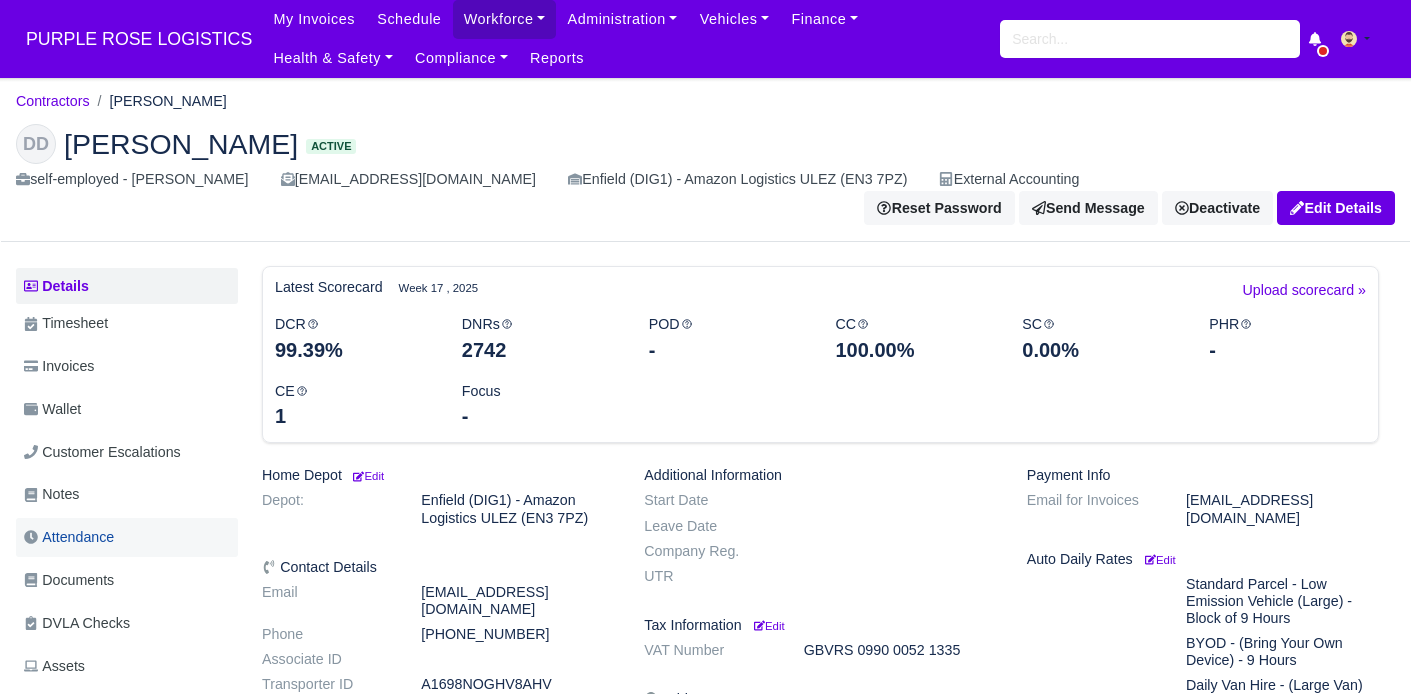 scroll, scrollTop: 0, scrollLeft: 0, axis: both 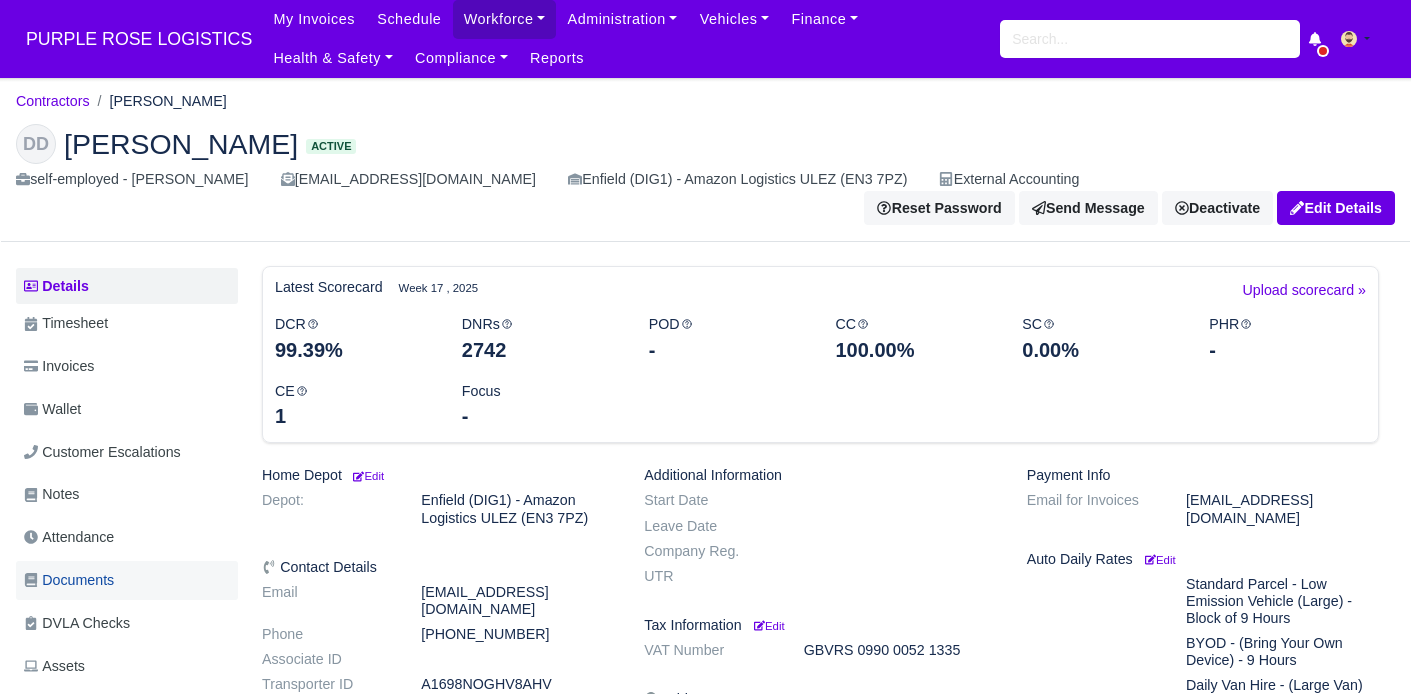 click on "Documents" at bounding box center (127, 580) 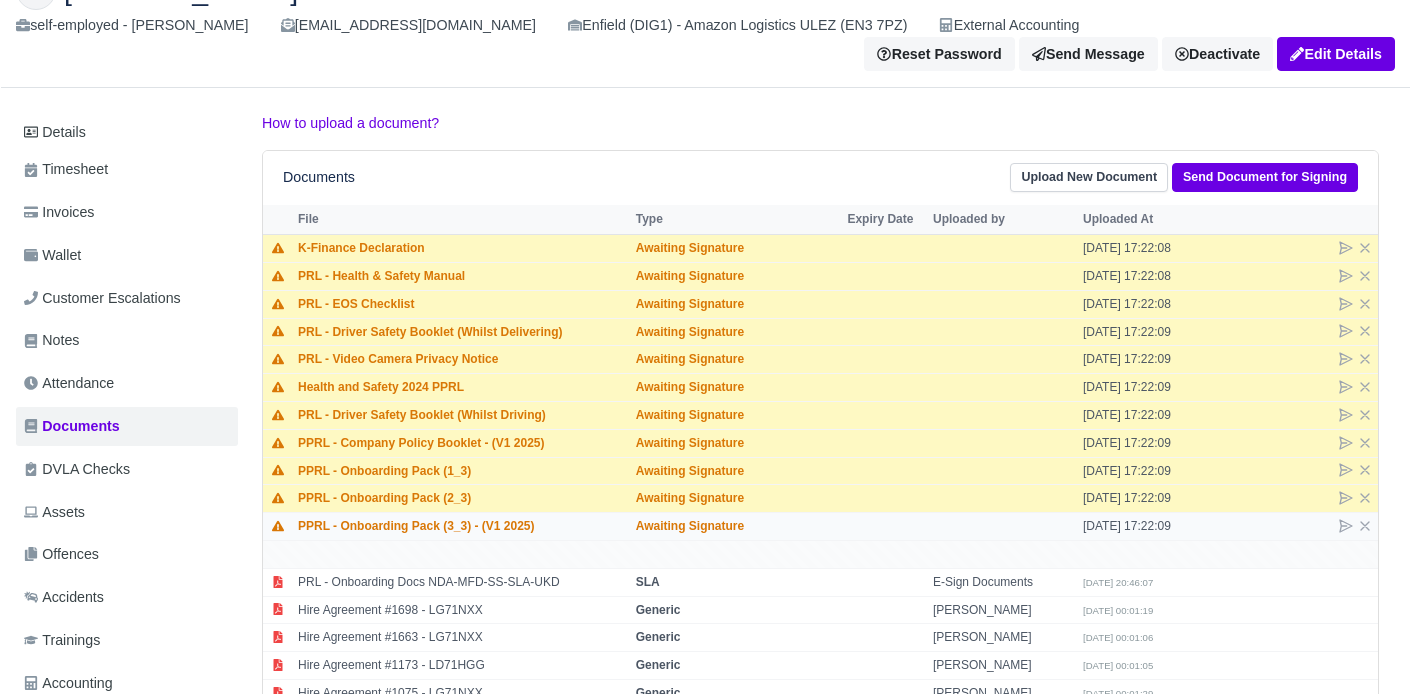 scroll, scrollTop: 158, scrollLeft: 0, axis: vertical 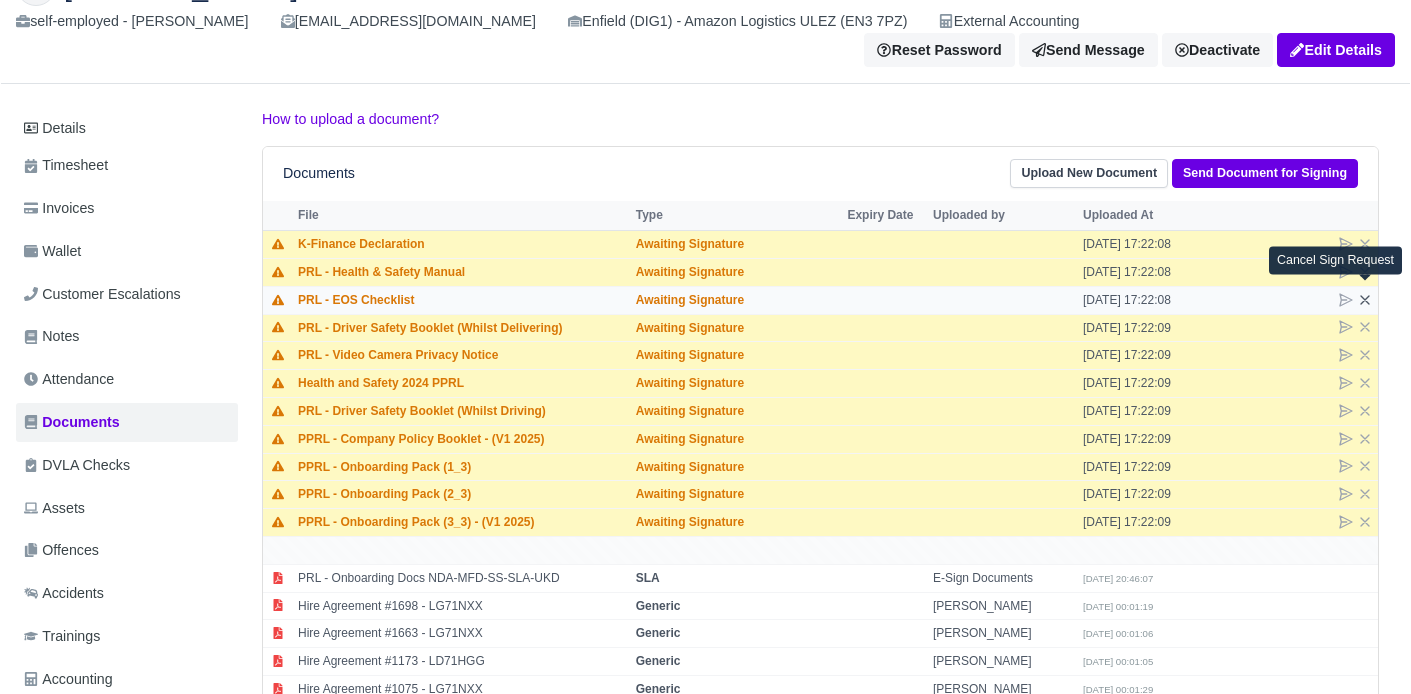 click 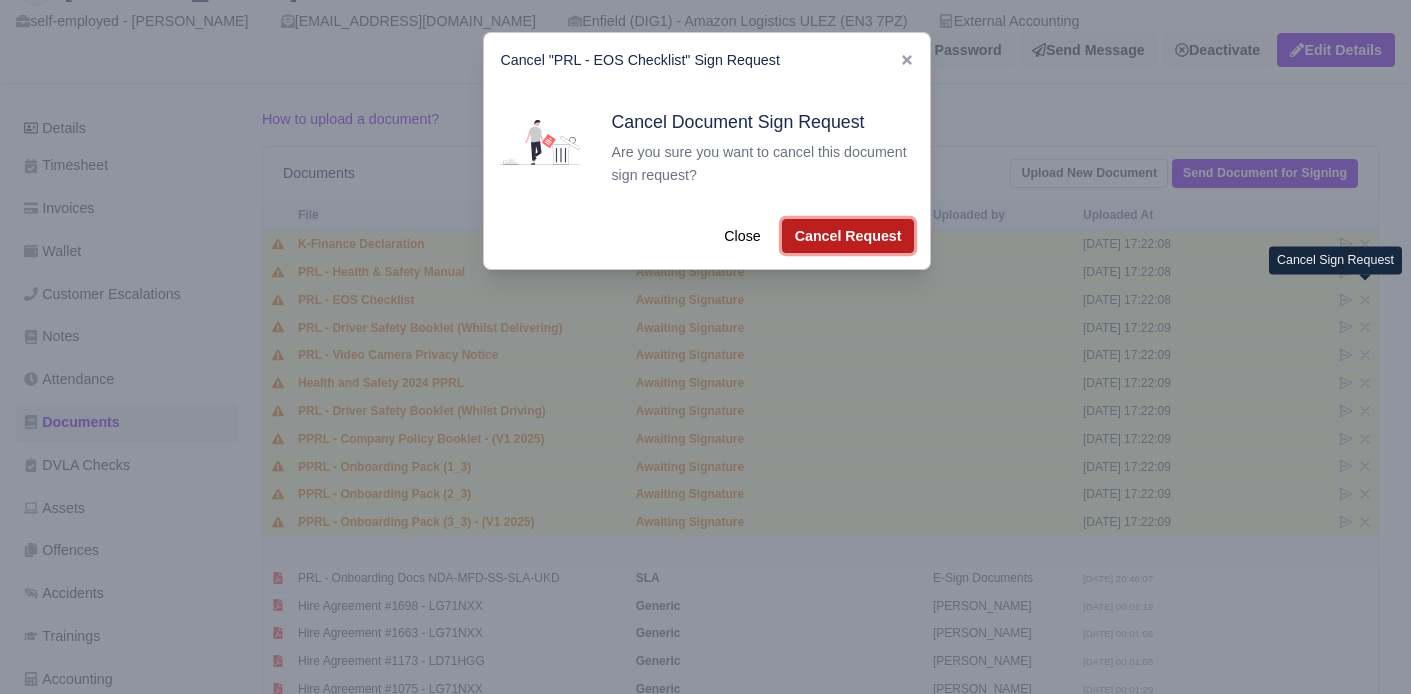 click on "Cancel Request" at bounding box center [848, 236] 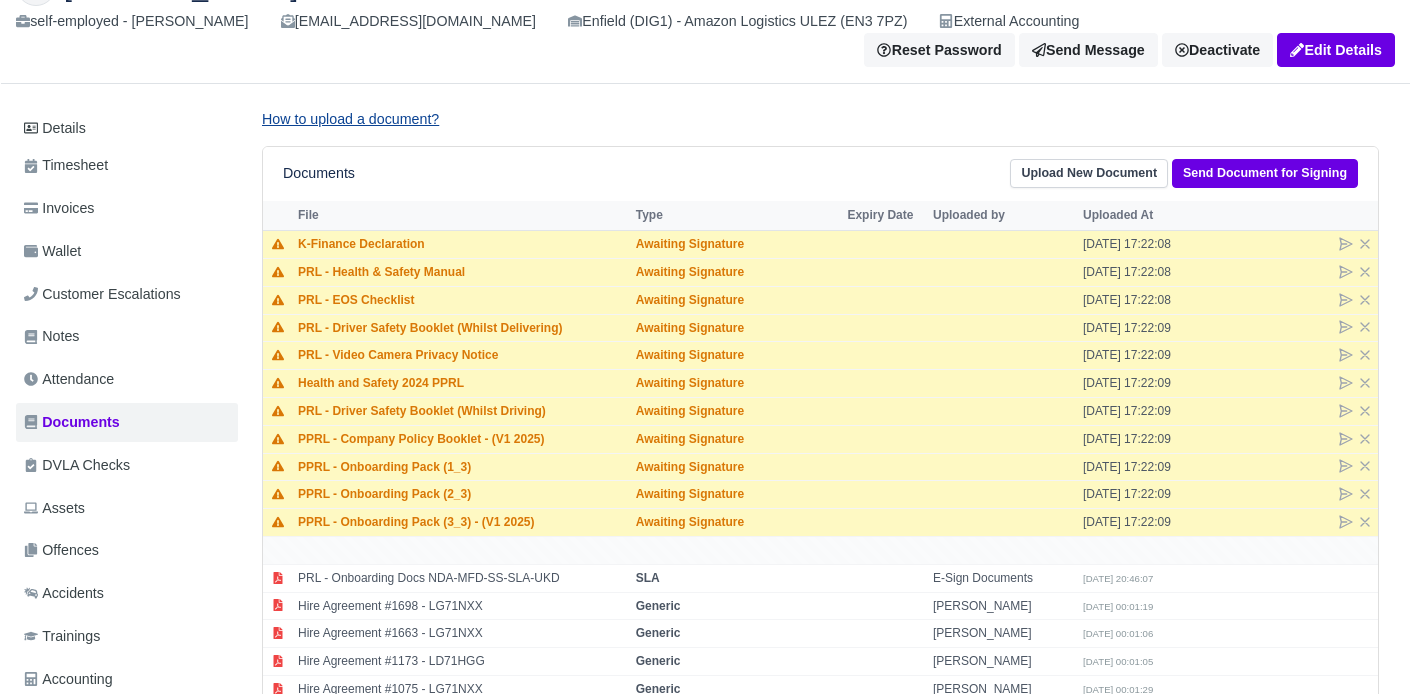 scroll, scrollTop: 0, scrollLeft: 0, axis: both 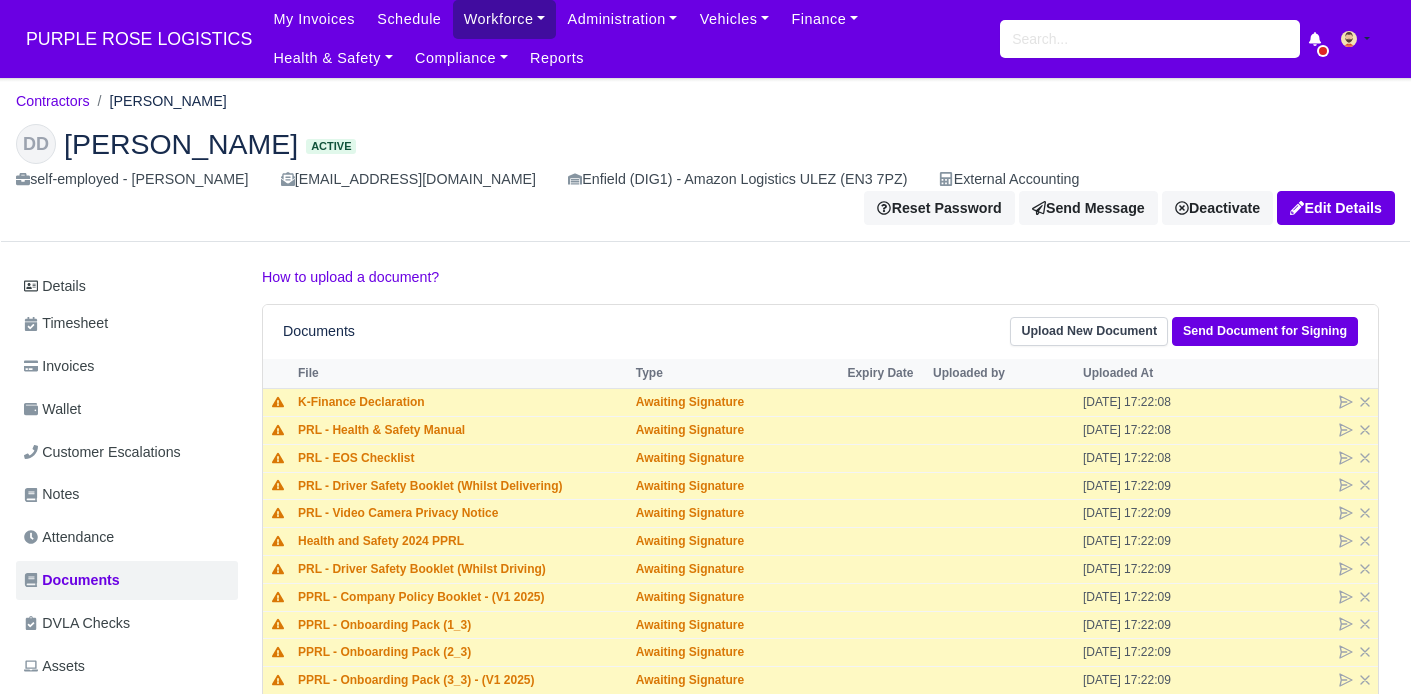 click on "Workforce" at bounding box center [505, 19] 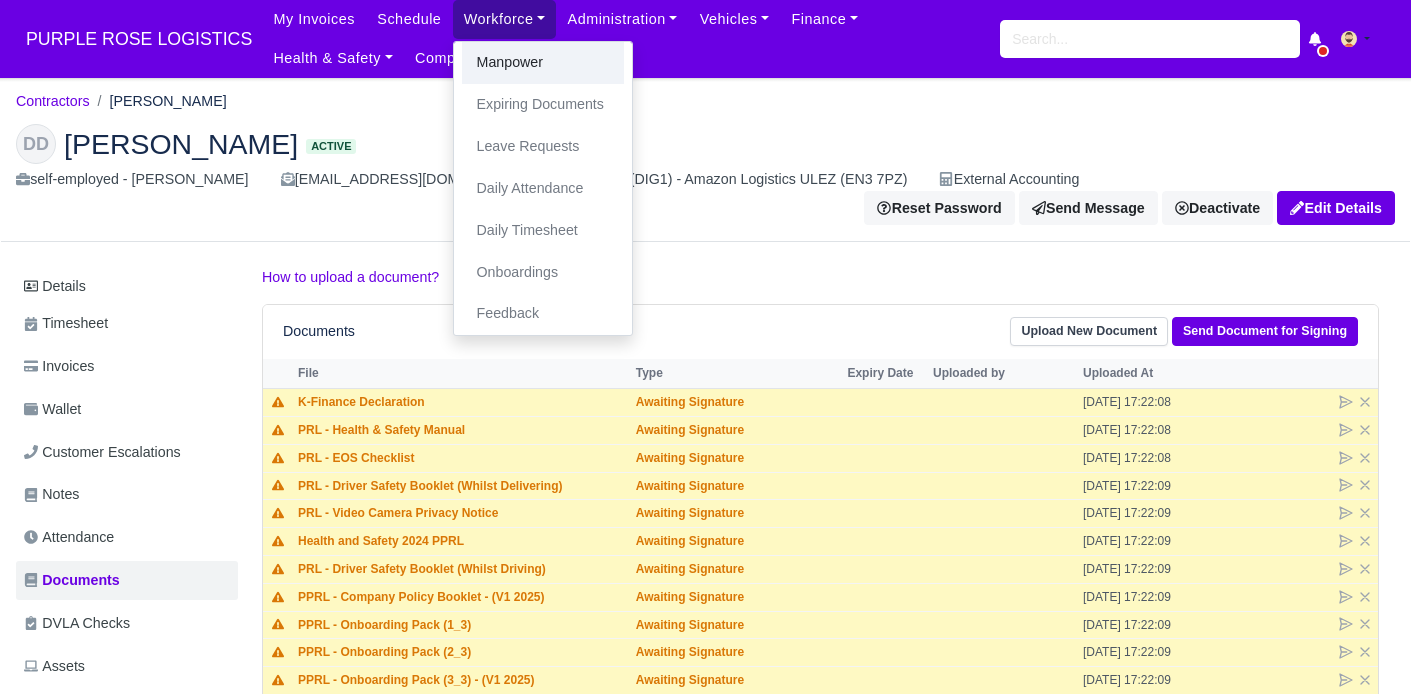click on "Manpower" at bounding box center [543, 63] 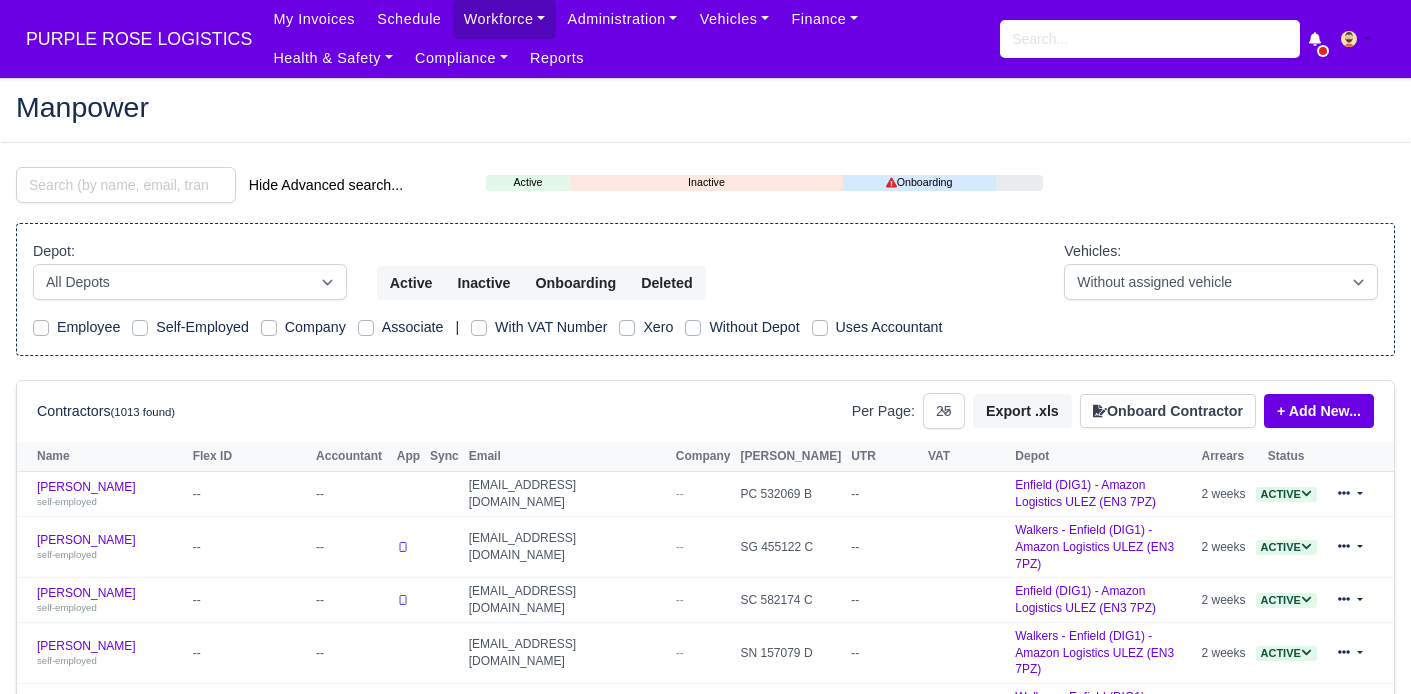 select on "25" 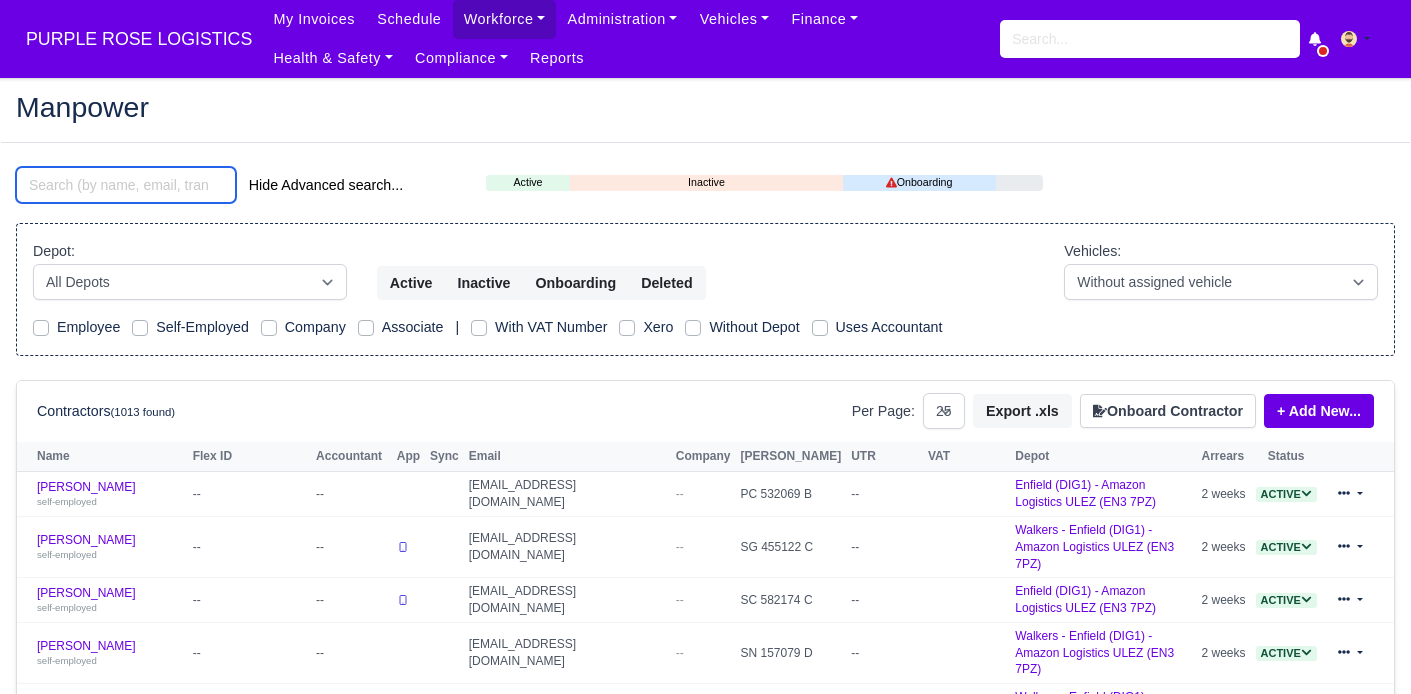 click at bounding box center [126, 185] 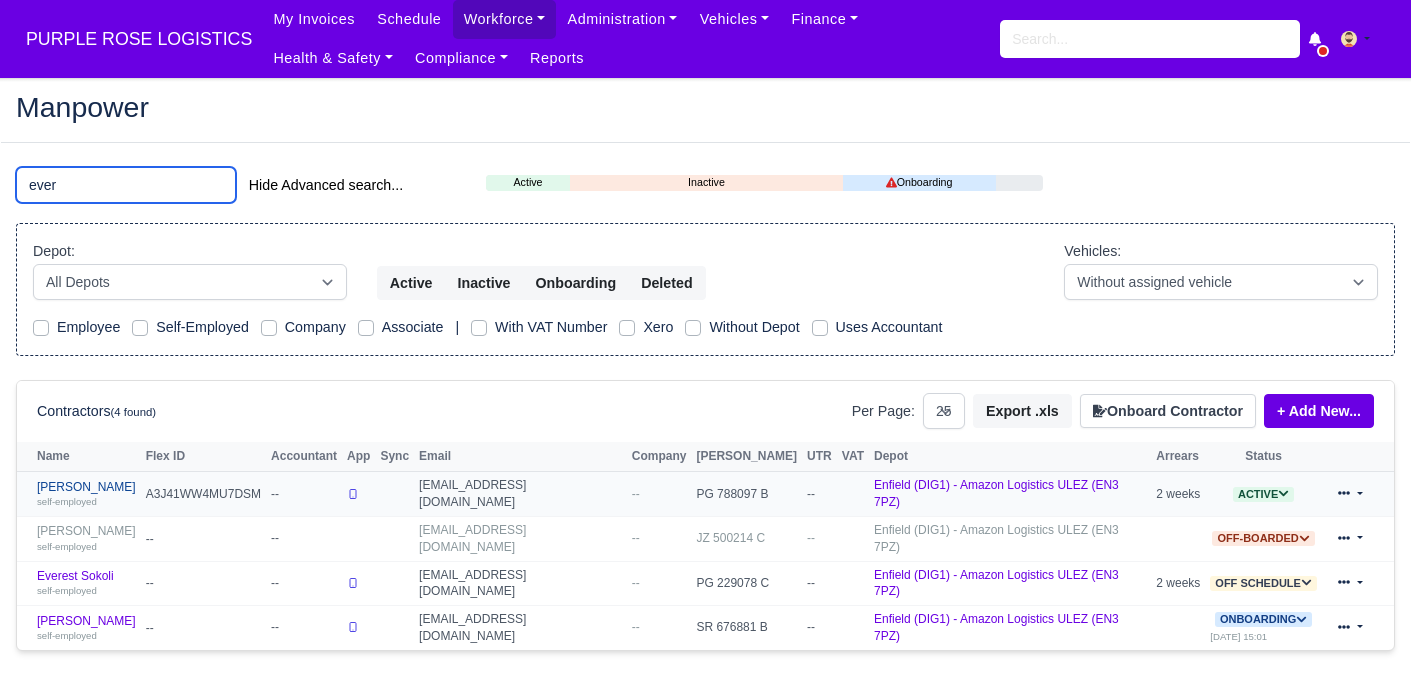 type on "ever" 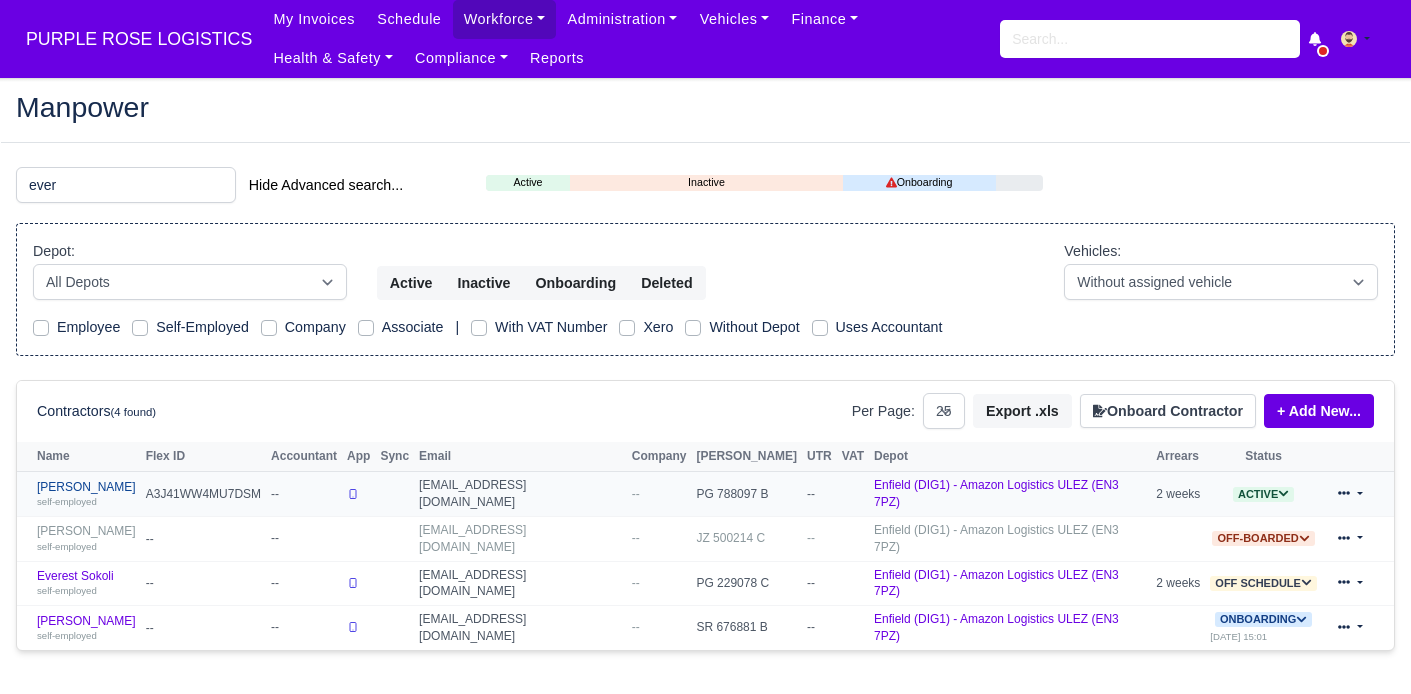 click on "Everette Siaw
self-employed" at bounding box center [86, 494] 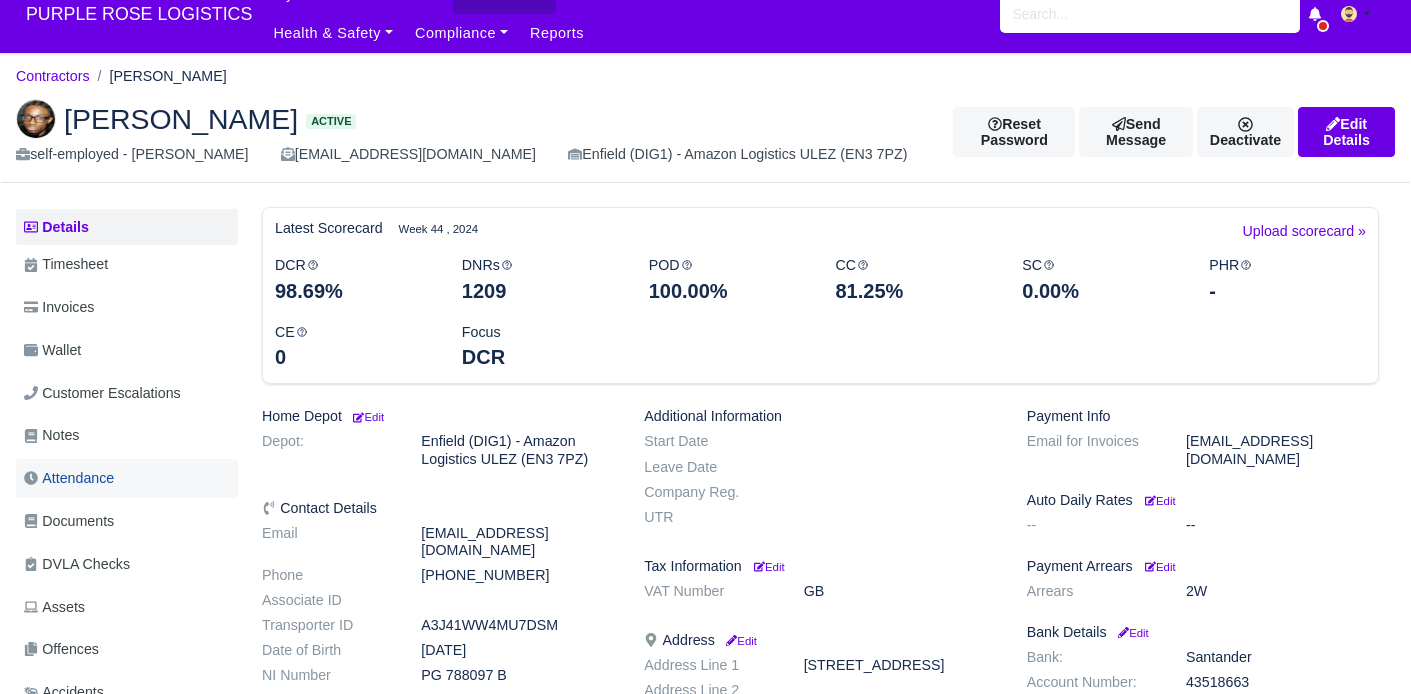 scroll, scrollTop: 26, scrollLeft: 0, axis: vertical 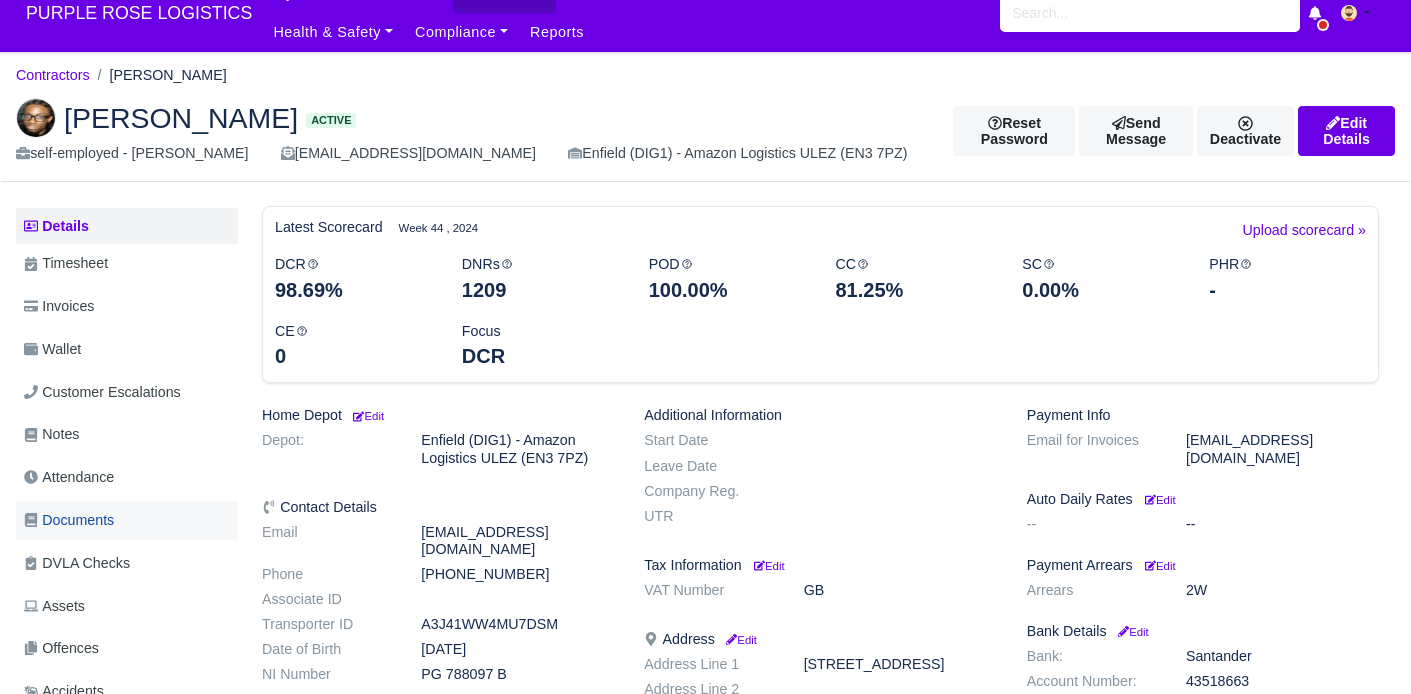 click on "Documents" at bounding box center (127, 520) 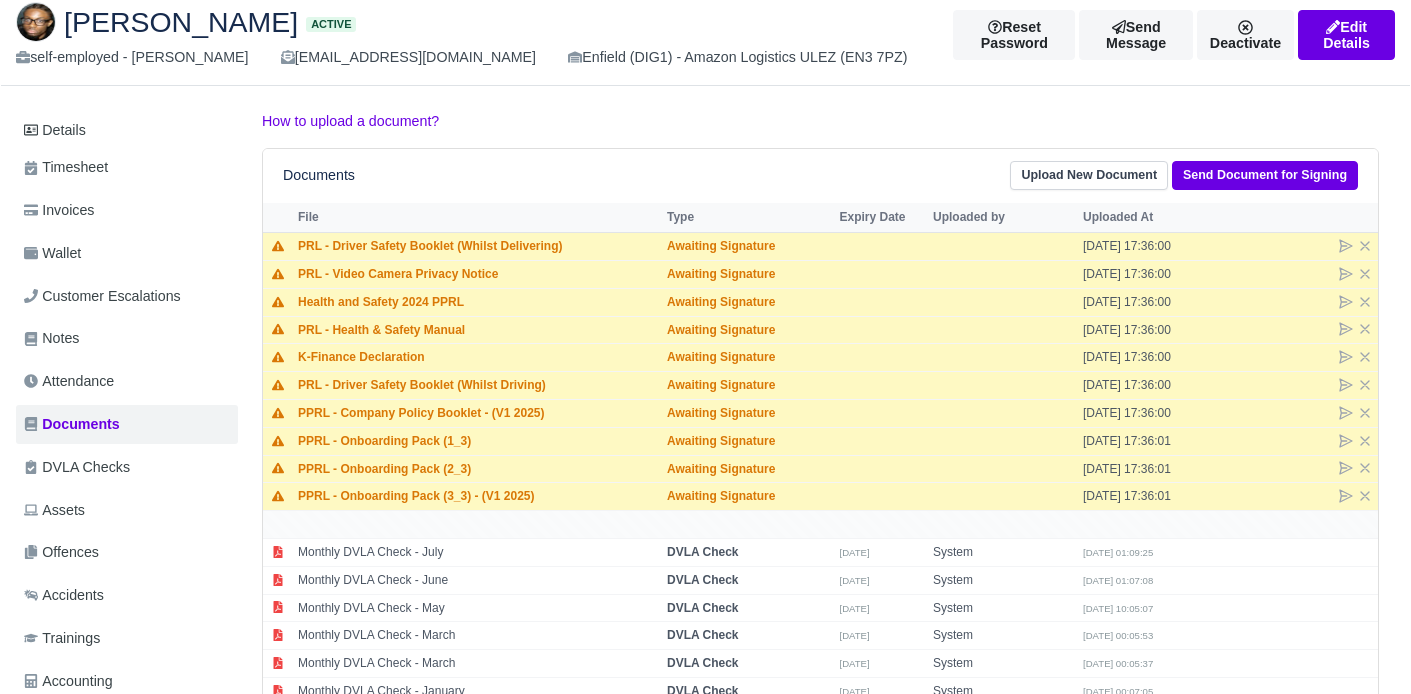 scroll, scrollTop: 0, scrollLeft: 0, axis: both 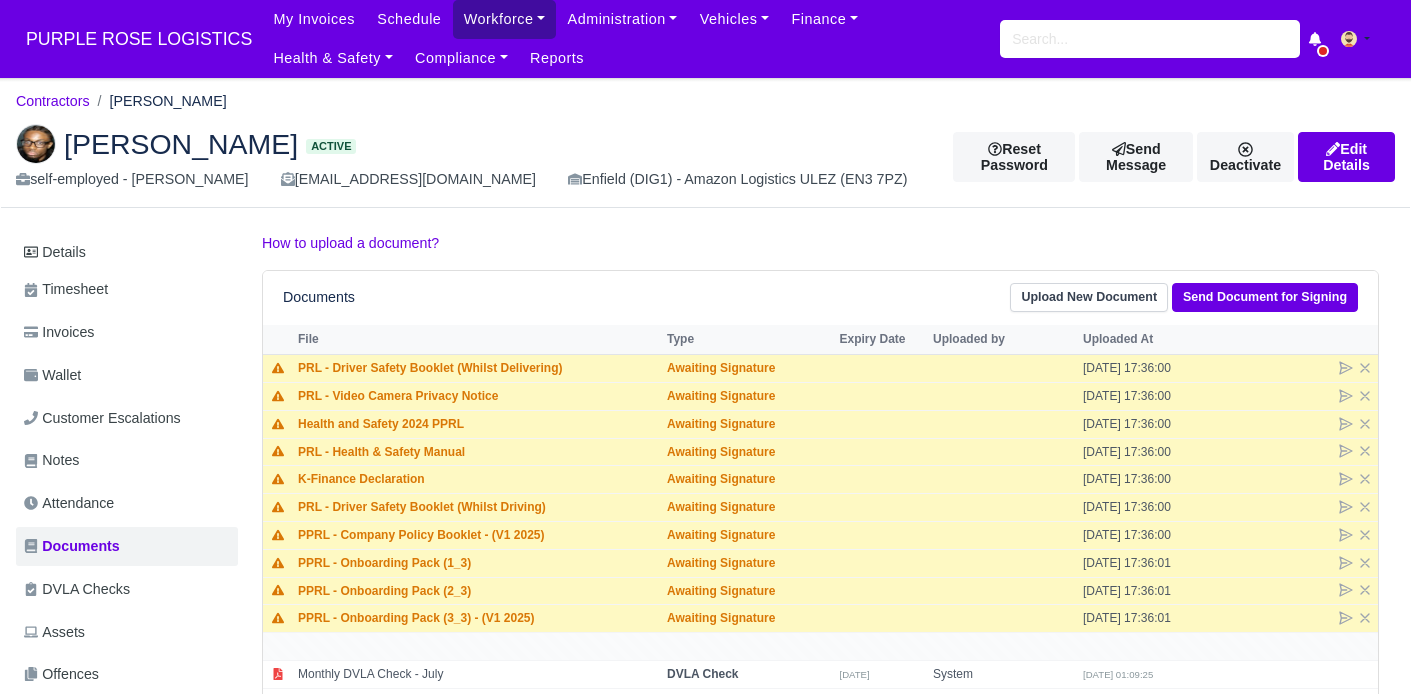 click on "Workforce" at bounding box center (505, 19) 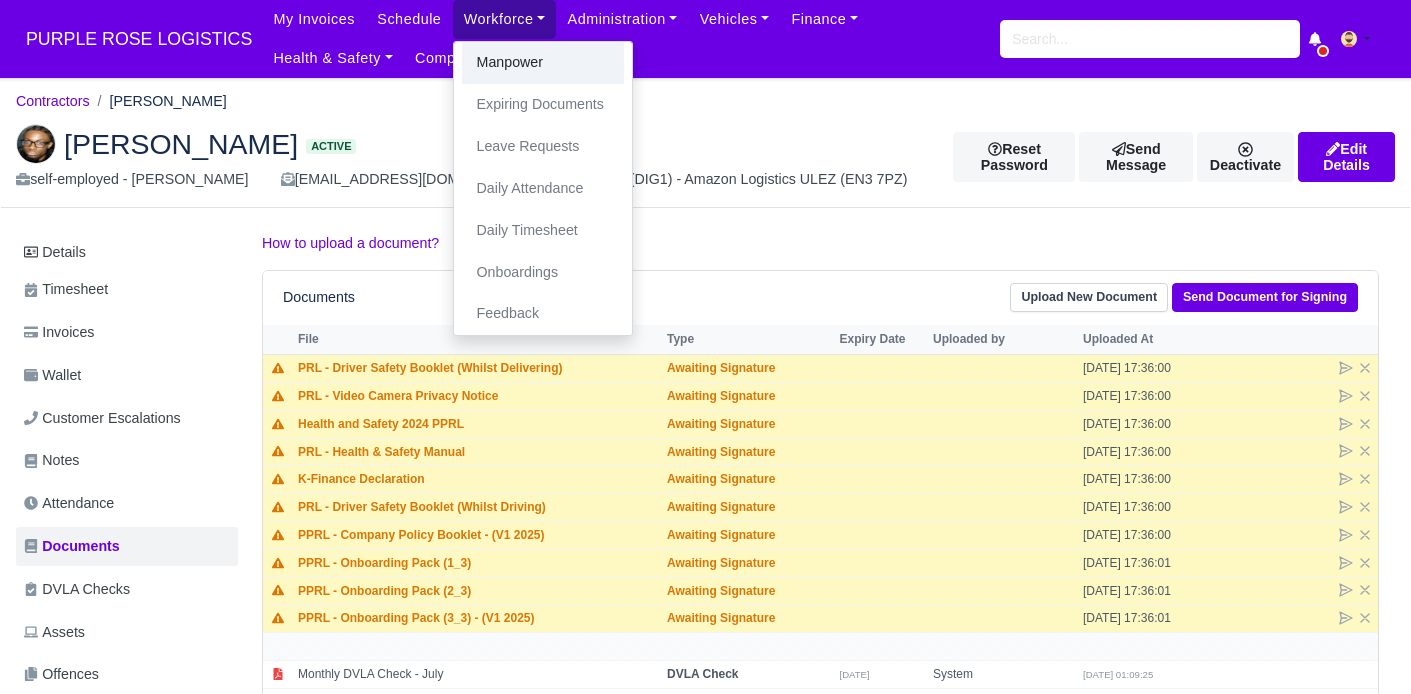 click on "Manpower" at bounding box center (543, 63) 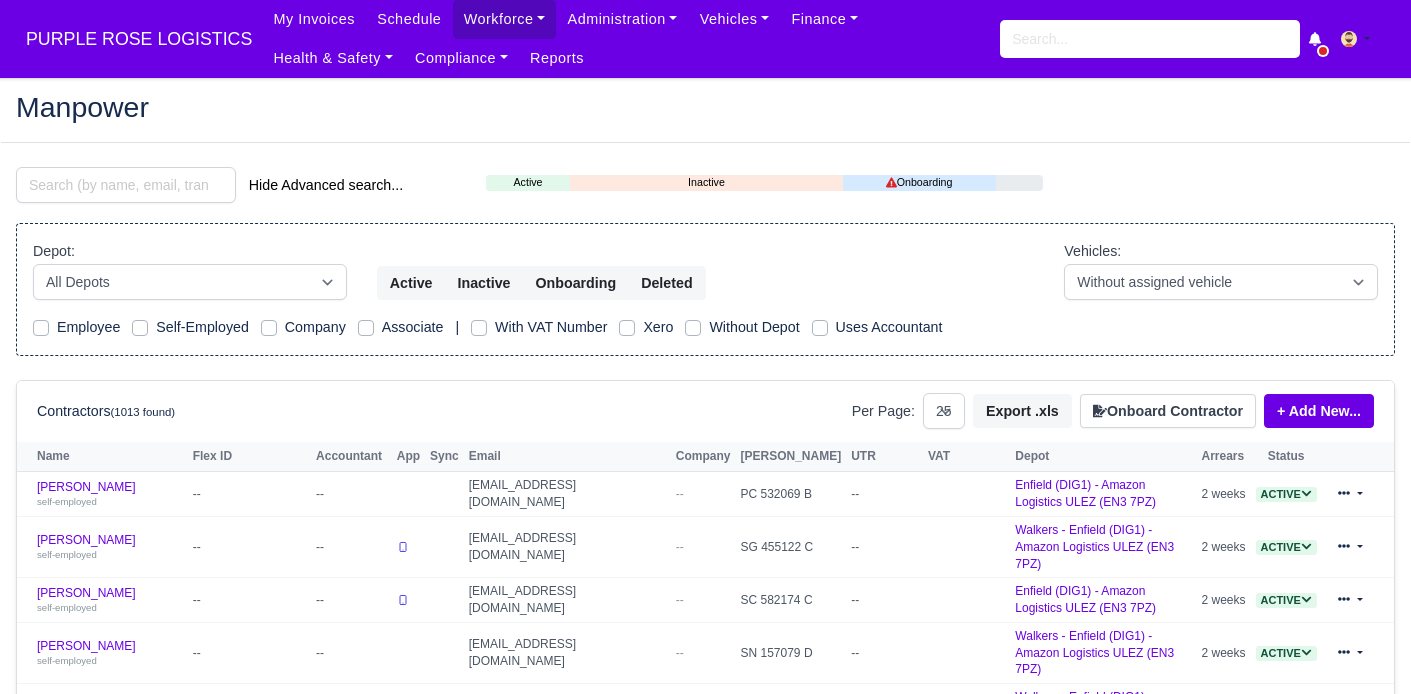 select on "25" 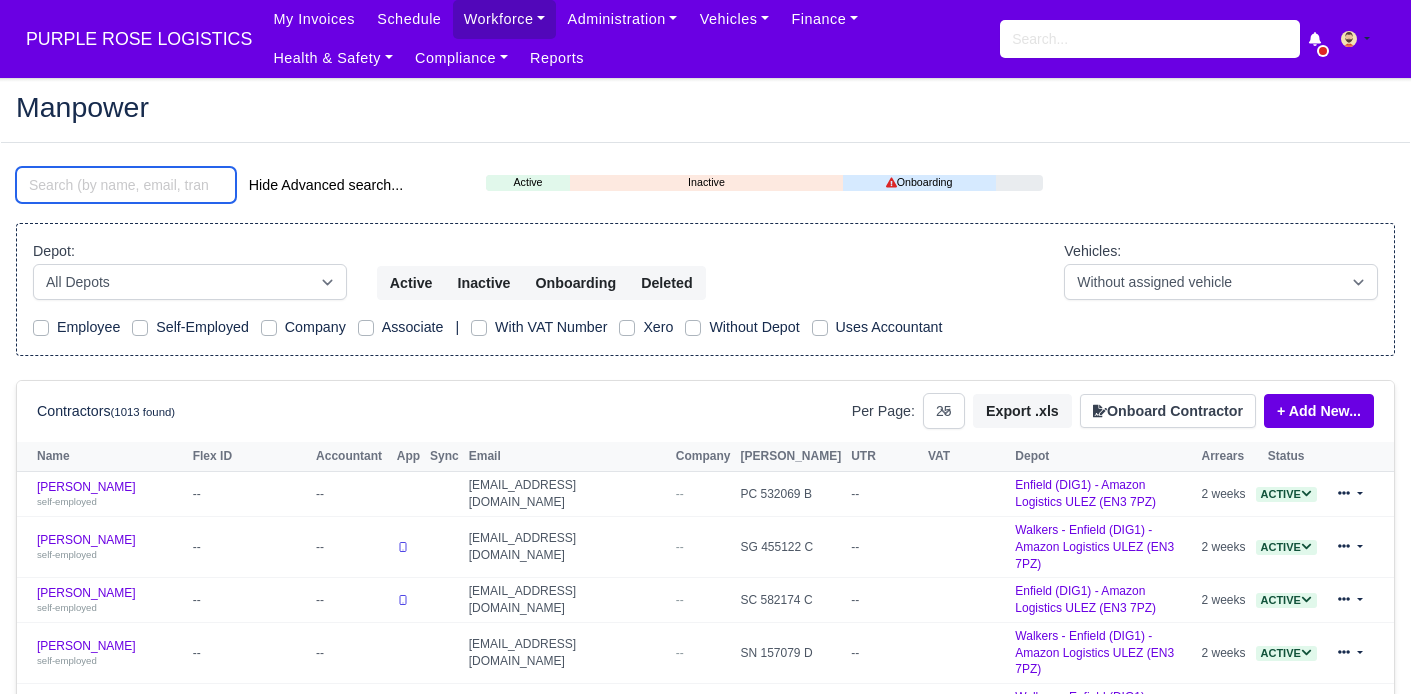 click at bounding box center (126, 185) 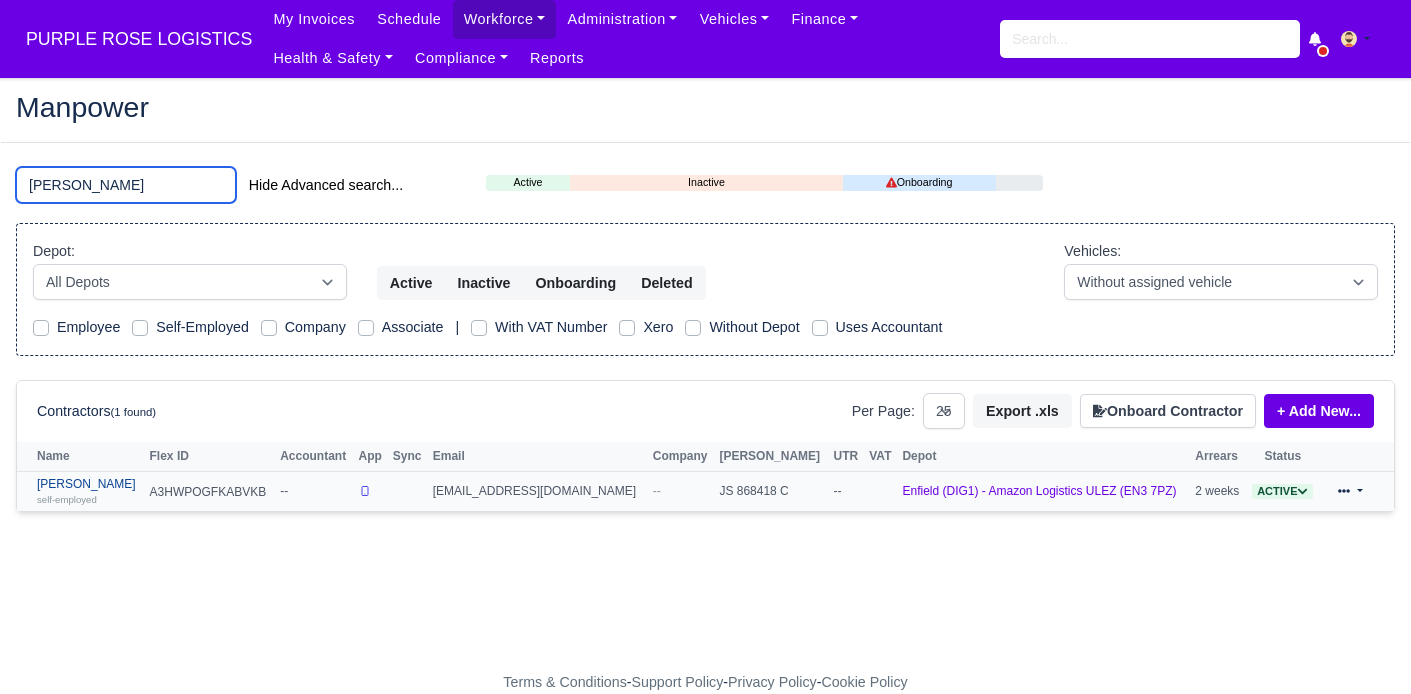 type on "foyez" 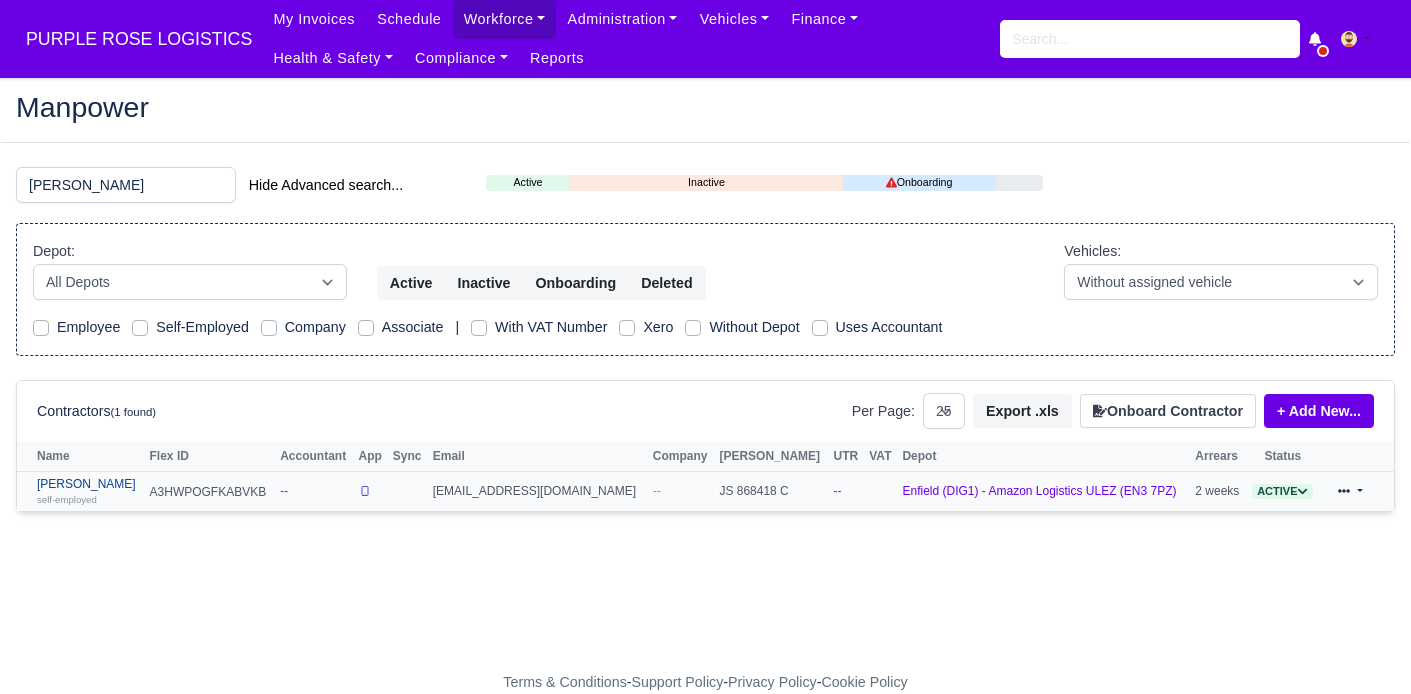click on "Foyez Khan
self-employed" at bounding box center [88, 491] 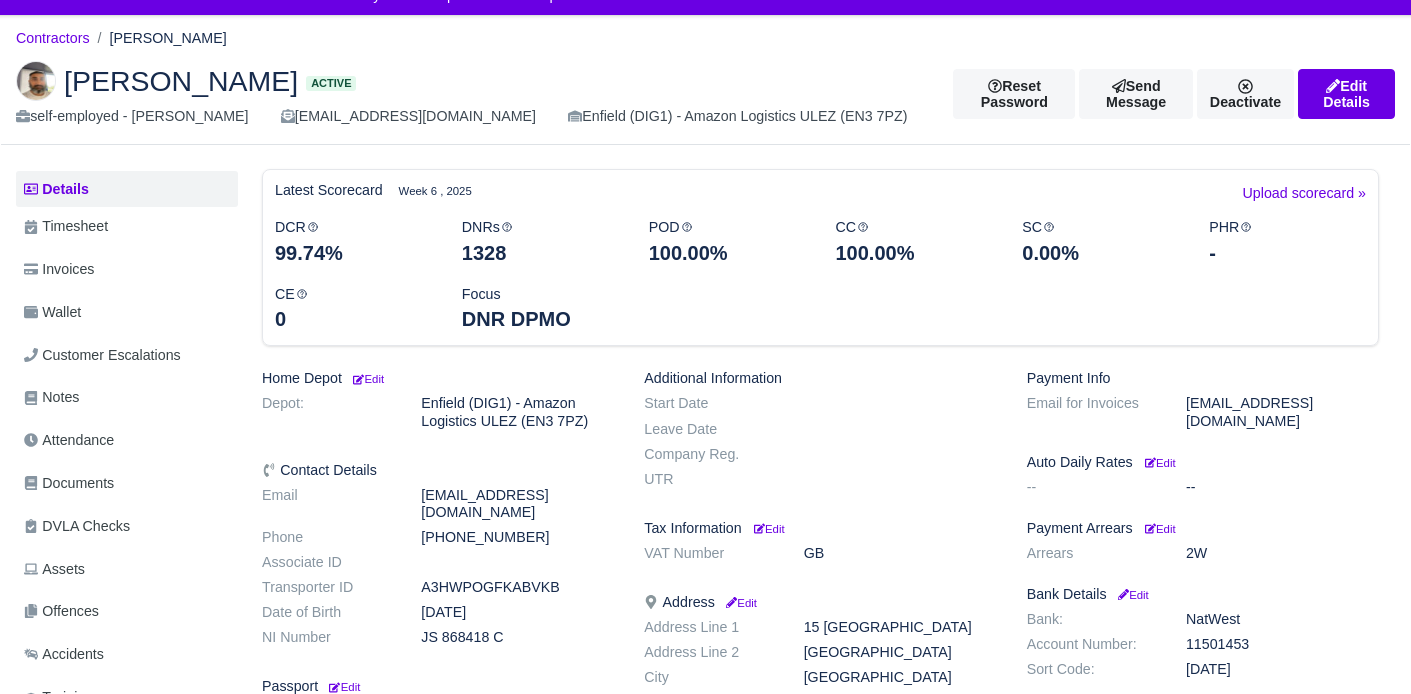 scroll, scrollTop: 67, scrollLeft: 0, axis: vertical 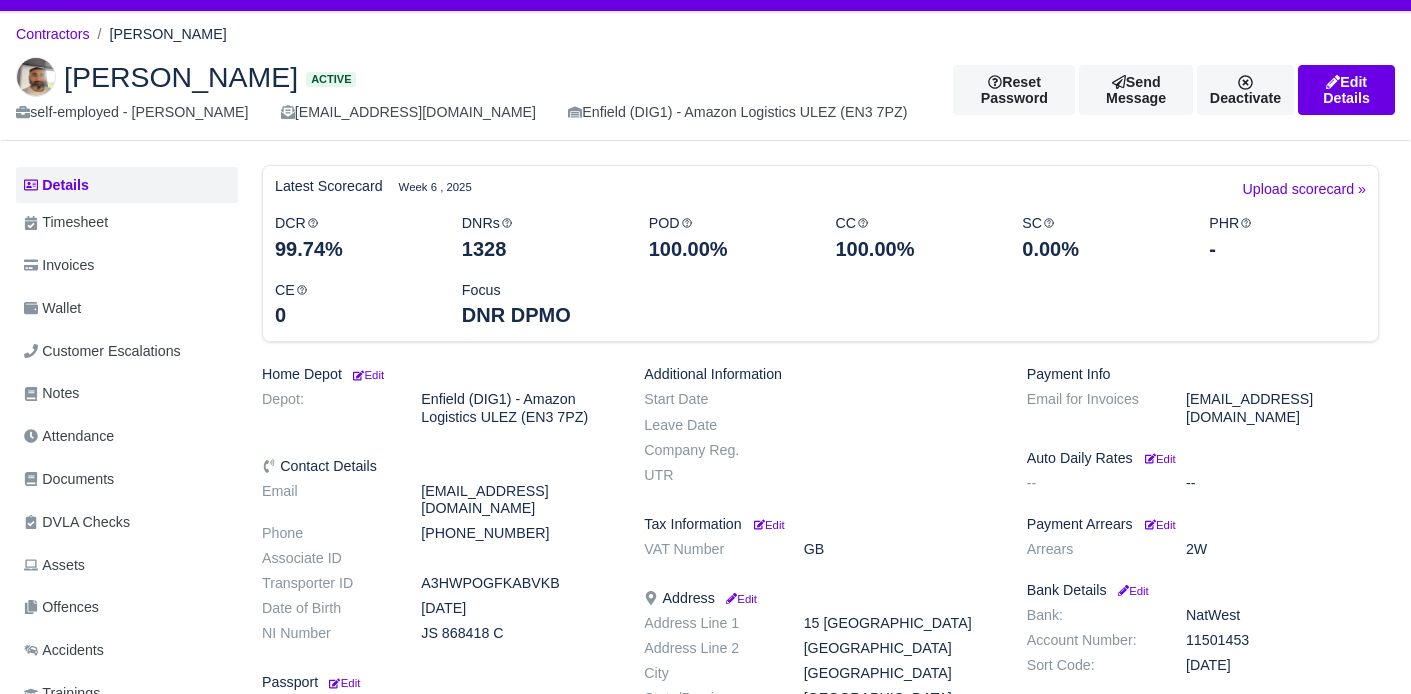 click on "Documents" at bounding box center (69, 479) 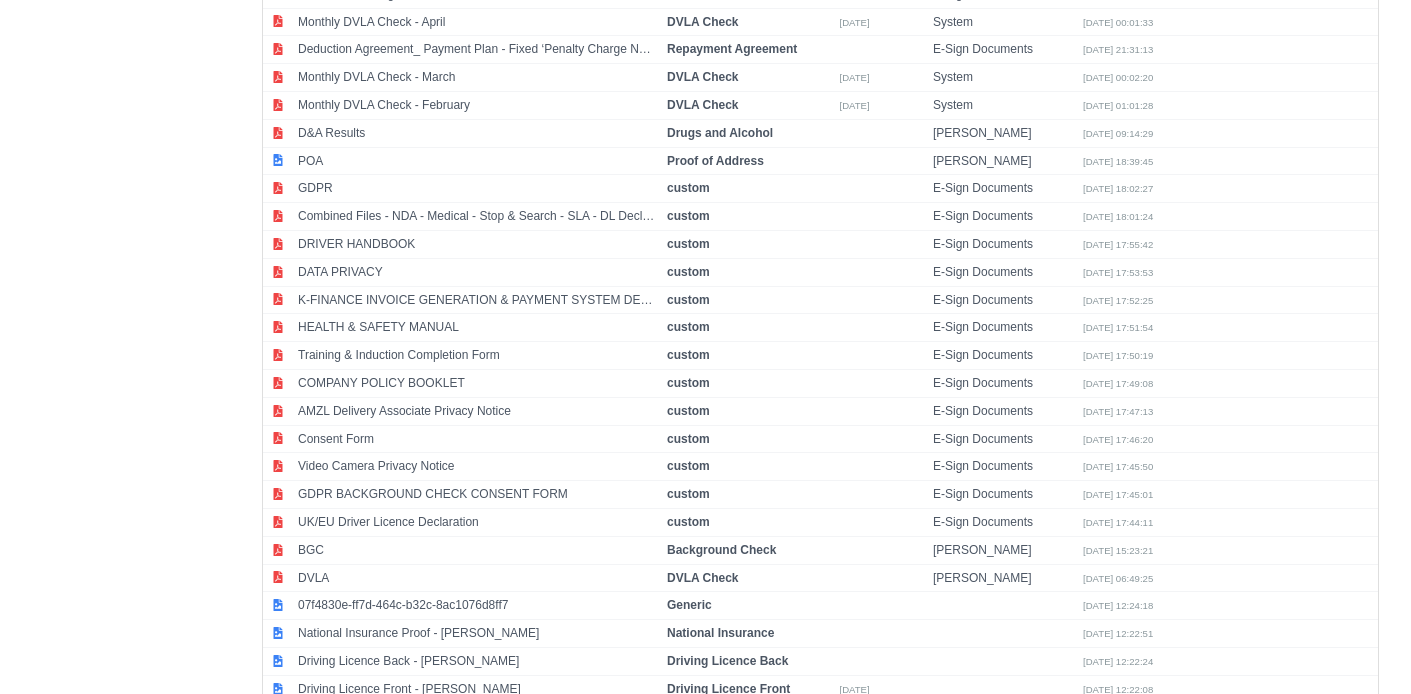 scroll, scrollTop: 1047, scrollLeft: 0, axis: vertical 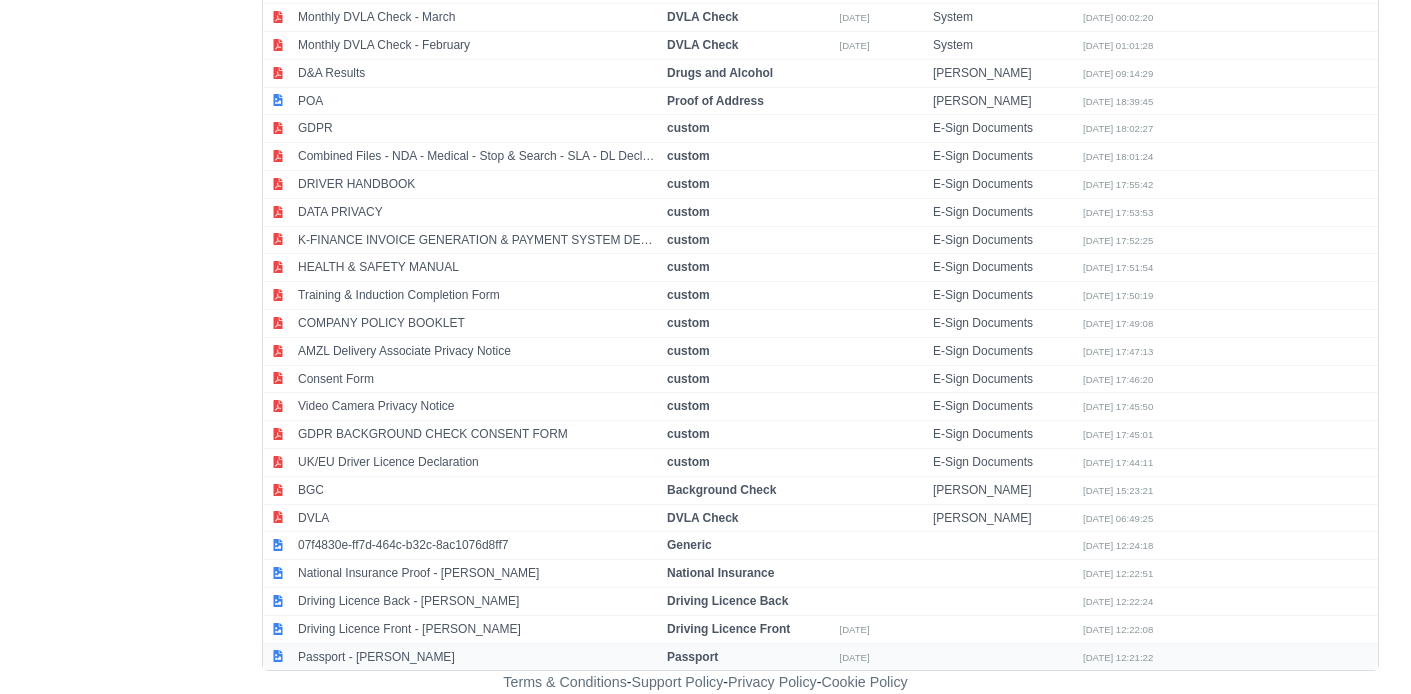 click on "Passport - [PERSON_NAME]" at bounding box center [477, 656] 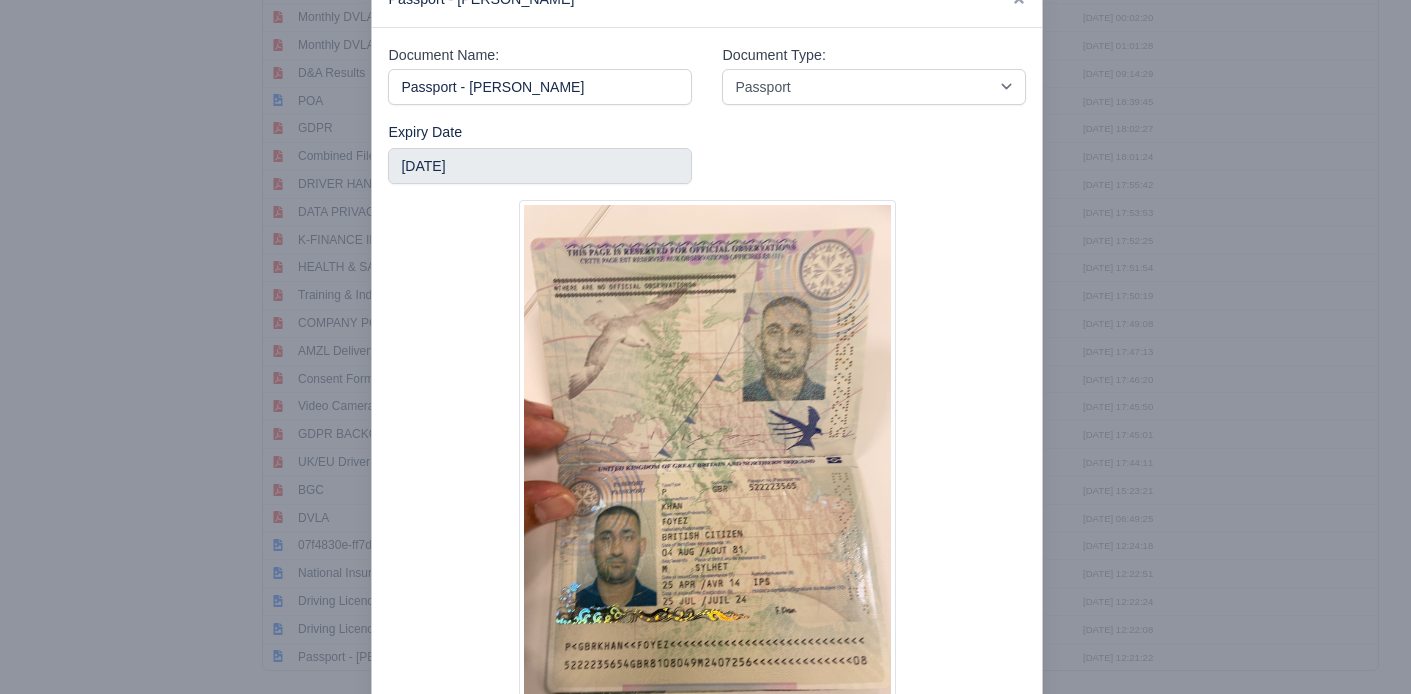 scroll, scrollTop: 63, scrollLeft: 0, axis: vertical 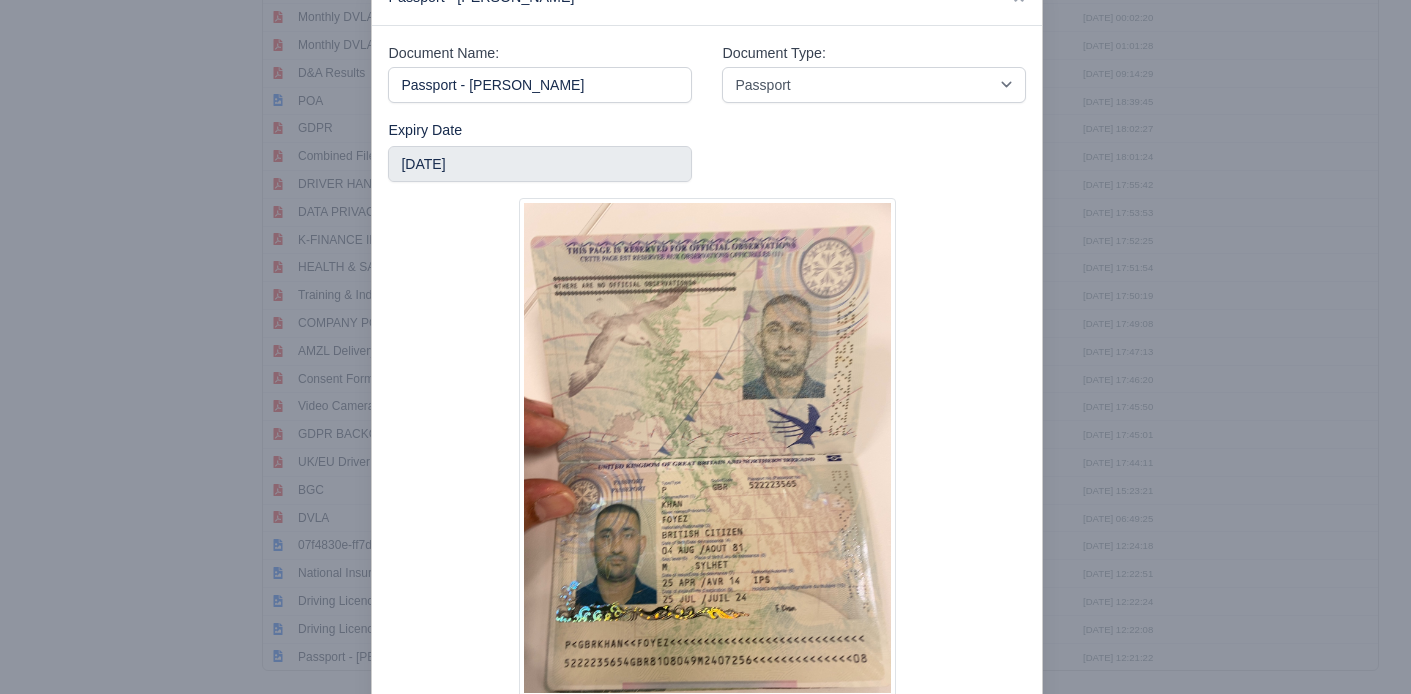 click at bounding box center [705, 347] 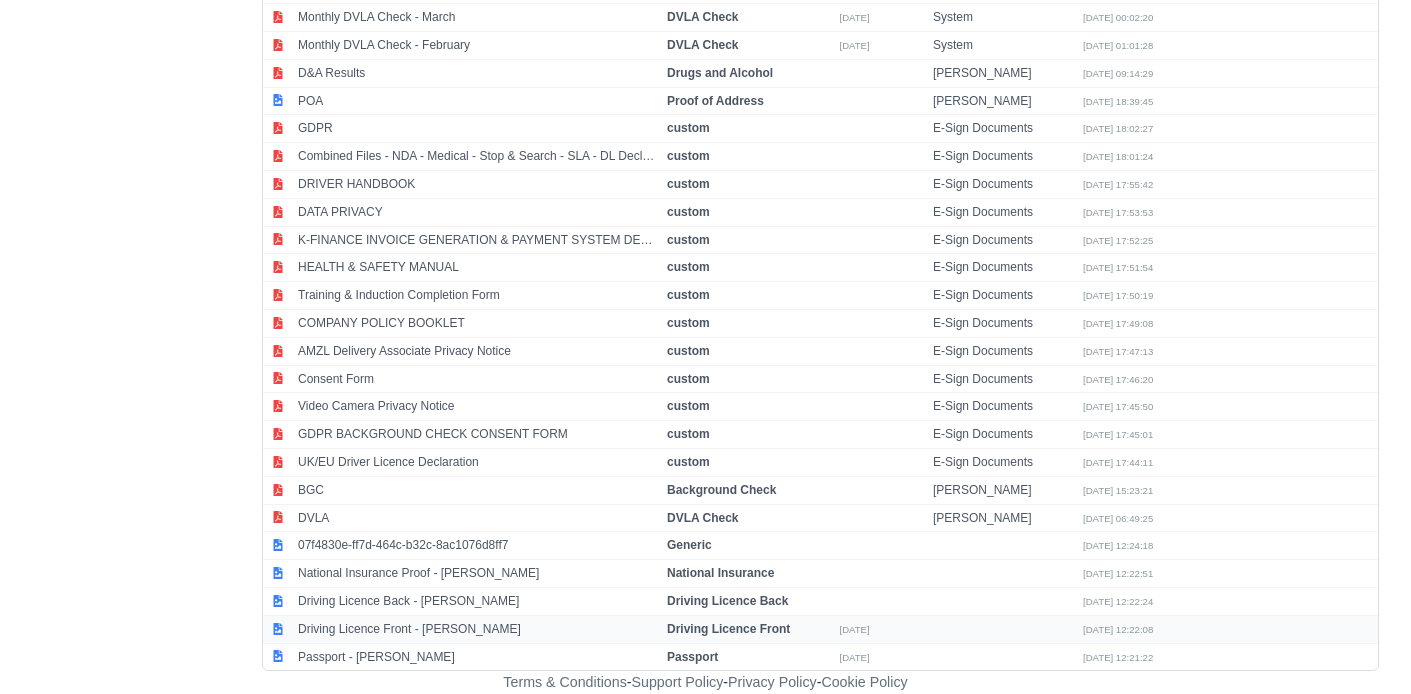 click on "Driving Licence Front - Foyez Khan" at bounding box center (477, 629) 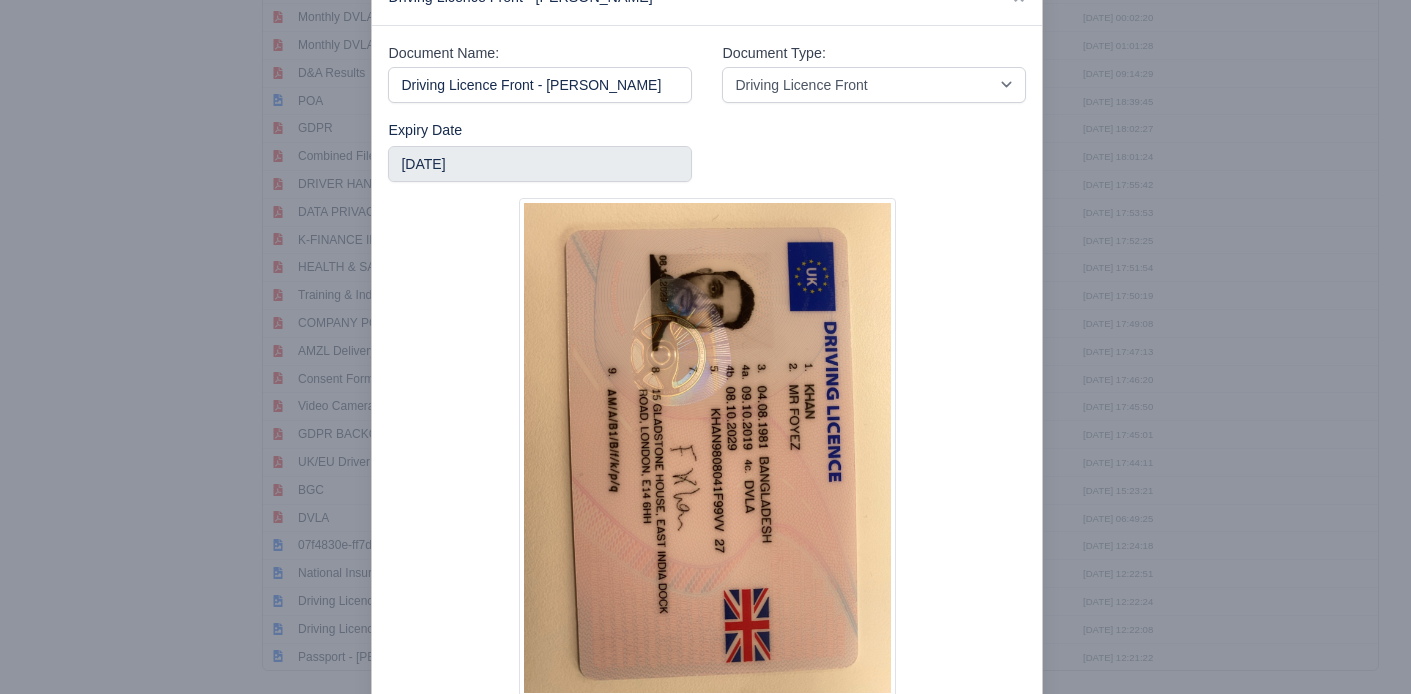 click at bounding box center [705, 347] 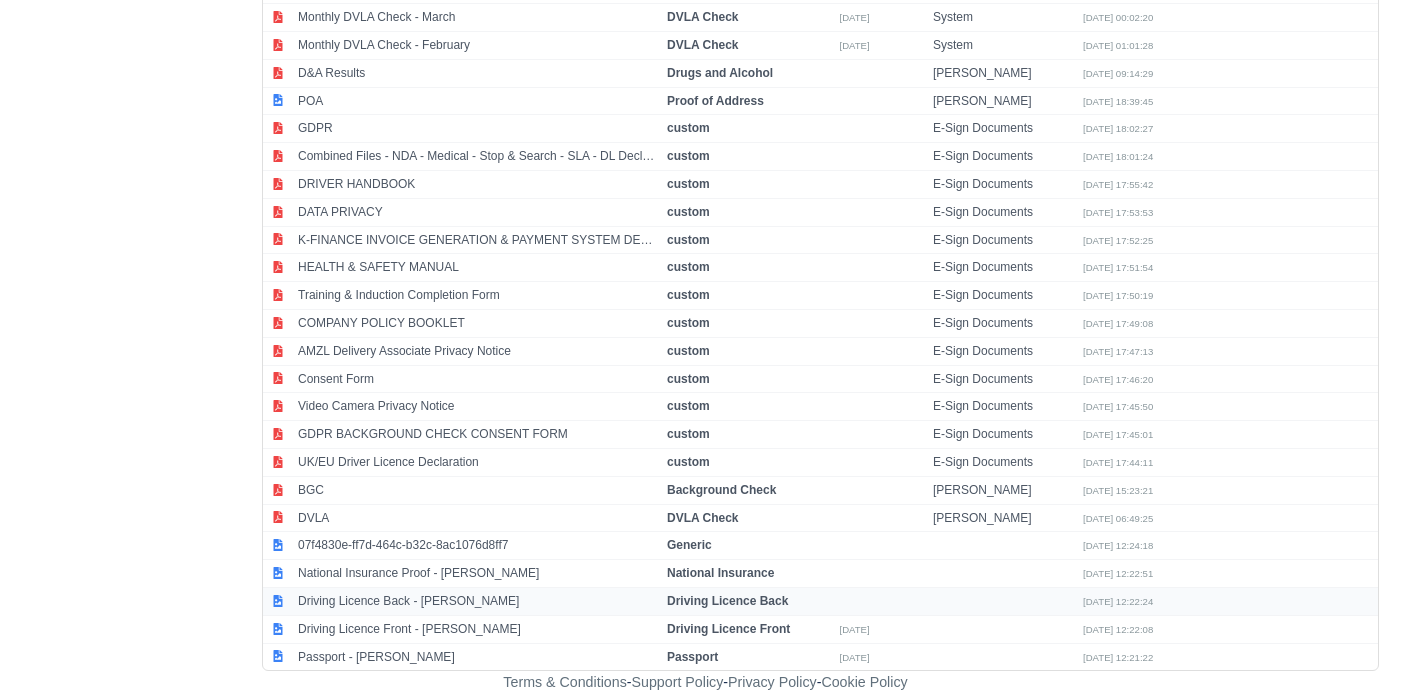 click on "Driving Licence Back - Foyez Khan" at bounding box center (477, 601) 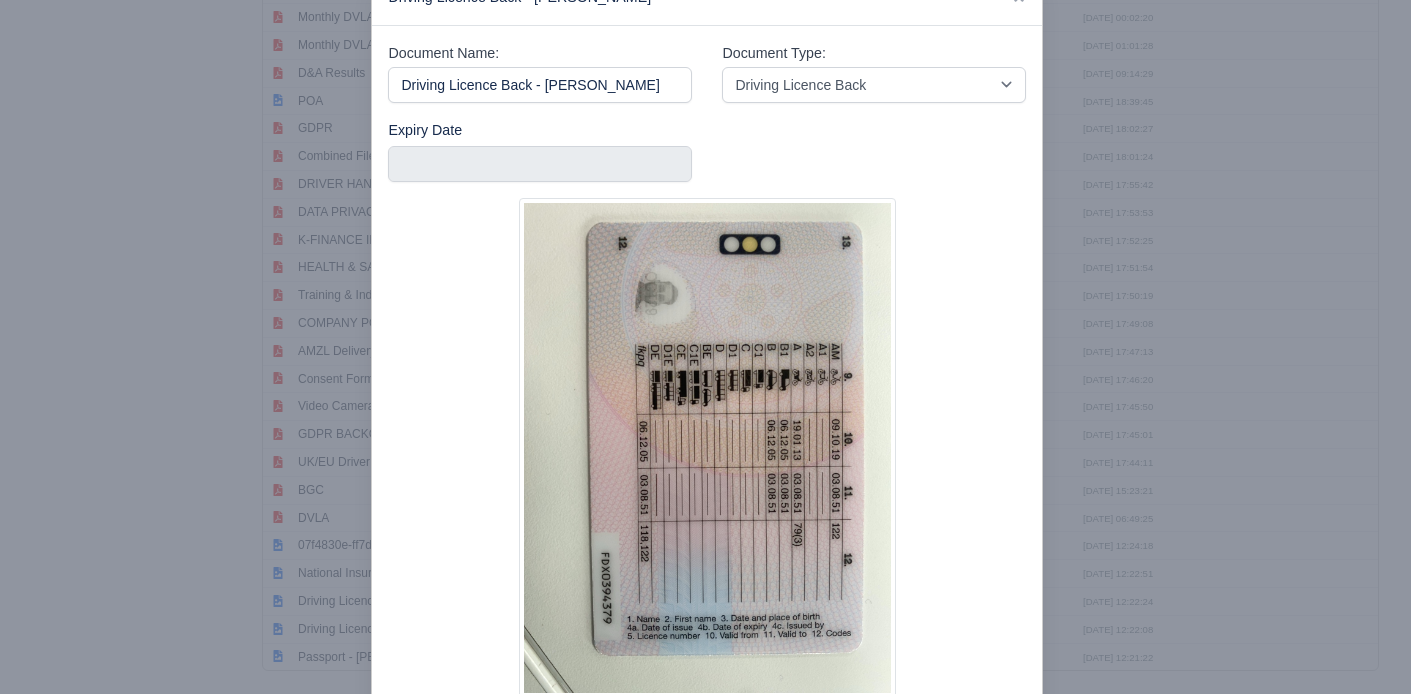 click at bounding box center [705, 347] 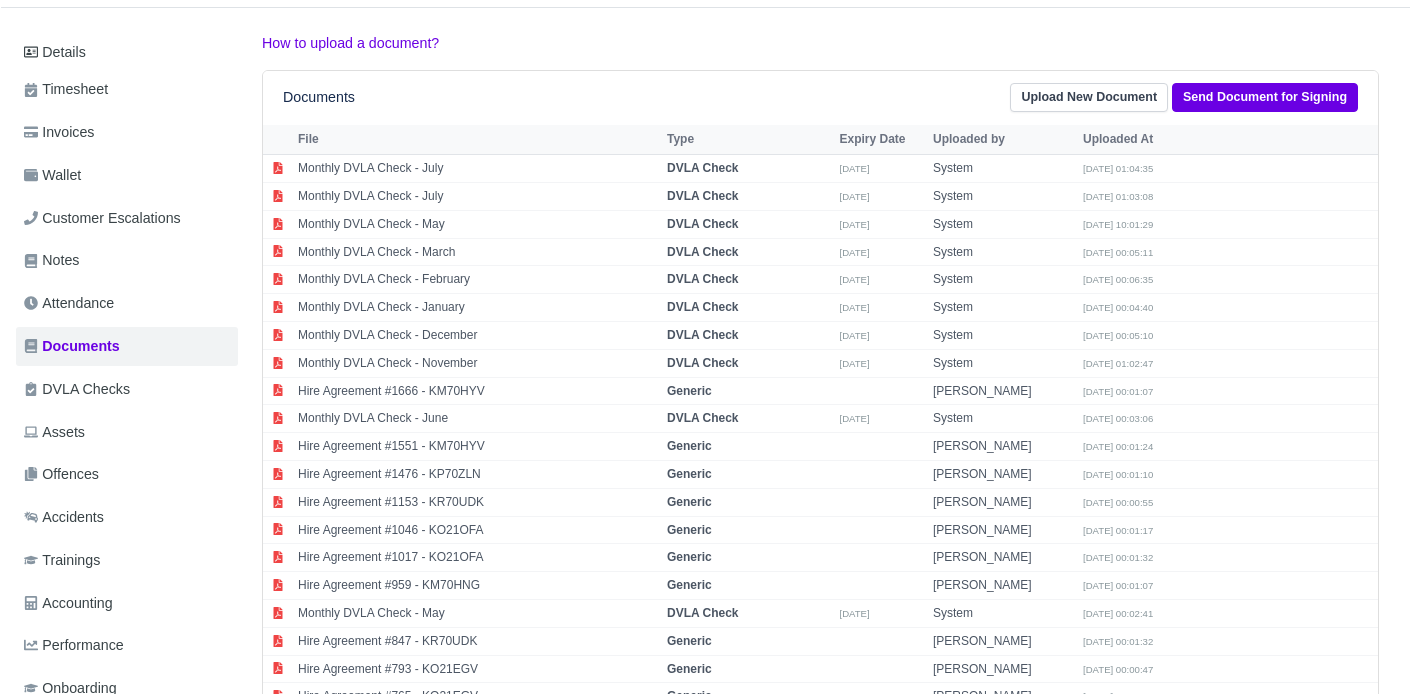 scroll, scrollTop: 0, scrollLeft: 0, axis: both 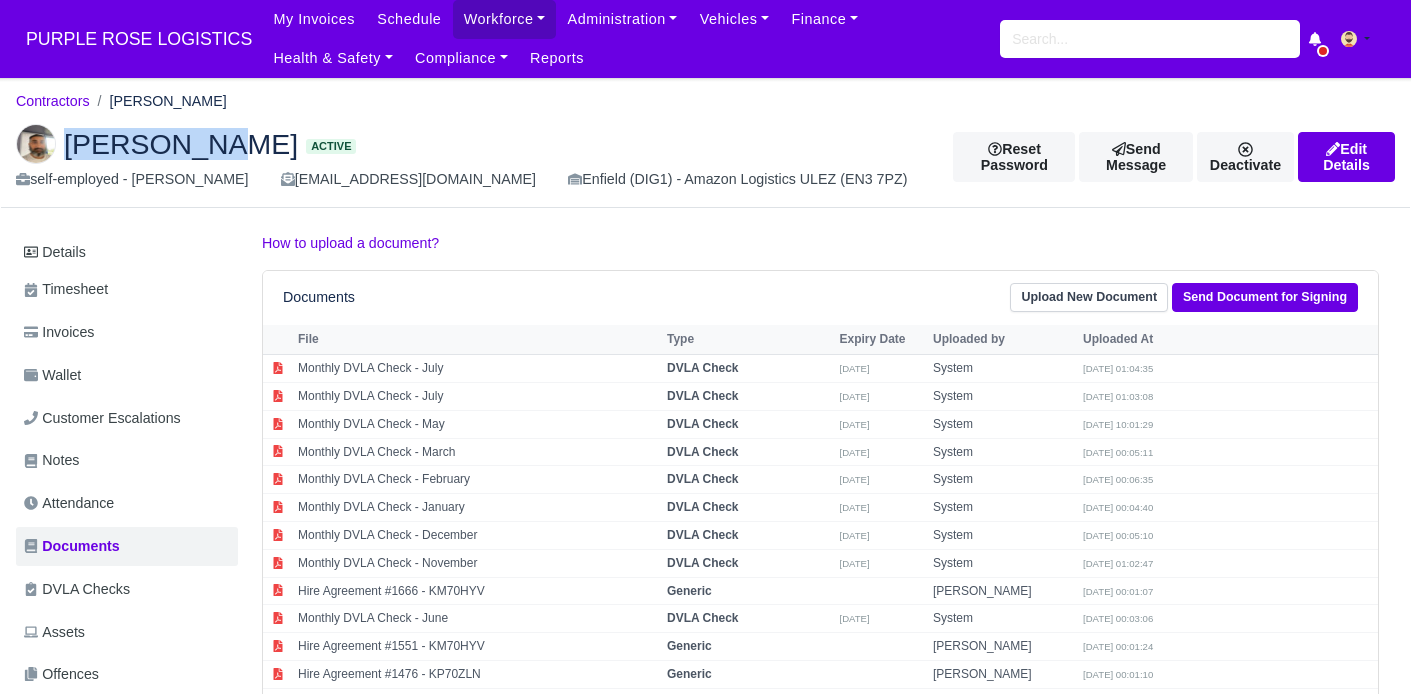 drag, startPoint x: 62, startPoint y: 144, endPoint x: 203, endPoint y: 148, distance: 141.05673 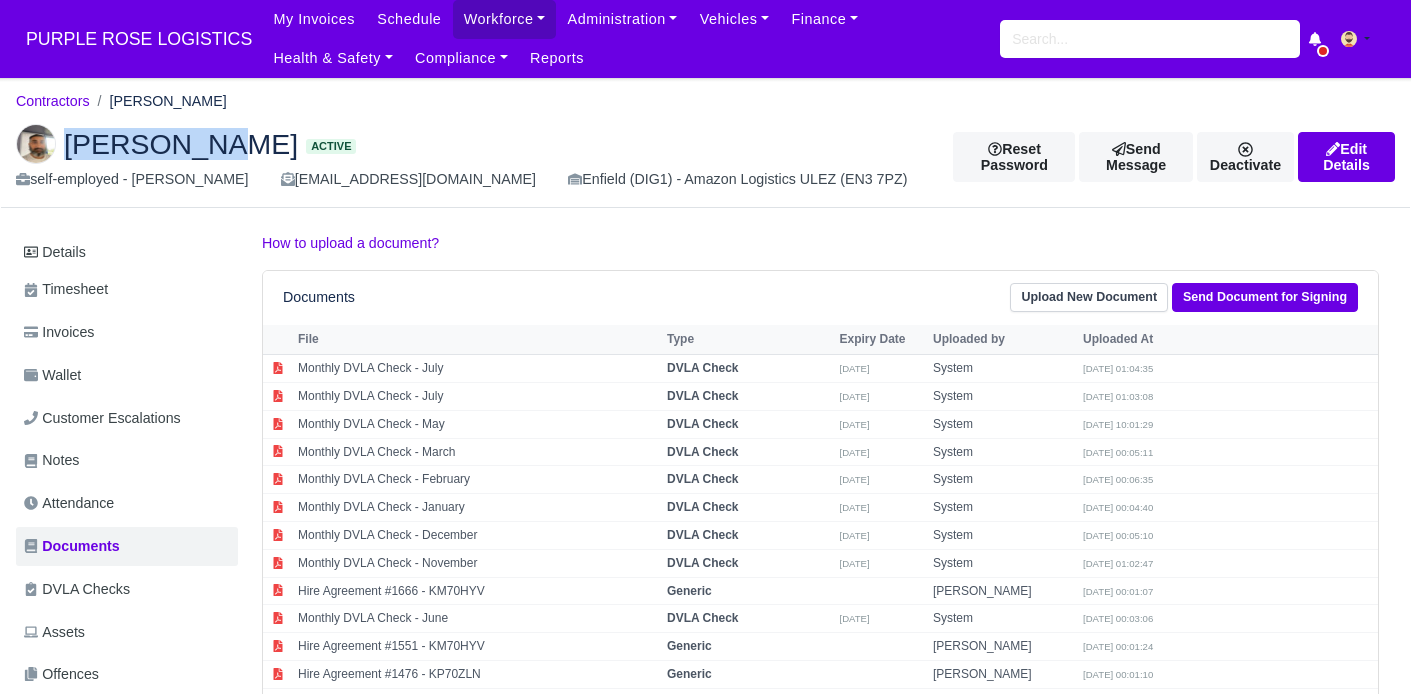 click on "Foyez Khan
Active" at bounding box center (469, 144) 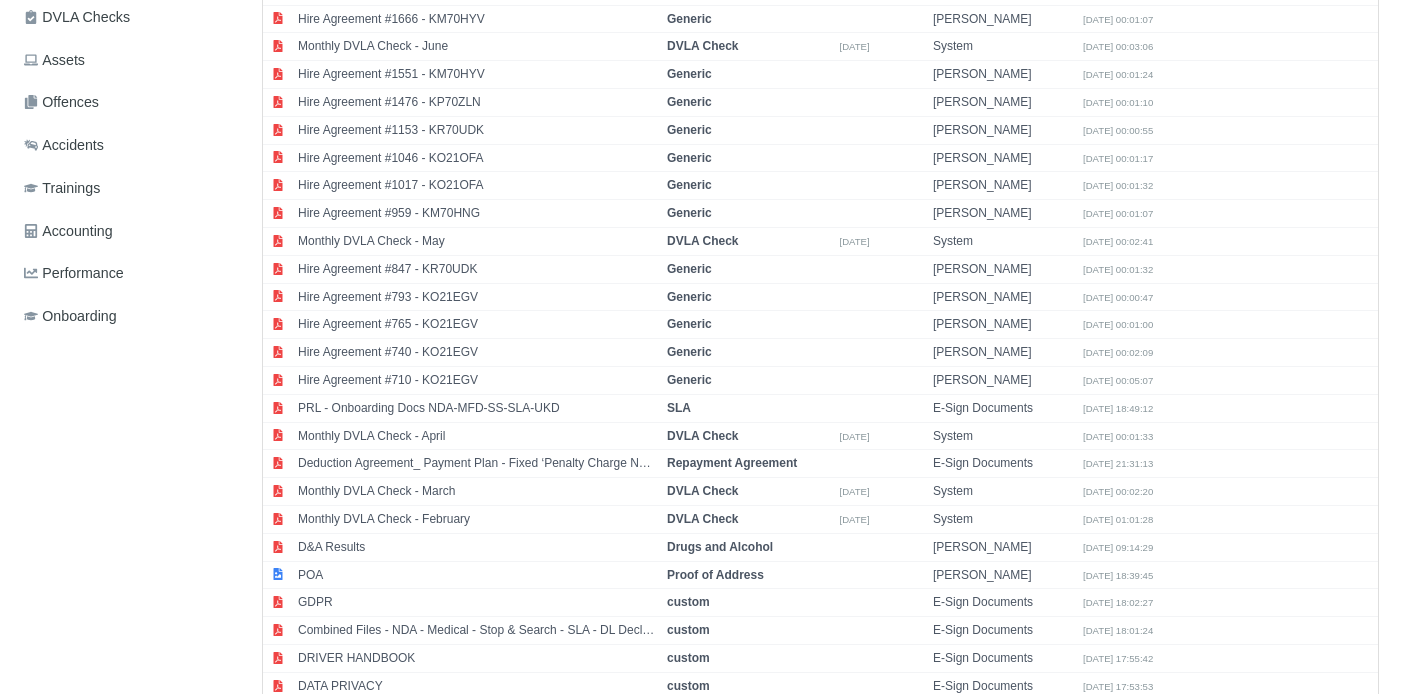 scroll, scrollTop: 1047, scrollLeft: 0, axis: vertical 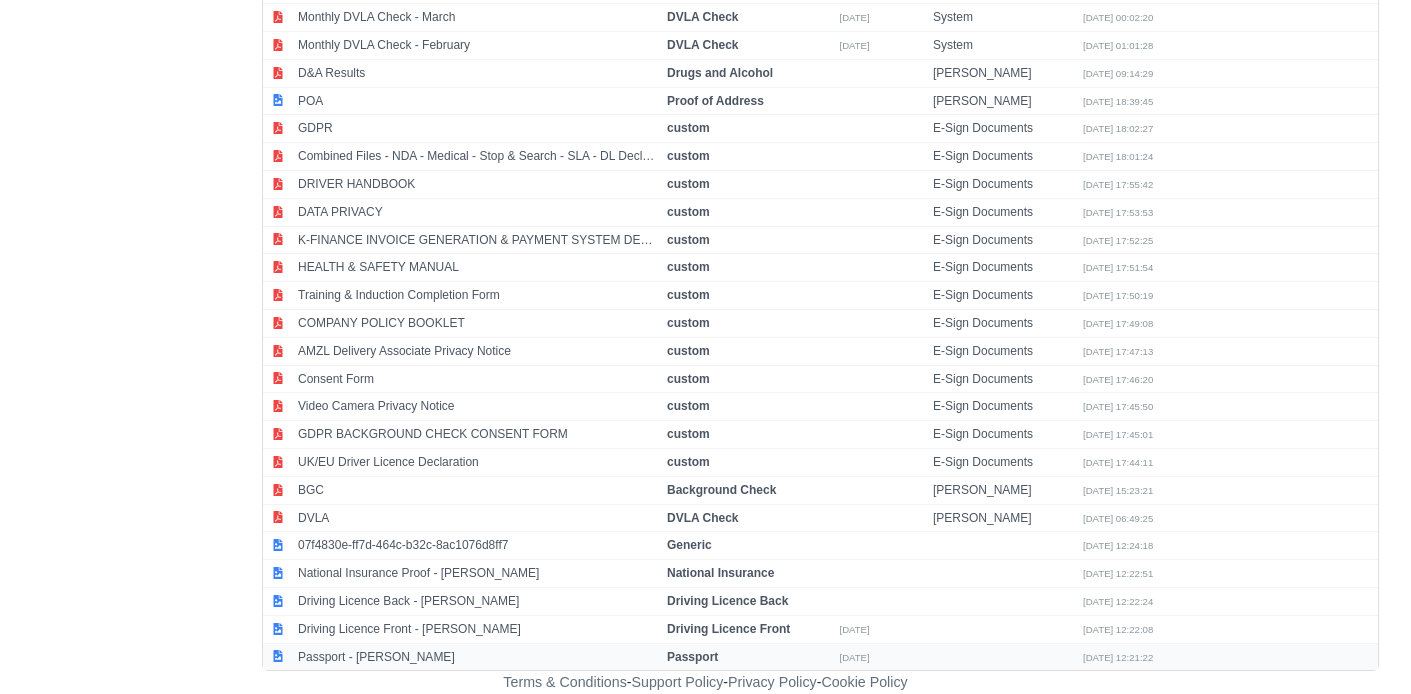 click on "Passport - Foyez Khan" at bounding box center (477, 656) 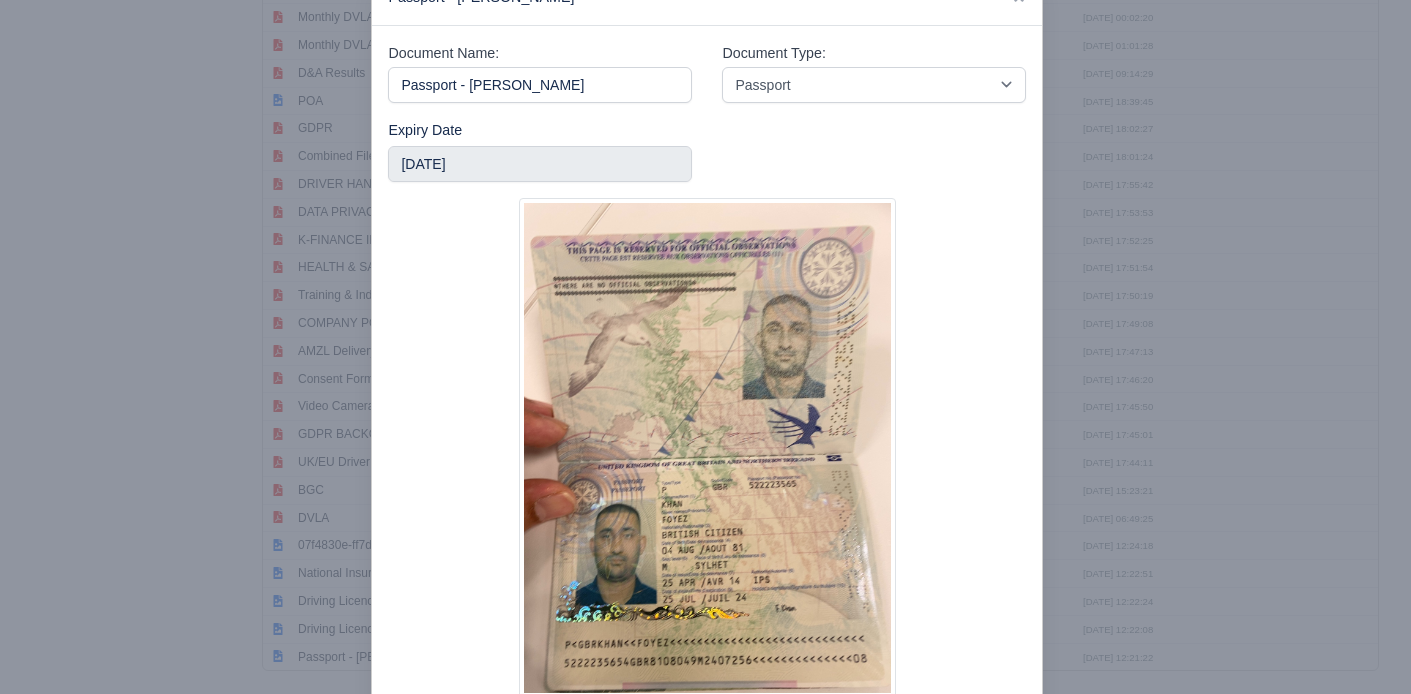 click at bounding box center (705, 347) 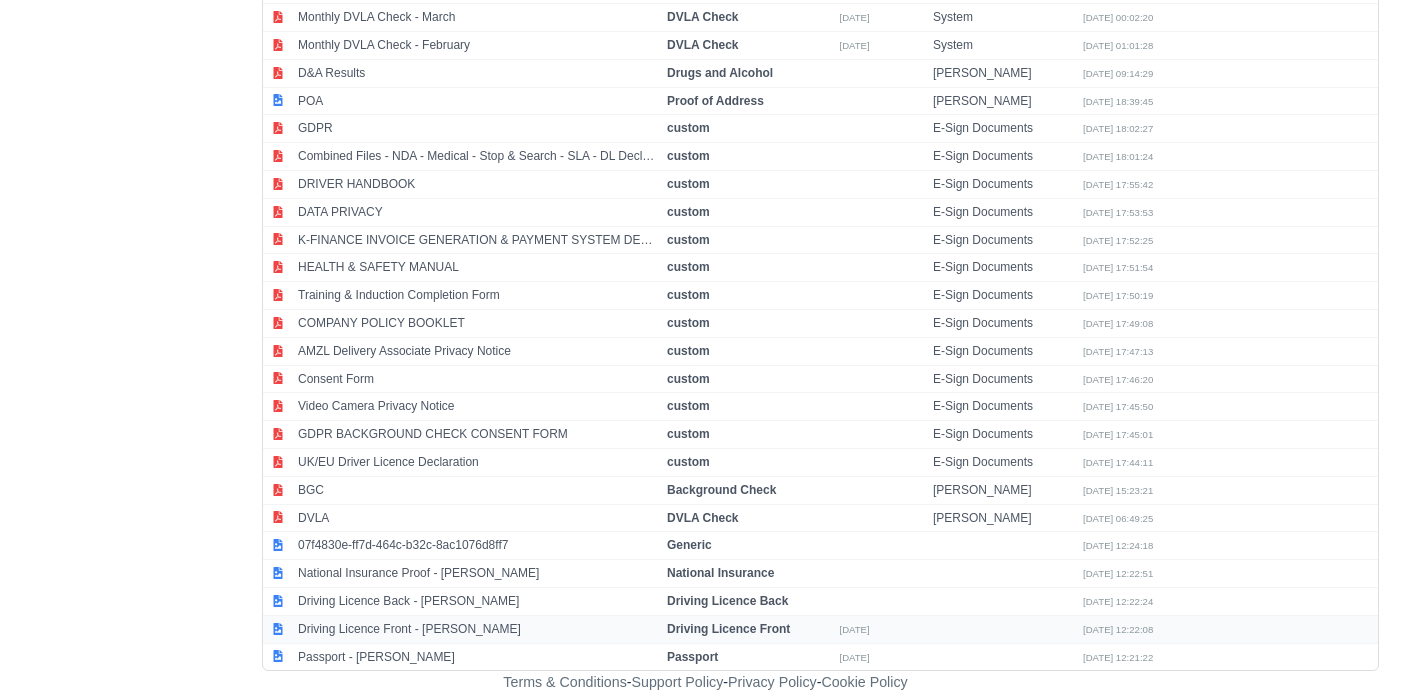 click on "Driving Licence Front - Foyez Khan" at bounding box center [477, 629] 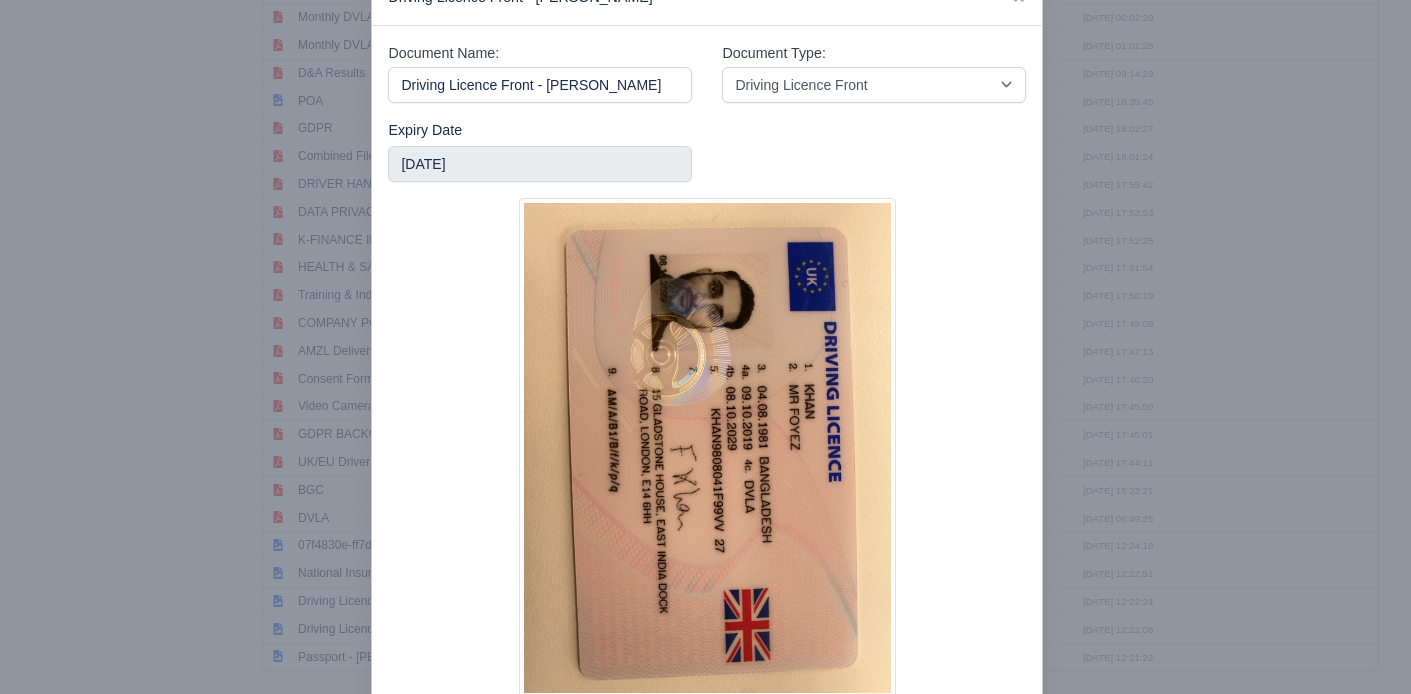 click at bounding box center (705, 347) 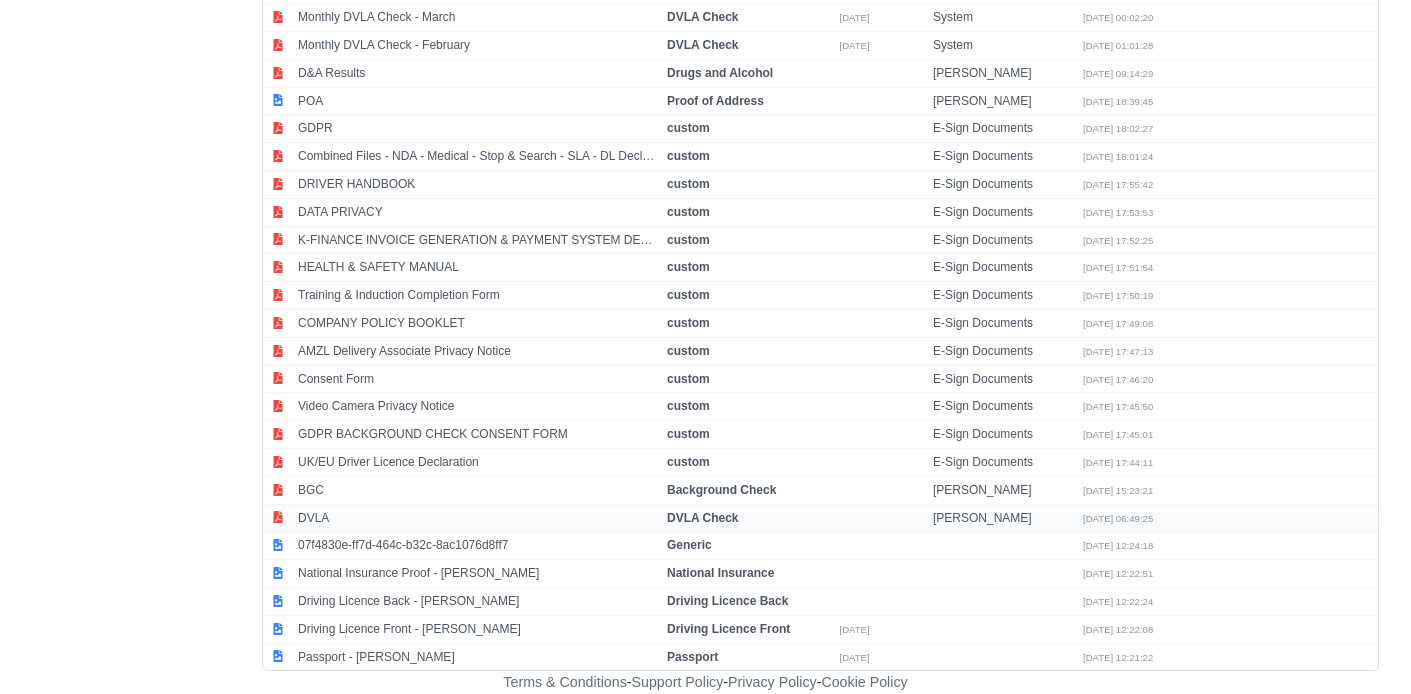 click on "DVLA" at bounding box center [477, 518] 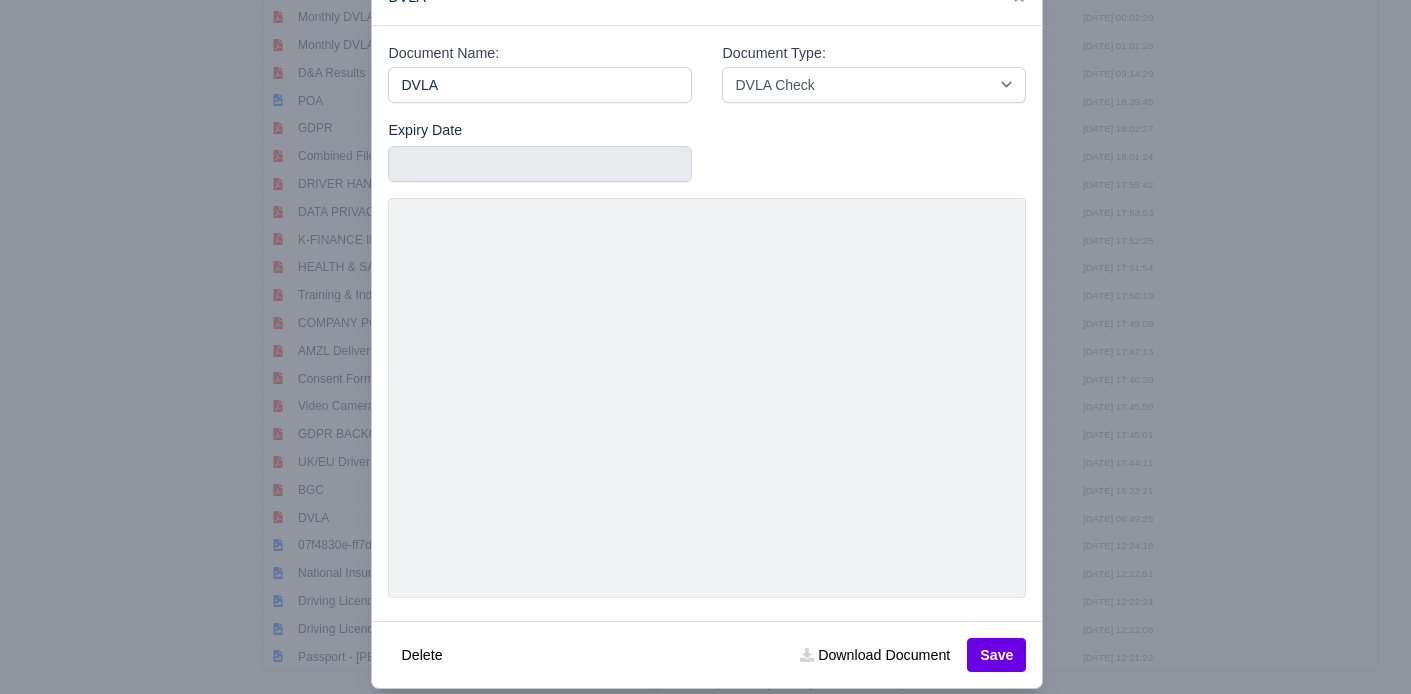 click at bounding box center (705, 347) 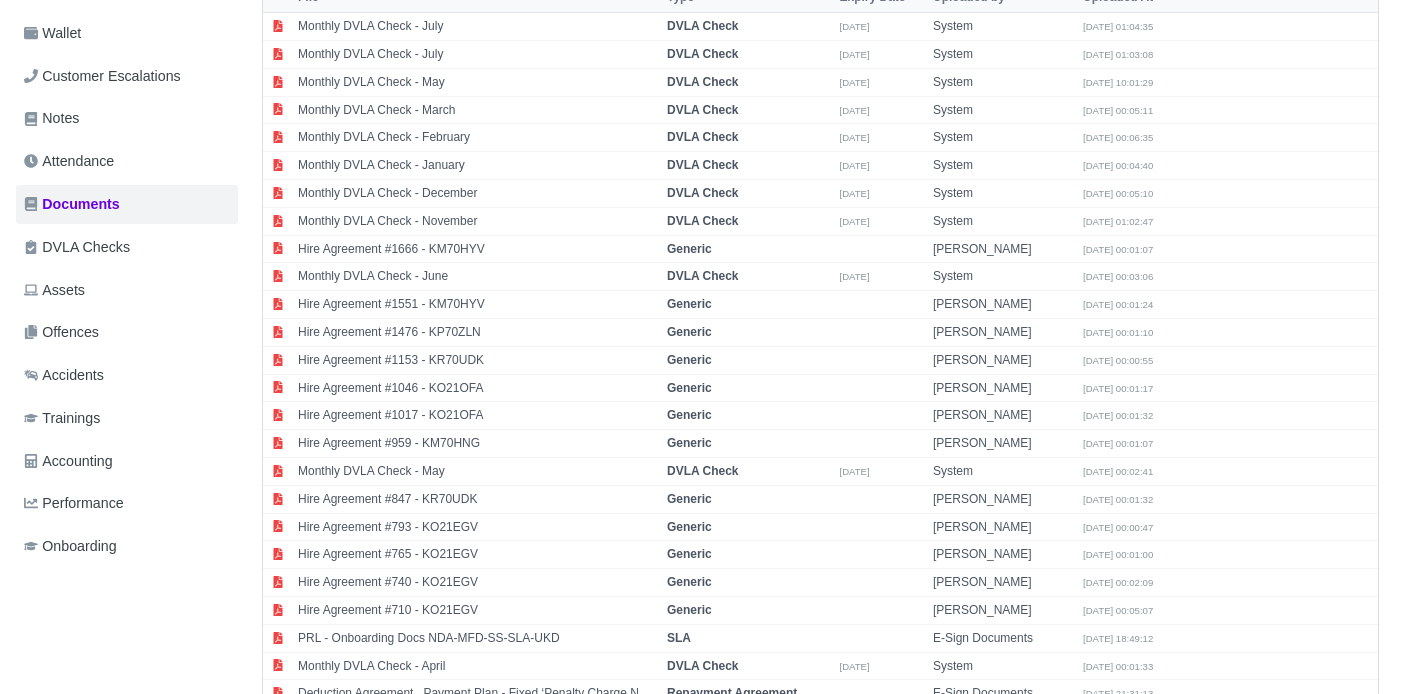 scroll, scrollTop: 0, scrollLeft: 0, axis: both 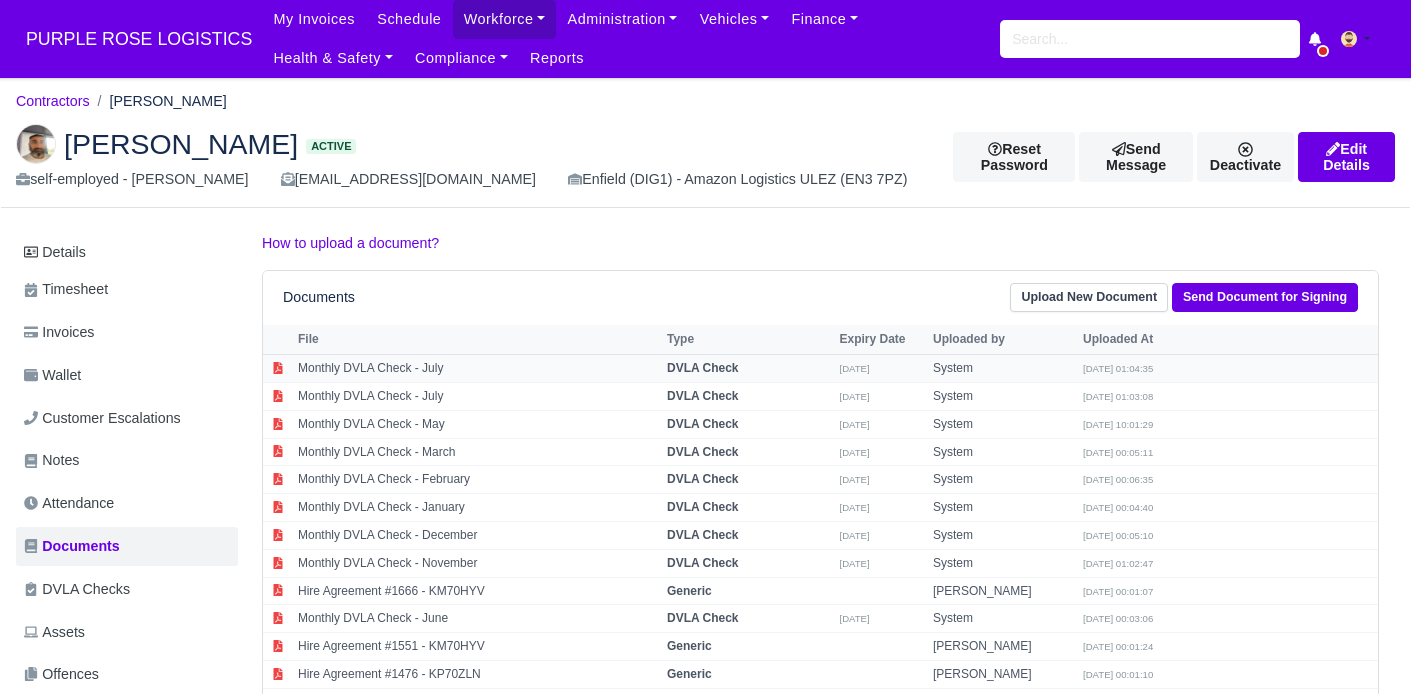 click on "Monthly DVLA Check - July" at bounding box center (477, 369) 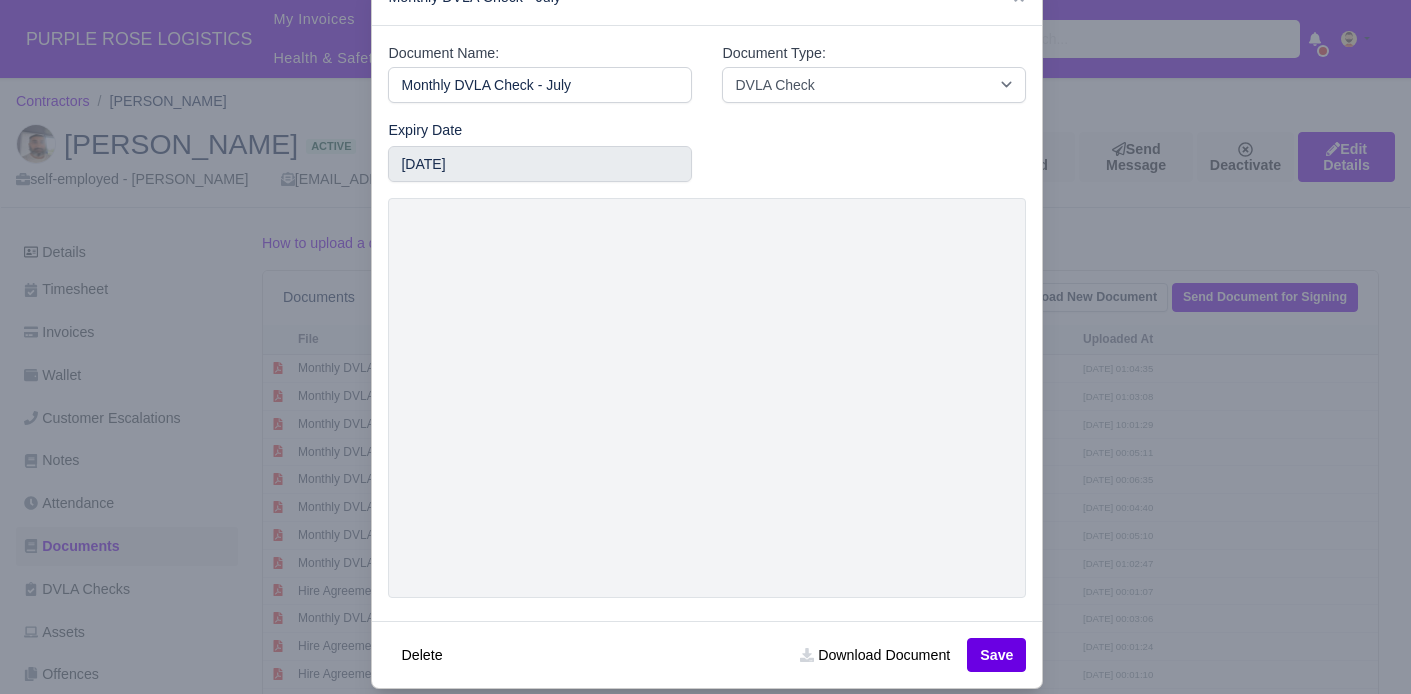 click at bounding box center [705, 347] 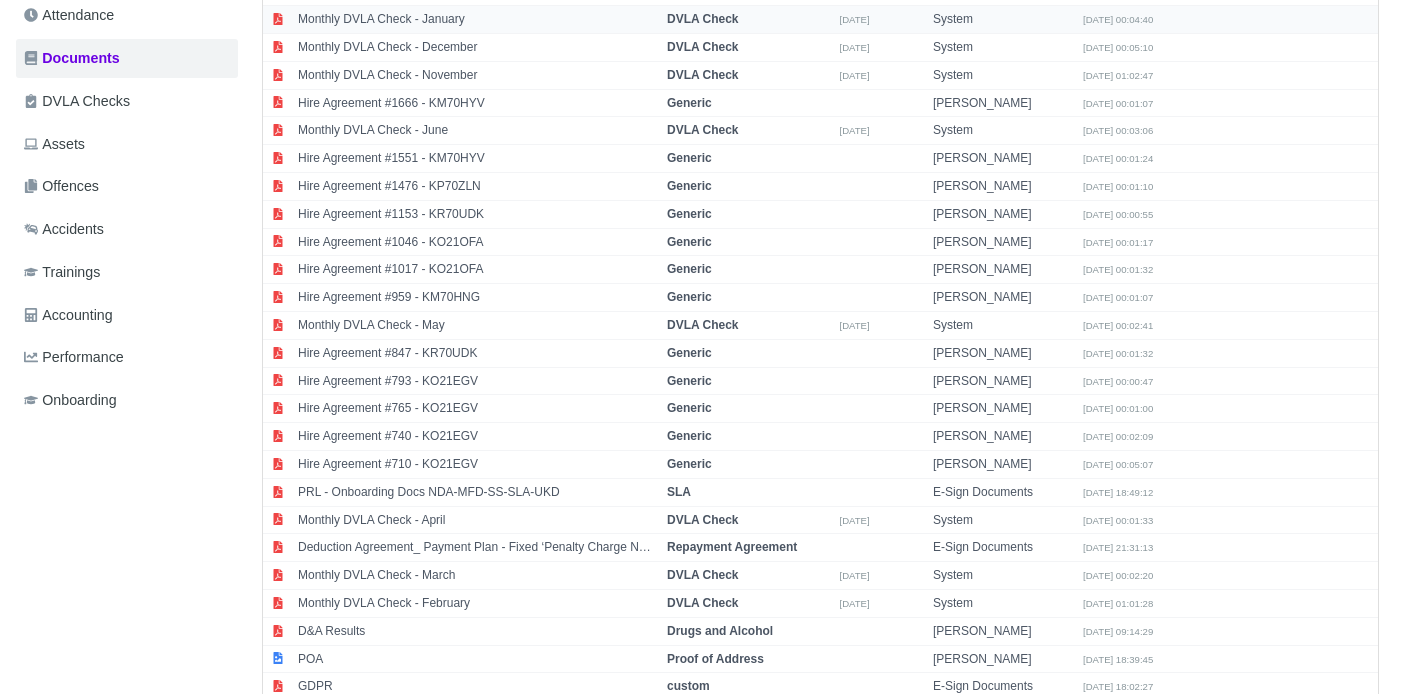 scroll, scrollTop: 1047, scrollLeft: 0, axis: vertical 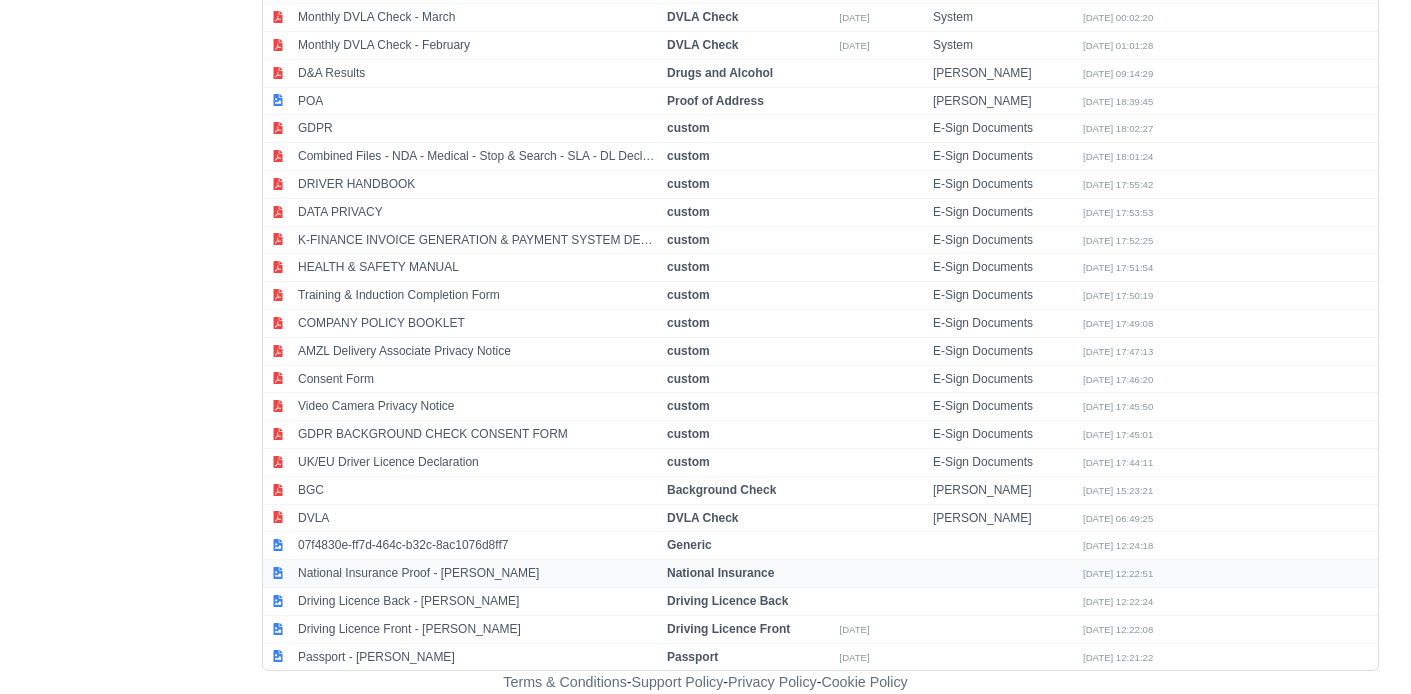click on "National Insurance Proof - Foyez Khan" at bounding box center [477, 574] 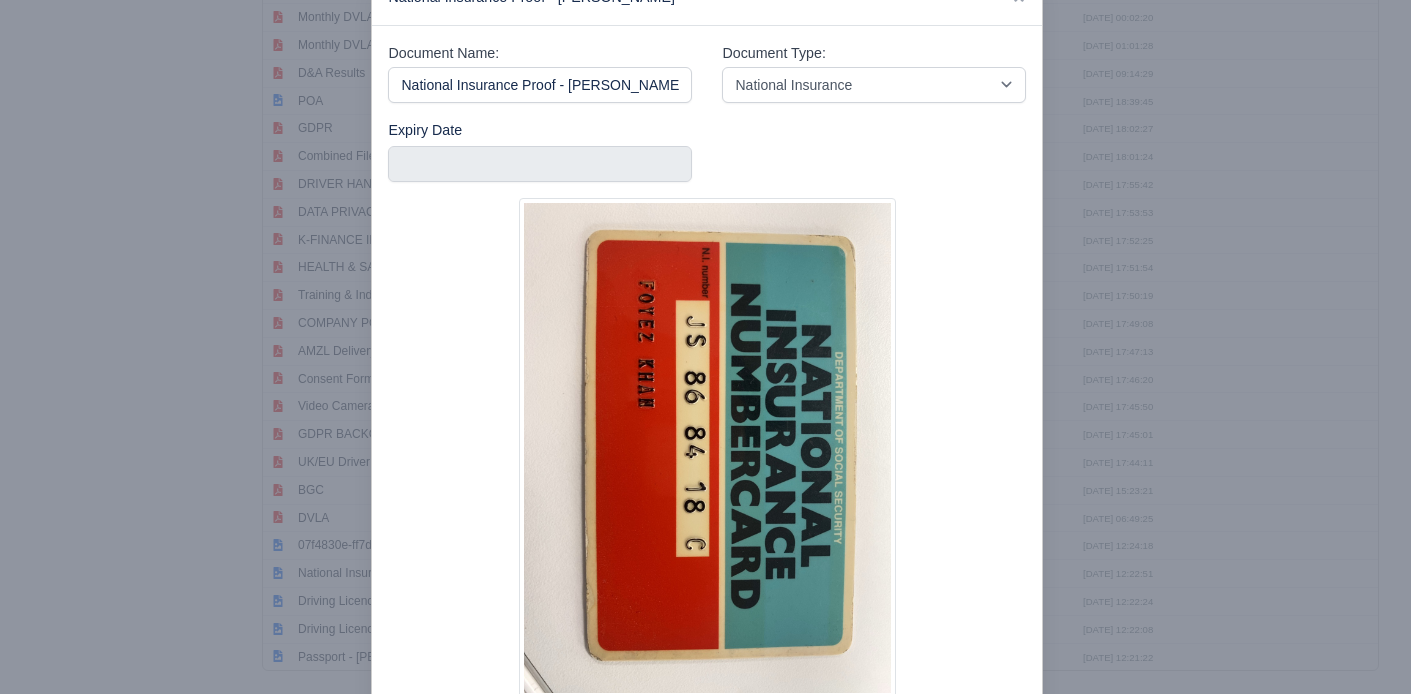 click at bounding box center [705, 347] 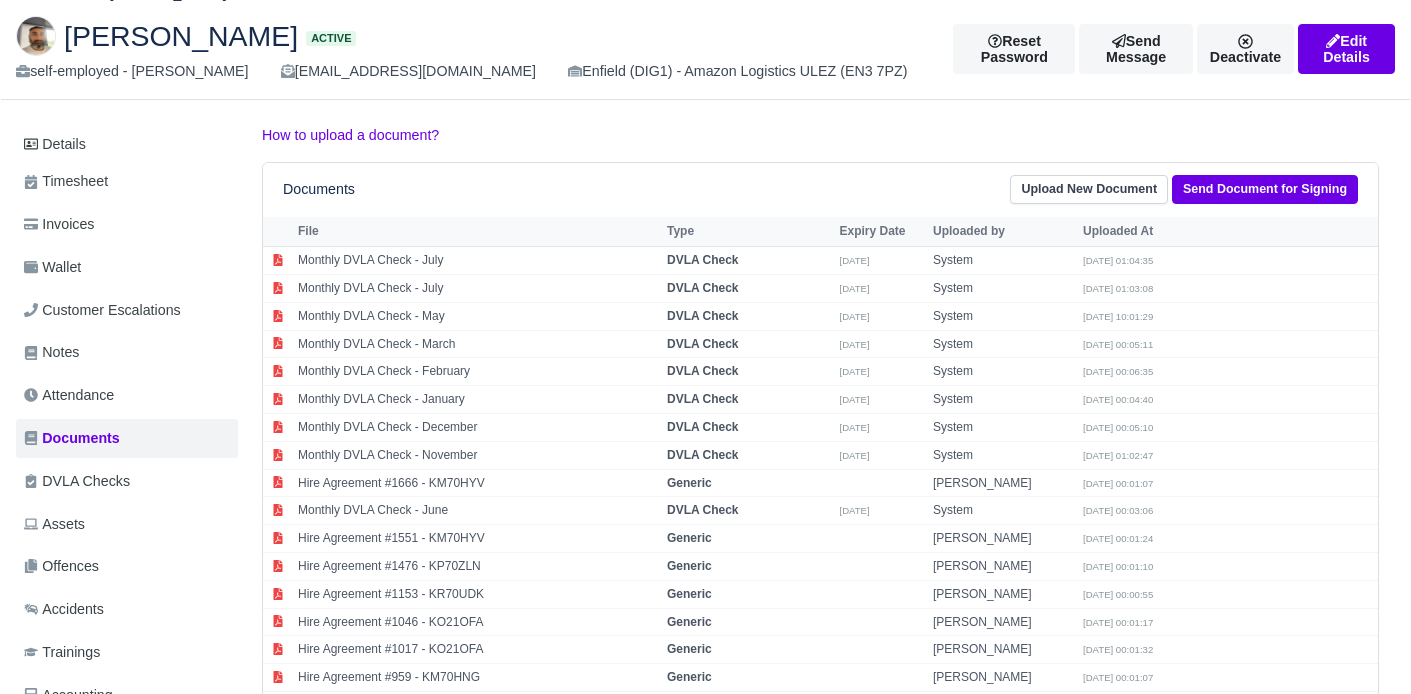 scroll, scrollTop: 0, scrollLeft: 0, axis: both 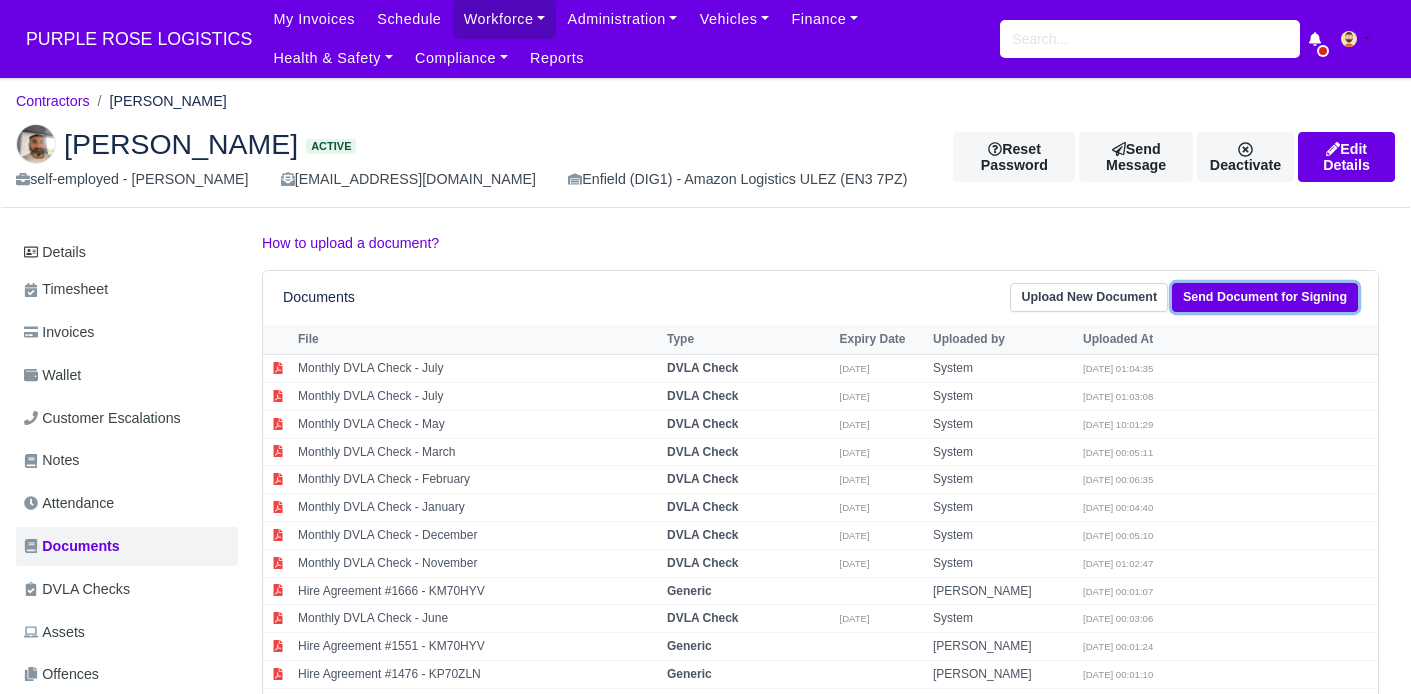 click on "Send Document for Signing" at bounding box center [1265, 297] 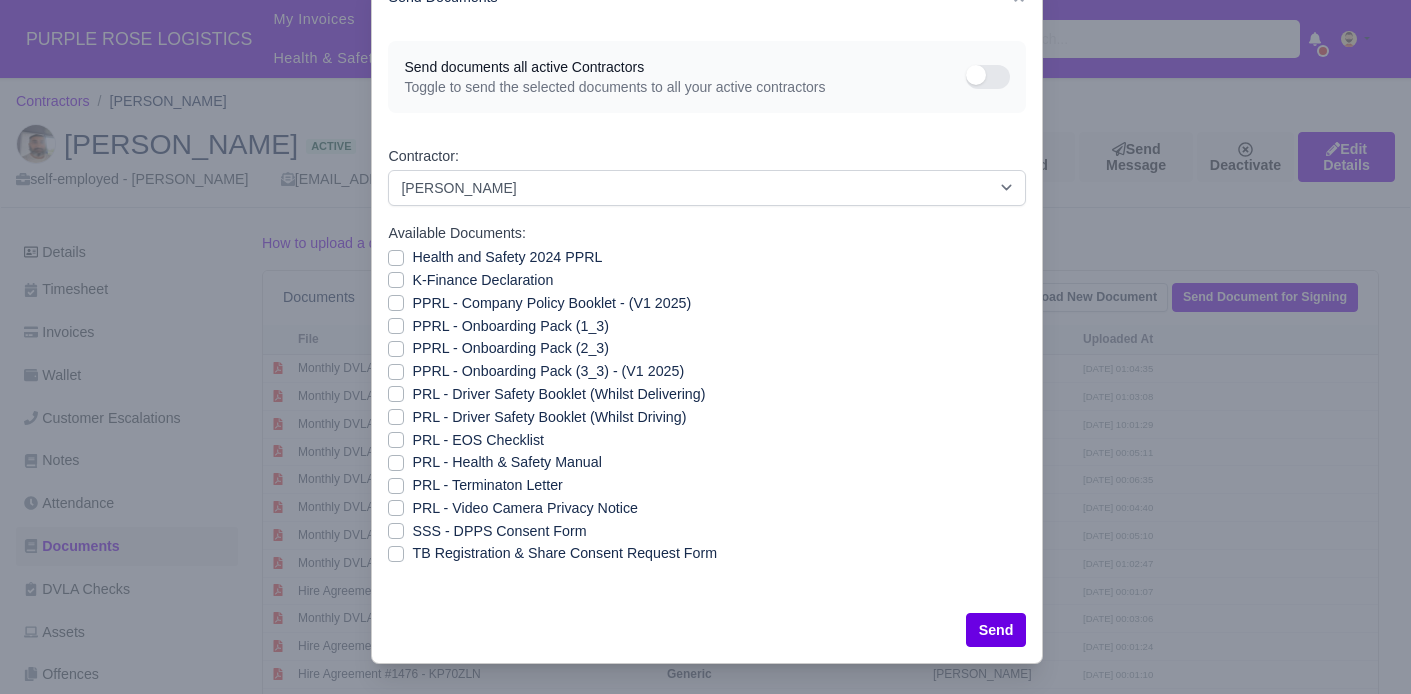 click on "Health and Safety 2024 PPRL" at bounding box center [507, 257] 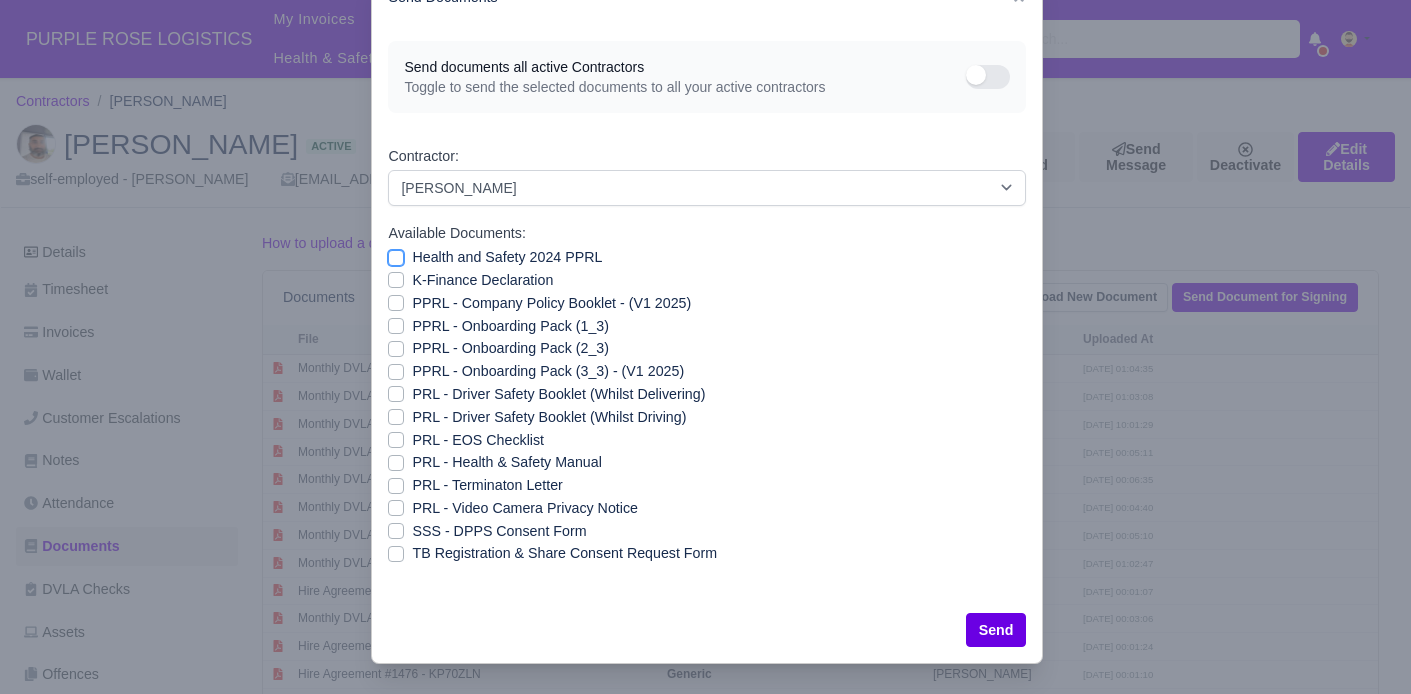 checkbox on "true" 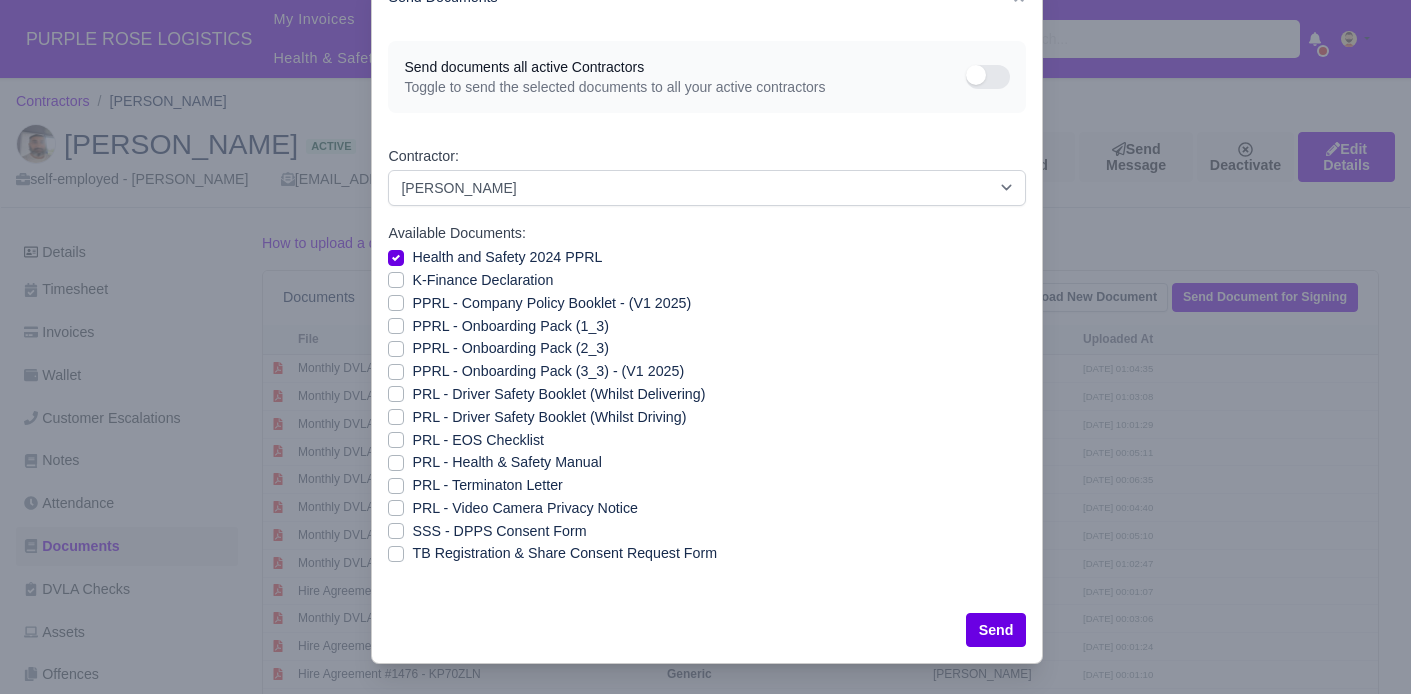 click on "K-Finance Declaration" at bounding box center (482, 280) 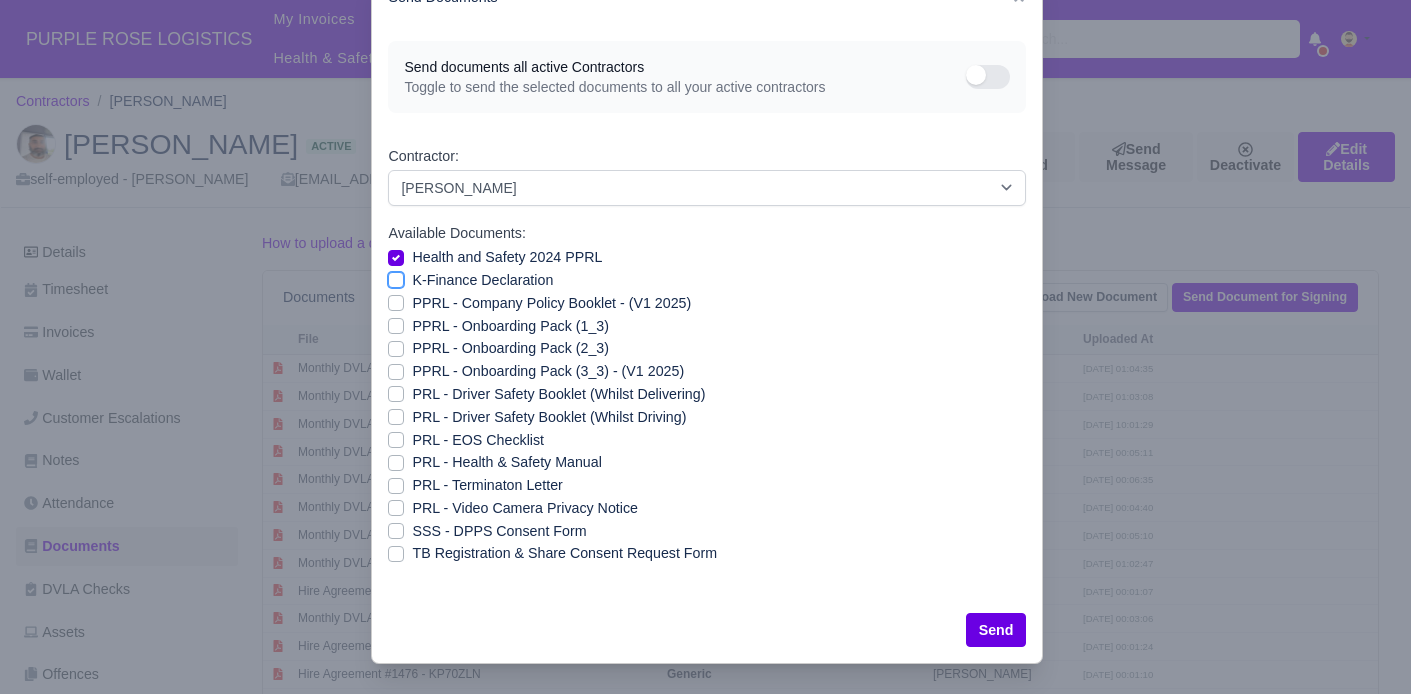 checkbox on "true" 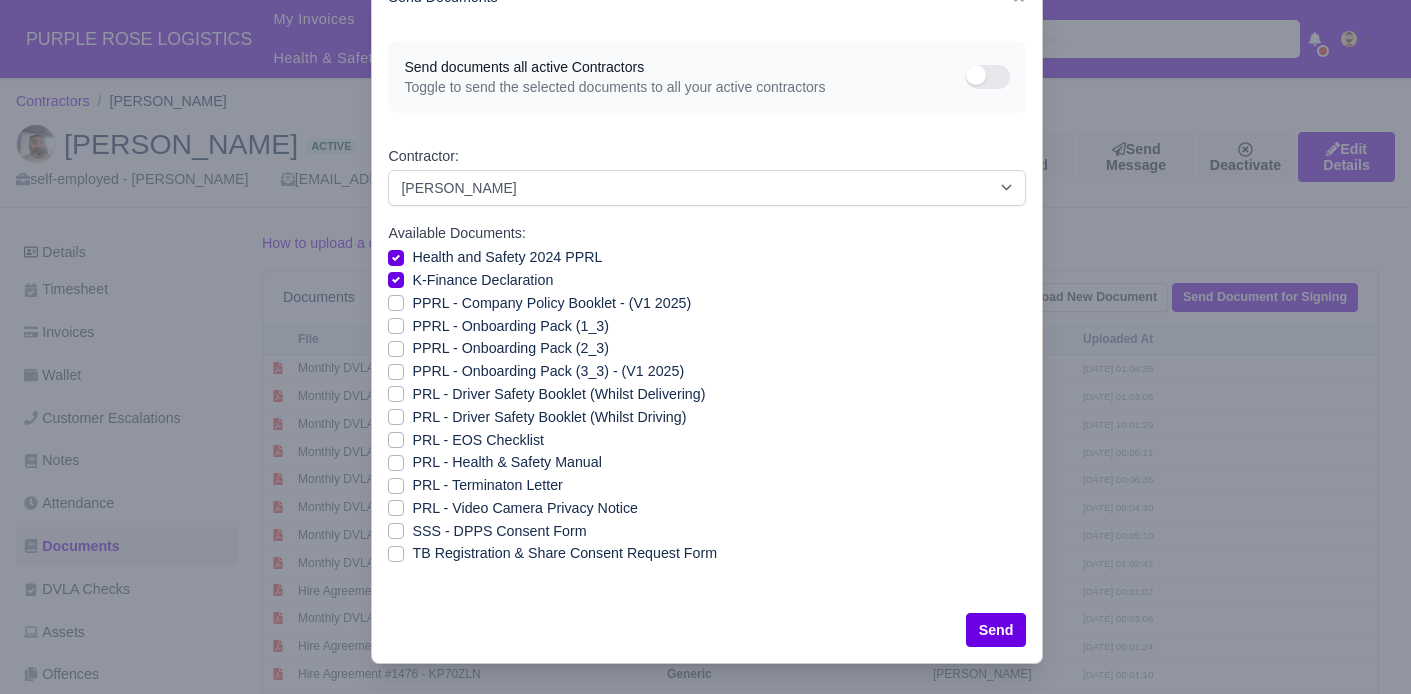 click on "PPRL - Company Policy Booklet - (V1 2025)" at bounding box center (551, 303) 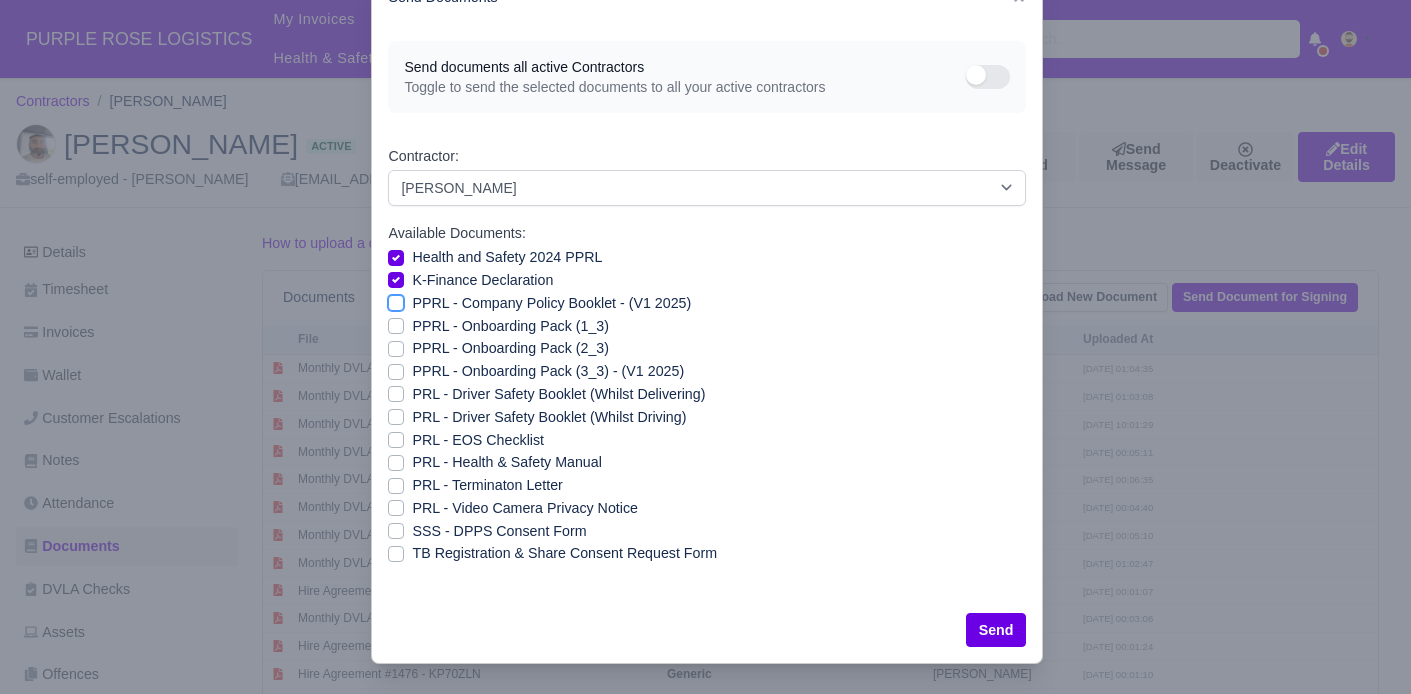 checkbox on "true" 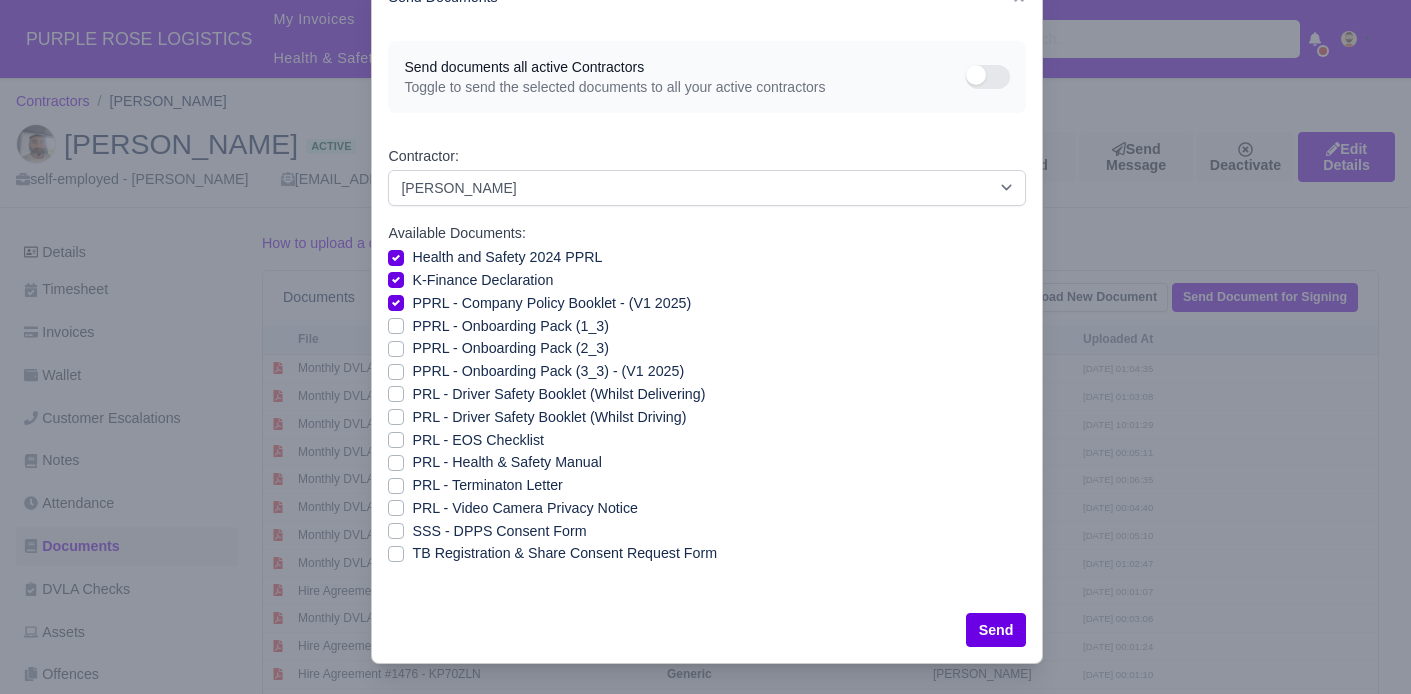 click on "PPRL - Onboarding Pack (1_3)" at bounding box center [510, 326] 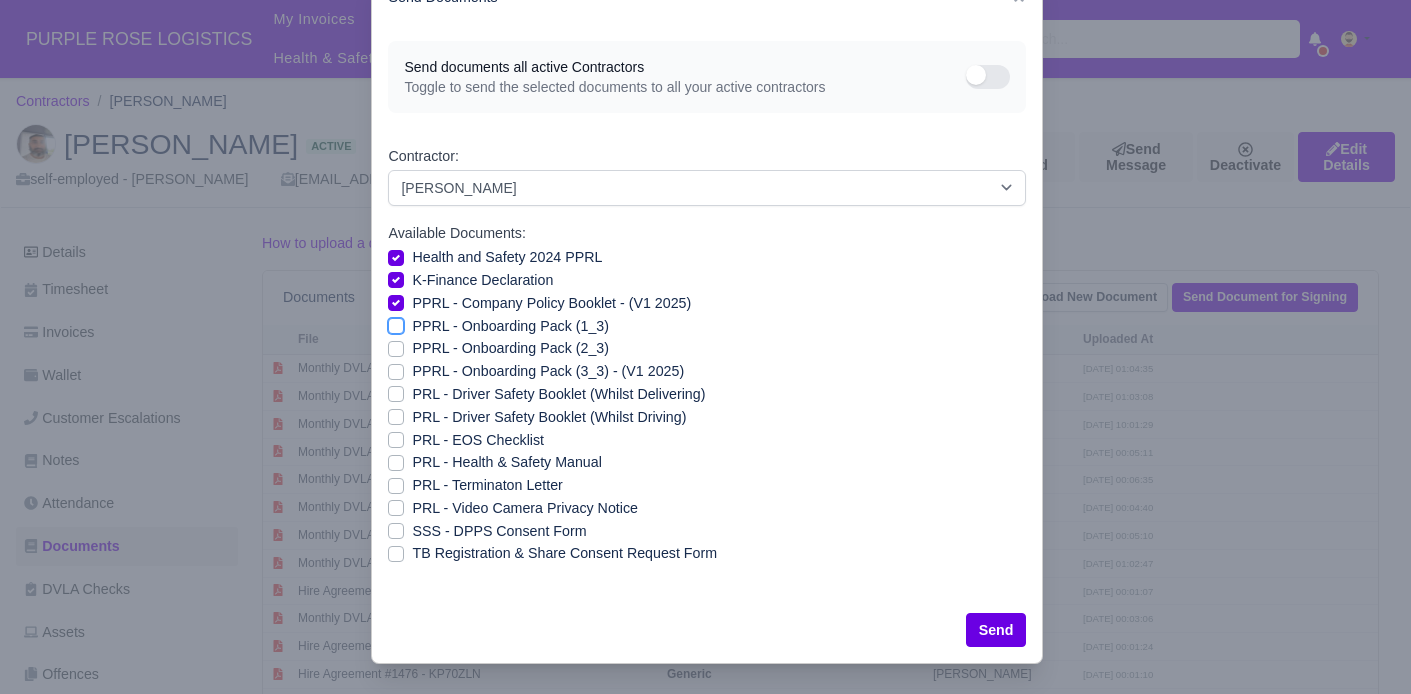 checkbox on "true" 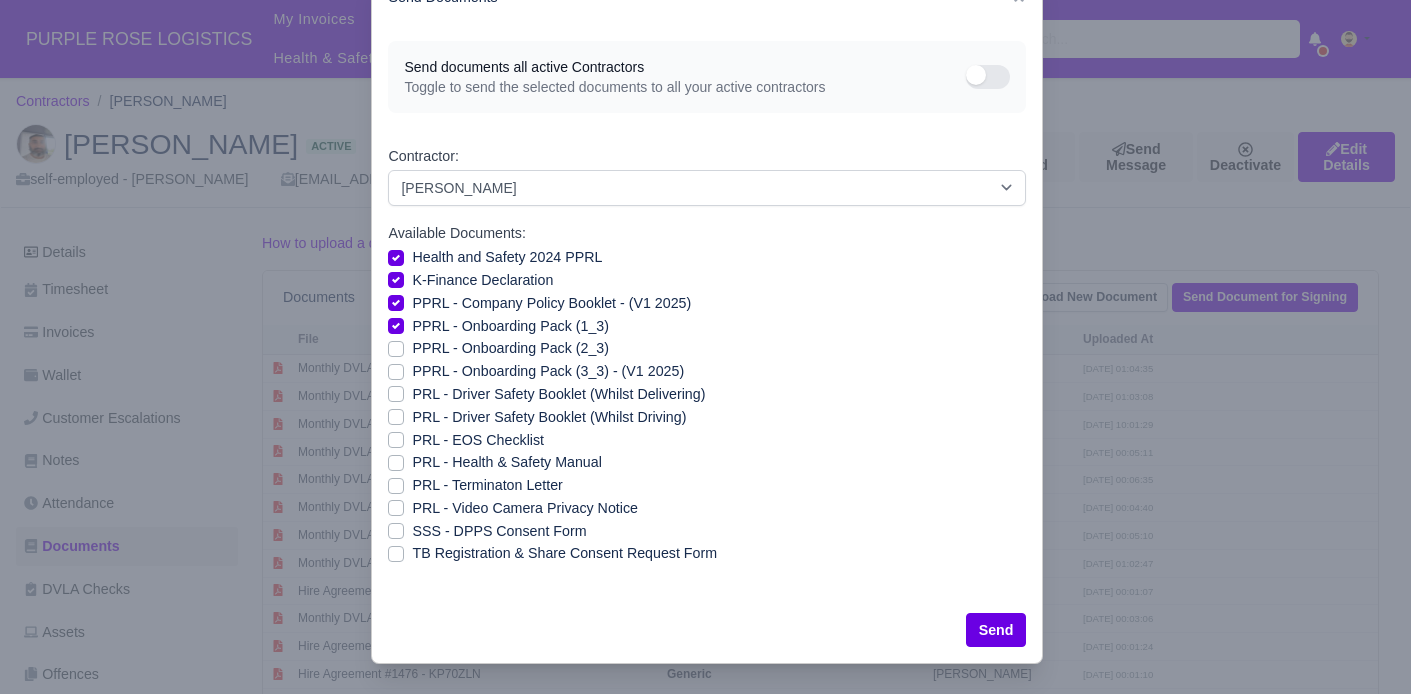 click on "PPRL - Onboarding Pack (2_3)" at bounding box center [510, 348] 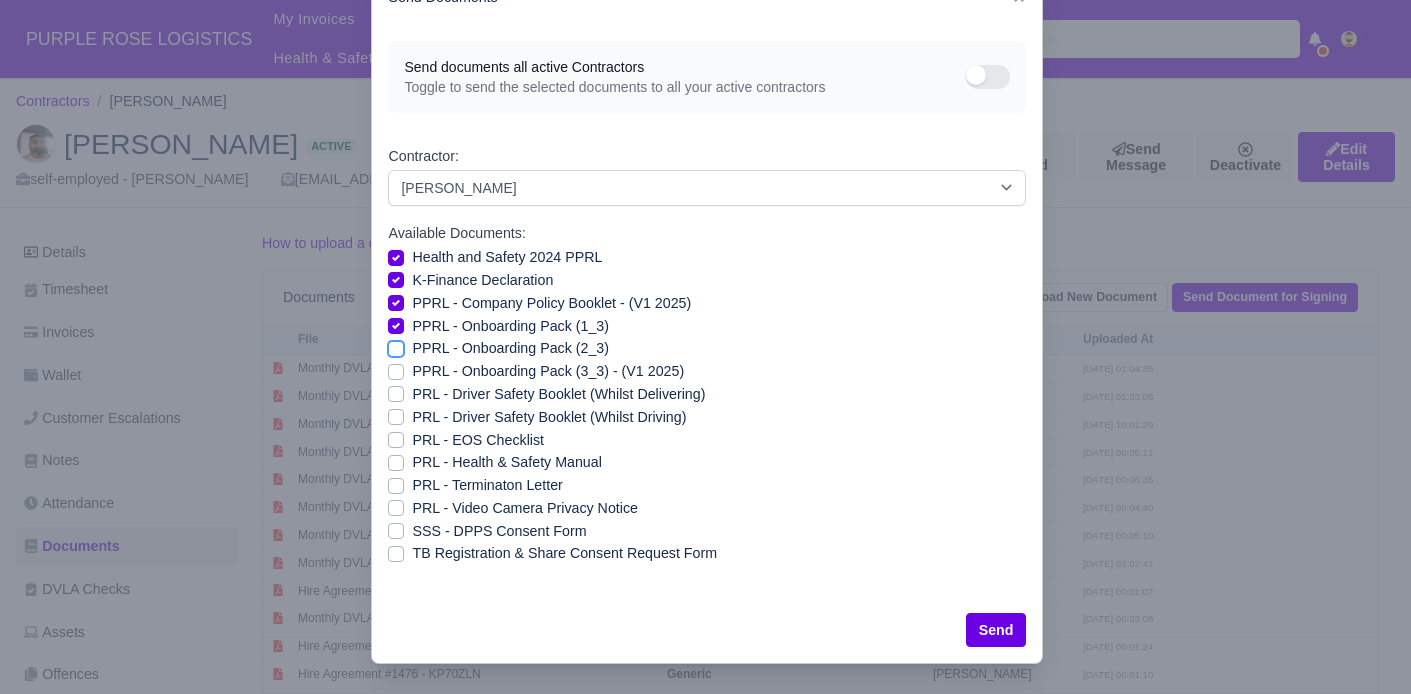 click on "PPRL - Onboarding Pack (2_3)" at bounding box center (396, 345) 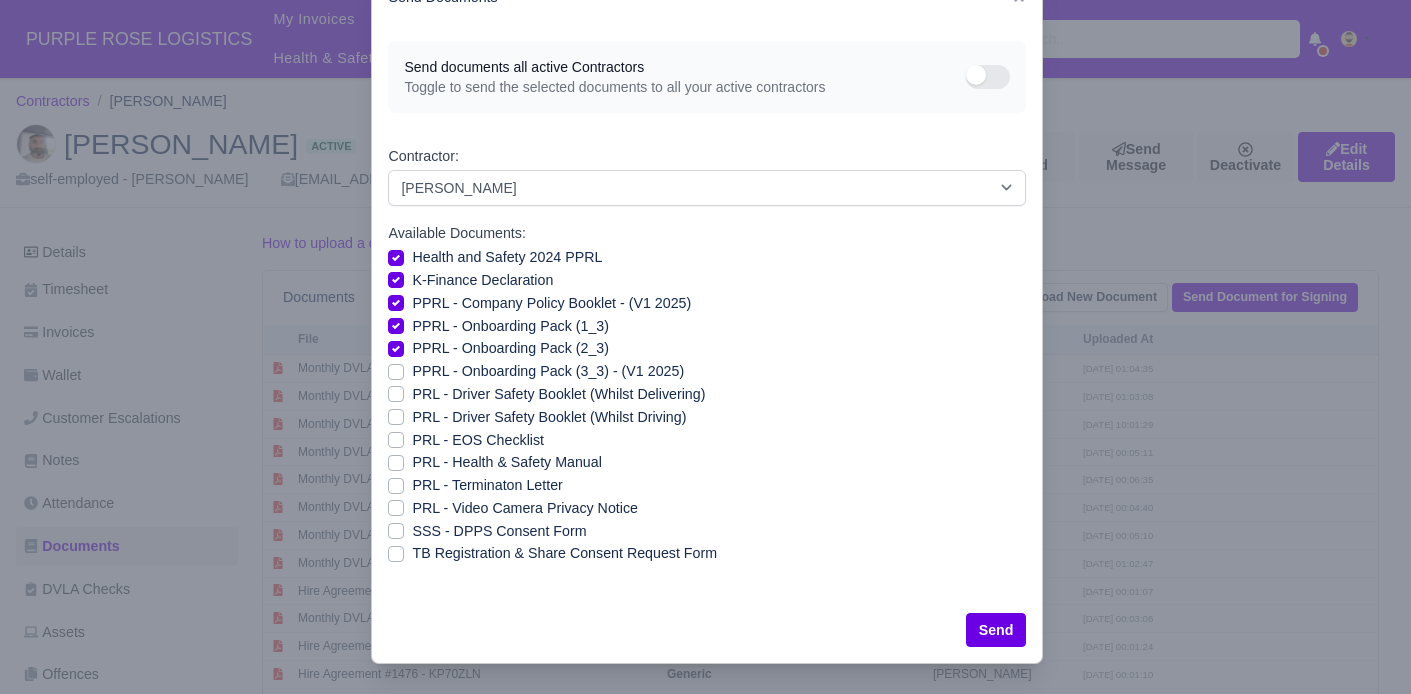 click on "PPRL - Onboarding Pack (3_3) - (V1 2025)" at bounding box center (548, 371) 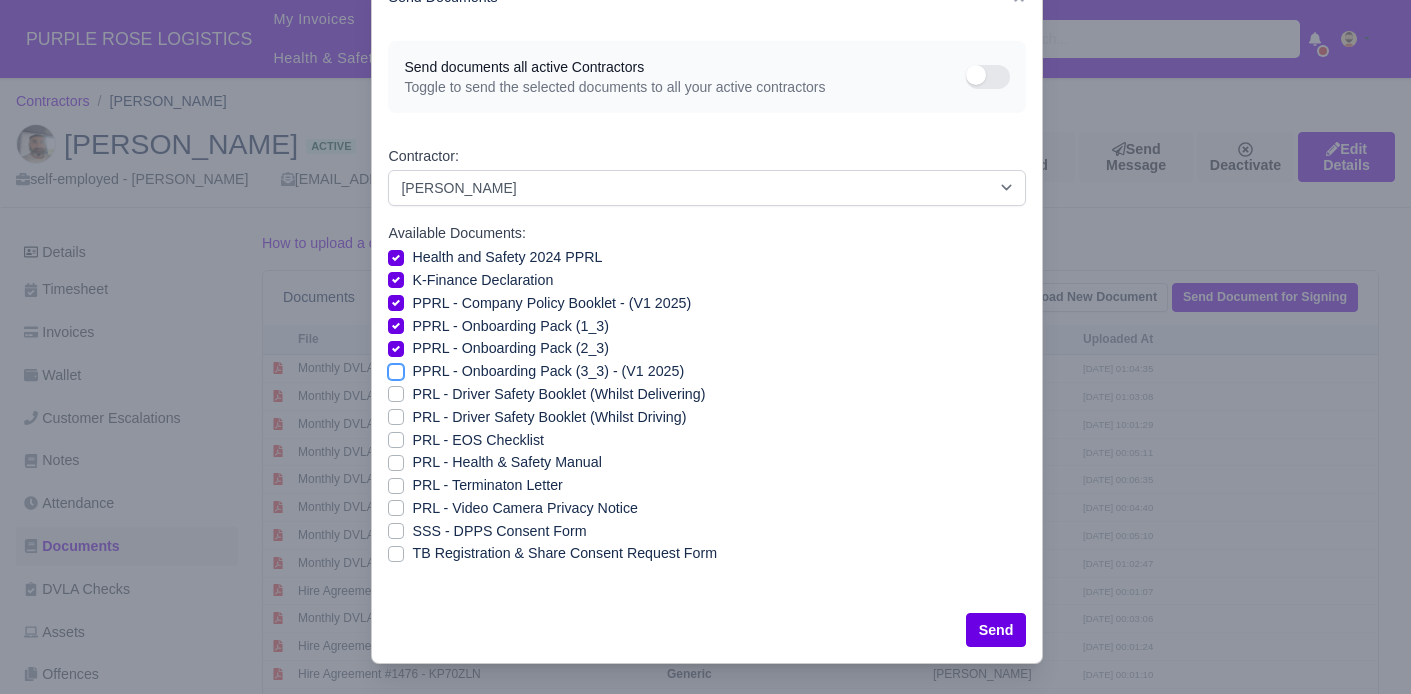click on "PPRL - Onboarding Pack (3_3) - (V1 2025)" at bounding box center [396, 368] 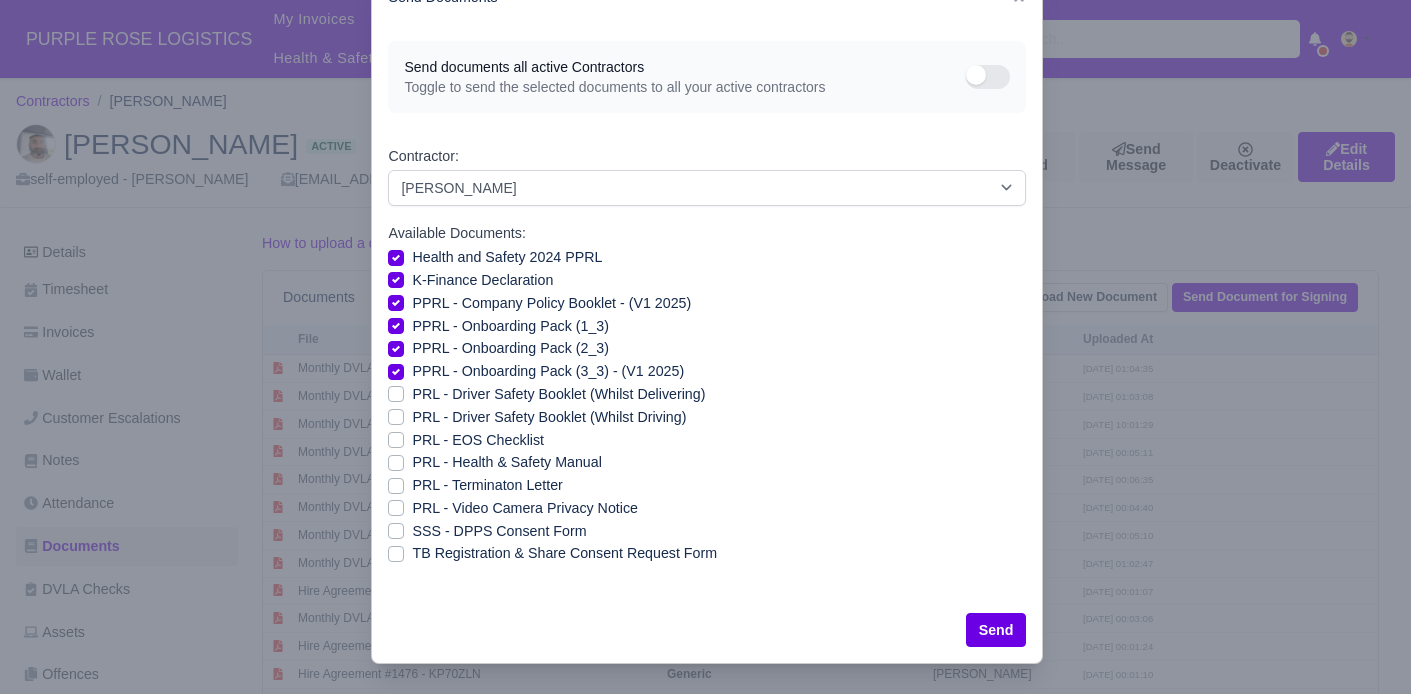 click on "PRL - Driver Safety Booklet (Whilst Delivering)" at bounding box center [558, 394] 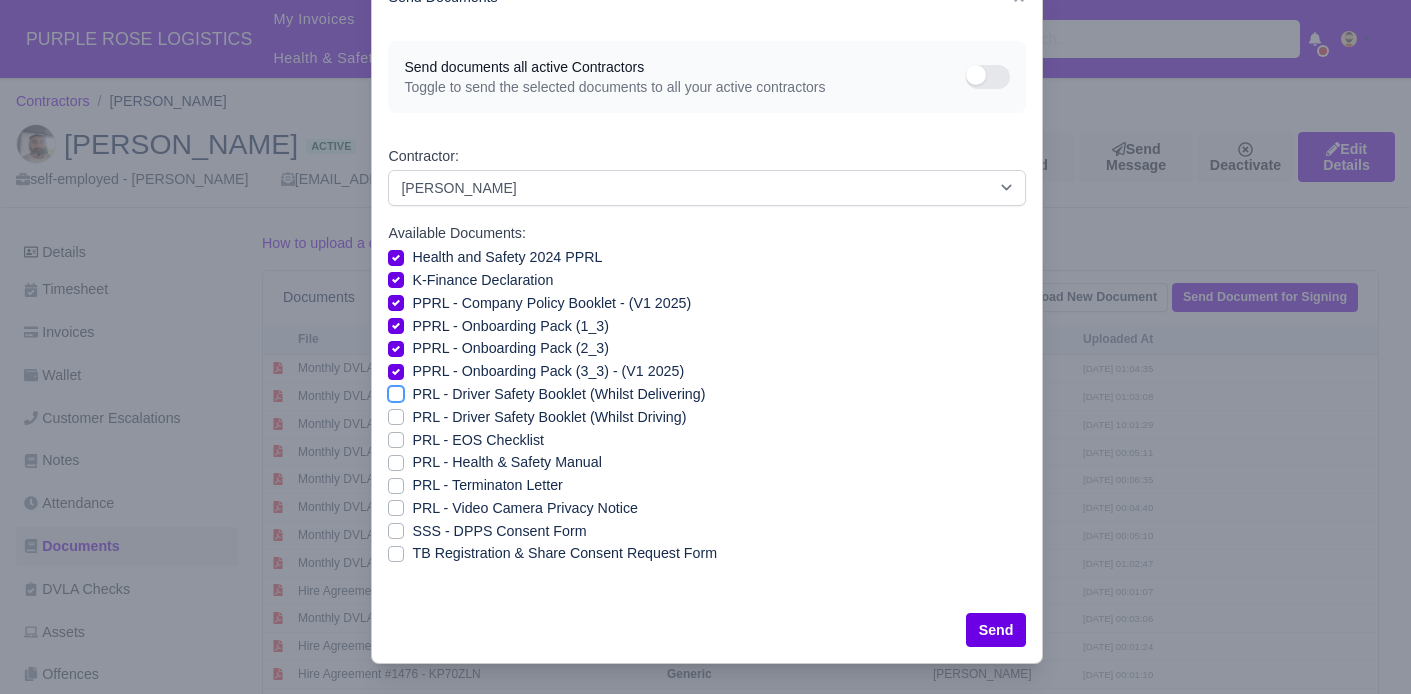 click on "PRL - Driver Safety Booklet (Whilst Delivering)" at bounding box center [396, 391] 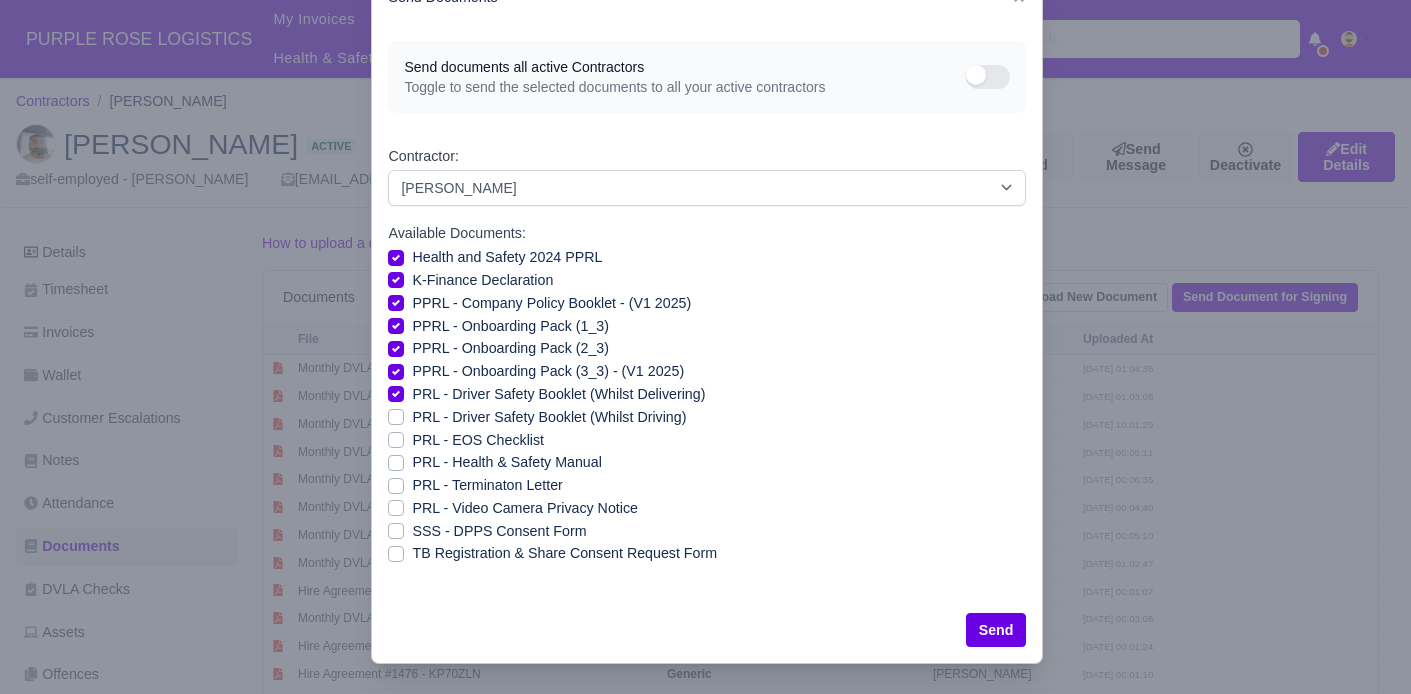 click on "PRL - Driver Safety Booklet (Whilst Driving)" at bounding box center [549, 417] 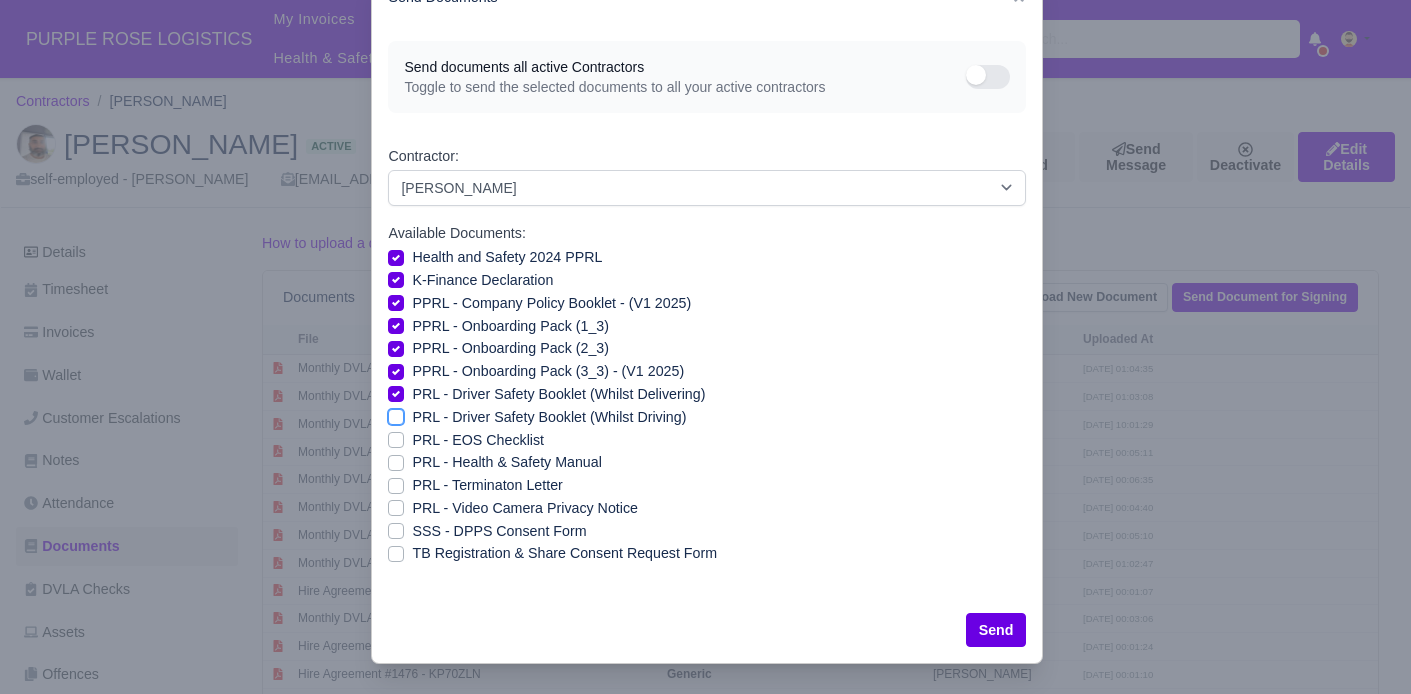 checkbox on "true" 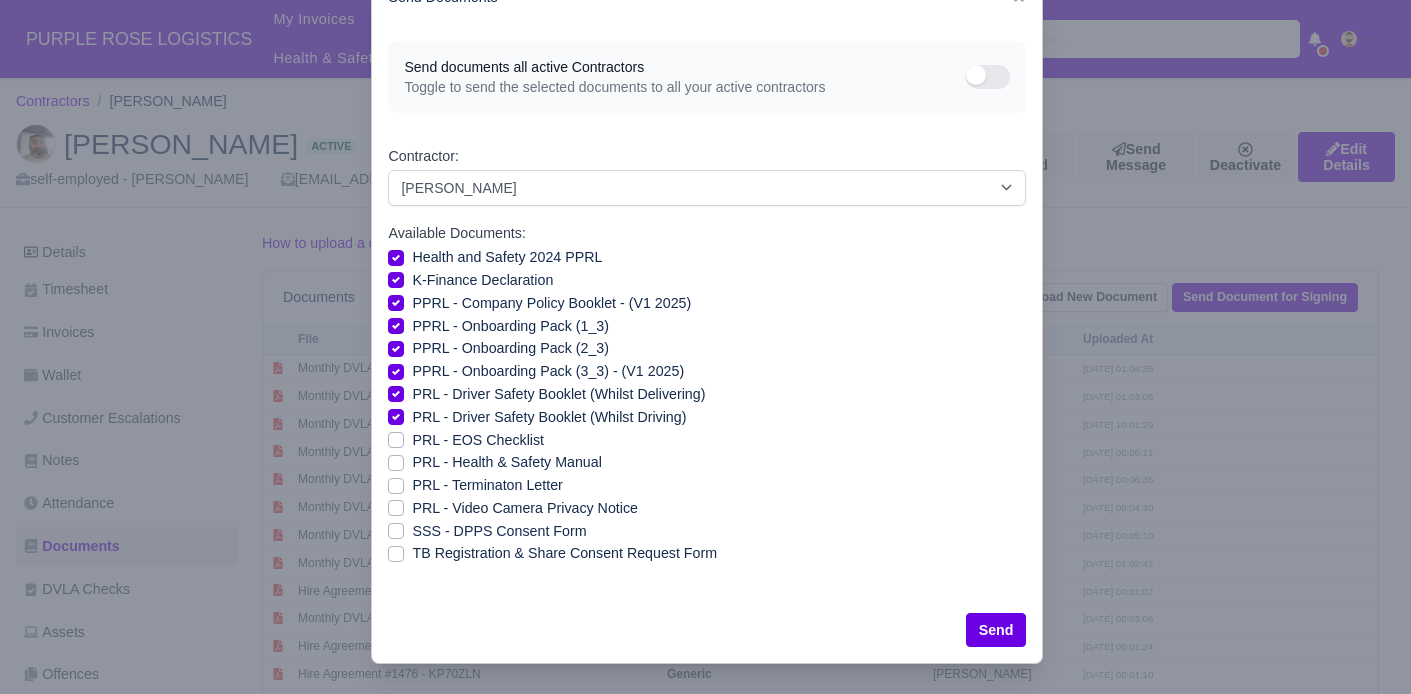 click on "PRL - Health & Safety Manual" at bounding box center (506, 462) 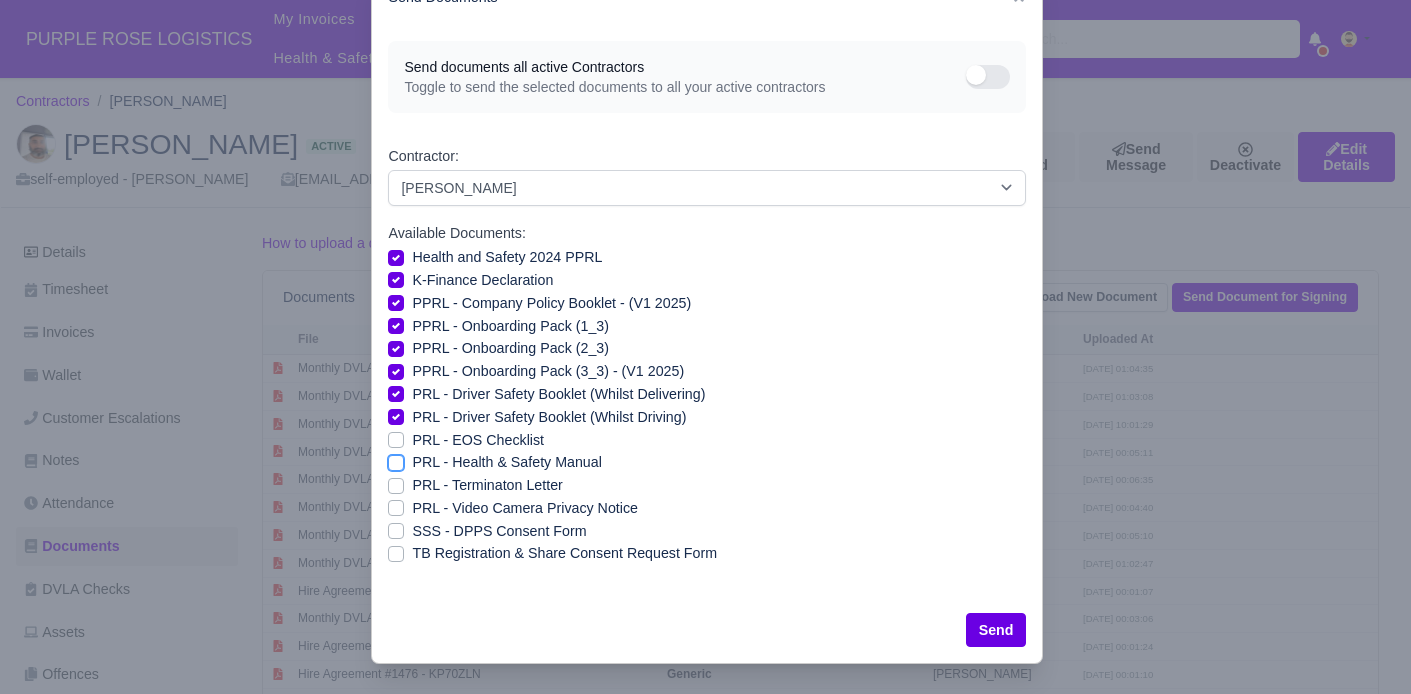 click on "PRL - Health & Safety Manual" at bounding box center [396, 459] 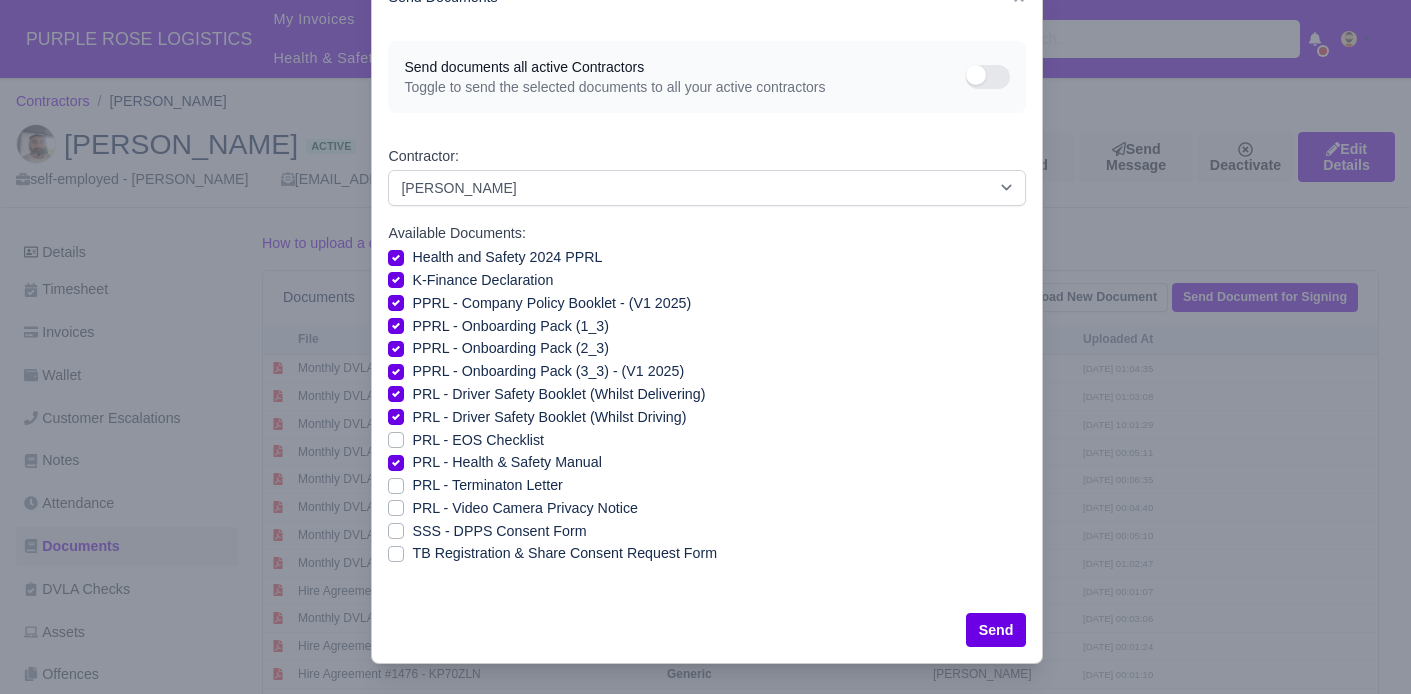 click on "PRL - Terminaton Letter" at bounding box center [487, 485] 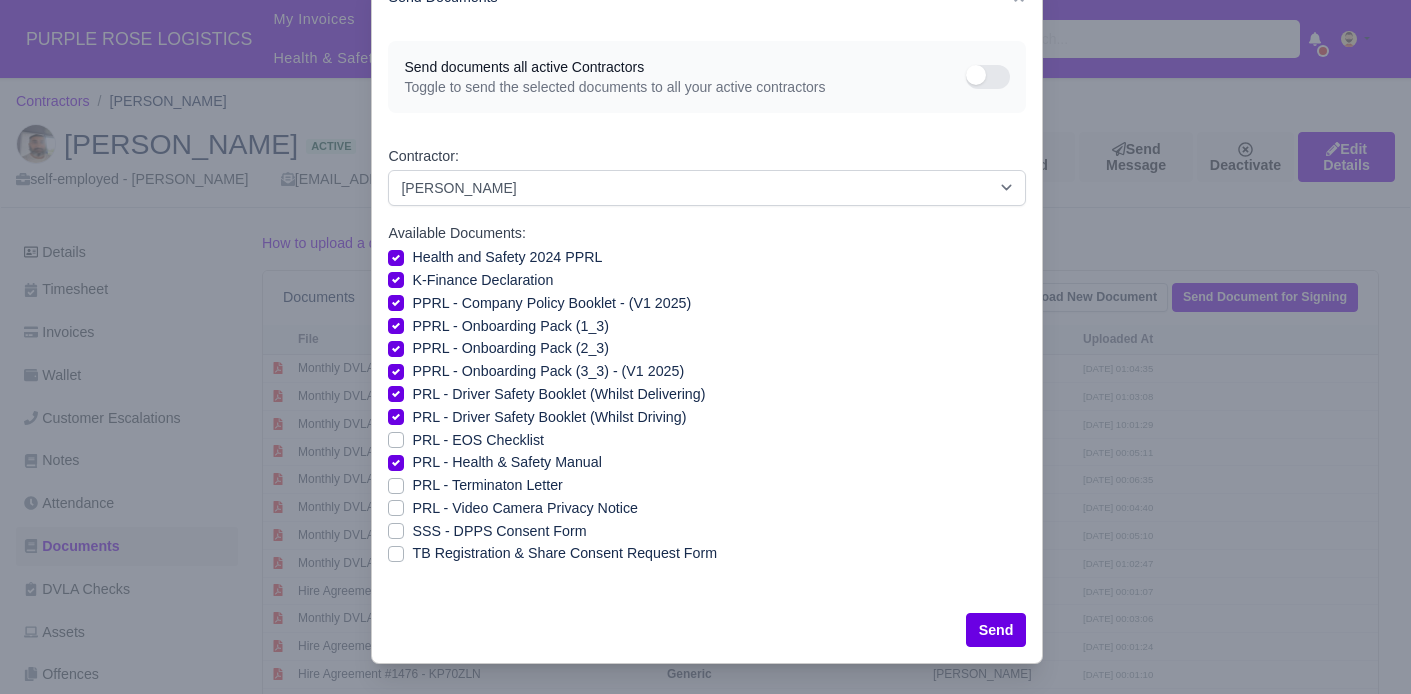 click on "PRL - Terminaton Letter" at bounding box center [396, 482] 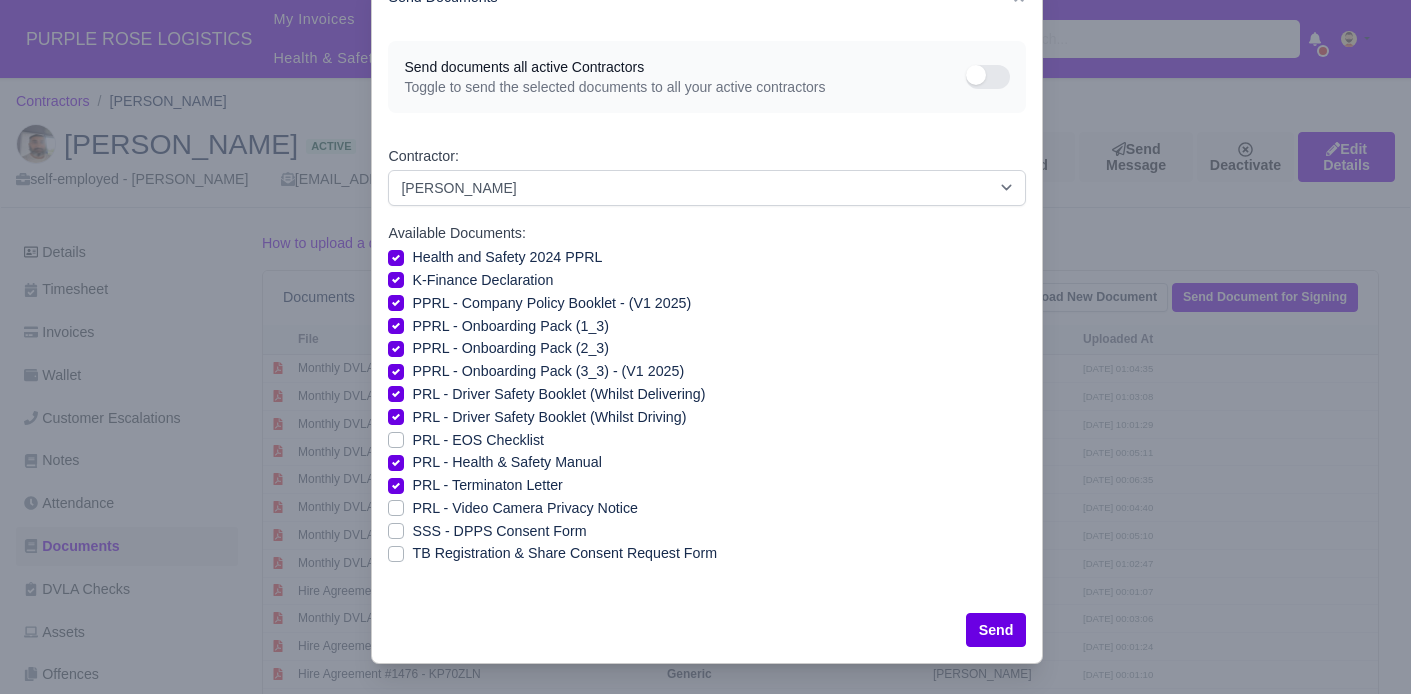 click on "PRL - Terminaton Letter" at bounding box center [487, 485] 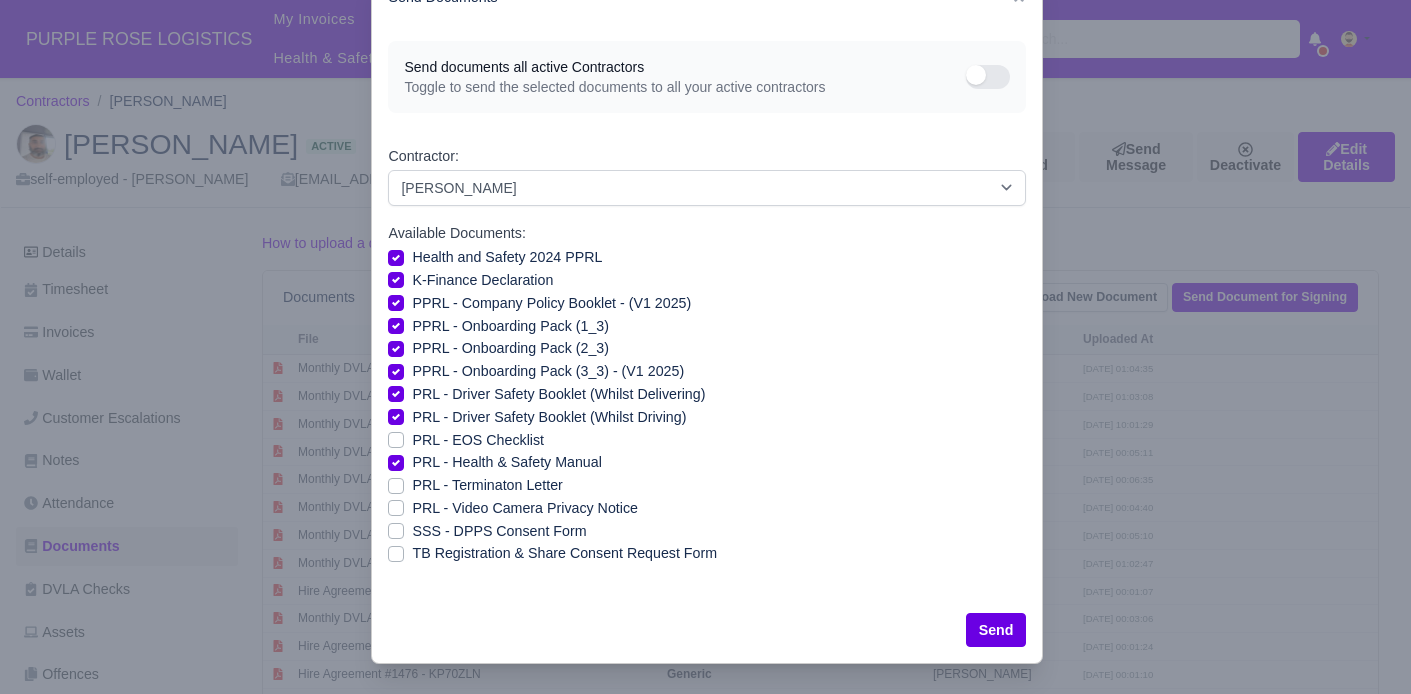 click on "PRL - Video Camera Privacy Notice" at bounding box center (524, 508) 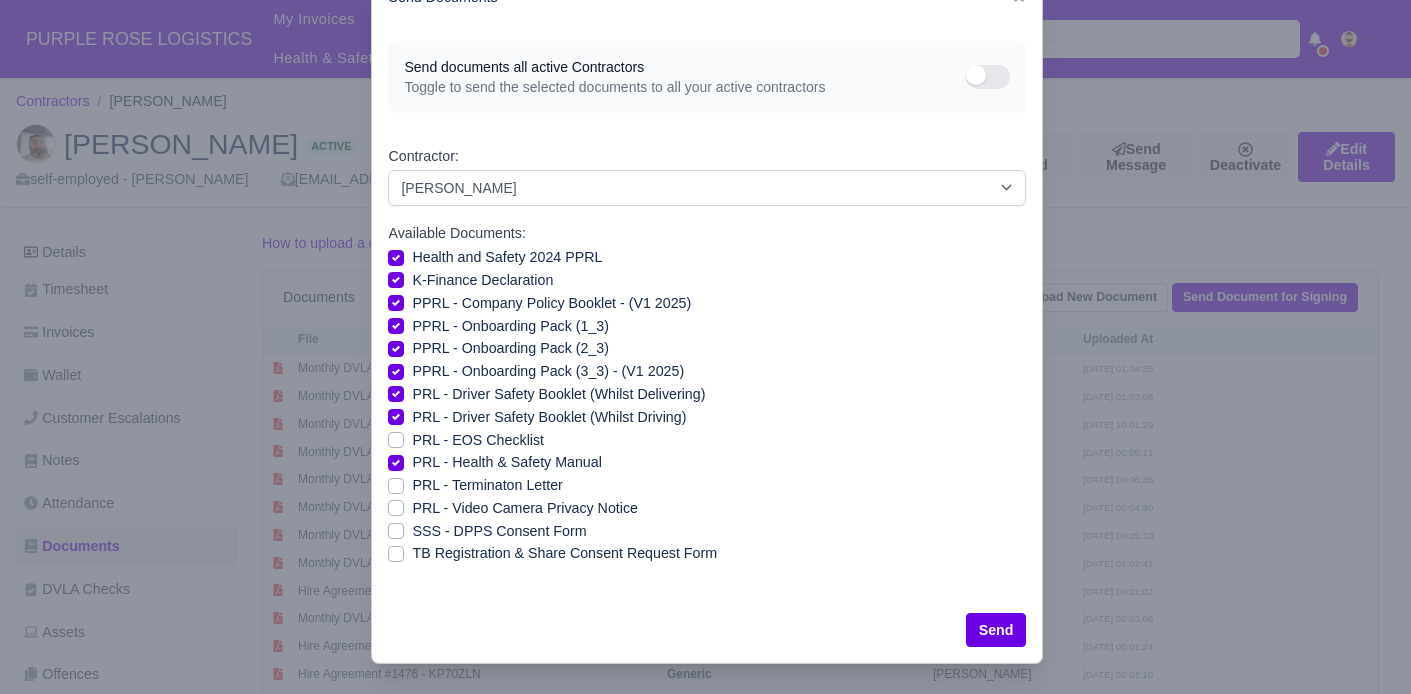 click on "PRL - Video Camera Privacy Notice" at bounding box center (396, 505) 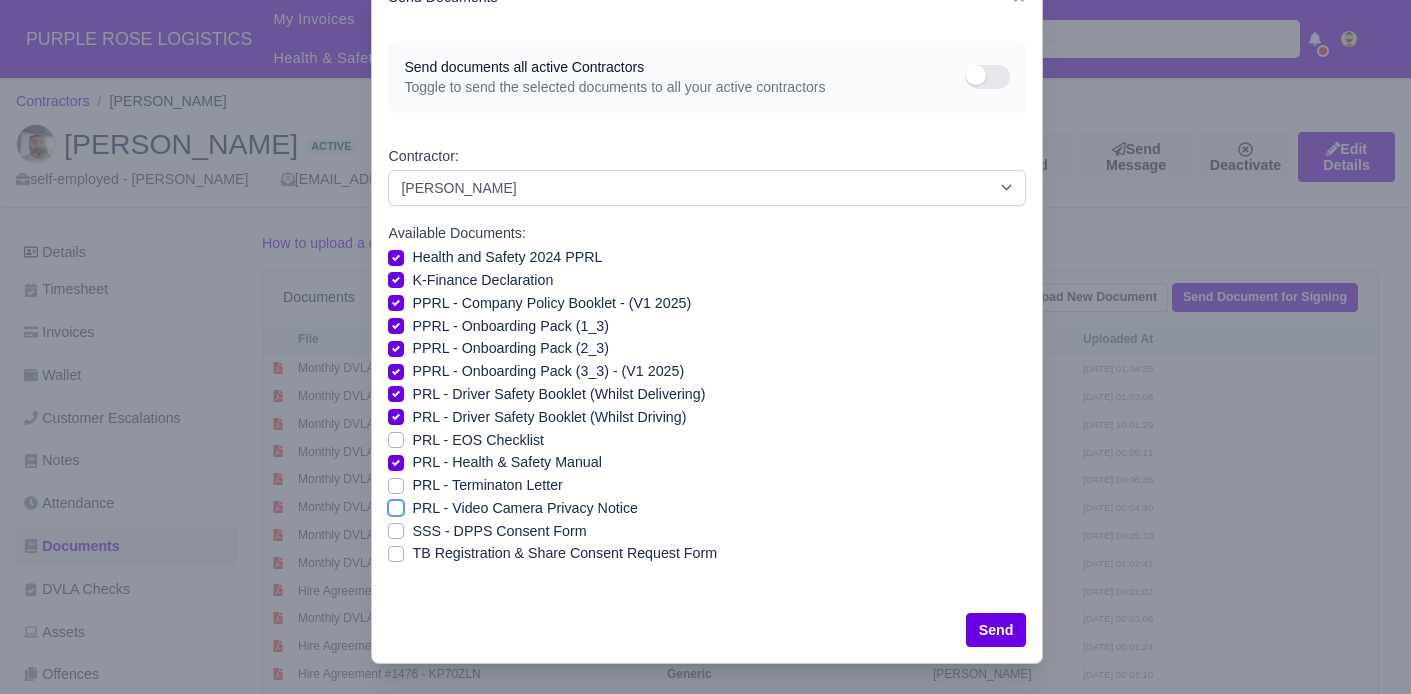 checkbox on "true" 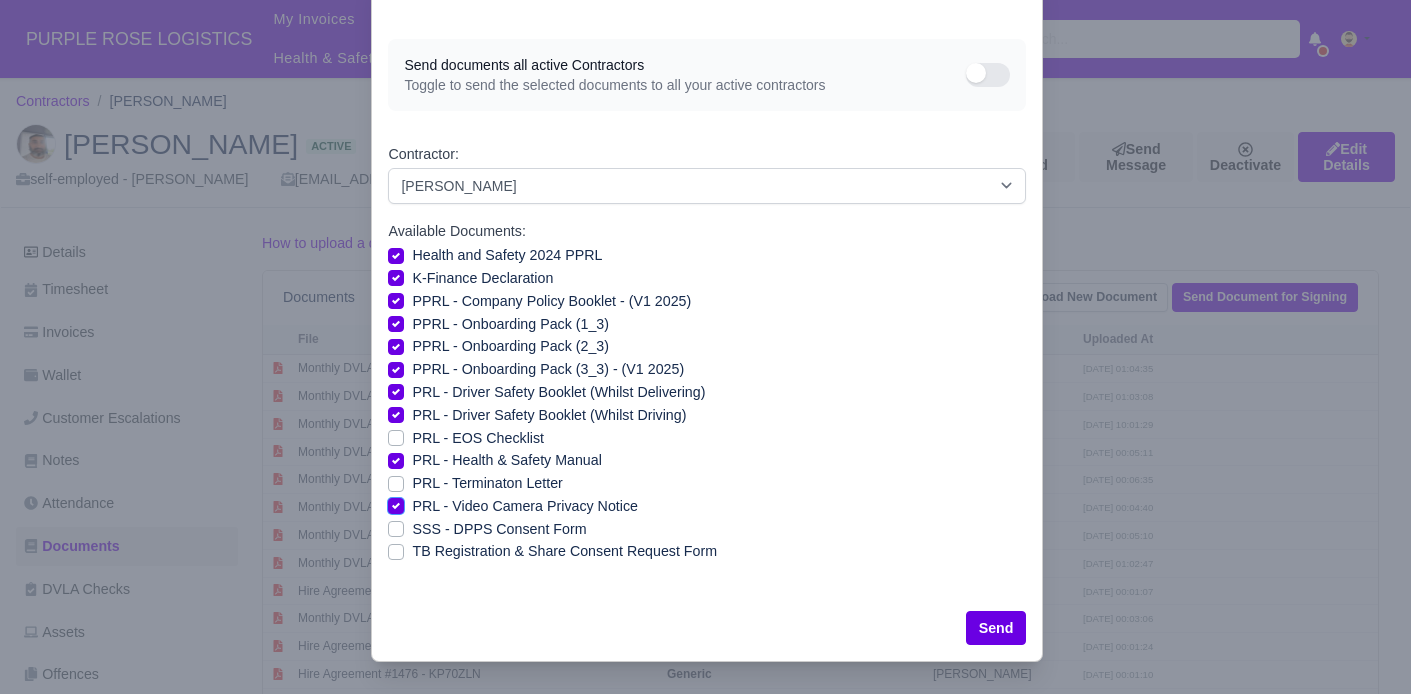 scroll, scrollTop: 68, scrollLeft: 0, axis: vertical 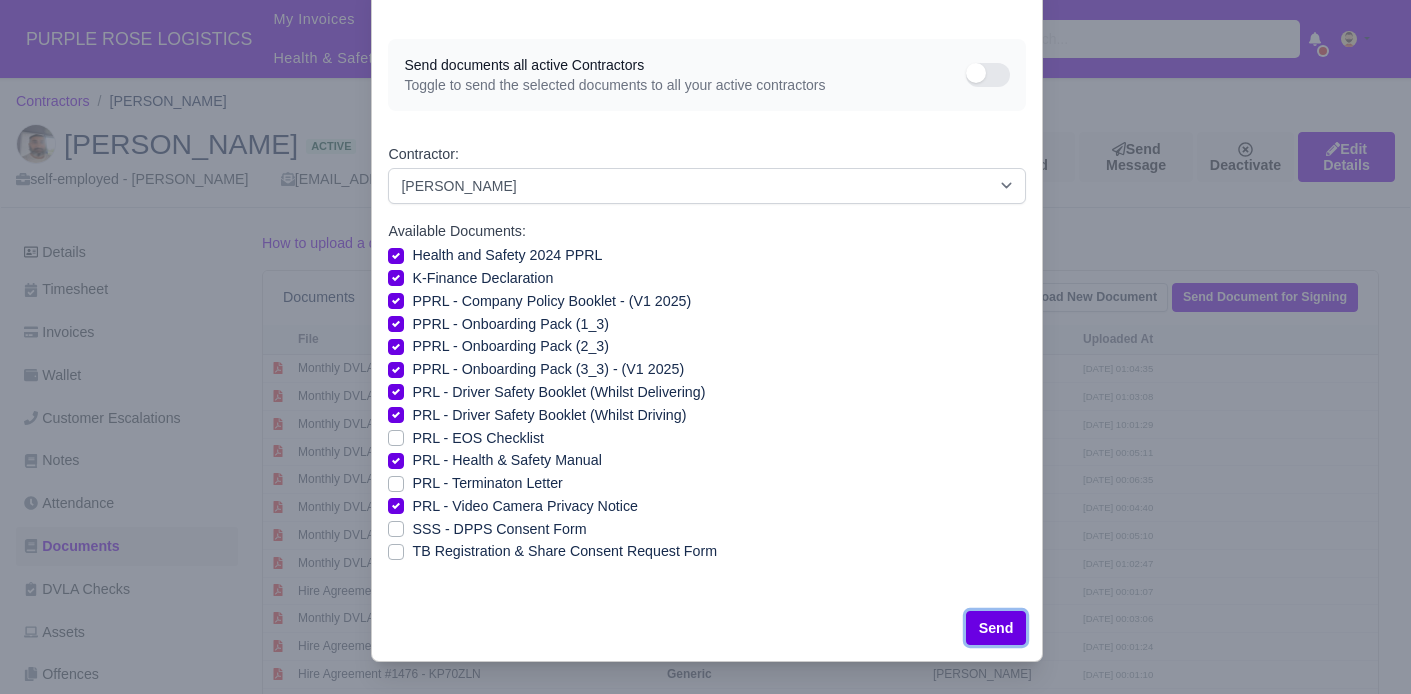 click on "Send" at bounding box center (996, 628) 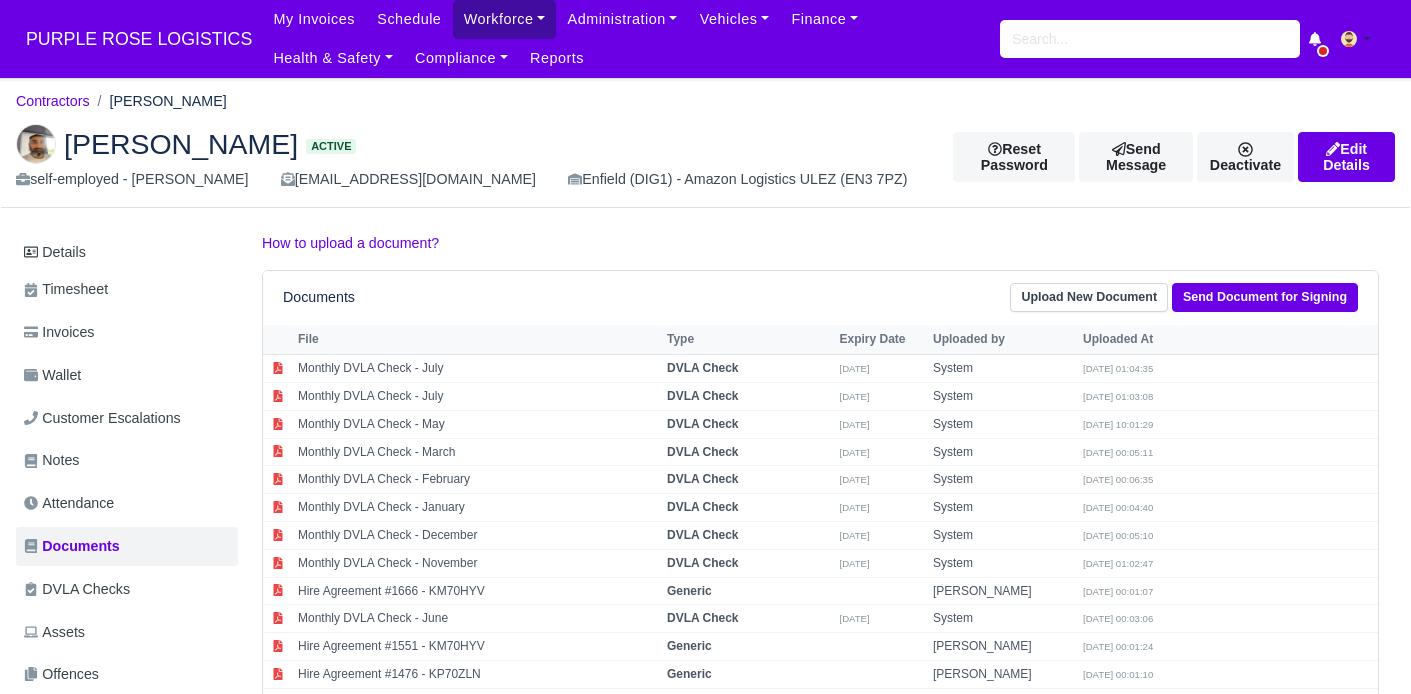 click on "Workforce" at bounding box center (505, 19) 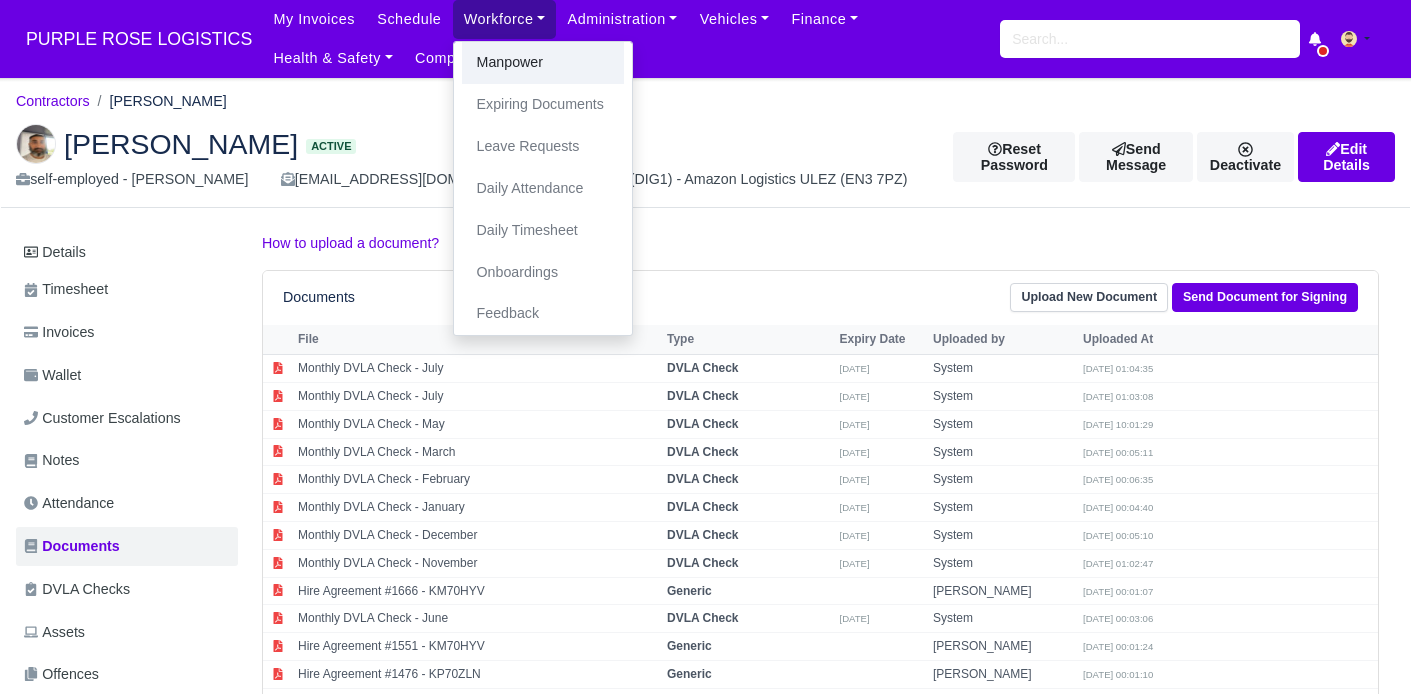 click on "Manpower" at bounding box center [543, 63] 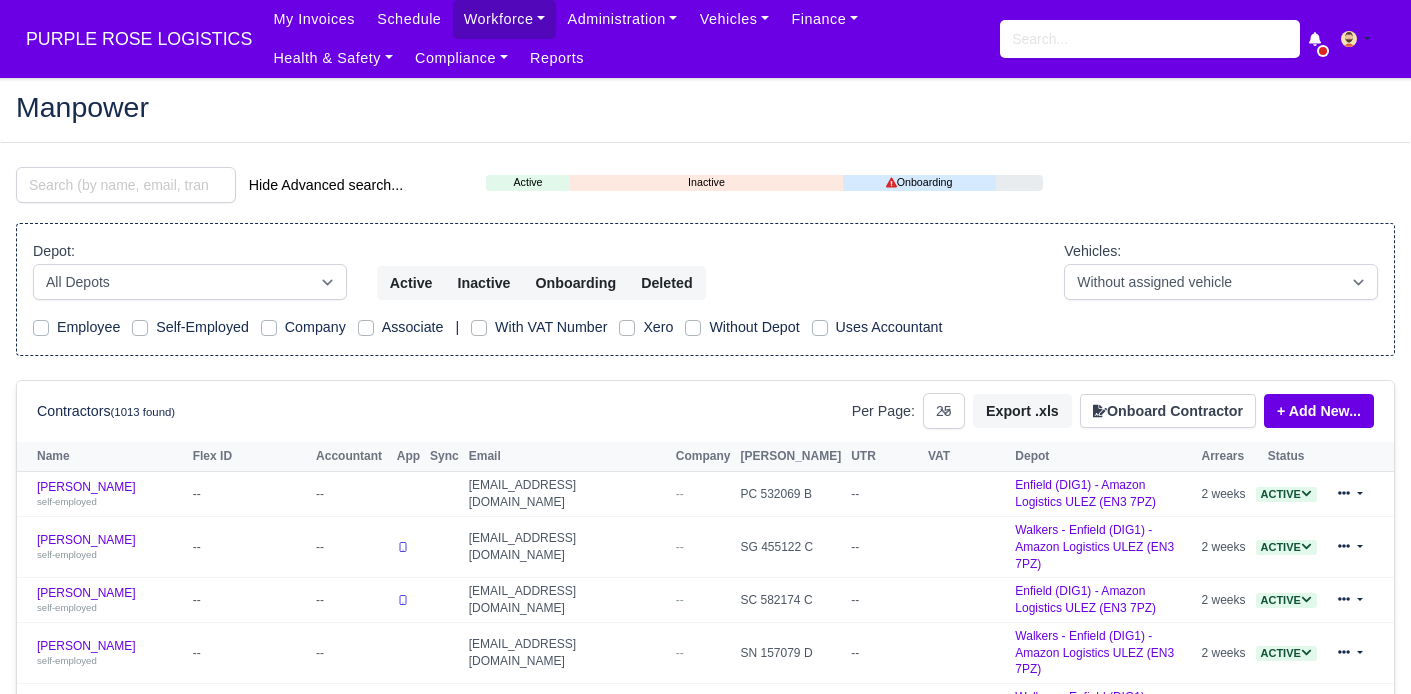 select on "25" 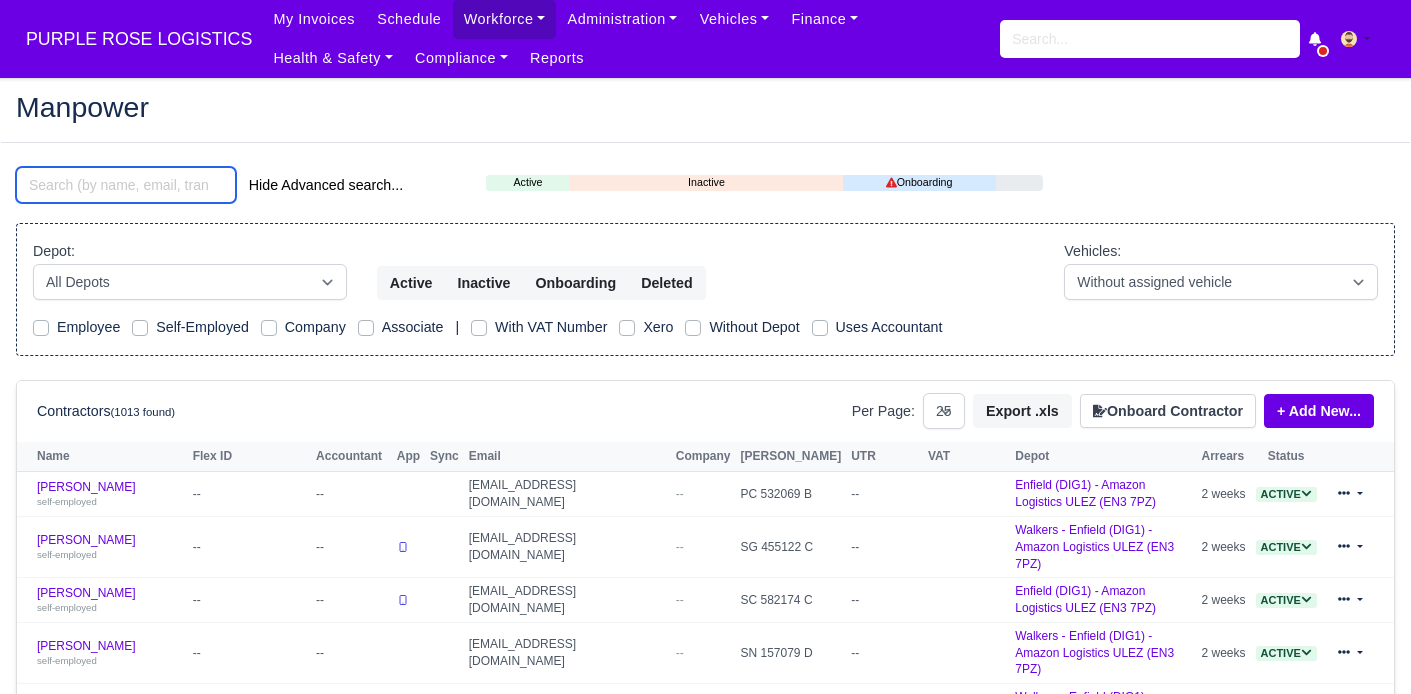 click at bounding box center (126, 185) 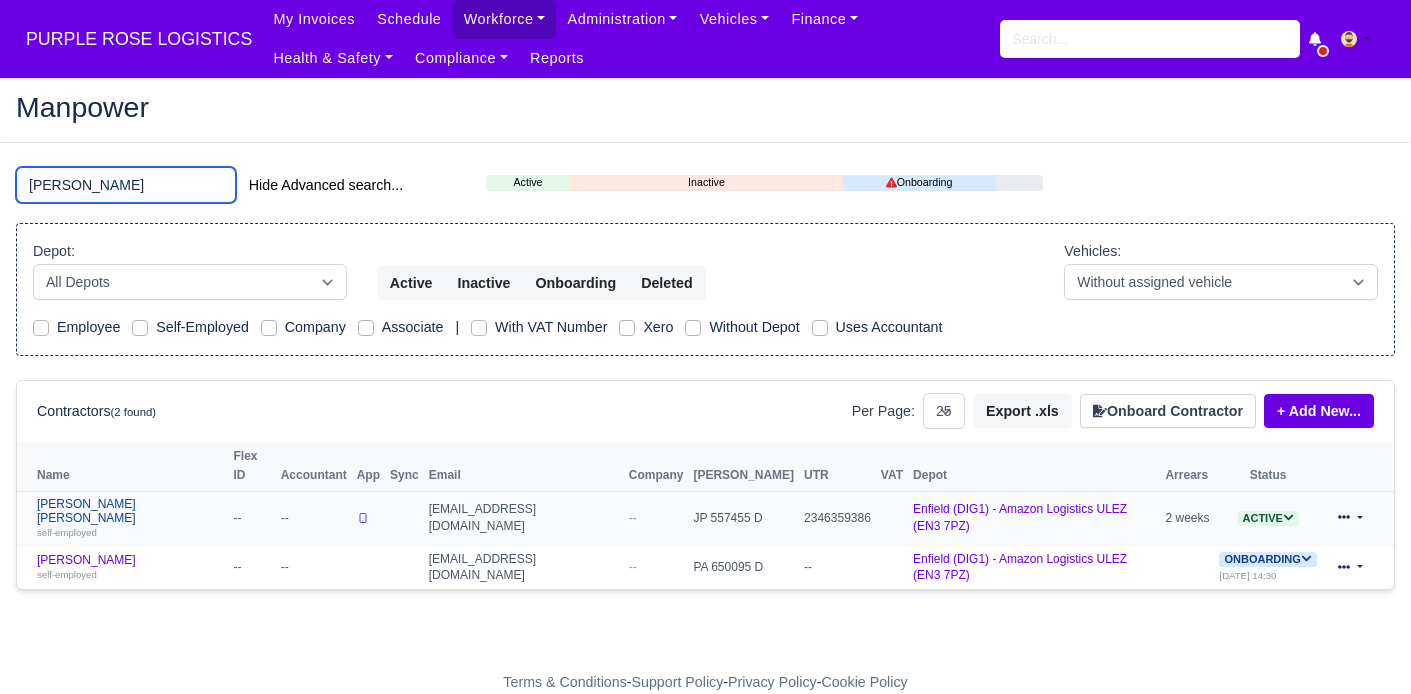 type on "glen" 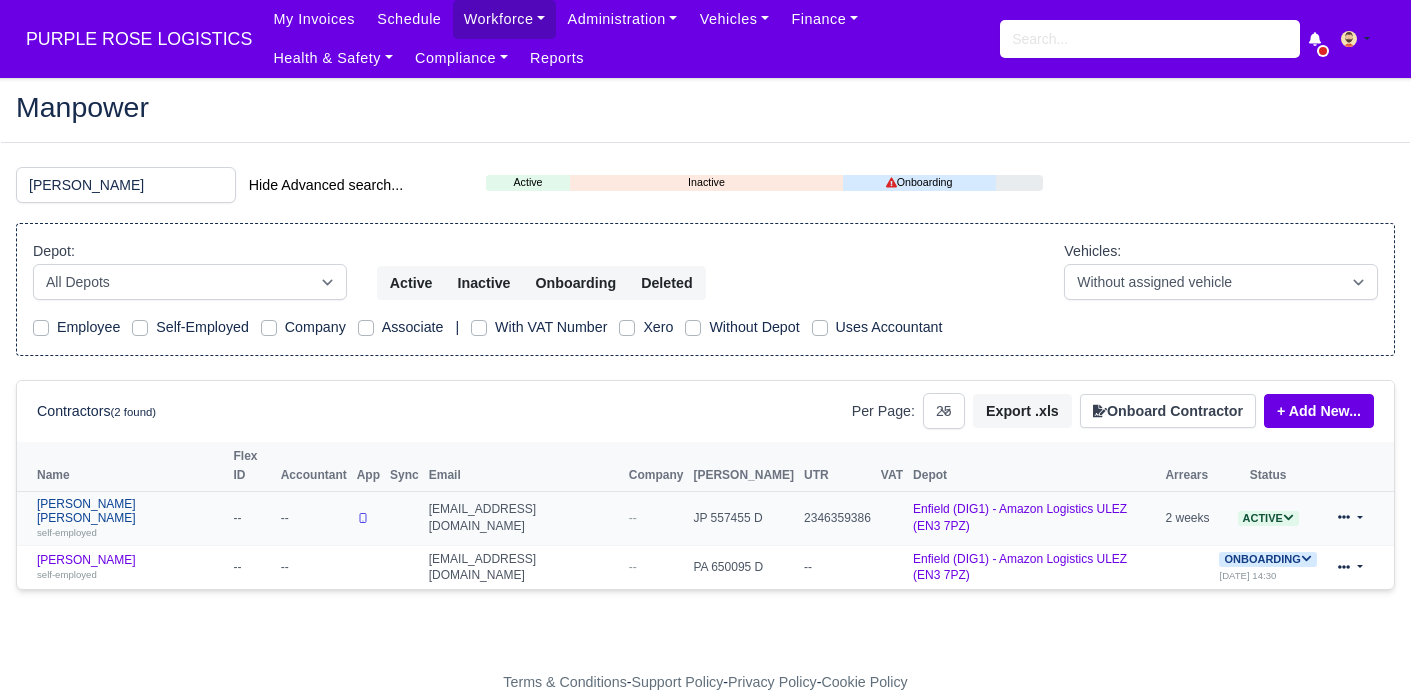 click on "Glen Michael O Connor
self-employed" at bounding box center [130, 518] 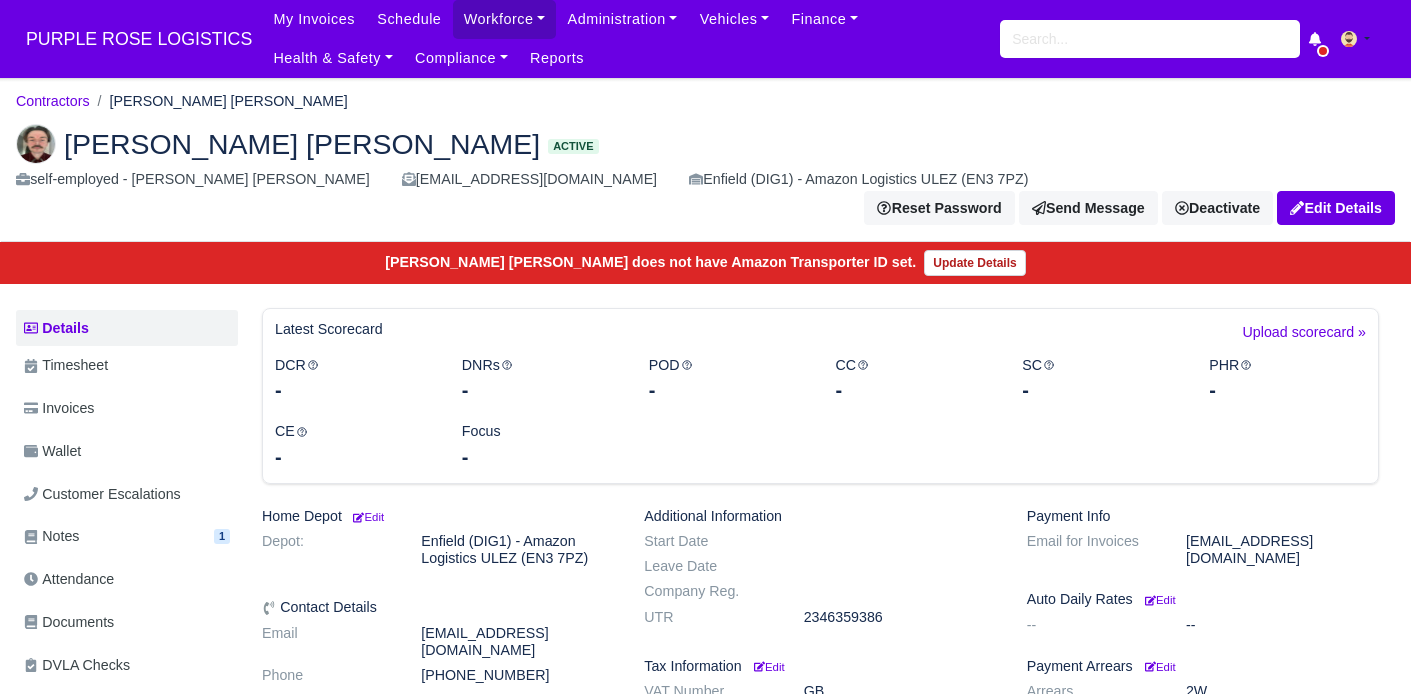 scroll, scrollTop: 0, scrollLeft: 0, axis: both 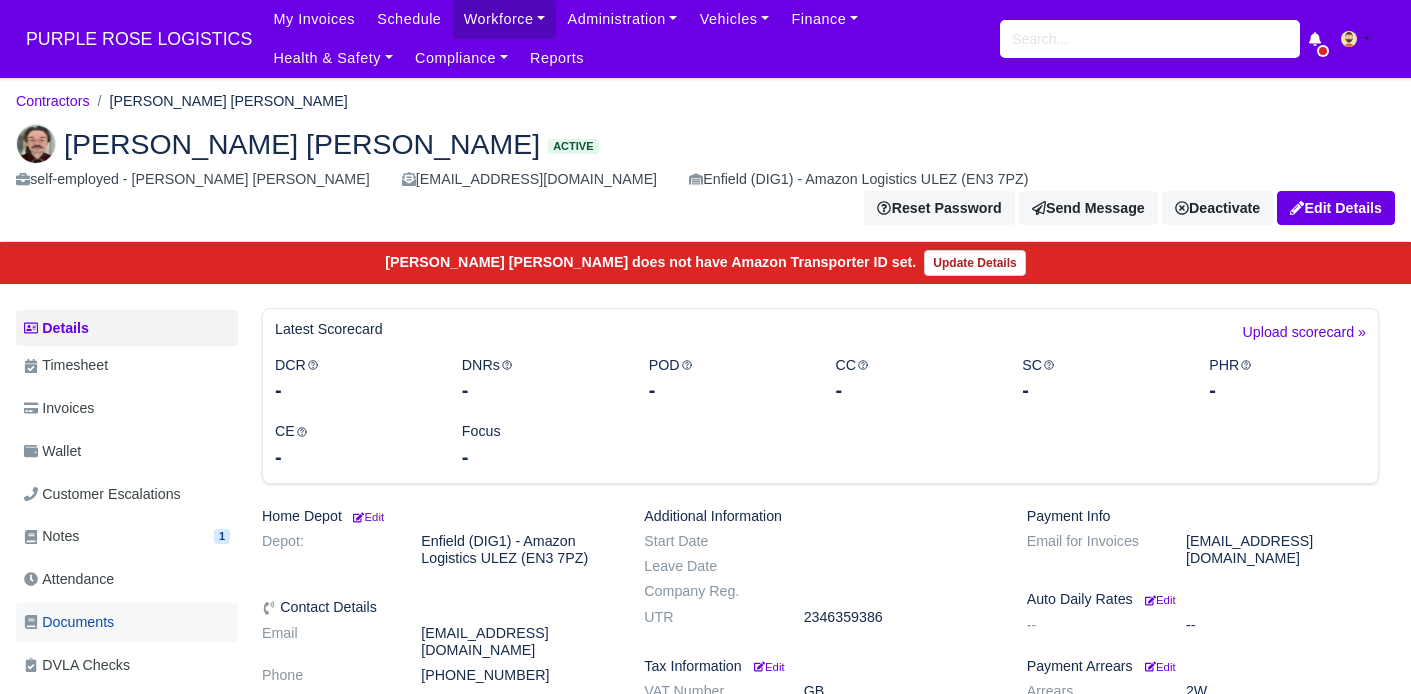 click on "Documents" at bounding box center (69, 622) 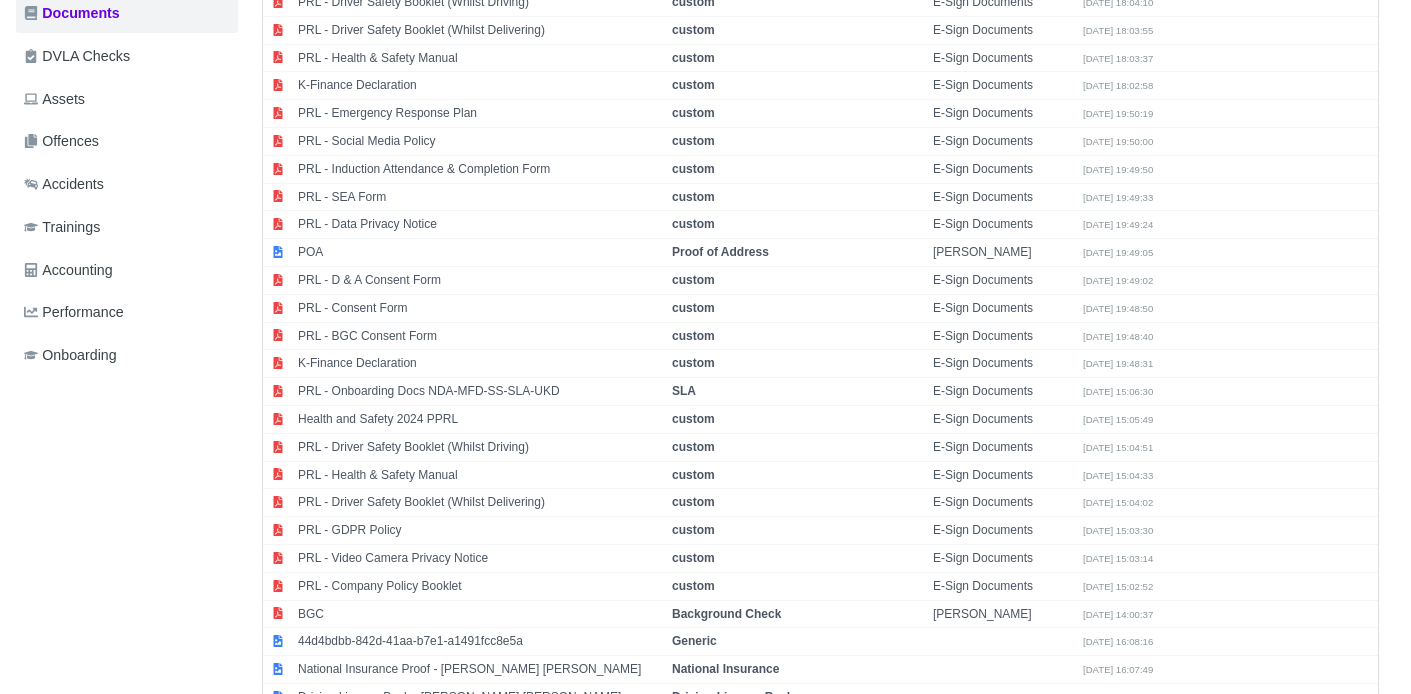 scroll, scrollTop: 699, scrollLeft: 0, axis: vertical 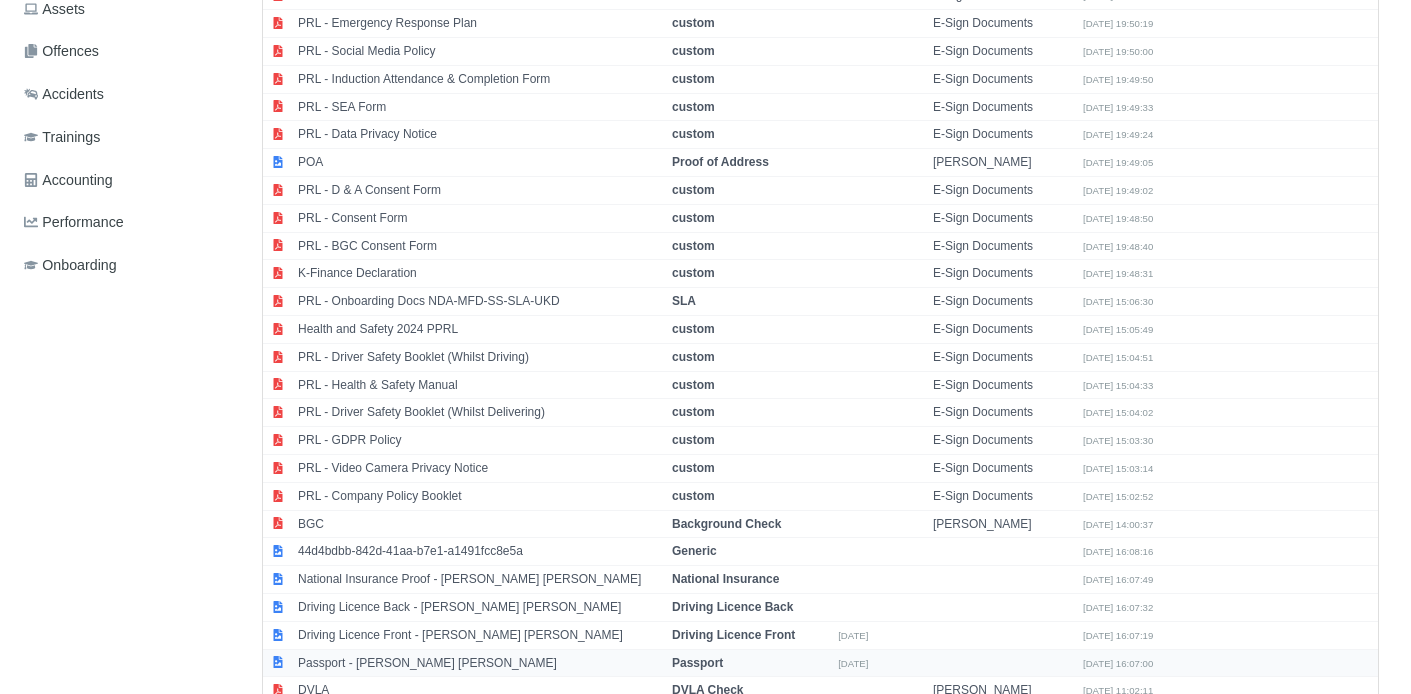 click on "Passport - [PERSON_NAME] [PERSON_NAME]" at bounding box center [480, 663] 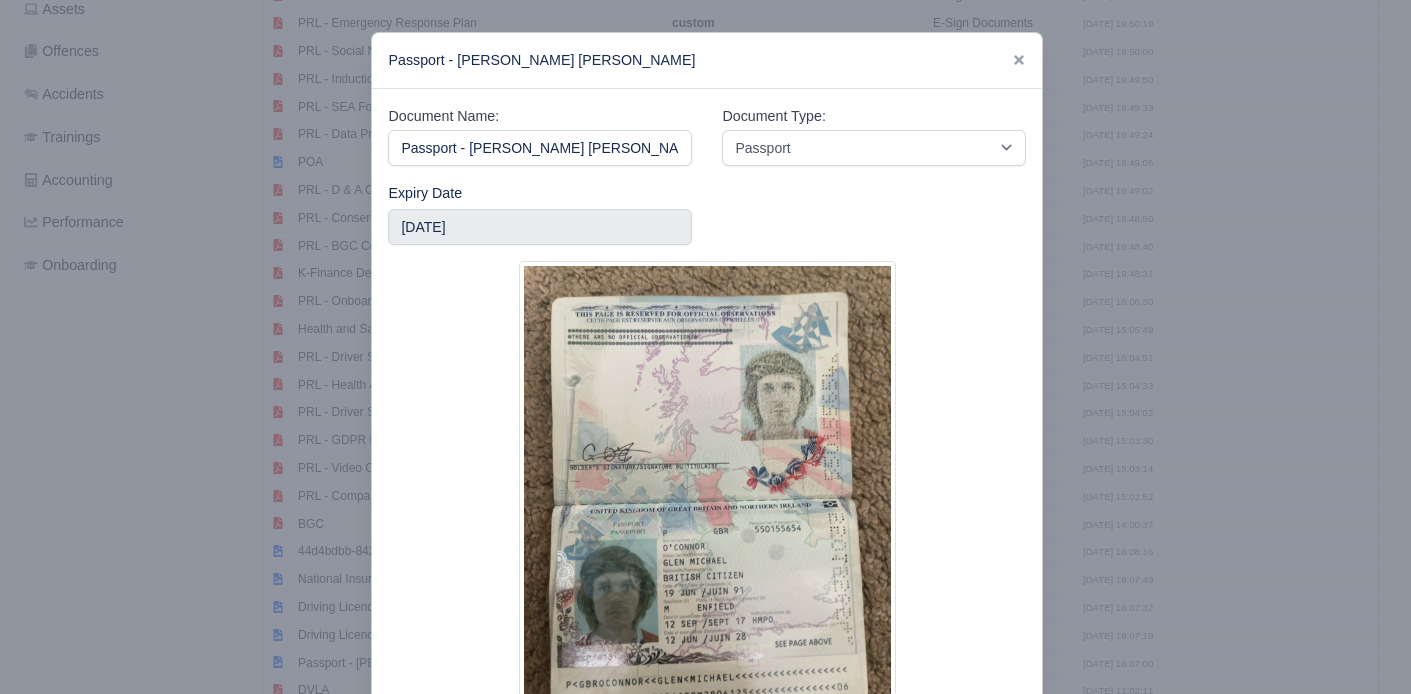 click at bounding box center (705, 347) 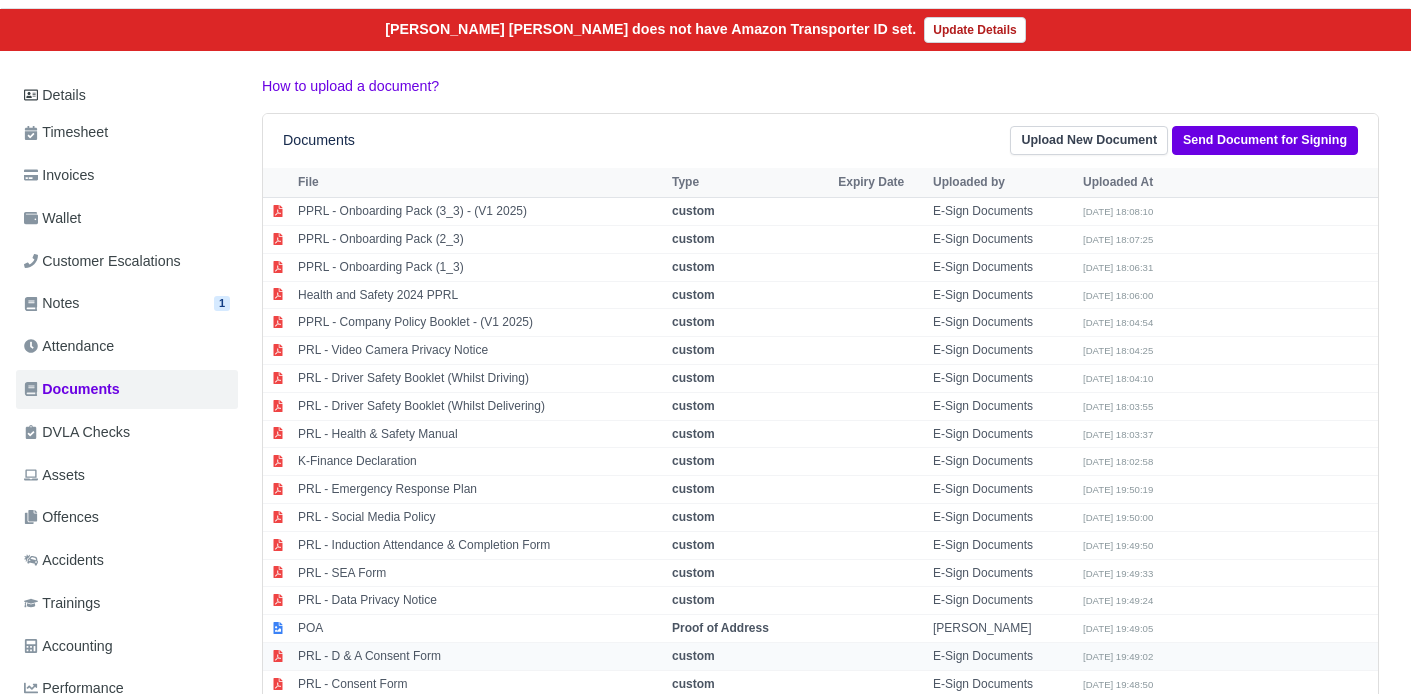 scroll, scrollTop: 0, scrollLeft: 0, axis: both 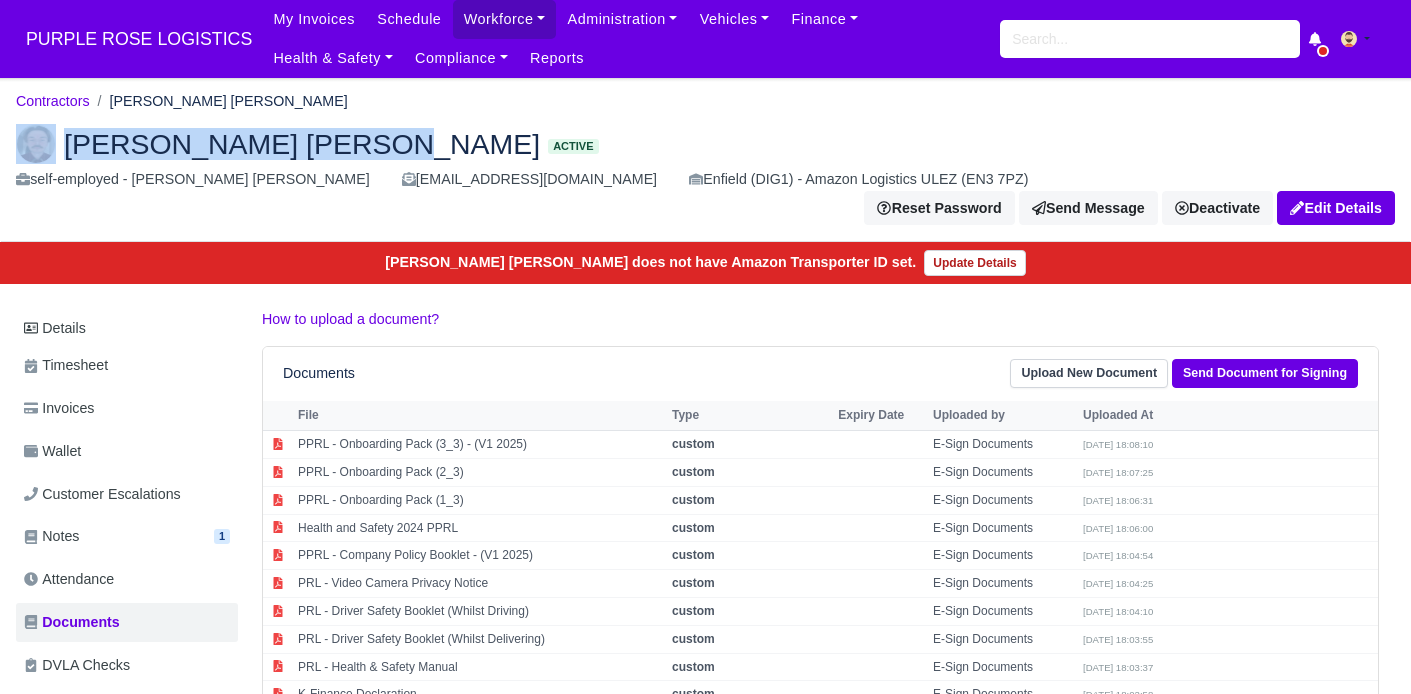 drag, startPoint x: 60, startPoint y: 147, endPoint x: 354, endPoint y: 143, distance: 294.02722 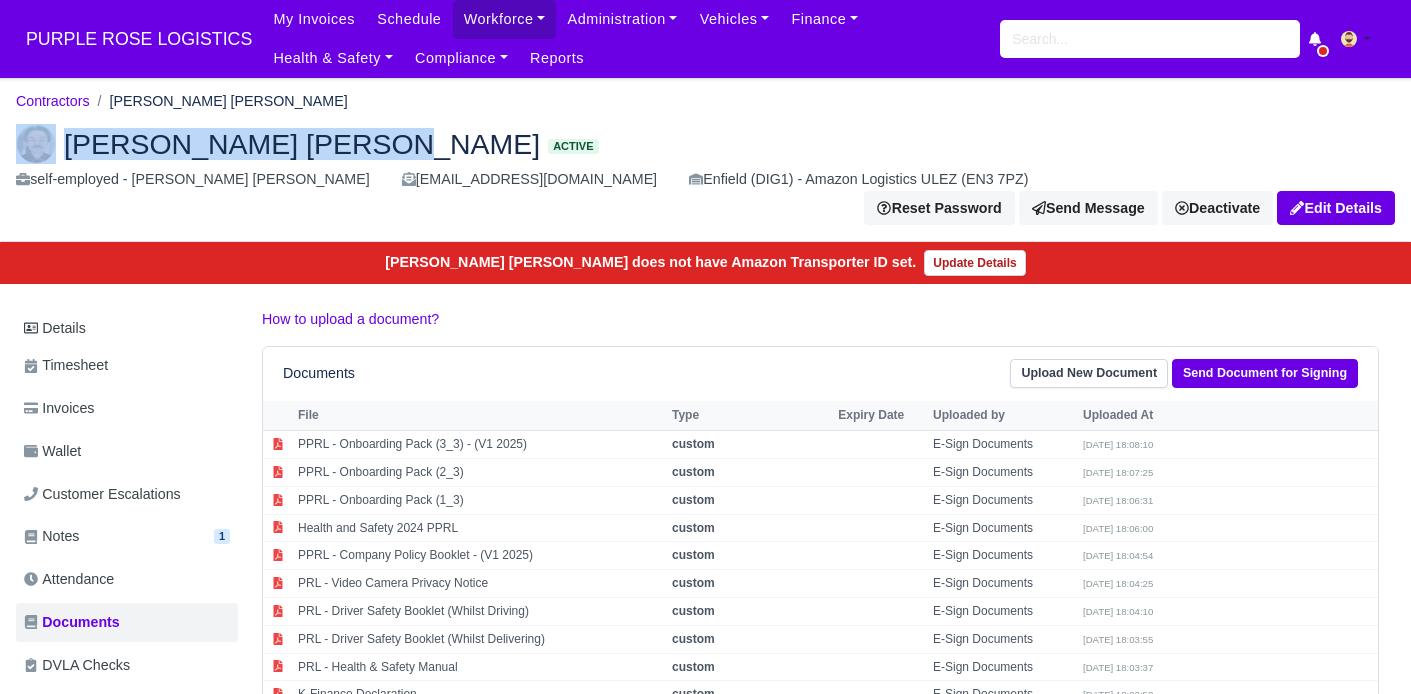 click on "[PERSON_NAME] [PERSON_NAME]
Active" at bounding box center (705, 144) 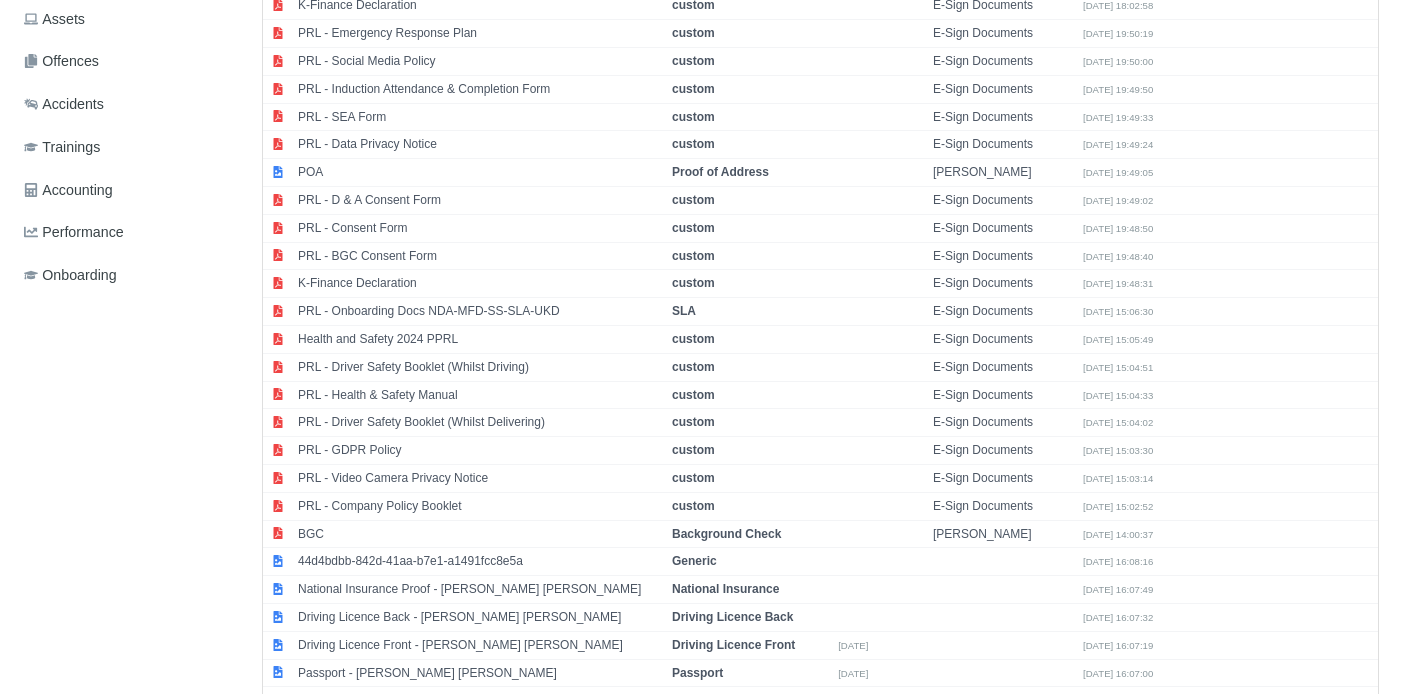 scroll, scrollTop: 699, scrollLeft: 0, axis: vertical 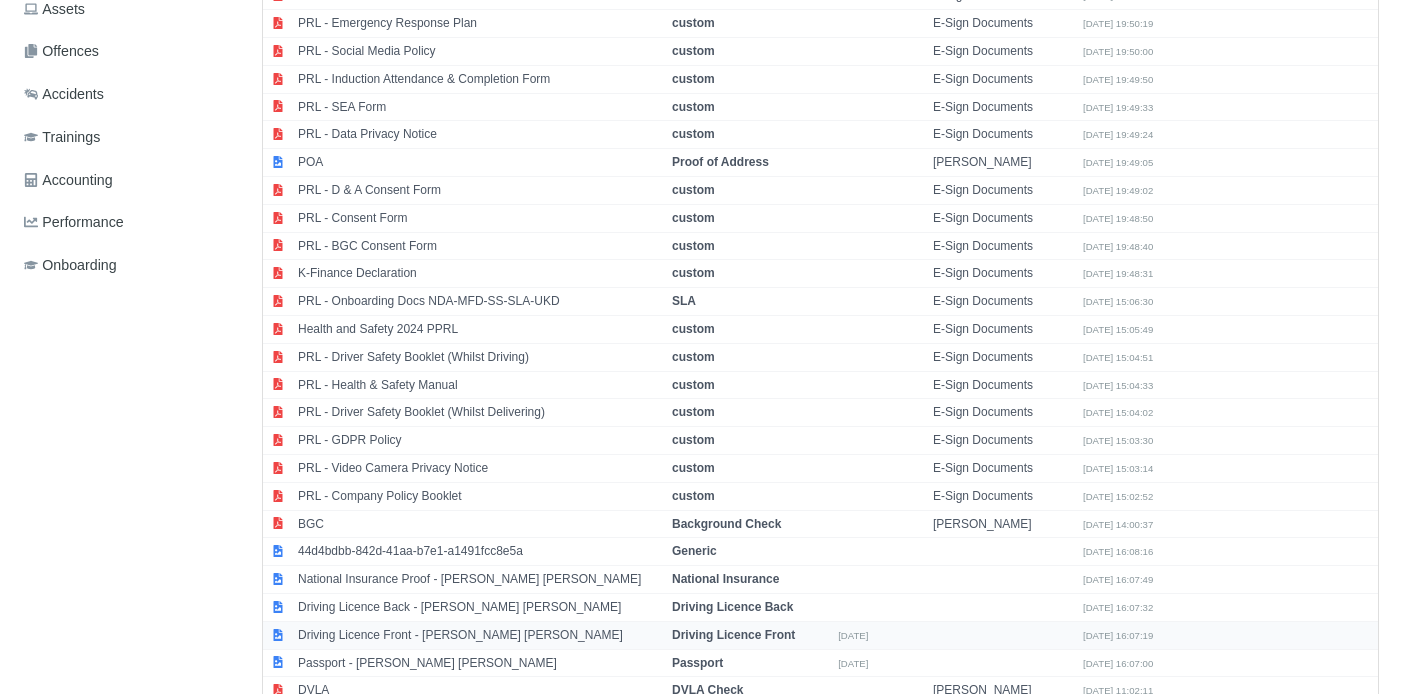 click on "Driving Licence Front - [PERSON_NAME] [PERSON_NAME]" at bounding box center [480, 635] 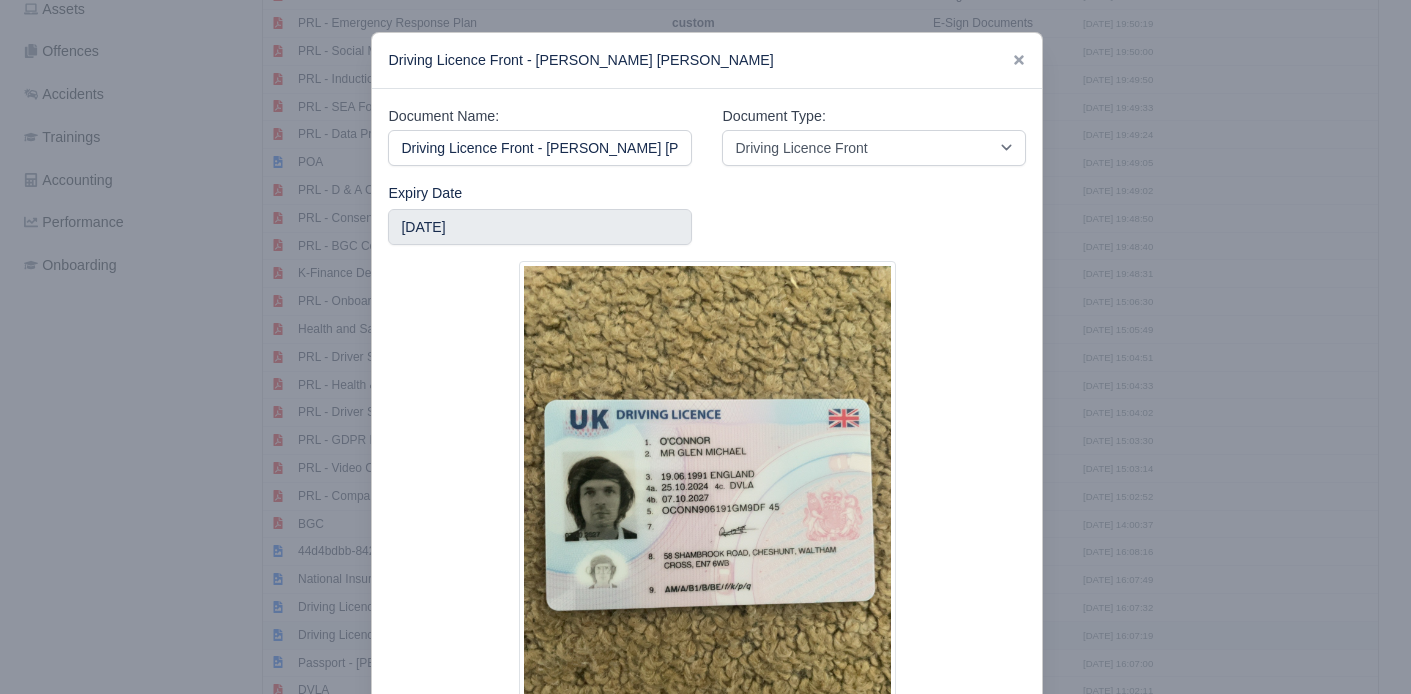 scroll, scrollTop: 0, scrollLeft: 23, axis: horizontal 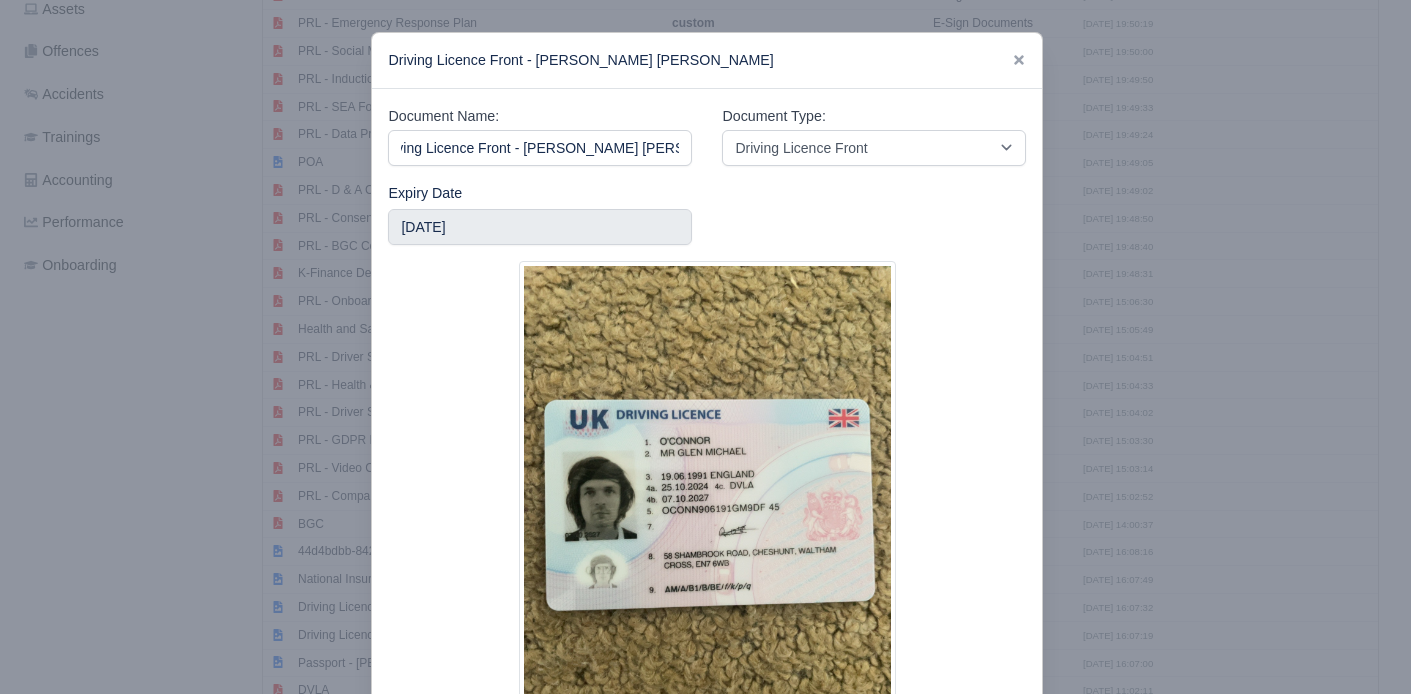 click at bounding box center [705, 347] 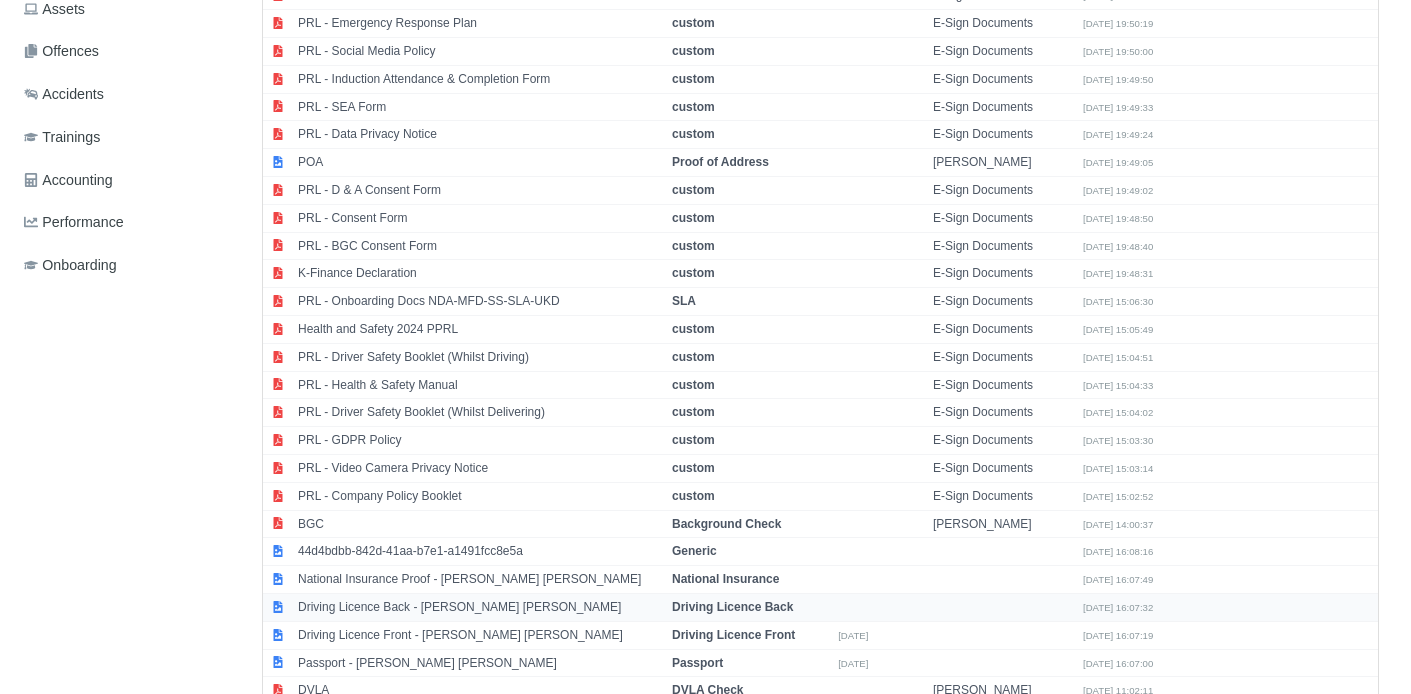 click on "Driving Licence Back - [PERSON_NAME] [PERSON_NAME]" at bounding box center (480, 607) 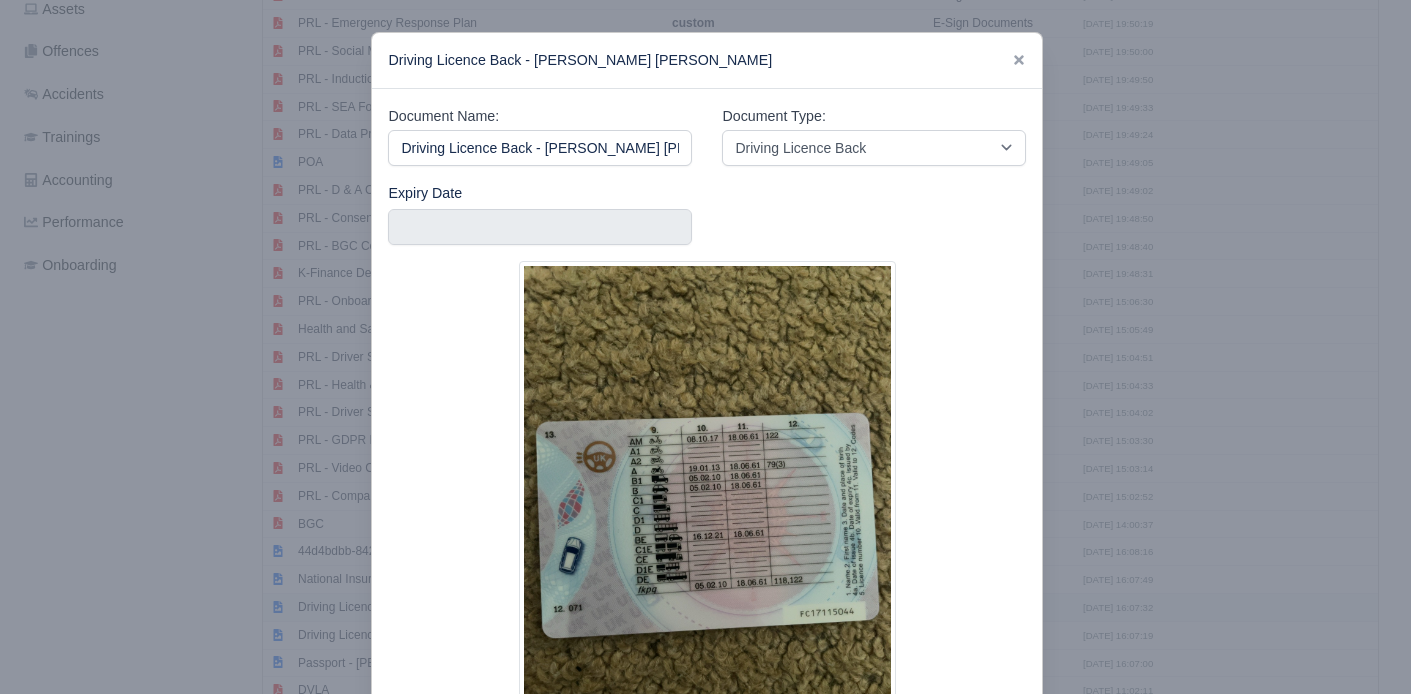 scroll, scrollTop: 0, scrollLeft: 21, axis: horizontal 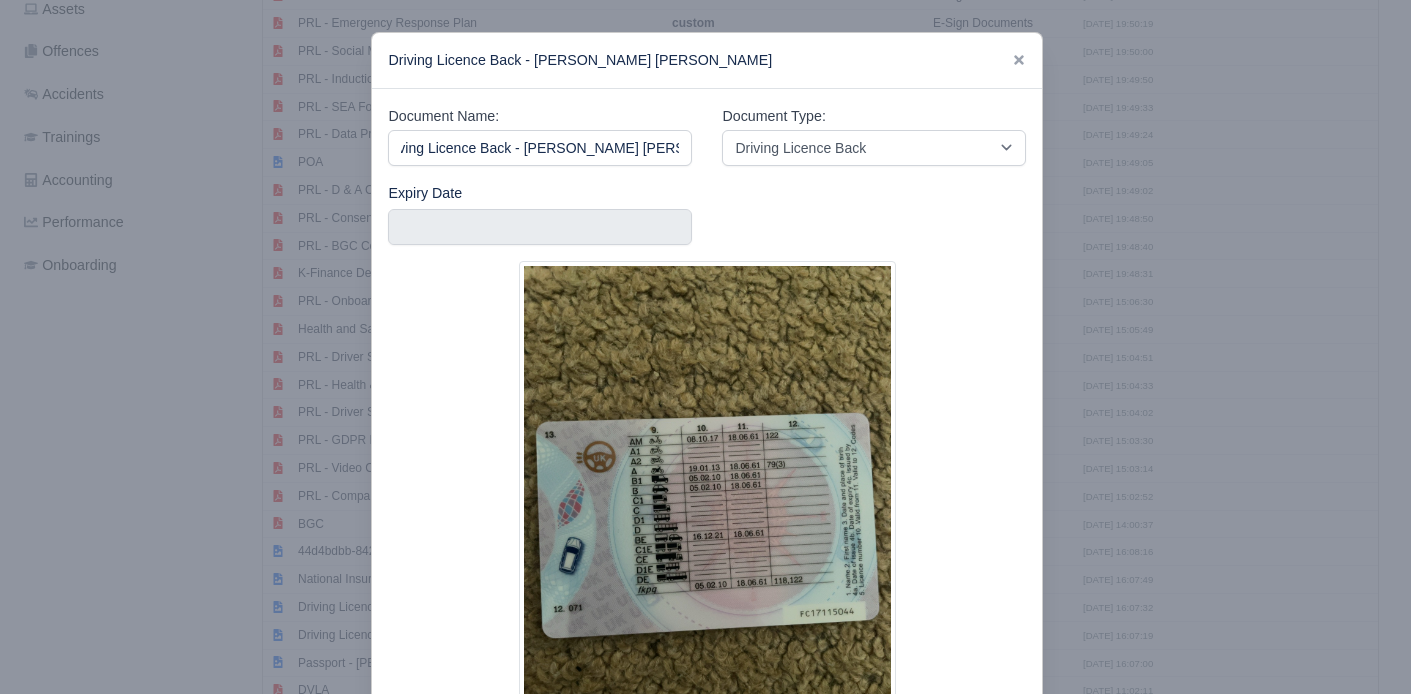 click at bounding box center (705, 347) 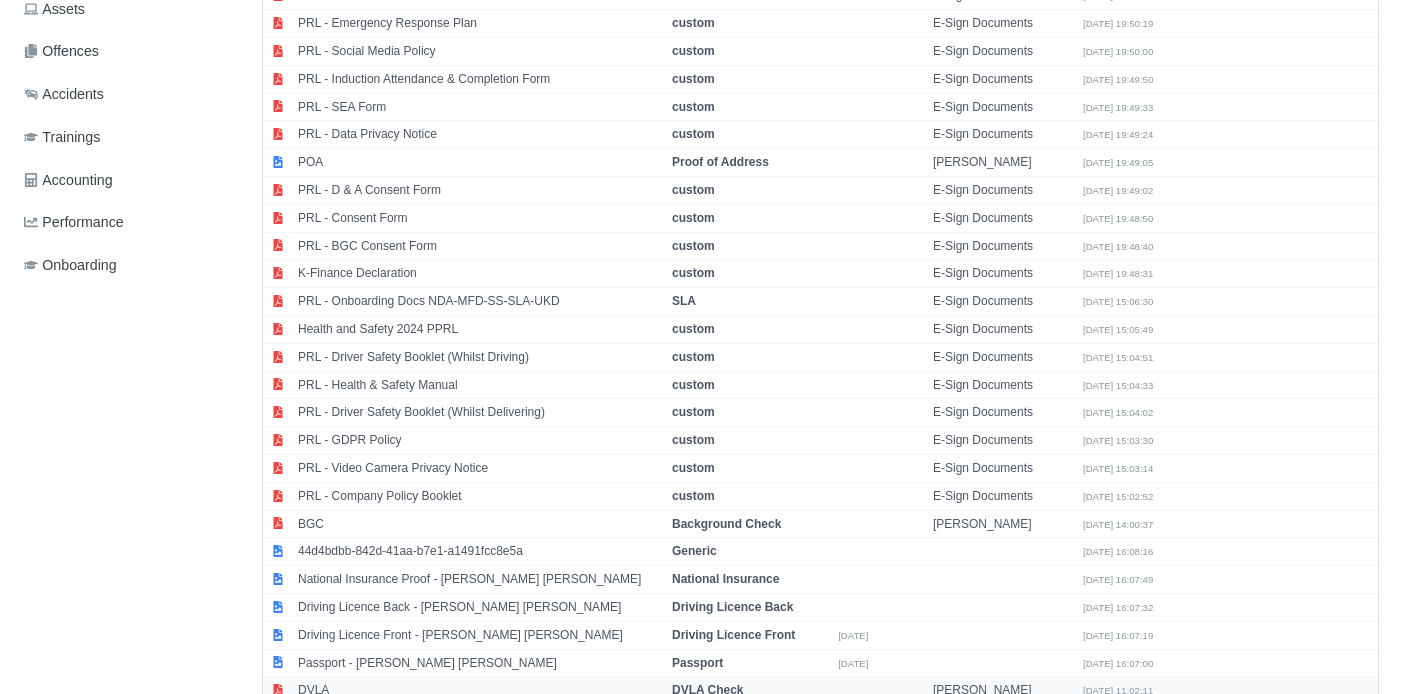 click on "DVLA" at bounding box center [480, 690] 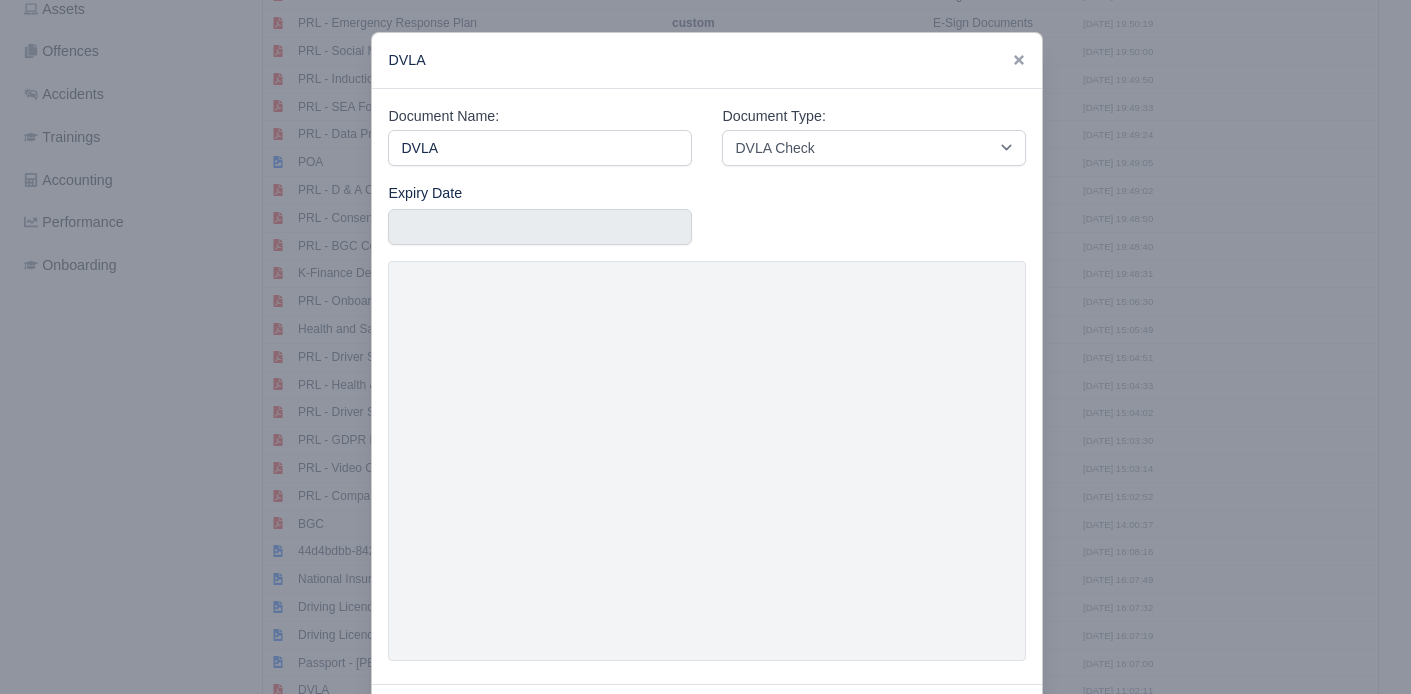 click at bounding box center [705, 347] 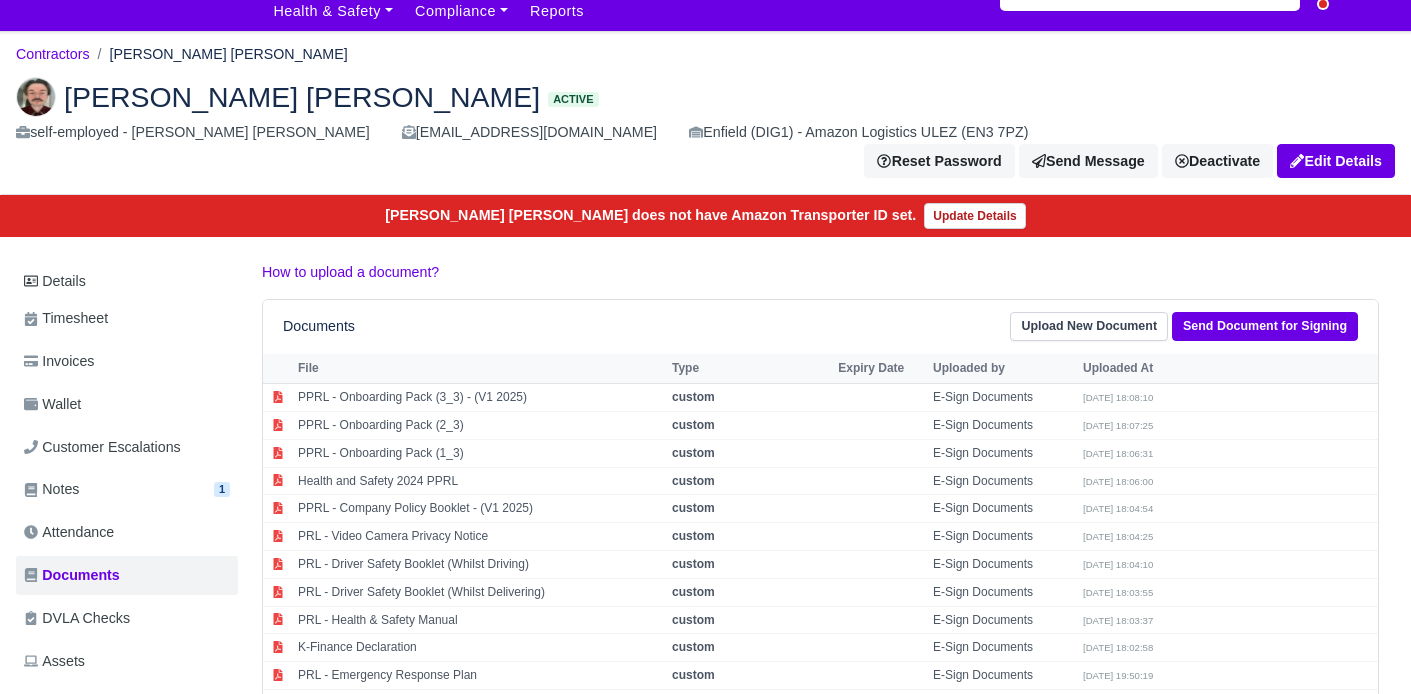 scroll, scrollTop: 0, scrollLeft: 0, axis: both 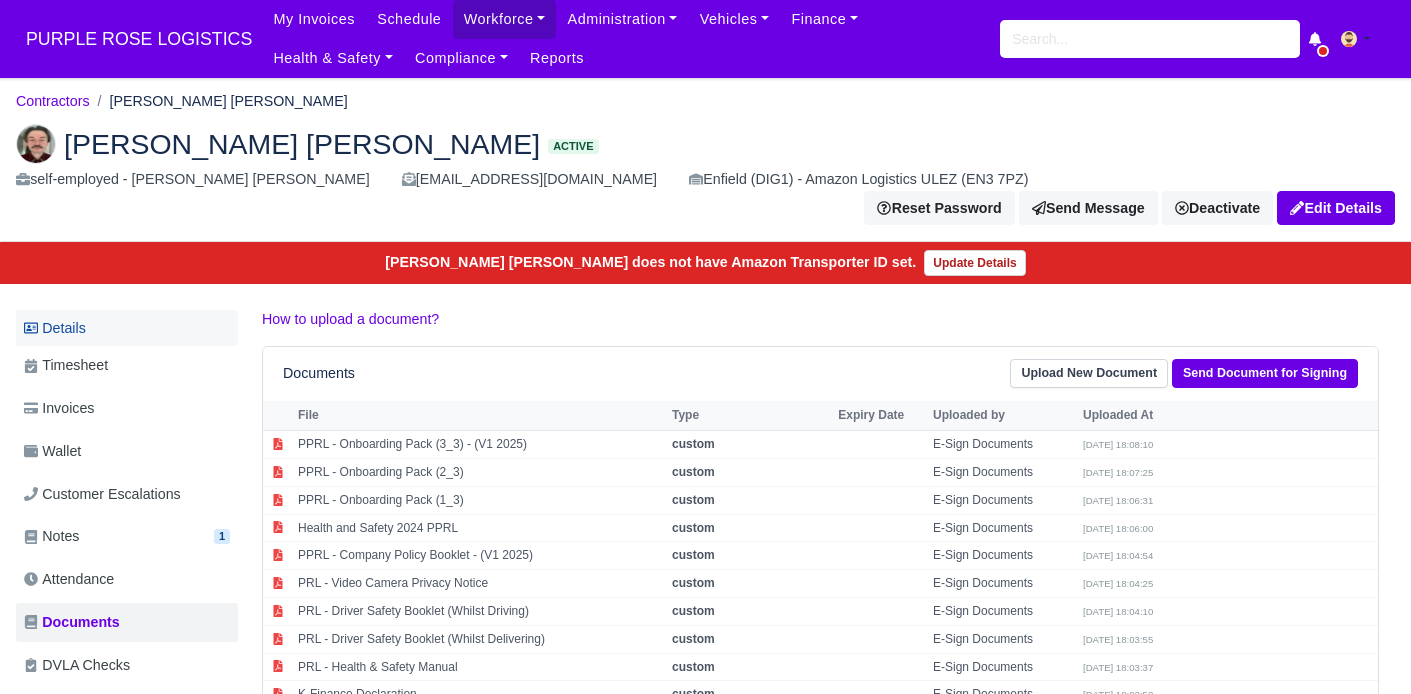 click on "Details" at bounding box center [127, 328] 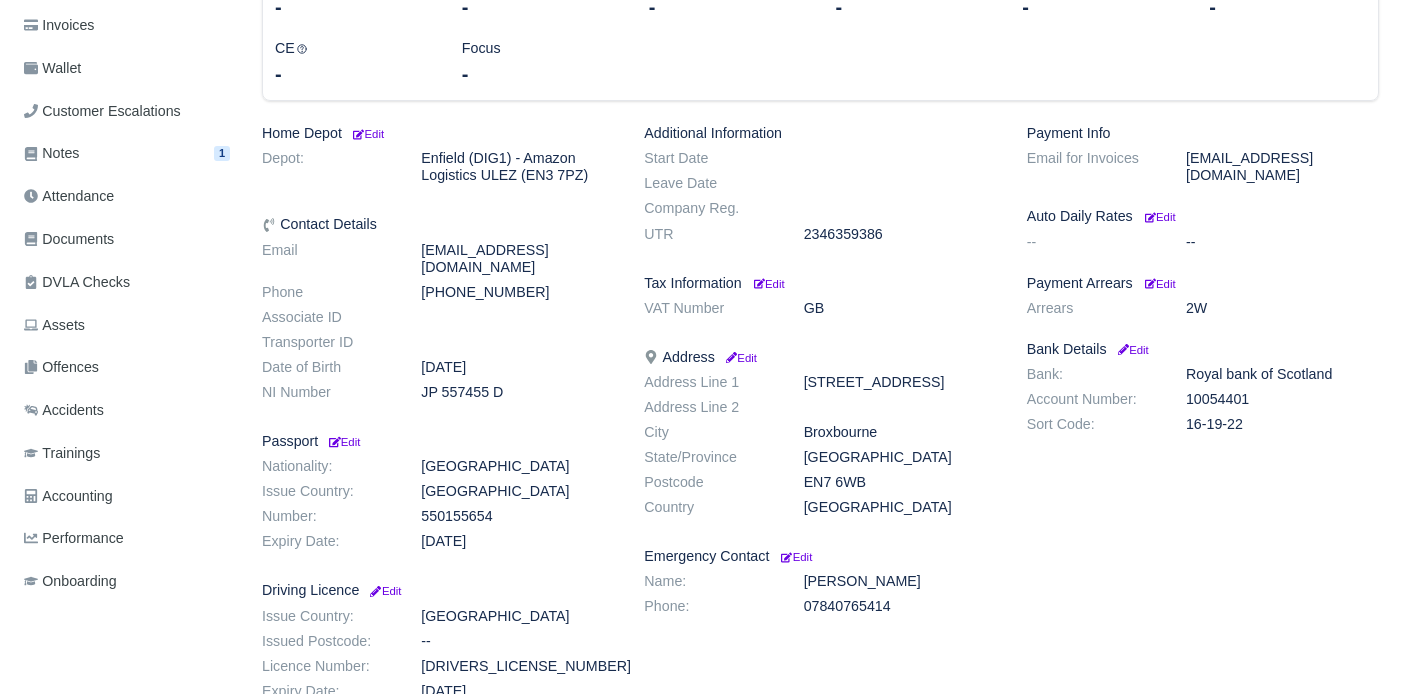 scroll, scrollTop: 384, scrollLeft: 0, axis: vertical 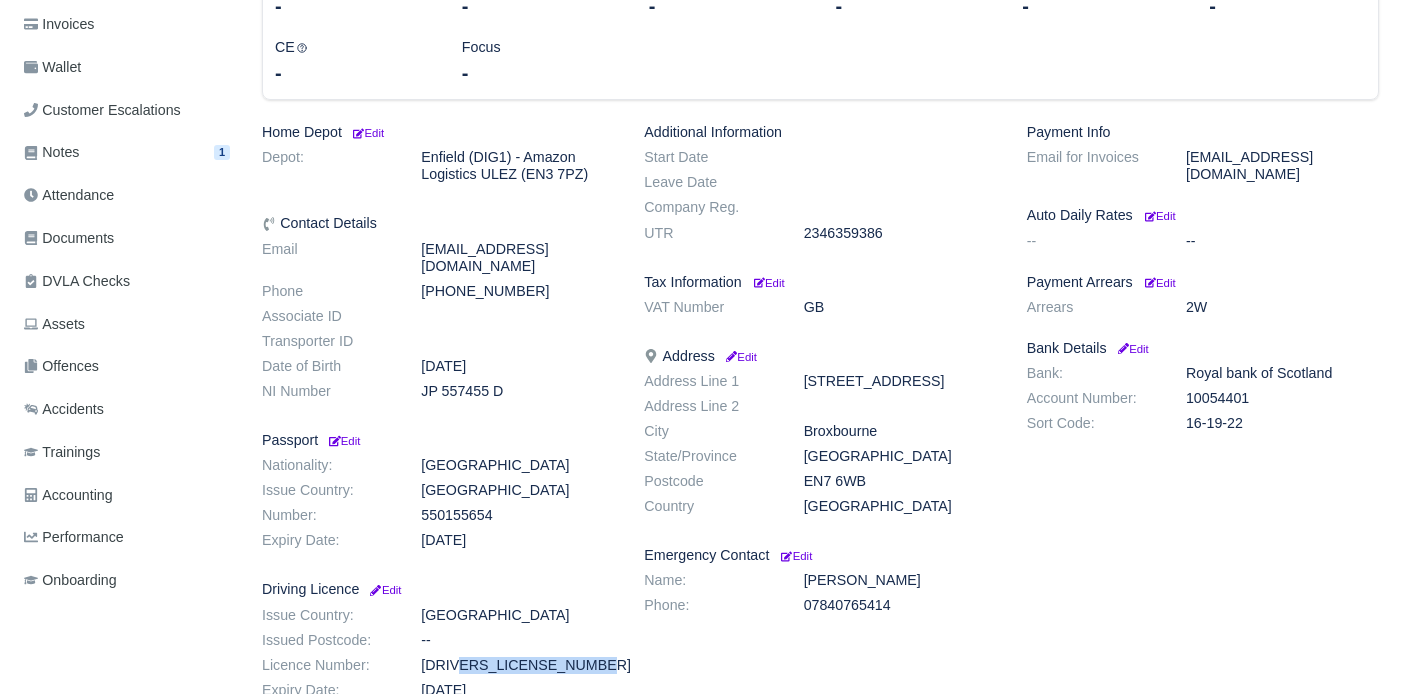 drag, startPoint x: 425, startPoint y: 614, endPoint x: 586, endPoint y: 615, distance: 161.00311 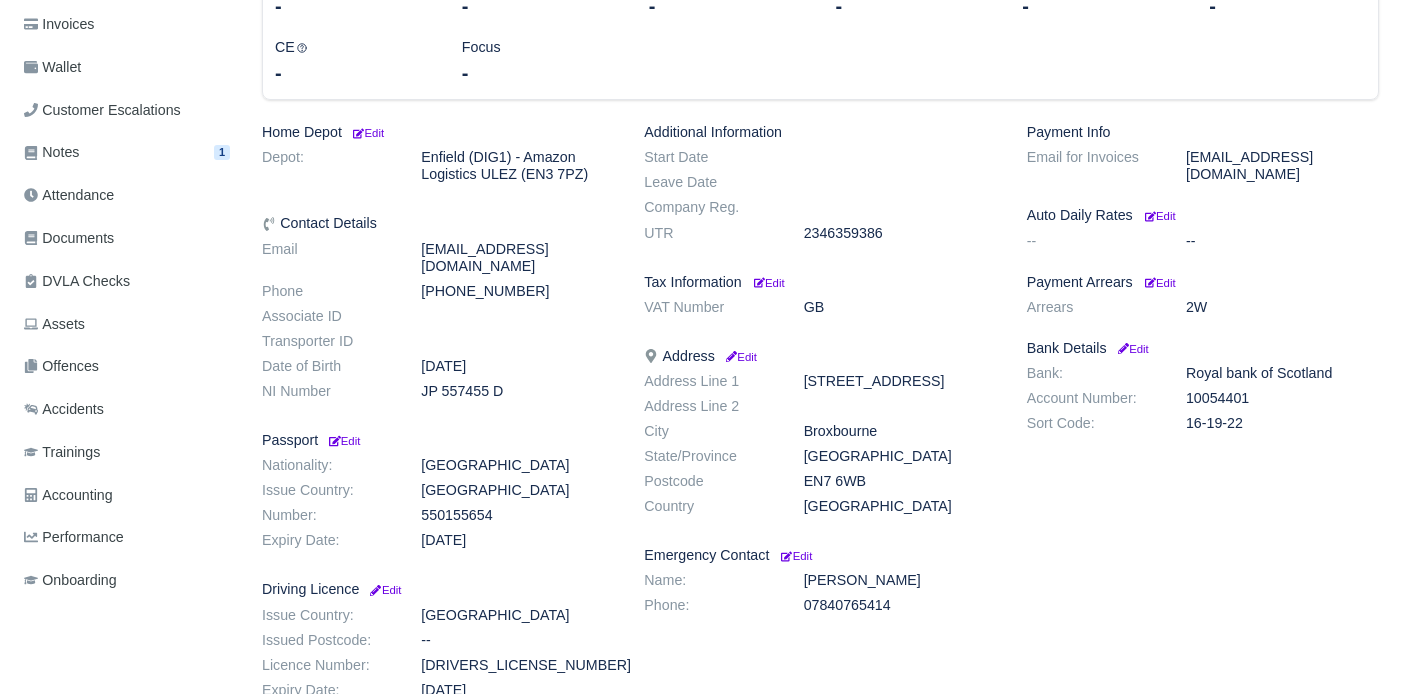 click on "OCONN906191GM9DF" at bounding box center [517, 665] 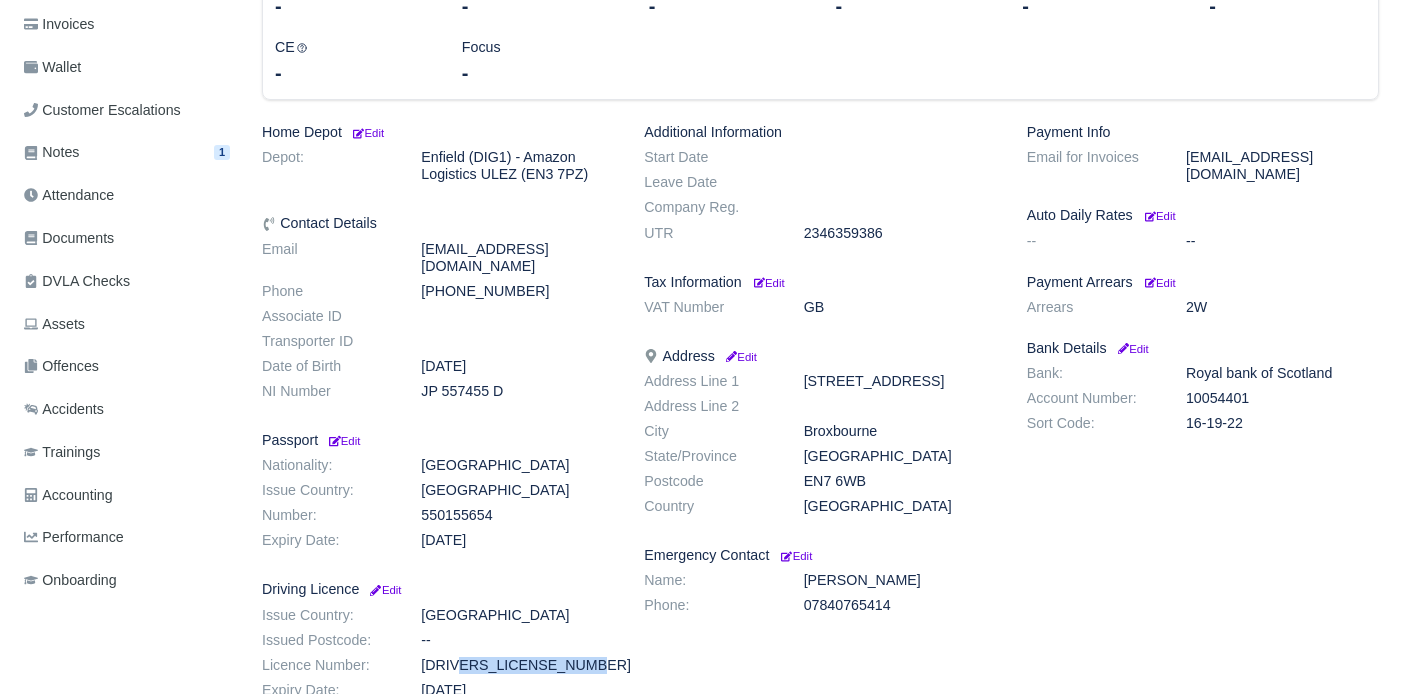 drag, startPoint x: 424, startPoint y: 618, endPoint x: 574, endPoint y: 612, distance: 150.11995 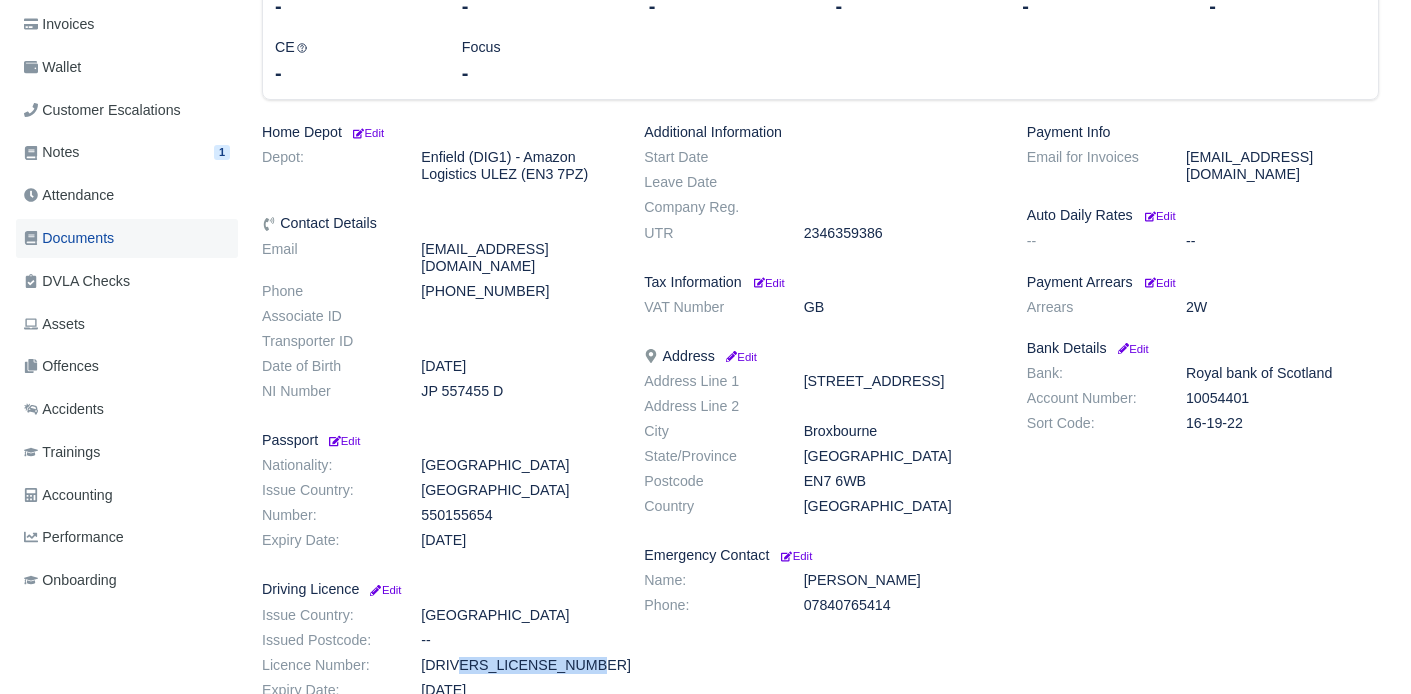 click on "Documents" at bounding box center [69, 238] 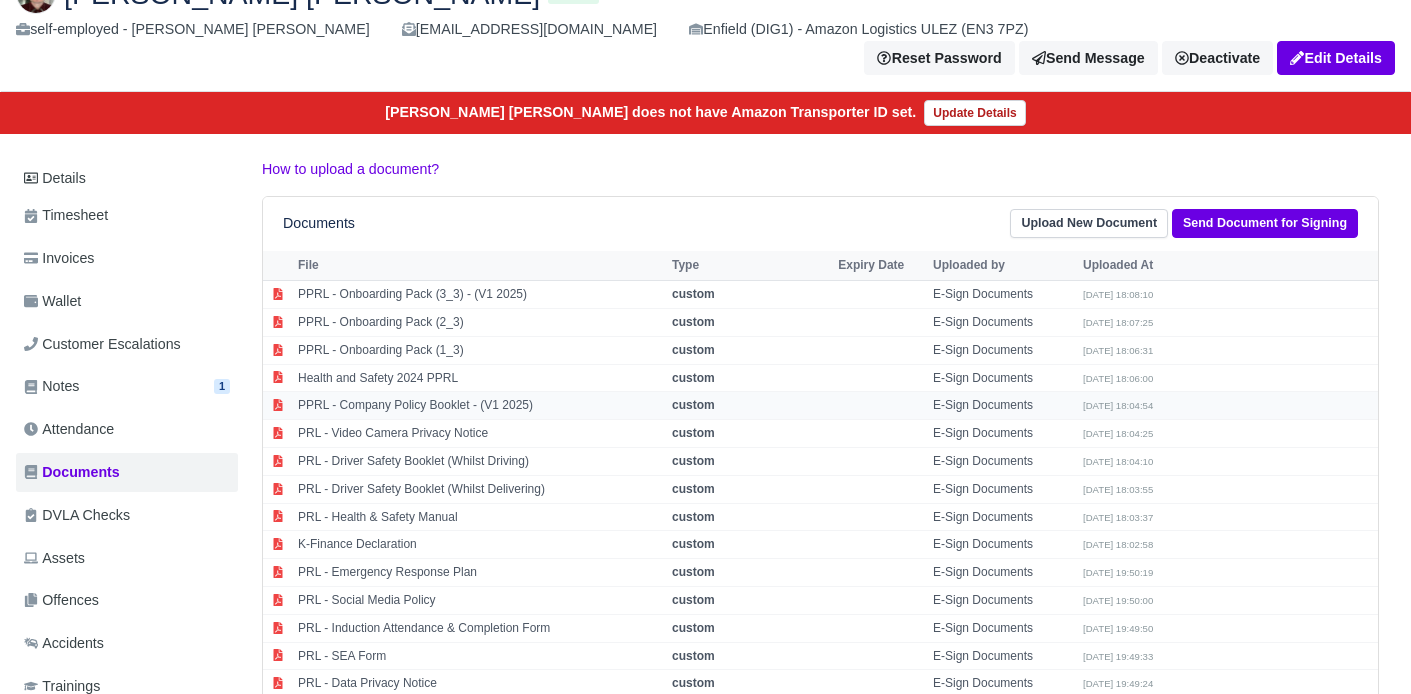 scroll, scrollTop: 699, scrollLeft: 0, axis: vertical 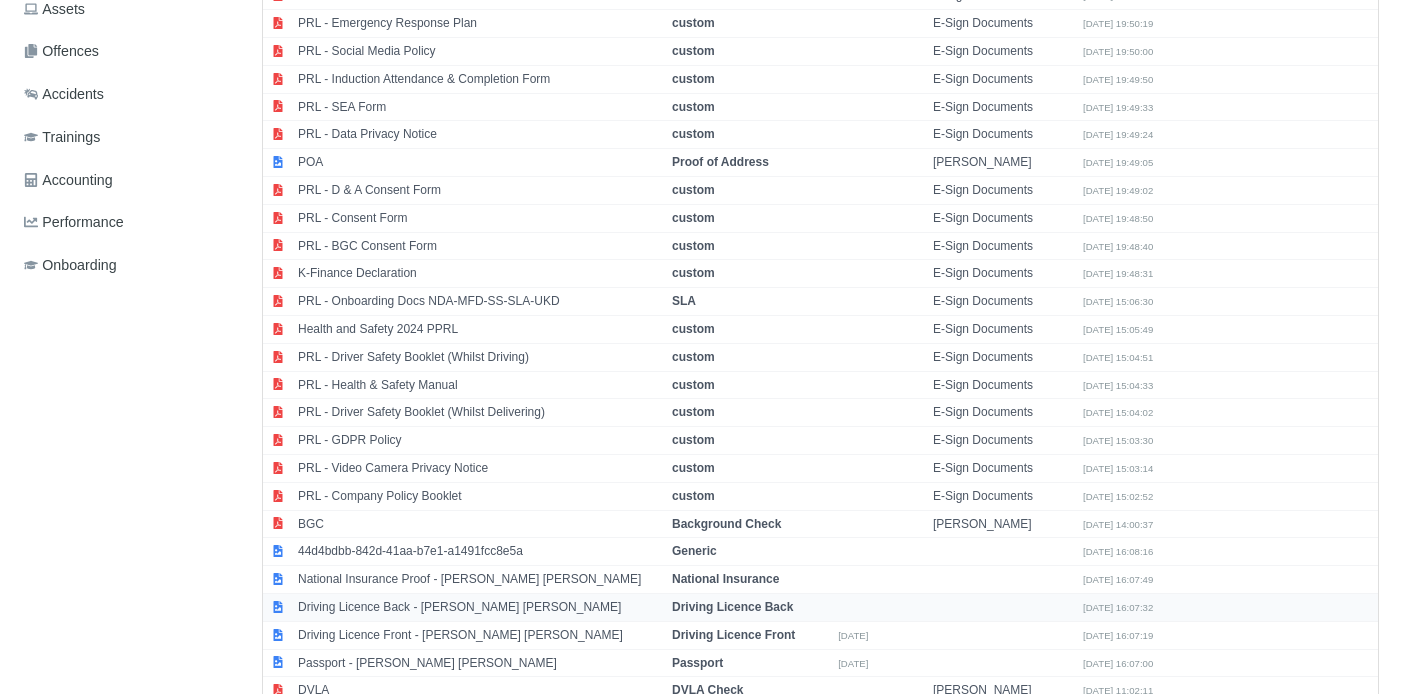 click on "Driving Licence Back - [PERSON_NAME] [PERSON_NAME]" at bounding box center [480, 607] 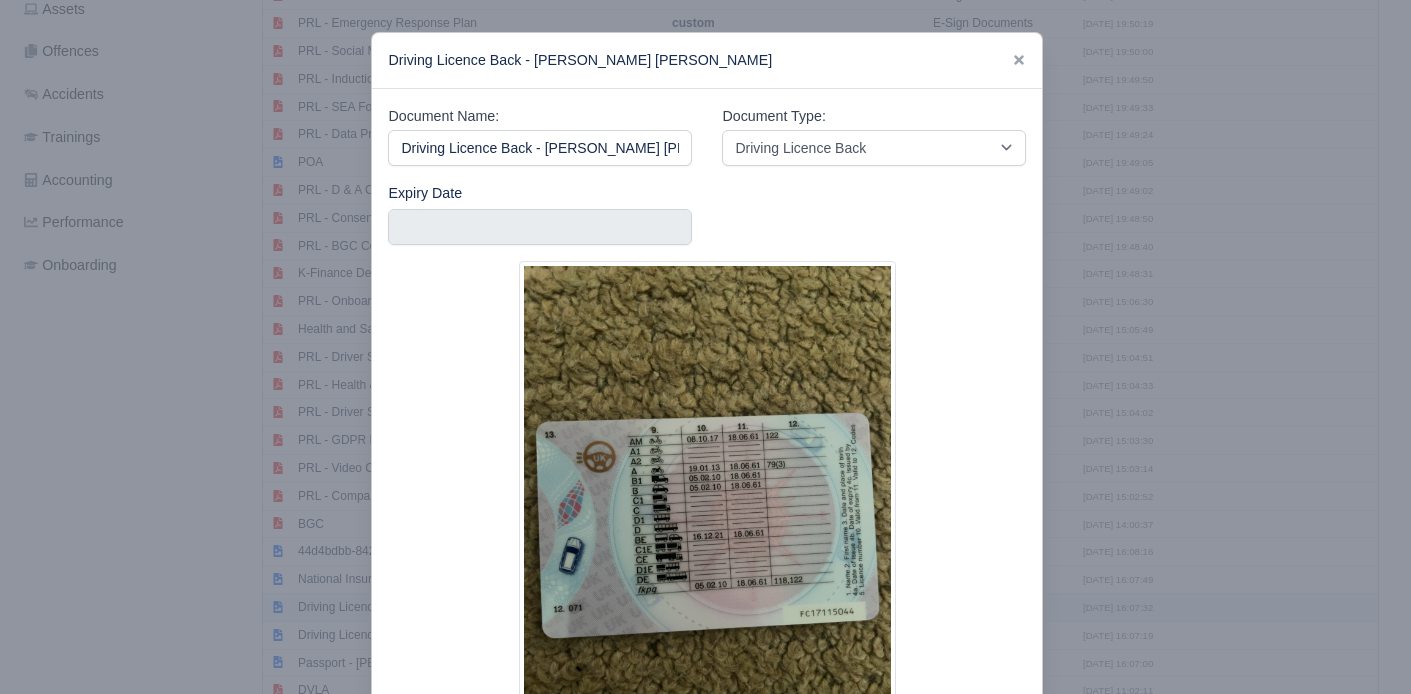 scroll, scrollTop: 0, scrollLeft: 21, axis: horizontal 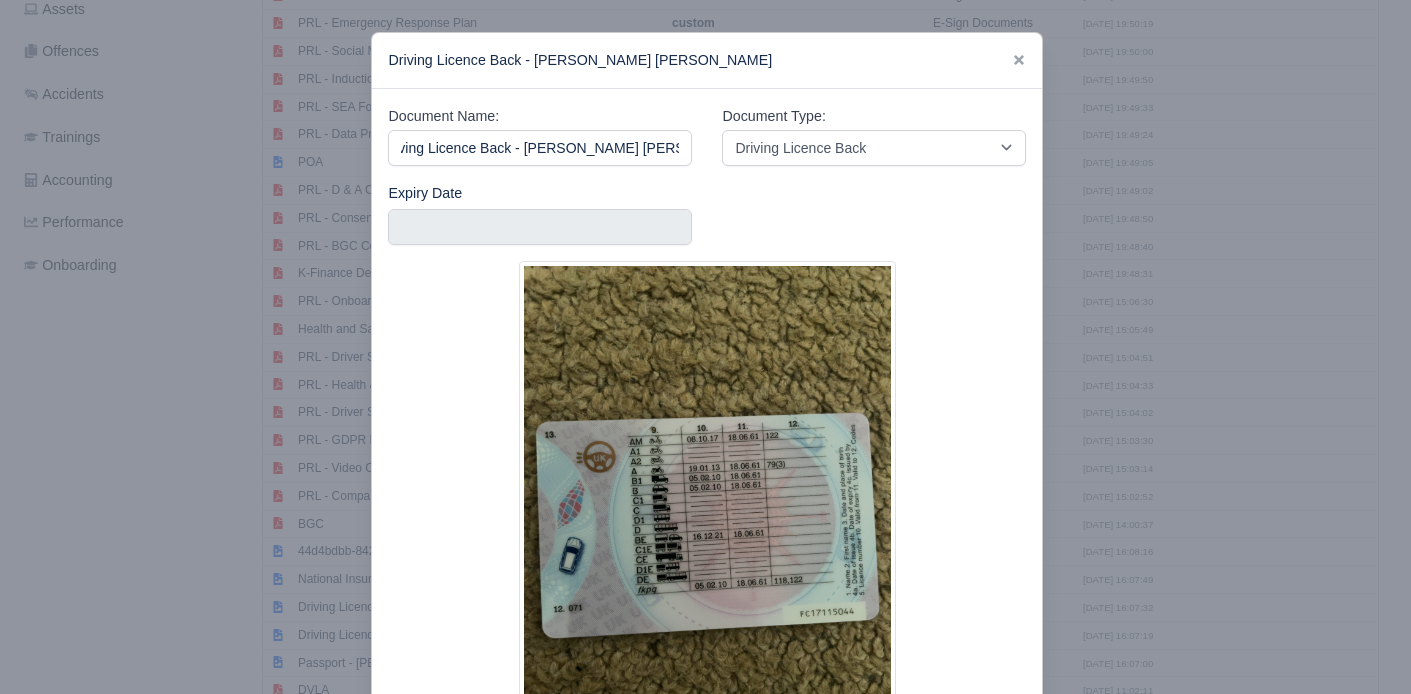 click at bounding box center [705, 347] 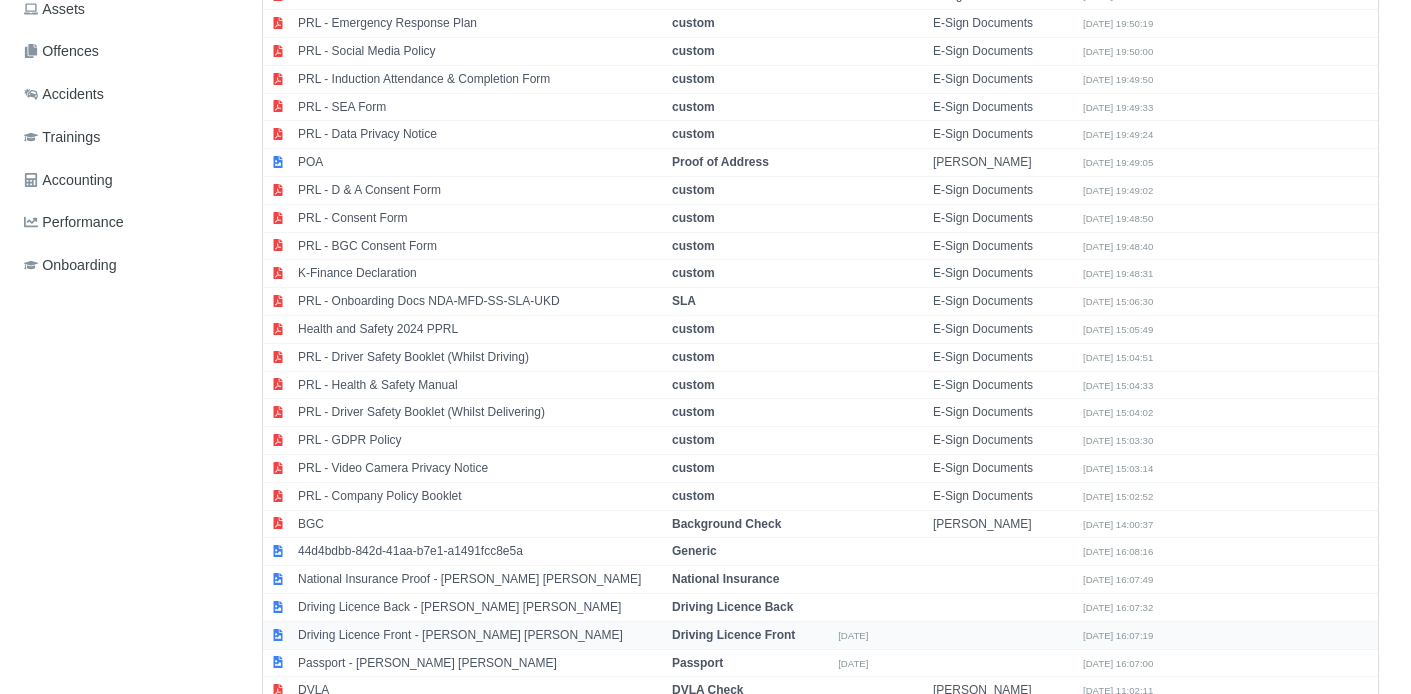 click on "Driving Licence Front - Glen Michael O Connor" at bounding box center (480, 635) 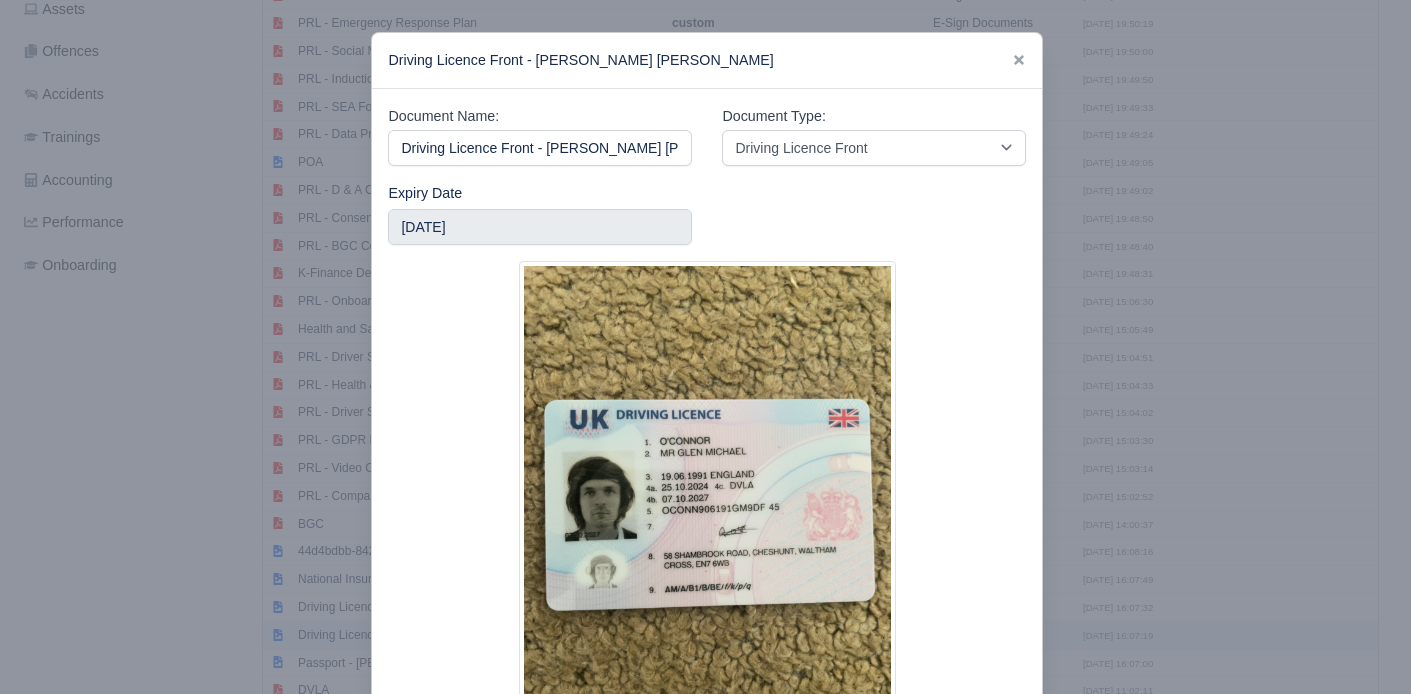 scroll, scrollTop: 0, scrollLeft: 23, axis: horizontal 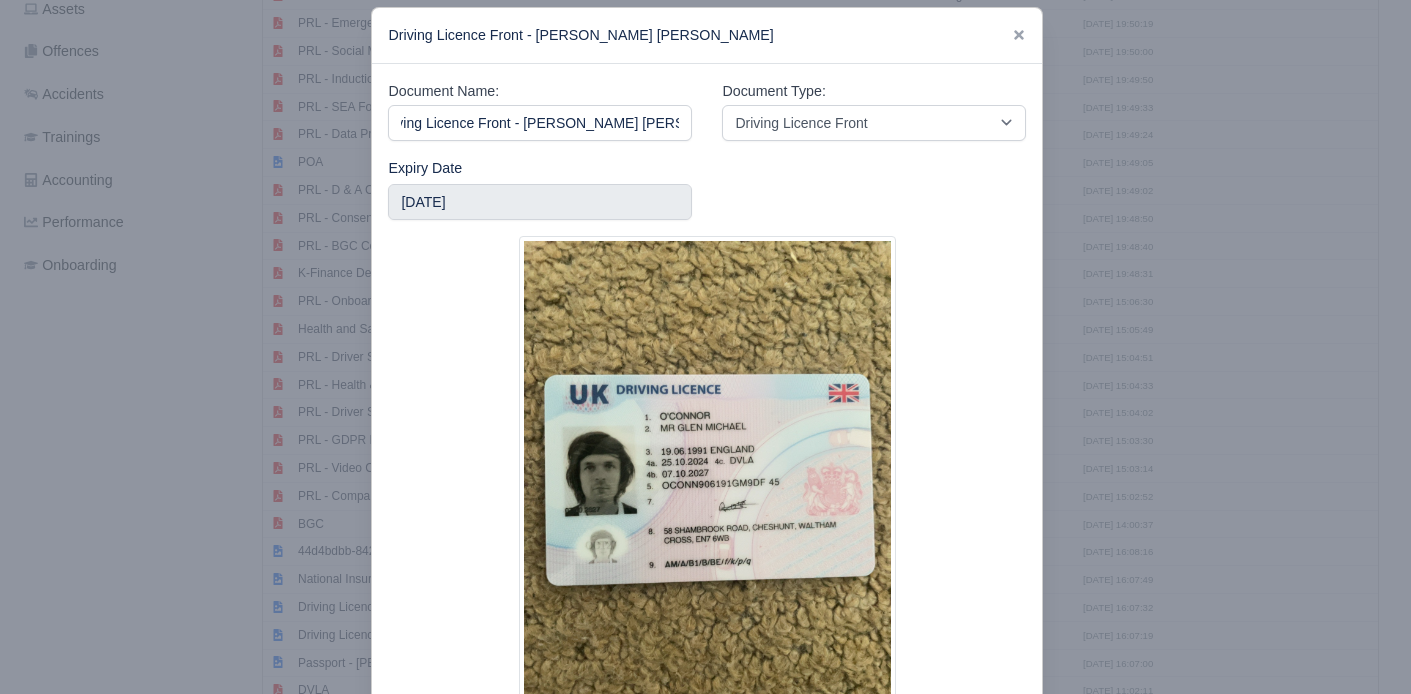 click at bounding box center (705, 347) 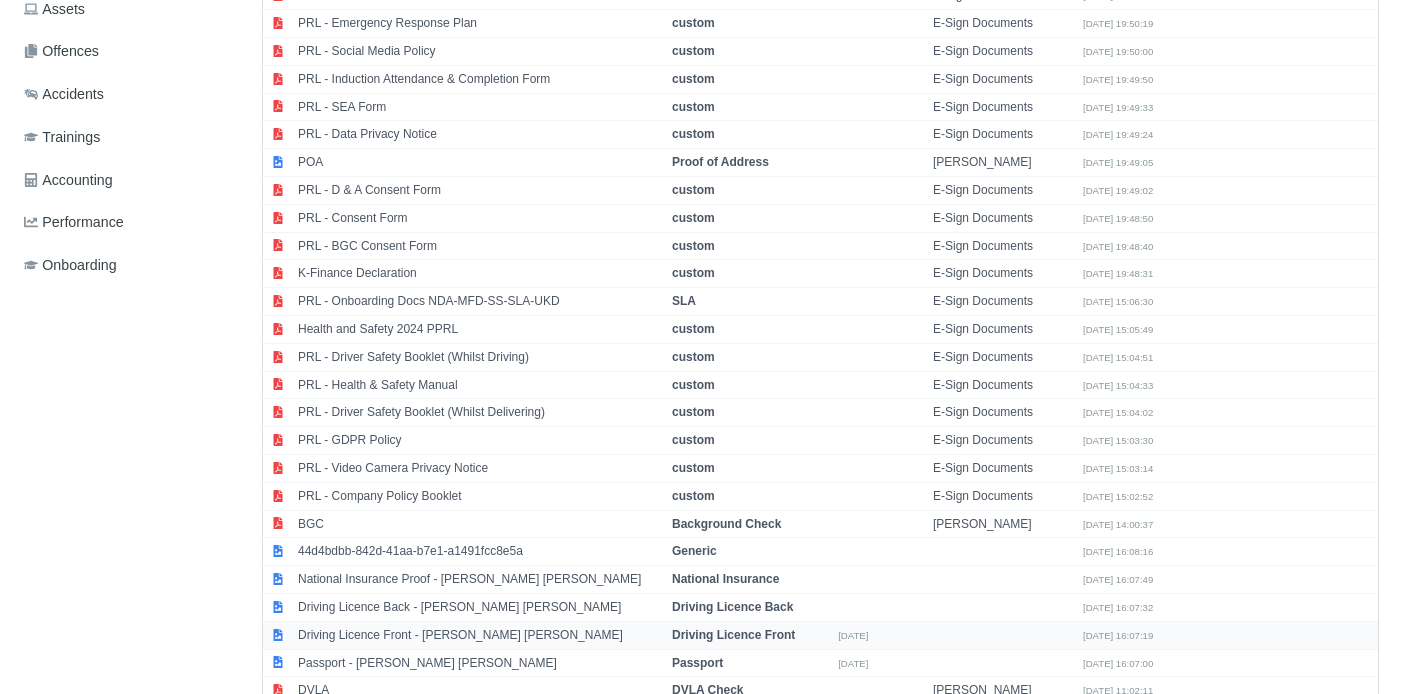 click on "Driving Licence Front - Glen Michael O Connor" at bounding box center (480, 635) 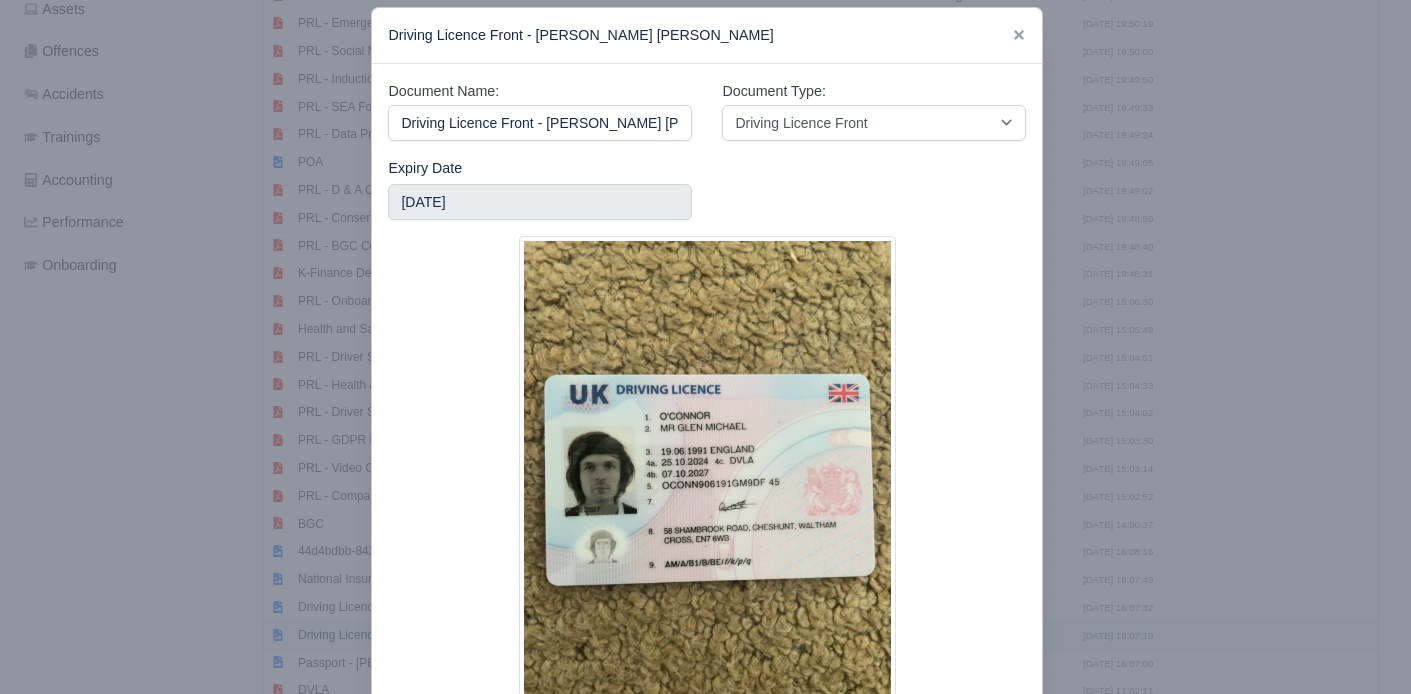 scroll, scrollTop: 0, scrollLeft: 23, axis: horizontal 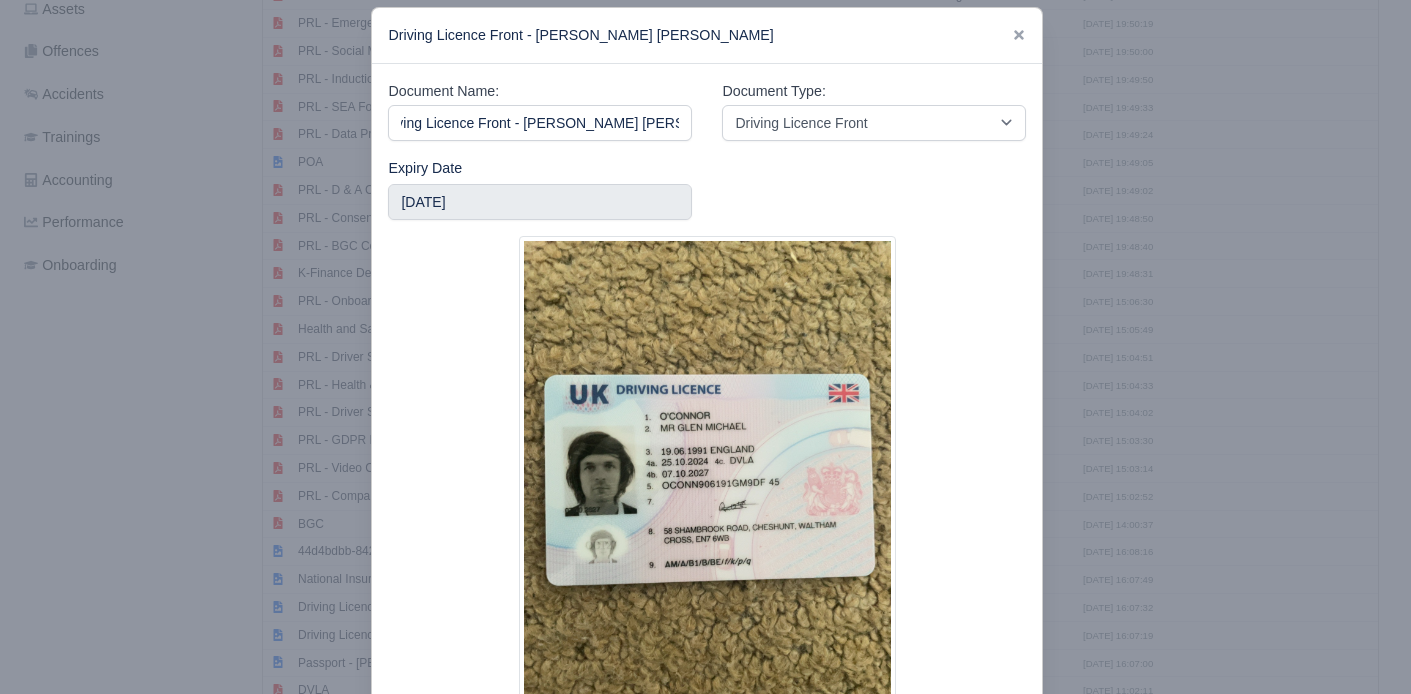 click at bounding box center [705, 347] 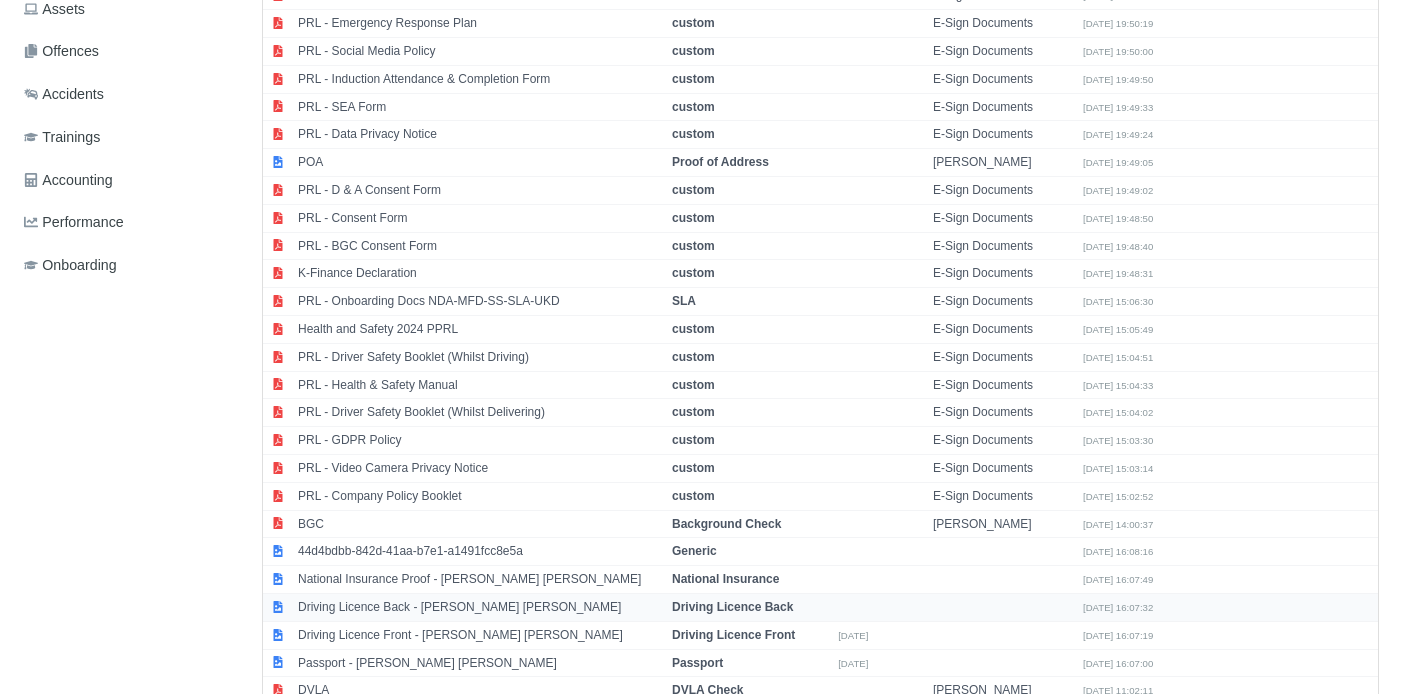 click on "Driving Licence Back - Glen Michael O Connor" at bounding box center (480, 607) 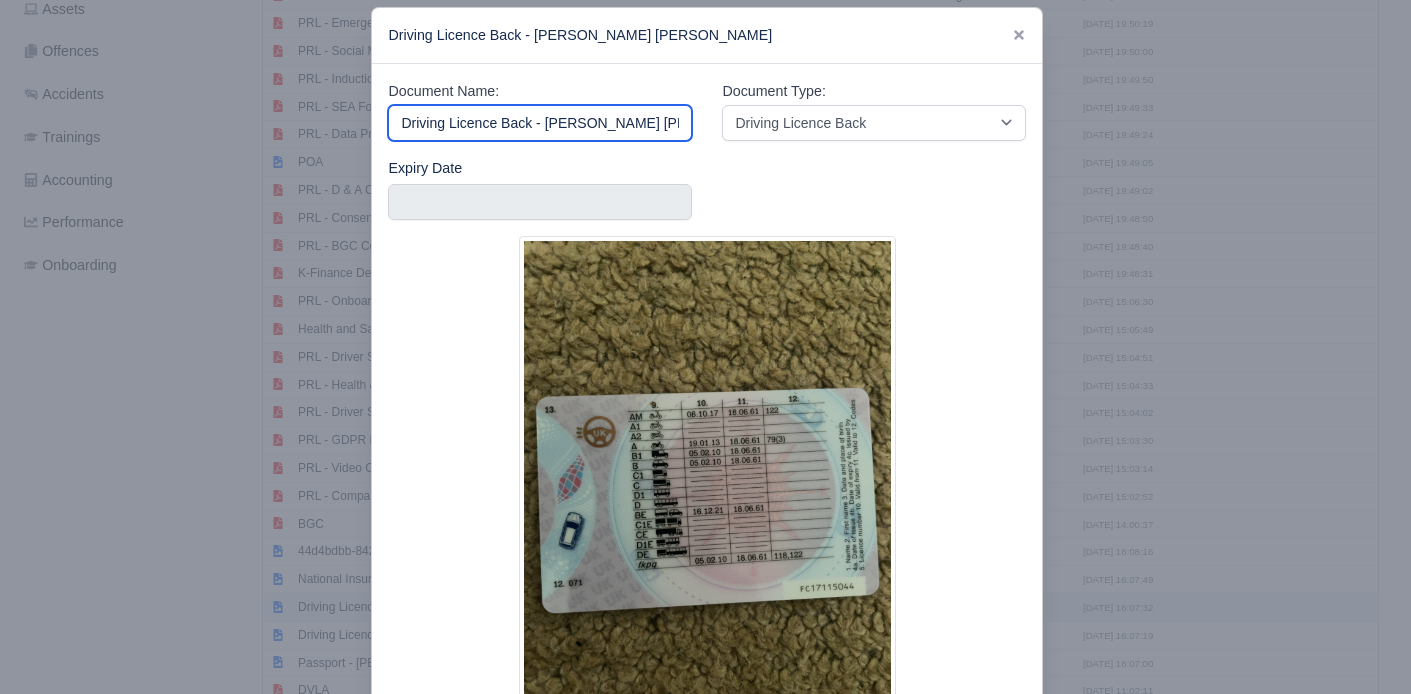 scroll, scrollTop: 0, scrollLeft: 21, axis: horizontal 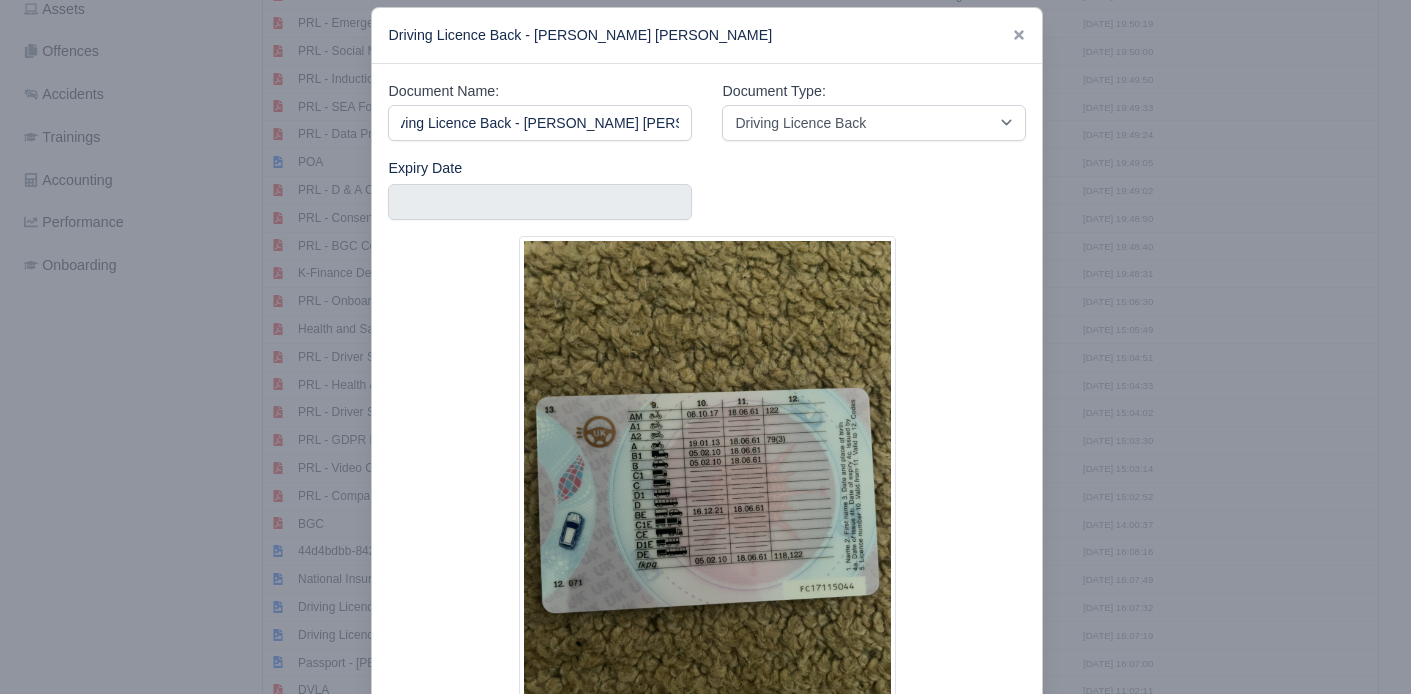 click at bounding box center (705, 347) 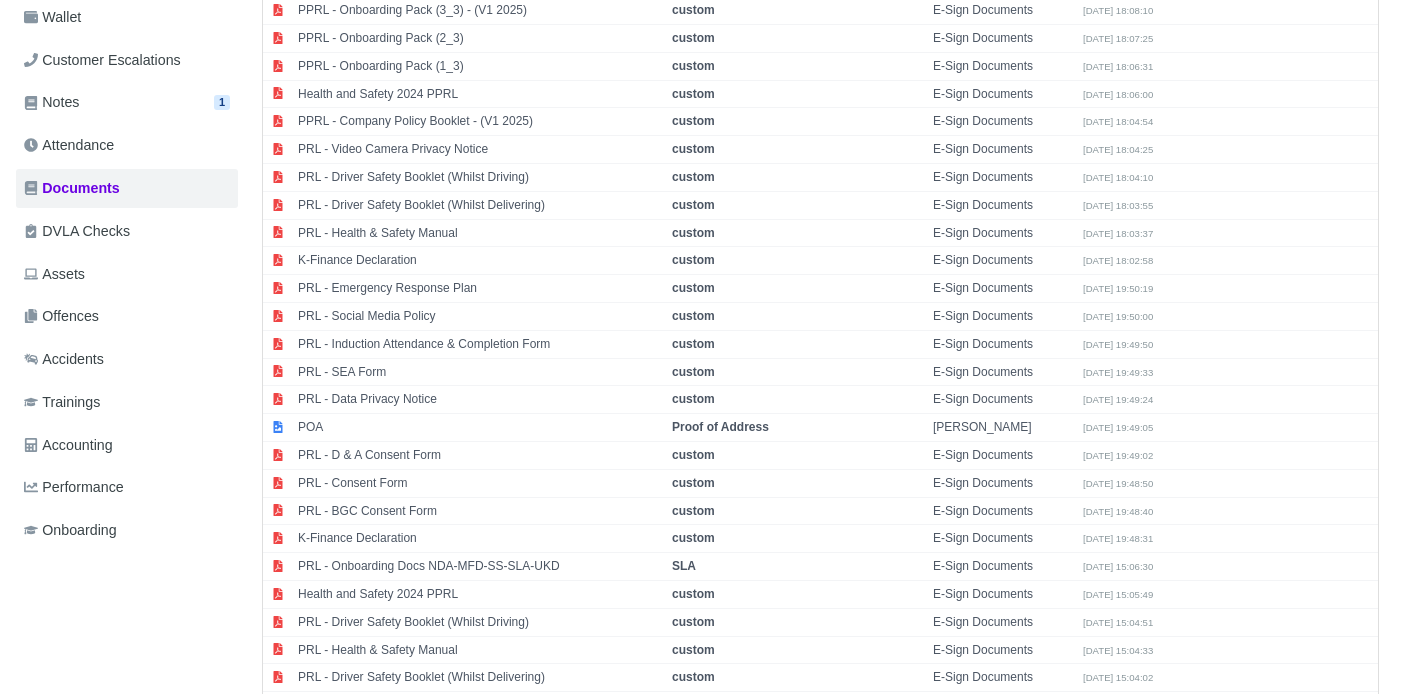 scroll, scrollTop: 0, scrollLeft: 0, axis: both 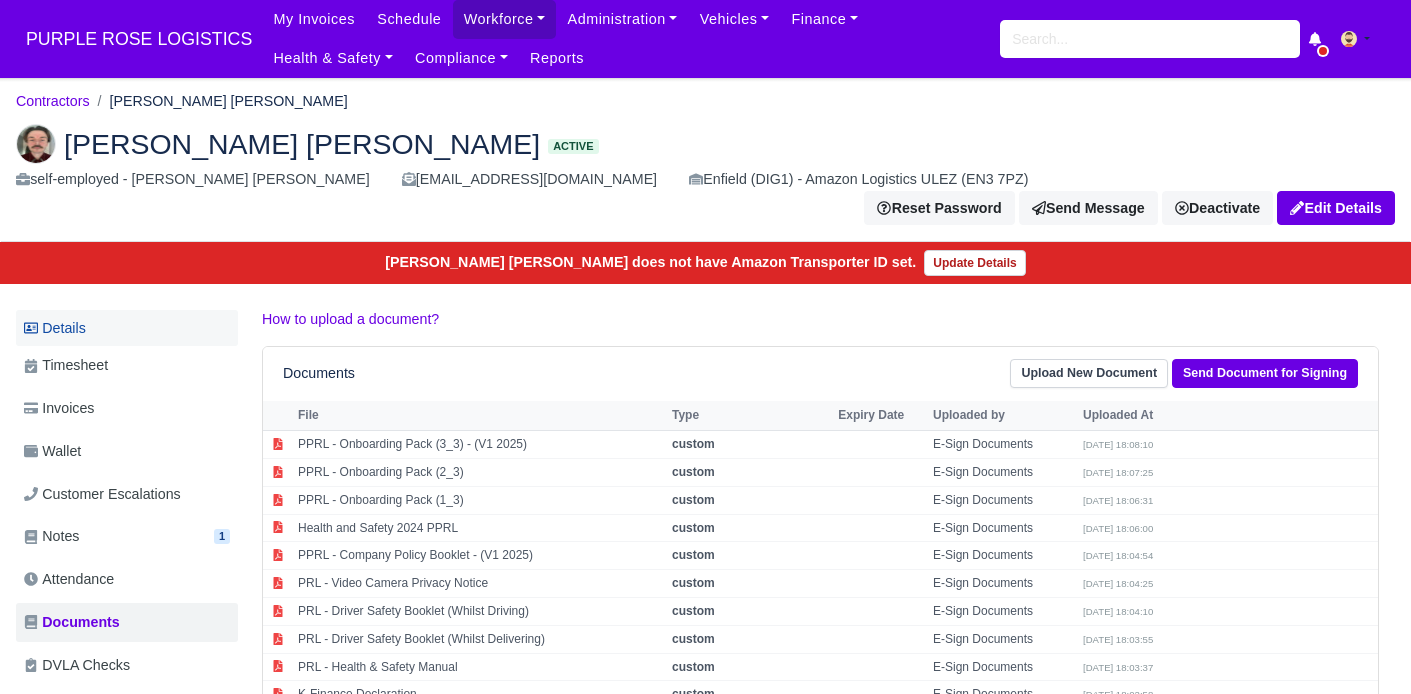 click on "Details" at bounding box center (127, 328) 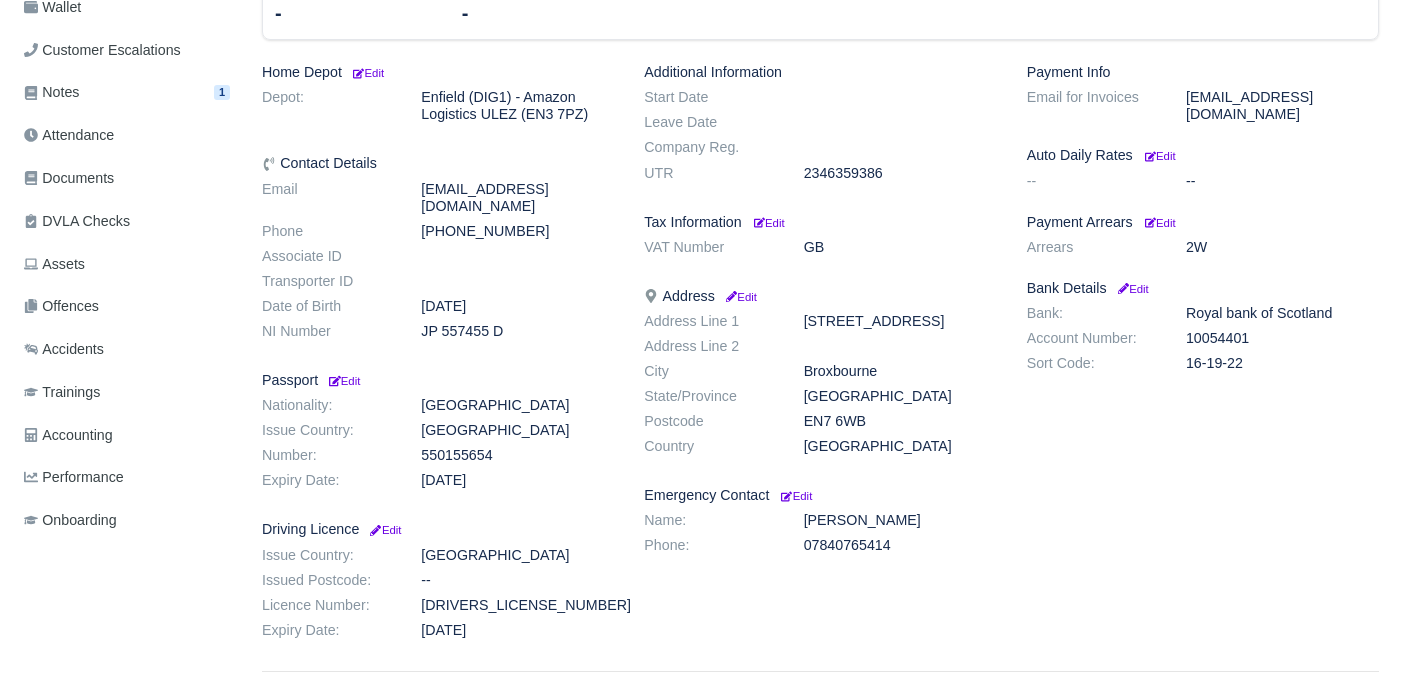 scroll, scrollTop: 448, scrollLeft: 0, axis: vertical 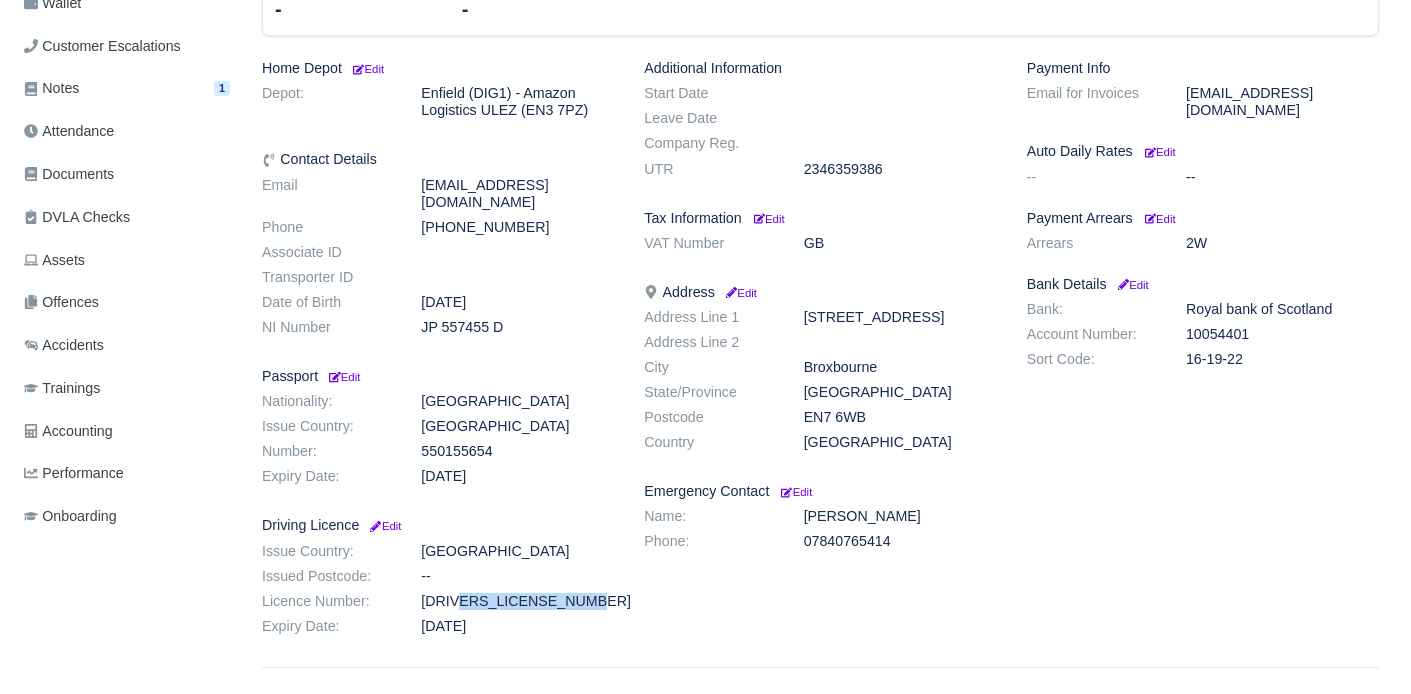 drag, startPoint x: 425, startPoint y: 553, endPoint x: 575, endPoint y: 556, distance: 150.03 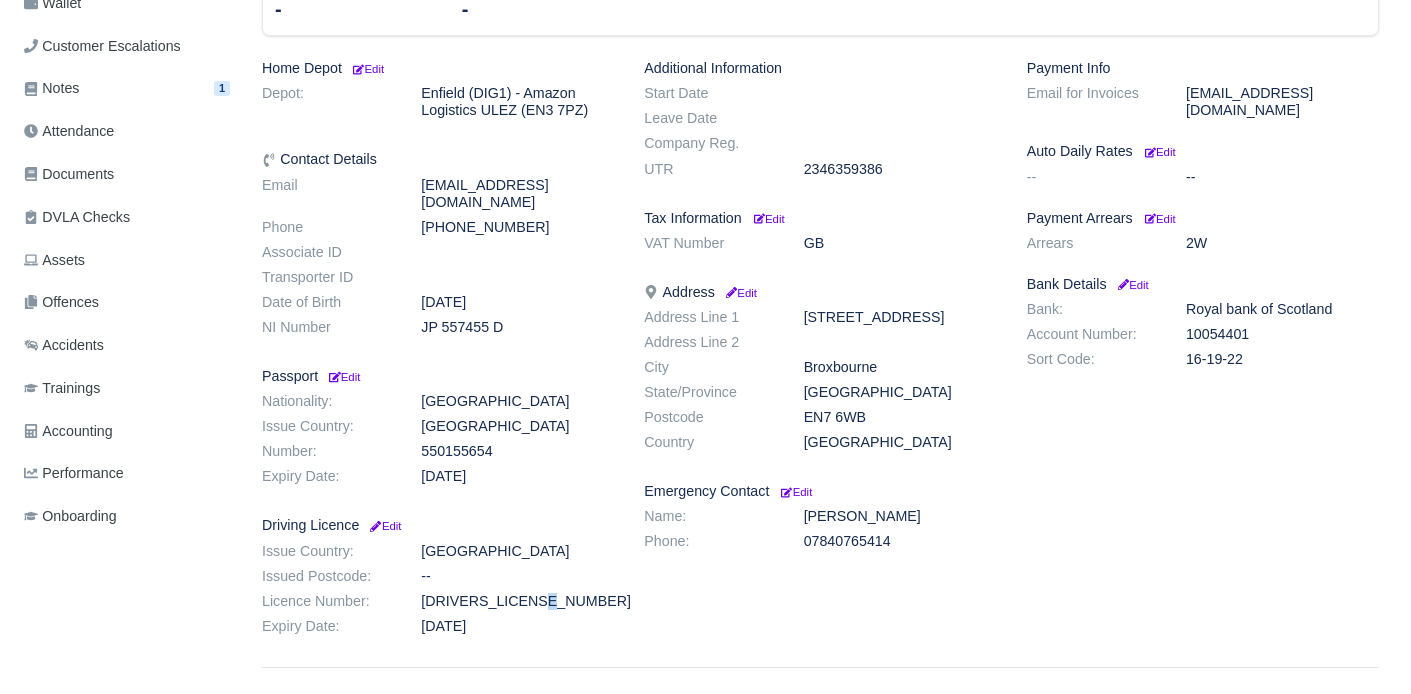 drag, startPoint x: 514, startPoint y: 553, endPoint x: 528, endPoint y: 553, distance: 14 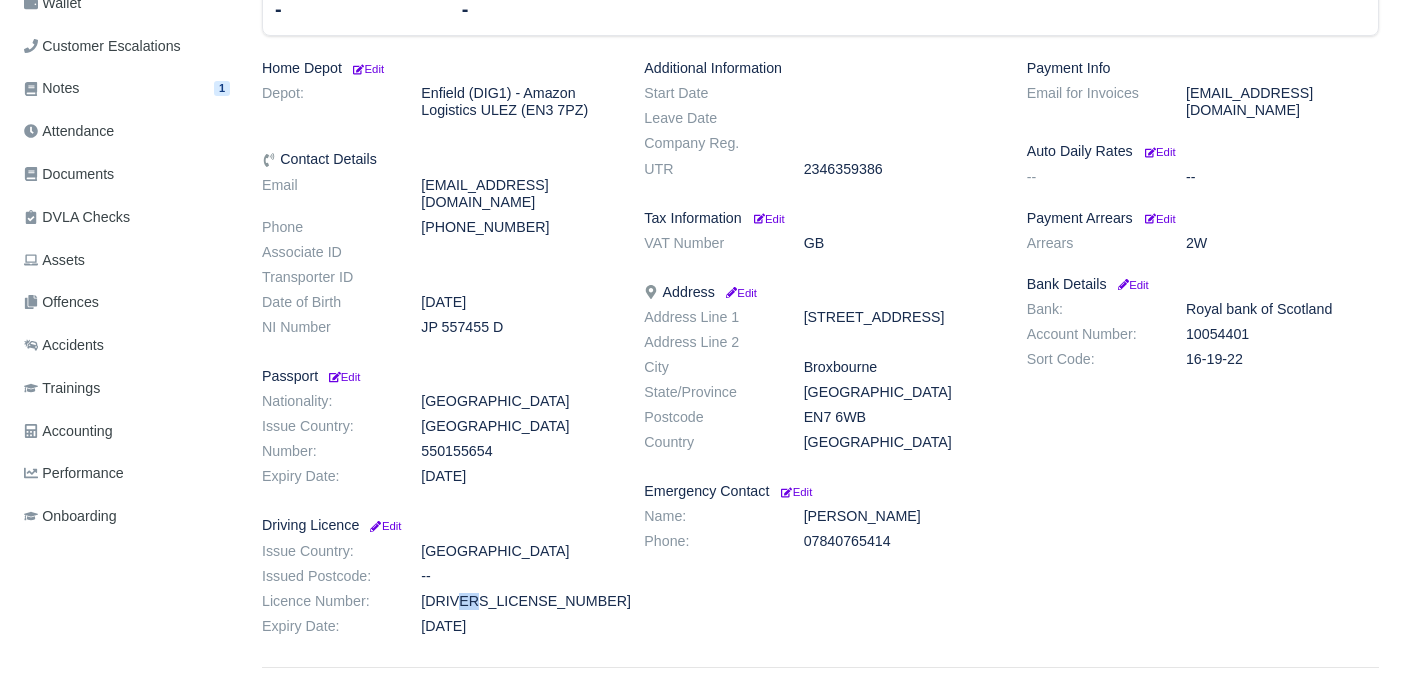 drag, startPoint x: 423, startPoint y: 551, endPoint x: 438, endPoint y: 552, distance: 15.033297 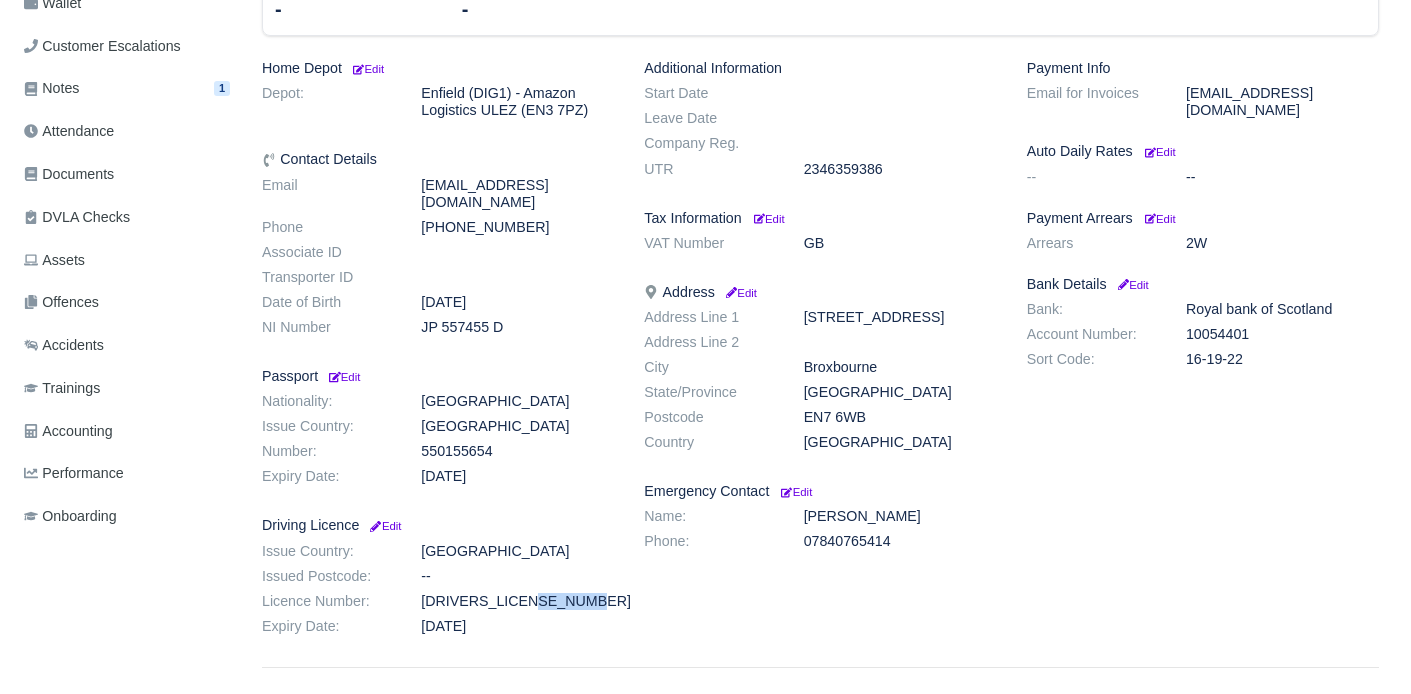 drag, startPoint x: 511, startPoint y: 552, endPoint x: 575, endPoint y: 554, distance: 64.03124 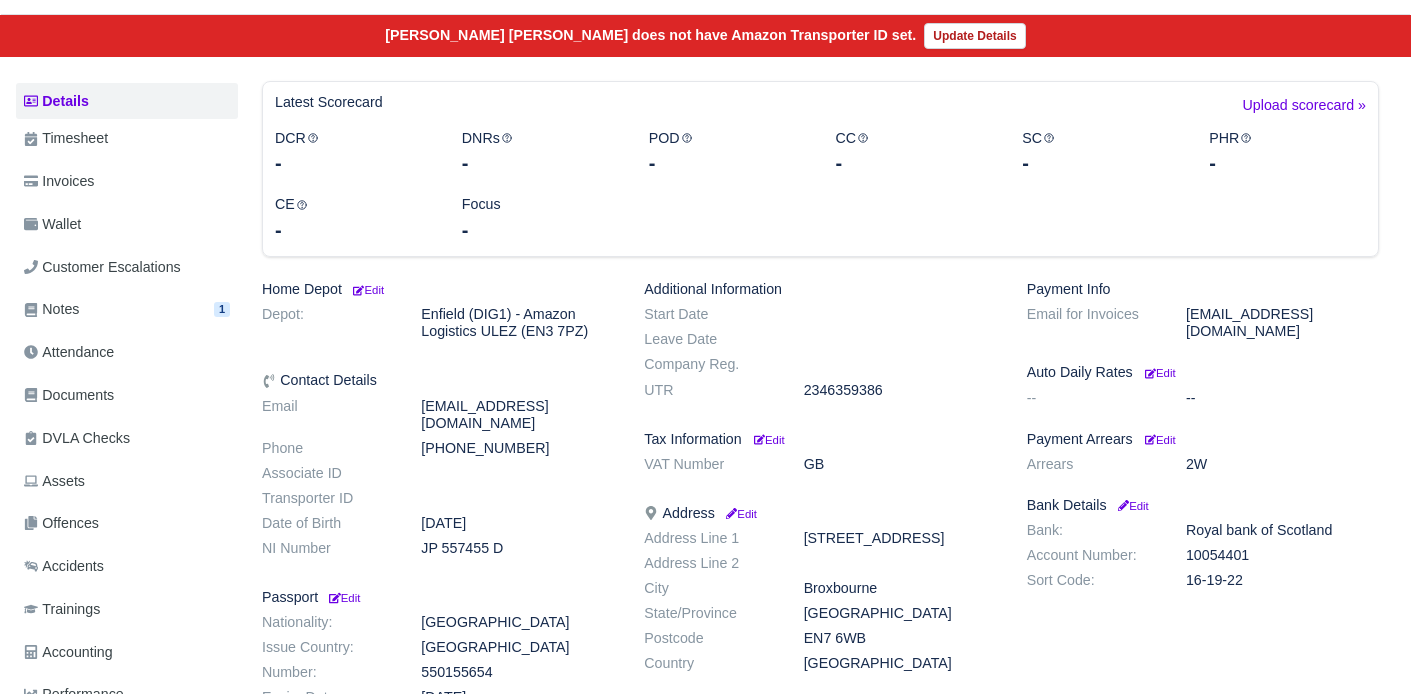 scroll, scrollTop: 0, scrollLeft: 0, axis: both 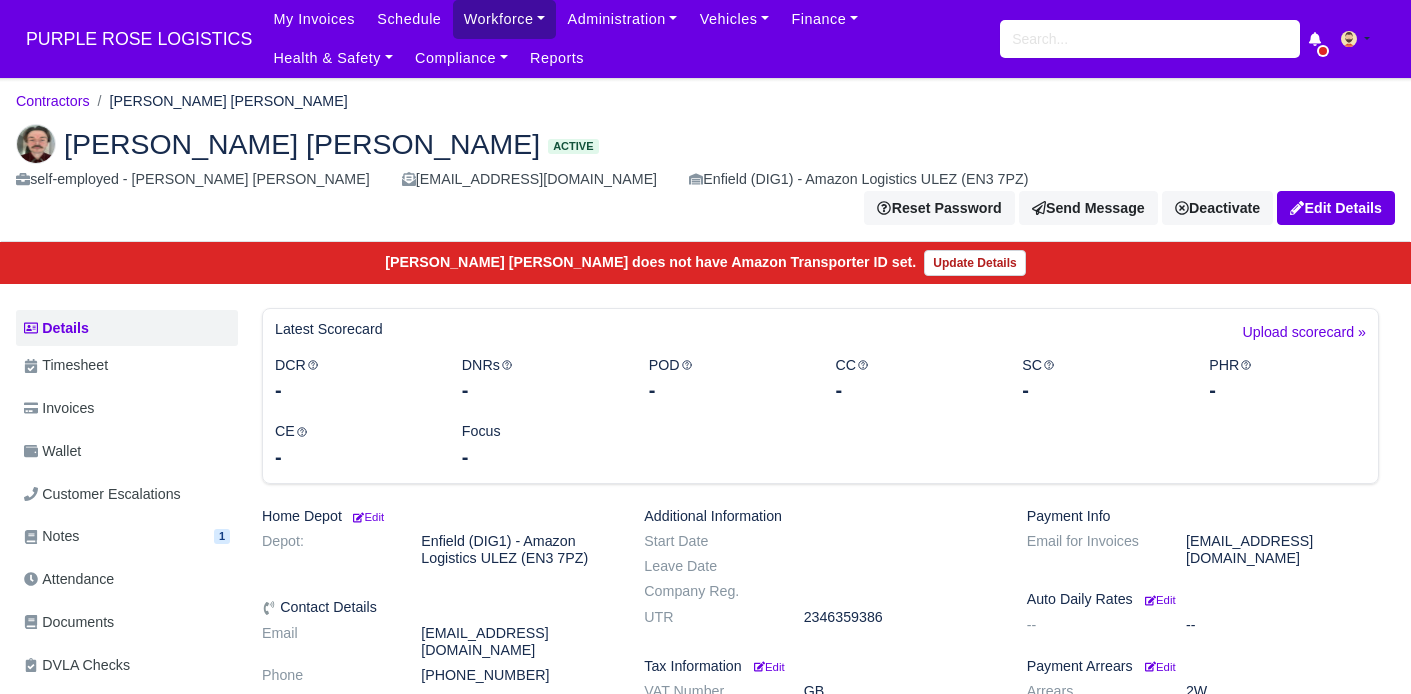 click on "Workforce" at bounding box center [505, 19] 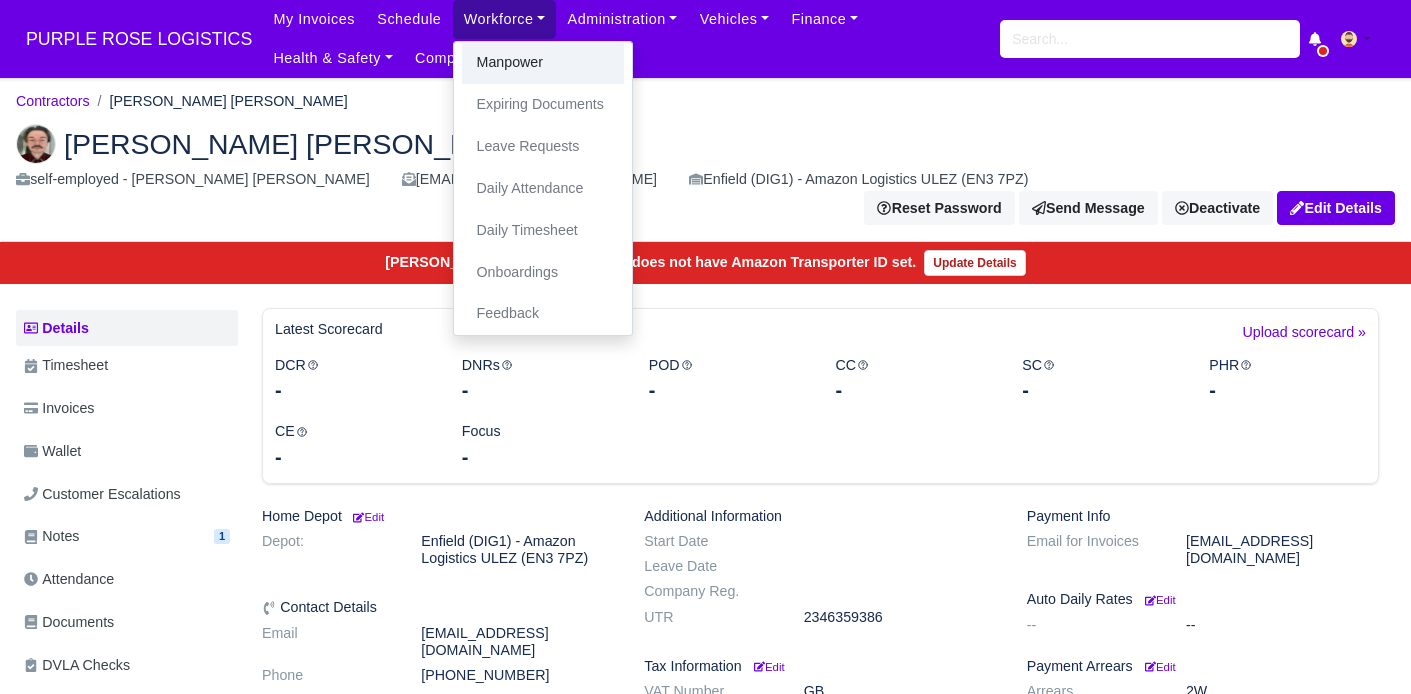 click on "Manpower" at bounding box center (543, 63) 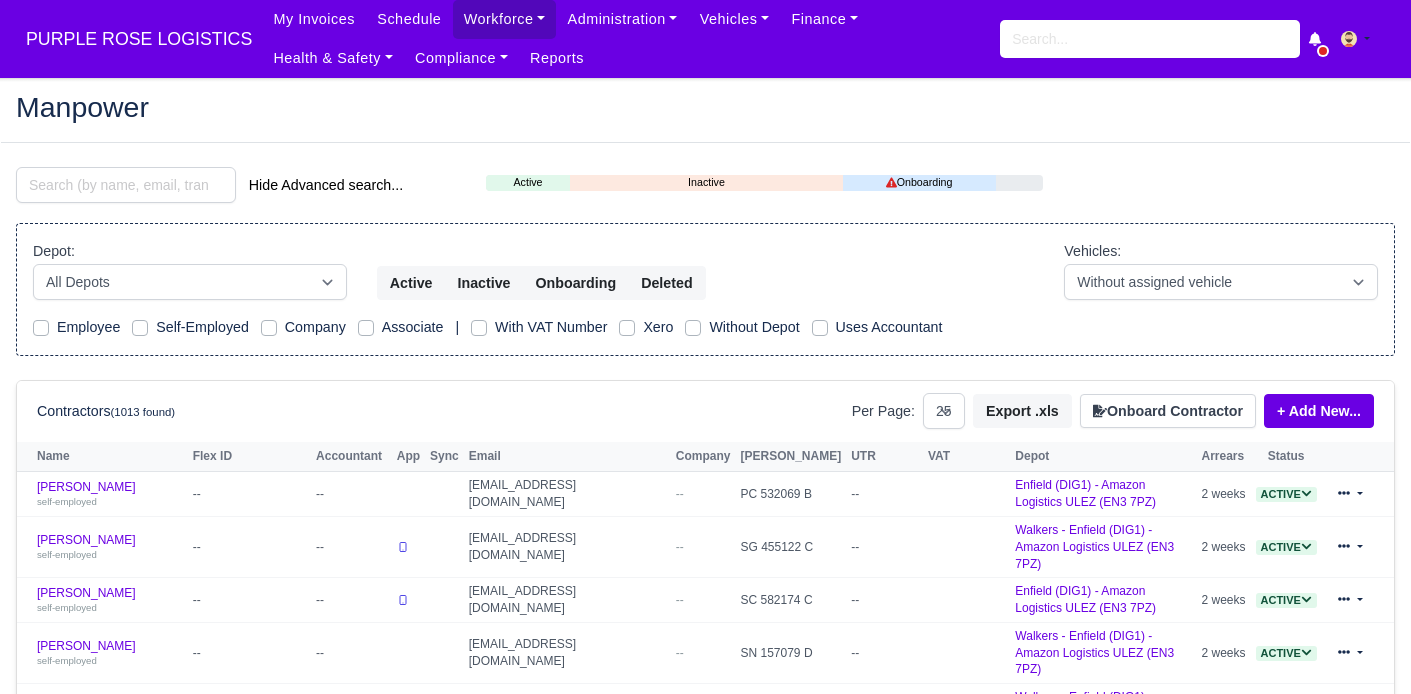 select on "25" 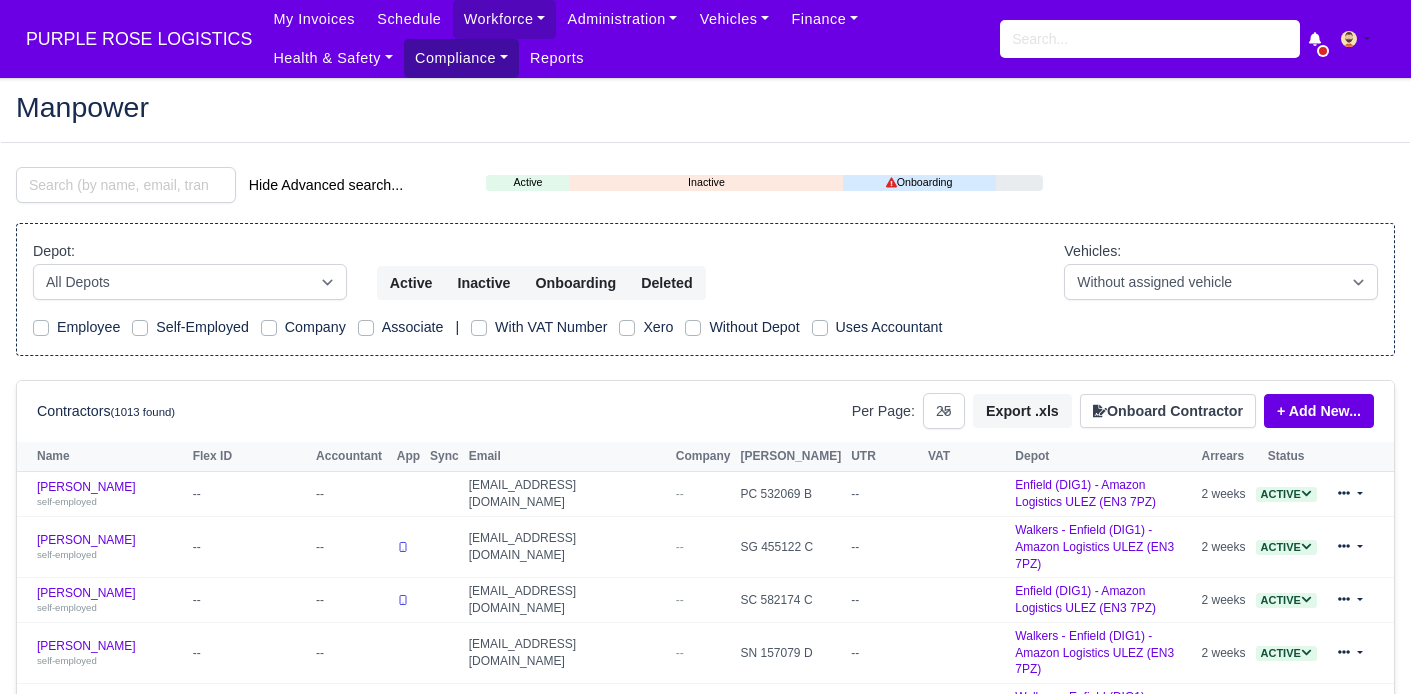 scroll, scrollTop: 0, scrollLeft: 0, axis: both 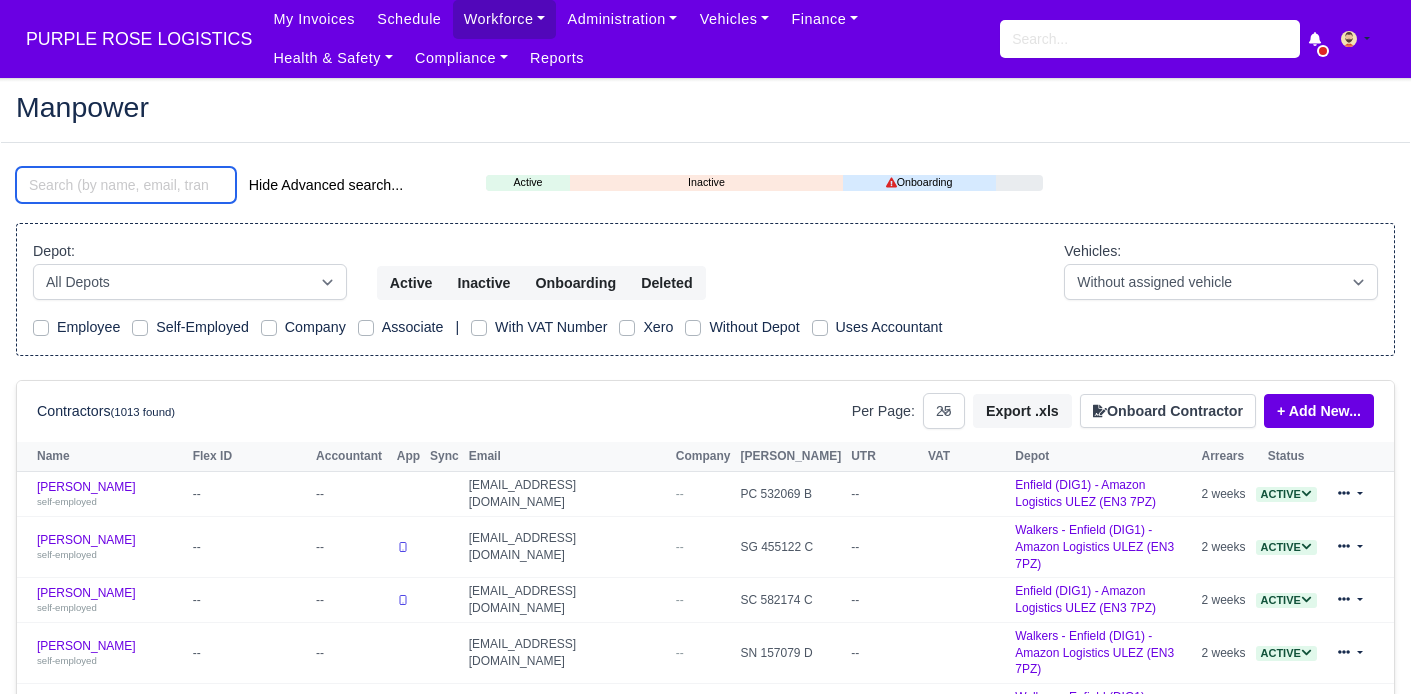 click at bounding box center (126, 185) 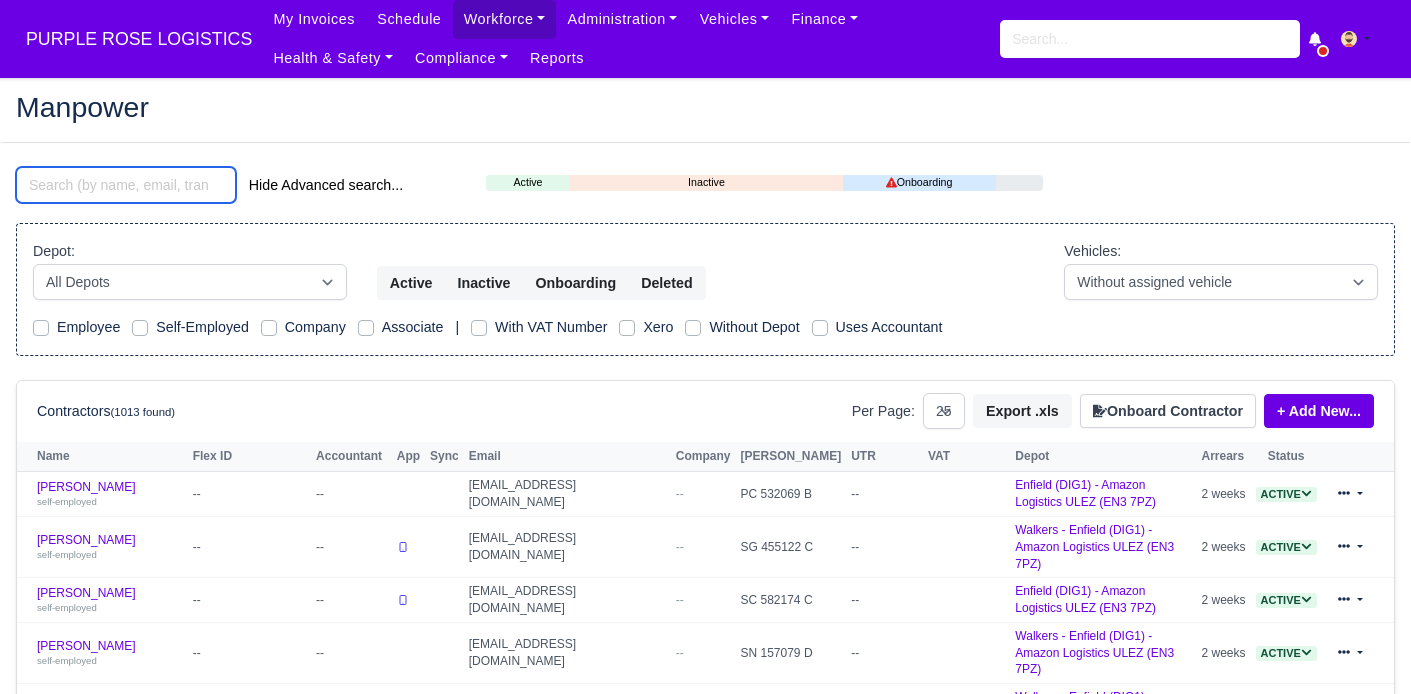 type on "p" 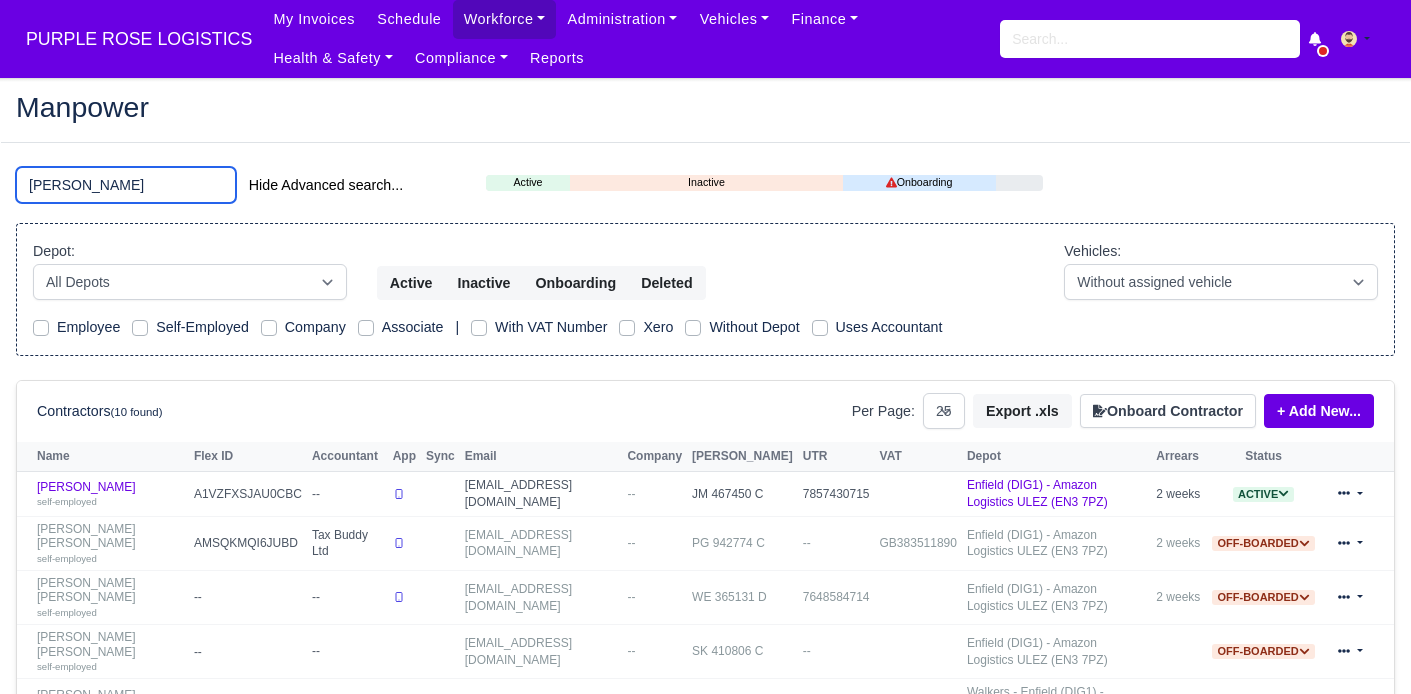 type on "[PERSON_NAME]" 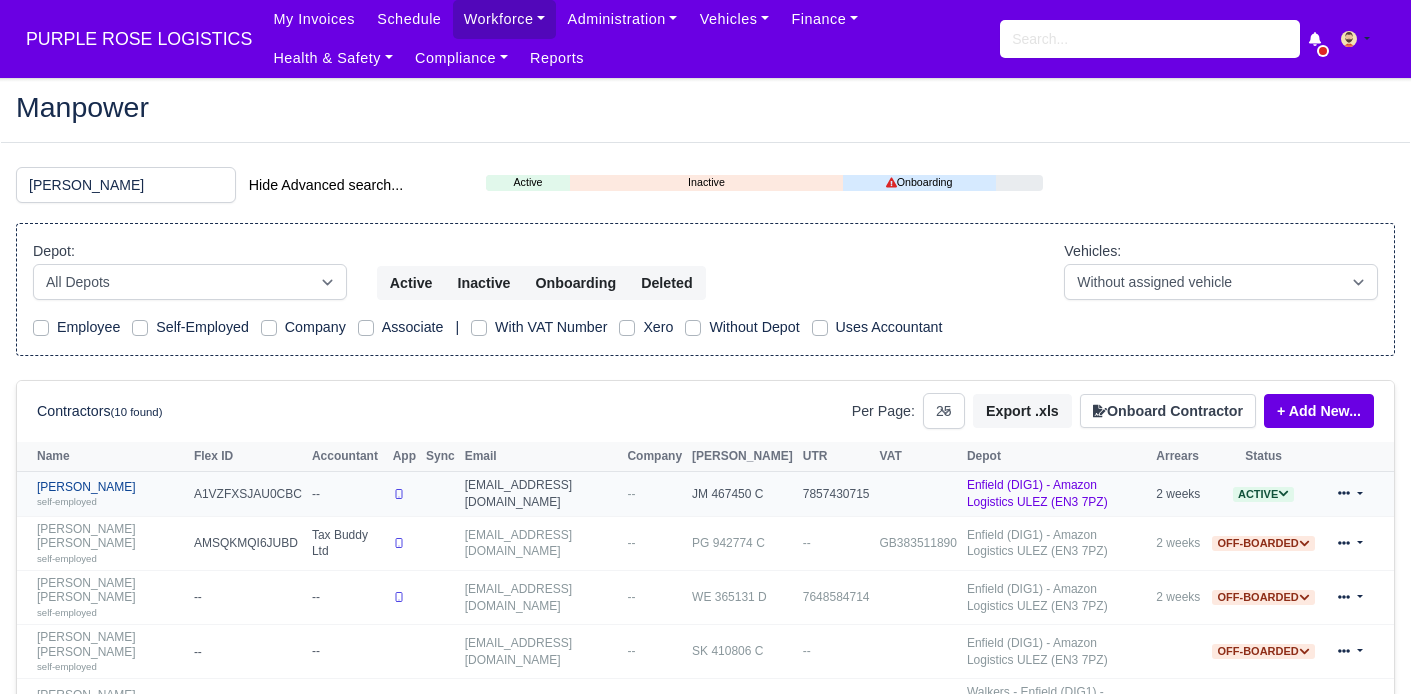 click on "[PERSON_NAME]
self-employed" at bounding box center [110, 494] 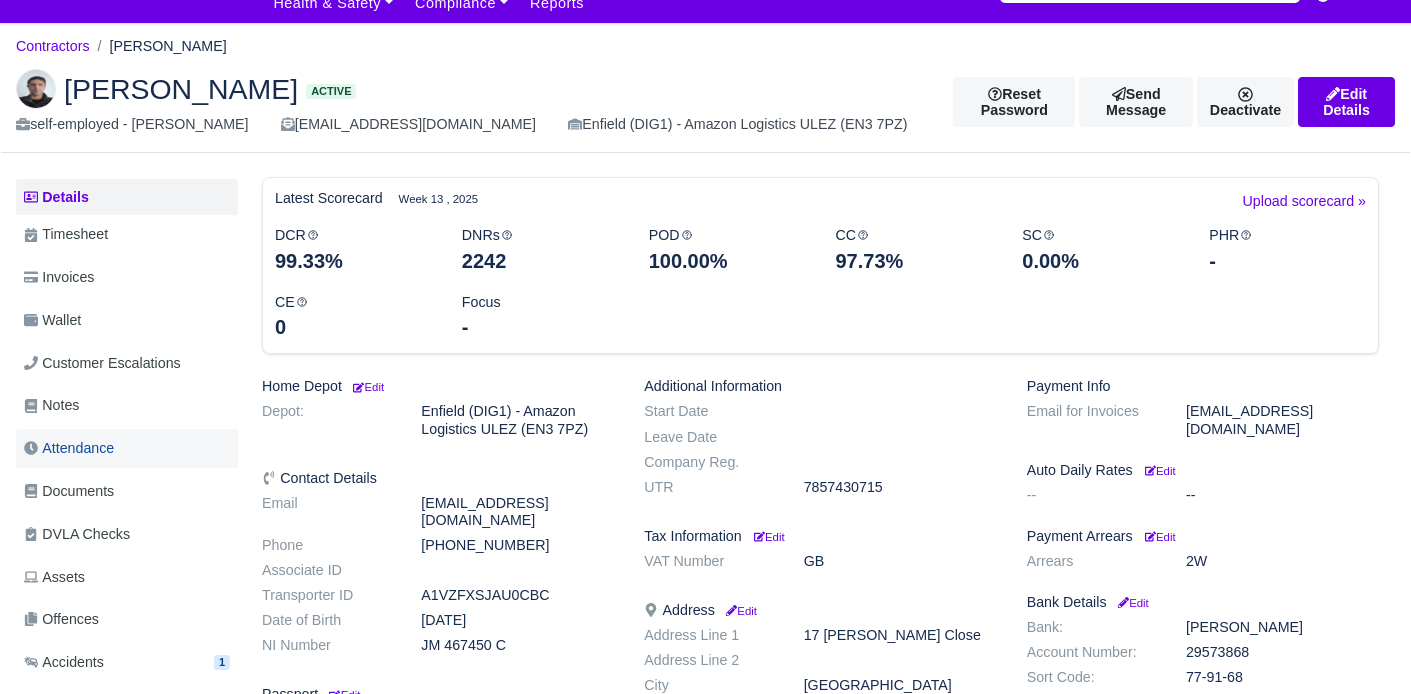 scroll, scrollTop: 57, scrollLeft: 0, axis: vertical 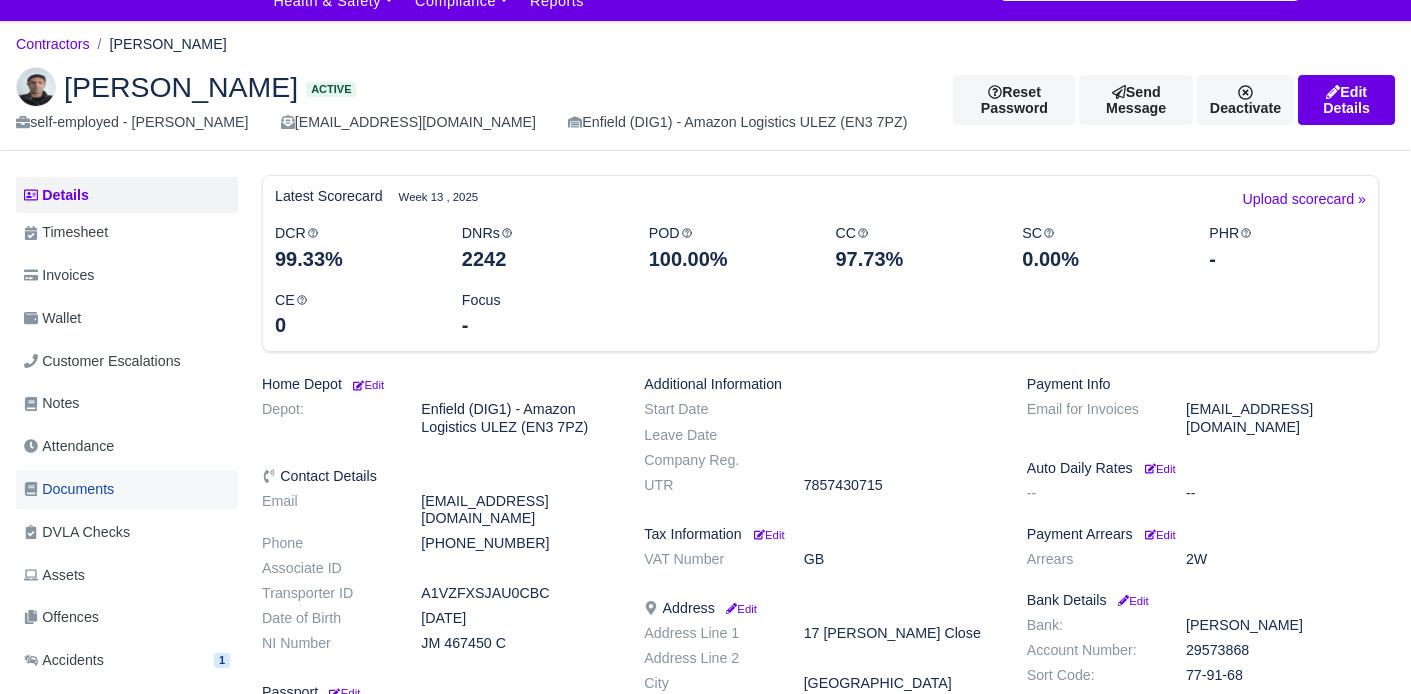 click on "Documents" at bounding box center (69, 489) 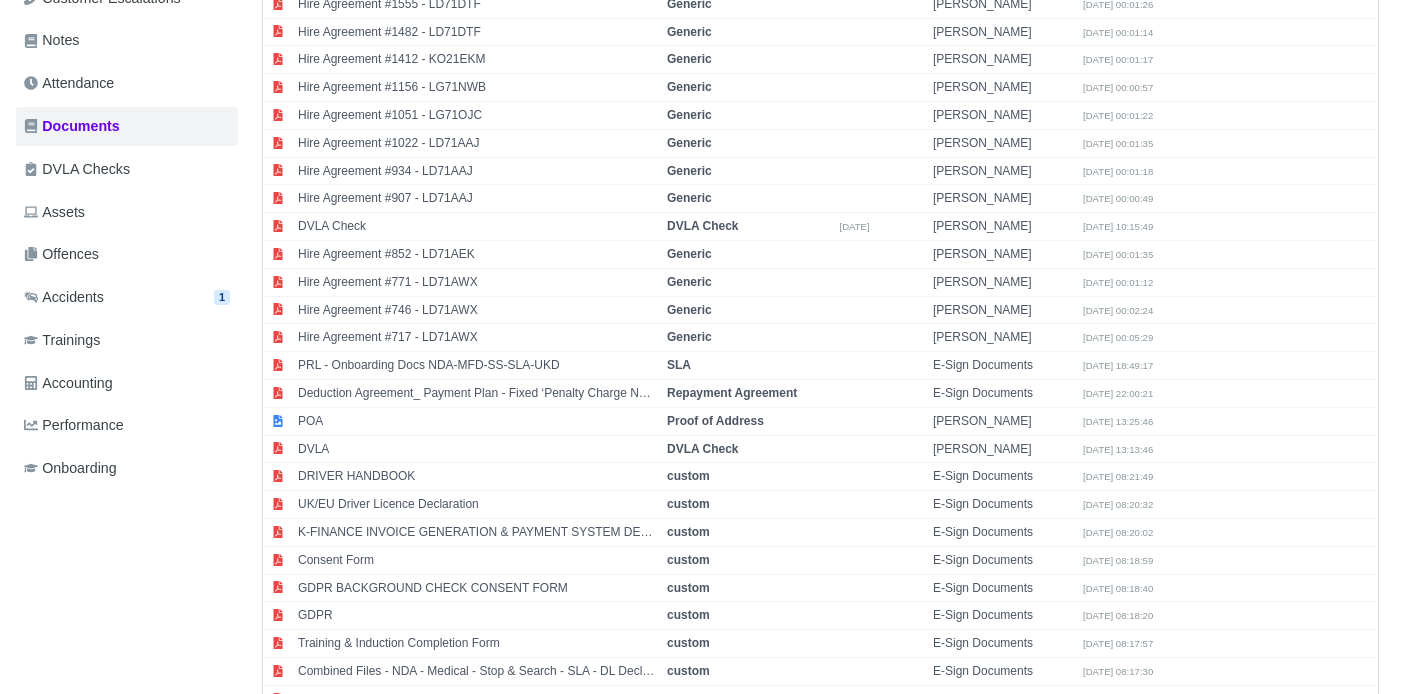 scroll, scrollTop: 769, scrollLeft: 0, axis: vertical 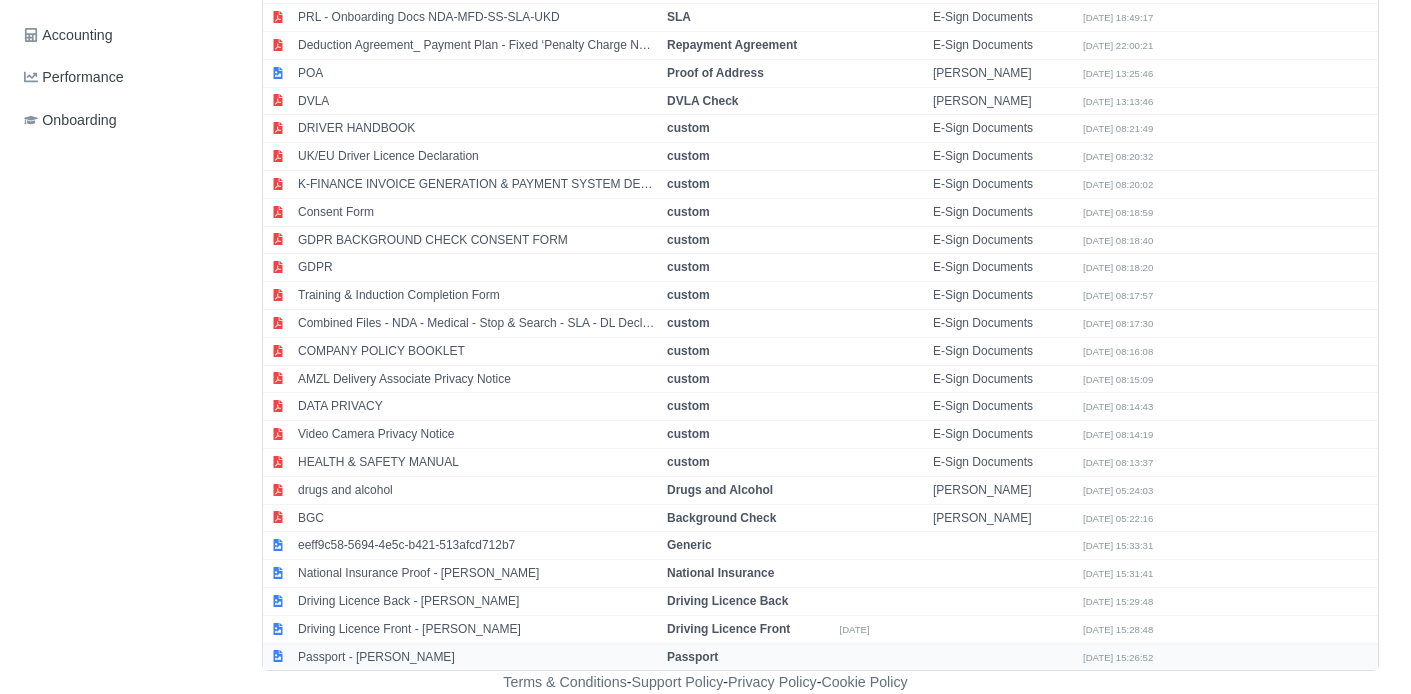click on "Passport - [PERSON_NAME]" at bounding box center [477, 656] 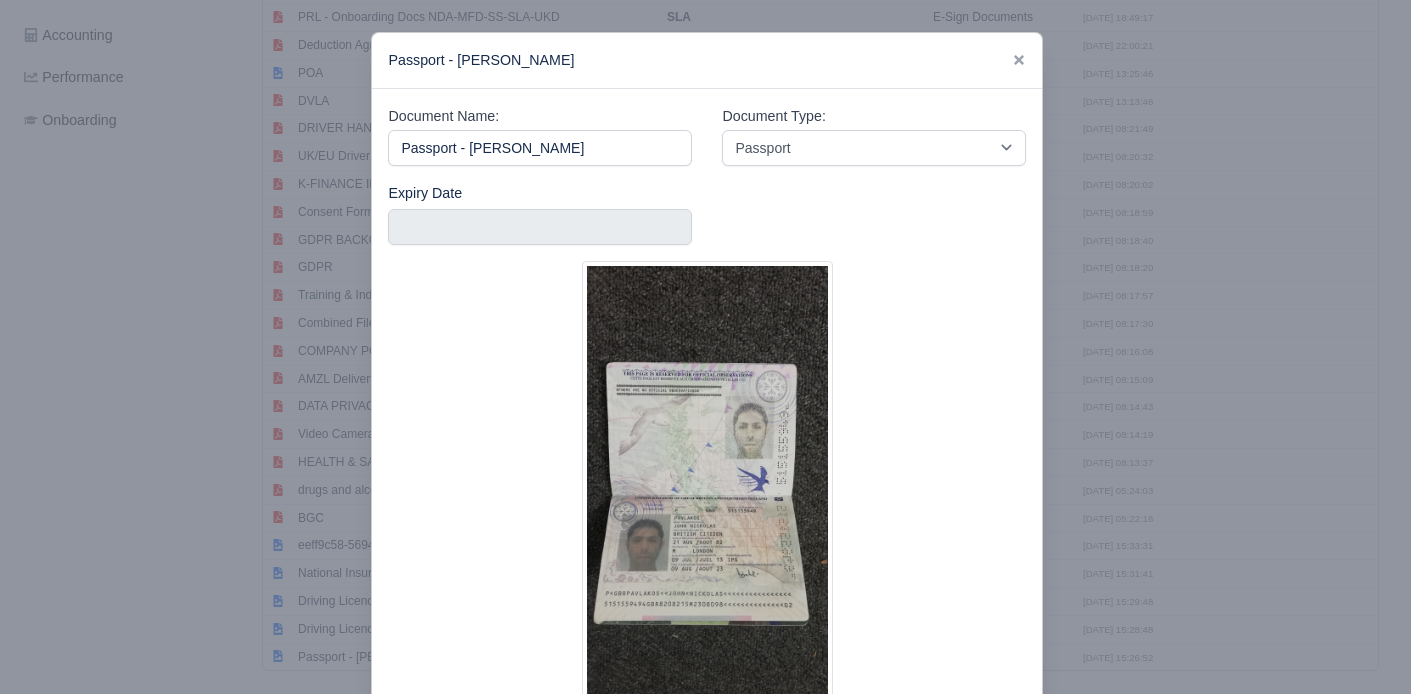 click at bounding box center [708, 511] 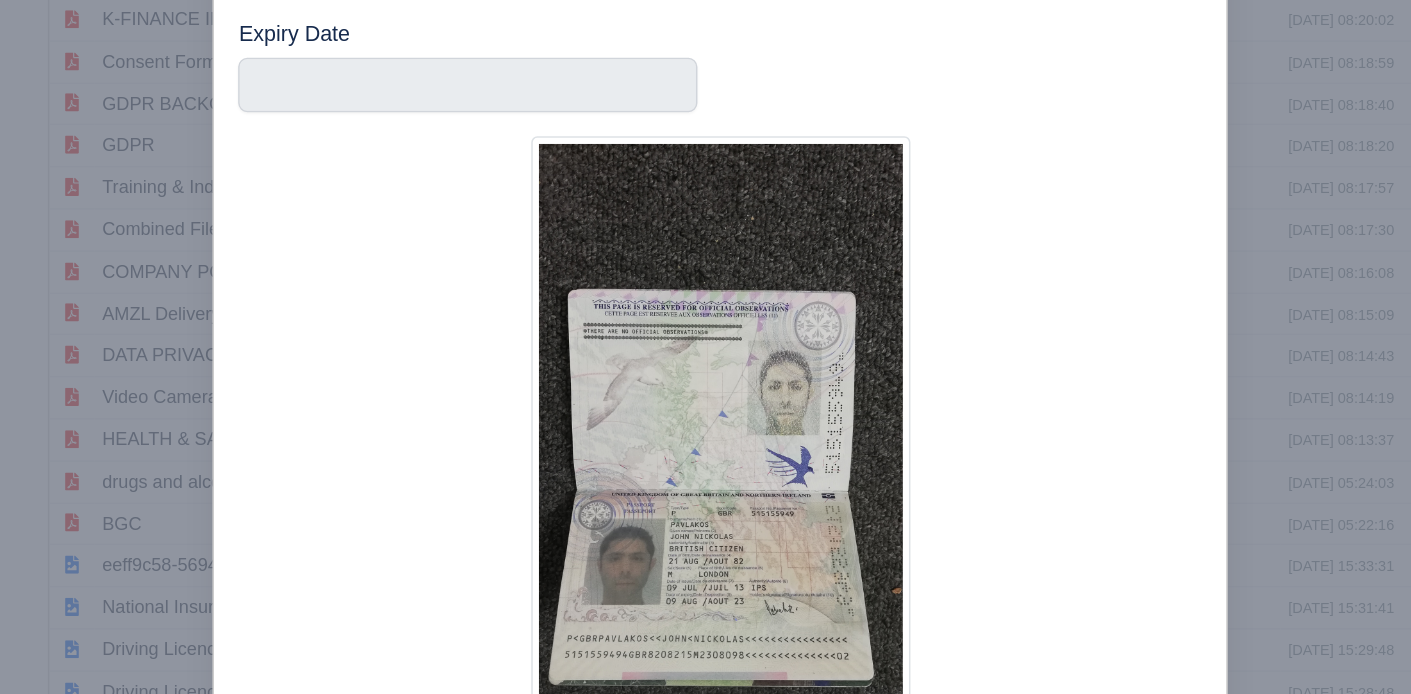 scroll, scrollTop: 768, scrollLeft: 0, axis: vertical 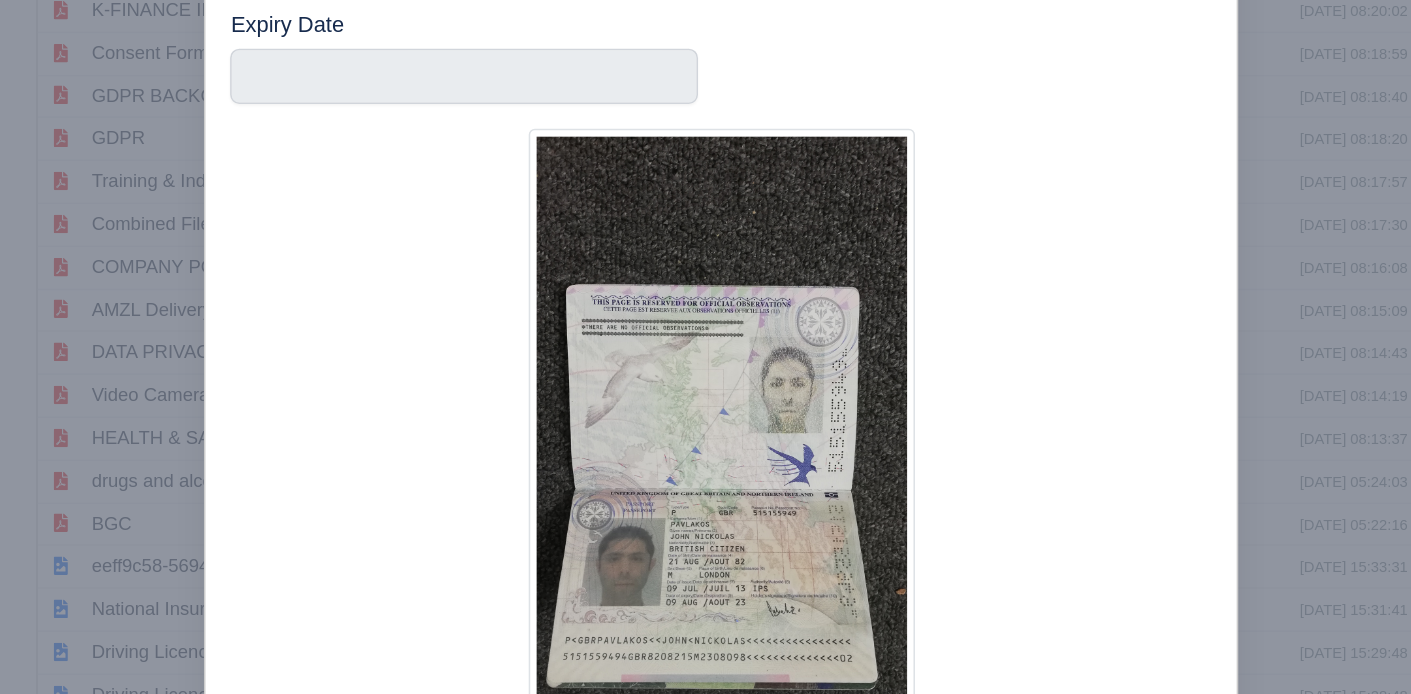 click at bounding box center [705, 347] 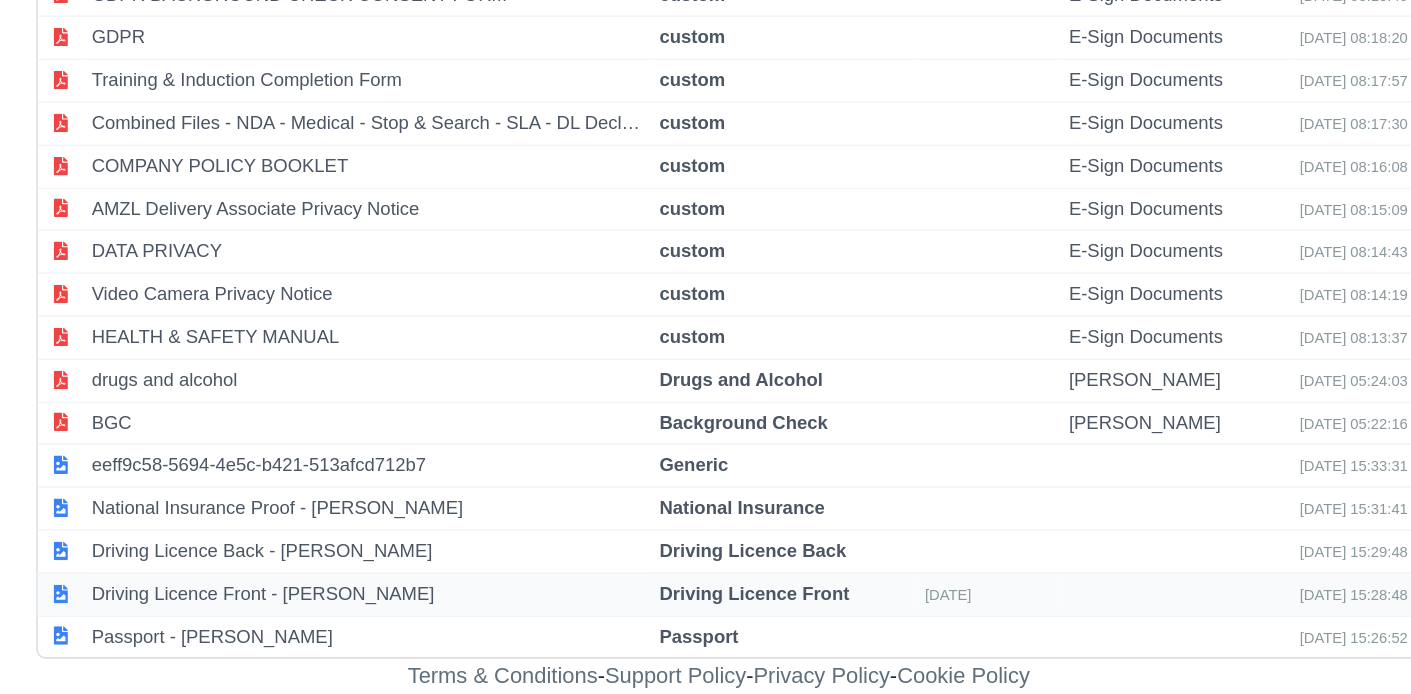 click on "Driving Licence Front - John Nickolas Pavlakos" at bounding box center (477, 629) 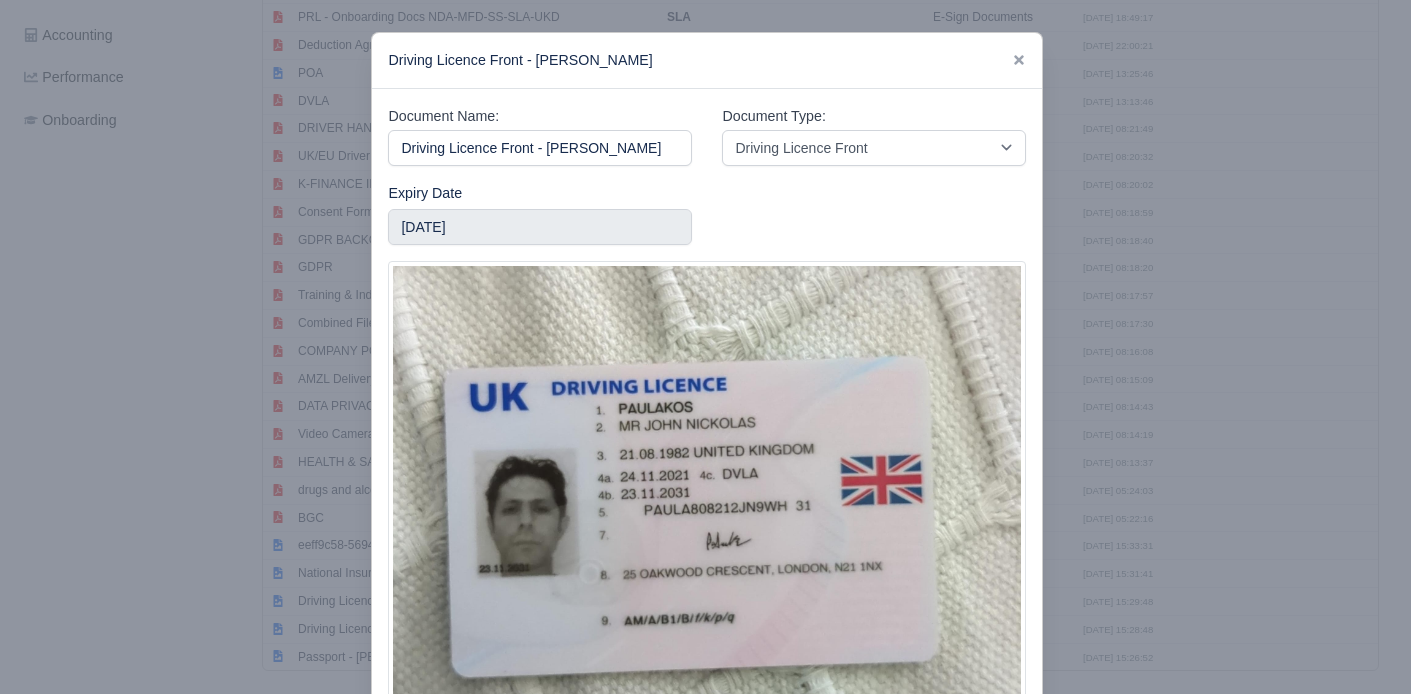 scroll, scrollTop: 0, scrollLeft: 25, axis: horizontal 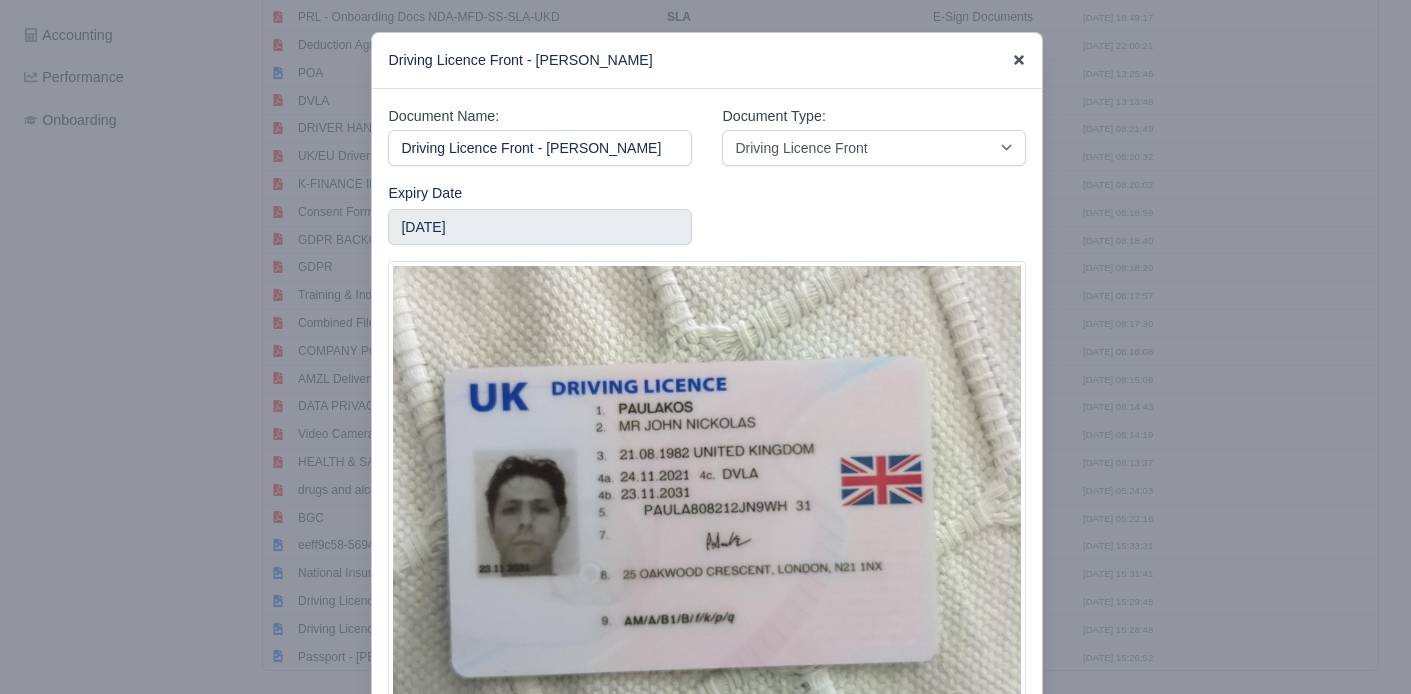 click 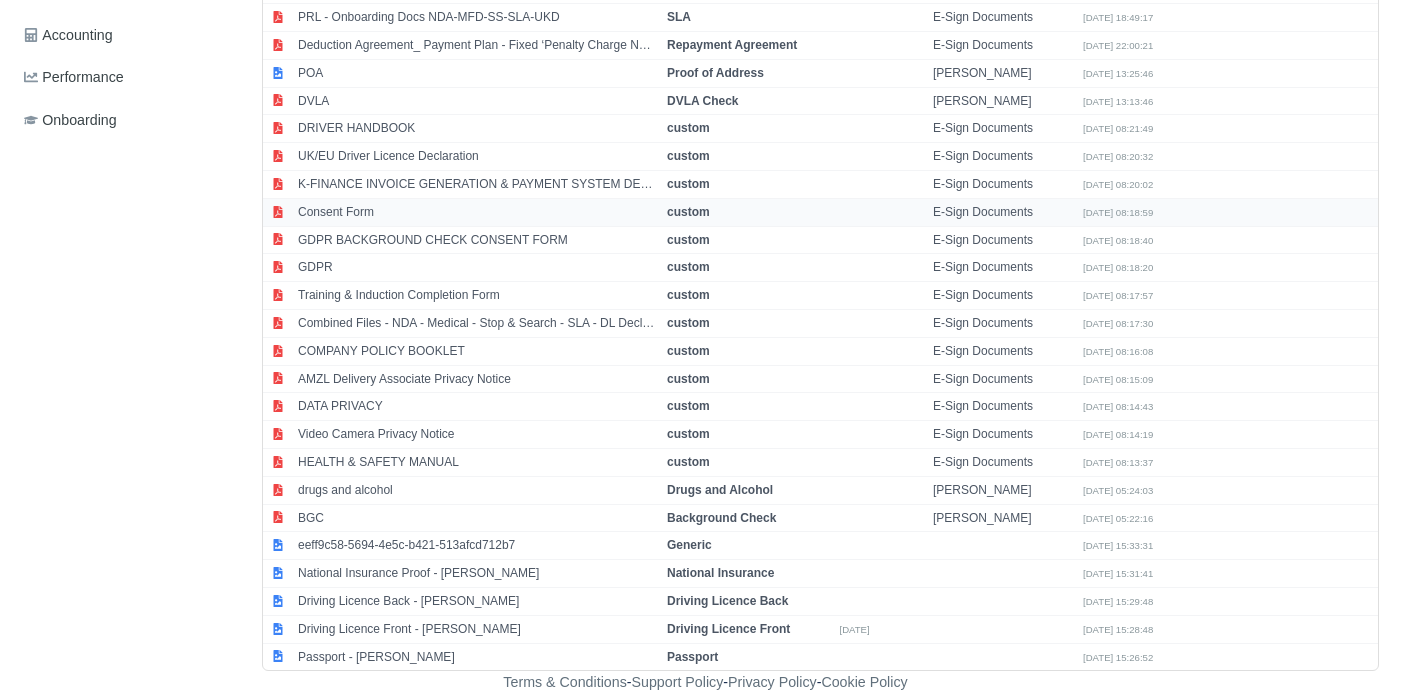 scroll, scrollTop: 0, scrollLeft: 0, axis: both 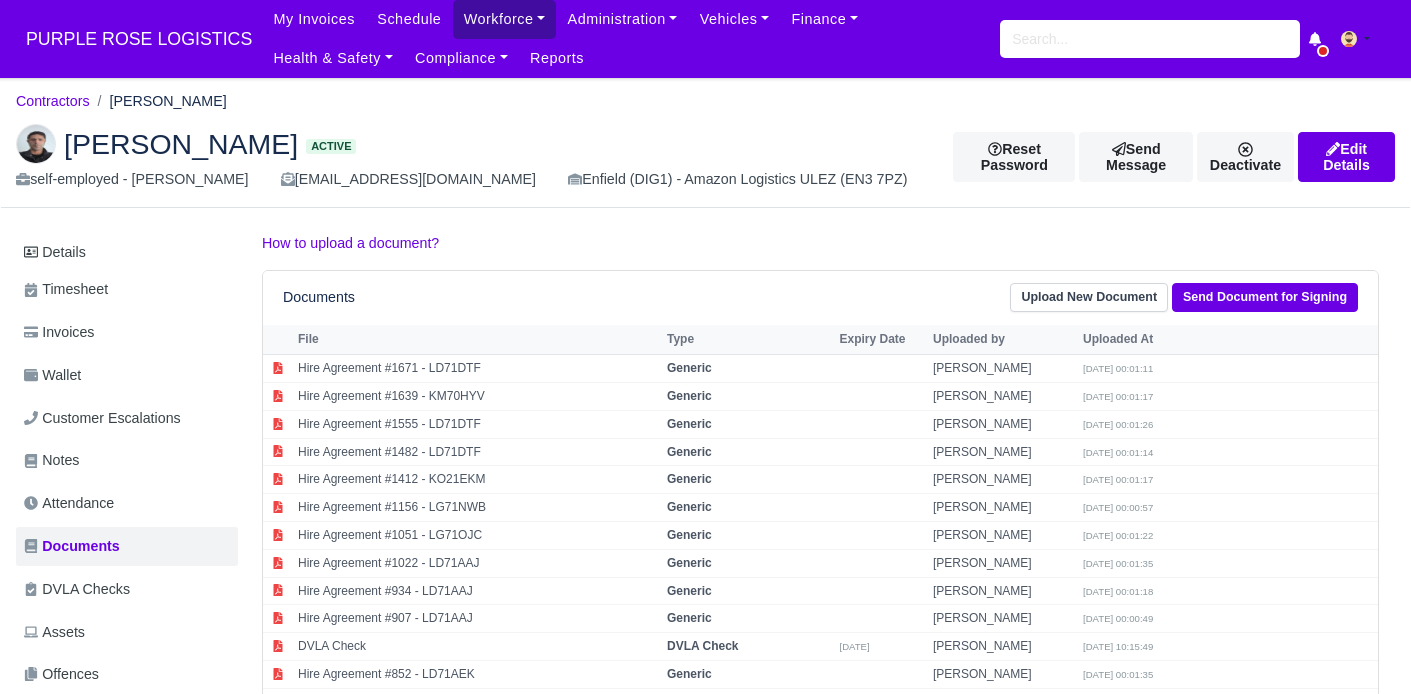 click on "Workforce" at bounding box center [505, 19] 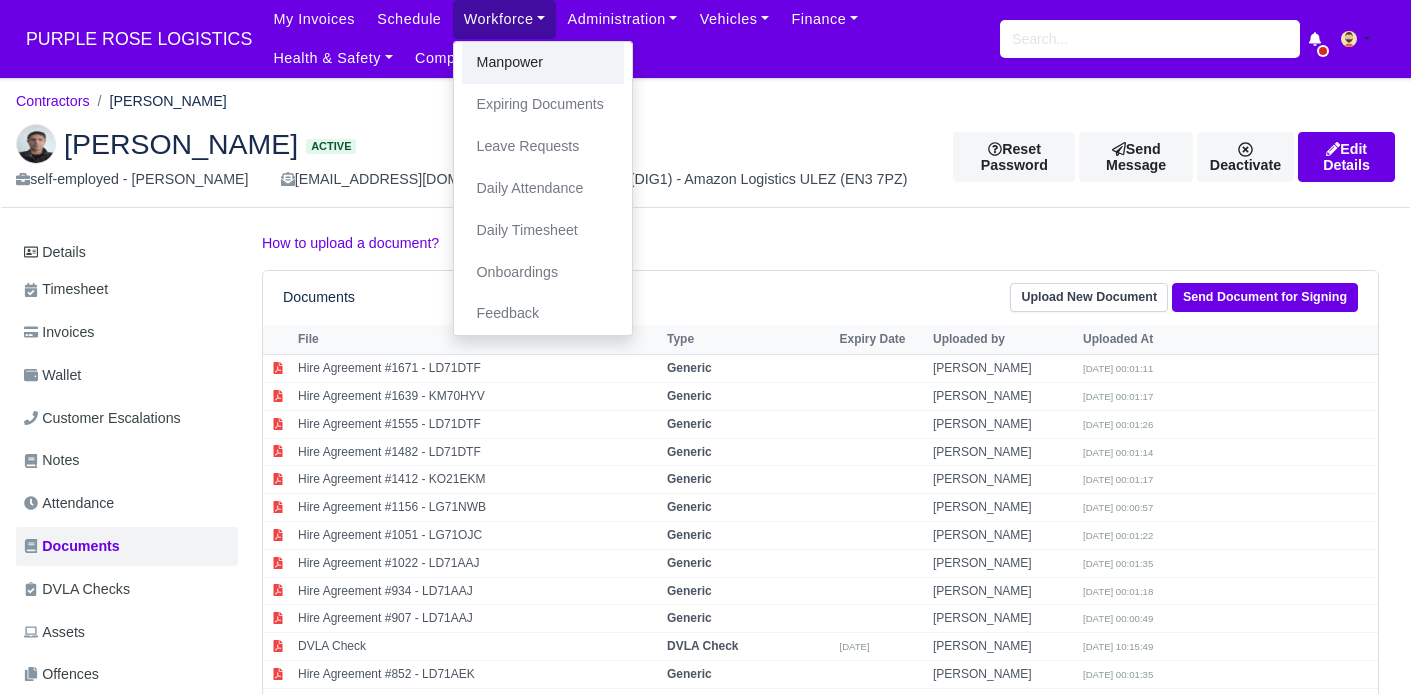 click on "Manpower" at bounding box center [543, 63] 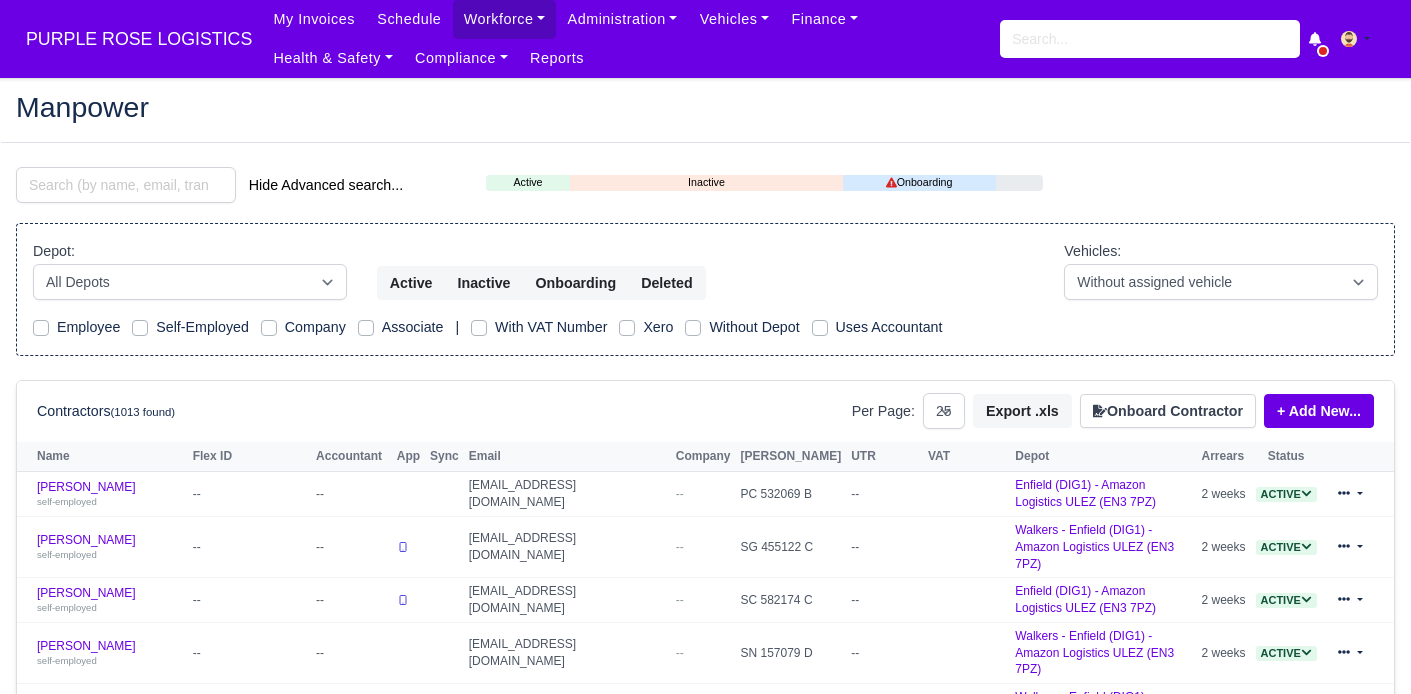 select on "25" 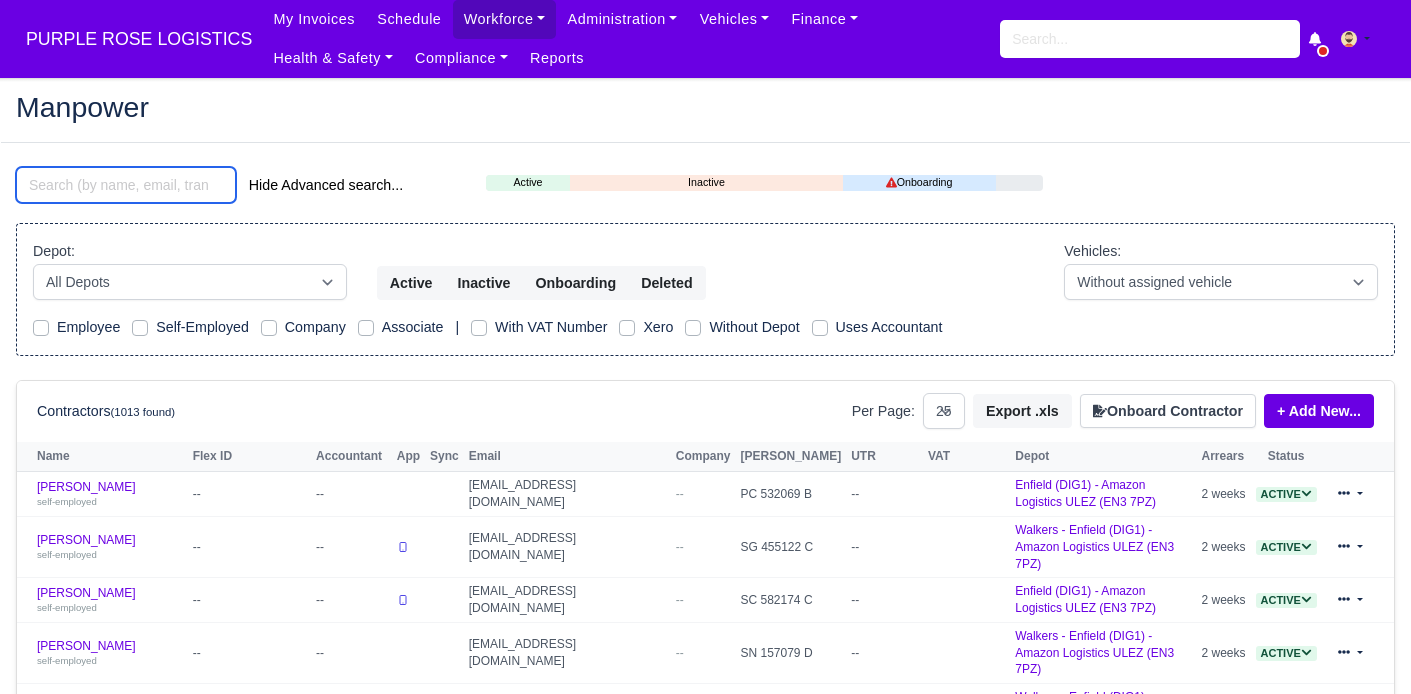 click at bounding box center [126, 185] 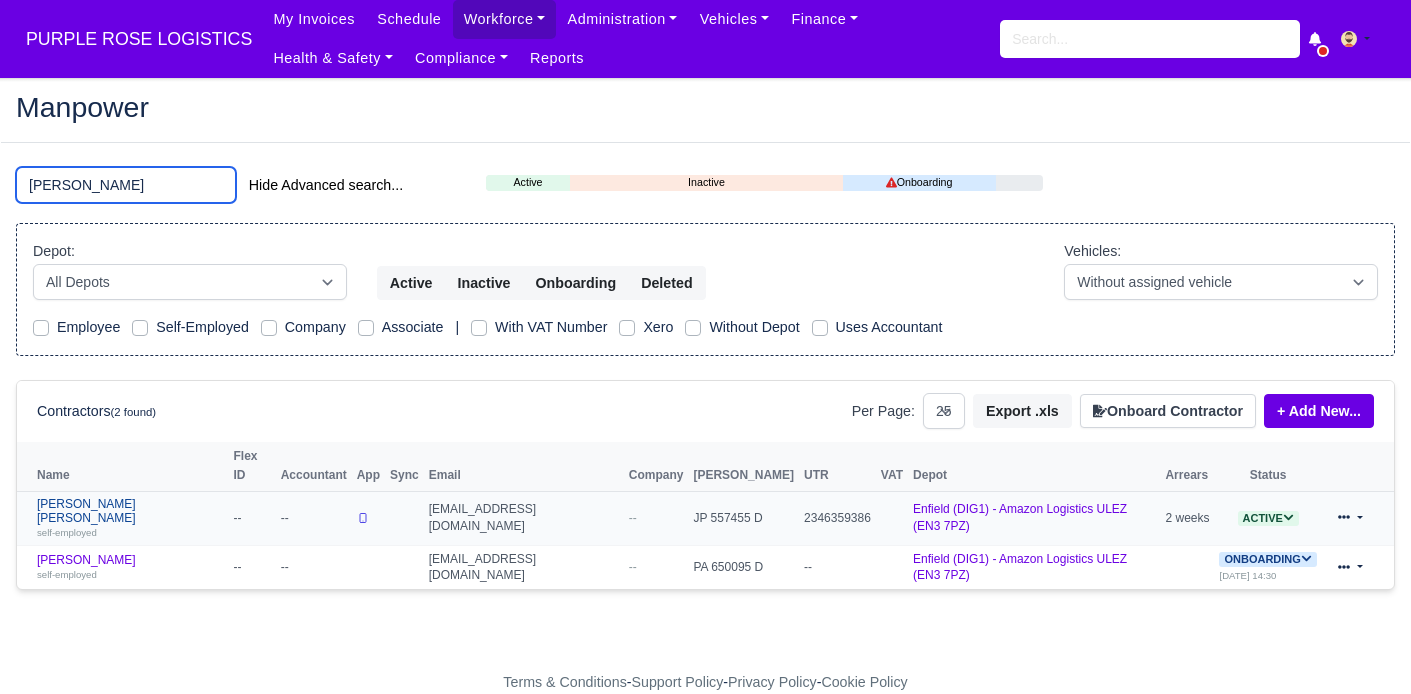 type on "[PERSON_NAME]" 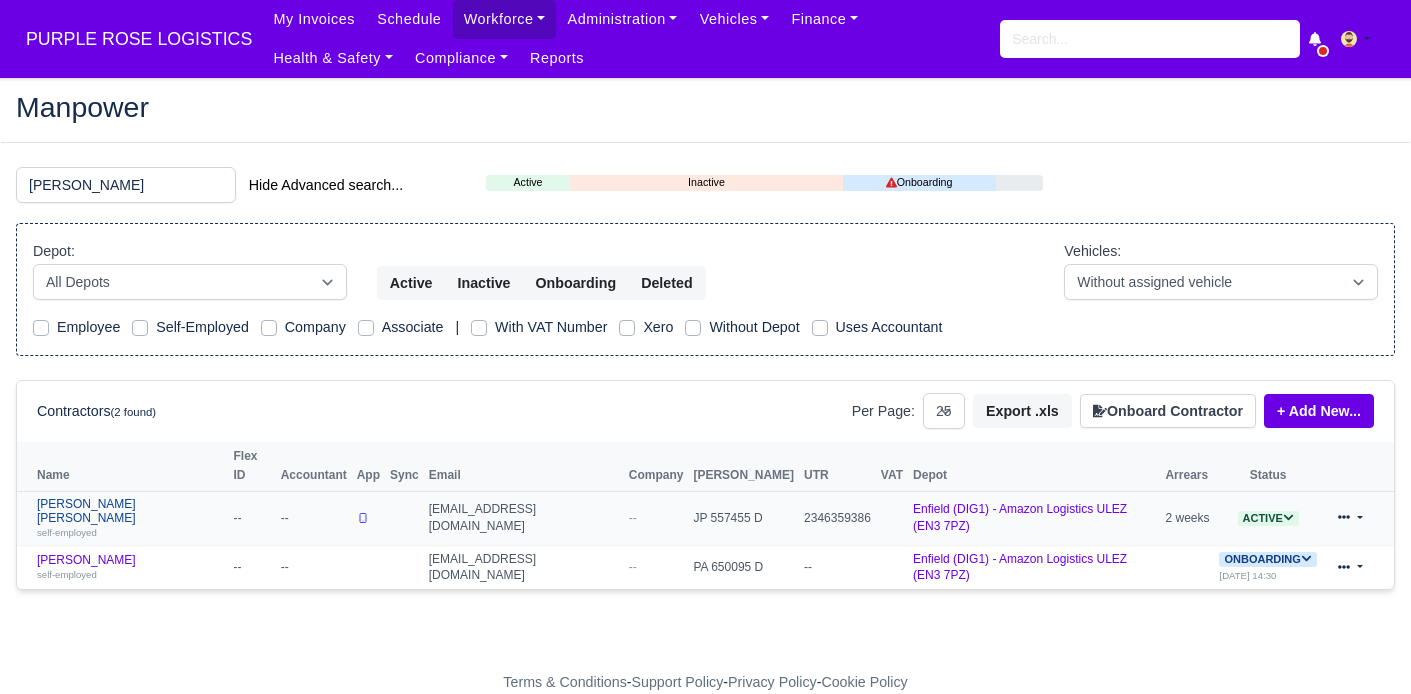 click on "[PERSON_NAME] [PERSON_NAME]
self-employed" at bounding box center [130, 518] 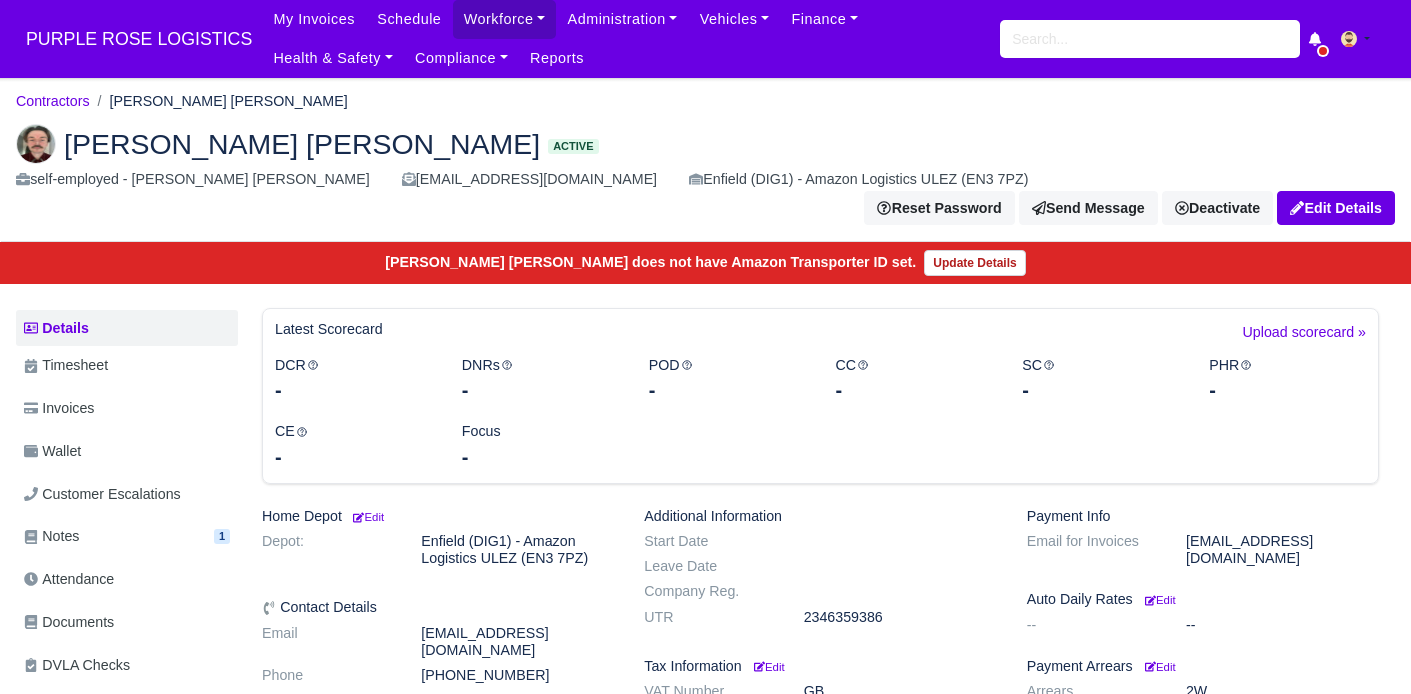 scroll, scrollTop: 0, scrollLeft: 0, axis: both 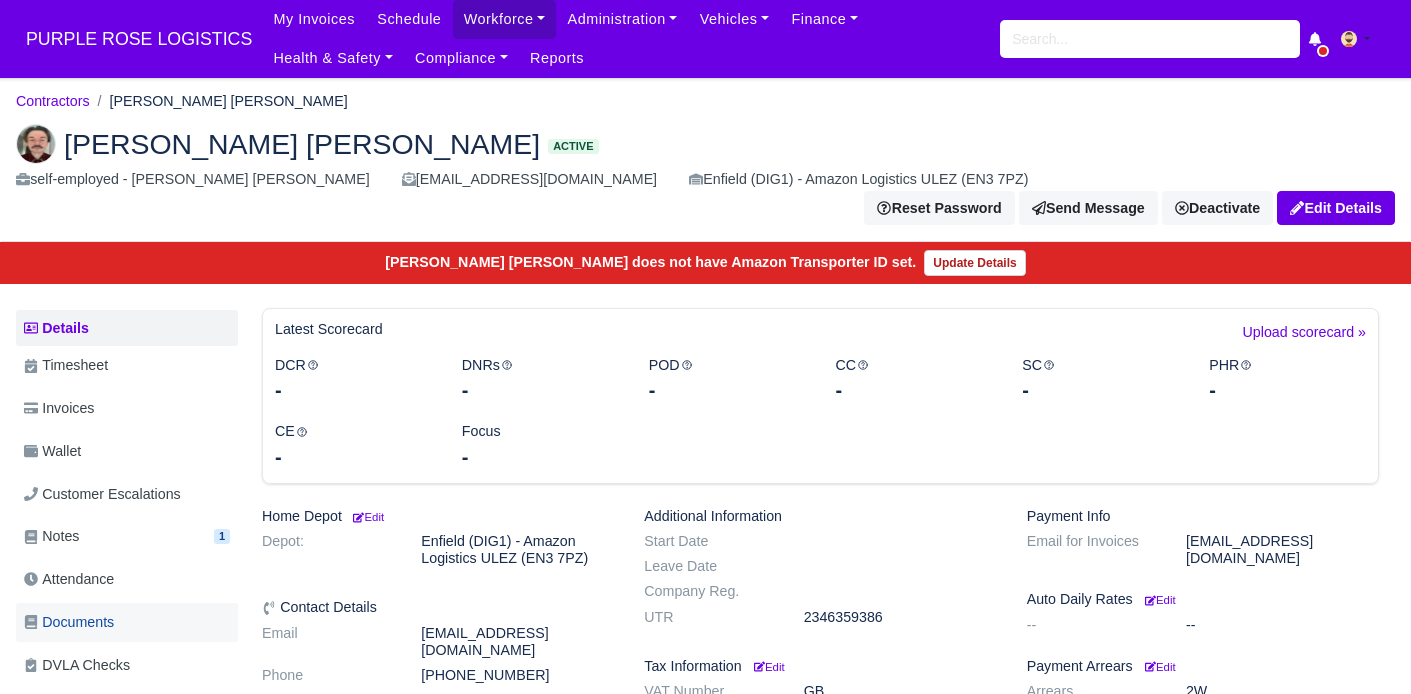 click on "Documents" at bounding box center (127, 622) 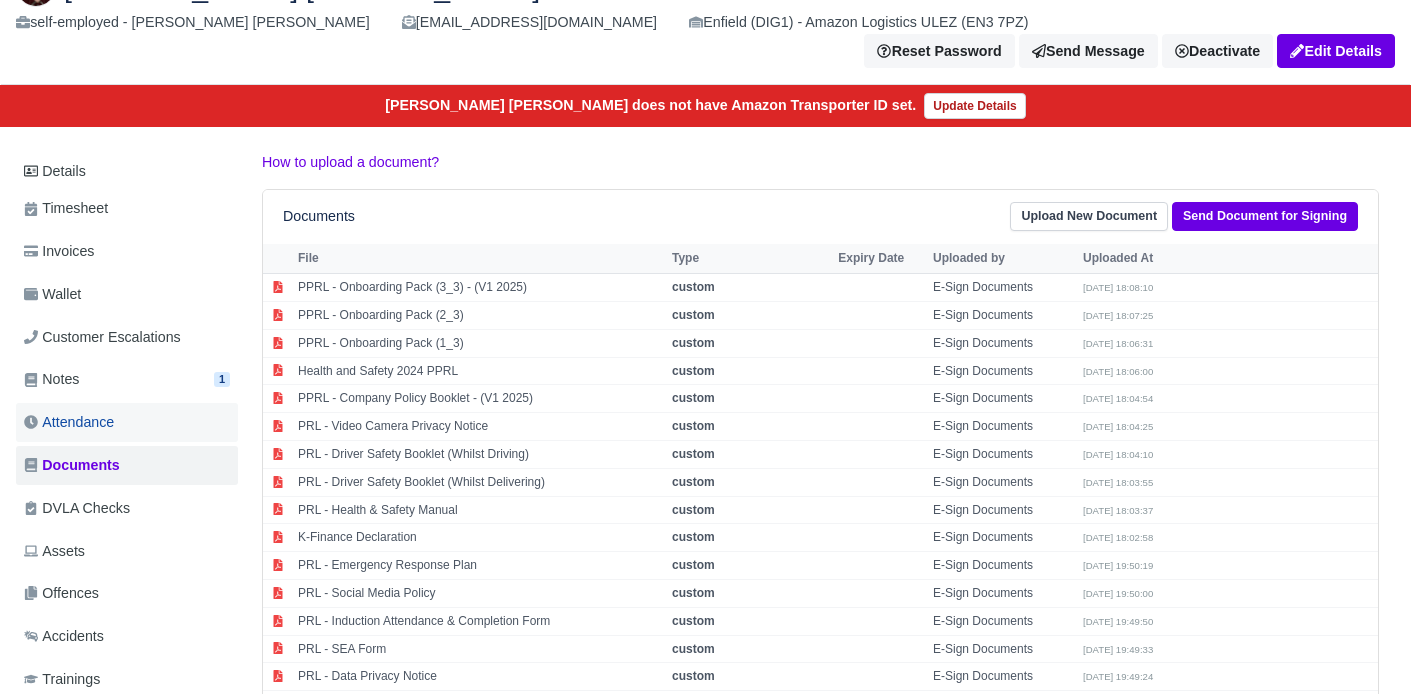 scroll, scrollTop: 165, scrollLeft: 0, axis: vertical 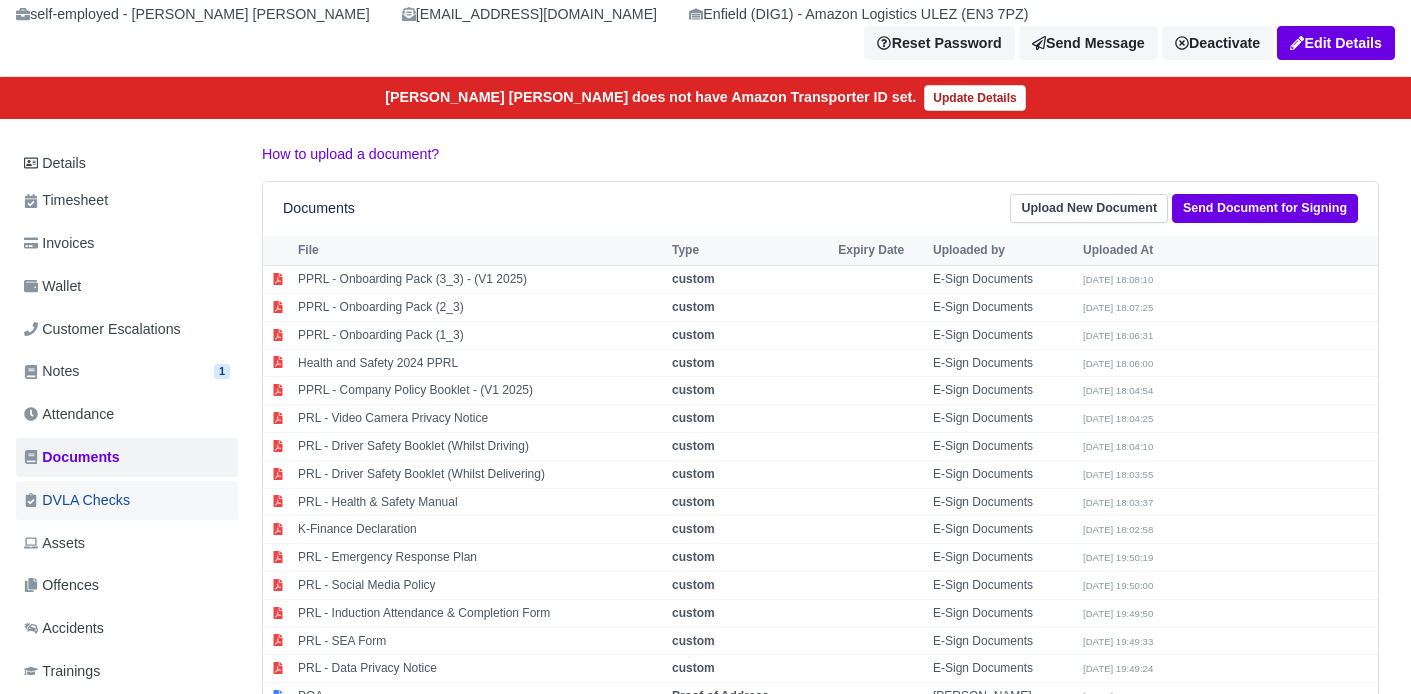 click on "DVLA Checks" at bounding box center [77, 500] 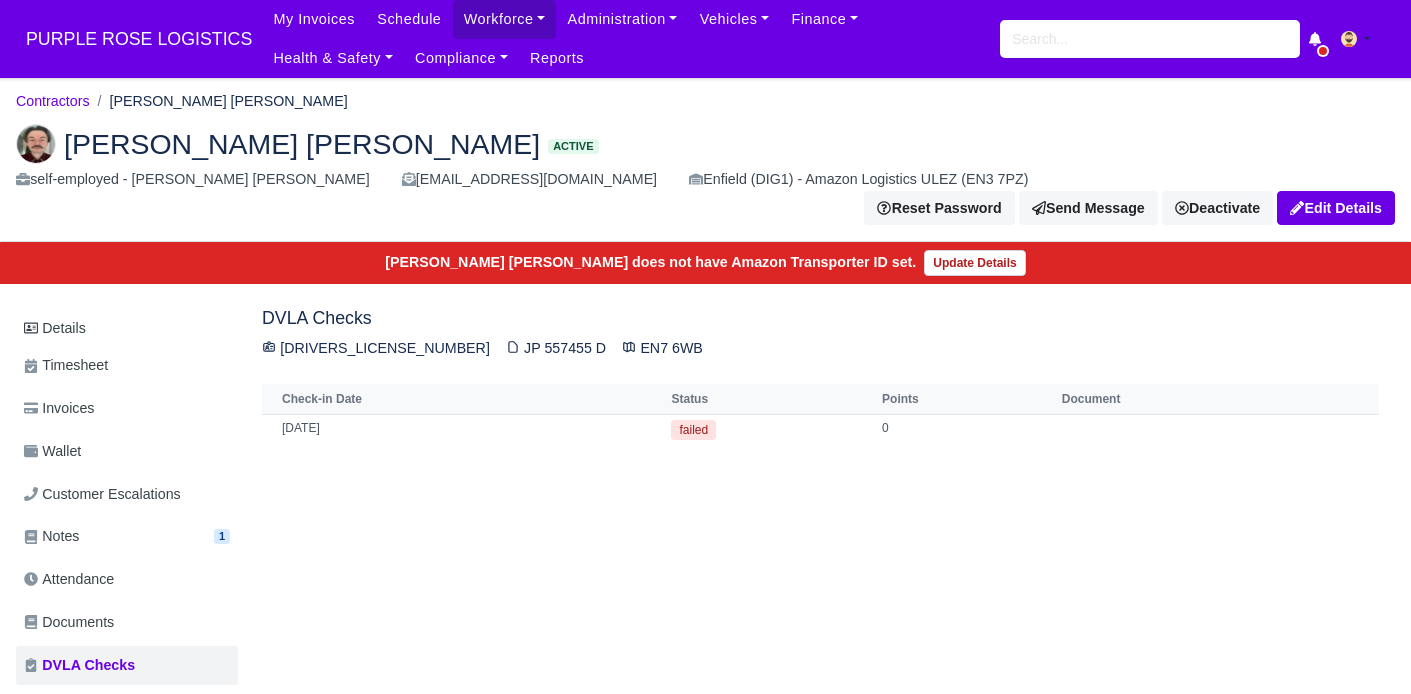 scroll, scrollTop: 0, scrollLeft: 0, axis: both 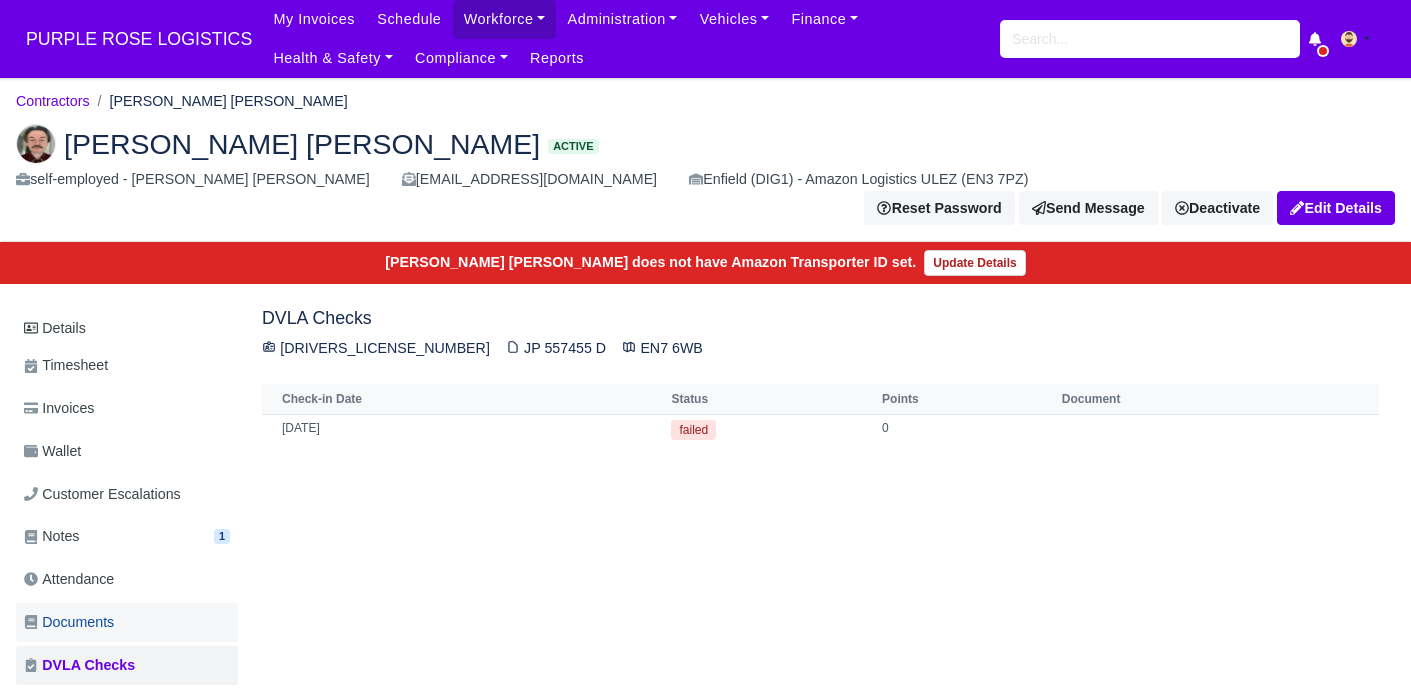 click on "Documents" at bounding box center (69, 622) 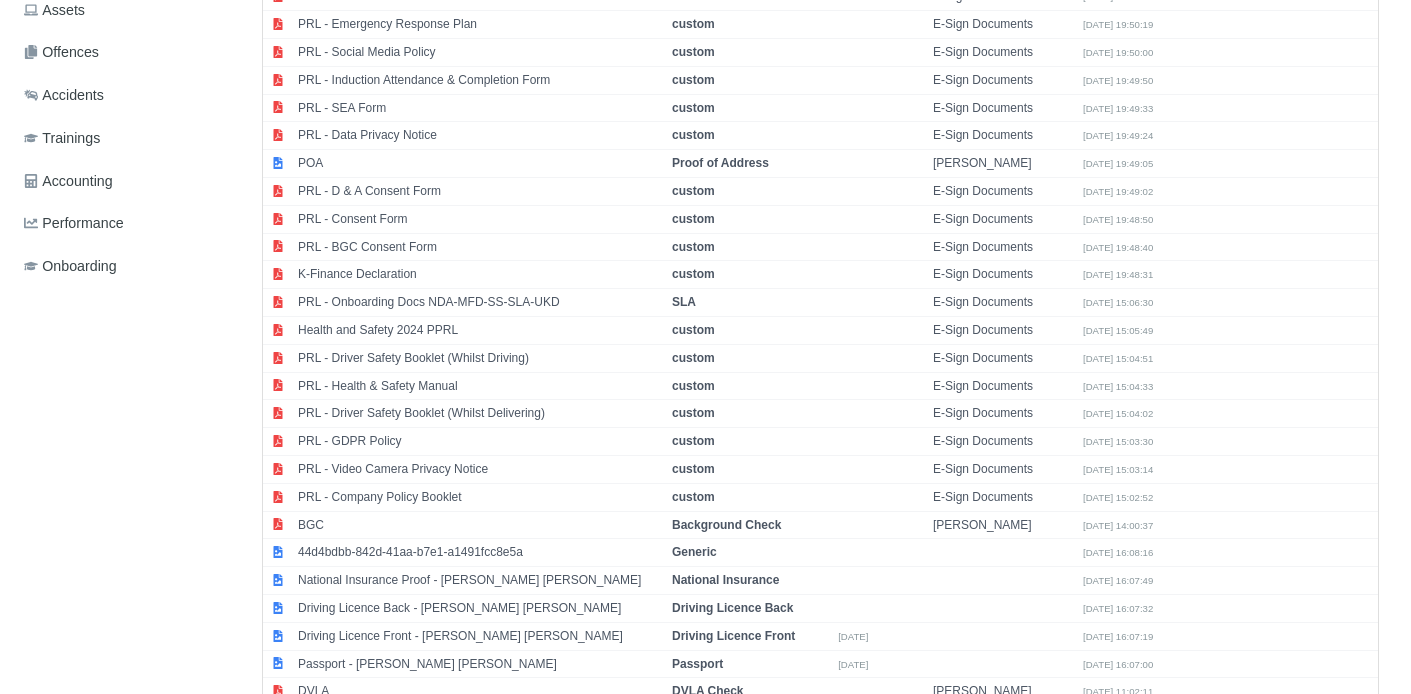 scroll, scrollTop: 699, scrollLeft: 0, axis: vertical 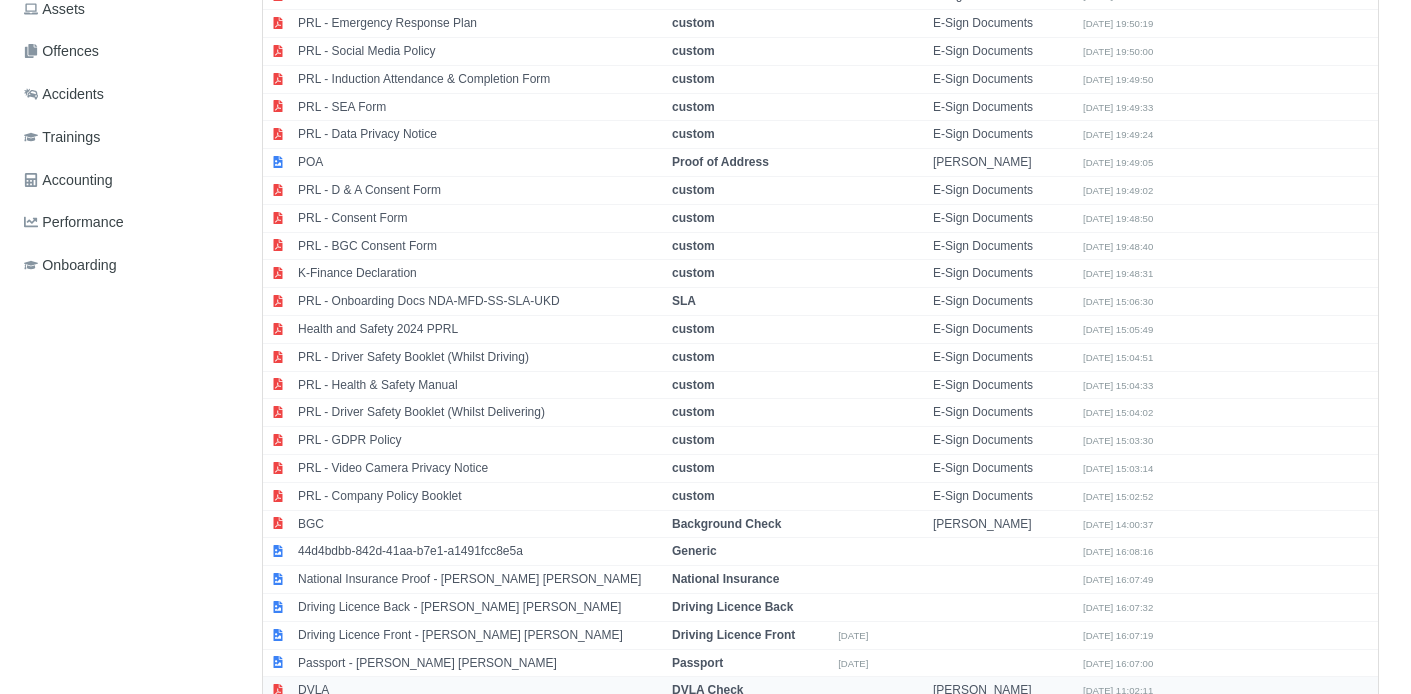 click on "DVLA" at bounding box center [480, 690] 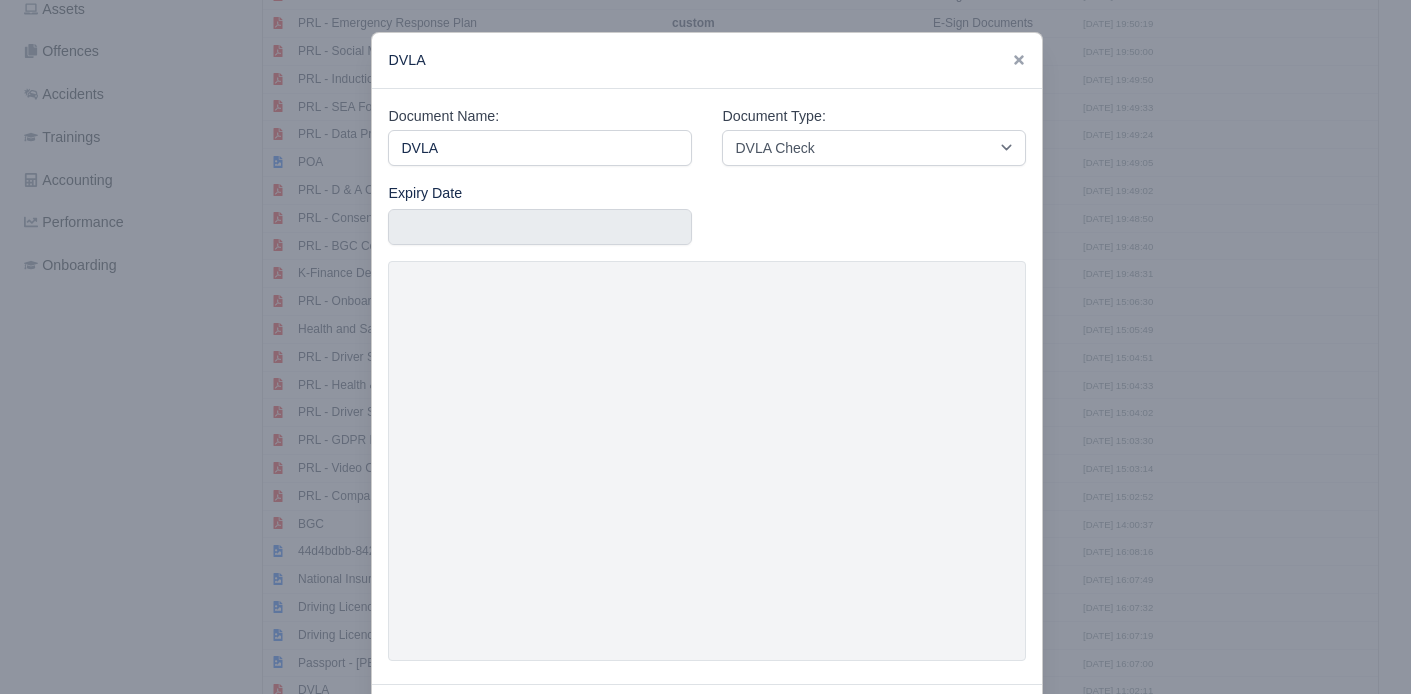 click at bounding box center (705, 347) 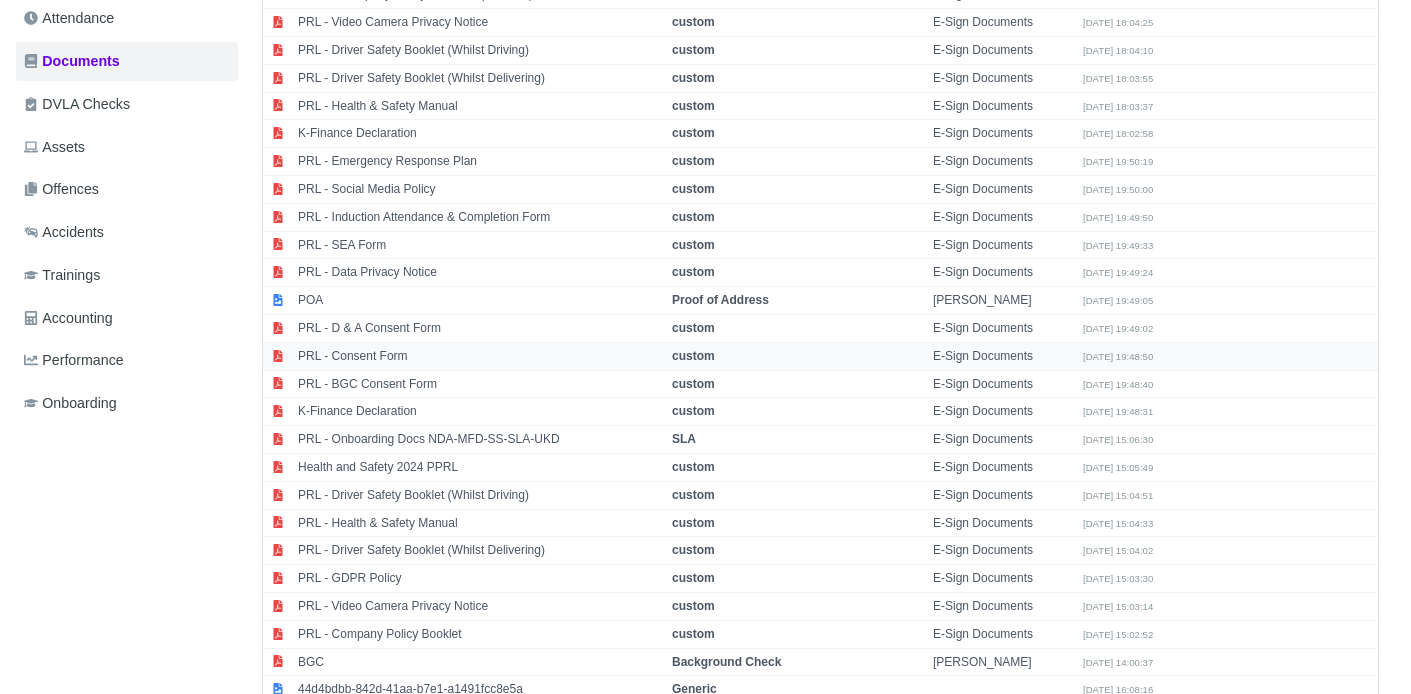 scroll, scrollTop: 699, scrollLeft: 0, axis: vertical 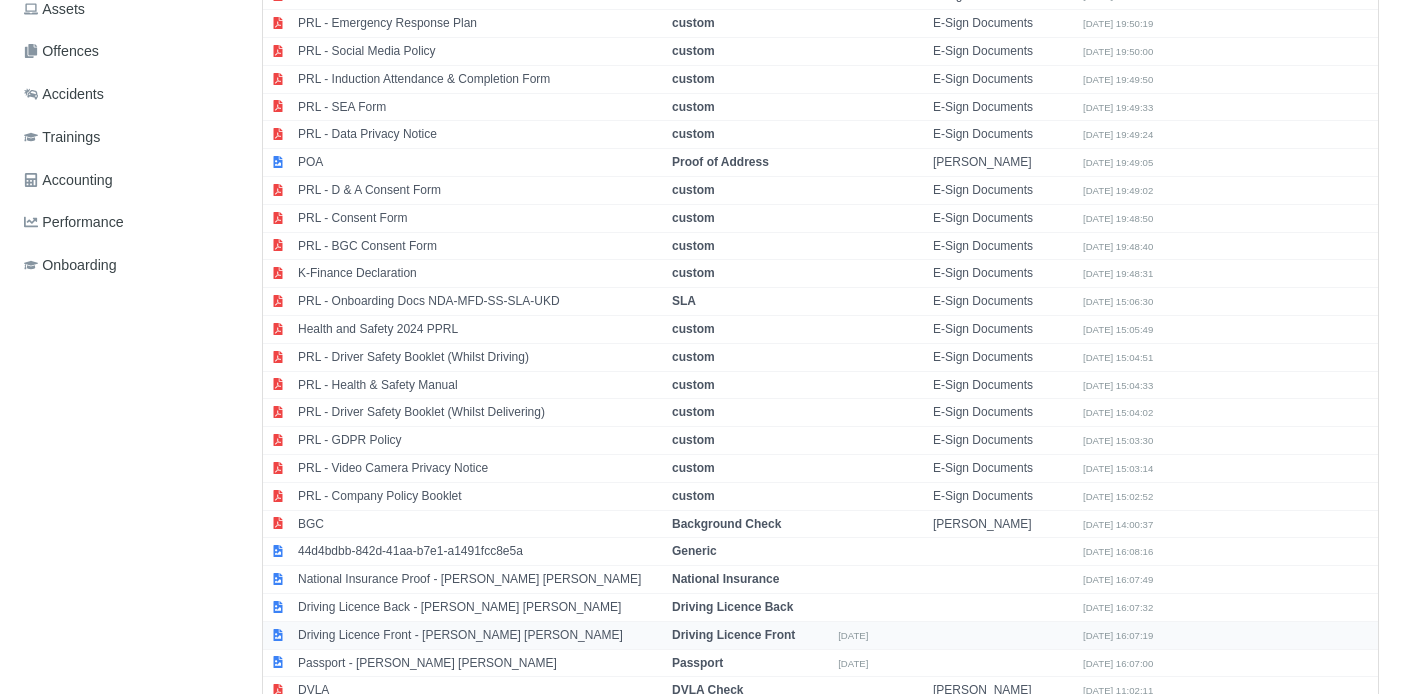click on "Driving Licence Front - Glen Michael O Connor" at bounding box center [480, 635] 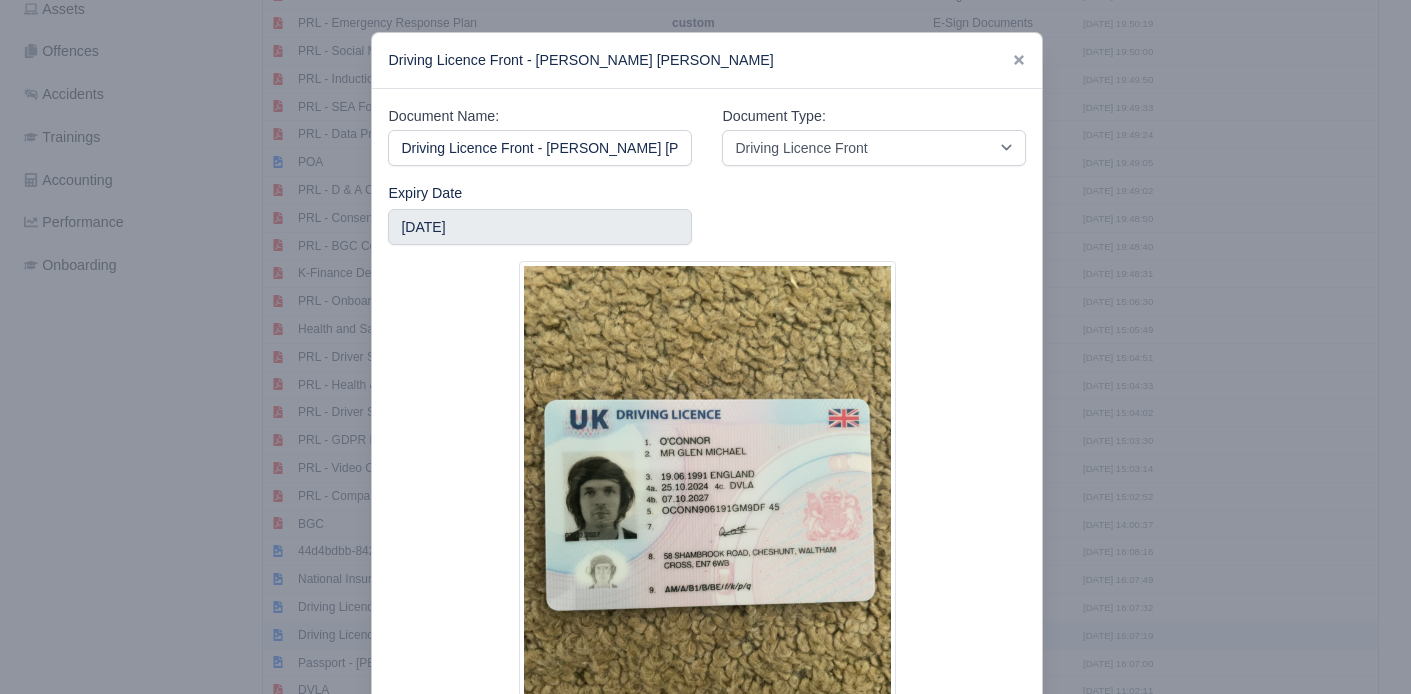 scroll, scrollTop: 0, scrollLeft: 23, axis: horizontal 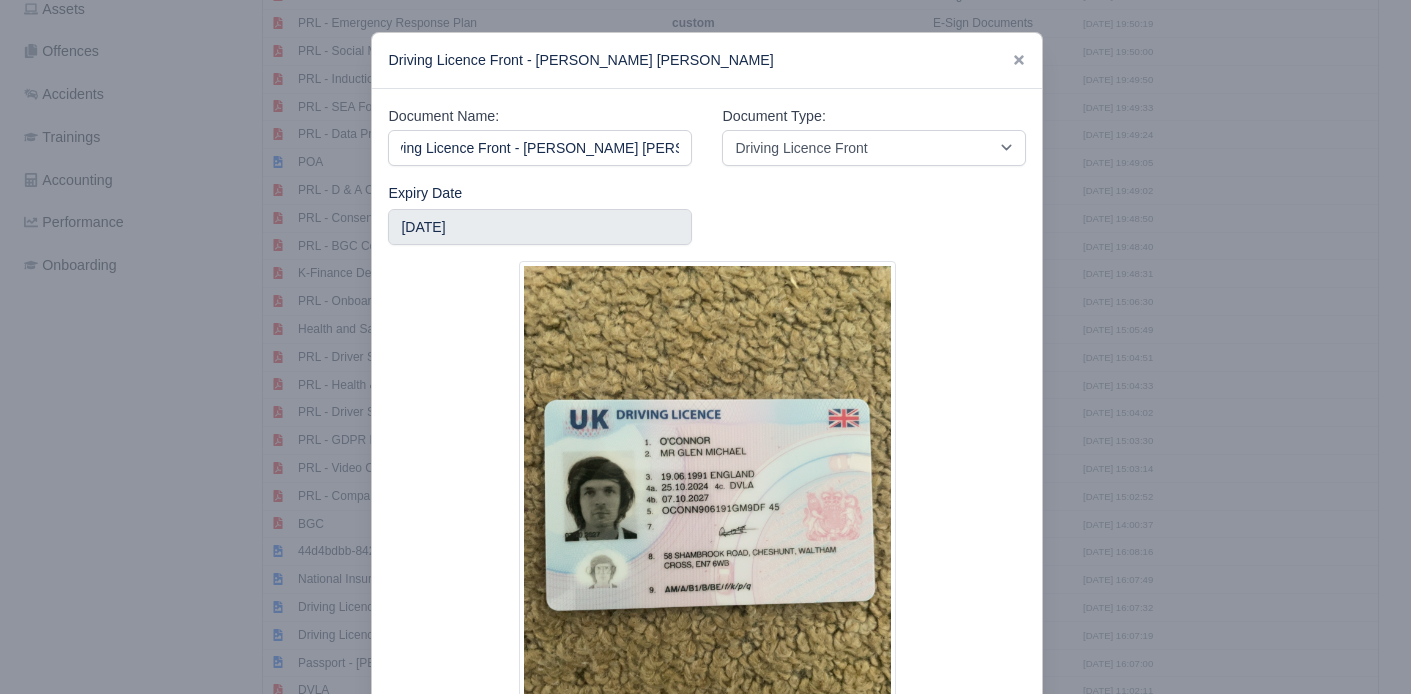 click at bounding box center [705, 347] 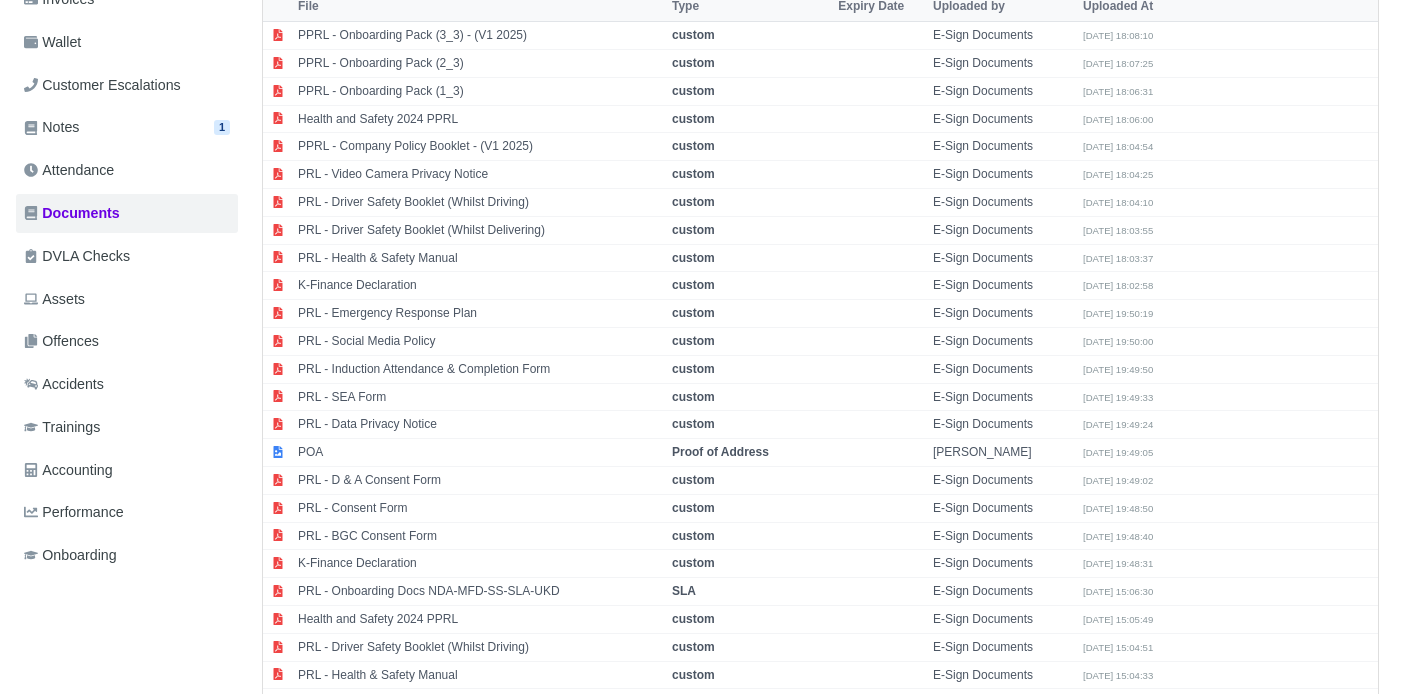 scroll, scrollTop: 435, scrollLeft: 0, axis: vertical 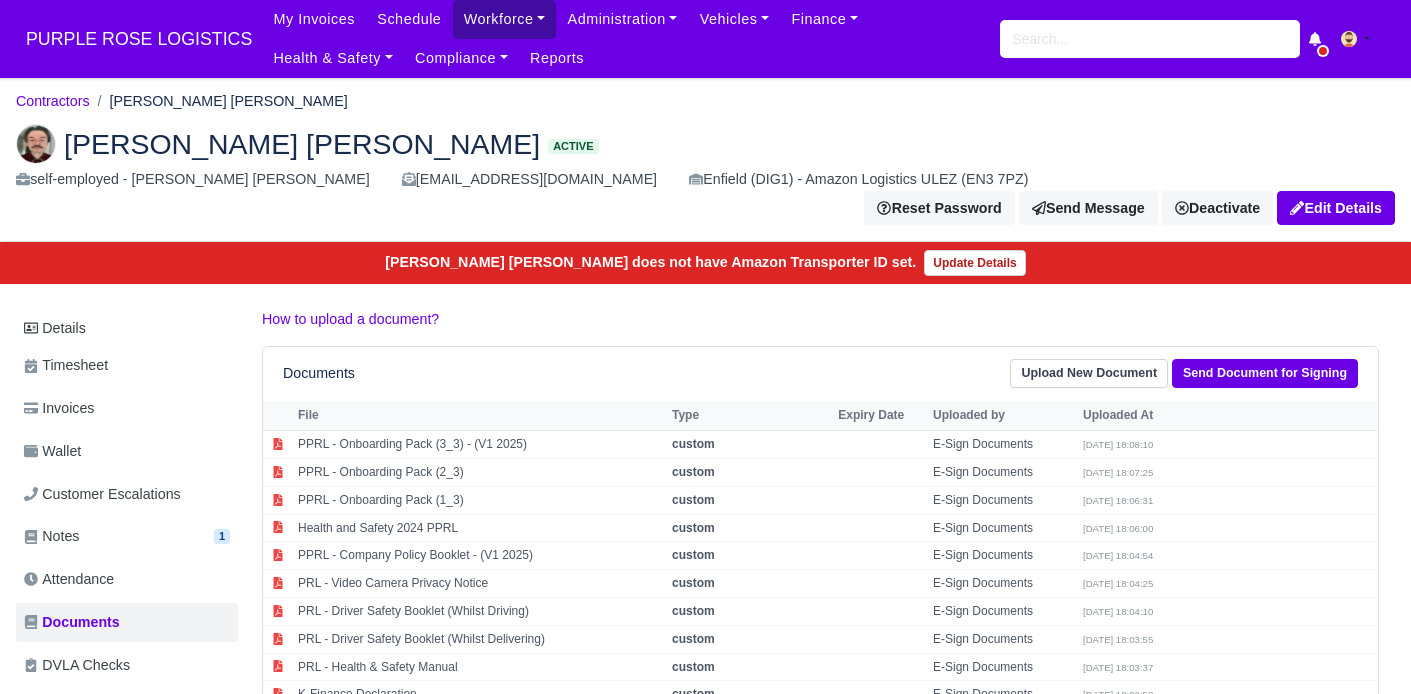 click on "Workforce" at bounding box center [505, 19] 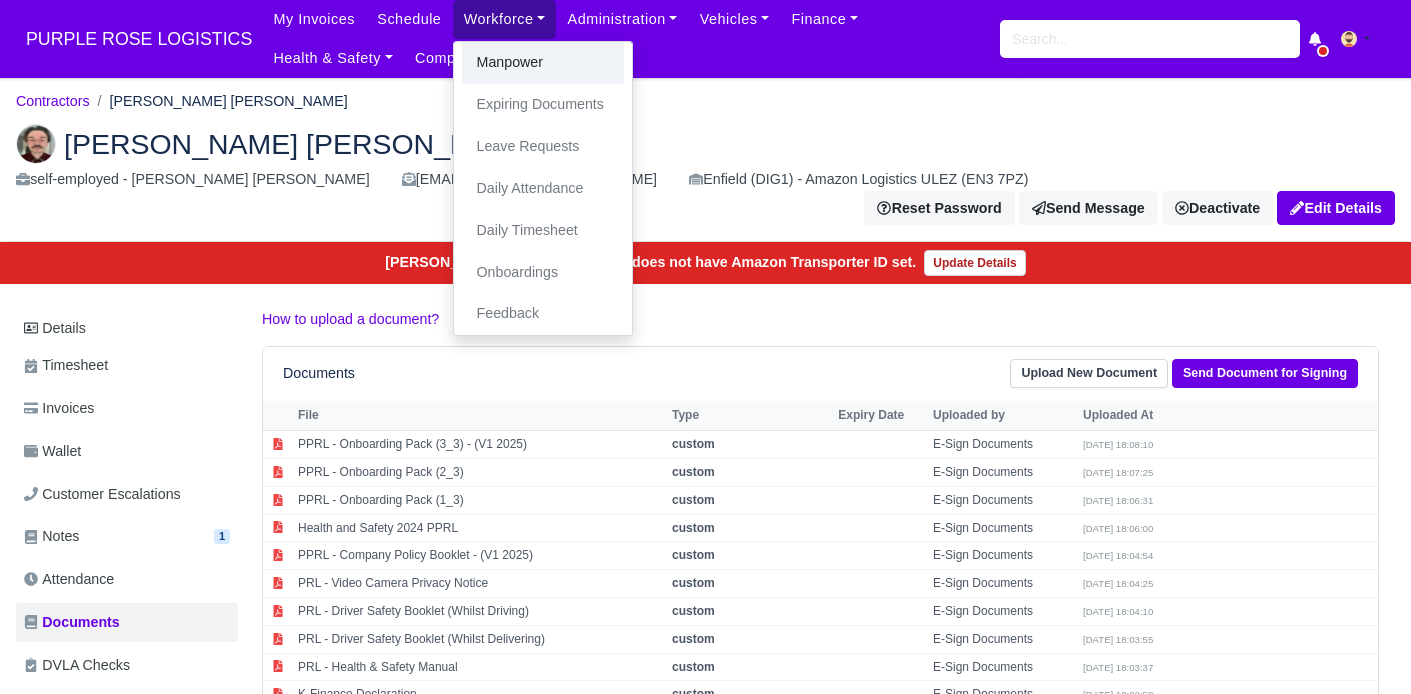 click on "Manpower" at bounding box center [543, 63] 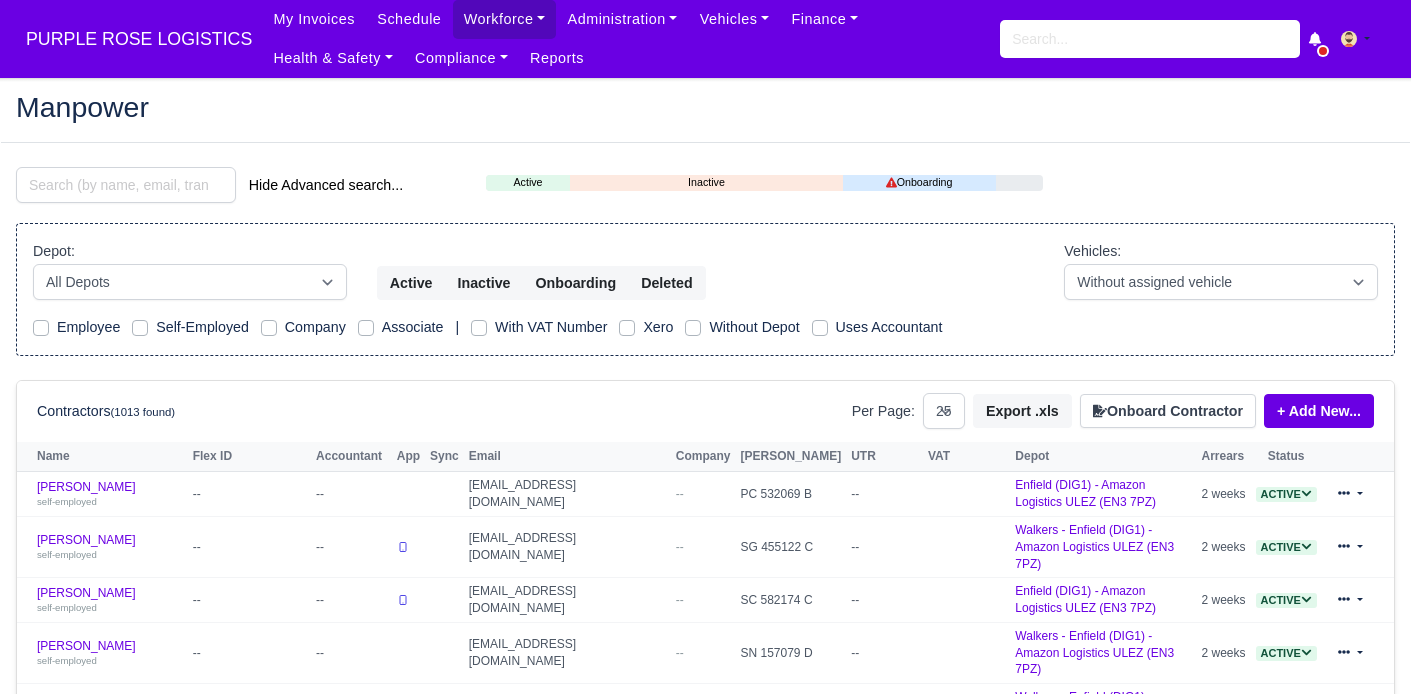 select on "25" 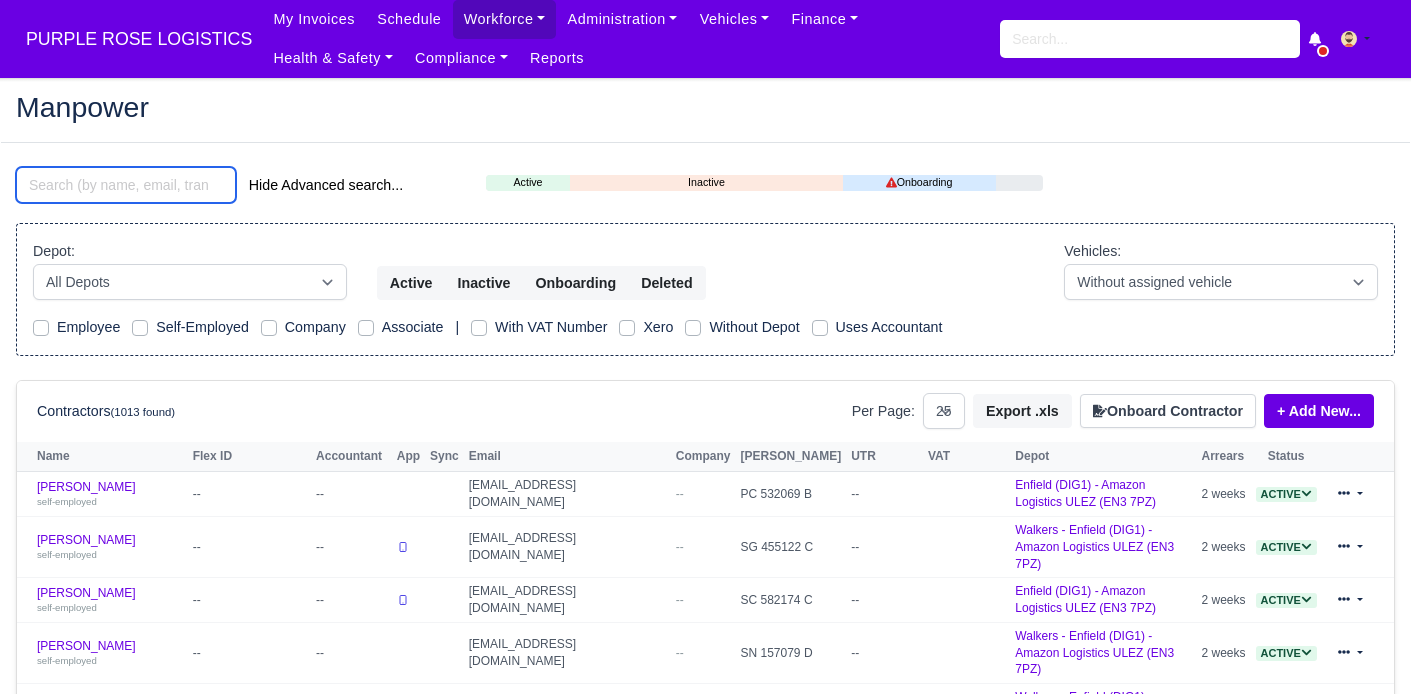 click at bounding box center [126, 185] 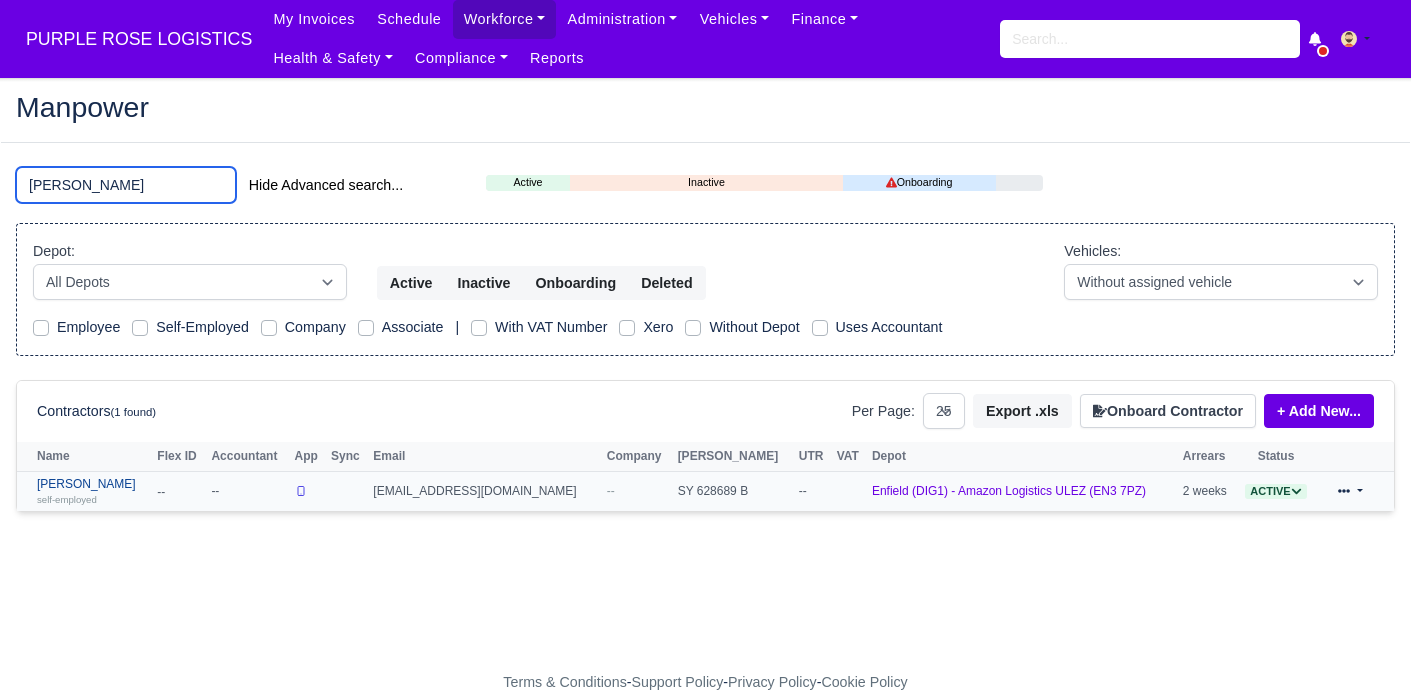 type on "jorge" 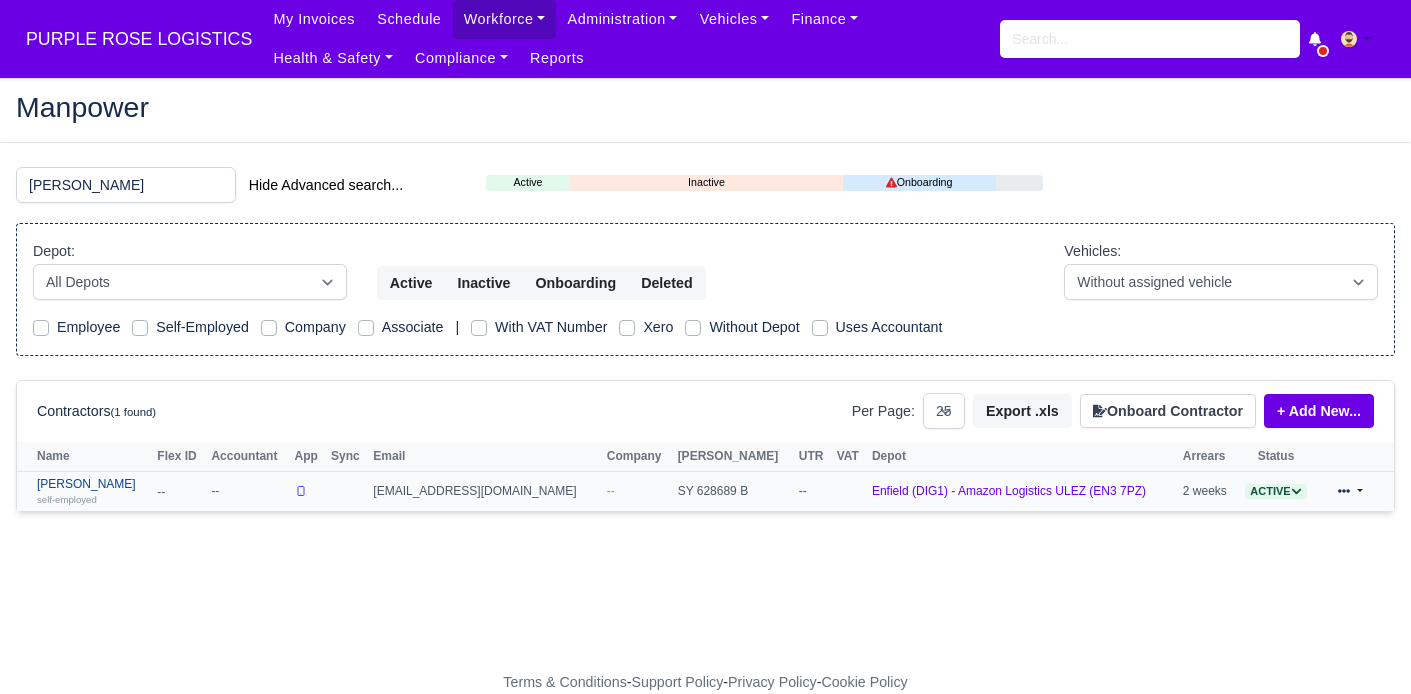click on "Jorge andres Robayo mesa
self-employed" at bounding box center [92, 491] 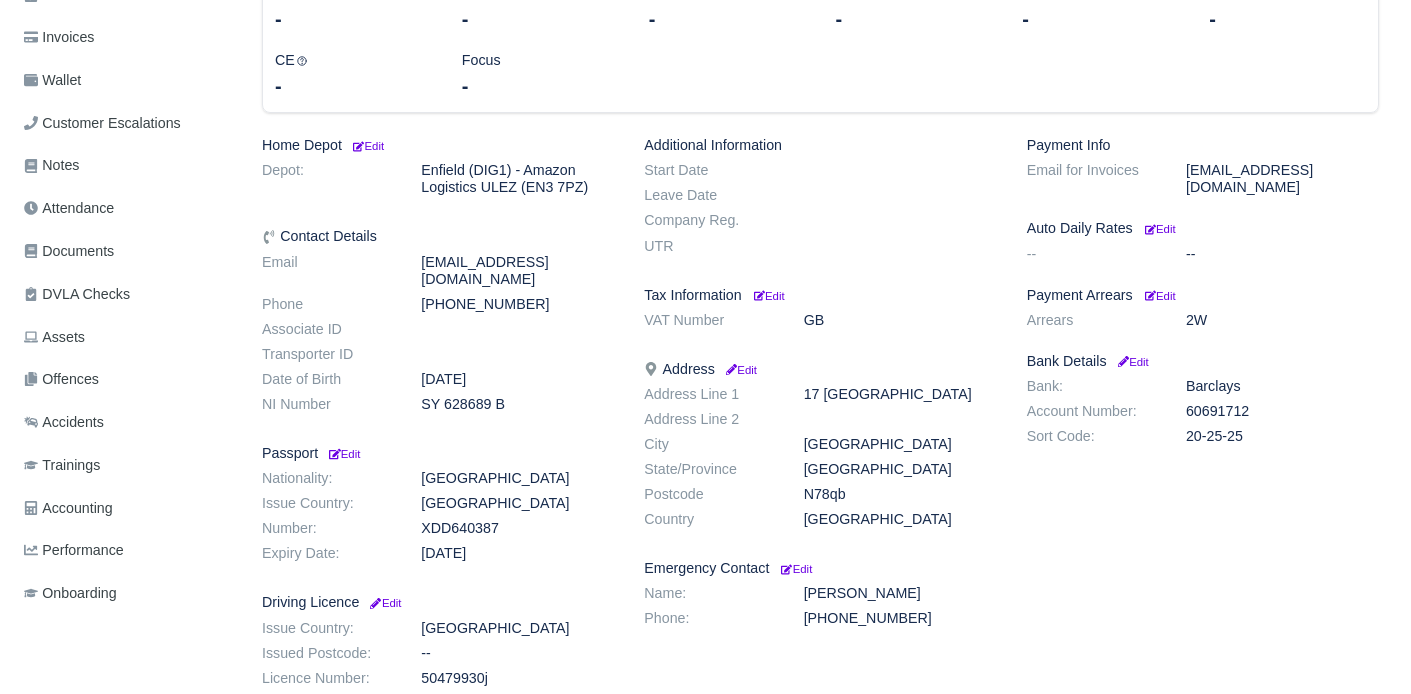scroll, scrollTop: 338, scrollLeft: 0, axis: vertical 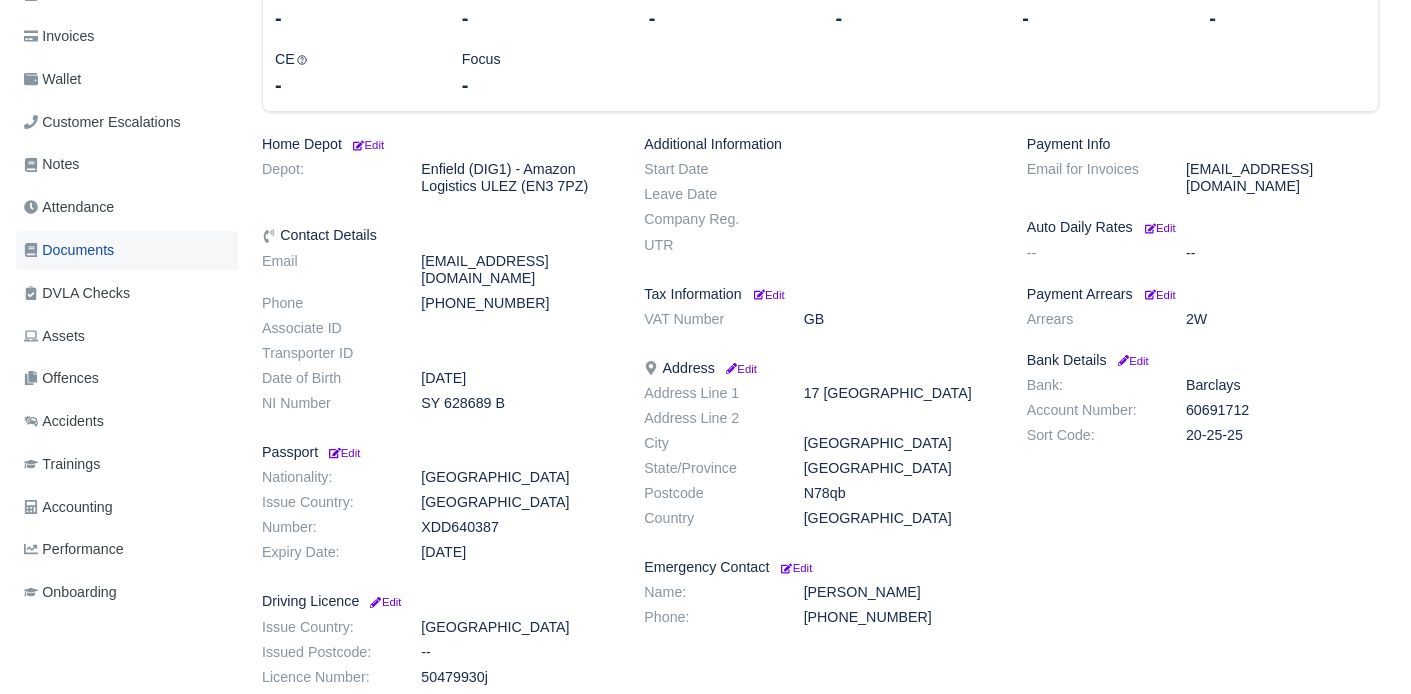 click on "Documents" at bounding box center [69, 250] 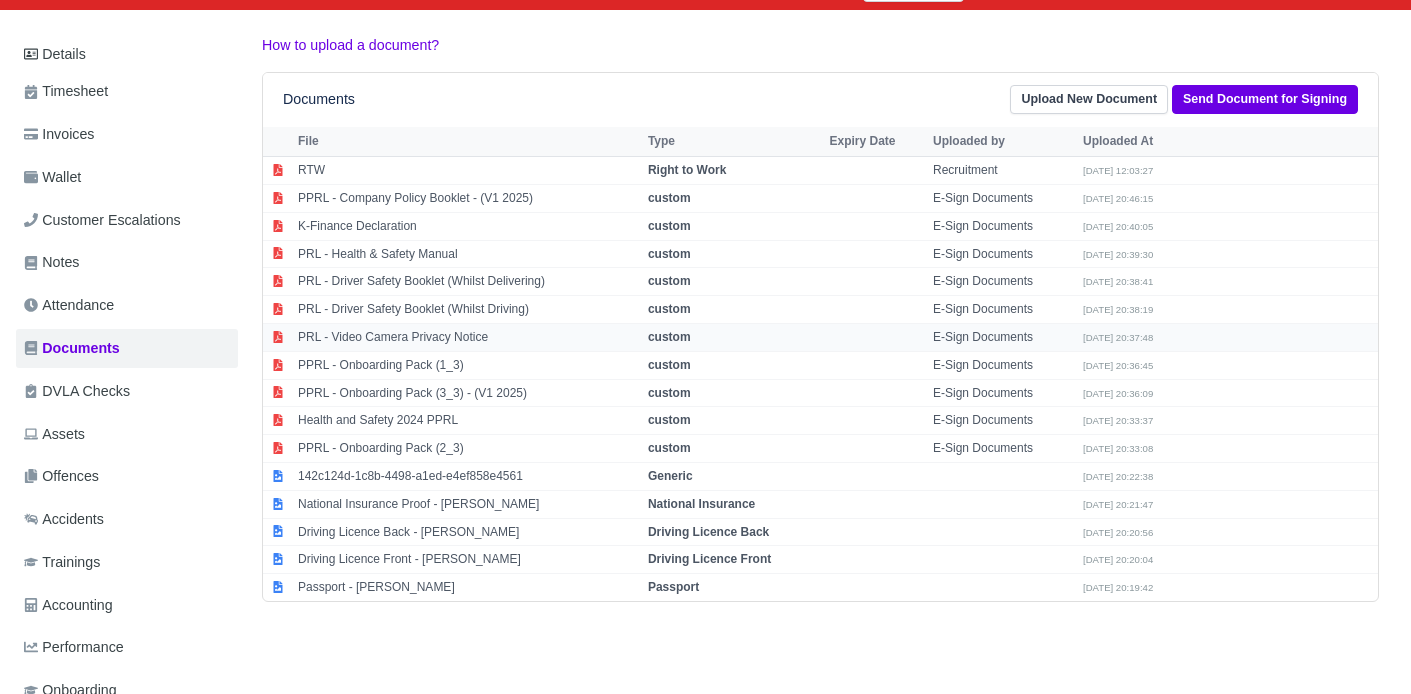 scroll, scrollTop: 319, scrollLeft: 0, axis: vertical 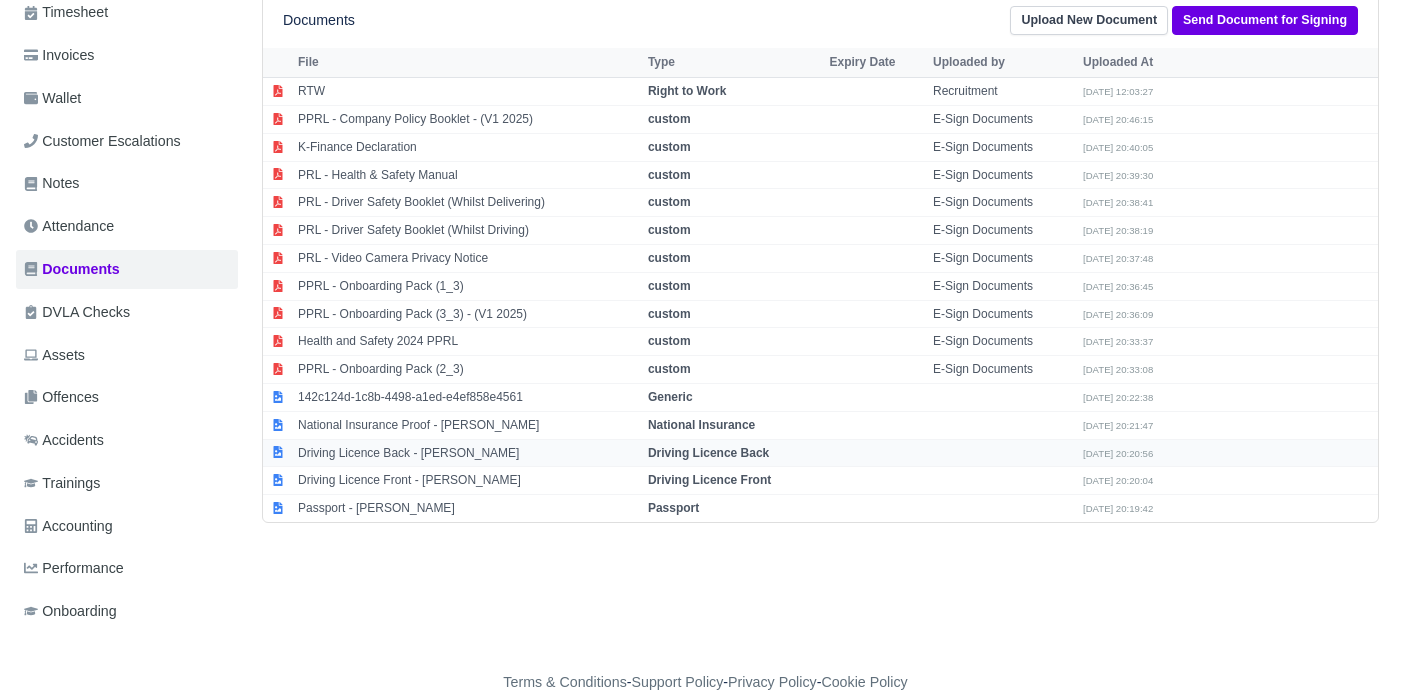 click on "Driving Licence Back - [PERSON_NAME]" at bounding box center [468, 453] 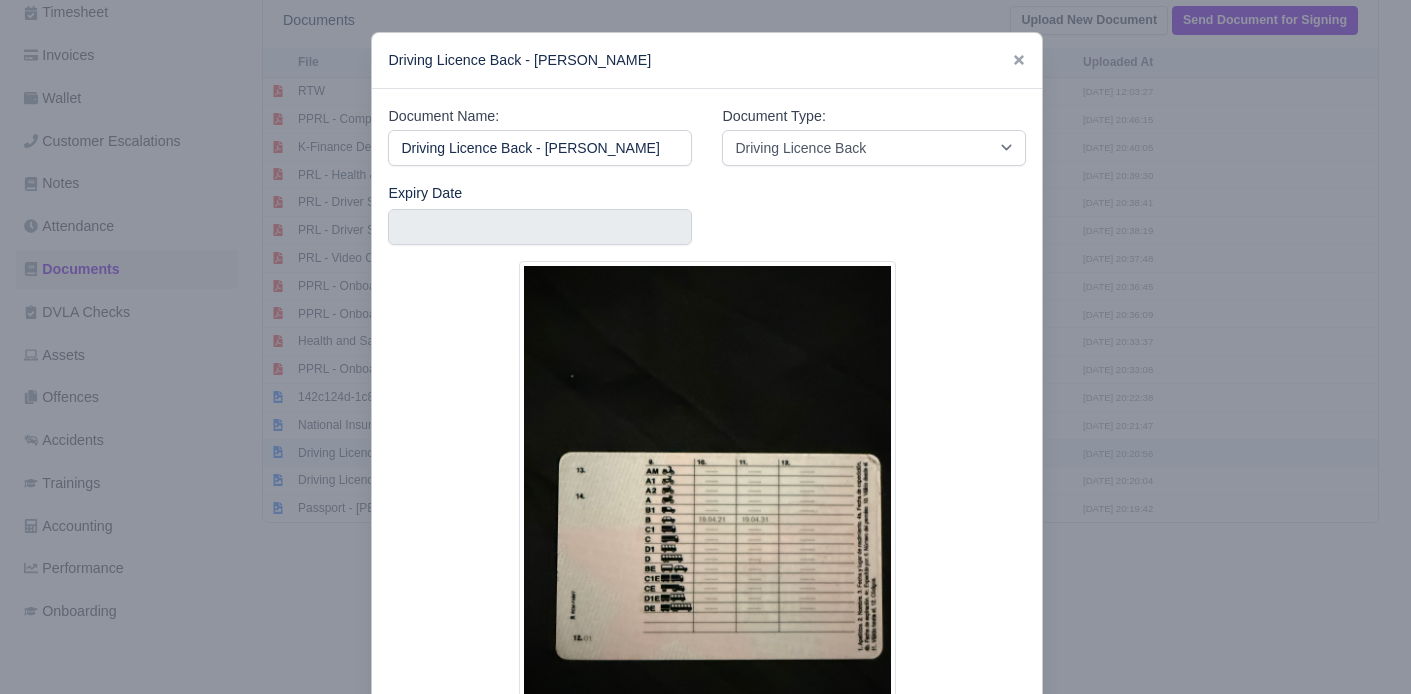 scroll, scrollTop: 0, scrollLeft: 47, axis: horizontal 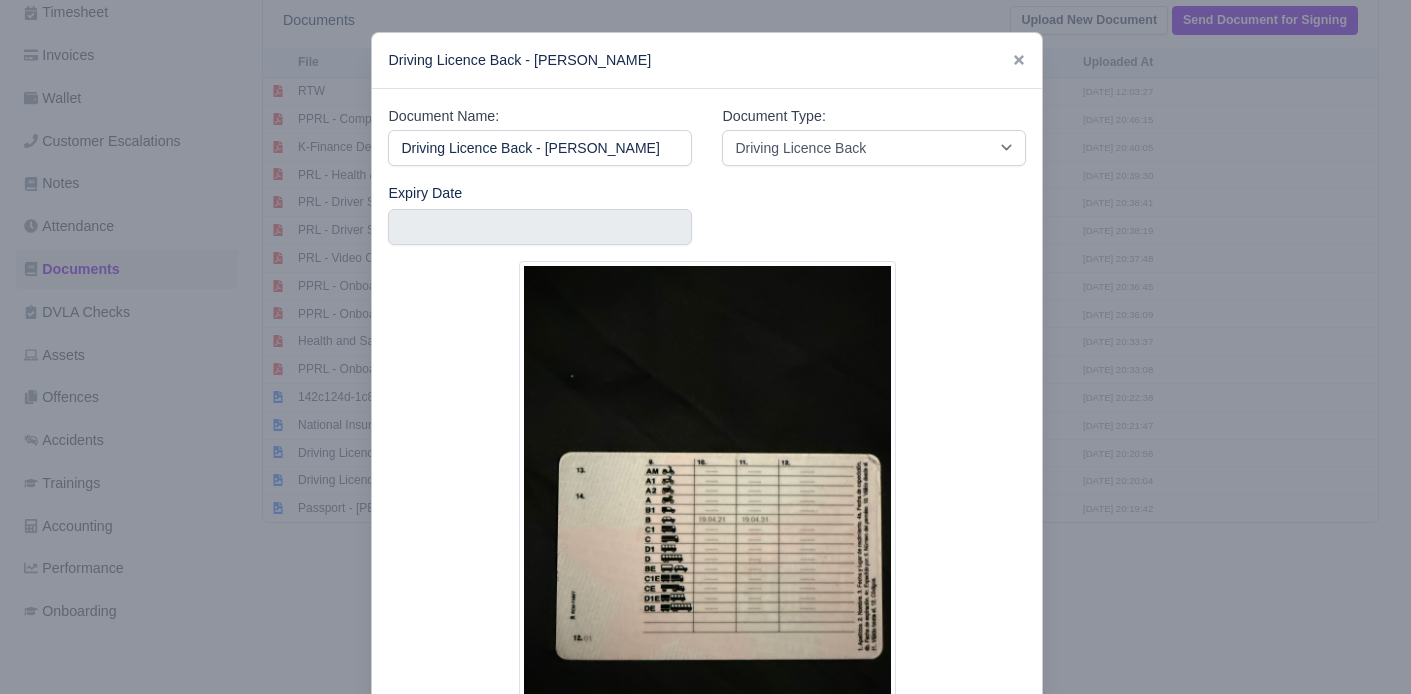 click at bounding box center (705, 347) 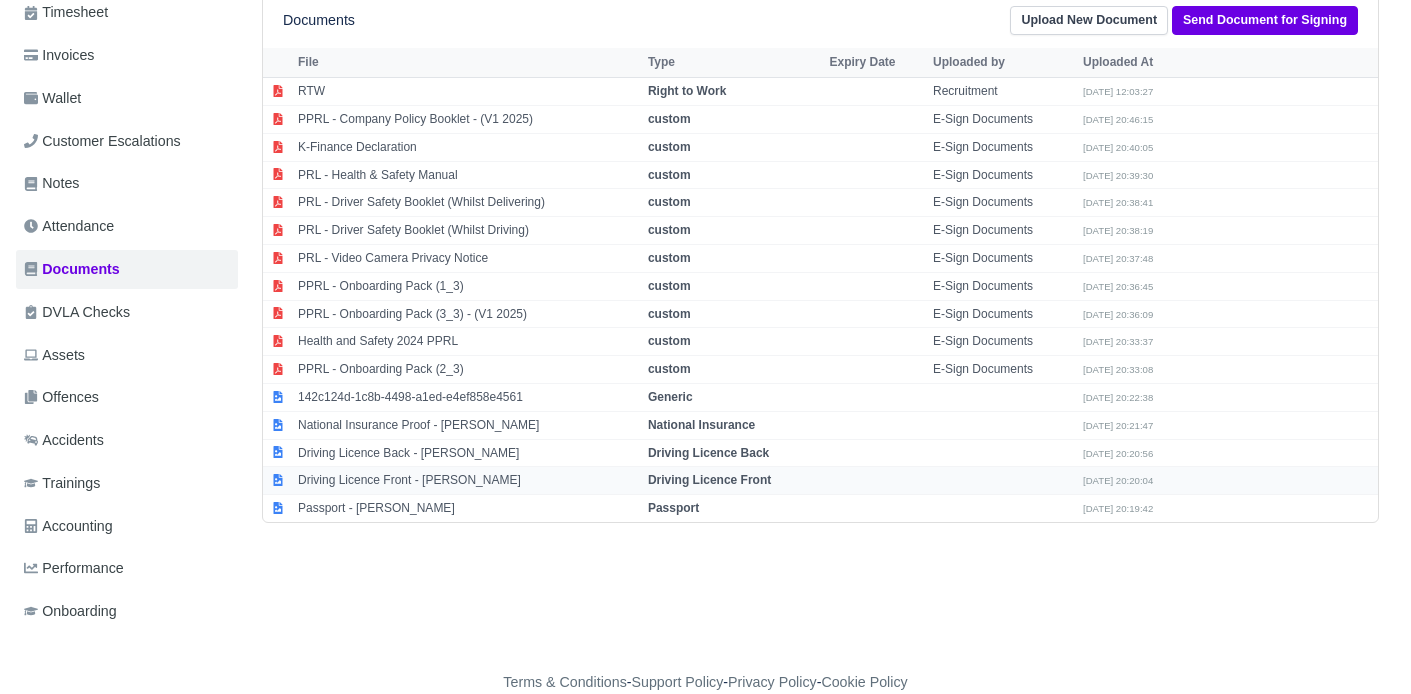 click on "Driving Licence Front - Jorge andres Robayo mesa" at bounding box center (468, 481) 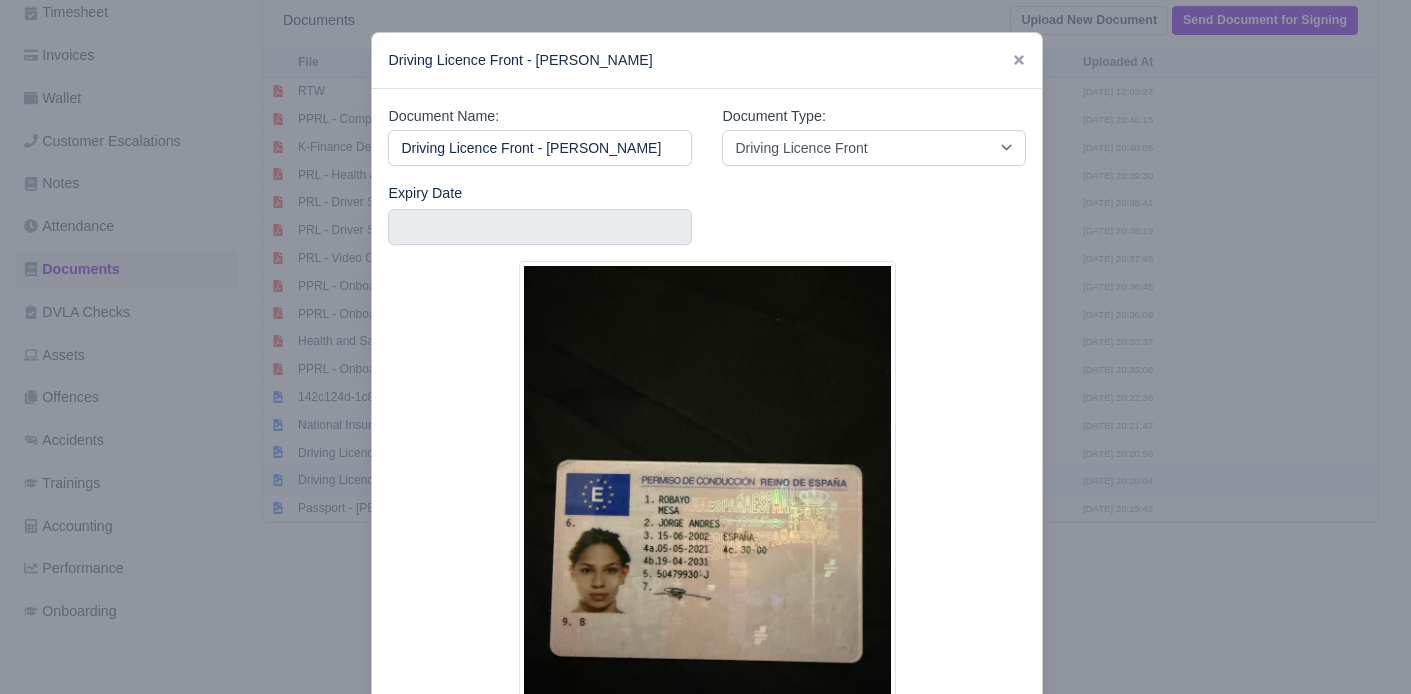 scroll, scrollTop: 0, scrollLeft: 49, axis: horizontal 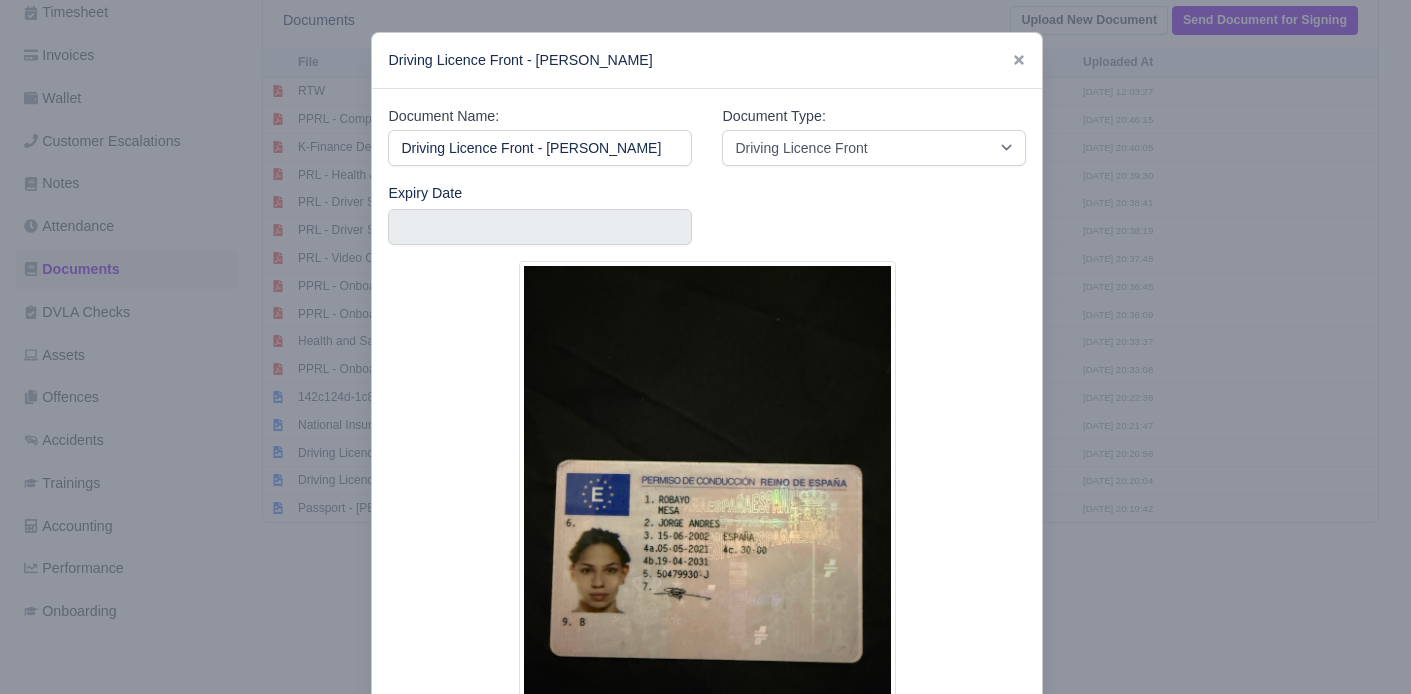 click at bounding box center (705, 347) 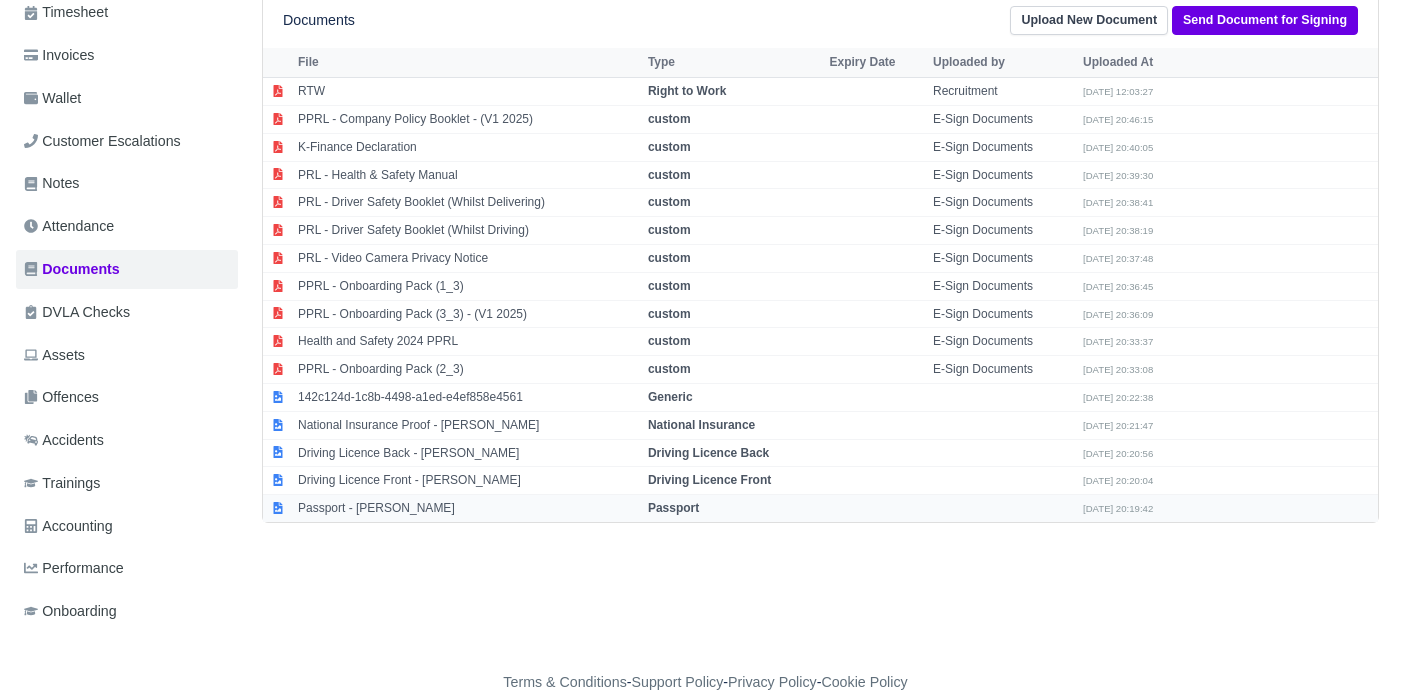 click on "Passport - Jorge andres Robayo mesa" at bounding box center [468, 508] 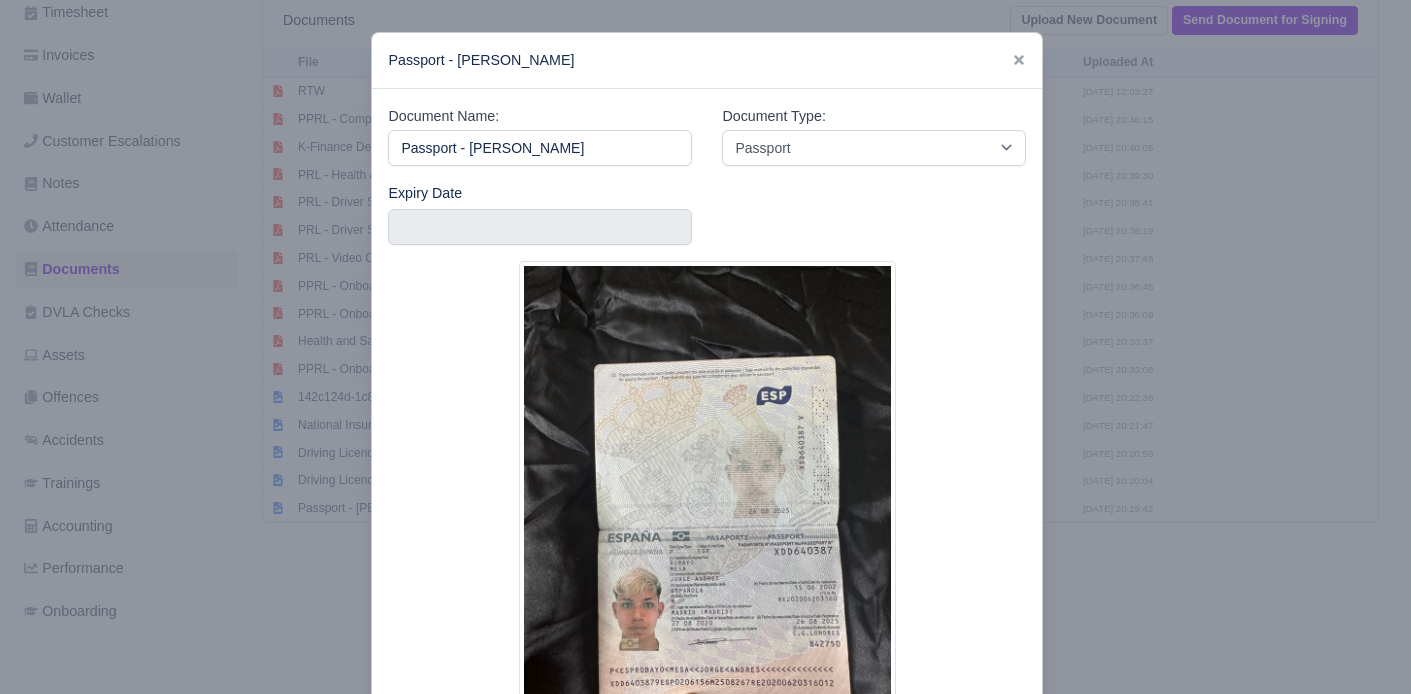 scroll, scrollTop: 319, scrollLeft: 1, axis: both 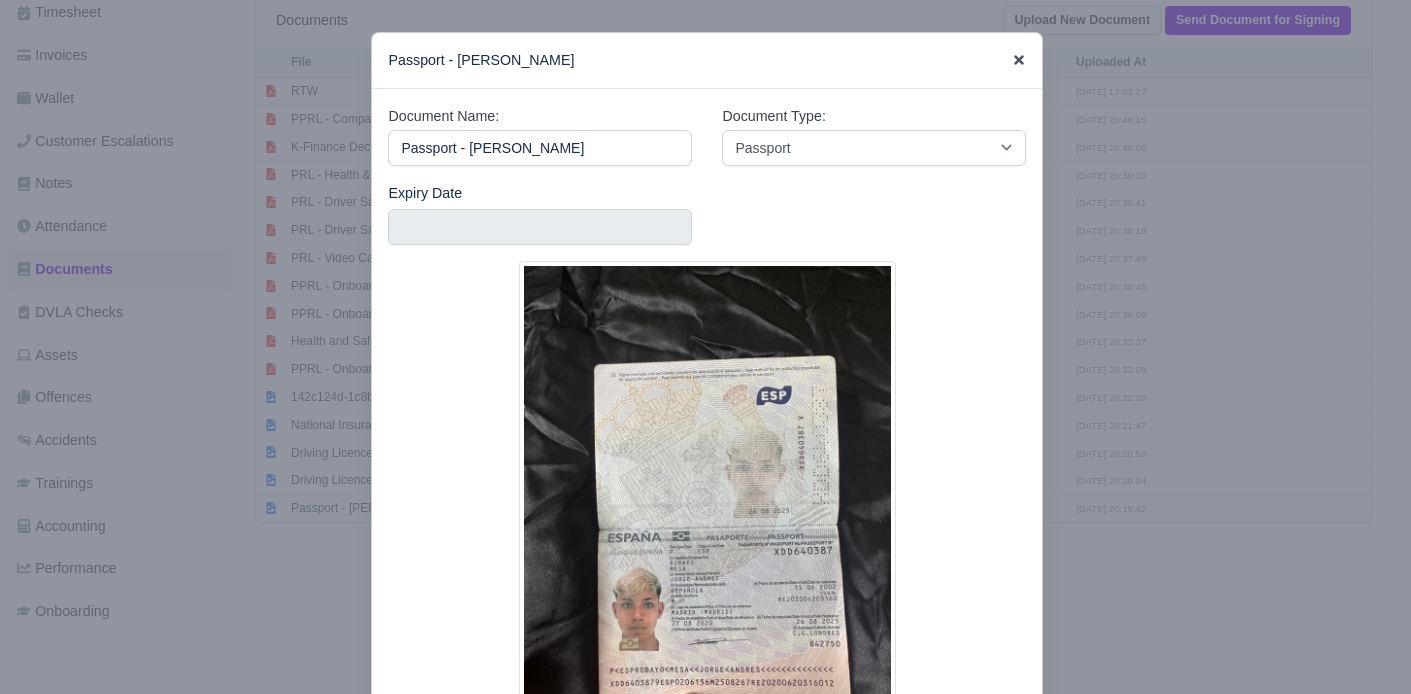 click 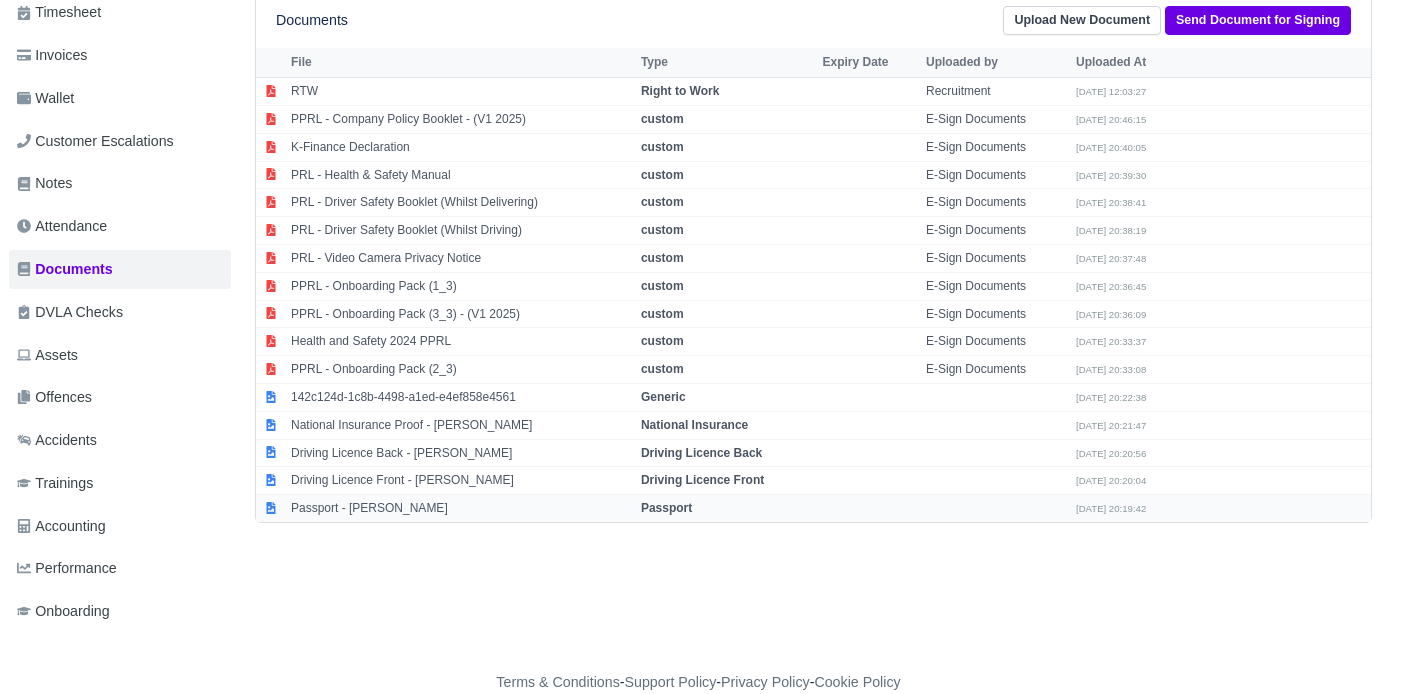 click on "Passport - Jorge andres Robayo mesa" at bounding box center [461, 508] 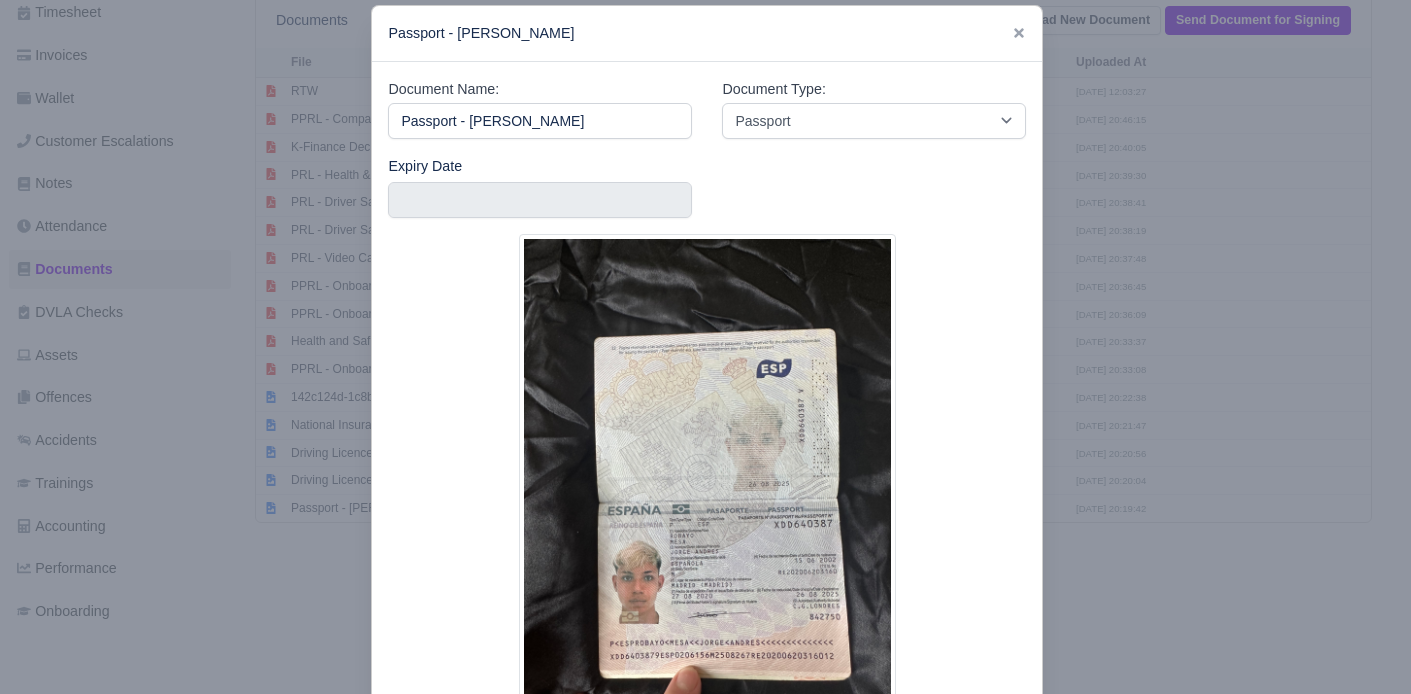 scroll, scrollTop: 0, scrollLeft: 0, axis: both 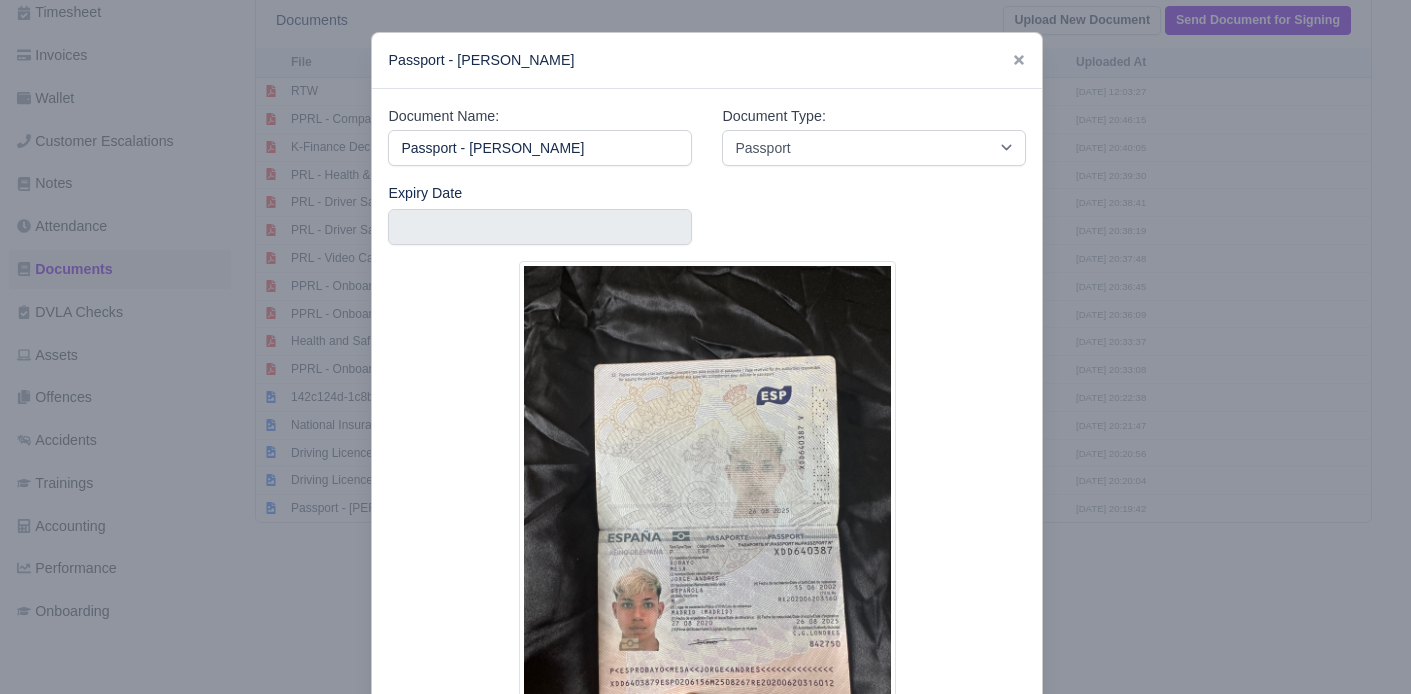 click at bounding box center [1019, 60] 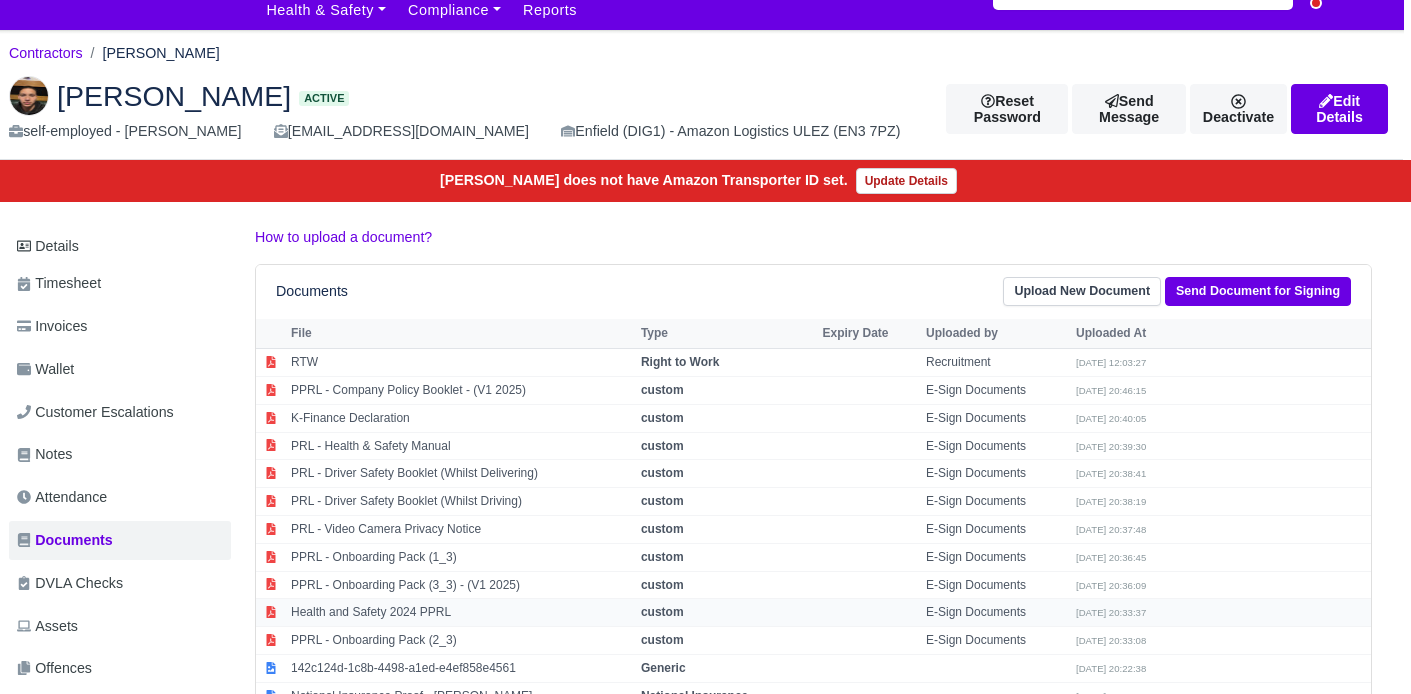 scroll, scrollTop: 0, scrollLeft: 7, axis: horizontal 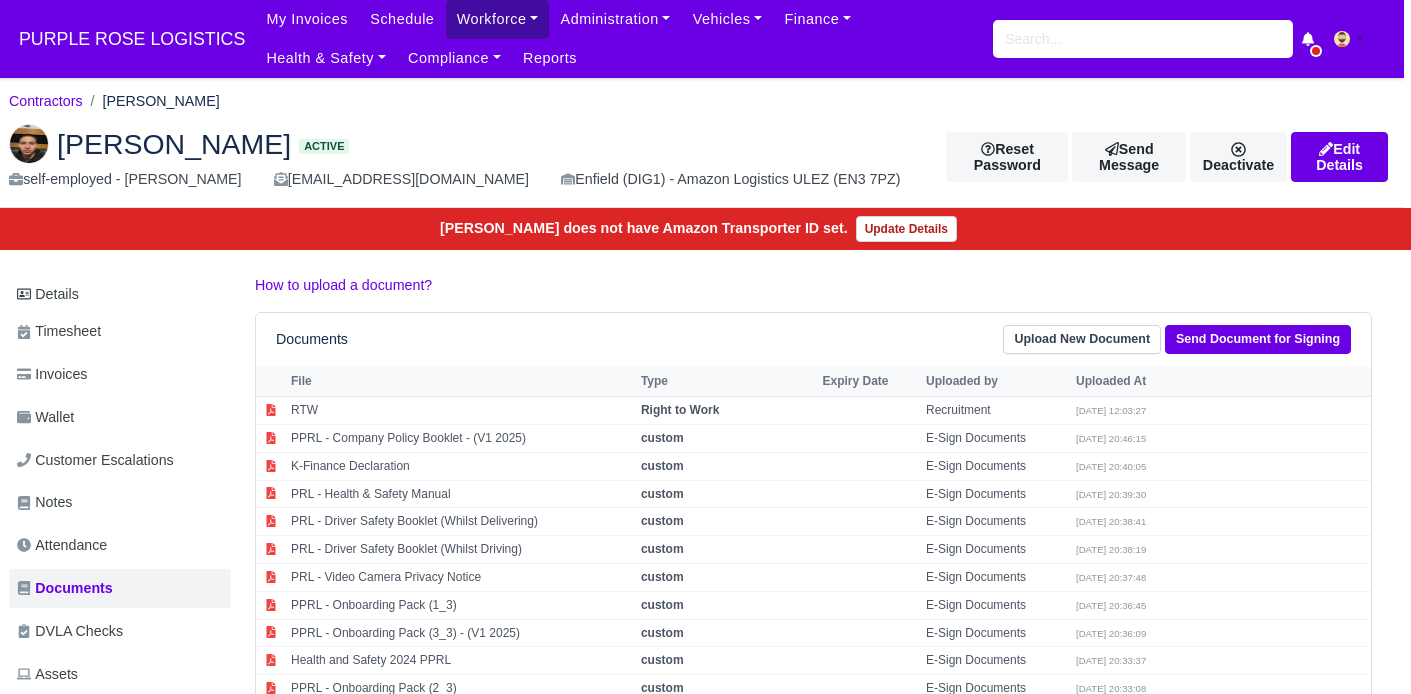 click on "Workforce" at bounding box center (498, 19) 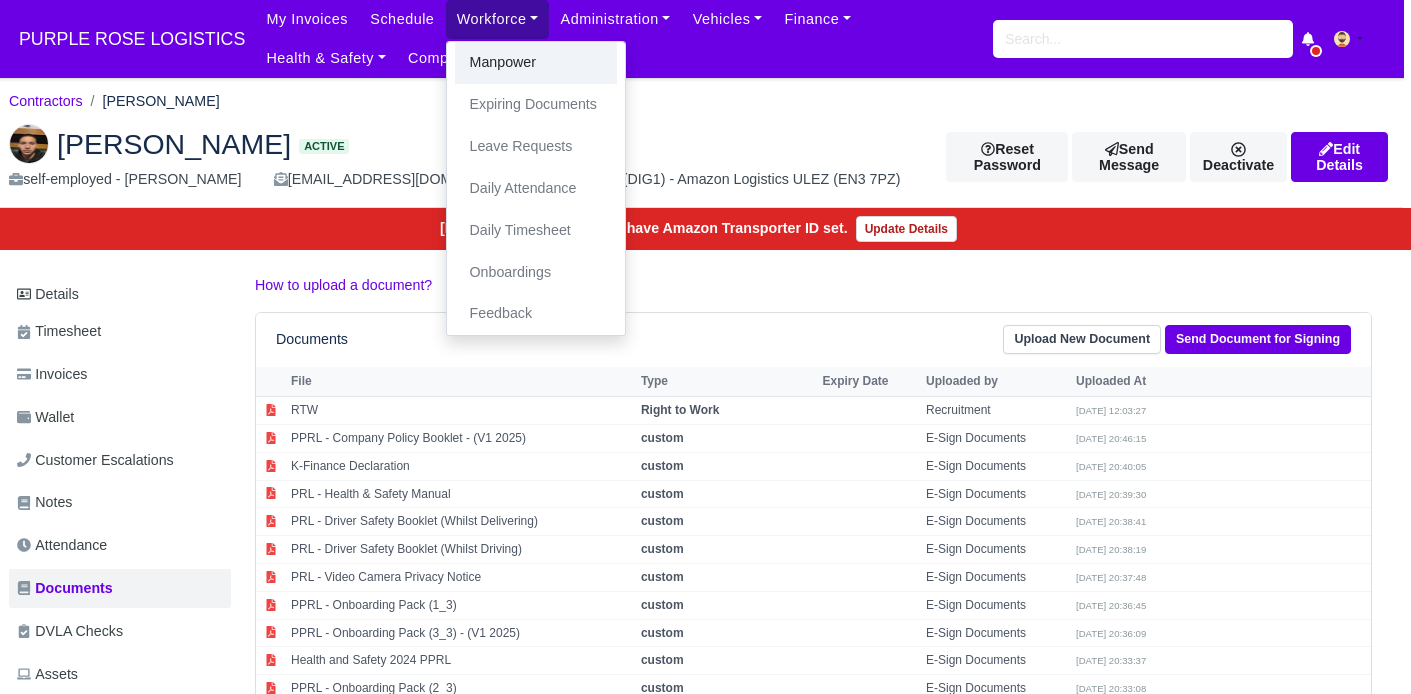 click on "Manpower" at bounding box center [536, 63] 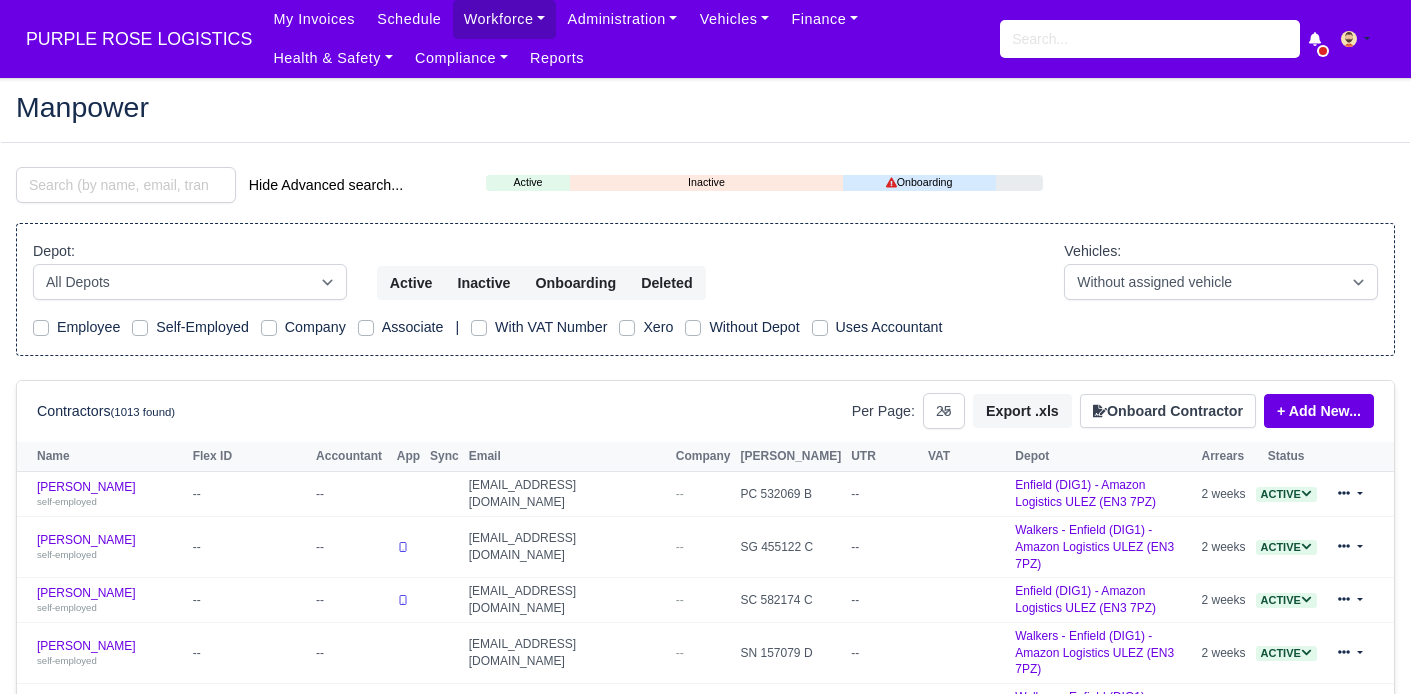 select on "25" 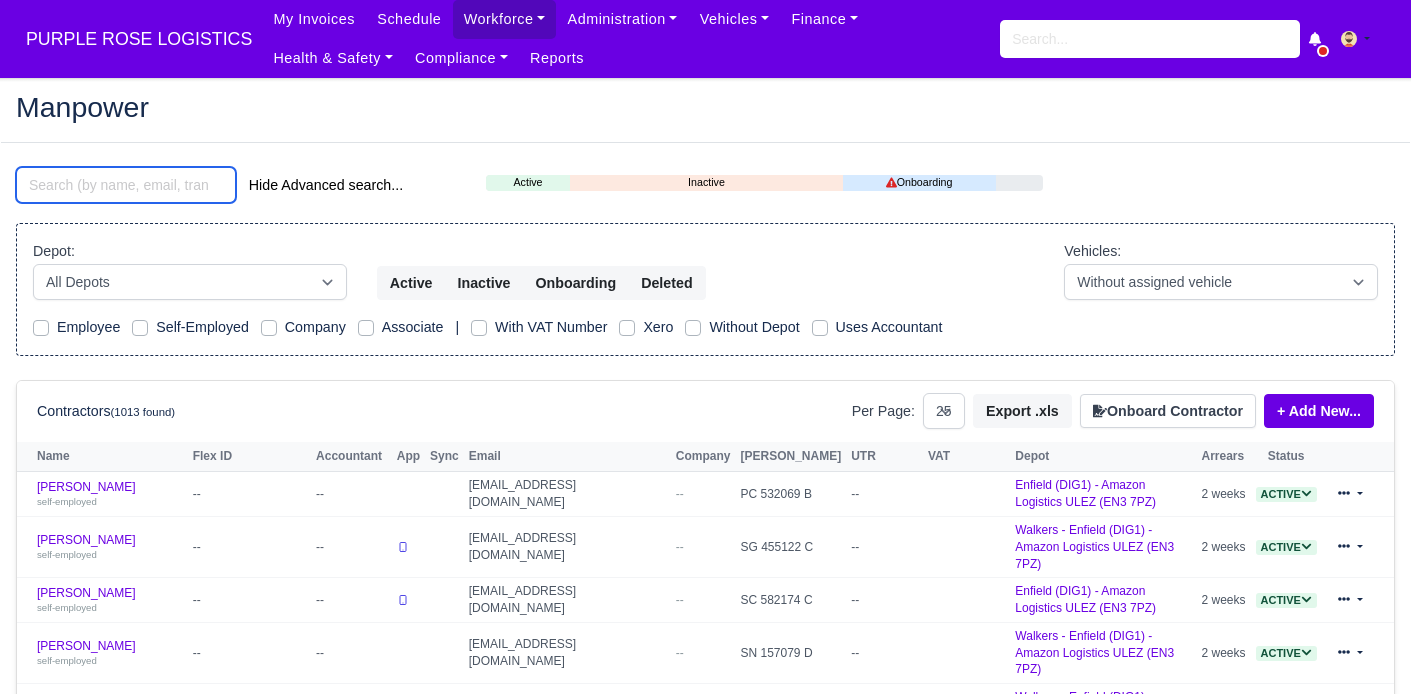 click at bounding box center [126, 185] 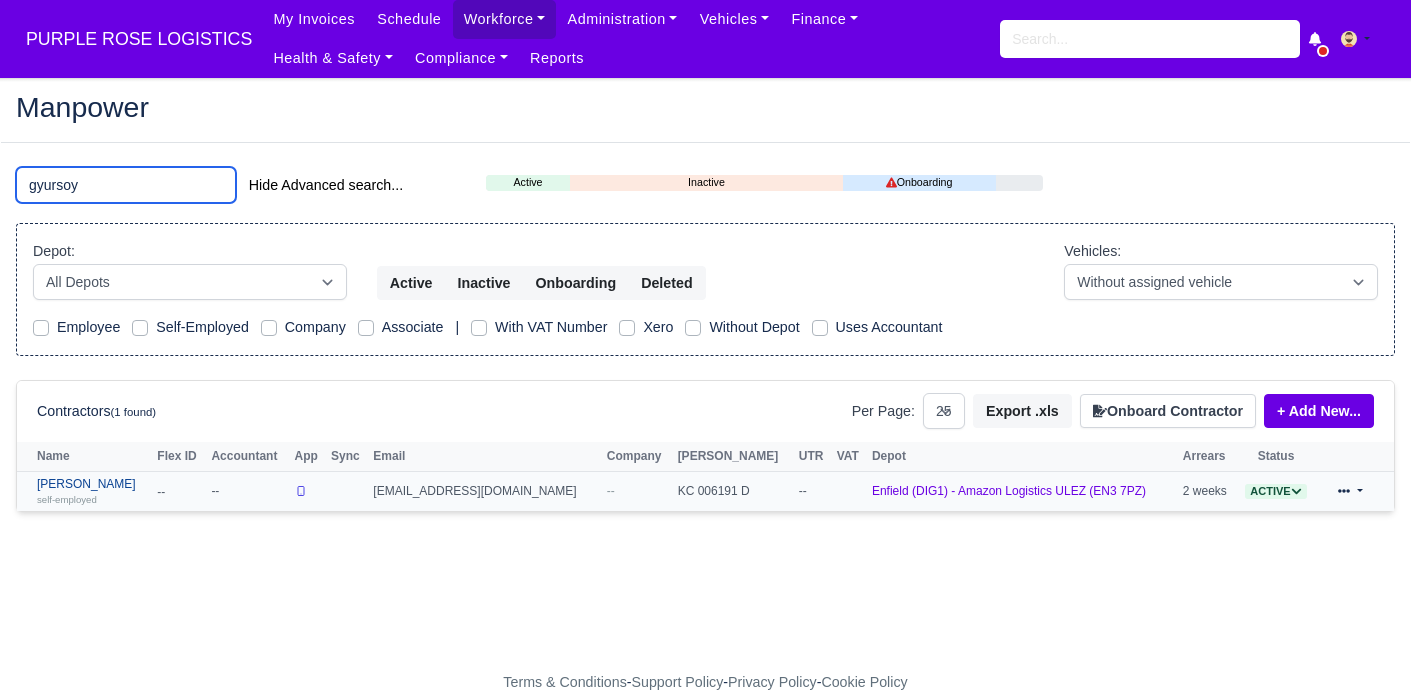 type on "gyursoy" 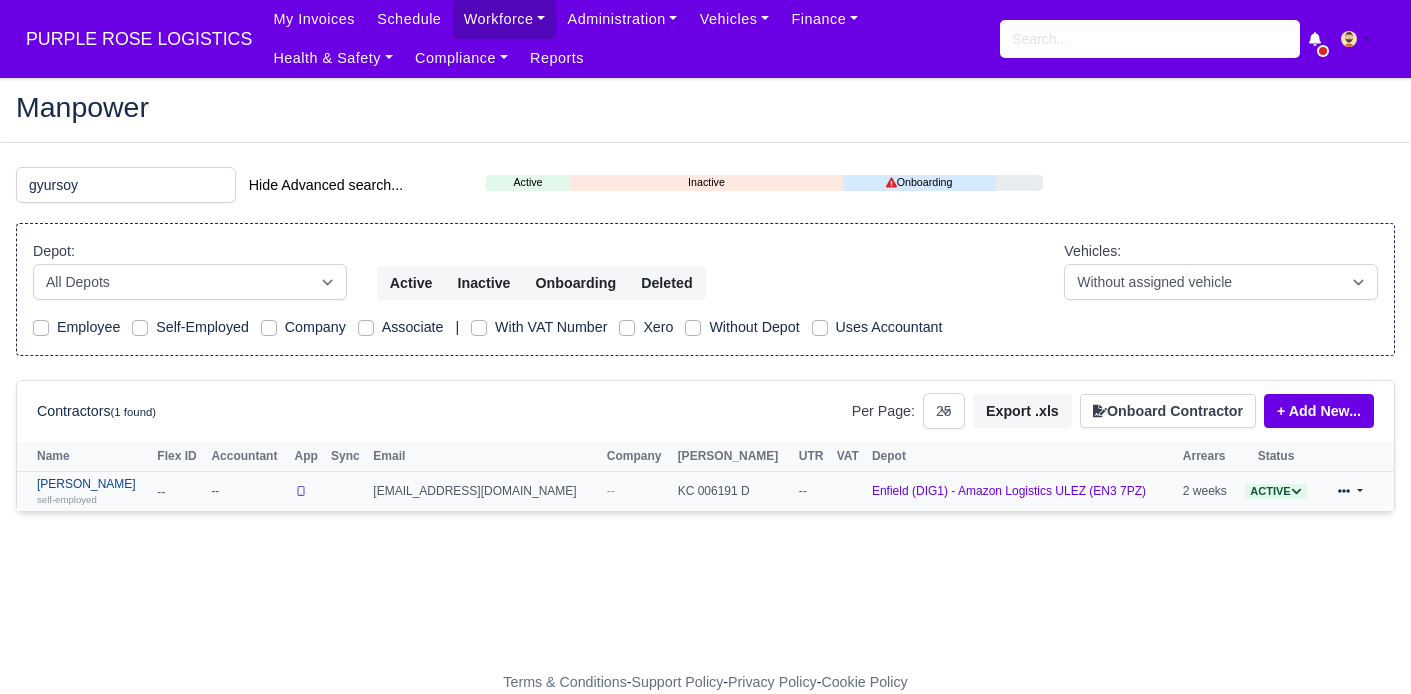 click on "[PERSON_NAME]
self-employed" at bounding box center (92, 491) 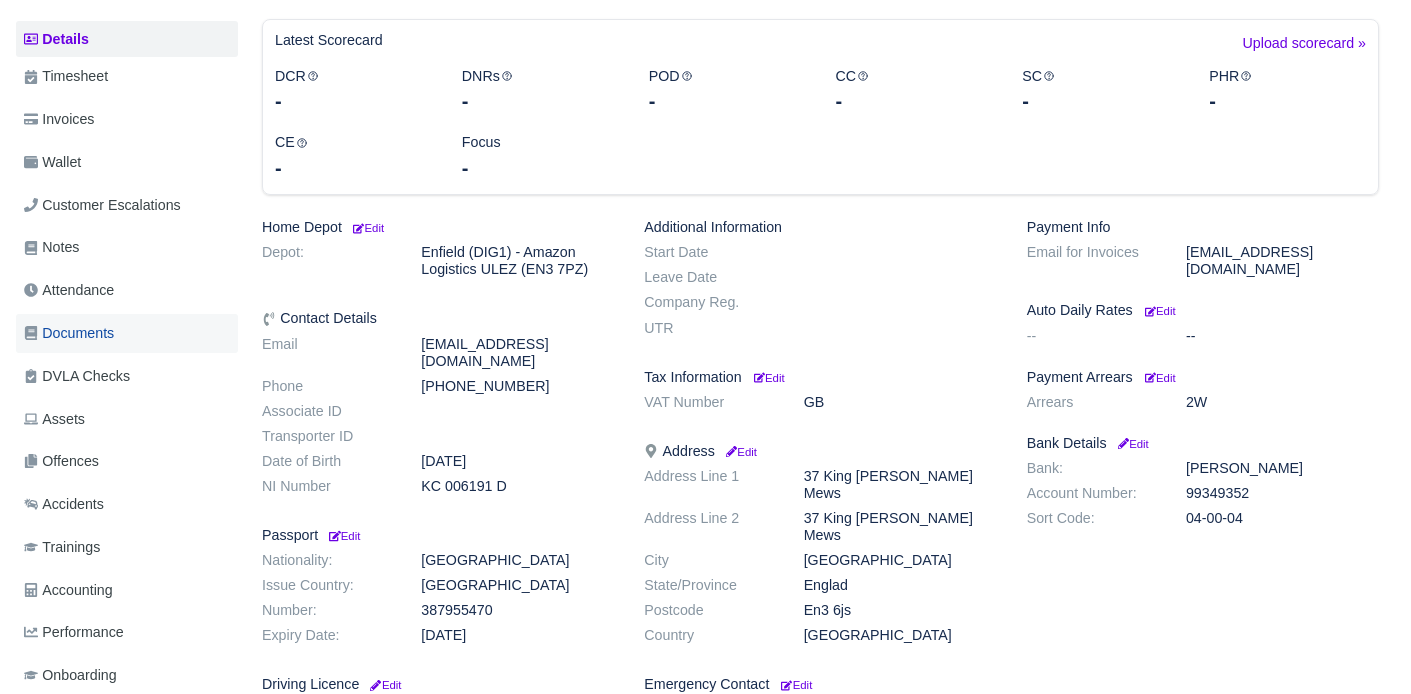 scroll, scrollTop: 261, scrollLeft: 0, axis: vertical 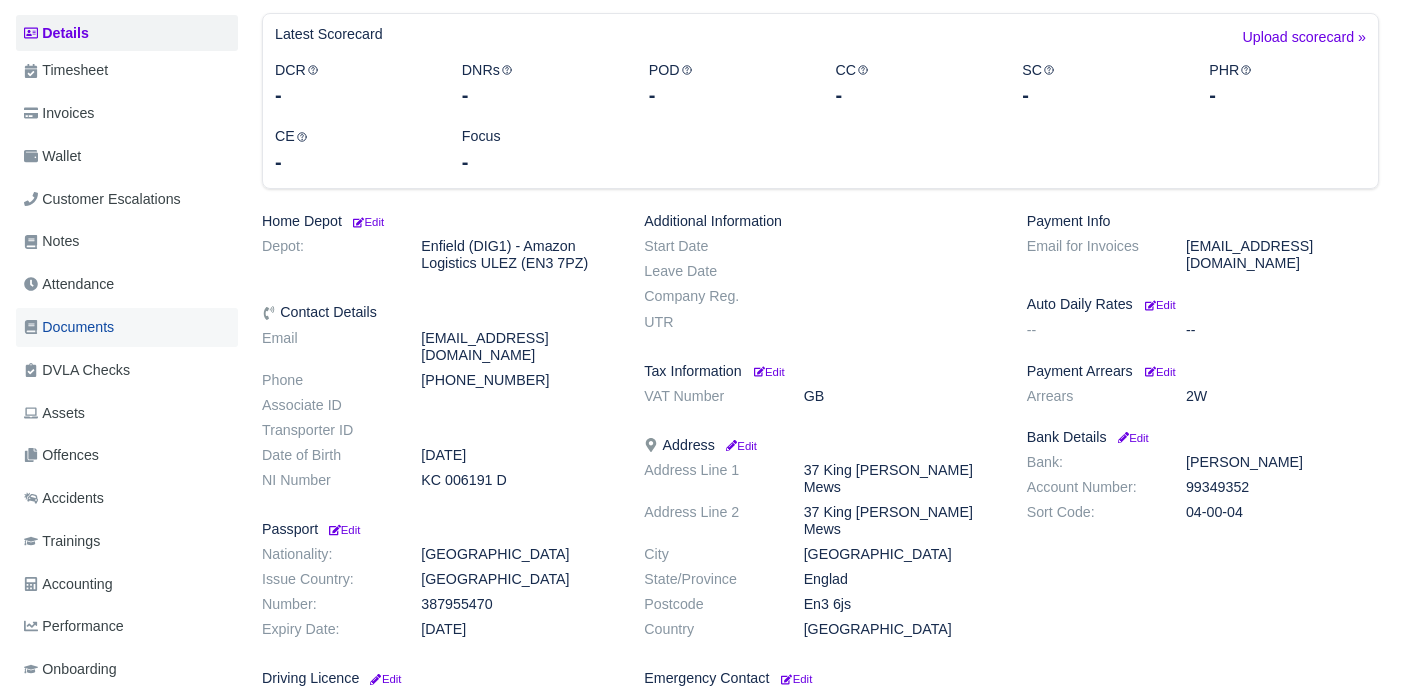 click on "Documents" at bounding box center (69, 327) 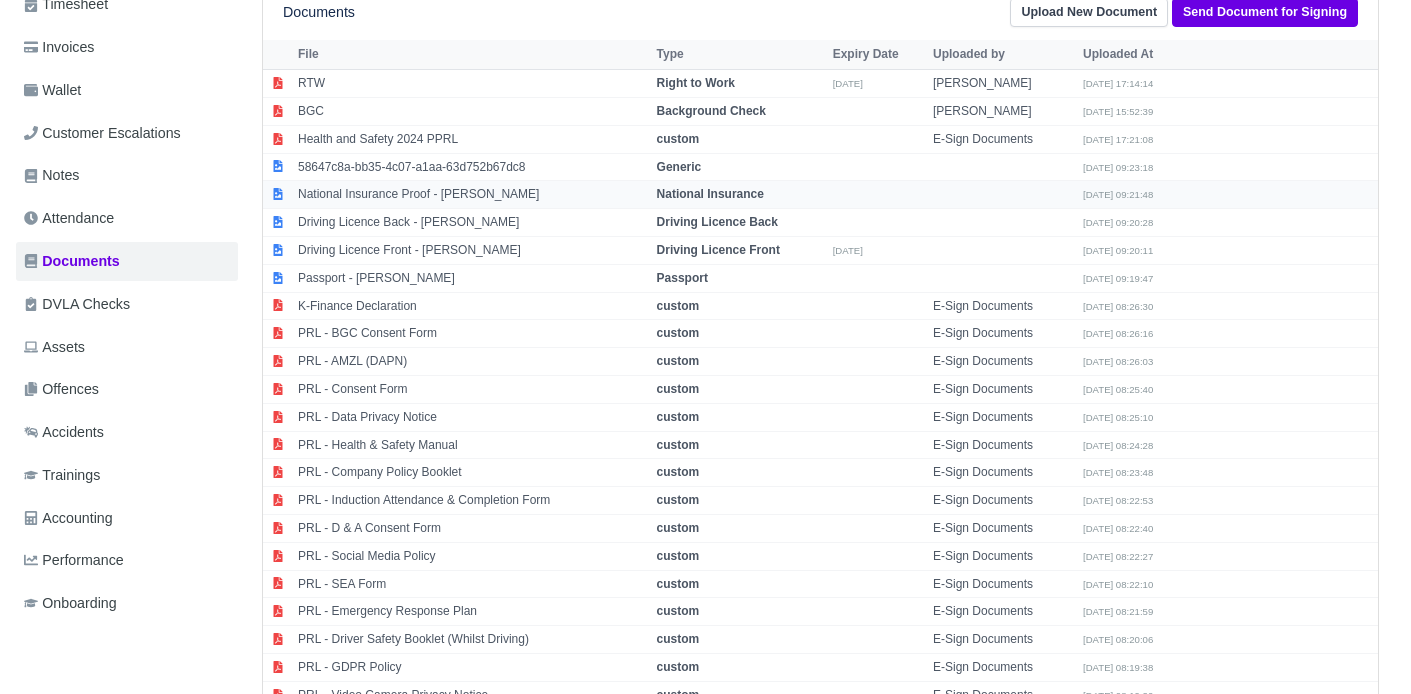 scroll, scrollTop: 421, scrollLeft: 0, axis: vertical 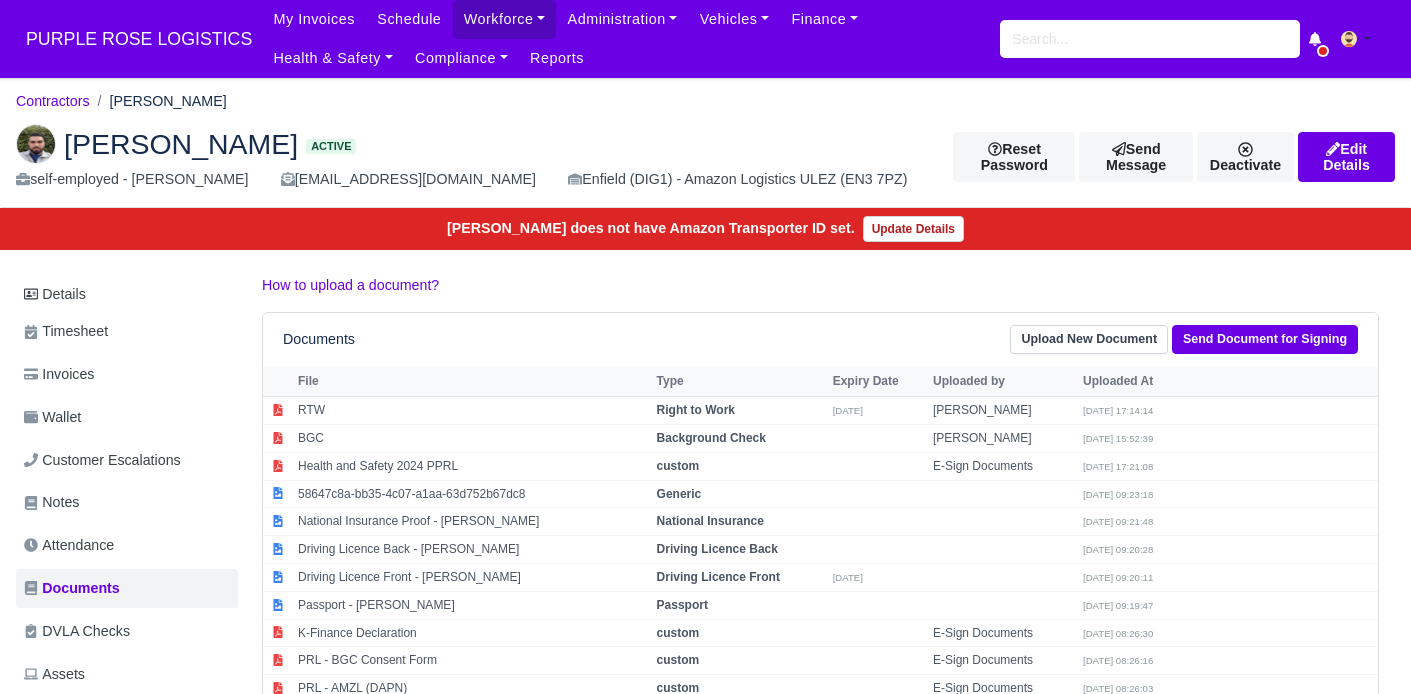 drag, startPoint x: 69, startPoint y: 145, endPoint x: 285, endPoint y: 155, distance: 216.23135 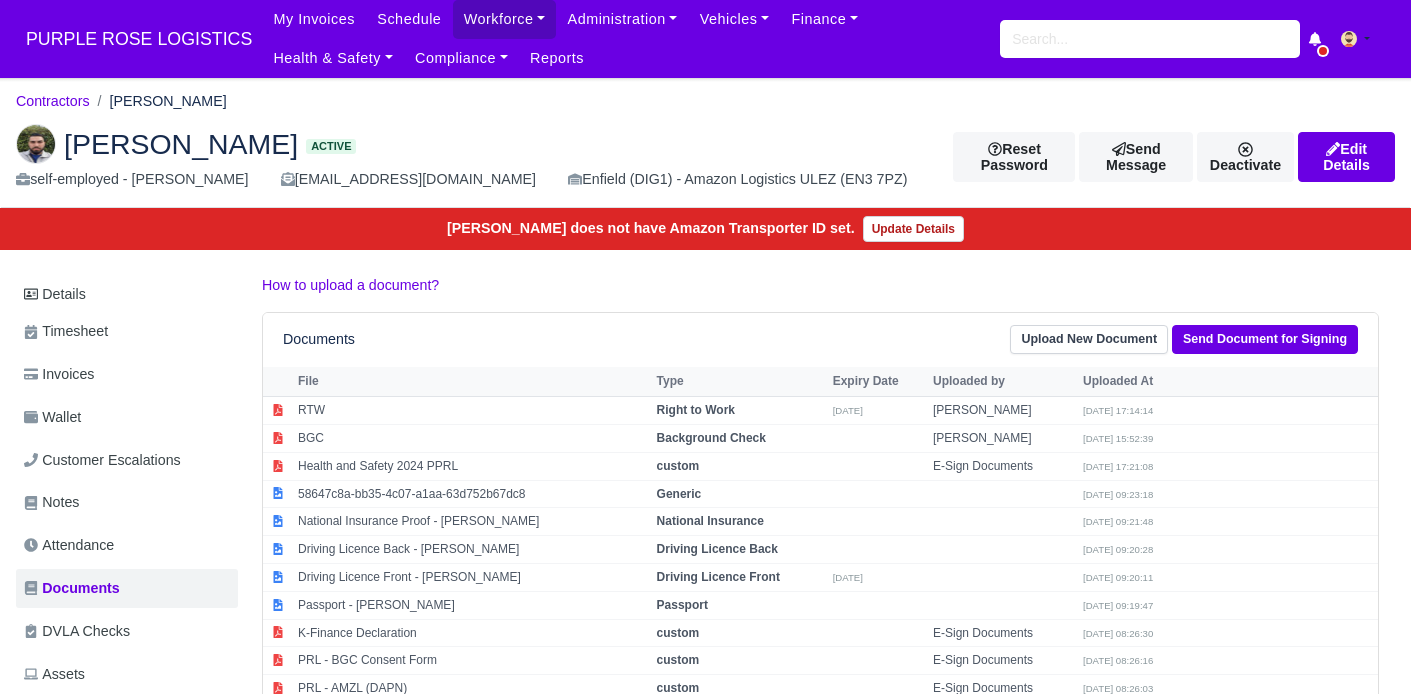 click on "Gyursoy Mehmed" at bounding box center (181, 144) 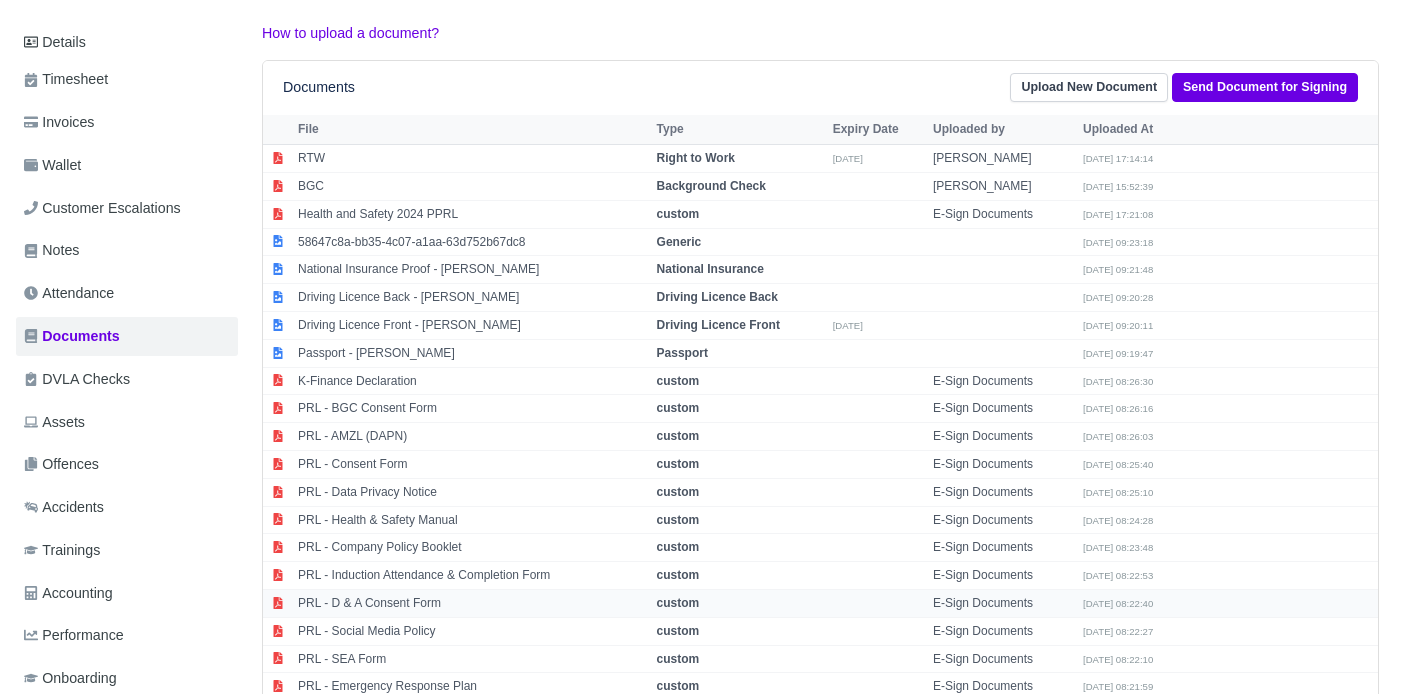 scroll, scrollTop: 252, scrollLeft: 1, axis: both 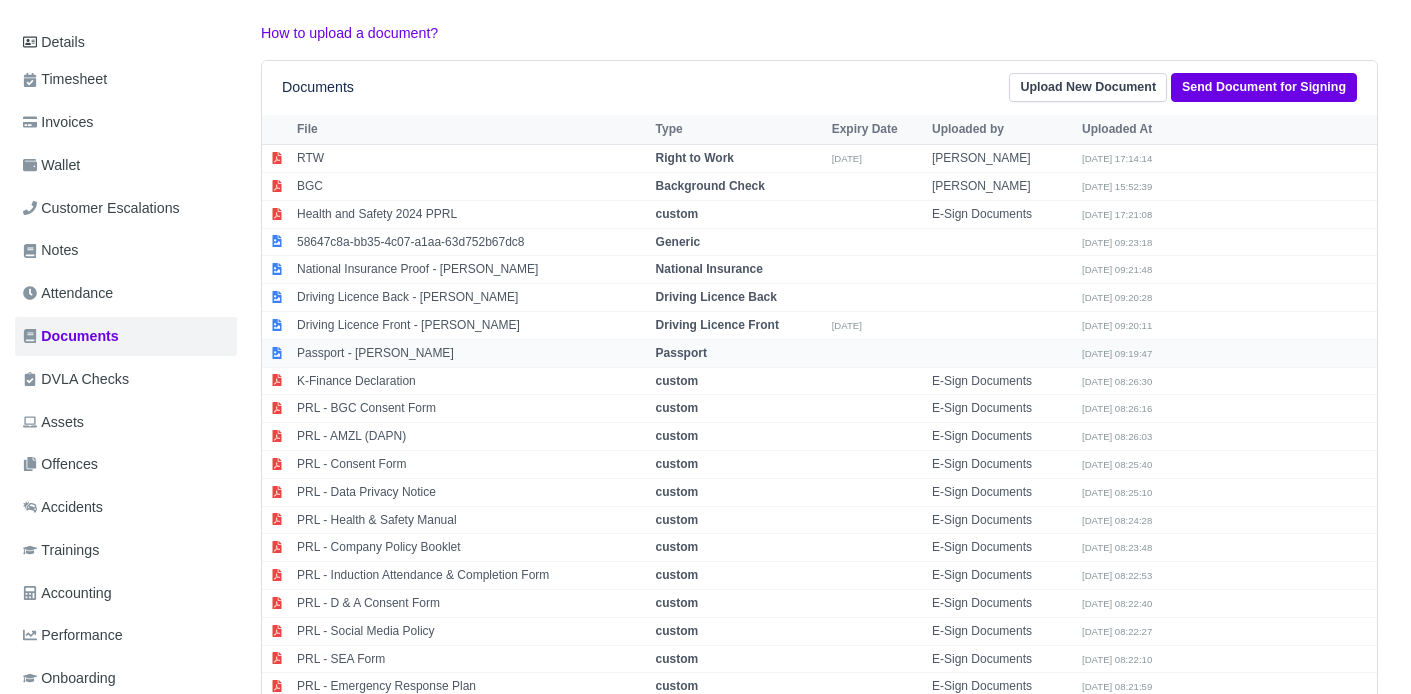 click on "Passport - Gyursoy Mehmed" at bounding box center [471, 353] 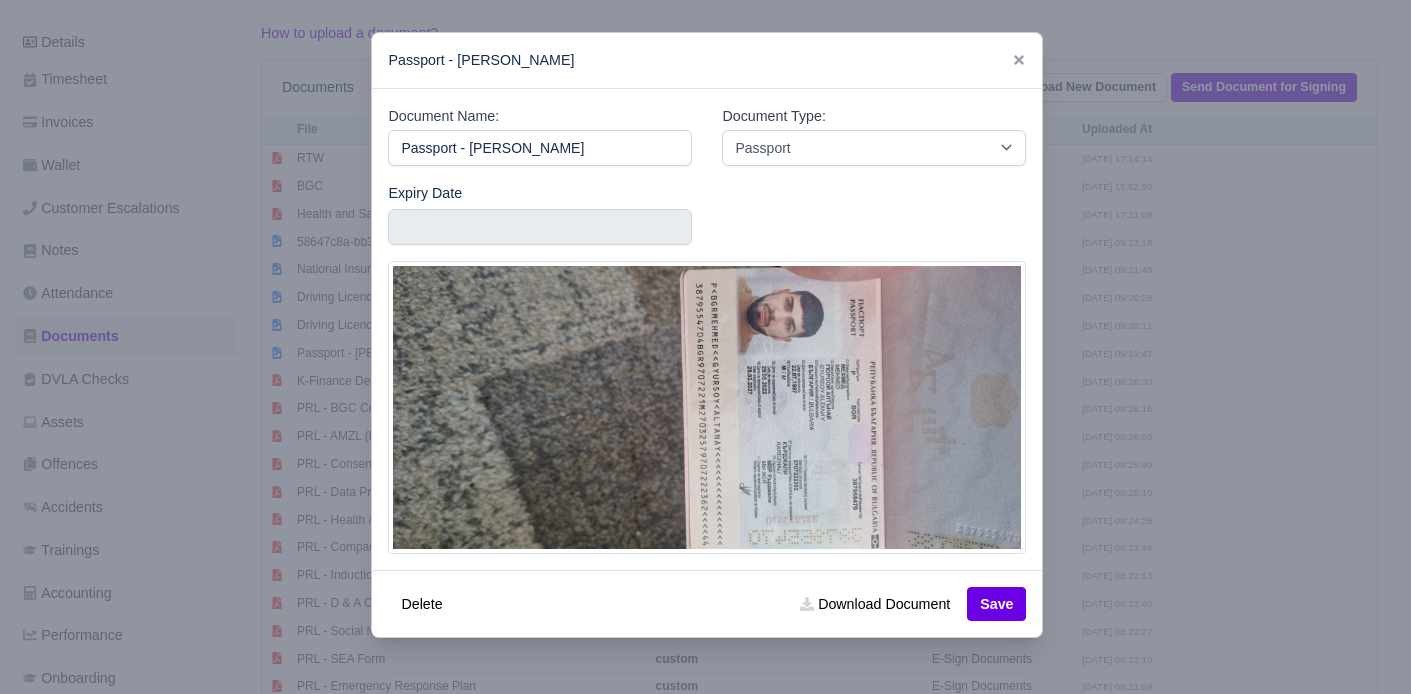 click at bounding box center (705, 347) 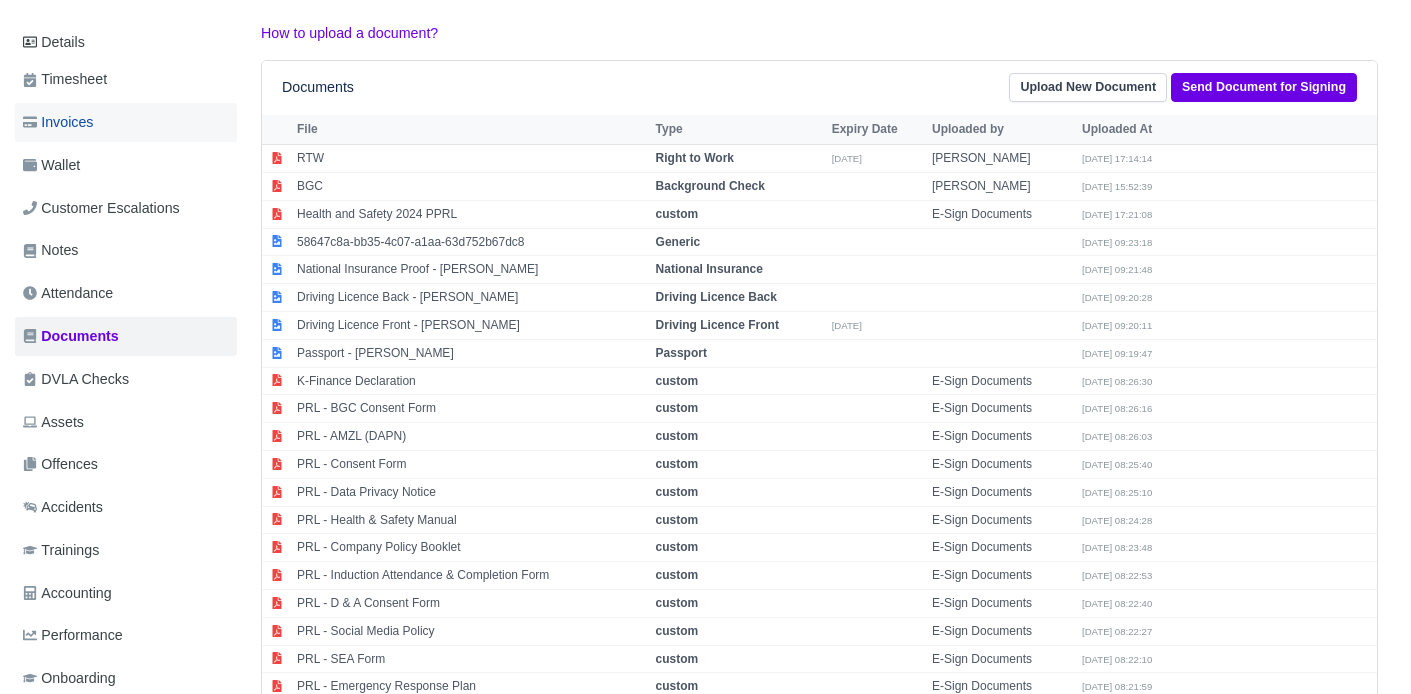 scroll, scrollTop: 0, scrollLeft: 1, axis: horizontal 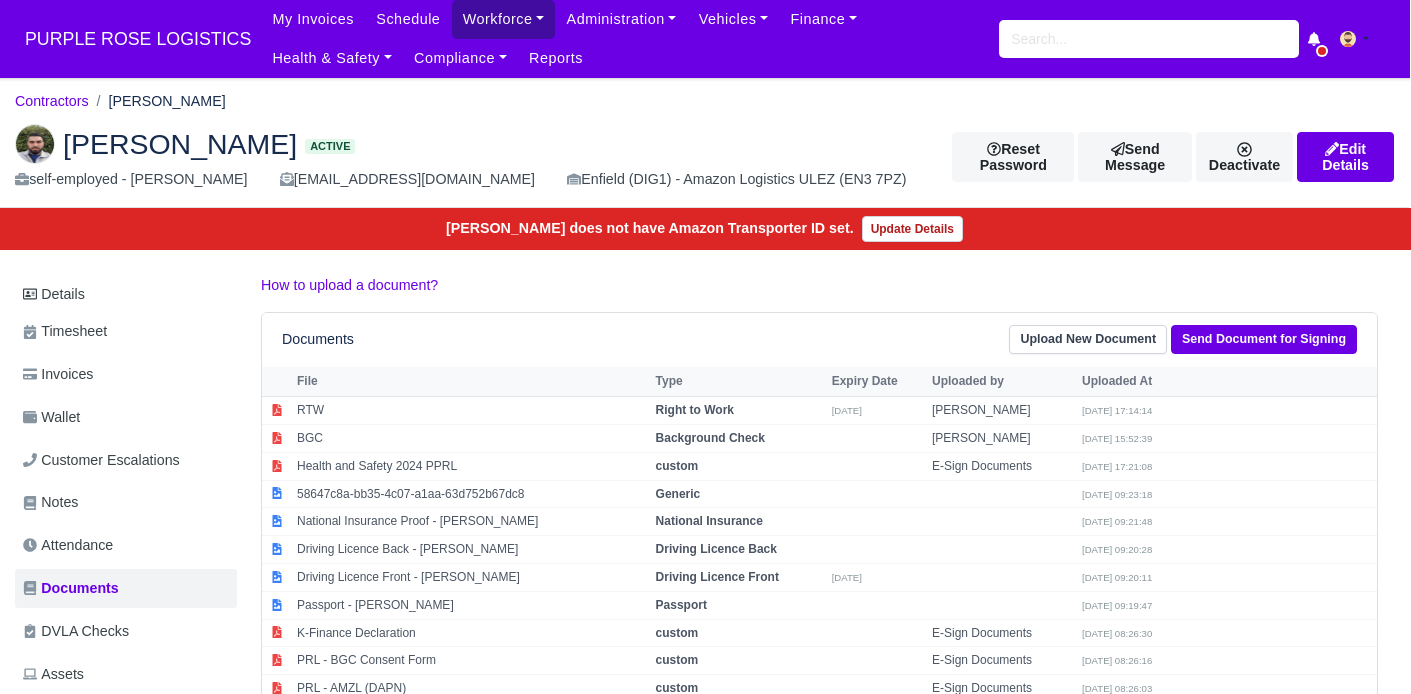 click on "Workforce" at bounding box center [504, 19] 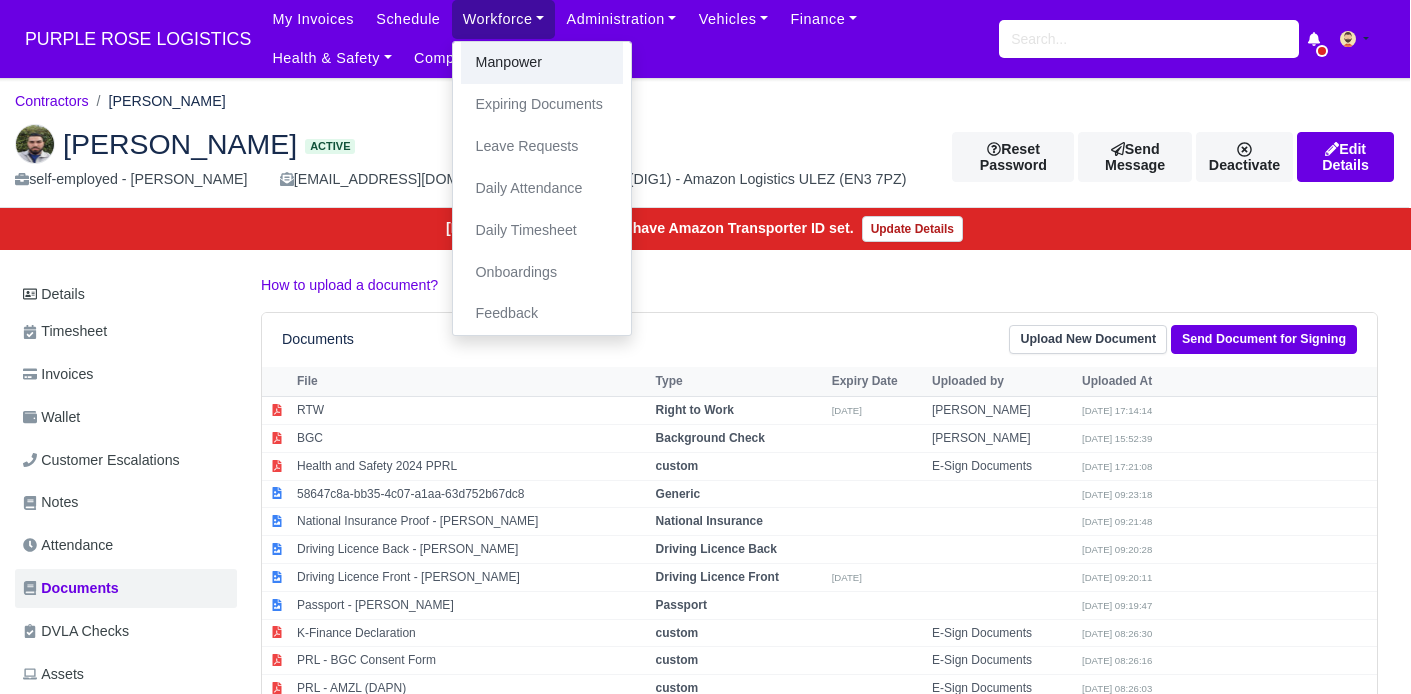 click on "Manpower" at bounding box center [542, 63] 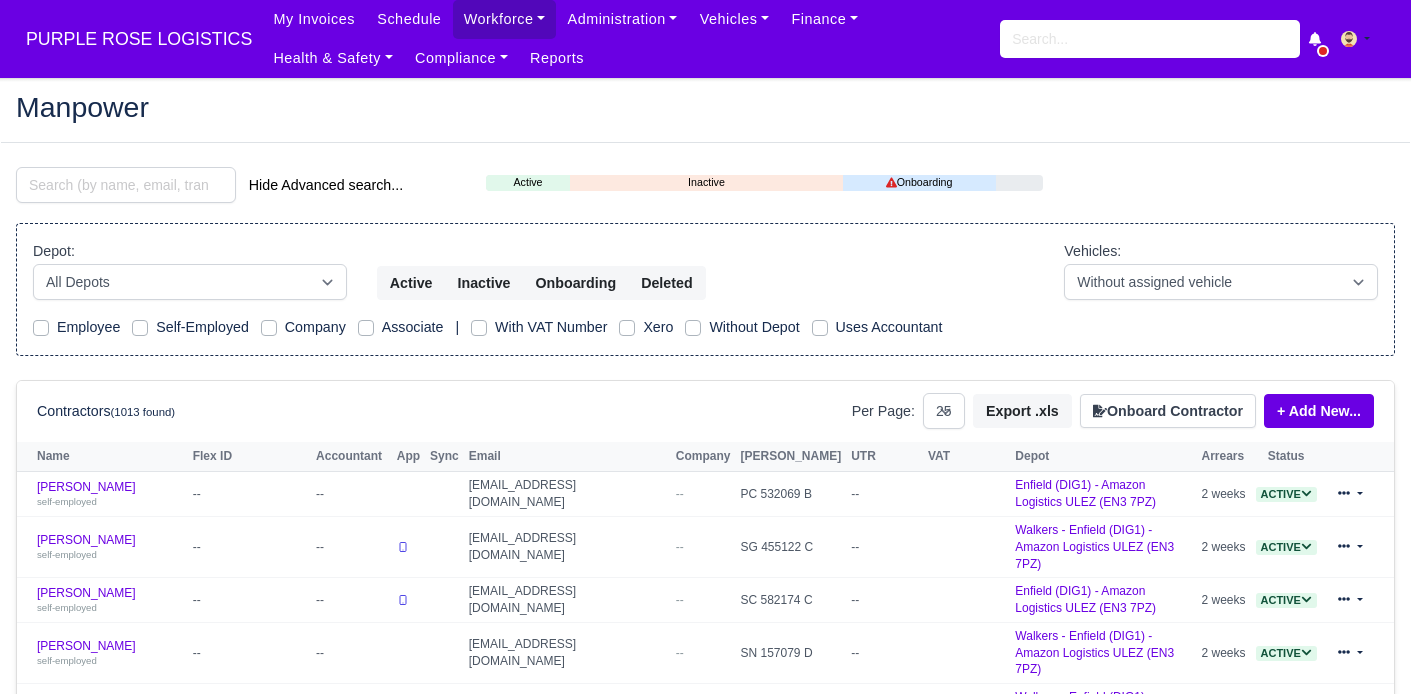 select on "25" 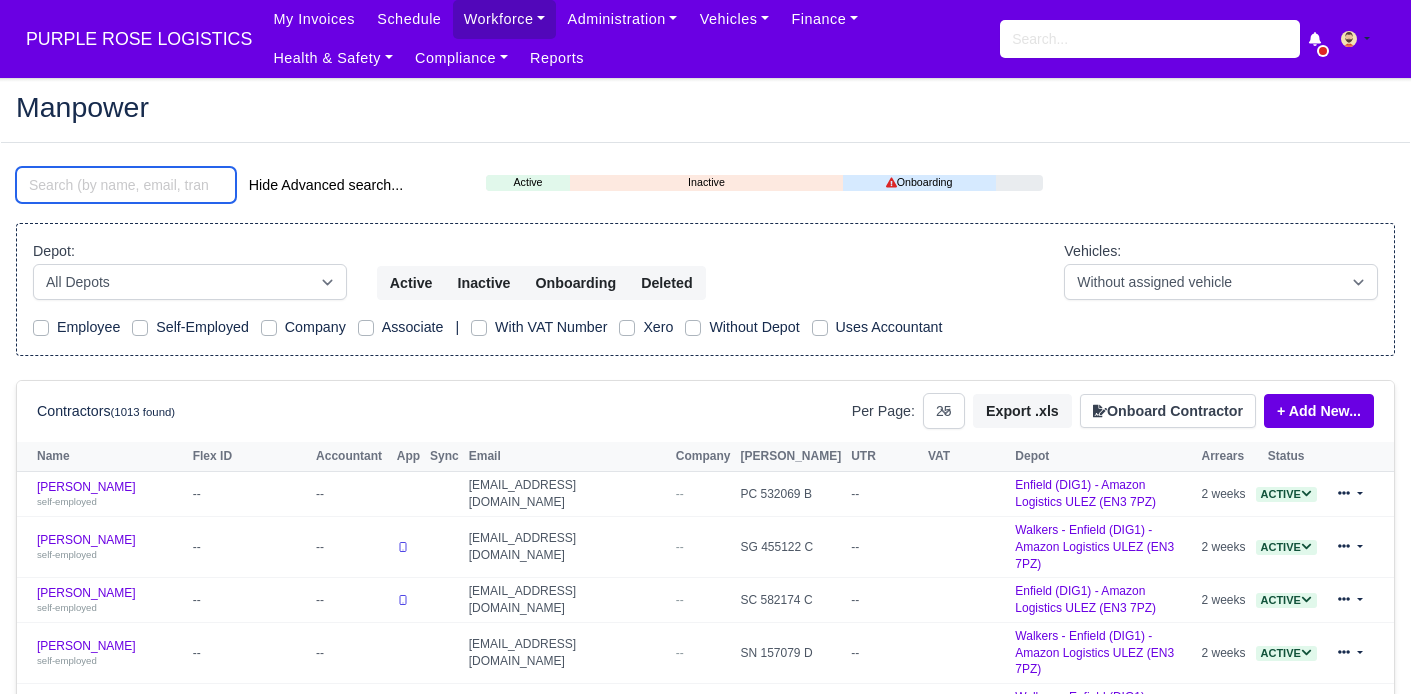 click at bounding box center (126, 185) 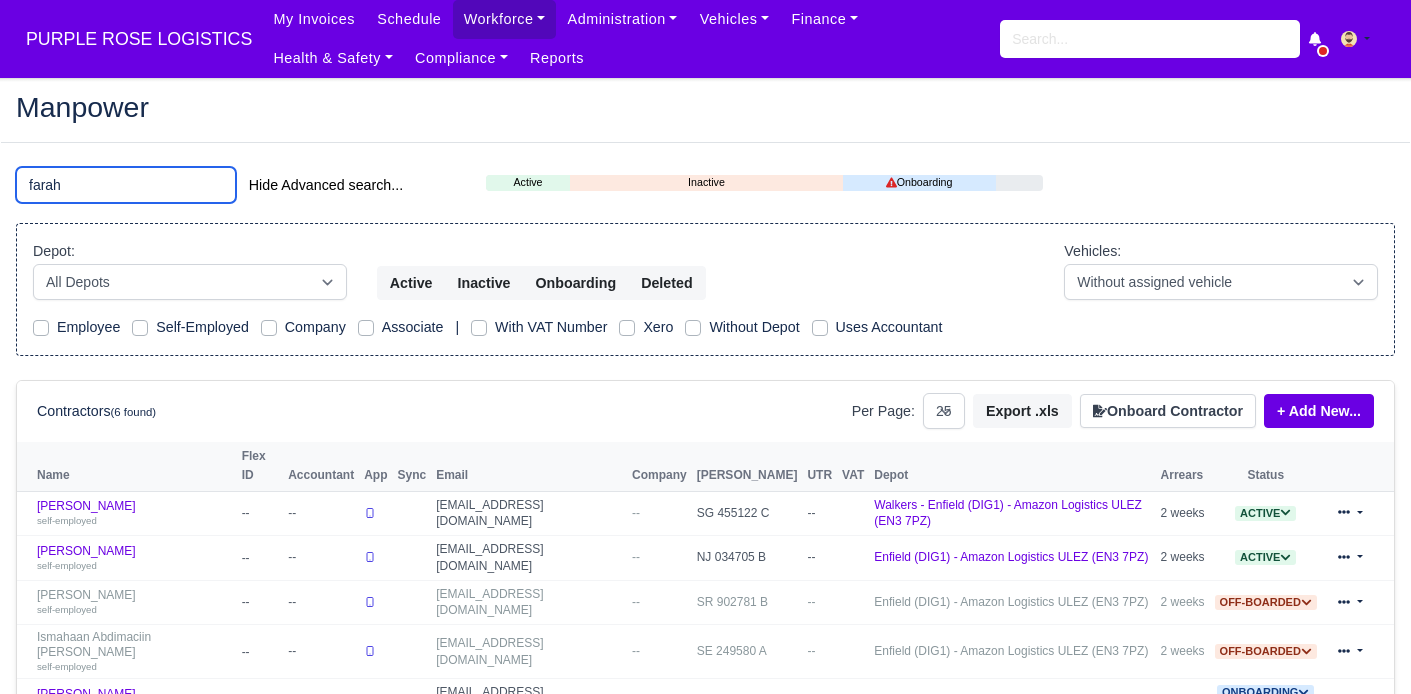 type on "farah" 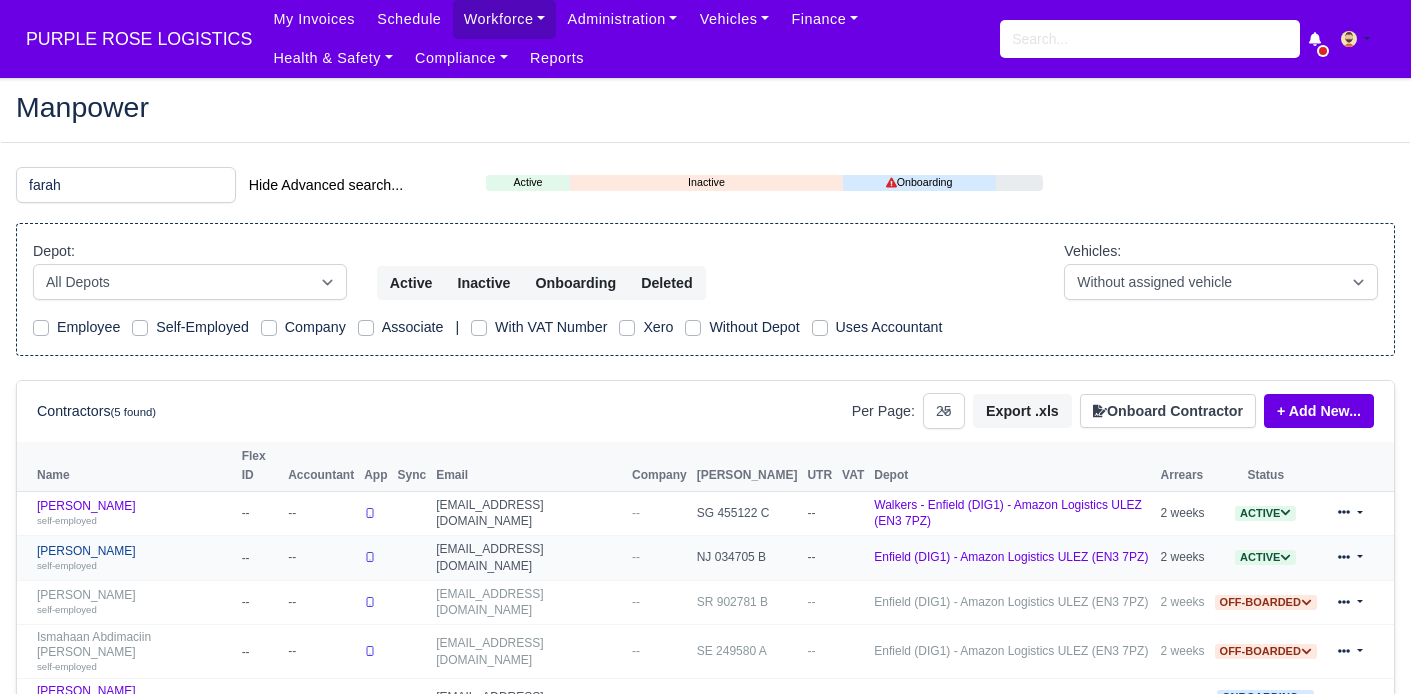 click on "self-employed" at bounding box center [67, 565] 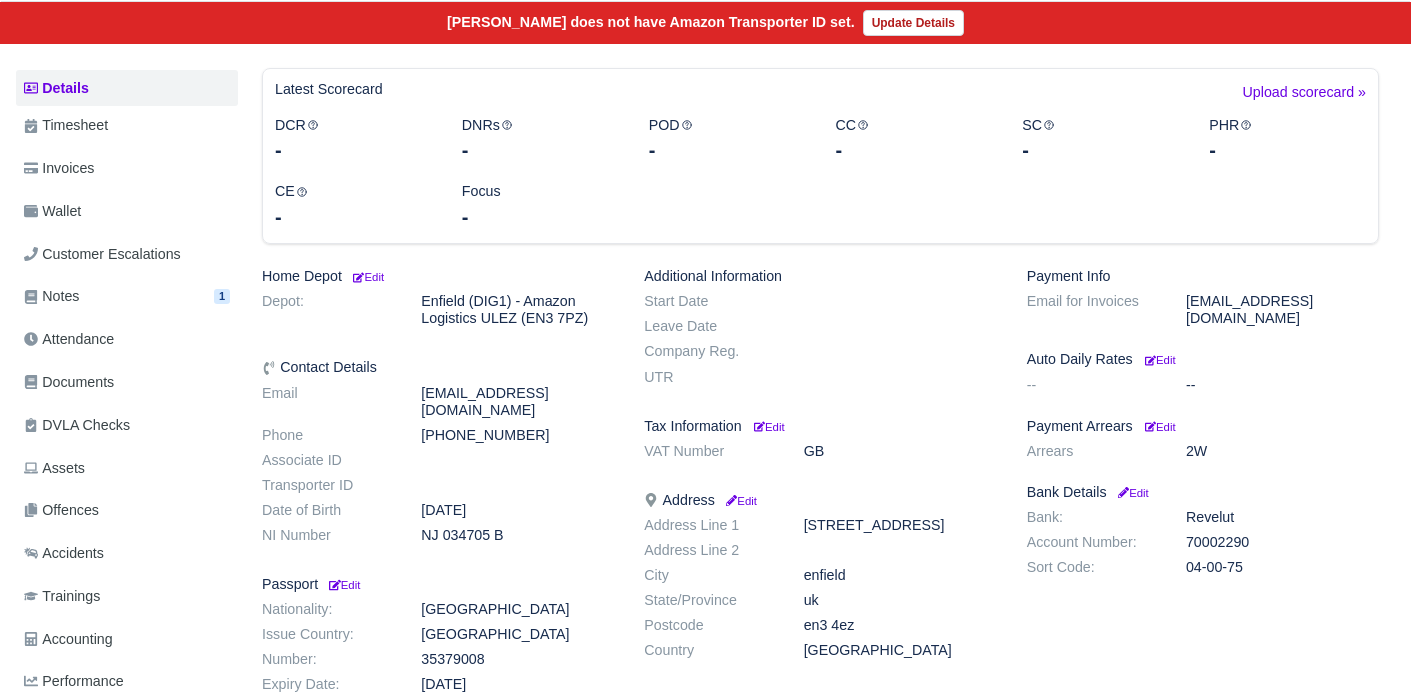 scroll, scrollTop: 248, scrollLeft: 0, axis: vertical 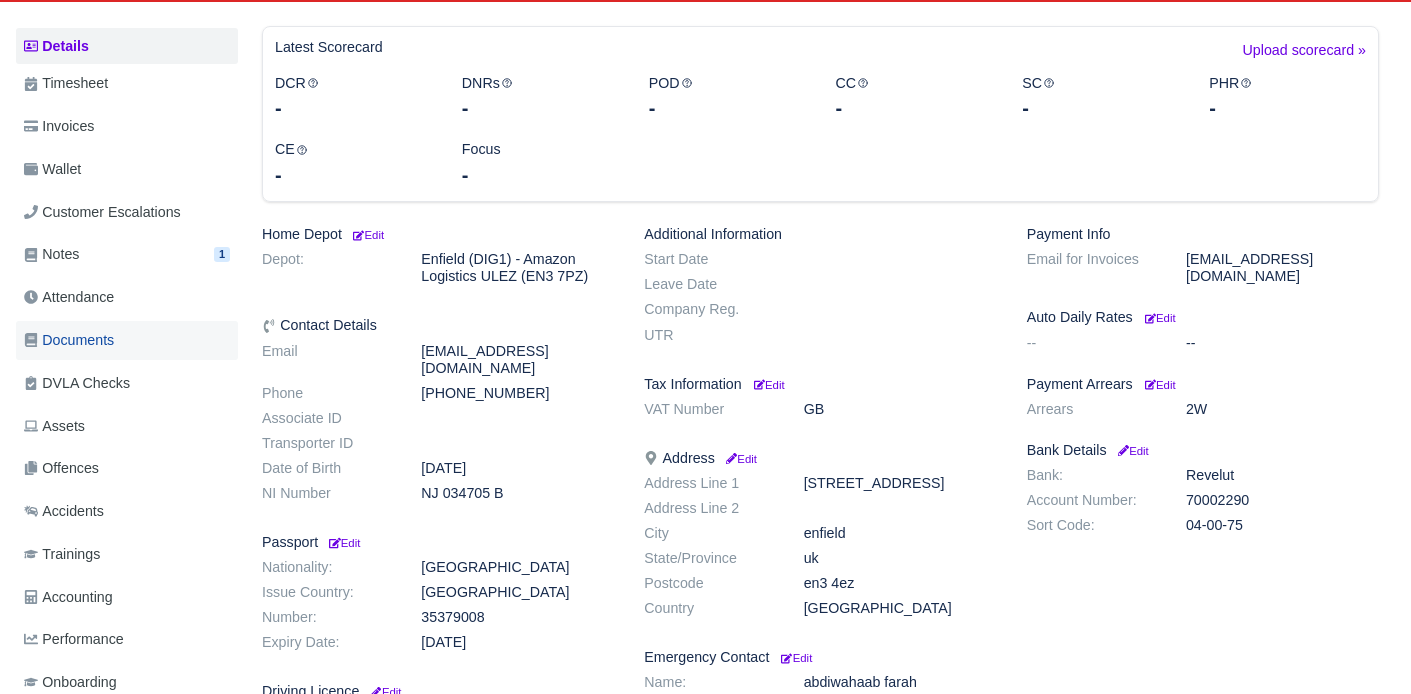 click on "Documents" at bounding box center [69, 340] 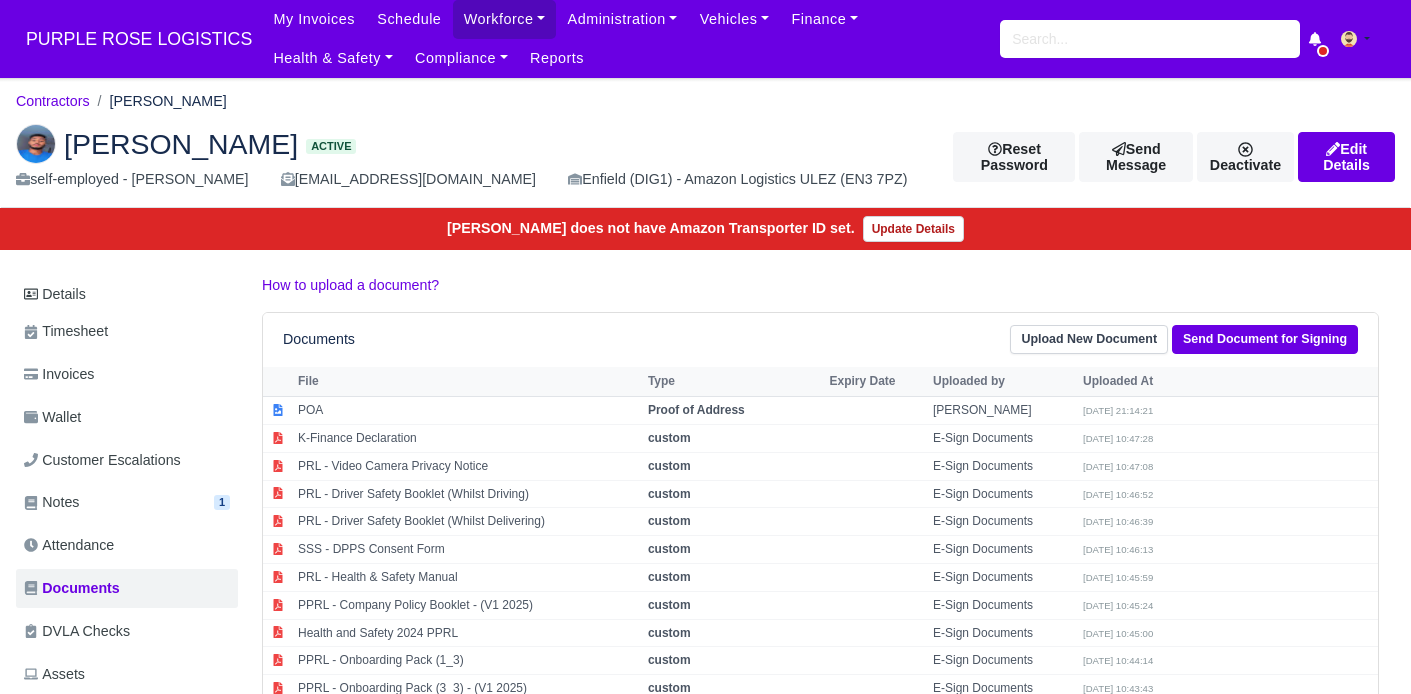 scroll, scrollTop: 319, scrollLeft: 0, axis: vertical 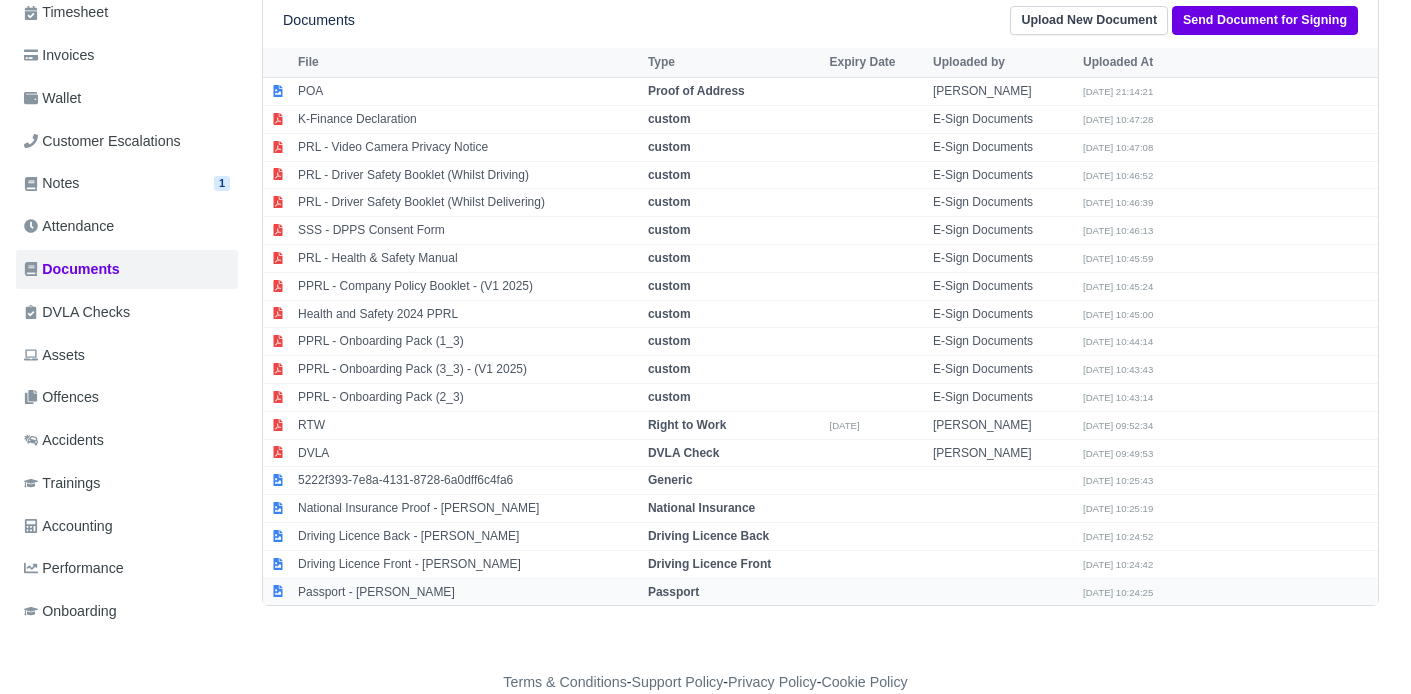 click on "Passport - Mohammed Farah" at bounding box center [468, 591] 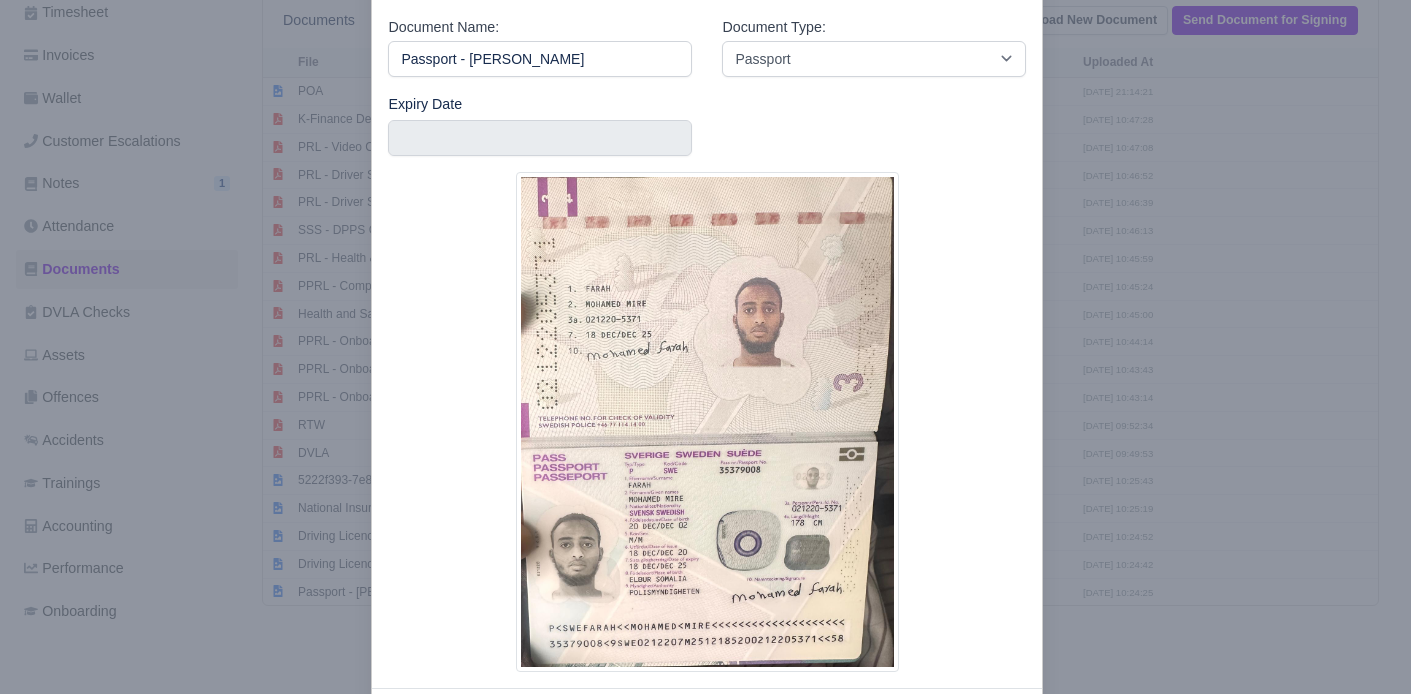 scroll, scrollTop: 185, scrollLeft: 0, axis: vertical 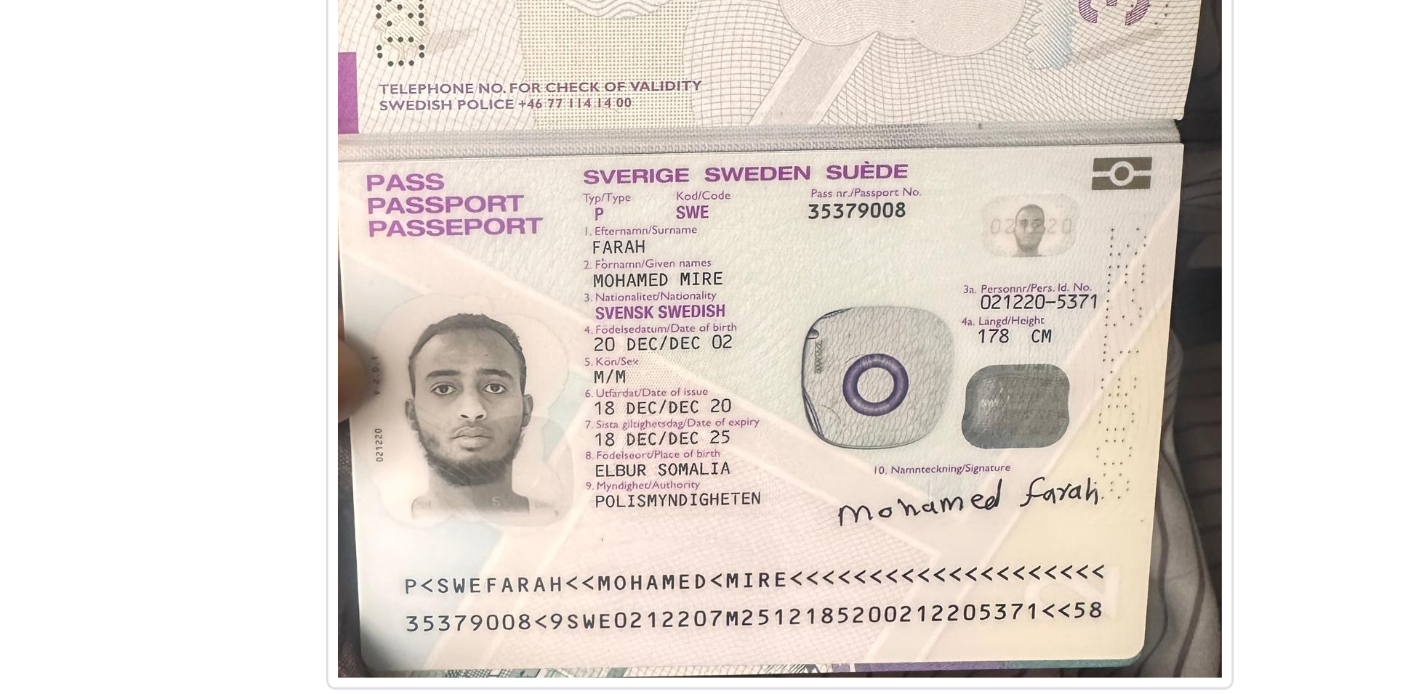 click at bounding box center (707, 328) 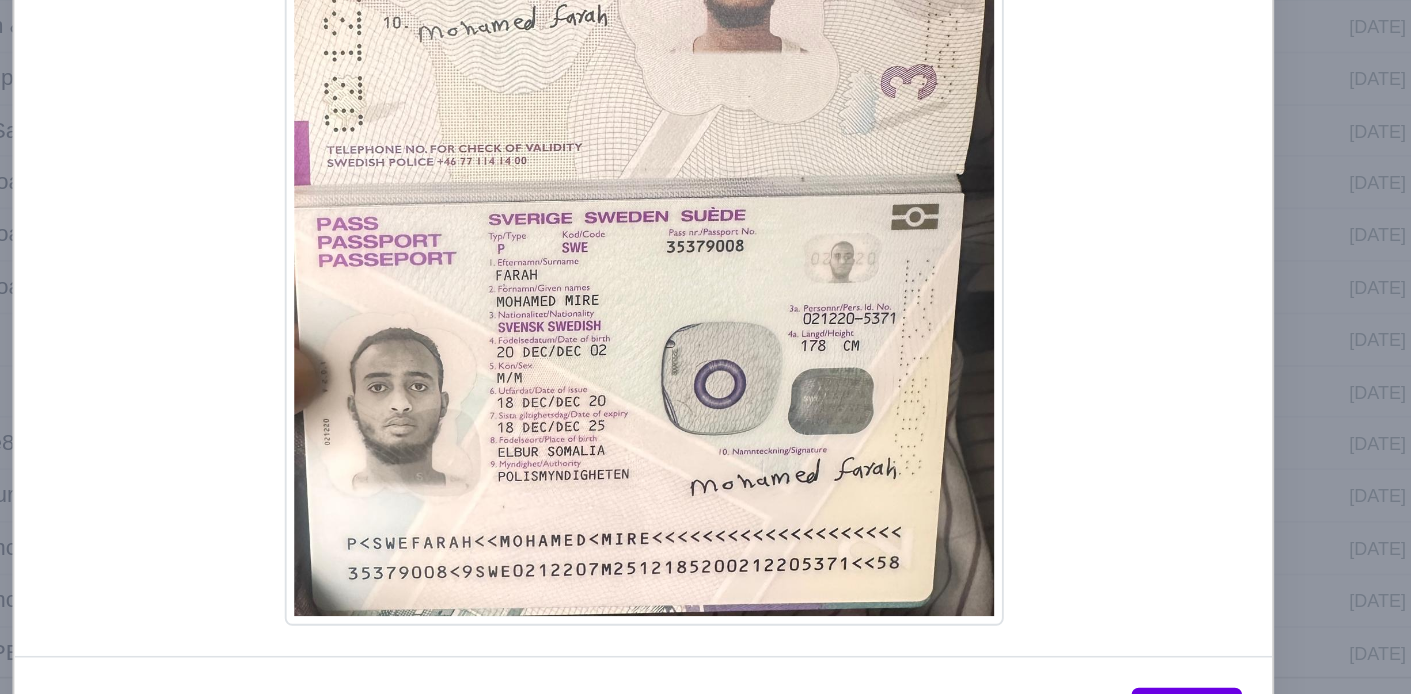 scroll, scrollTop: 319, scrollLeft: 8, axis: both 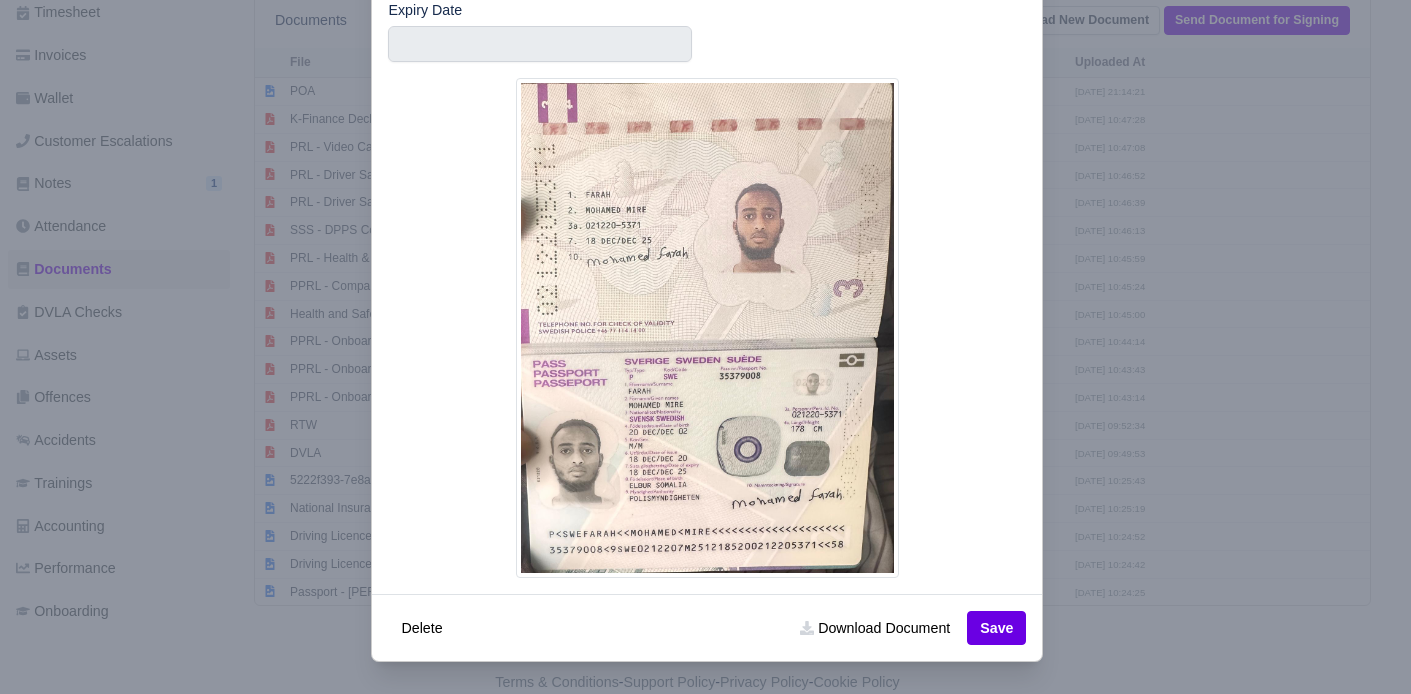 click at bounding box center [705, 347] 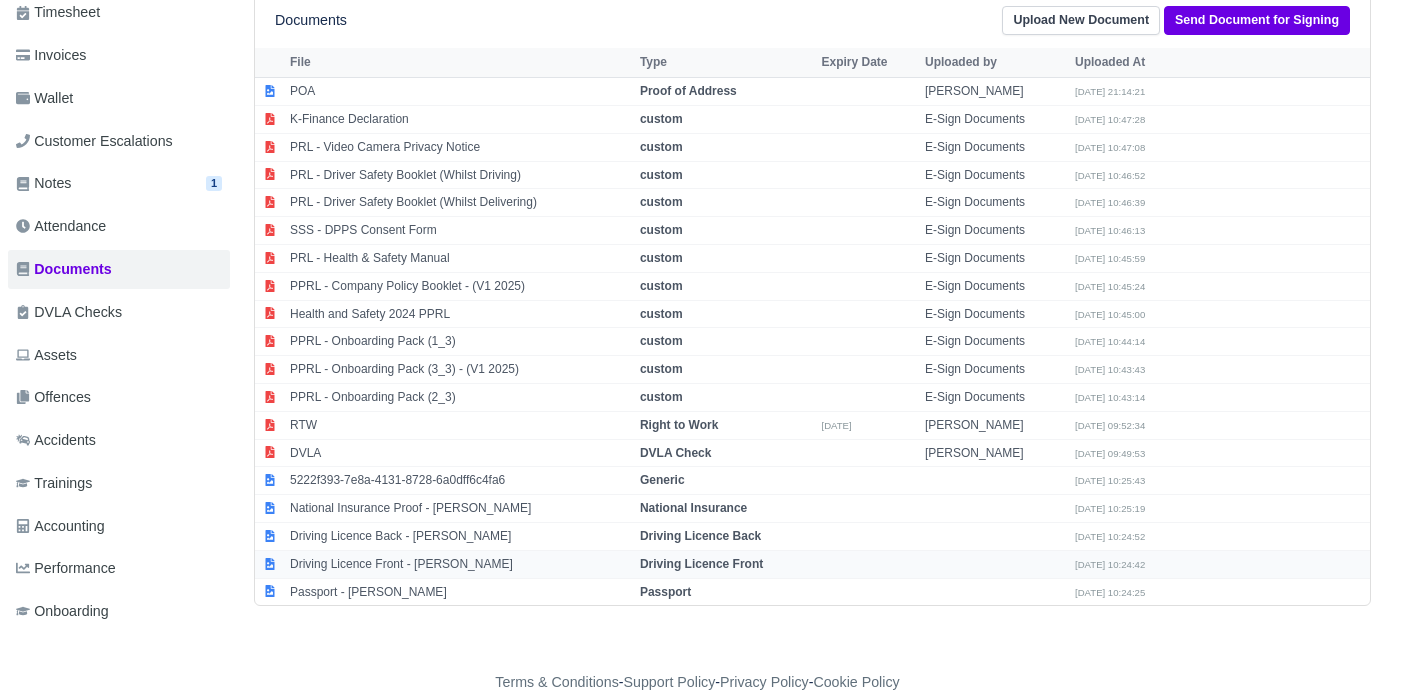 click on "Driving Licence Front - Mohammed Farah" at bounding box center (460, 564) 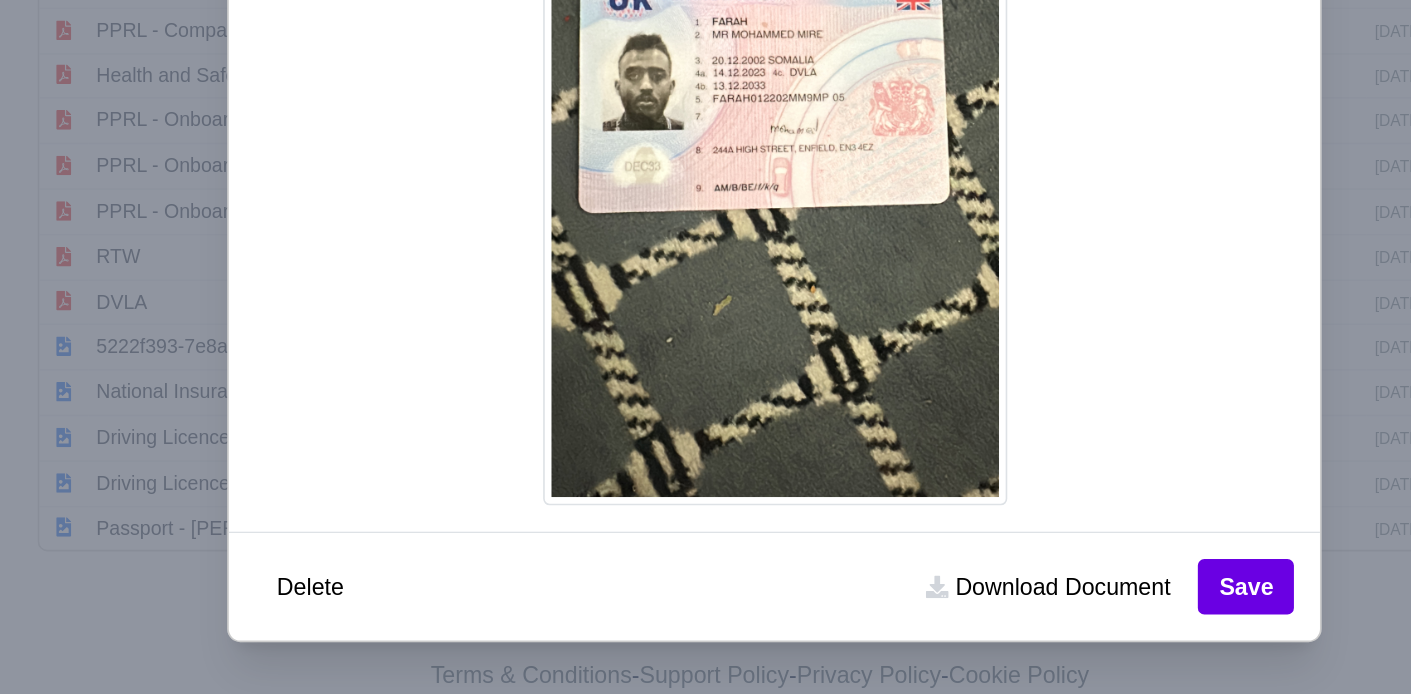 scroll, scrollTop: 319, scrollLeft: 7, axis: both 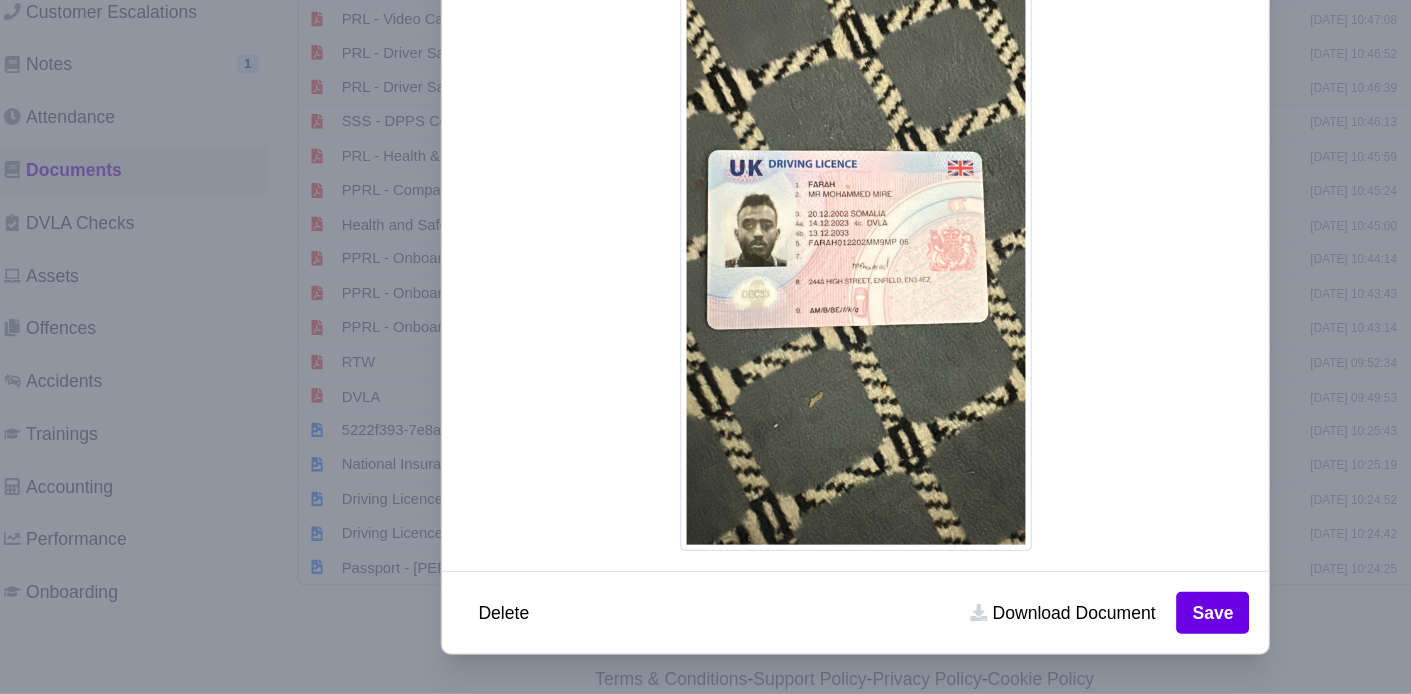 click at bounding box center (707, 328) 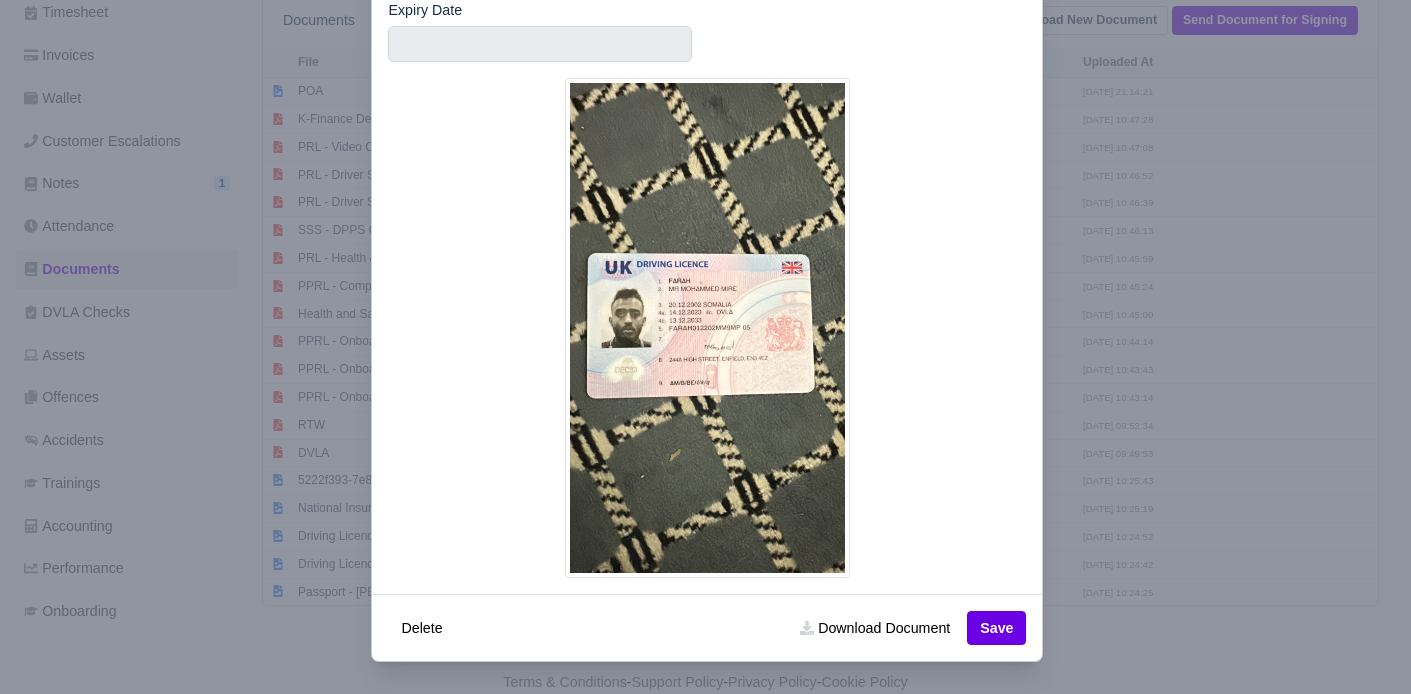 click 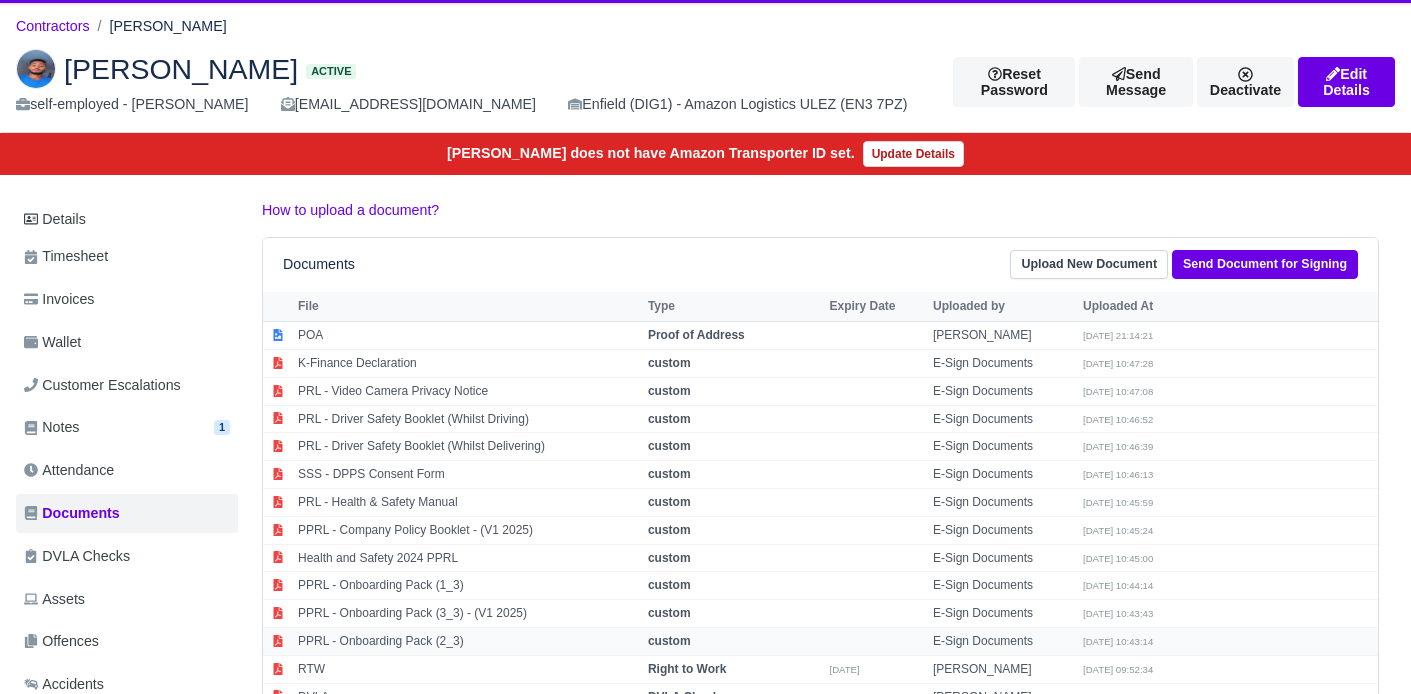 scroll, scrollTop: 0, scrollLeft: 0, axis: both 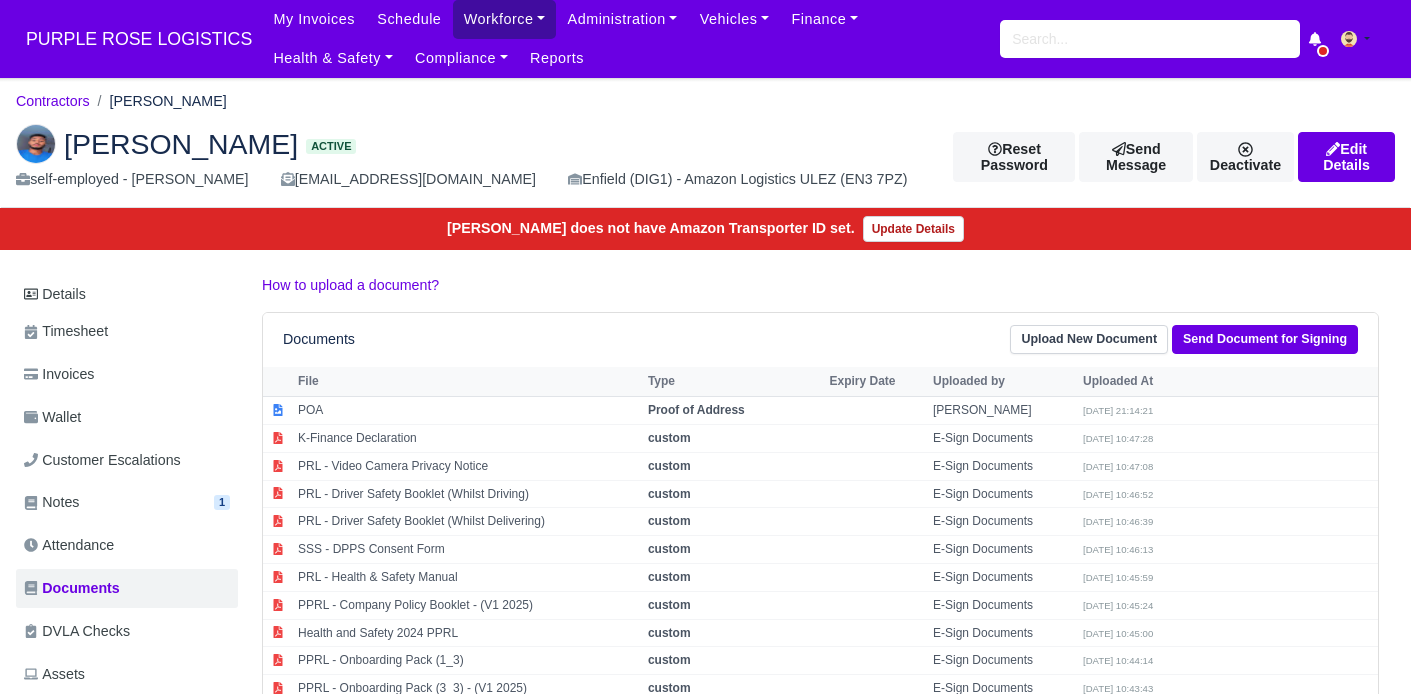click on "Workforce" at bounding box center (505, 19) 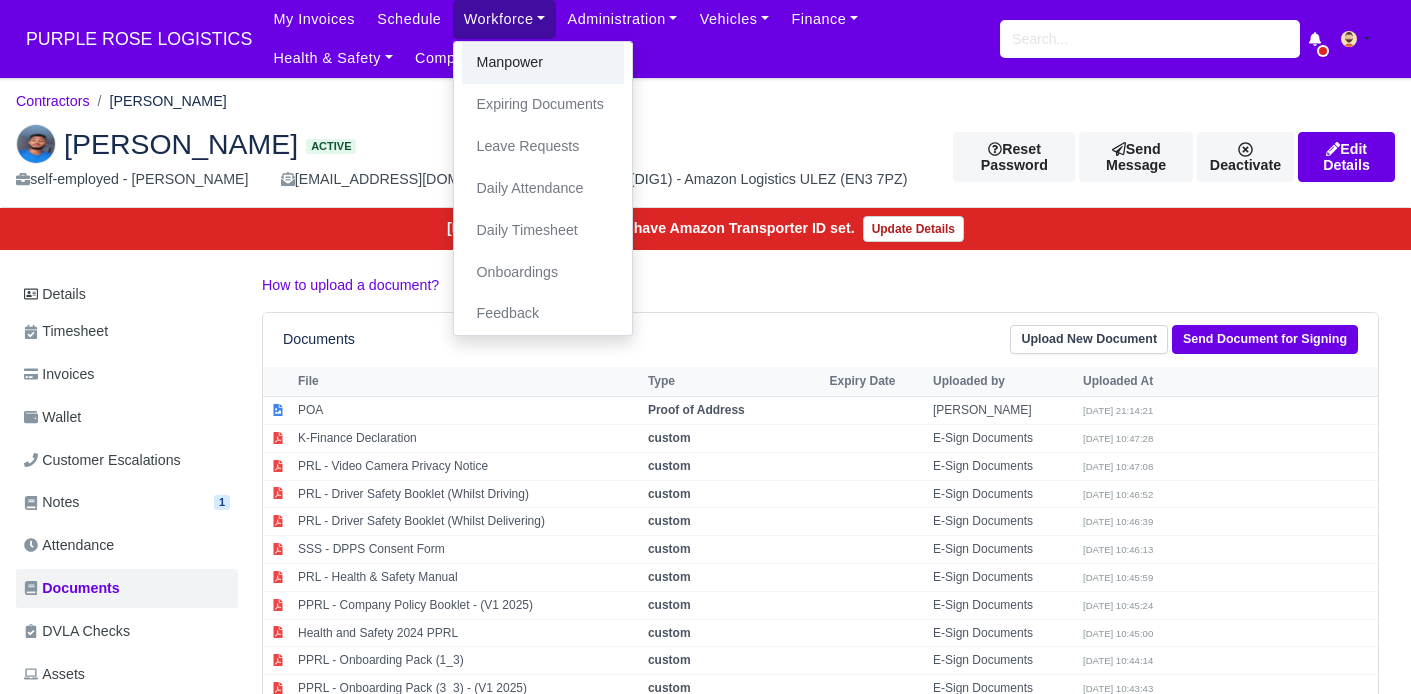 click on "Manpower" at bounding box center [543, 63] 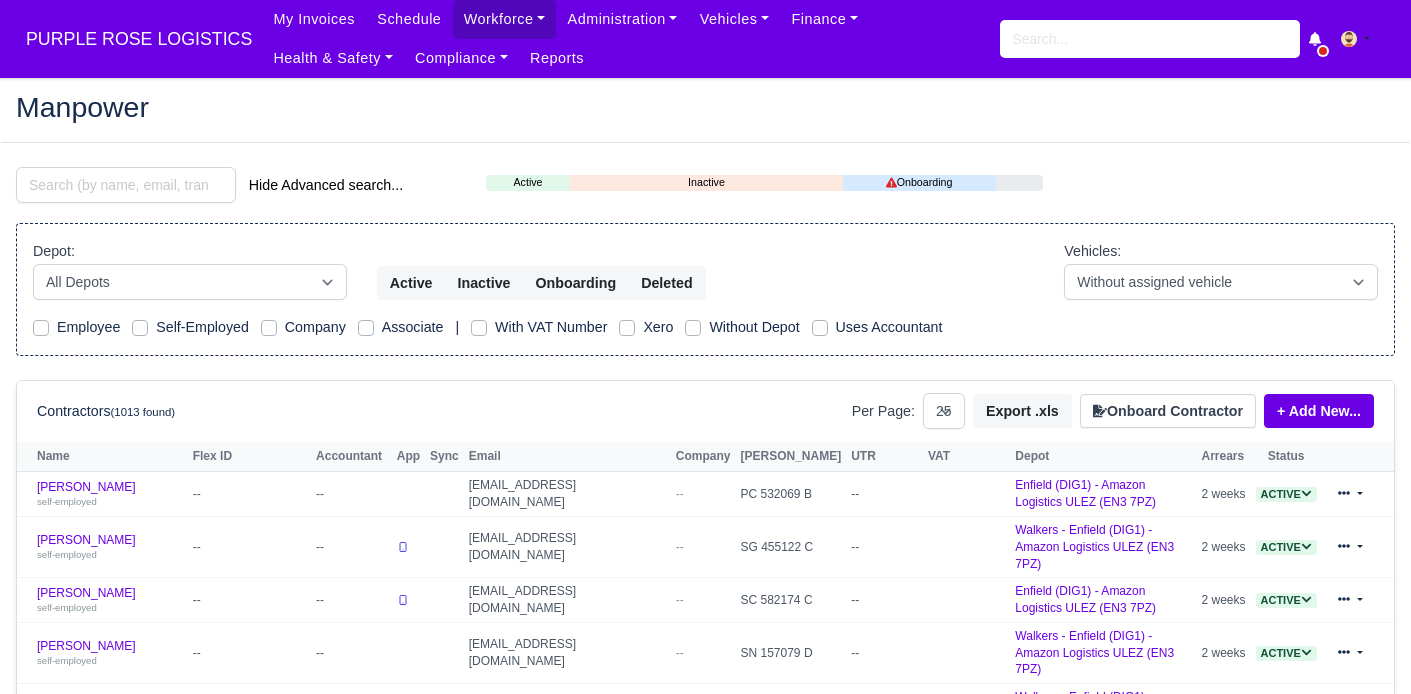 select on "25" 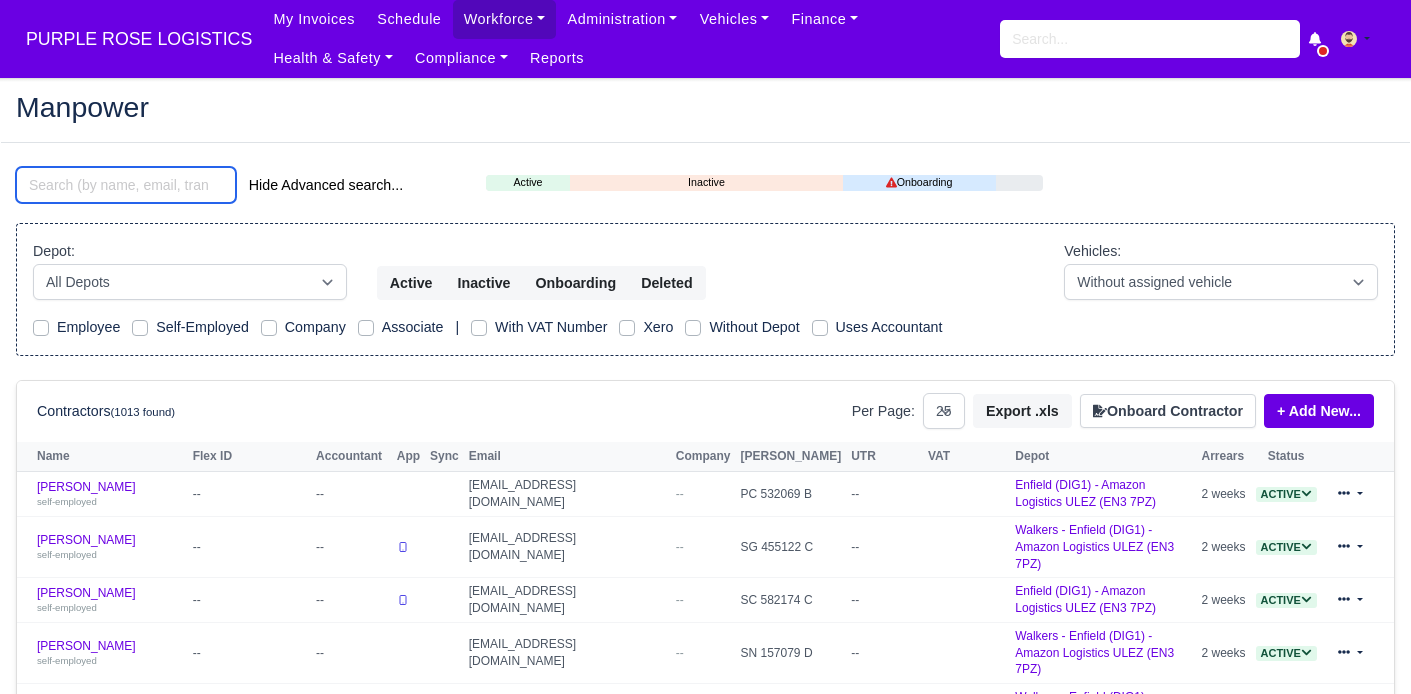 click at bounding box center (126, 185) 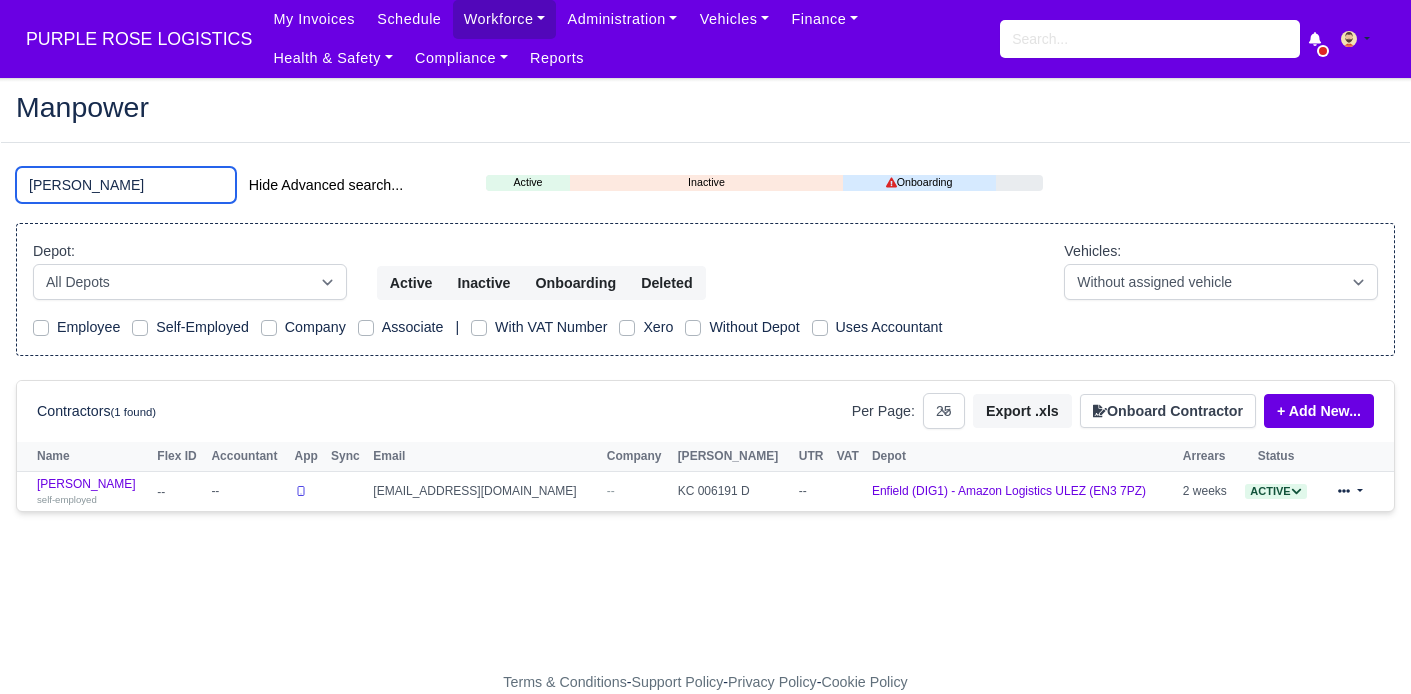 type on "[PERSON_NAME]" 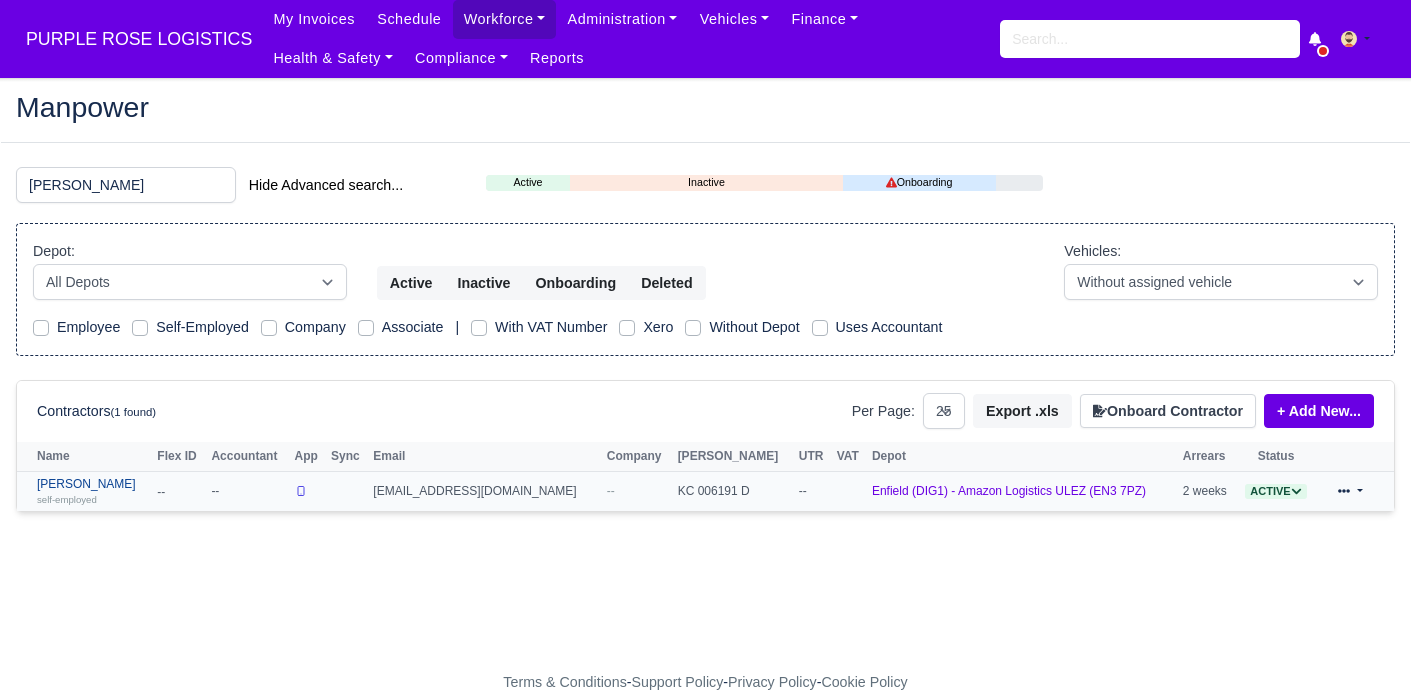 click on "Gyursoy Mehmed
self-employed" at bounding box center (92, 491) 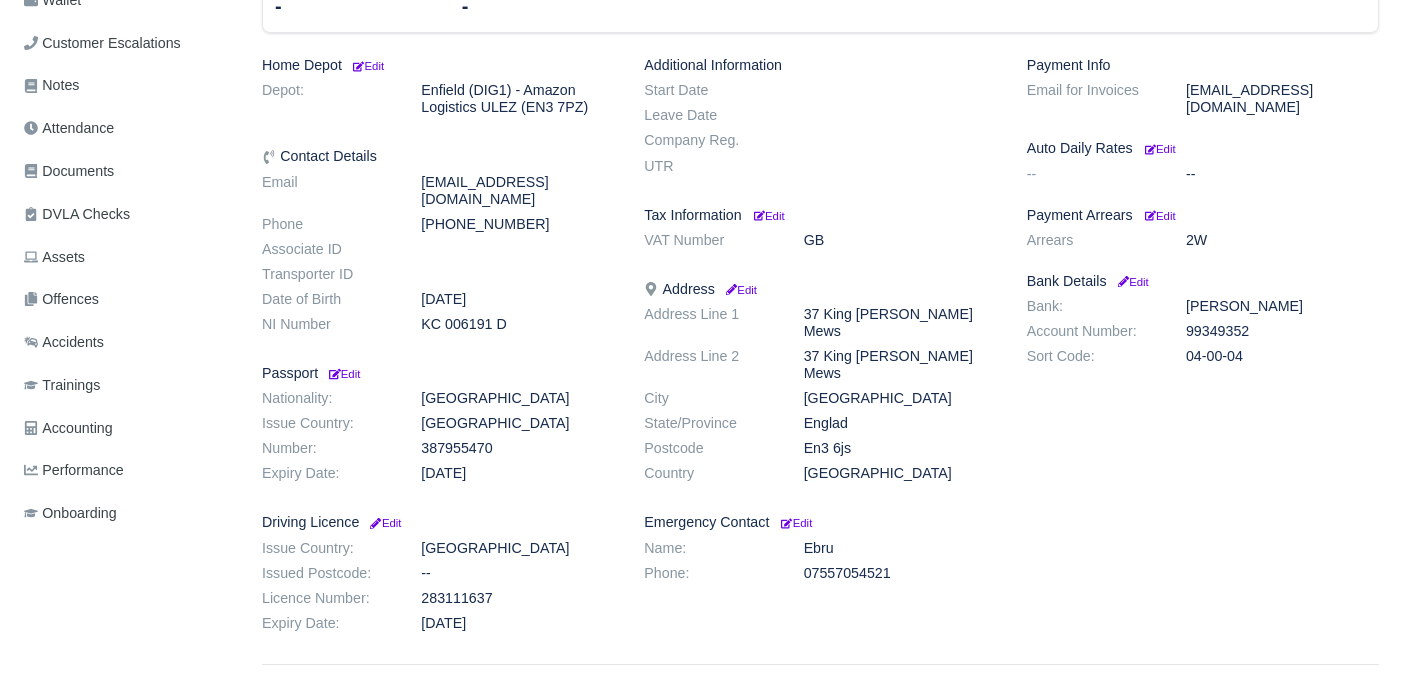scroll, scrollTop: 425, scrollLeft: 0, axis: vertical 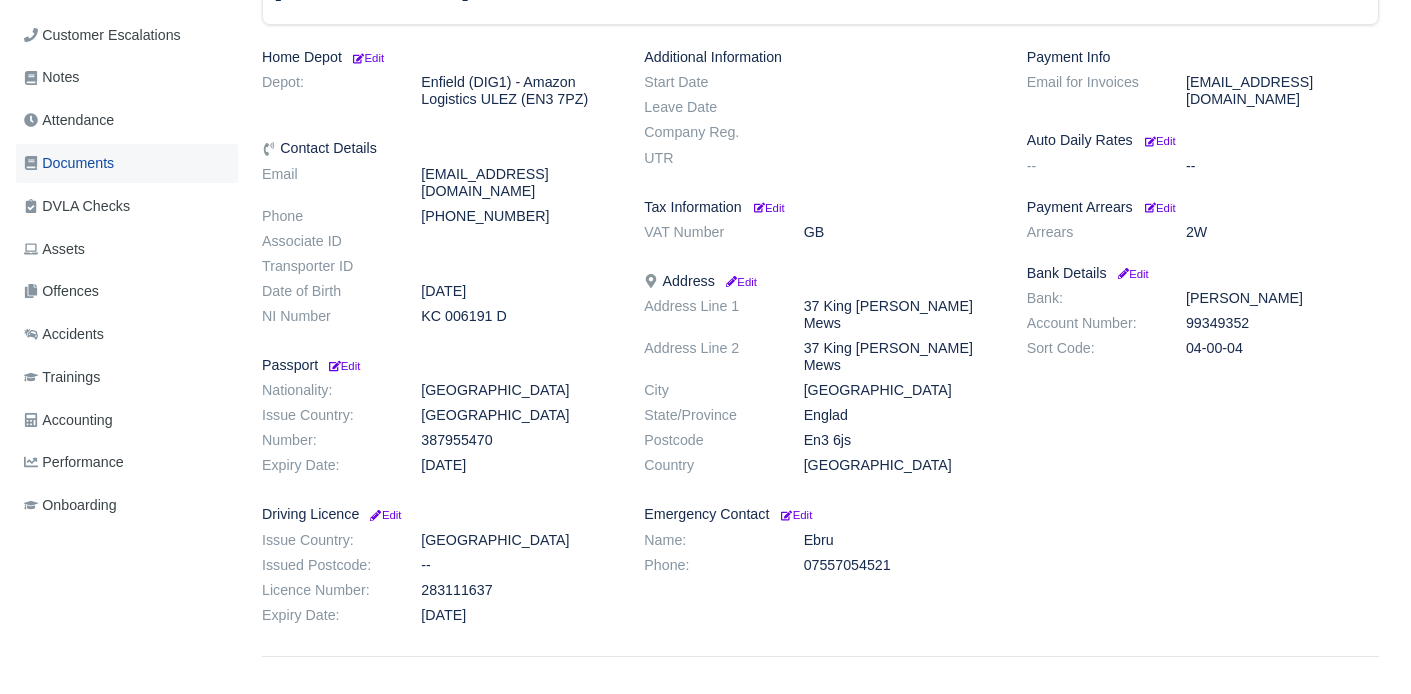 click on "Documents" at bounding box center [69, 163] 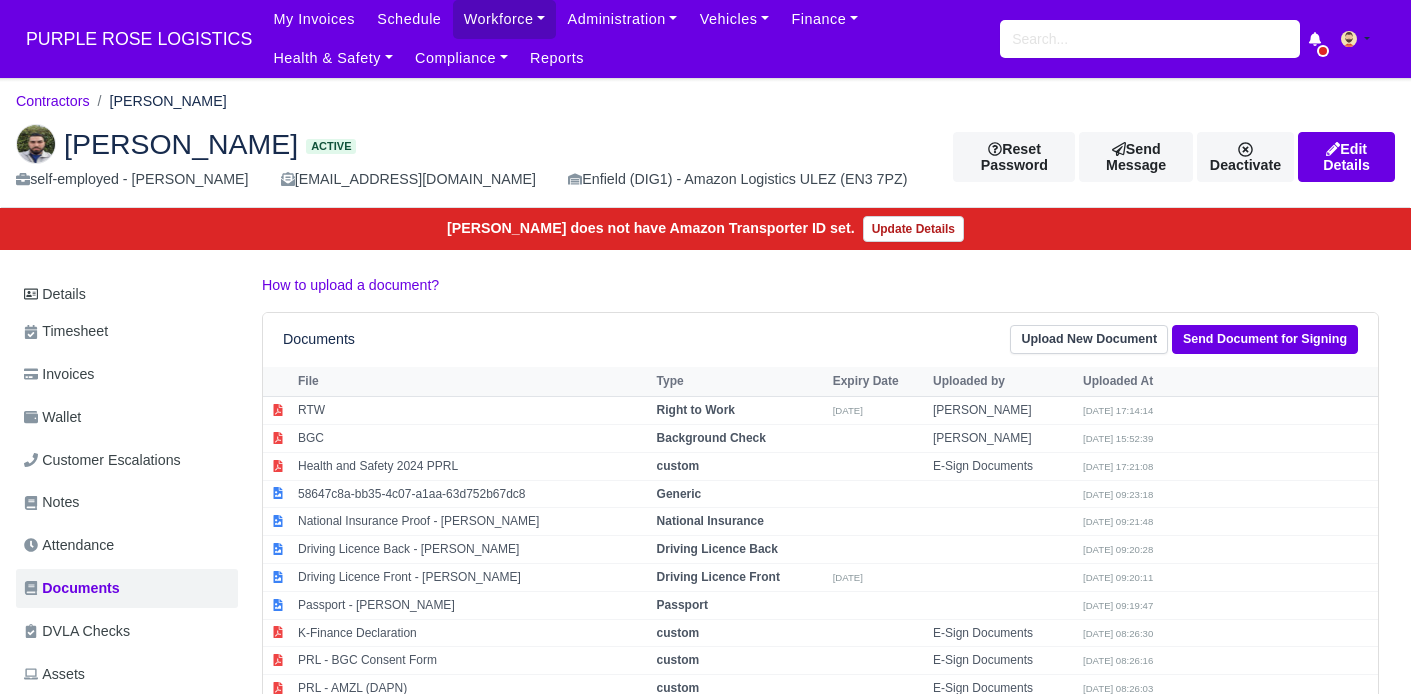 scroll, scrollTop: 0, scrollLeft: 0, axis: both 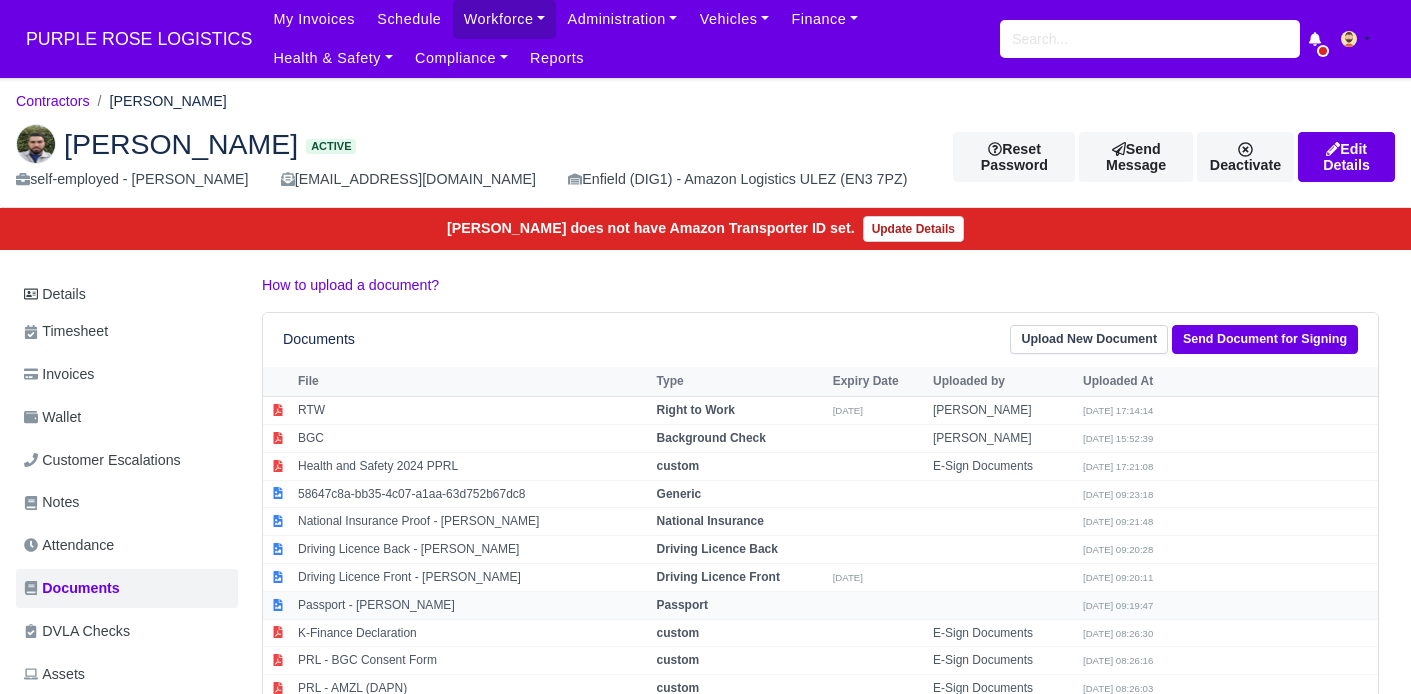 click on "Passport - [PERSON_NAME]" at bounding box center (472, 605) 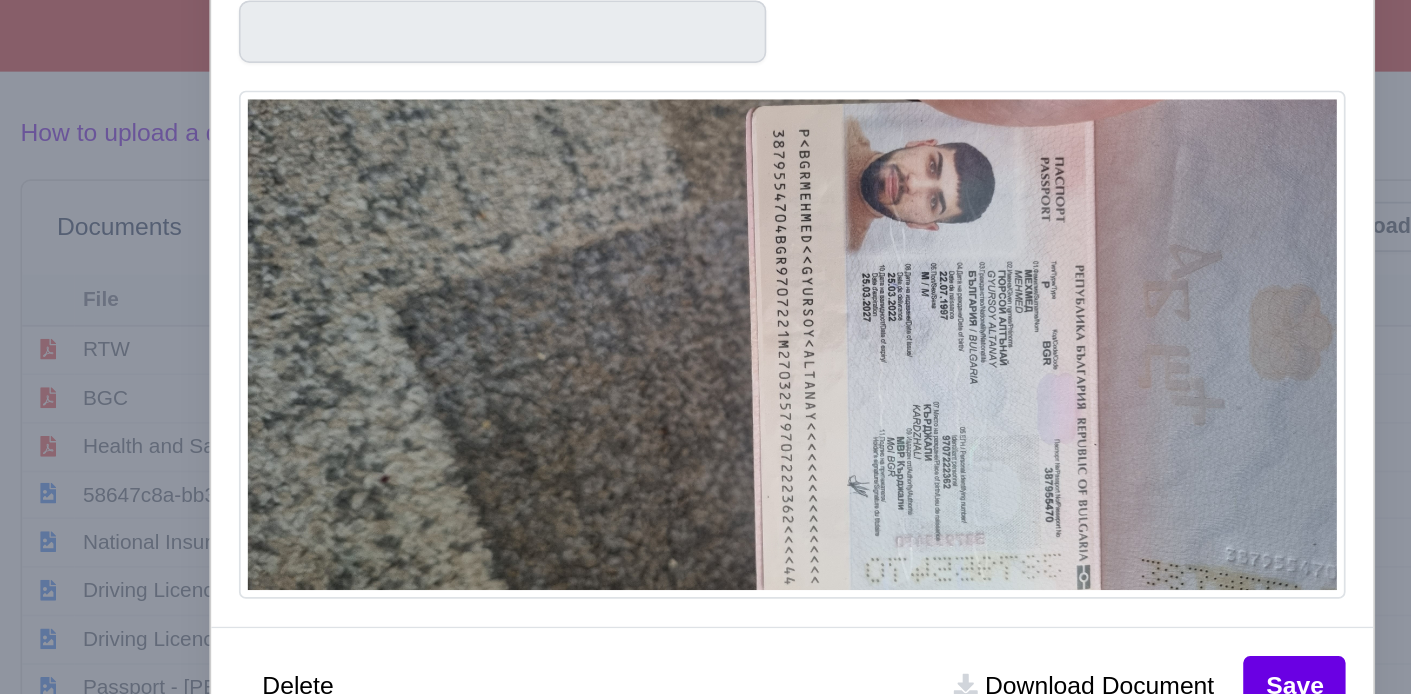 click at bounding box center [705, 347] 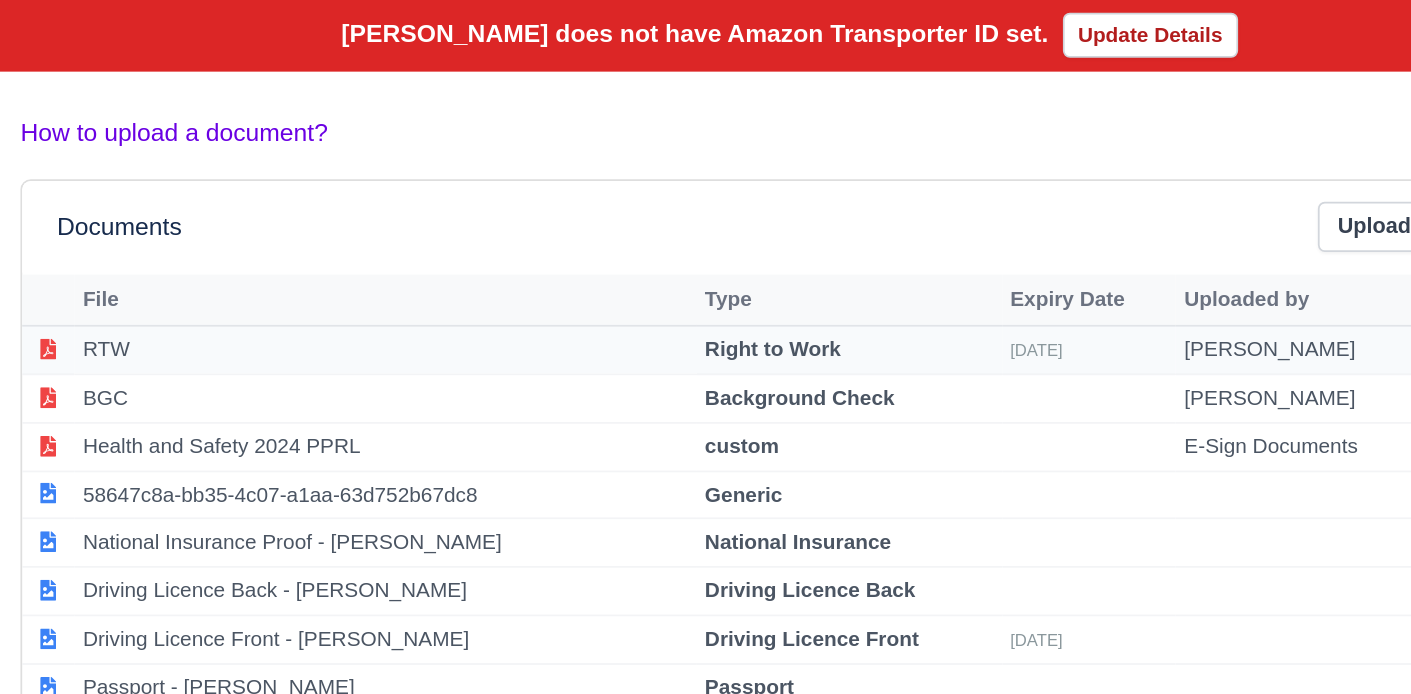 click on "RTW" at bounding box center [472, 411] 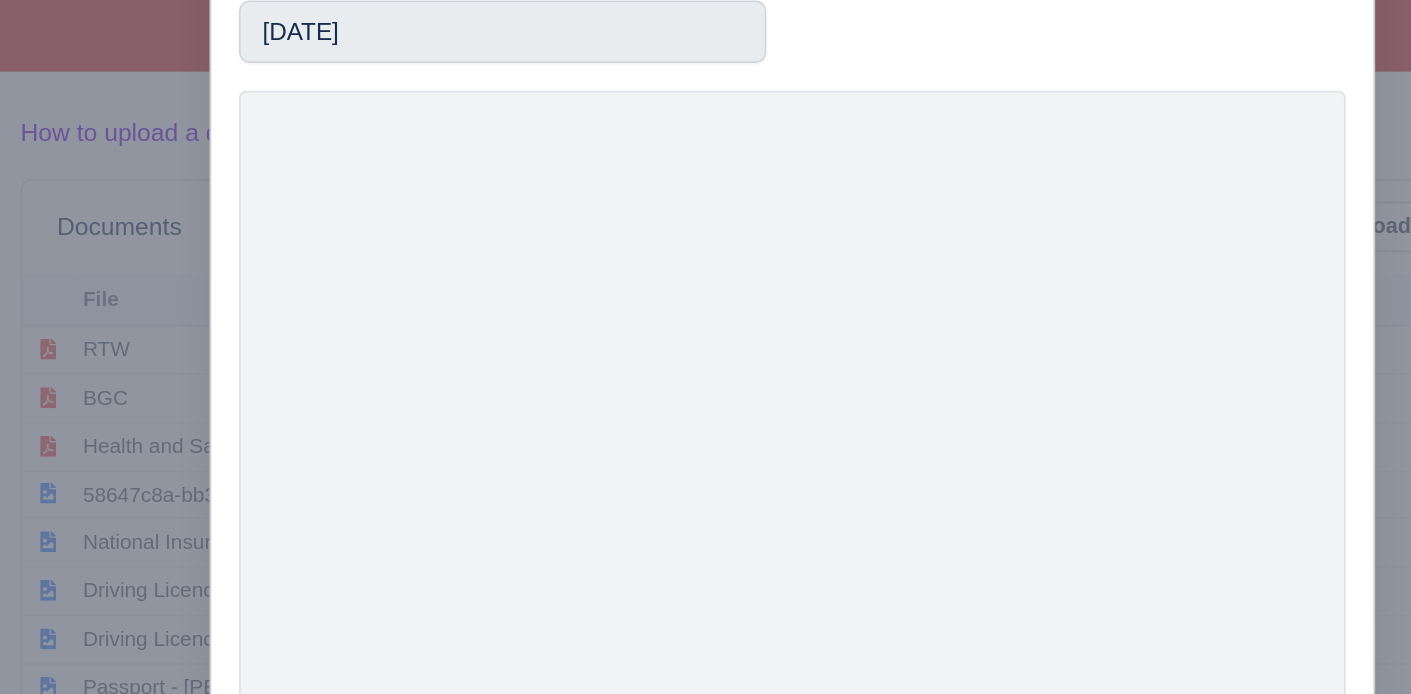 click at bounding box center (705, 347) 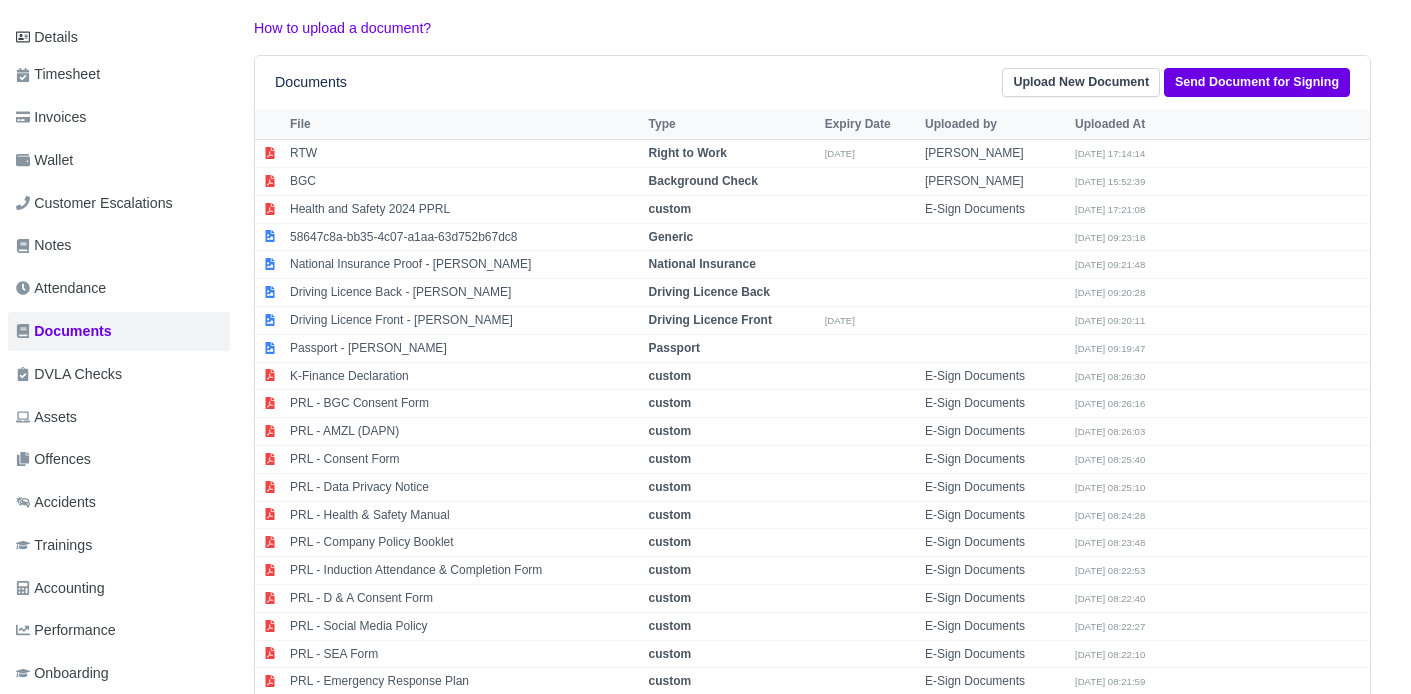 scroll, scrollTop: 257, scrollLeft: 7, axis: both 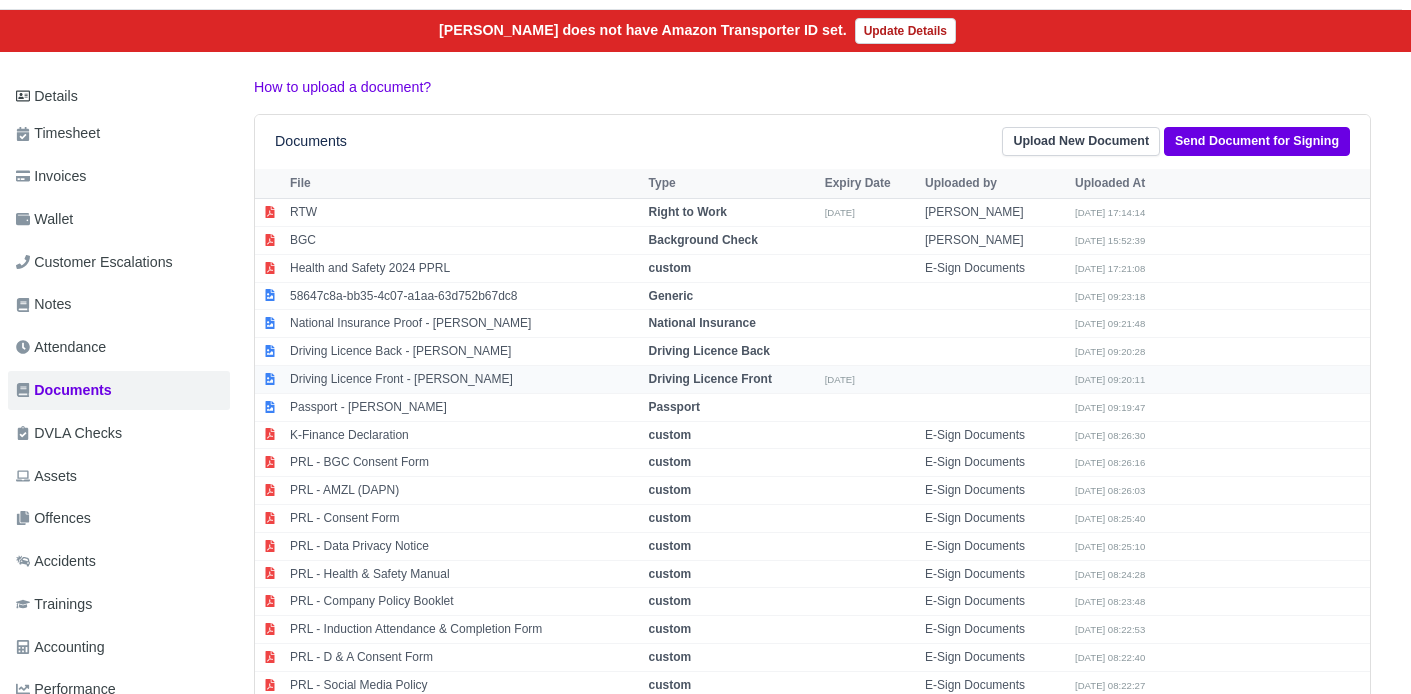 click on "Driving Licence Front - [PERSON_NAME]" at bounding box center (464, 380) 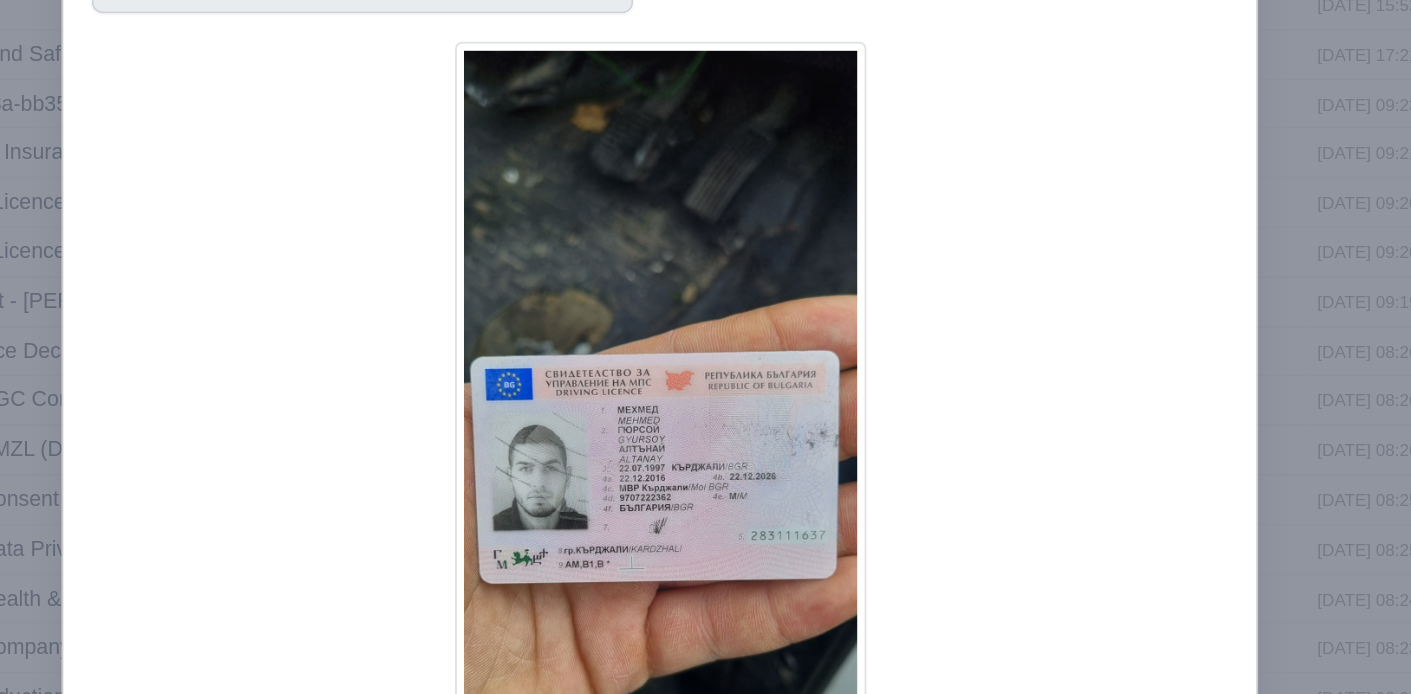 scroll, scrollTop: 198, scrollLeft: 7, axis: both 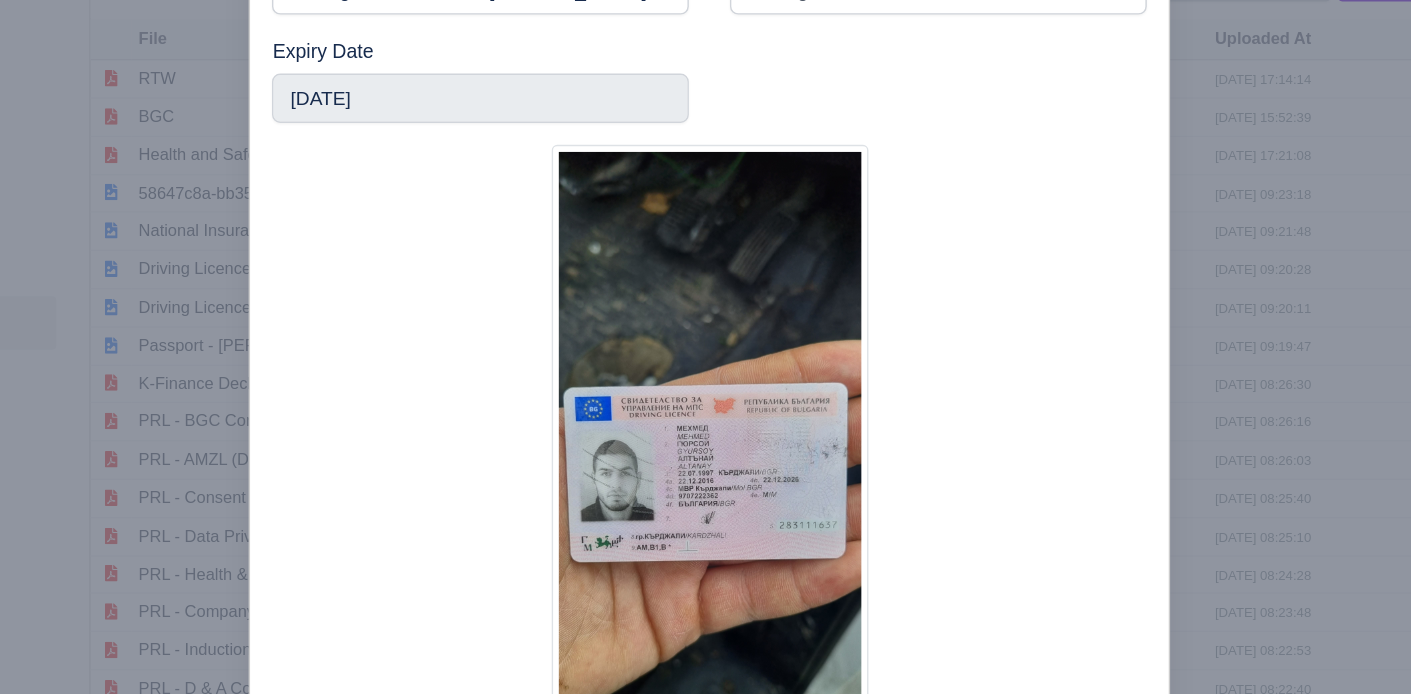 click at bounding box center (705, 347) 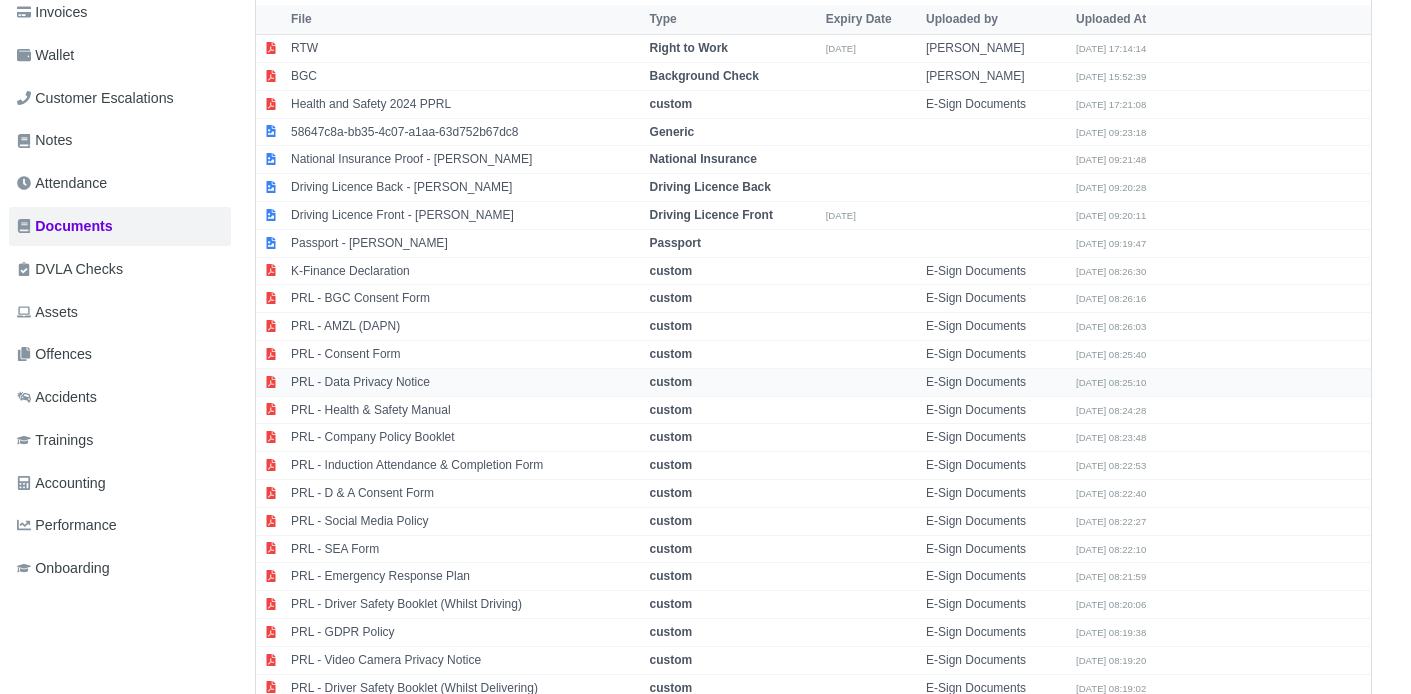 scroll, scrollTop: 374, scrollLeft: 7, axis: both 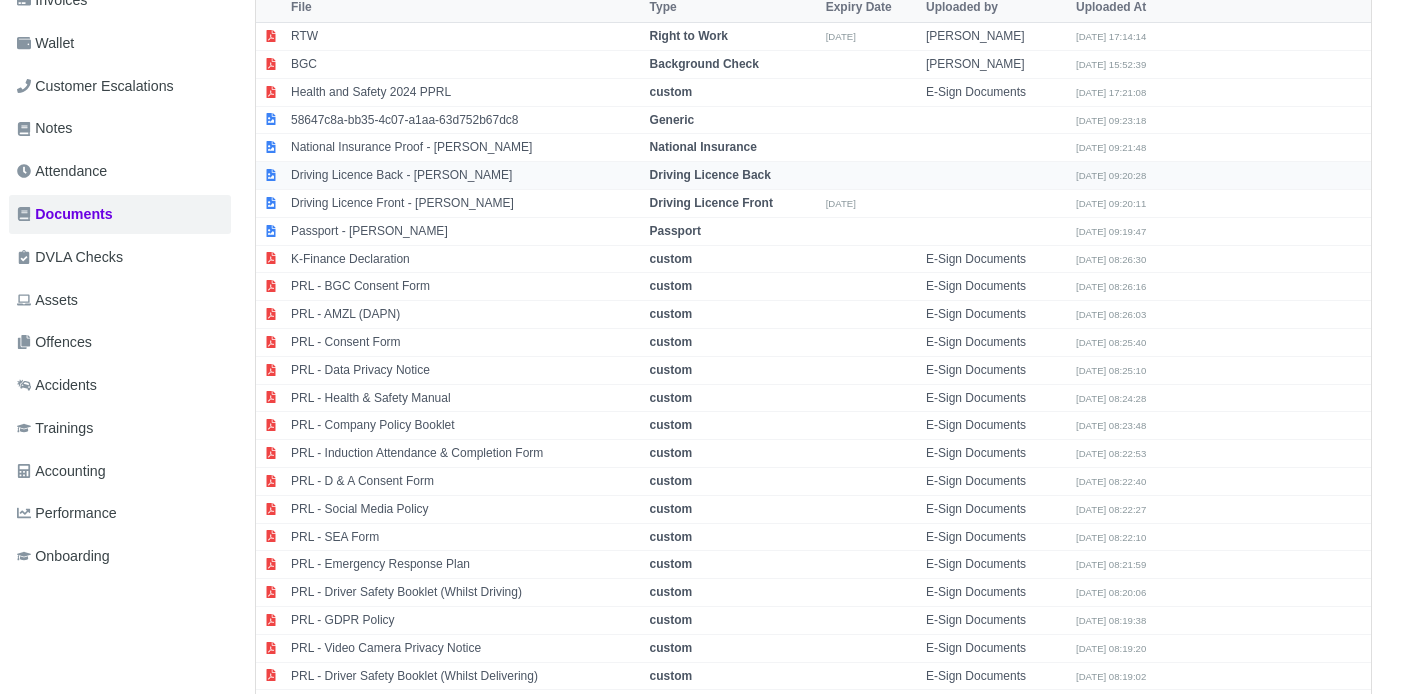 click on "Driving Licence Back - [PERSON_NAME]" at bounding box center (465, 176) 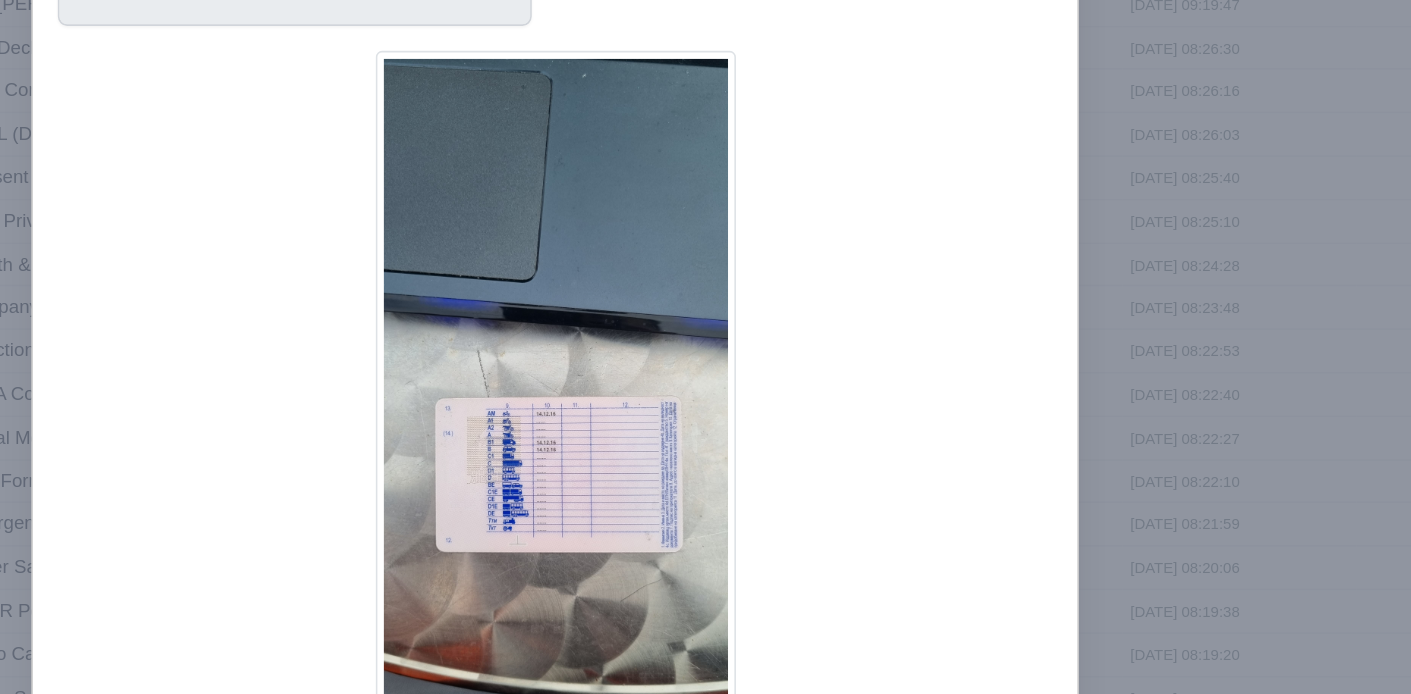 click at bounding box center (705, 347) 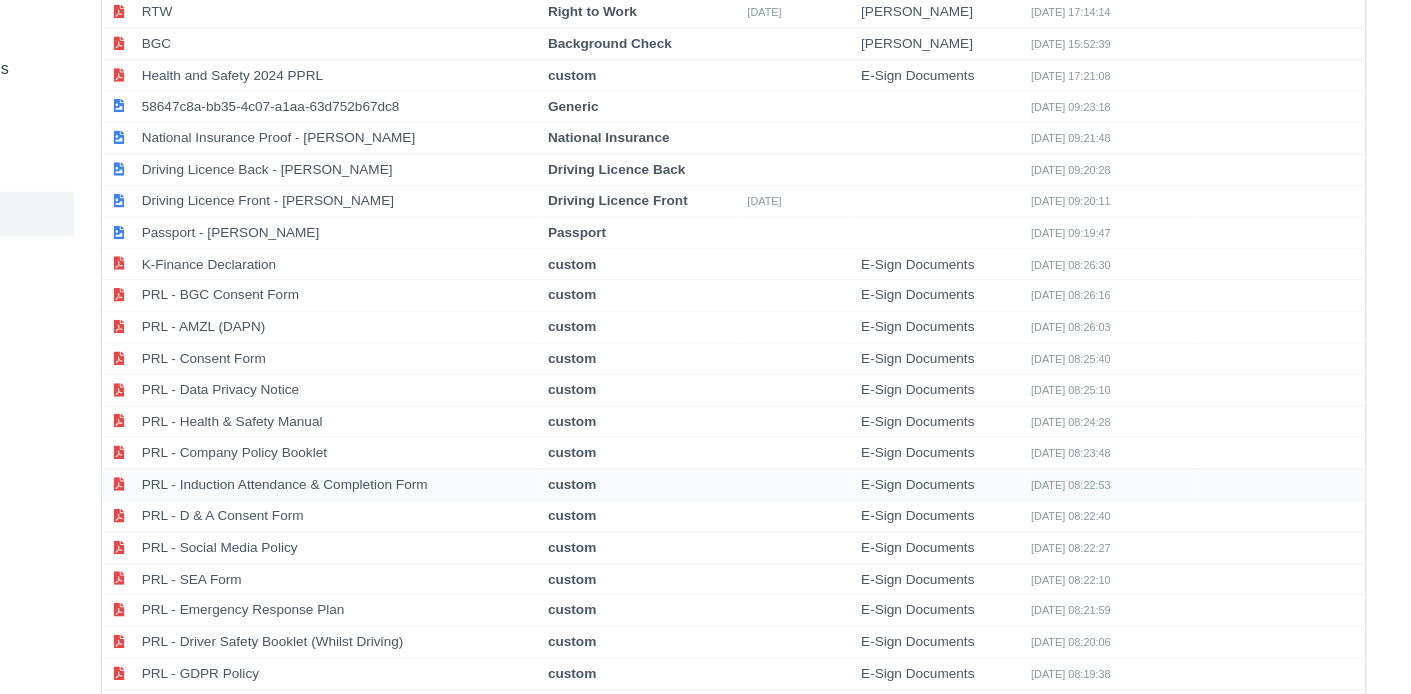 scroll, scrollTop: 390, scrollLeft: 7, axis: both 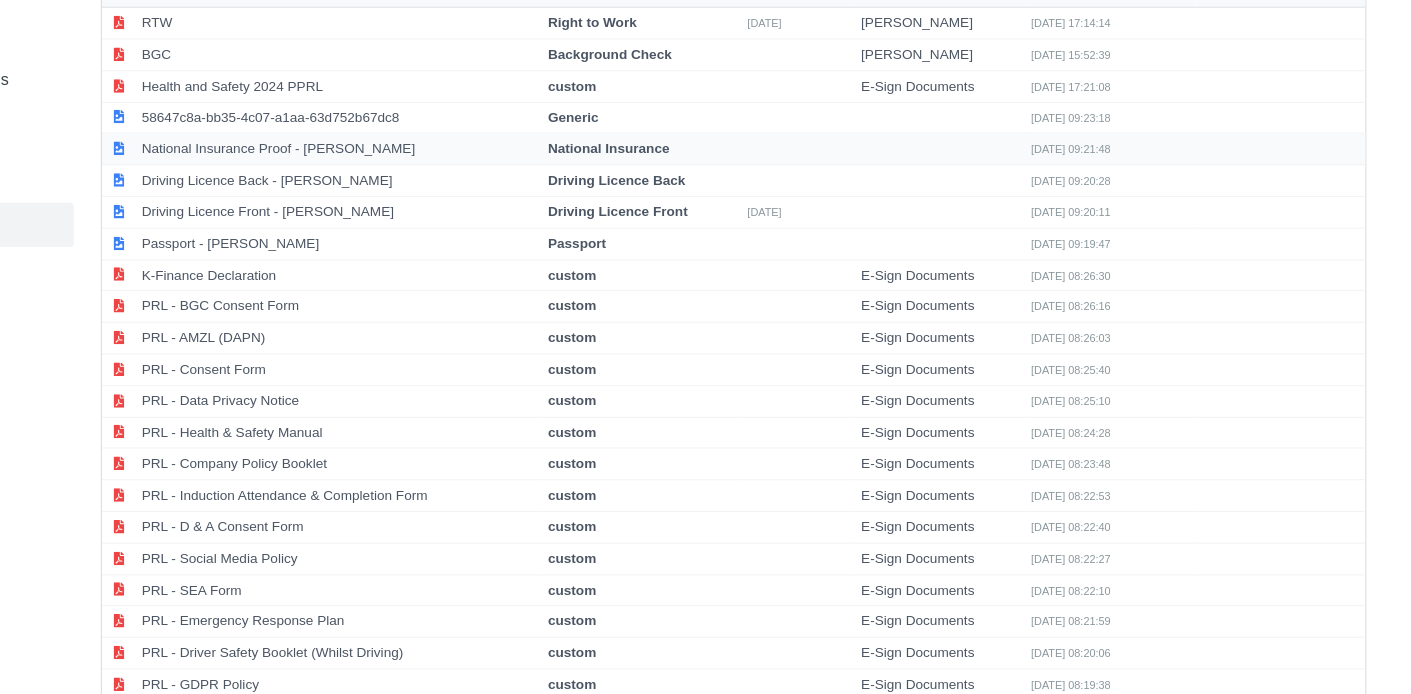 click on "National Insurance Proof - Gyursoy Mehmed" at bounding box center (465, 132) 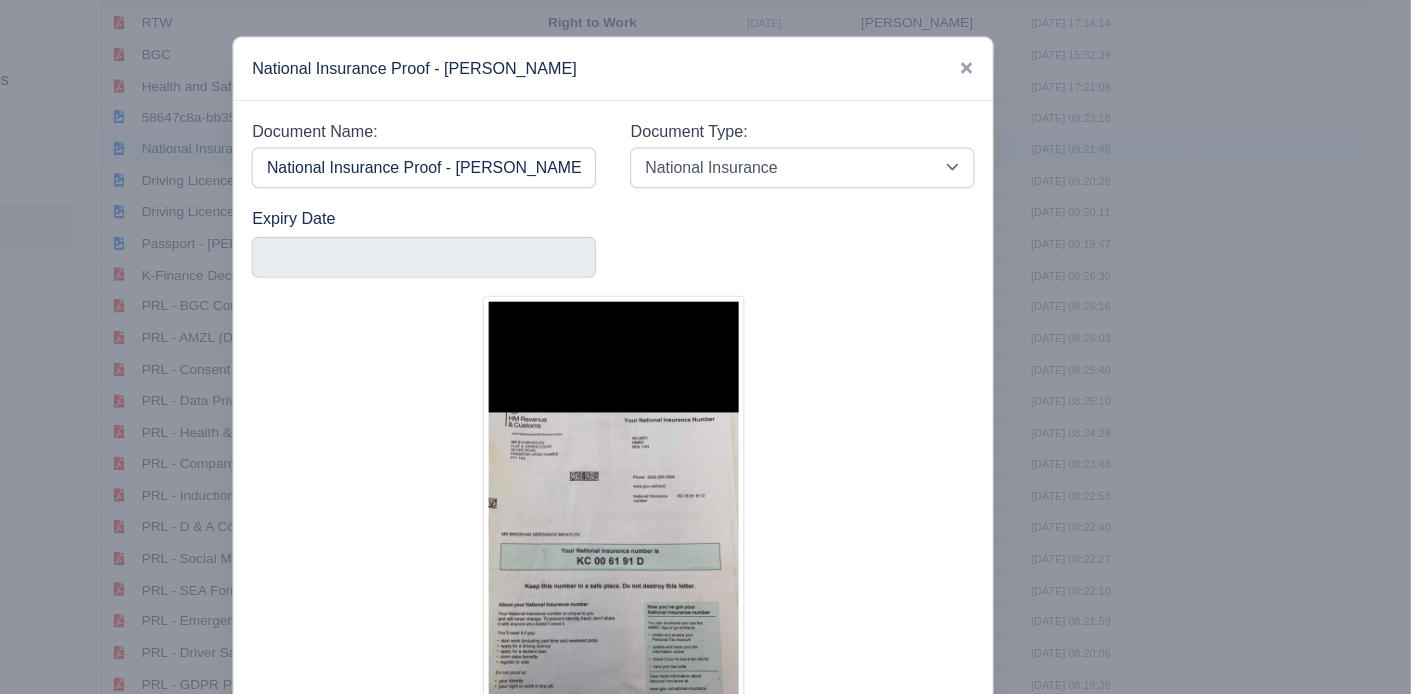 scroll, scrollTop: 0, scrollLeft: 9, axis: horizontal 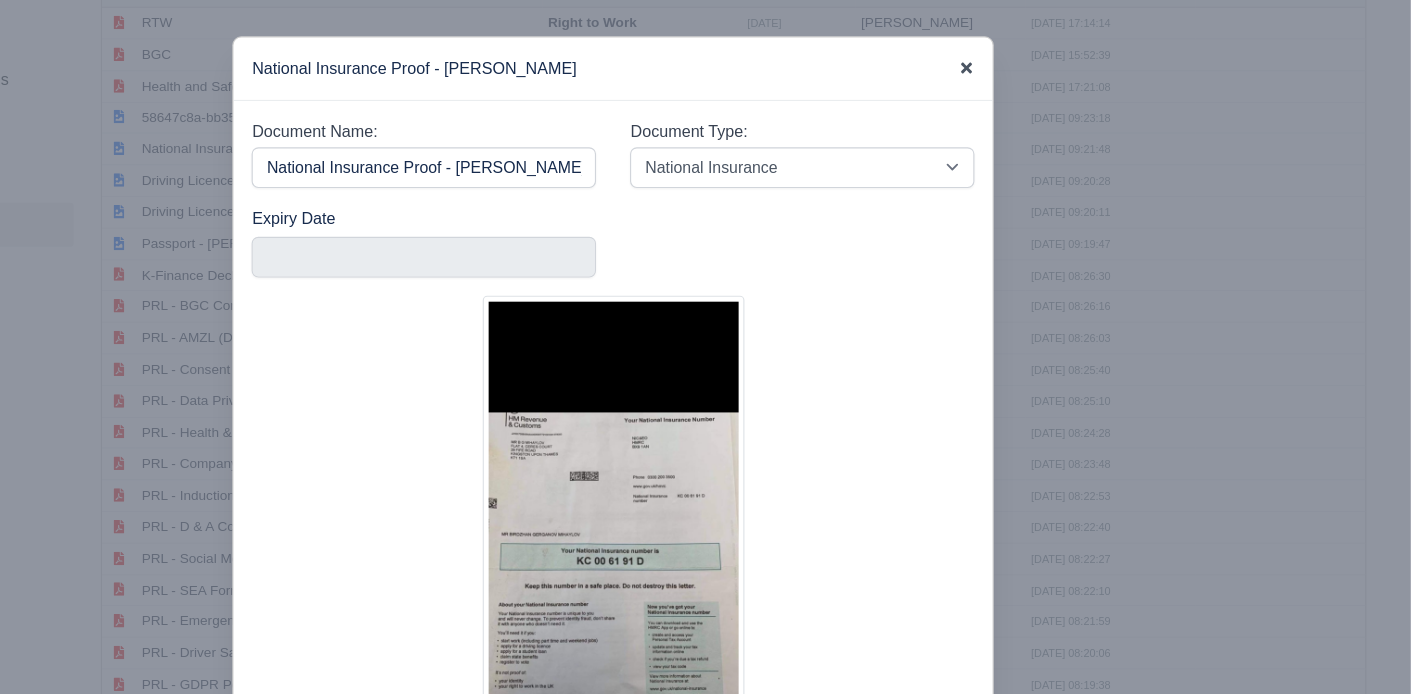 click 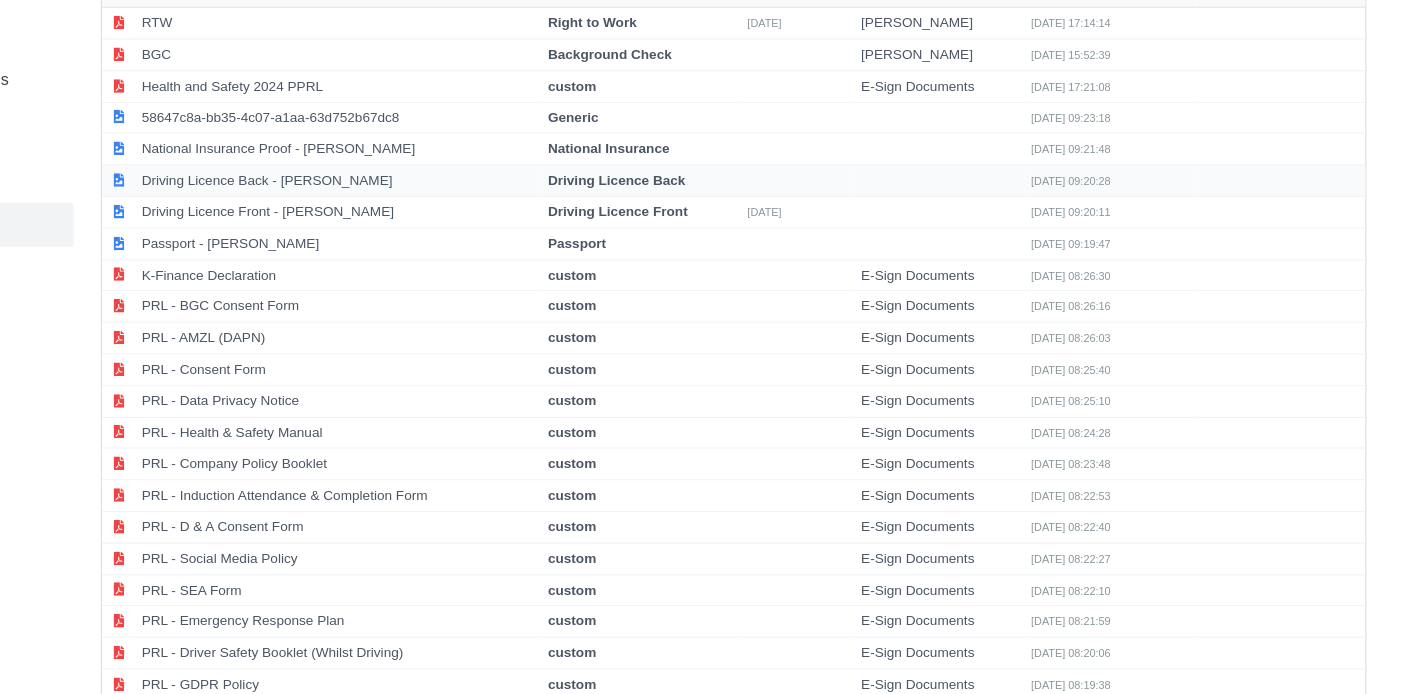 scroll, scrollTop: 0, scrollLeft: 7, axis: horizontal 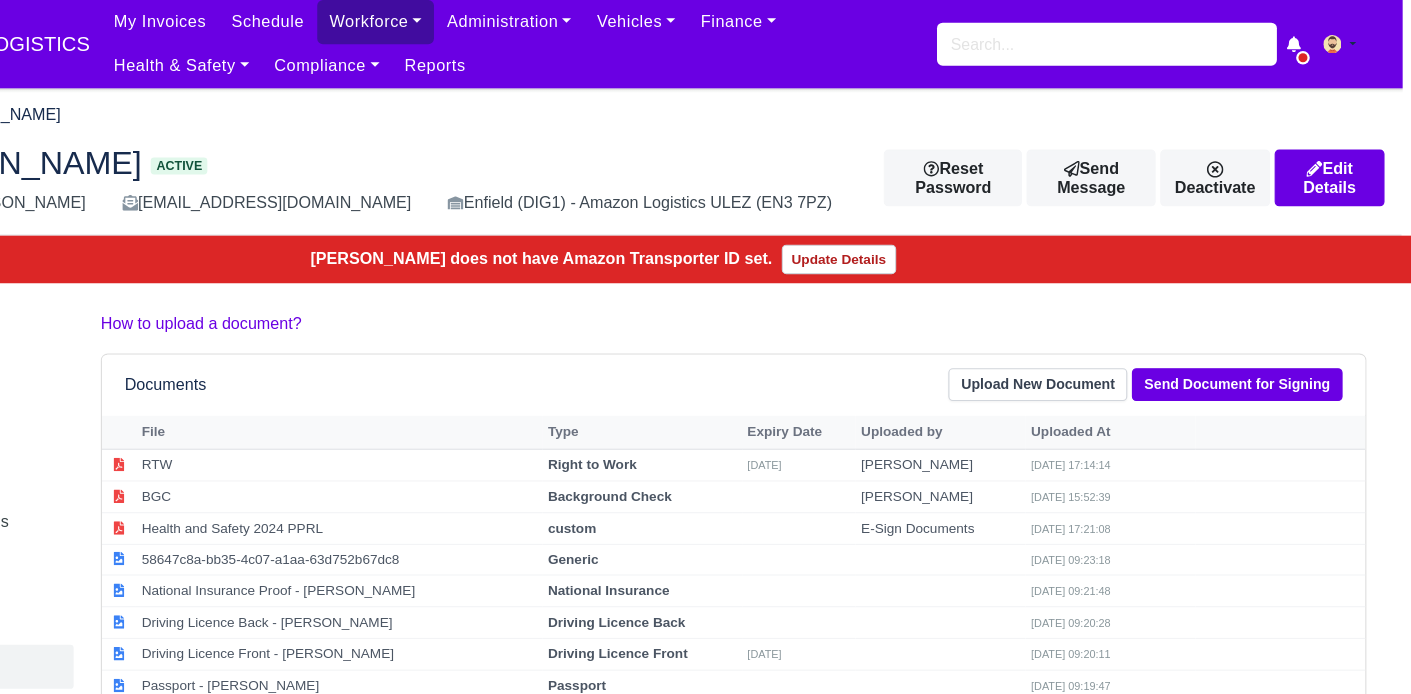 click on "Workforce" at bounding box center [498, 19] 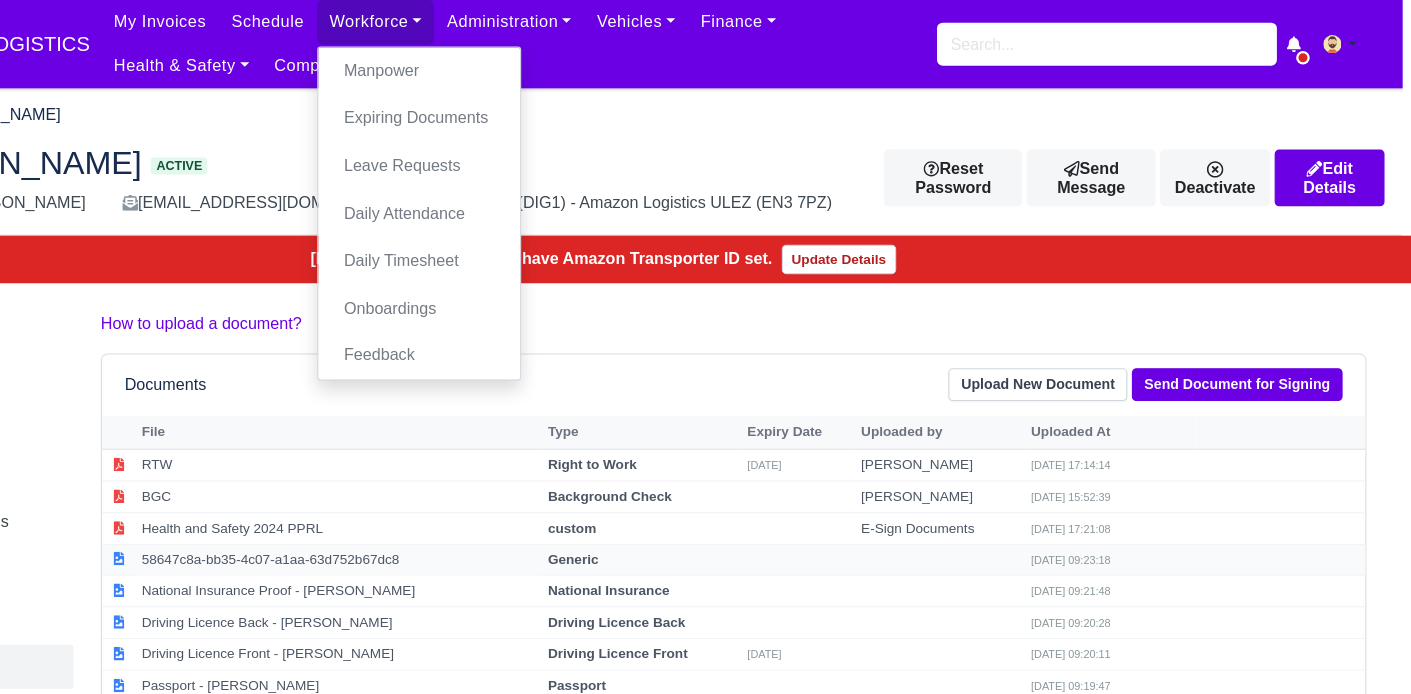 click on "58647c8a-bb35-4c07-a1aa-63d752b67dc8" at bounding box center [465, 494] 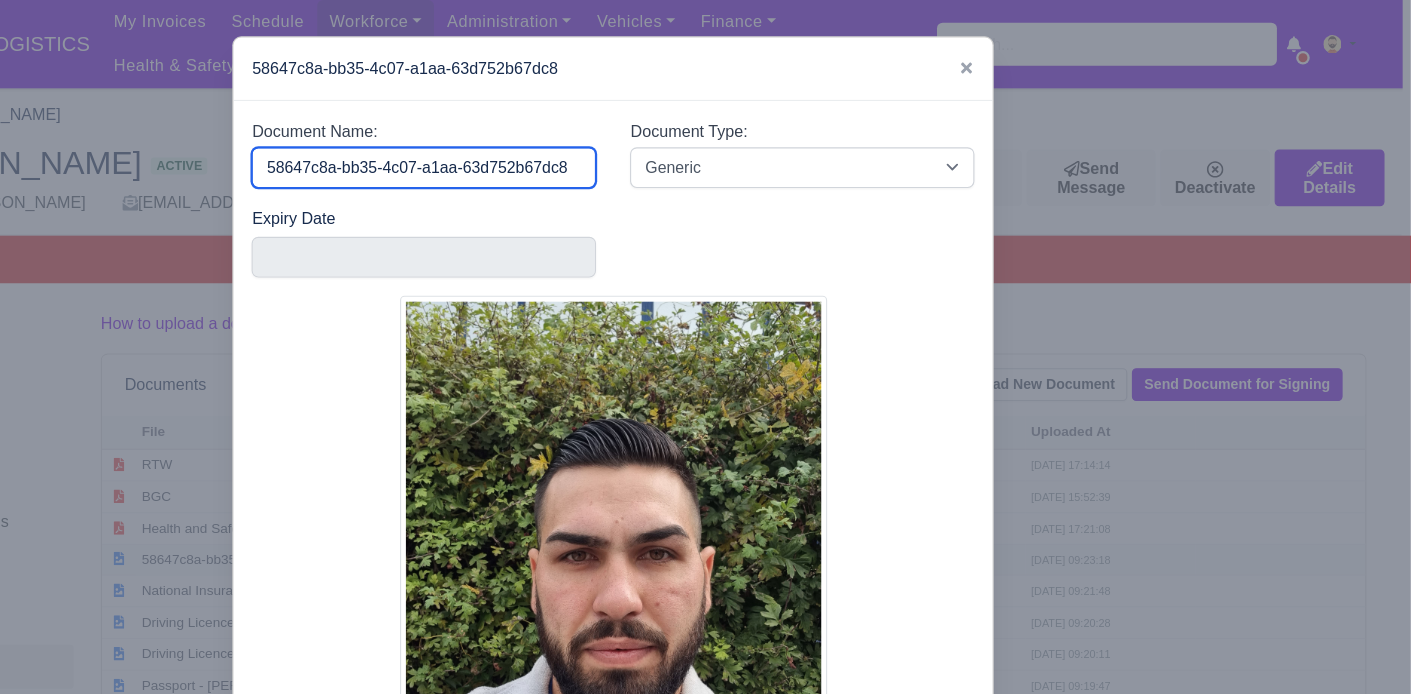 scroll, scrollTop: 0, scrollLeft: 9, axis: horizontal 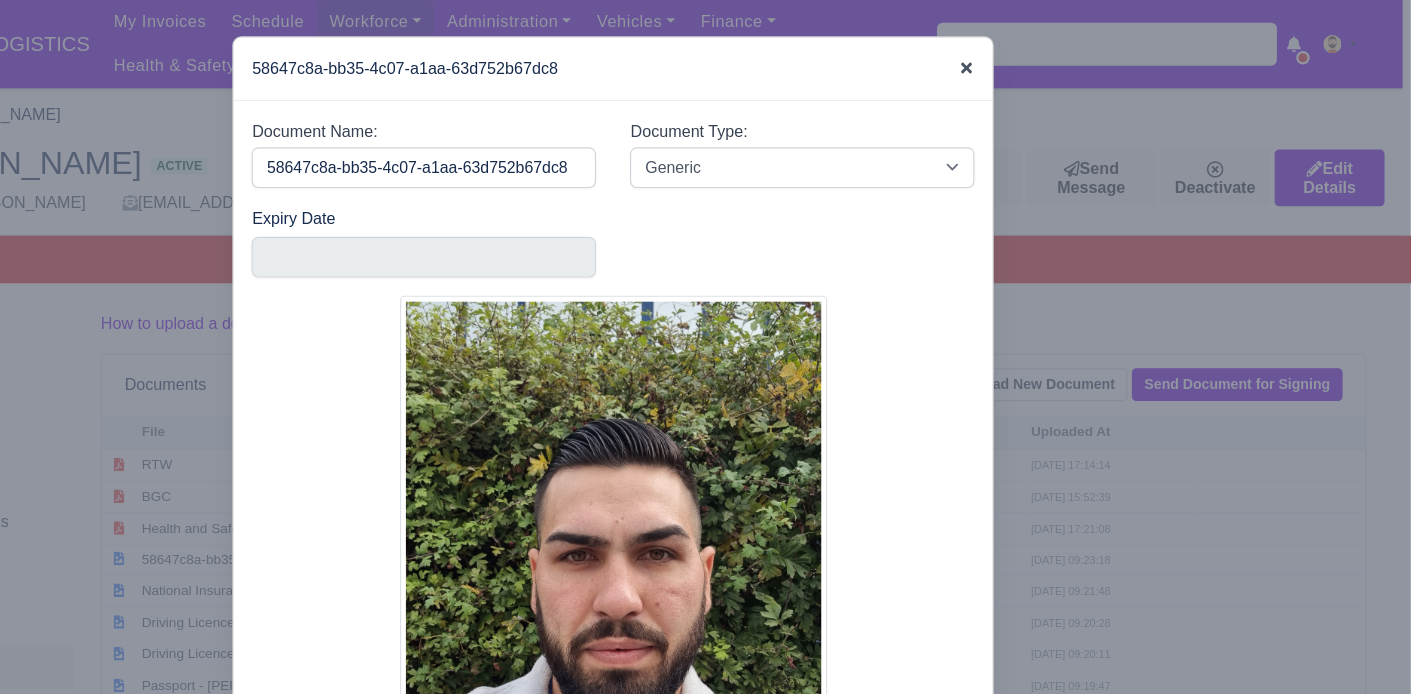 click 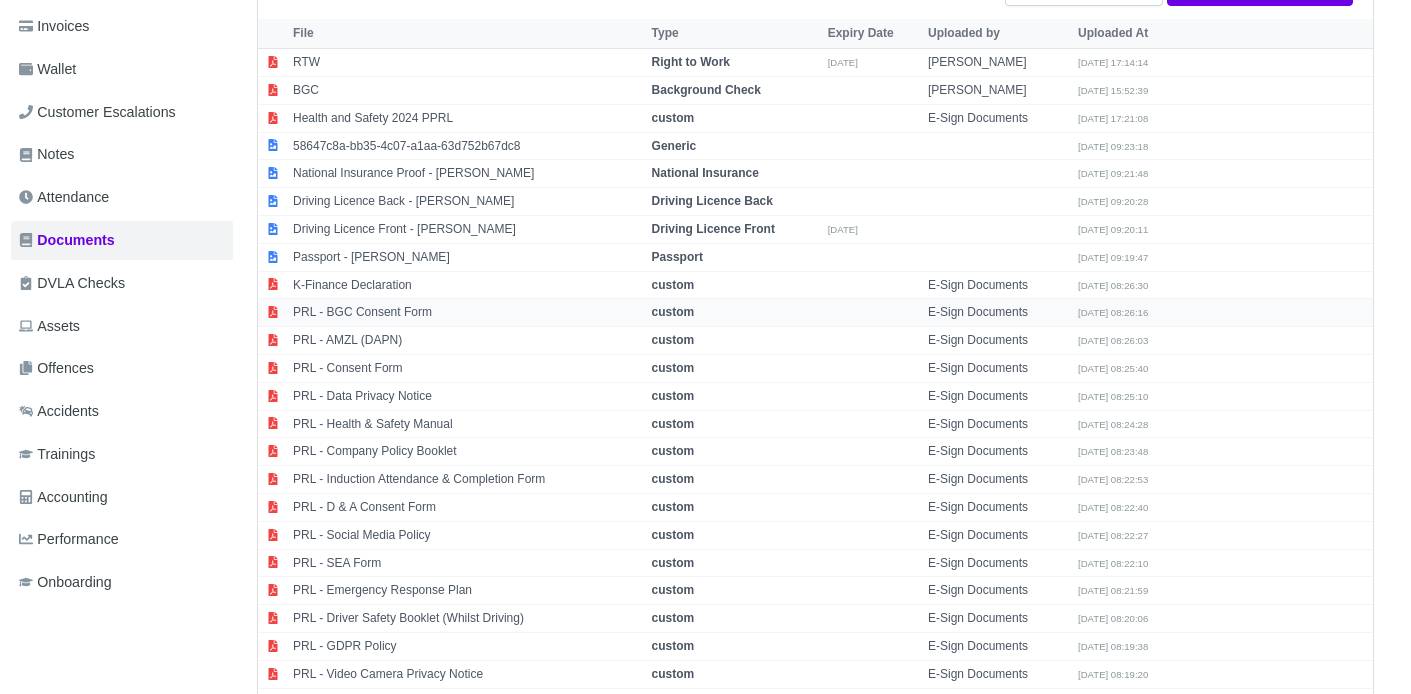 scroll, scrollTop: 0, scrollLeft: 5, axis: horizontal 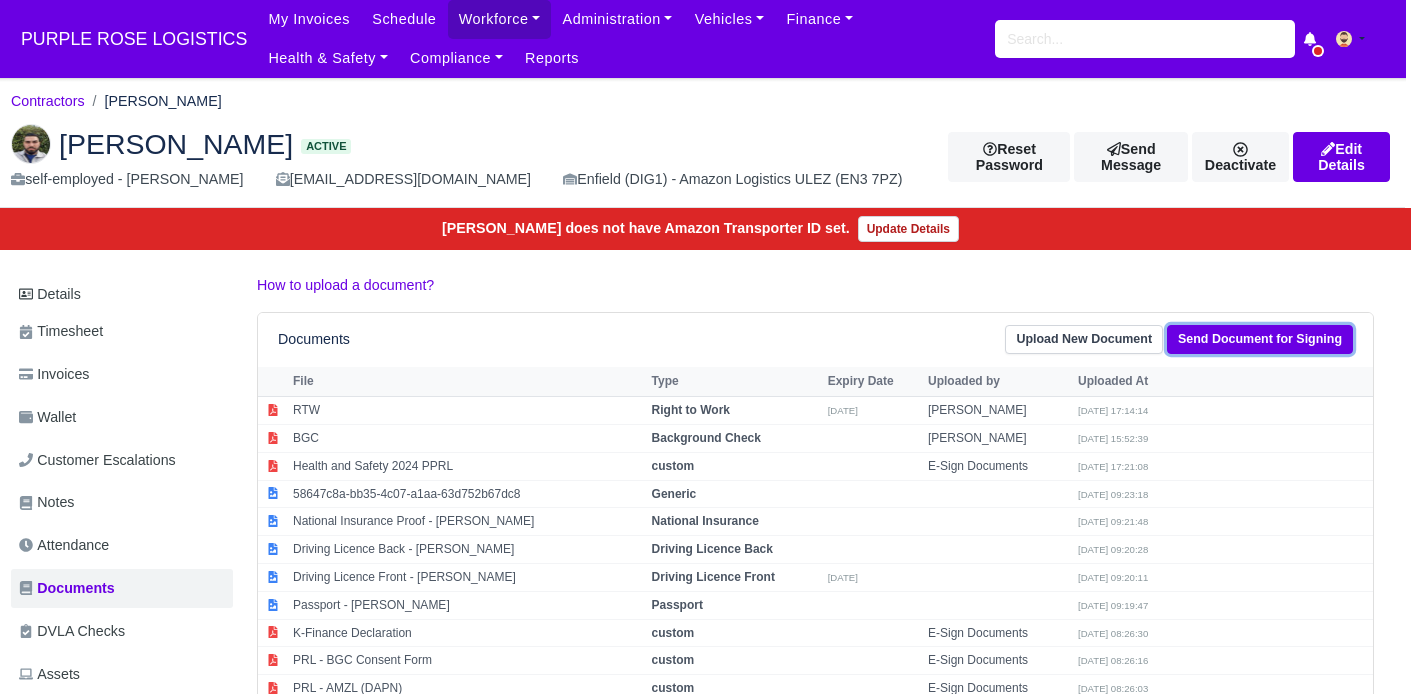 click on "Send Document for Signing" at bounding box center [1260, 339] 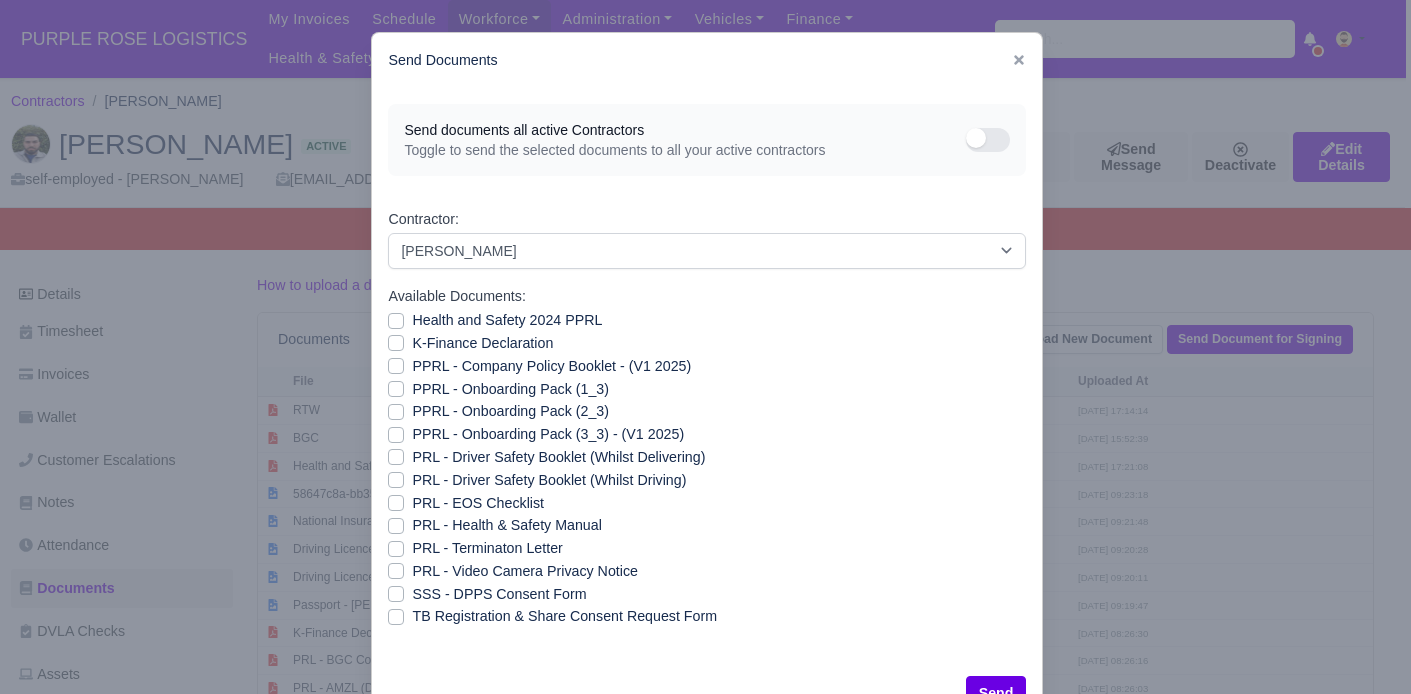 click on "PPRL - Onboarding Pack (1_3)" at bounding box center [510, 389] 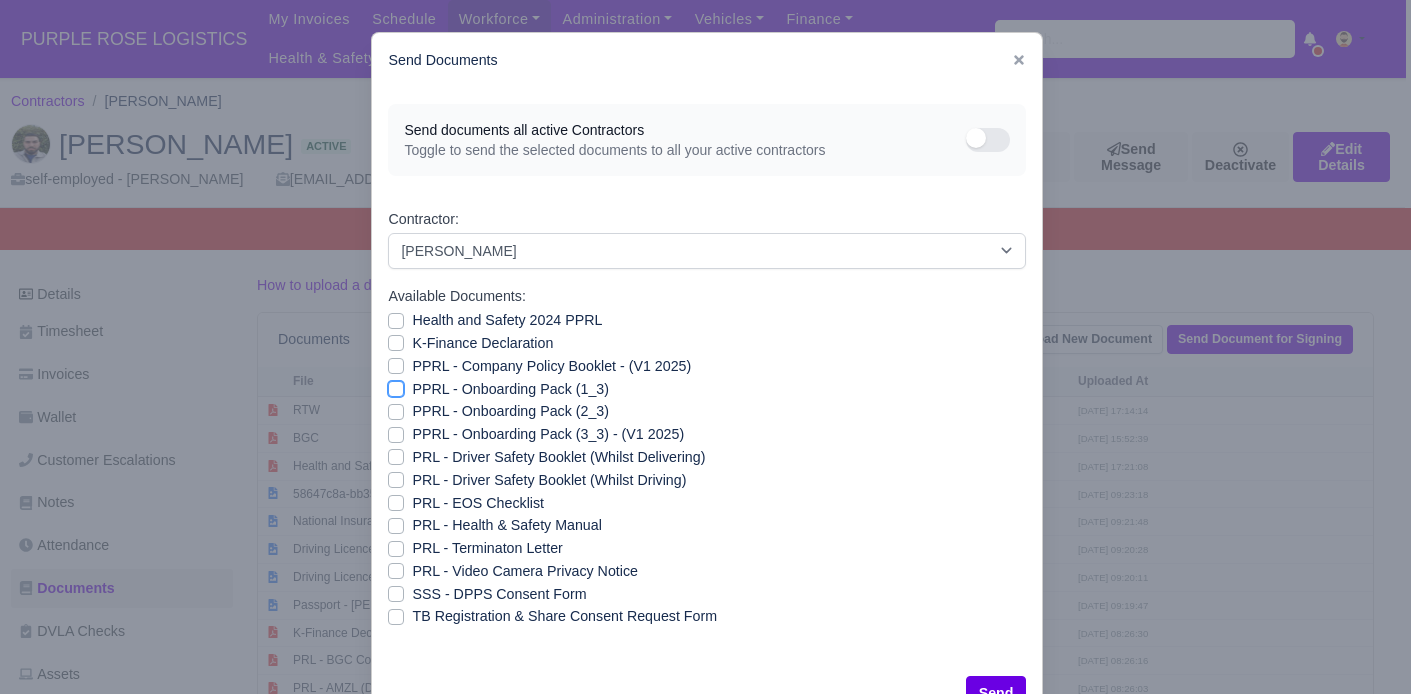 click on "PPRL - Onboarding Pack (1_3)" at bounding box center [396, 386] 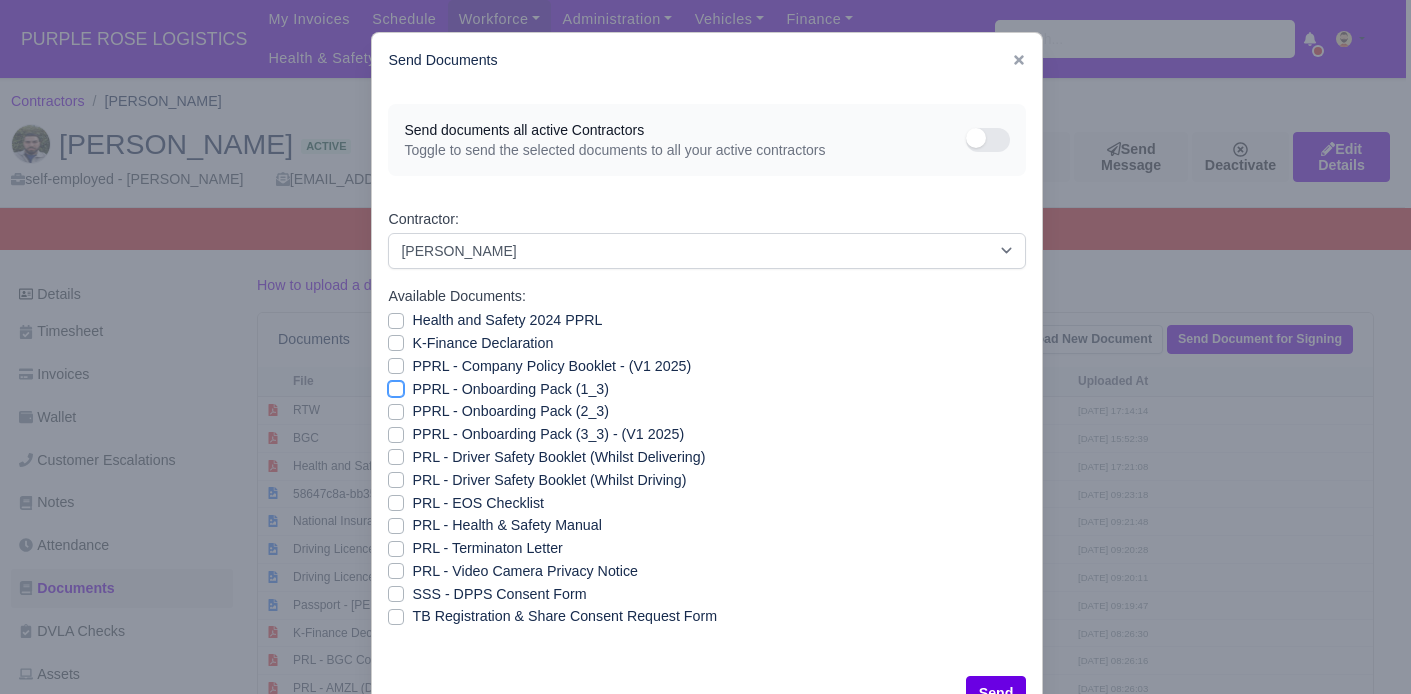 checkbox on "true" 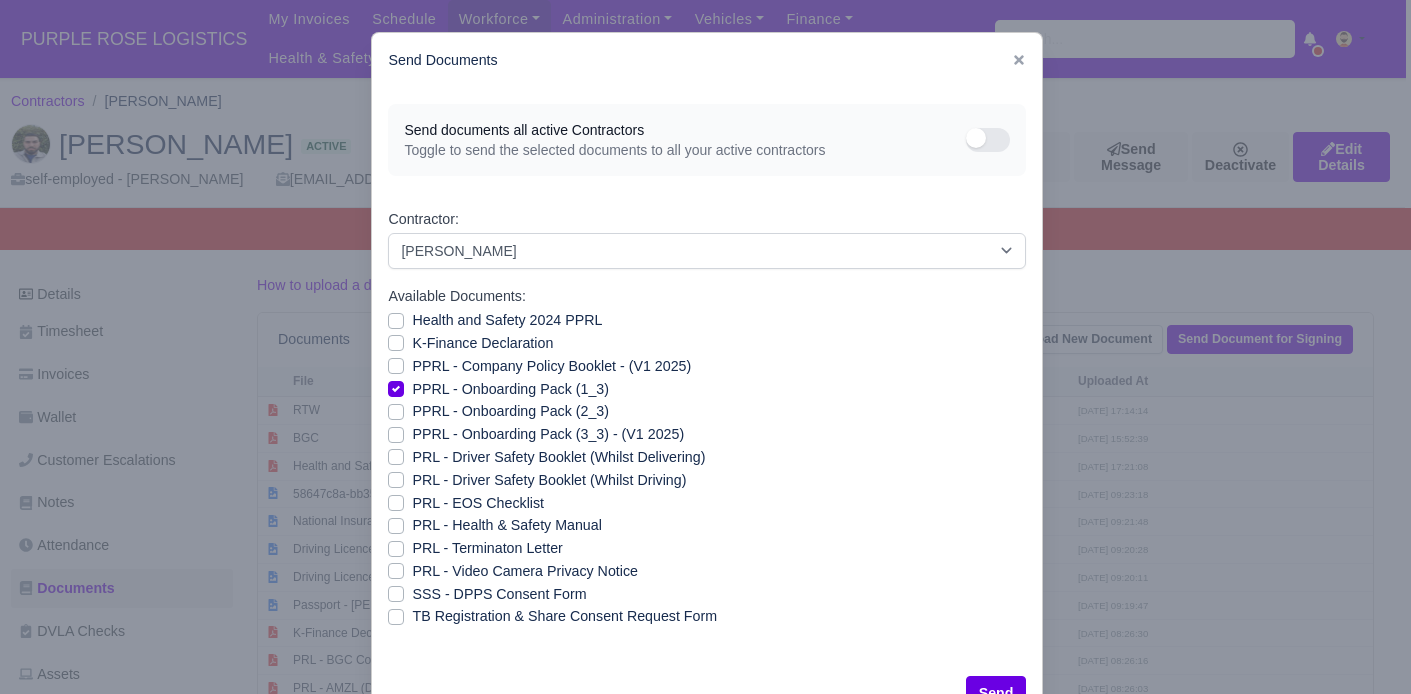 click on "PPRL - Onboarding Pack (2_3)" at bounding box center (510, 411) 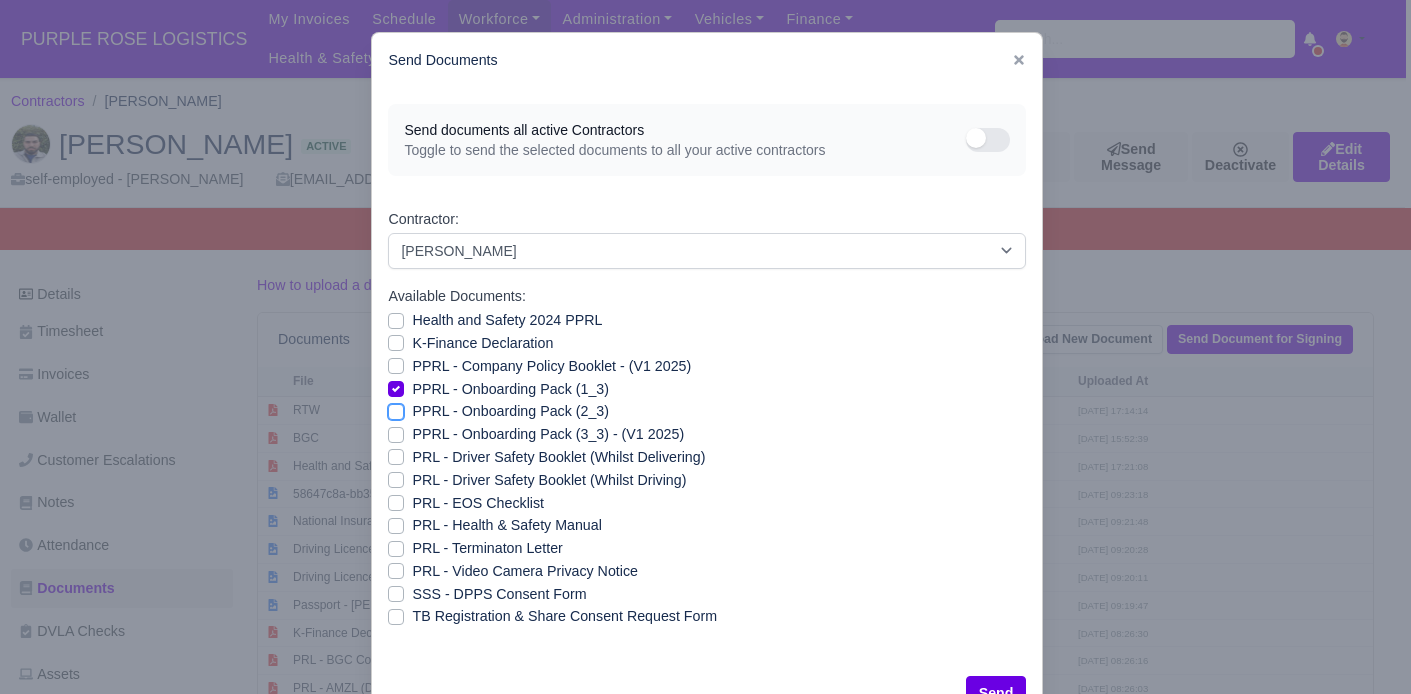 checkbox on "true" 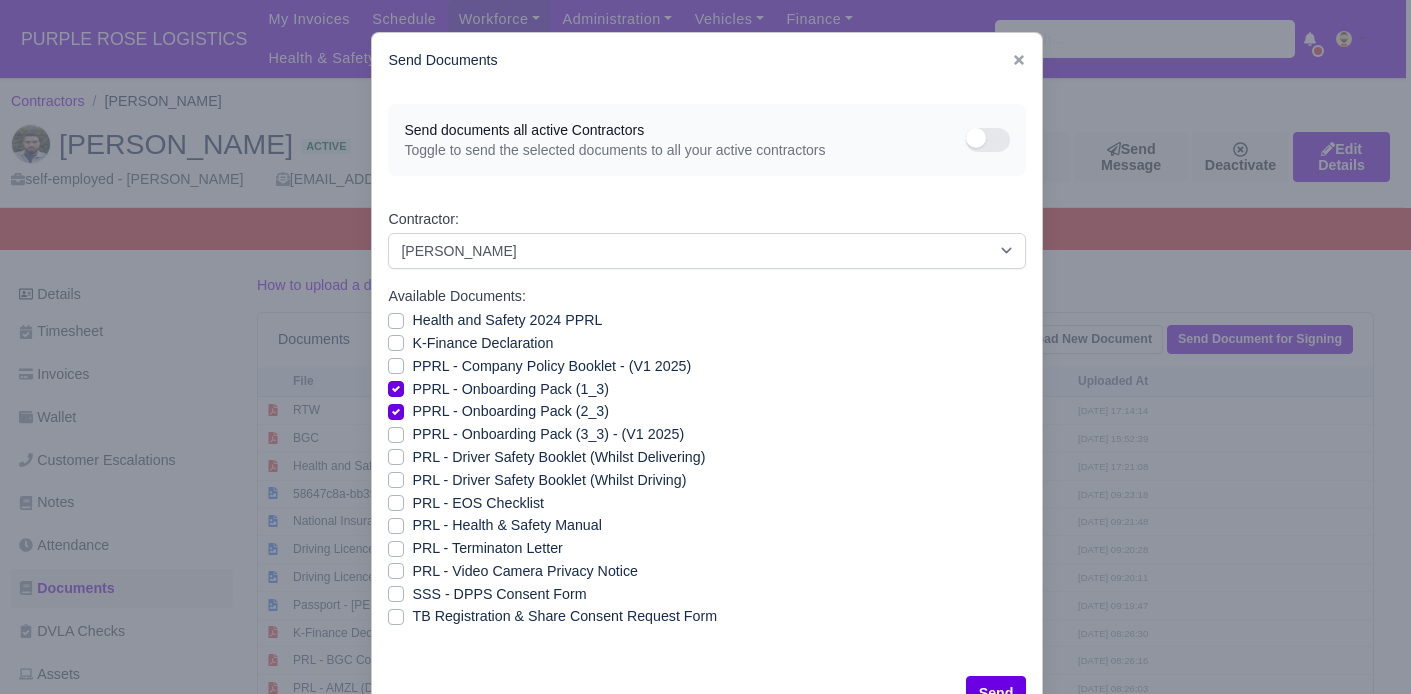 click on "PPRL - Onboarding Pack (3_3) - (V1 2025)" at bounding box center (707, 434) 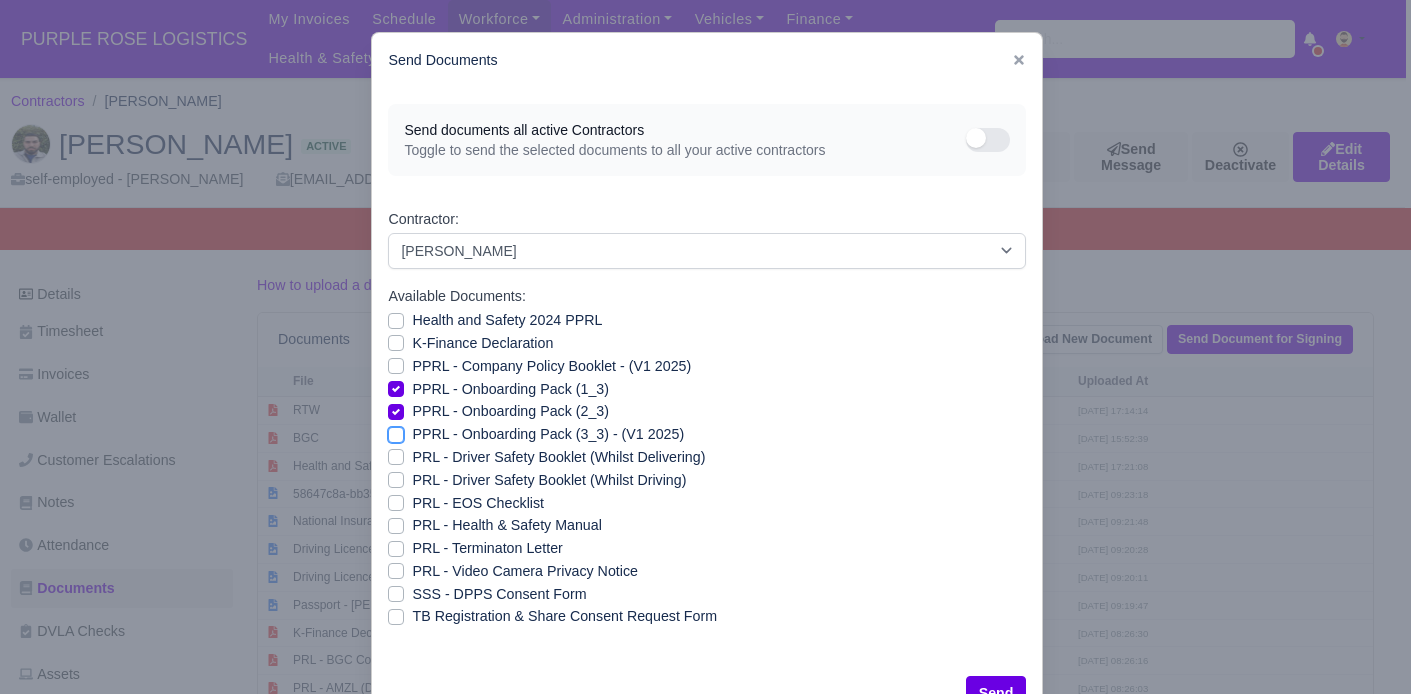 click on "PPRL - Onboarding Pack (3_3) - (V1 2025)" at bounding box center [396, 431] 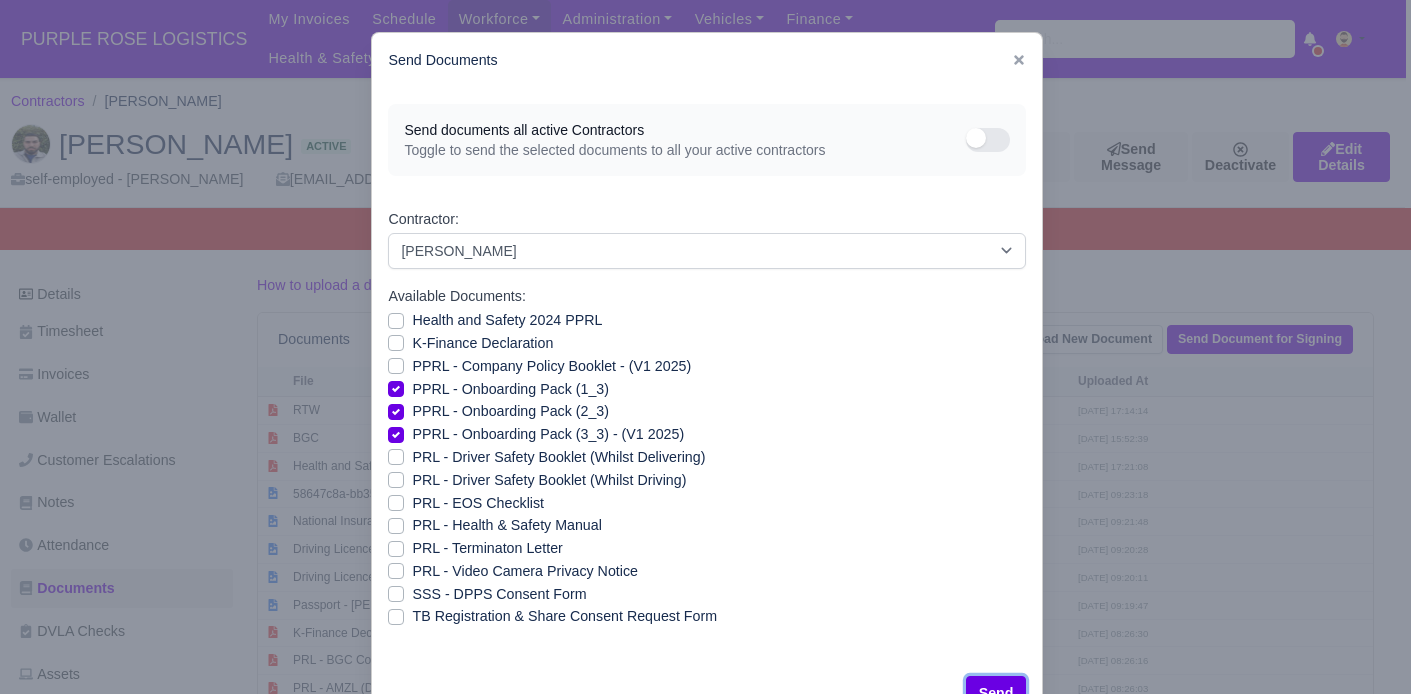 click on "Send" at bounding box center (996, 693) 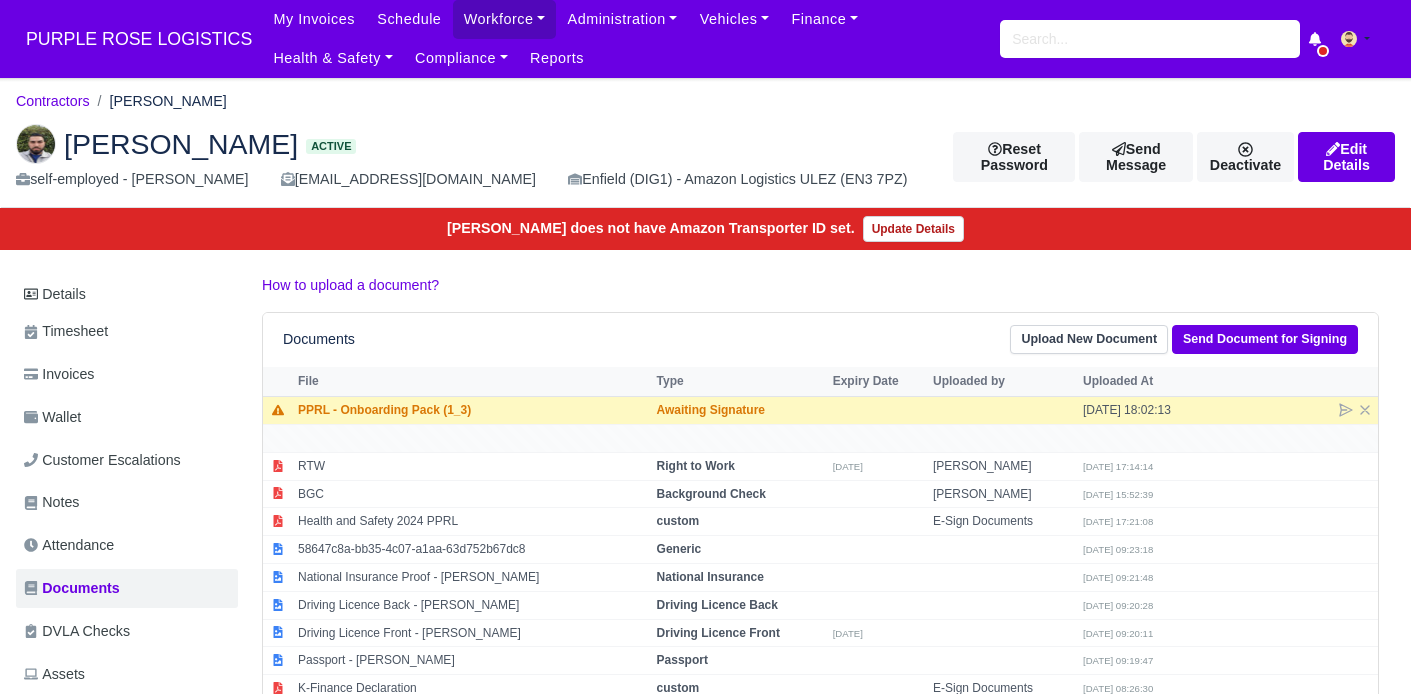 scroll, scrollTop: 0, scrollLeft: 6, axis: horizontal 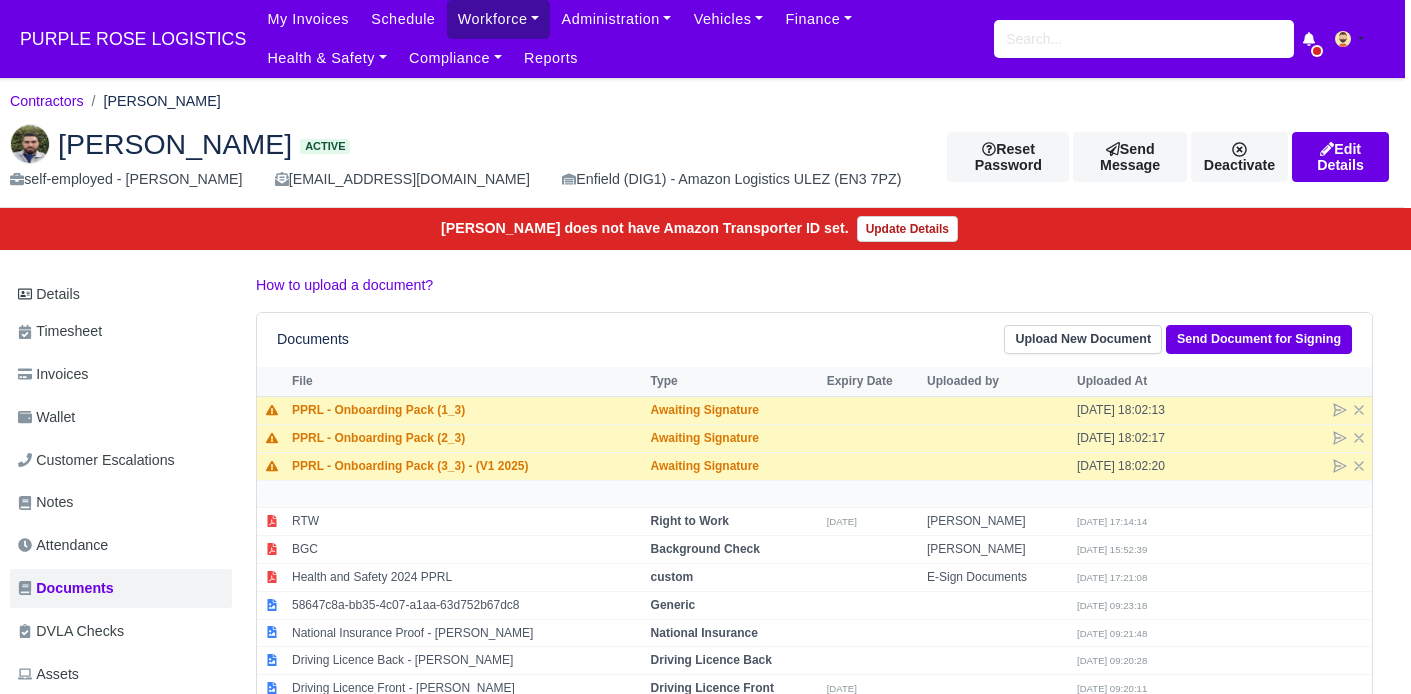 click on "Workforce" at bounding box center (499, 19) 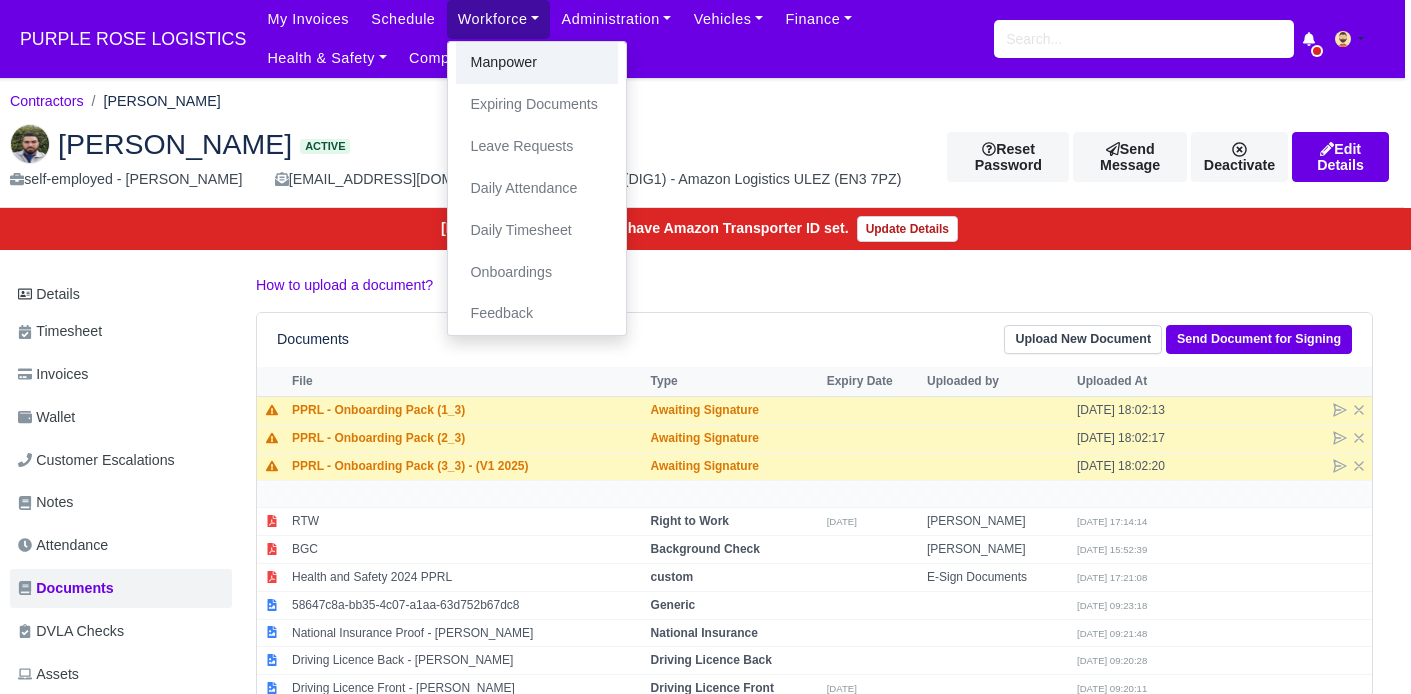 click on "Manpower" at bounding box center [537, 63] 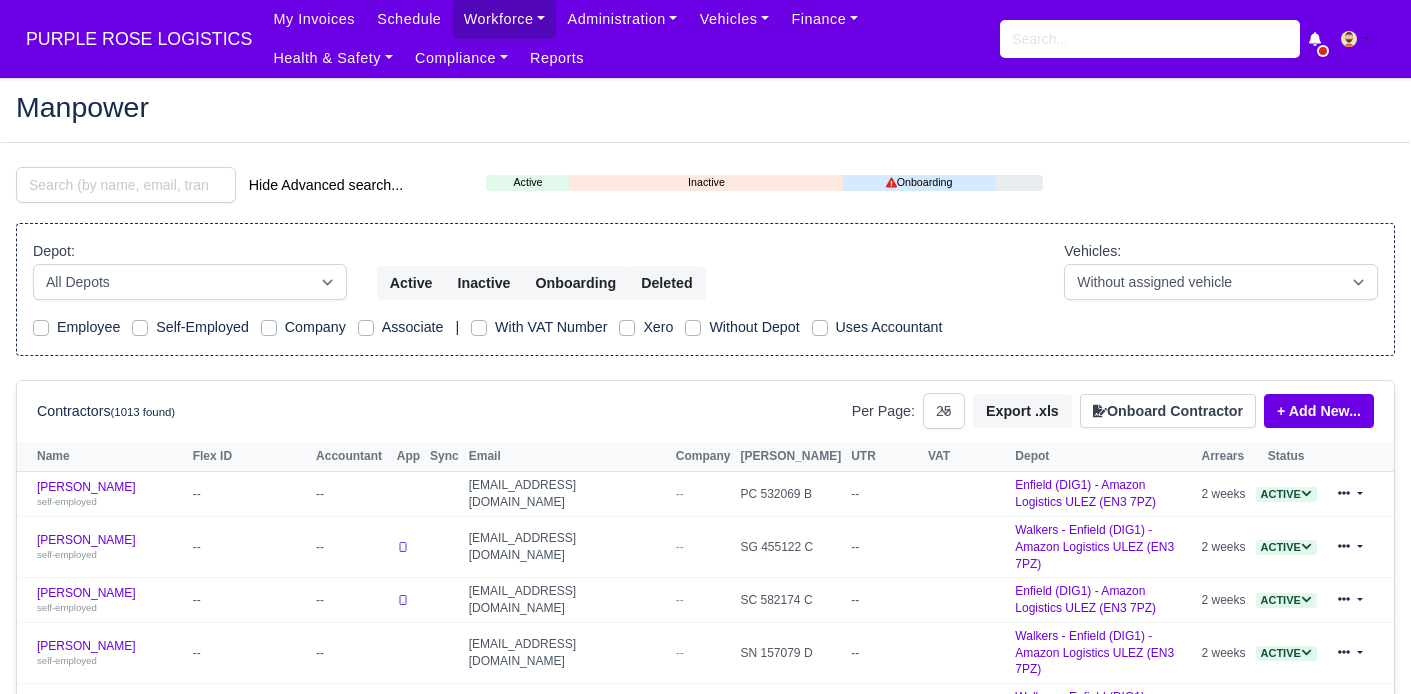select on "25" 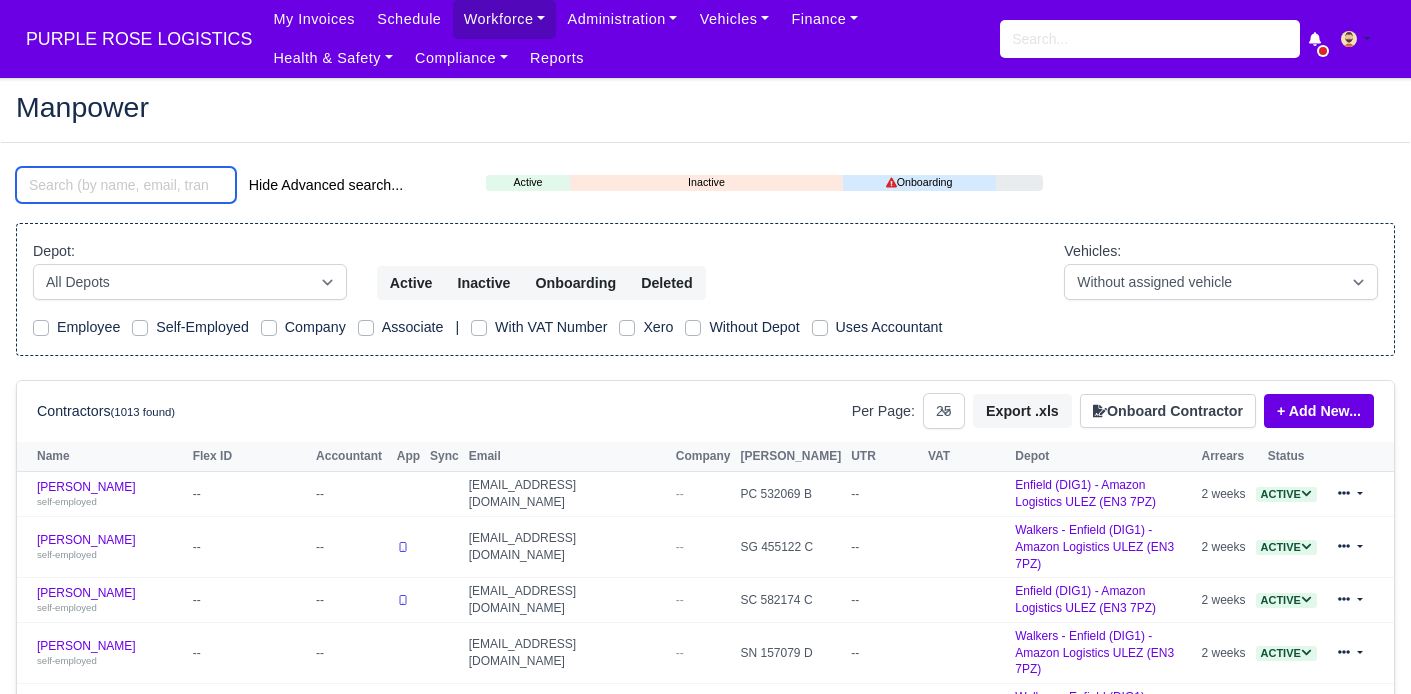 click at bounding box center (126, 185) 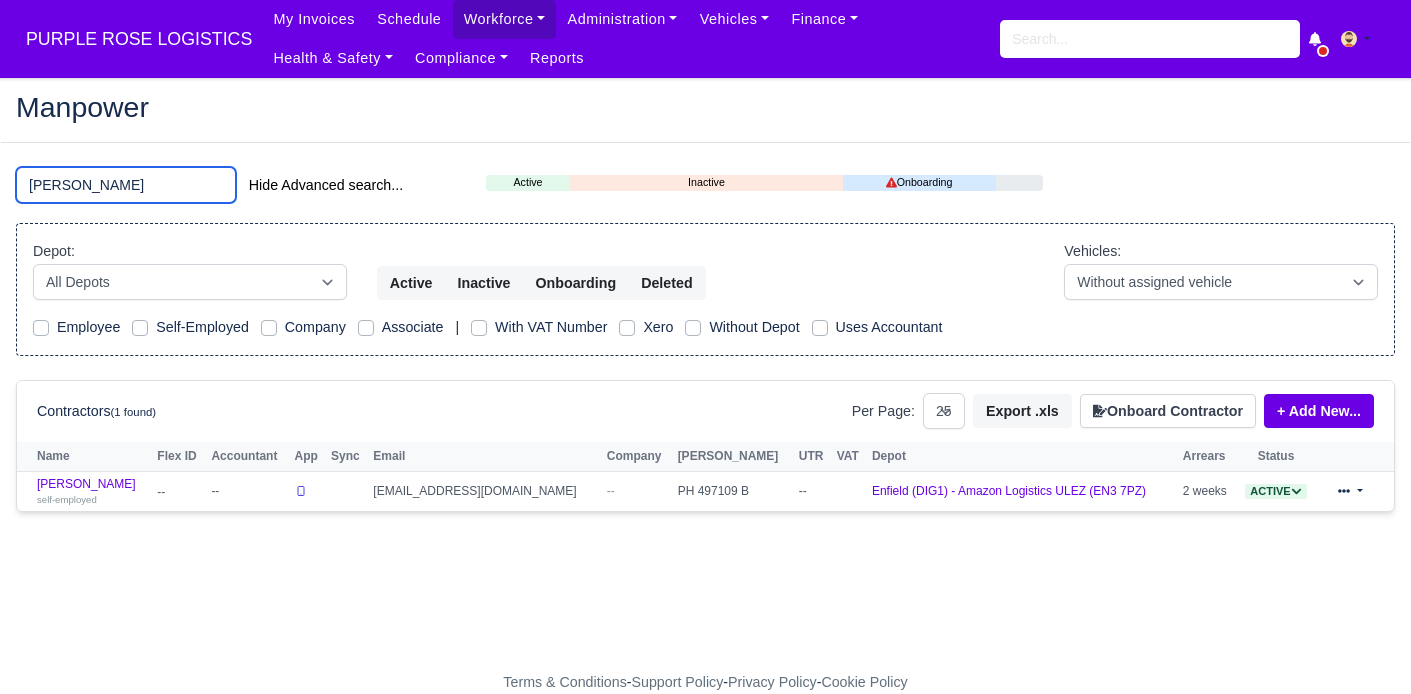 type on "[PERSON_NAME]" 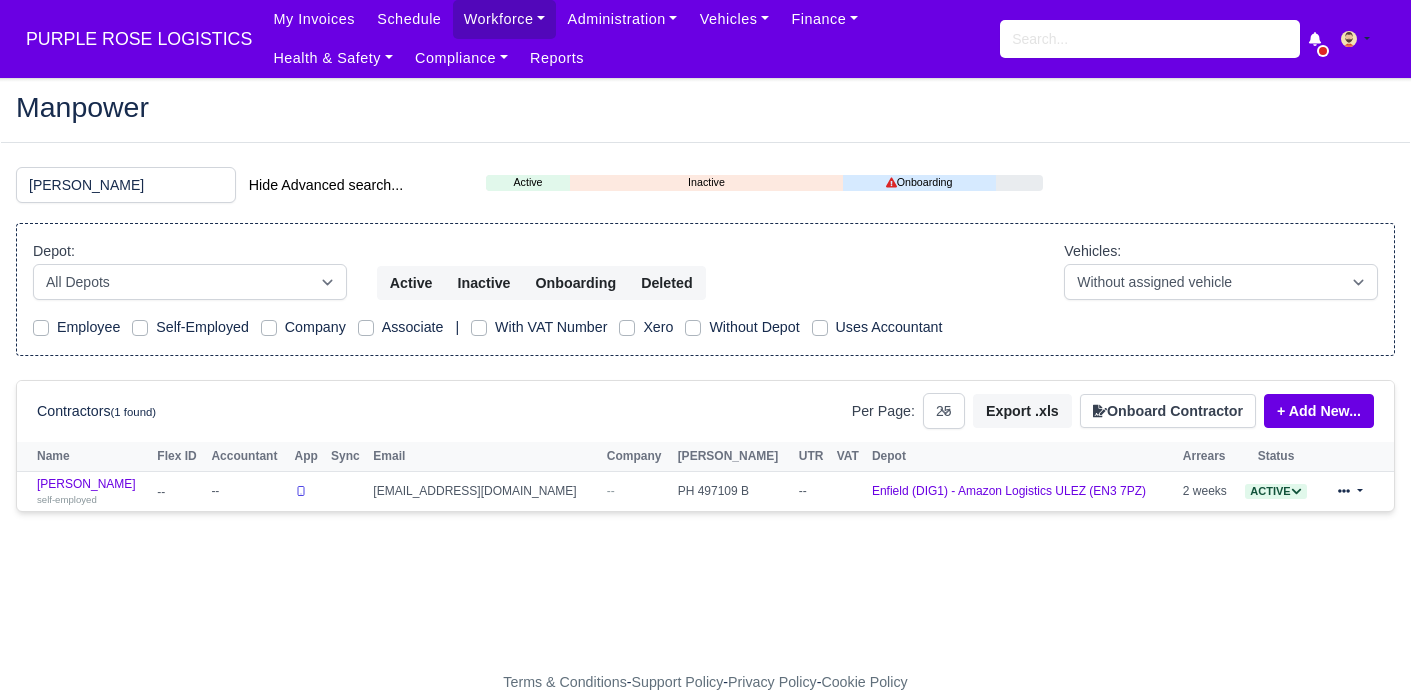 click on "Name" at bounding box center (84, 457) 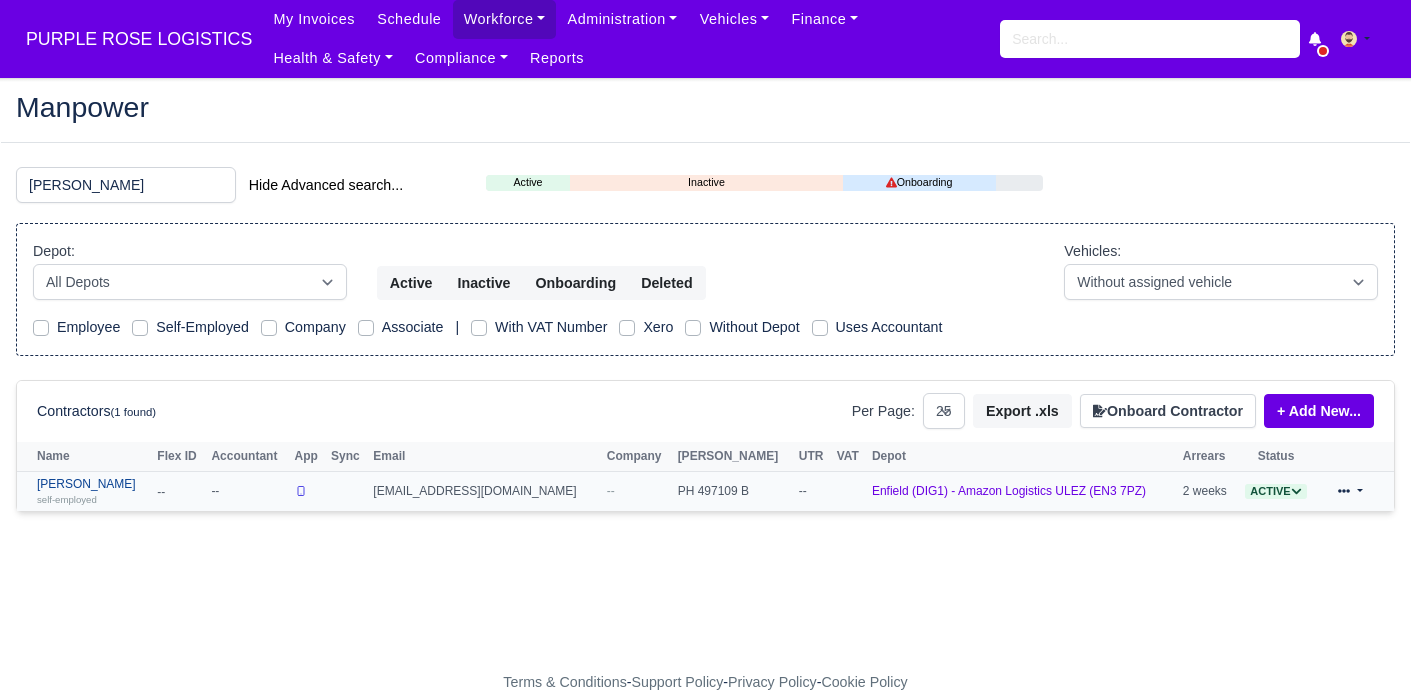 click on "Hasan Dogan
self-employed" at bounding box center (92, 491) 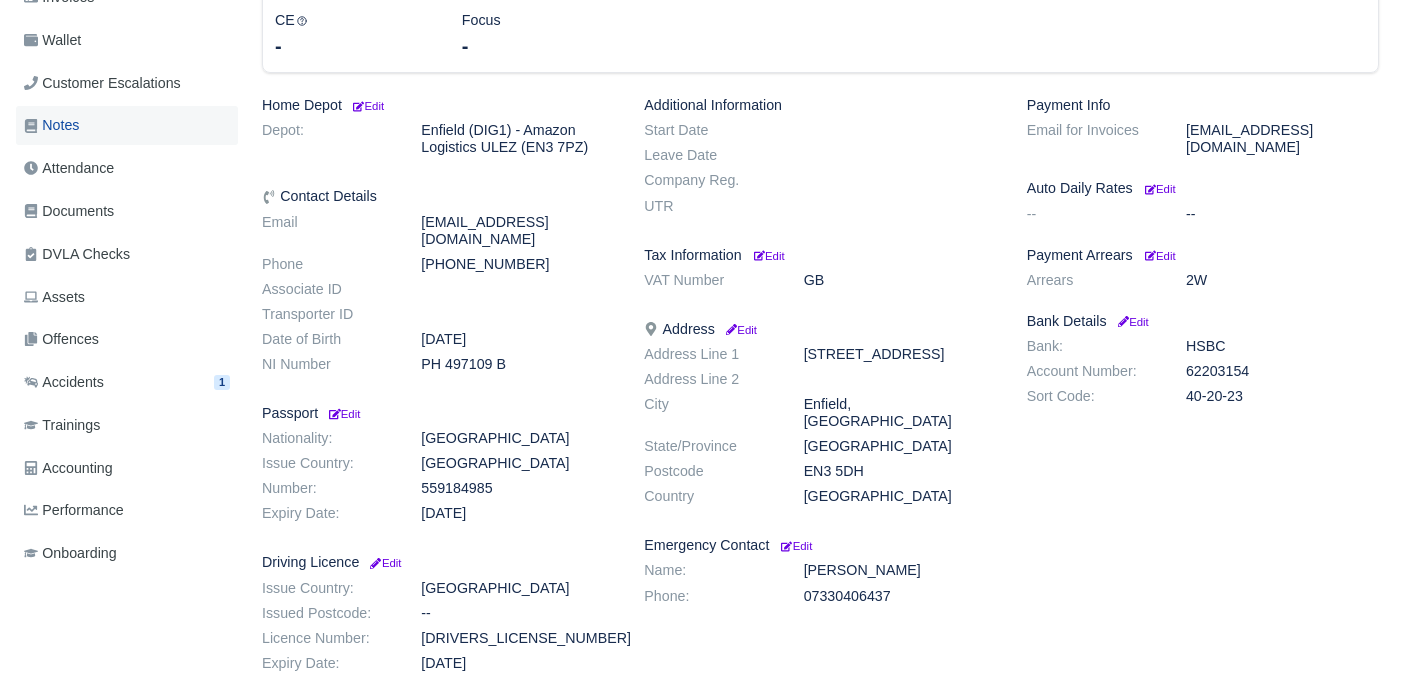 scroll, scrollTop: 380, scrollLeft: 0, axis: vertical 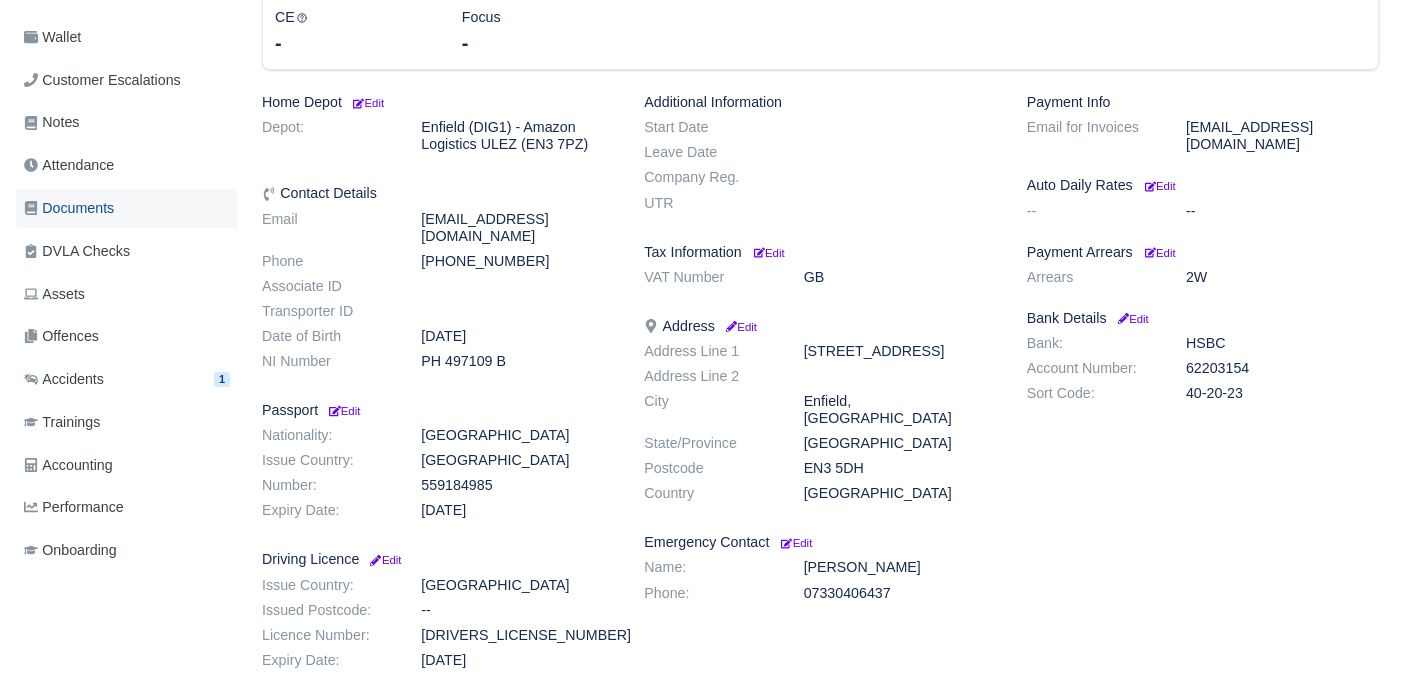 click on "Documents" at bounding box center [69, 208] 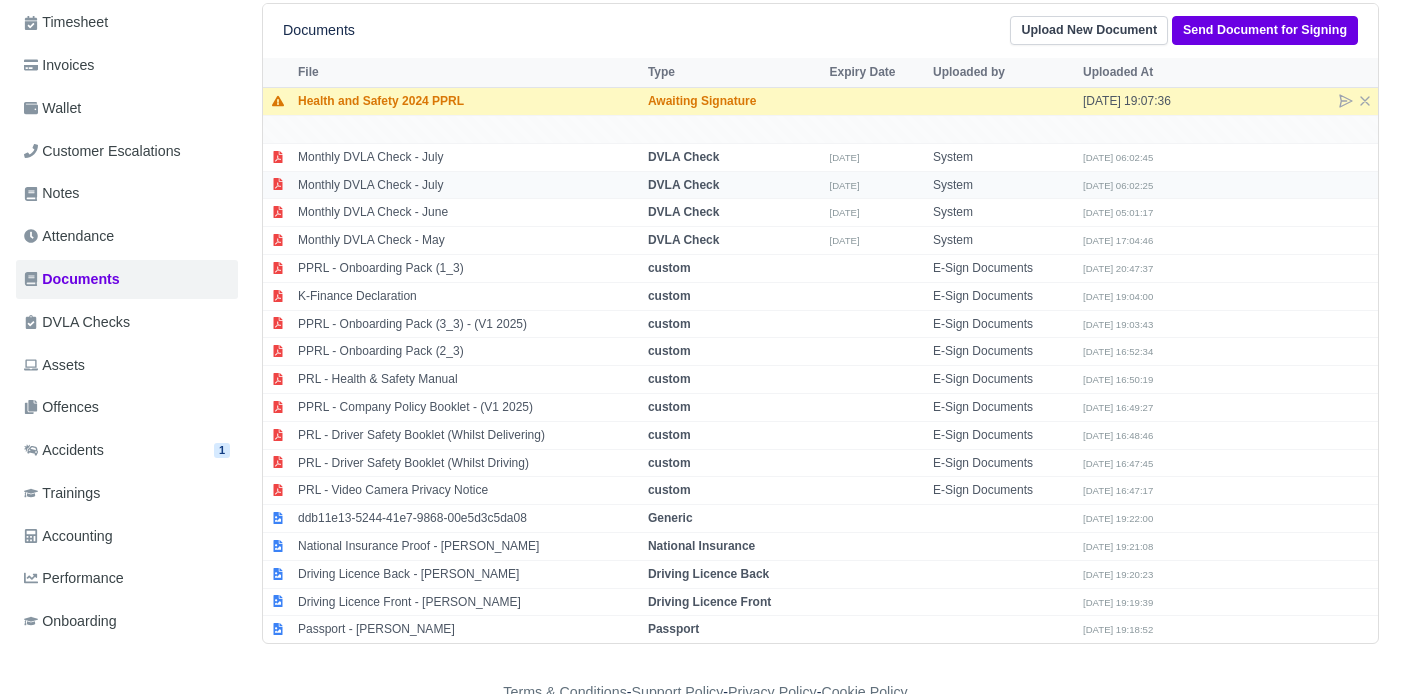 scroll, scrollTop: 319, scrollLeft: 0, axis: vertical 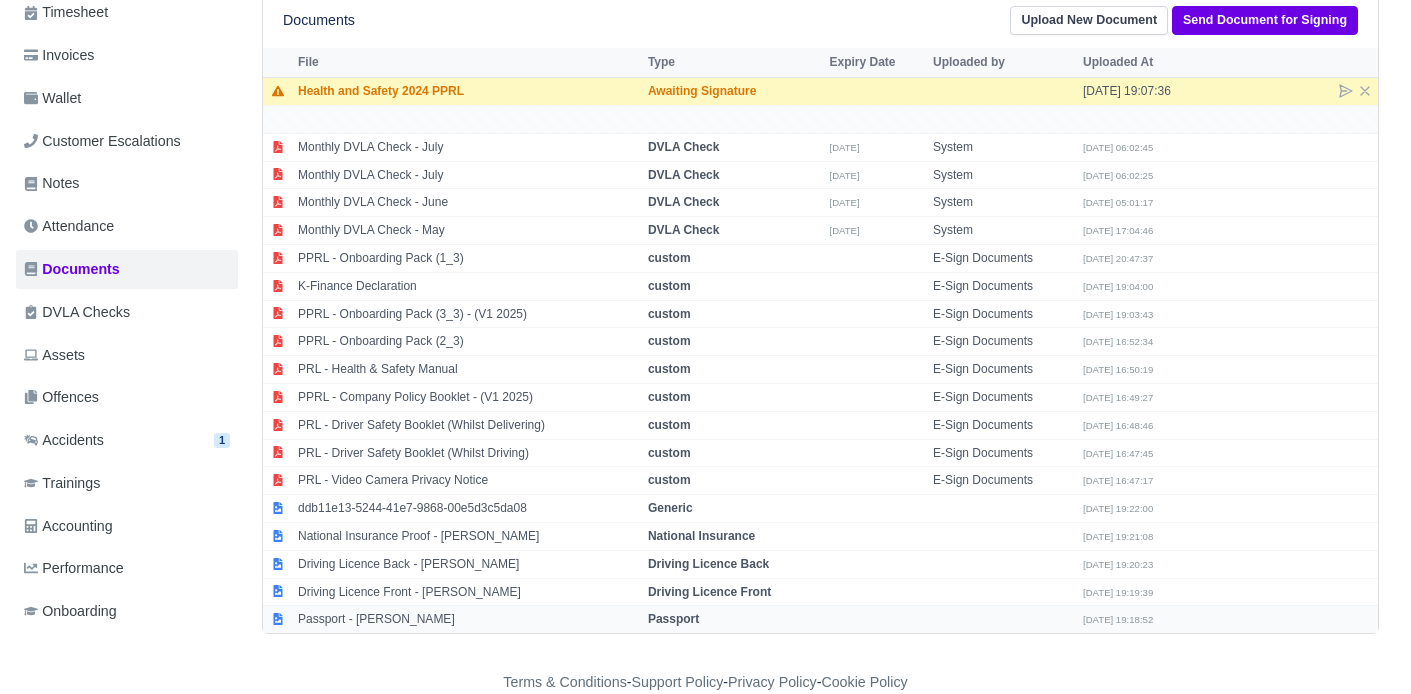 click on "Passport - Hasan Dogan" at bounding box center [468, 619] 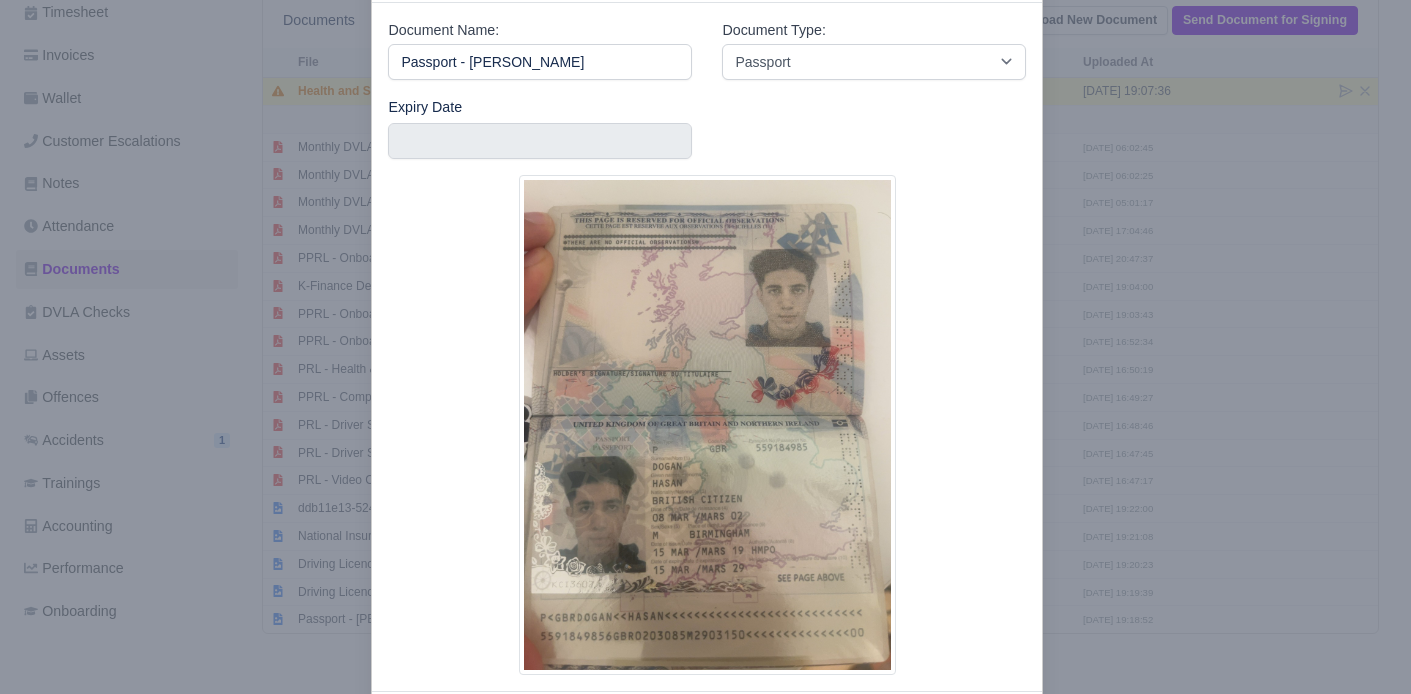 scroll, scrollTop: 87, scrollLeft: 0, axis: vertical 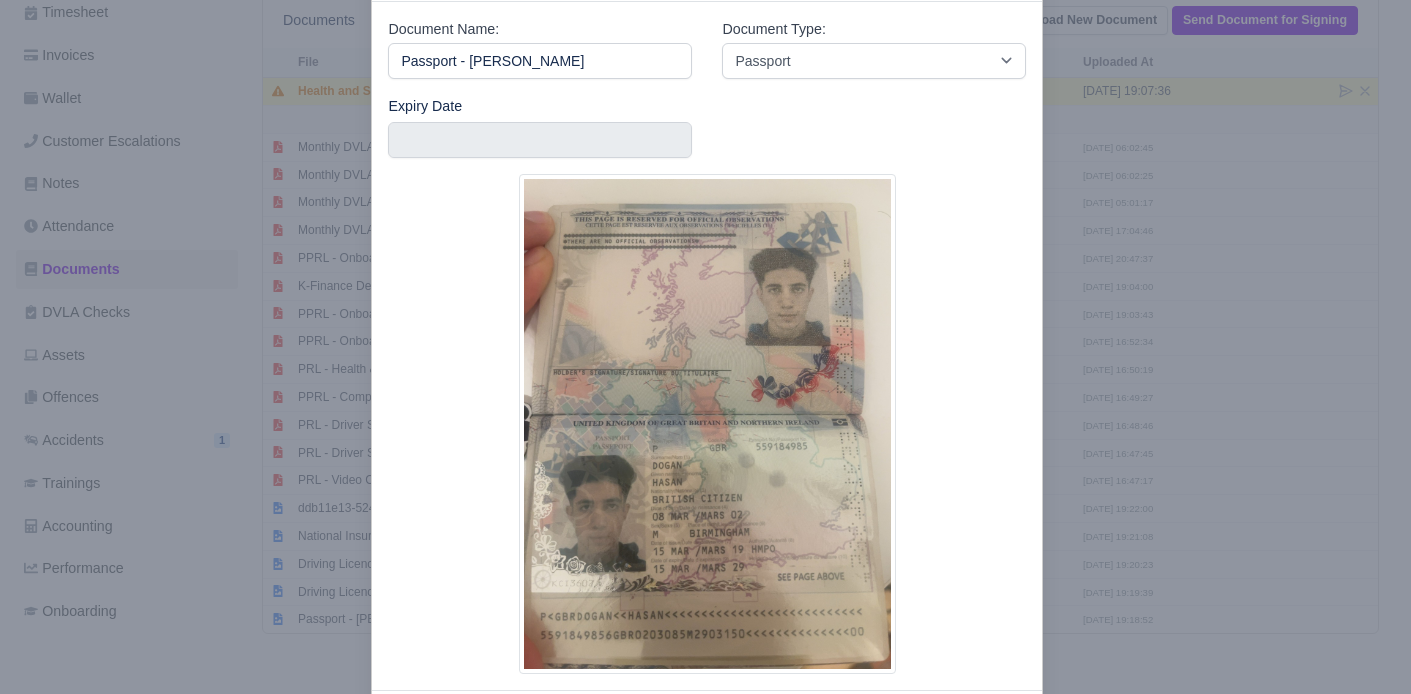 click at bounding box center (705, 347) 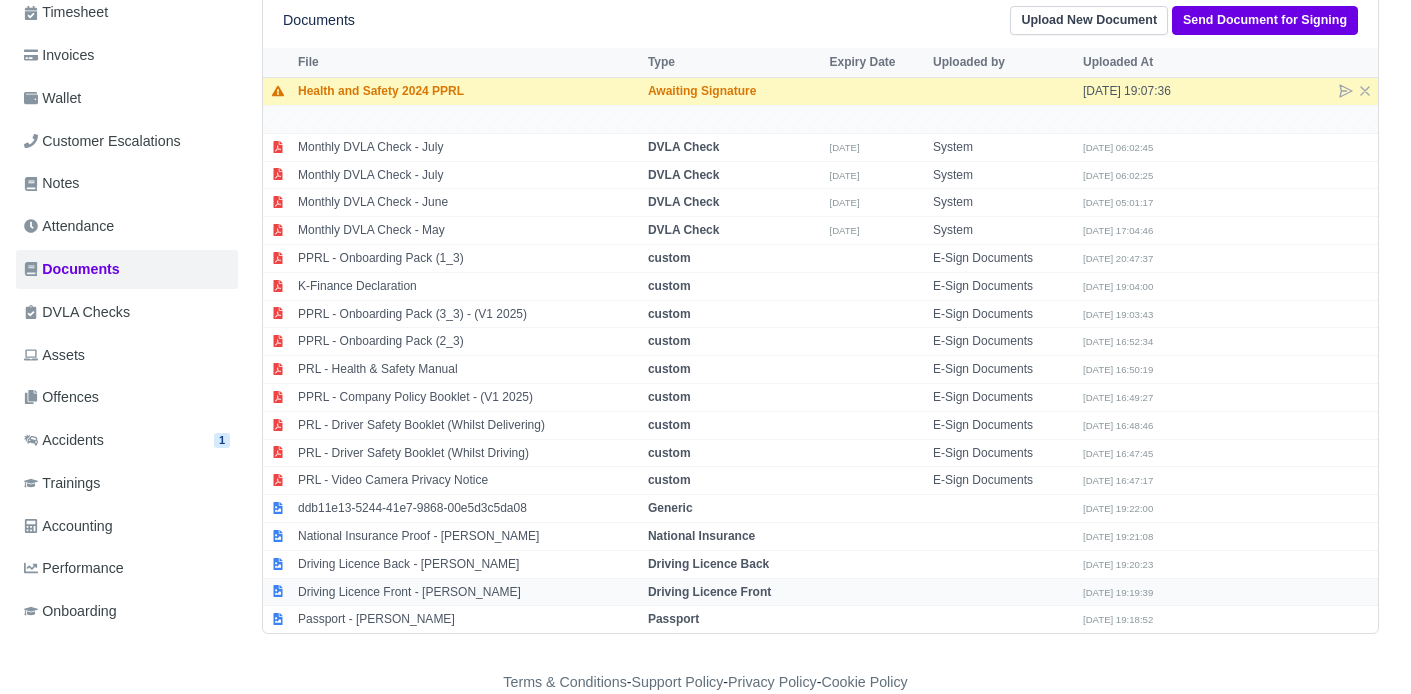click on "Driving Licence Front - Hasan Dogan" at bounding box center [468, 592] 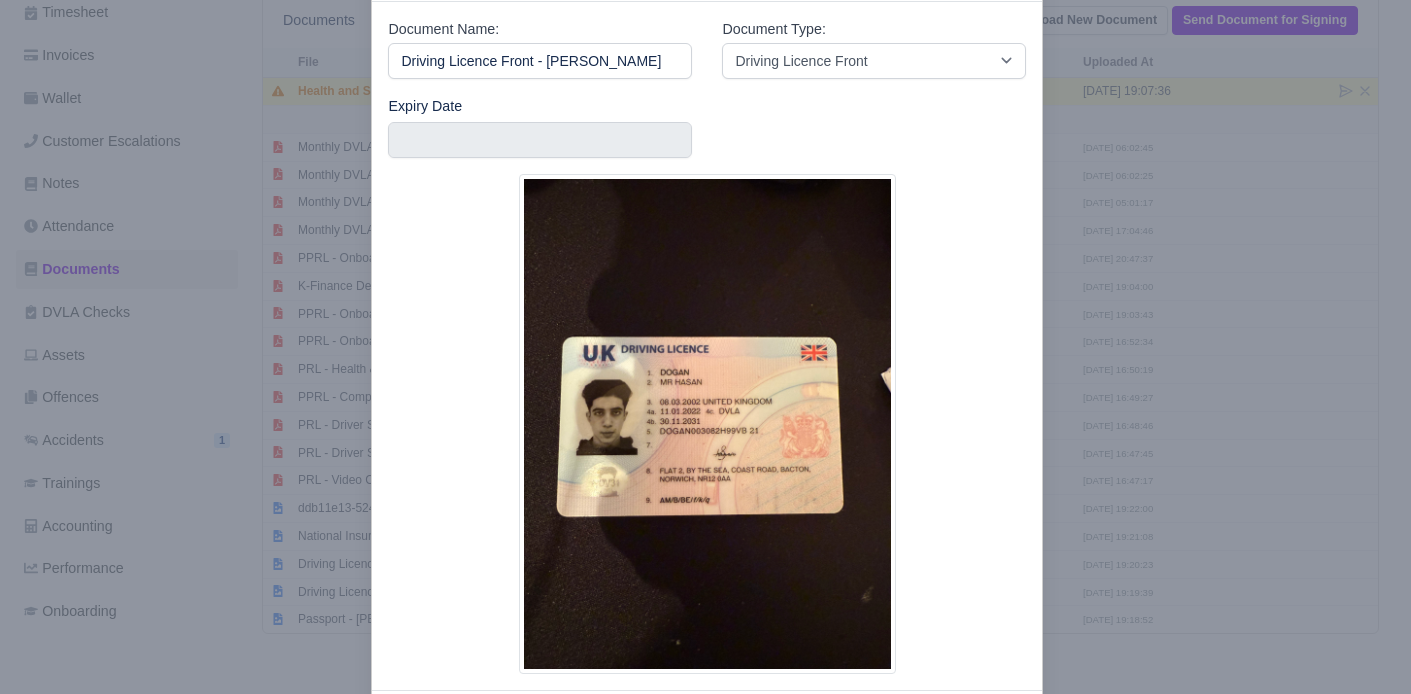 click at bounding box center (705, 347) 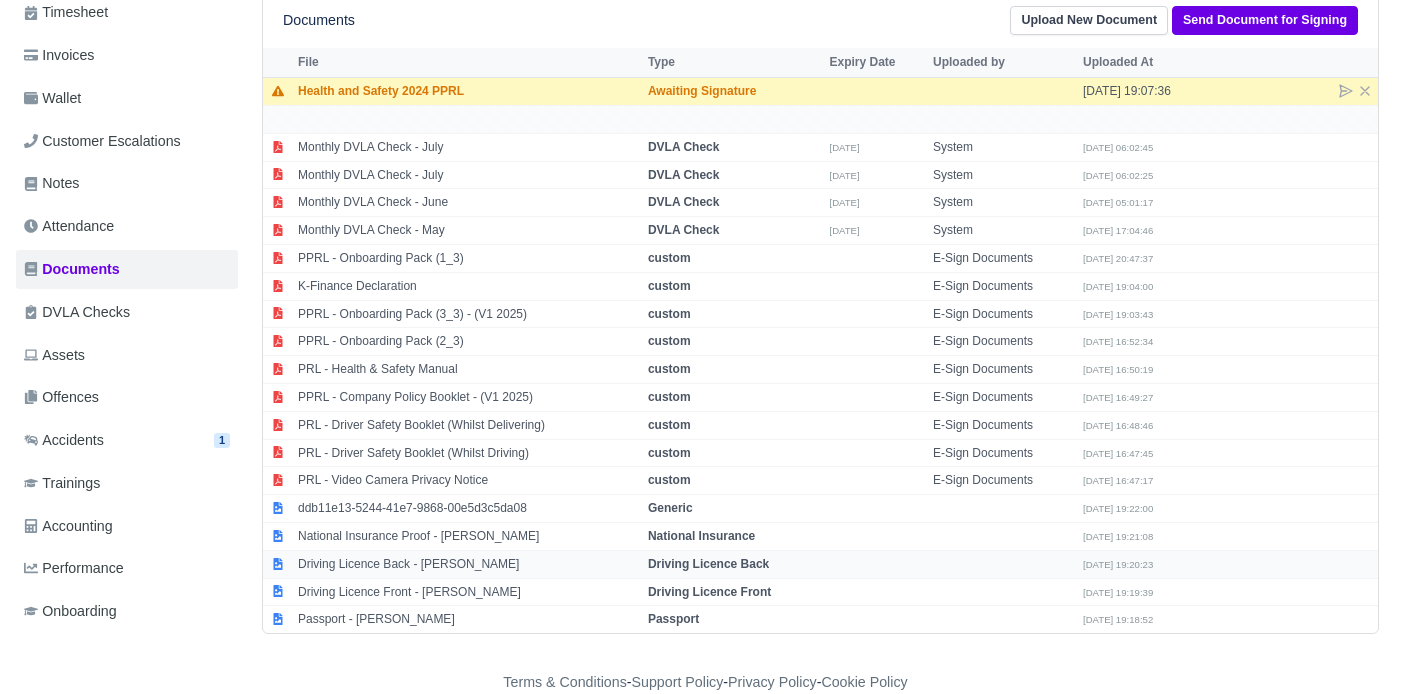 click on "Driving Licence Back - Hasan Dogan" at bounding box center (468, 564) 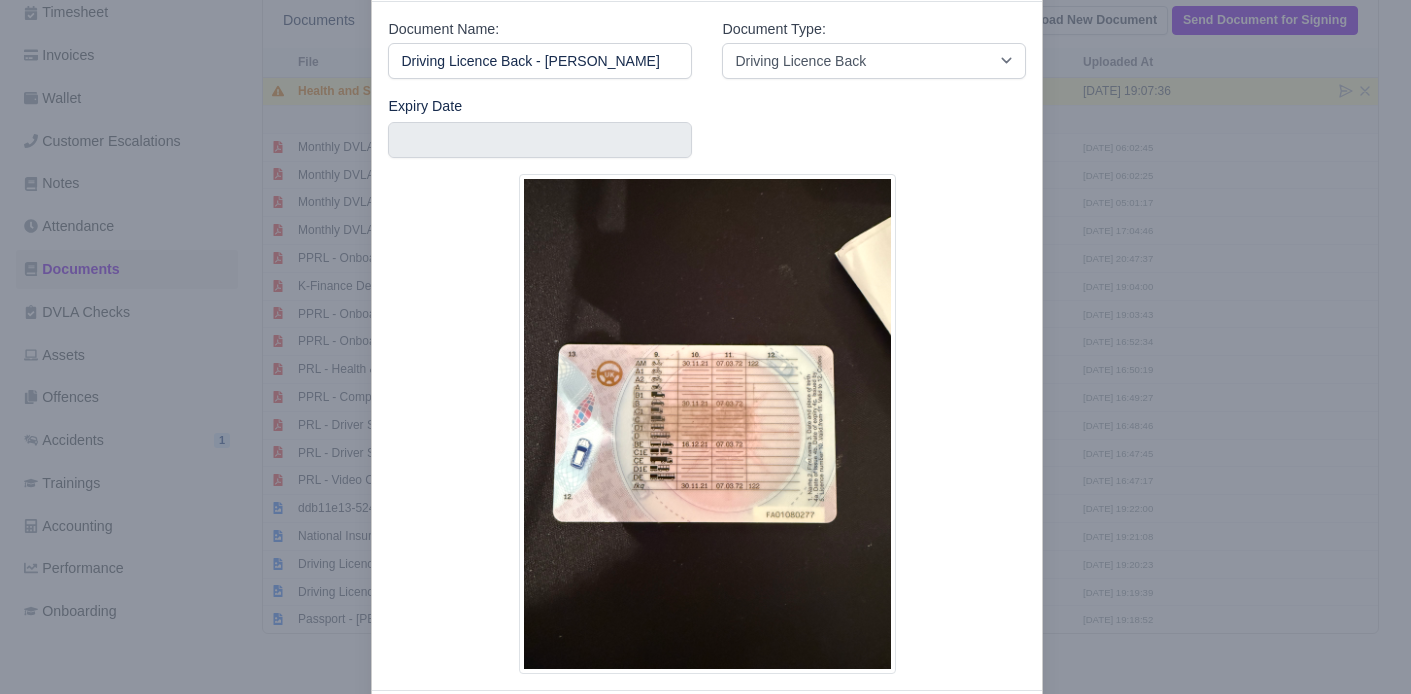 click at bounding box center (705, 347) 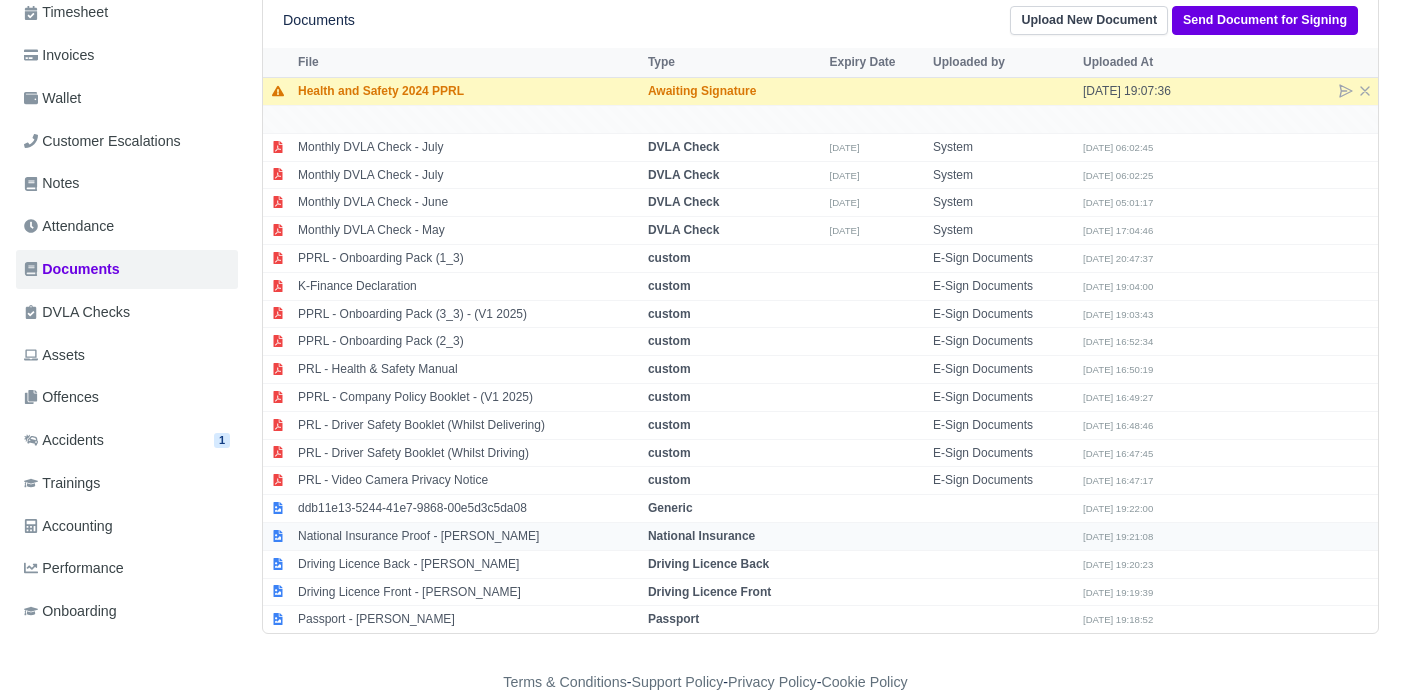 click on "National Insurance Proof - Hasan Dogan" at bounding box center (468, 537) 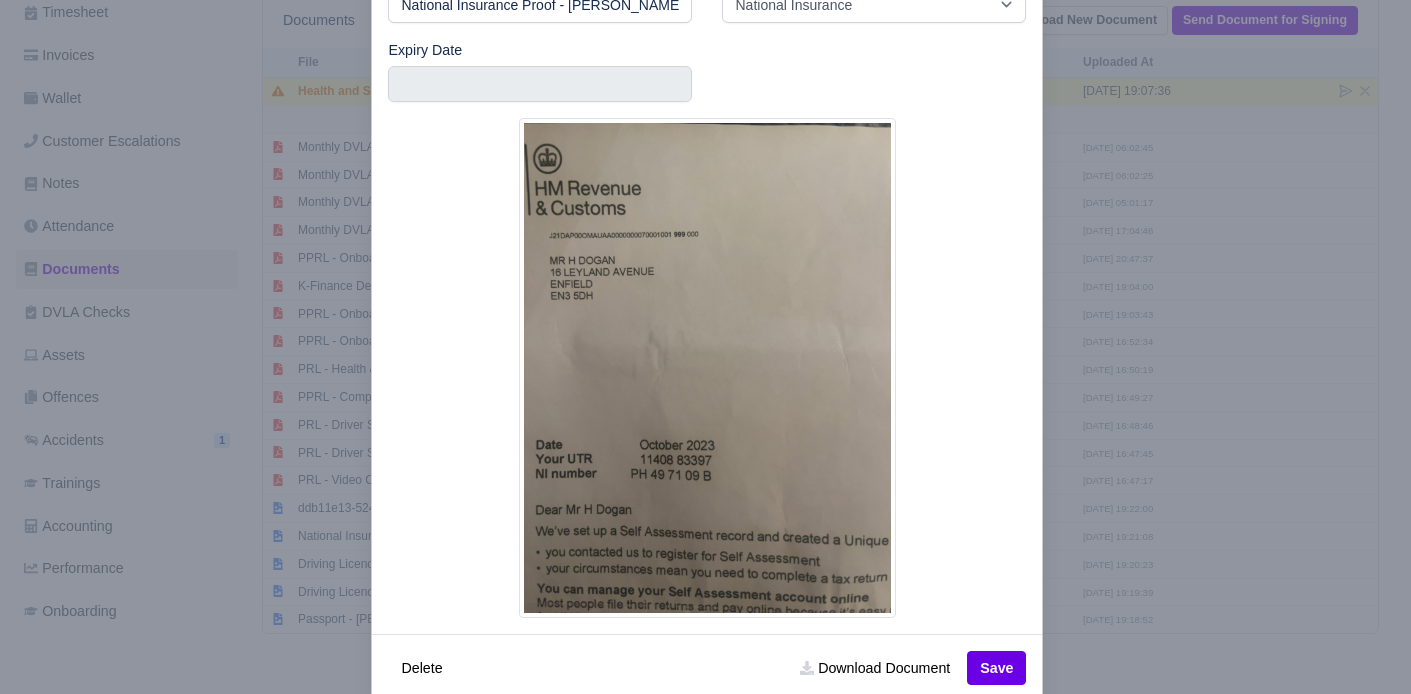 scroll, scrollTop: 148, scrollLeft: 0, axis: vertical 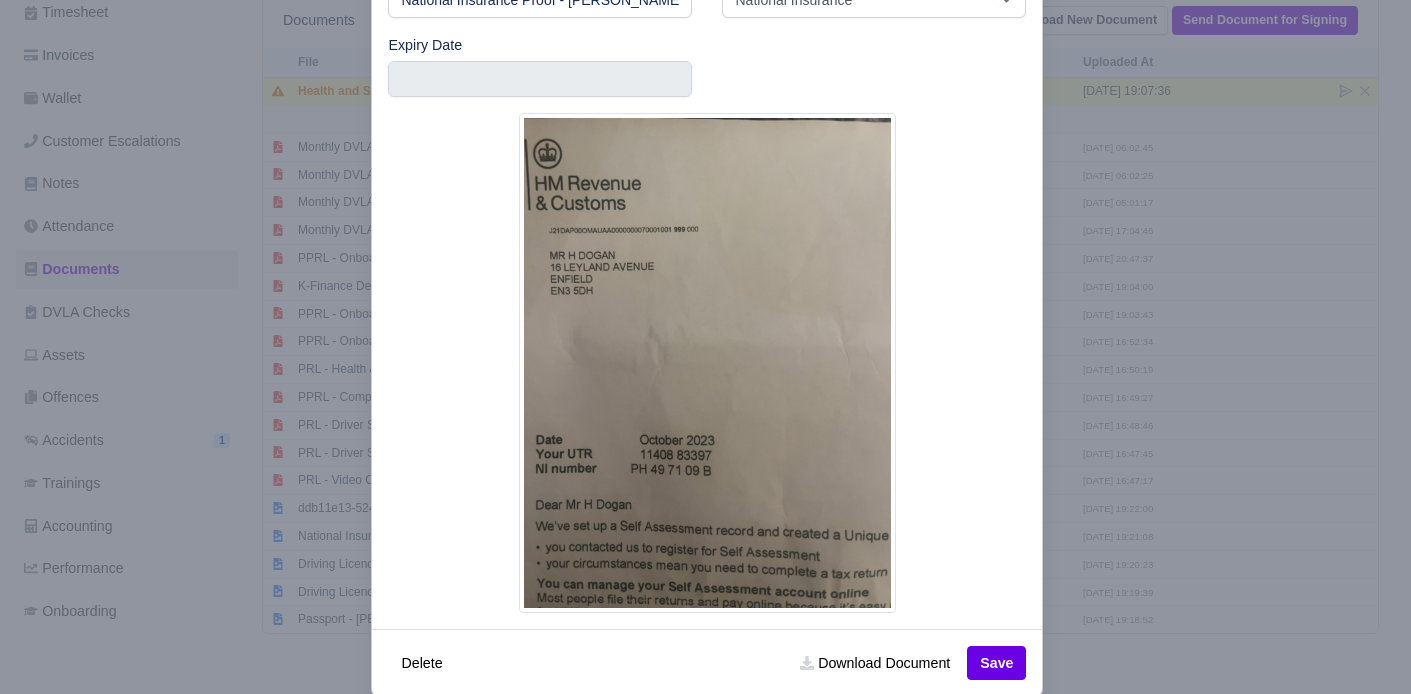 click at bounding box center [705, 347] 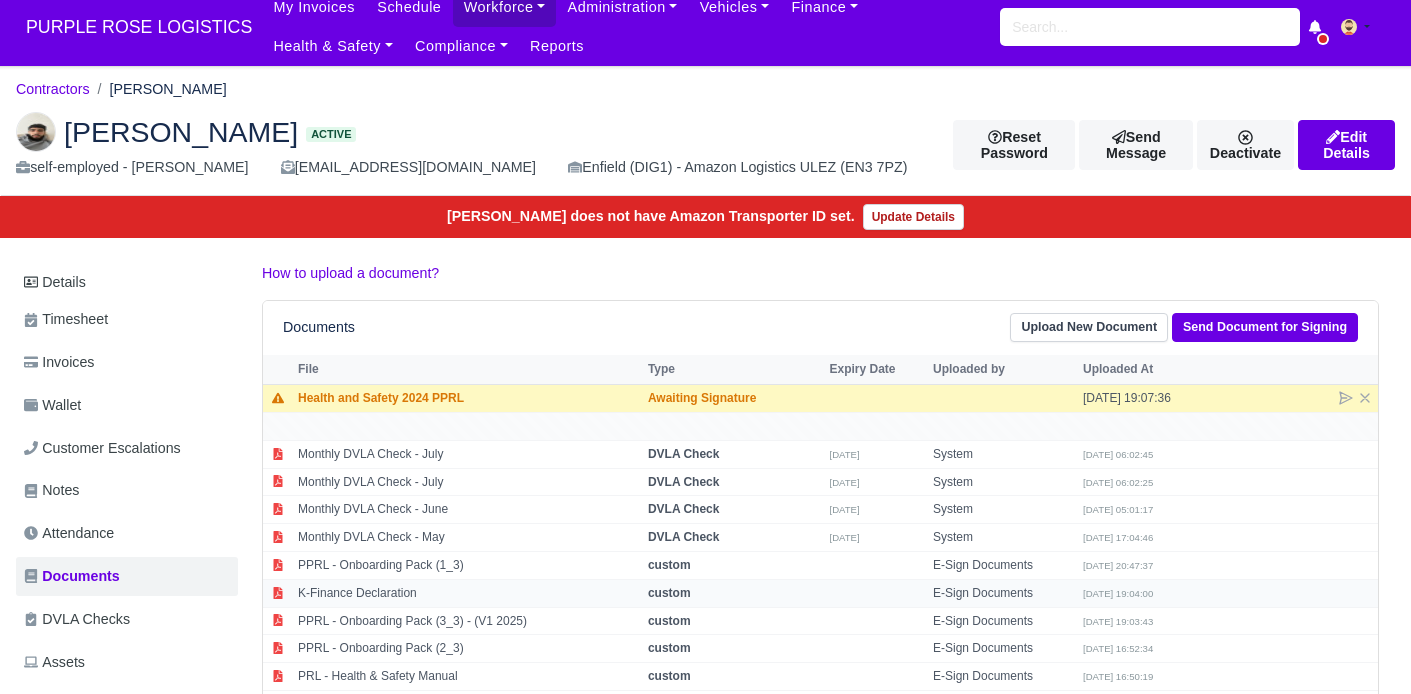 scroll, scrollTop: 0, scrollLeft: 0, axis: both 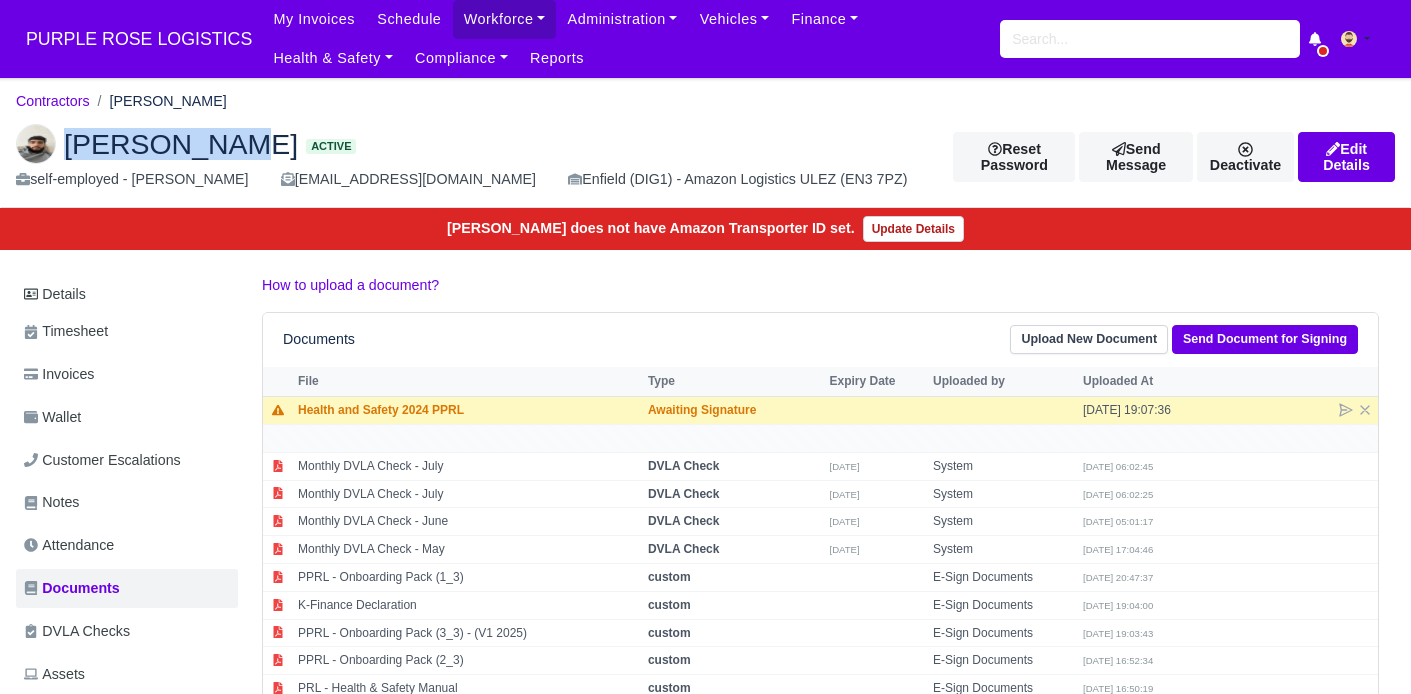 drag, startPoint x: 66, startPoint y: 147, endPoint x: 235, endPoint y: 151, distance: 169.04733 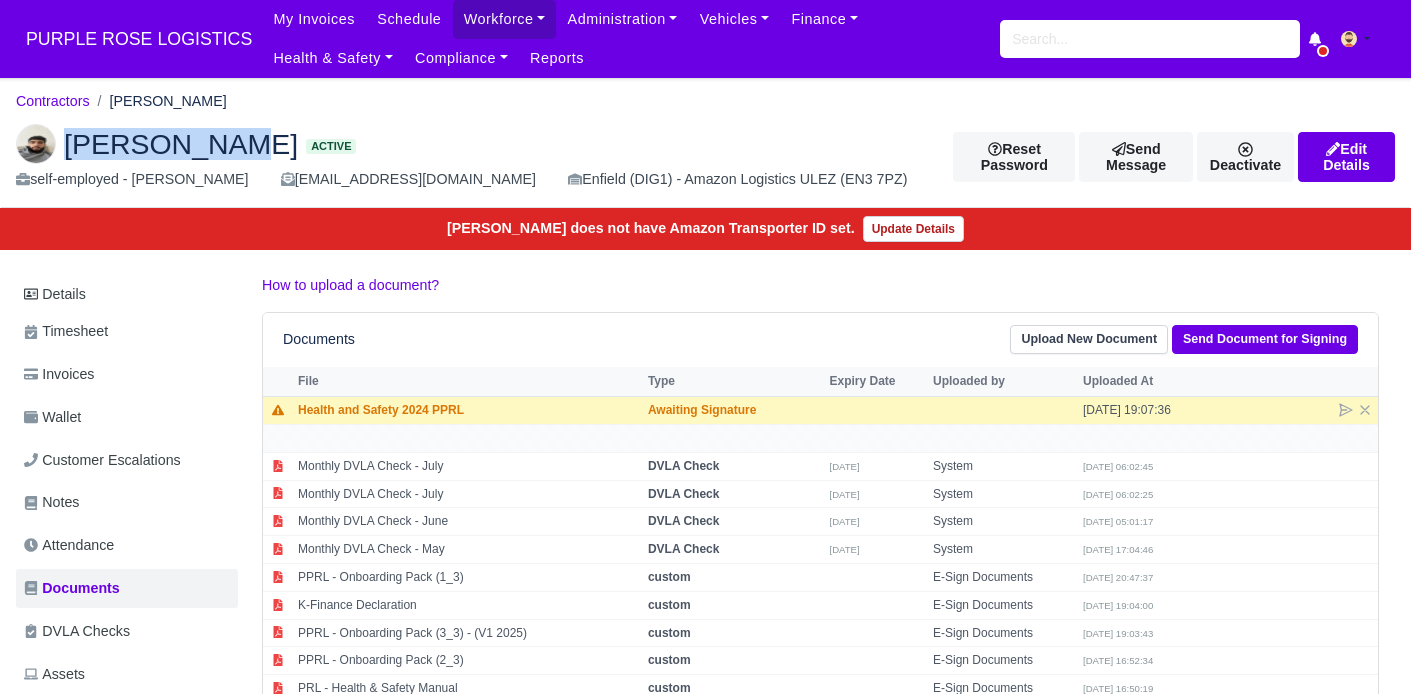 click on "Hasan Dogan
Active" at bounding box center [469, 144] 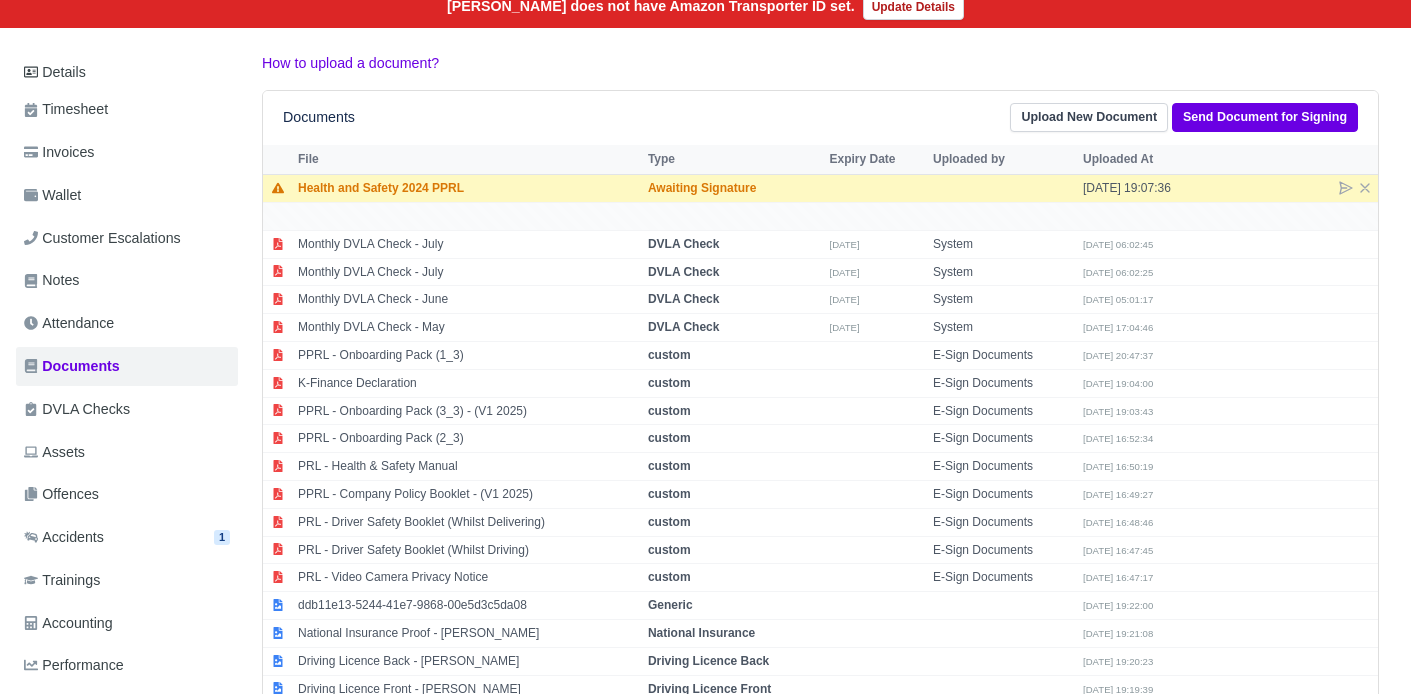 scroll, scrollTop: 319, scrollLeft: 0, axis: vertical 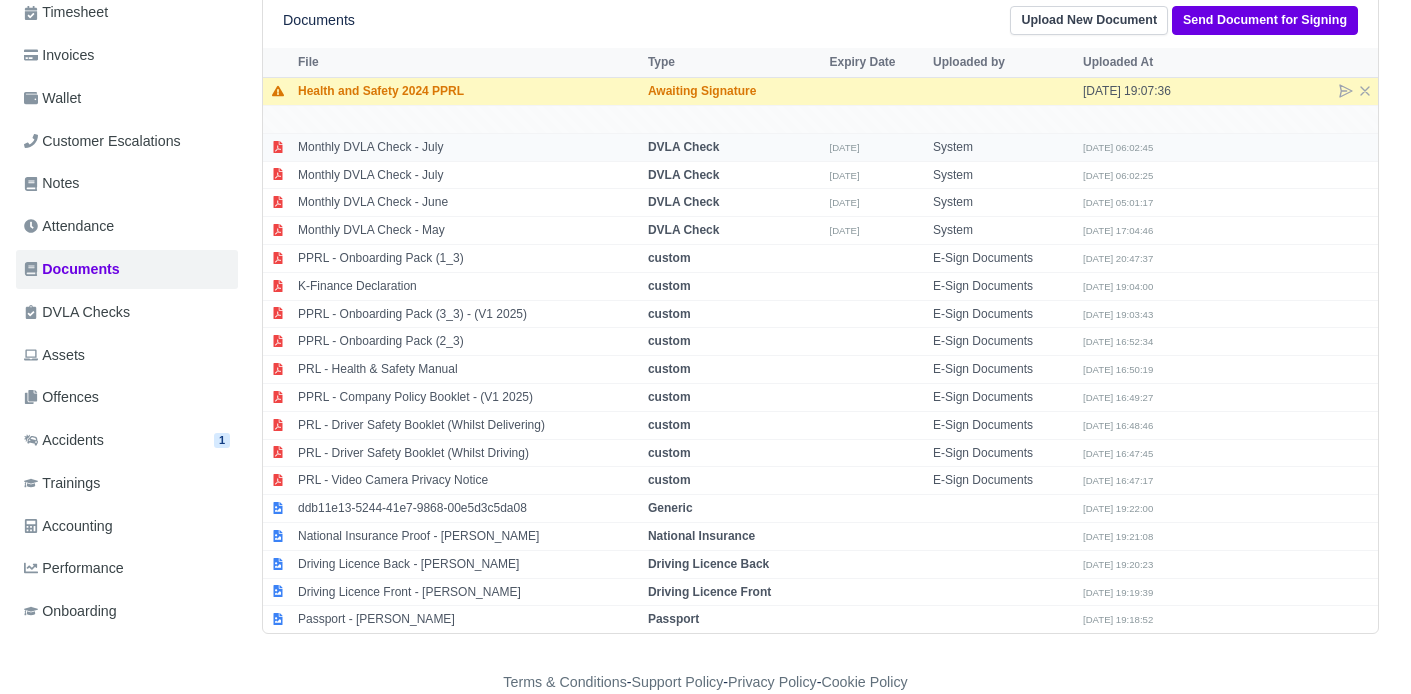click on "Monthly DVLA Check - July" at bounding box center [468, 147] 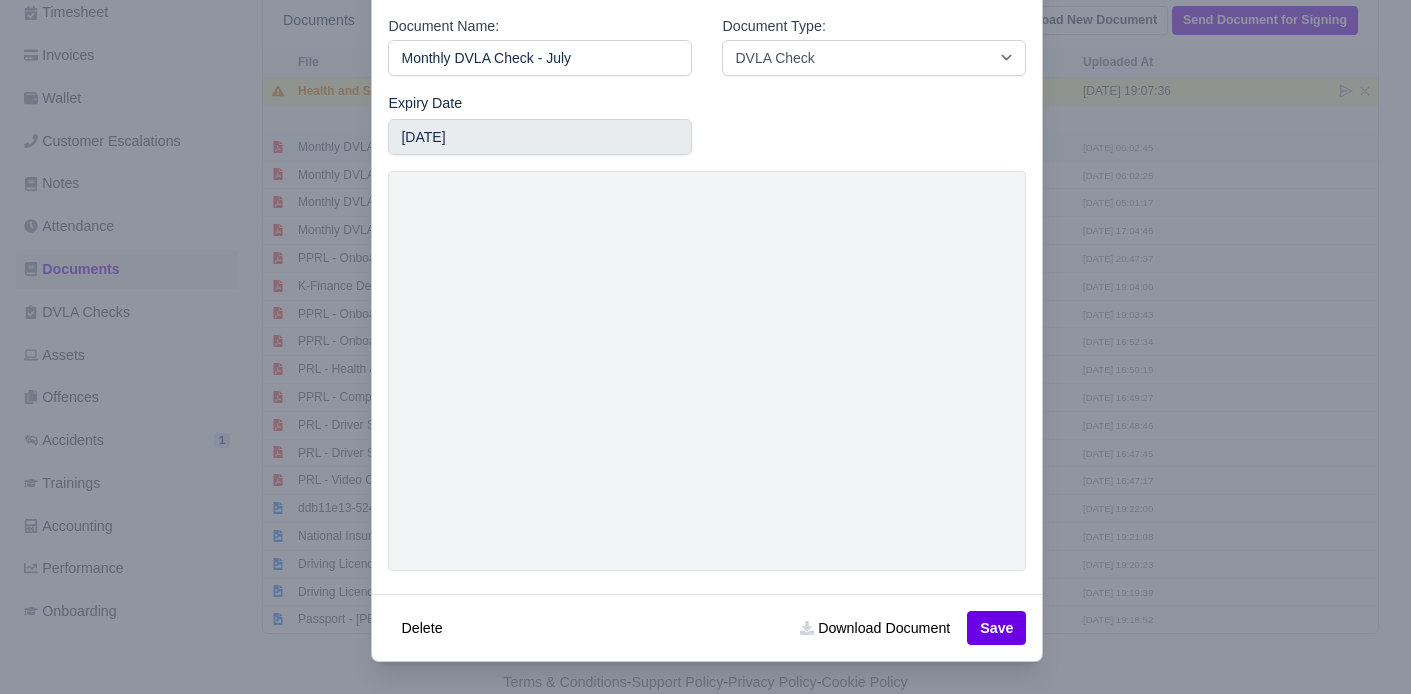 scroll, scrollTop: 92, scrollLeft: 0, axis: vertical 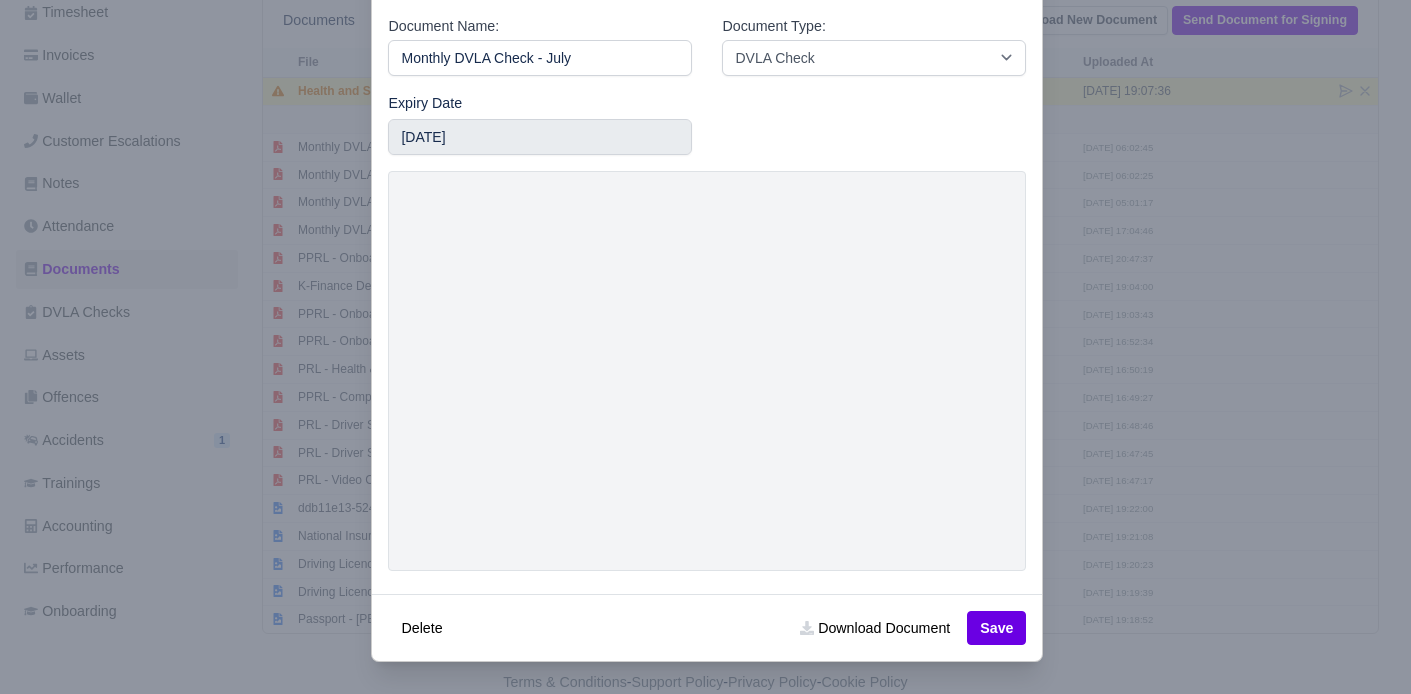 click at bounding box center (705, 347) 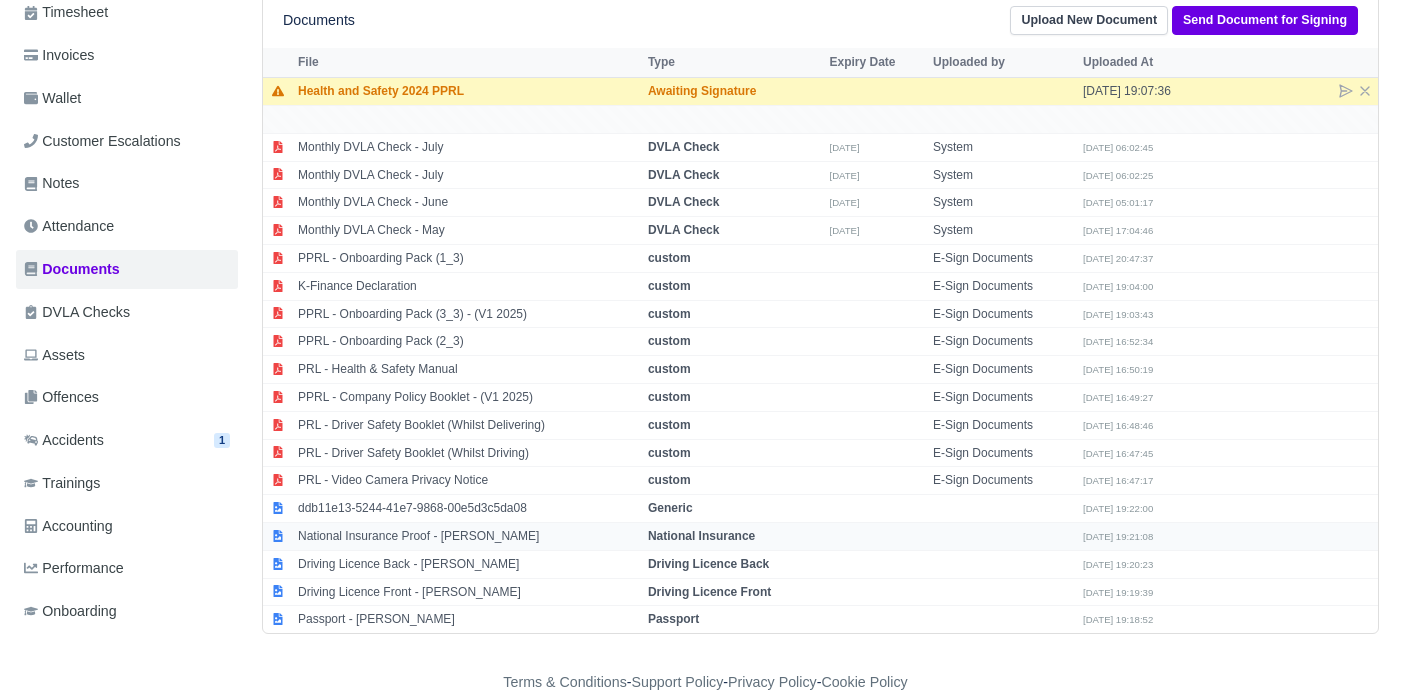 click on "National Insurance Proof - Hasan Dogan" at bounding box center (468, 537) 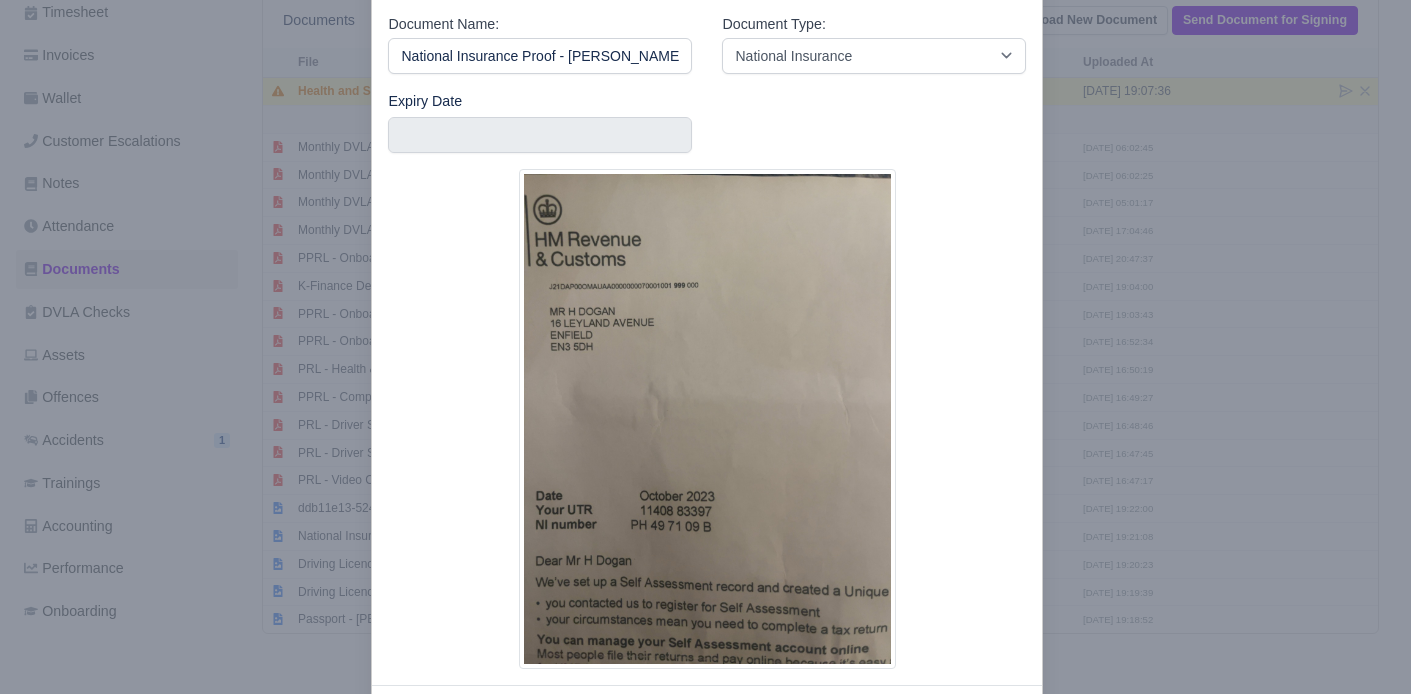 click at bounding box center (705, 347) 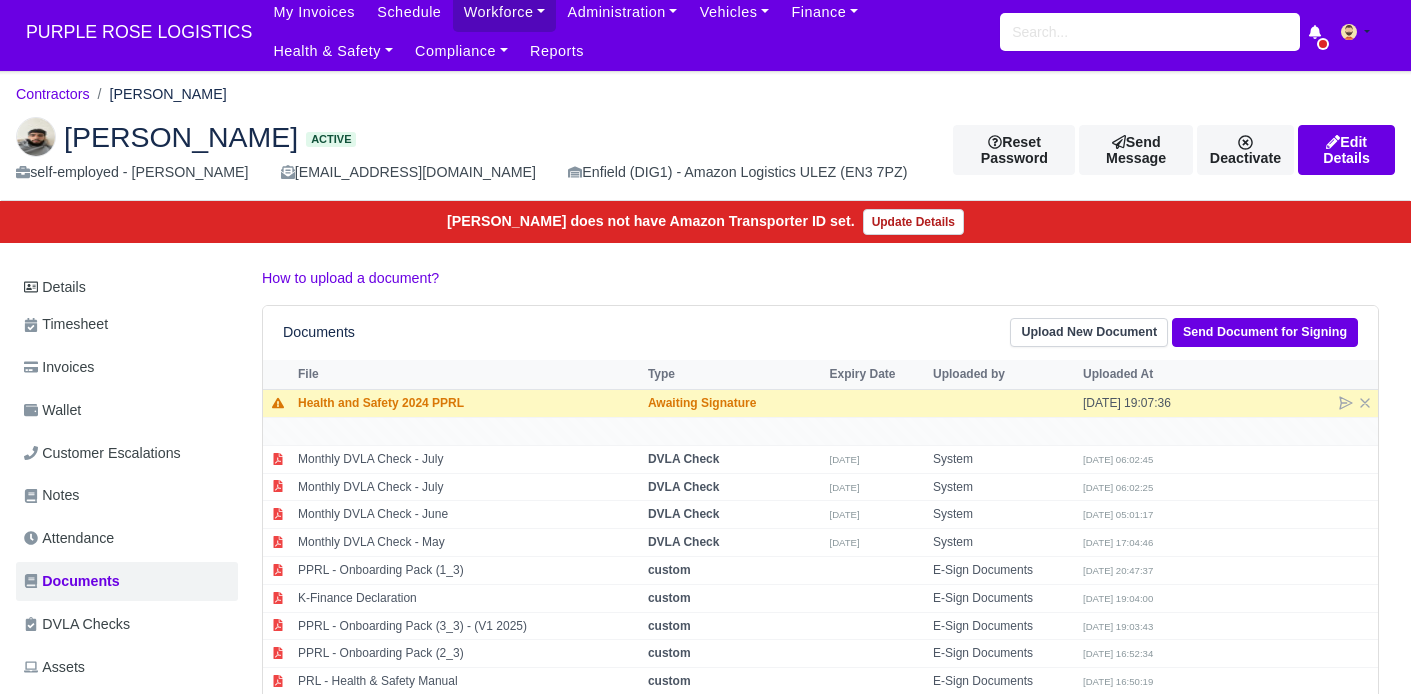 scroll, scrollTop: 0, scrollLeft: 0, axis: both 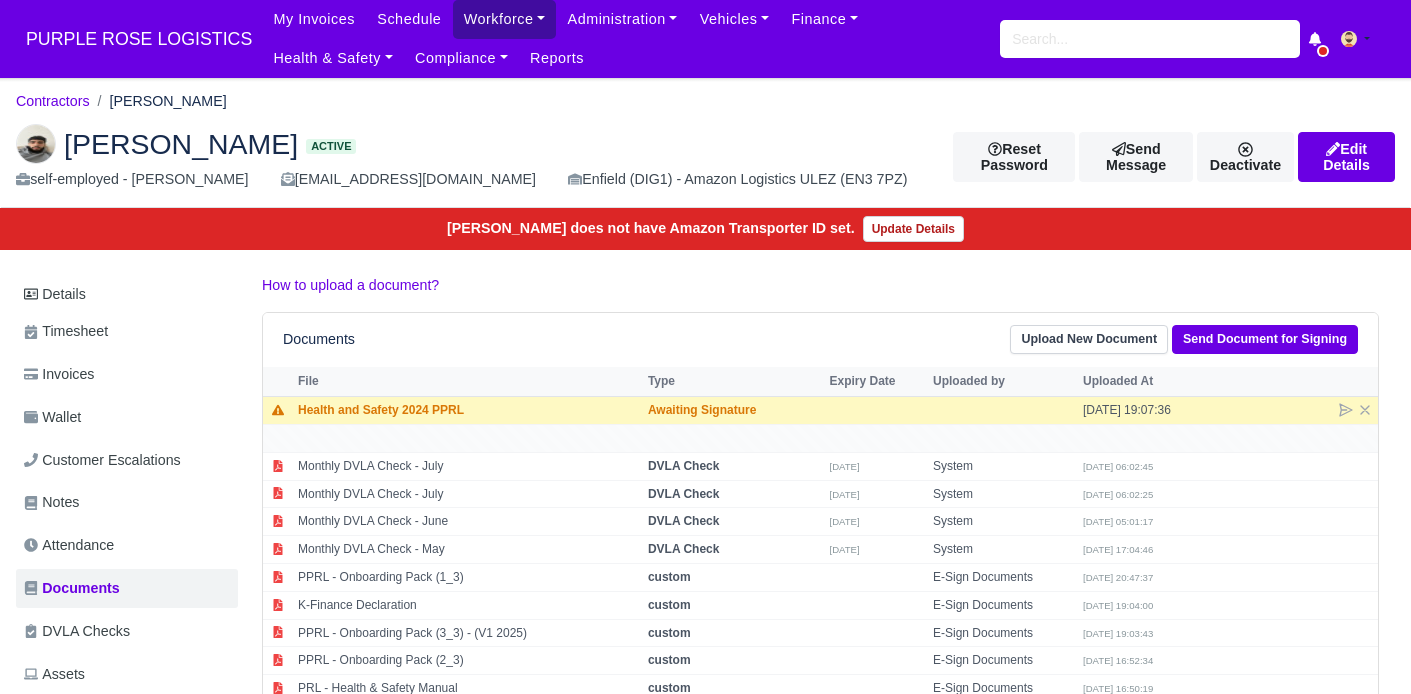 click on "Workforce" at bounding box center [505, 19] 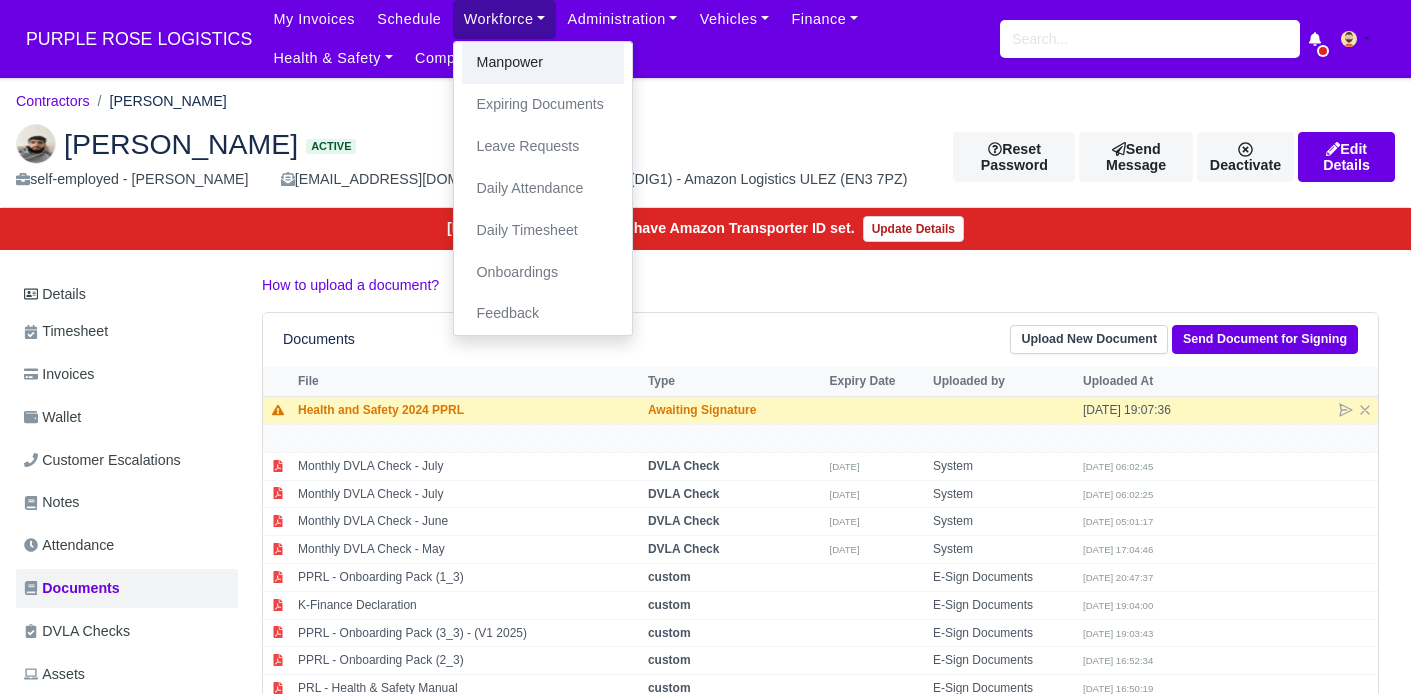 click on "Manpower" at bounding box center [543, 63] 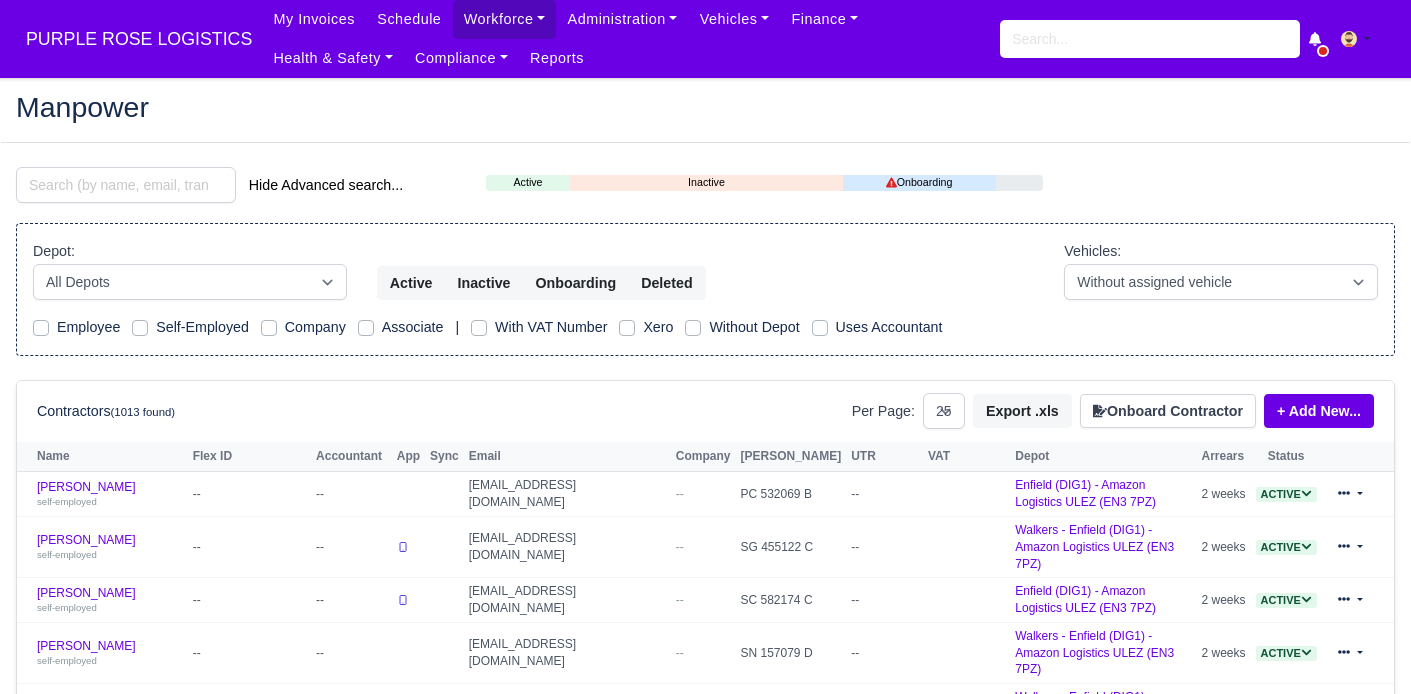 select on "25" 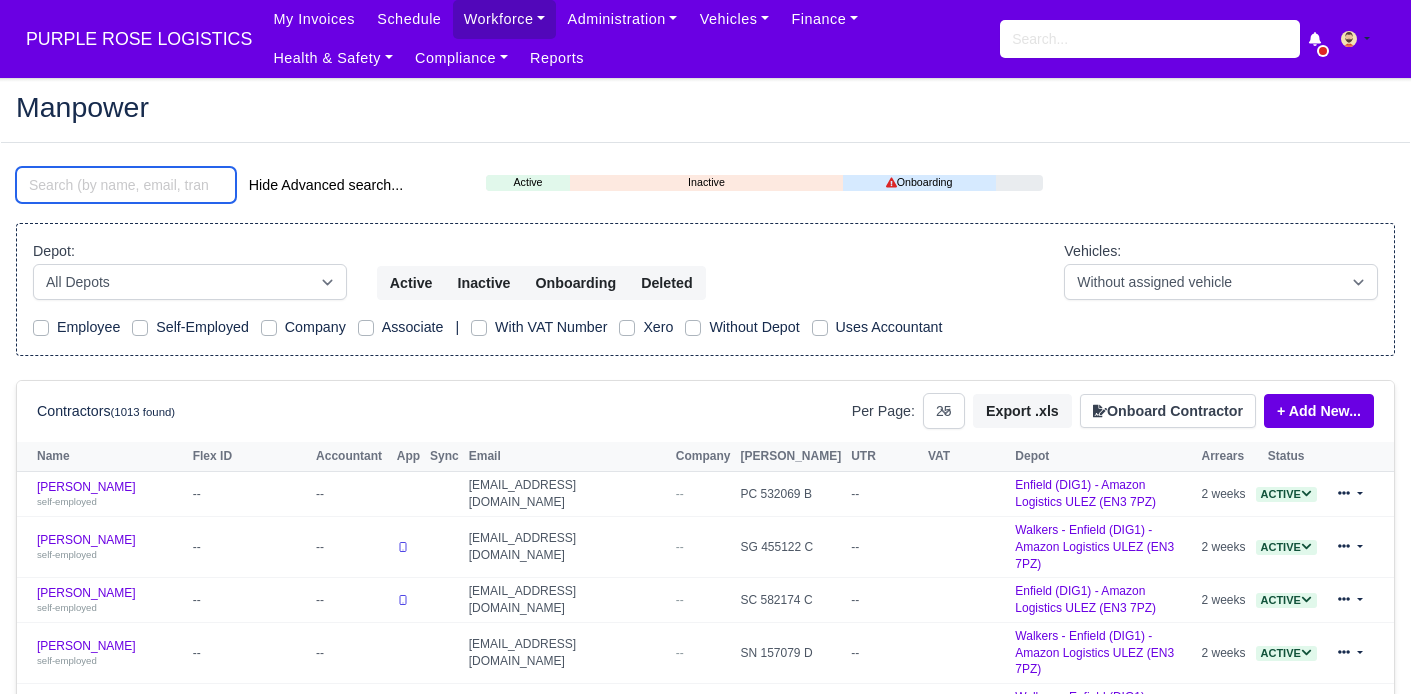 click at bounding box center (126, 185) 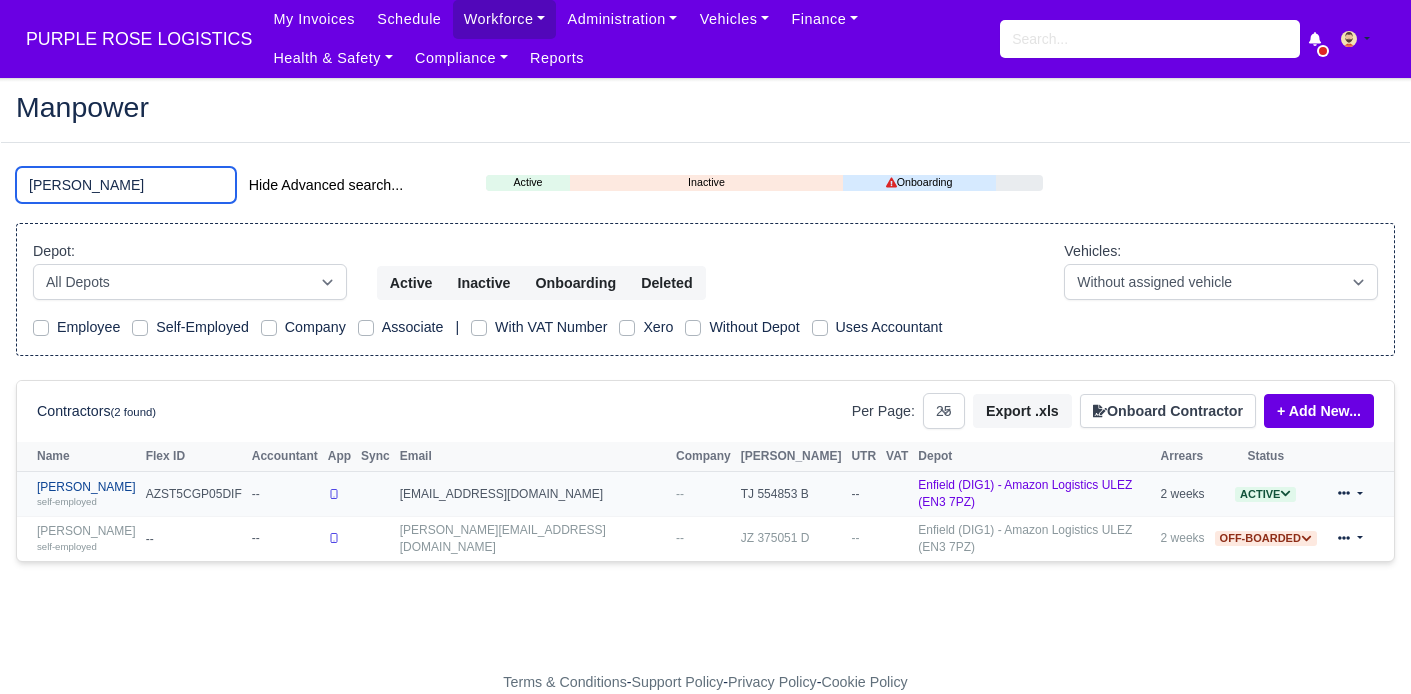 type on "HASEEB" 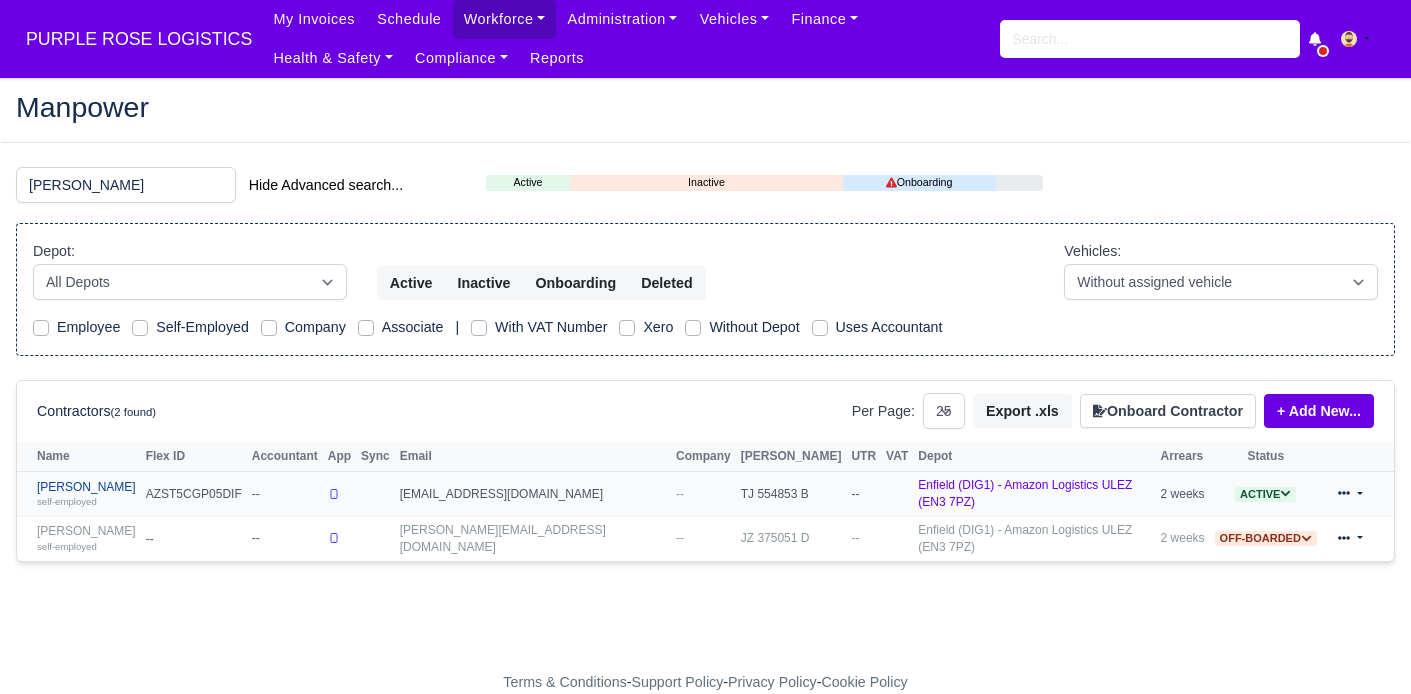click on "Haseeb Raza
self-employed" at bounding box center (86, 494) 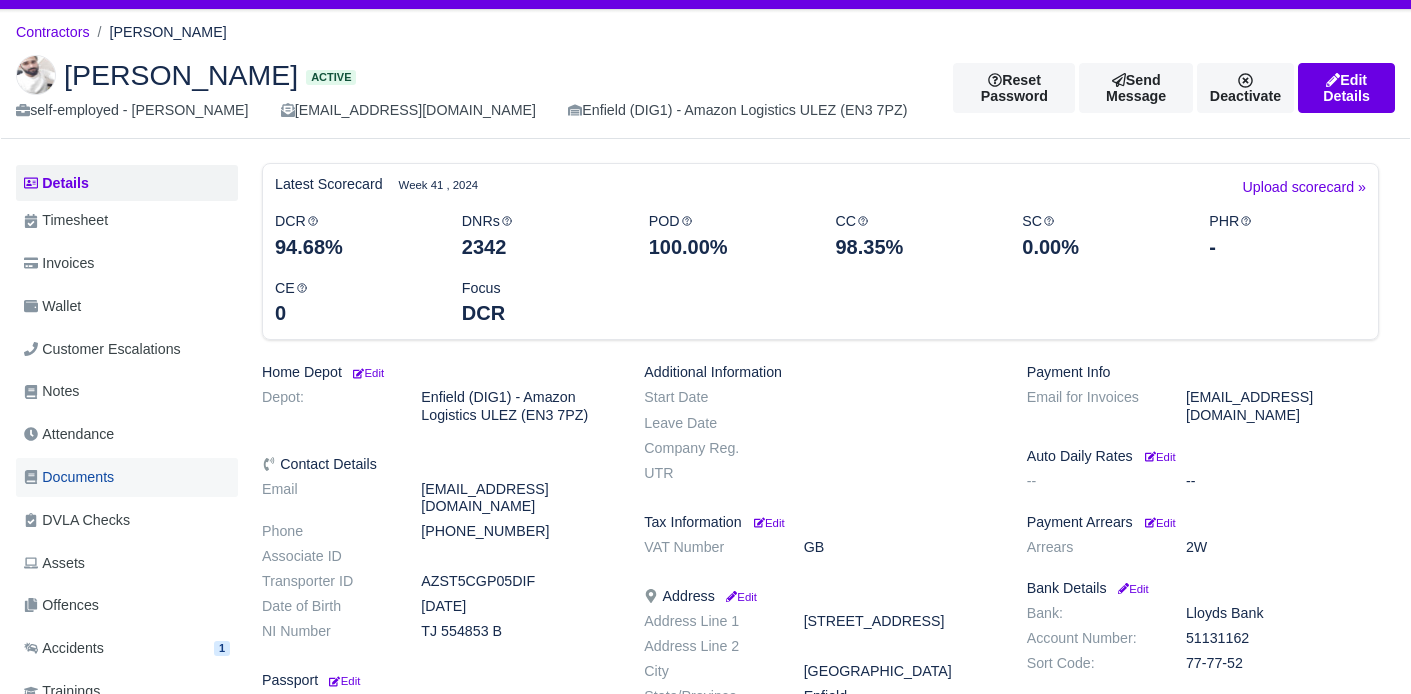 scroll, scrollTop: 78, scrollLeft: 0, axis: vertical 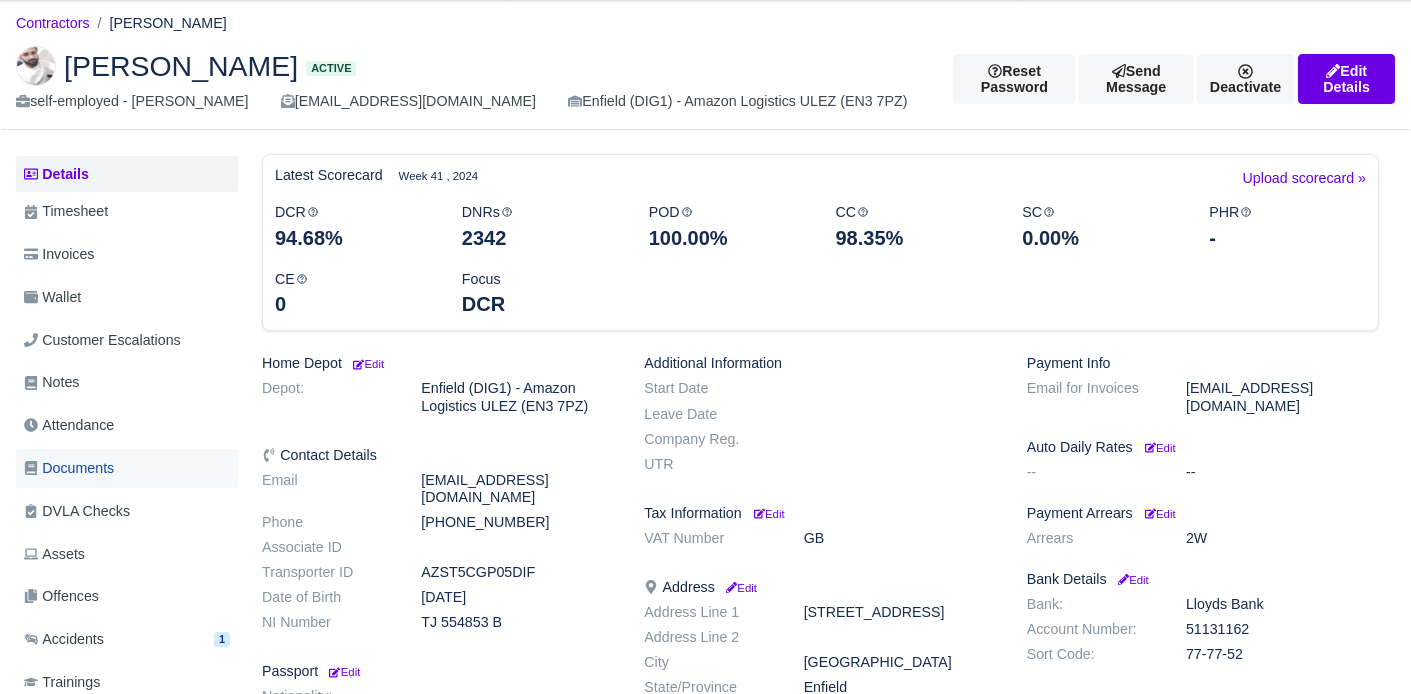 click on "Documents" at bounding box center (127, 468) 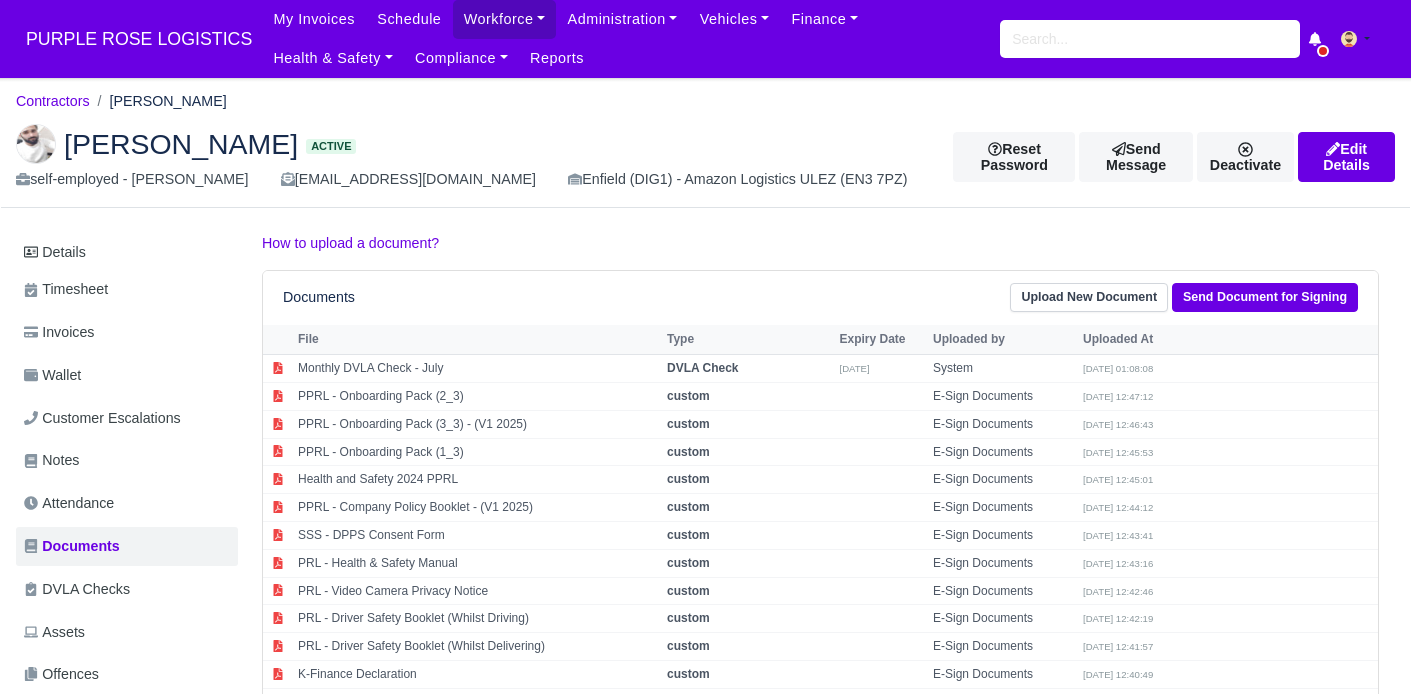 scroll, scrollTop: 0, scrollLeft: 0, axis: both 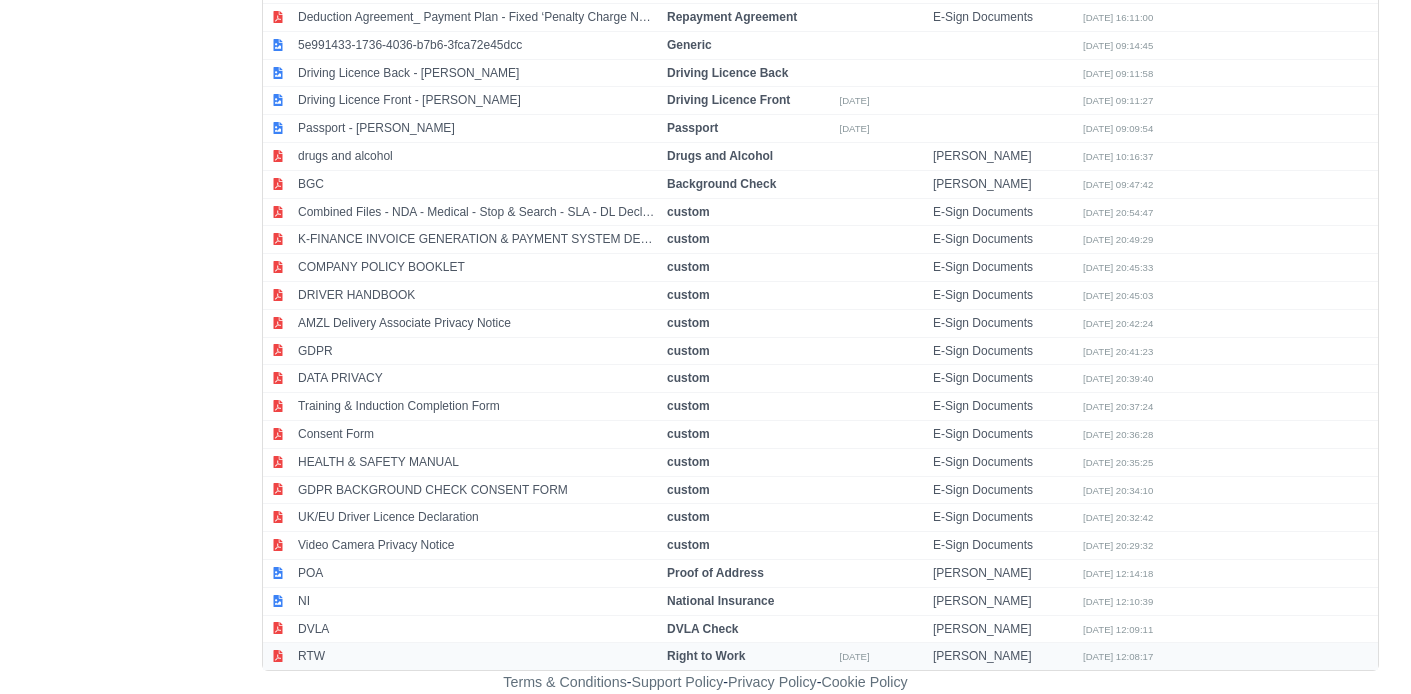 click on "RTW" at bounding box center (477, 656) 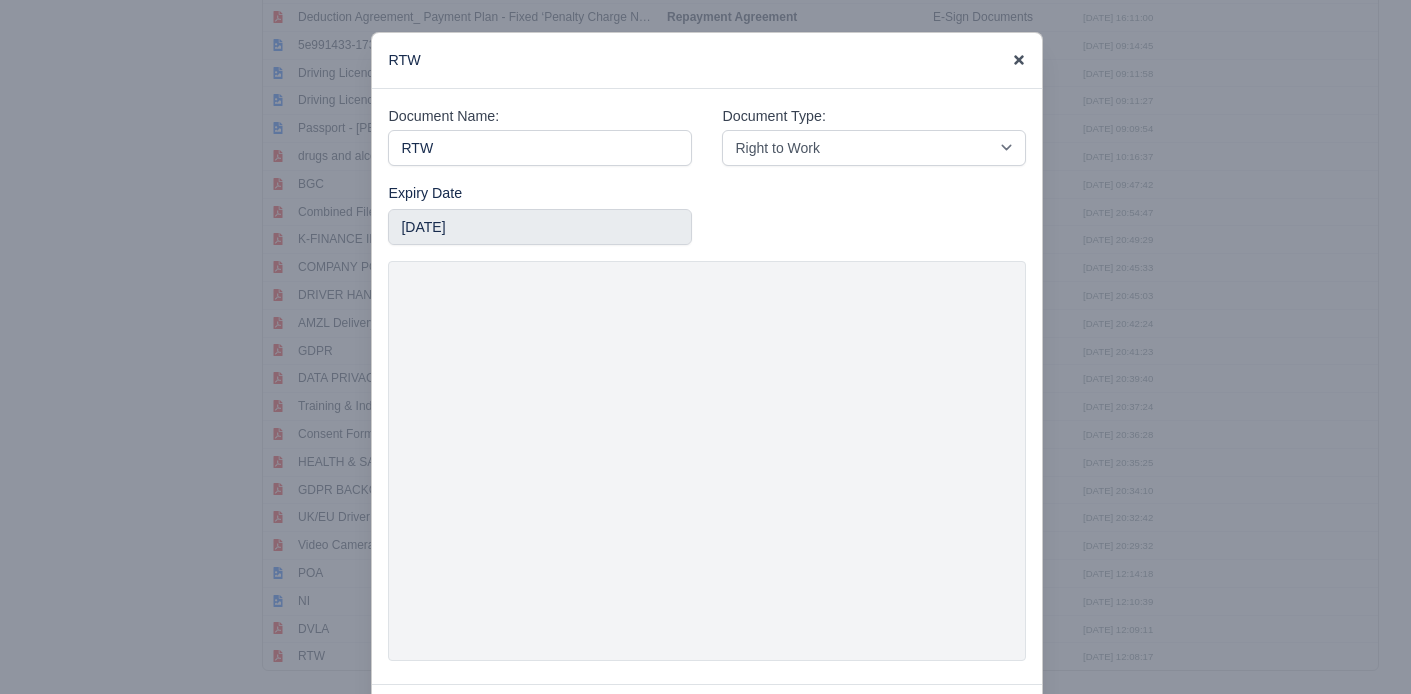 click 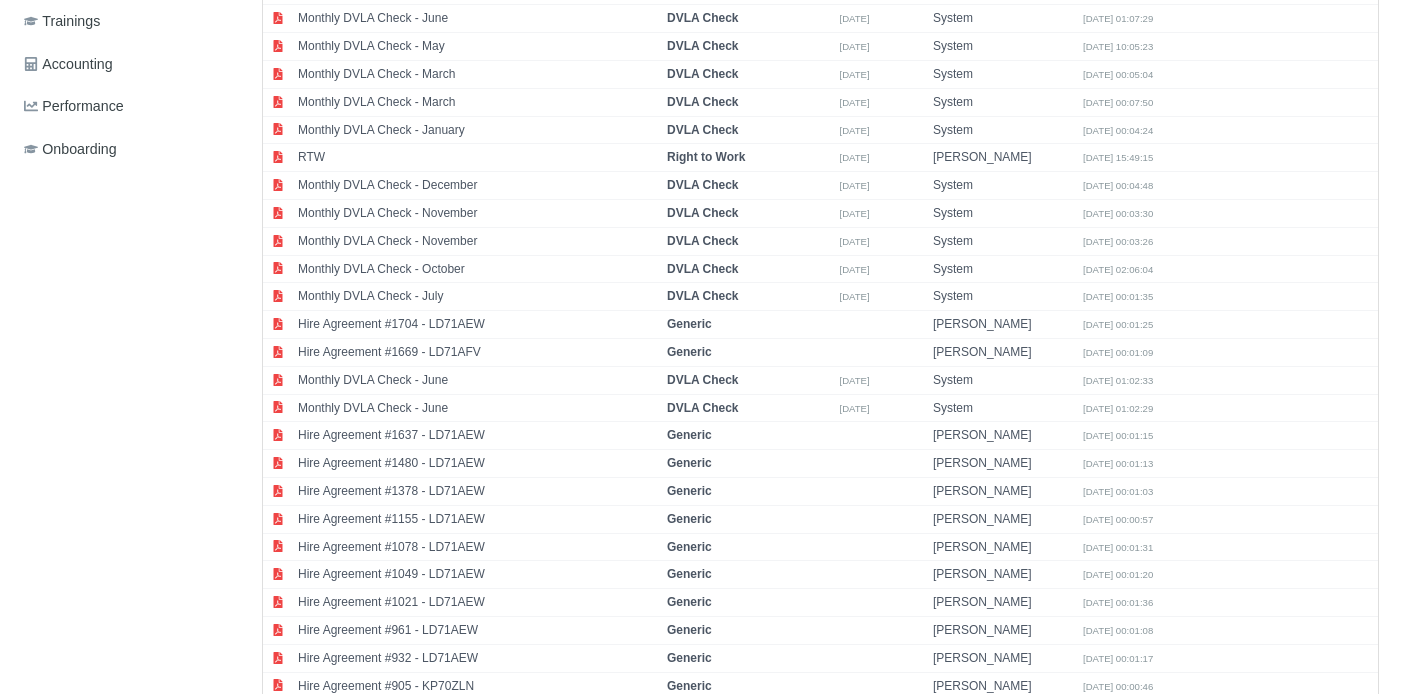 scroll, scrollTop: 728, scrollLeft: 0, axis: vertical 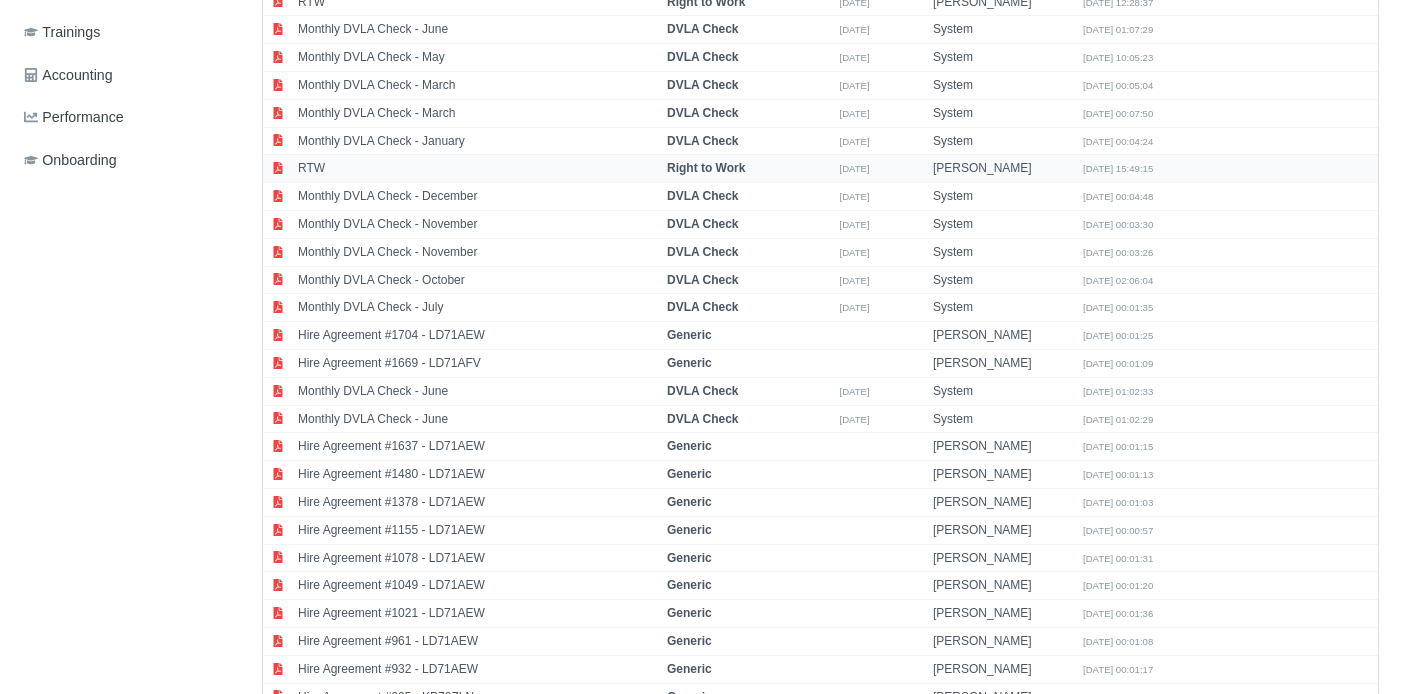 click on "RTW" at bounding box center [477, 169] 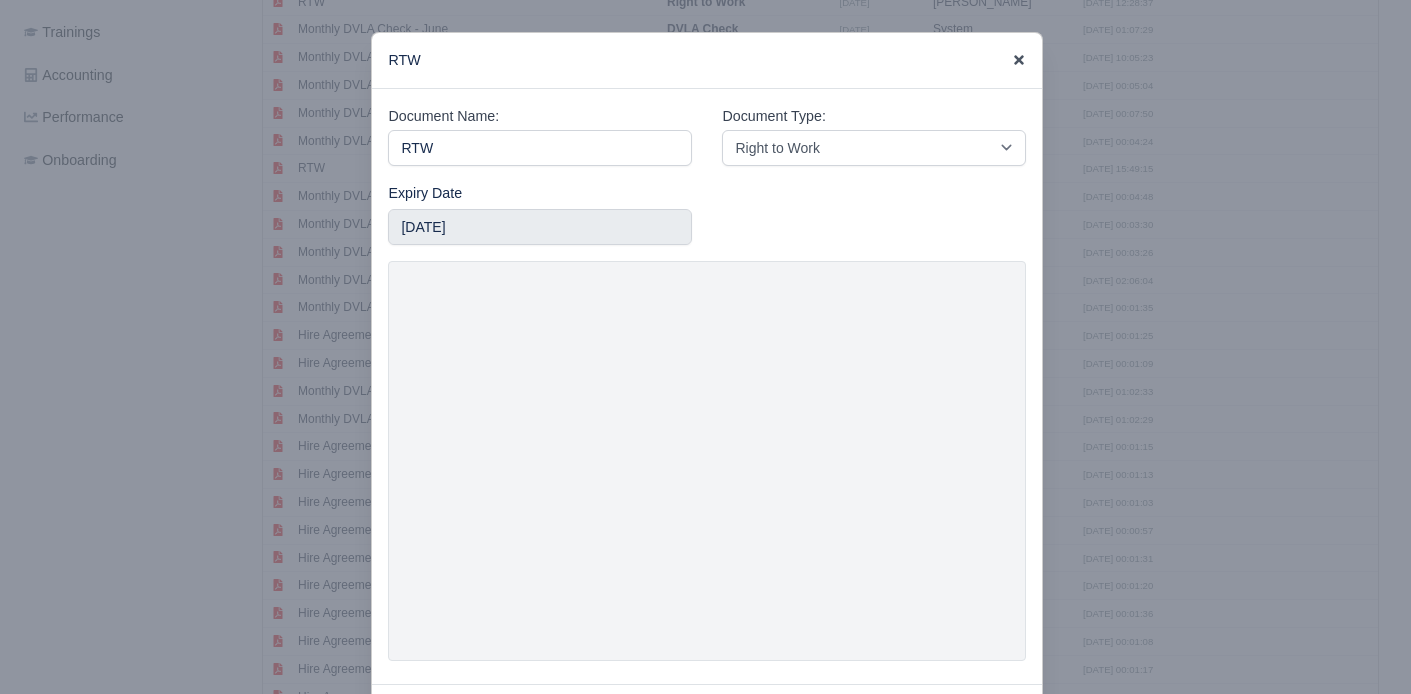 click 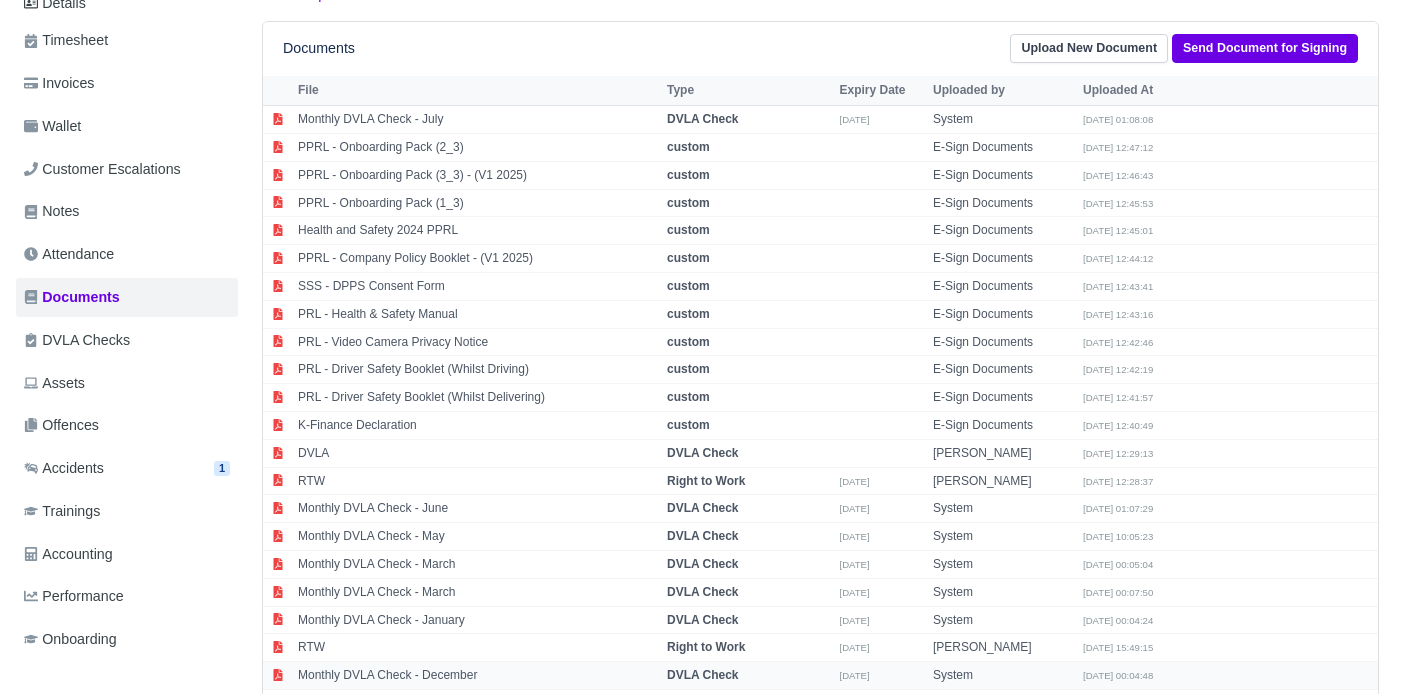 scroll, scrollTop: 238, scrollLeft: 0, axis: vertical 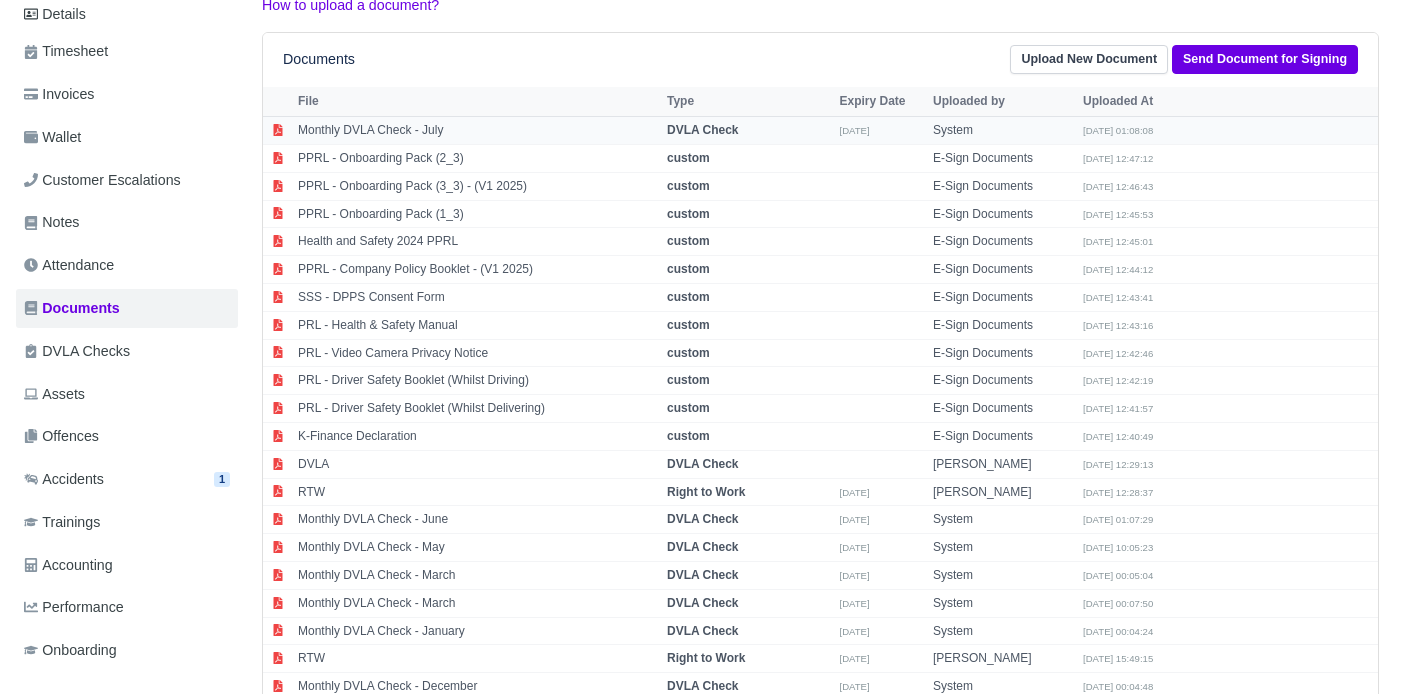 click on "Monthly DVLA Check - July" at bounding box center (477, 131) 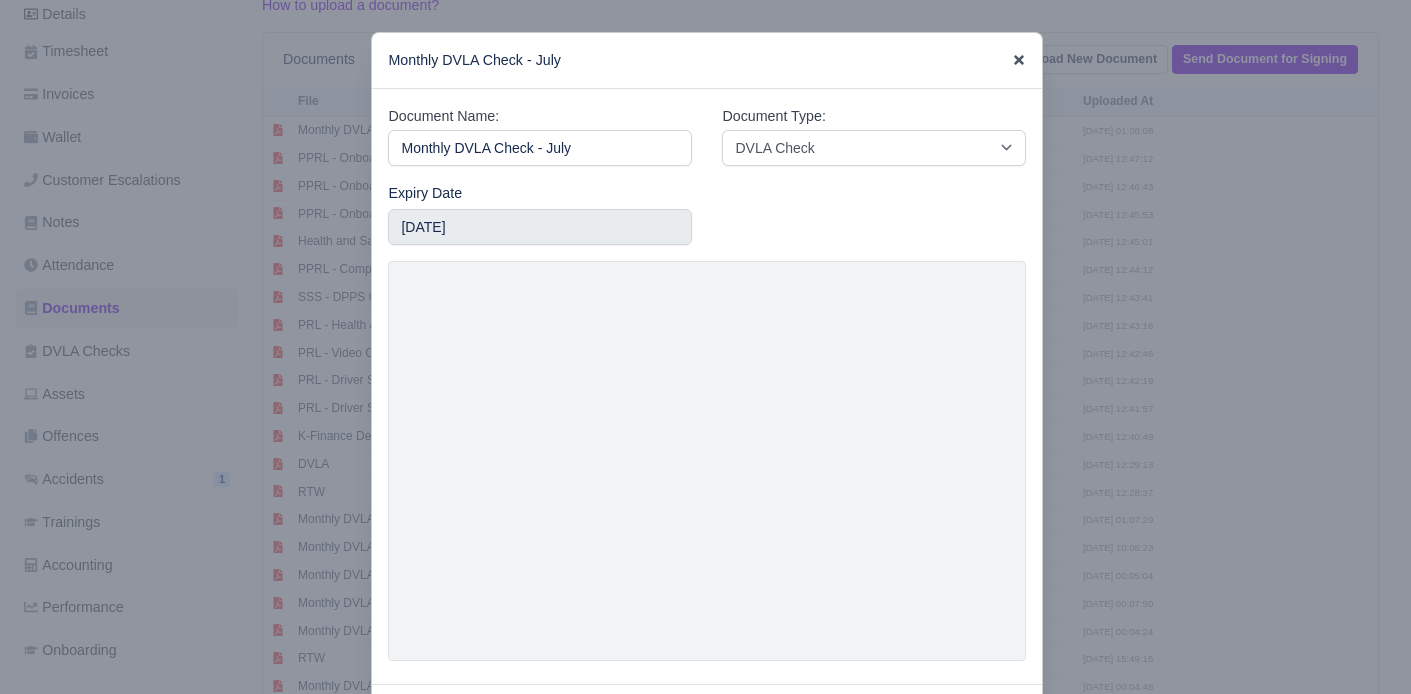 click 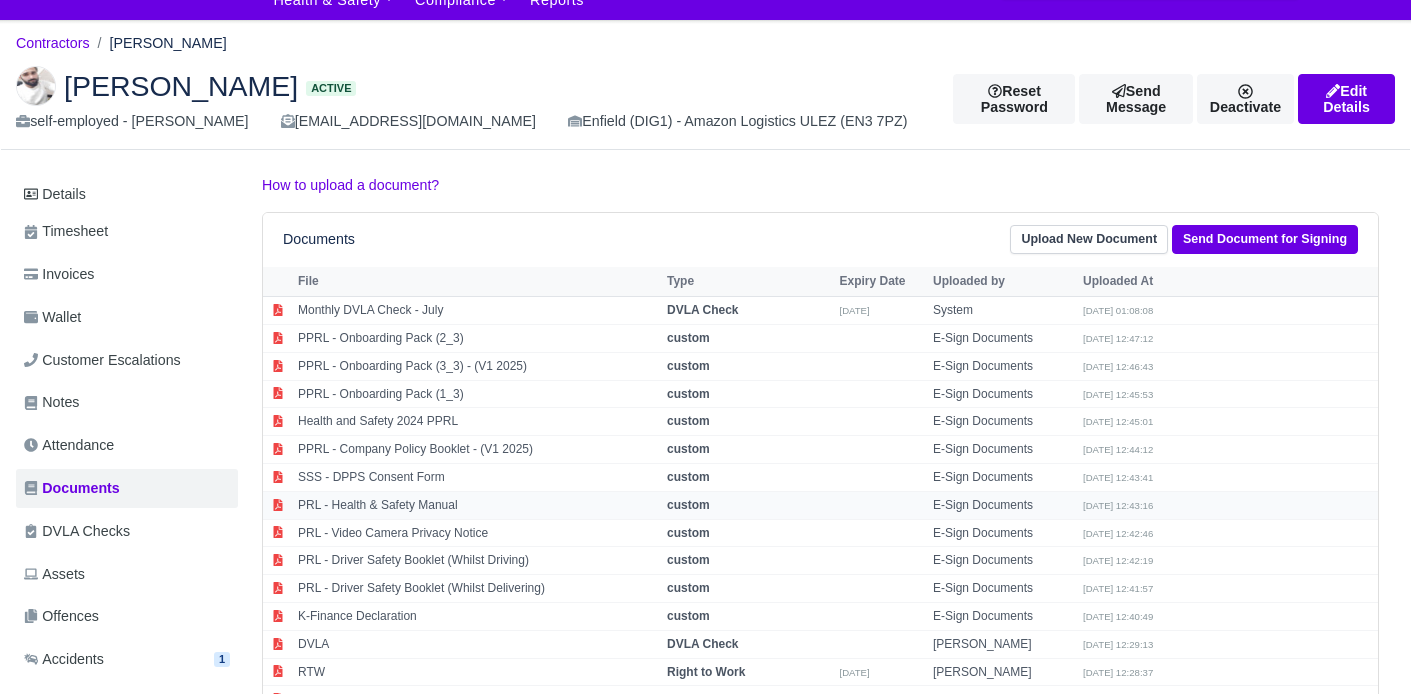 scroll, scrollTop: 0, scrollLeft: 0, axis: both 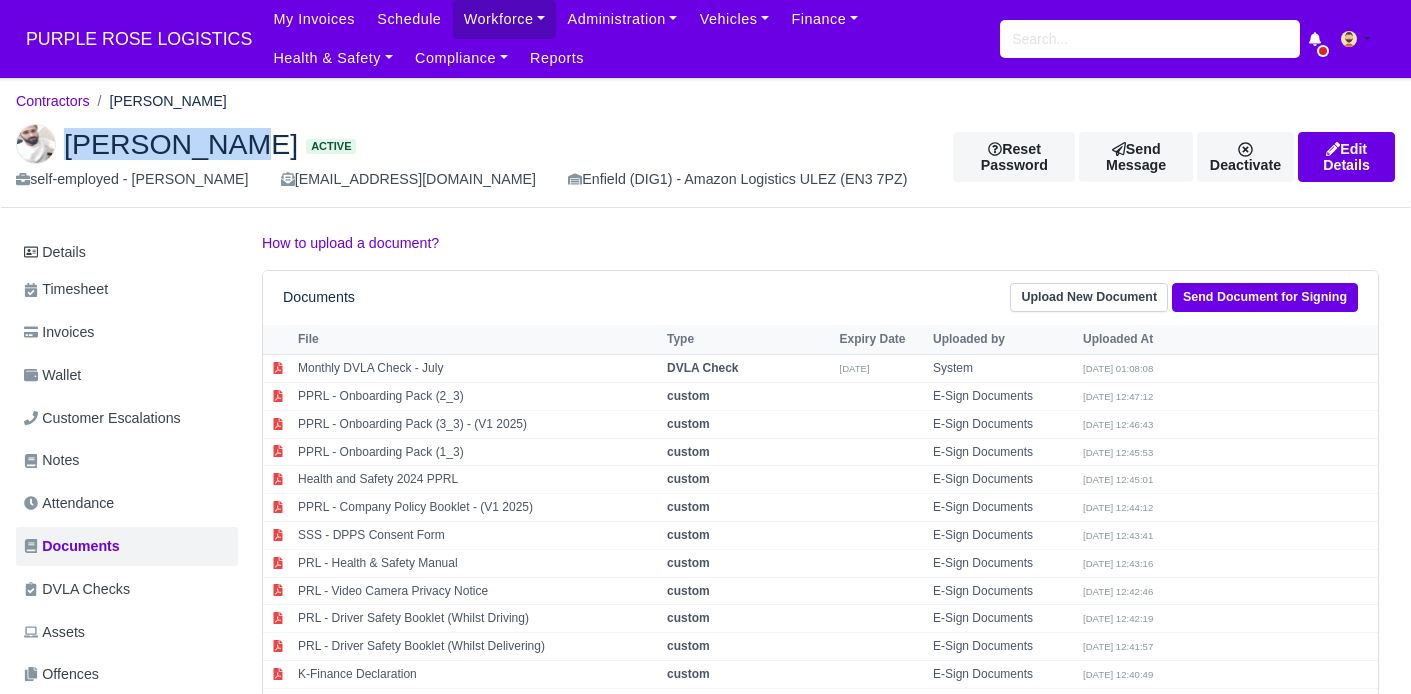 drag, startPoint x: 65, startPoint y: 146, endPoint x: 223, endPoint y: 148, distance: 158.01266 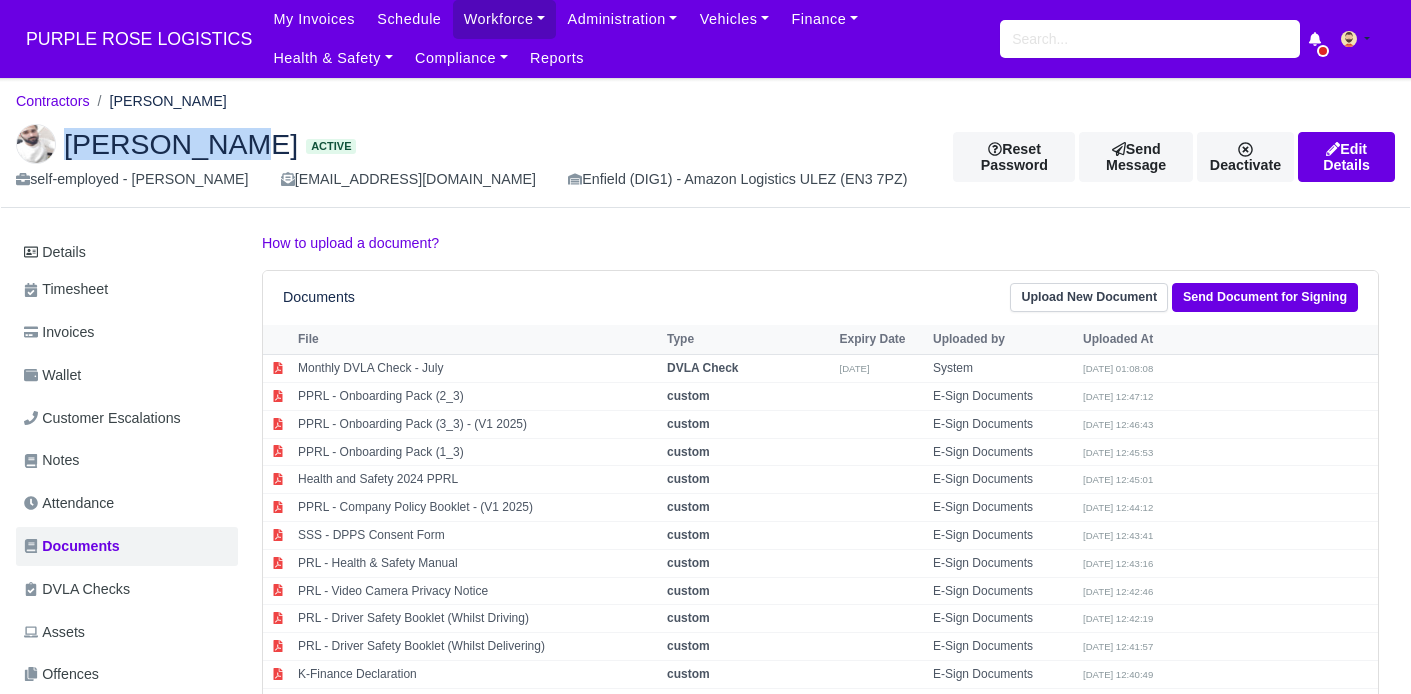 click on "Haseeb Raza" at bounding box center (181, 144) 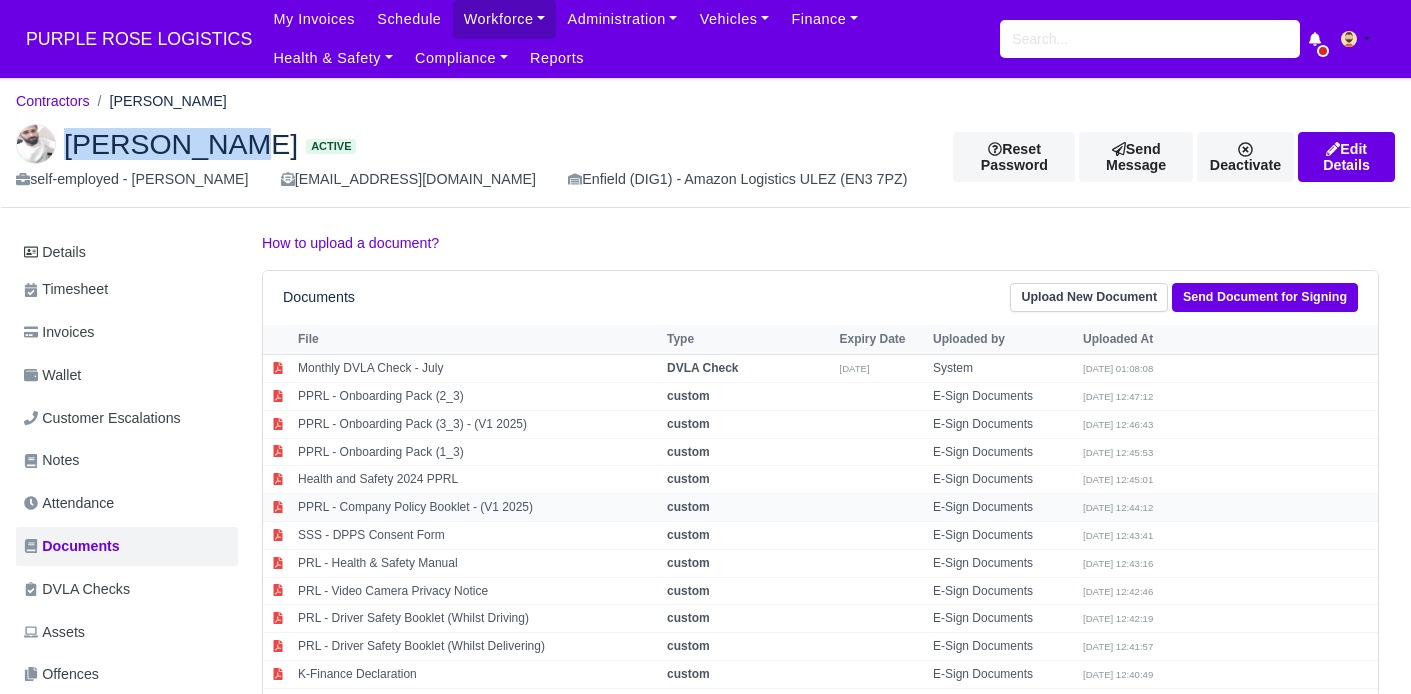 scroll, scrollTop: 15, scrollLeft: 0, axis: vertical 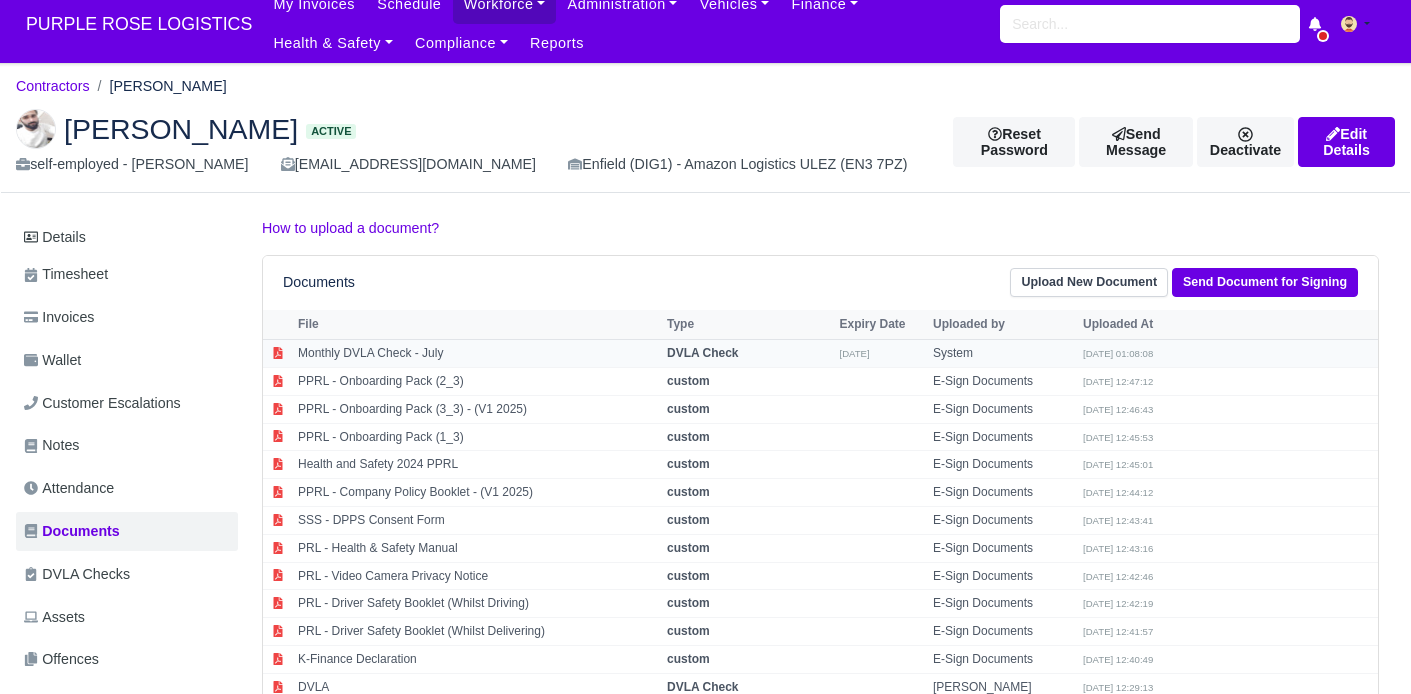 click on "Monthly DVLA Check - July" at bounding box center (477, 354) 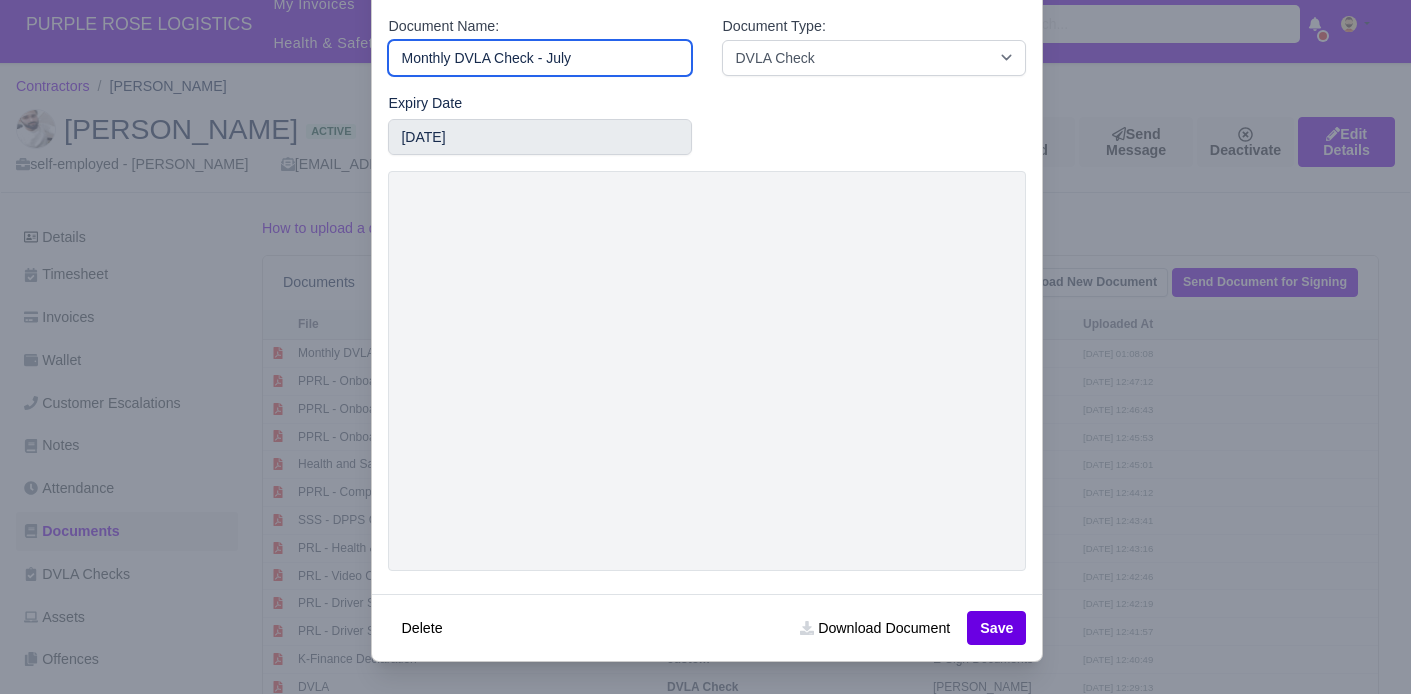 scroll, scrollTop: 0, scrollLeft: 0, axis: both 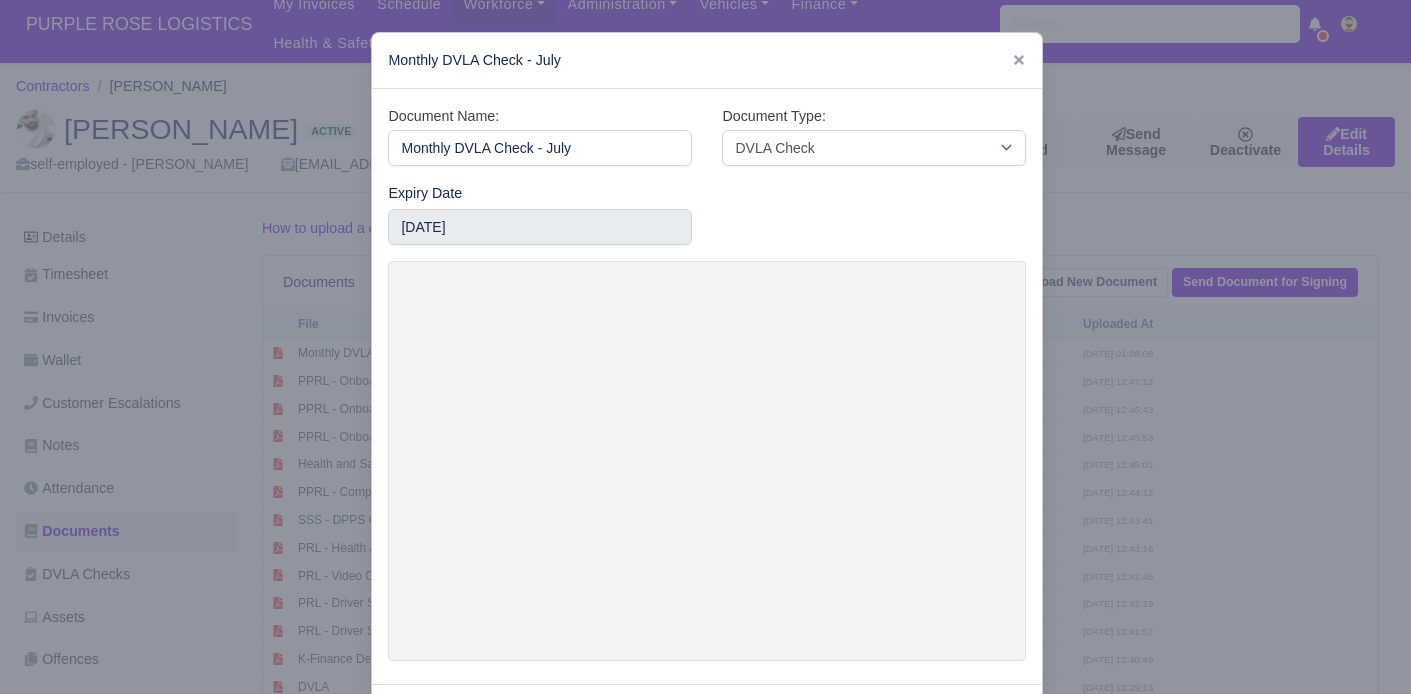 click at bounding box center [705, 347] 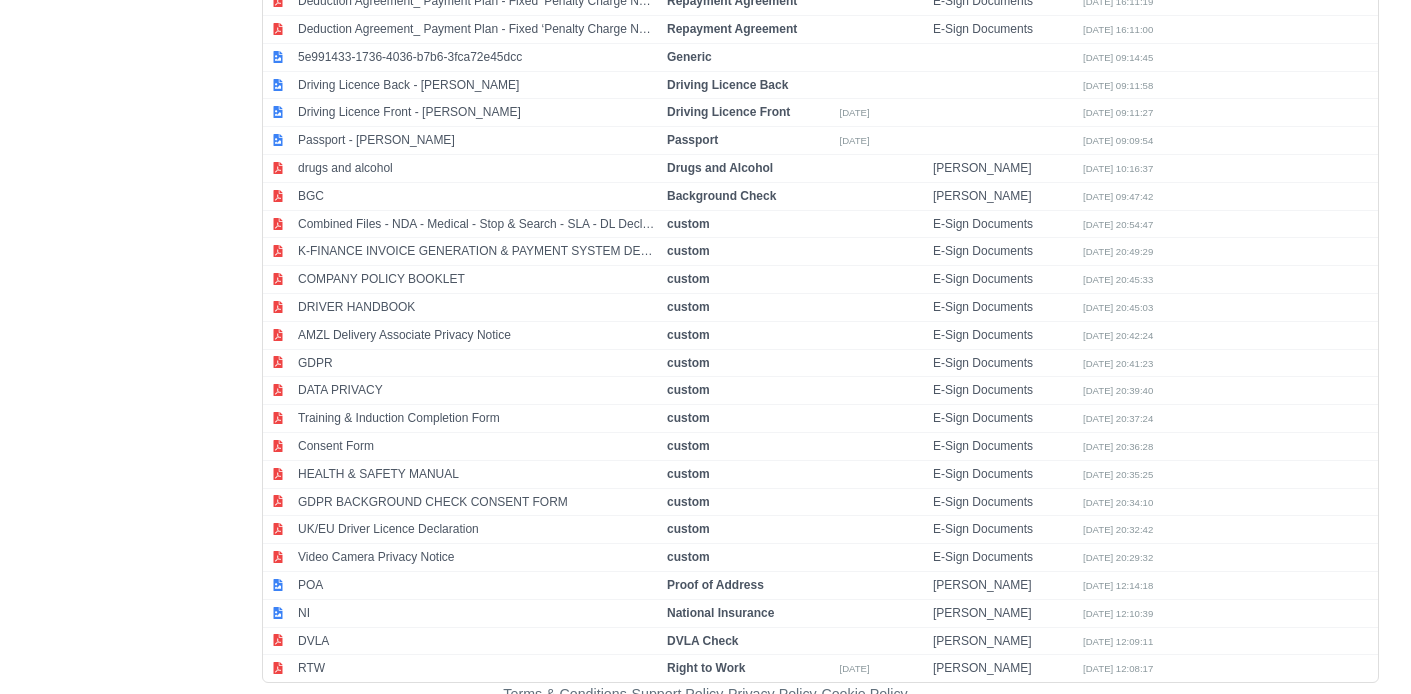 scroll, scrollTop: 1742, scrollLeft: 0, axis: vertical 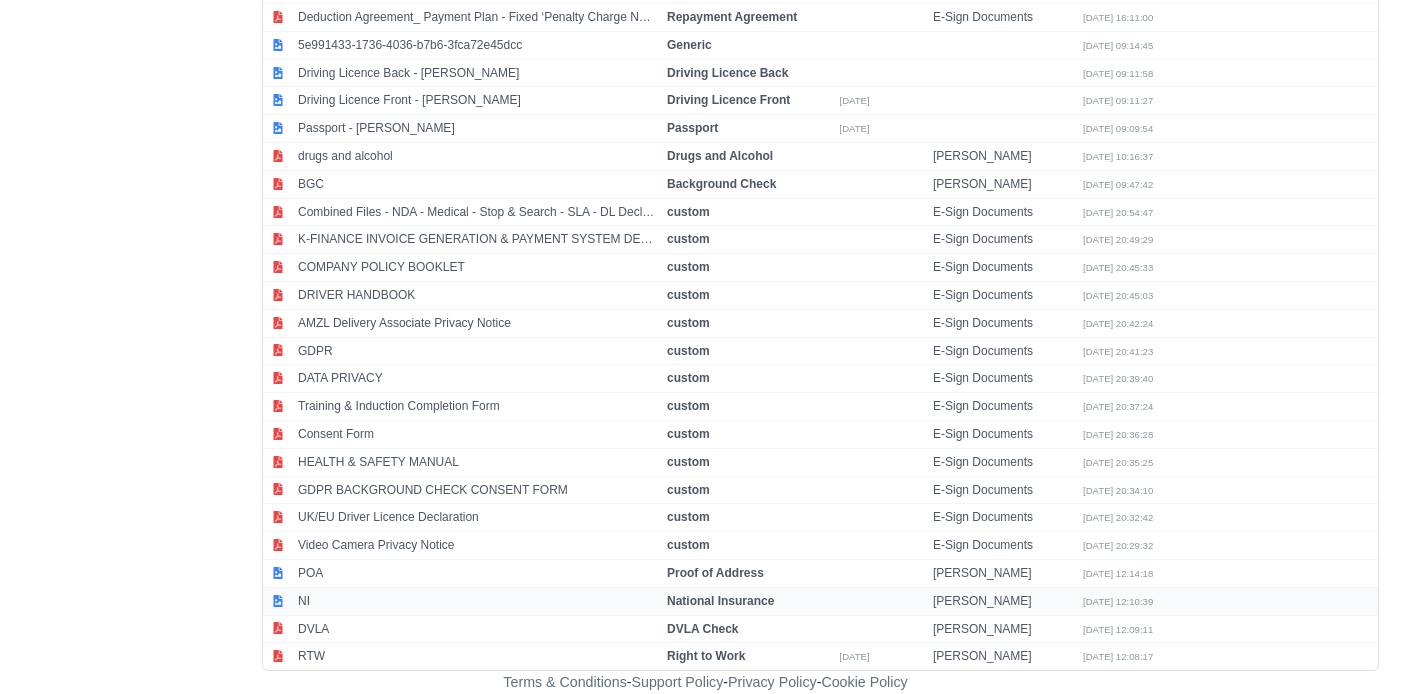 click on "NI" at bounding box center [477, 601] 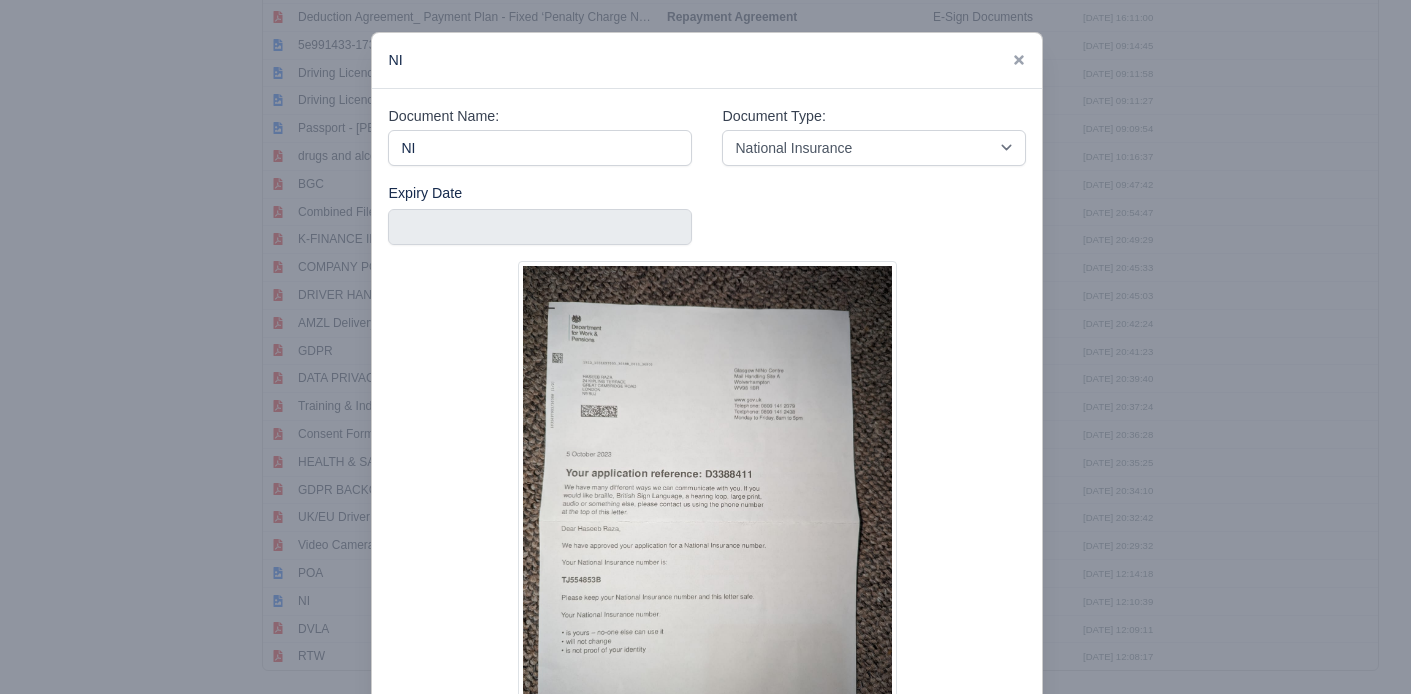 click at bounding box center [705, 347] 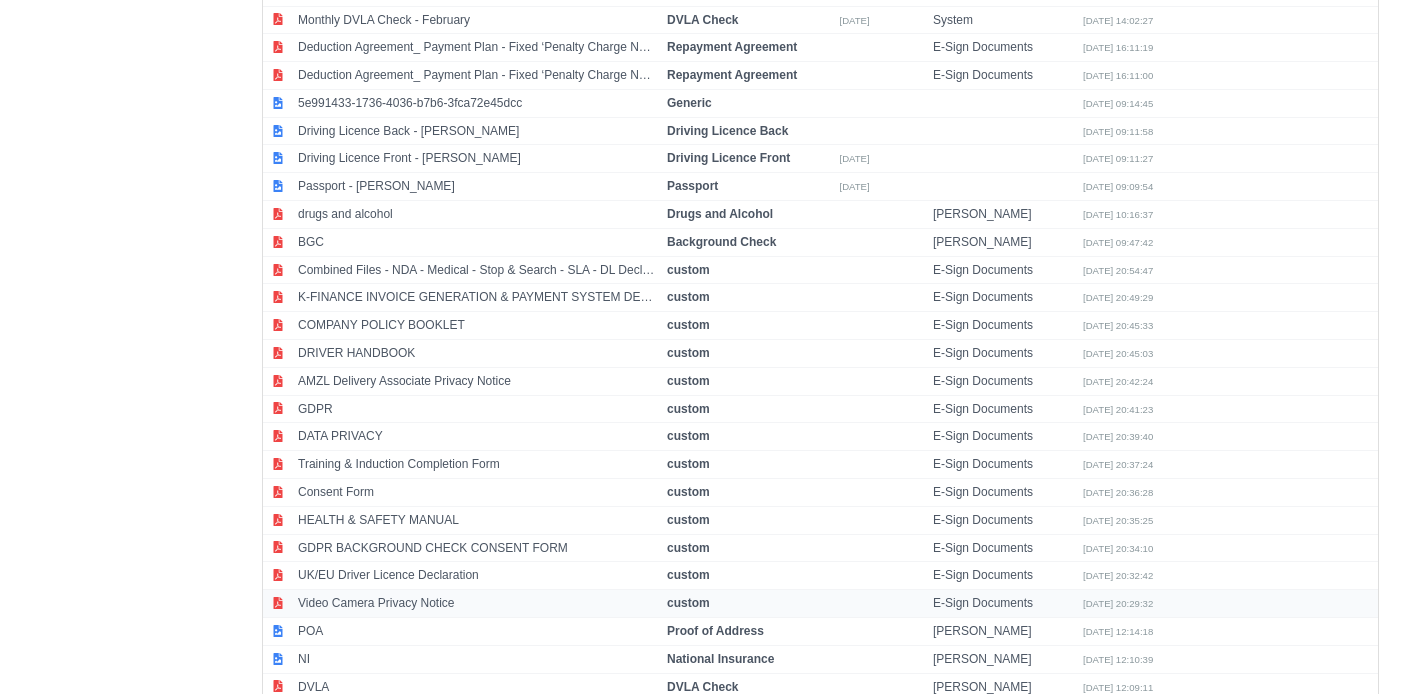 scroll, scrollTop: 1679, scrollLeft: 0, axis: vertical 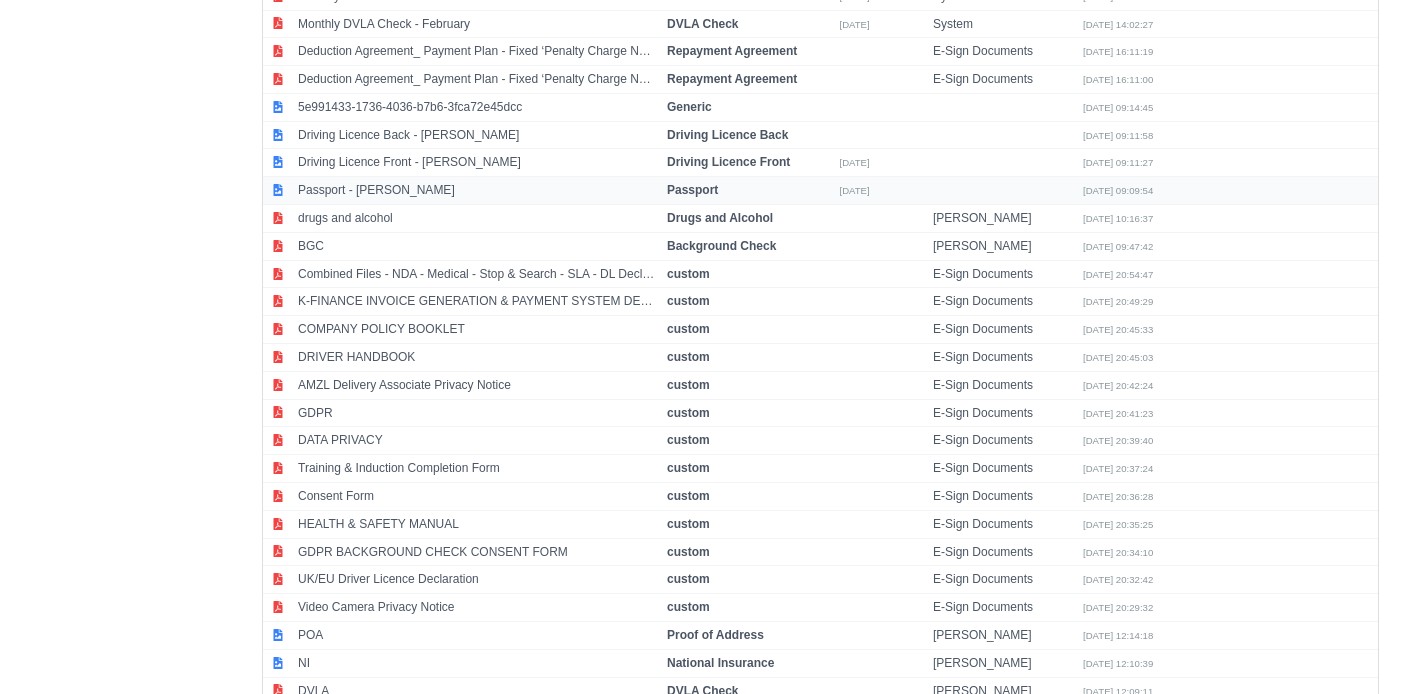 click on "Passport - Haseeb Raza" at bounding box center [477, 191] 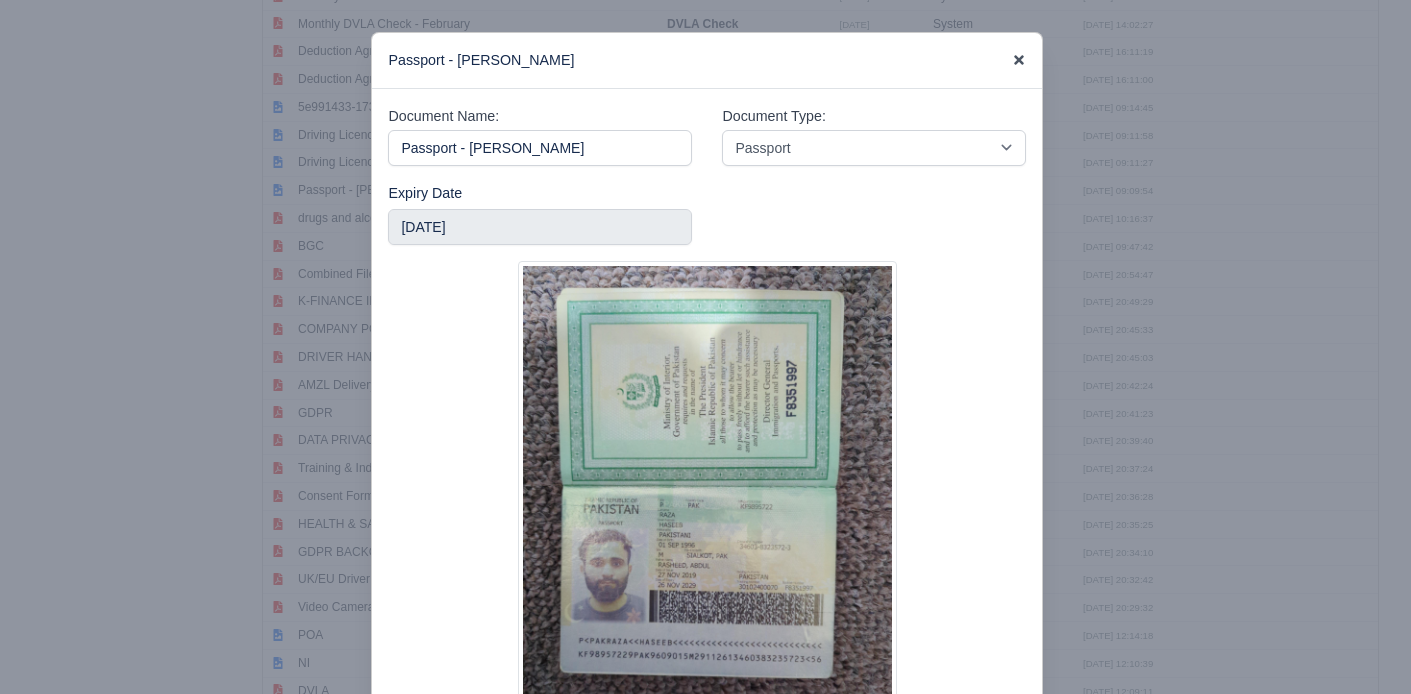 click 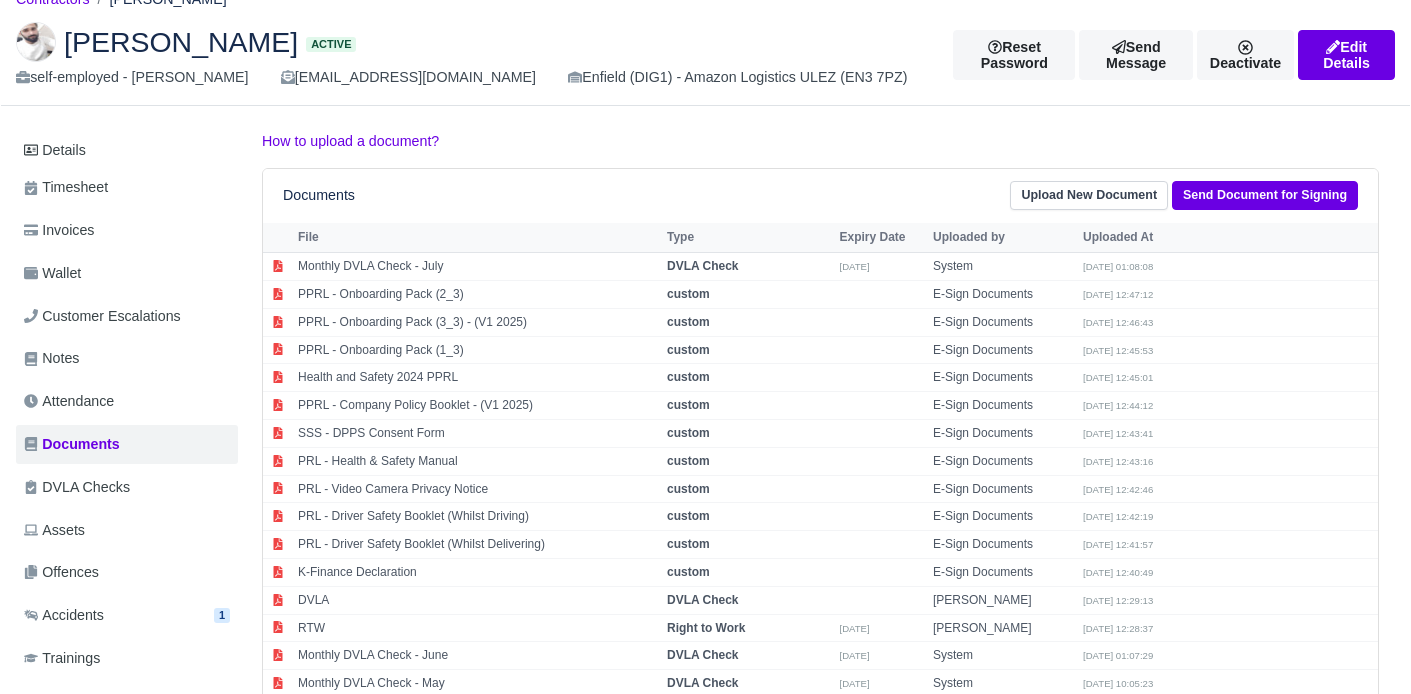 scroll, scrollTop: 97, scrollLeft: 0, axis: vertical 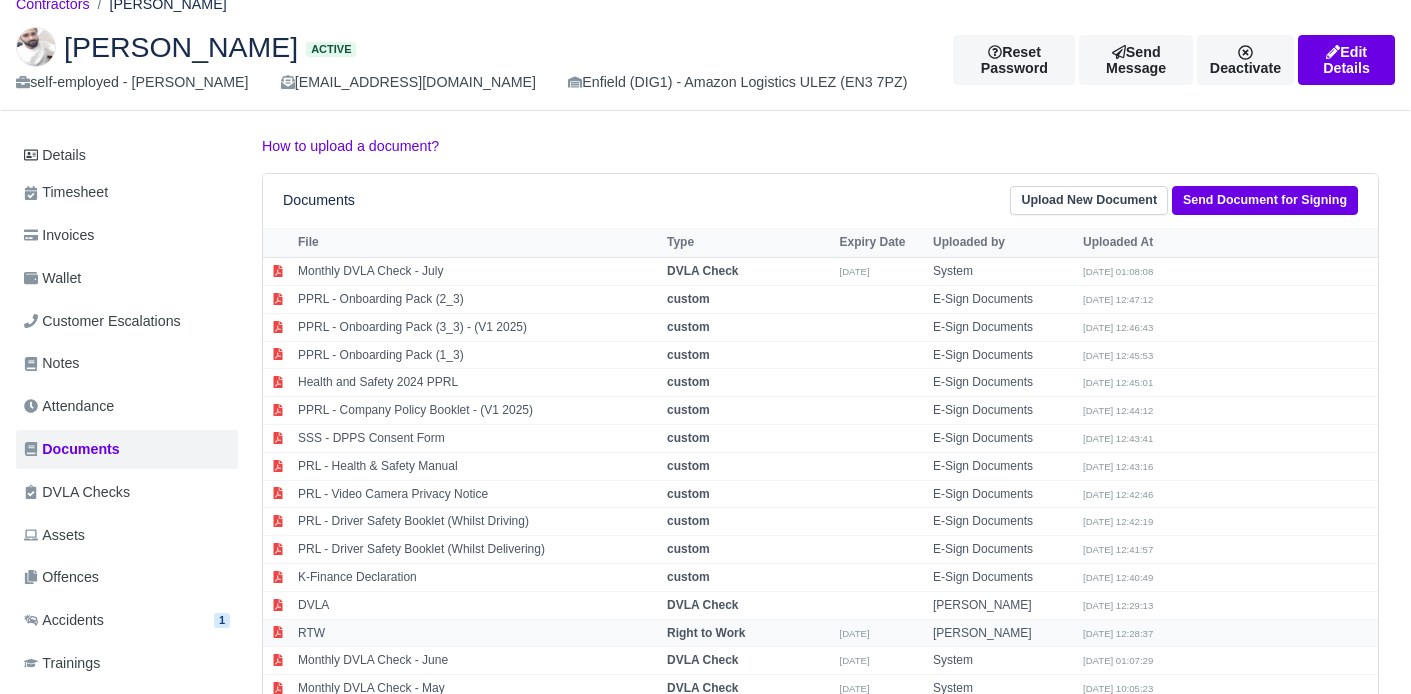 click on "RTW" at bounding box center [477, 633] 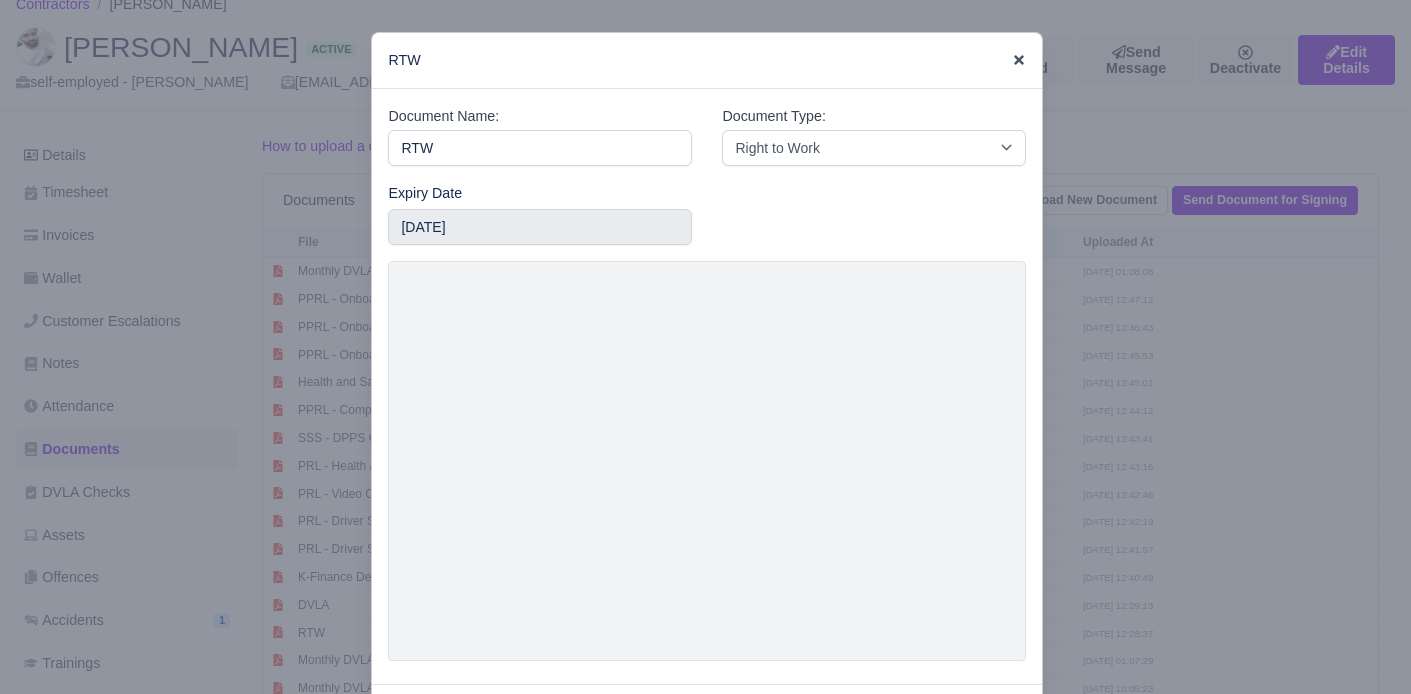 click 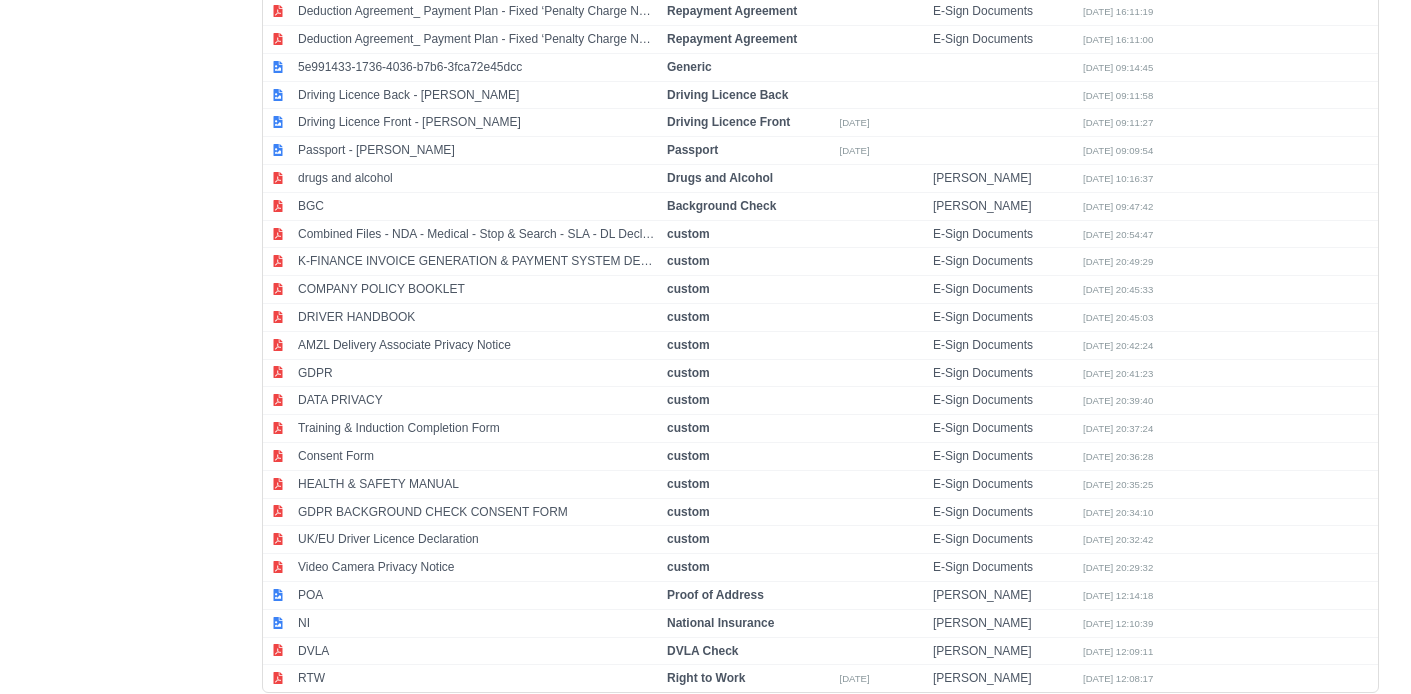 scroll, scrollTop: 1724, scrollLeft: 0, axis: vertical 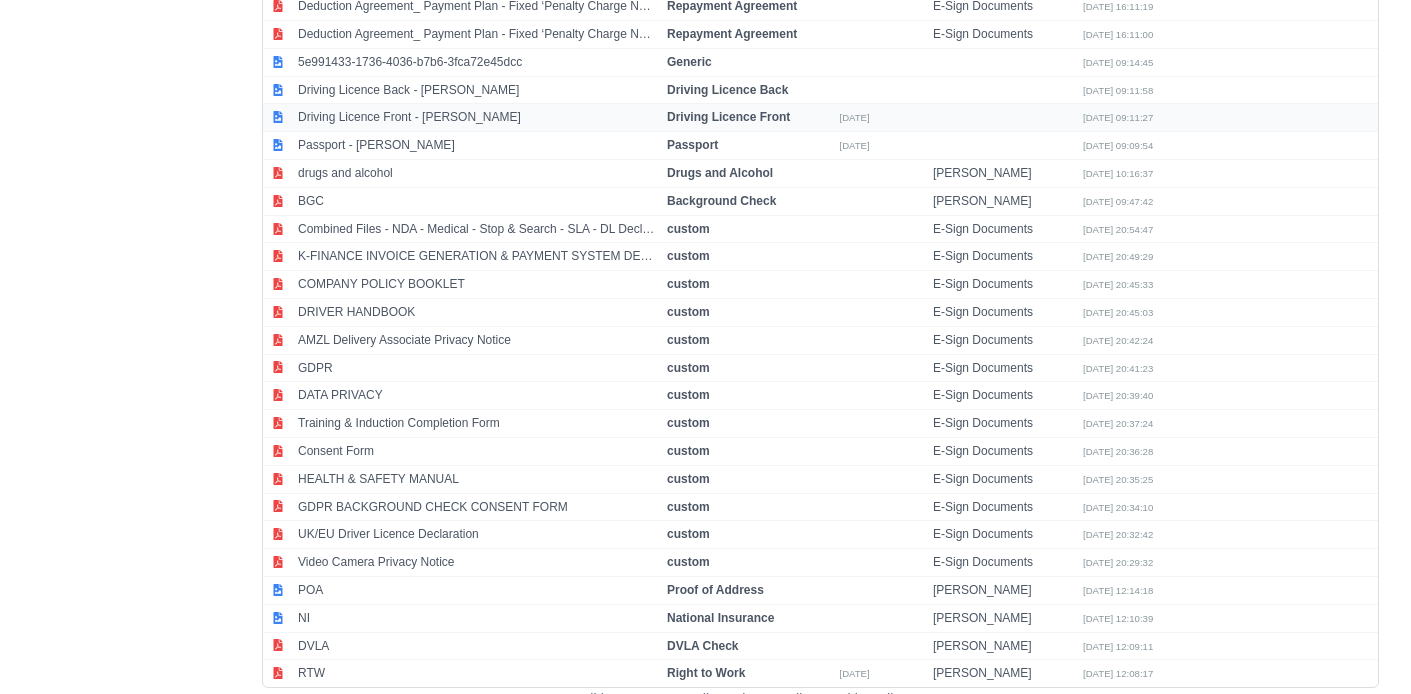 click on "Driving Licence Front - Haseeb Raza" at bounding box center [477, 118] 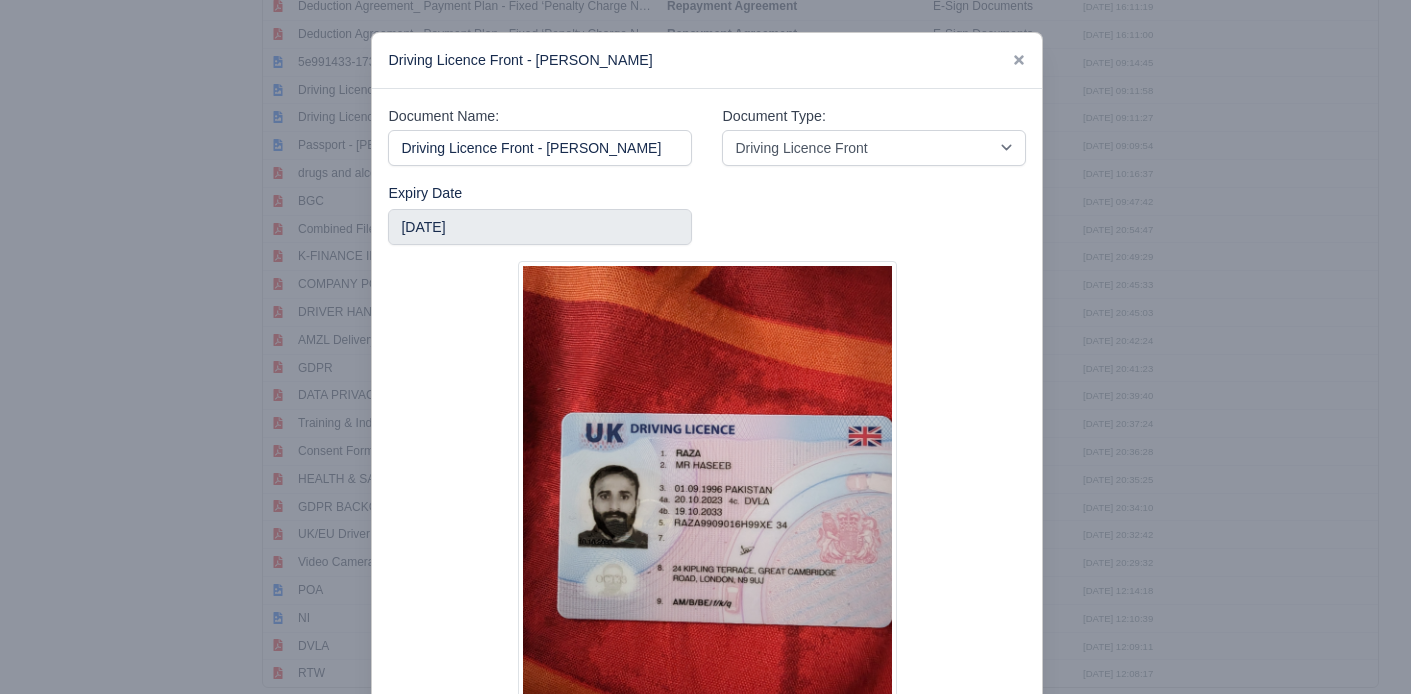 click at bounding box center [705, 347] 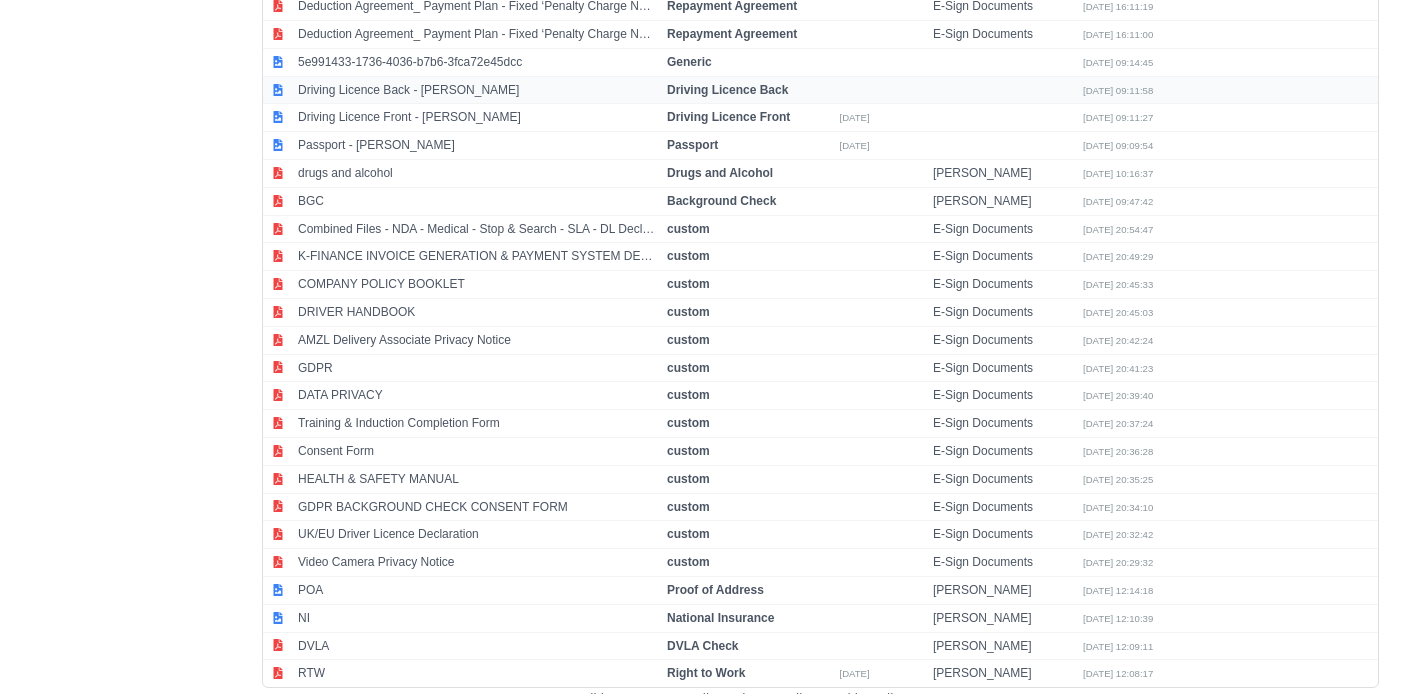 click on "Driving Licence Back - Haseeb Raza" at bounding box center [477, 90] 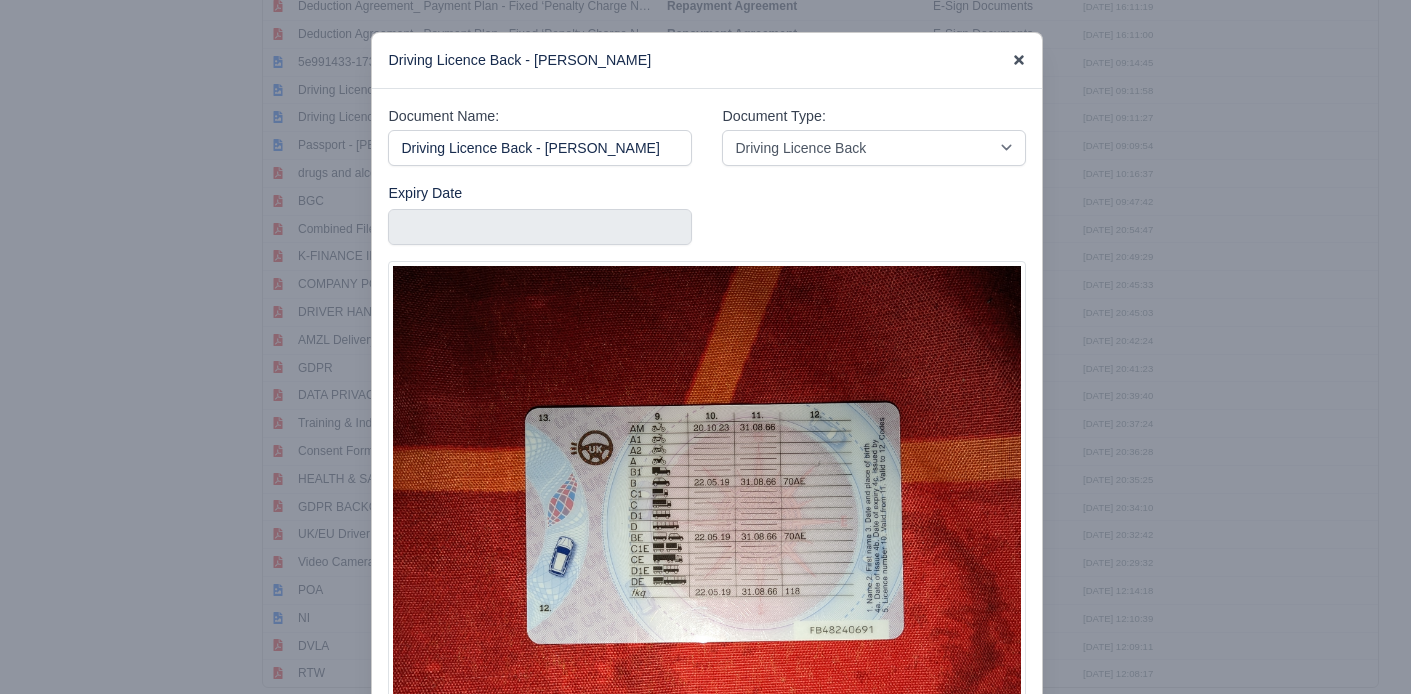 click 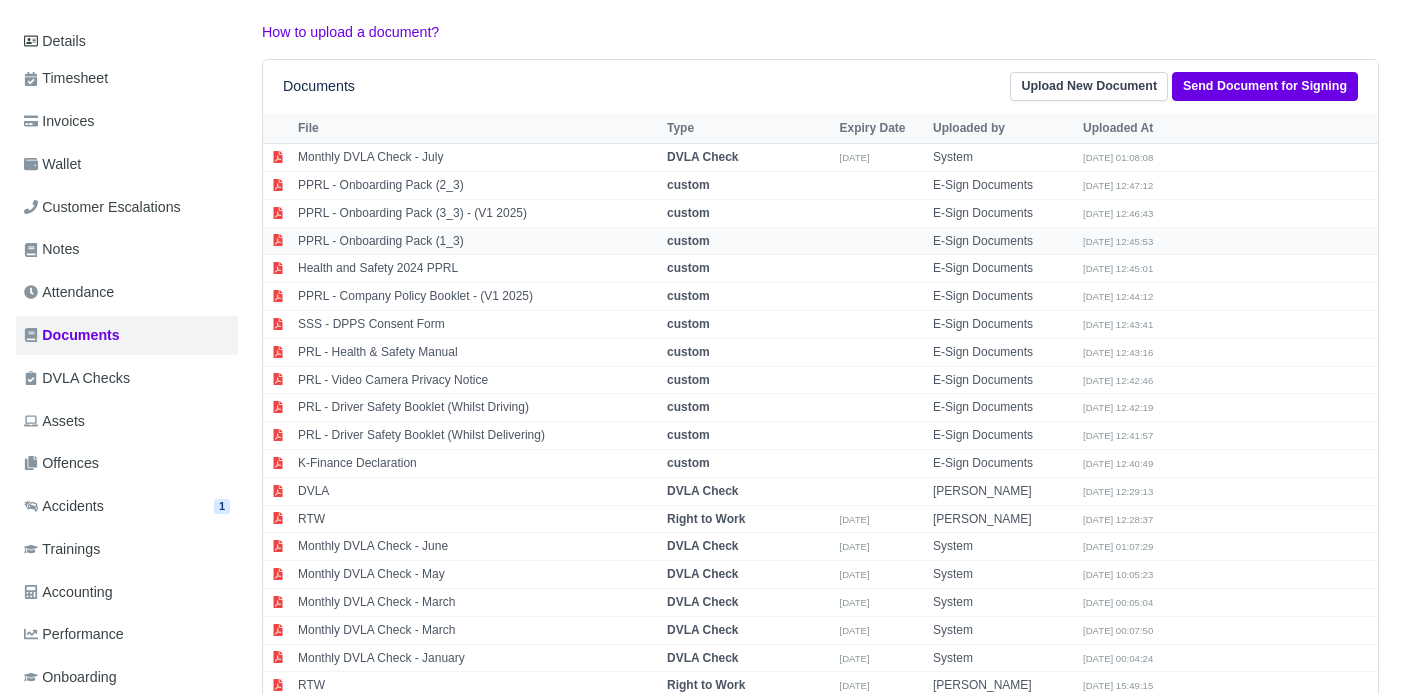 scroll, scrollTop: 212, scrollLeft: 0, axis: vertical 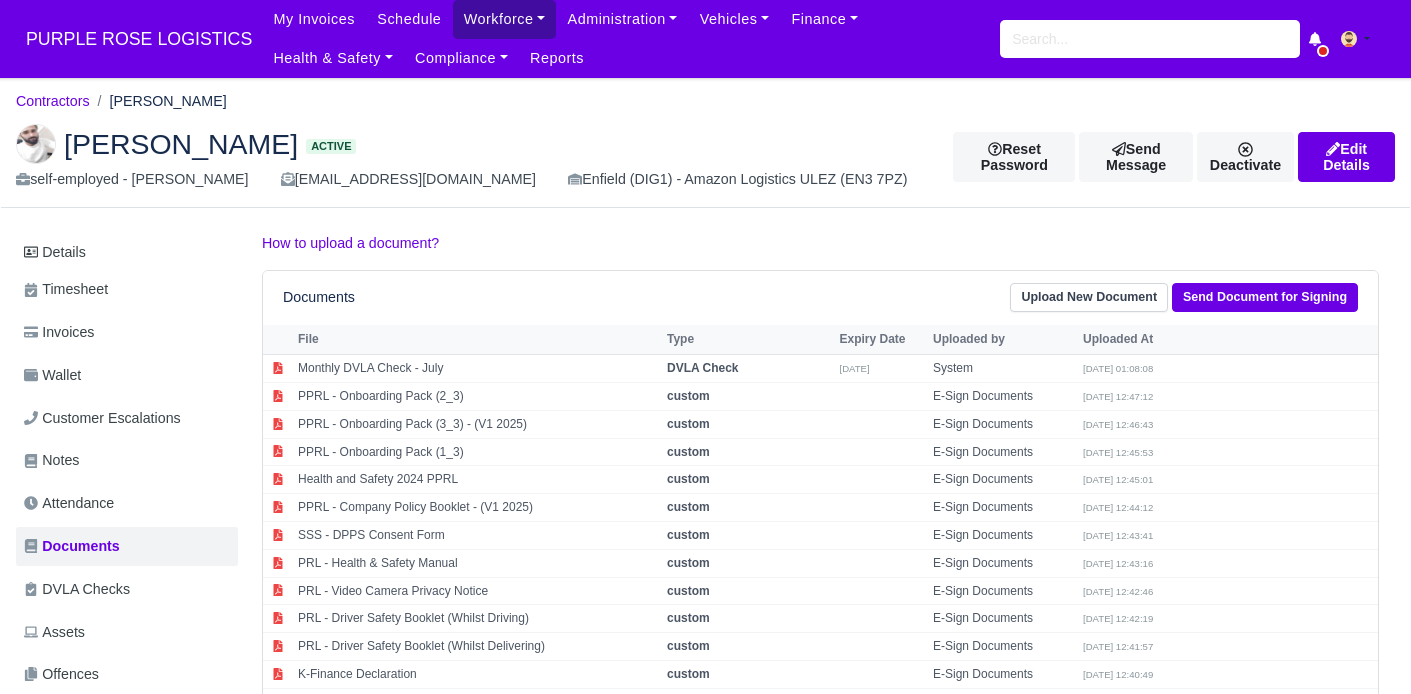 click on "Workforce" at bounding box center [505, 19] 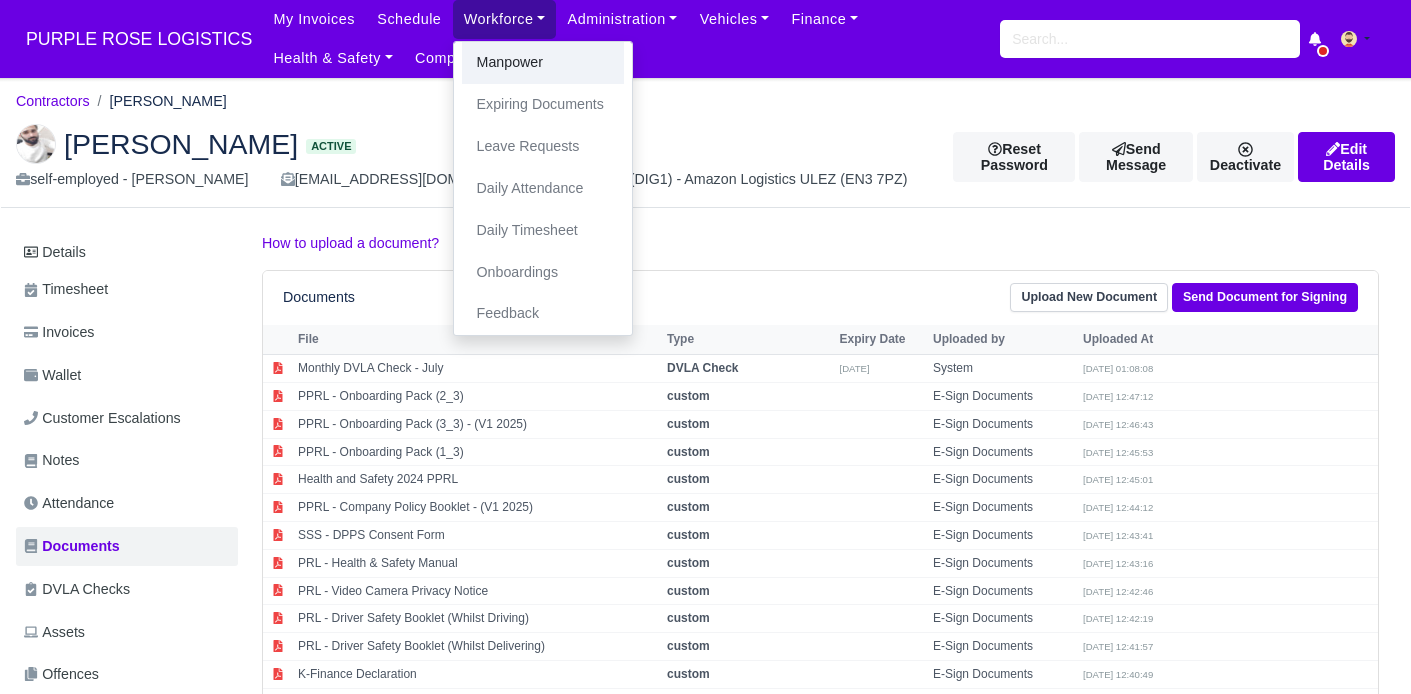 click on "Manpower" at bounding box center (543, 63) 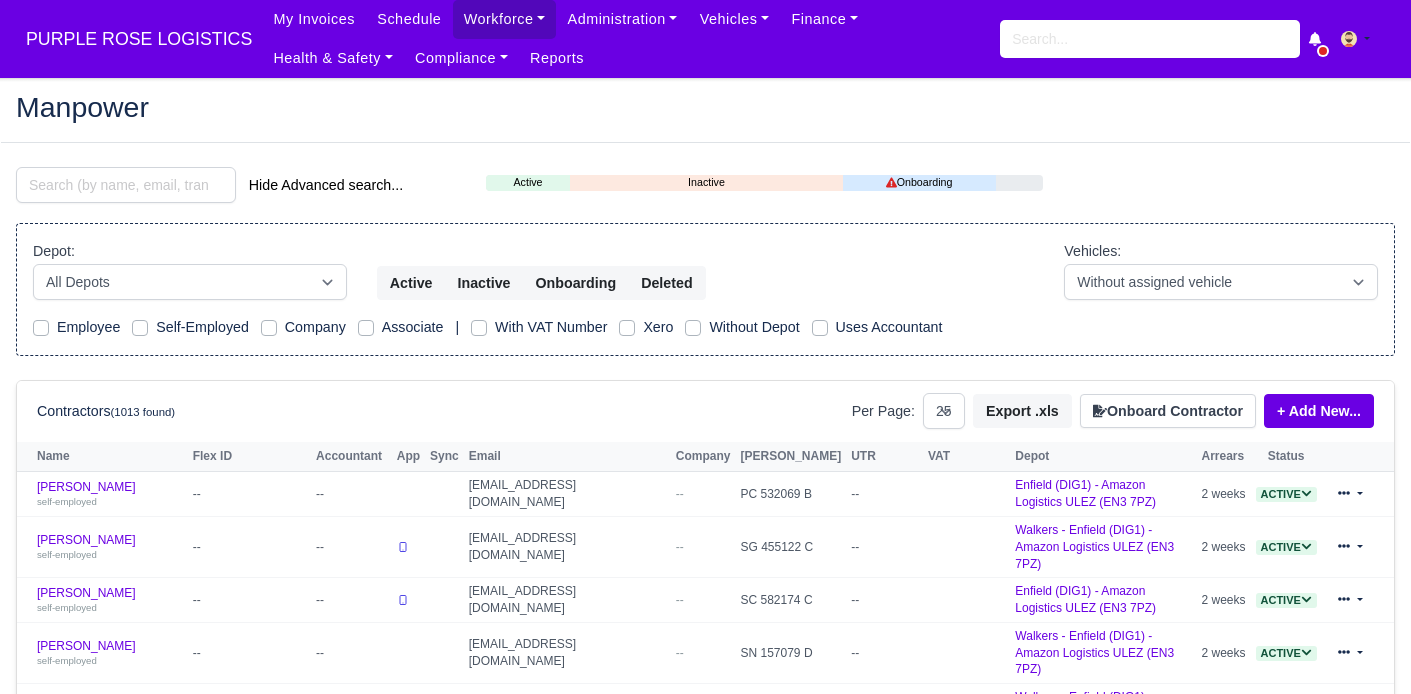 select on "25" 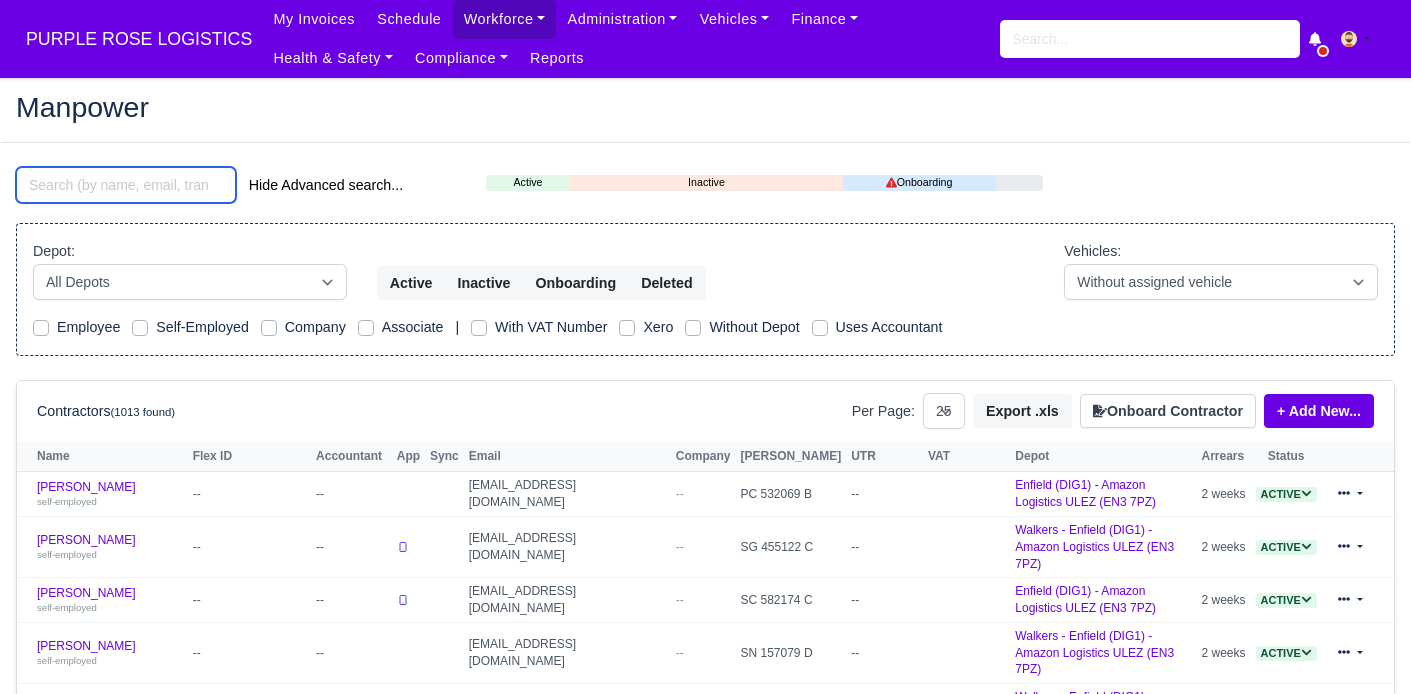click at bounding box center (126, 185) 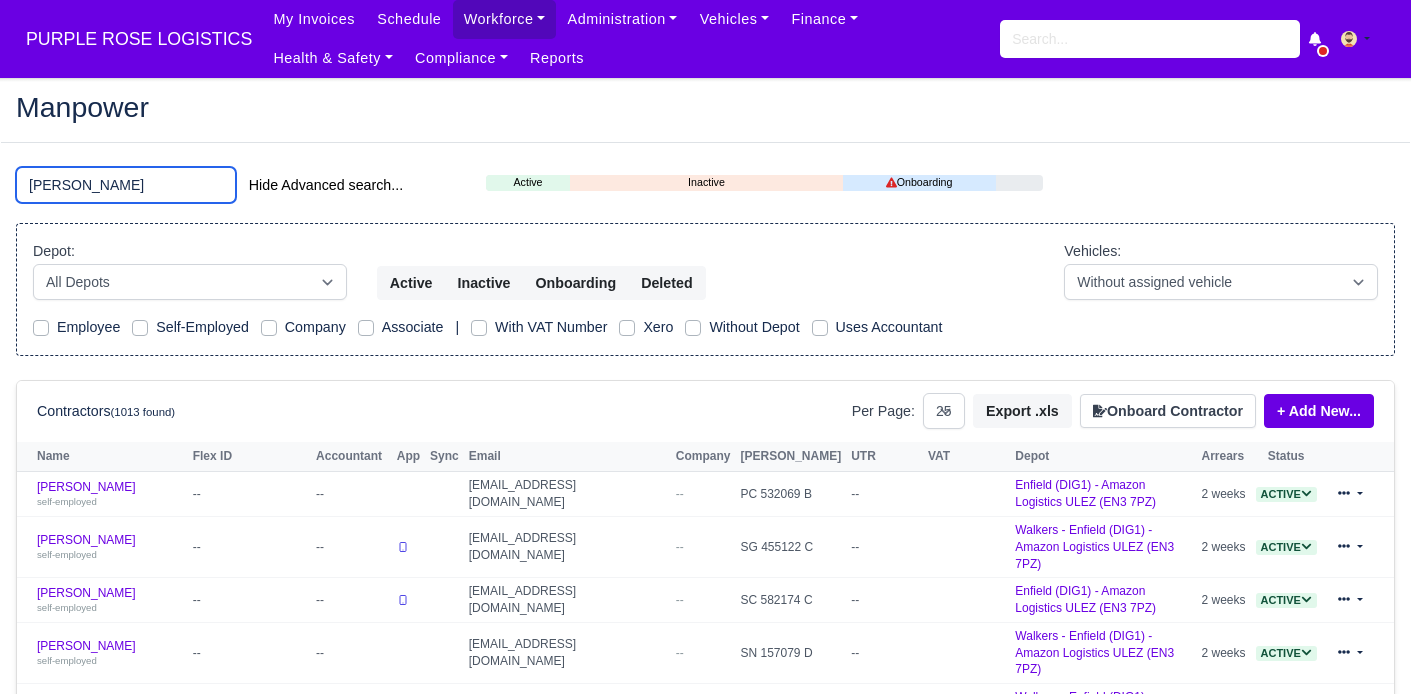 type on "[PERSON_NAME]" 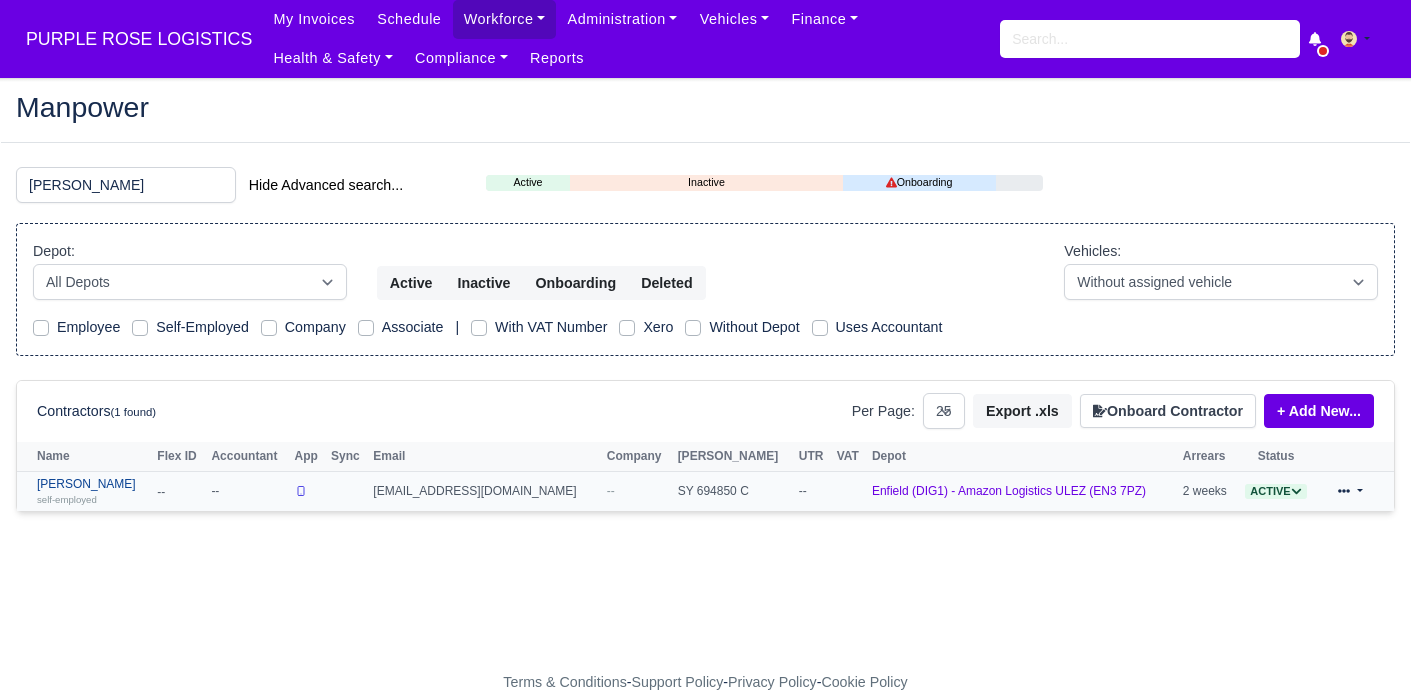 click on "Hematullah Rahmati
self-employed" at bounding box center [92, 491] 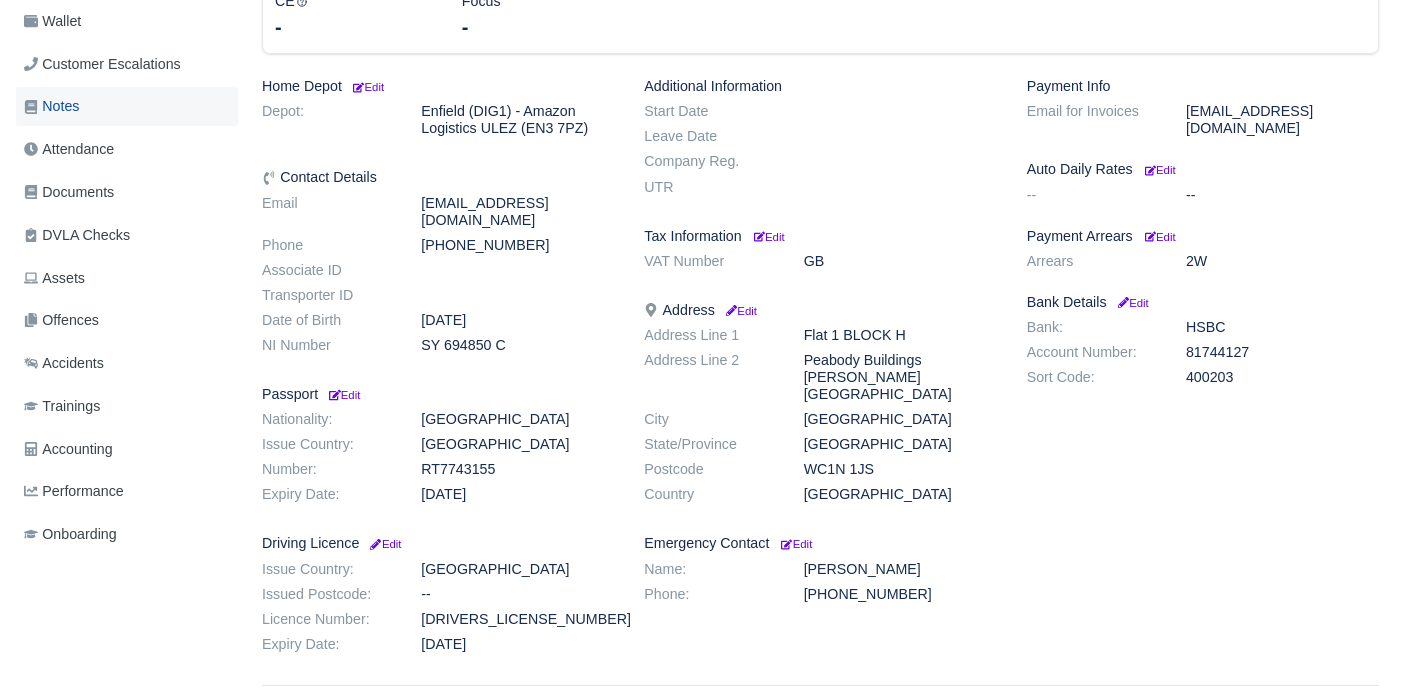 scroll, scrollTop: 399, scrollLeft: 0, axis: vertical 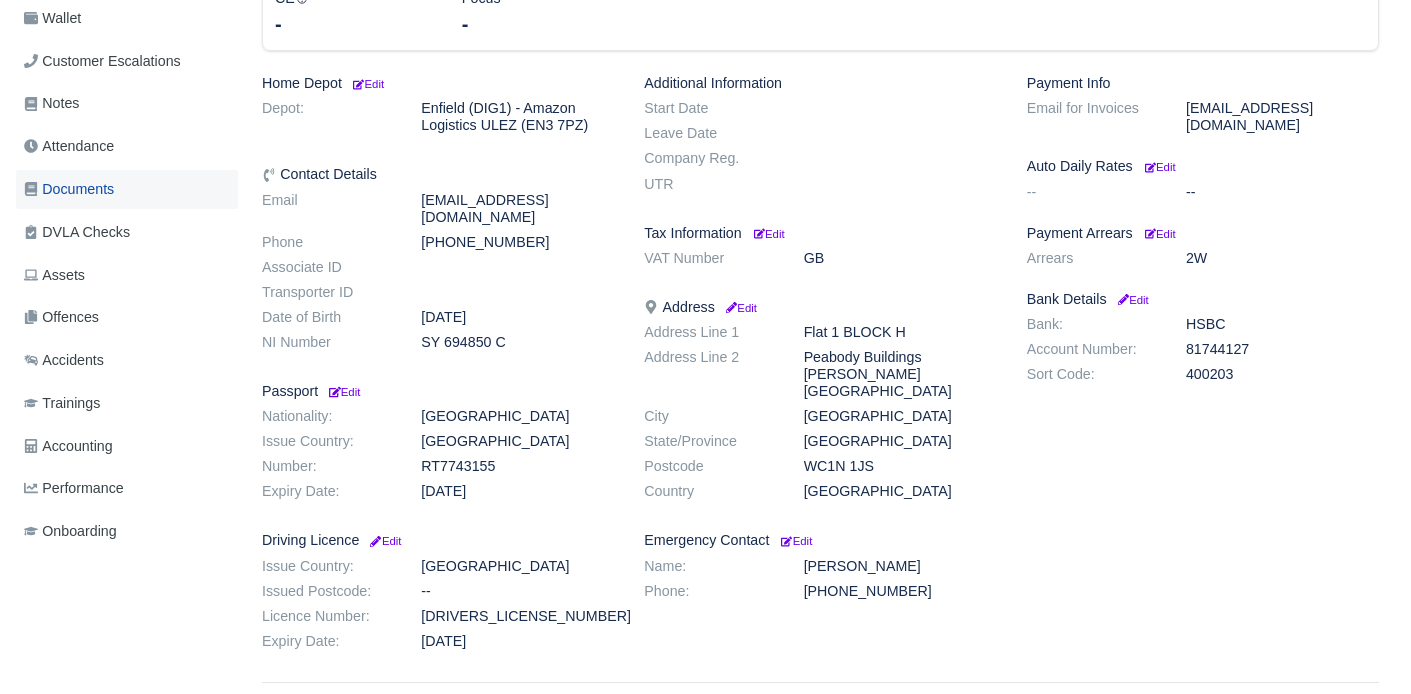 click on "Documents" at bounding box center (69, 189) 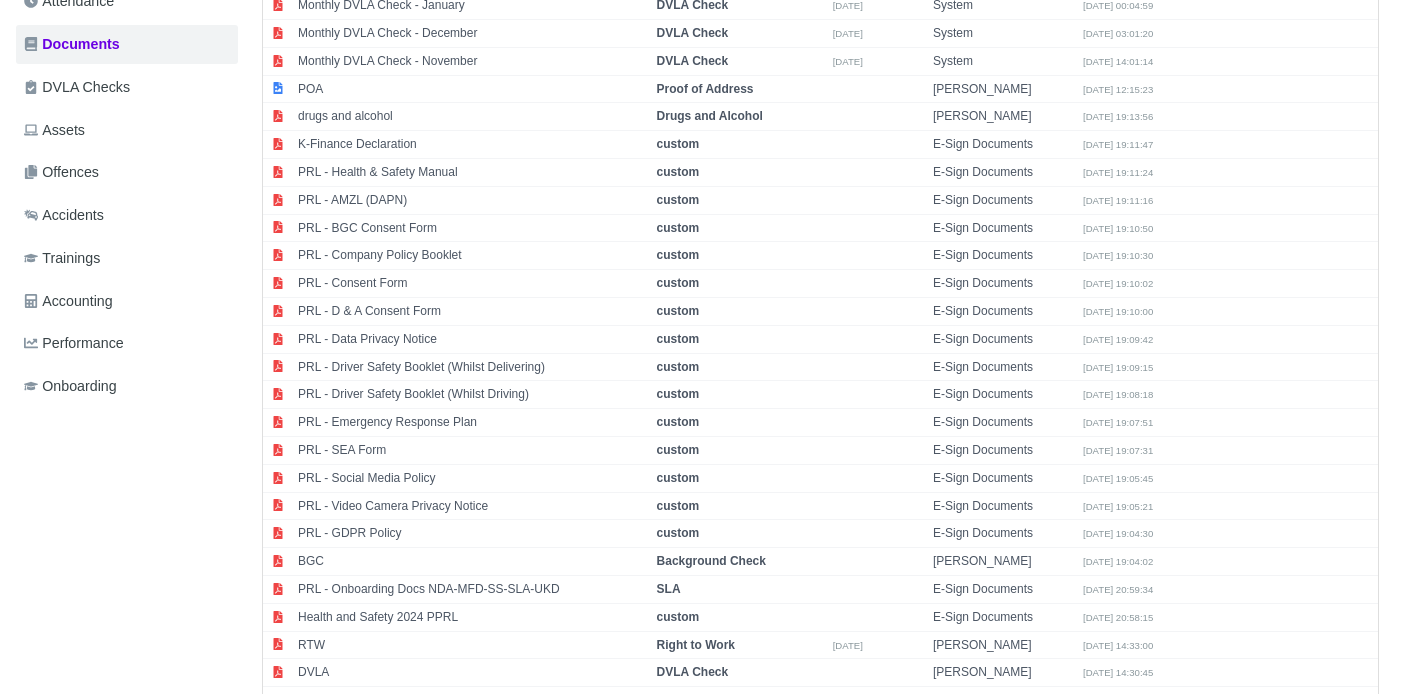 scroll, scrollTop: 699, scrollLeft: 0, axis: vertical 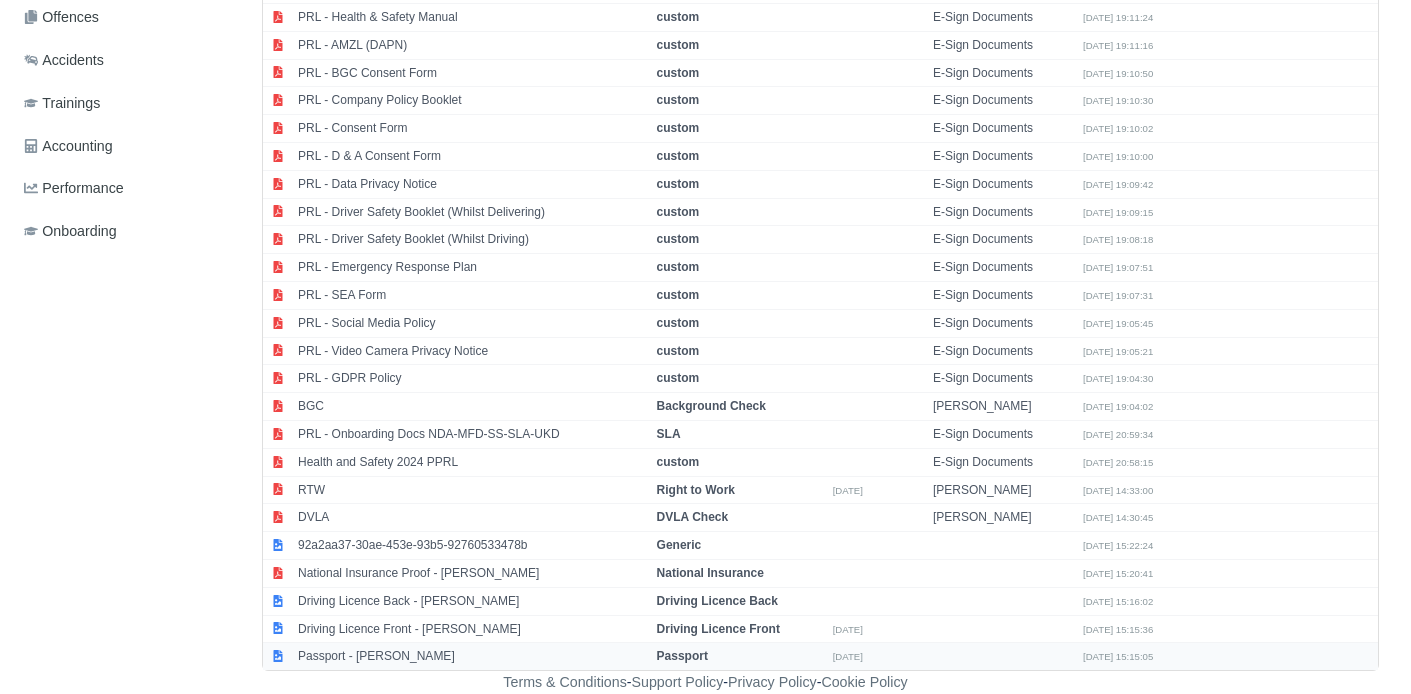 click on "Passport - [PERSON_NAME]" at bounding box center (472, 656) 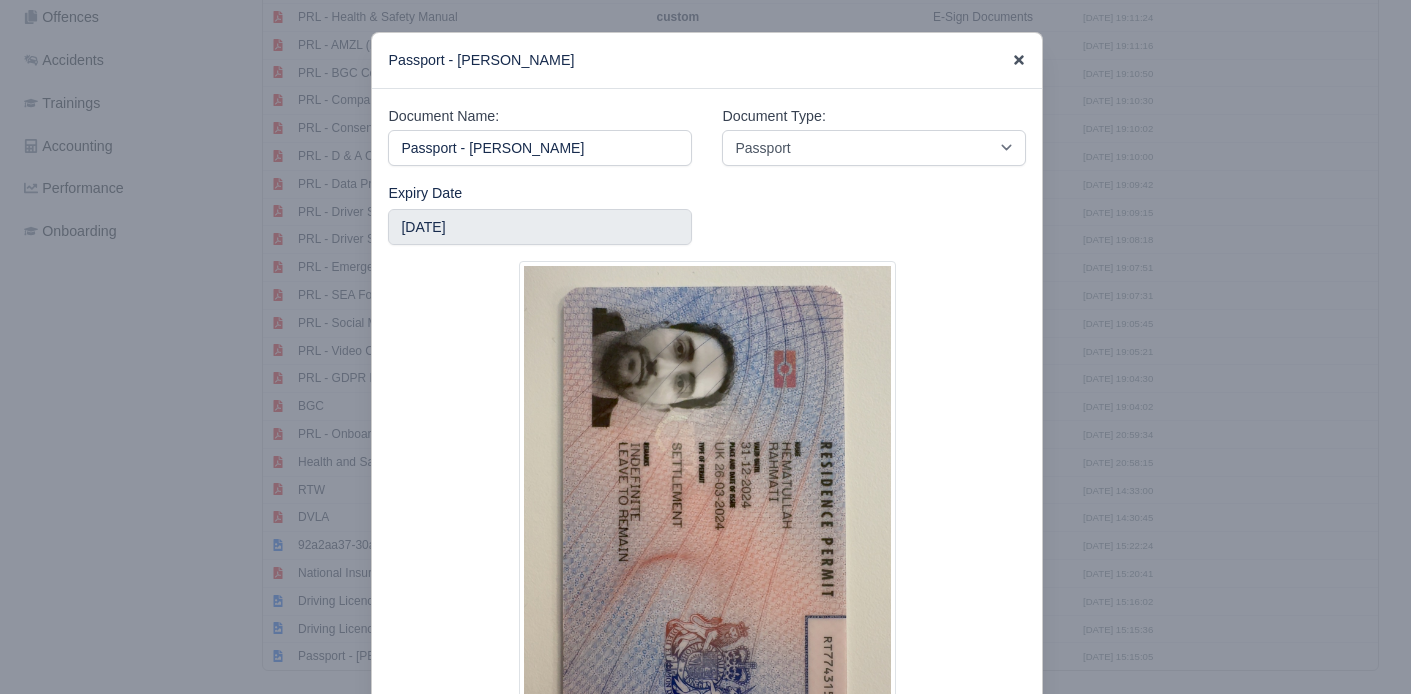 click 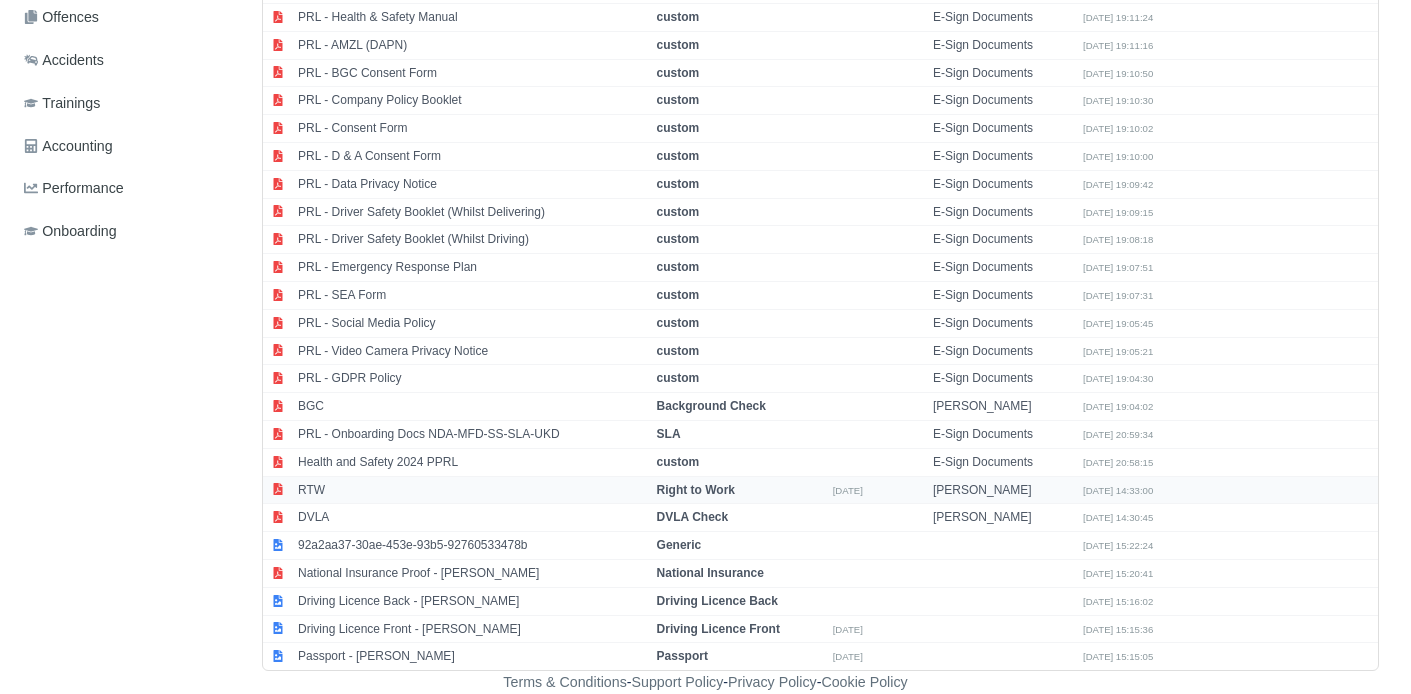 click on "RTW" at bounding box center [472, 490] 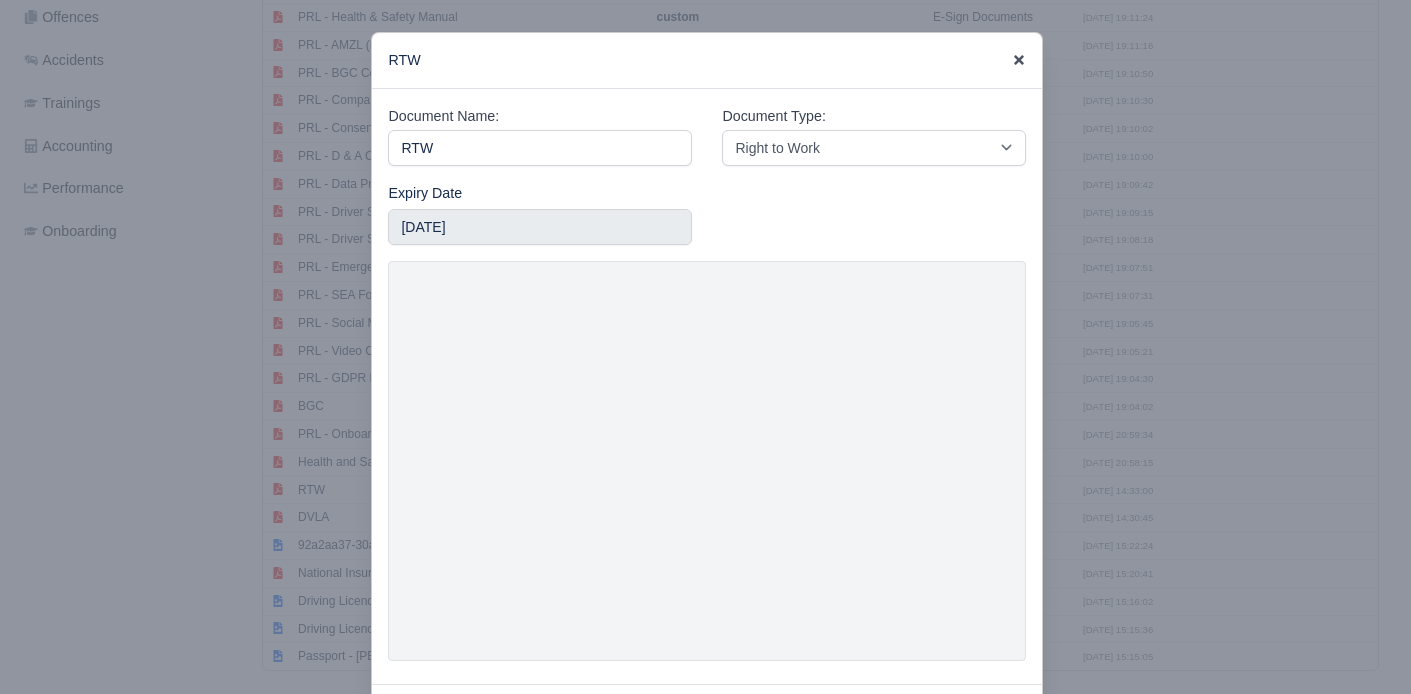 click 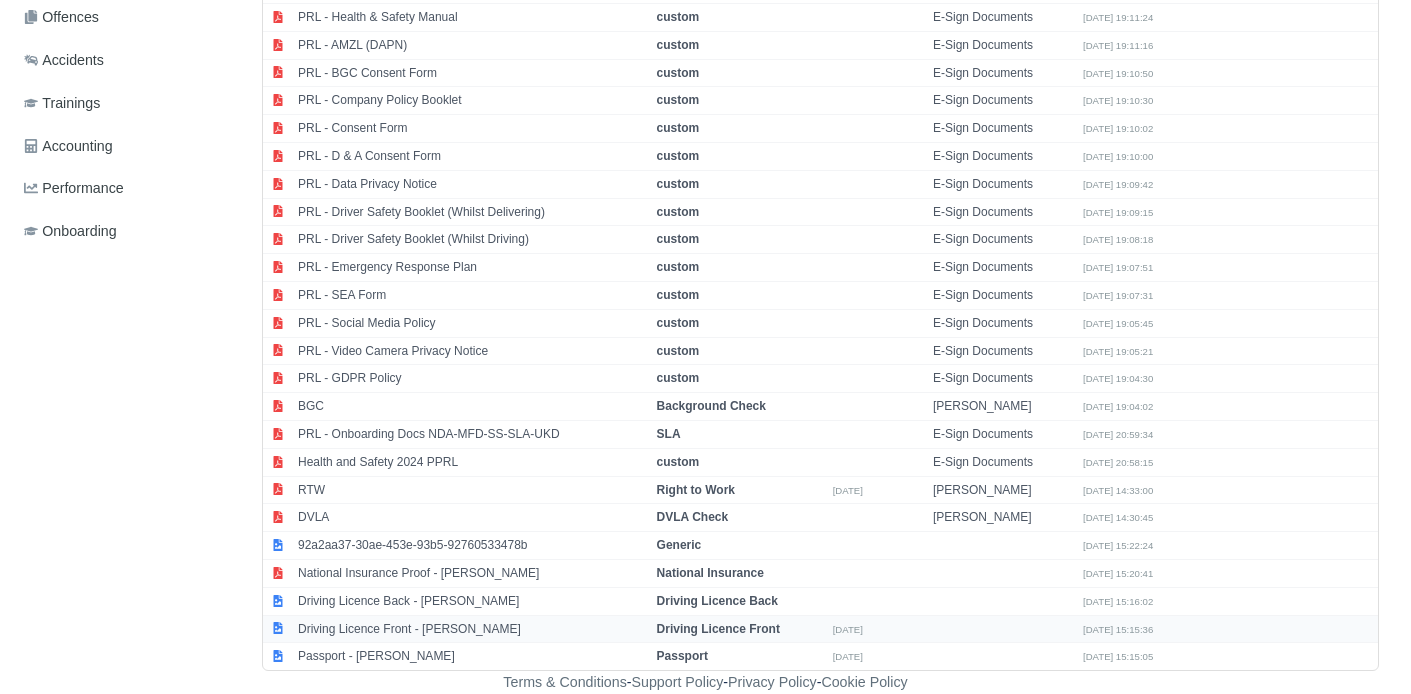 click on "Driving Licence Front - [PERSON_NAME]" at bounding box center (472, 629) 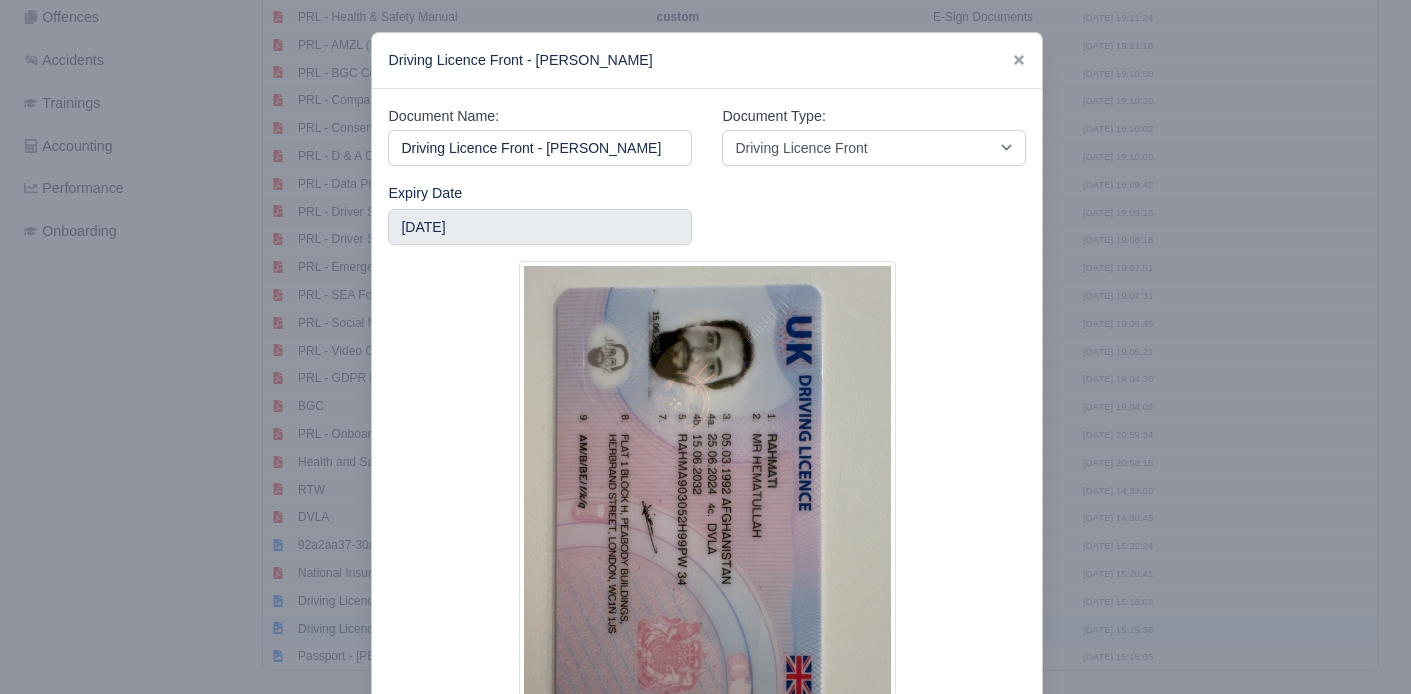 scroll, scrollTop: 0, scrollLeft: 4, axis: horizontal 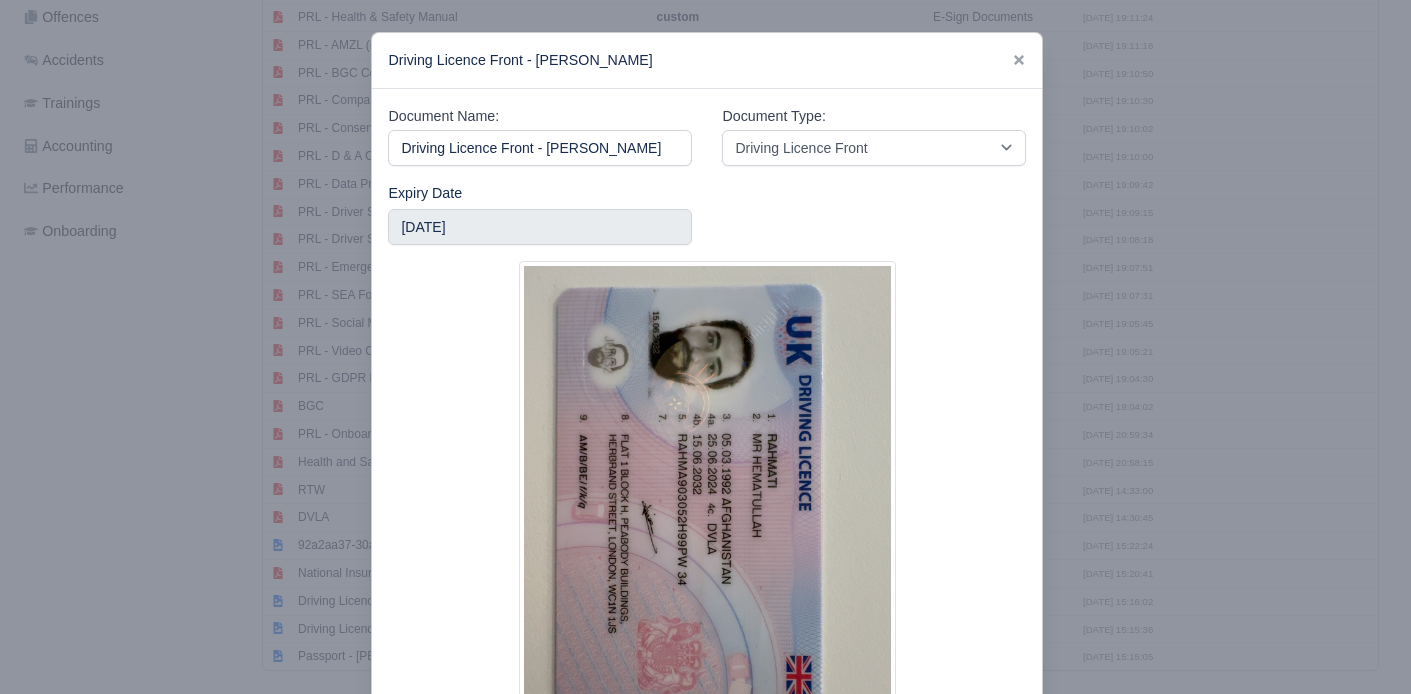 click at bounding box center (705, 347) 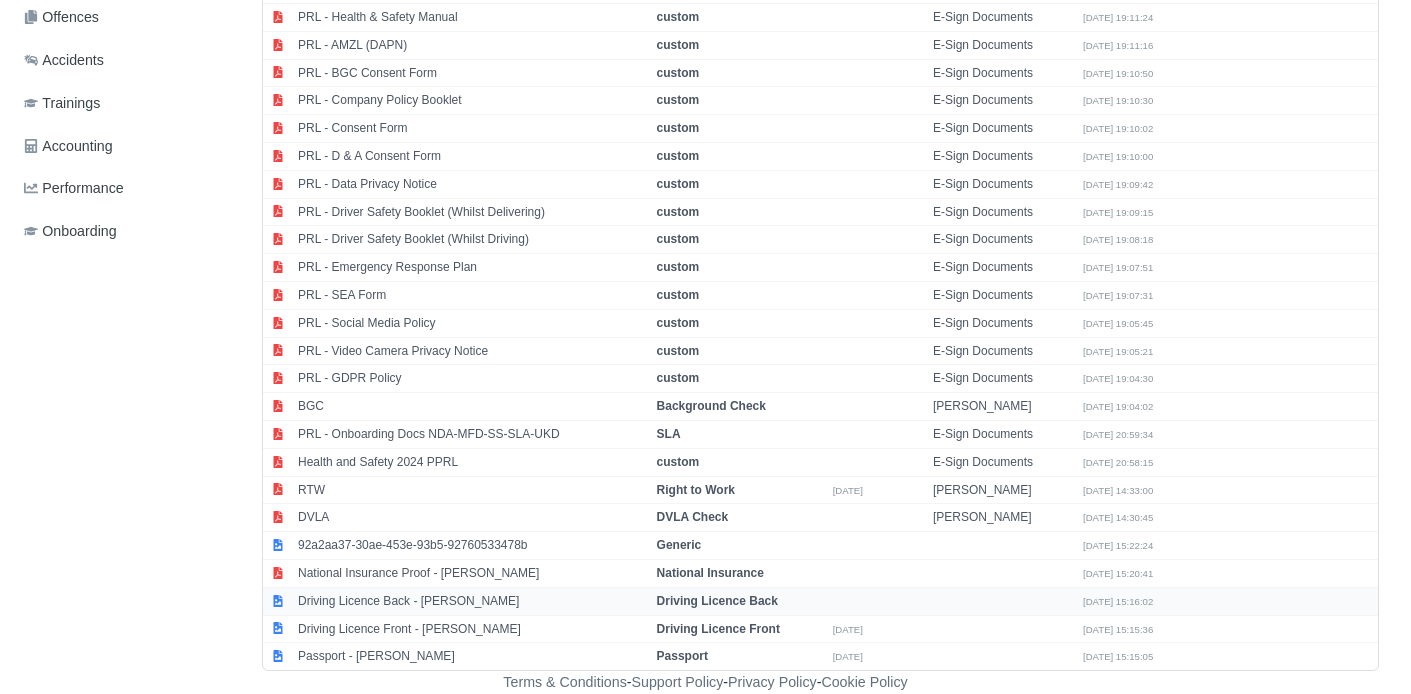click on "Driving Licence Back - [PERSON_NAME]" at bounding box center (472, 601) 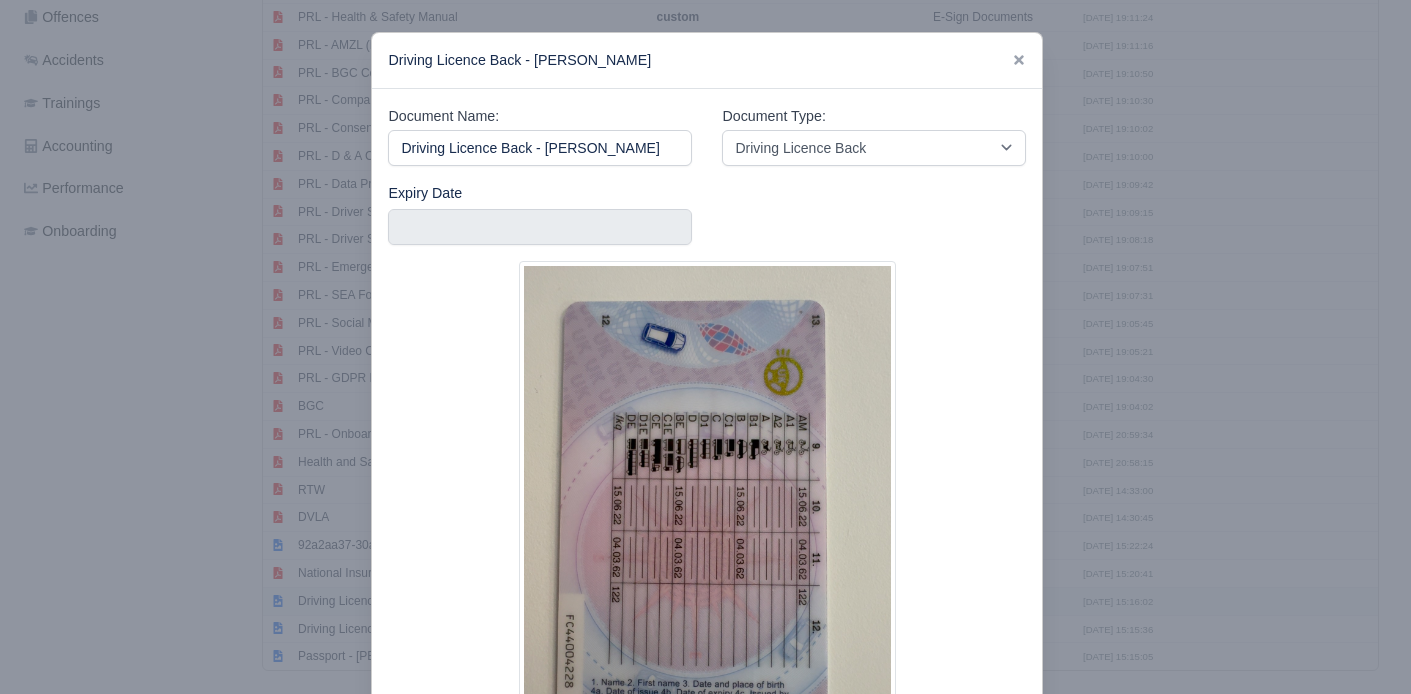 scroll, scrollTop: 0, scrollLeft: 2, axis: horizontal 